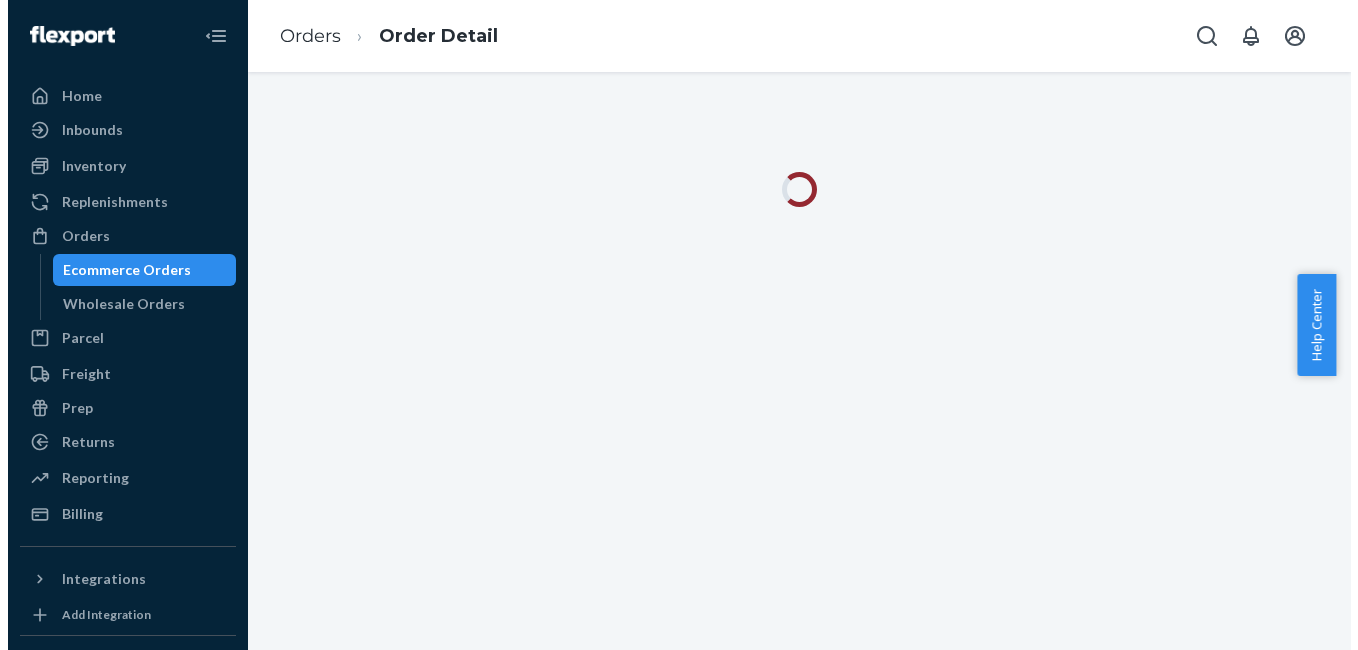 scroll, scrollTop: 0, scrollLeft: 0, axis: both 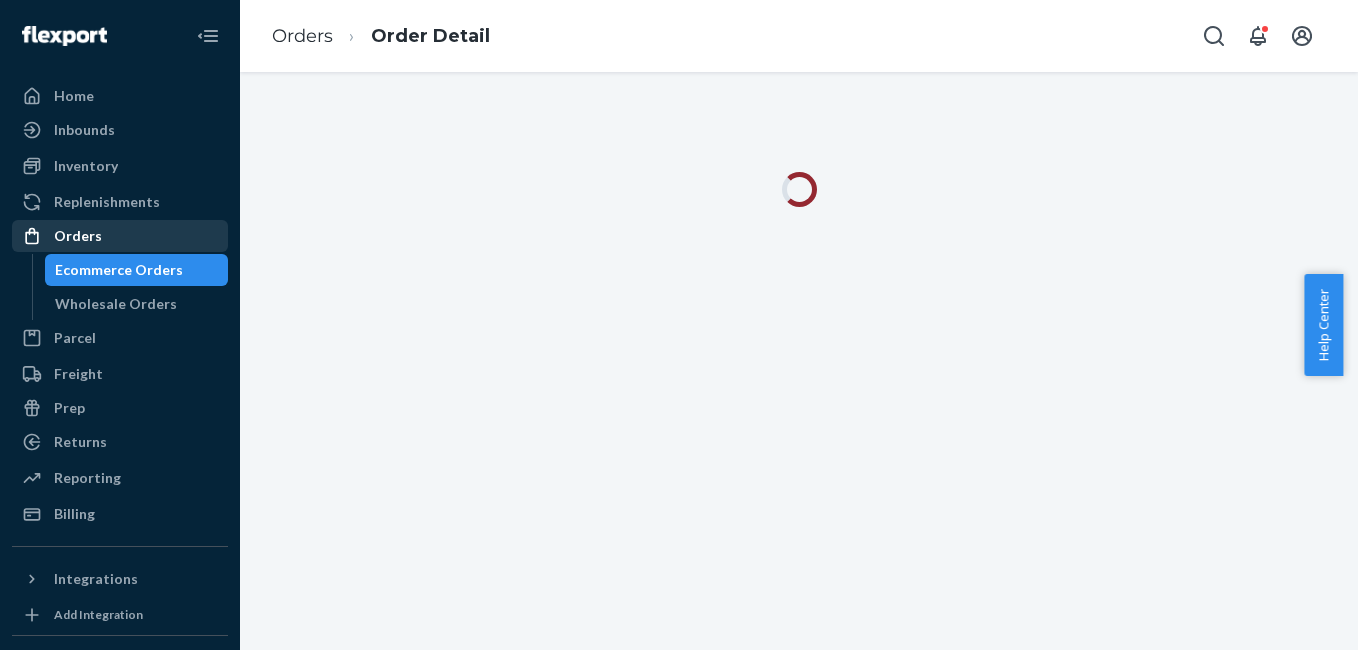 click on "Orders" at bounding box center [78, 236] 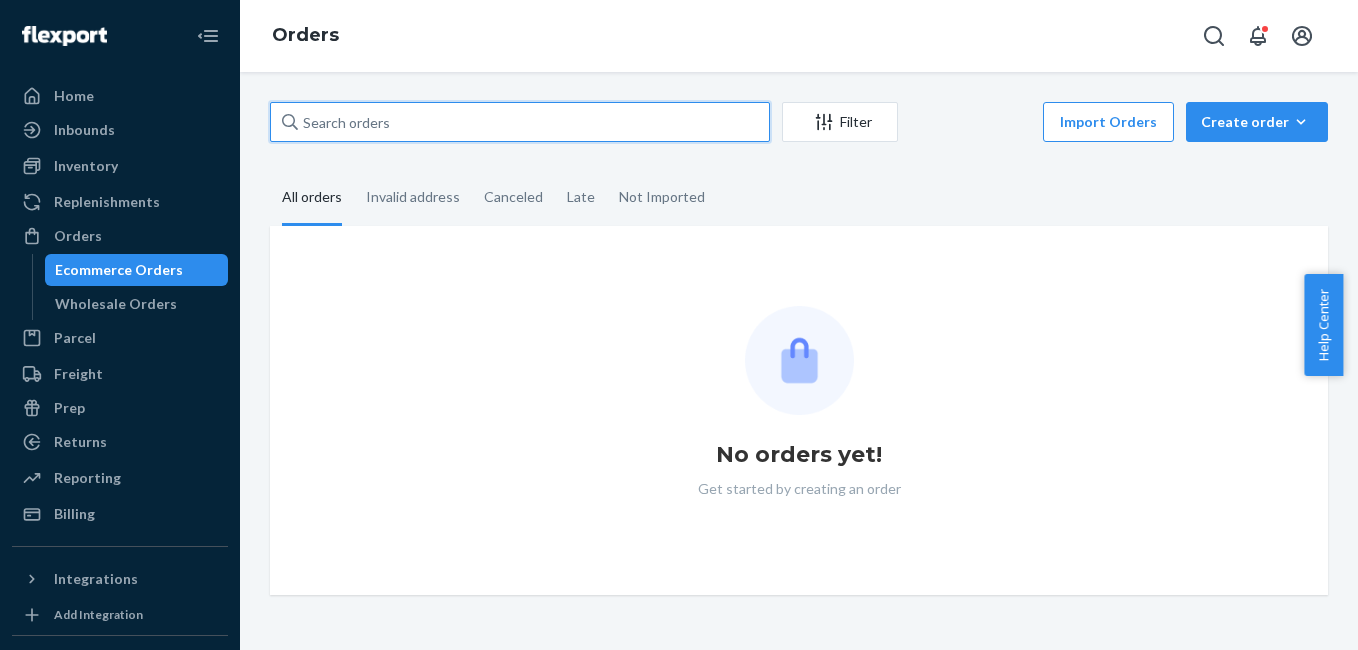 click at bounding box center (520, 122) 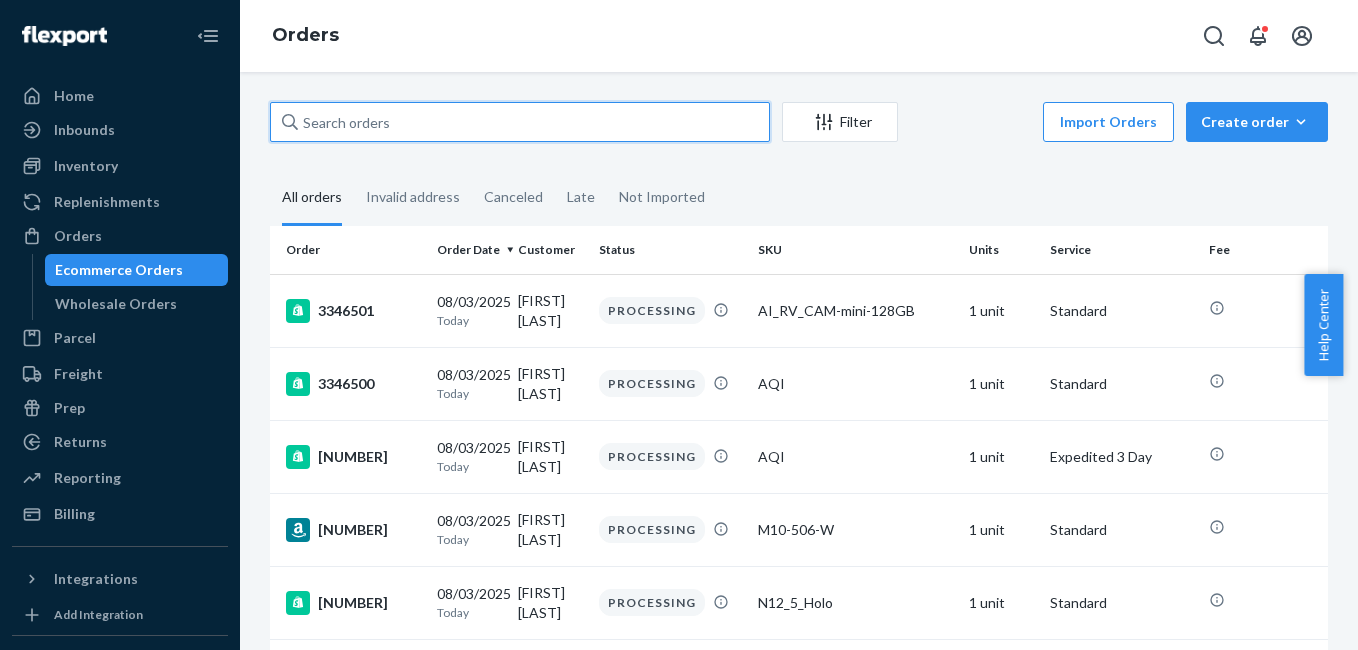 click at bounding box center [520, 122] 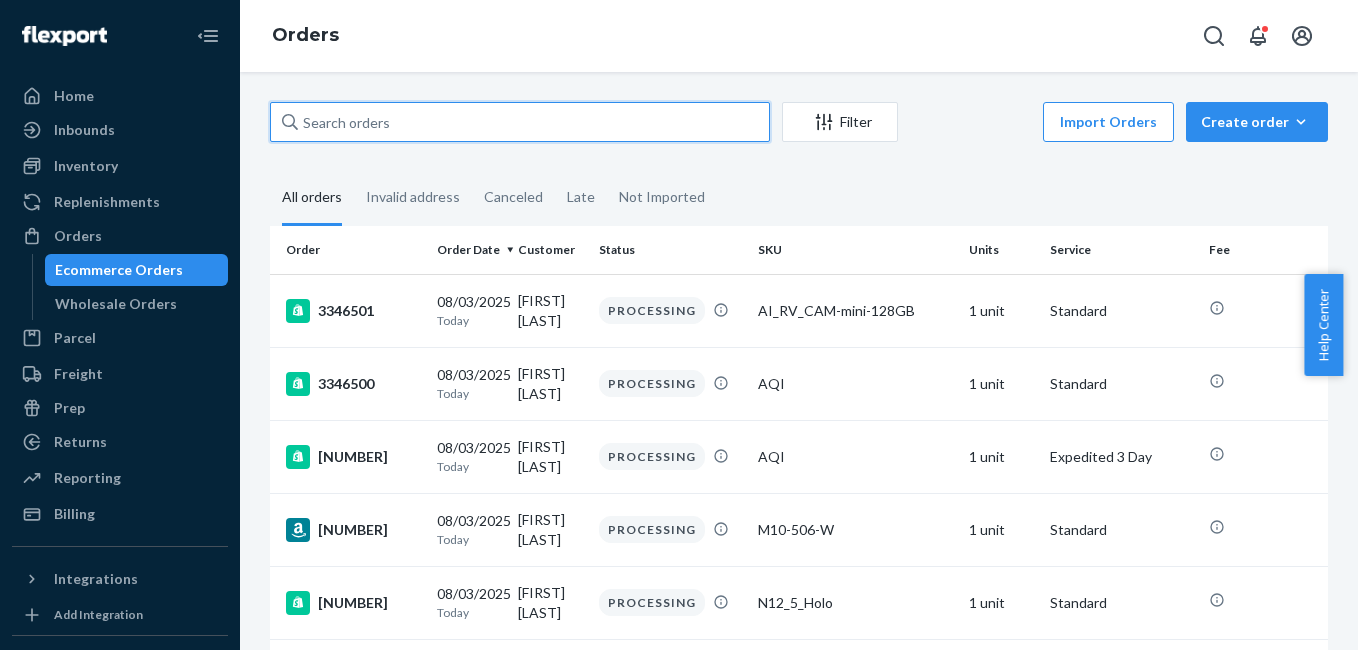 paste on "[FIRST] [LAST]" 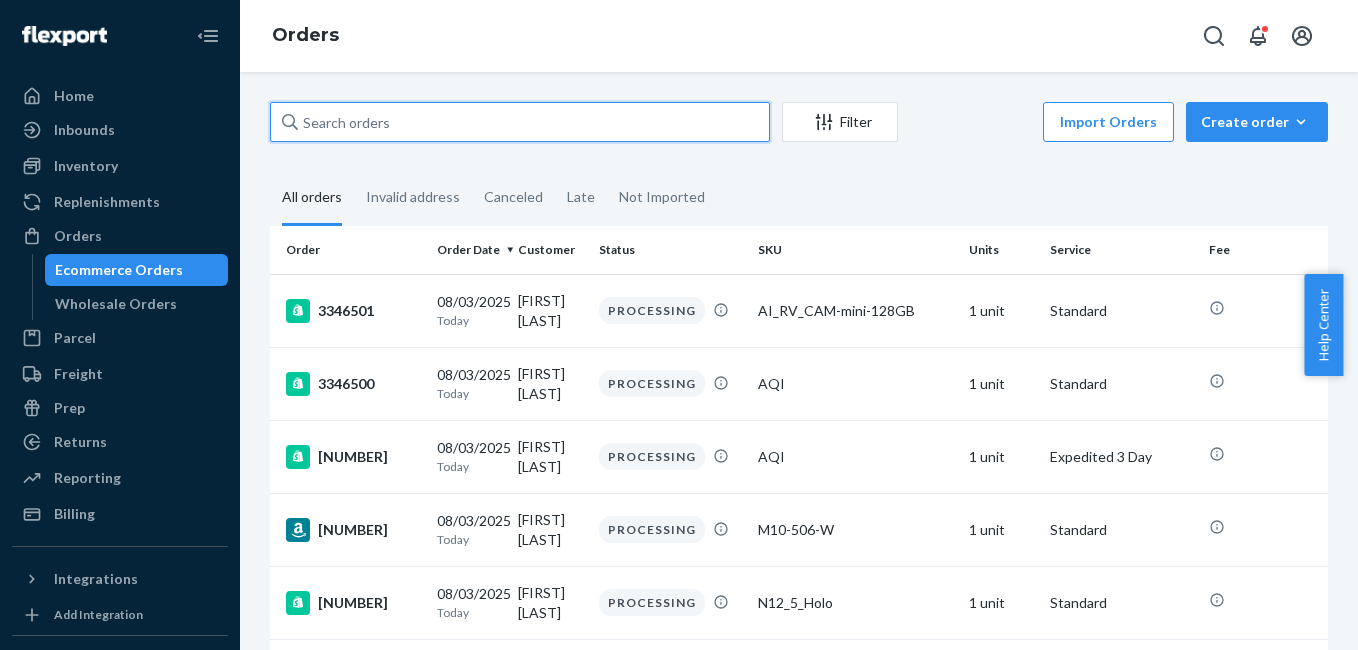 type on "[FIRST] [LAST]" 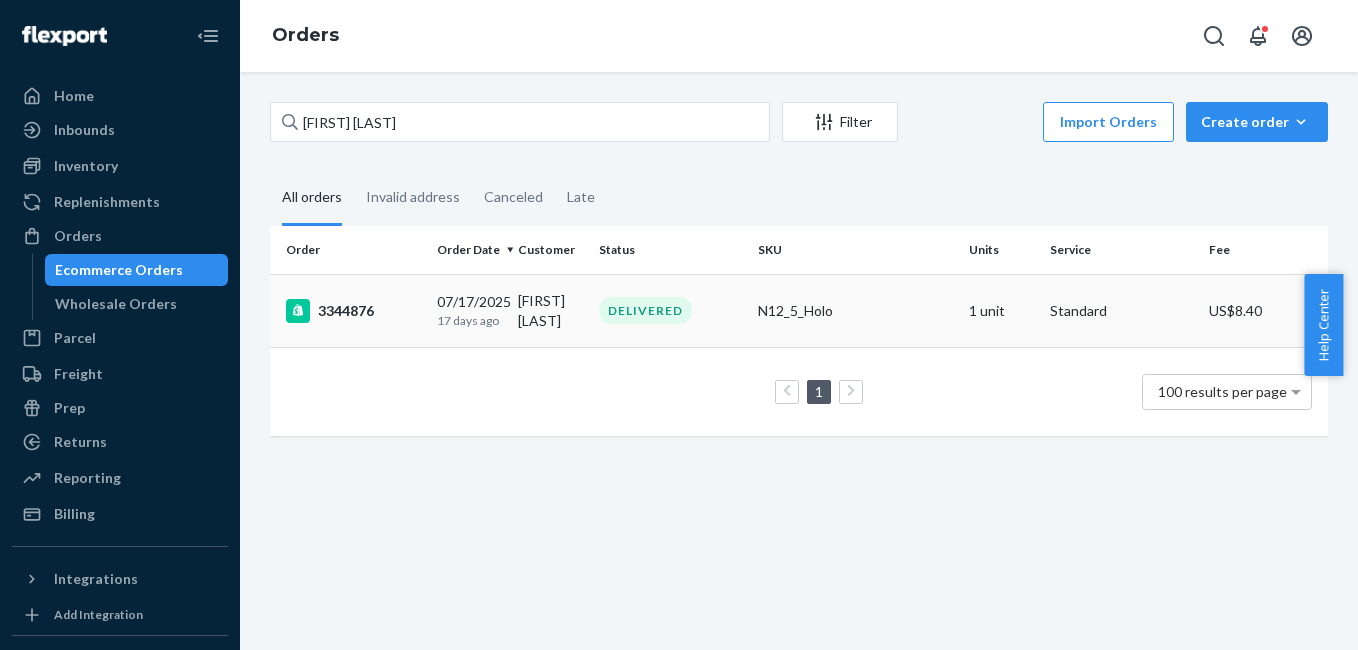 click on "3344876" at bounding box center [353, 311] 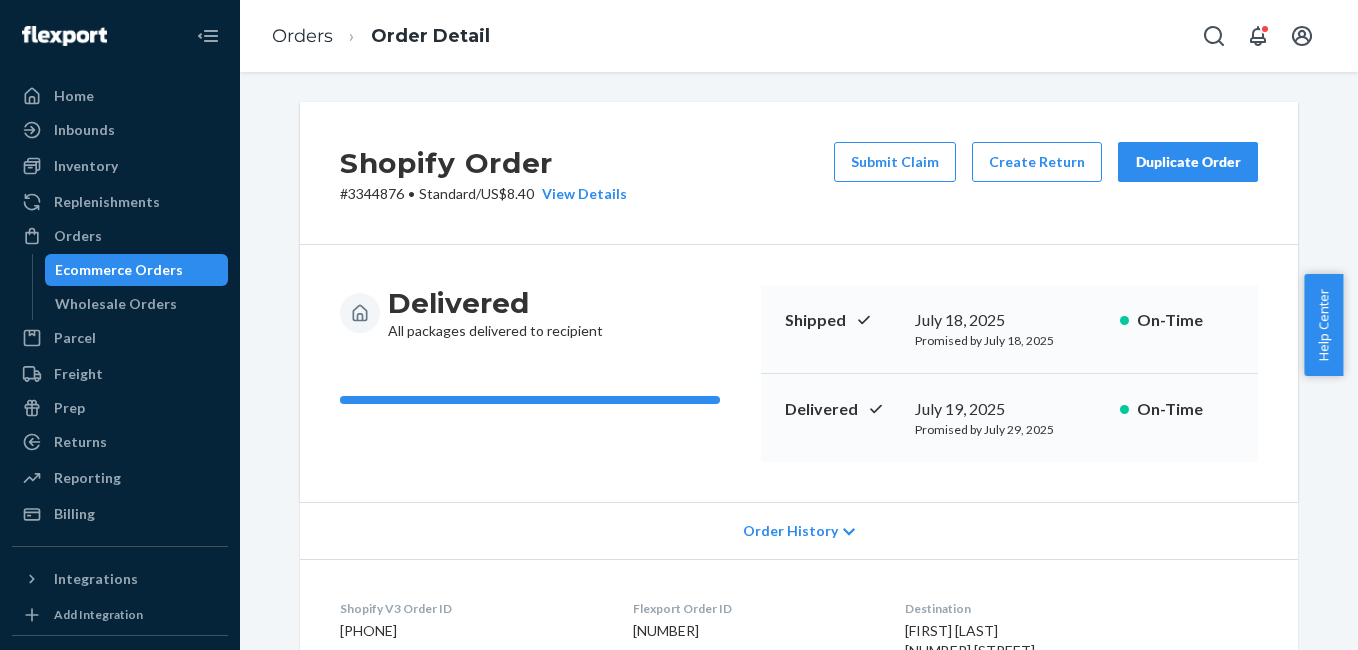 click on "Duplicate Order" at bounding box center (1188, 162) 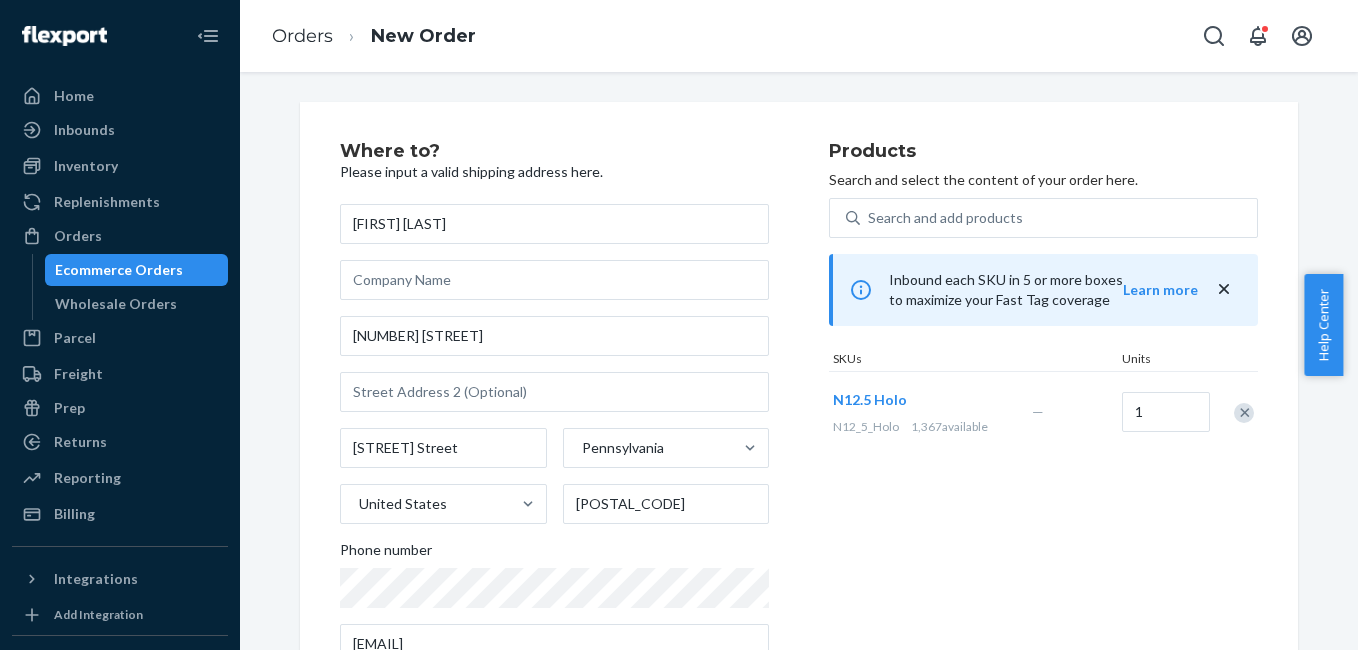 click at bounding box center (1244, 413) 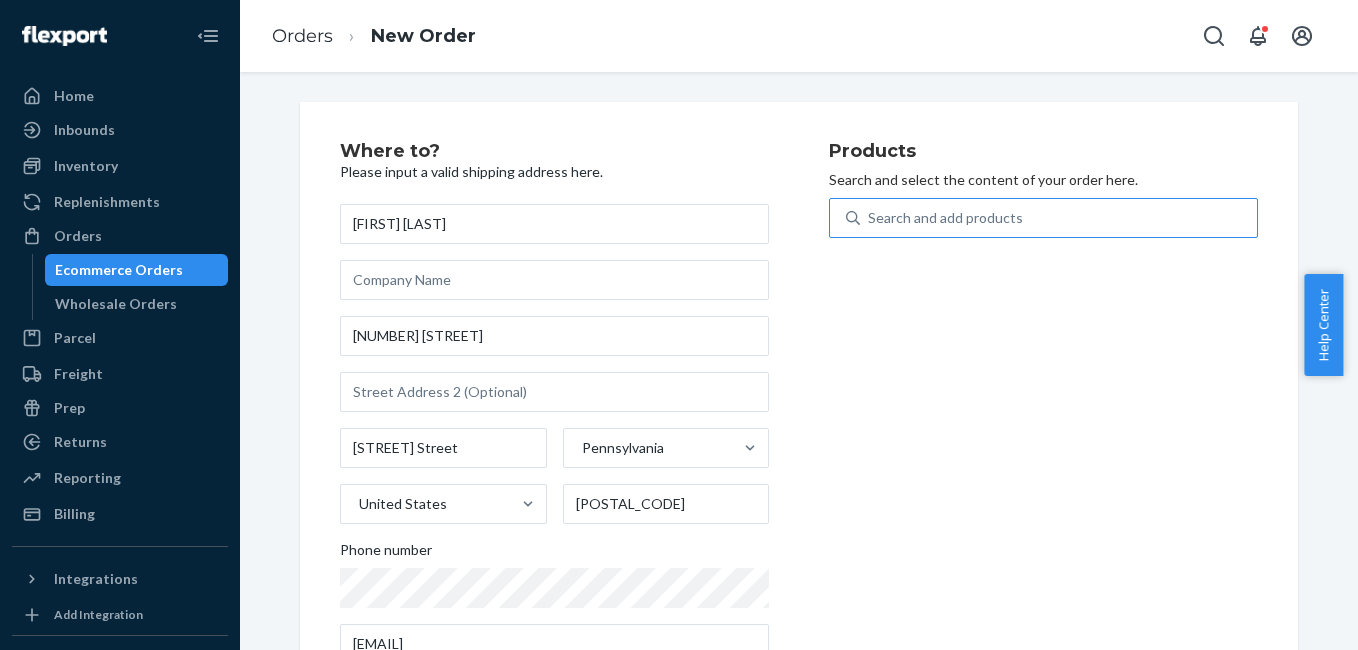 click on "Search and add products" at bounding box center (945, 218) 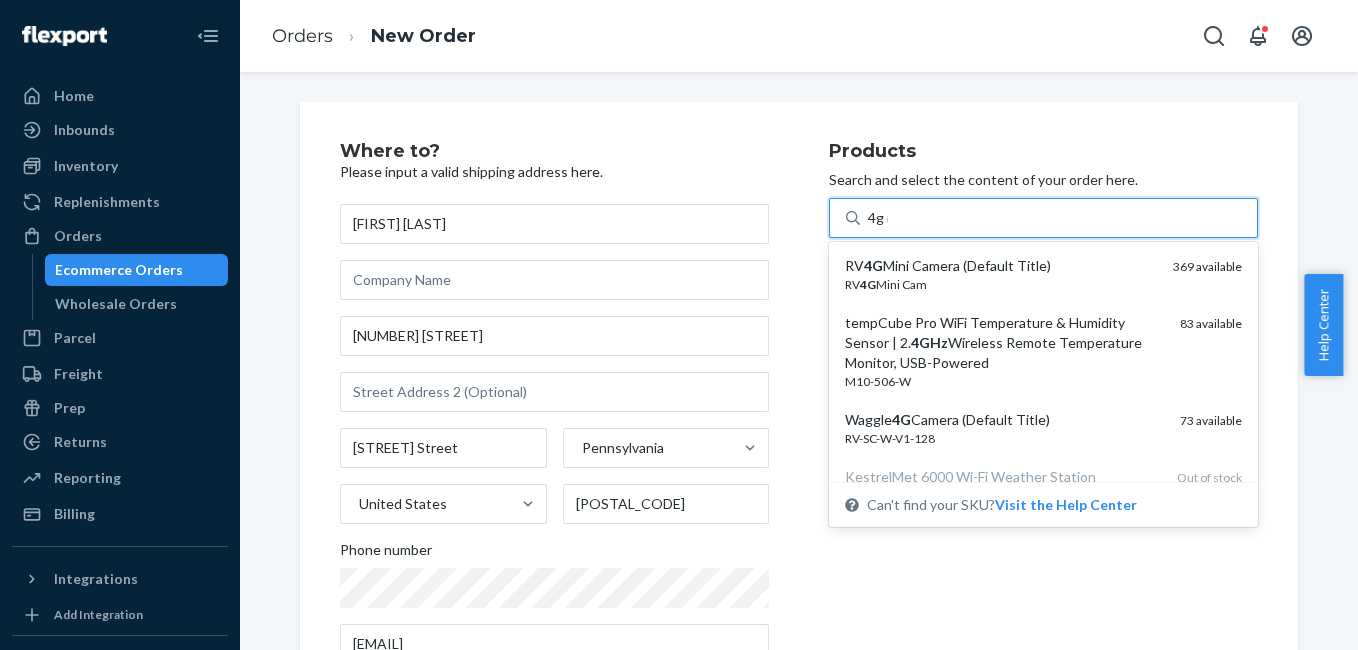 type on "4g mini" 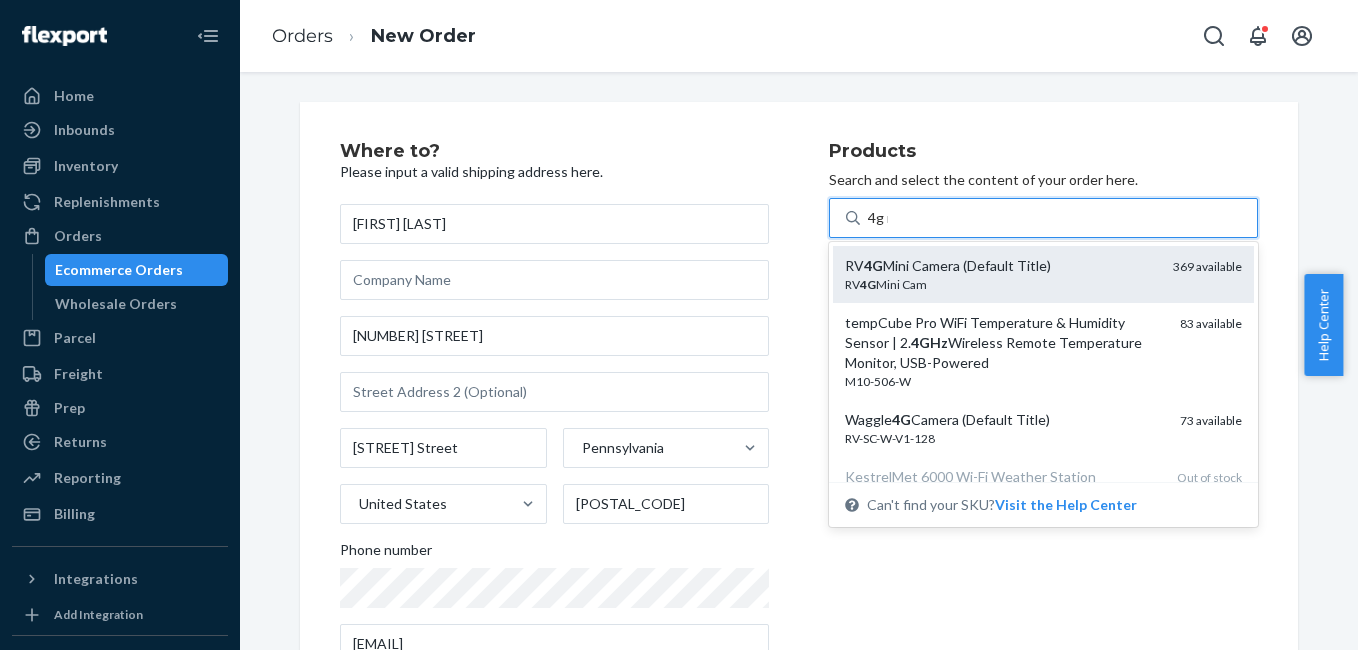 click on "RV  4G  Mini Camera (Default Title)" at bounding box center (1001, 266) 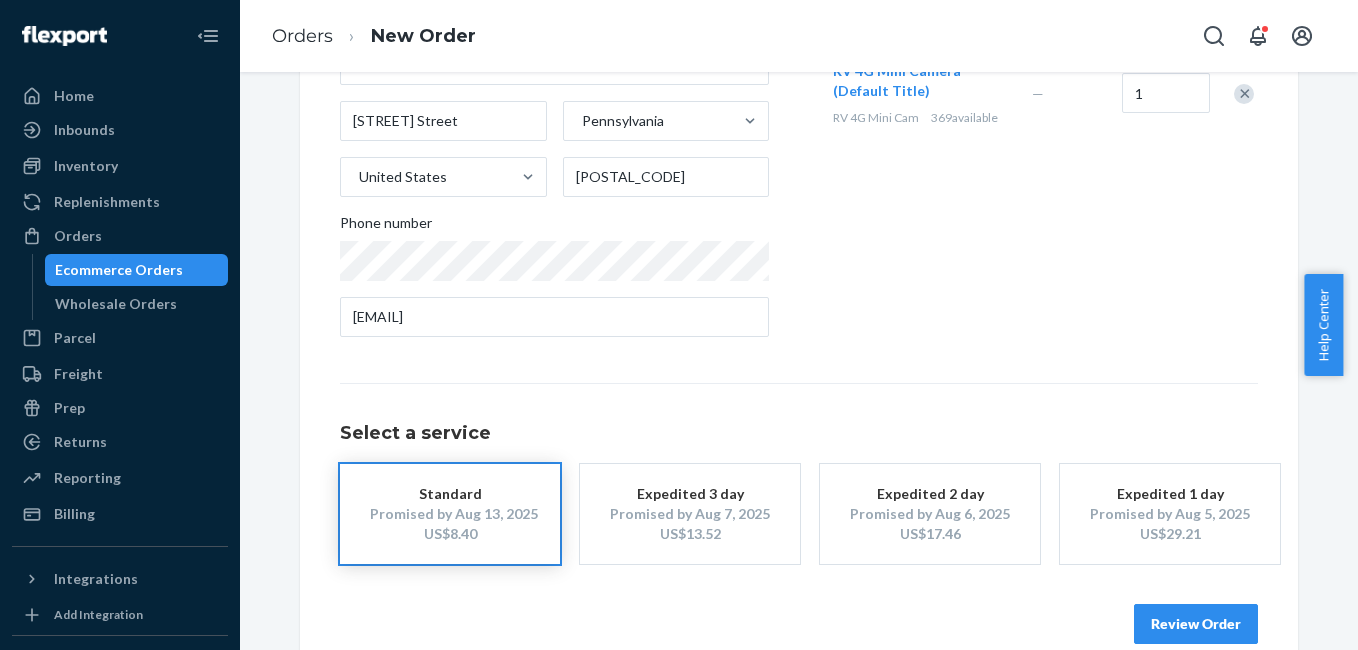 scroll, scrollTop: 361, scrollLeft: 0, axis: vertical 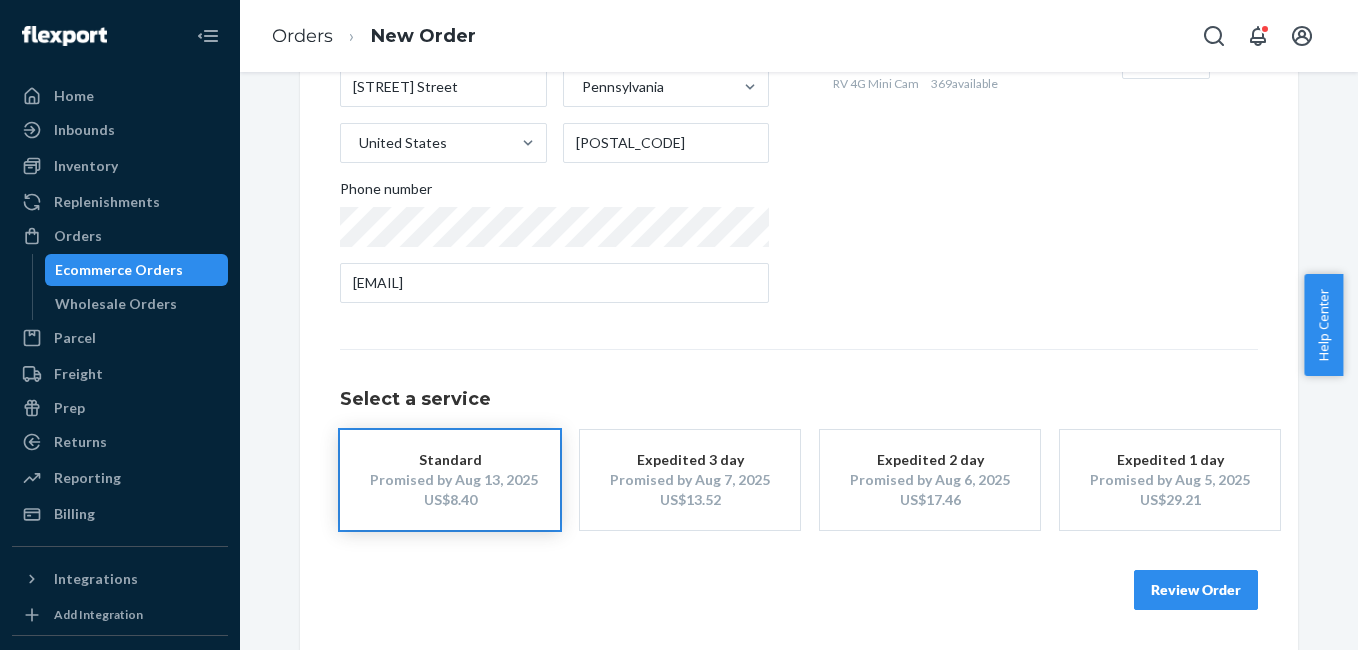 click on "Review Order" at bounding box center [1196, 590] 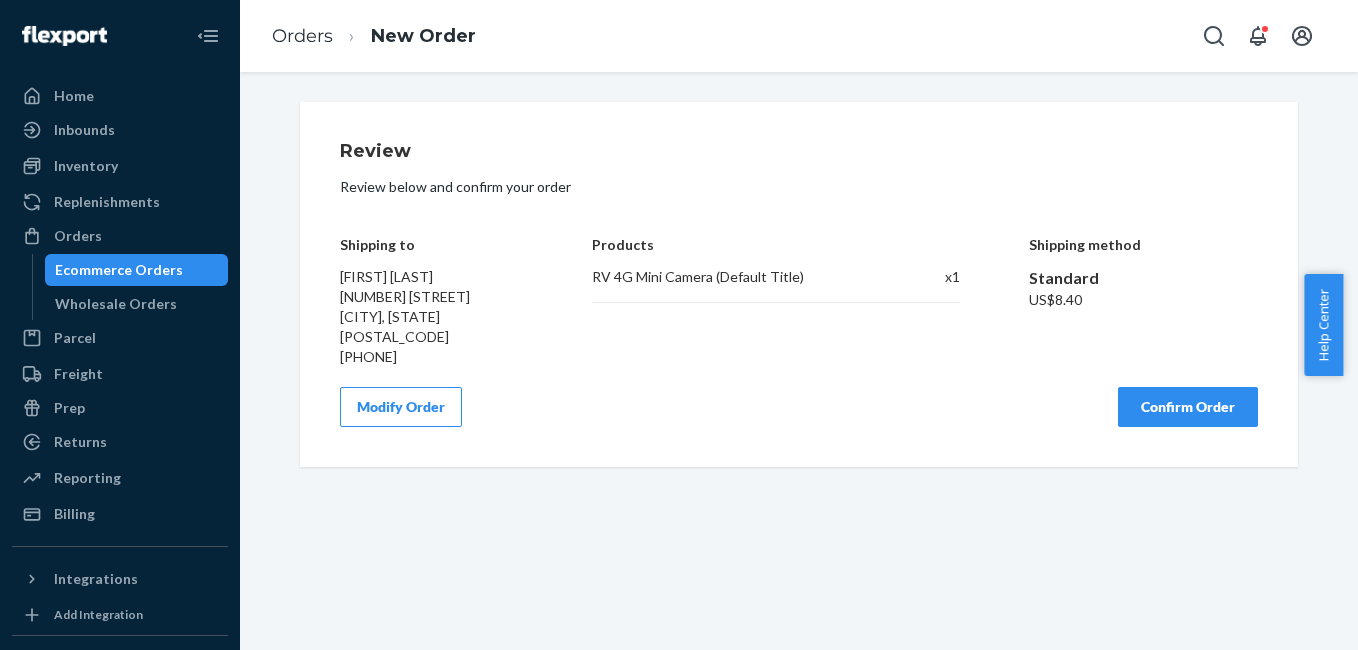 scroll, scrollTop: 0, scrollLeft: 0, axis: both 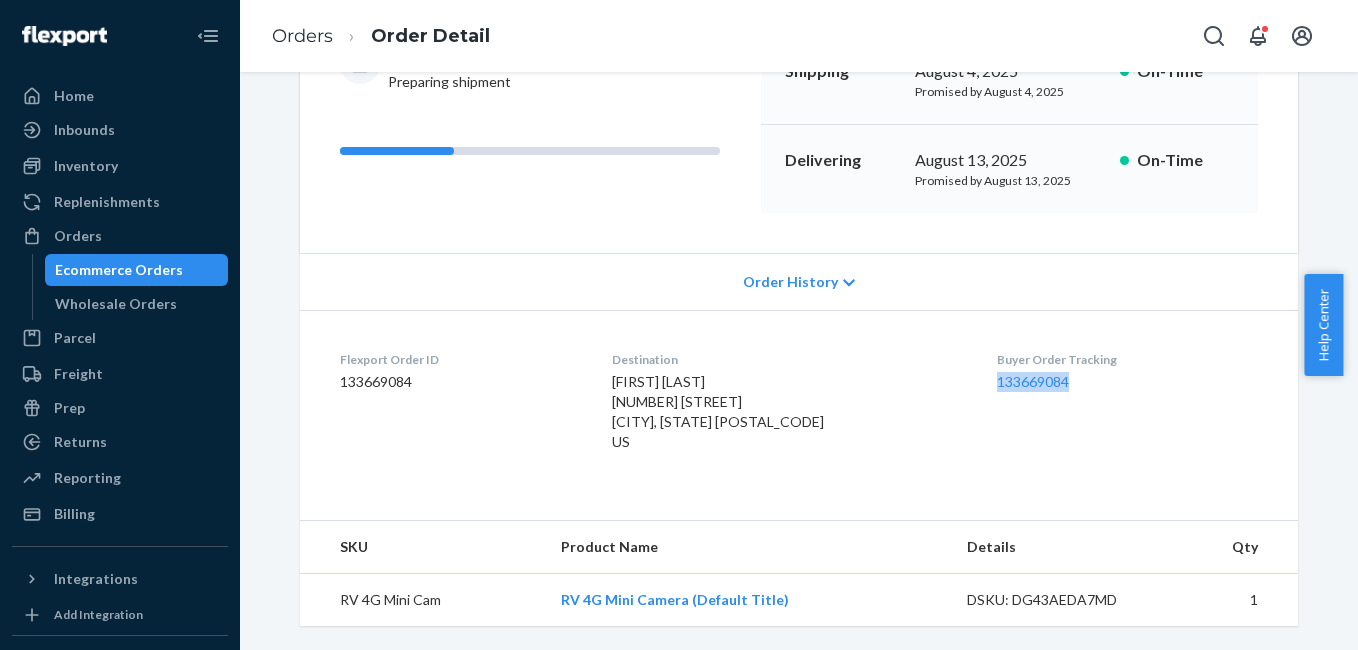 drag, startPoint x: 981, startPoint y: 388, endPoint x: 1069, endPoint y: 385, distance: 88.051125 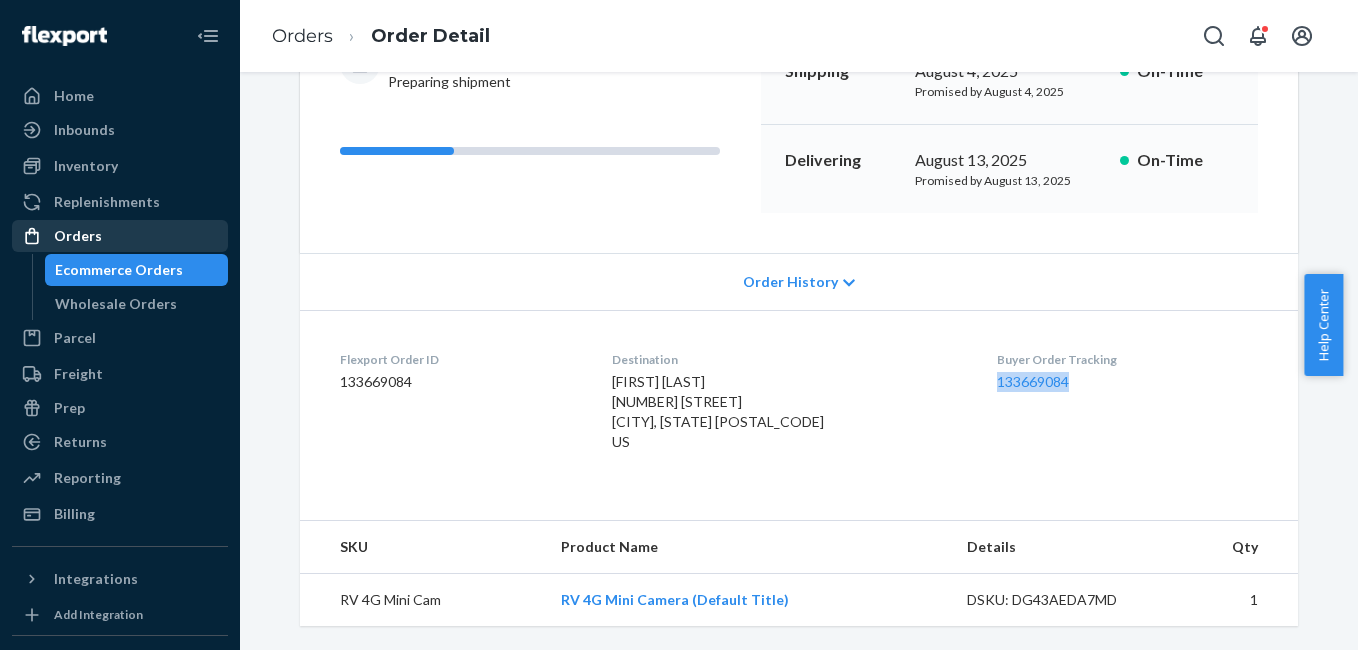 click on "Orders" at bounding box center [120, 236] 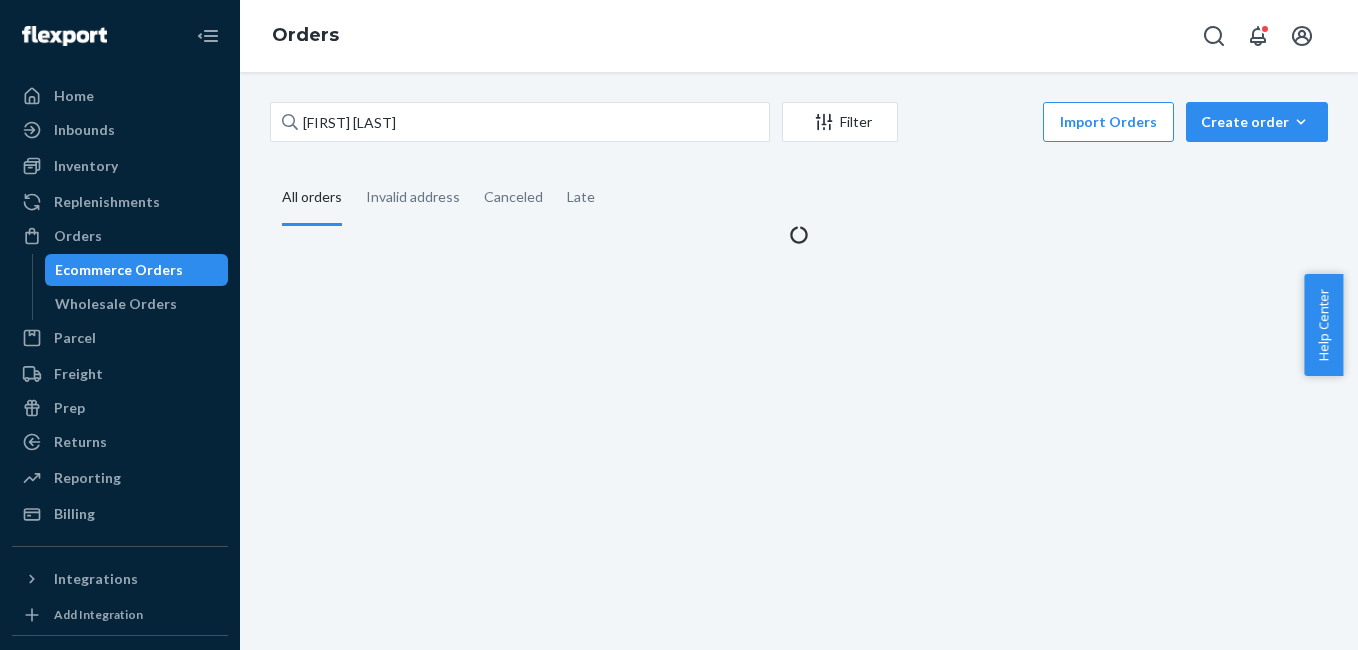 scroll, scrollTop: 0, scrollLeft: 0, axis: both 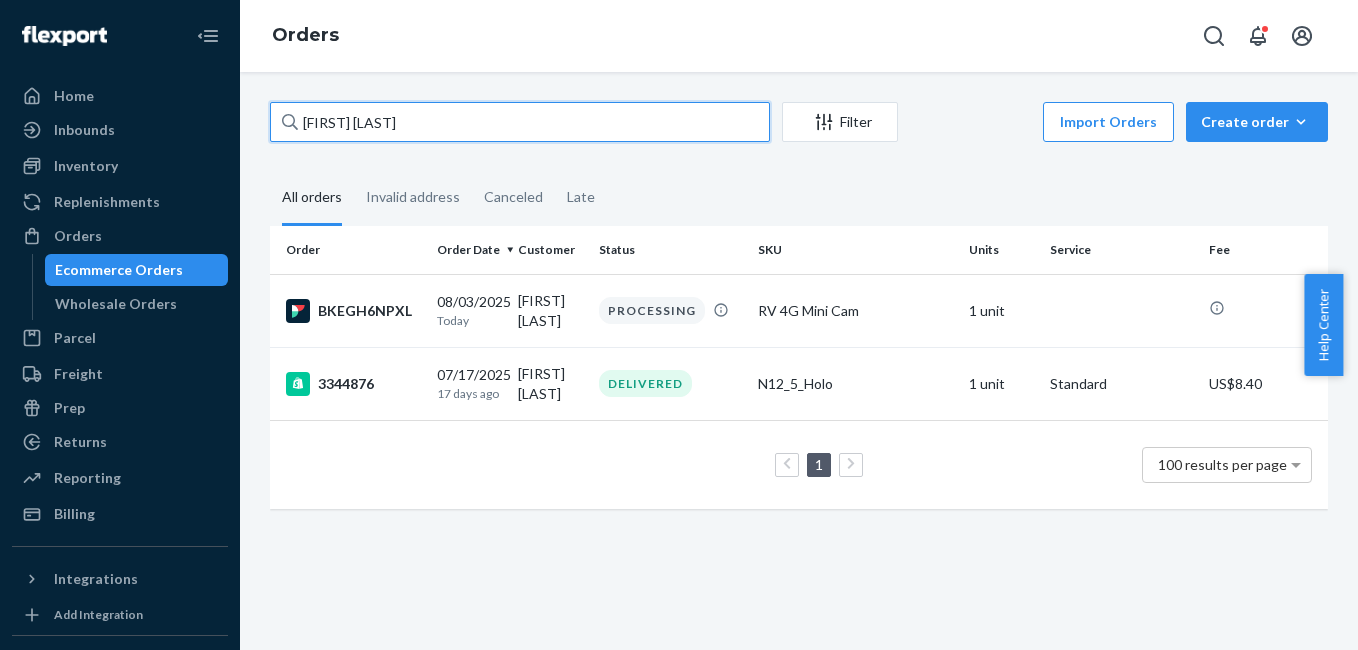 paste on "[FIRST] [LAST]" 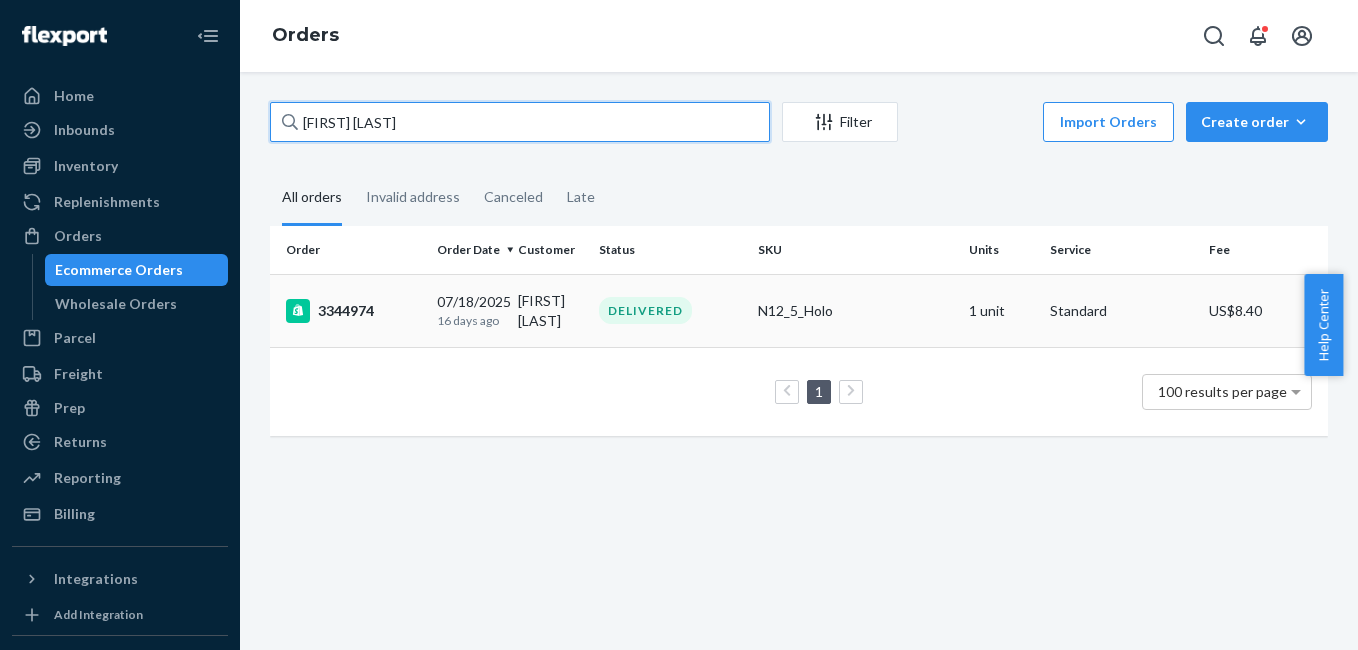 type on "[FIRST] [LAST]" 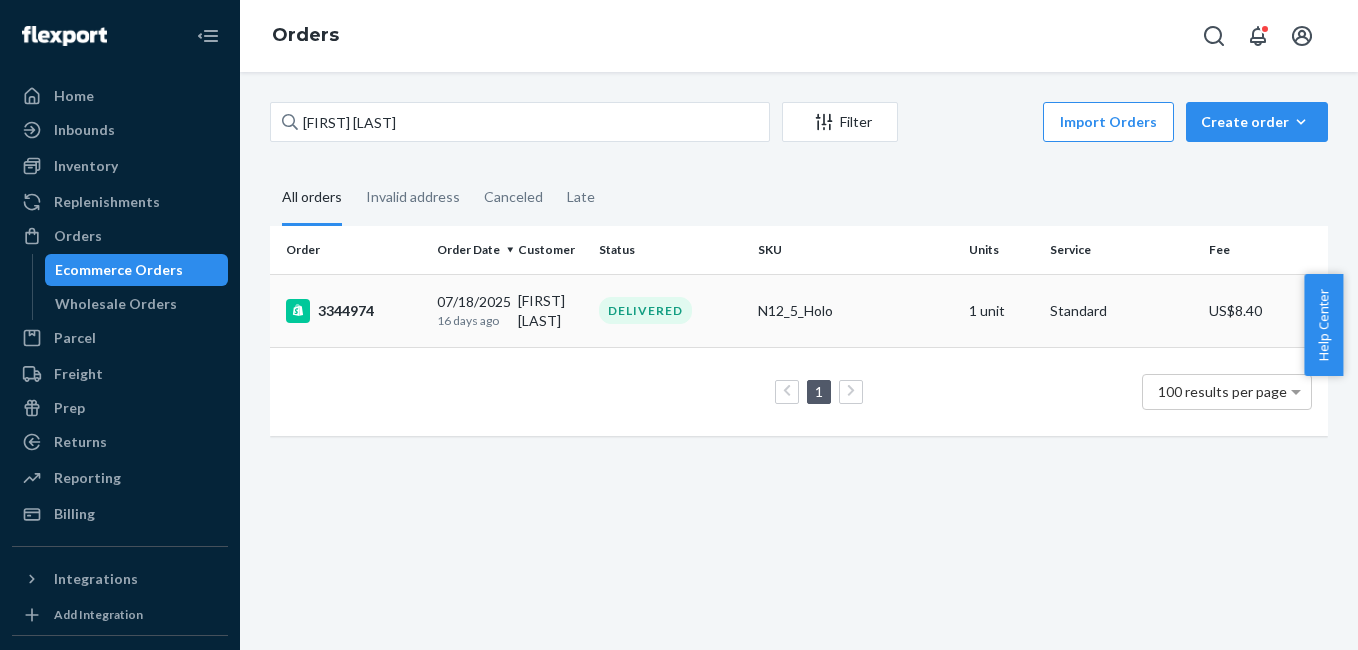 click on "3344974" at bounding box center [353, 311] 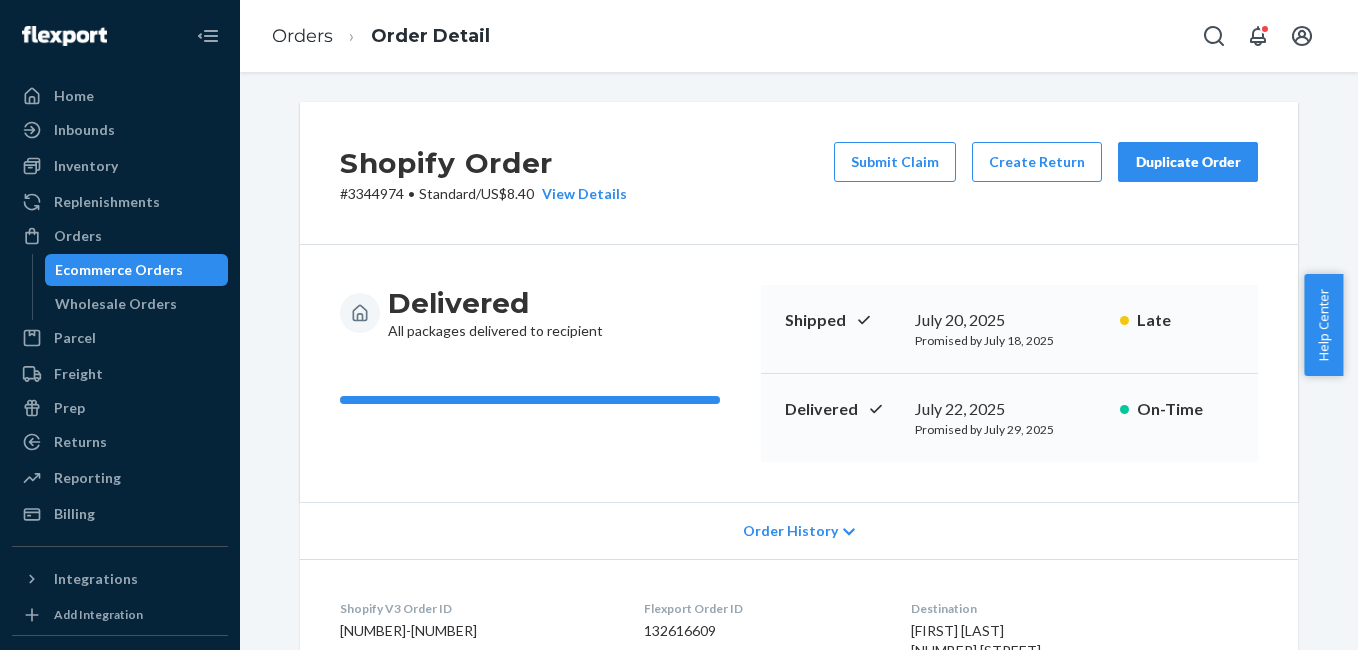 click on "Duplicate Order" at bounding box center (1188, 162) 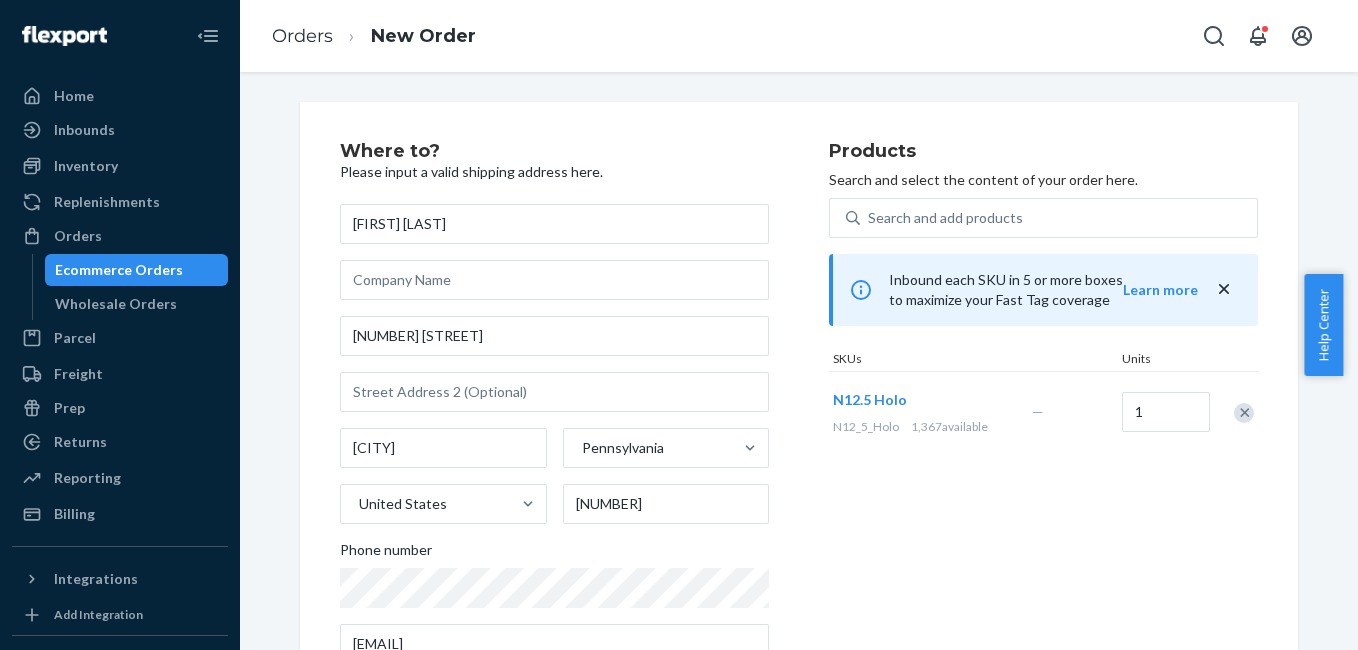 click at bounding box center (1244, 413) 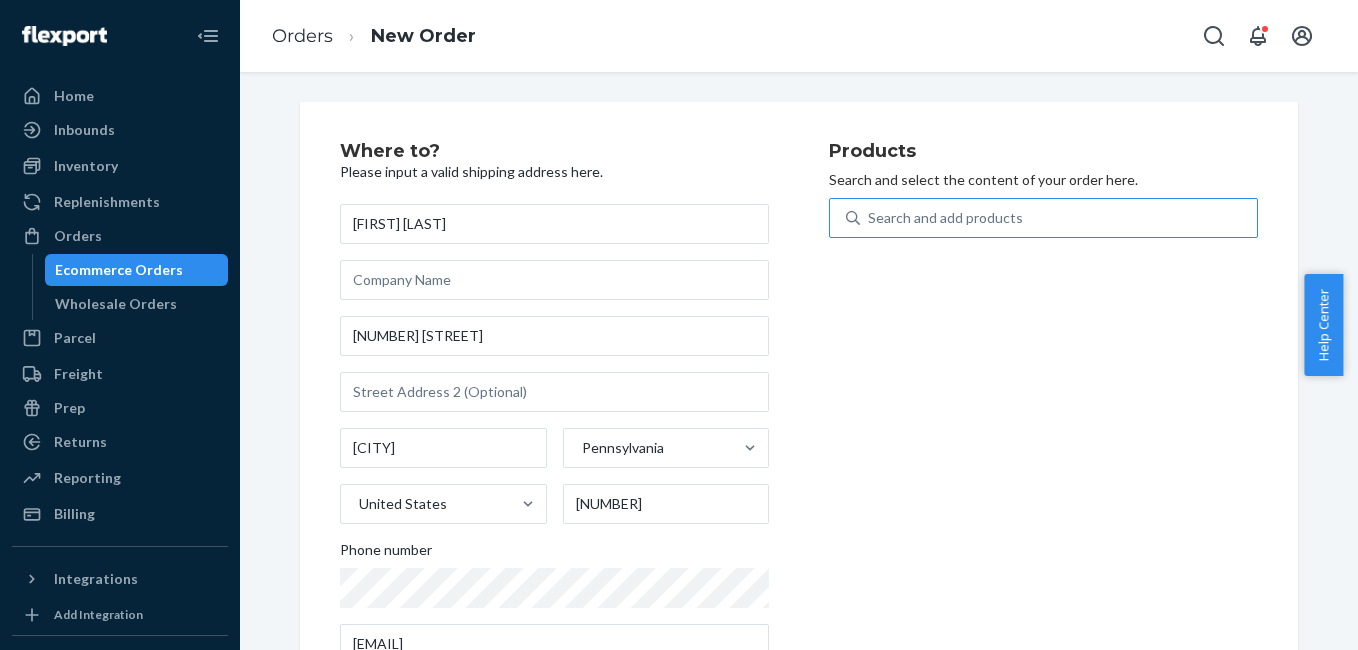 click on "Search and add products" at bounding box center [945, 218] 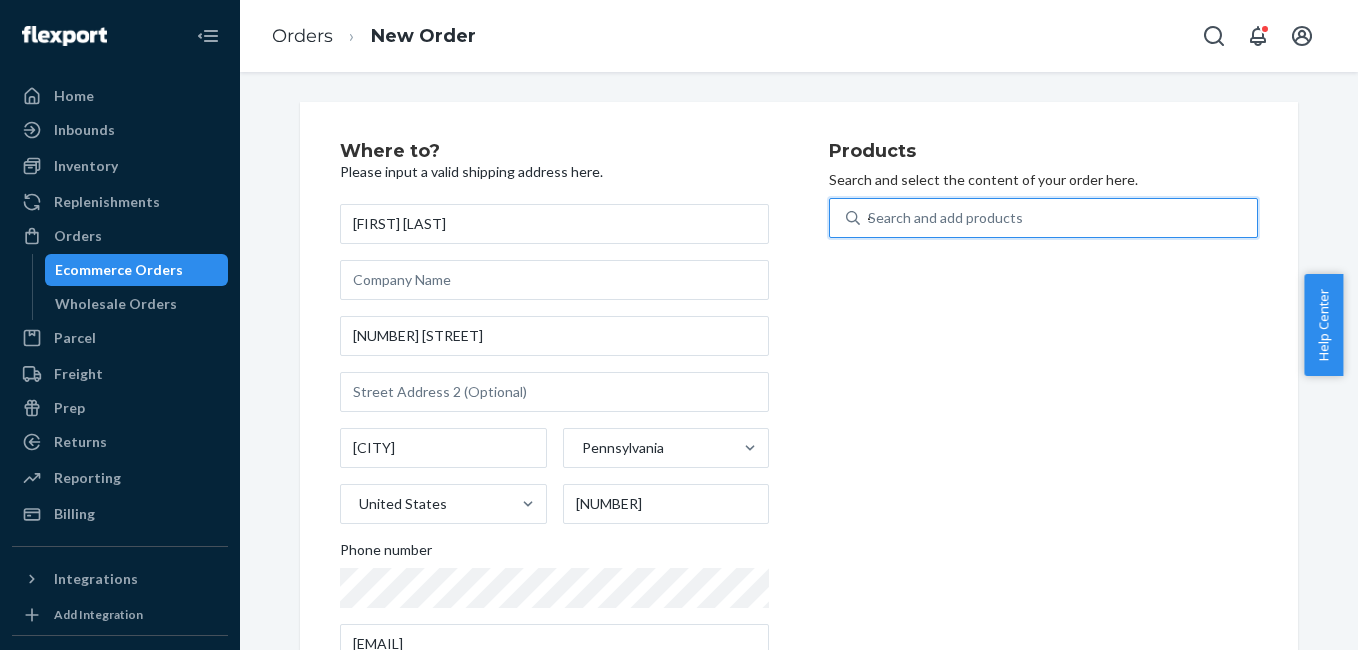 type on "4g" 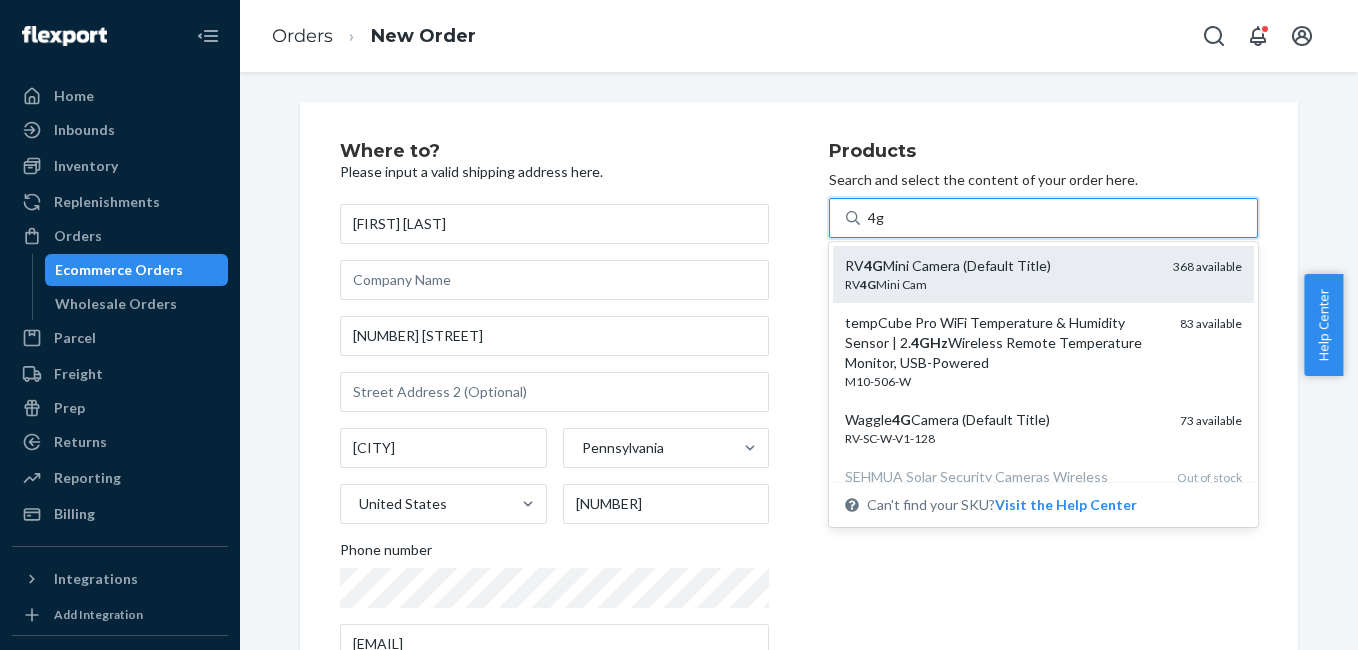 click on "RV  4G  Mini Camera (Default Title)" at bounding box center (1001, 266) 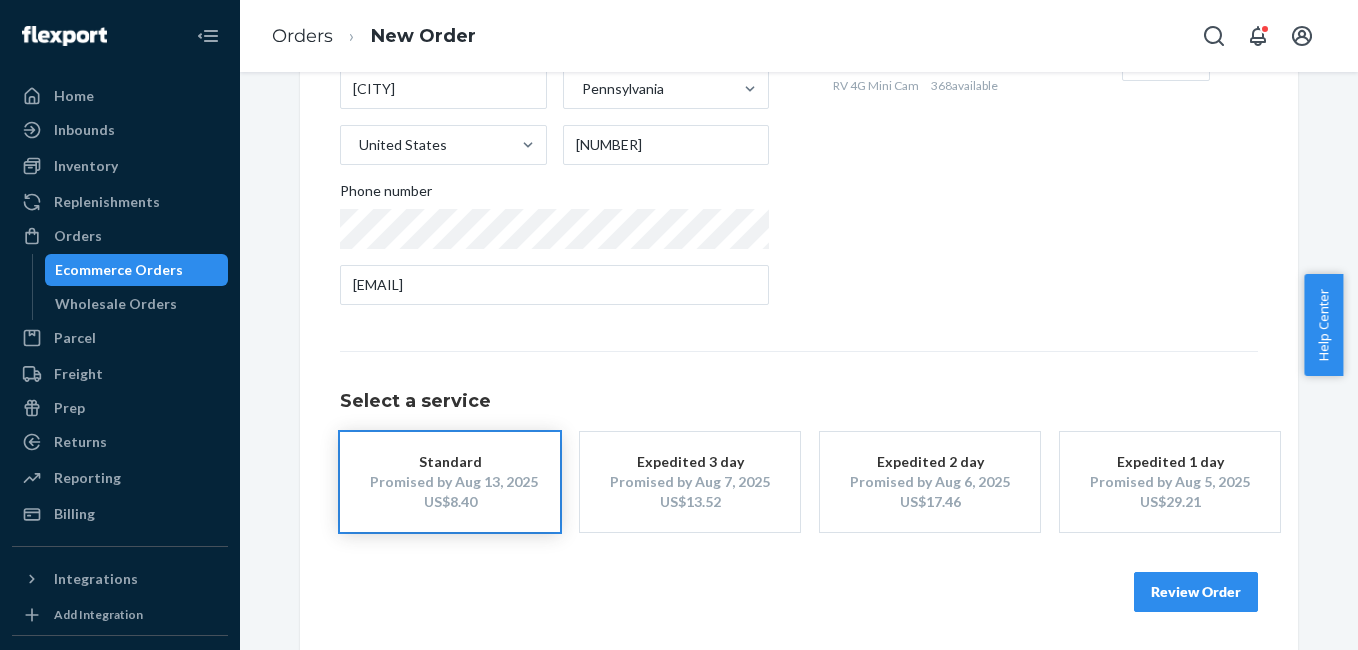 scroll, scrollTop: 361, scrollLeft: 0, axis: vertical 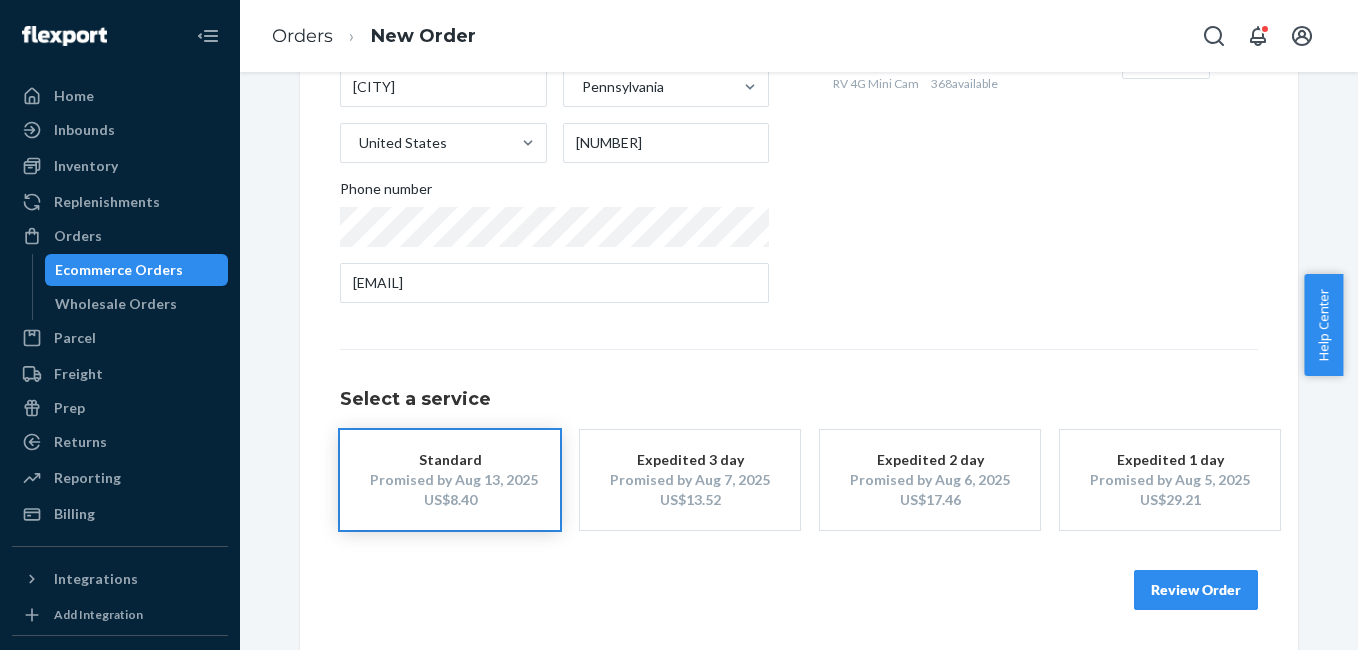 click on "Review Order" at bounding box center [1196, 590] 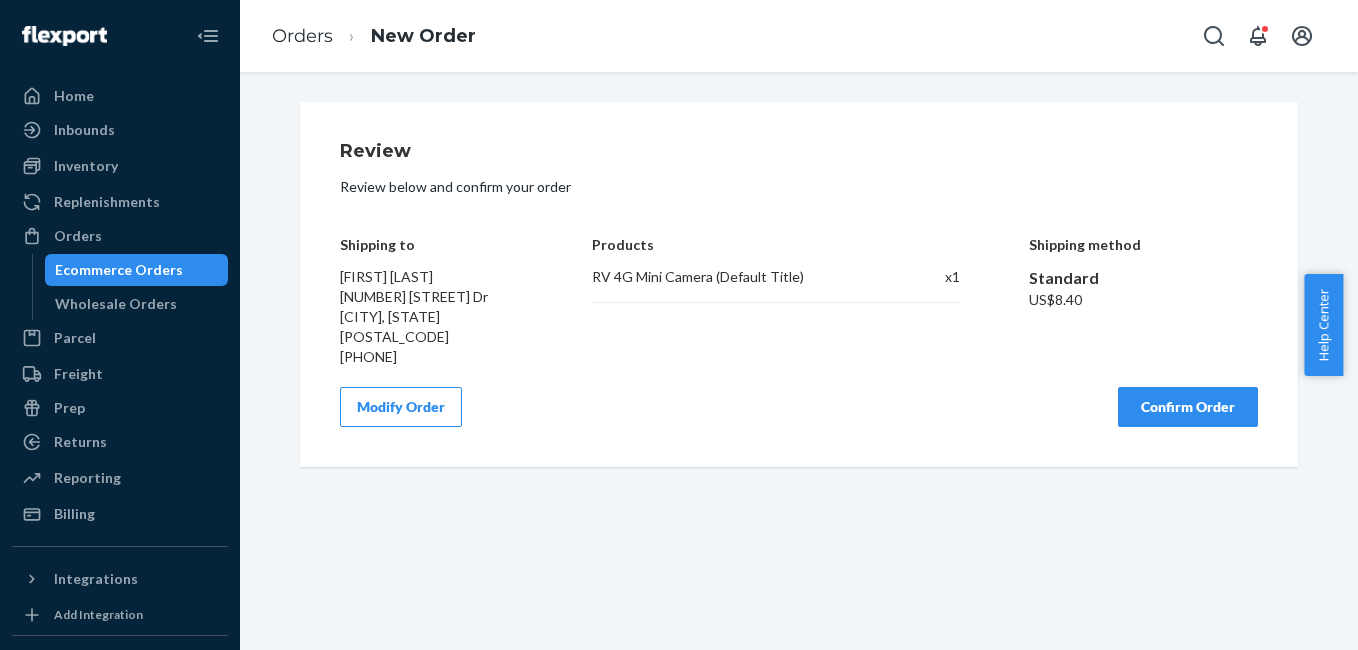 scroll, scrollTop: 0, scrollLeft: 0, axis: both 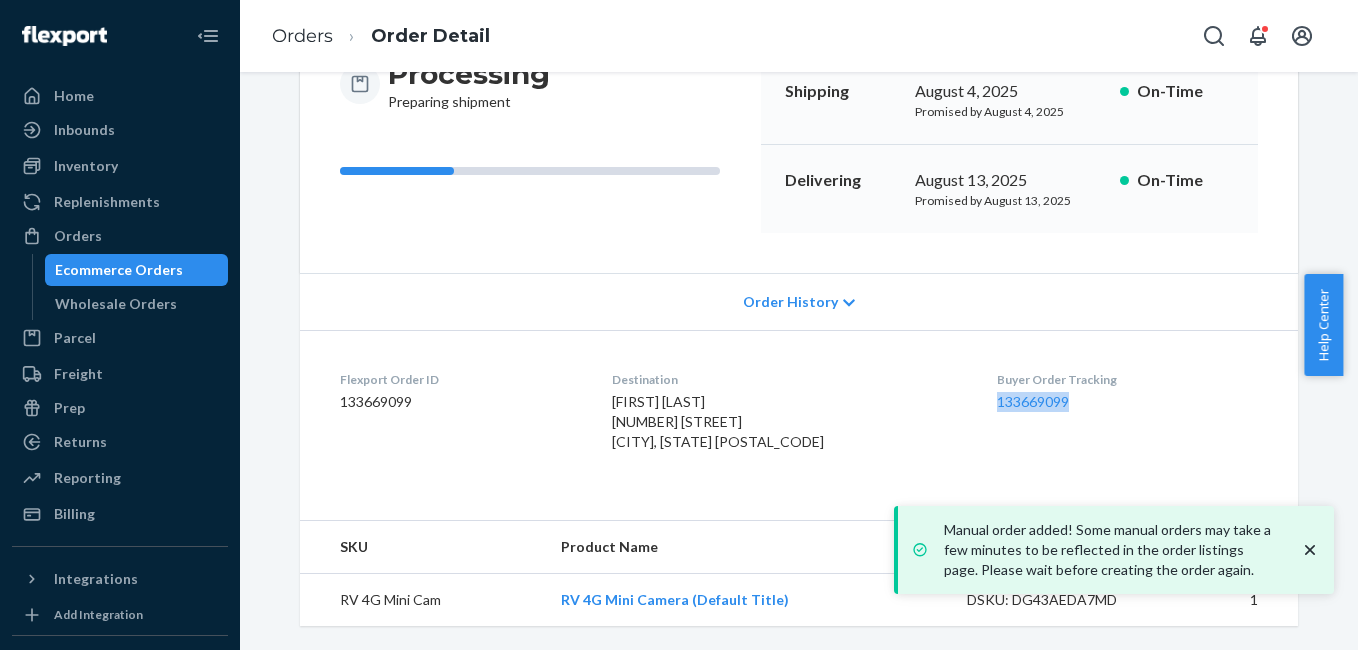 drag, startPoint x: 958, startPoint y: 402, endPoint x: 1055, endPoint y: 395, distance: 97.25225 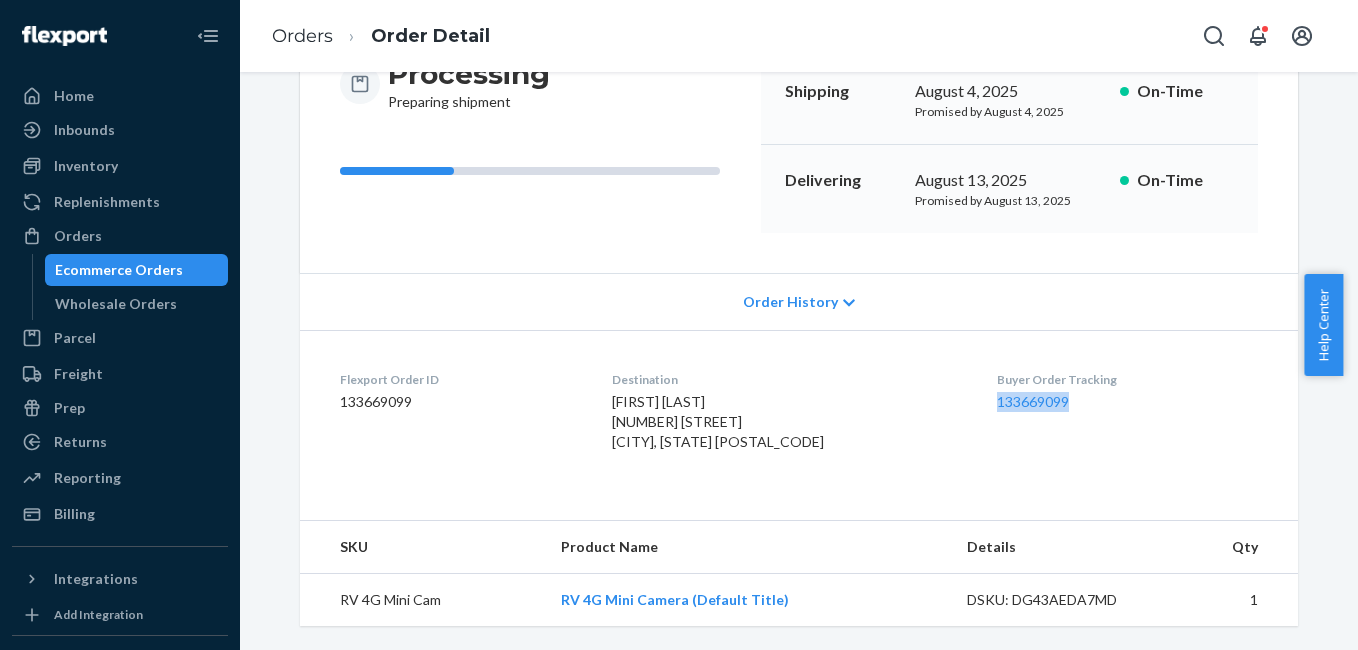 copy on "133669099" 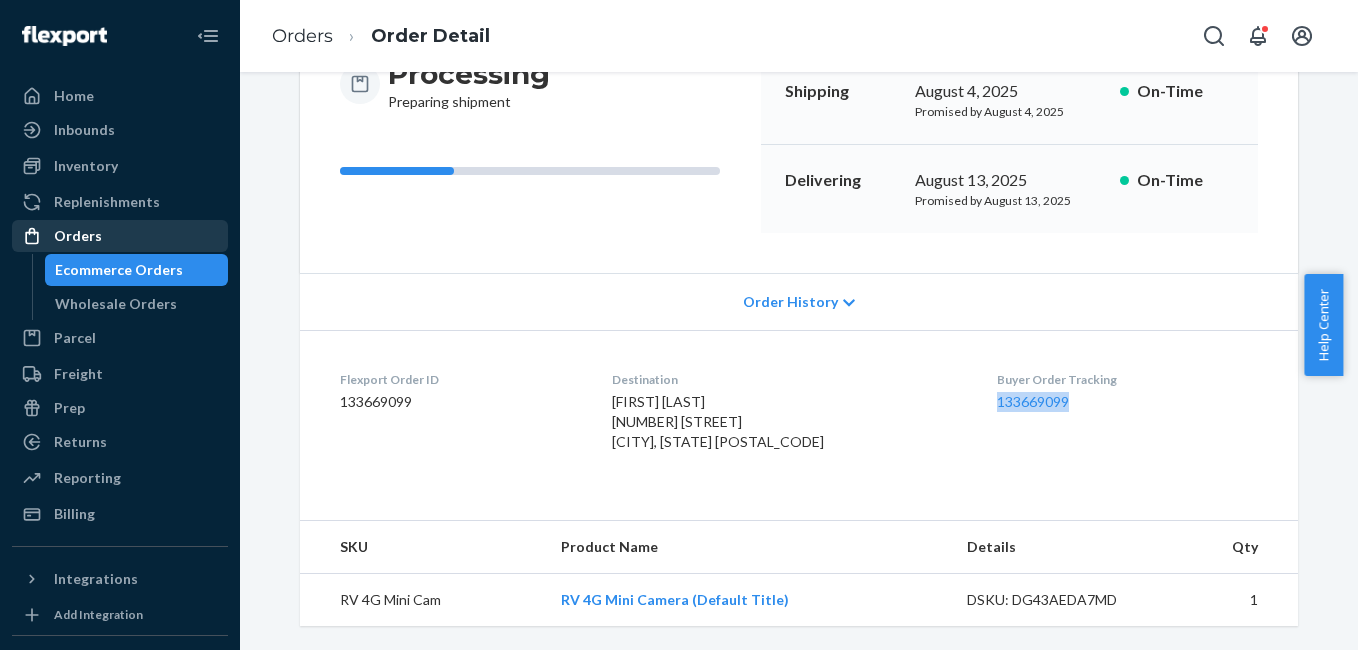 drag, startPoint x: 169, startPoint y: 238, endPoint x: 194, endPoint y: 240, distance: 25.079872 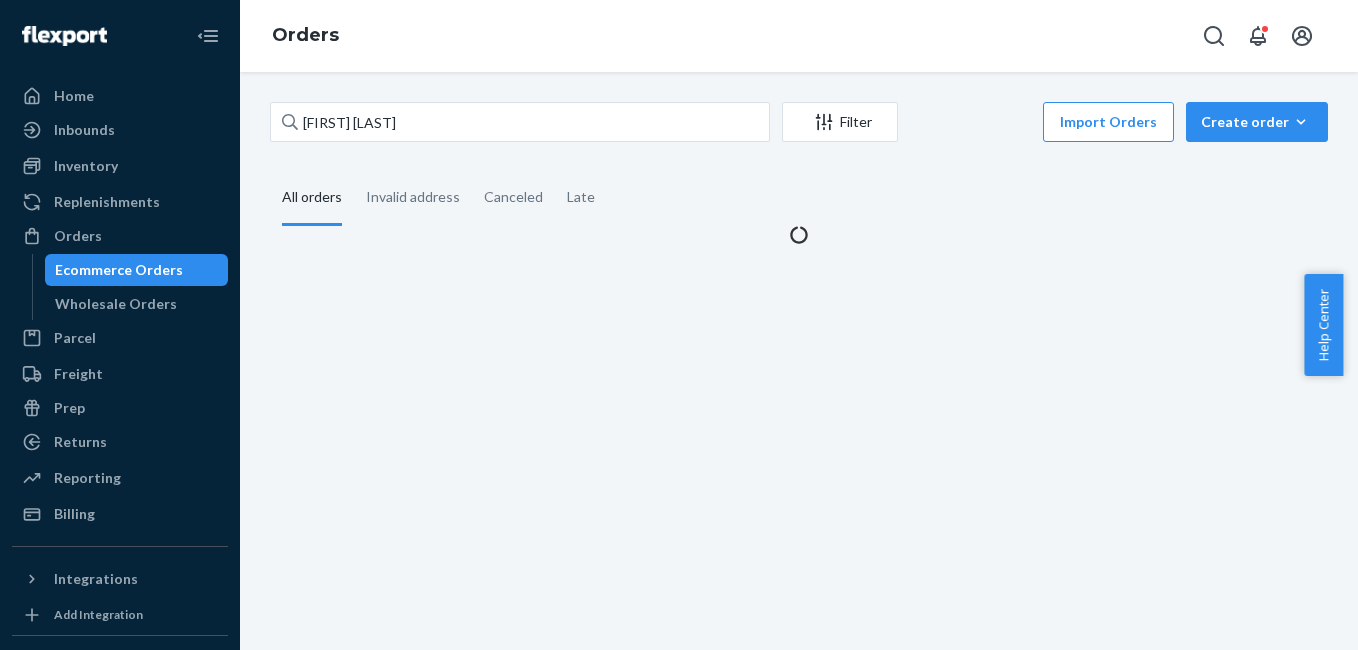 scroll, scrollTop: 0, scrollLeft: 0, axis: both 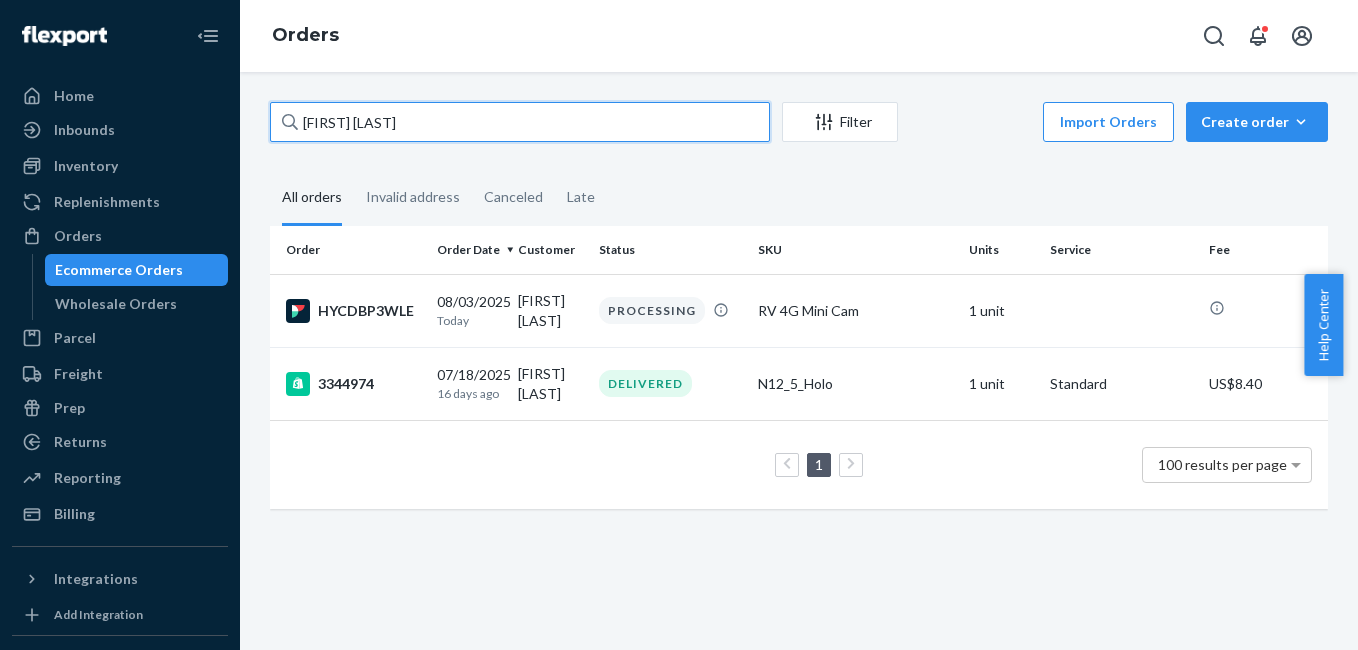 click on "[FIRST] [LAST]" at bounding box center [520, 122] 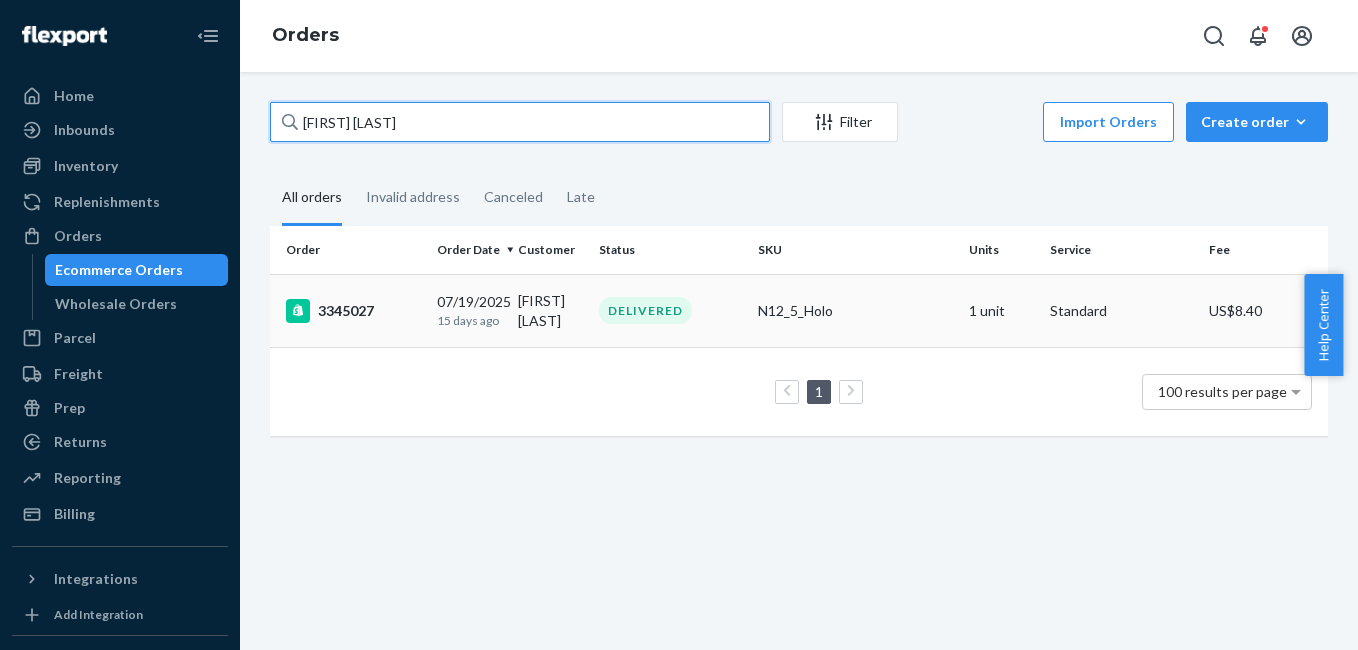 type on "[FIRST] [LAST]" 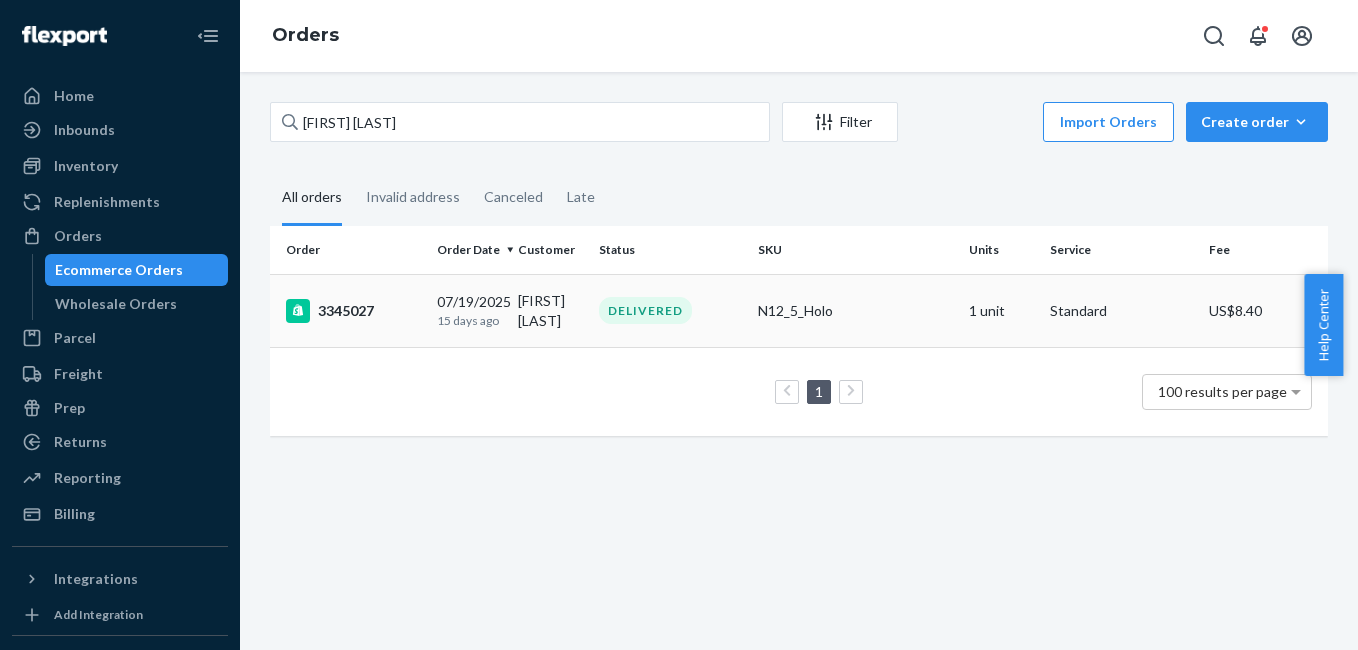click on "3345027" at bounding box center (353, 311) 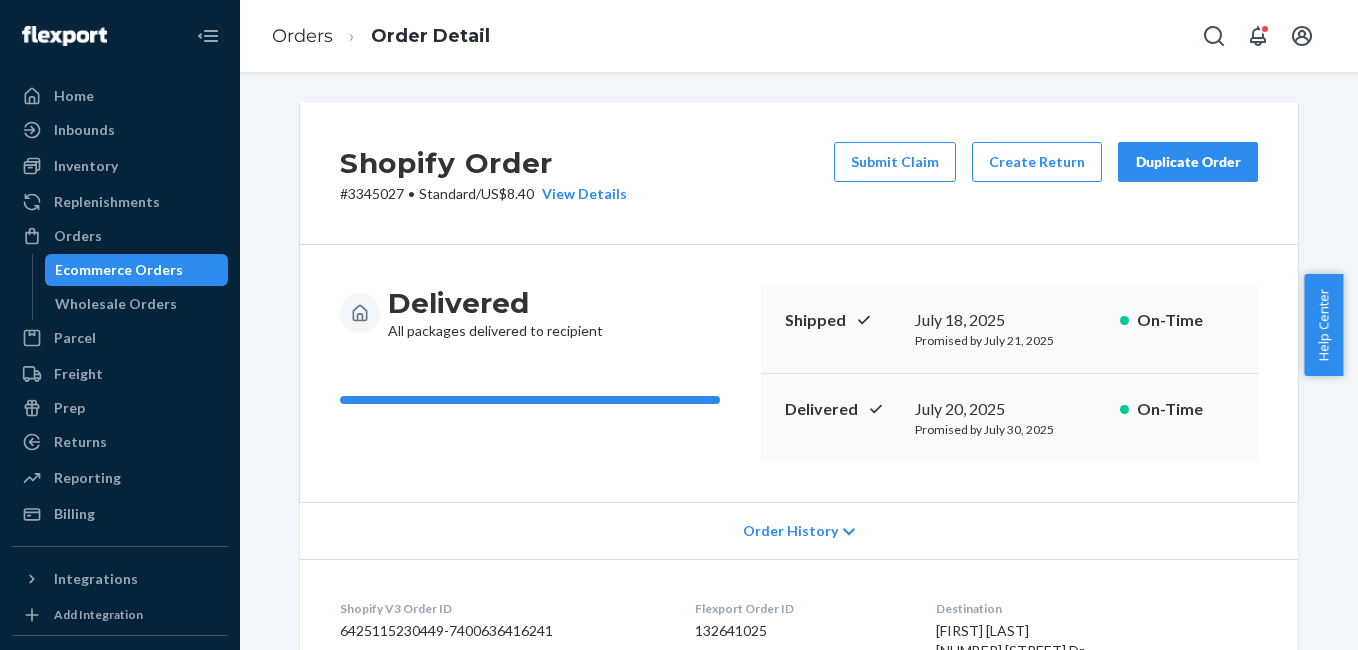 click on "Duplicate Order" at bounding box center (1188, 162) 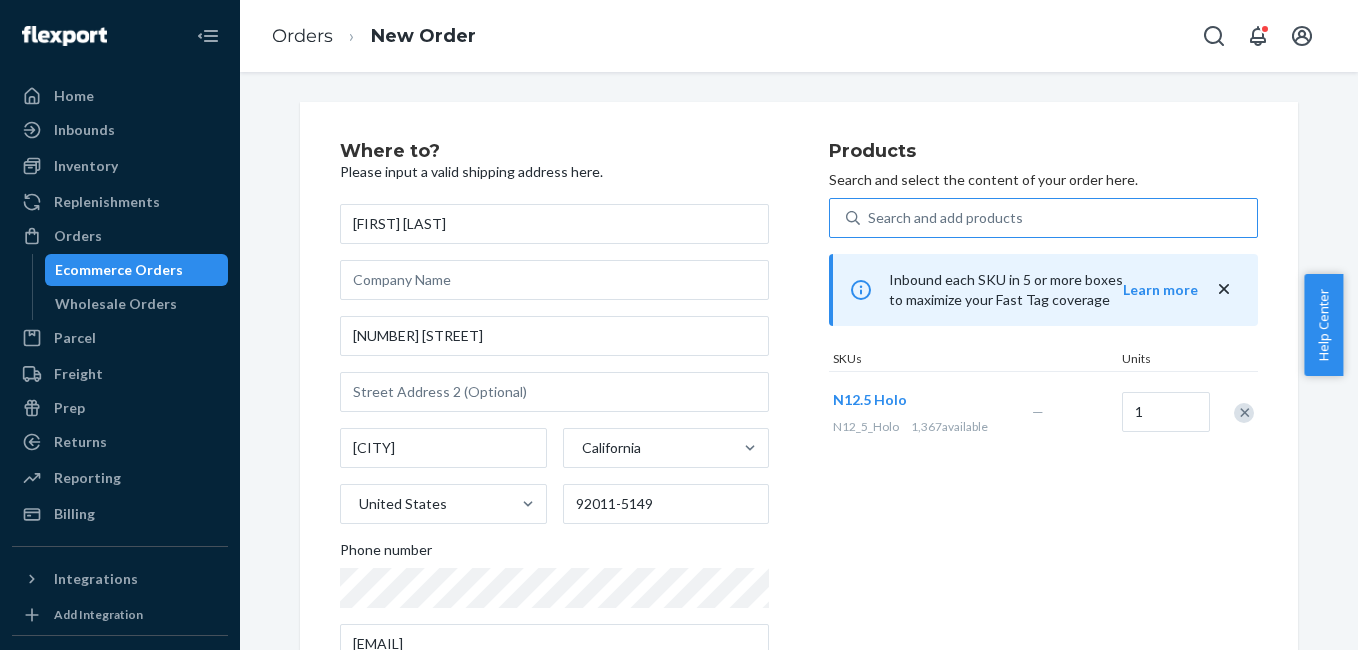 click at bounding box center (1244, 413) 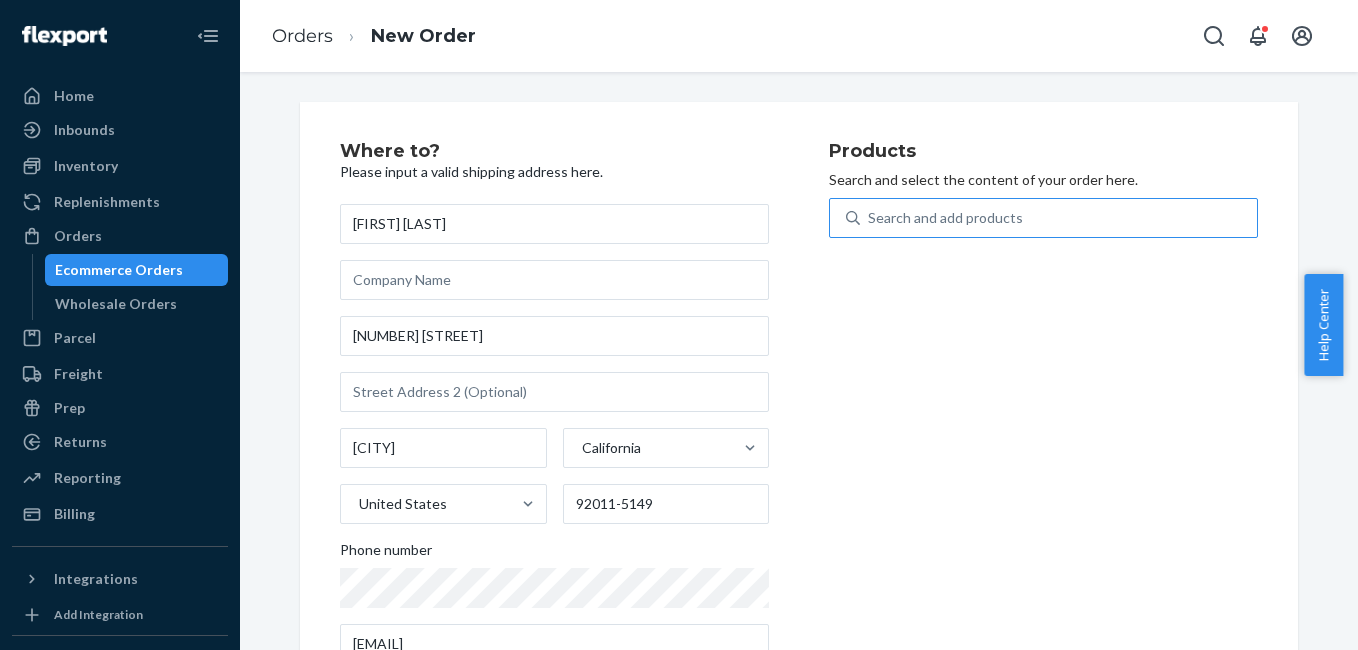 click on "Search and add products" at bounding box center (945, 218) 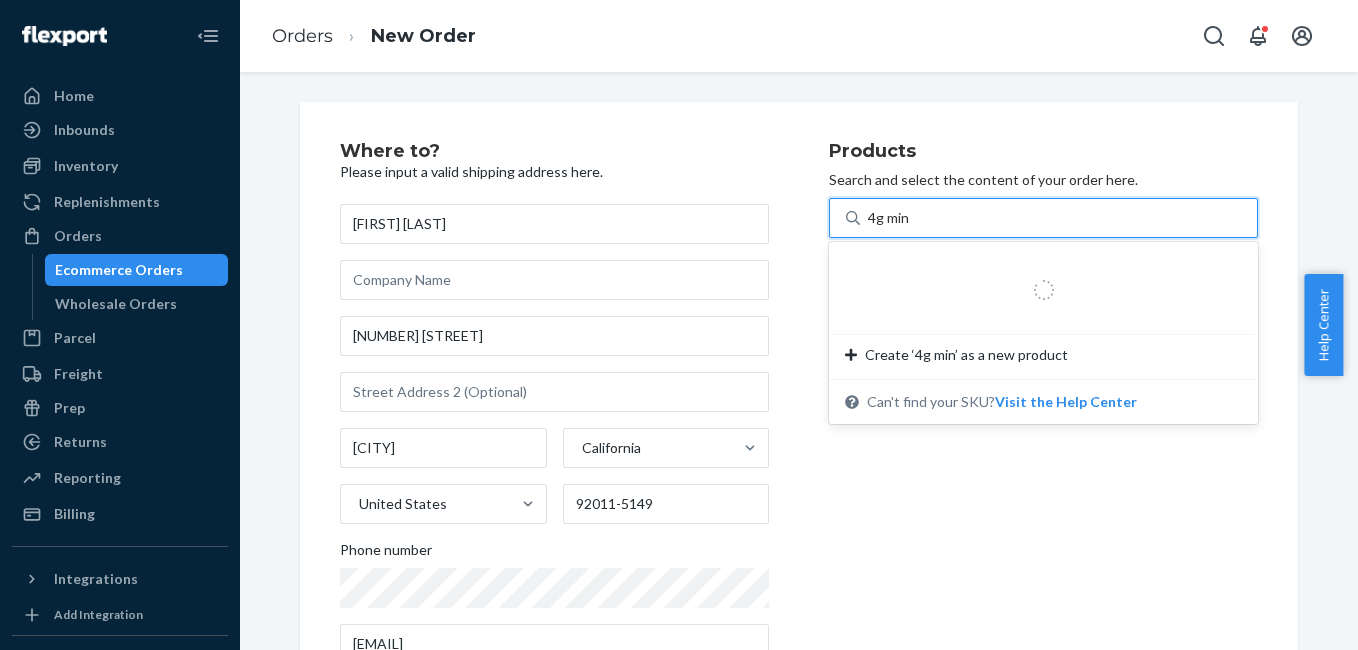 type on "4g mini" 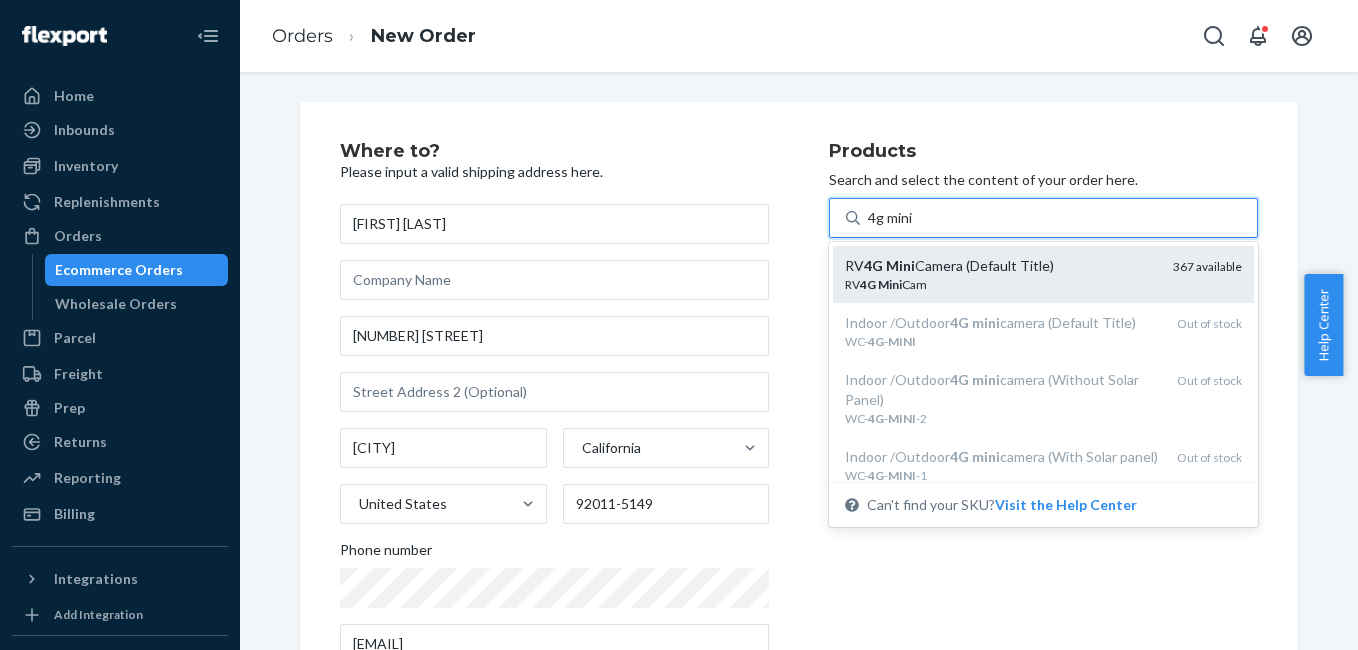 click on "RV  4G   Mini  Camera (Default Title)" at bounding box center [1001, 266] 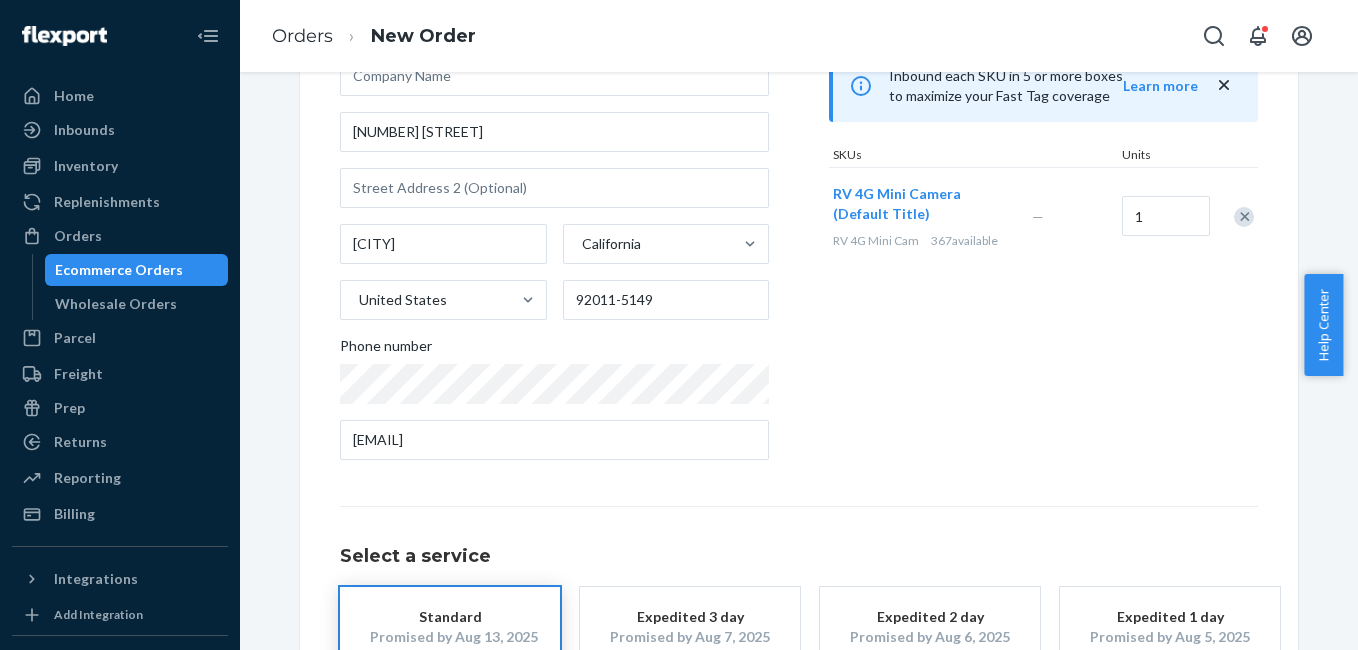 scroll, scrollTop: 361, scrollLeft: 0, axis: vertical 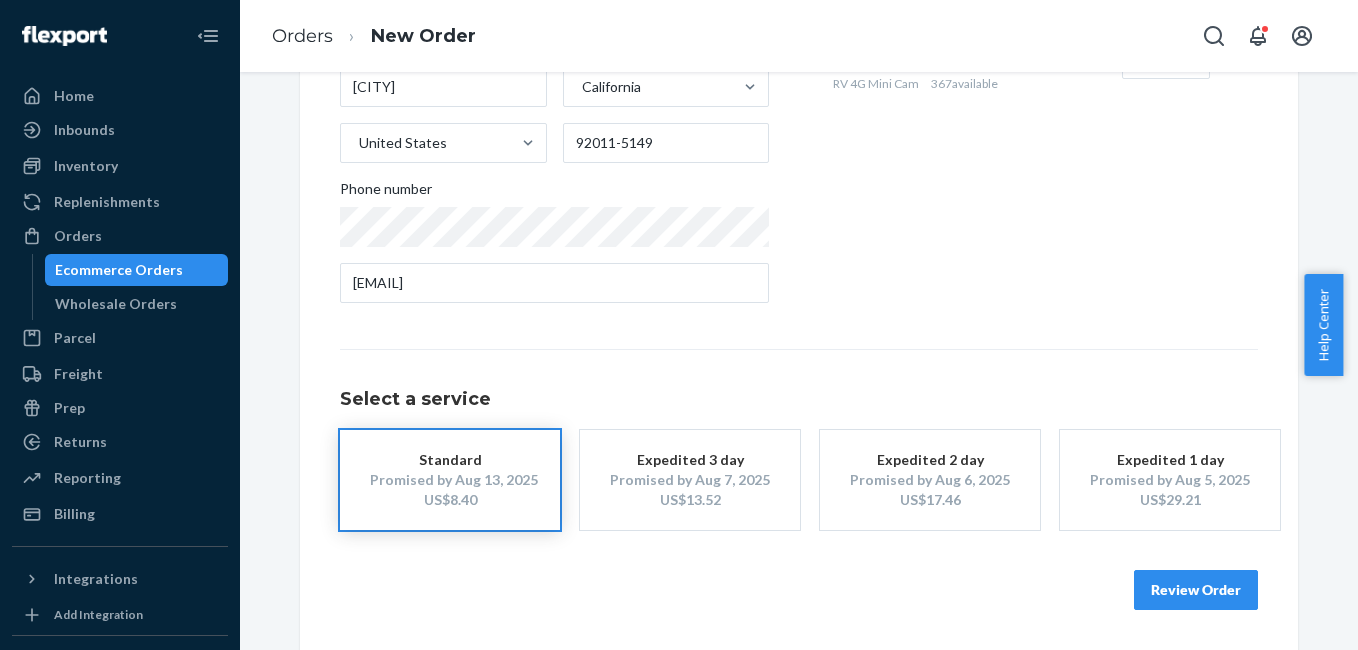 click on "Review Order" at bounding box center [1196, 590] 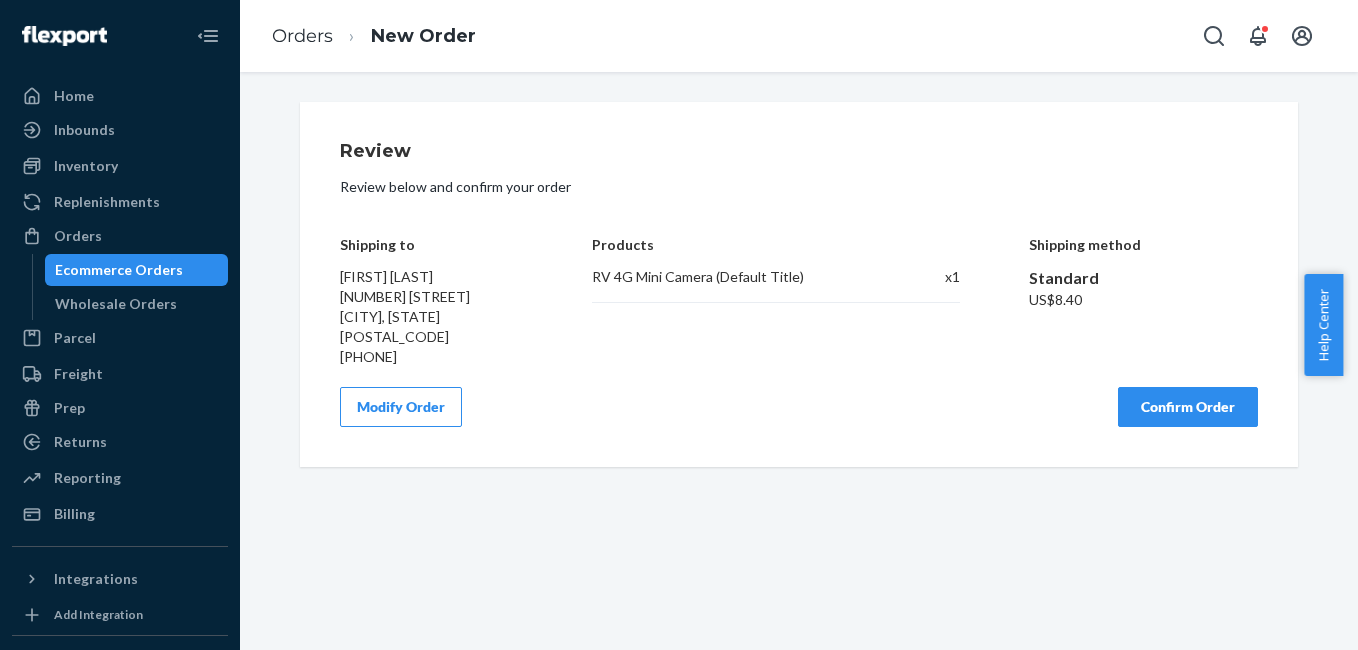 scroll, scrollTop: 0, scrollLeft: 0, axis: both 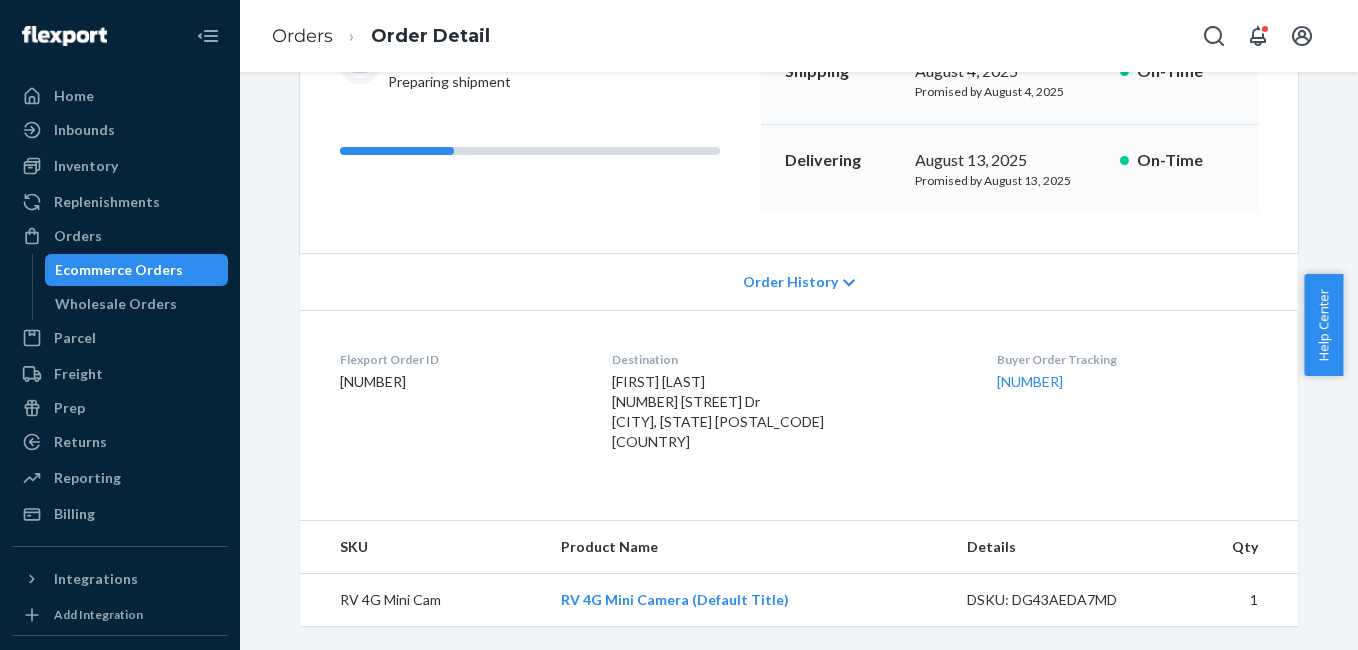 drag, startPoint x: 984, startPoint y: 384, endPoint x: 1062, endPoint y: 378, distance: 78.23043 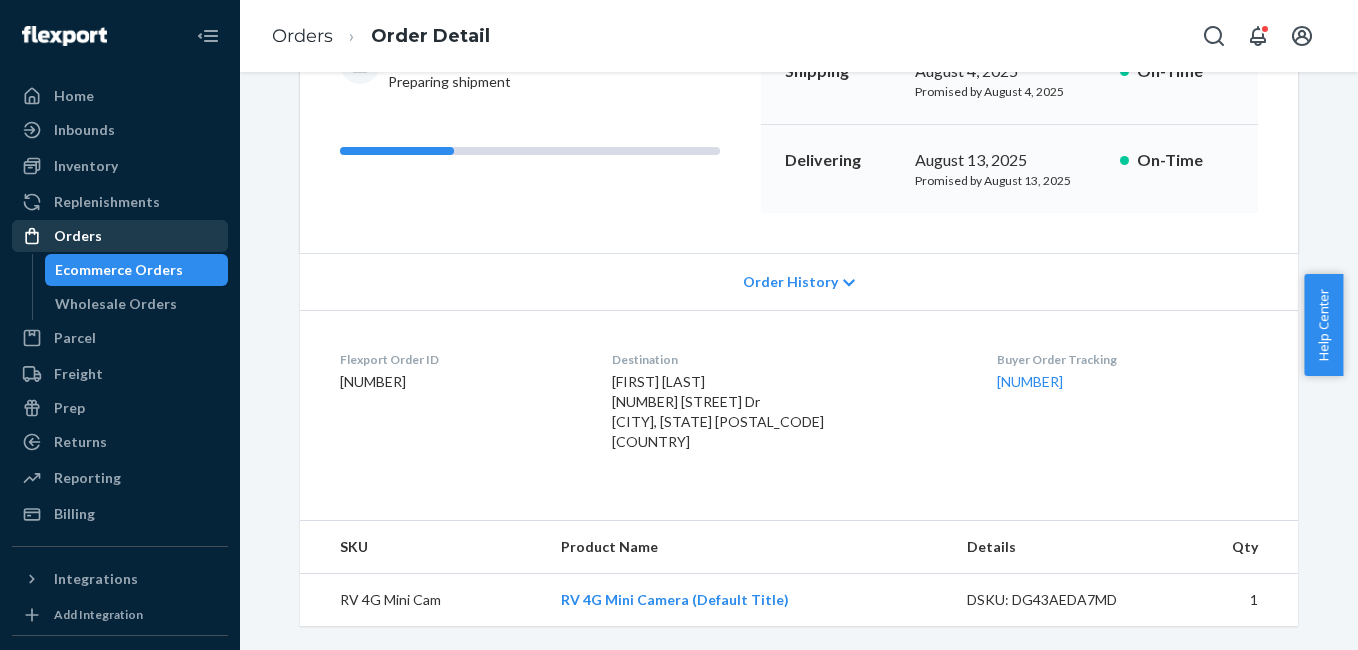 click on "Orders" at bounding box center (120, 236) 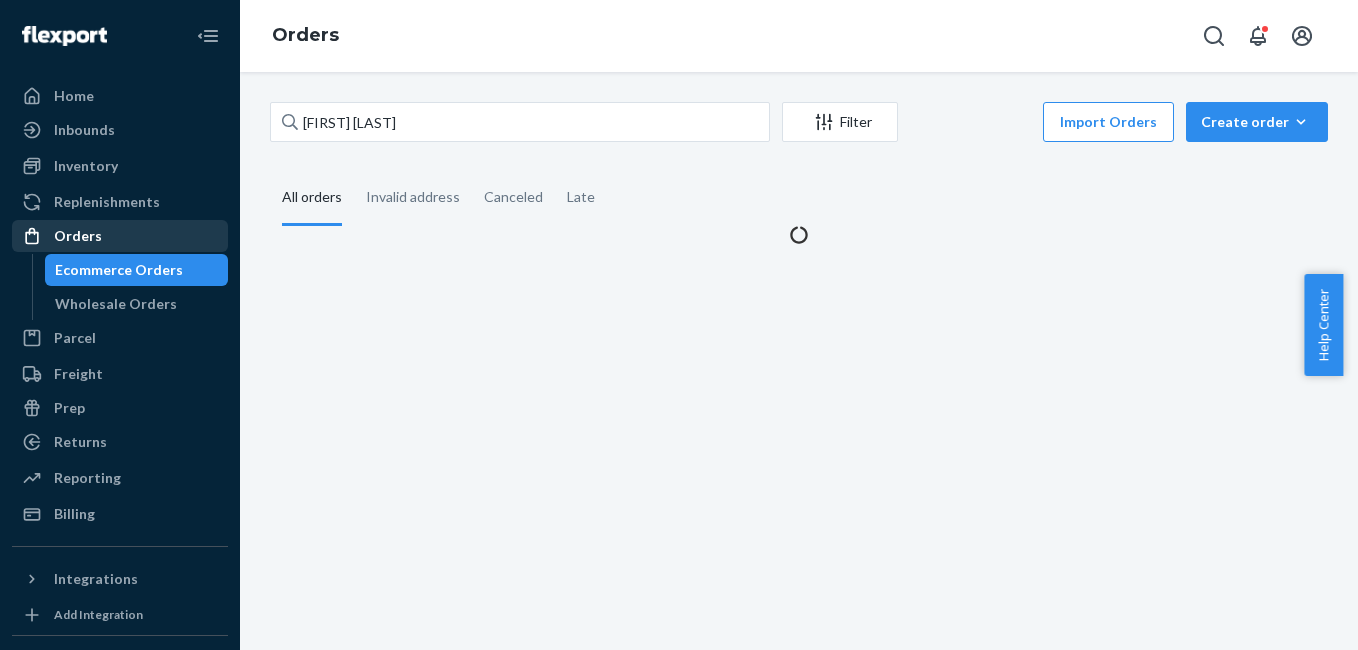 scroll, scrollTop: 0, scrollLeft: 0, axis: both 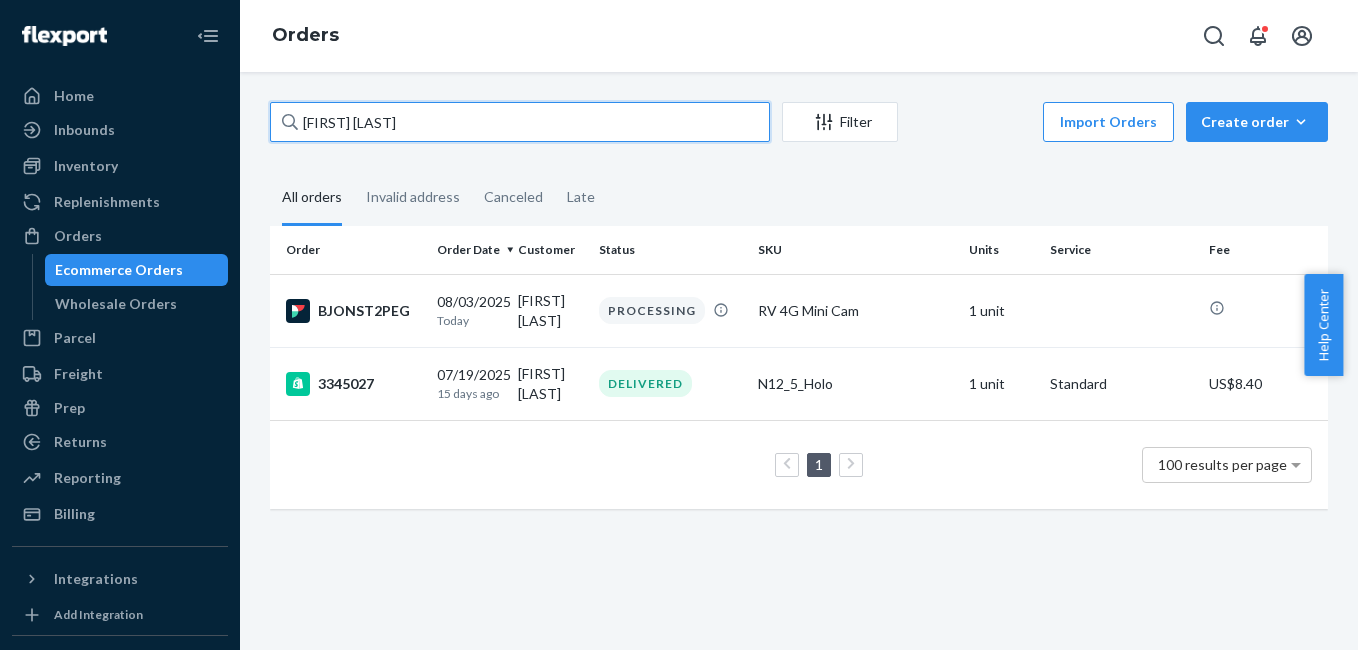 paste on "[FIRST] [LAST]" 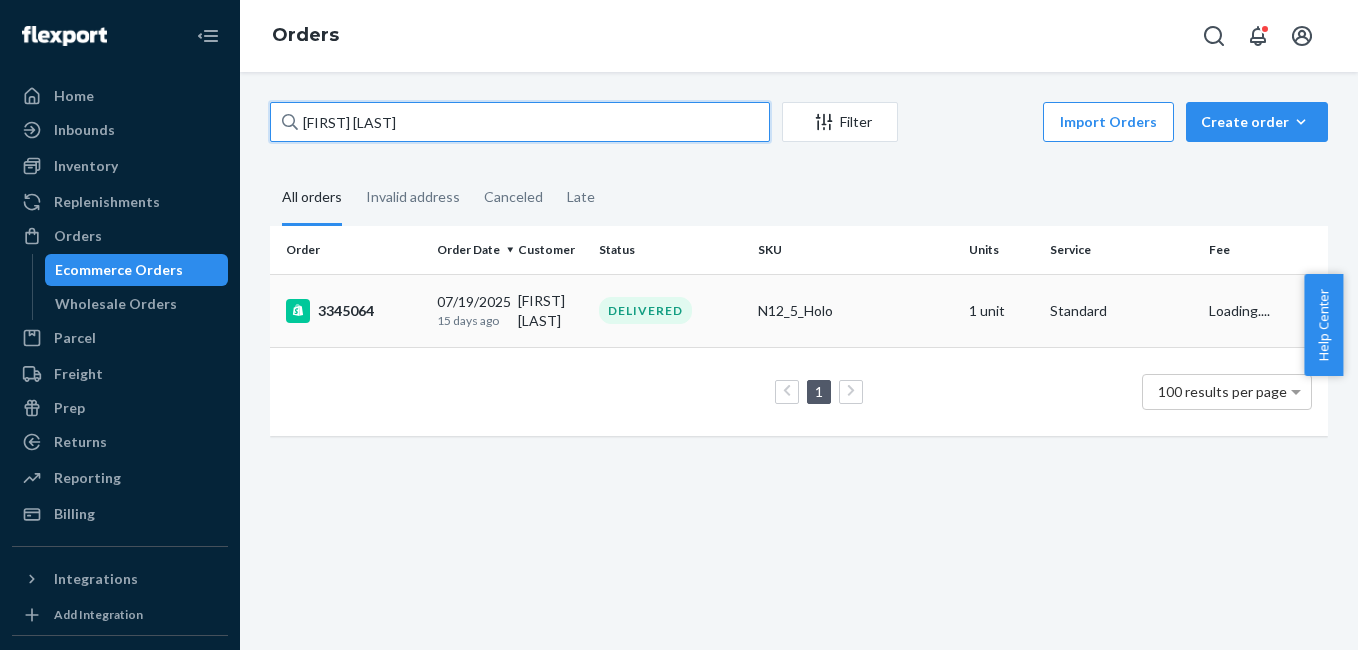 type on "[FIRST] [LAST]" 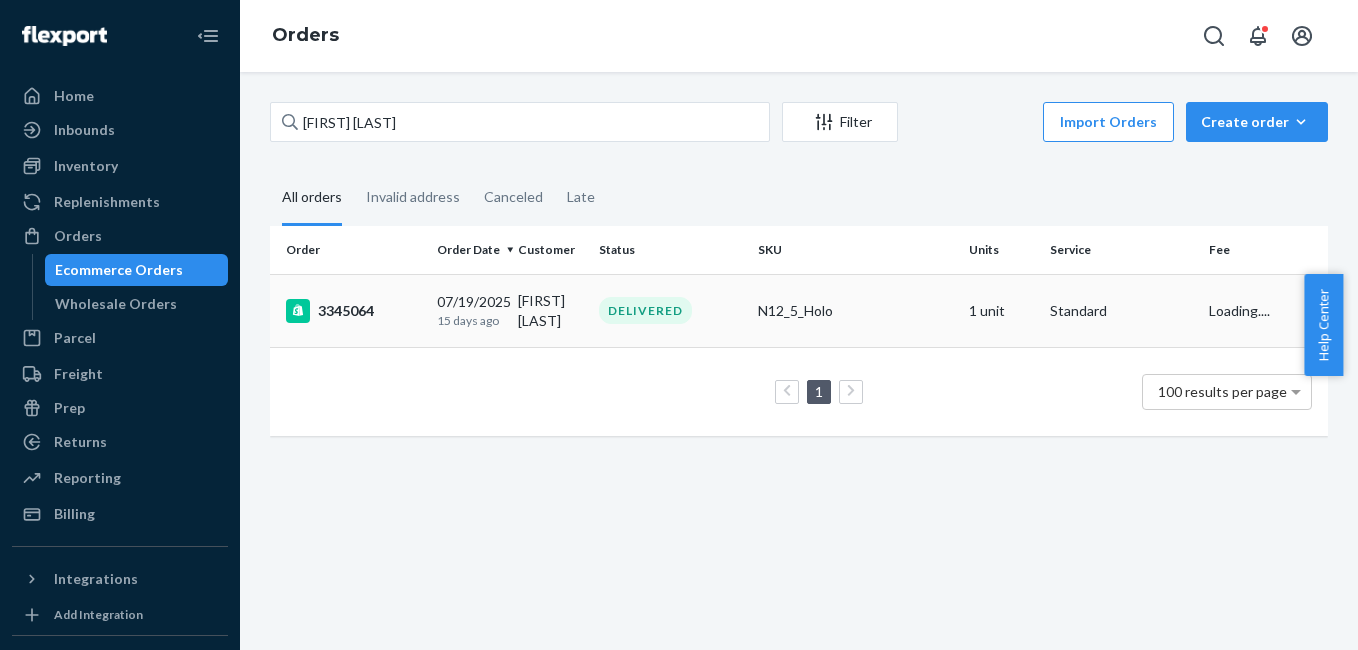 click on "3345064" at bounding box center [353, 311] 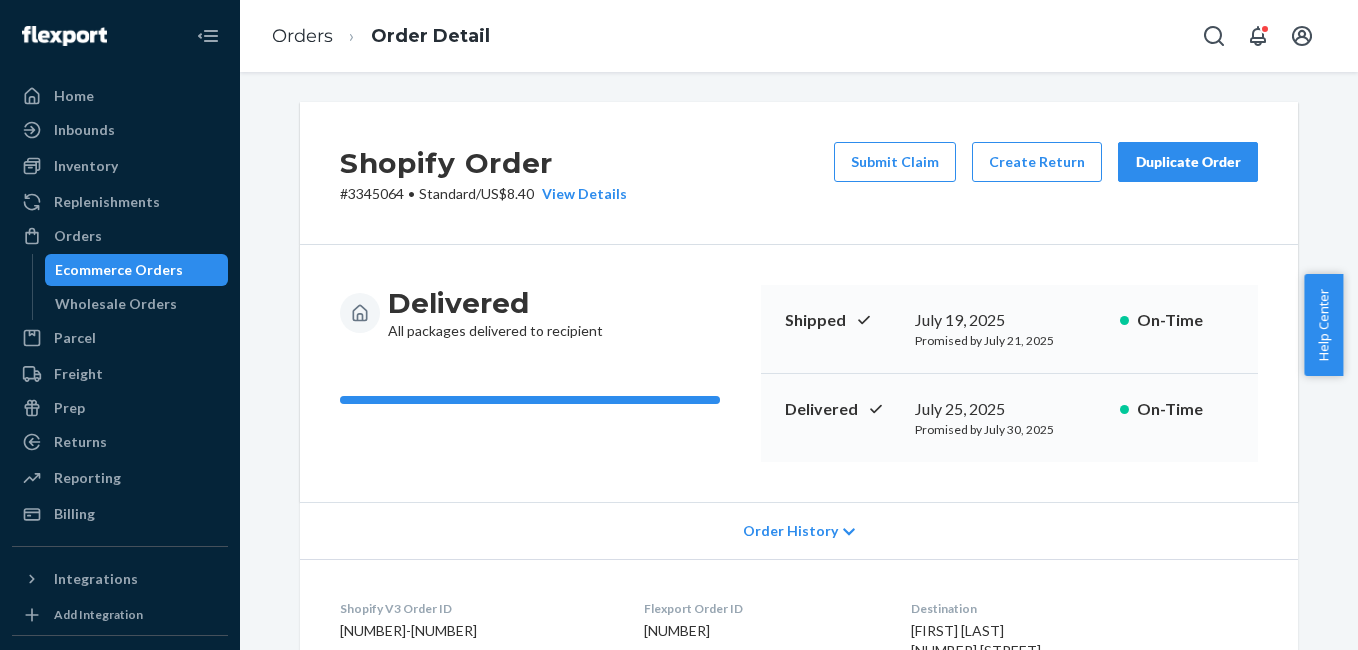 click on "Duplicate Order" at bounding box center (1188, 162) 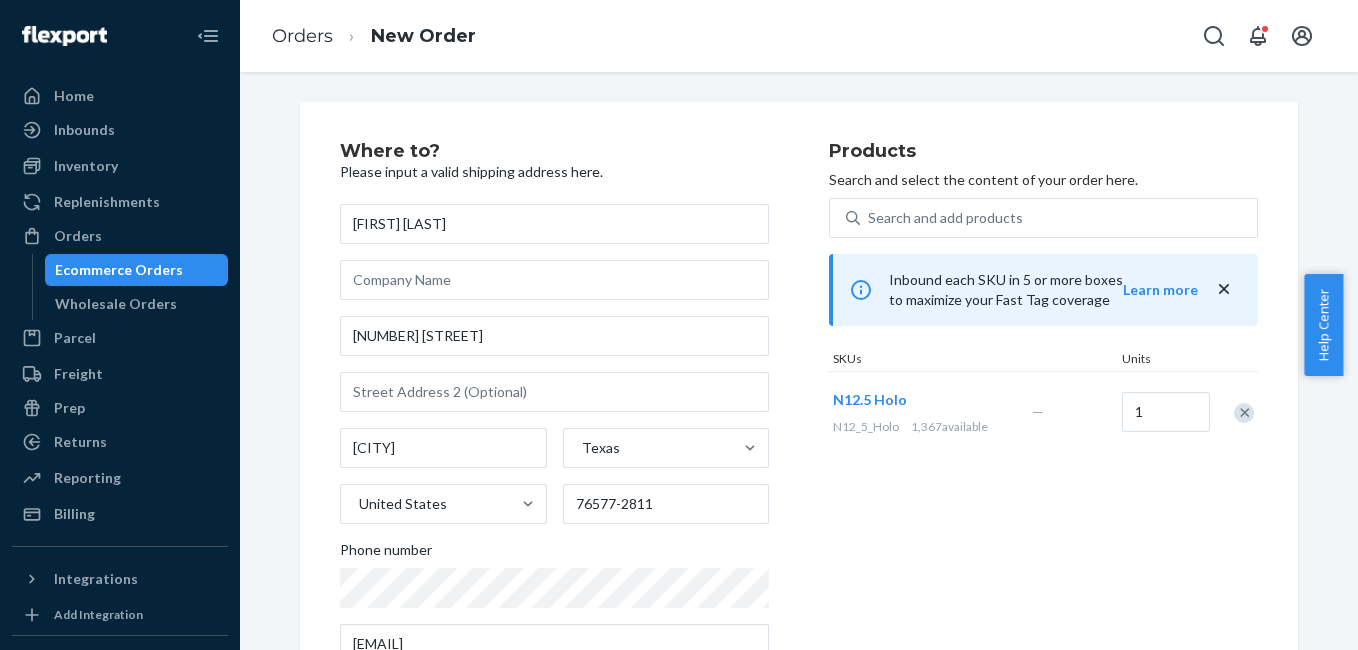 click at bounding box center [1244, 413] 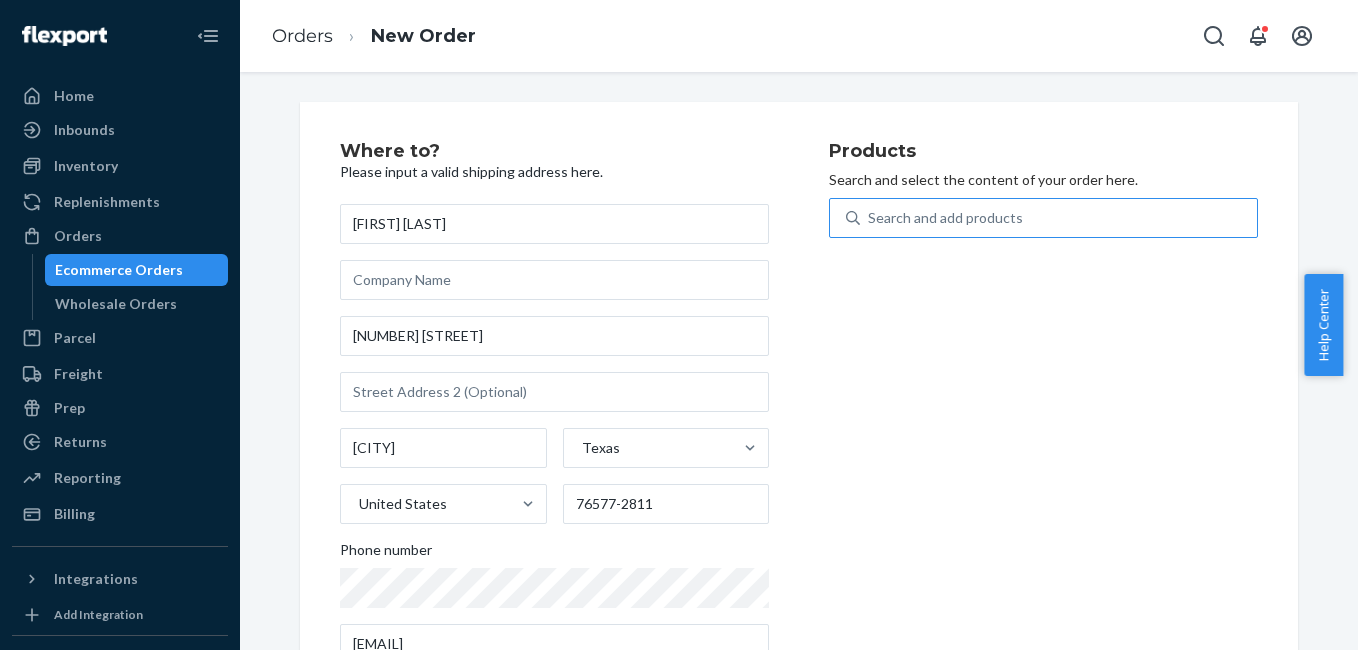 click on "Search and add products" at bounding box center (945, 218) 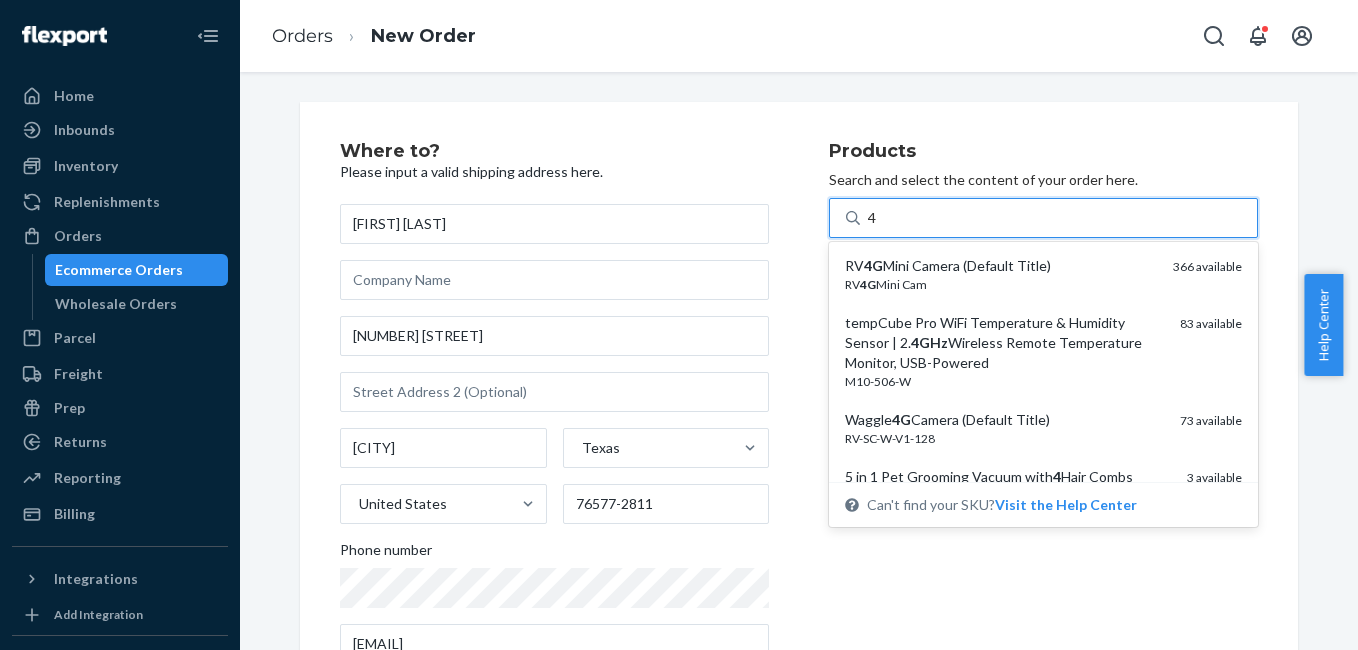 type on "4g" 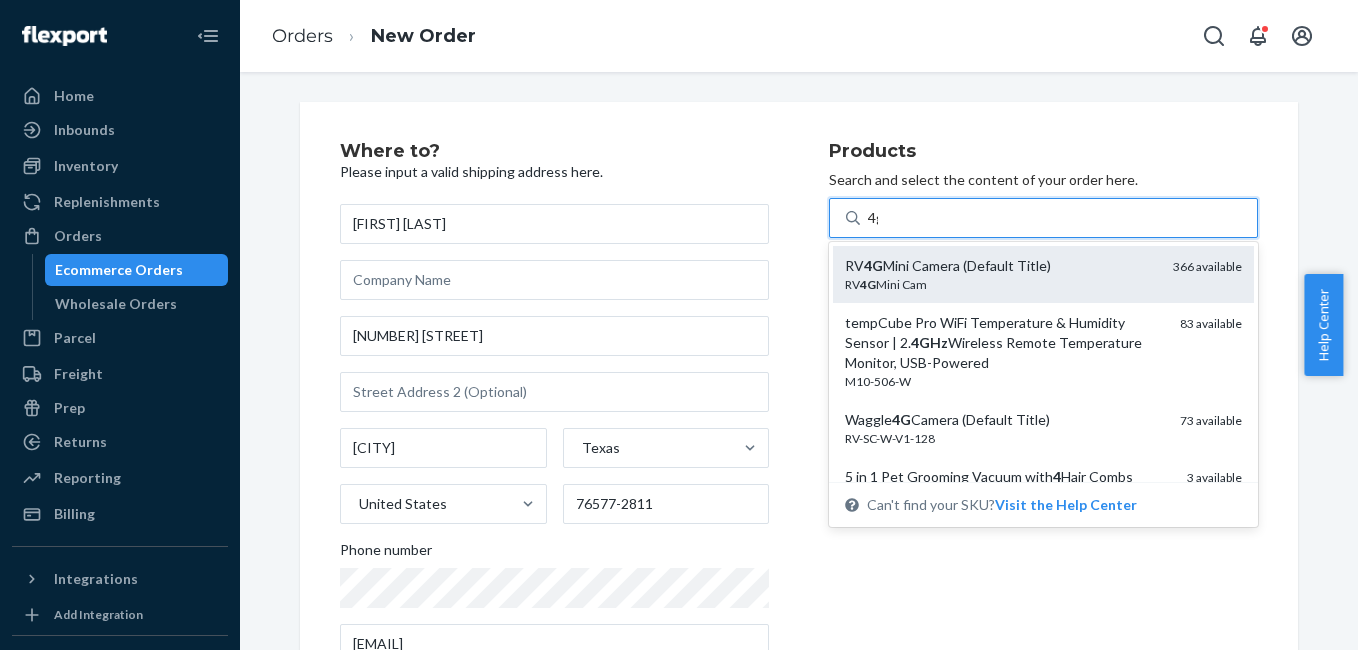 click on "RV  4G  Mini Camera (Default Title)" at bounding box center [1001, 266] 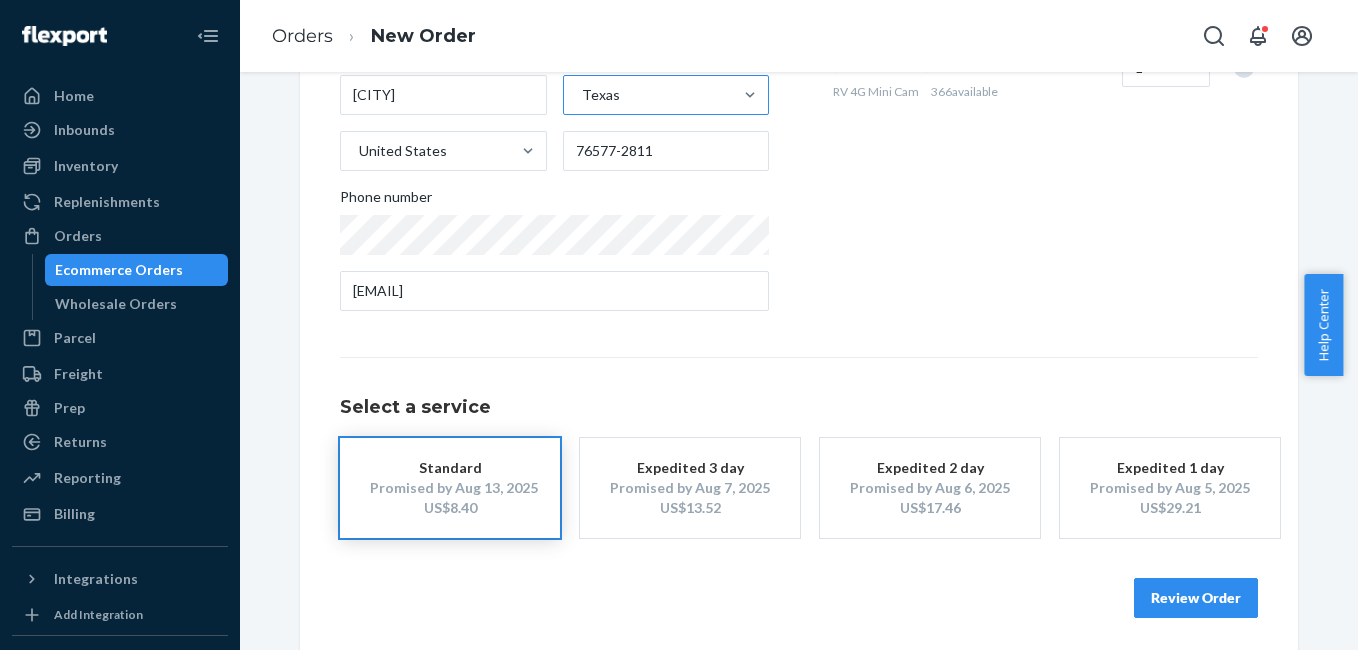 scroll, scrollTop: 361, scrollLeft: 0, axis: vertical 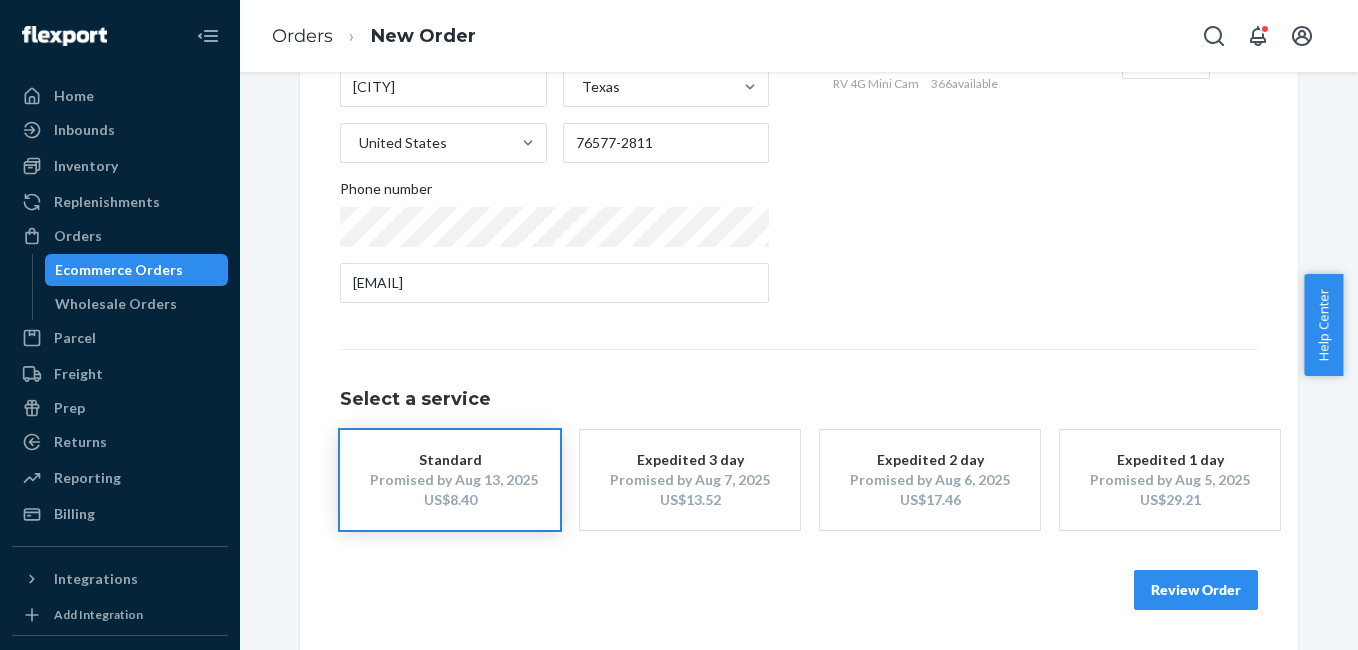 click on "Review Order" at bounding box center [1196, 590] 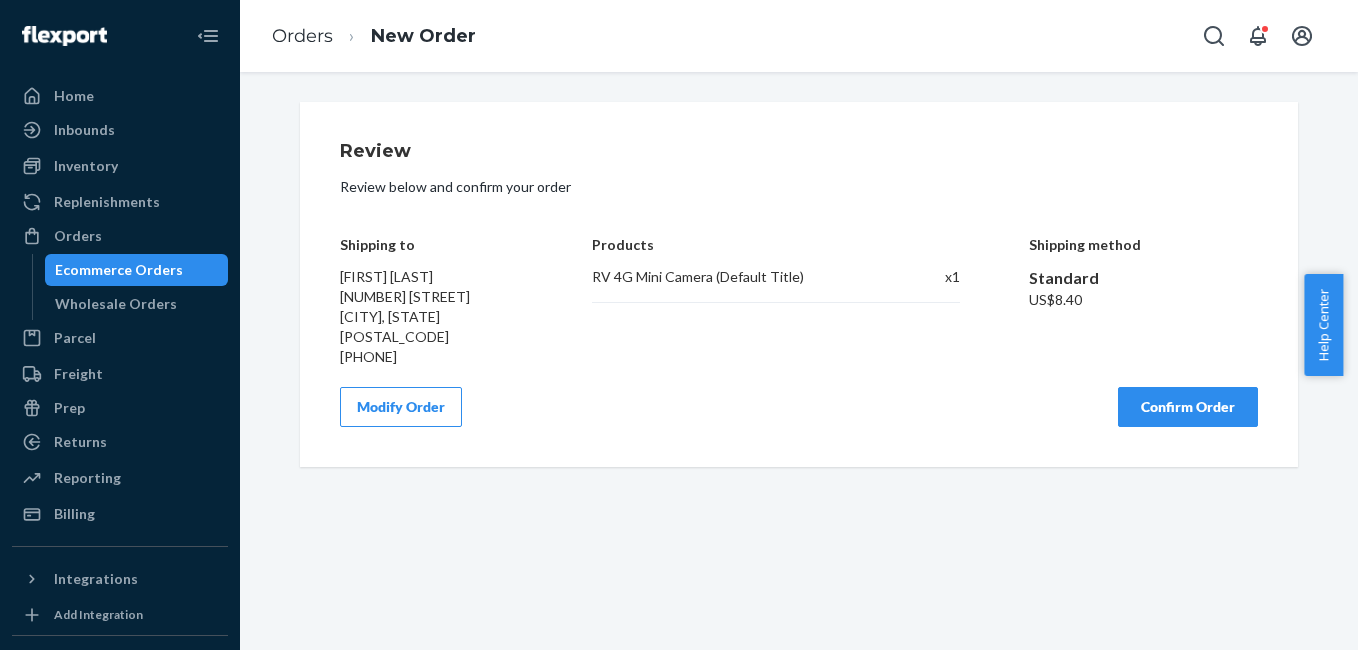 scroll, scrollTop: 0, scrollLeft: 0, axis: both 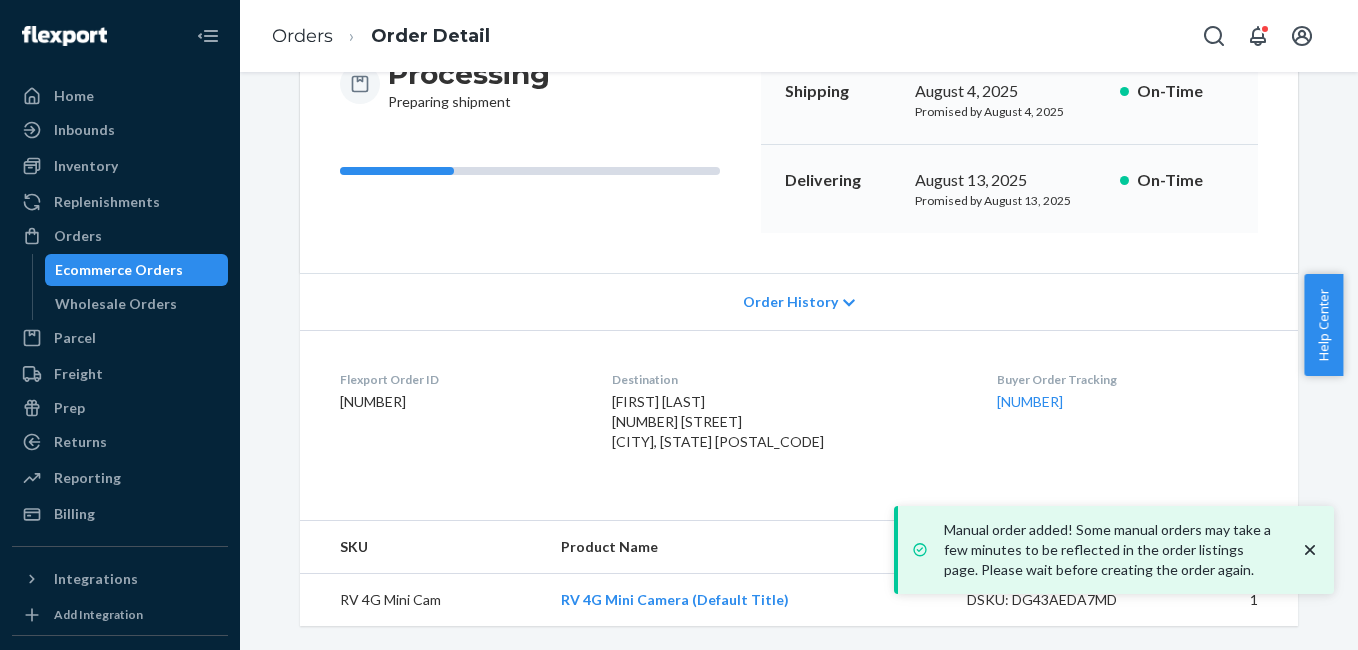 drag, startPoint x: 968, startPoint y: 397, endPoint x: 1085, endPoint y: 404, distance: 117.20921 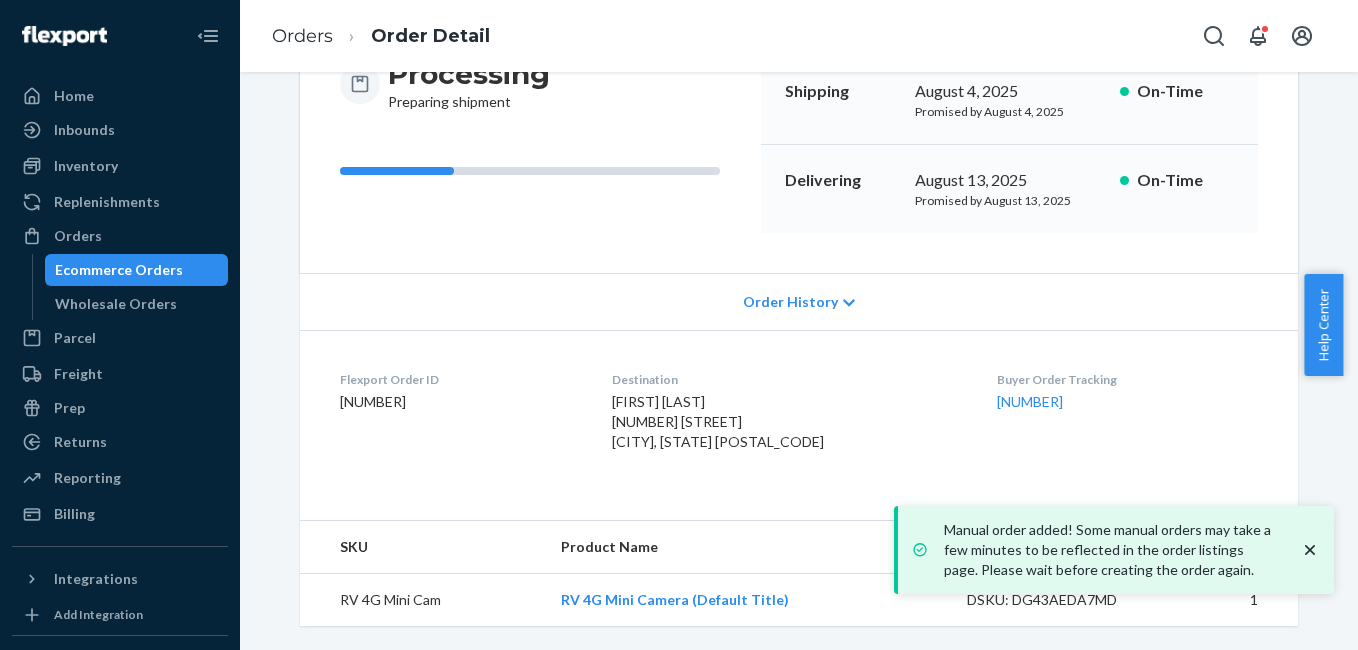 copy on "[NUMBER]" 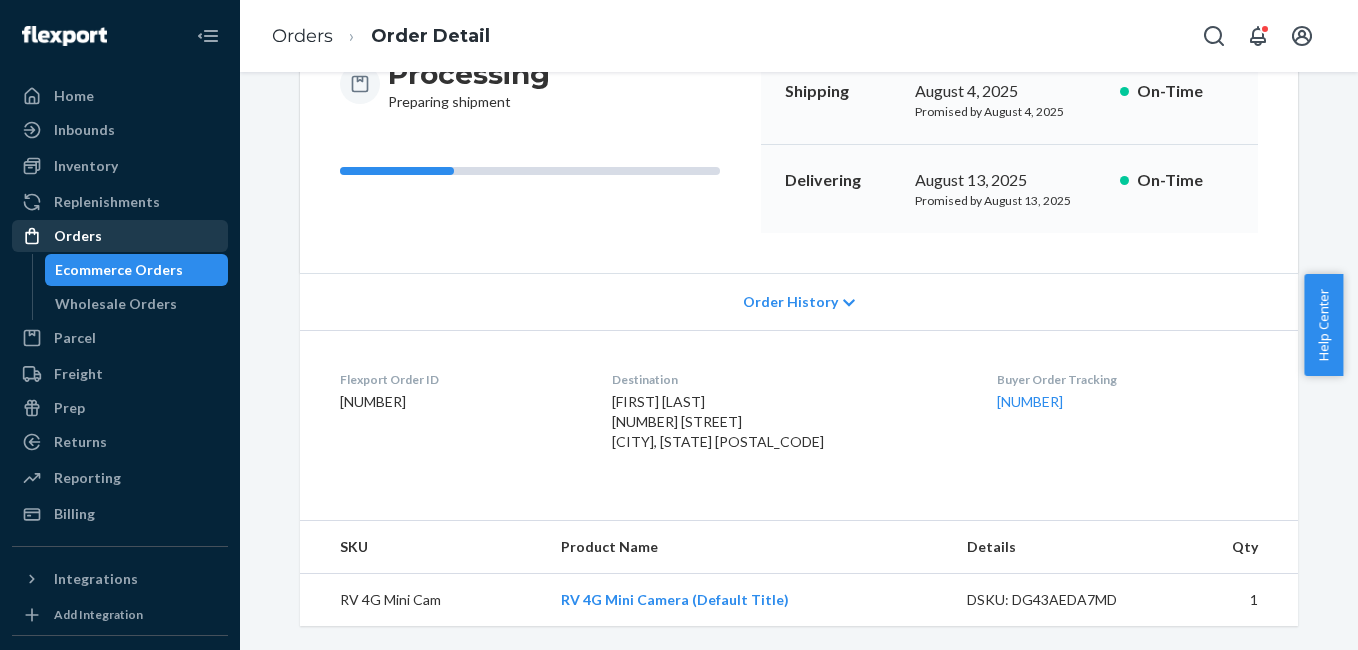 click on "Orders" at bounding box center (120, 236) 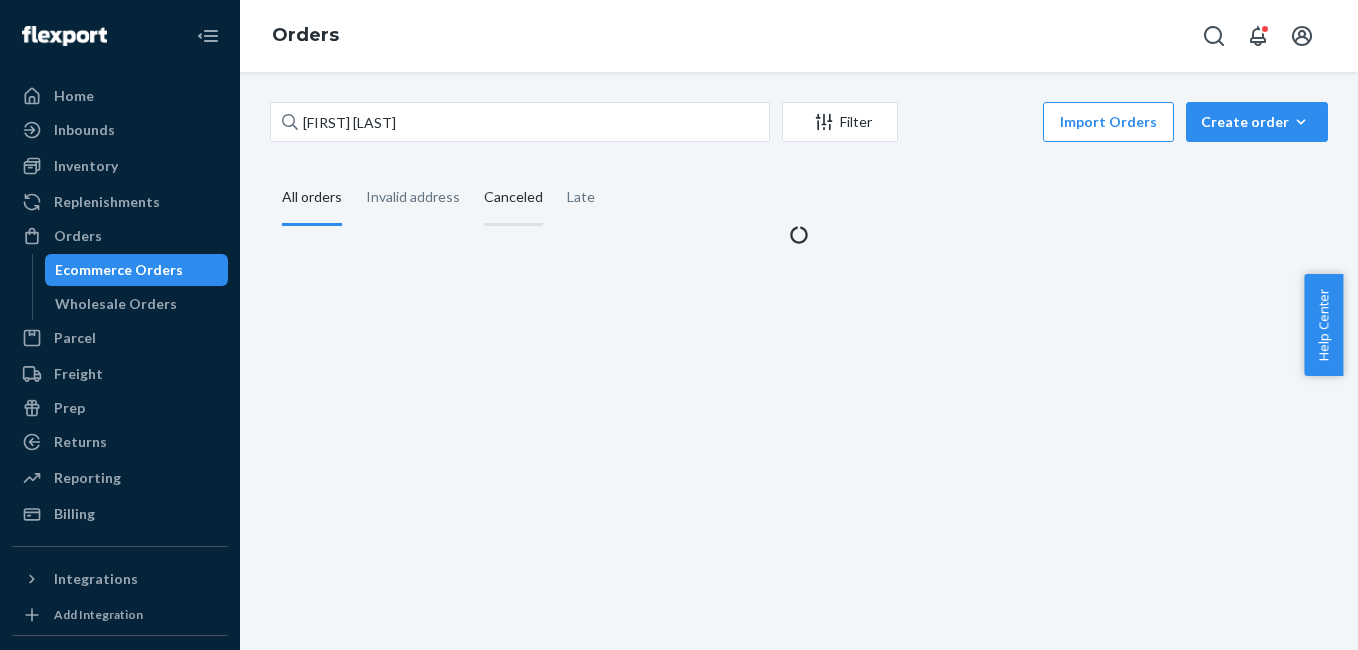 scroll, scrollTop: 0, scrollLeft: 0, axis: both 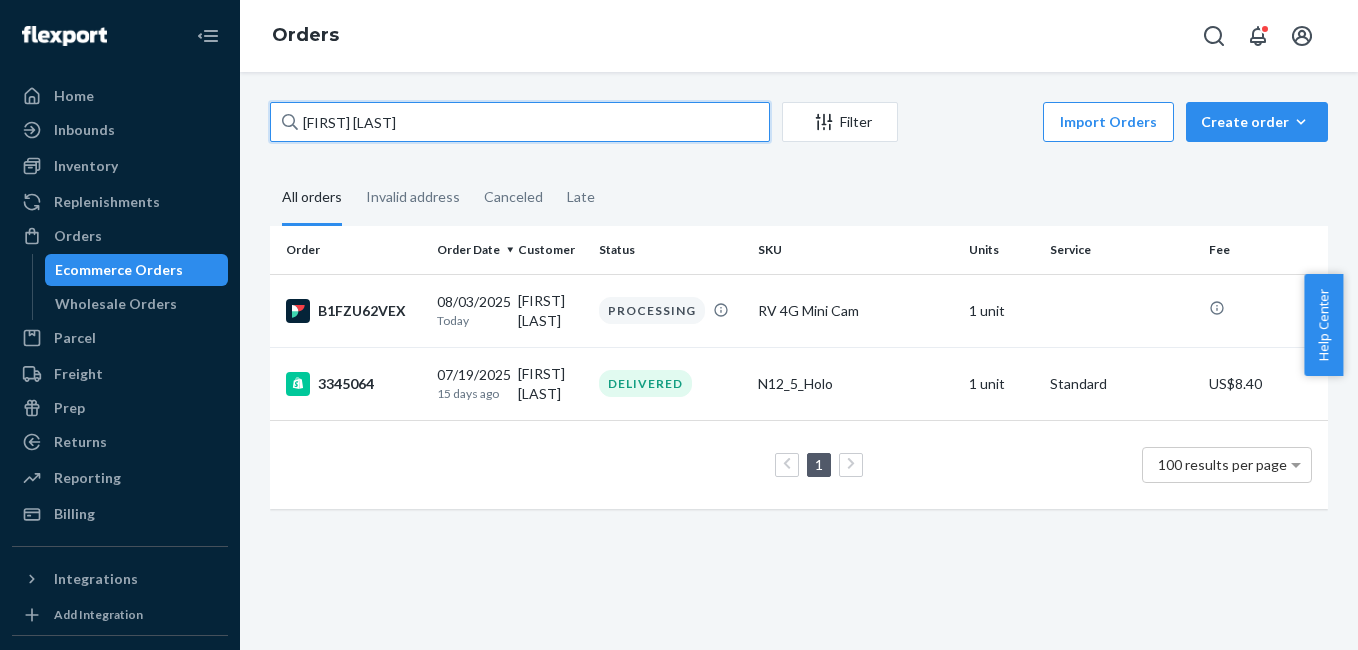 click on "[FIRST] [LAST]" at bounding box center (520, 122) 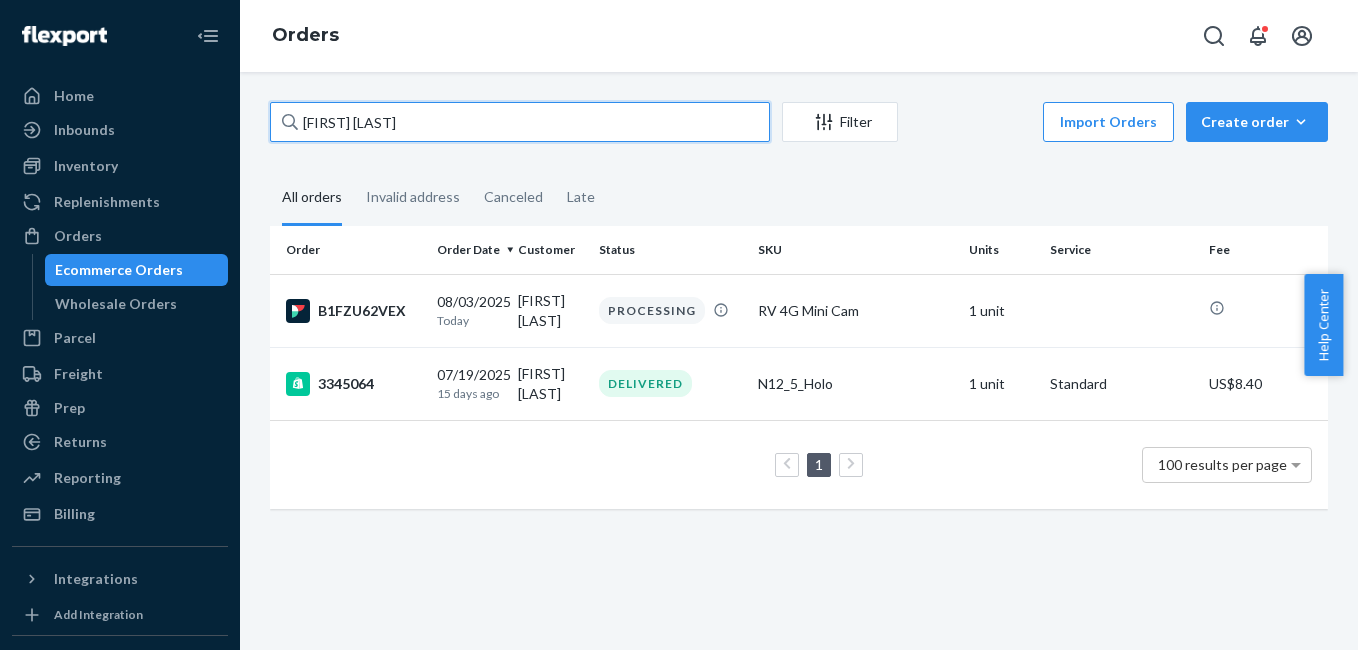 click on "[FIRST] [LAST]" at bounding box center (520, 122) 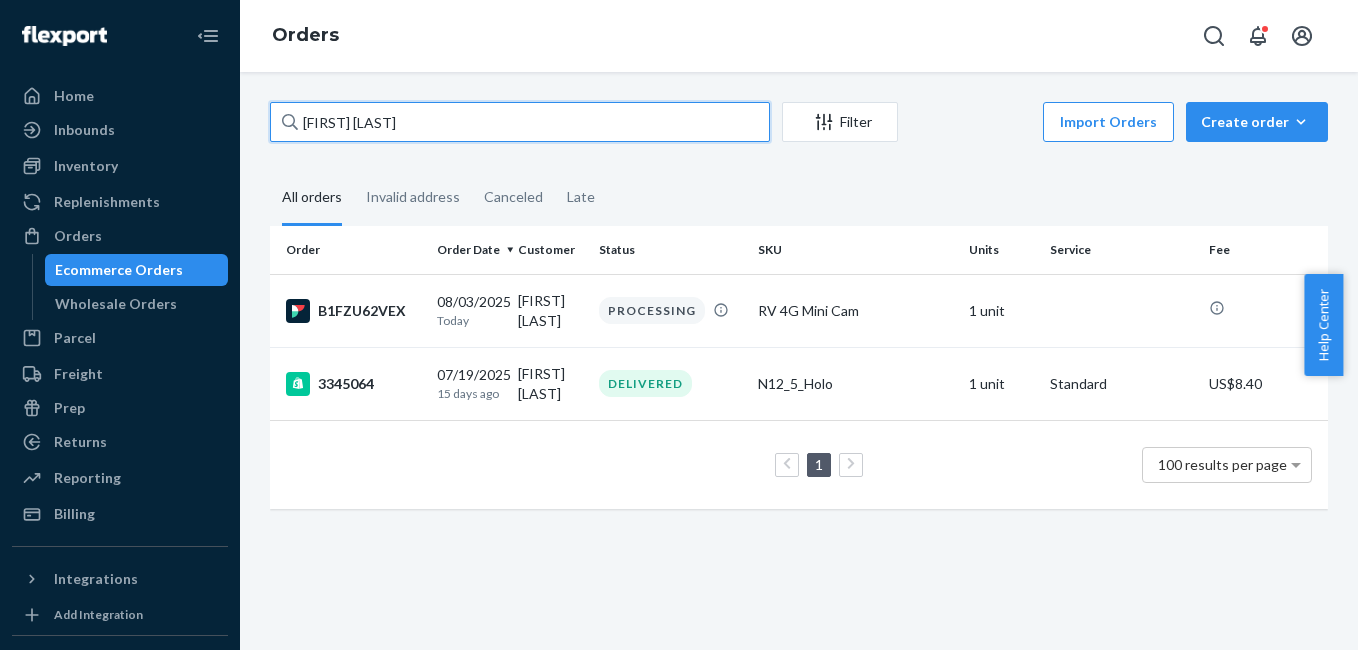 paste on "[FIRST] [LAST]" 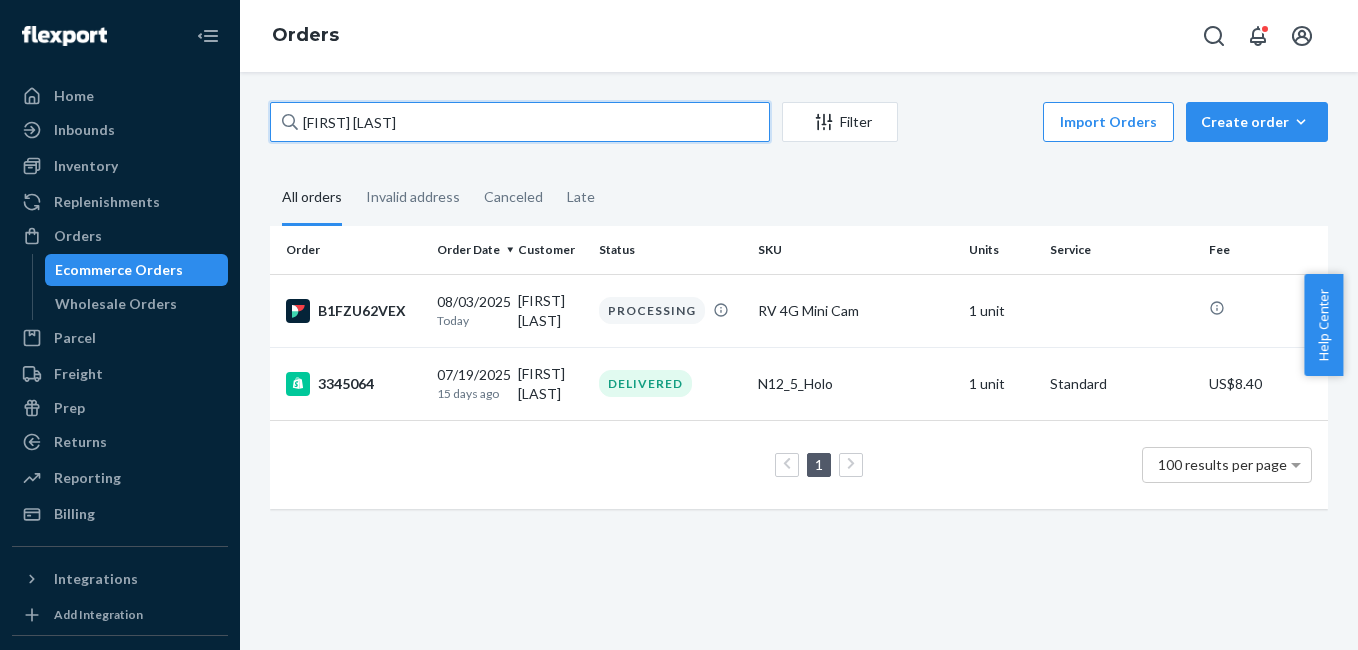 type on "[FIRST] [LAST]" 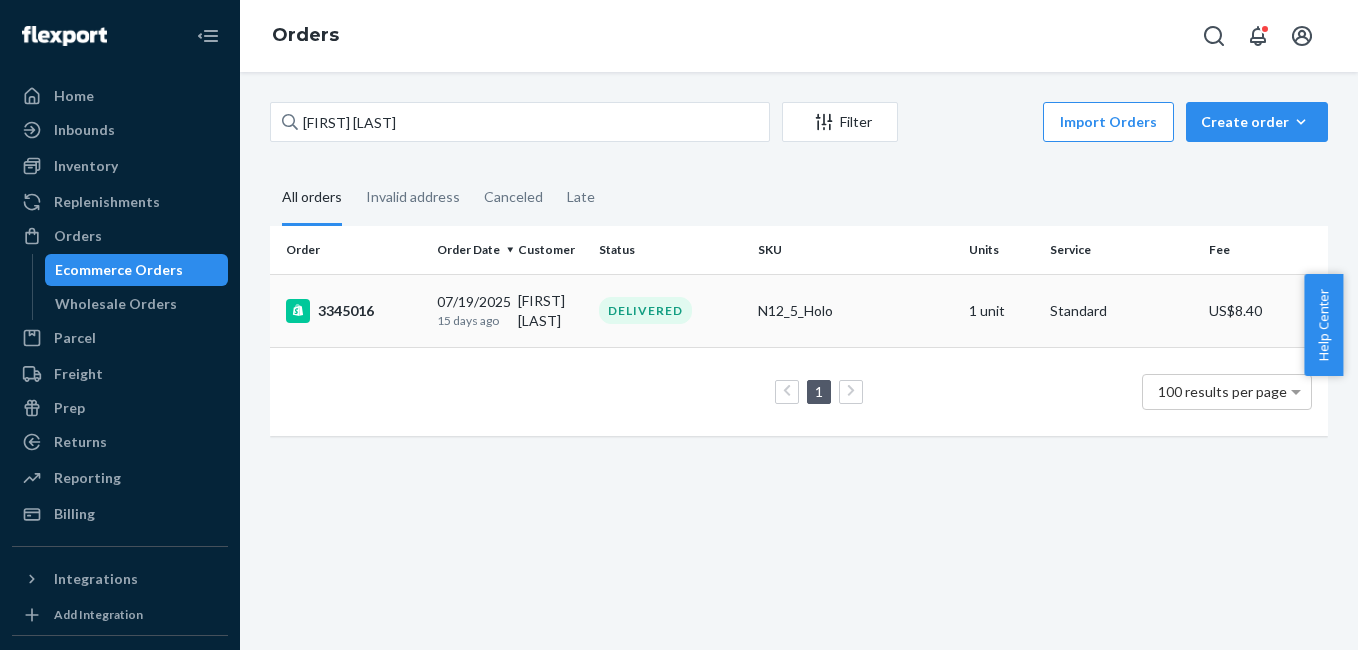 click on "3345016" at bounding box center [353, 311] 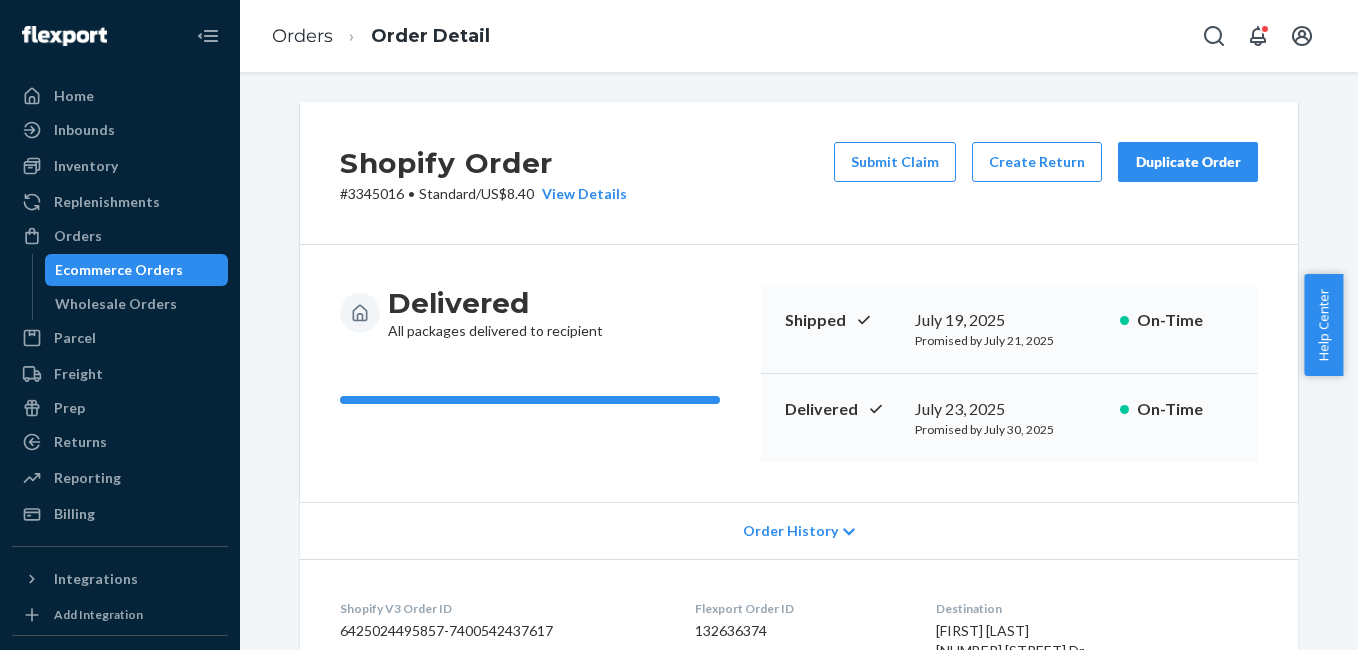 click on "Duplicate Order" at bounding box center [1188, 162] 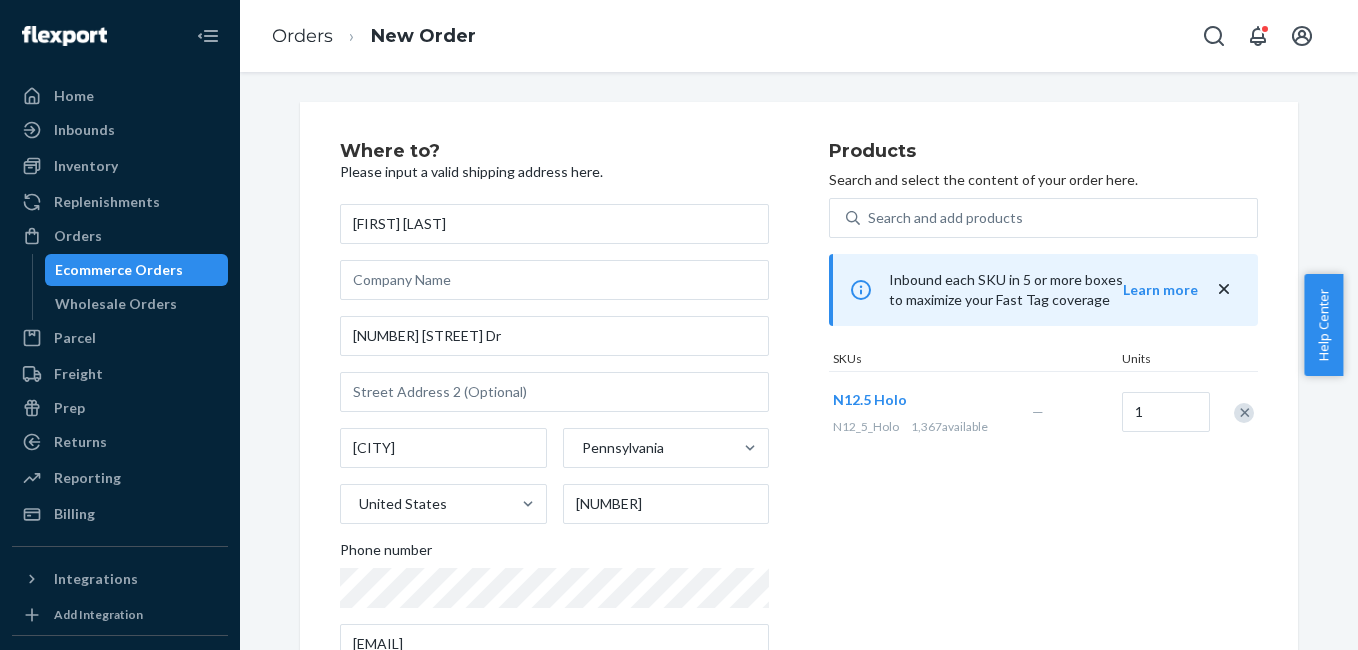 click at bounding box center (1244, 413) 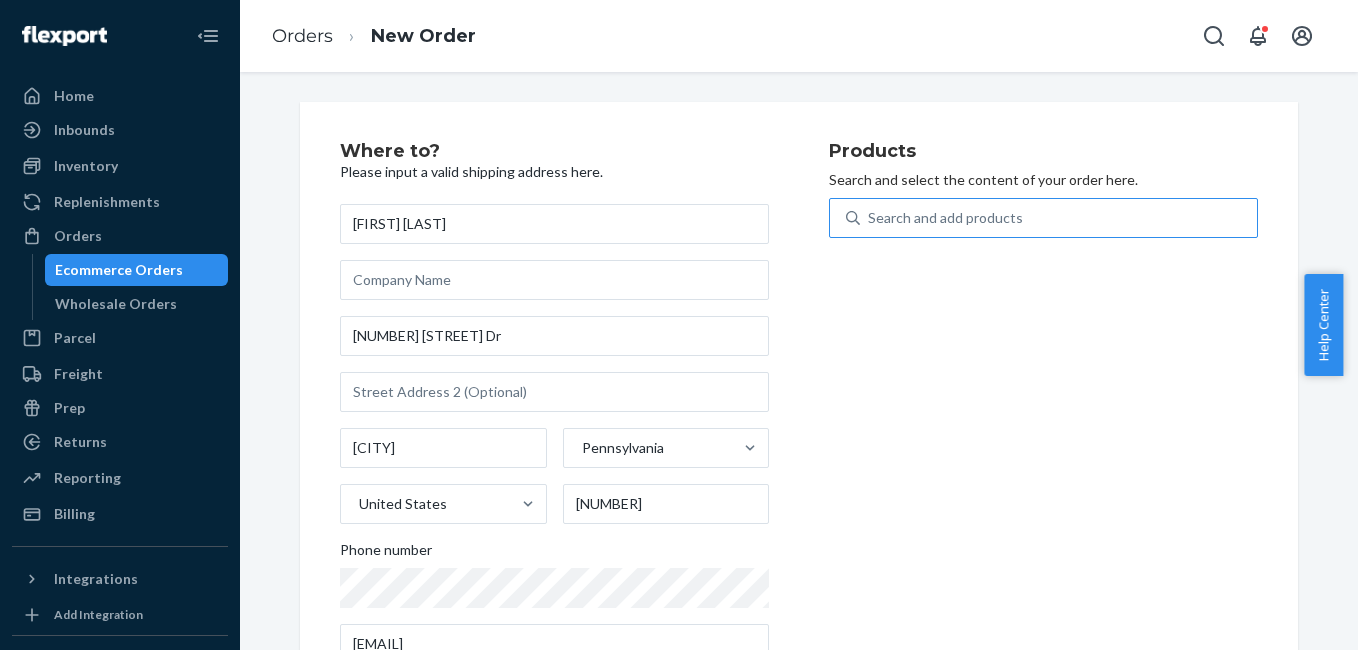 click on "Search and add products" at bounding box center [945, 218] 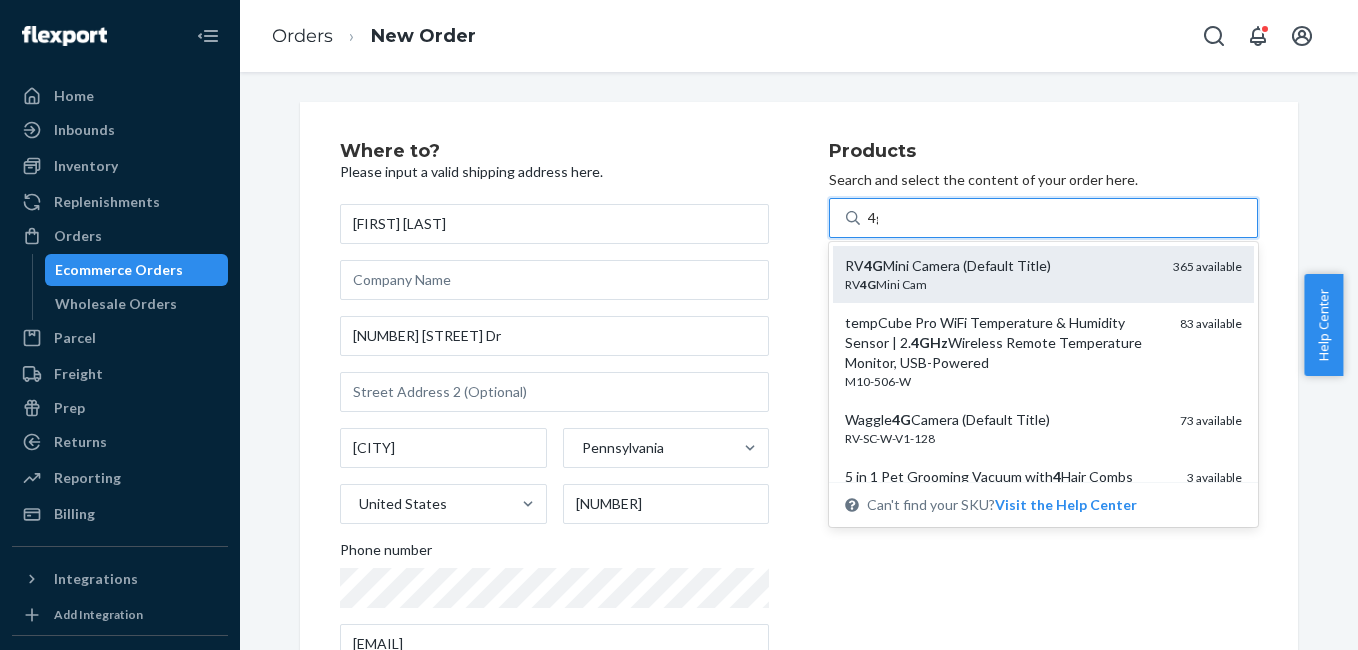 type on "4g mini" 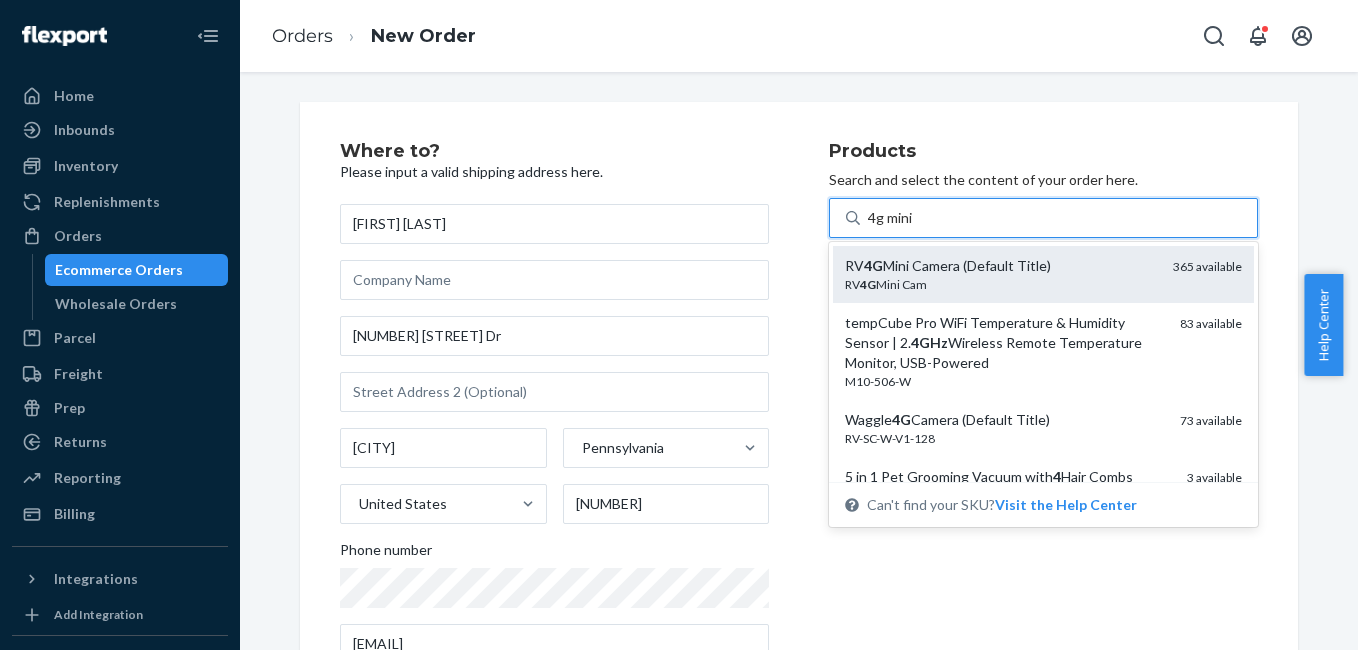 click on "RV  4G  Mini Camera (Default Title) RV  4G  Mini Cam 365 available" at bounding box center [1043, 274] 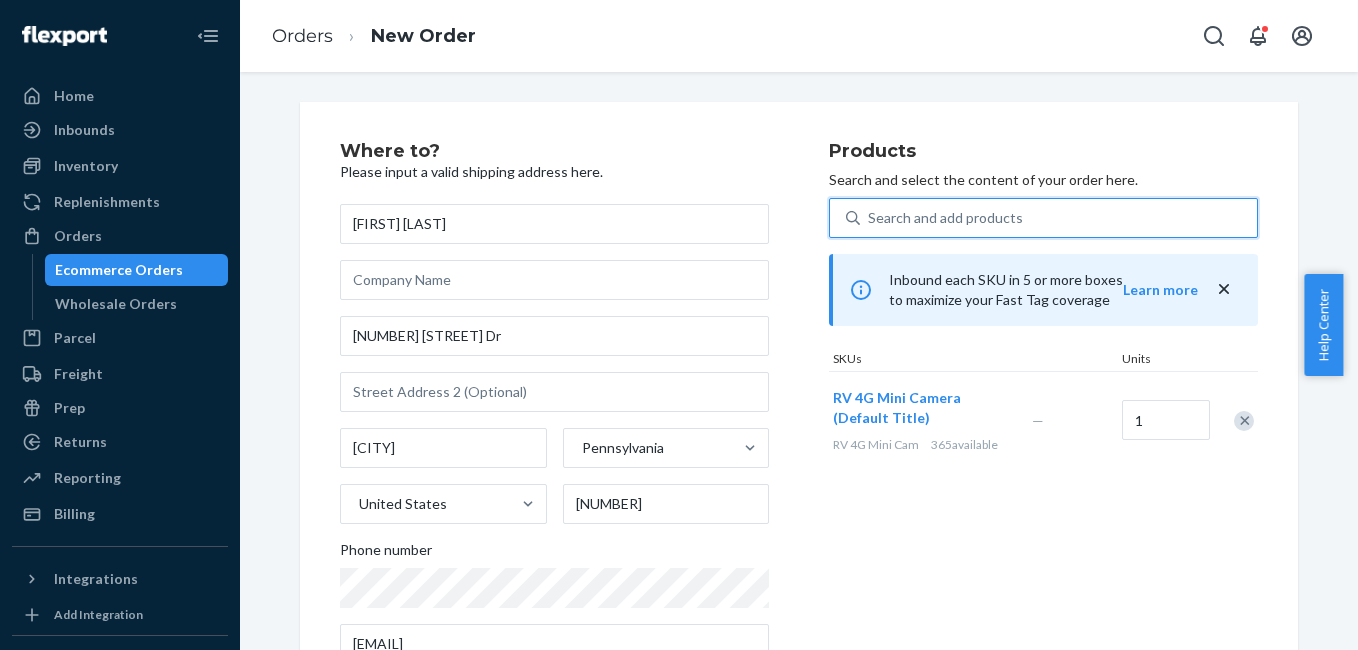 scroll, scrollTop: 361, scrollLeft: 0, axis: vertical 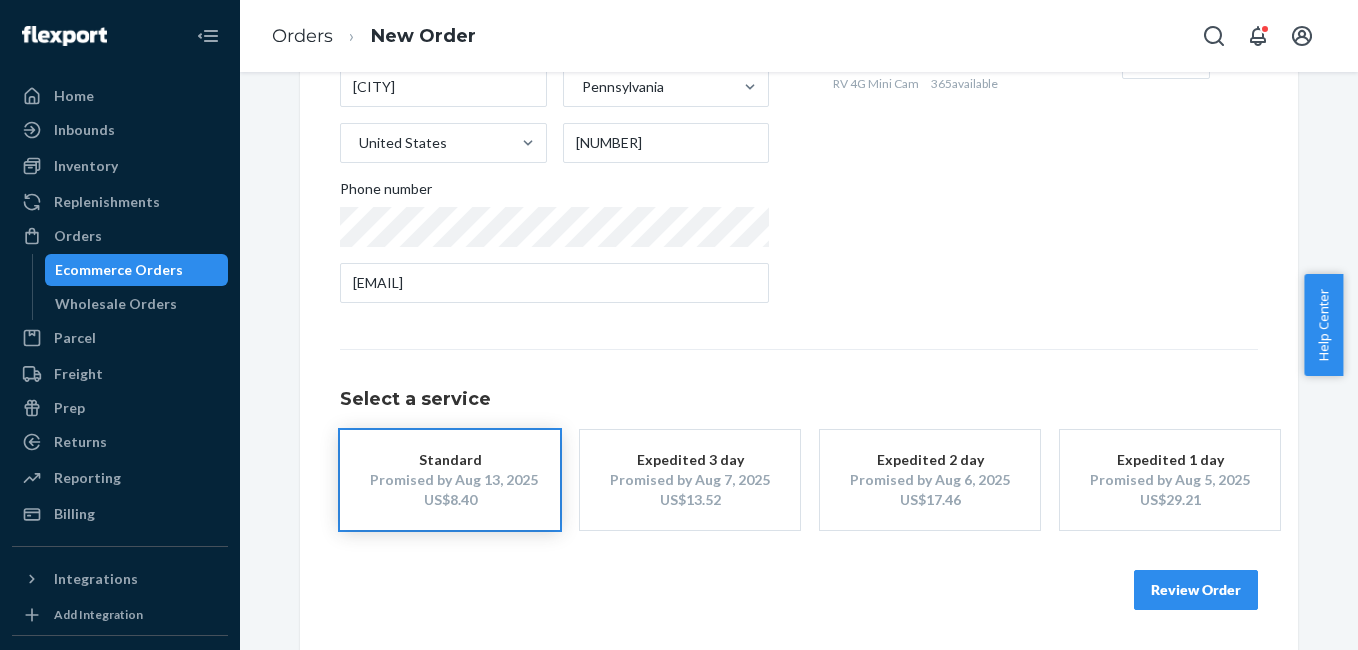 click on "Review Order" at bounding box center [1196, 590] 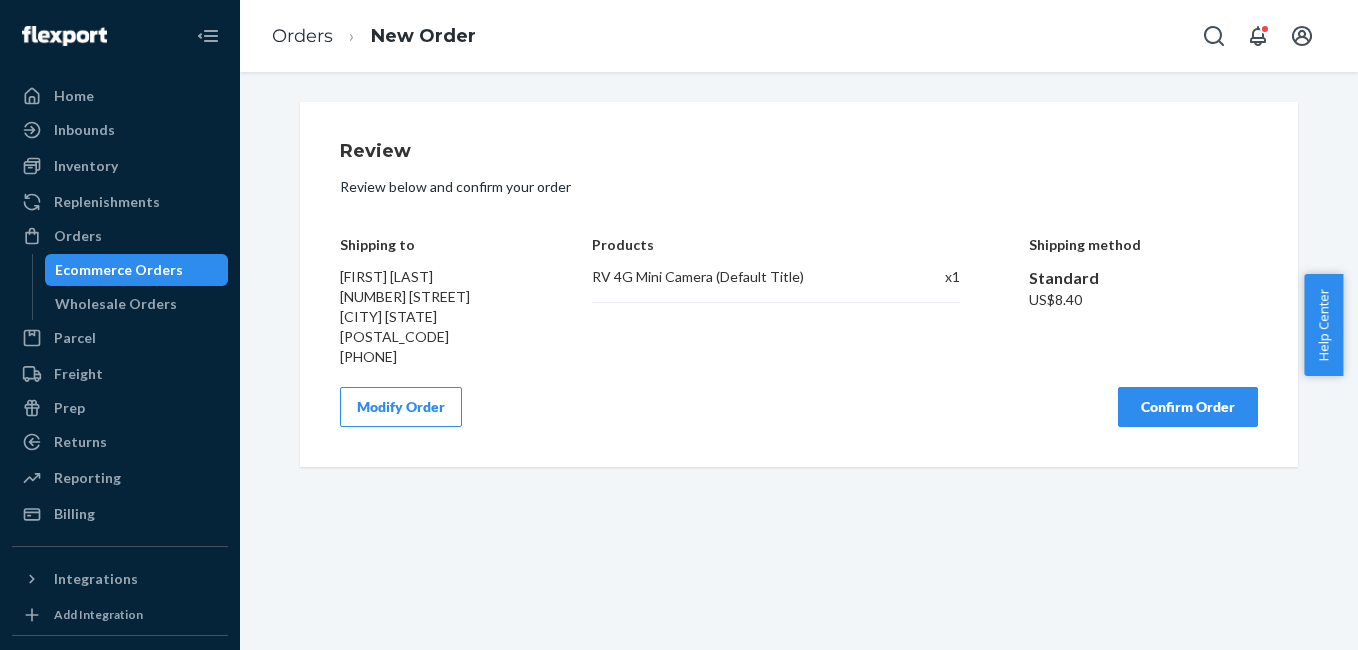 click on "Confirm Order" at bounding box center (1188, 407) 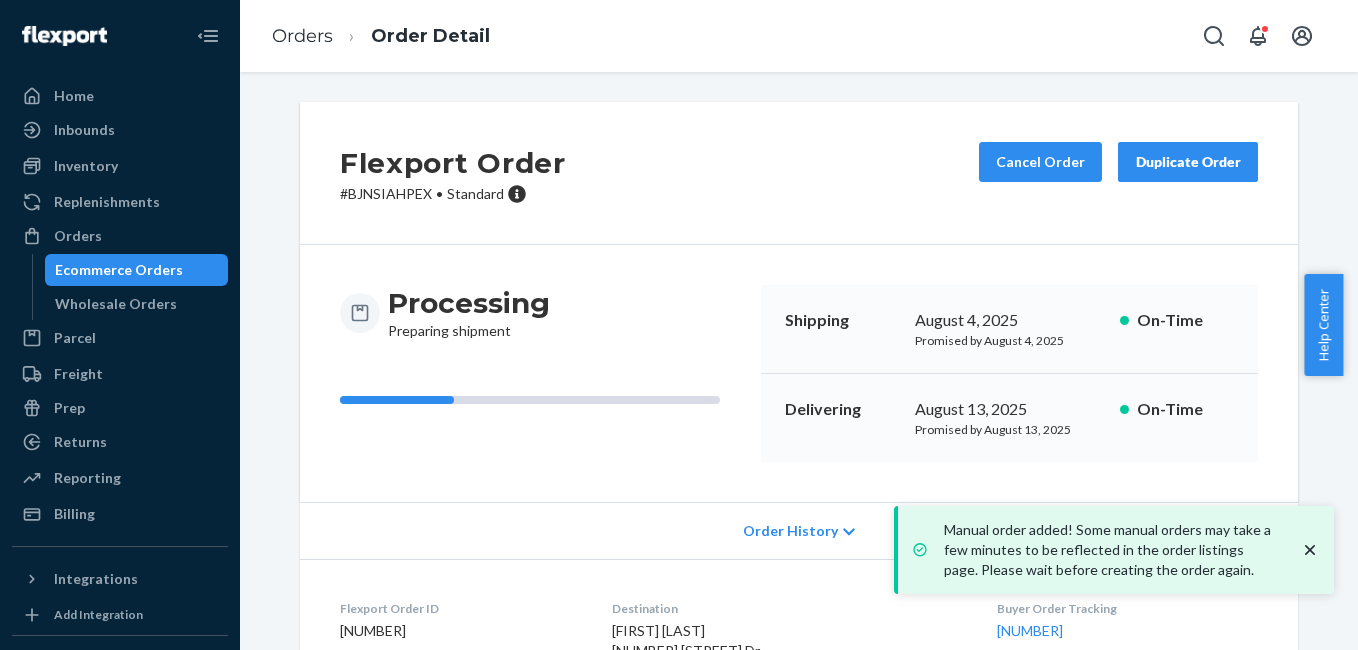 scroll, scrollTop: 249, scrollLeft: 0, axis: vertical 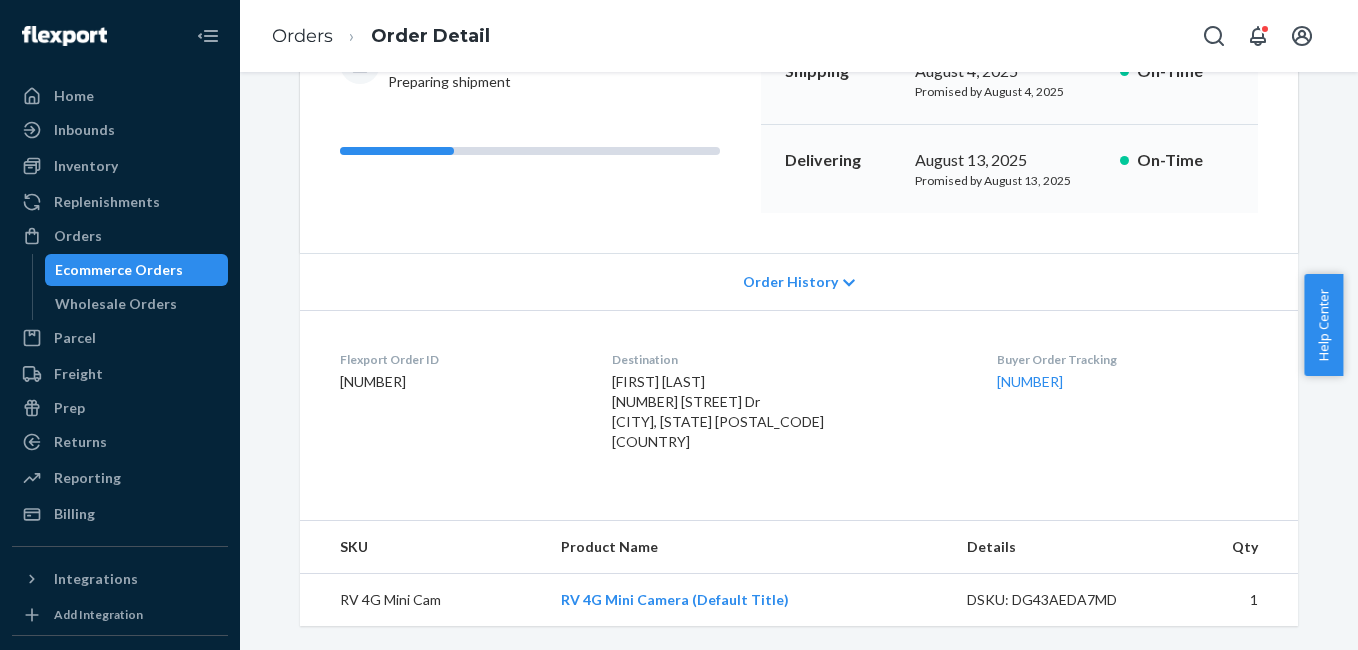 drag, startPoint x: 986, startPoint y: 399, endPoint x: 1059, endPoint y: 397, distance: 73.02739 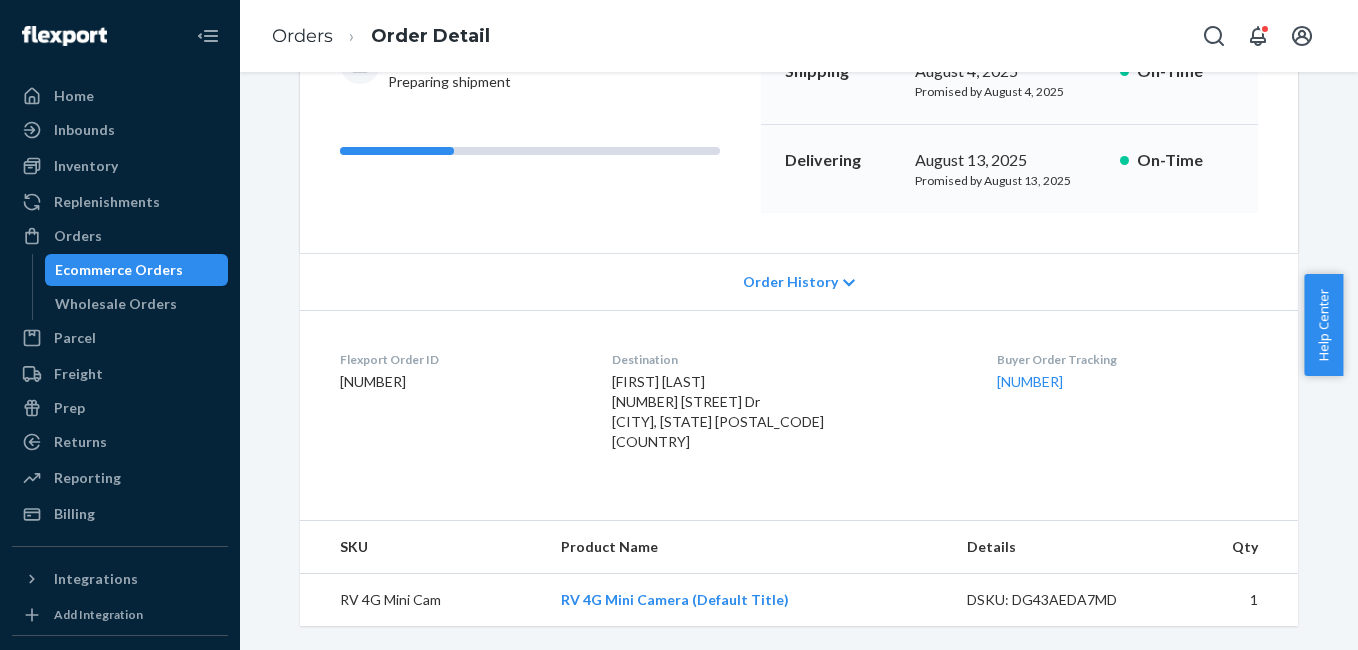 click on "Processing Preparing shipment" at bounding box center [469, 64] 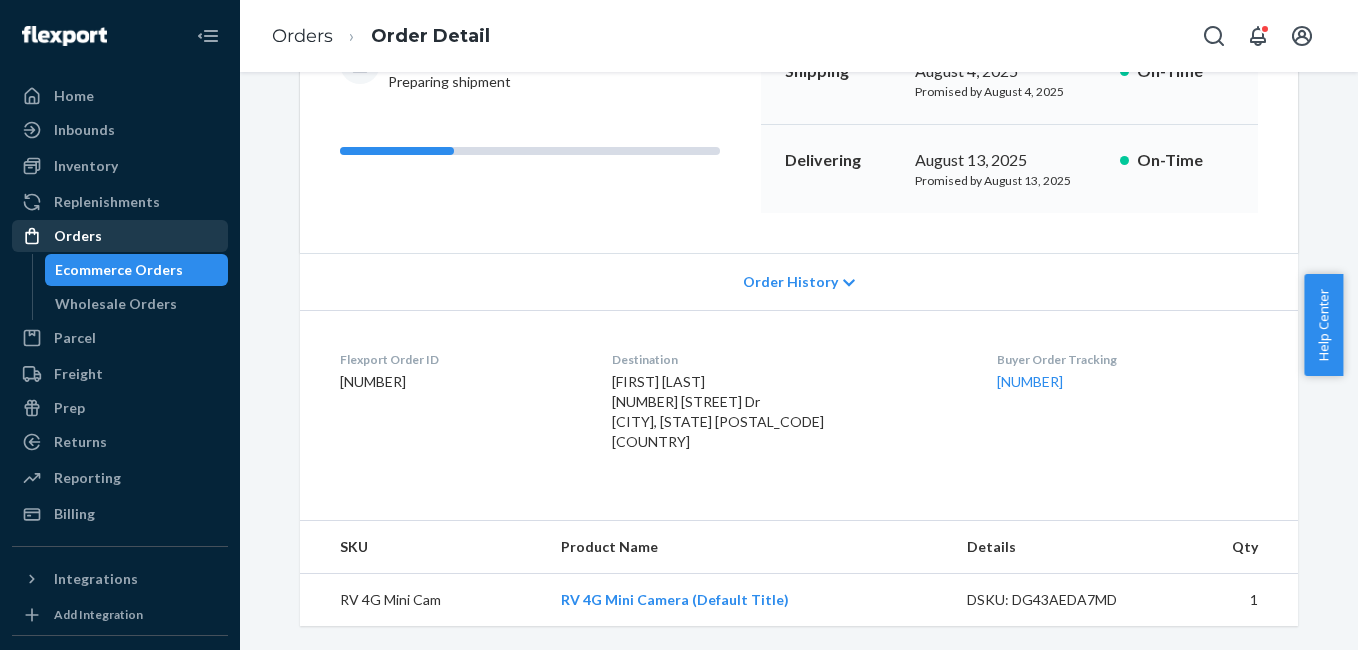 click on "Orders" at bounding box center [120, 236] 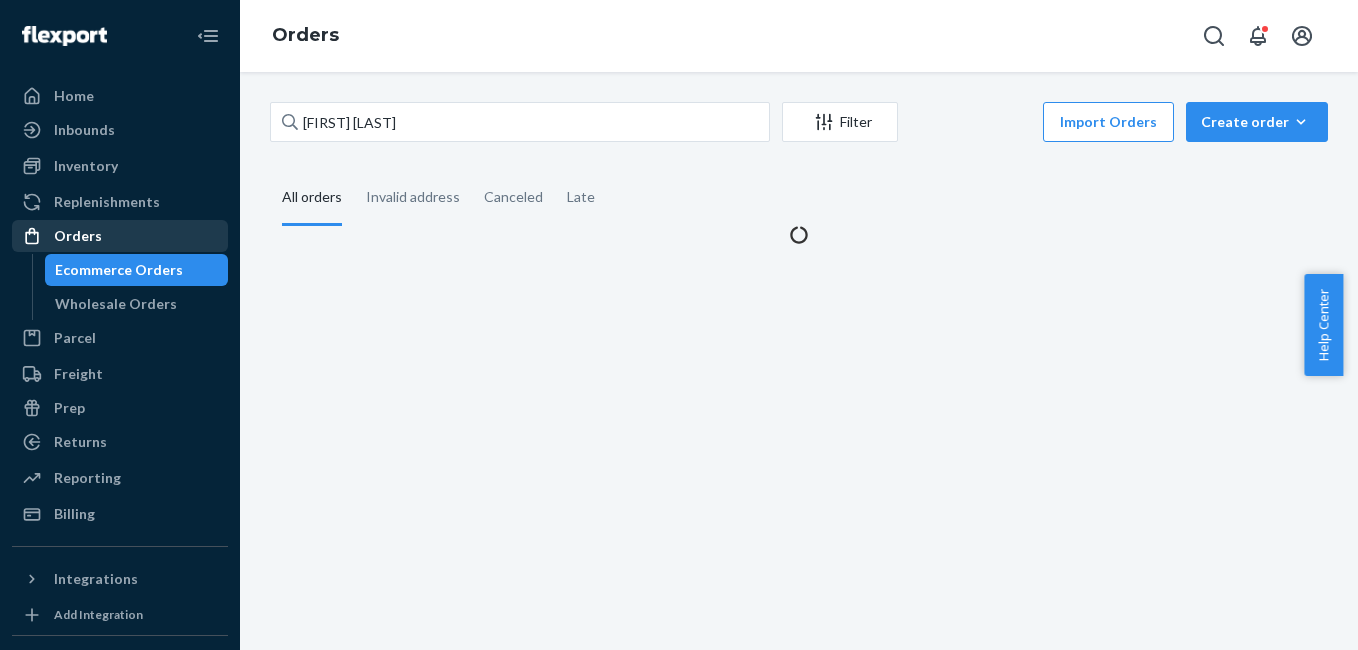 scroll, scrollTop: 0, scrollLeft: 0, axis: both 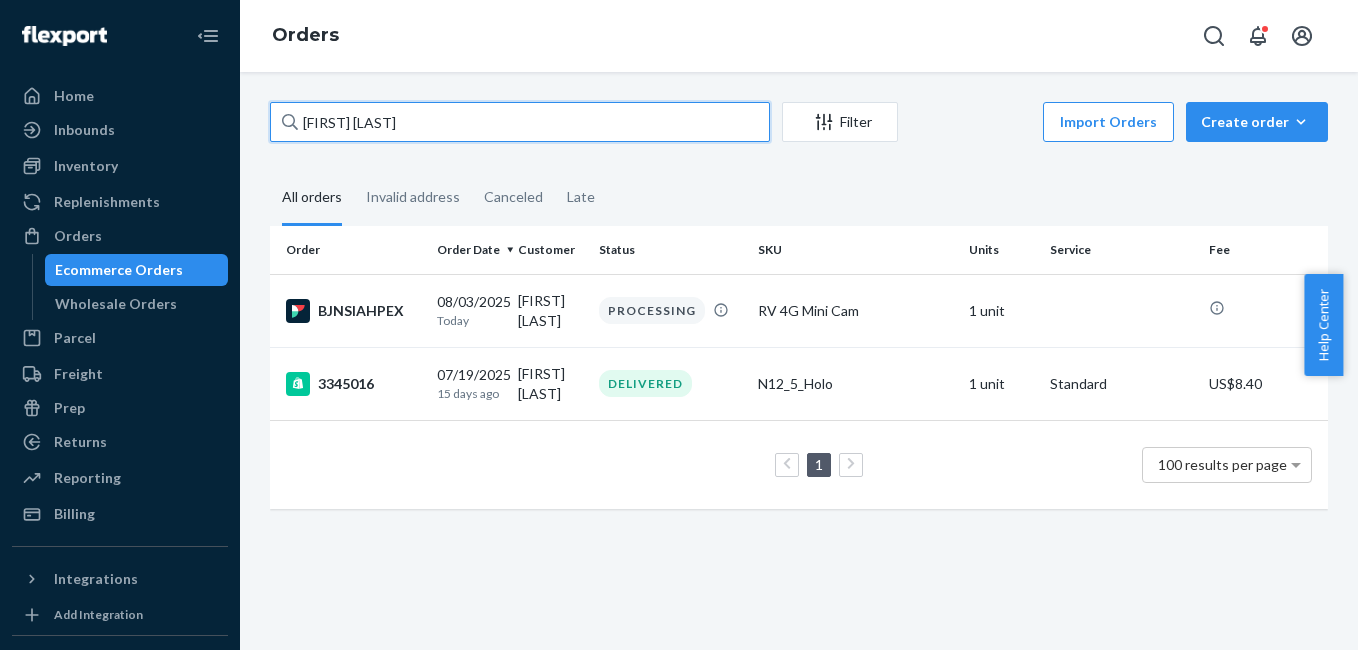 click on "[FIRST] [LAST]" at bounding box center (520, 122) 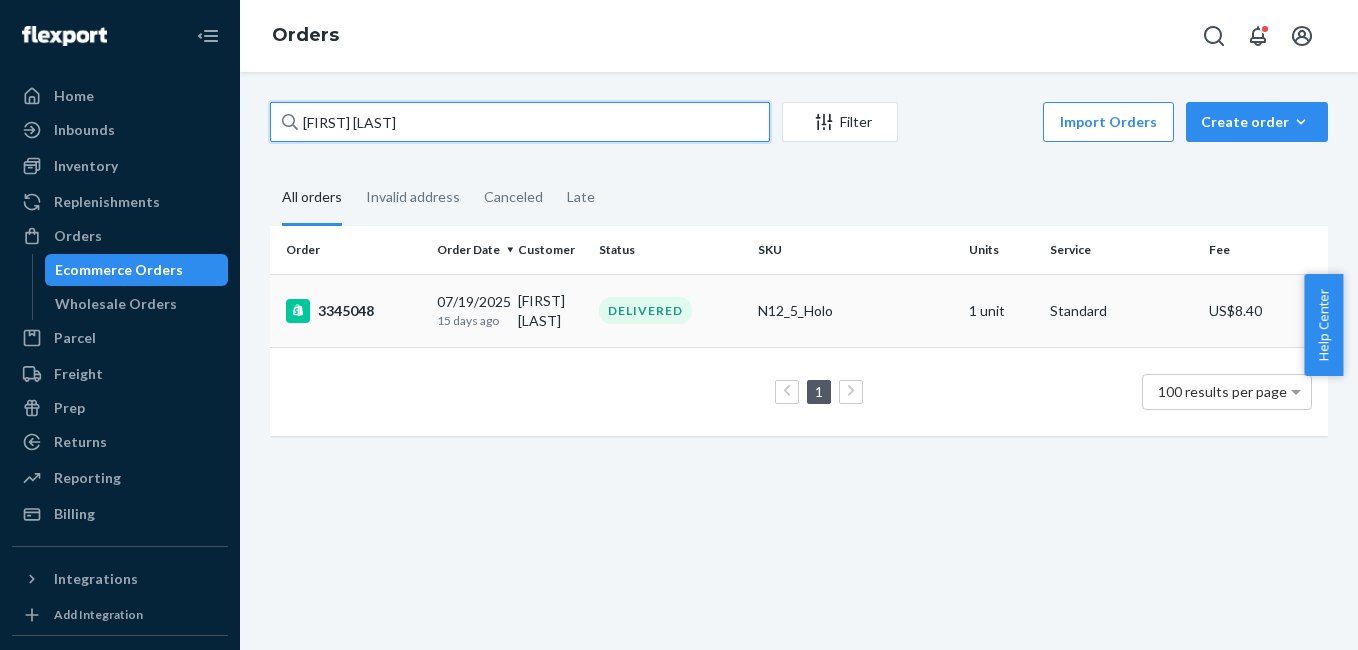 type on "[FIRST] [LAST]" 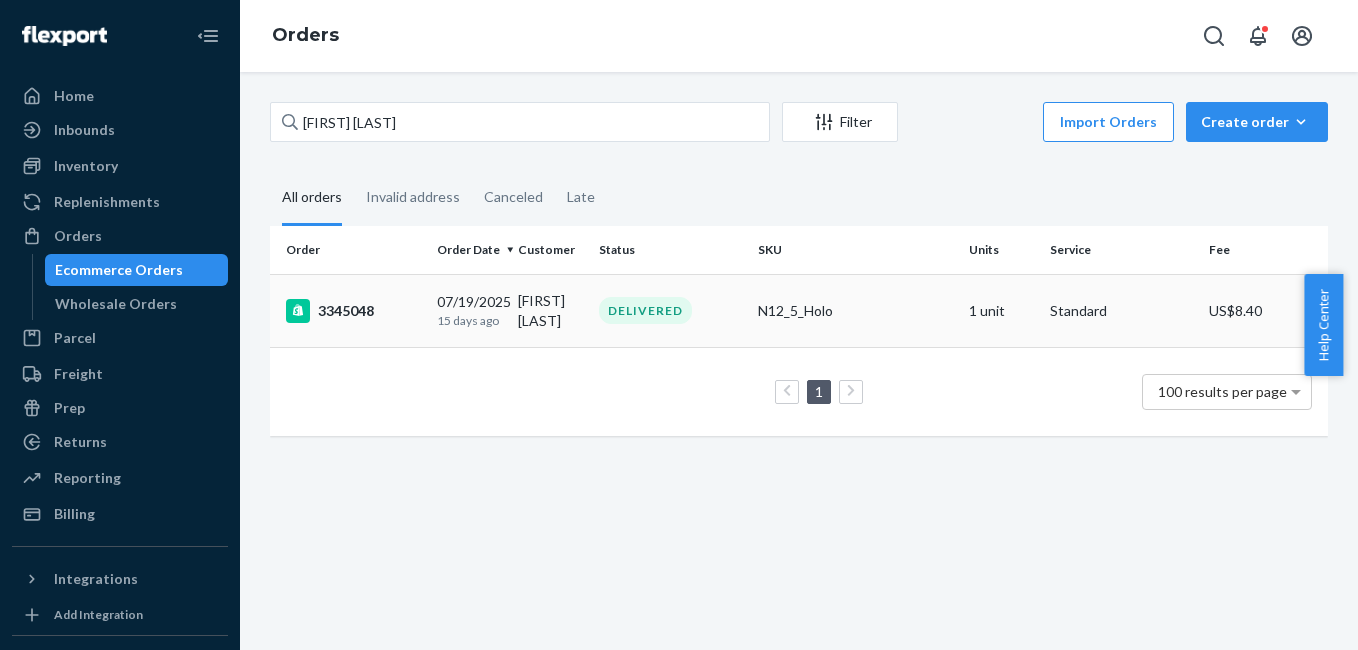 click on "3345048" at bounding box center [353, 311] 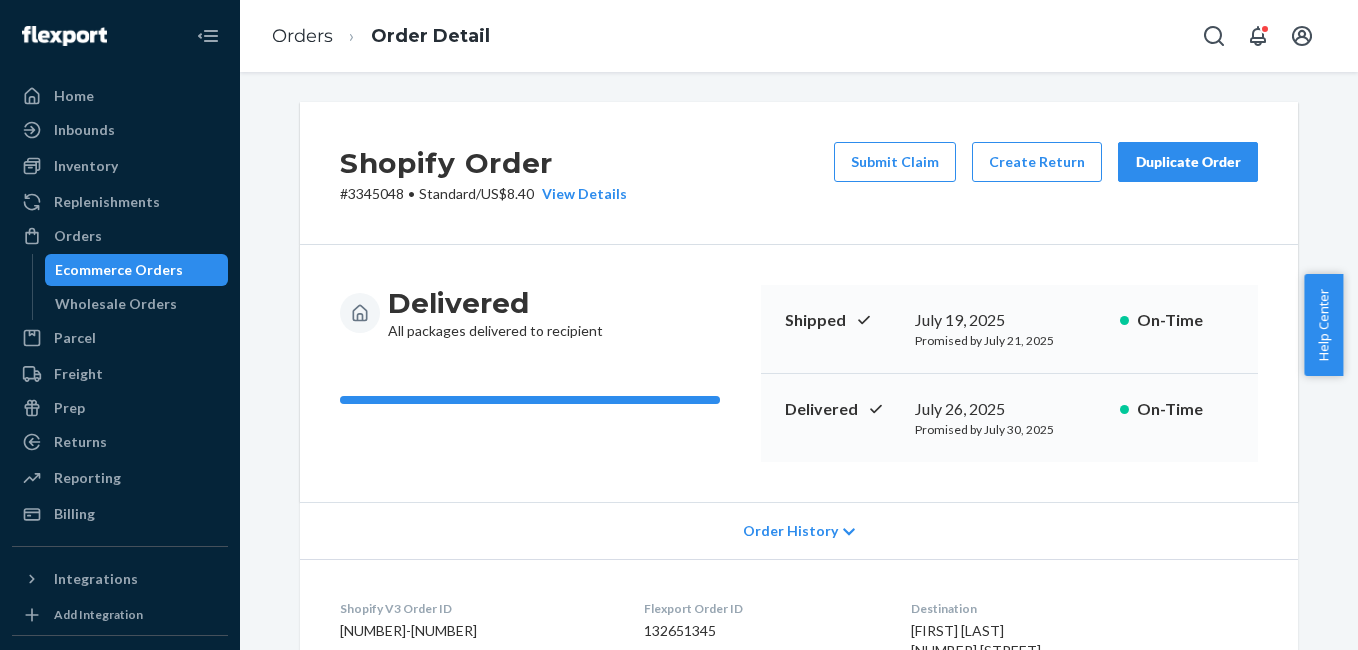 click on "Duplicate Order" at bounding box center [1188, 162] 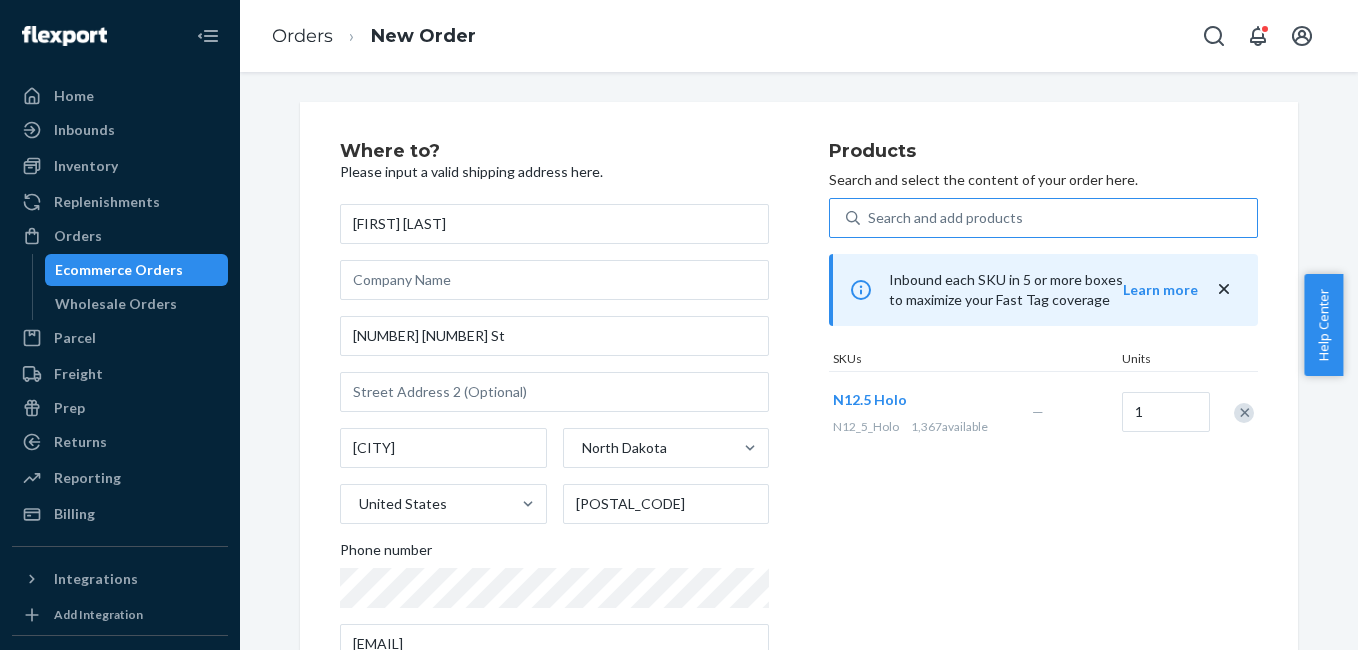 click at bounding box center (1244, 413) 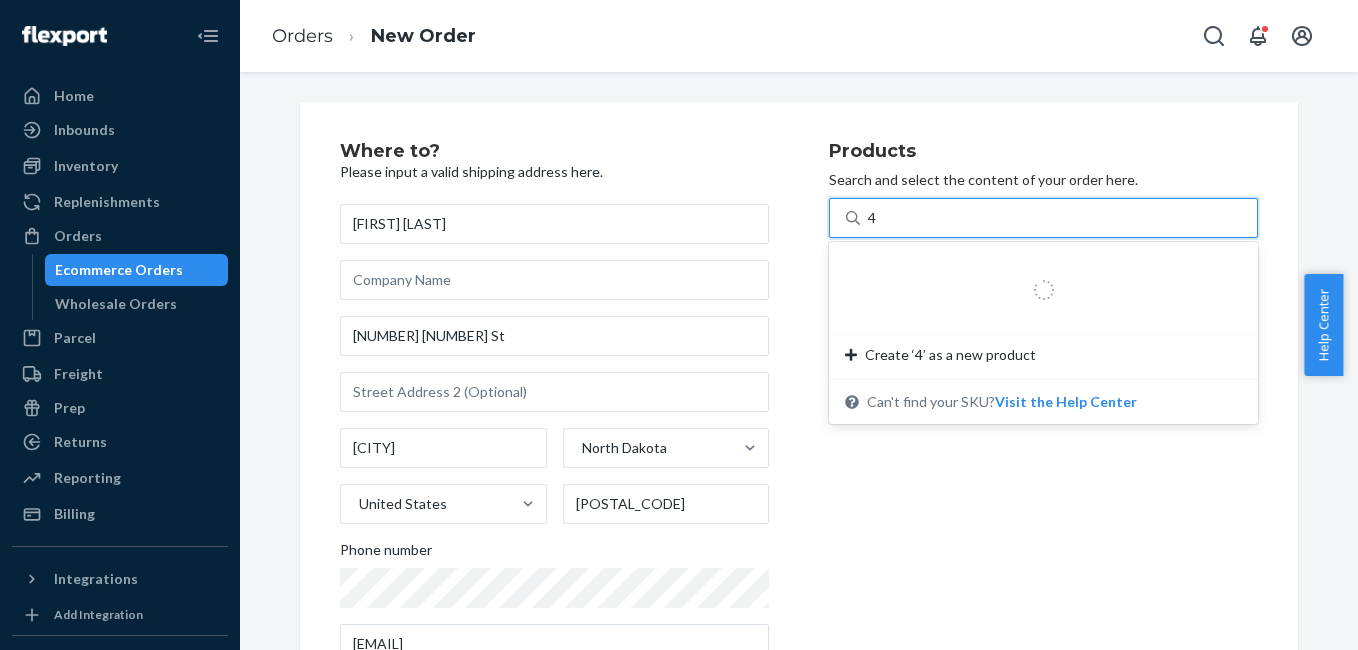 type on "4g" 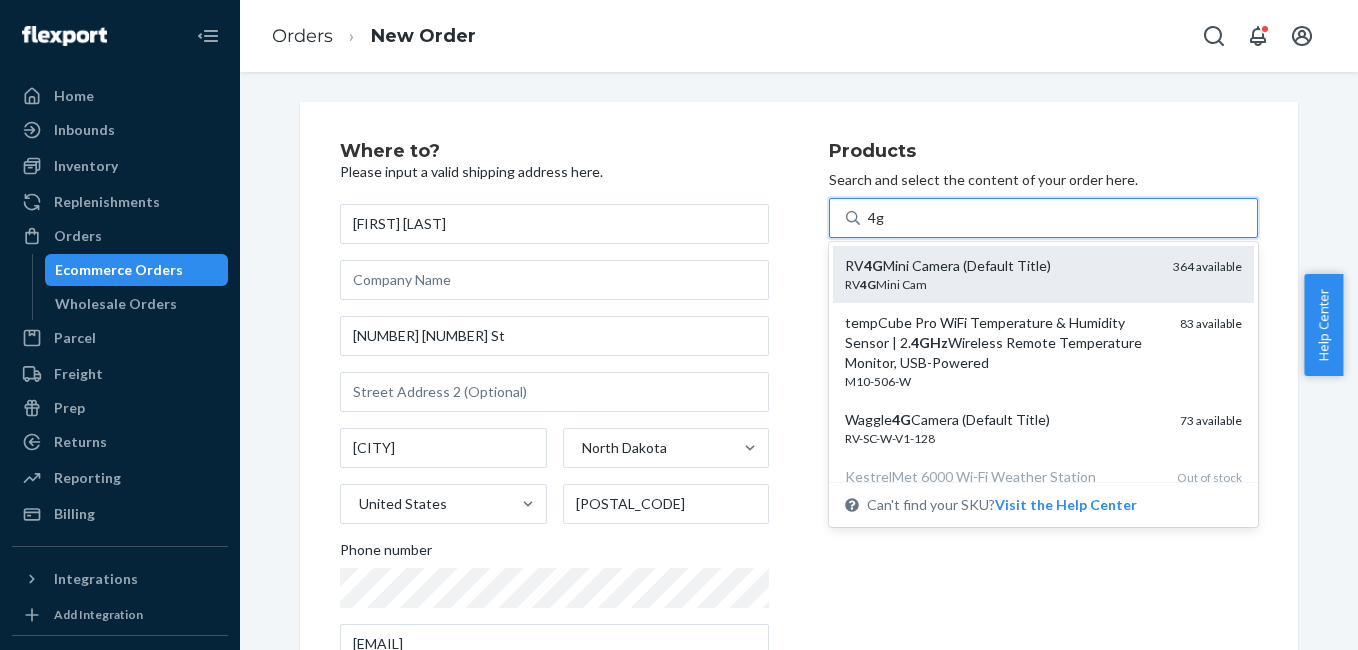 click on "RV  4G  Mini Cam" at bounding box center [1001, 284] 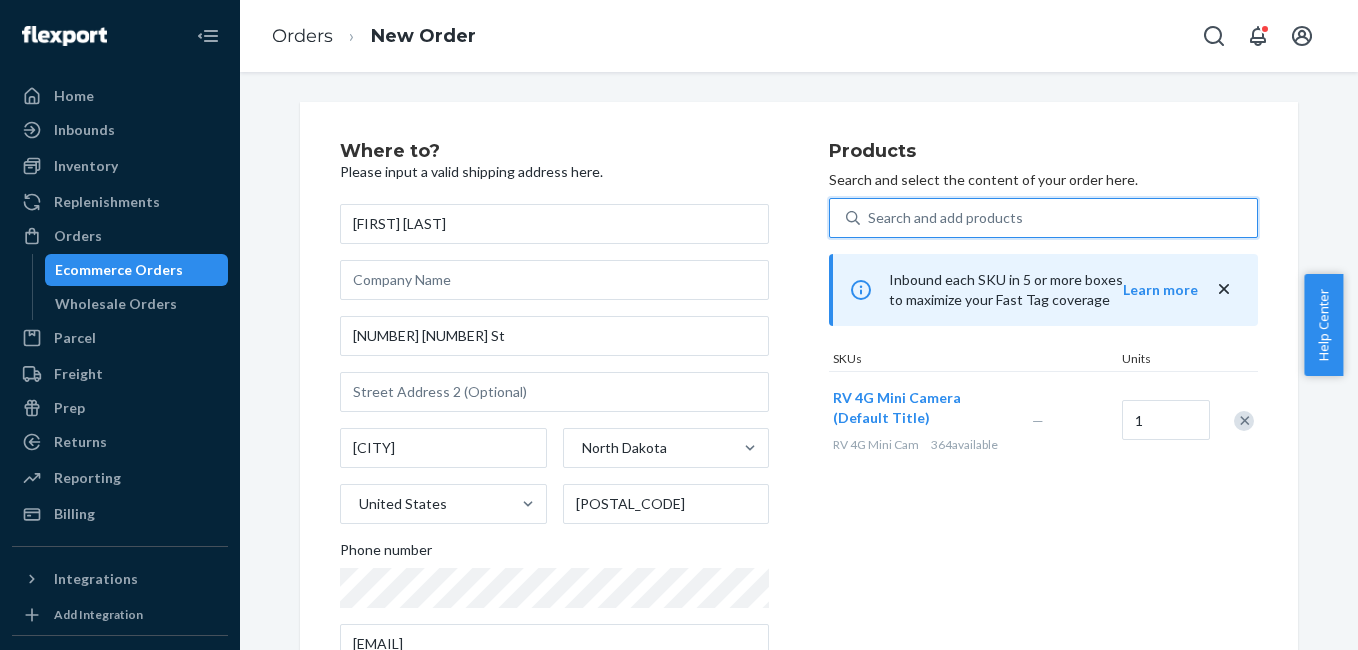 scroll, scrollTop: 361, scrollLeft: 0, axis: vertical 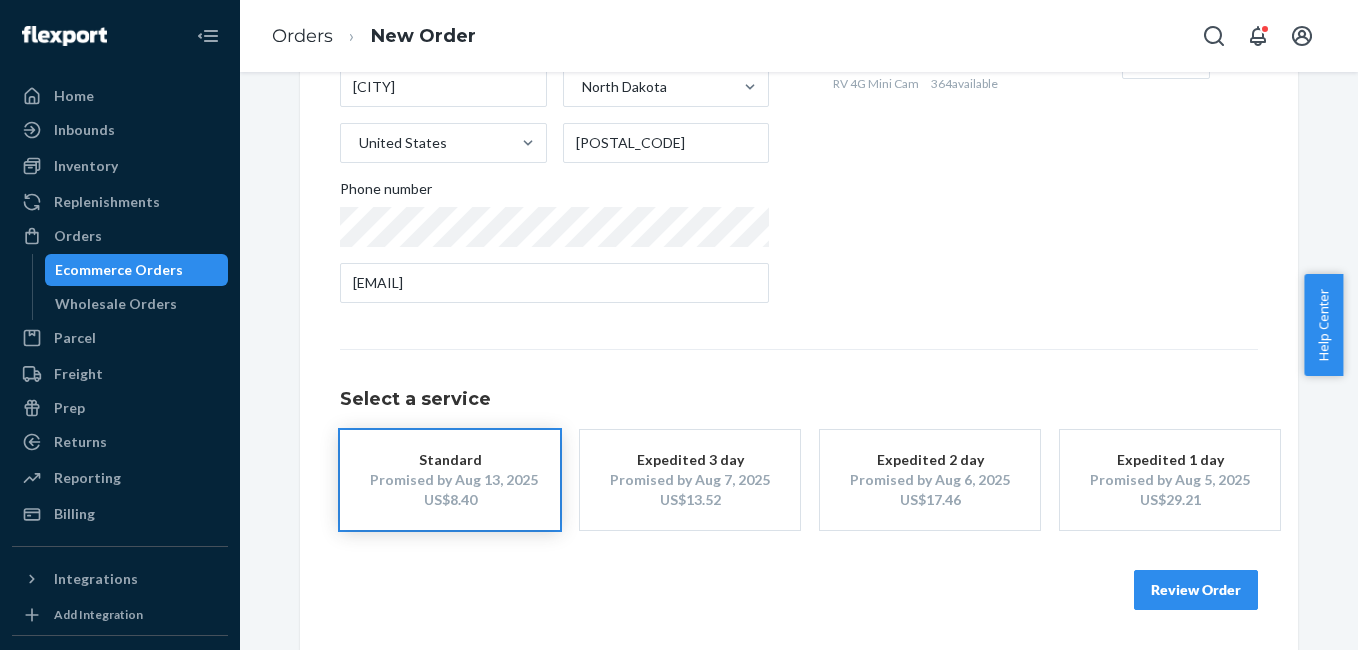 click on "Review Order" at bounding box center (1196, 590) 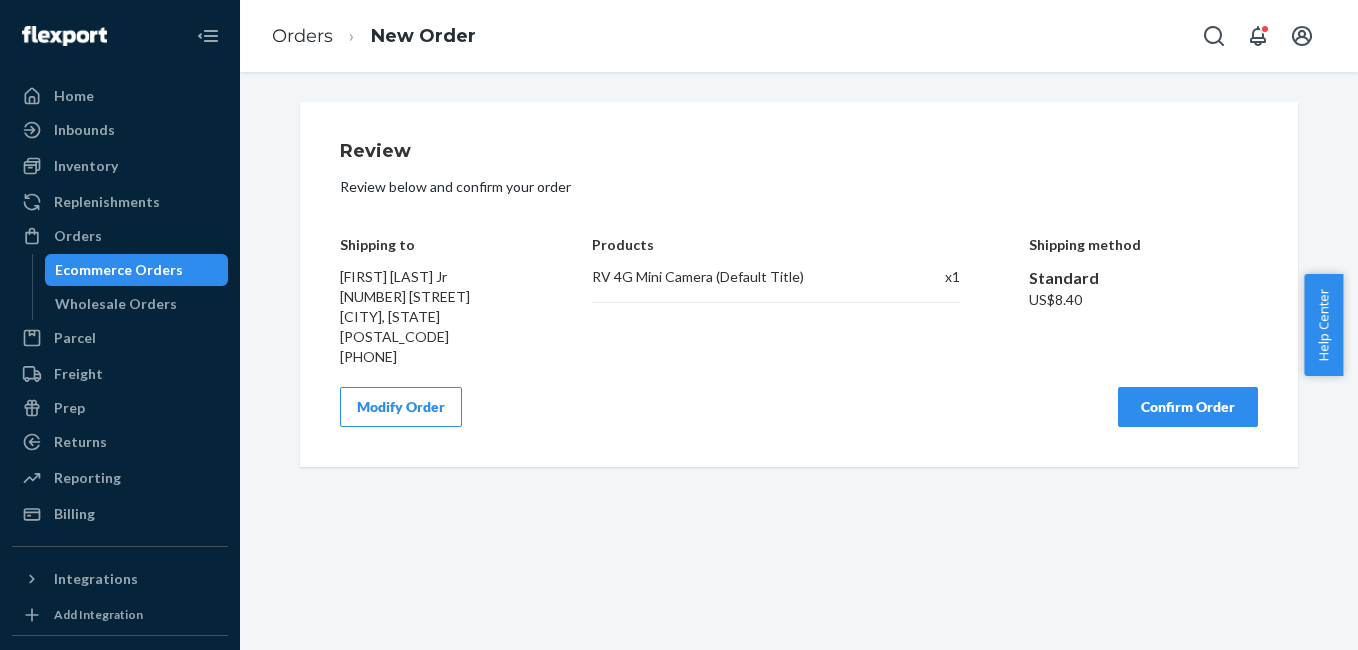 scroll, scrollTop: 0, scrollLeft: 0, axis: both 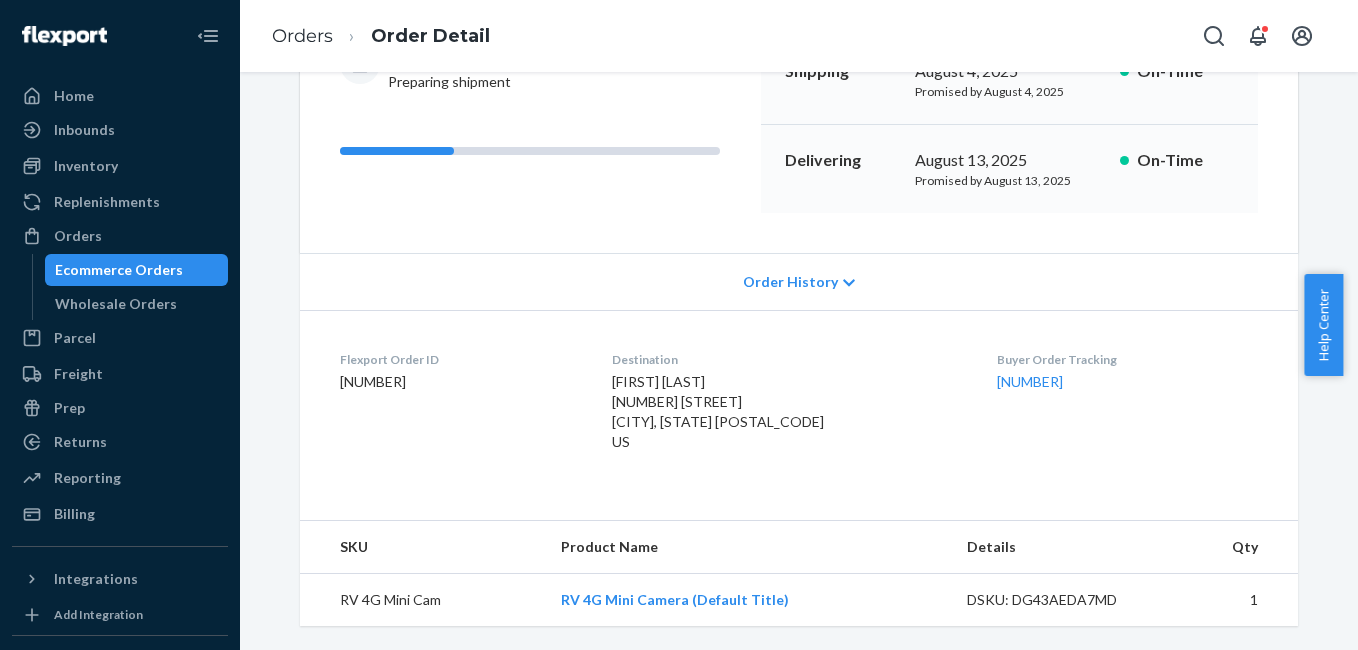 drag, startPoint x: 978, startPoint y: 400, endPoint x: 1072, endPoint y: 406, distance: 94.19129 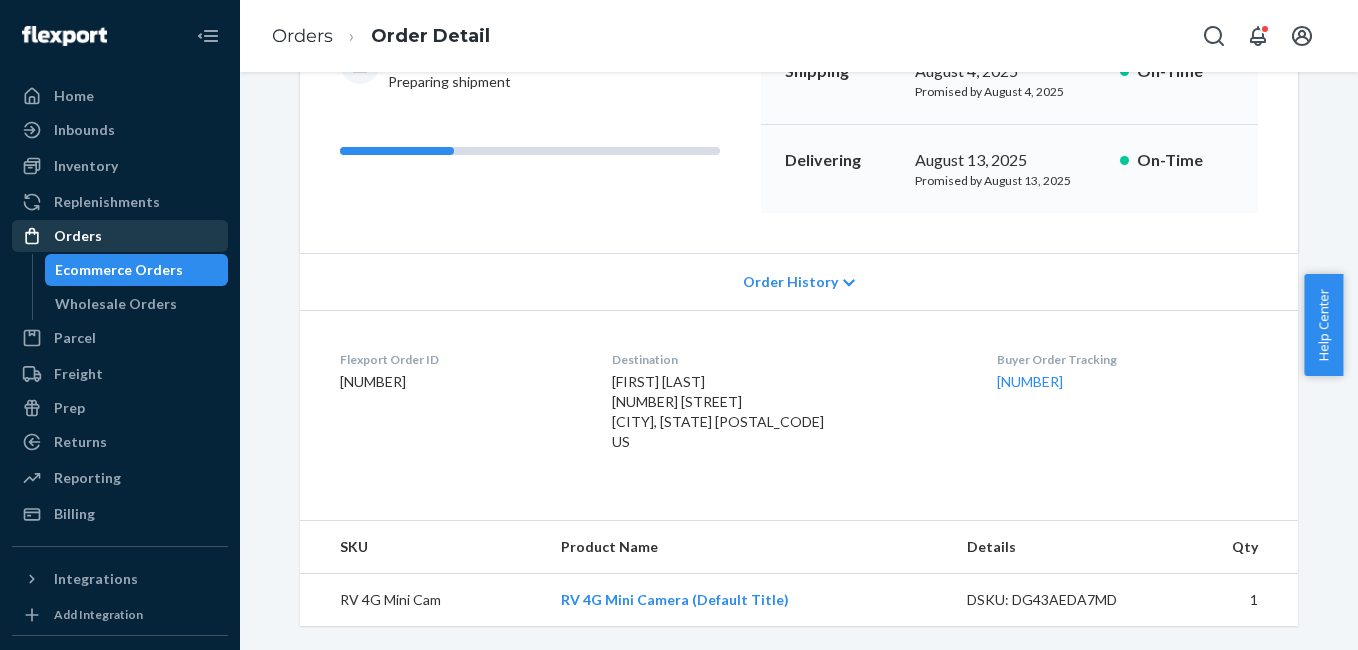 click on "Orders" at bounding box center [120, 236] 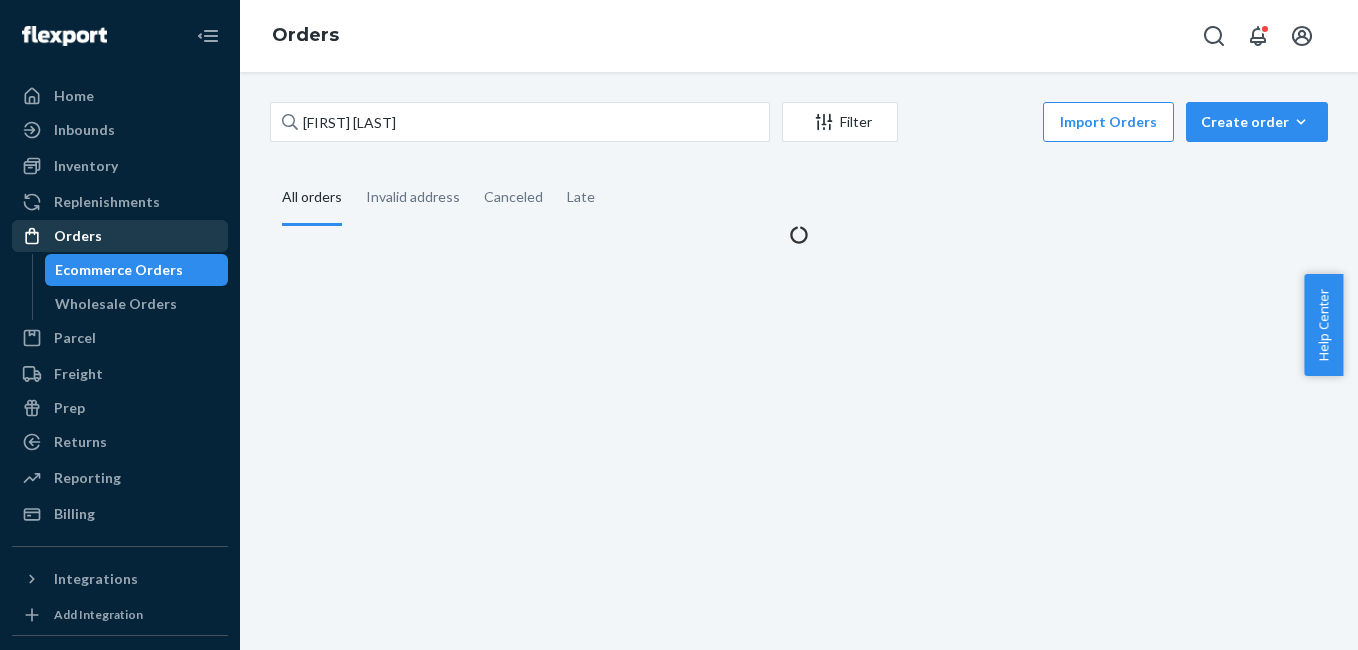 scroll, scrollTop: 0, scrollLeft: 0, axis: both 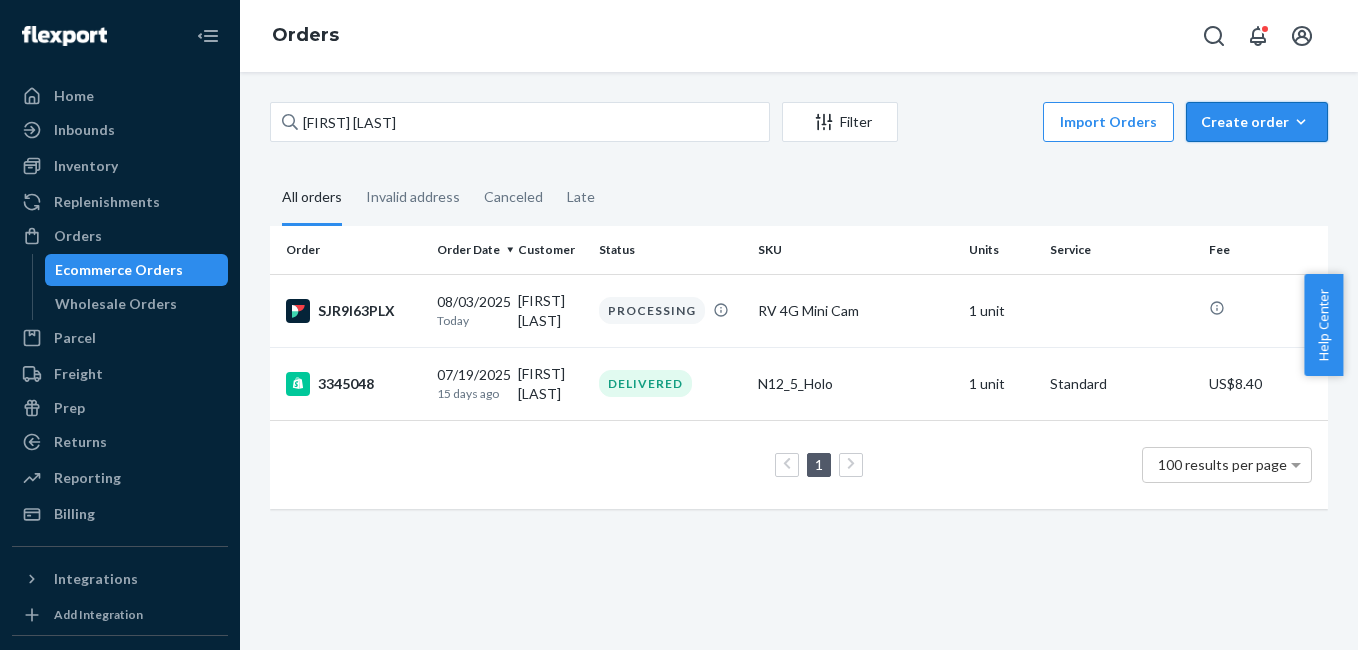 click on "Create order Ecommerce order Removal order" at bounding box center [1257, 122] 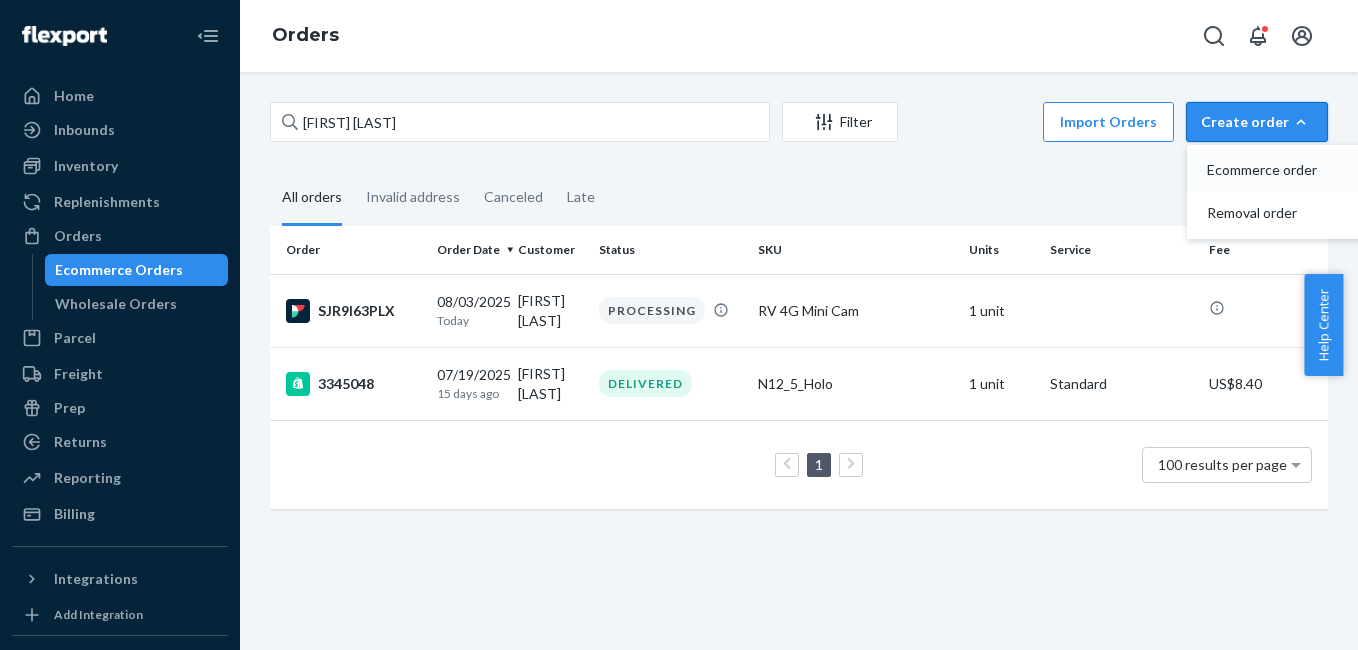 click on "Ecommerce order" at bounding box center [1287, 170] 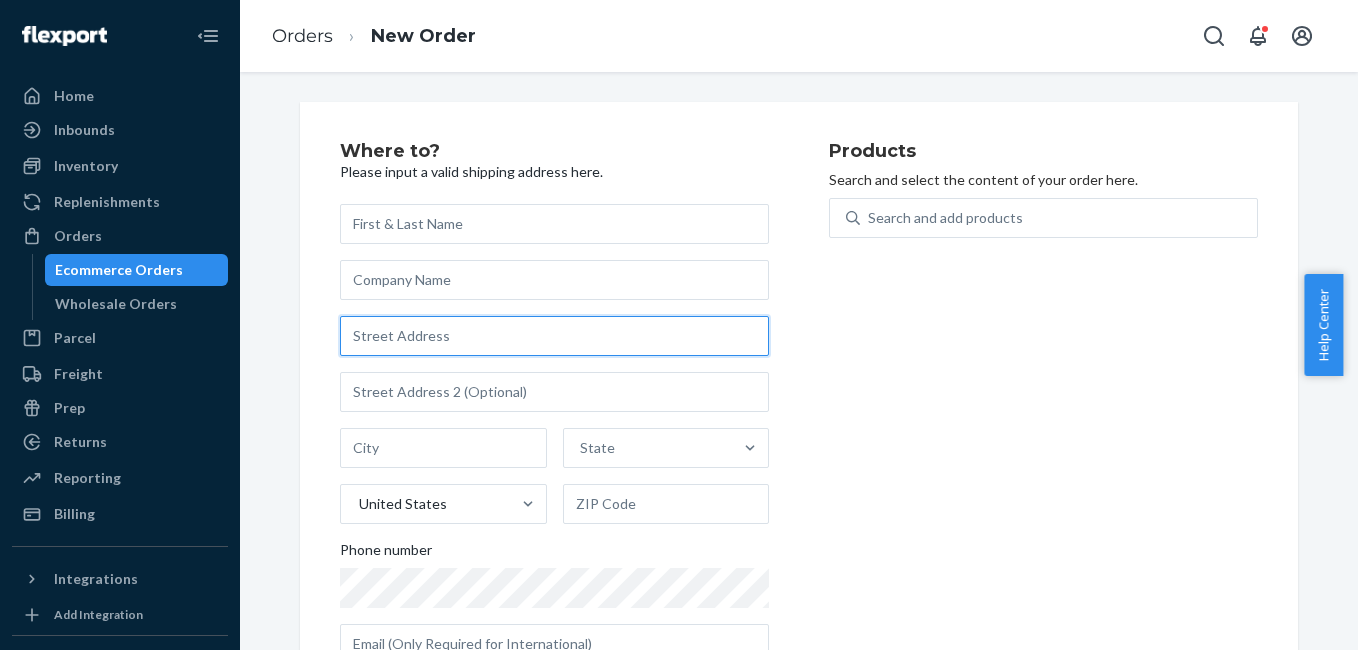 click at bounding box center [554, 336] 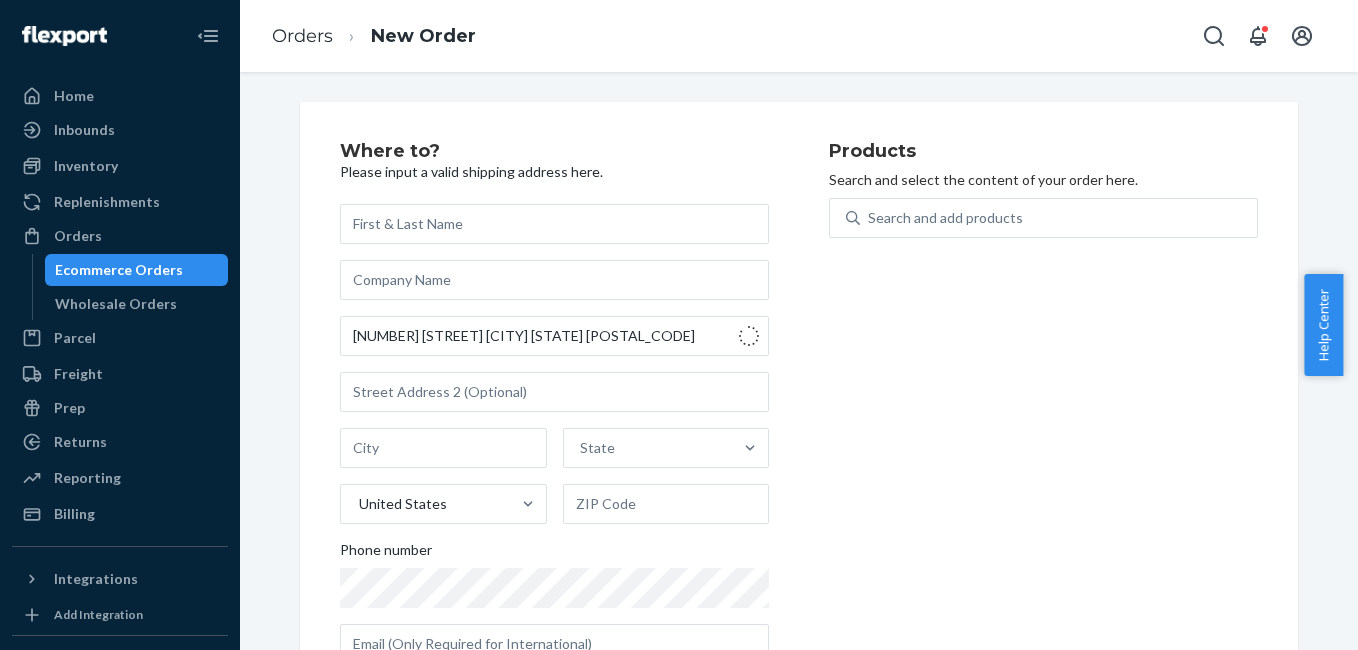 type on "[NUMBER] [STREET]" 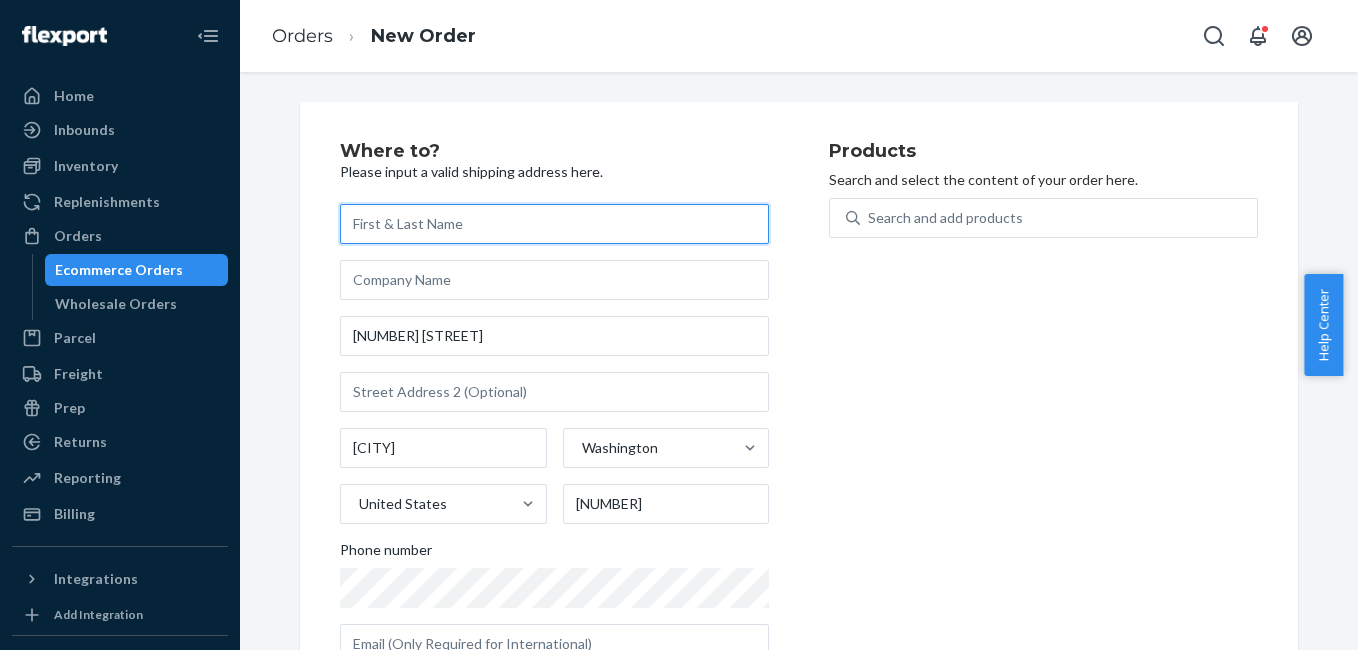 click at bounding box center (554, 224) 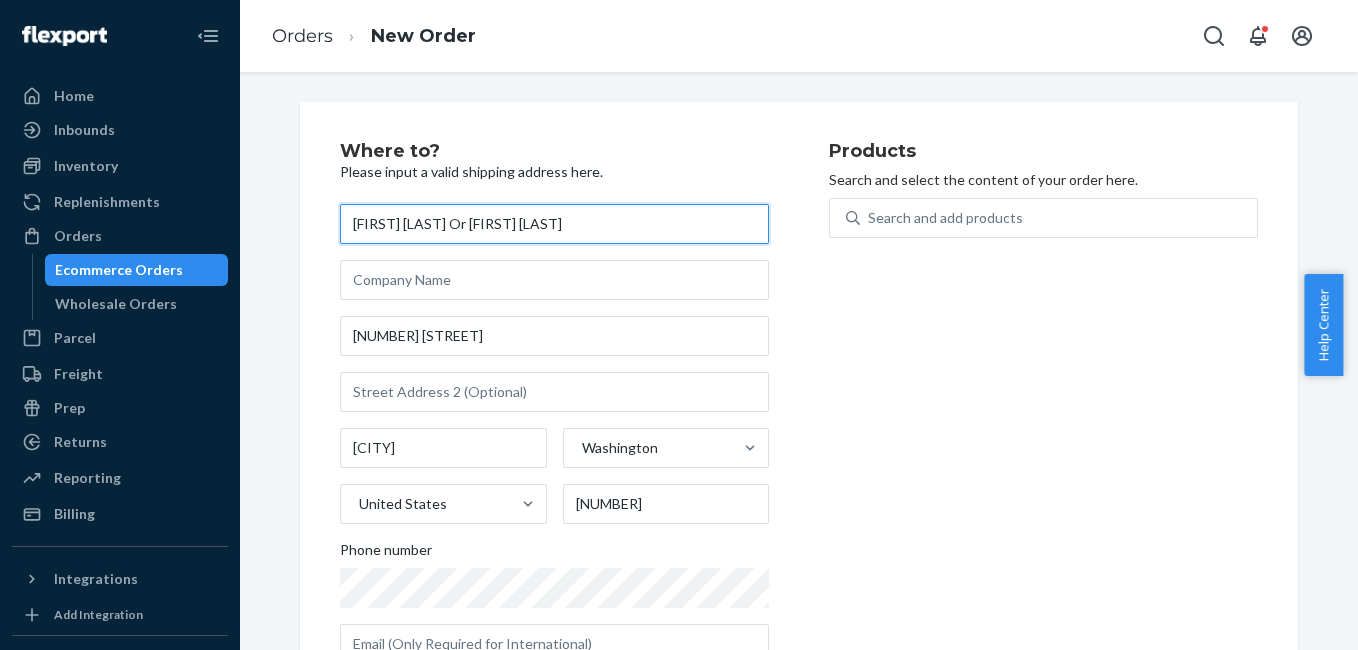 type on "[FIRST] [LAST] Or [FIRST] [LAST]" 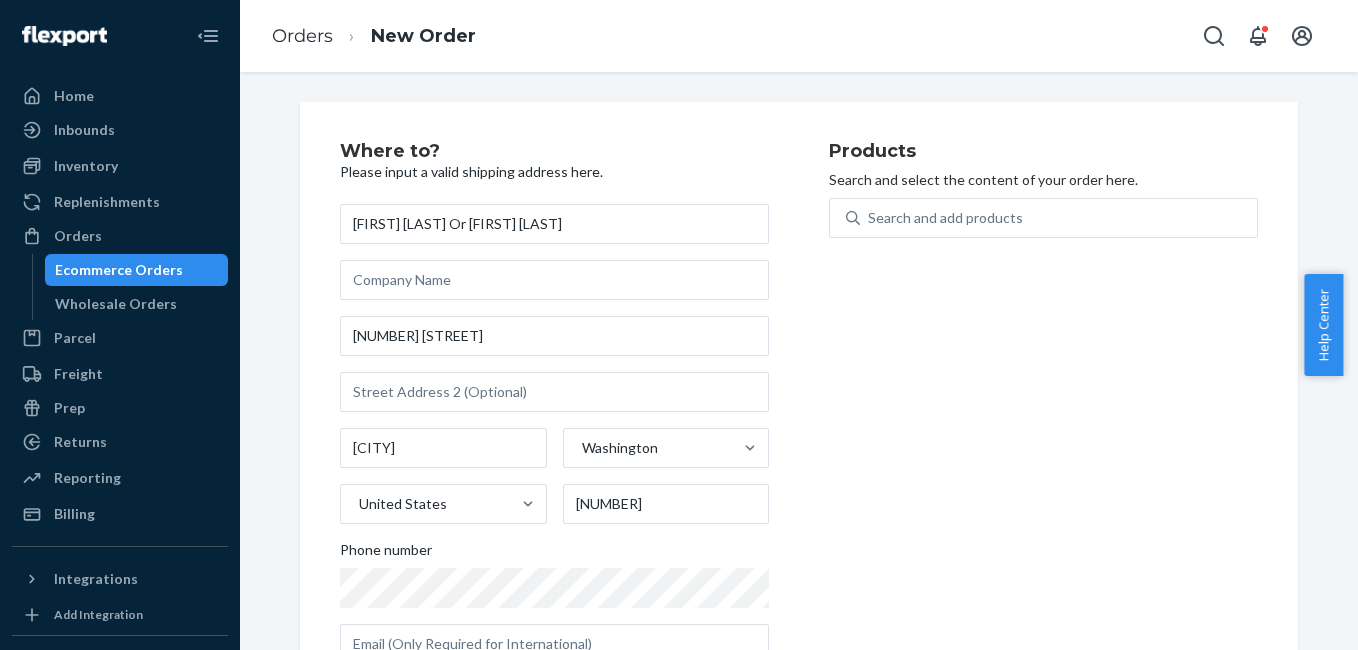 click on "Products Search and select the content of your order here. Search and add products" at bounding box center (1043, 411) 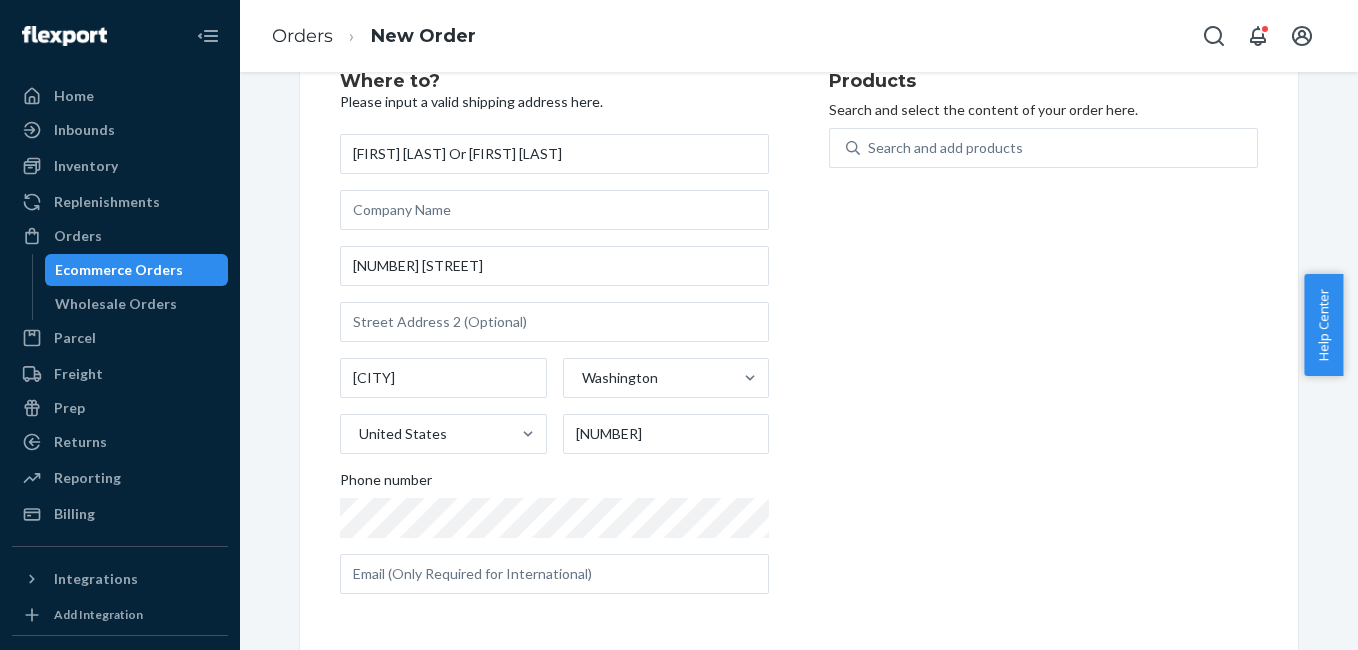 click on "Products Search and select the content of your order here. Search and add products" at bounding box center (1043, 341) 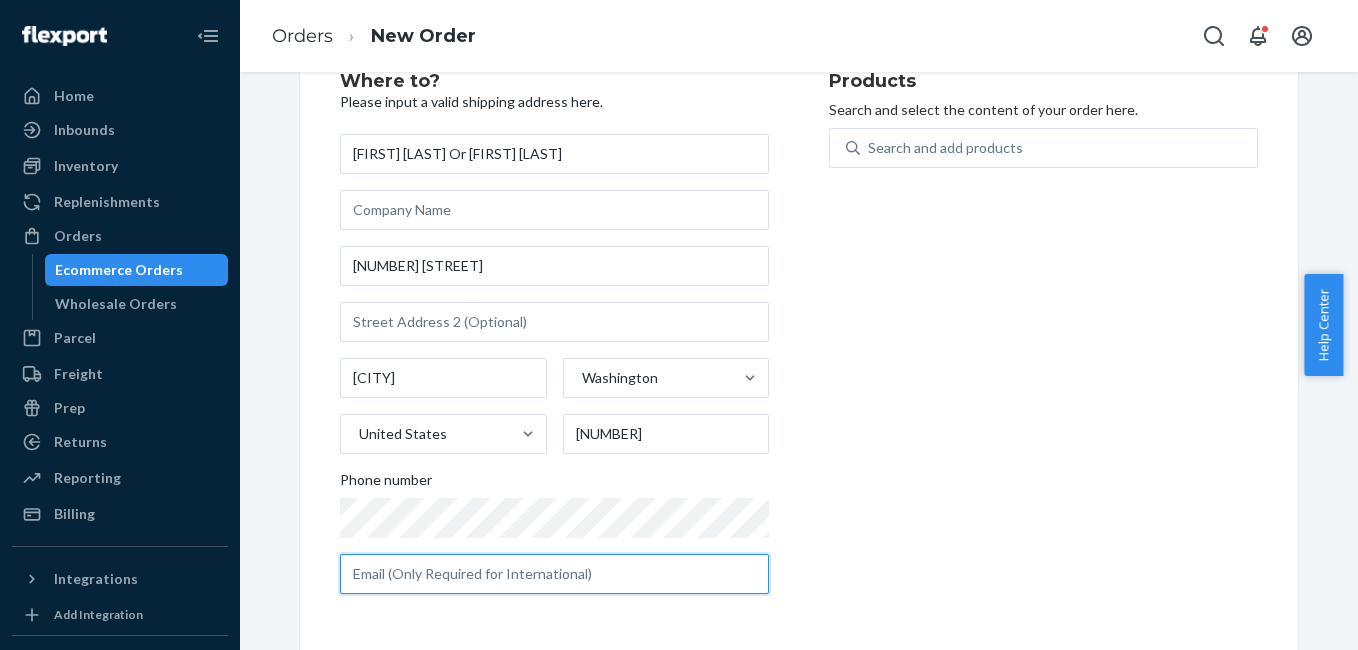 click at bounding box center (554, 574) 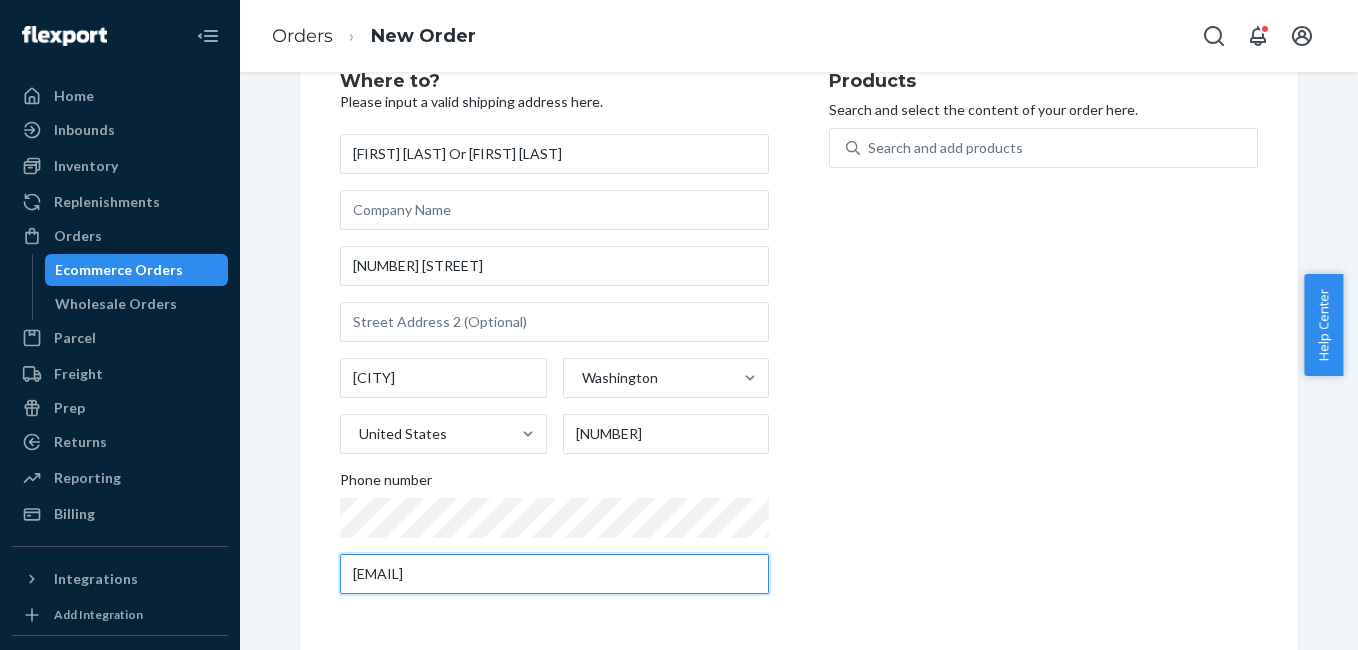 type on "[EMAIL]" 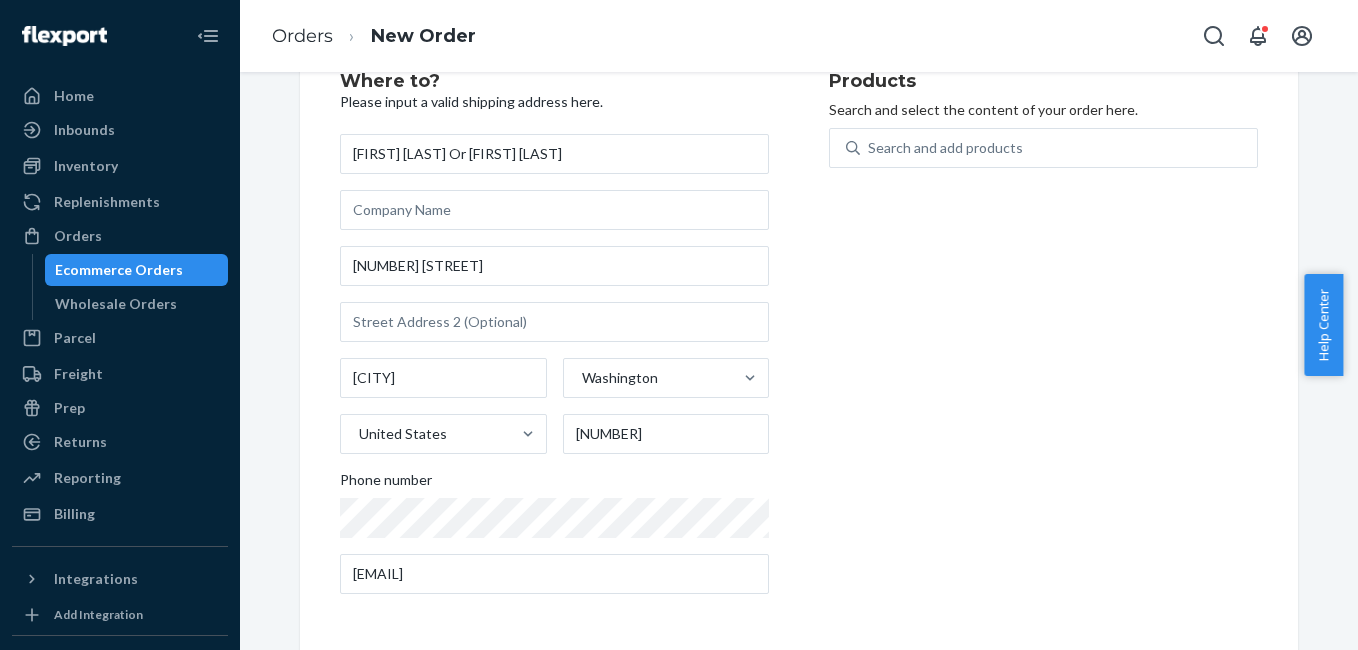 click on "Products Search and select the content of your order here. Search and add products" at bounding box center [1043, 341] 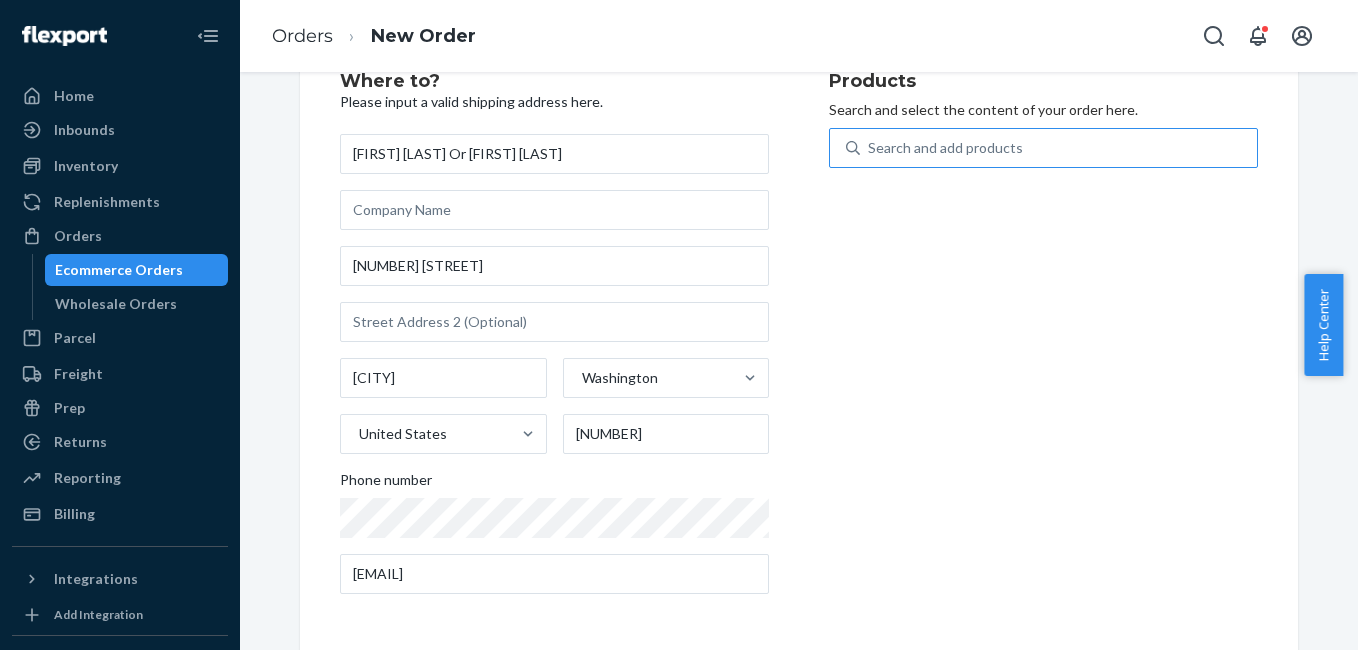 click on "Search and add products" at bounding box center [1058, 148] 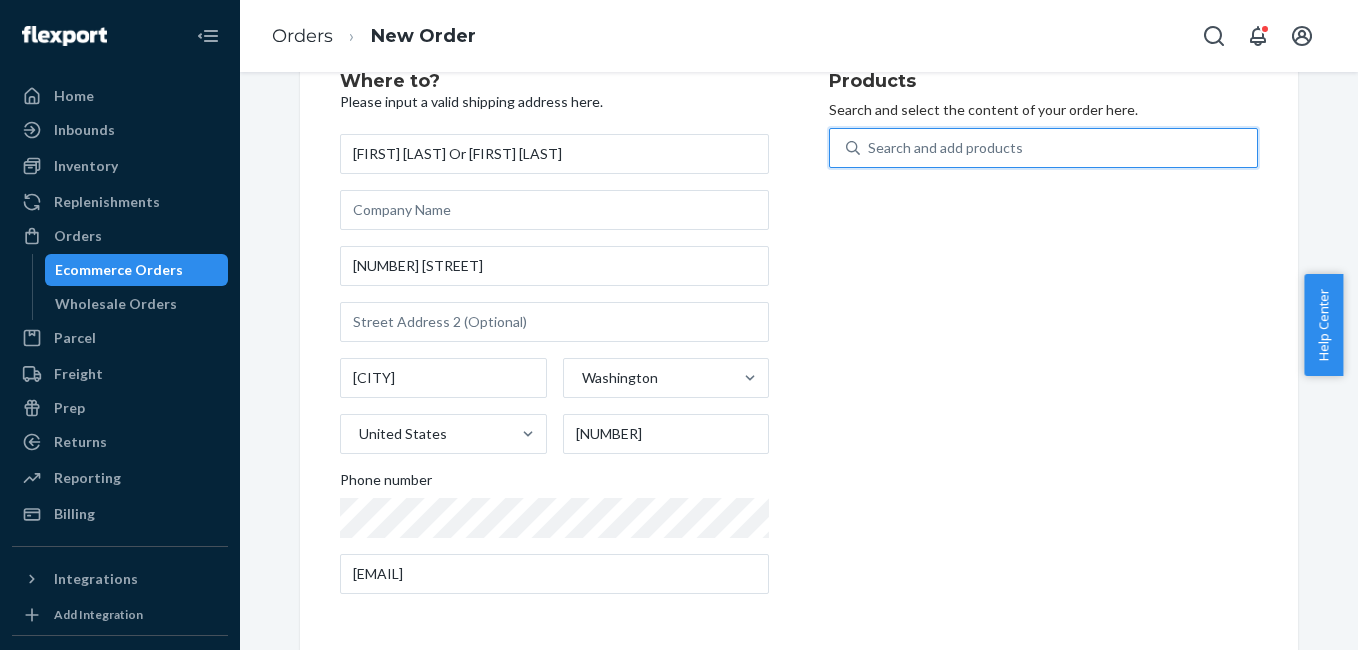 type on "4" 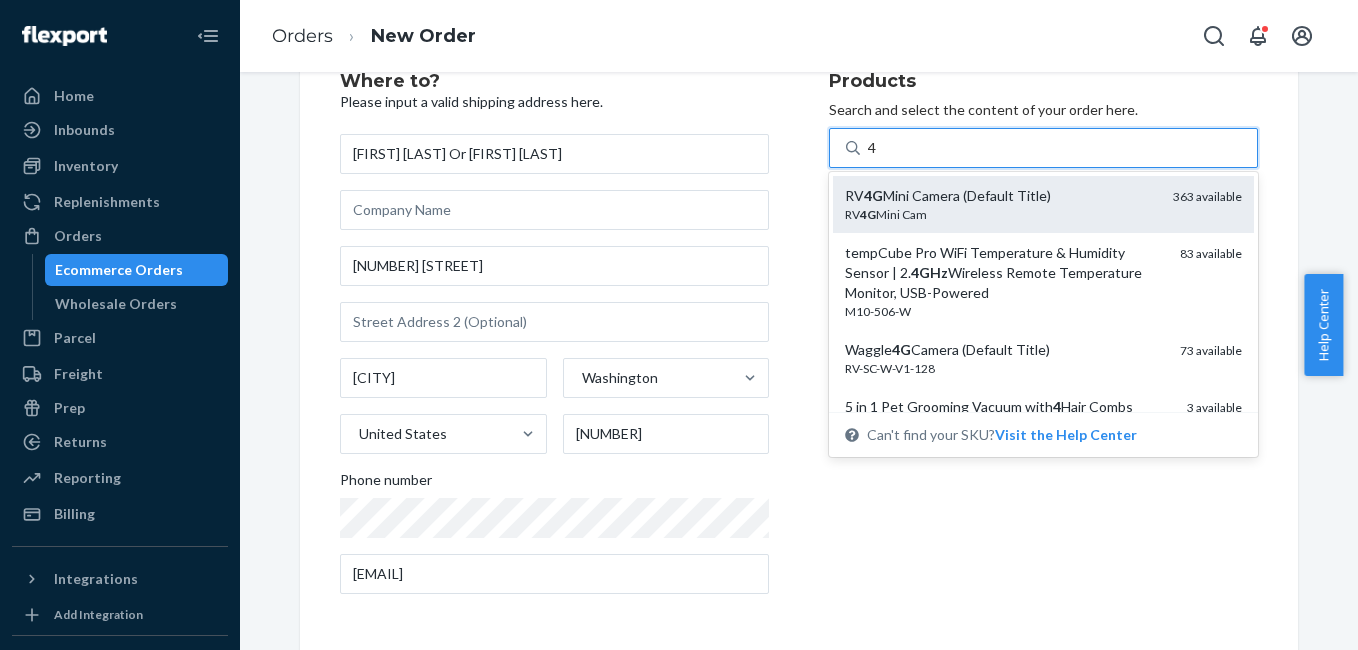 click on "RV  4G  Mini Cam" at bounding box center [1001, 214] 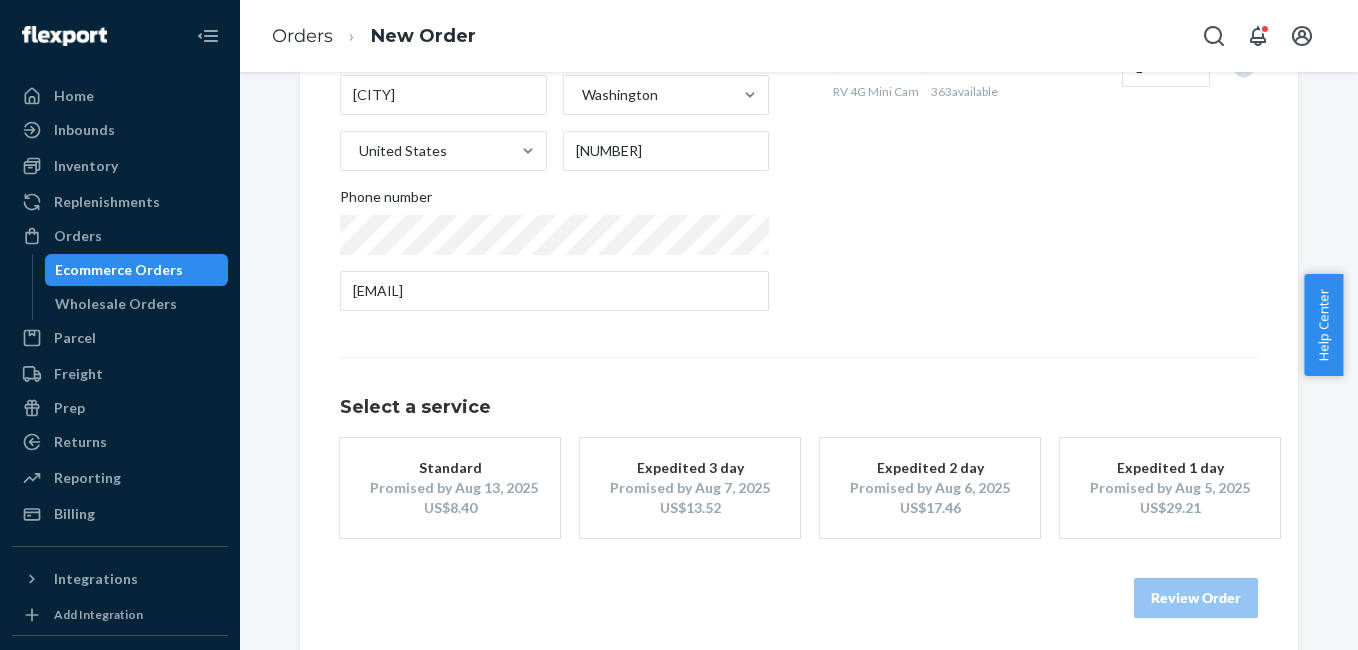 scroll, scrollTop: 361, scrollLeft: 0, axis: vertical 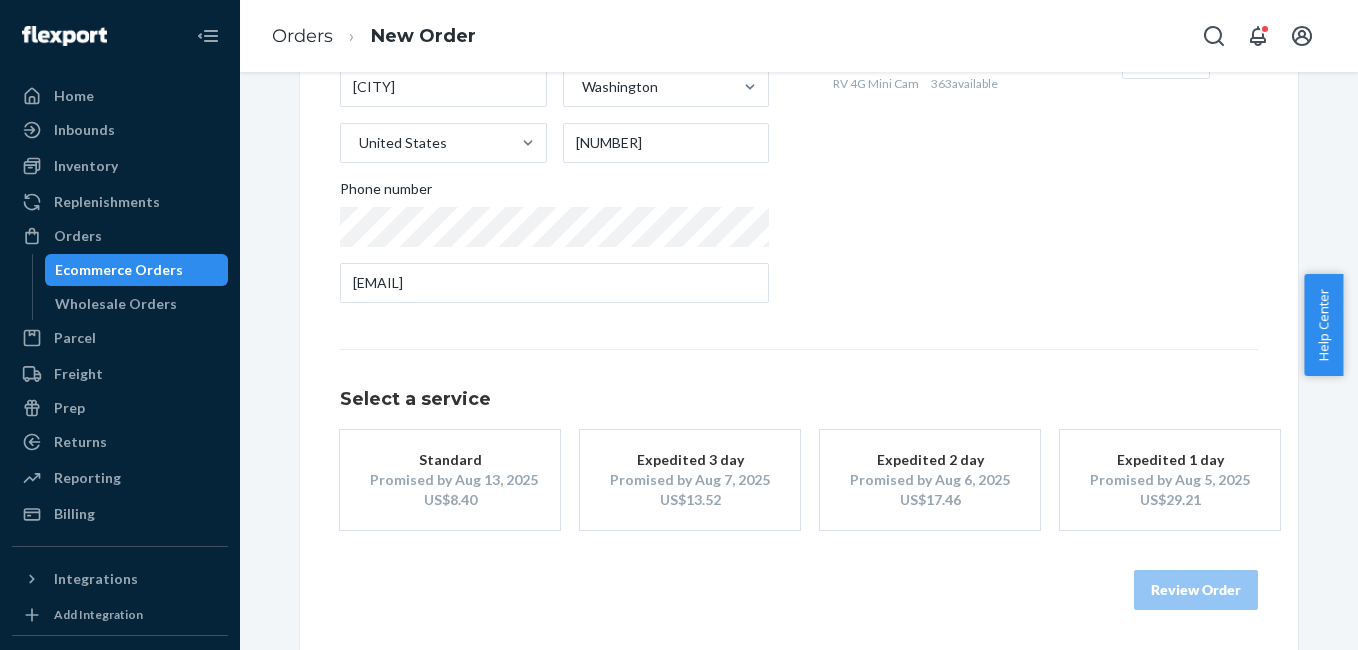 click on "Promised by Aug 13, 2025" at bounding box center (450, 480) 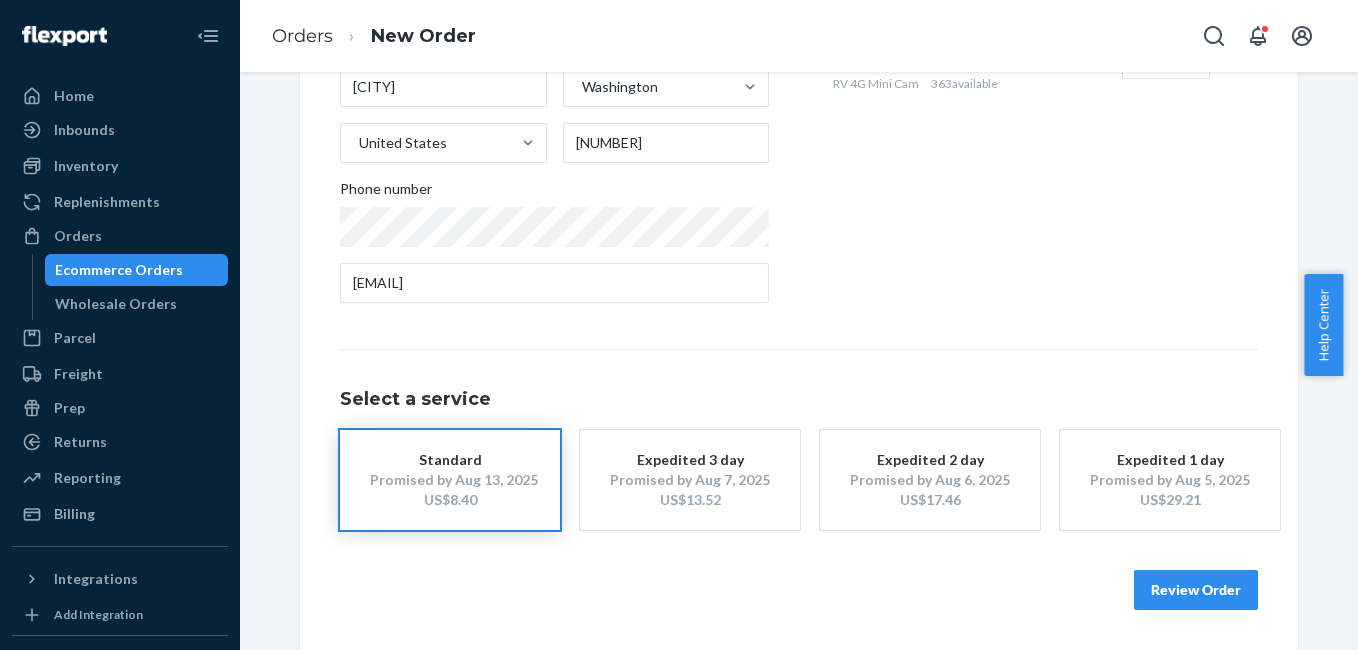 click on "Review Order" at bounding box center [1196, 590] 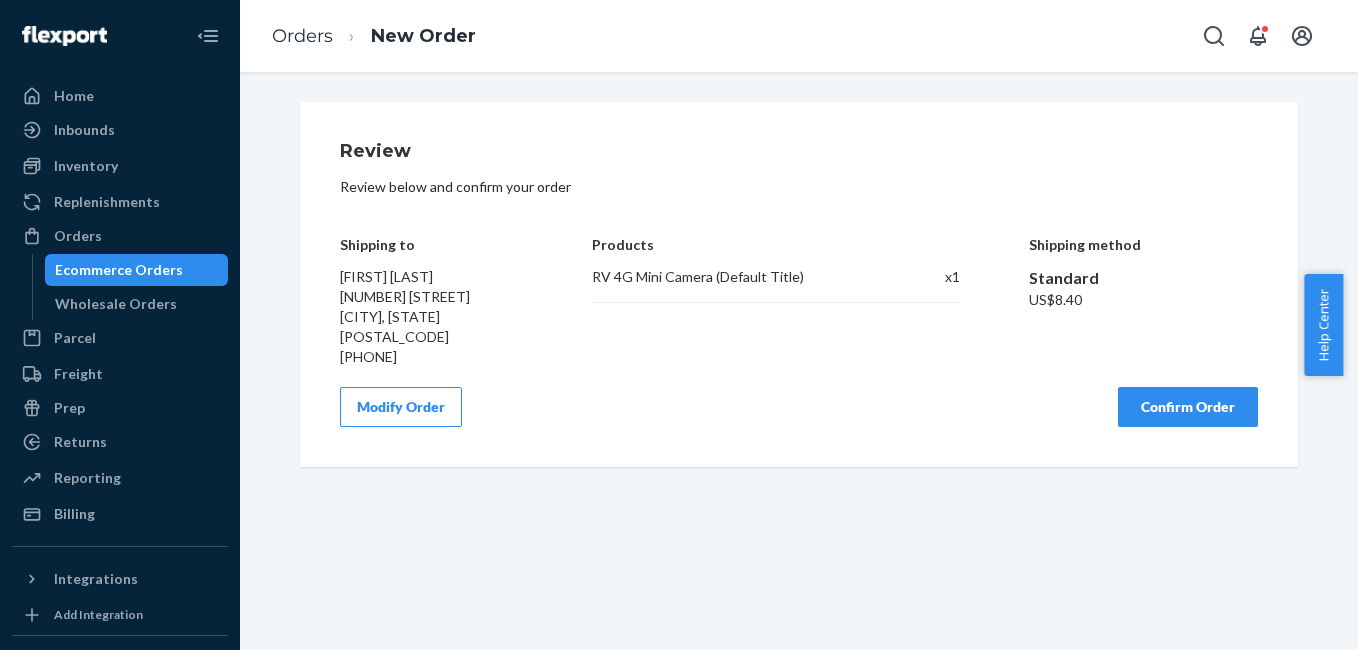 click on "Confirm Order" at bounding box center [1188, 407] 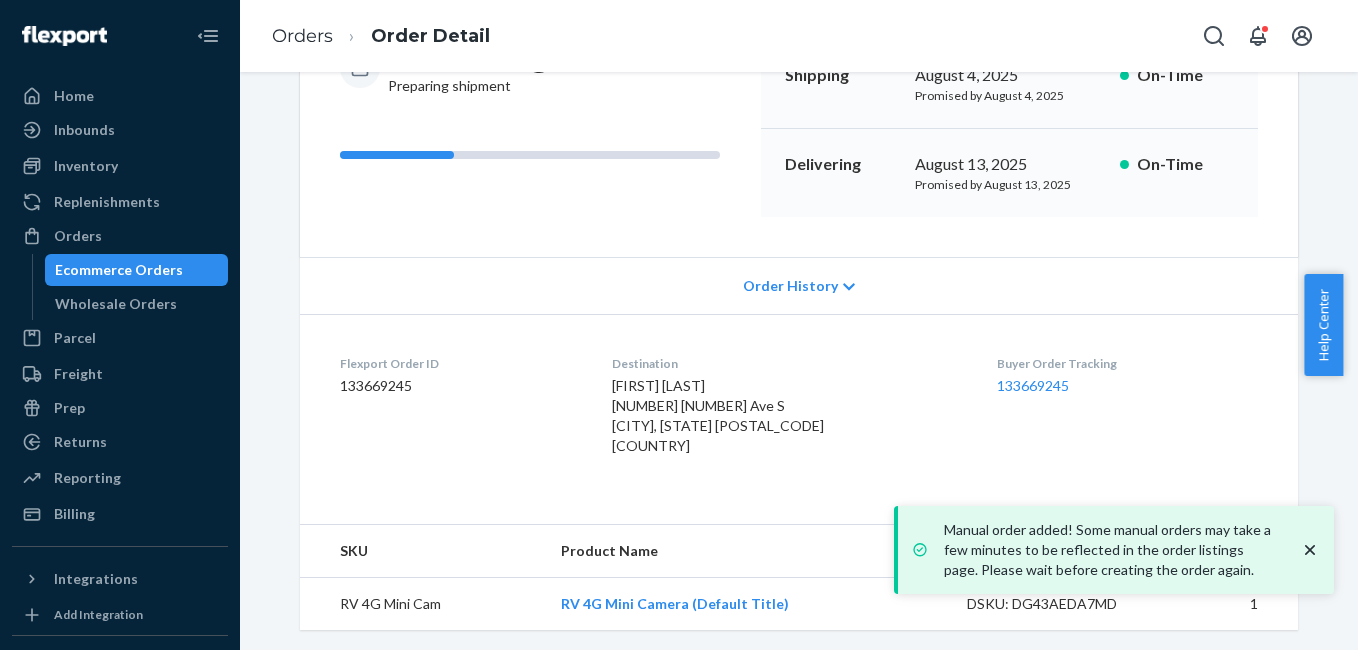 scroll, scrollTop: 249, scrollLeft: 0, axis: vertical 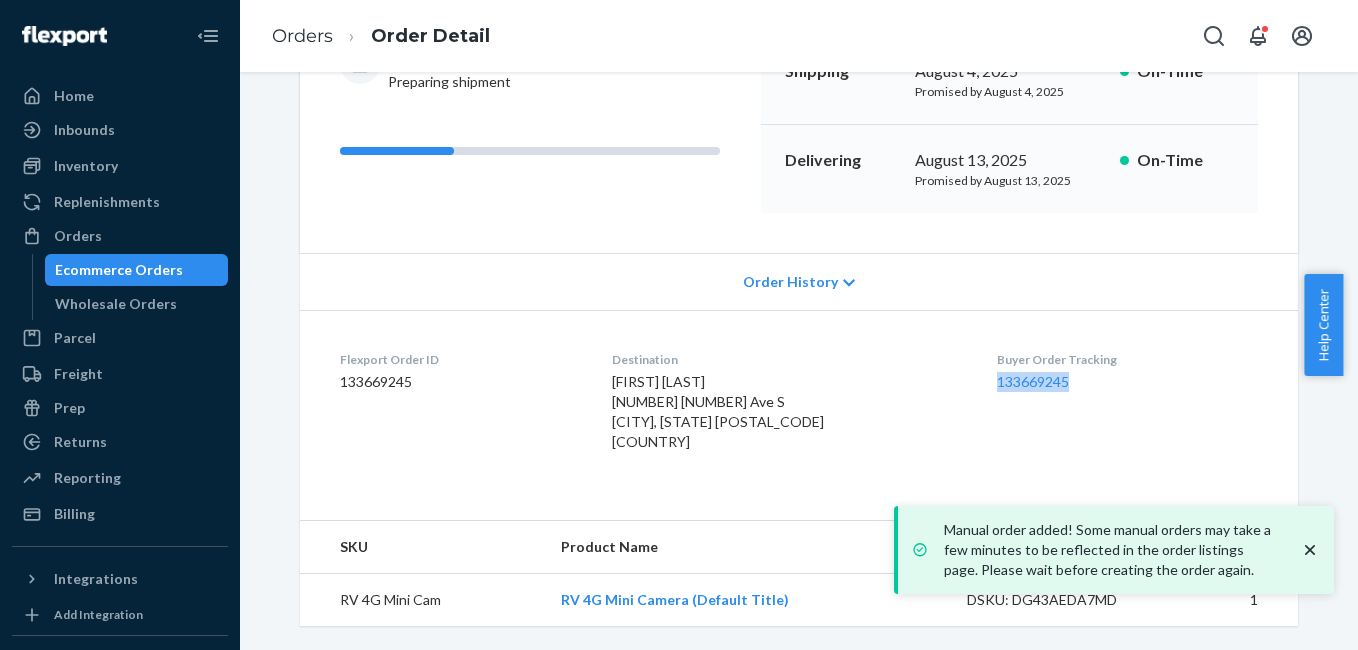 copy on "133669245" 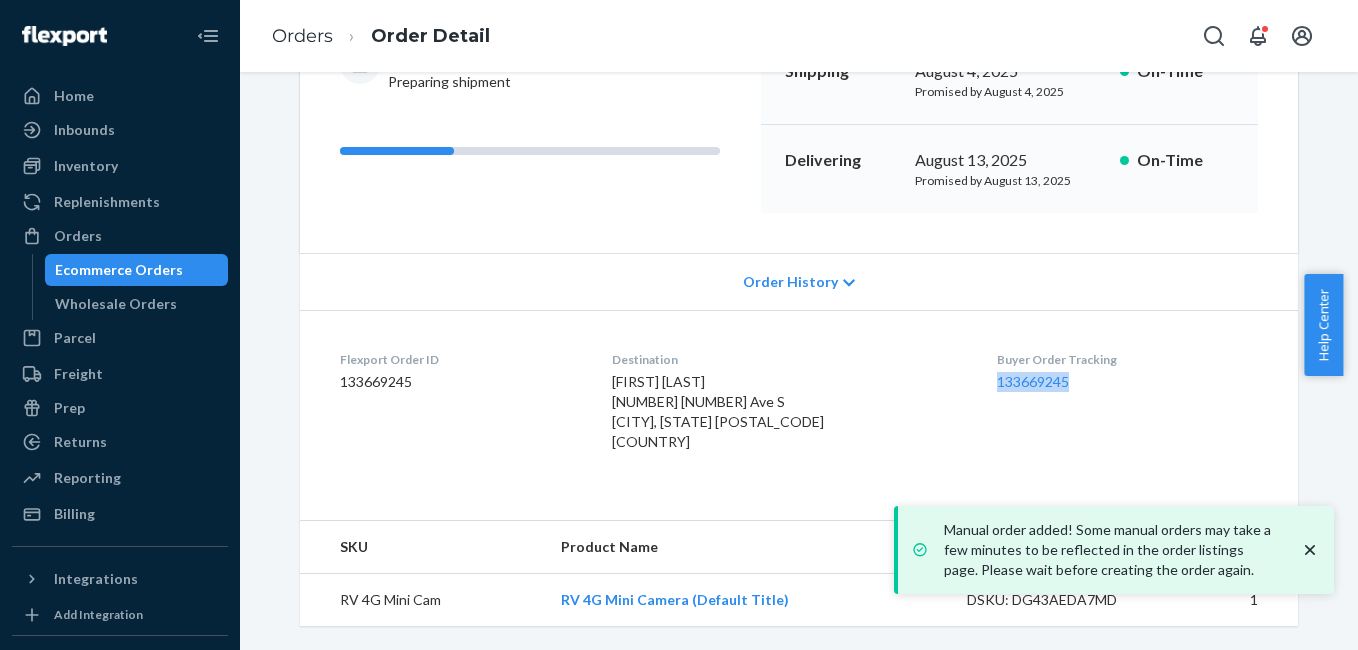 drag, startPoint x: 971, startPoint y: 387, endPoint x: 1104, endPoint y: 371, distance: 133.95895 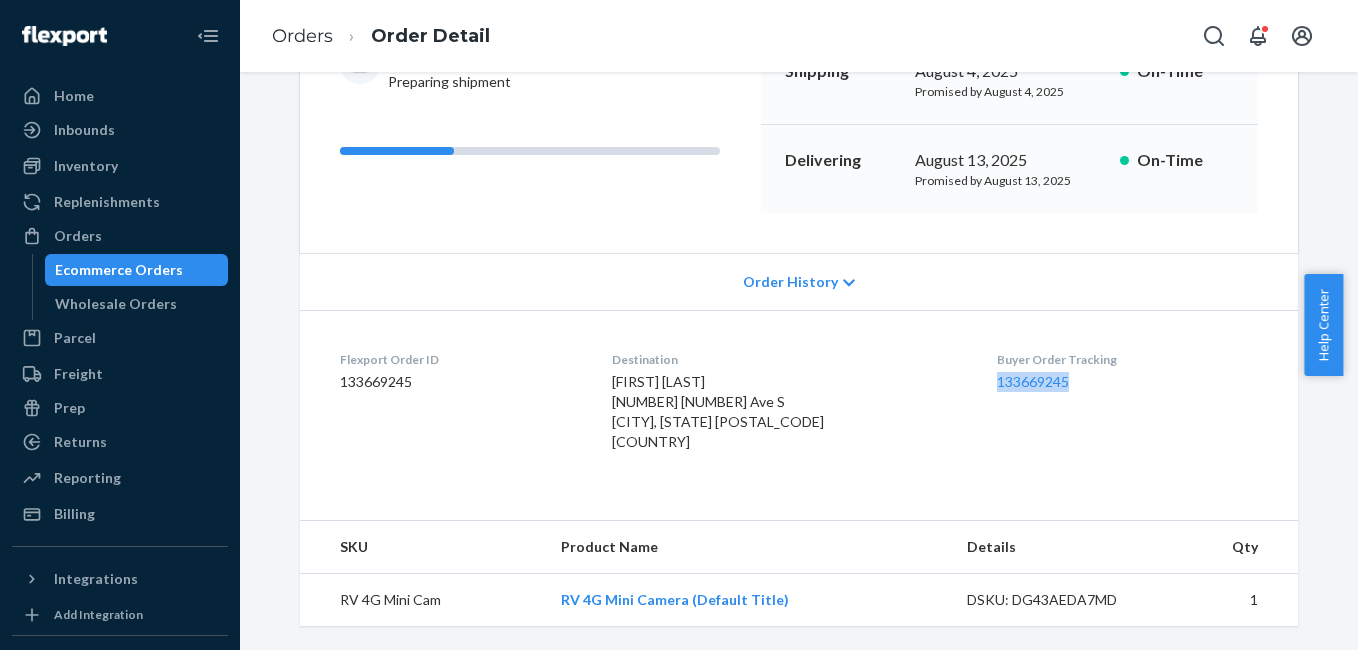 drag, startPoint x: 164, startPoint y: 240, endPoint x: 194, endPoint y: 254, distance: 33.105892 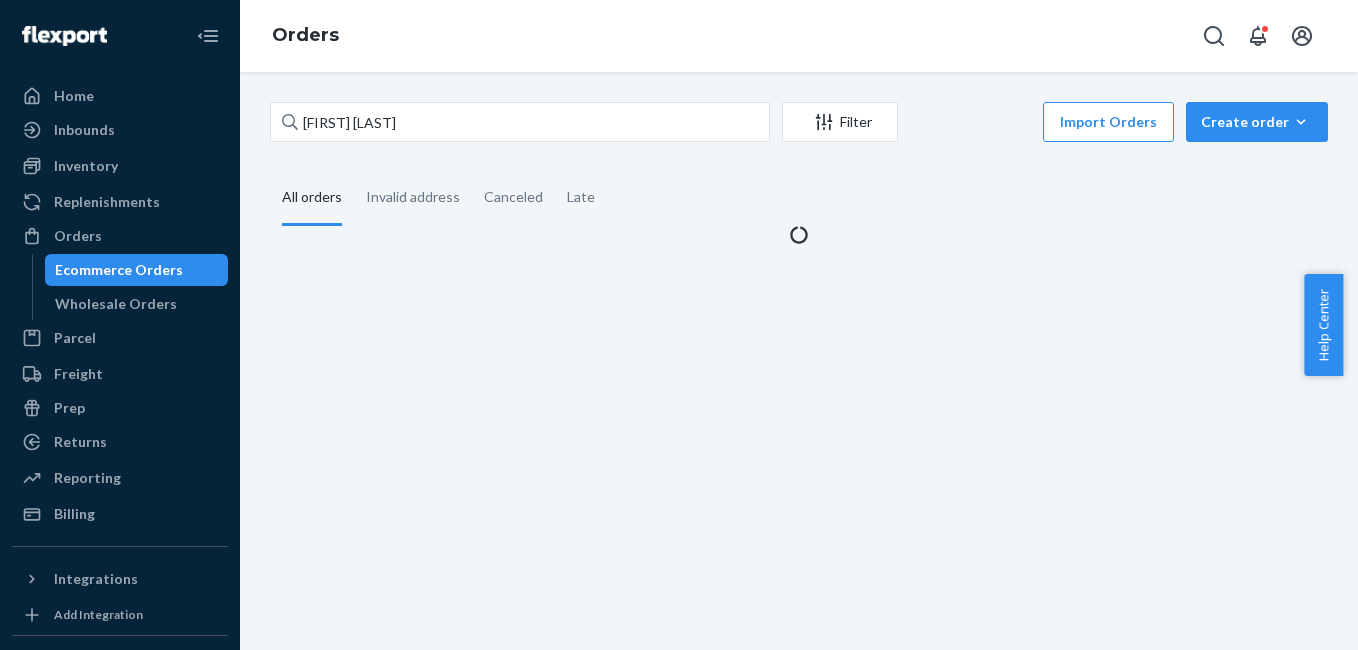 scroll, scrollTop: 0, scrollLeft: 0, axis: both 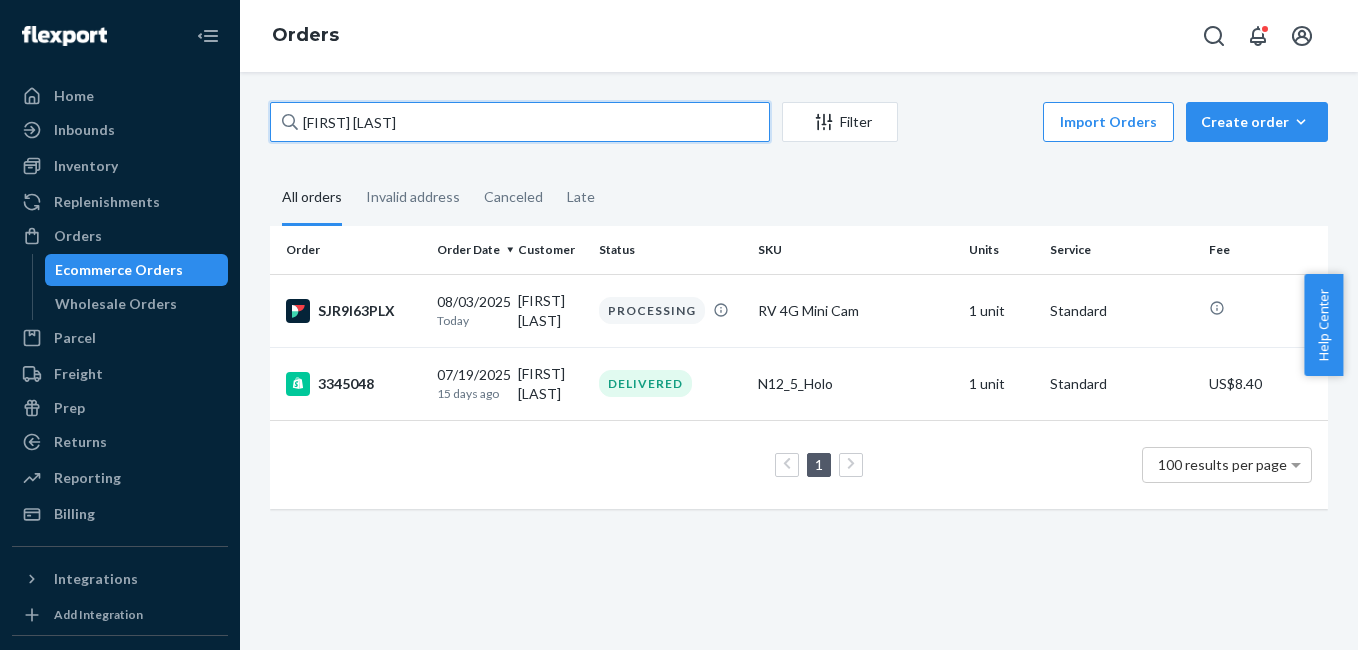click on "[FIRST] [LAST]" at bounding box center [520, 122] 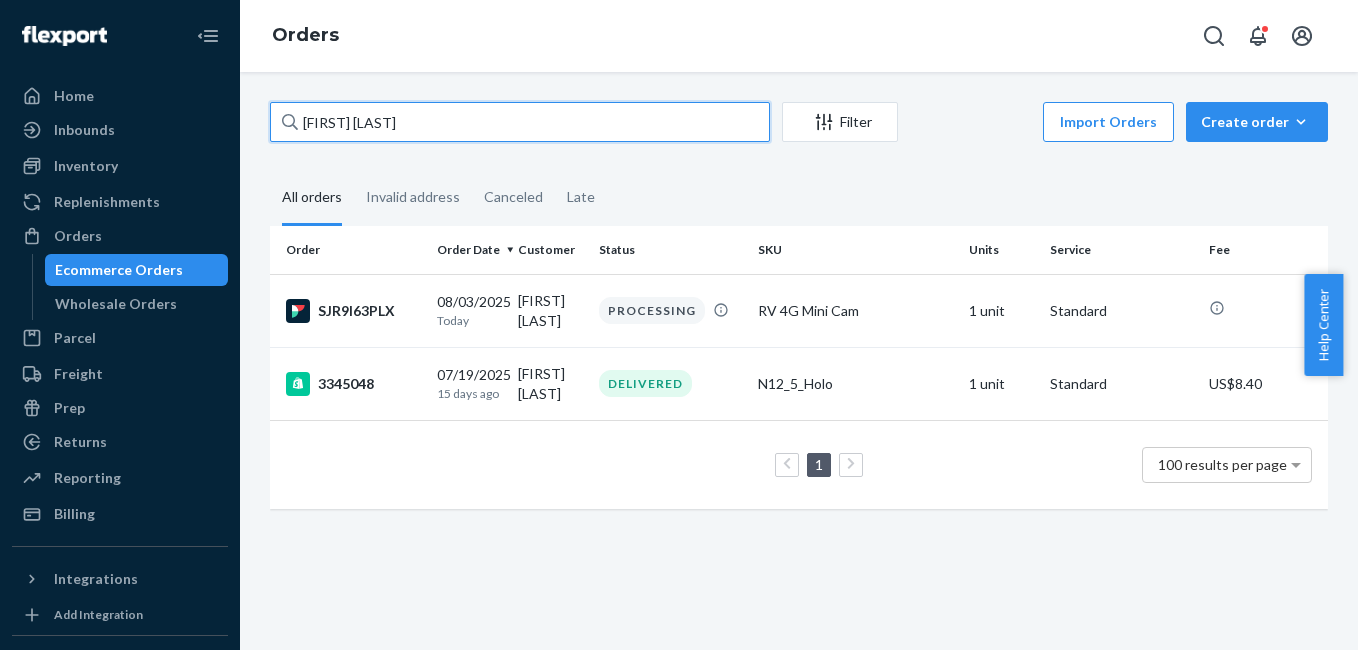 paste on "[FIRST] [LAST]" 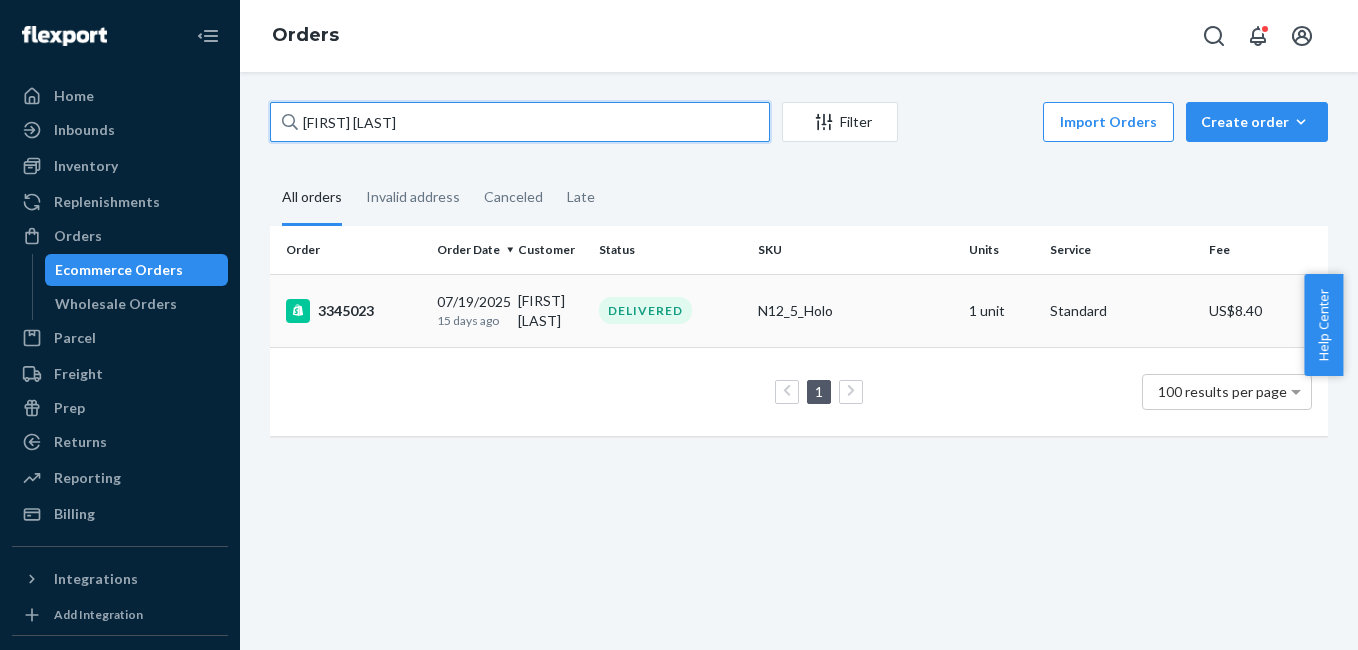 type on "[FIRST] [LAST]" 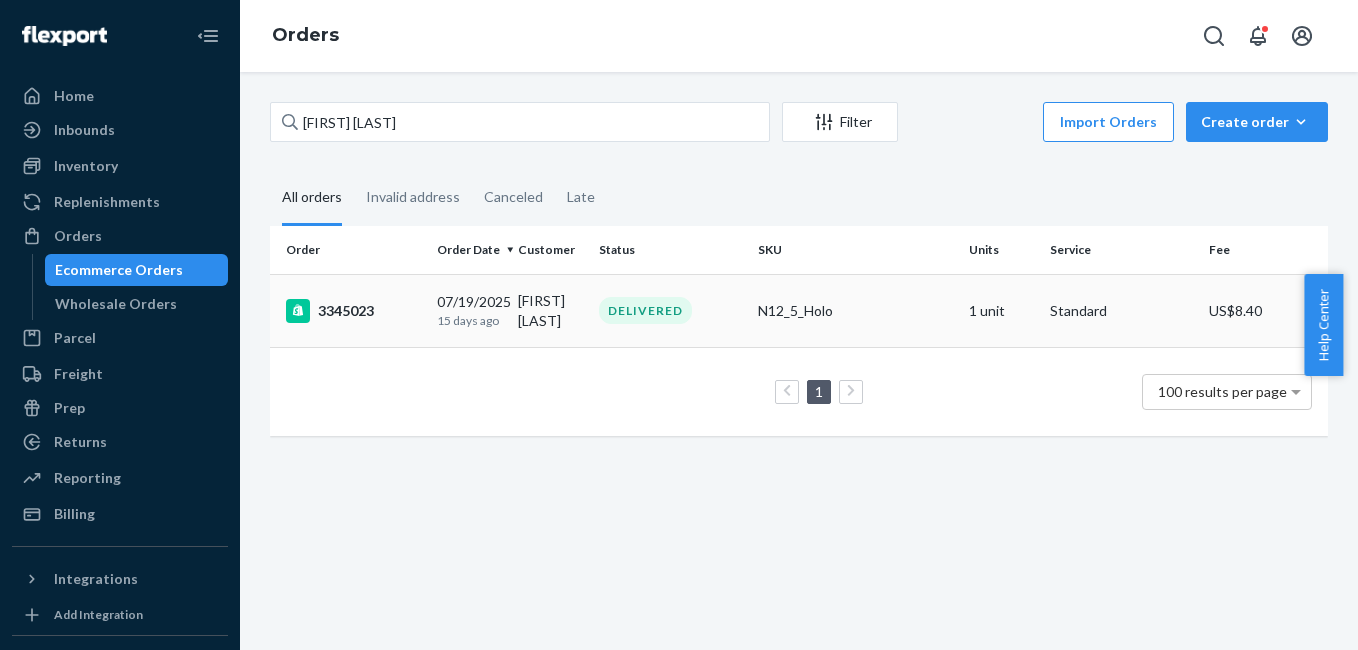 click on "3345023" at bounding box center [353, 311] 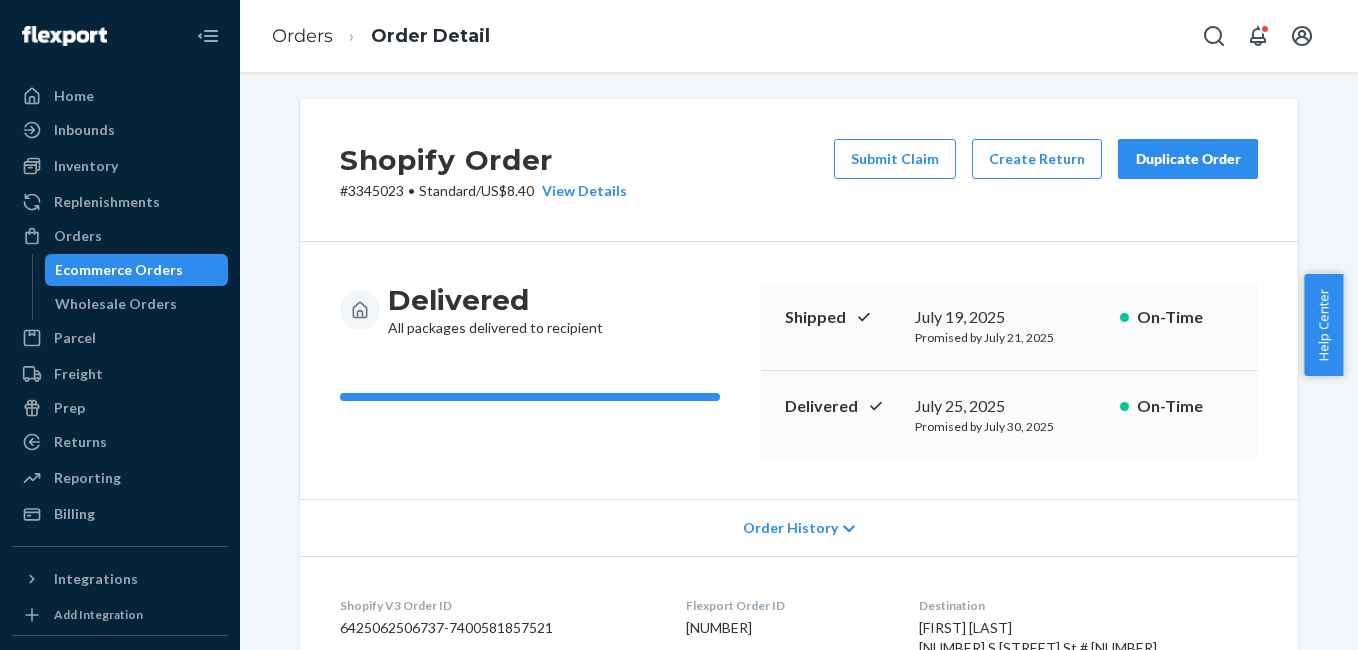 scroll, scrollTop: 0, scrollLeft: 0, axis: both 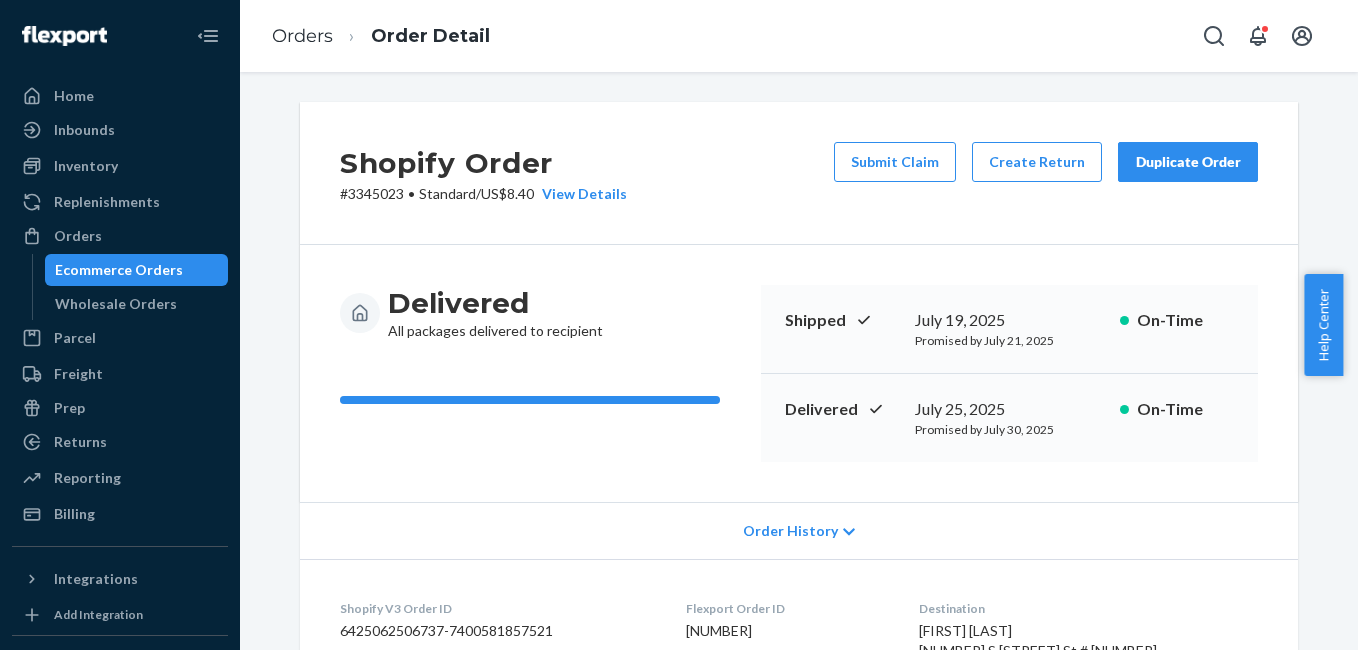 click on "Duplicate Order" at bounding box center [1188, 162] 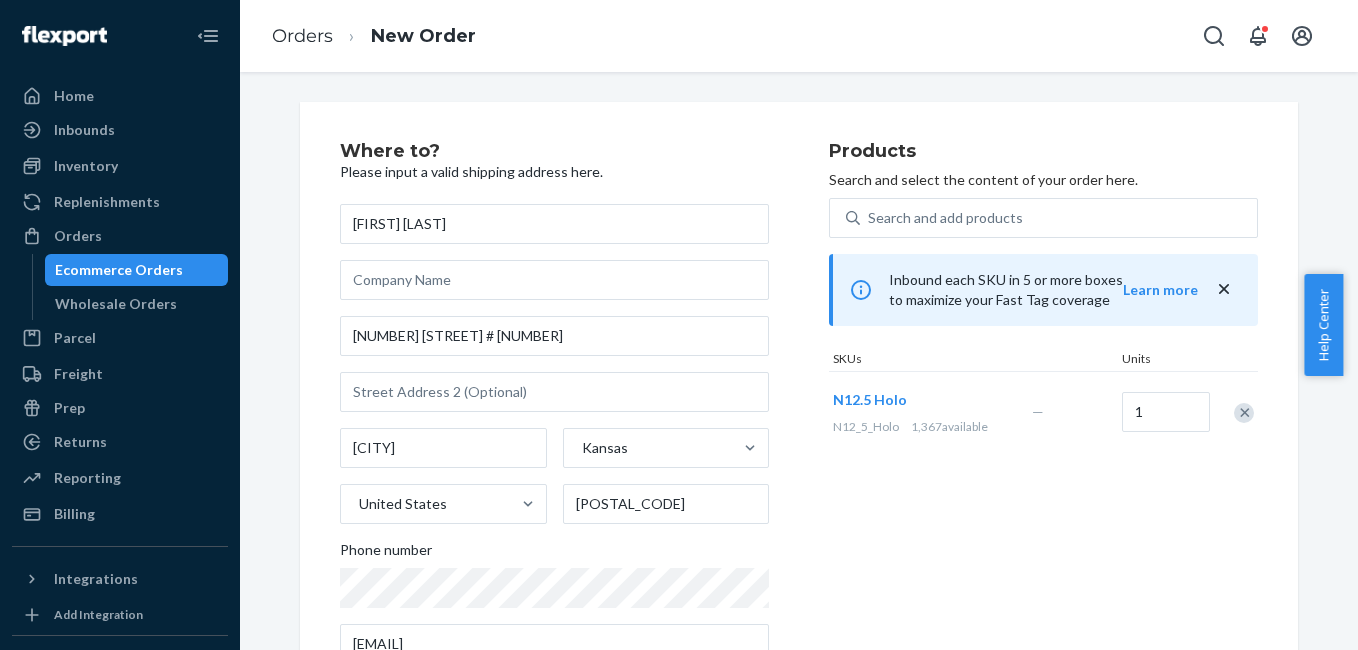 click at bounding box center [1244, 413] 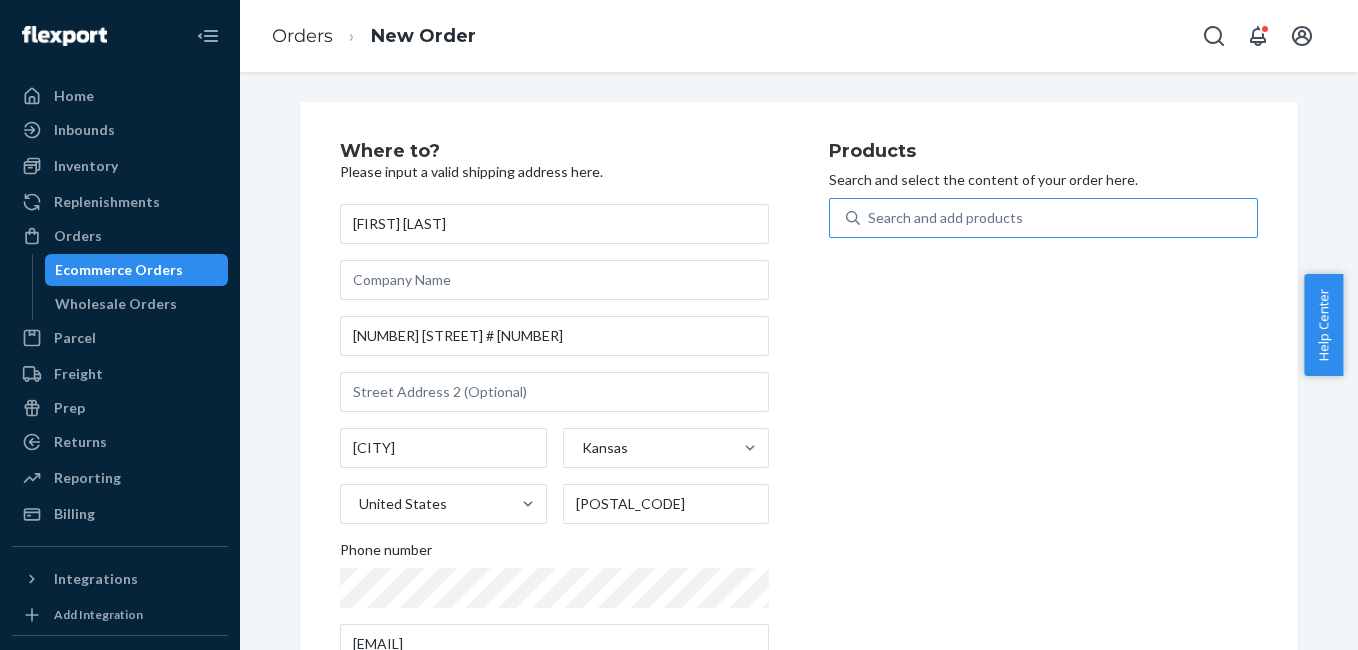 click on "Search and add products" at bounding box center [945, 218] 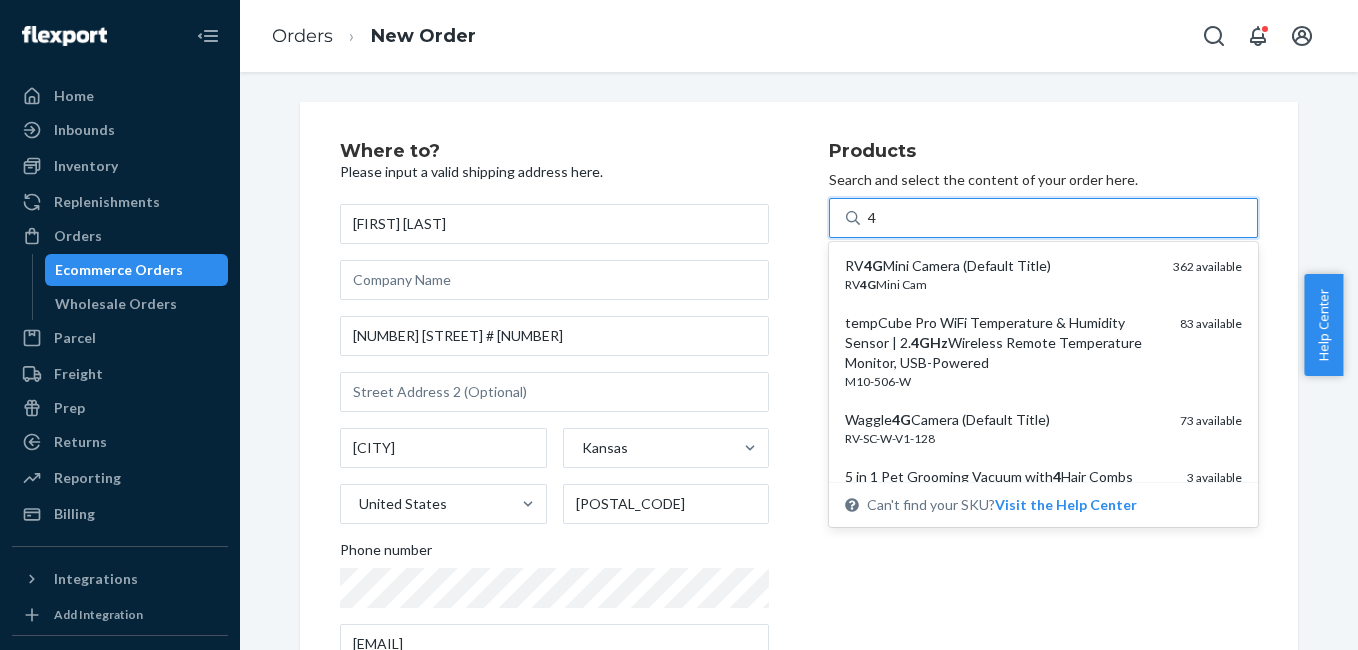 type on "4g" 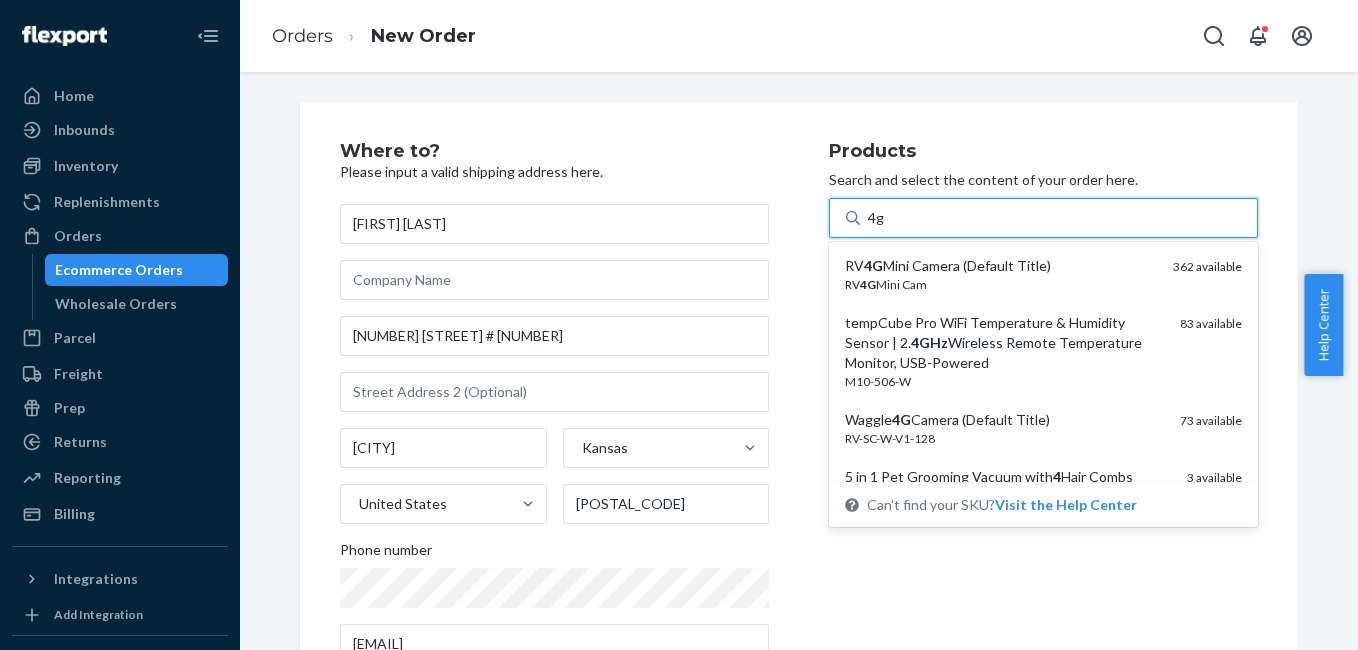 click on "RV 4G Mini Camera (Default Title) RV 4G Mini Cam 362 available tempCube Pro WiFi Temperature & Humidity Sensor | 2.4GHz Wireless Temperature Monitor, USB-Powered M10-506-W 83 available Waggle 4G Camera (Default Title) RV-SC-W-V1-128 73 available 5 in 1 Pet Grooming Vacuum with 4 Hair Combs PGV_5_1 3 available GIFT CARDS ($1000) GIFTCARD- 4 Out of stock which Prevents Reignition for Home (mounting bracket included) - Portable Small A, B, C, K (Pack of 4 ) B0CQRS3HWY- 4 Out of stock Kidde Dry Fire Chemical Extinguisher for Home, 1-A:10-B:C (mounting bracket included) (Pack of 4 ) FA110G- 4 Out of stock Tilted Elevated Cat Bowl Ceramic Pet Bowl Dish Anti Vomiting Pet Food Water Feeder Raised Dog Bowl Pet (4) 1005003399601202- 4 Out of stock Waggfluence Portable Hair Roller for Pet Hair Cleaning (Green / Buy 1) ALICIA - 4 Out of stock Waggfluence Rabbit Chew Toys (4) 12000025784246648- 4 Out of stock Waggfluence 1/2/3/4 Pcs Avocado & Other Designs Edible Catnip Wall Ball (SET 4 ) 4 4 )" at bounding box center [1043, 362] 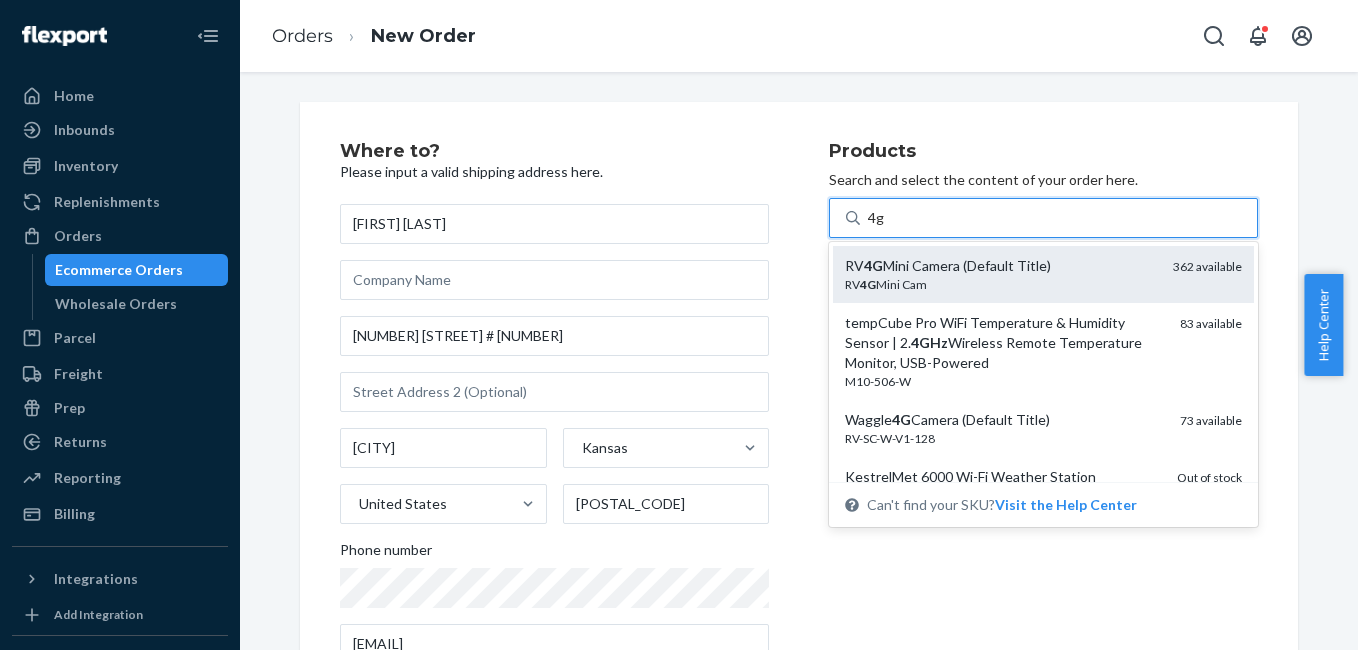 click on "RV  4G  Mini Cam" at bounding box center [1001, 284] 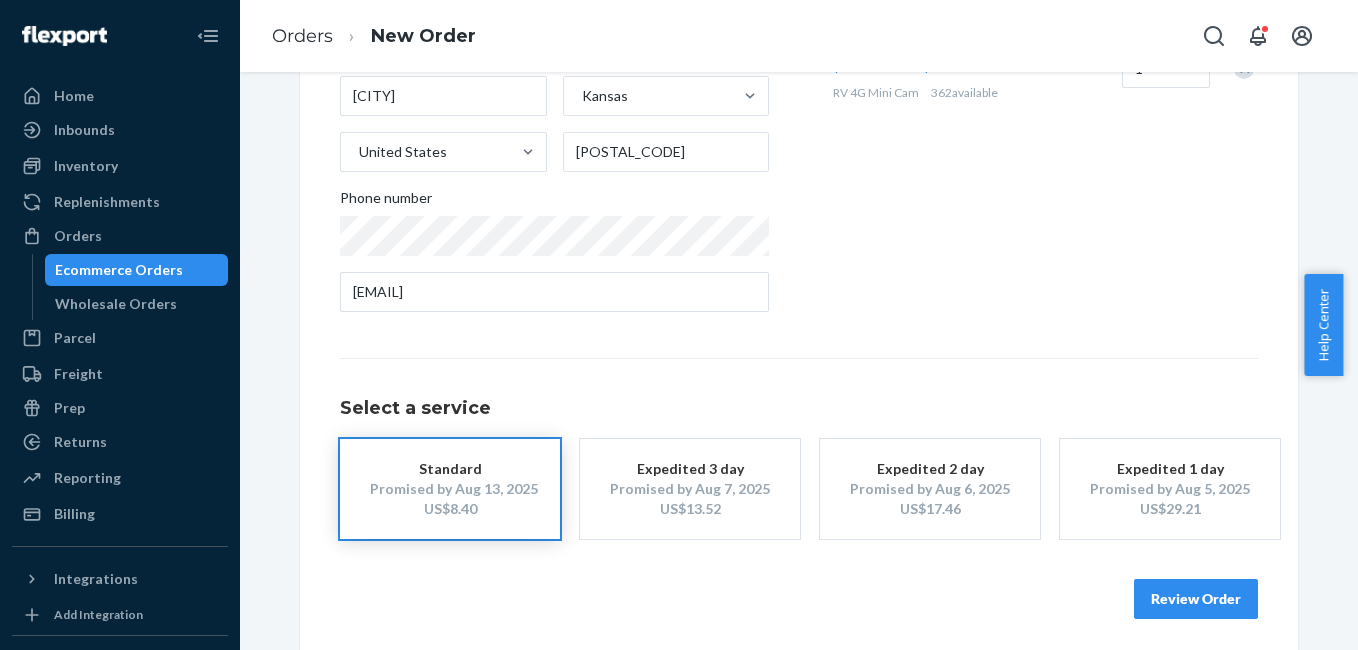 scroll, scrollTop: 361, scrollLeft: 0, axis: vertical 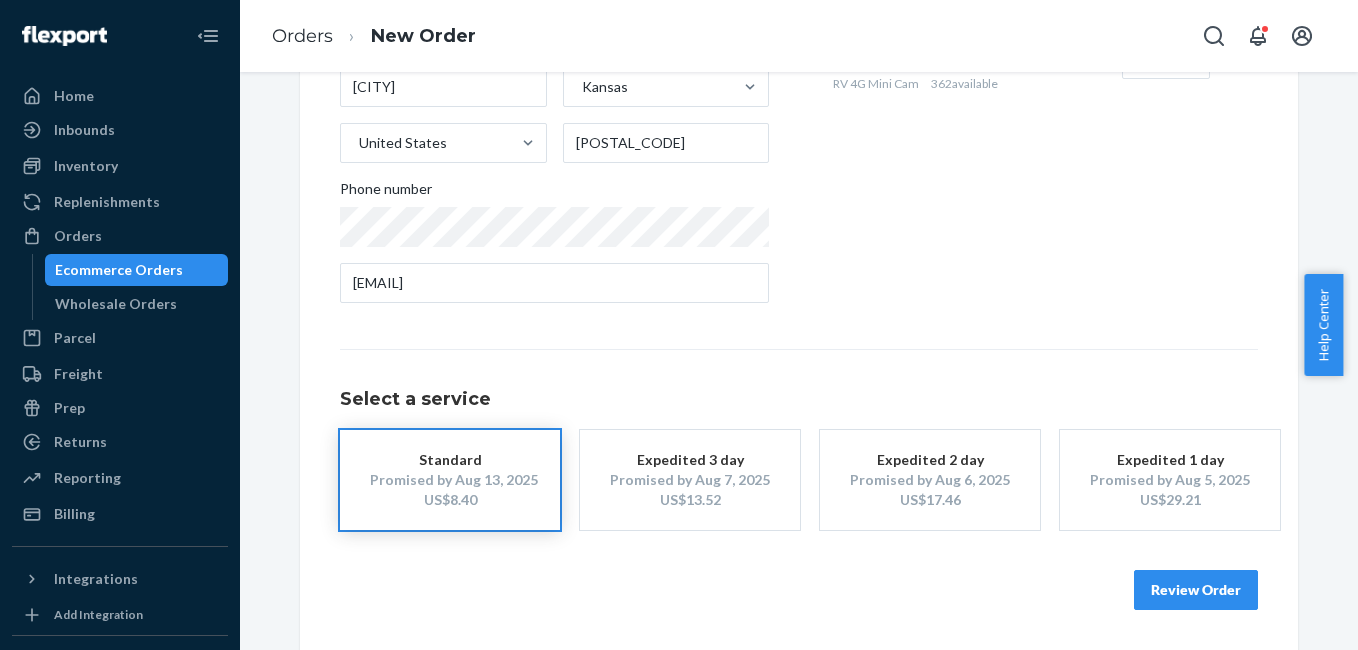 click on "Where to? Please input a valid shipping address here. [FIRST] [LAST] [NUMBER] [STREET] [CITY] [STATE] United States [POSTAL_CODE] Phone number [EMAIL] Products Search and select the content of your order here. Search and add products Inbound each SKU in 5 or more boxes to maximize your Fast Tag coverage Learn more SKUs Units RV 4G Mini Camera (Default Title) RV 4G Mini Cam 362 available — 1 Select a service Standard Promised by [DATE] US$8.40 Expedited 3 day Promised by [DATE] US$13.52 Expedited 2 day Promised by [DATE] US$17.46 Expedited 1 day Promised by [DATE] US$29.21 Review Order" at bounding box center (799, 195) 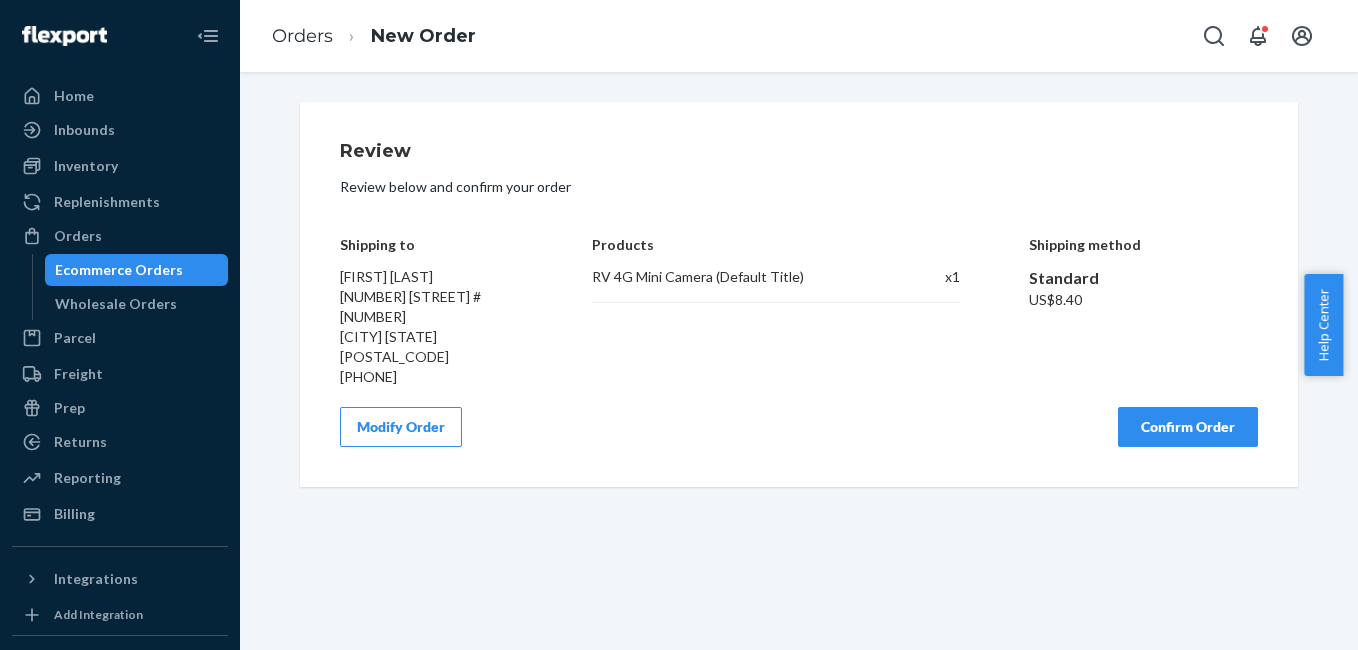 scroll, scrollTop: 0, scrollLeft: 0, axis: both 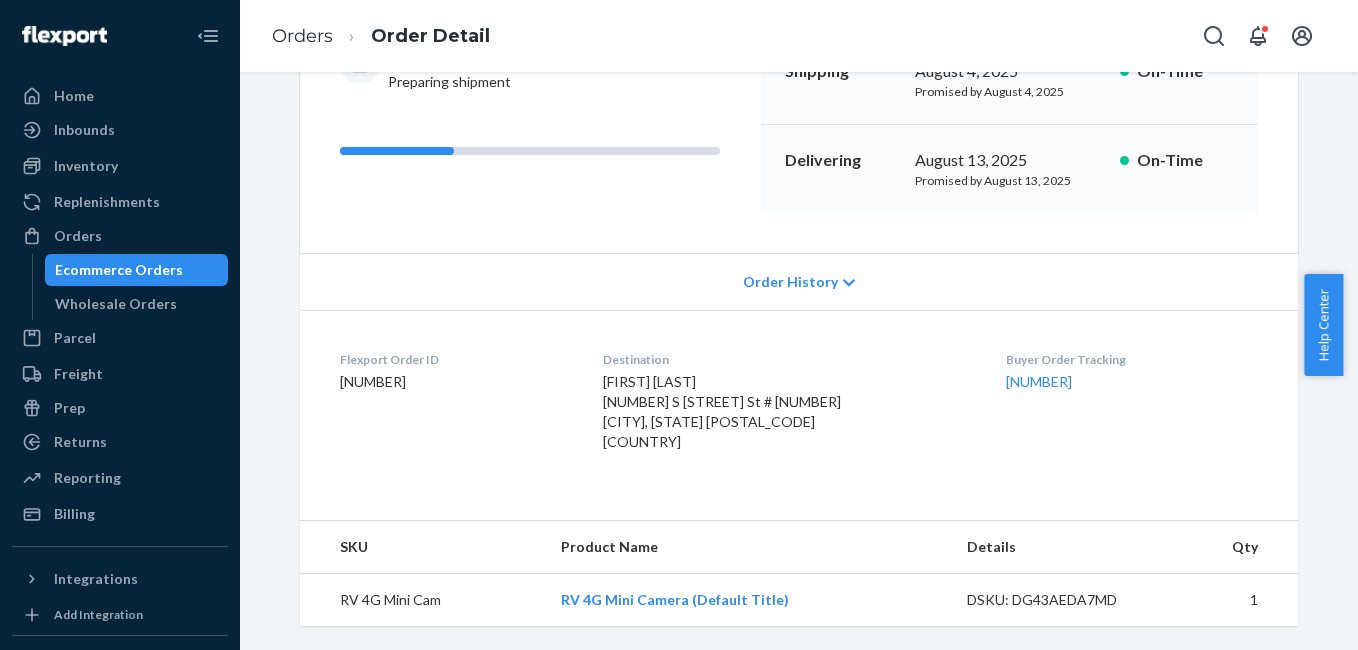 drag, startPoint x: 968, startPoint y: 391, endPoint x: 1056, endPoint y: 401, distance: 88.56636 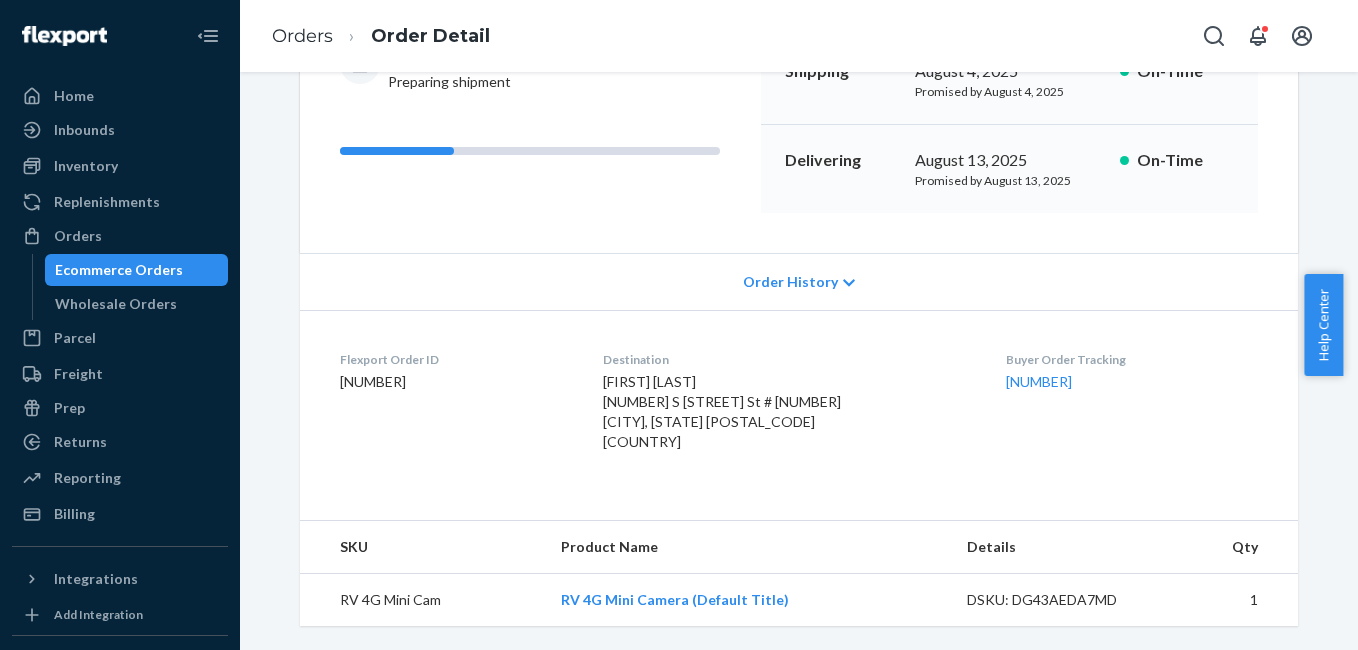 click on "Flexport Order ID [NUMBER] Destination [FIRST] [LAST]
[NUMBER] [STREET] # [NUMBER]
[CITY] [STATE] [POSTAL_CODE]
US Buyer Order Tracking [NUMBER]" at bounding box center [799, 405] 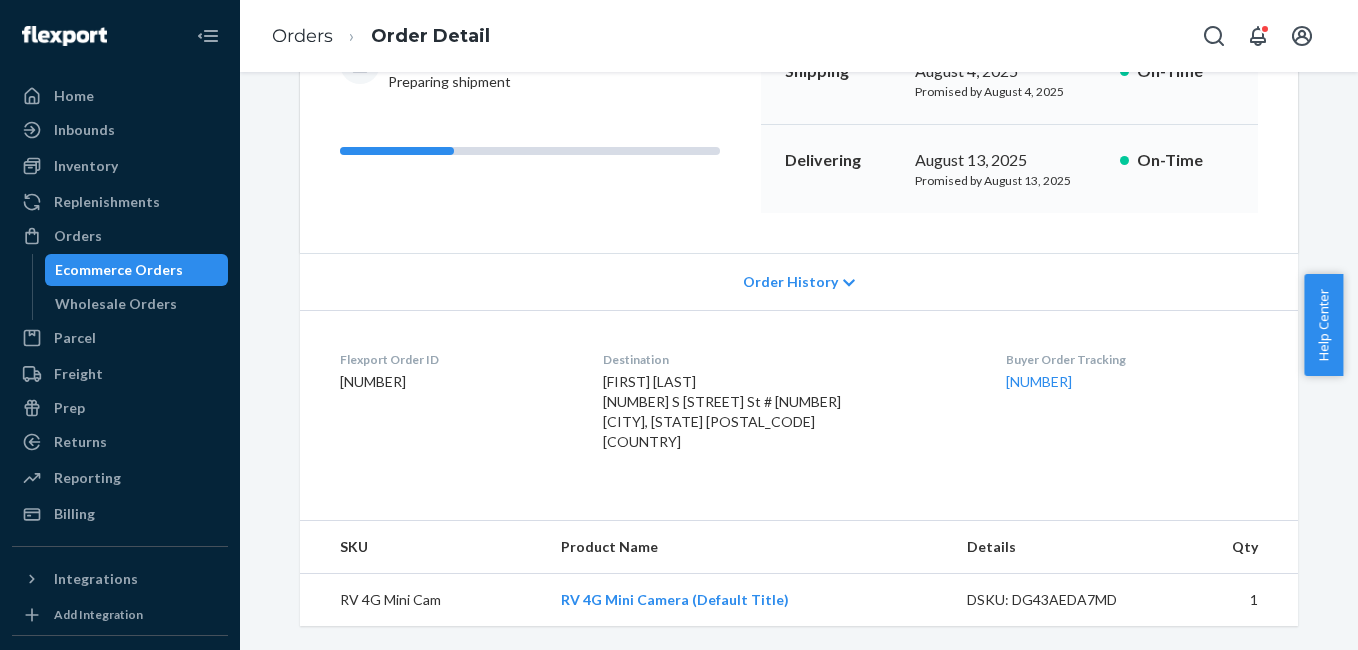 copy on "[NUMBER]" 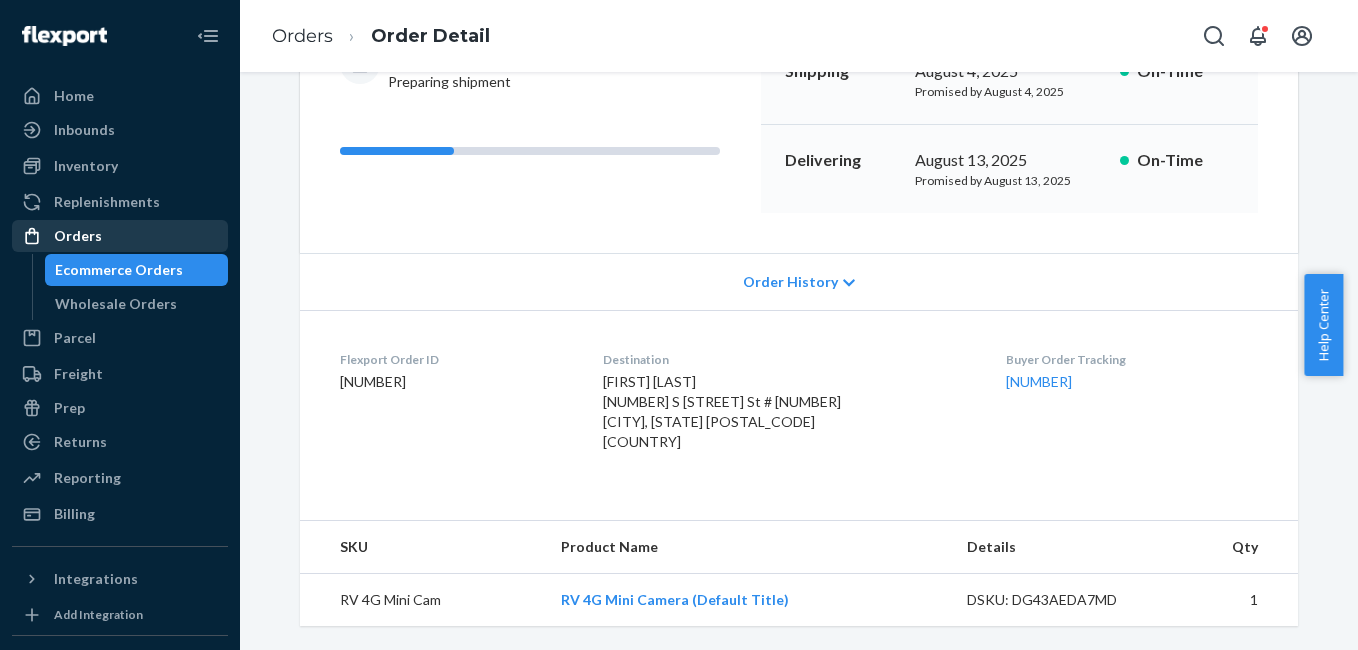 click on "Orders" at bounding box center (120, 236) 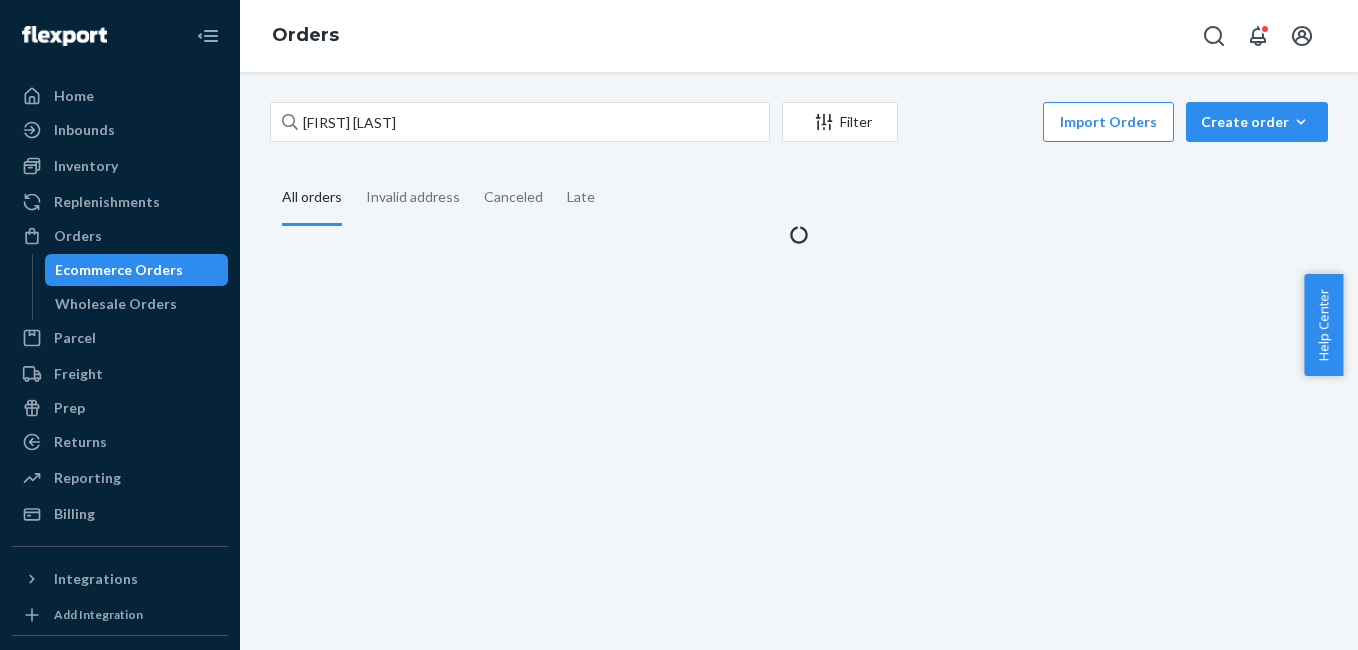 scroll, scrollTop: 0, scrollLeft: 0, axis: both 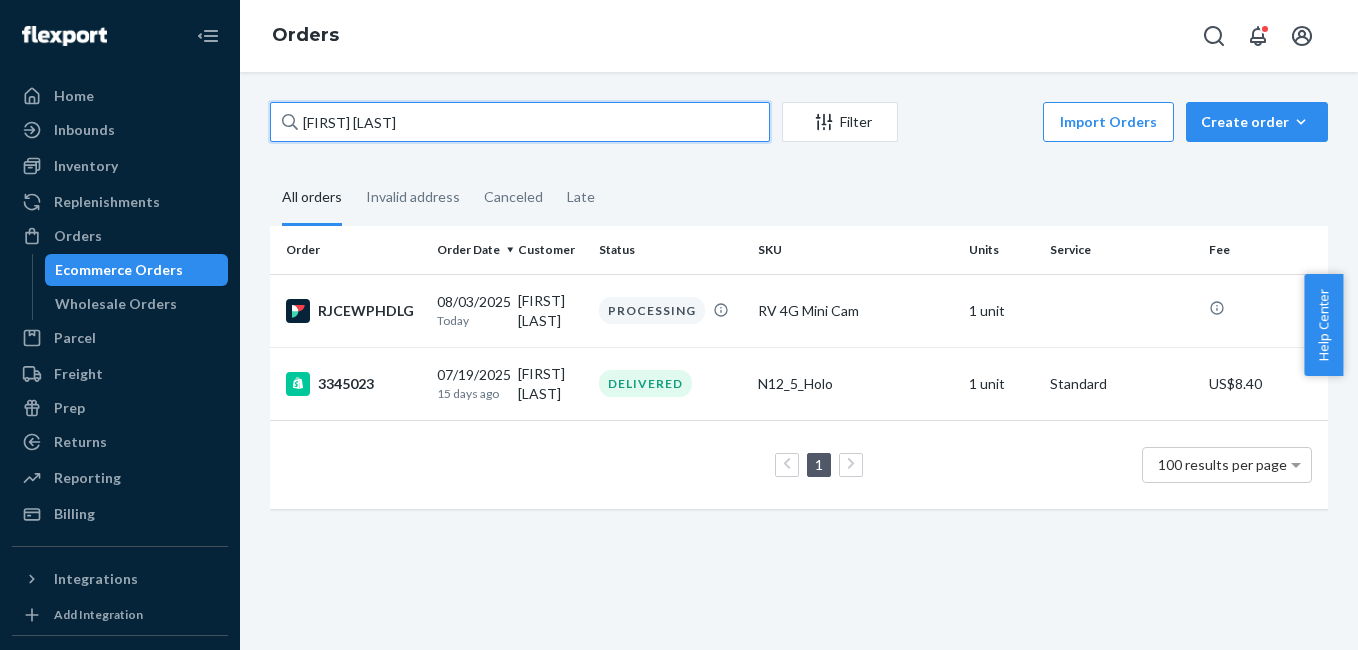 click on "[FIRST] [LAST]" at bounding box center [520, 122] 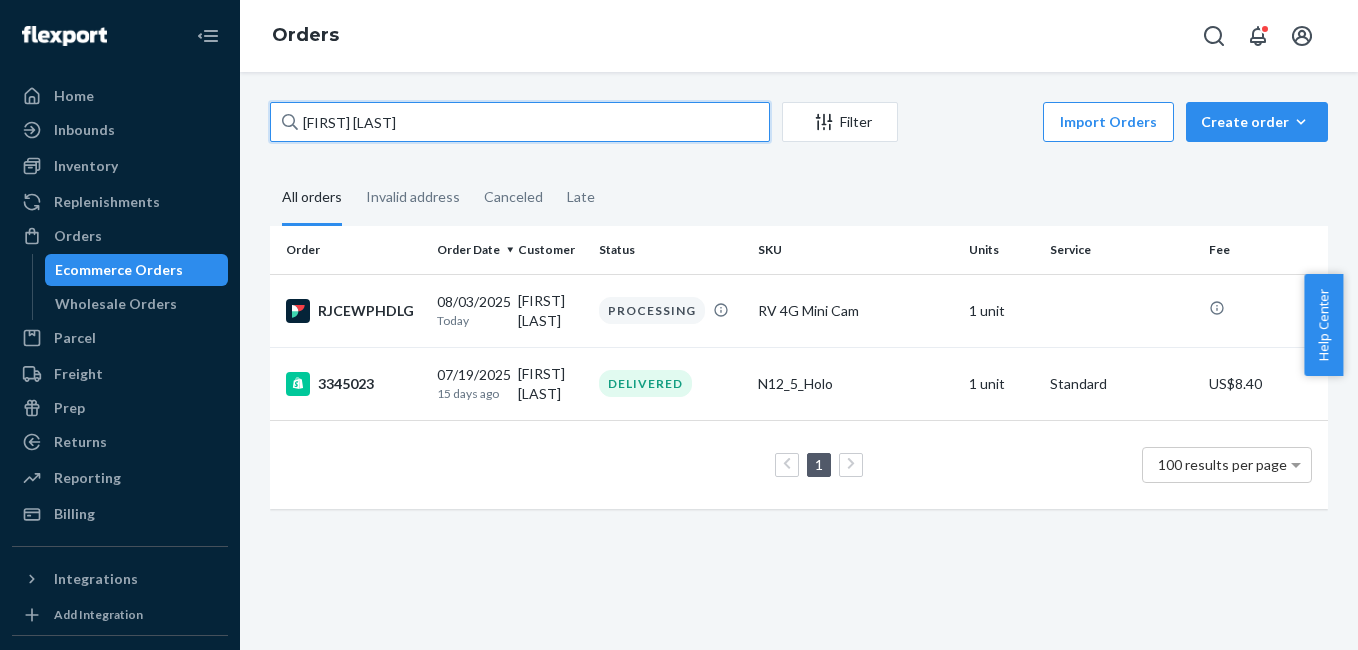 paste on "[FIRST] [LAST]" 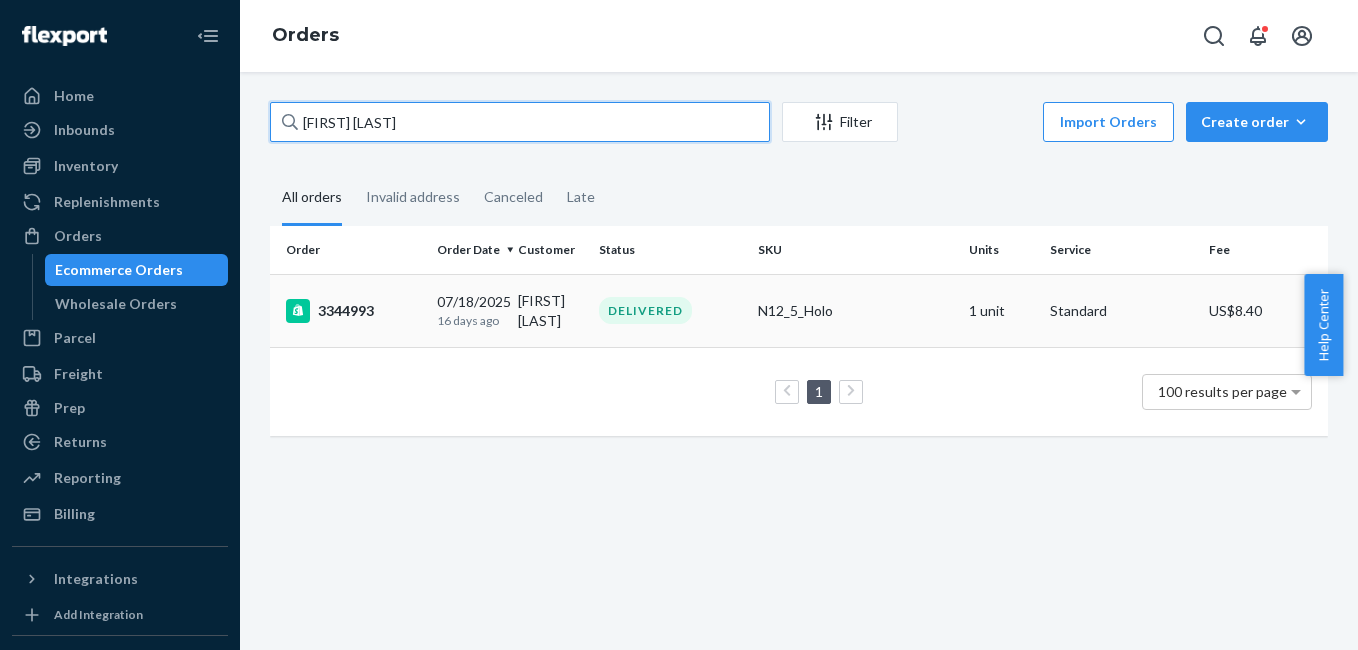 type on "[FIRST] [LAST]" 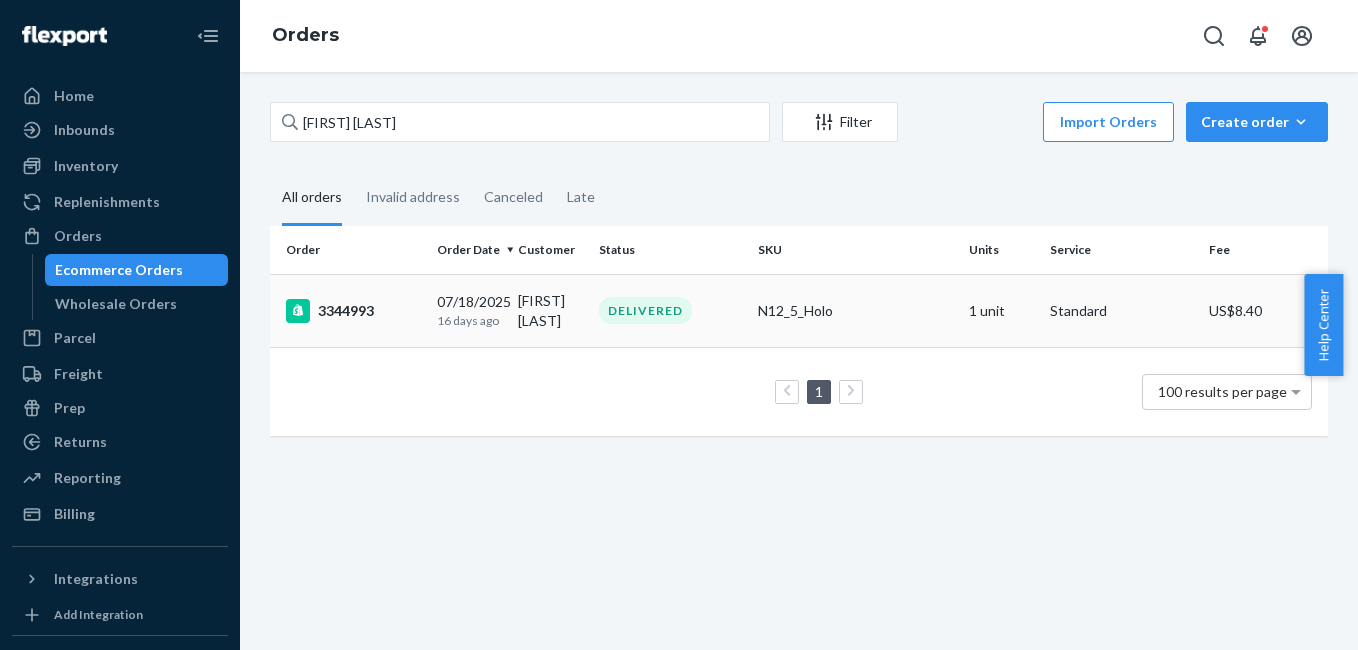 click on "3344993" at bounding box center (353, 311) 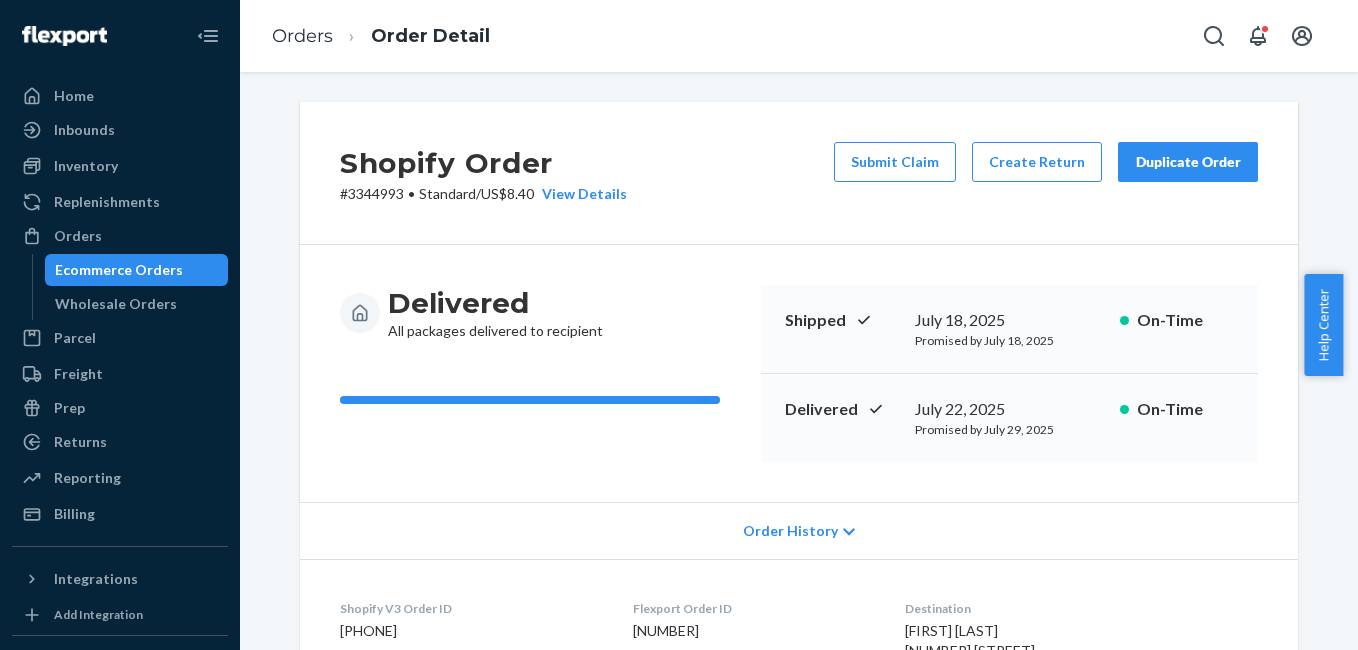 click on "Duplicate Order" at bounding box center (1188, 162) 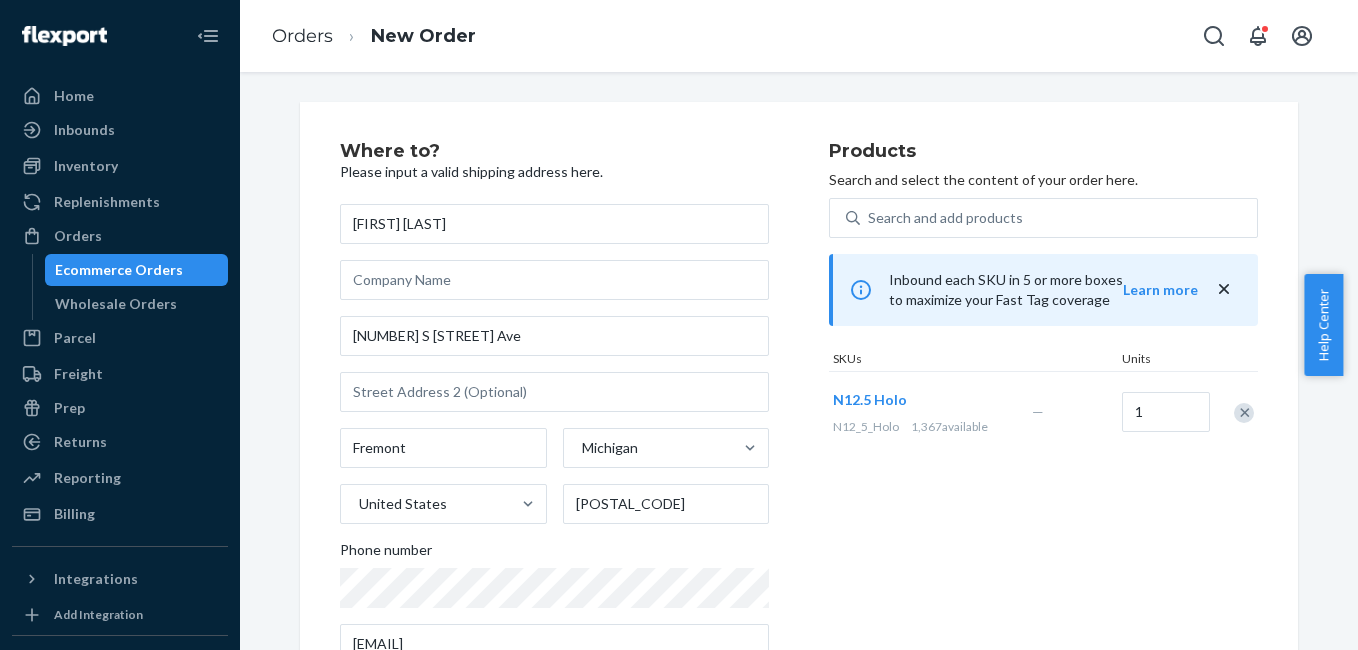 click at bounding box center (1233, 412) 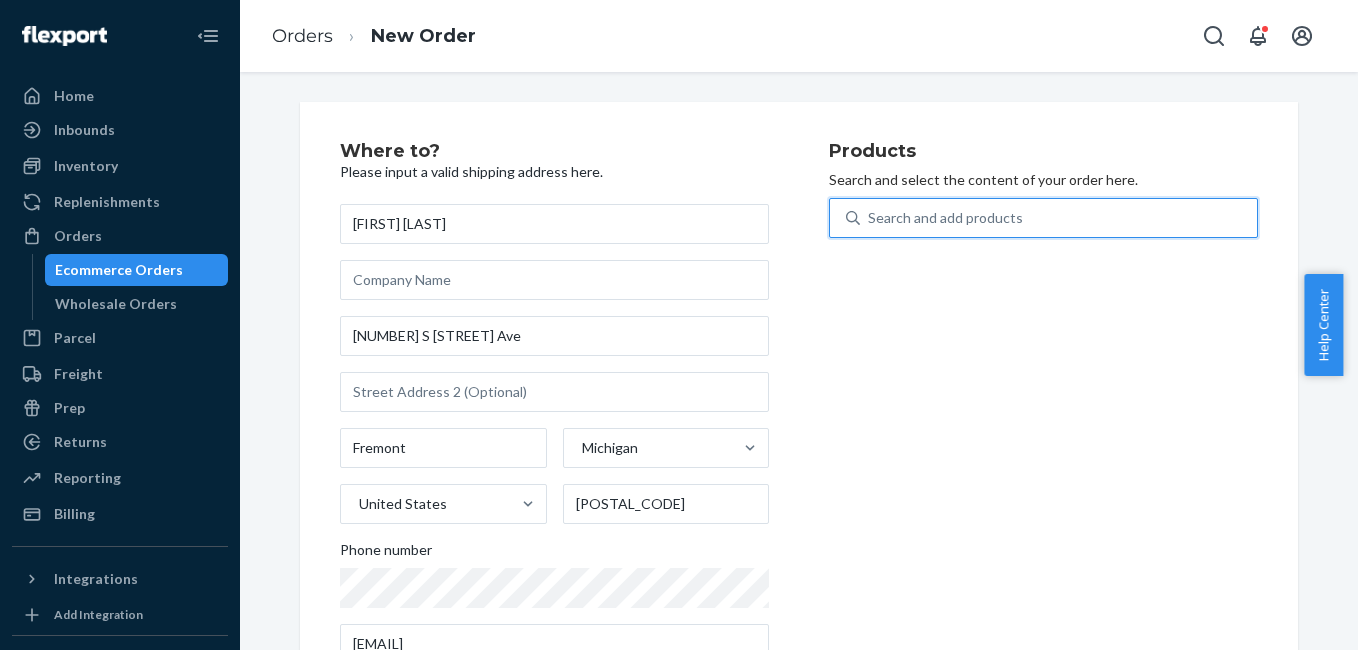 click on "Search and add products" at bounding box center [945, 218] 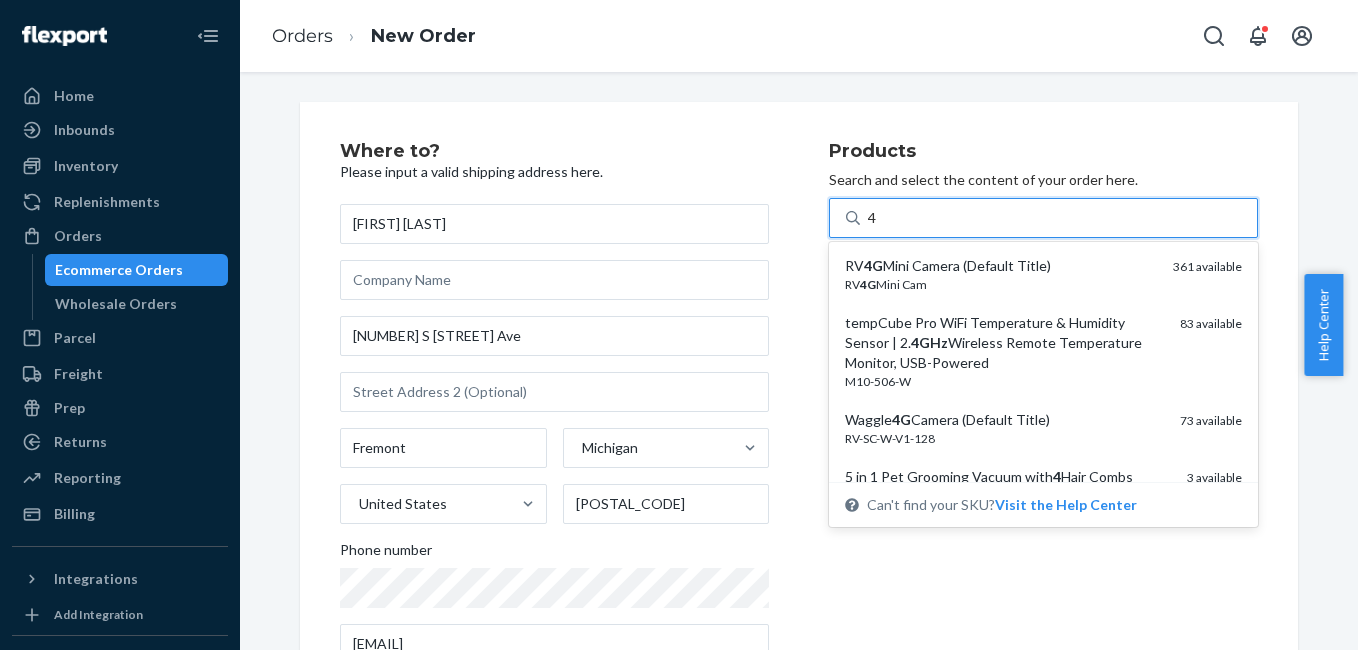 type on "4g" 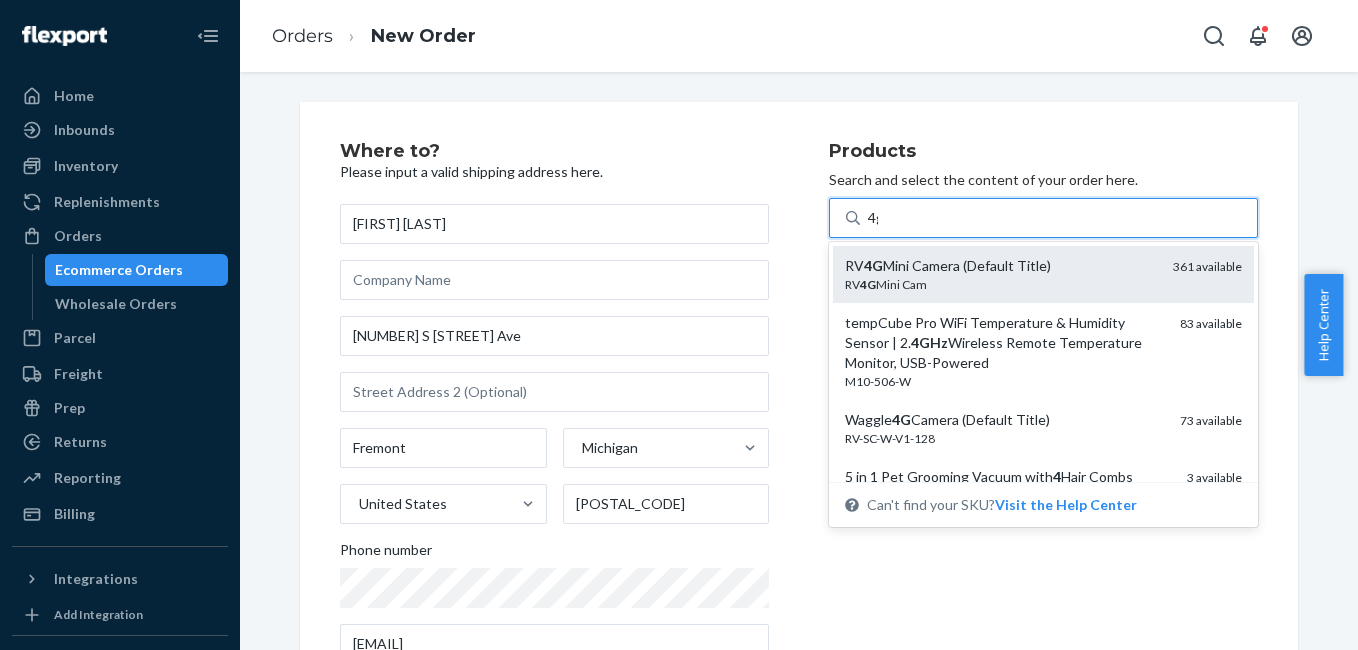click on "RV  4G  Mini Camera (Default Title)" at bounding box center [1001, 266] 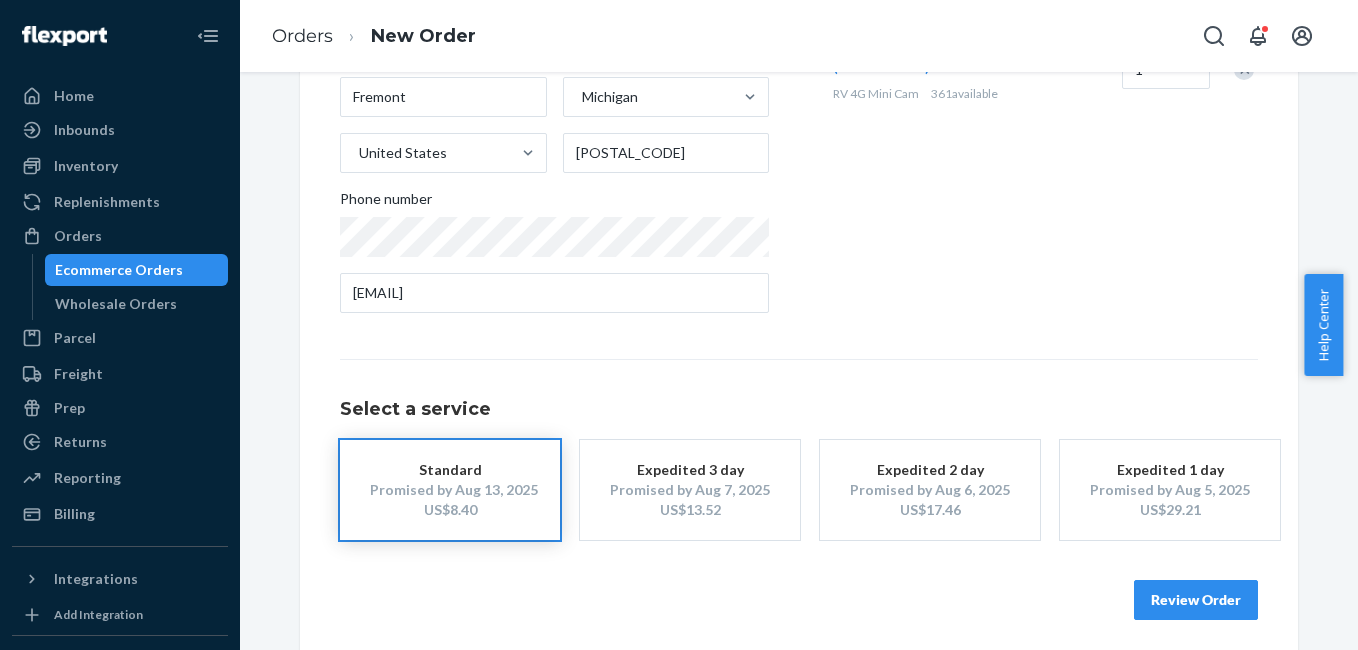 scroll, scrollTop: 361, scrollLeft: 0, axis: vertical 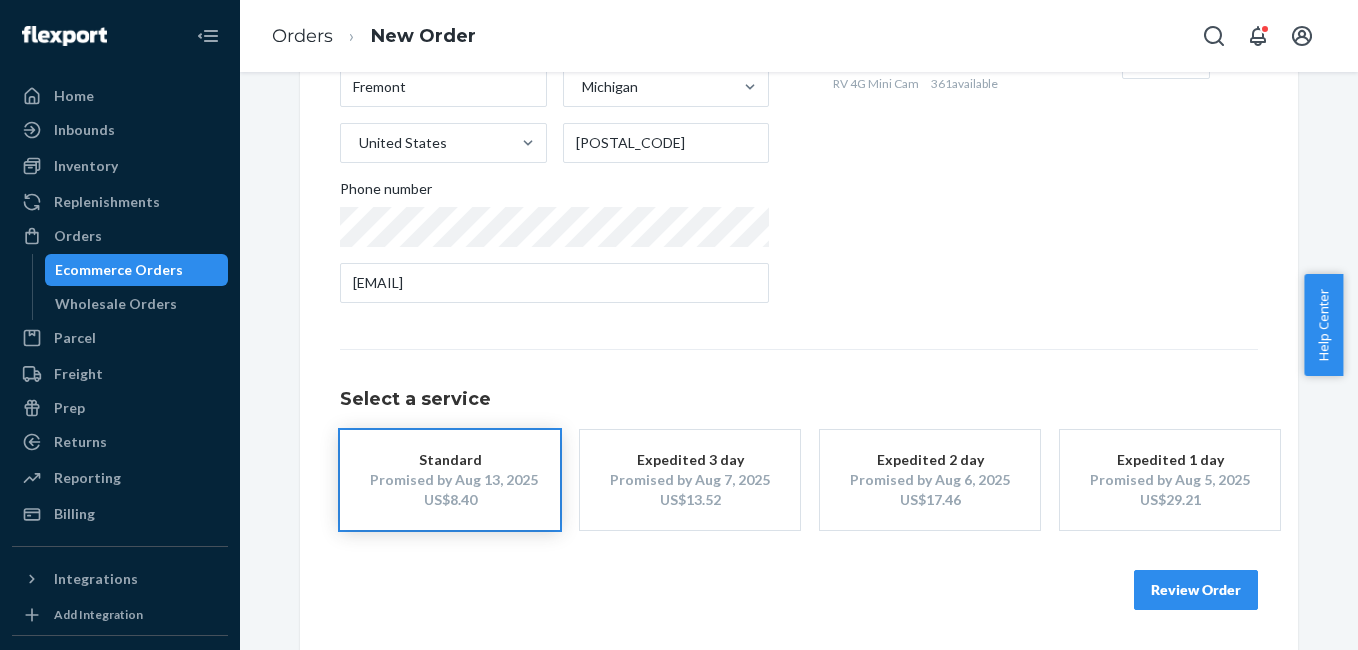 click on "Review Order" at bounding box center [1196, 590] 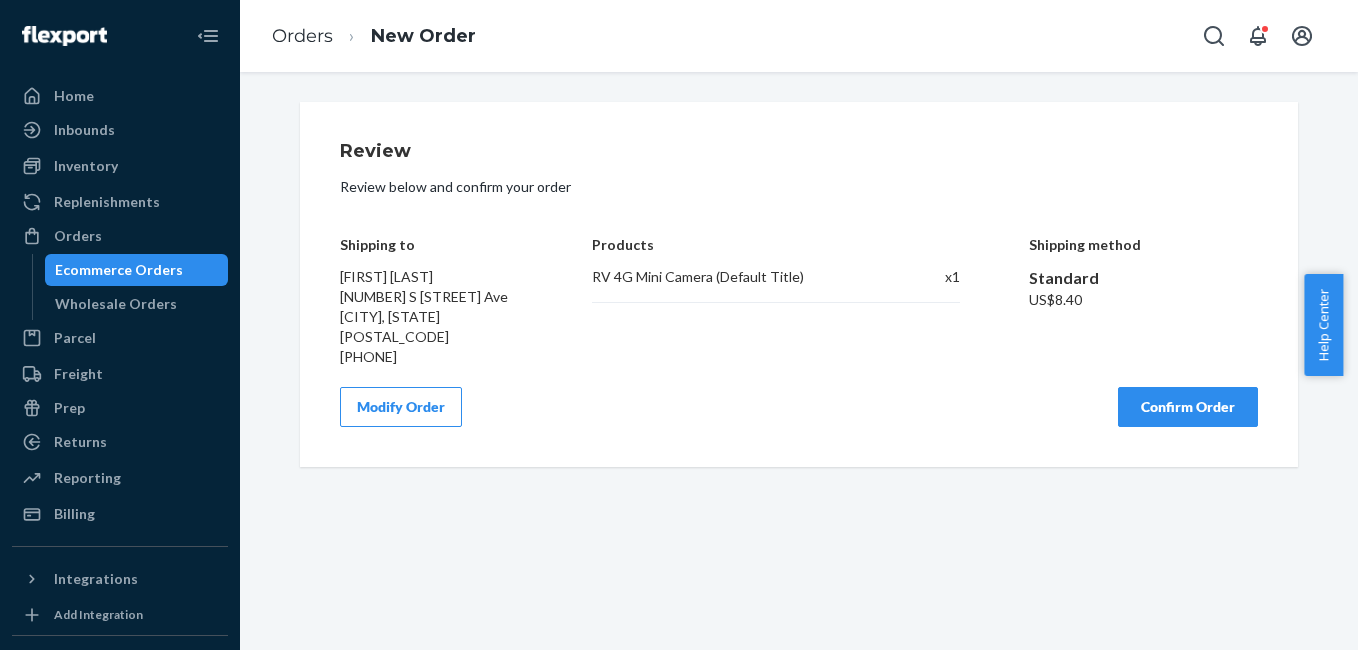 scroll, scrollTop: 0, scrollLeft: 0, axis: both 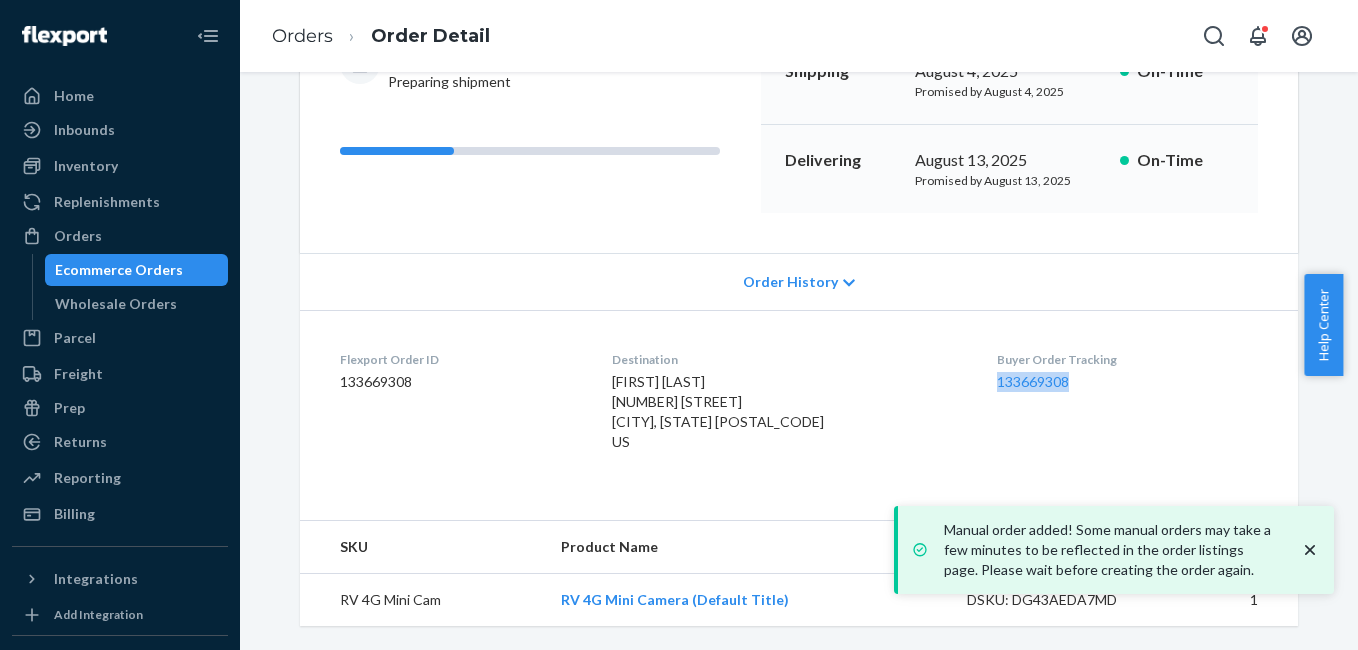 drag, startPoint x: 967, startPoint y: 386, endPoint x: 1074, endPoint y: 376, distance: 107.46627 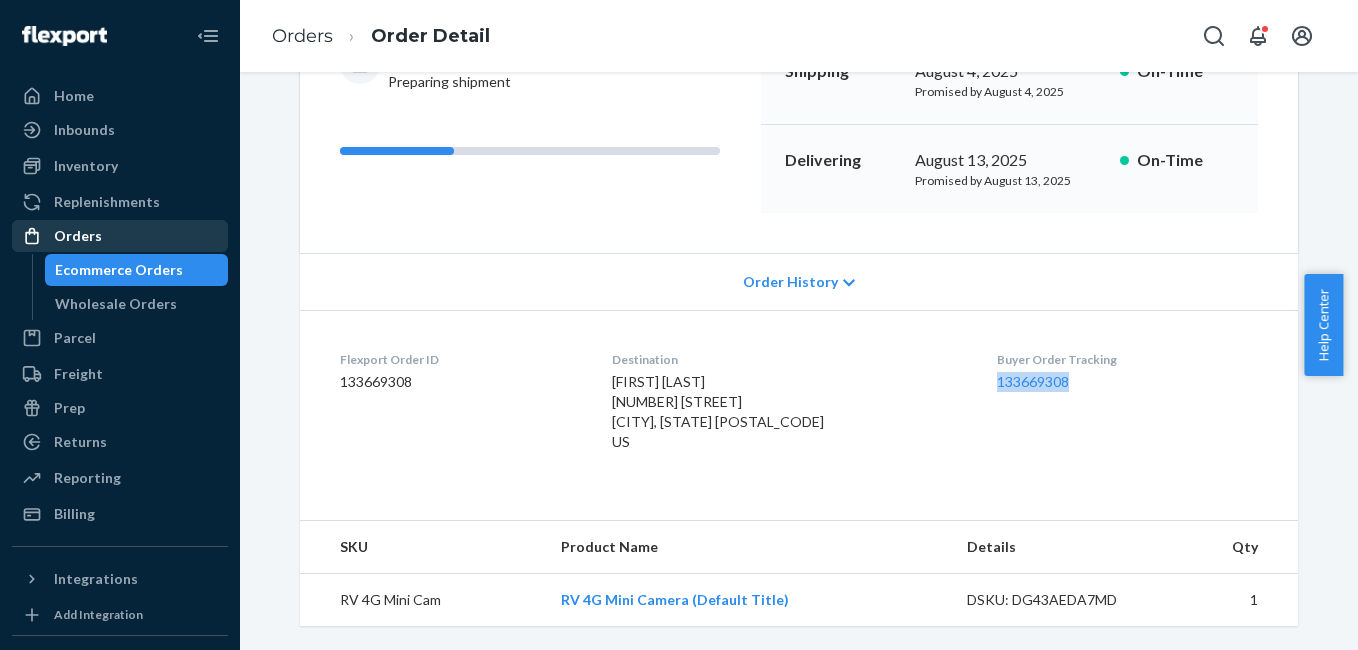 drag, startPoint x: 106, startPoint y: 241, endPoint x: 181, endPoint y: 248, distance: 75.32596 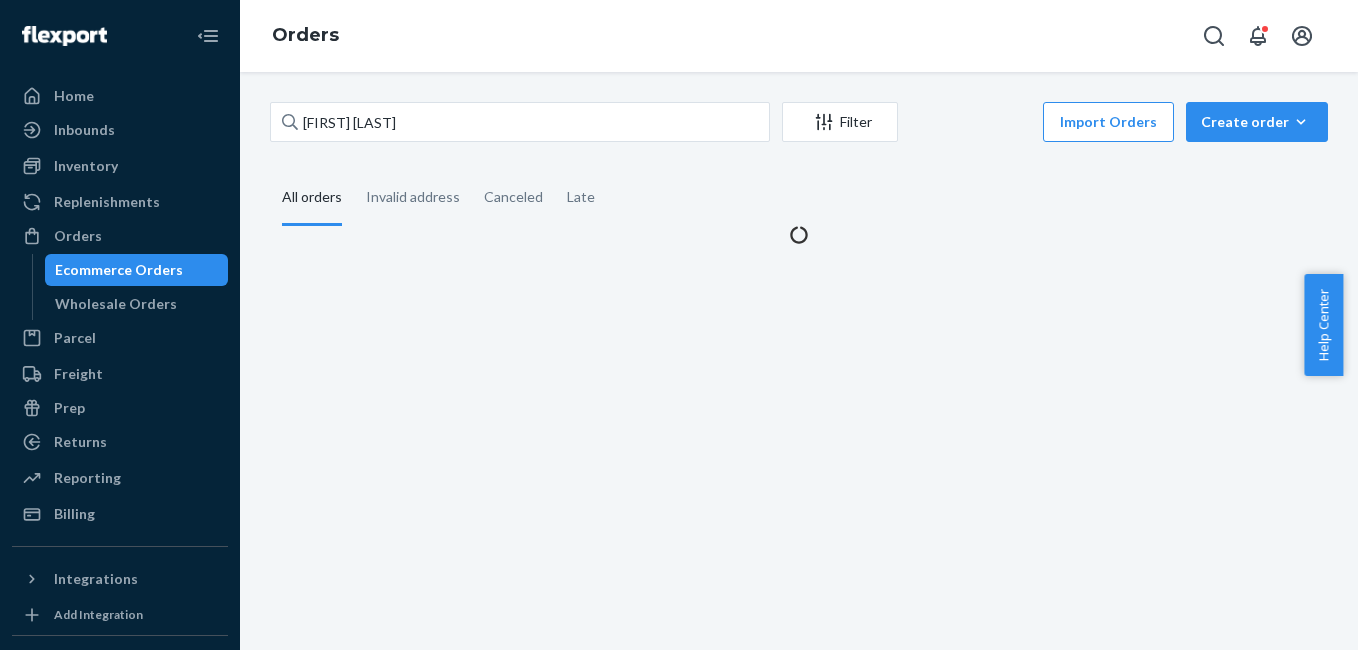 scroll, scrollTop: 0, scrollLeft: 0, axis: both 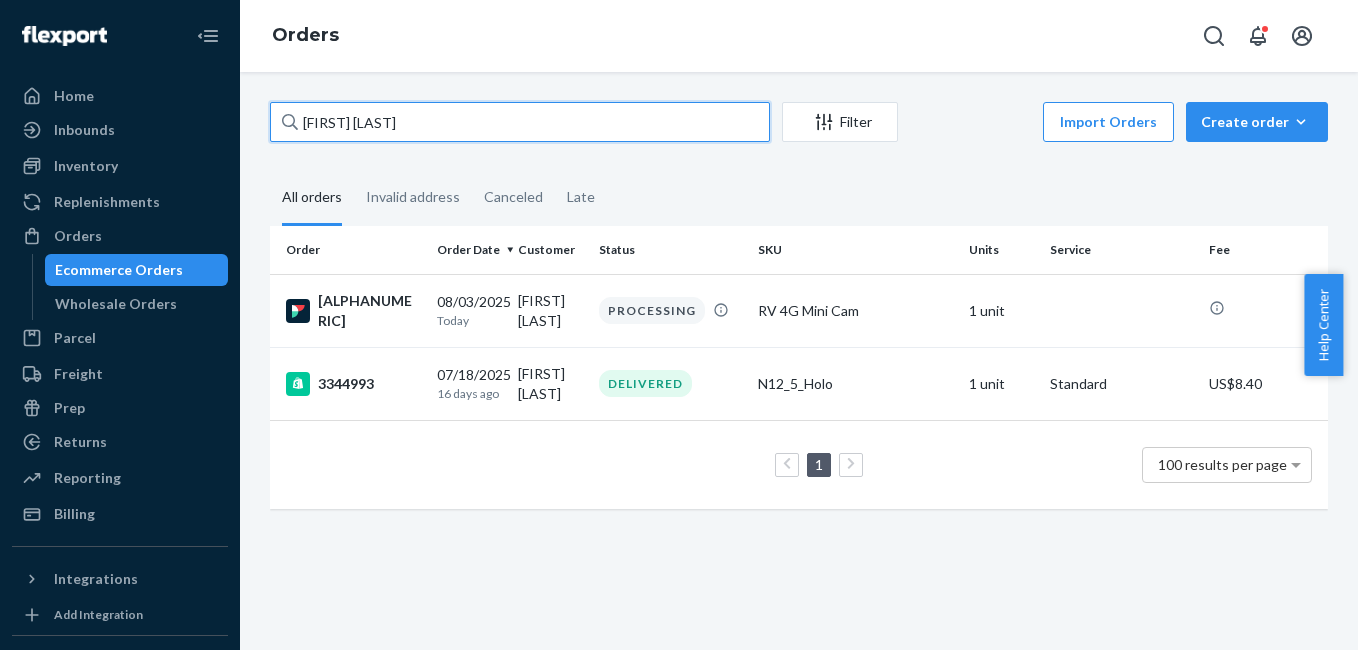 click on "[FIRST] [LAST]" at bounding box center [520, 122] 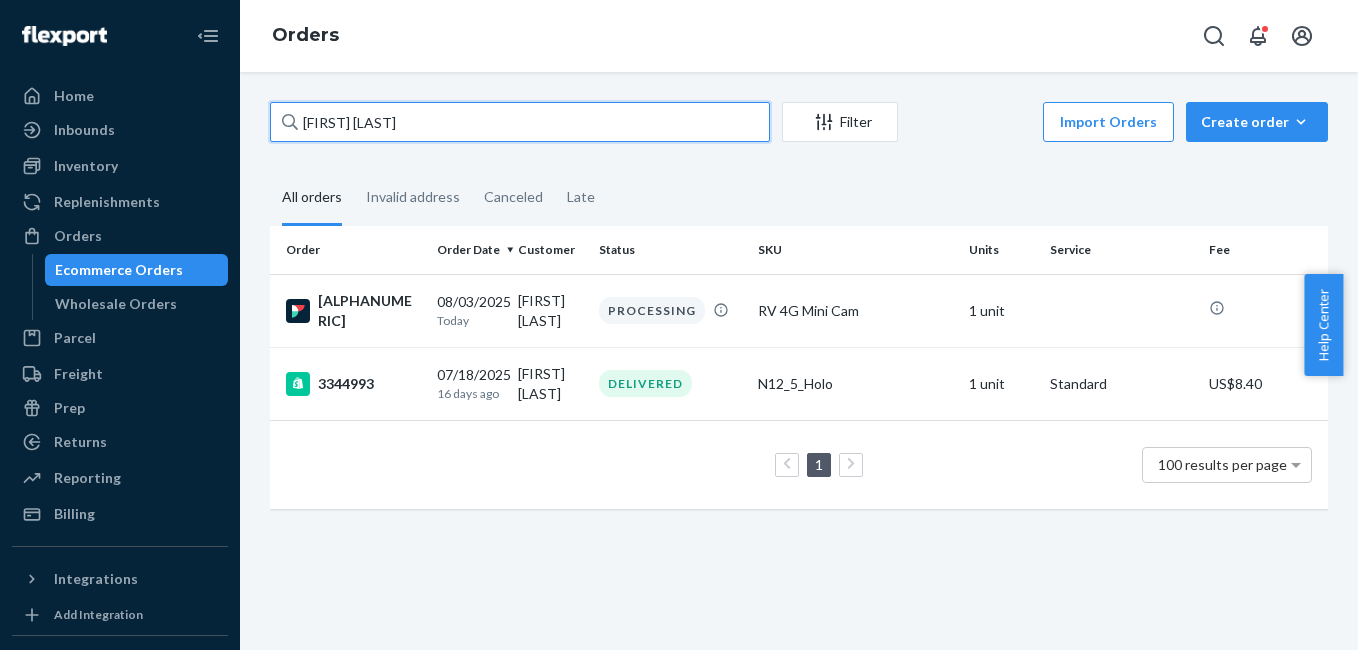 paste on "[FIRST] [LAST]" 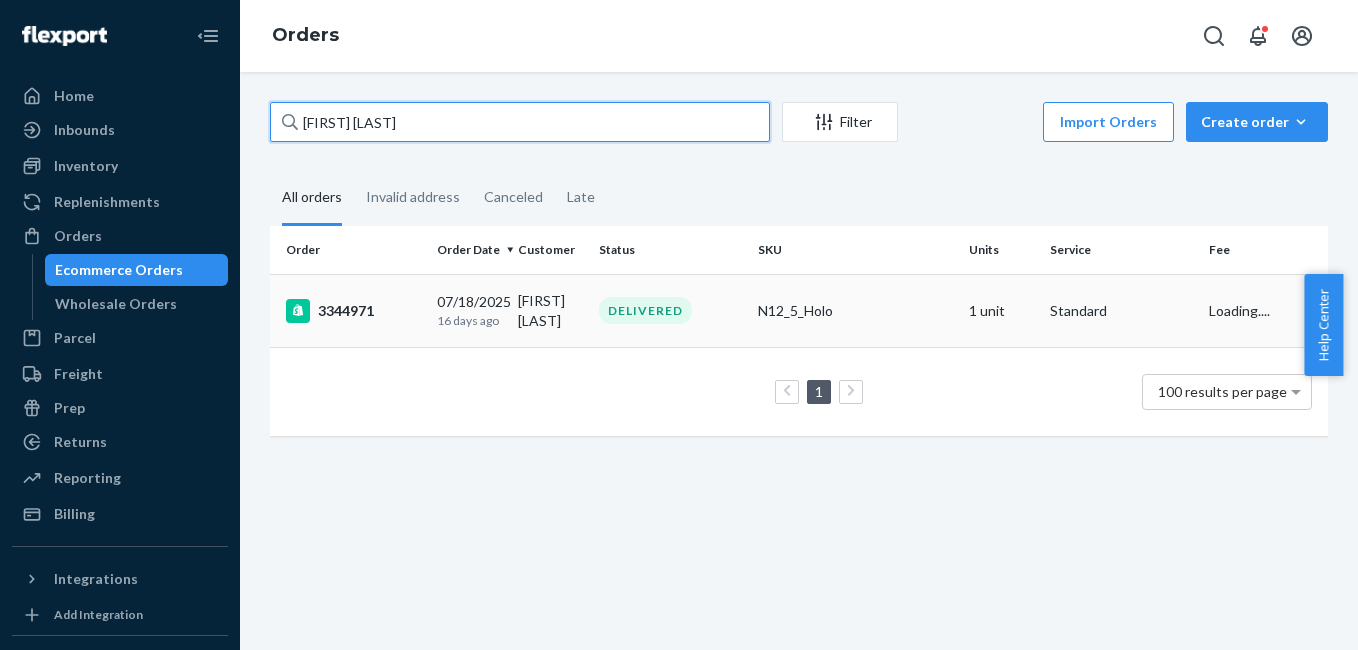type on "[FIRST] [LAST]" 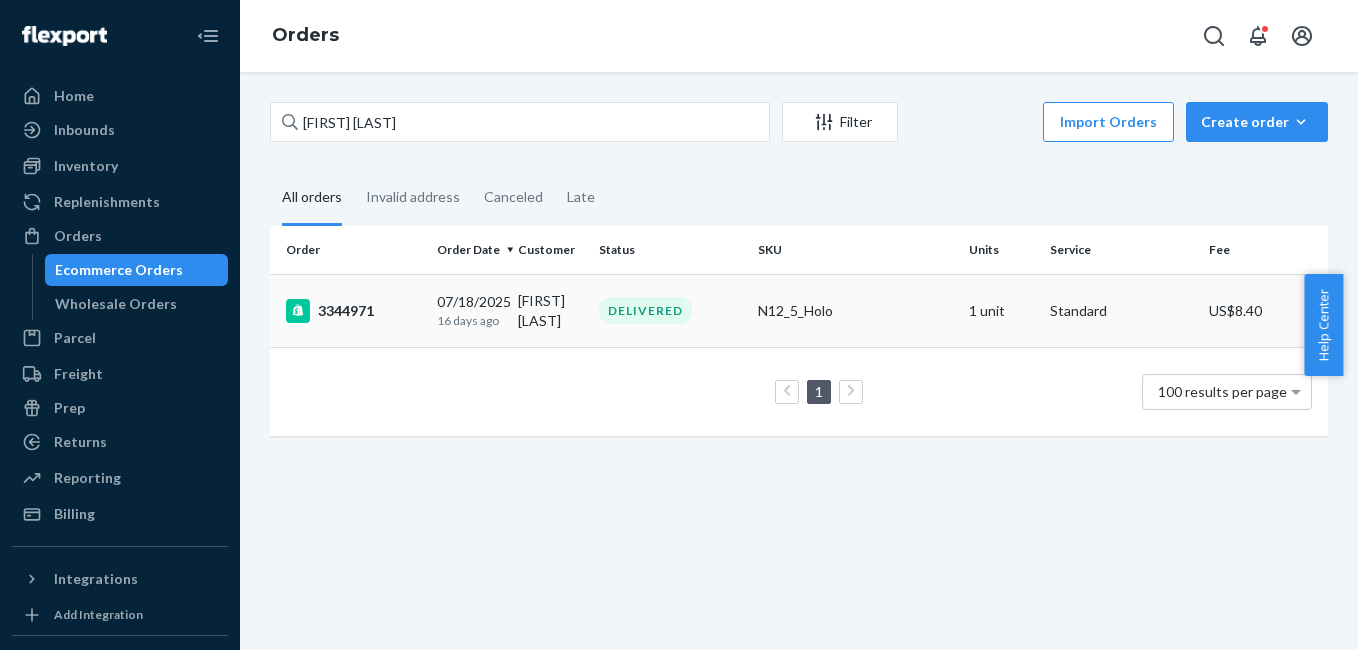 click on "3344971" at bounding box center [353, 311] 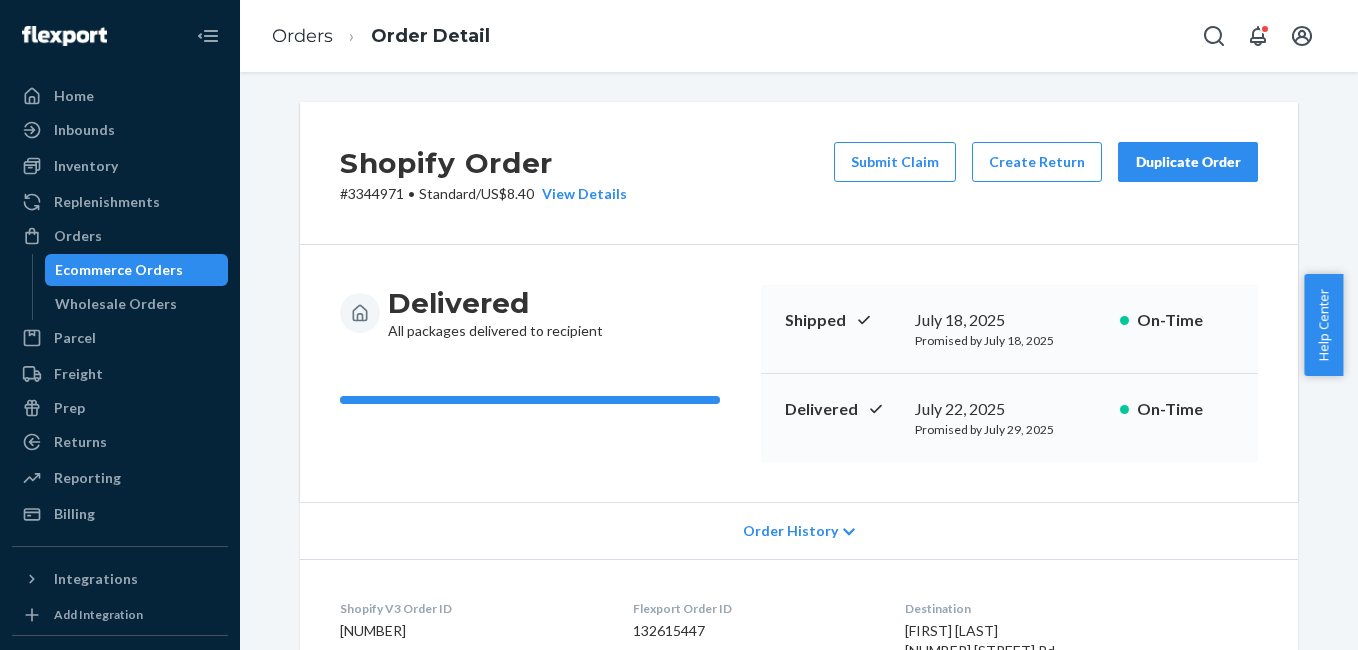 click on "Duplicate Order" at bounding box center (1188, 162) 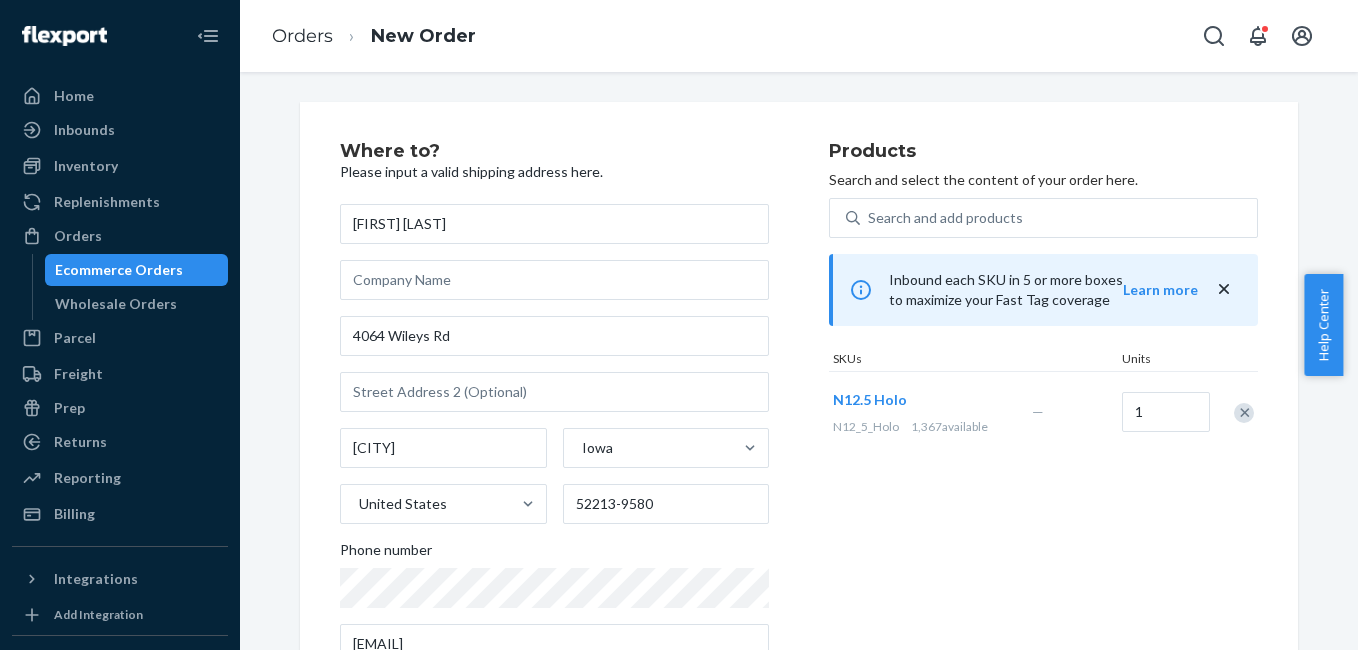 click at bounding box center [1244, 413] 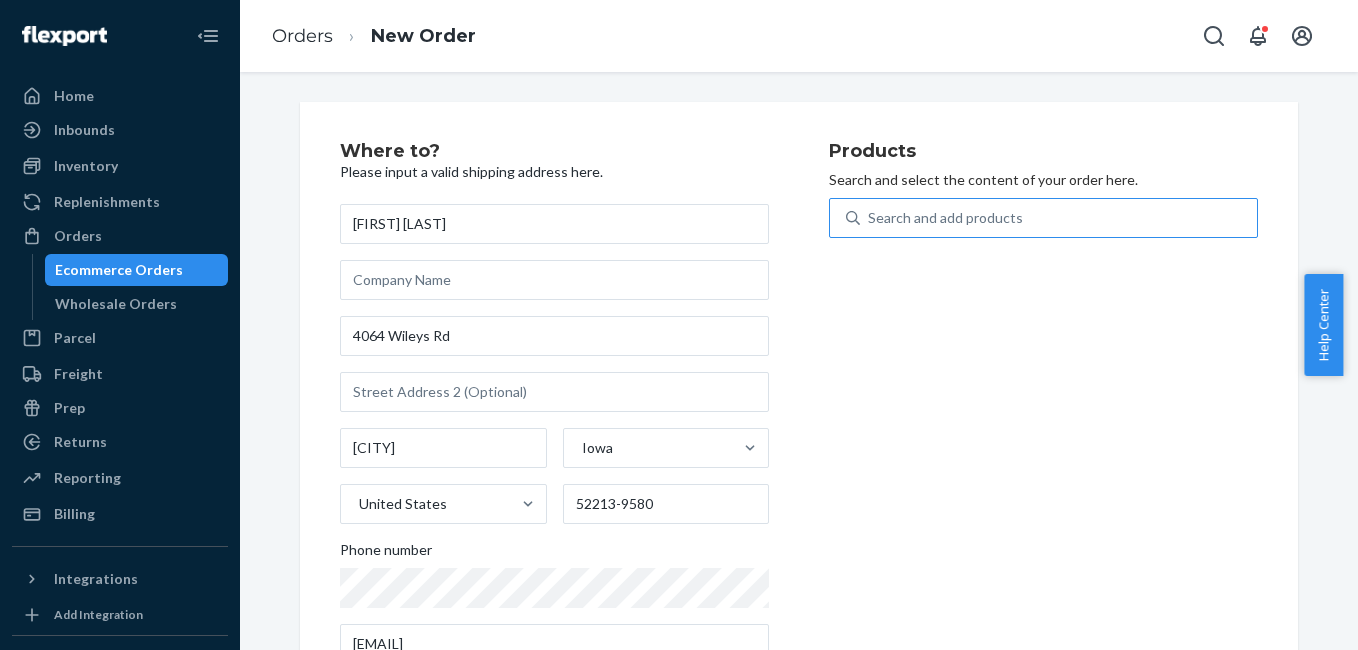 click on "Search and add products" at bounding box center [945, 218] 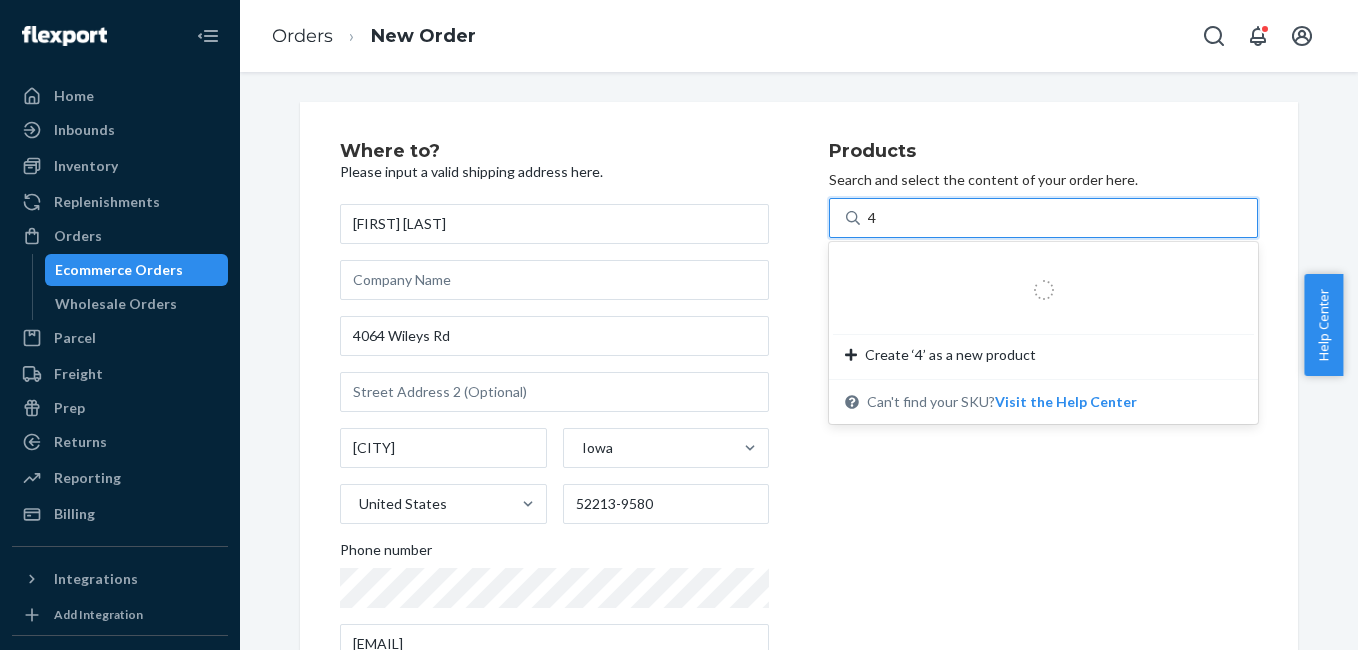 type on "4g" 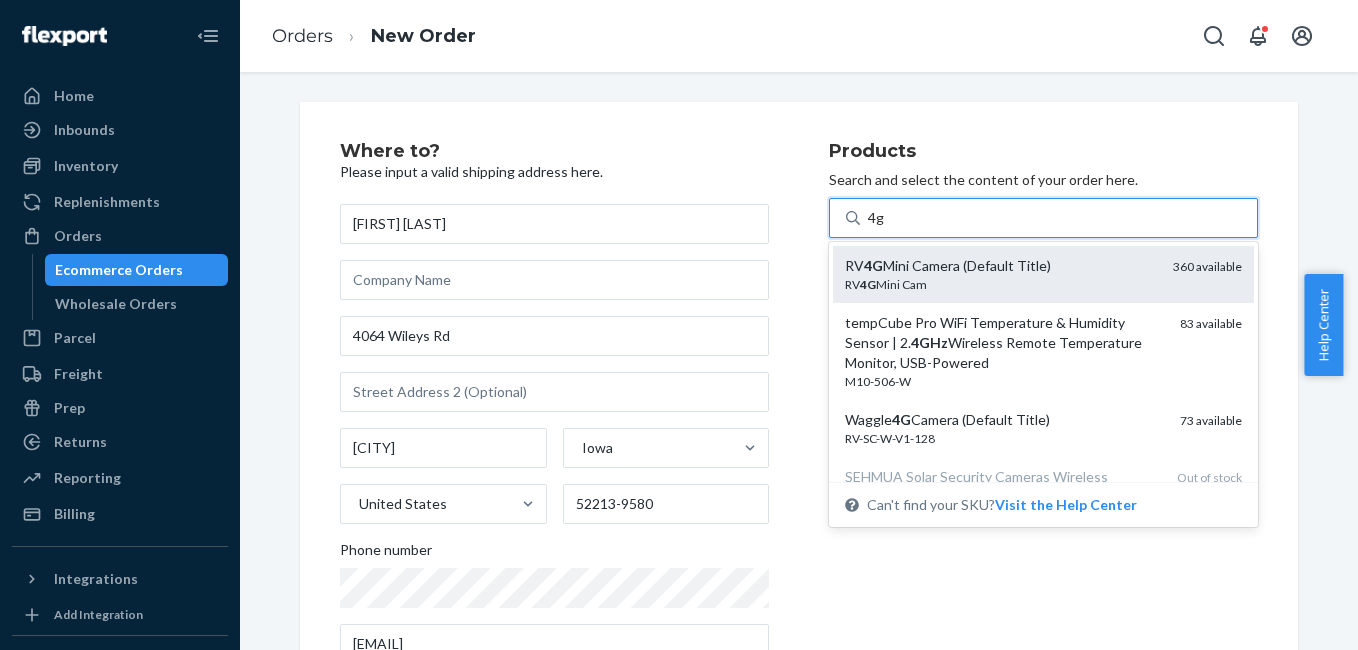 click on "RV  4G  Mini Cam" at bounding box center [1001, 284] 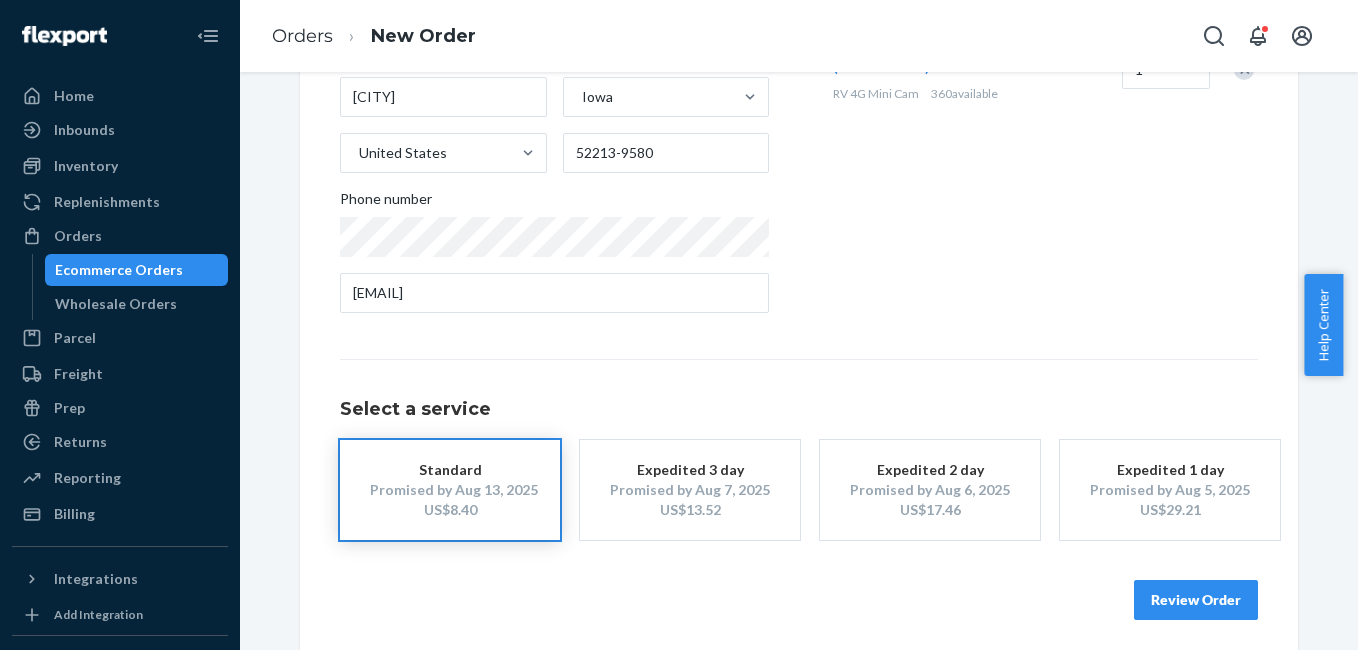 scroll, scrollTop: 361, scrollLeft: 0, axis: vertical 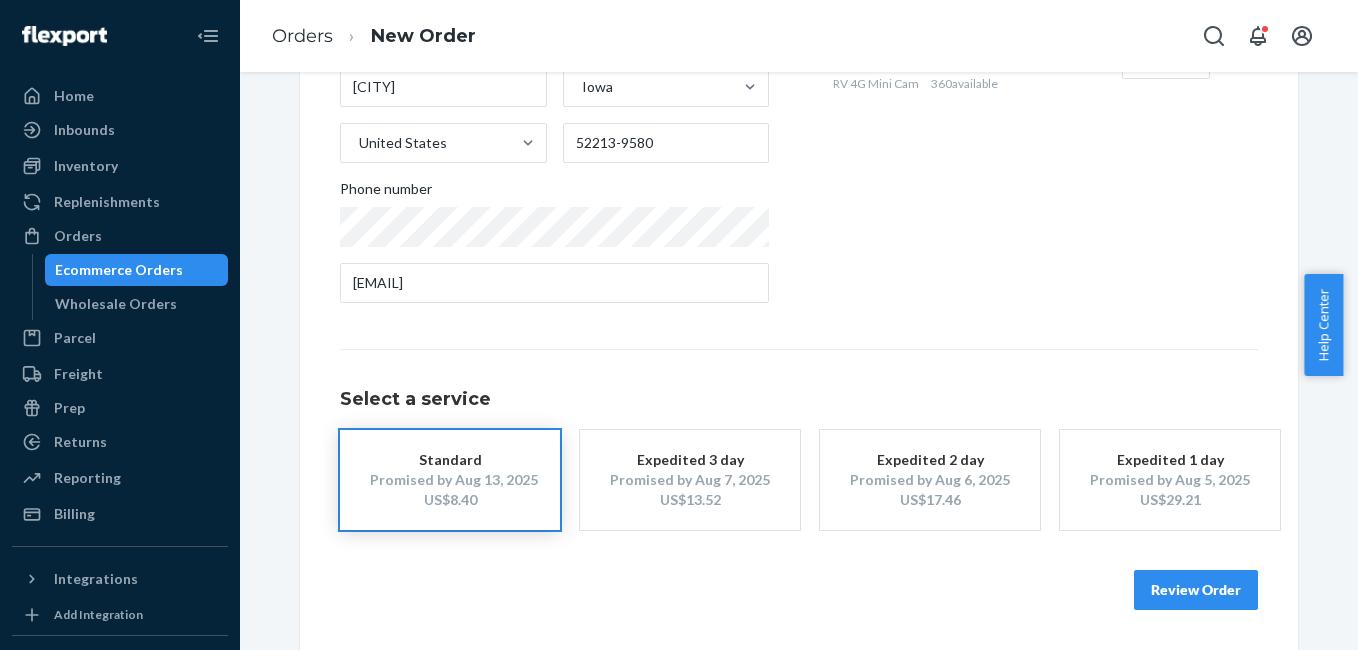 click on "Select a service Standard Promised by [DATE] [CURRENCY][PRICE] Expedited 3 day Promised by [DATE] [CURRENCY][PRICE] Expedited 2 day Promised by [DATE] [CURRENCY][PRICE] Expedited 1 day Promised by [DATE] [CURRENCY][PRICE]" at bounding box center (799, 439) 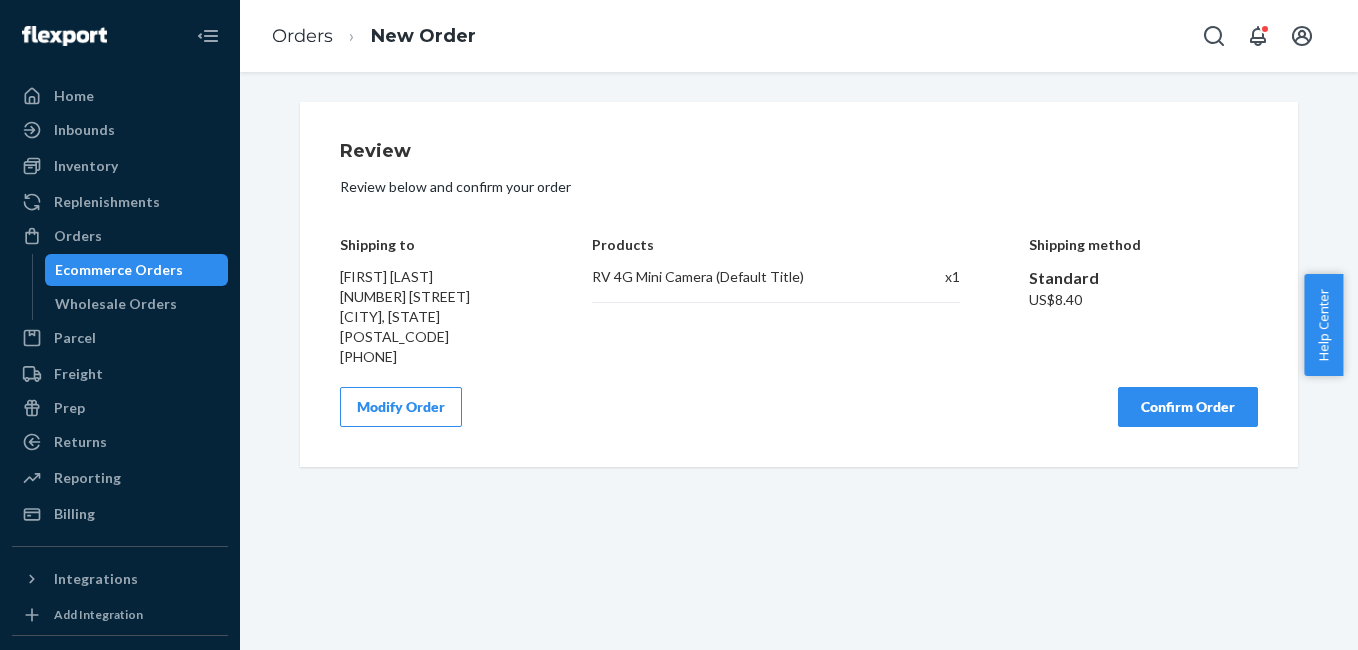 scroll, scrollTop: 0, scrollLeft: 0, axis: both 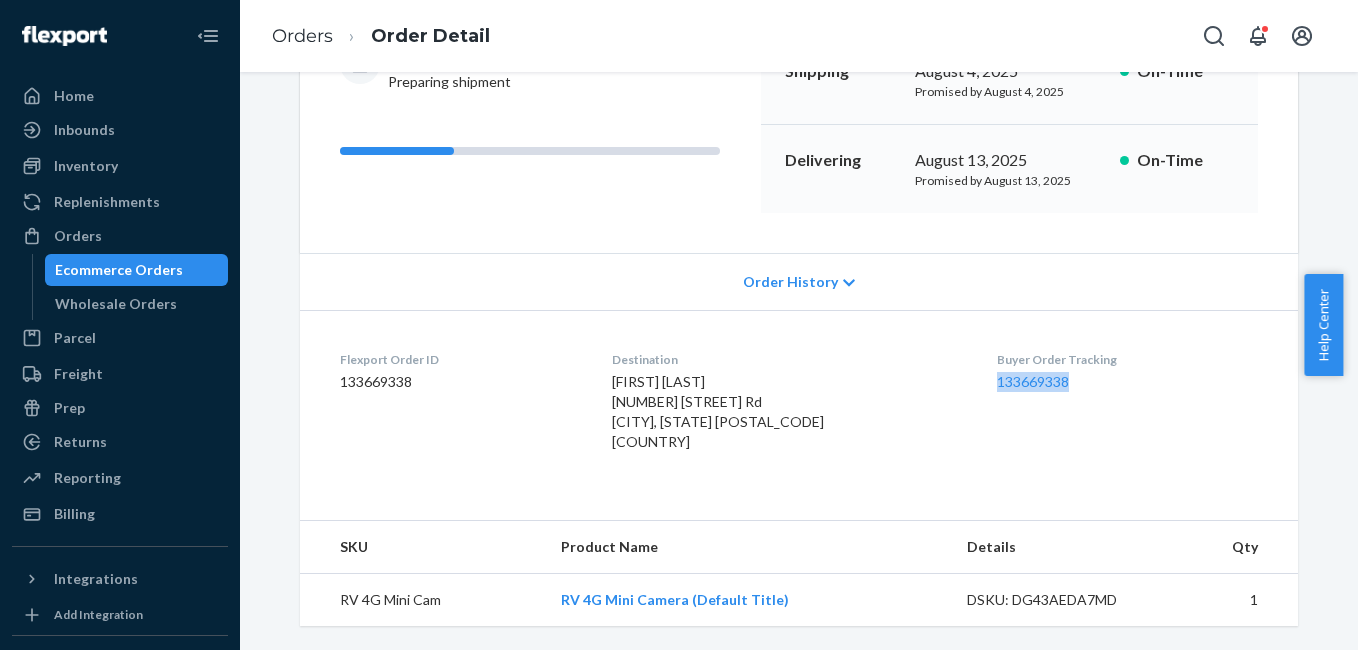 drag, startPoint x: 968, startPoint y: 390, endPoint x: 1060, endPoint y: 385, distance: 92.13577 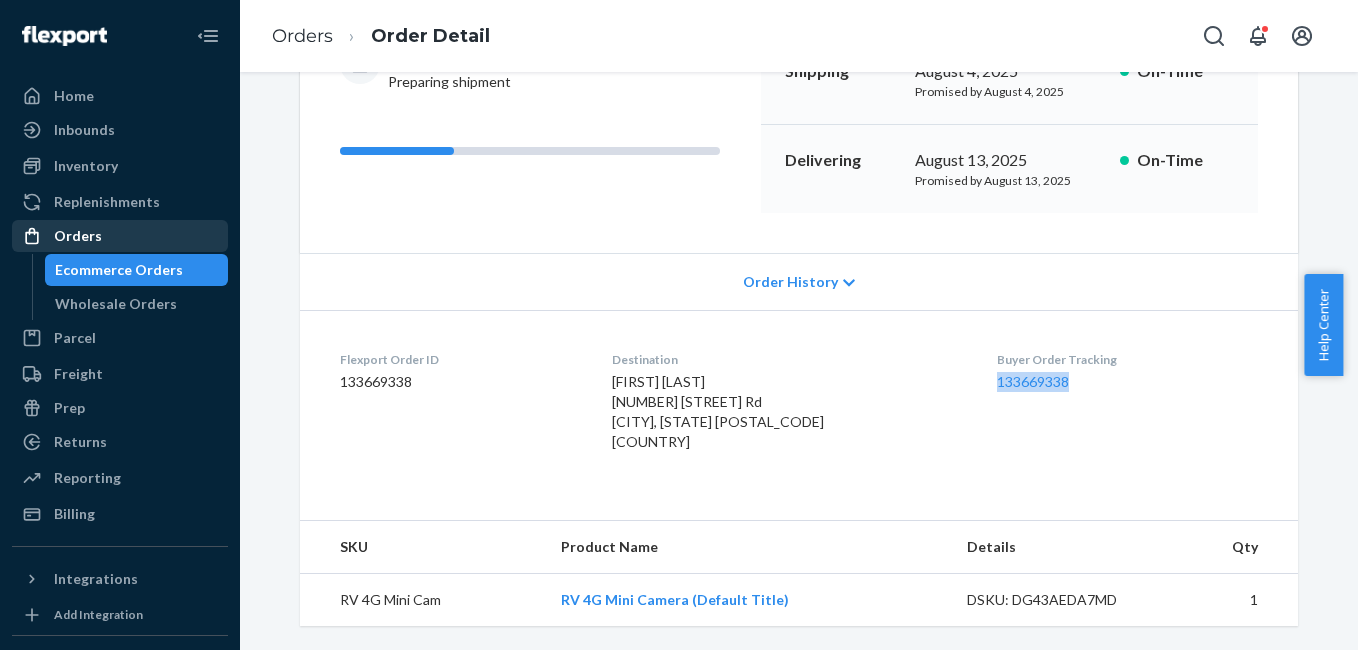 click on "Orders" at bounding box center (120, 236) 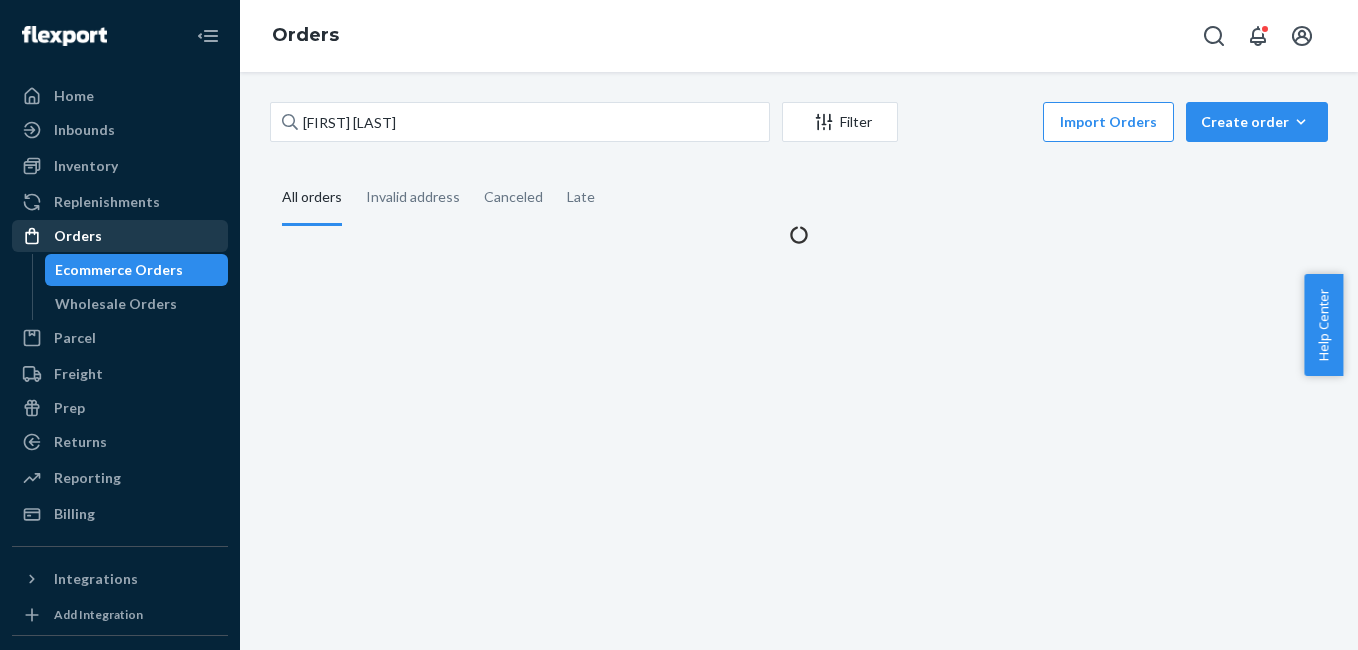 scroll, scrollTop: 0, scrollLeft: 0, axis: both 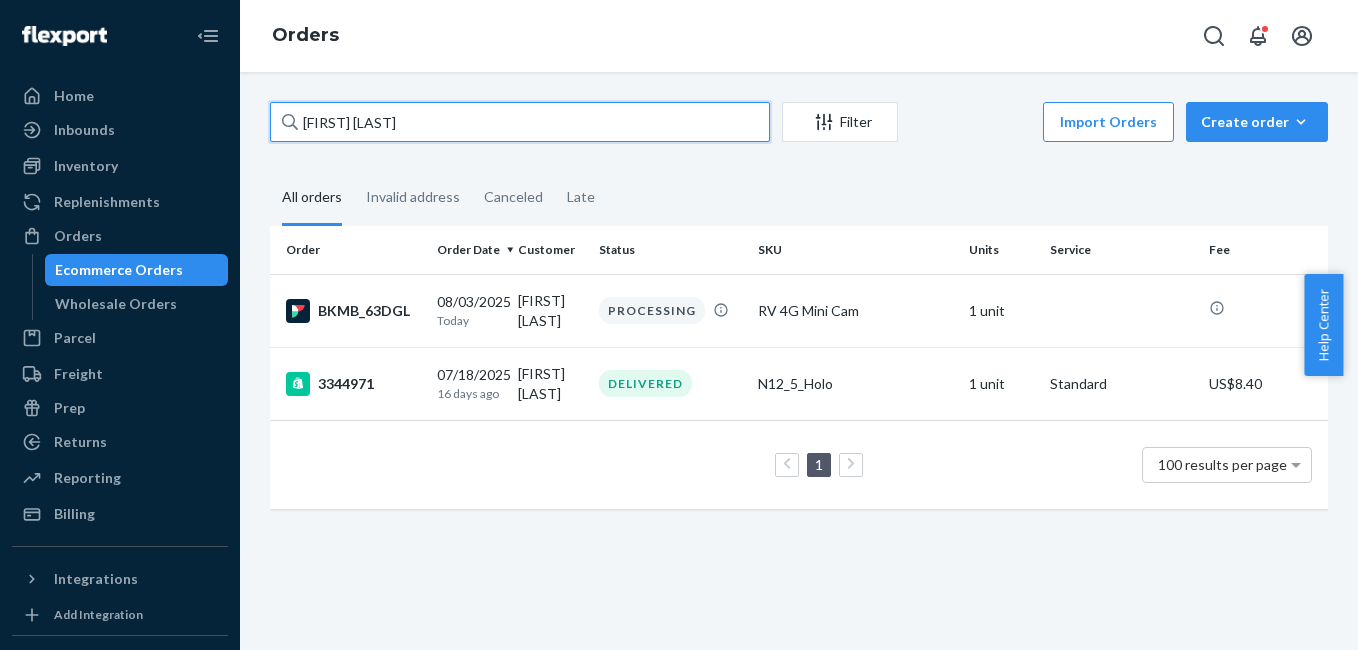 click on "[FIRST] [LAST]" at bounding box center [520, 122] 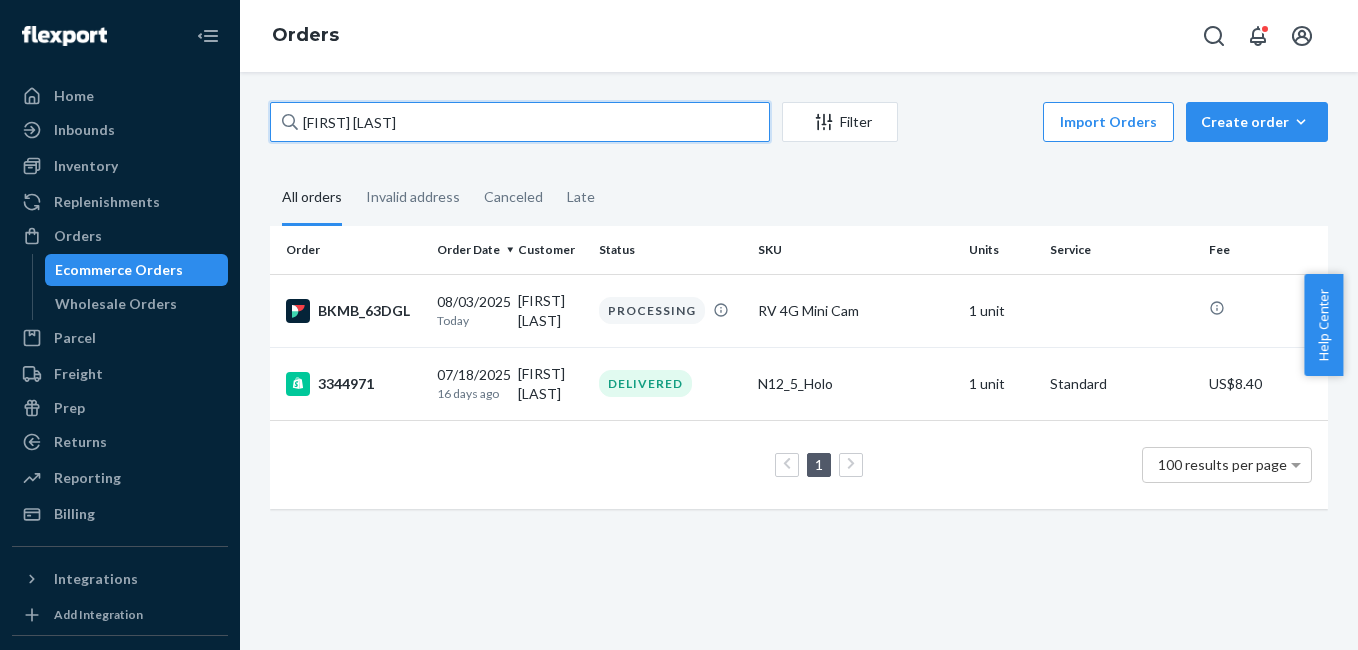 paste on "[FIRST] [LAST]" 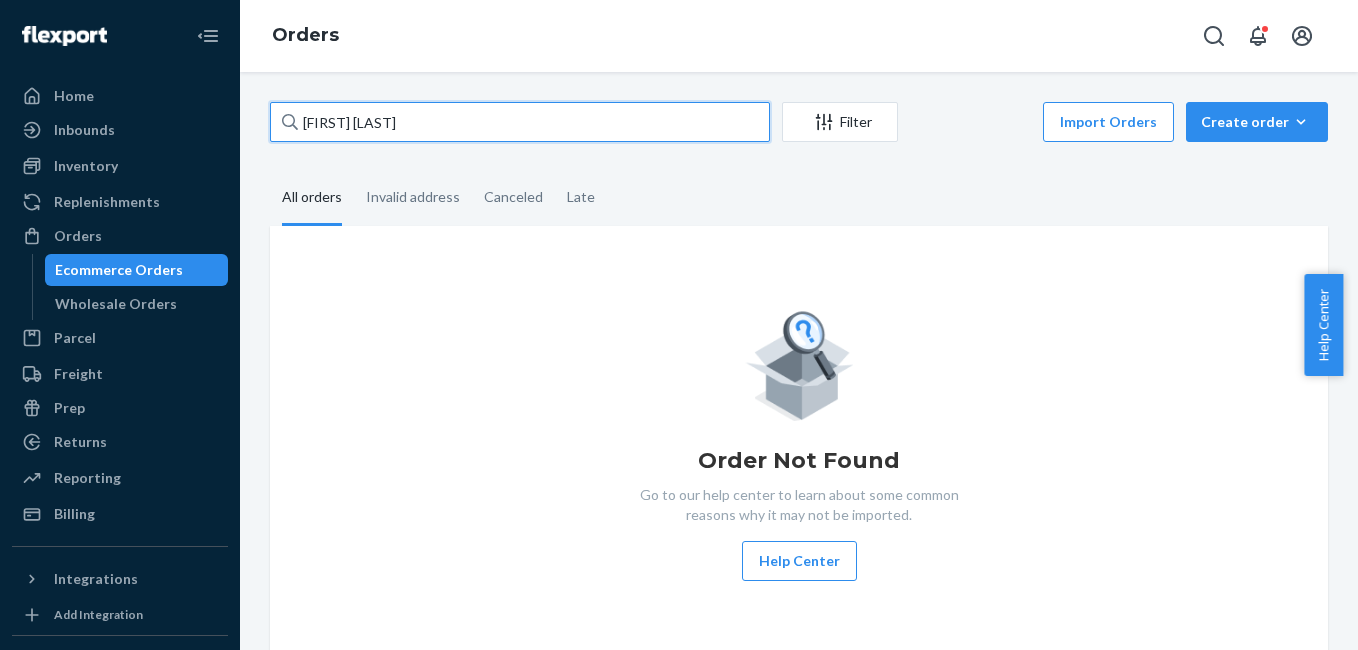 type on "[FIRST] [LAST]" 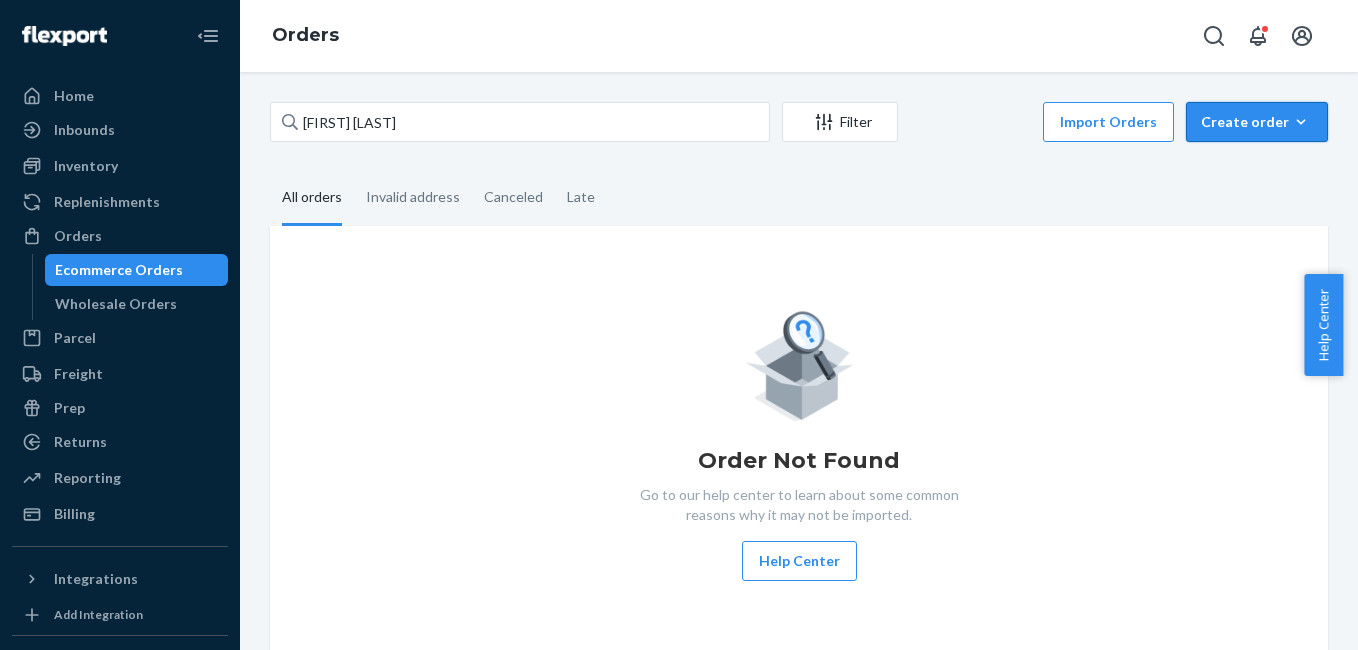 click on "Create order Ecommerce order Removal order" at bounding box center (1257, 122) 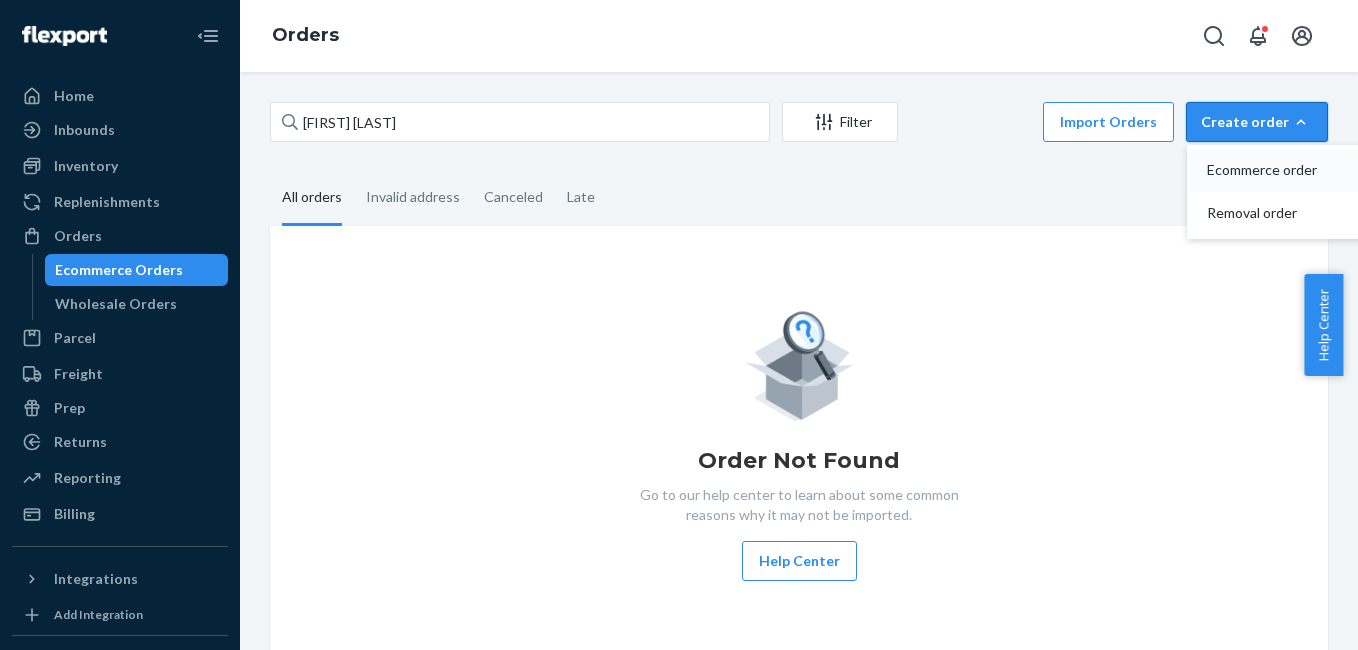 click on "Ecommerce order" at bounding box center (1269, 170) 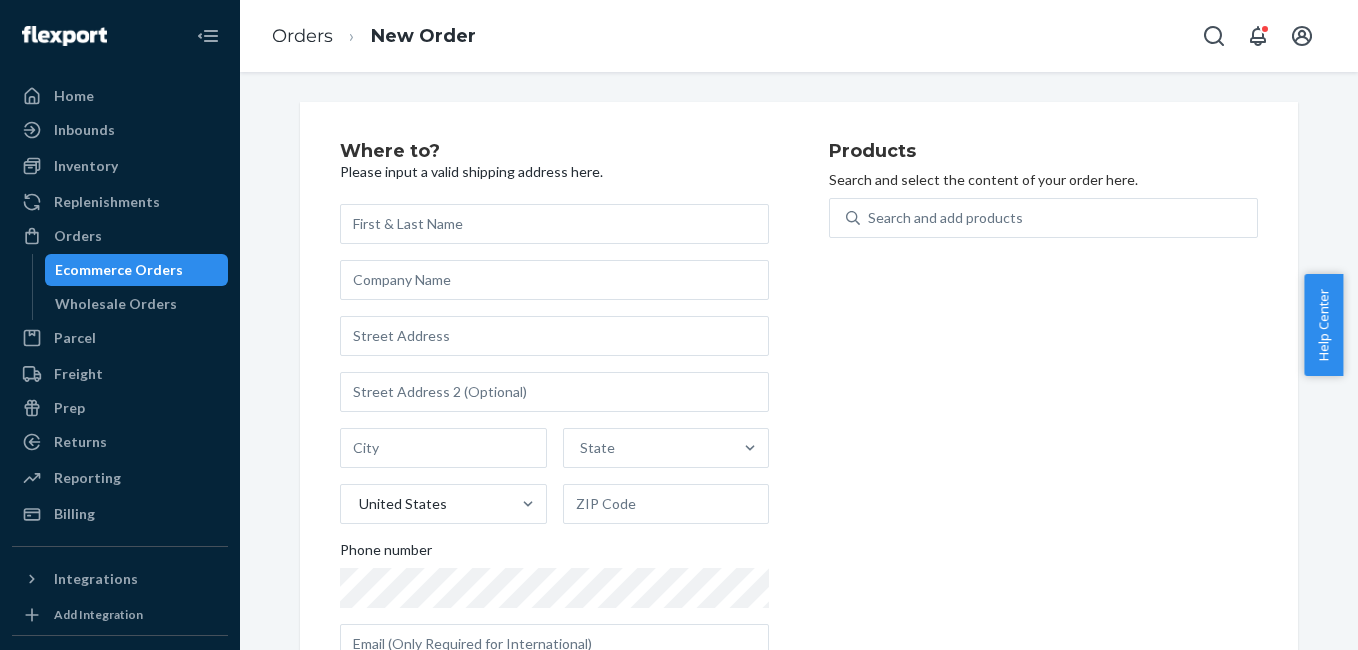 type on "[FIRST] [LAST]" 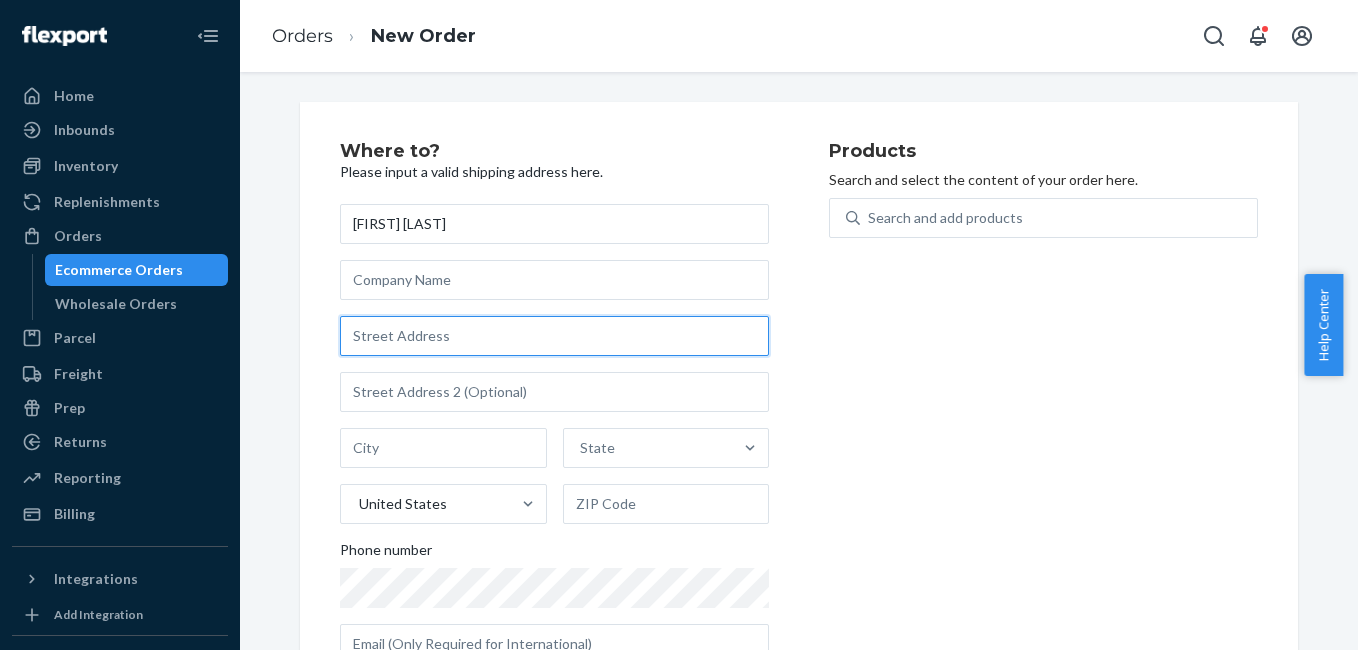 click at bounding box center (554, 336) 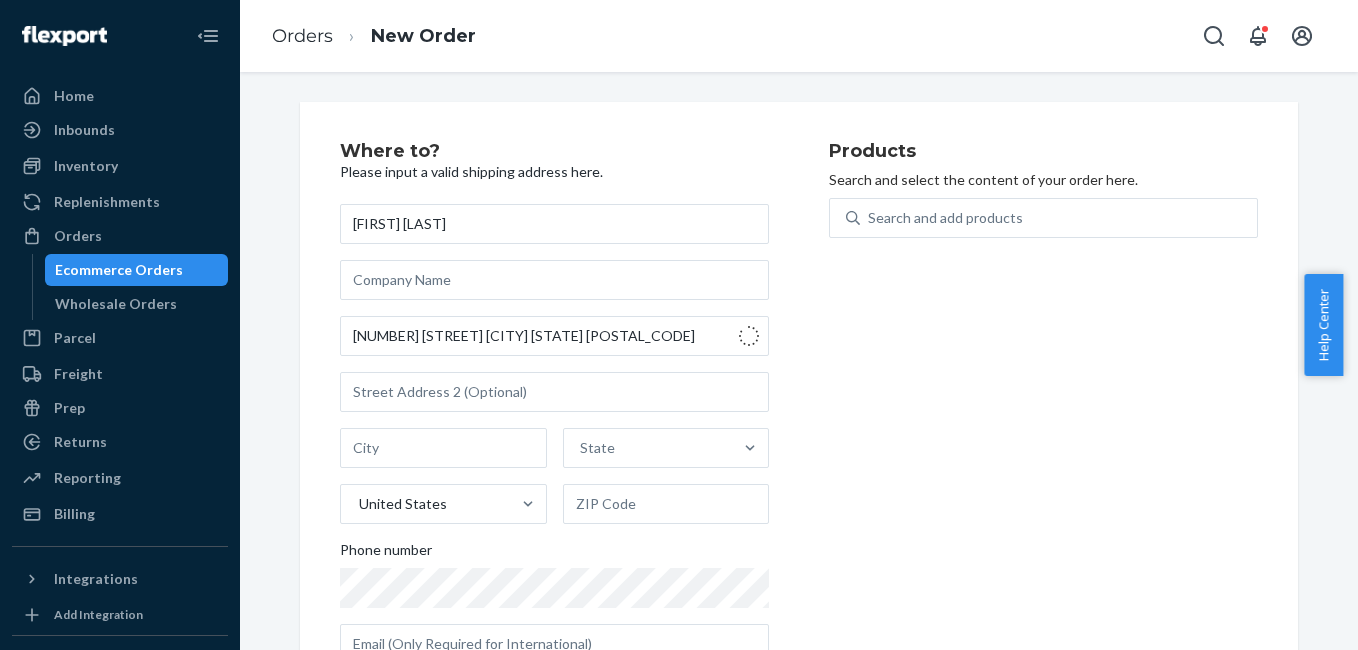 type on "[NUMBER] [STREET]" 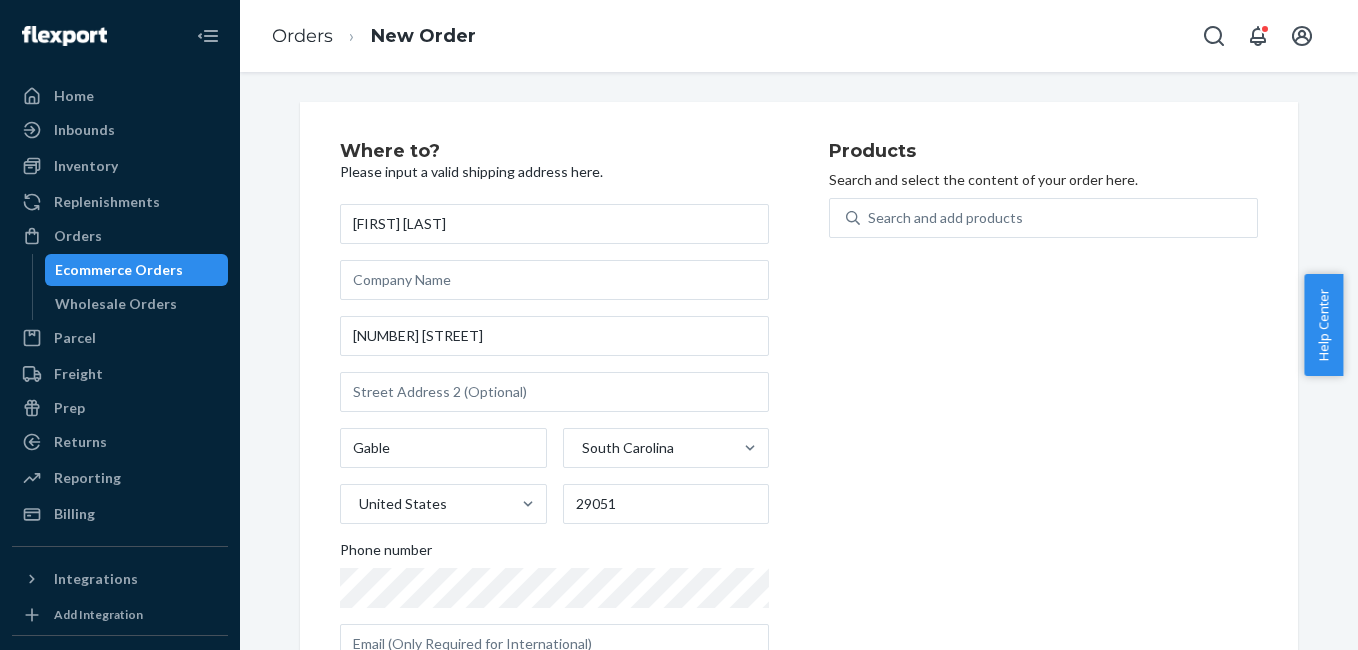 scroll, scrollTop: 70, scrollLeft: 0, axis: vertical 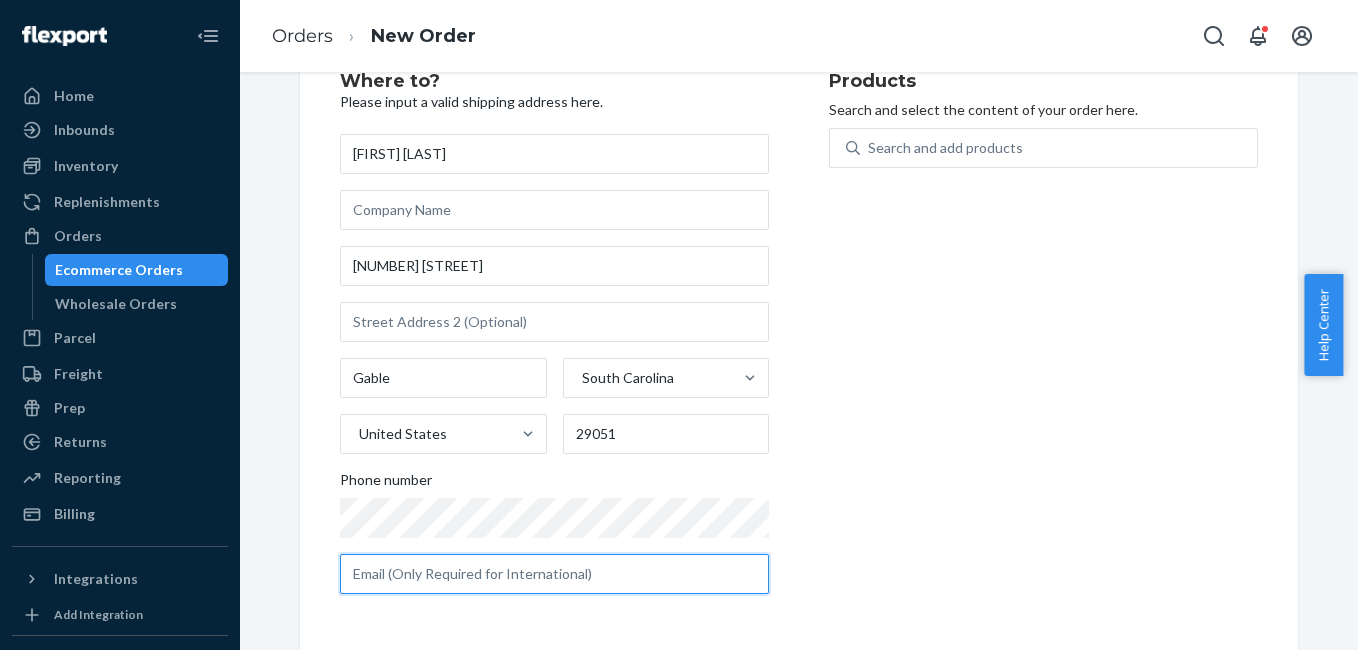 click at bounding box center [554, 574] 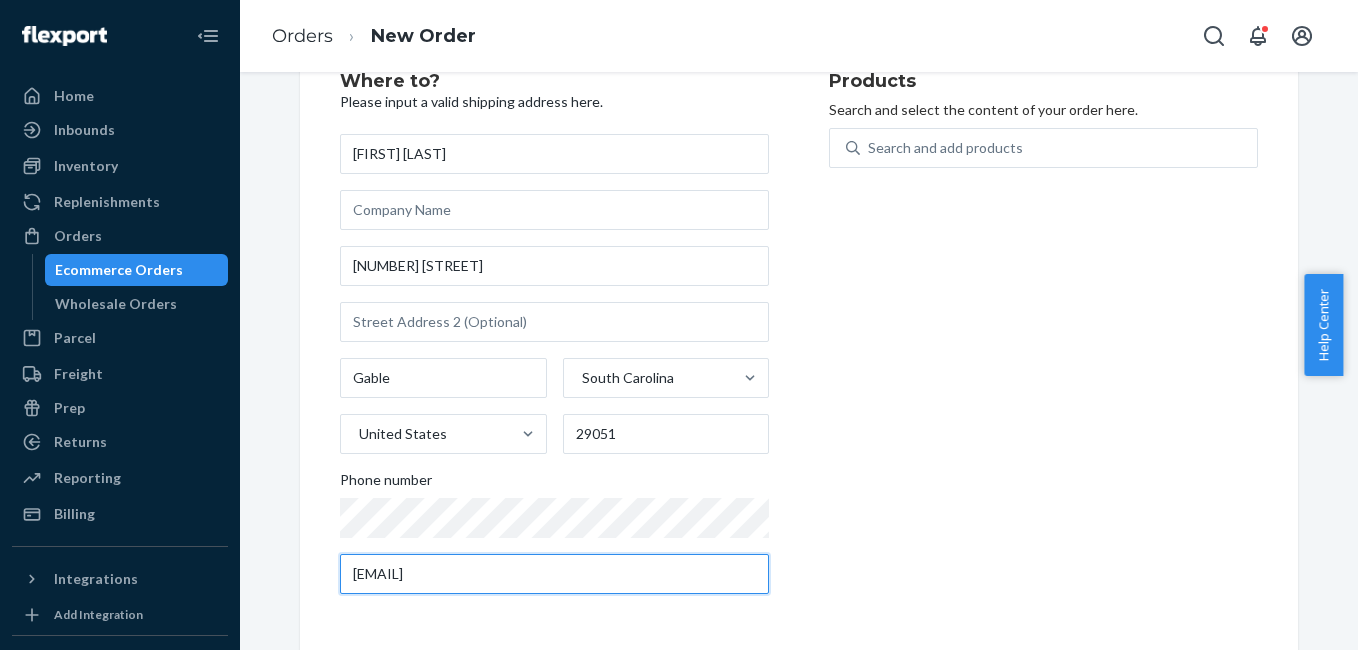type on "[EMAIL]" 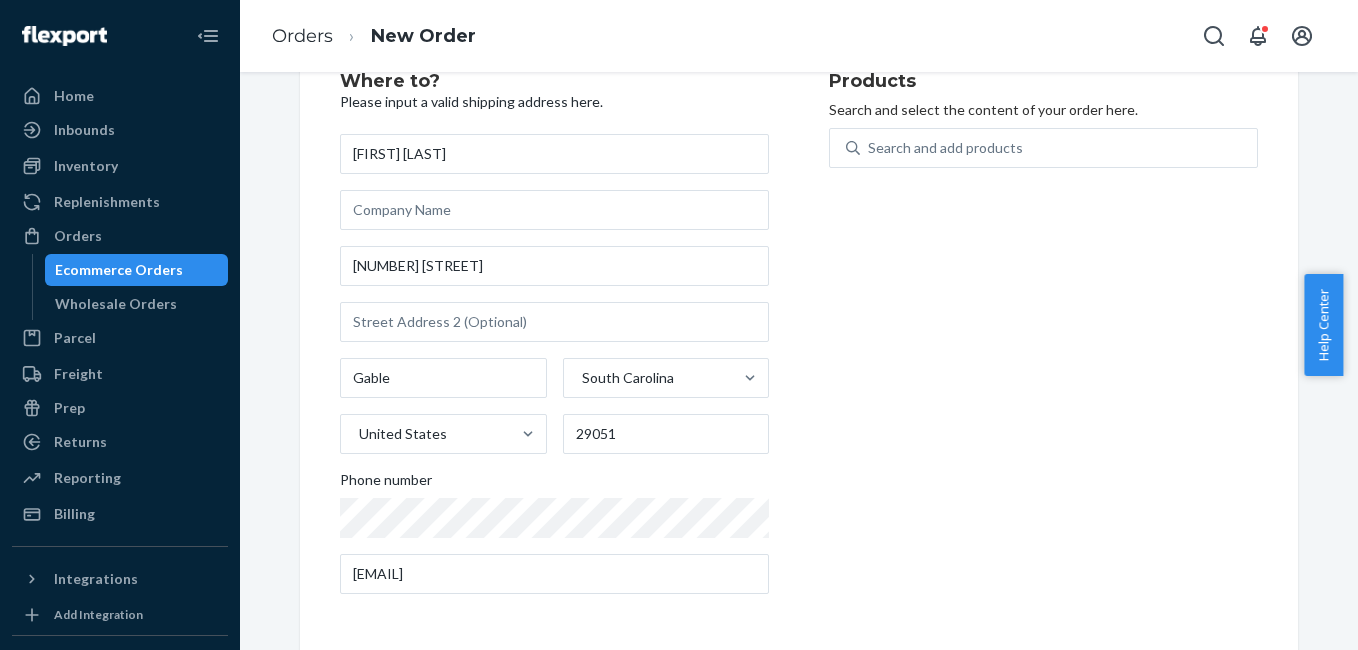 click on "Products Search and select the content of your order here. Search and add products" at bounding box center (1043, 341) 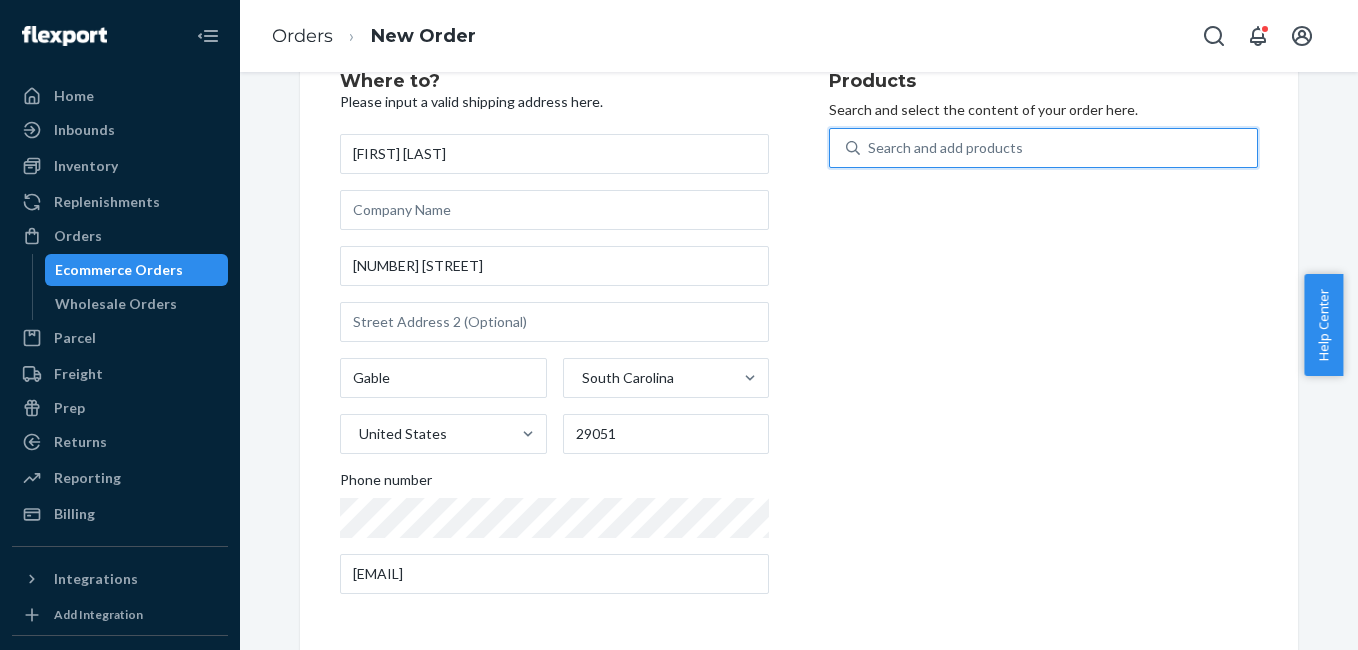 click on "Search and add products" at bounding box center [1058, 148] 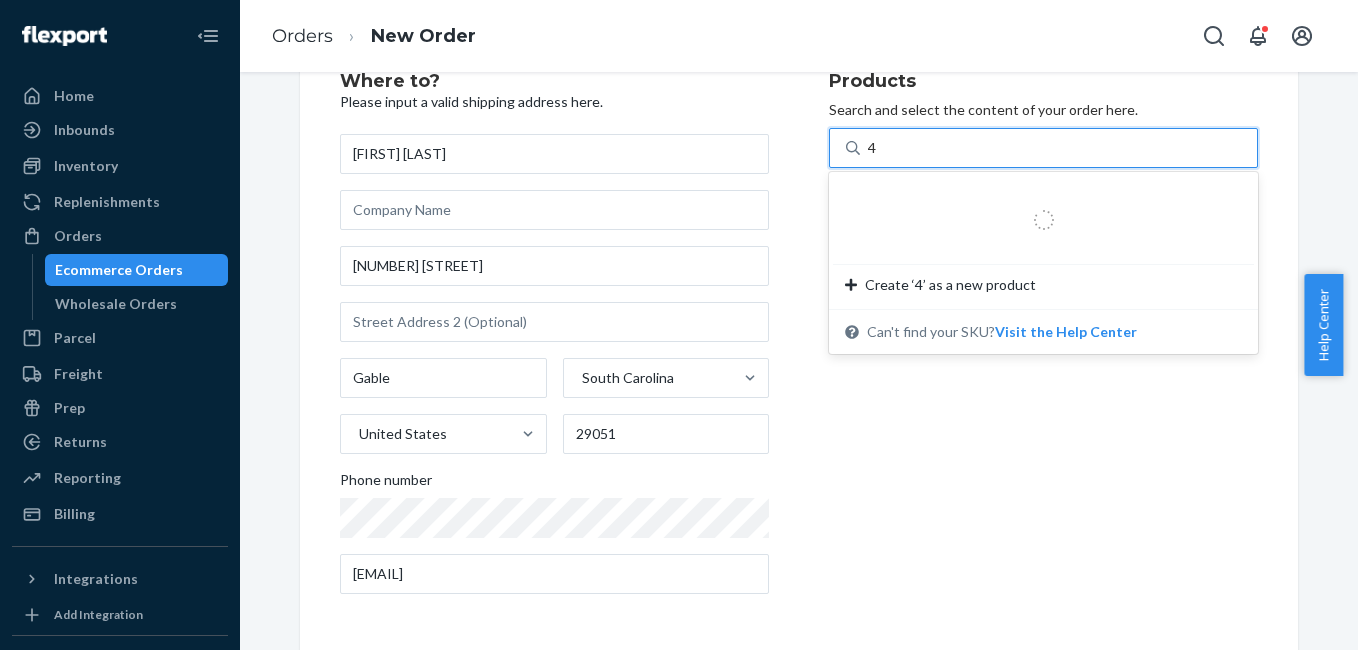 type on "4g" 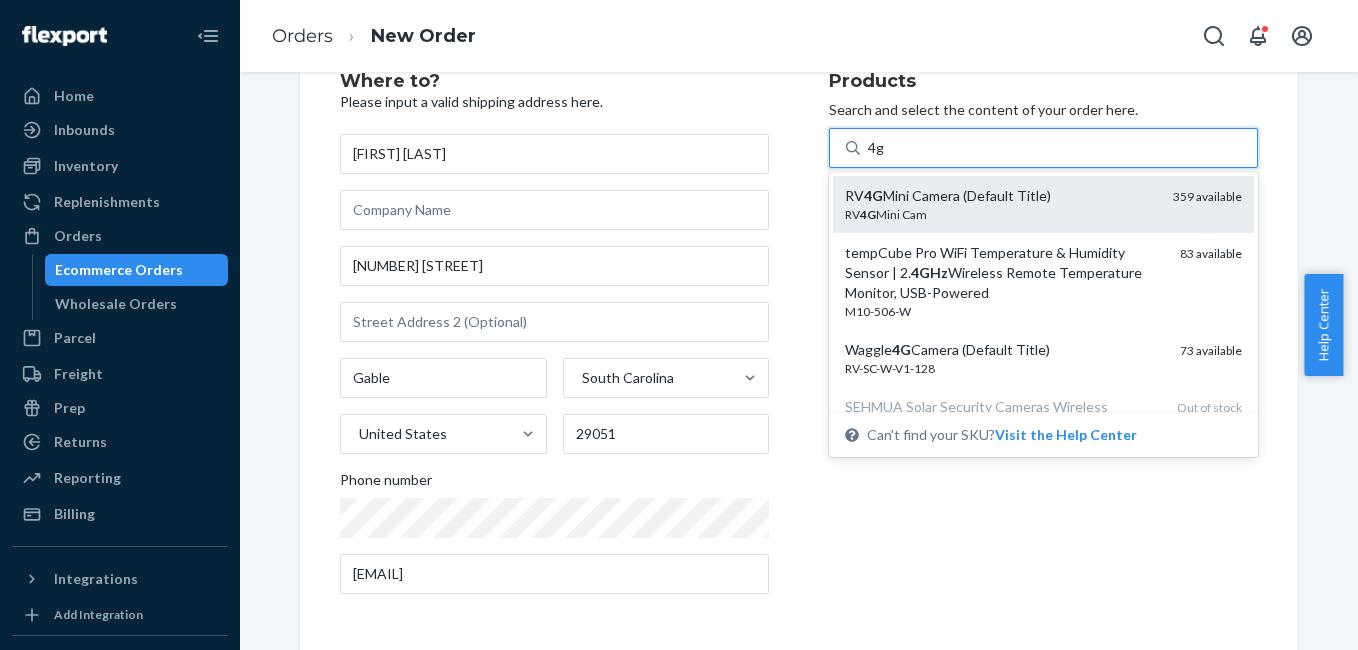 click on "RV  4G  Mini Camera (Default Title)" at bounding box center (1001, 196) 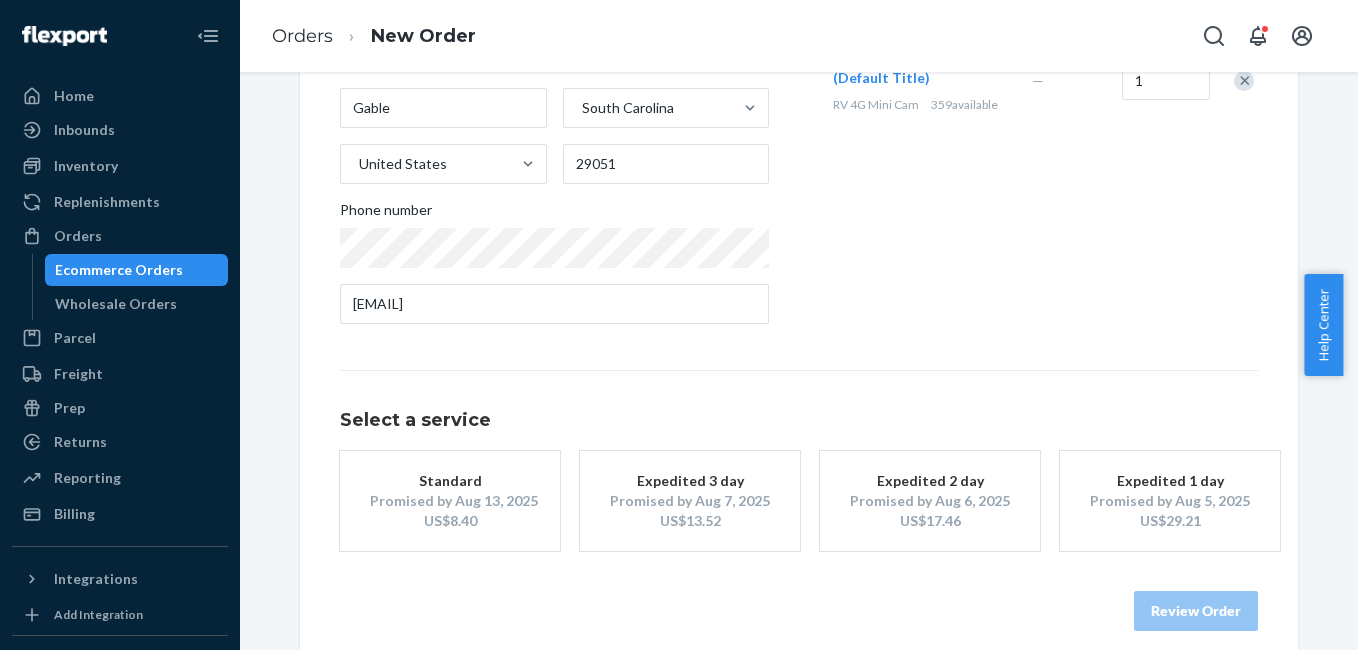 scroll, scrollTop: 361, scrollLeft: 0, axis: vertical 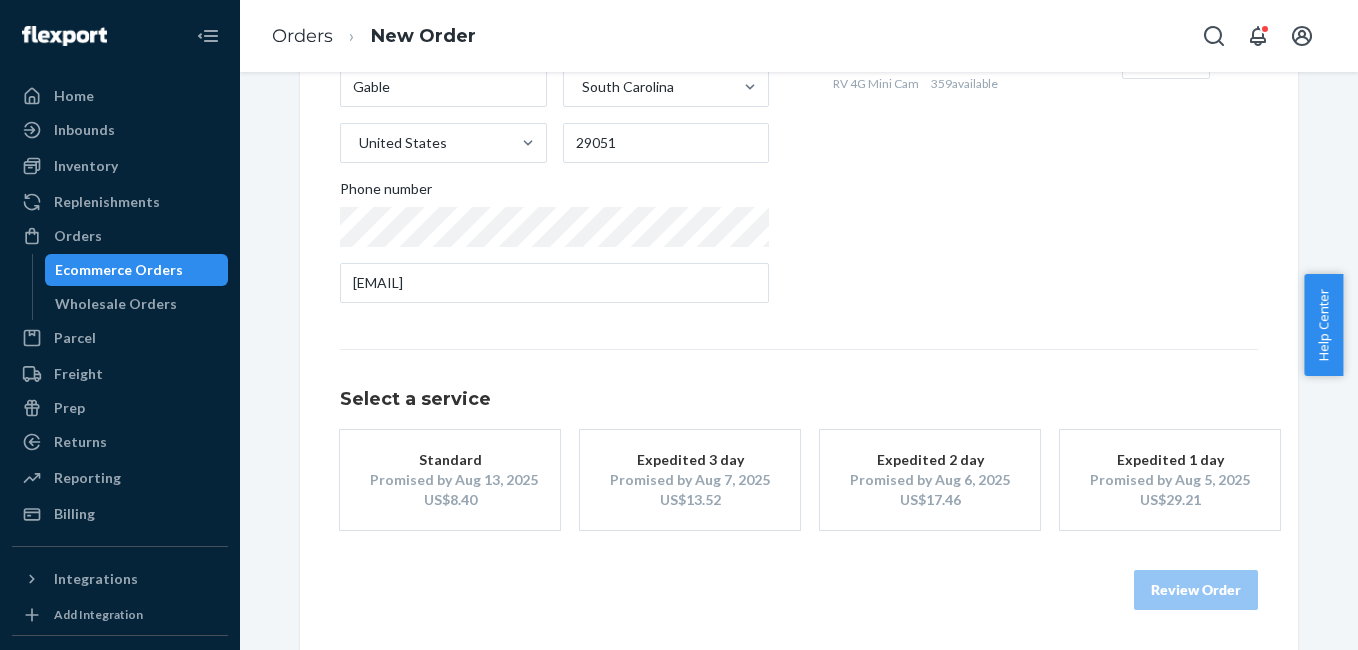 click on "US$8.40" at bounding box center [450, 500] 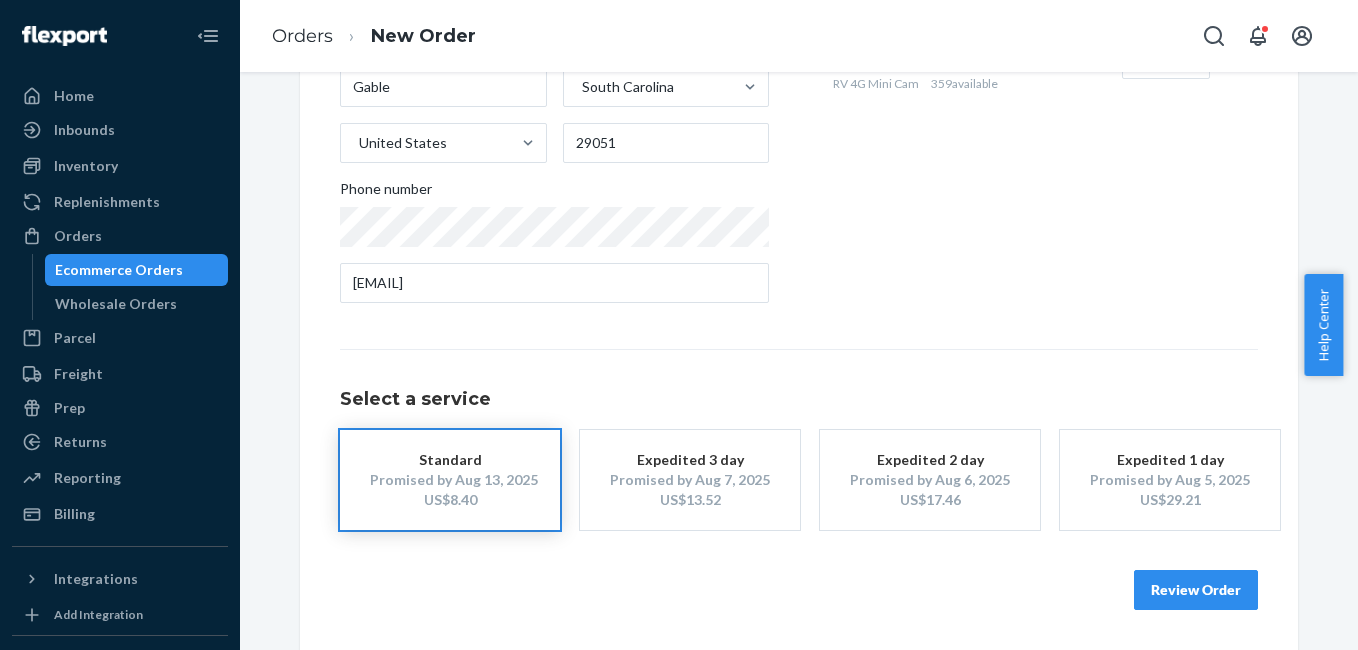 type 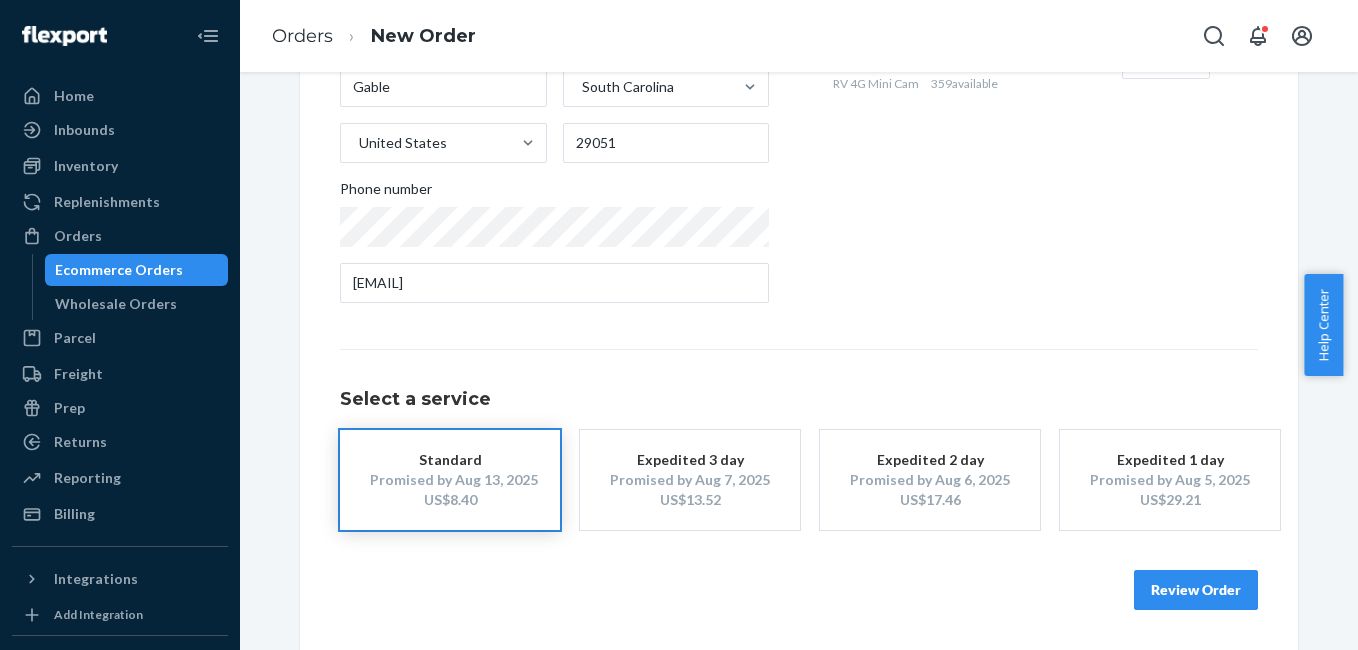 click on "Review Order" at bounding box center [1196, 590] 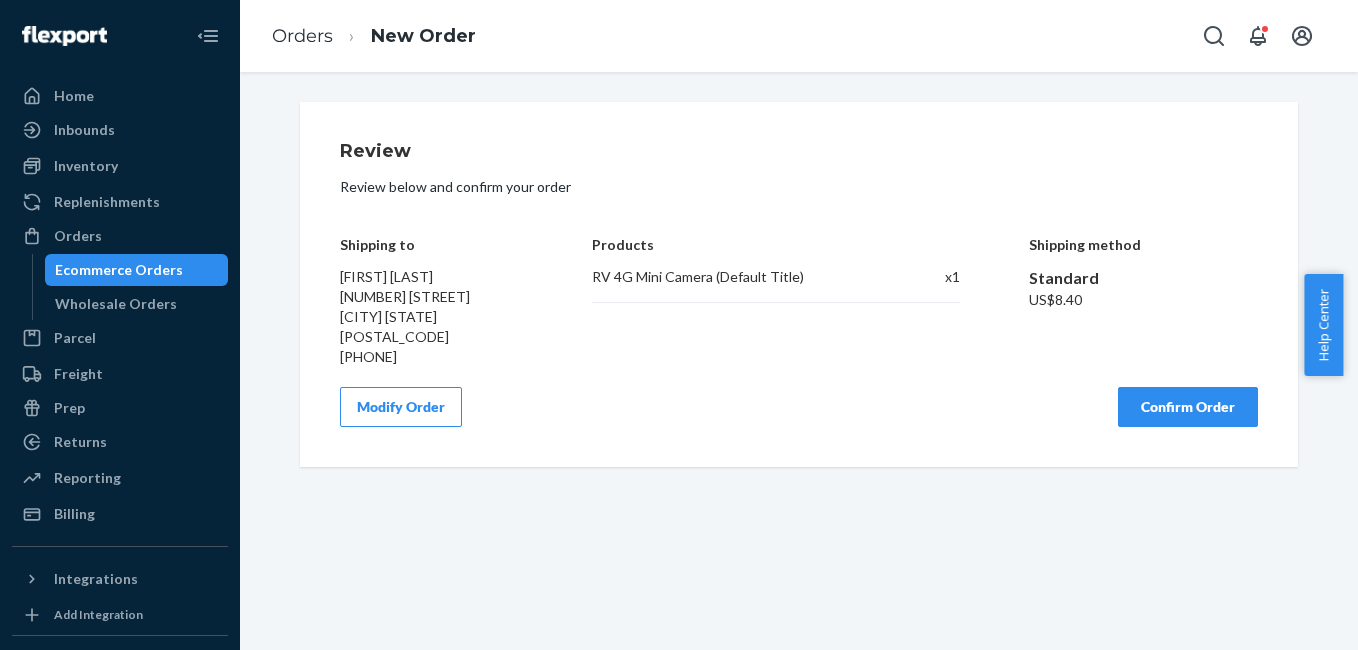 click on "Confirm Order" at bounding box center [1188, 407] 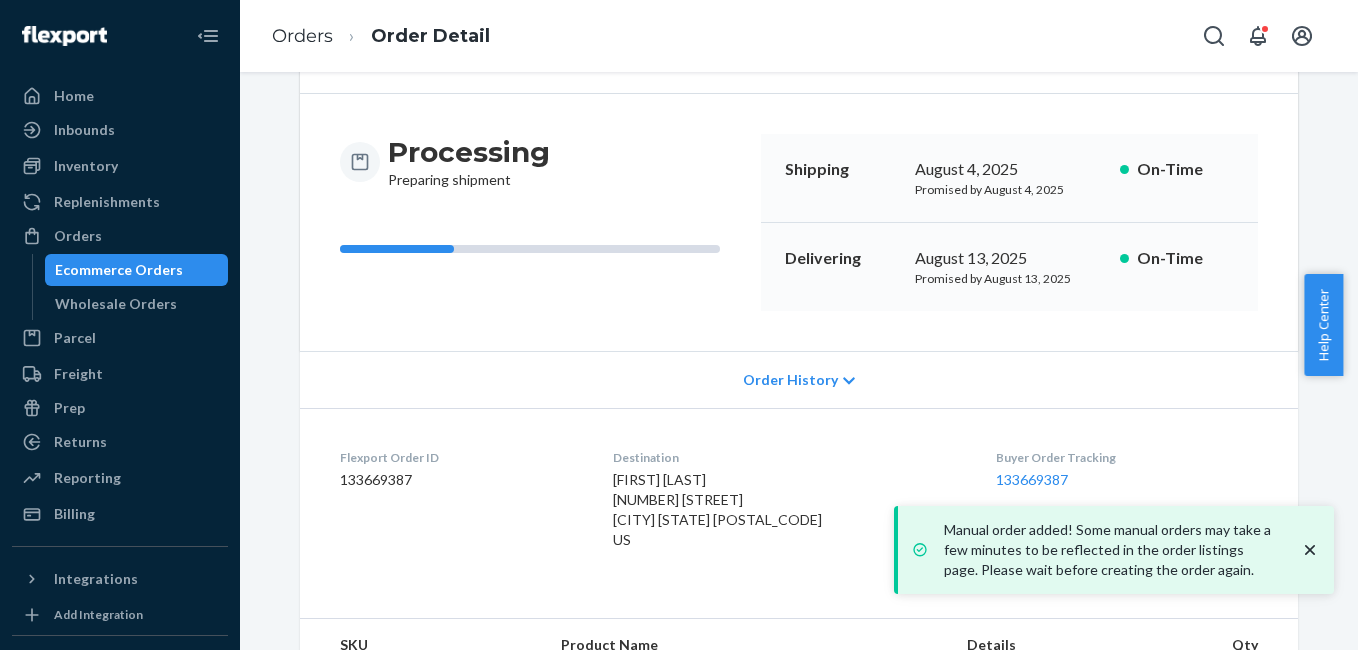 scroll, scrollTop: 249, scrollLeft: 0, axis: vertical 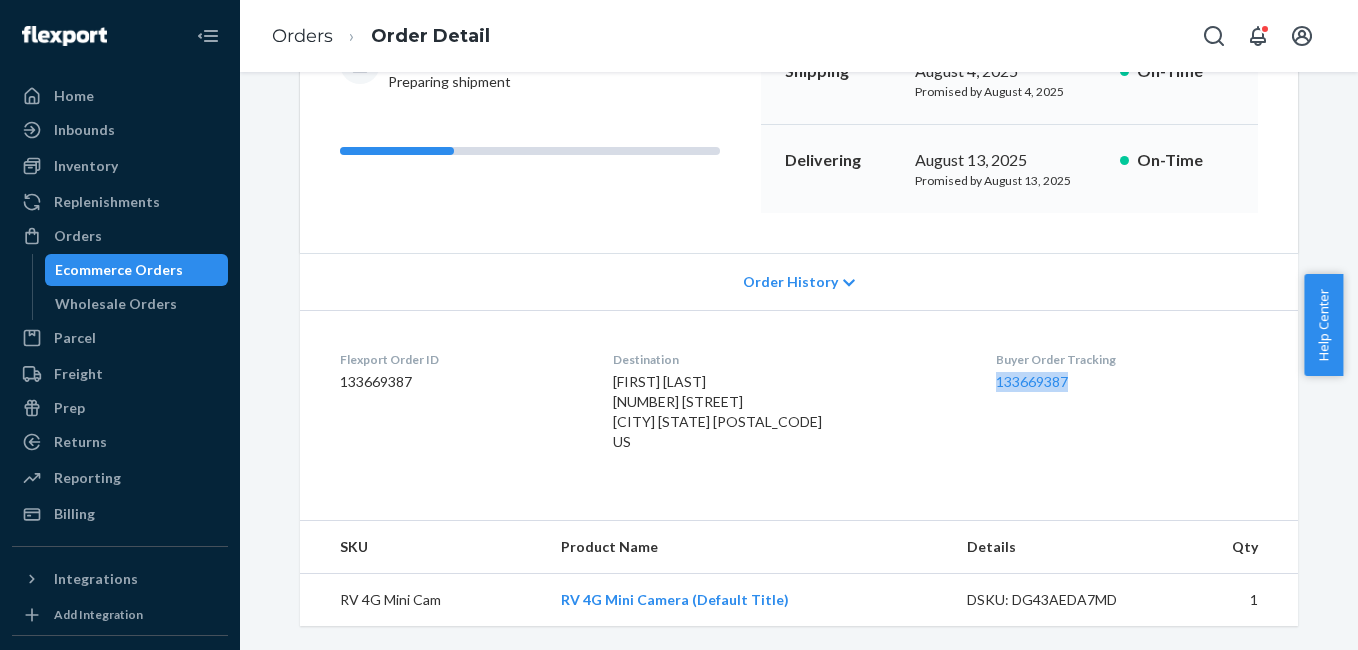 drag, startPoint x: 953, startPoint y: 400, endPoint x: 1057, endPoint y: 395, distance: 104.120125 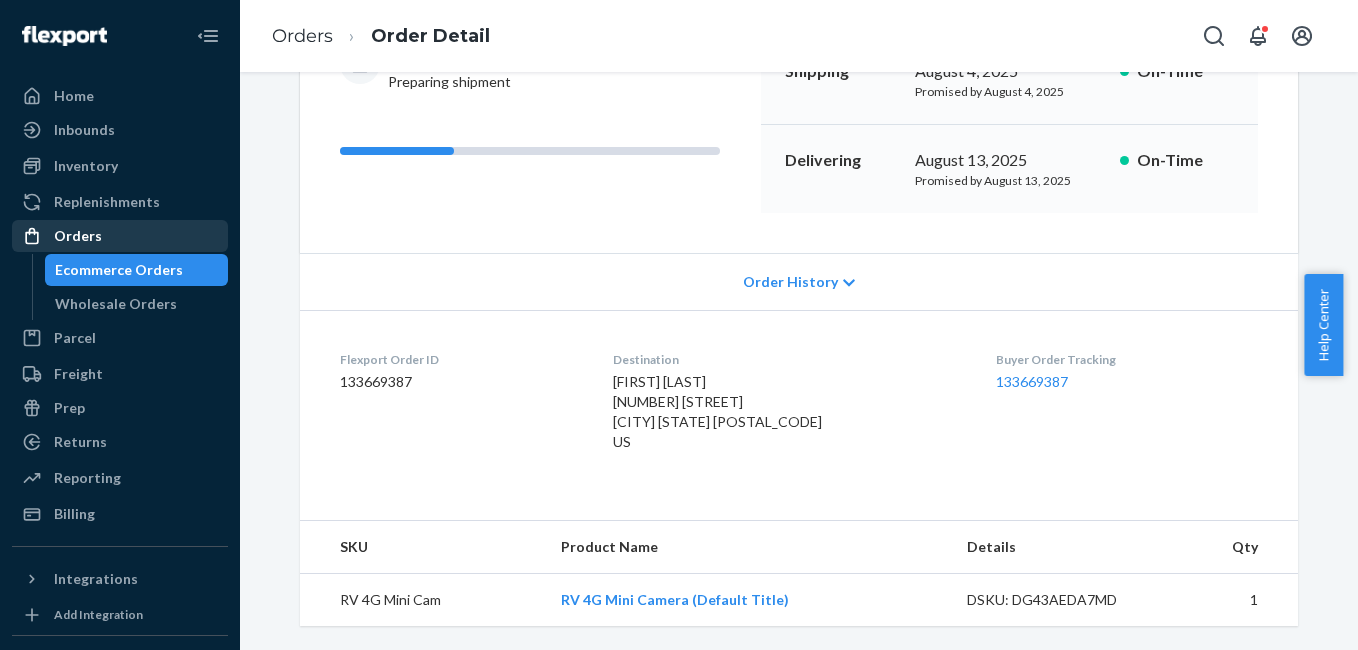 click on "Orders" at bounding box center [120, 236] 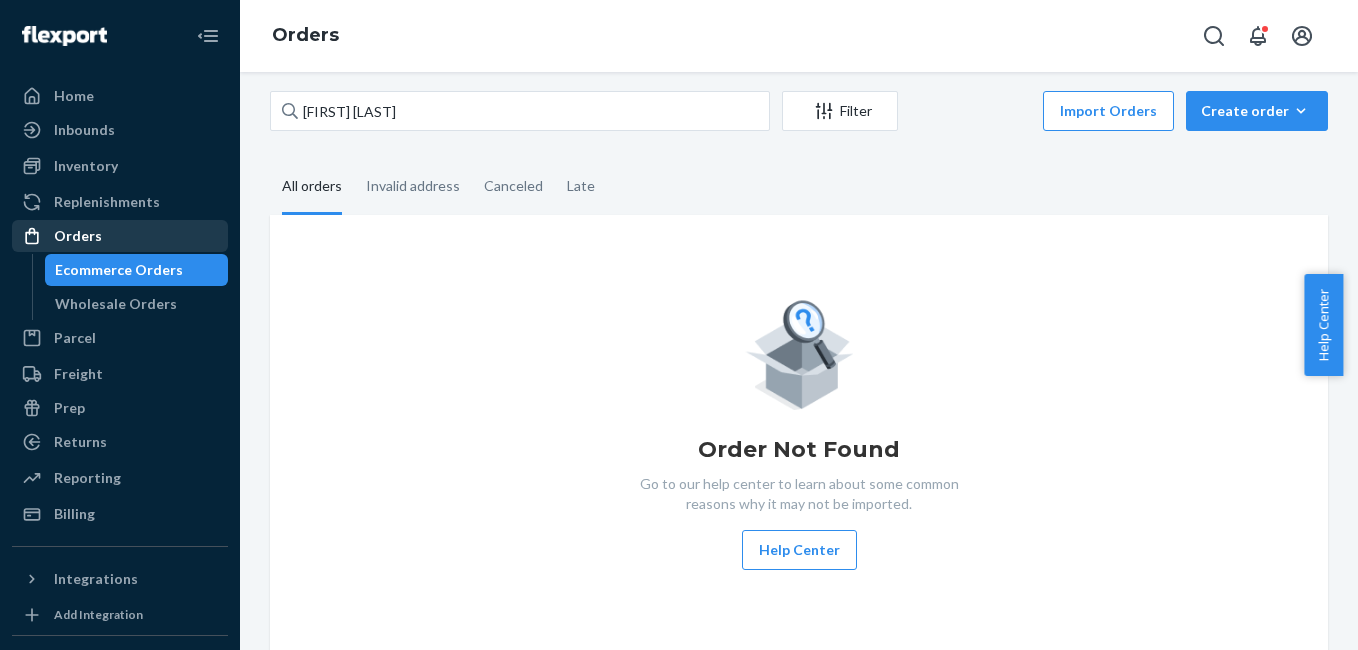 scroll, scrollTop: 0, scrollLeft: 0, axis: both 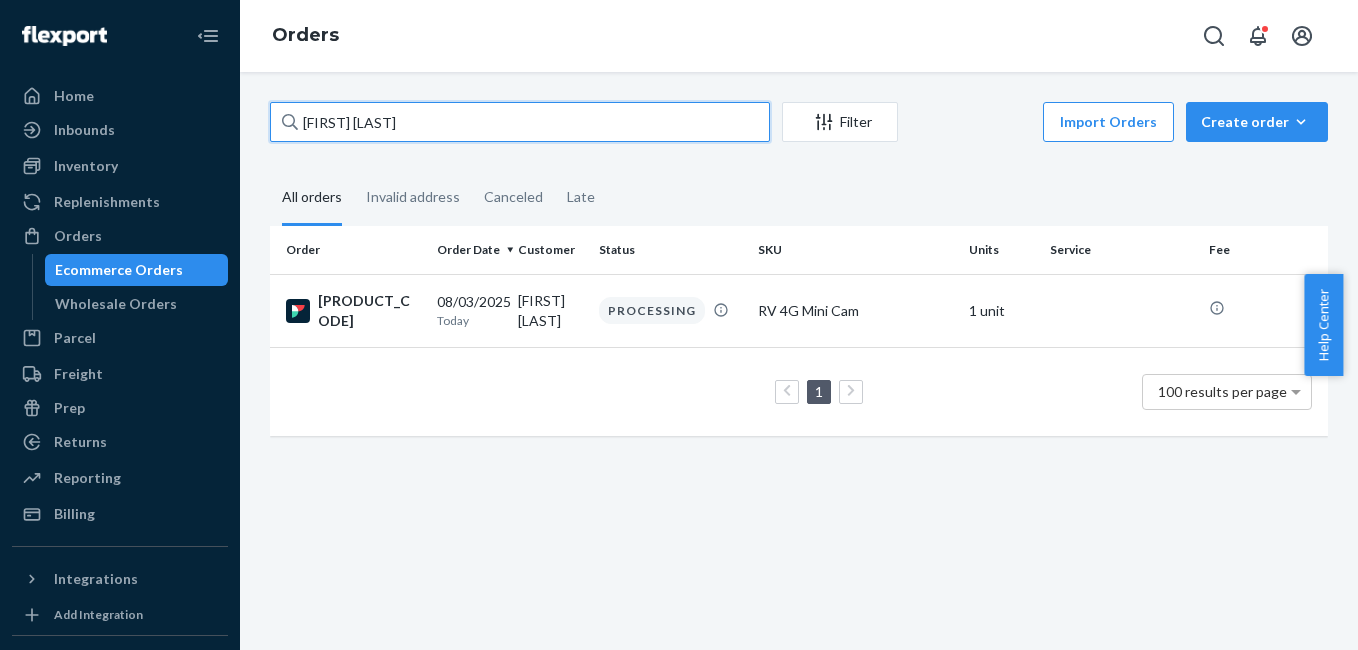 click on "[FIRST] [LAST]" at bounding box center [520, 122] 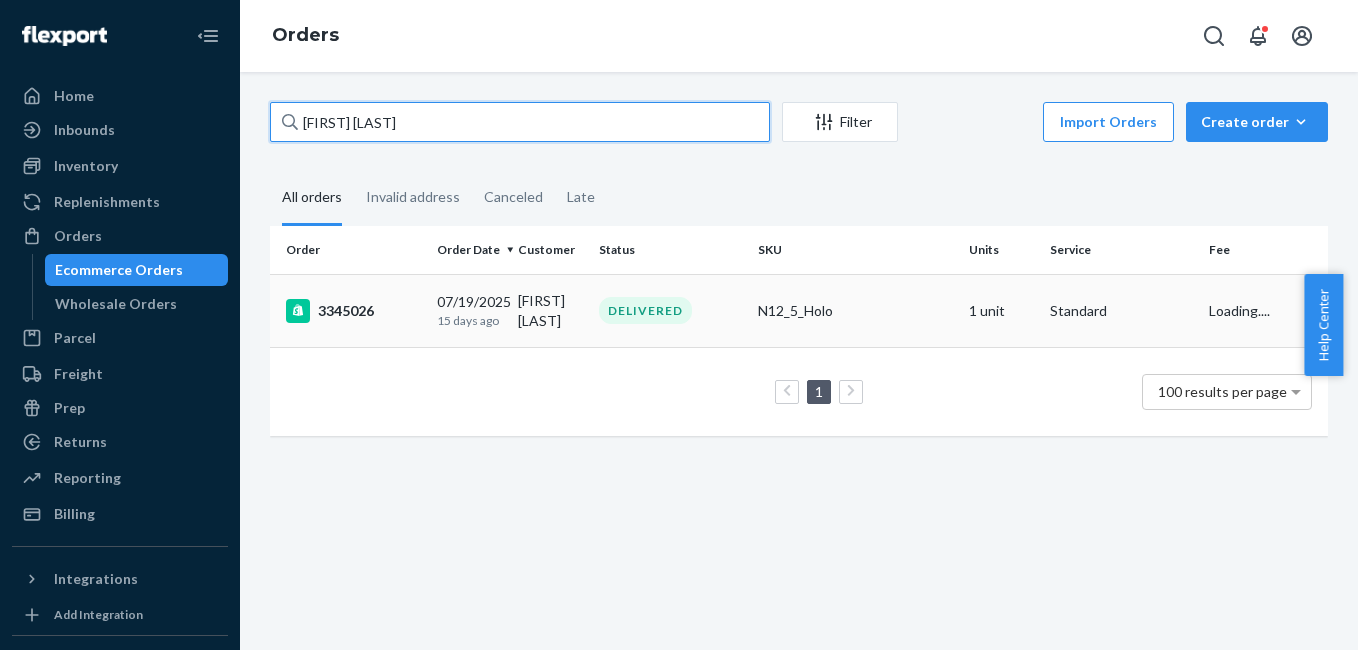 type on "[FIRST] [LAST]" 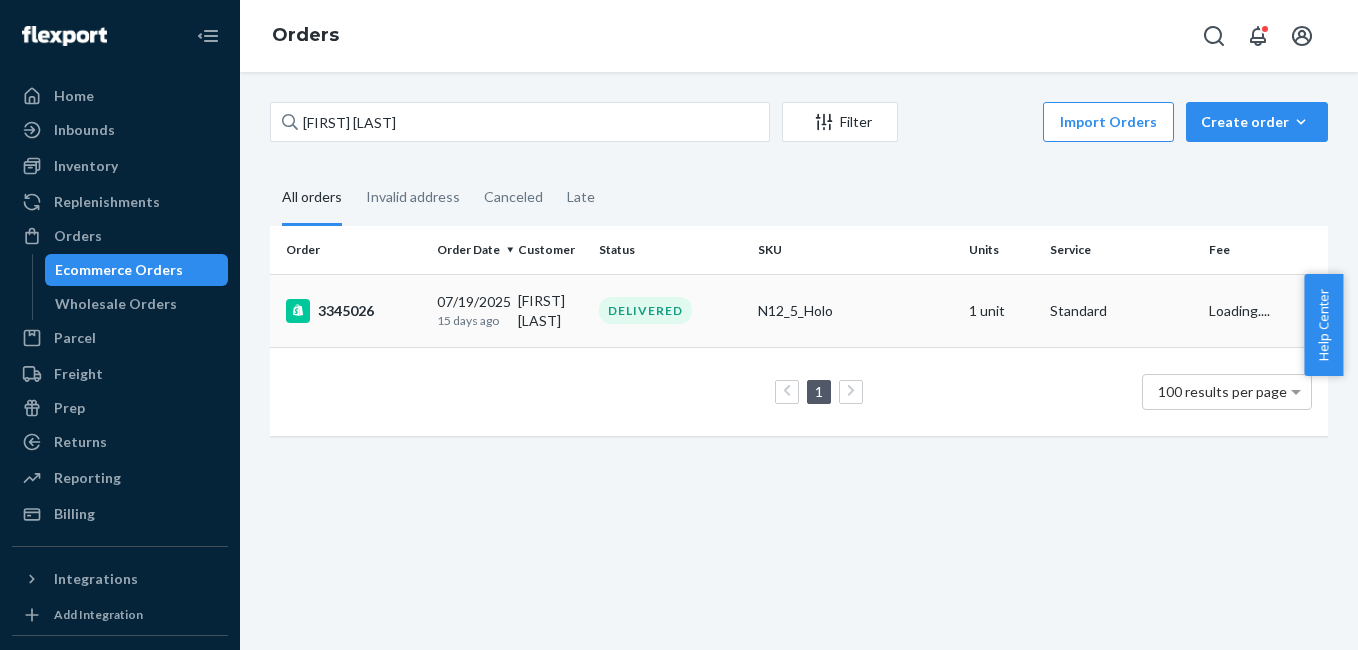 click on "3345026" at bounding box center (353, 311) 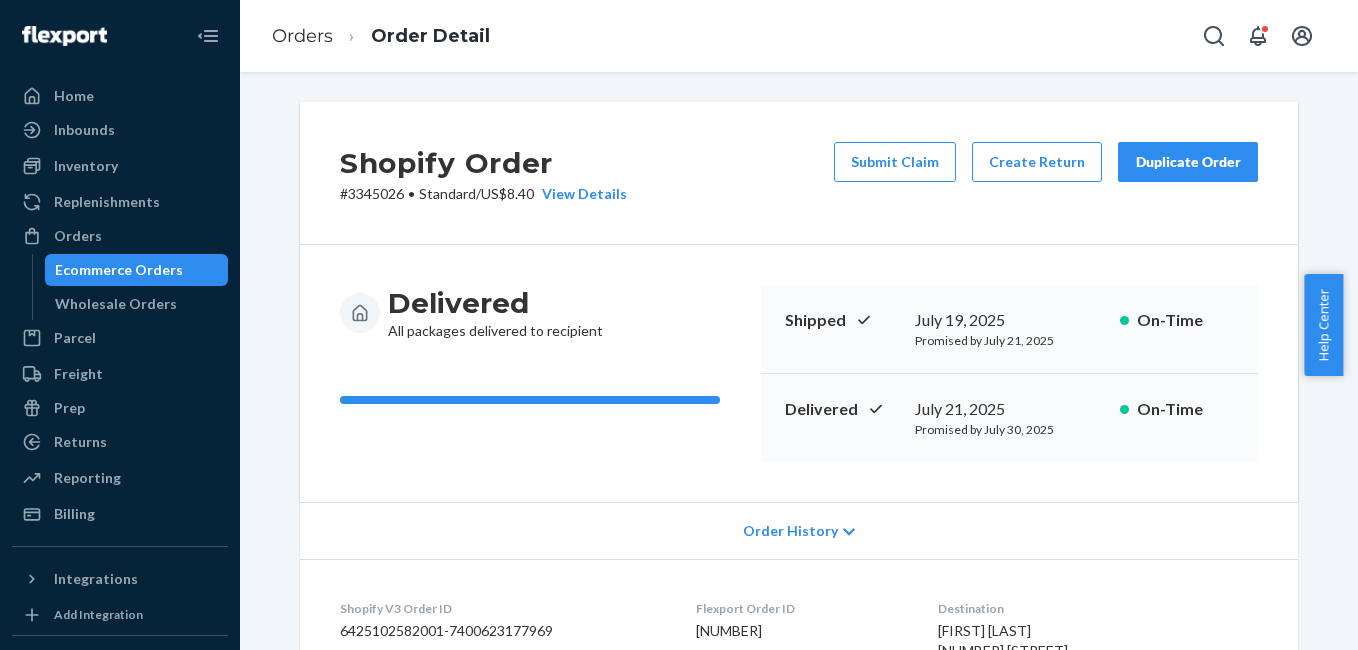click on "Duplicate Order" at bounding box center [1188, 162] 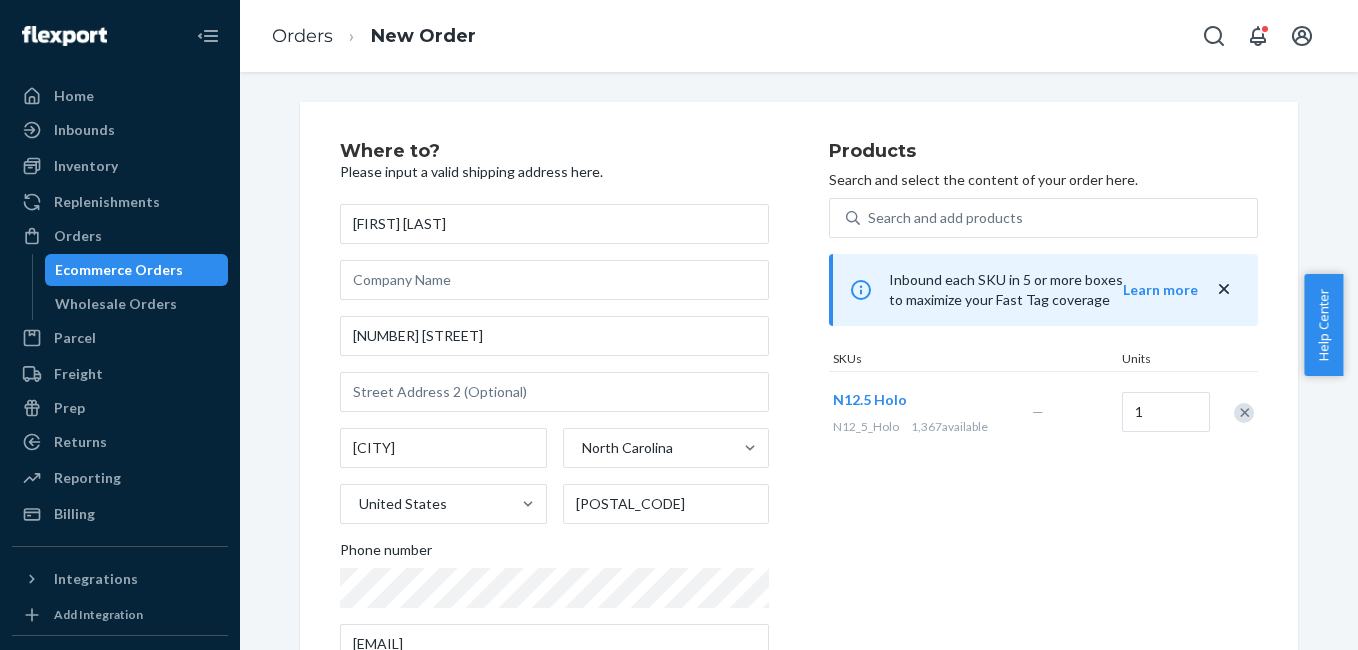 click at bounding box center [1244, 413] 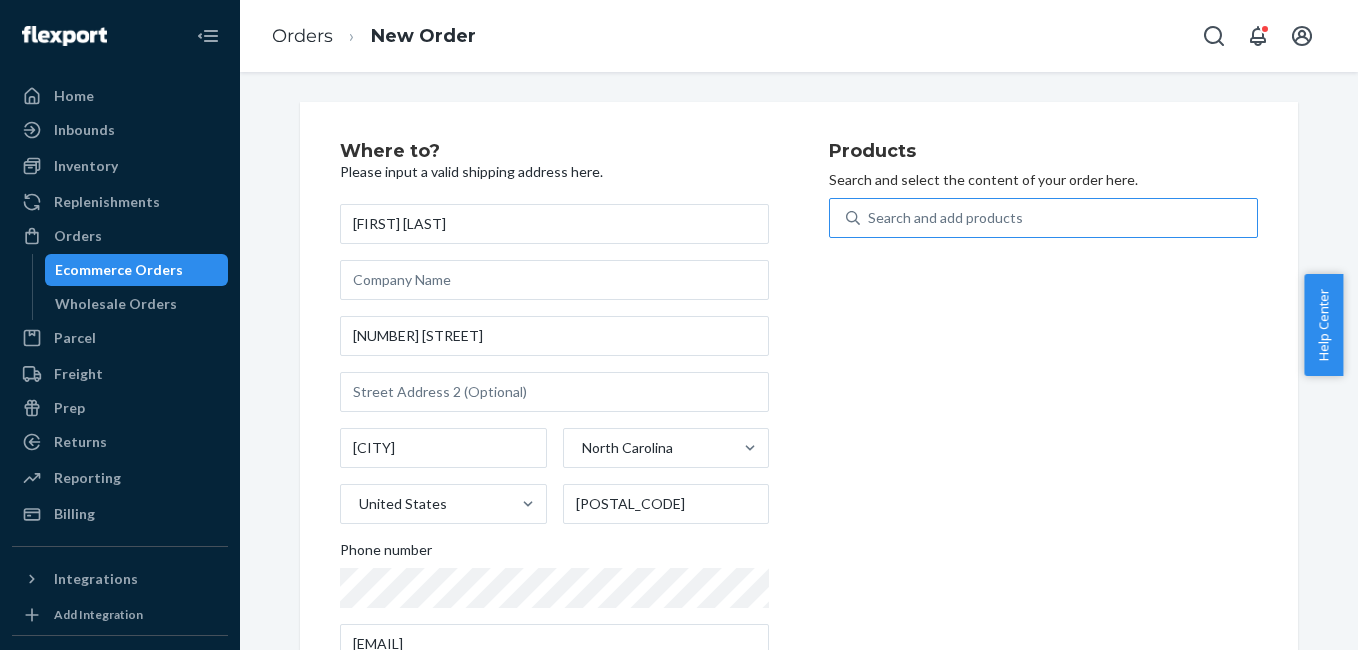 click on "Search and add products" at bounding box center (945, 218) 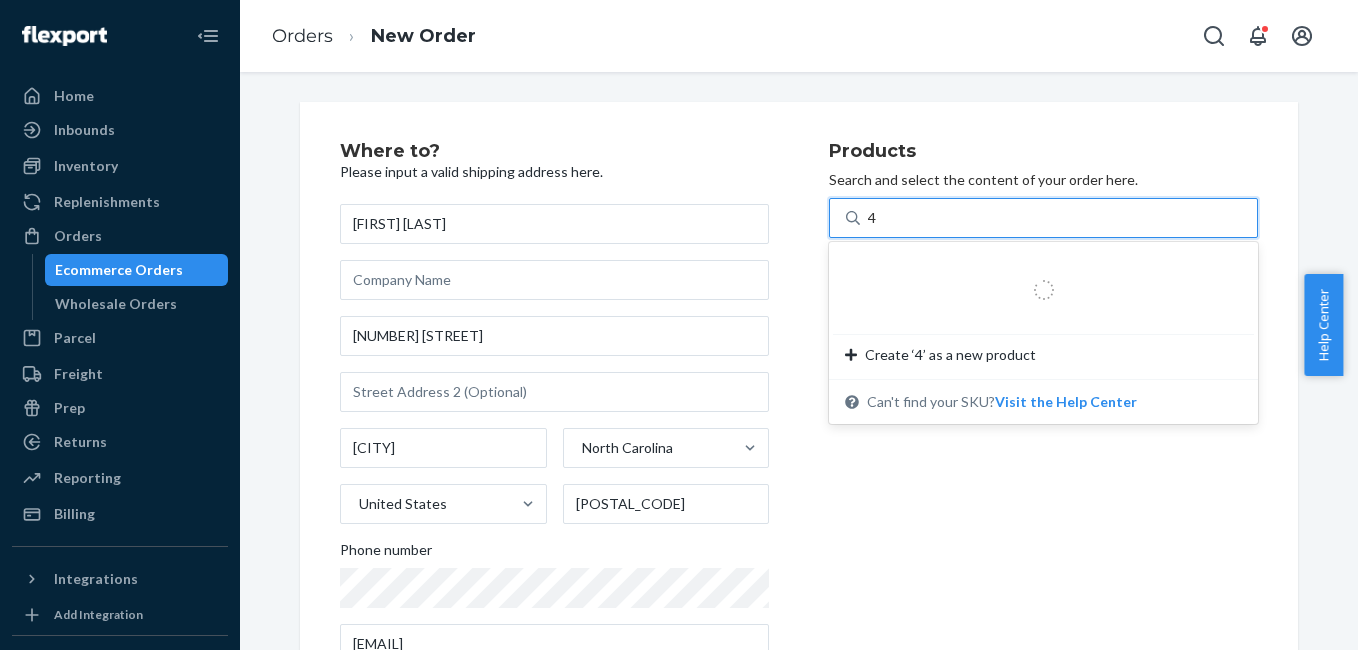 type on "4g" 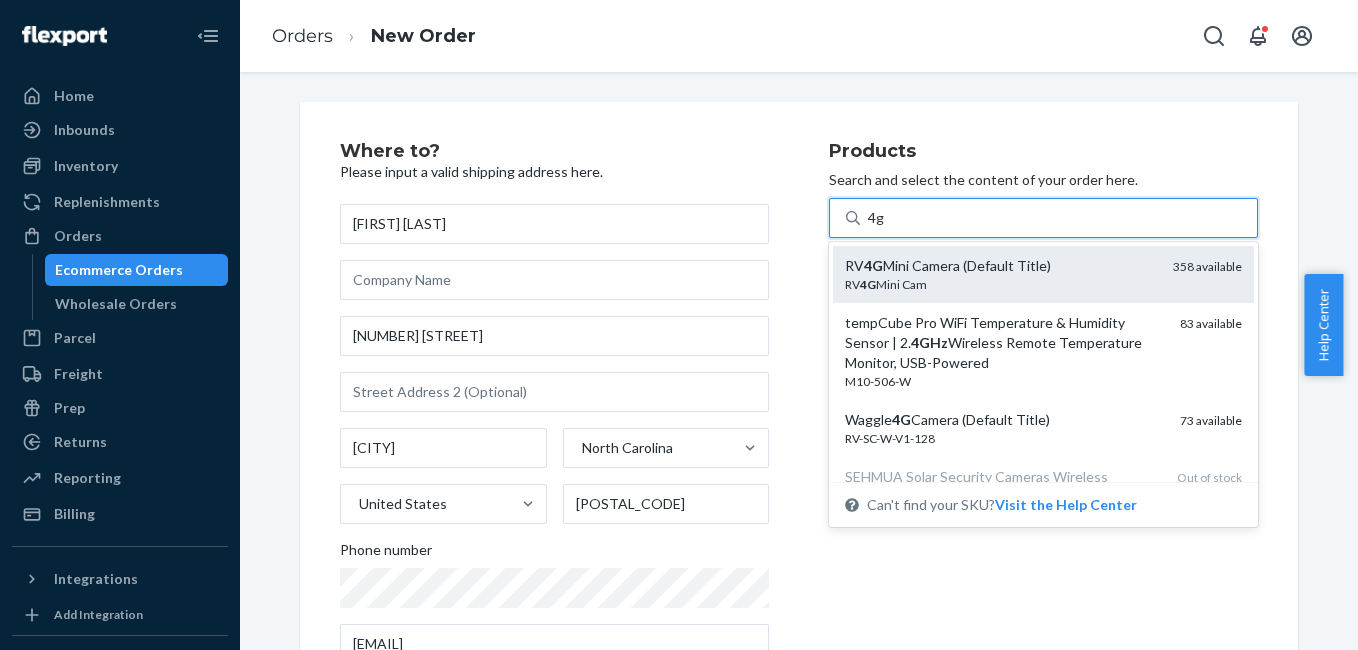 click on "RV  4G  Mini Camera (Default Title)" at bounding box center (1001, 266) 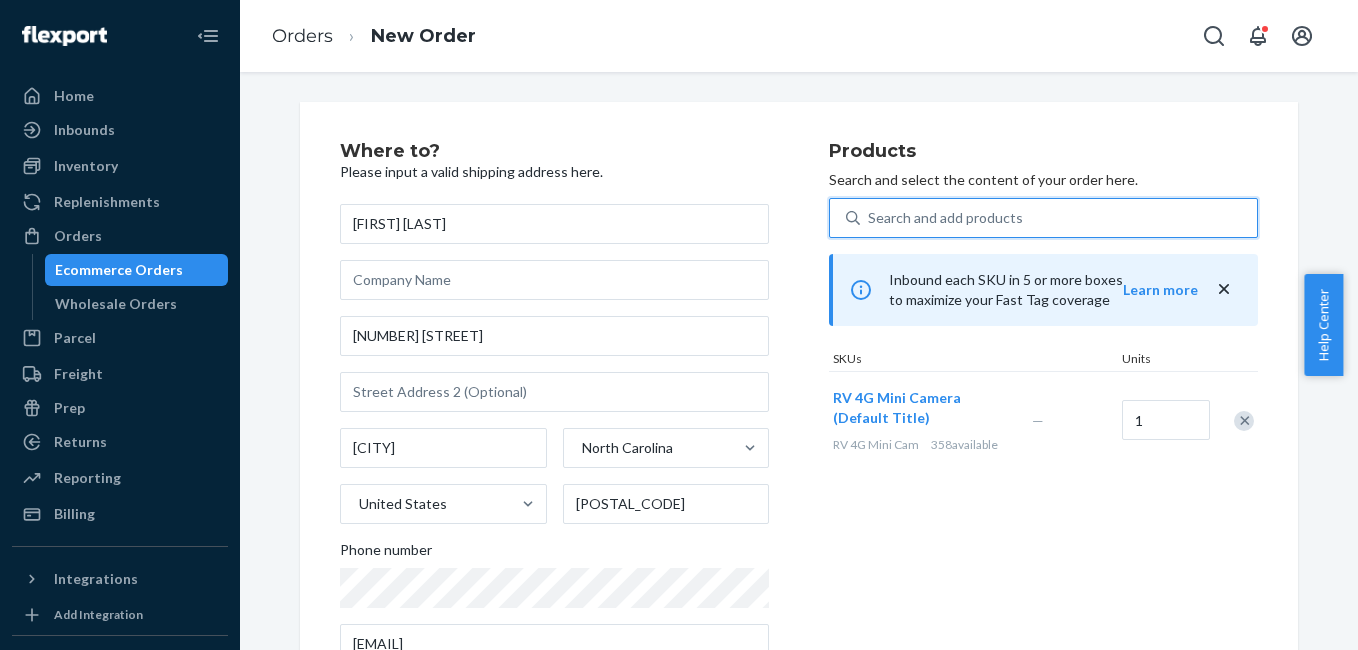 scroll, scrollTop: 361, scrollLeft: 0, axis: vertical 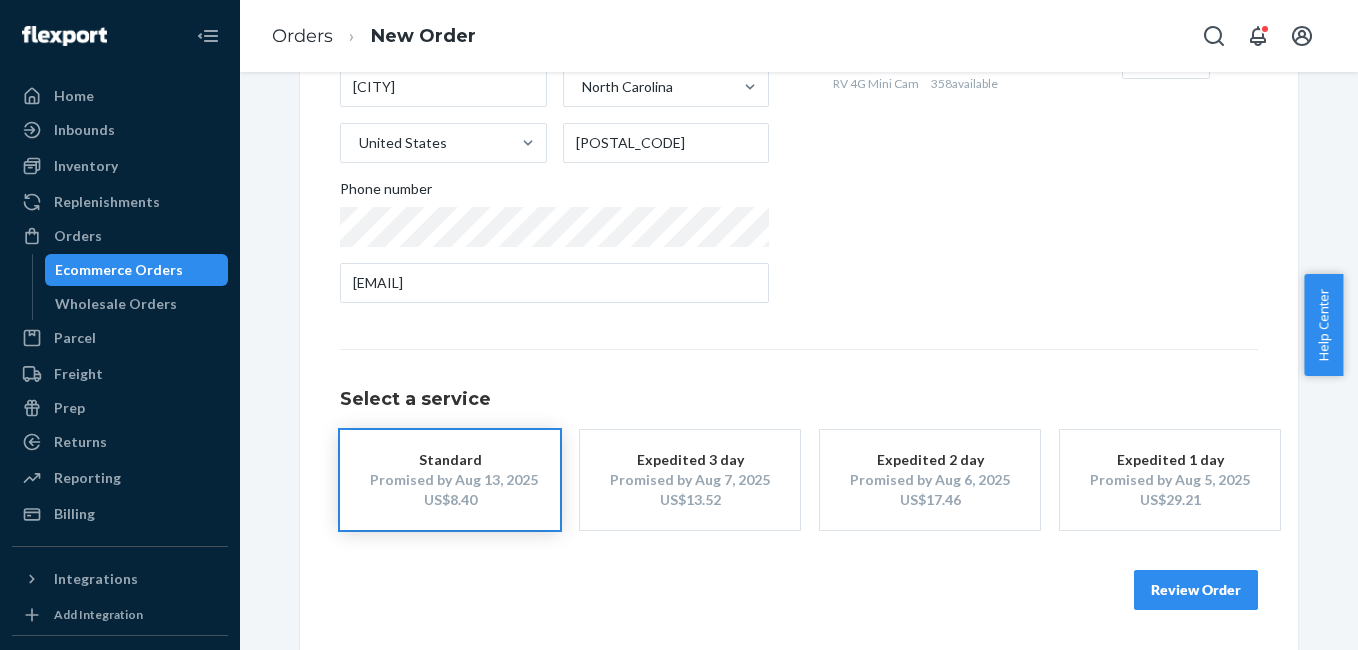 click on "Review Order" at bounding box center (1196, 590) 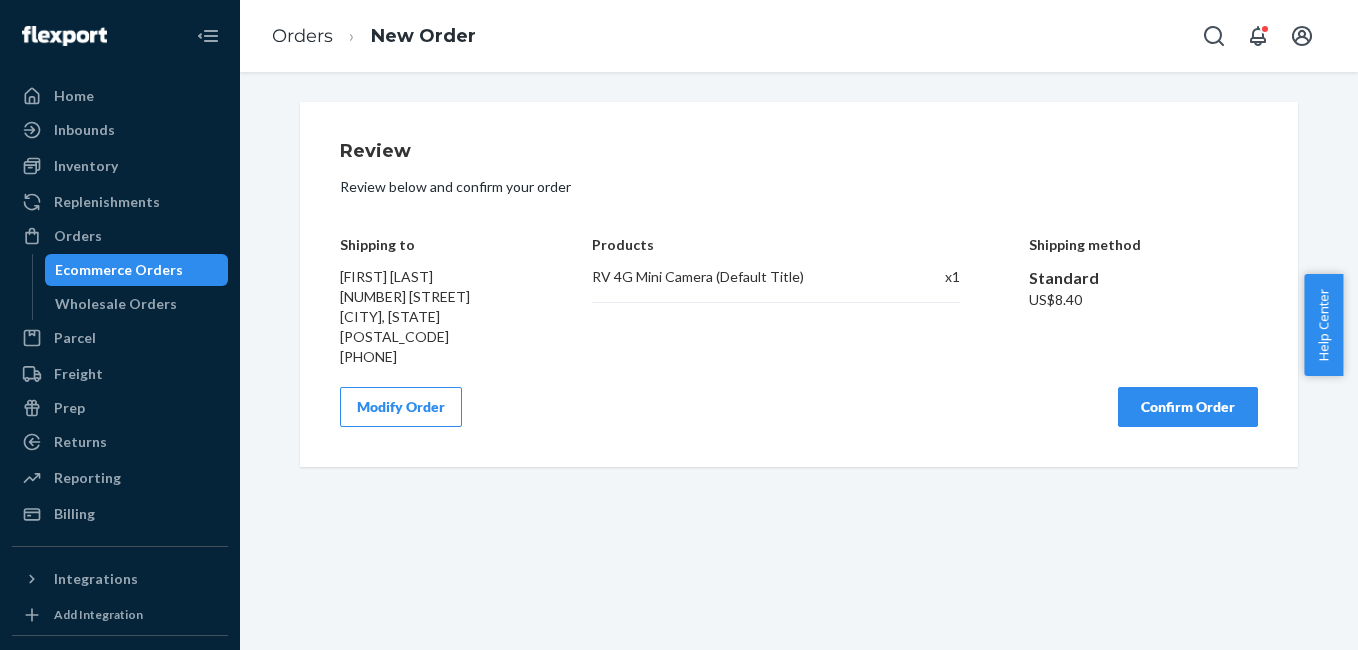 click on "Confirm Order" at bounding box center [1188, 407] 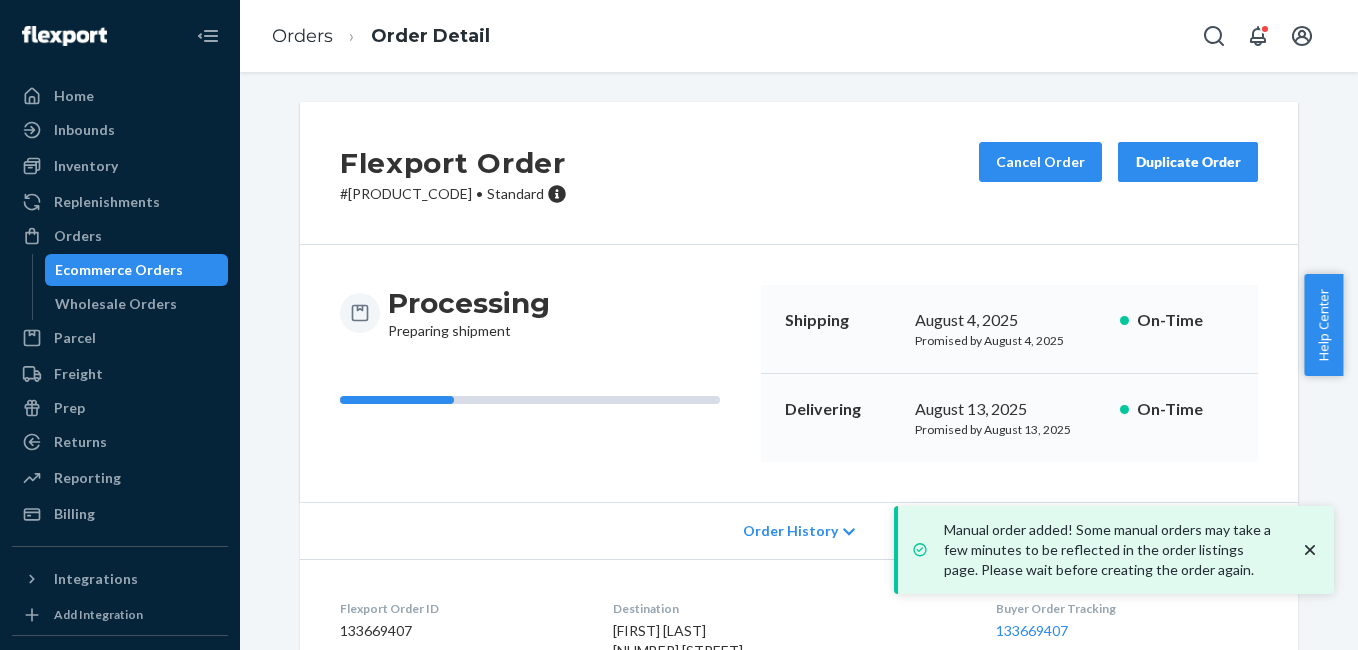 scroll, scrollTop: 249, scrollLeft: 0, axis: vertical 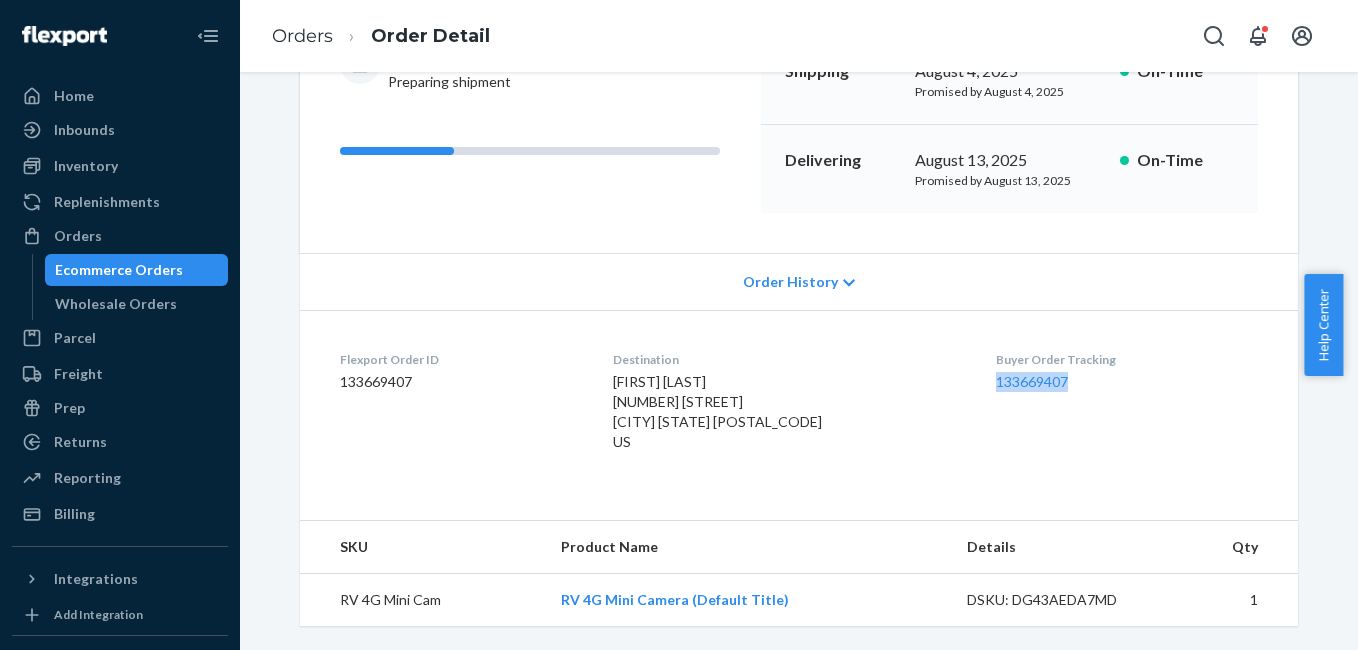 drag, startPoint x: 976, startPoint y: 395, endPoint x: 1077, endPoint y: 380, distance: 102.10779 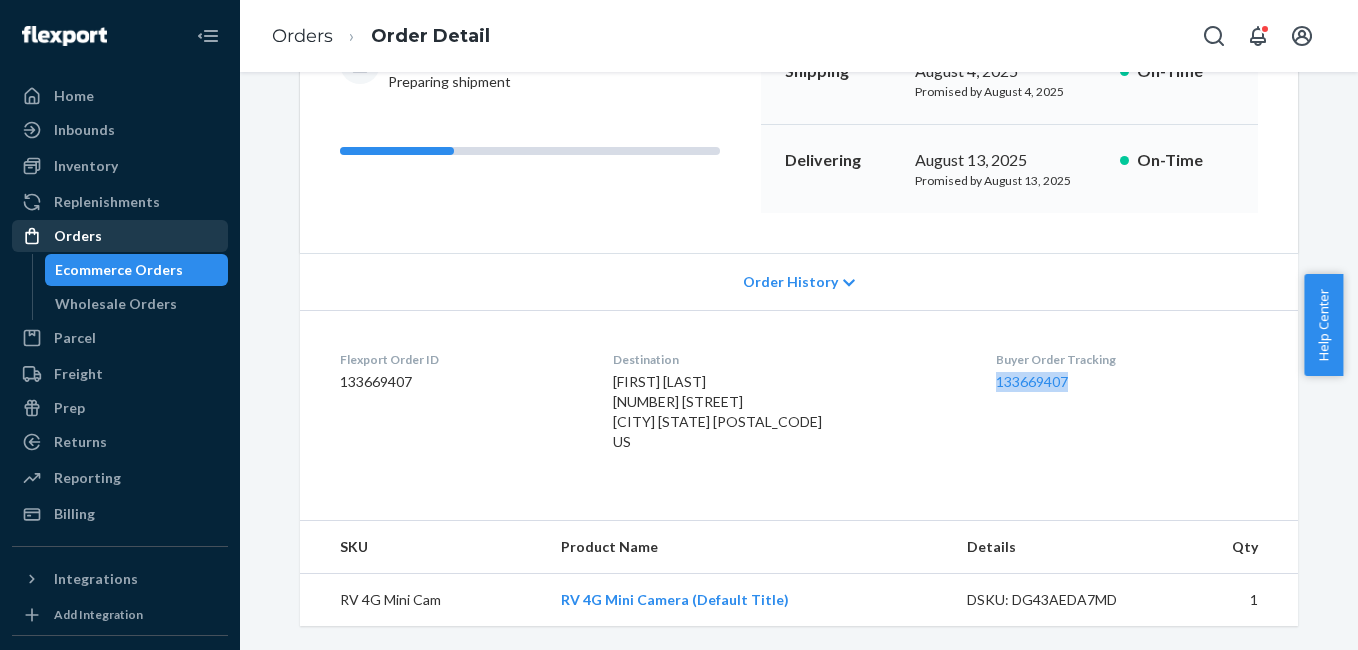 click on "Orders" at bounding box center [120, 236] 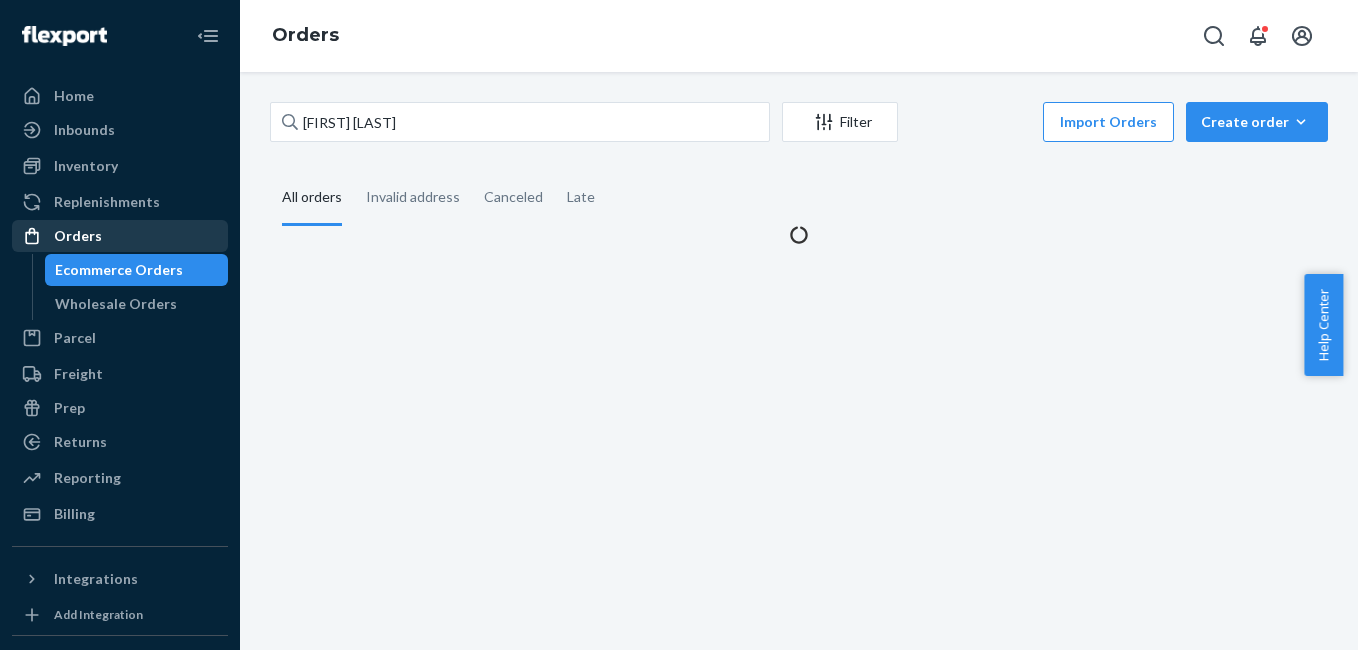 scroll, scrollTop: 0, scrollLeft: 0, axis: both 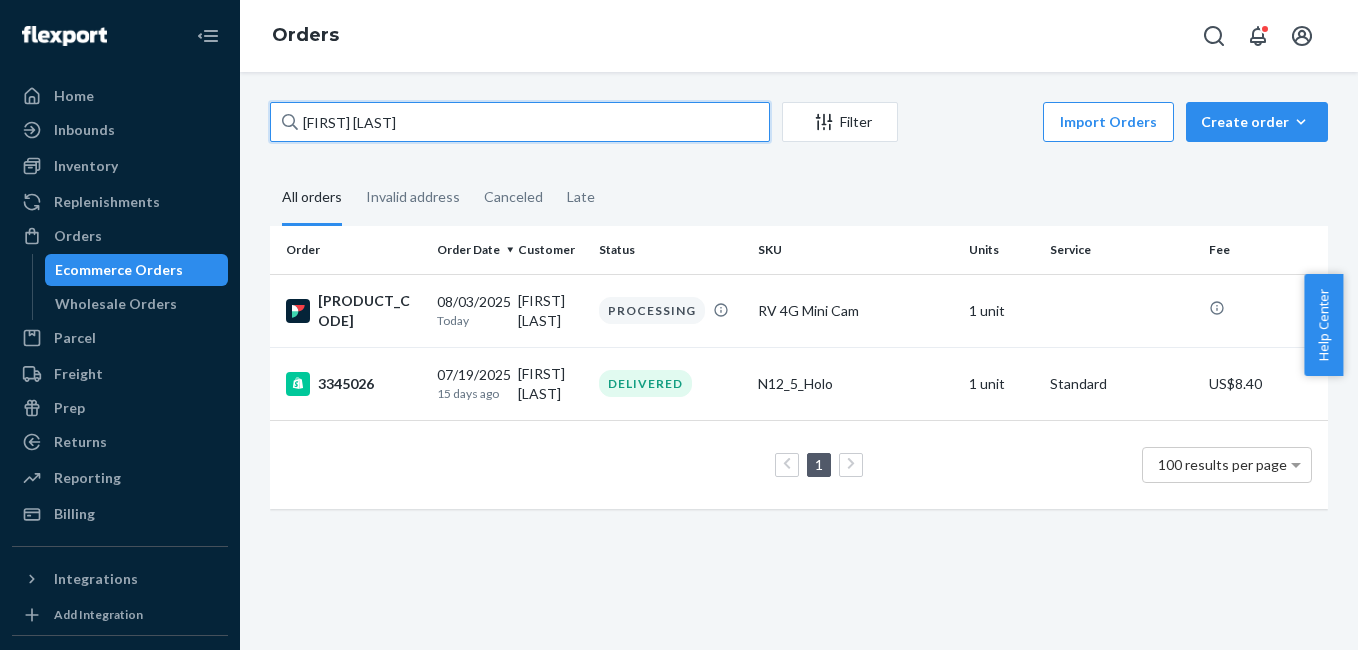 click on "[FIRST] [LAST]" at bounding box center (520, 122) 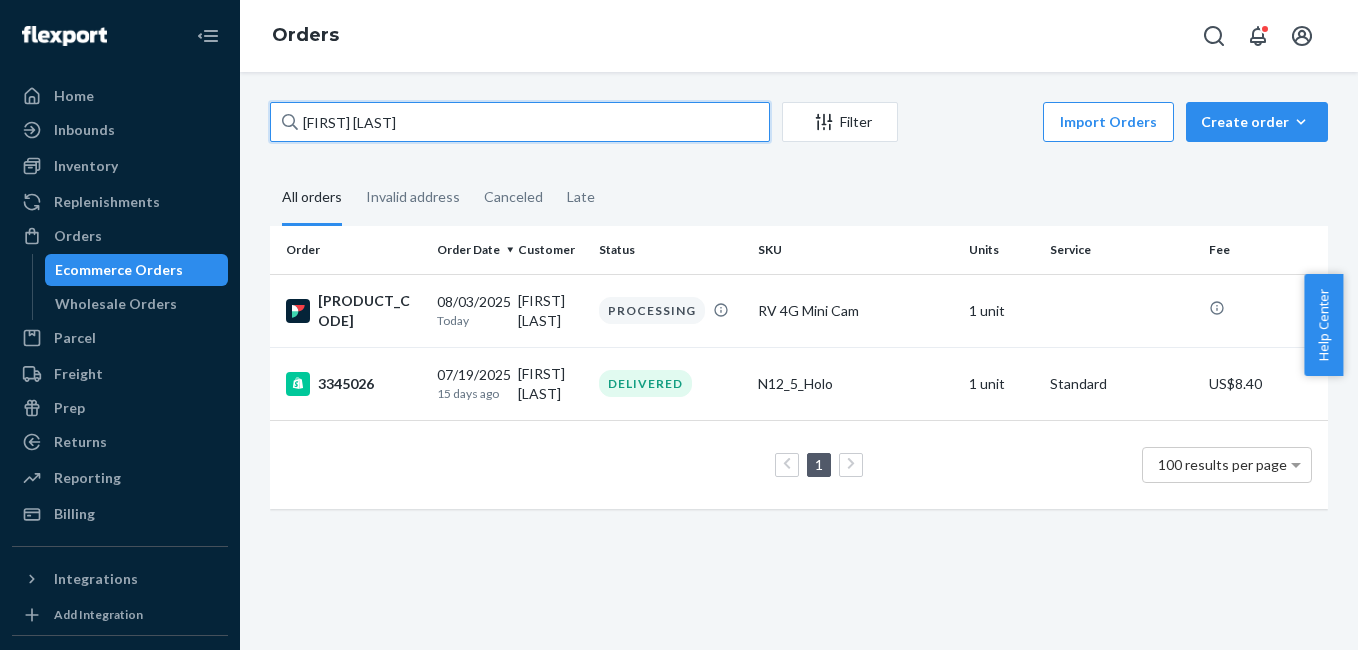 paste on "[FIRST] [LAST]" 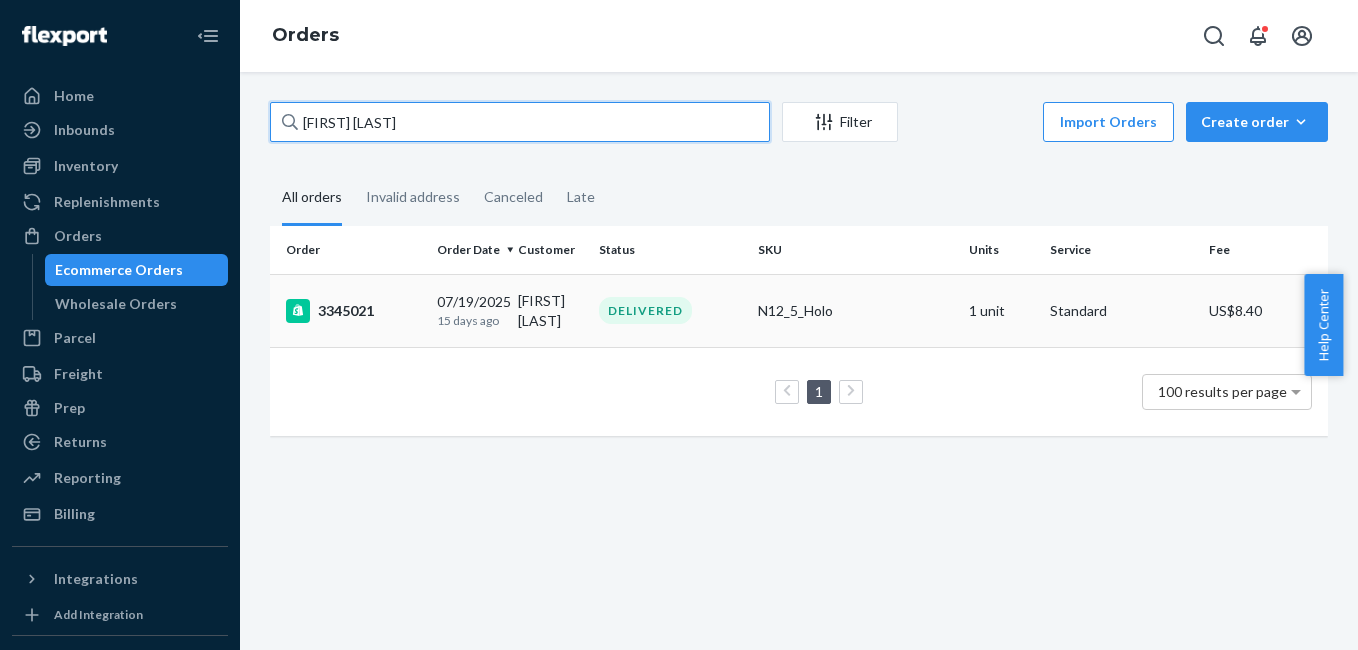 type on "[FIRST] [LAST]" 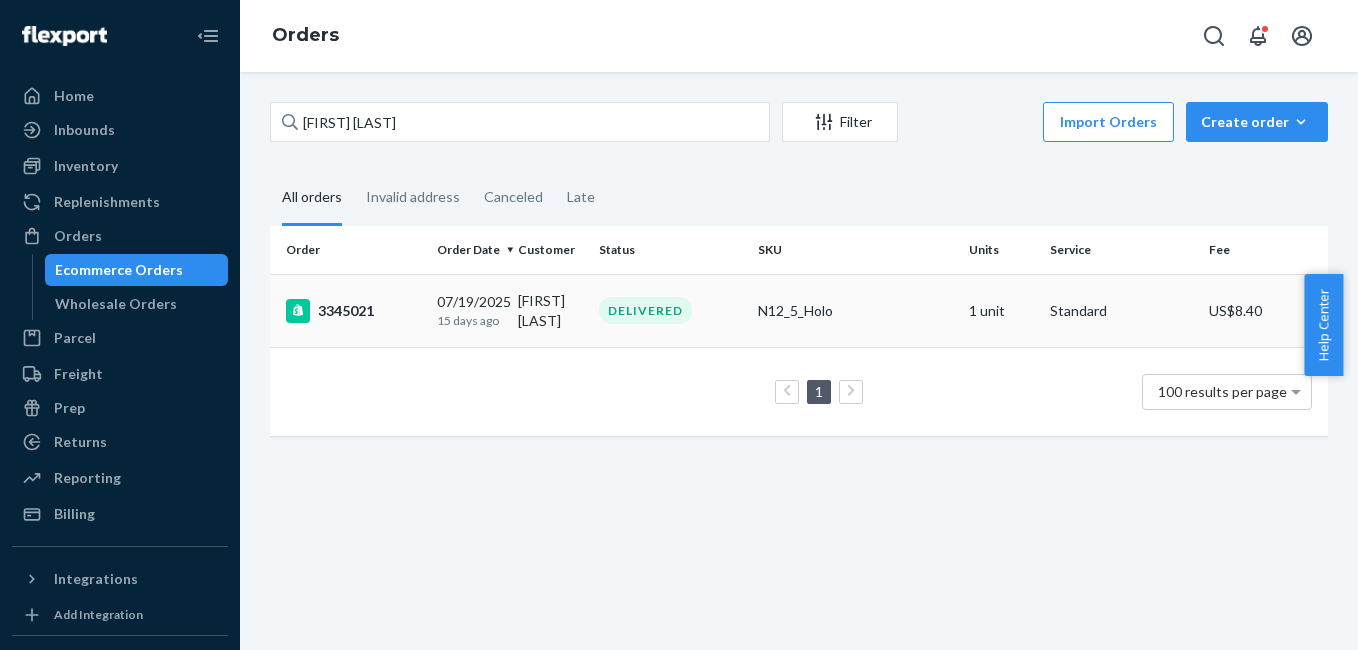 click on "3345021" at bounding box center (353, 311) 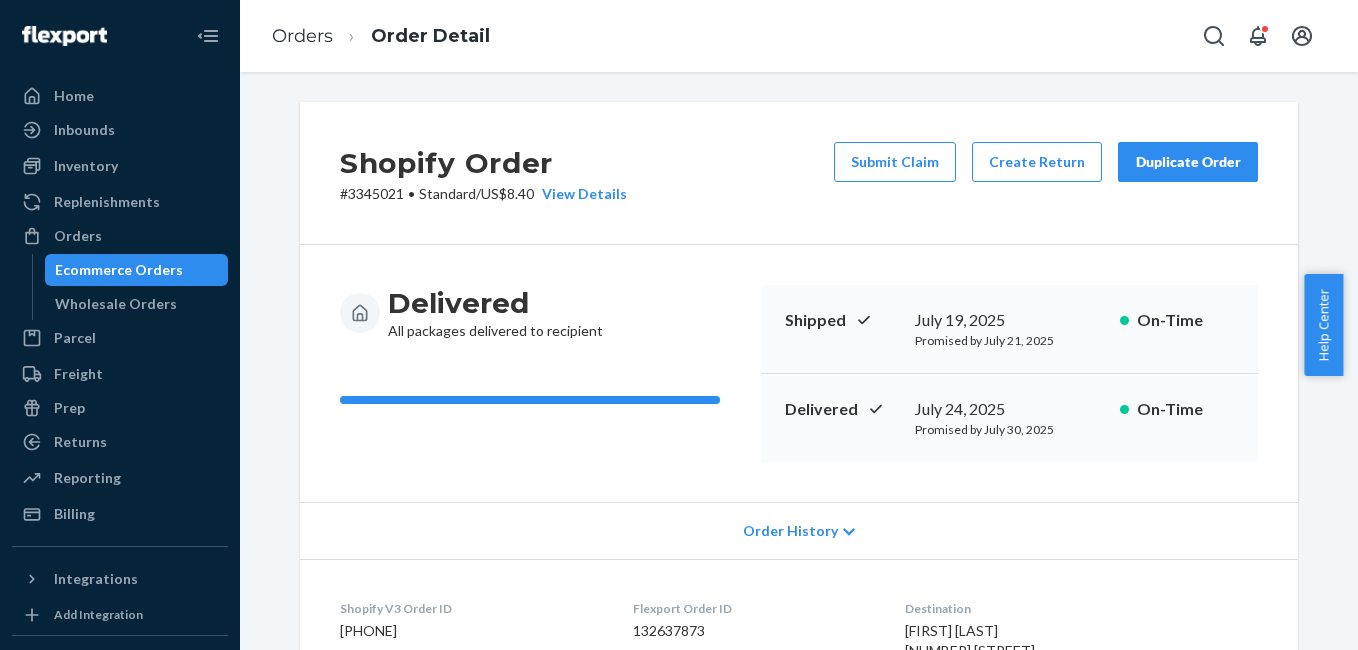 click on "Duplicate Order" at bounding box center [1188, 162] 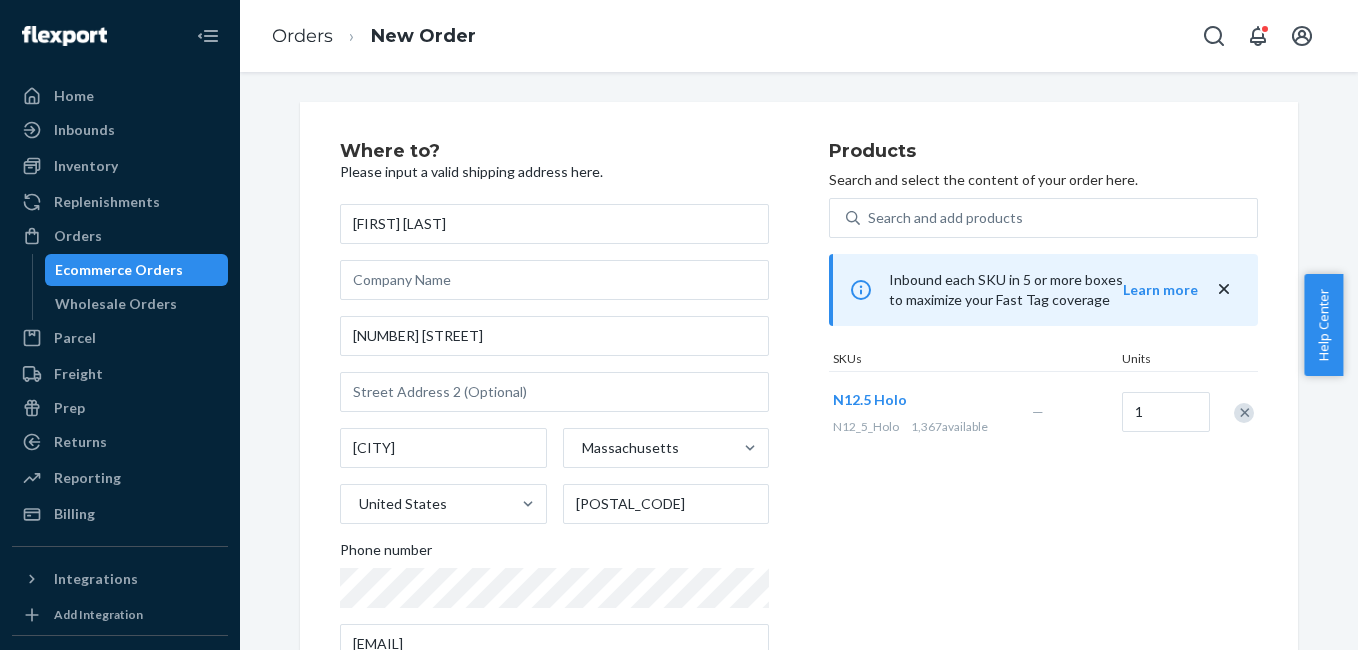 drag, startPoint x: 1235, startPoint y: 419, endPoint x: 1046, endPoint y: 256, distance: 249.57965 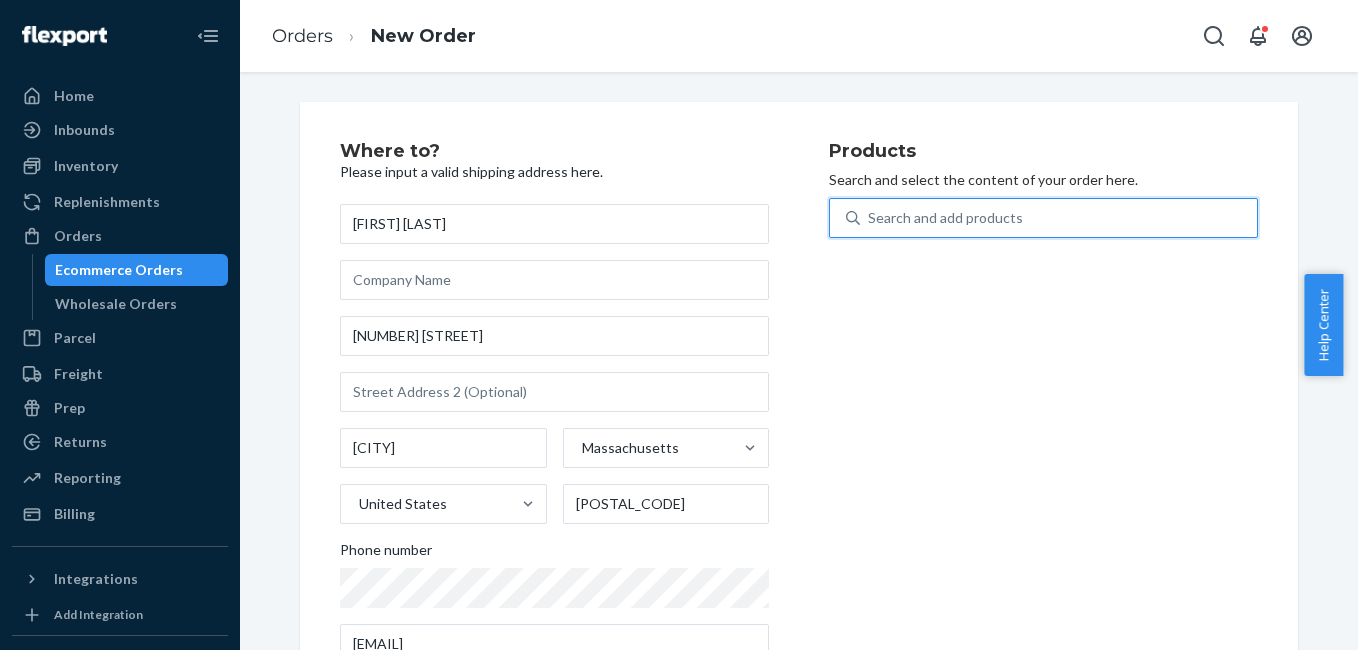 click on "Search and add products" at bounding box center [1058, 218] 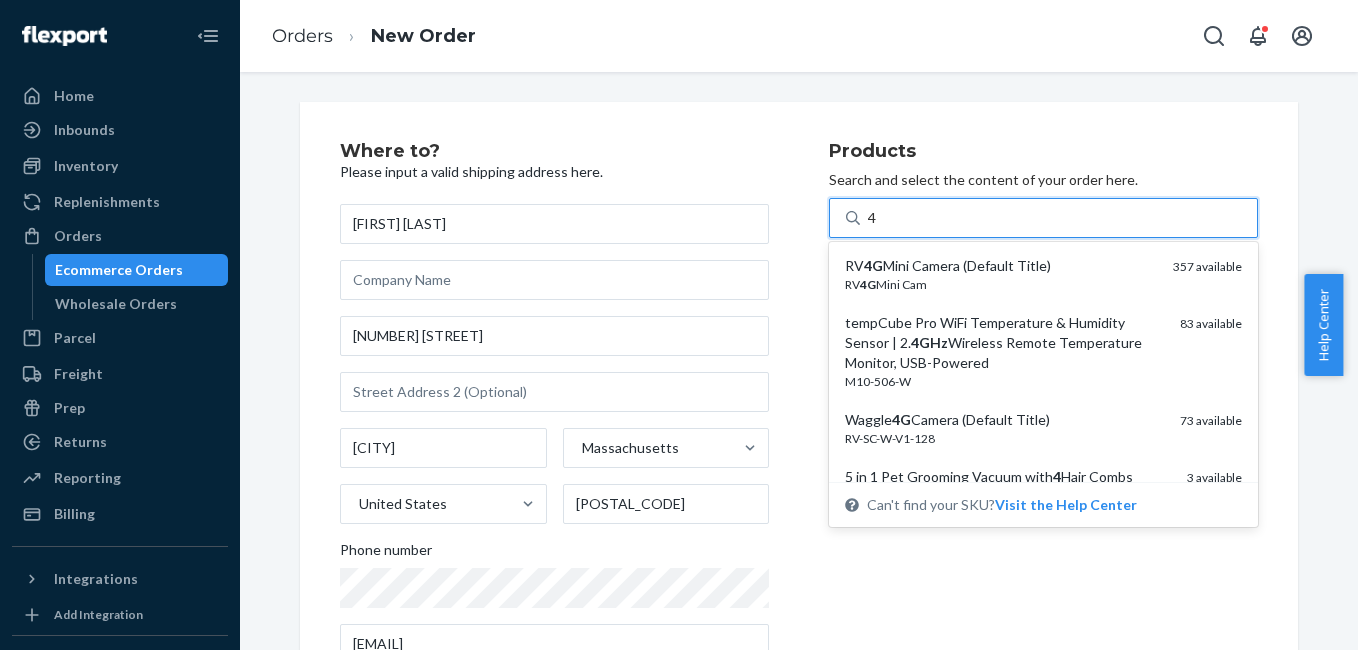 type on "4g" 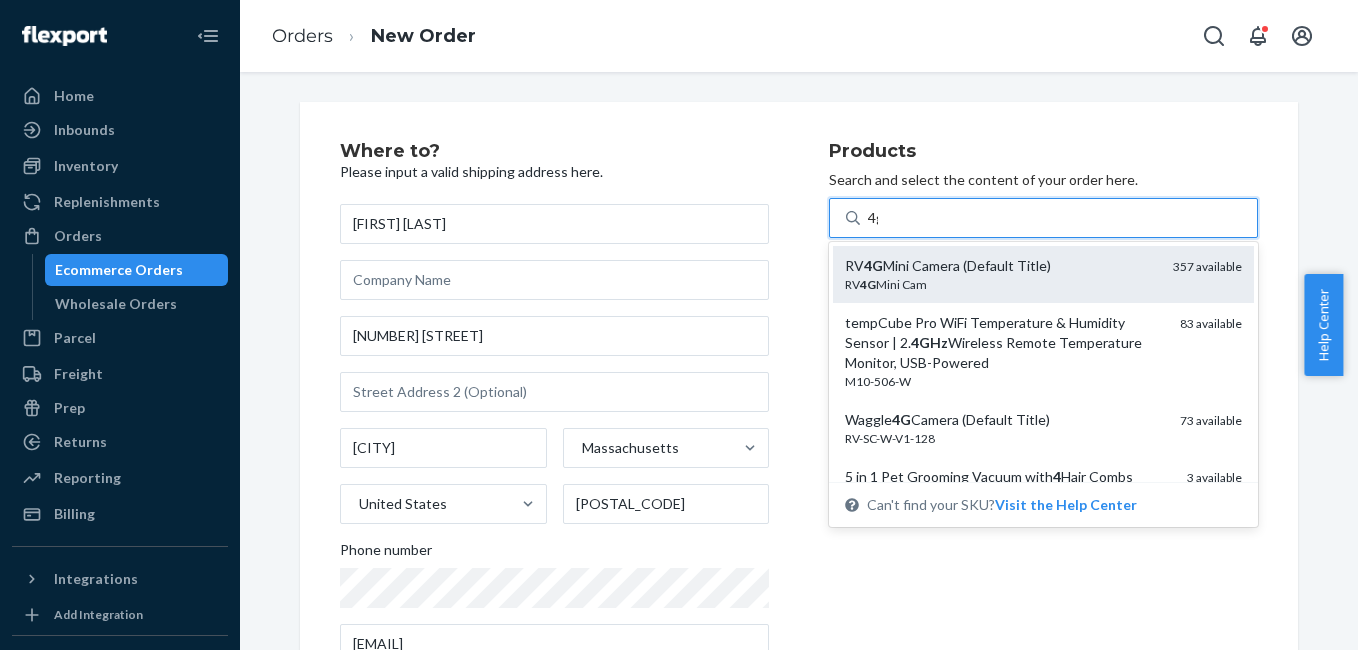 click on "RV  4G  Mini Camera (Default Title)" at bounding box center [1001, 266] 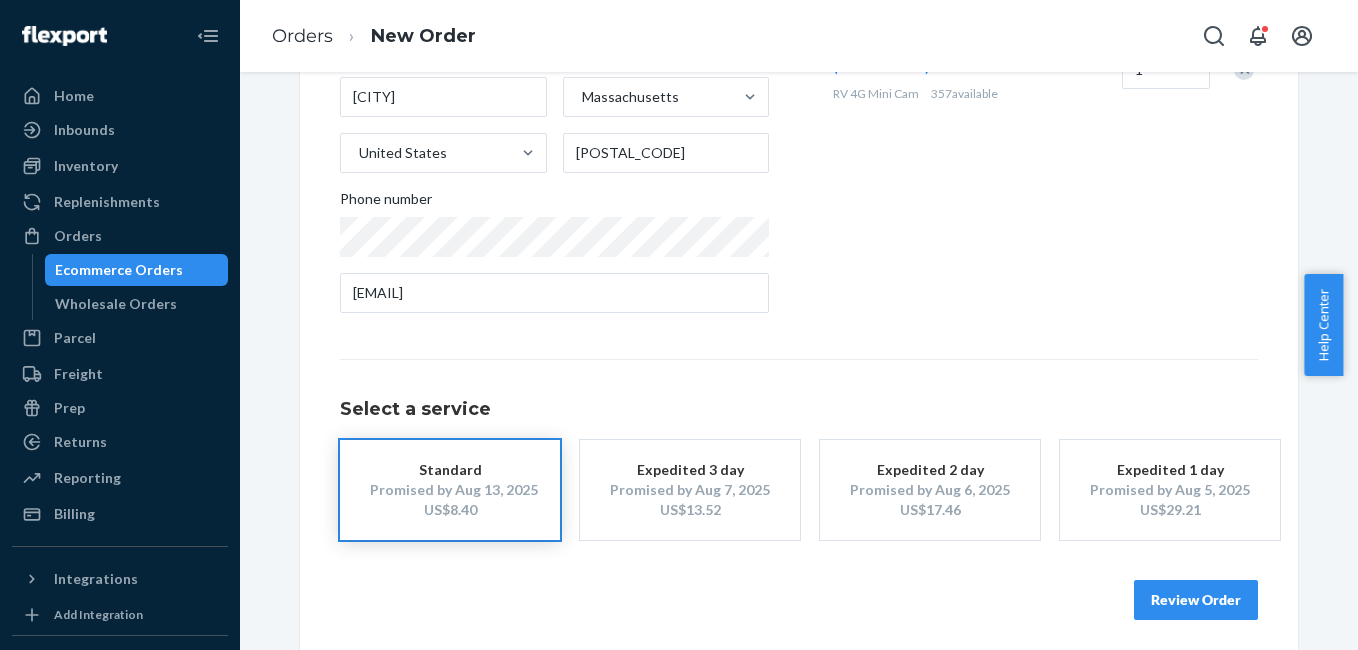 scroll, scrollTop: 361, scrollLeft: 0, axis: vertical 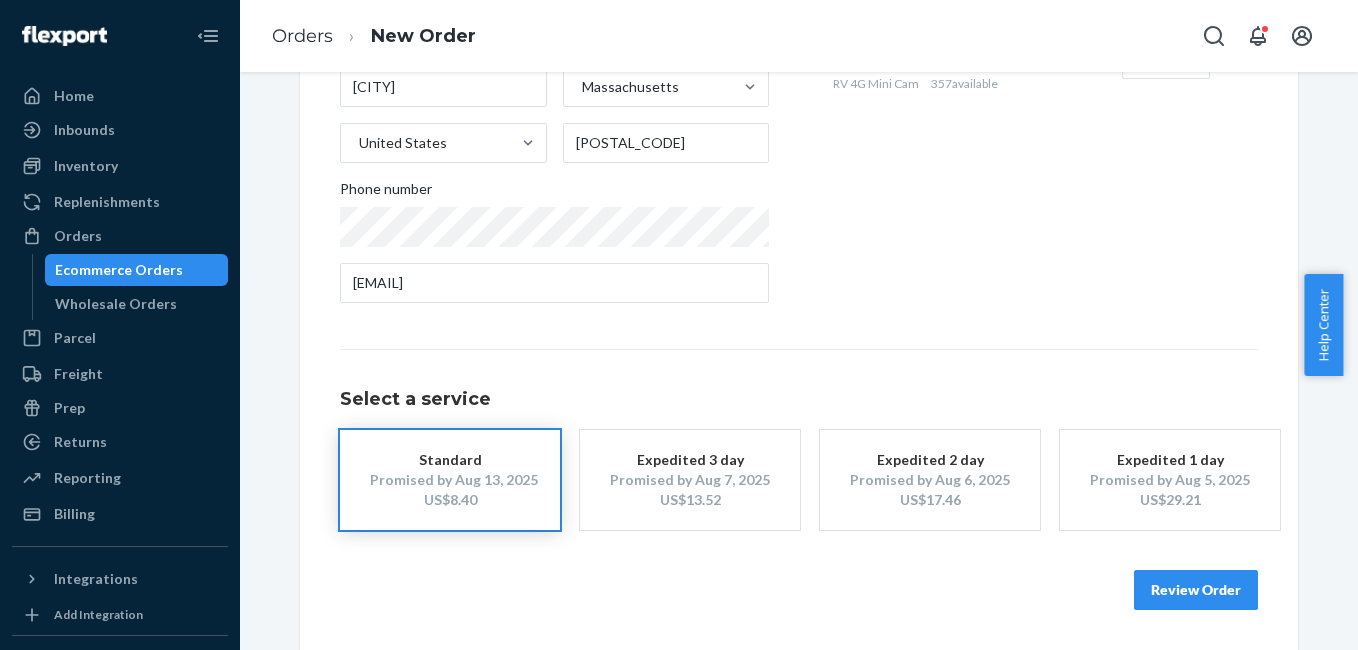 click on "Review Order" at bounding box center (1196, 590) 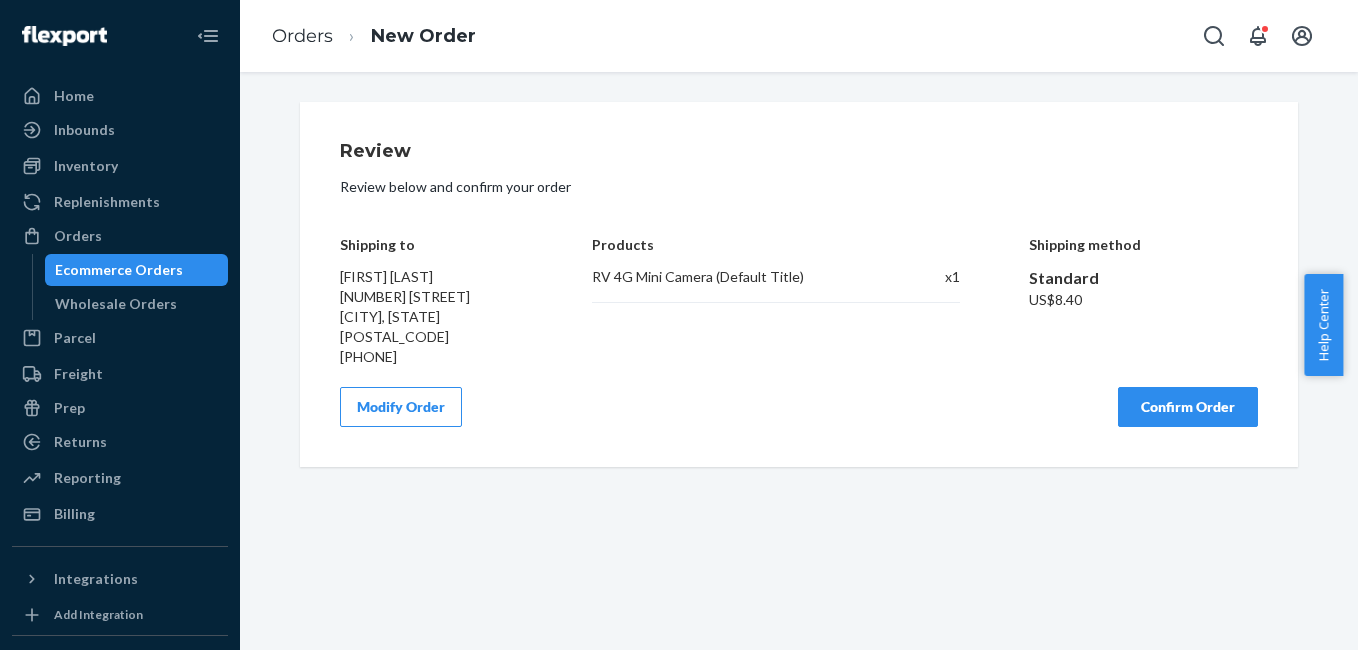 click on "Confirm Order" at bounding box center (1188, 407) 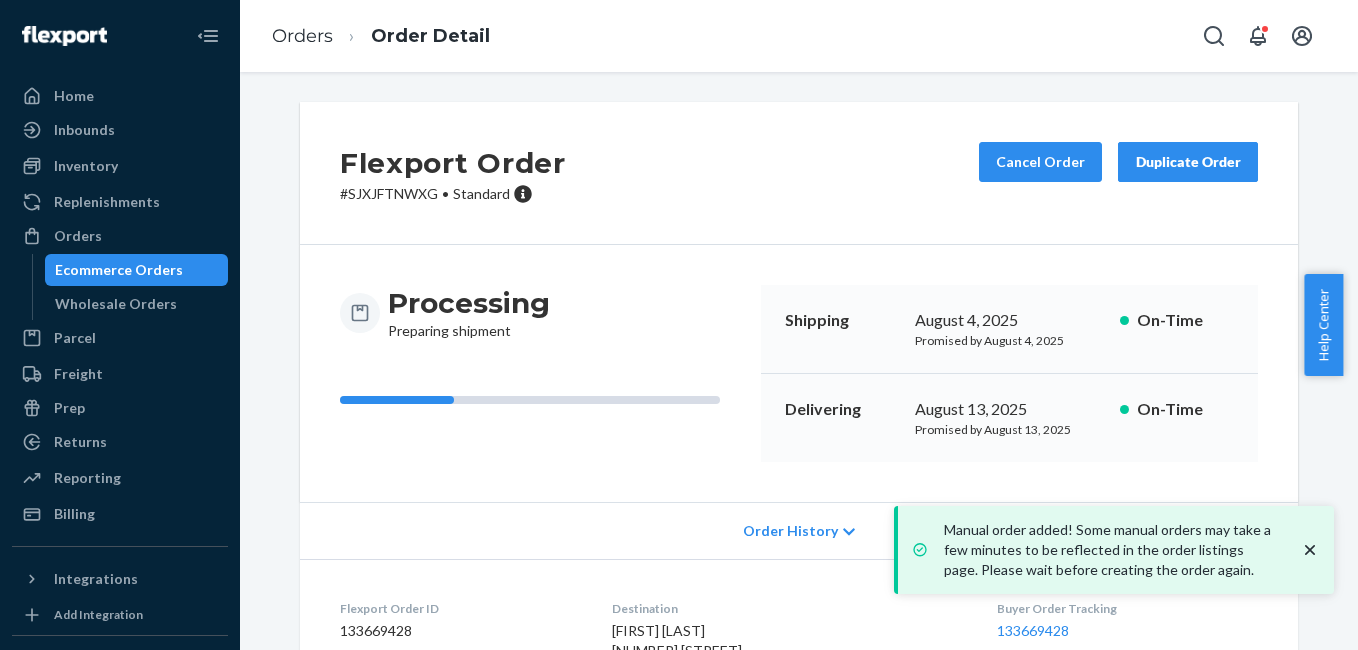 scroll, scrollTop: 249, scrollLeft: 0, axis: vertical 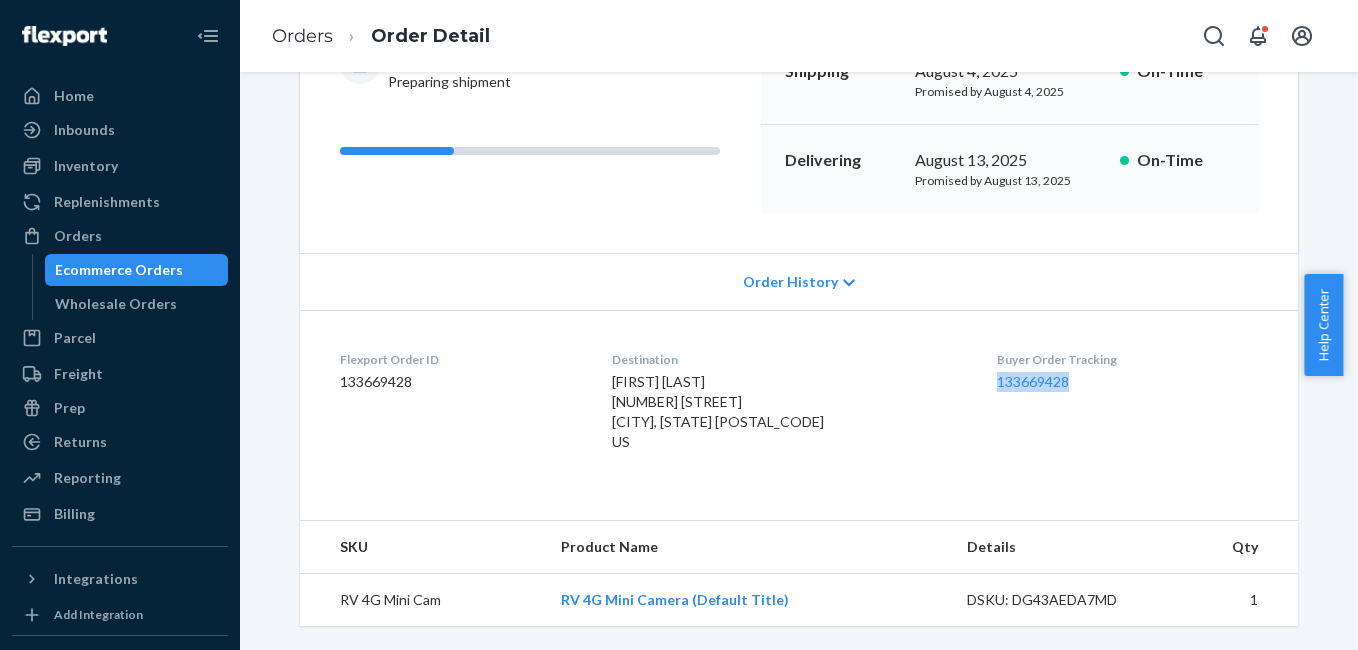 drag, startPoint x: 988, startPoint y: 403, endPoint x: 1080, endPoint y: 404, distance: 92.00543 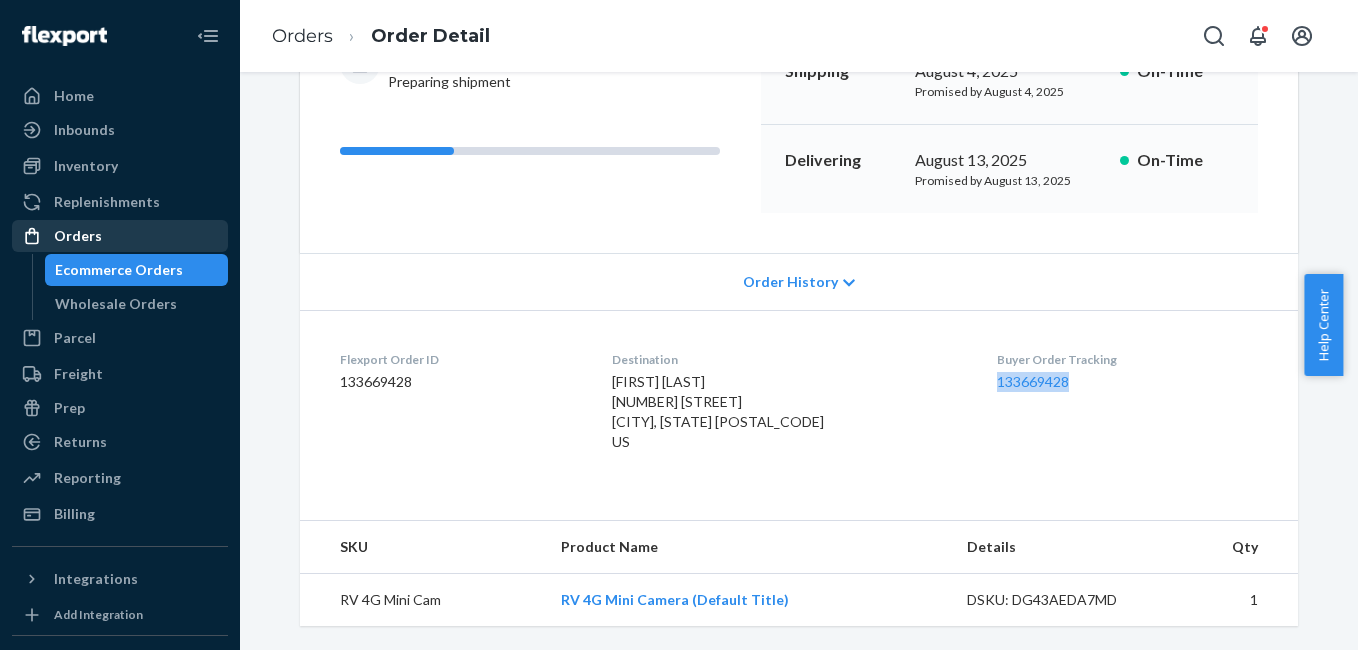click on "Orders" at bounding box center (120, 236) 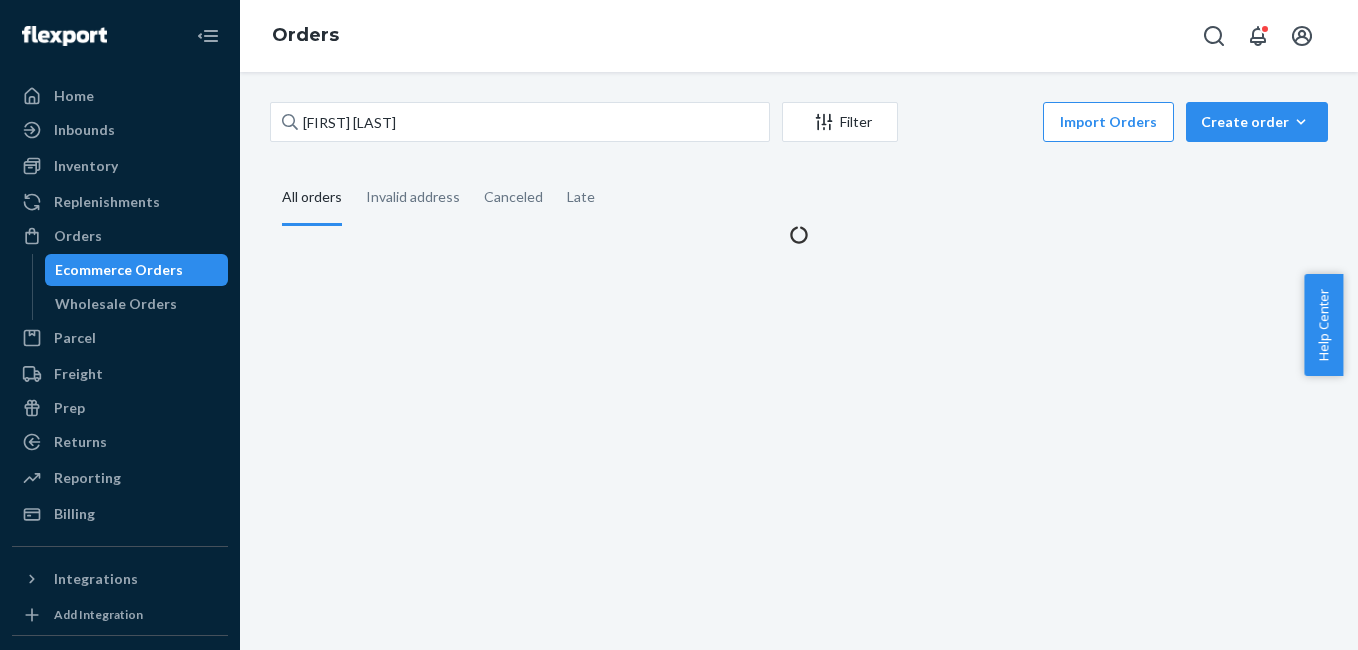 scroll, scrollTop: 0, scrollLeft: 0, axis: both 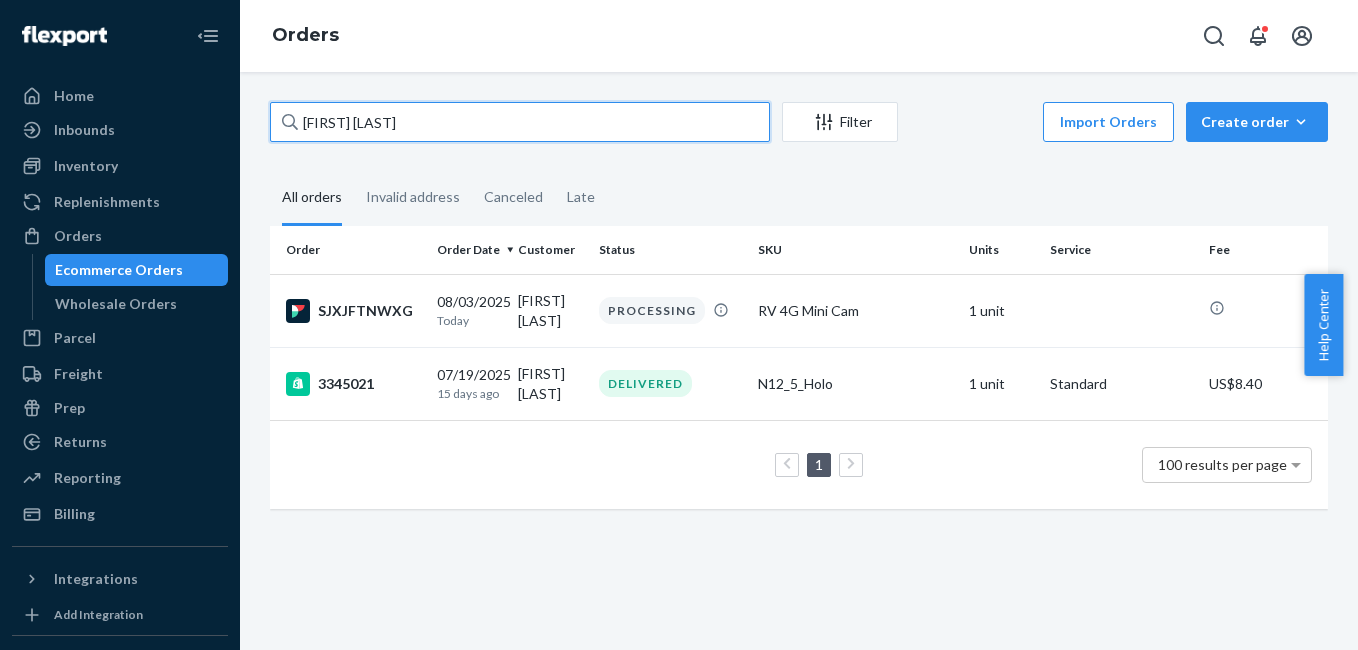 click on "[FIRST] [LAST]" at bounding box center (520, 122) 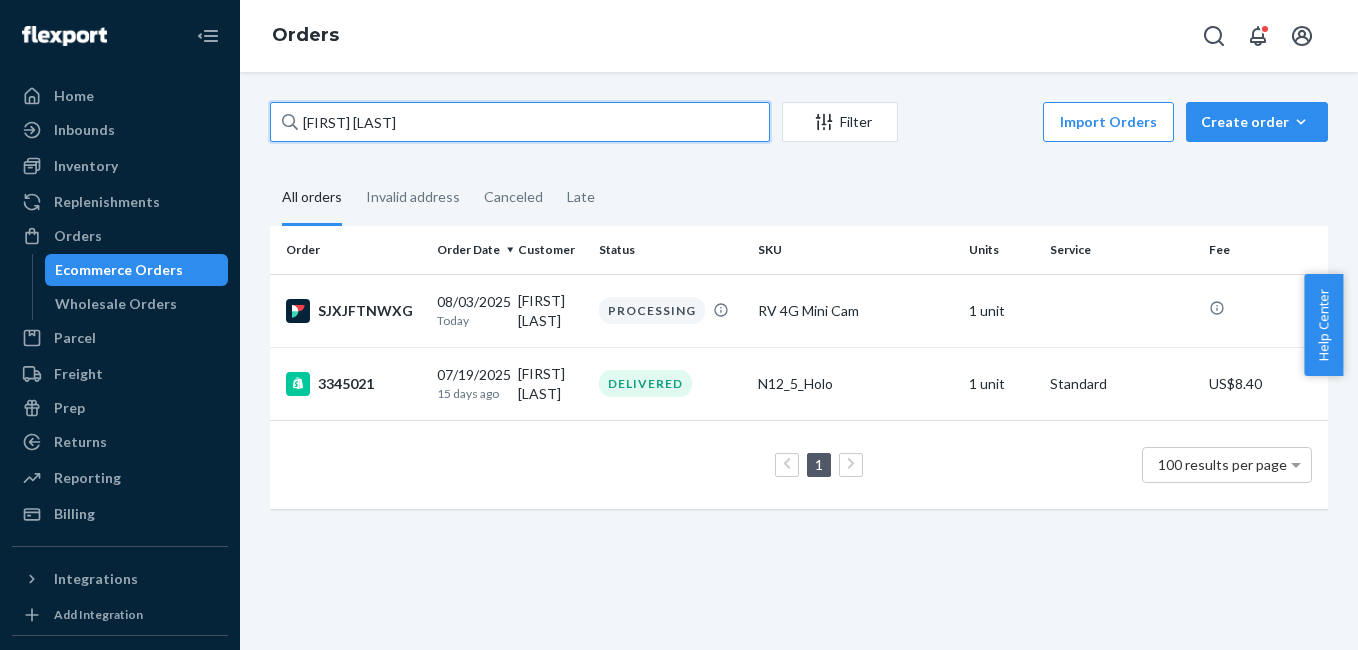click on "[FIRST] [LAST]" at bounding box center (520, 122) 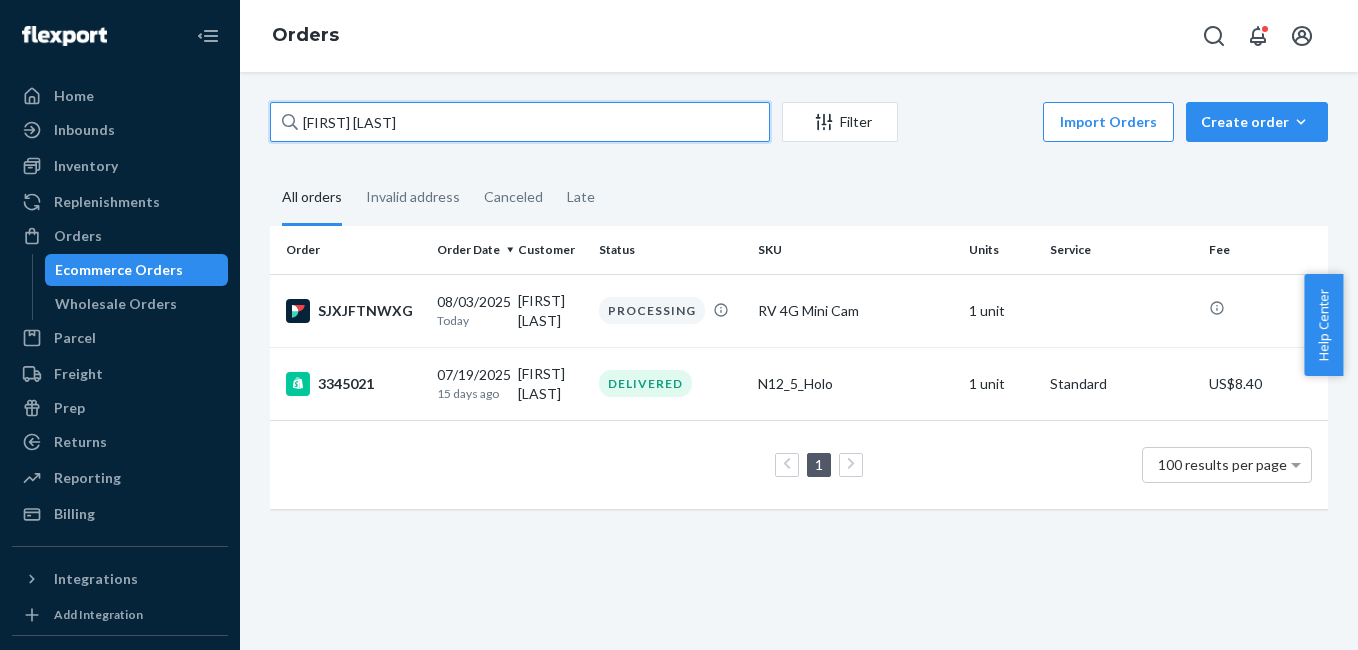 paste on "[FIRST] [LAST]" 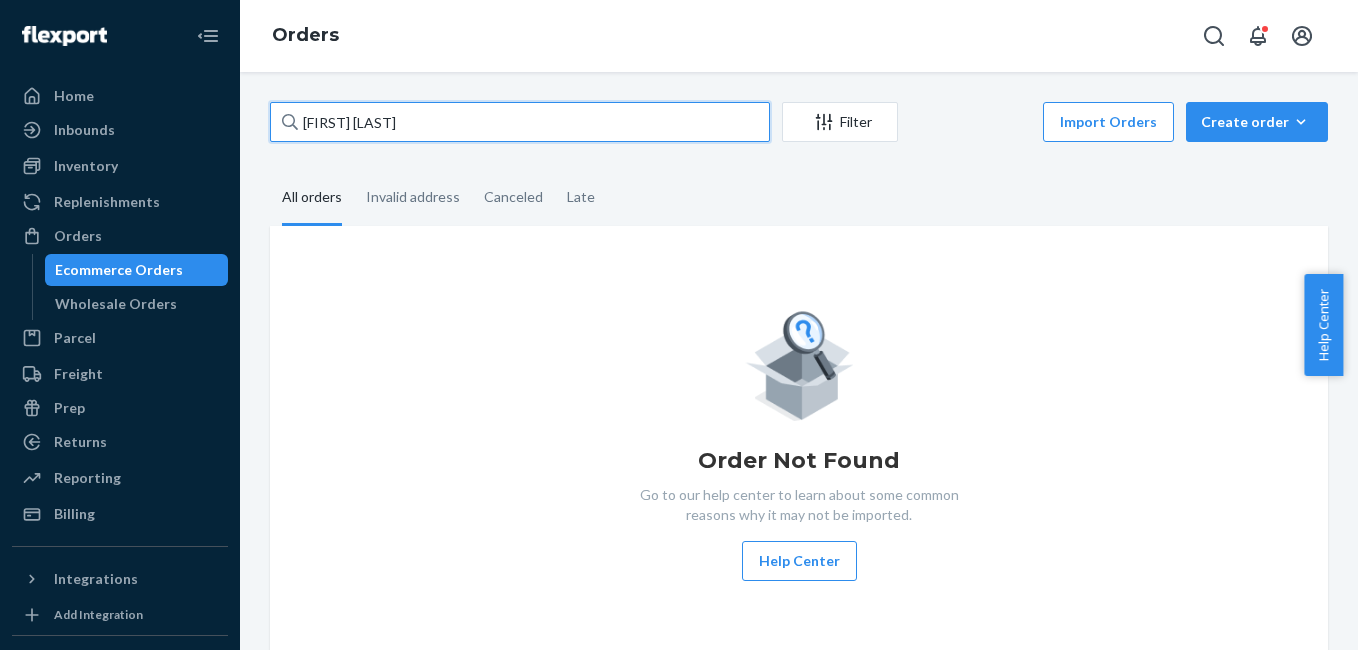 type on "[FIRST] [LAST]" 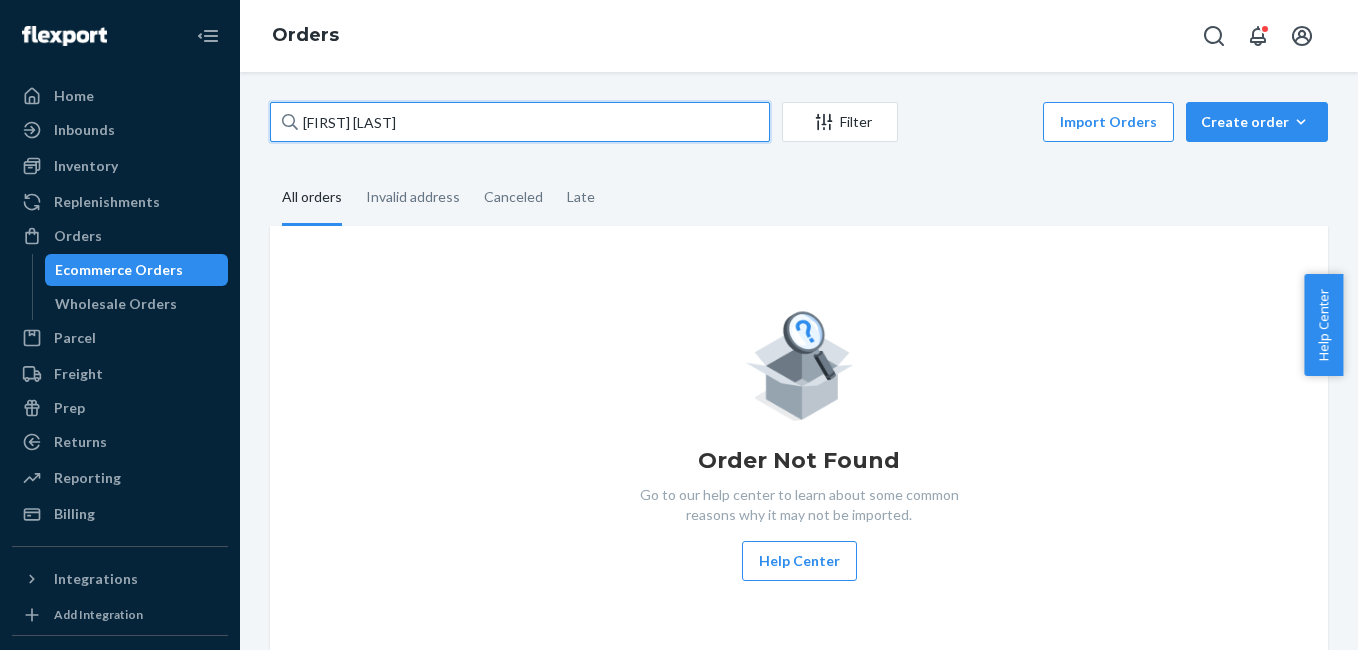 click on "[FIRST] [LAST]" at bounding box center (520, 122) 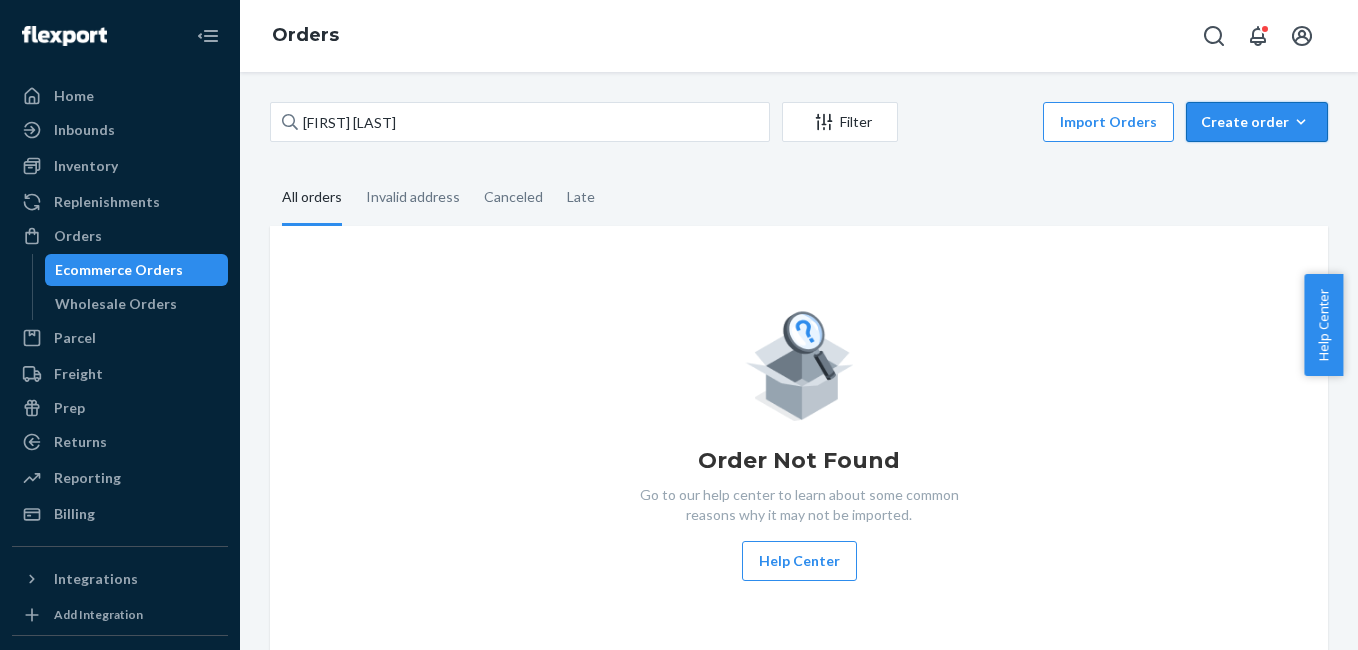click on "Create order" at bounding box center (1257, 122) 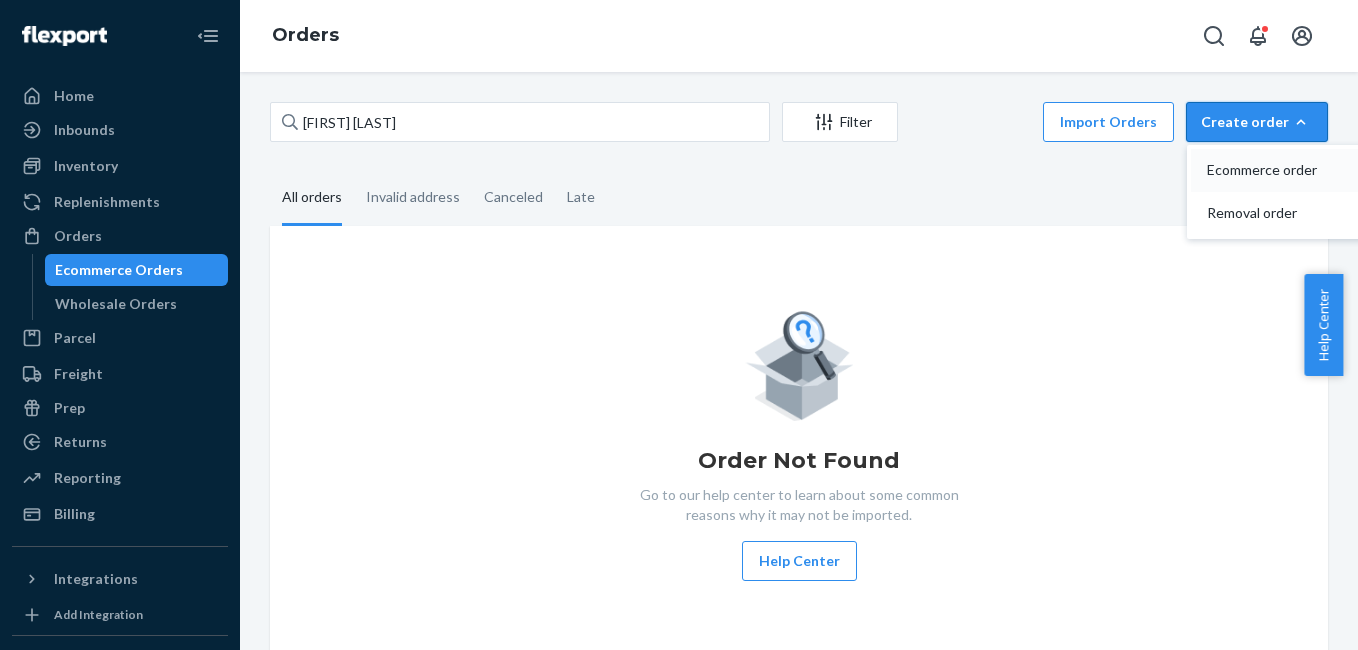 click on "Ecommerce order" at bounding box center (1269, 170) 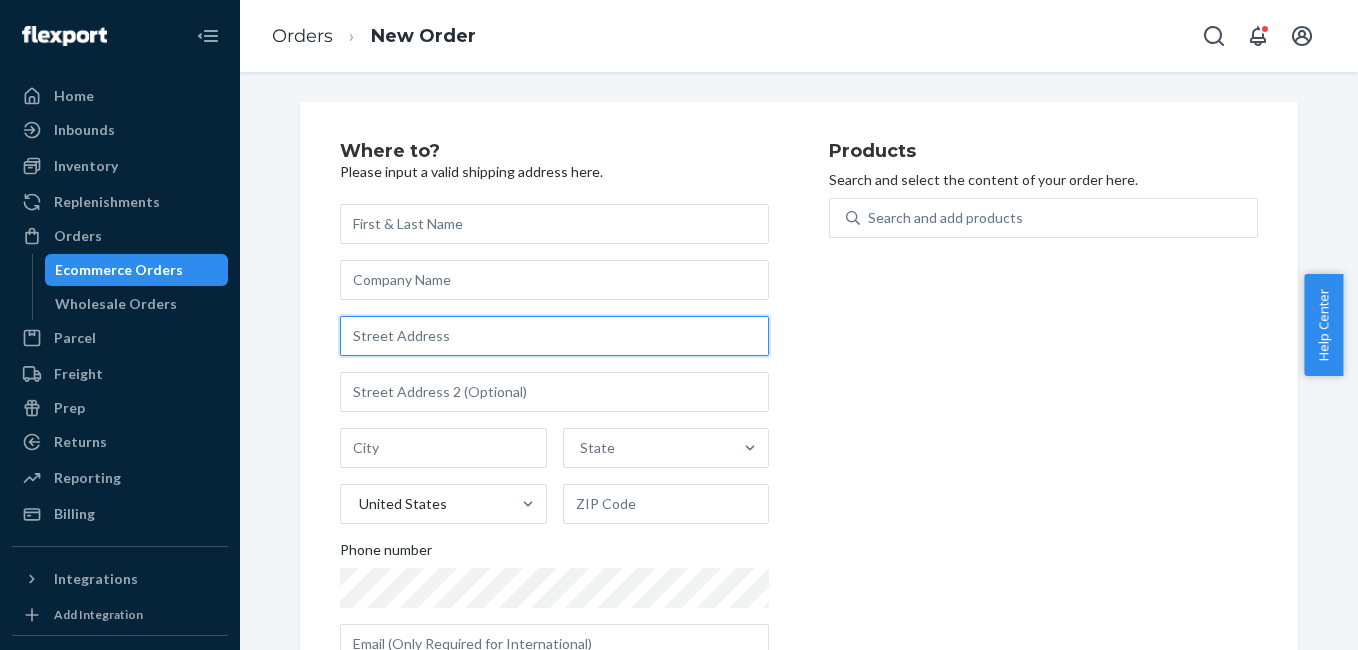 click at bounding box center [554, 336] 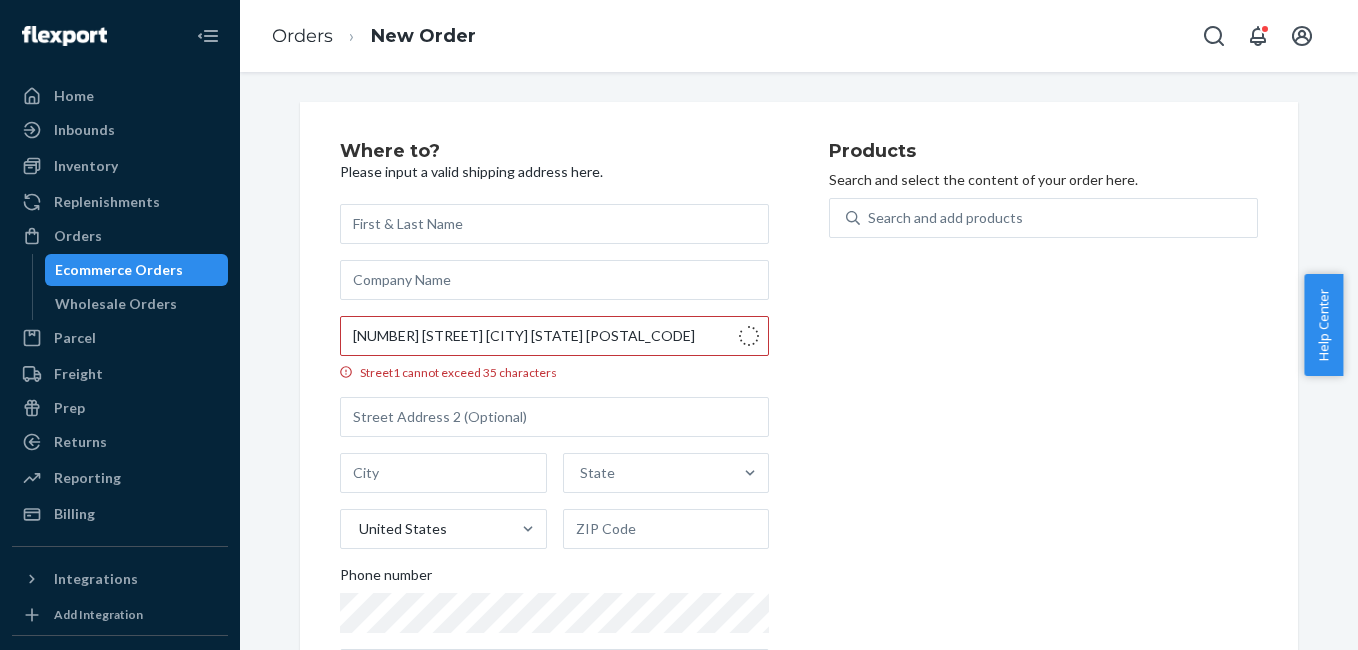 type on "[NUMBER] [STREET]" 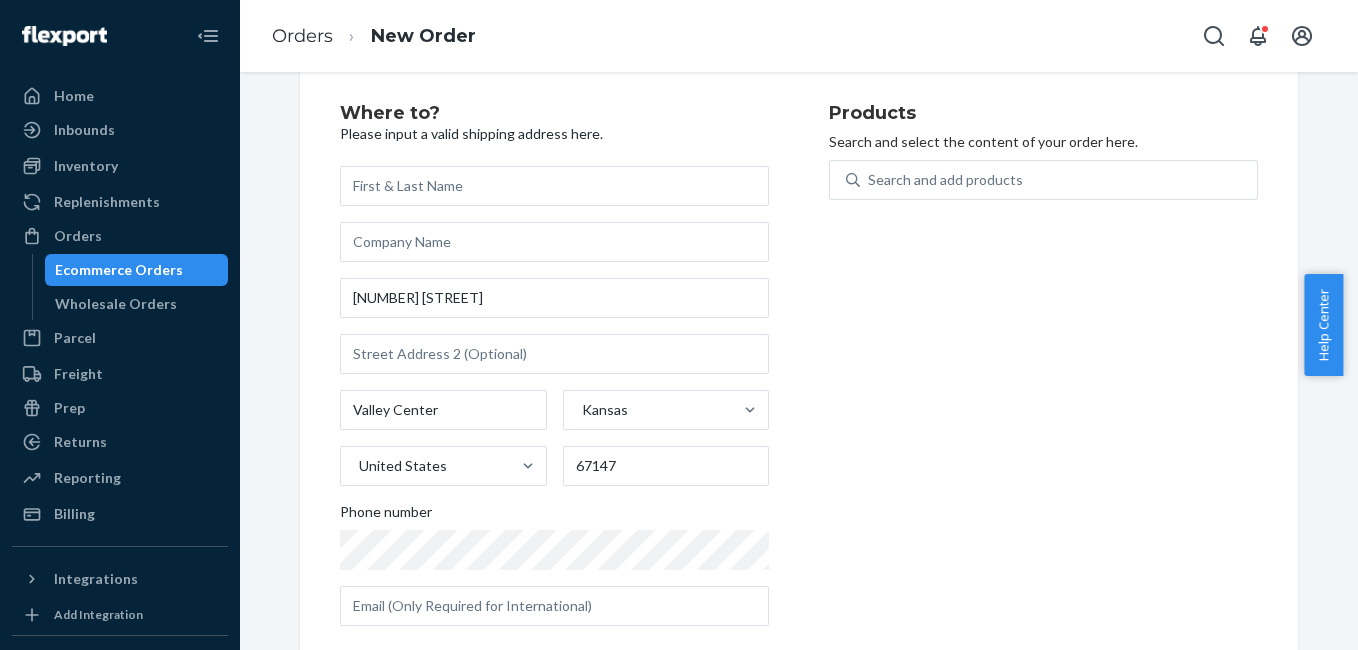scroll, scrollTop: 70, scrollLeft: 0, axis: vertical 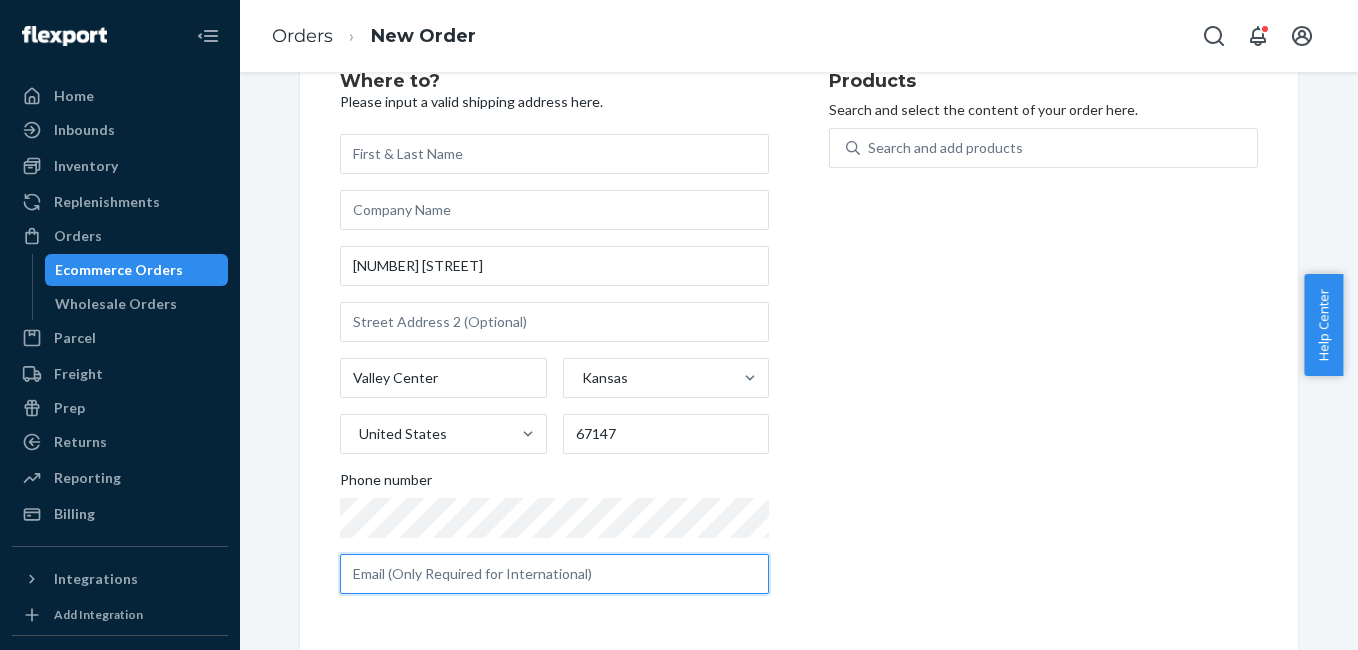click at bounding box center [554, 574] 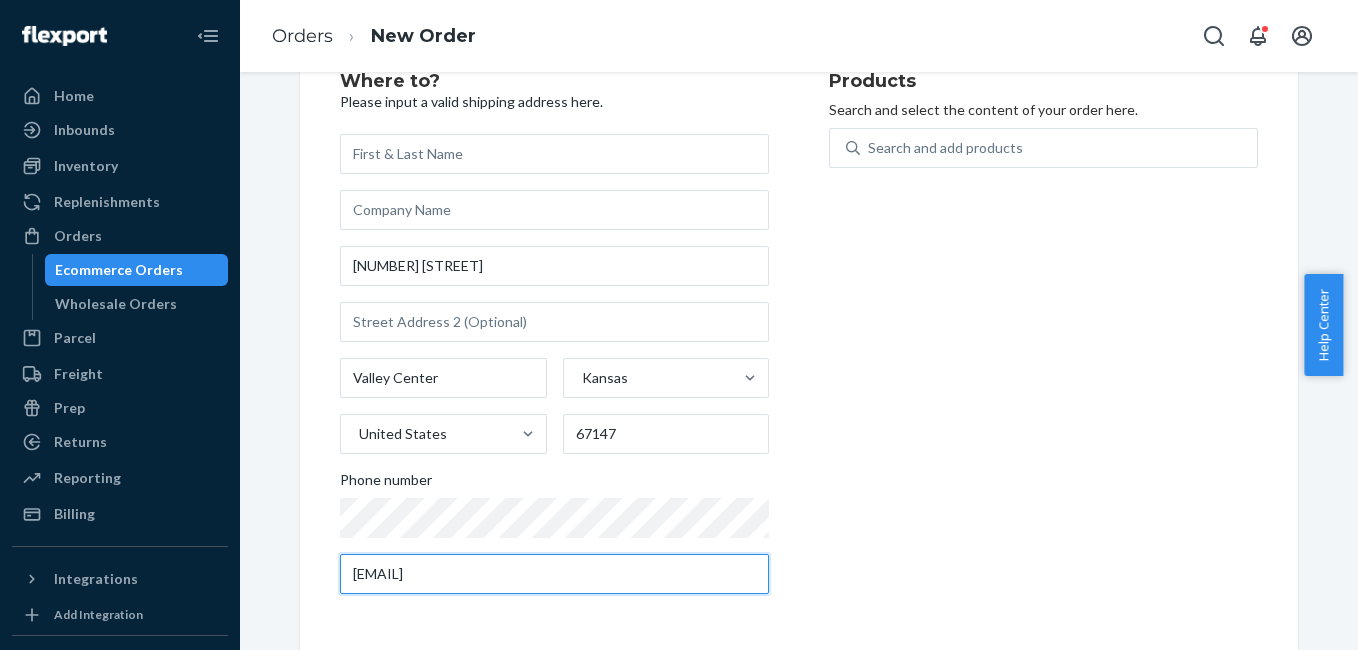 type on "[EMAIL]" 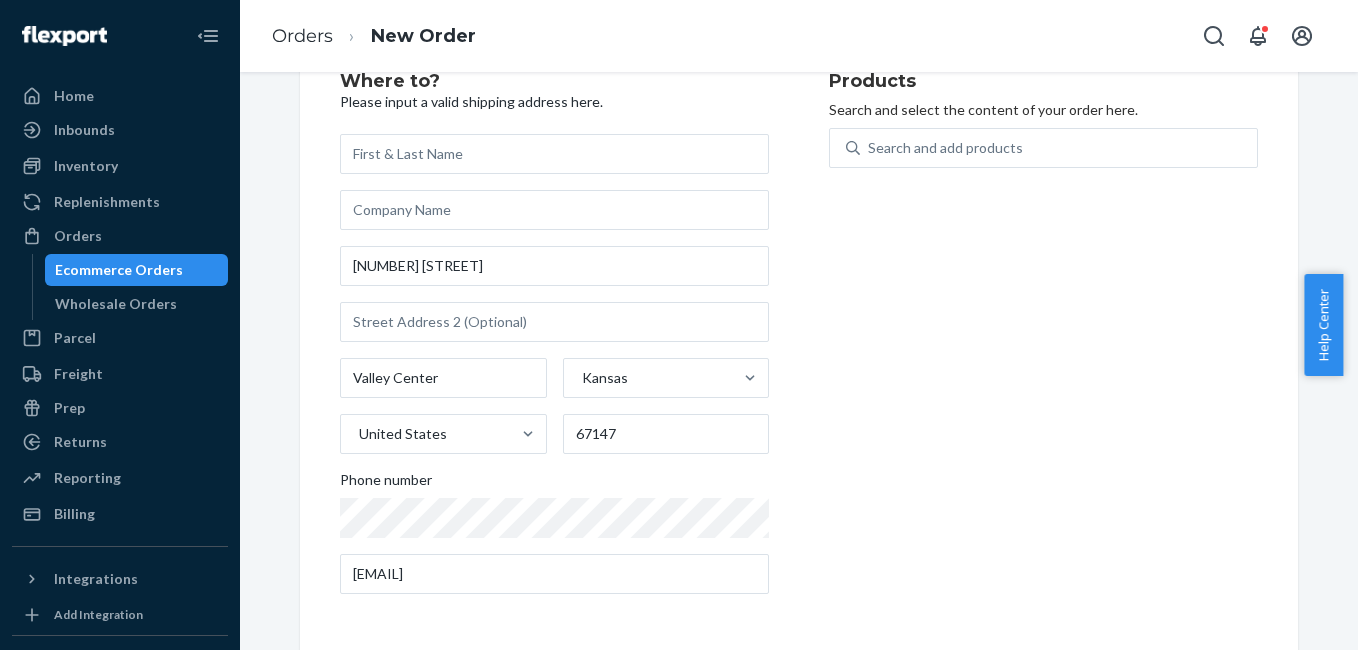 click on "Products Search and select the content of your order here. Search and add products" at bounding box center (1043, 341) 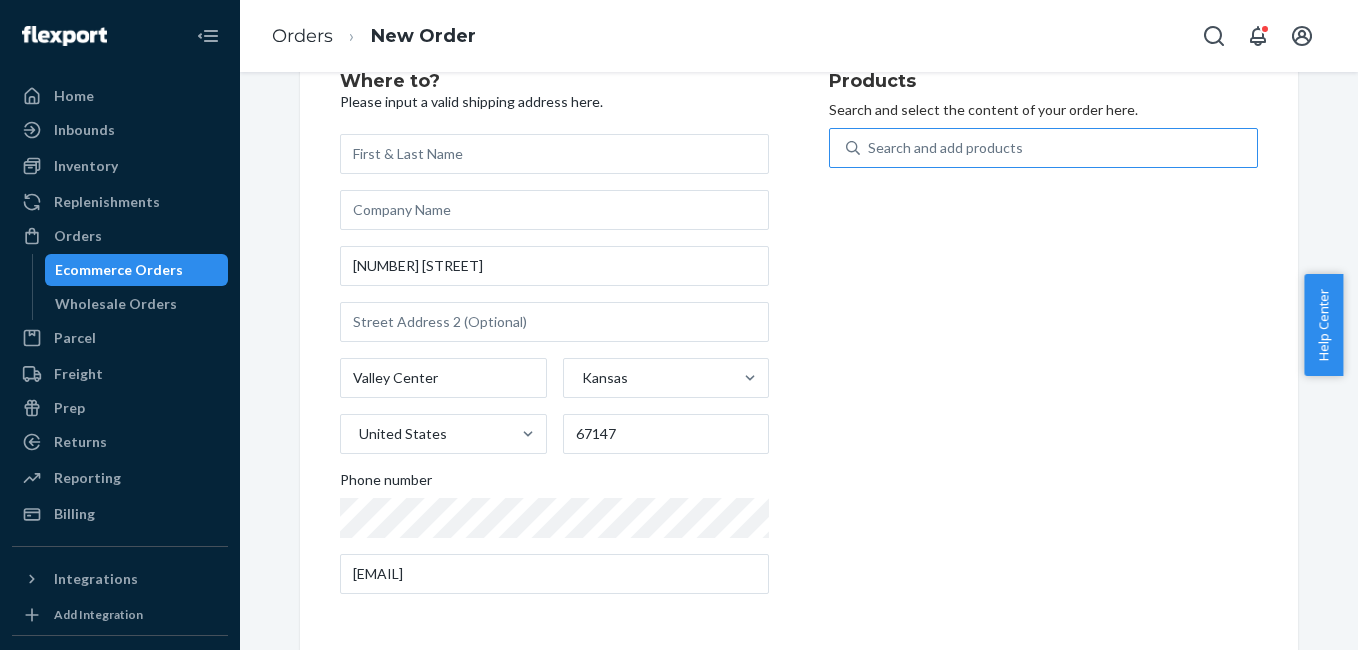 click on "Search and add products" at bounding box center (945, 148) 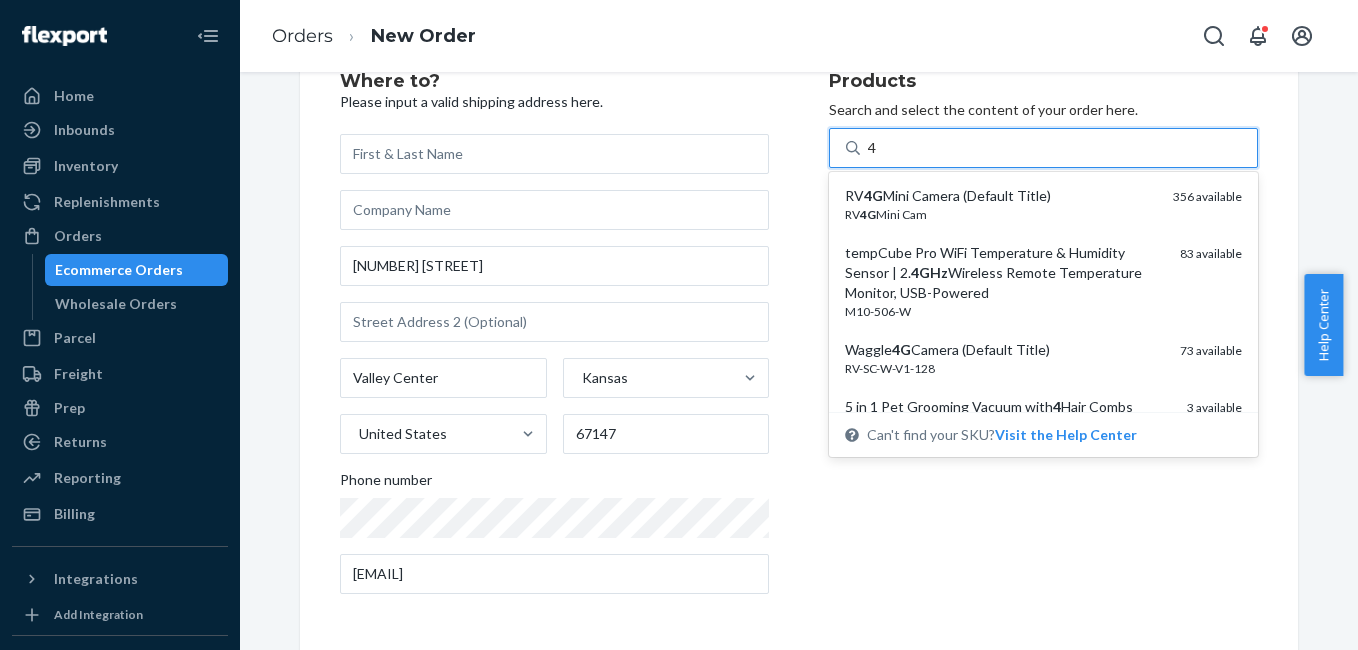 type on "4g" 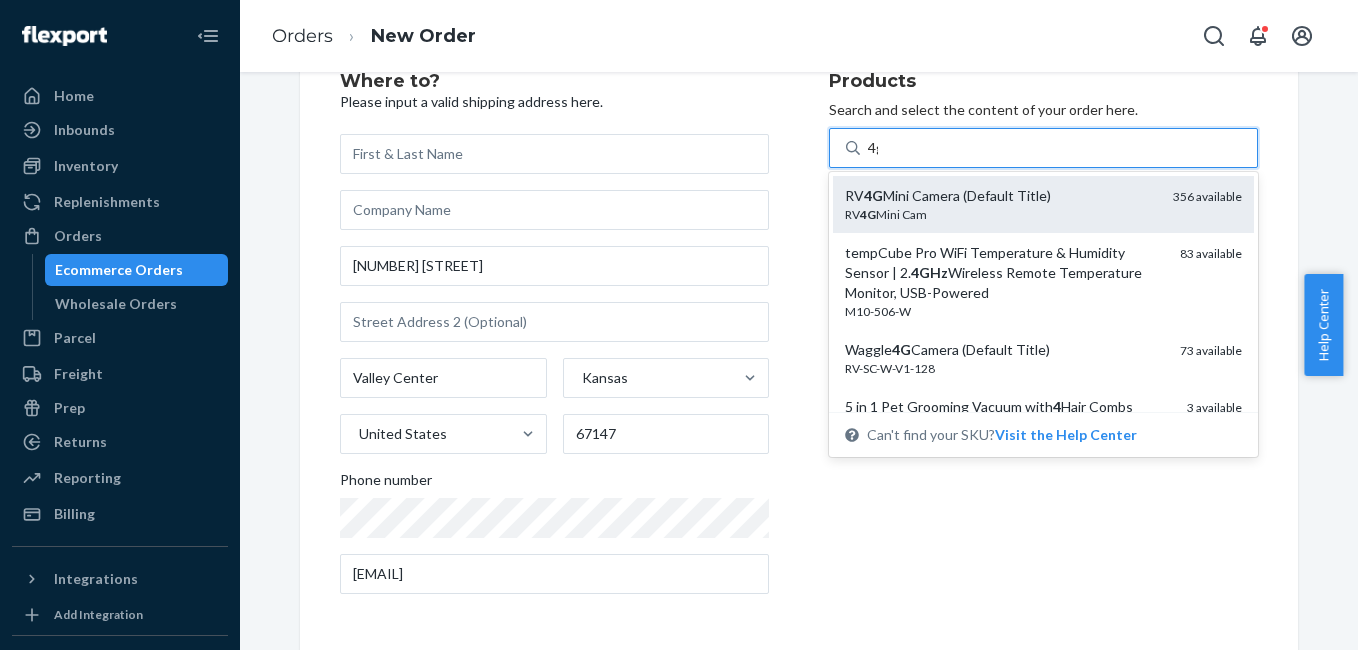 click on "RV  4G  Mini Cam" at bounding box center [1001, 214] 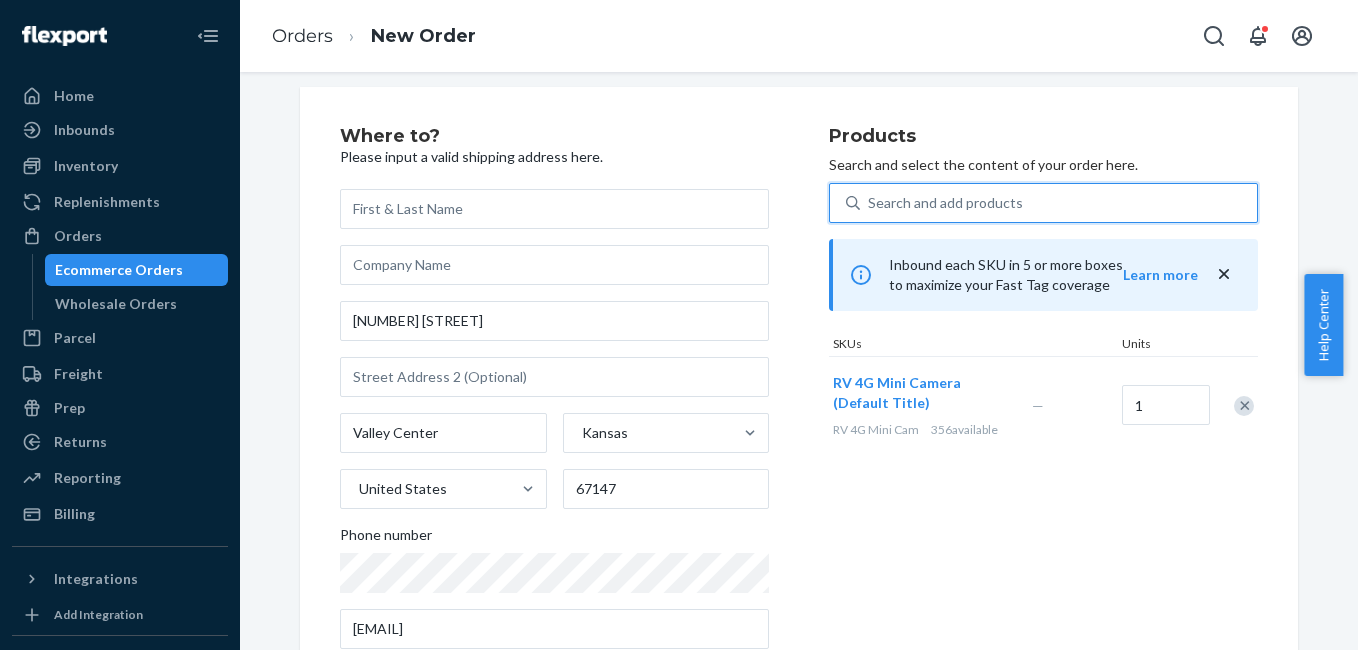 scroll, scrollTop: 0, scrollLeft: 0, axis: both 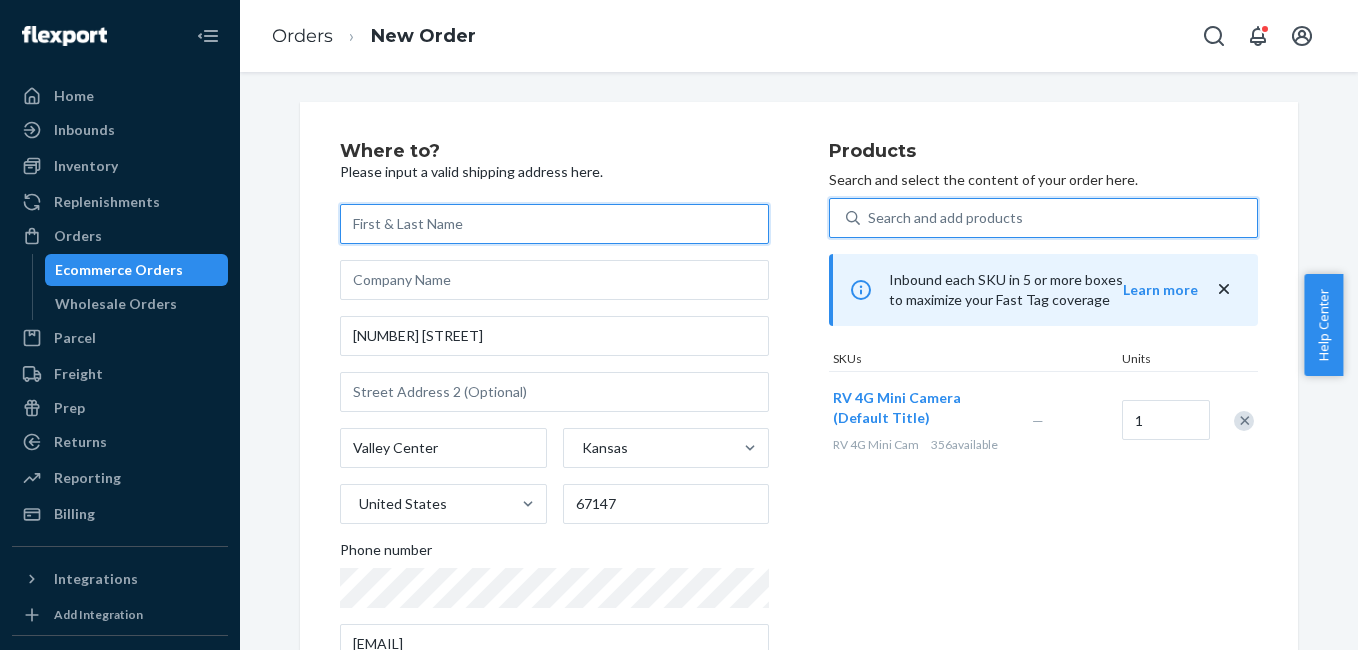 click at bounding box center (554, 224) 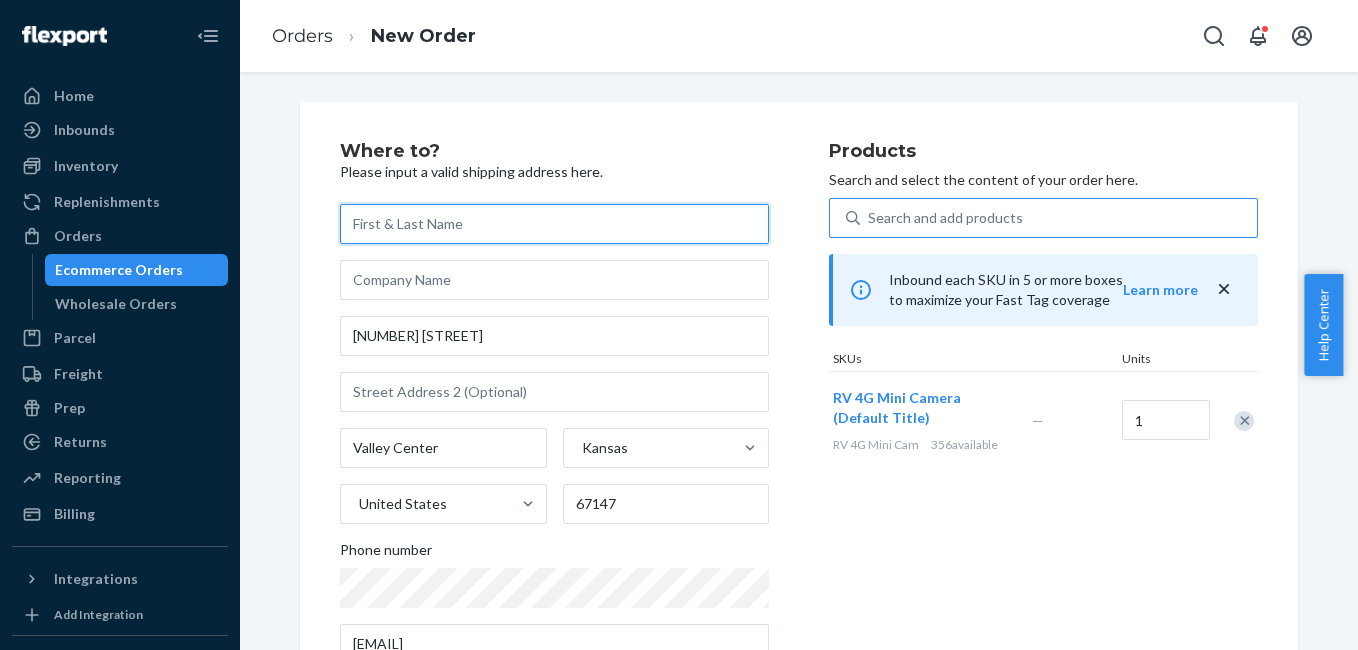 paste on "[FIRST] [LAST]" 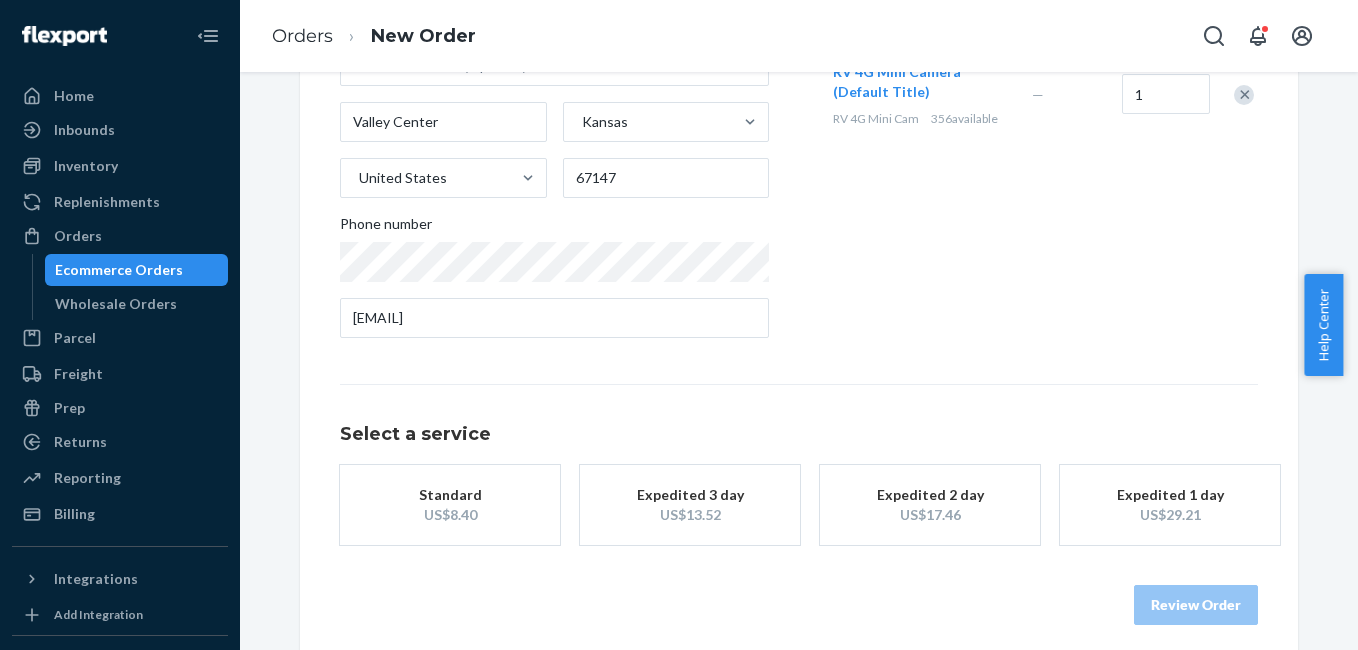 scroll, scrollTop: 341, scrollLeft: 0, axis: vertical 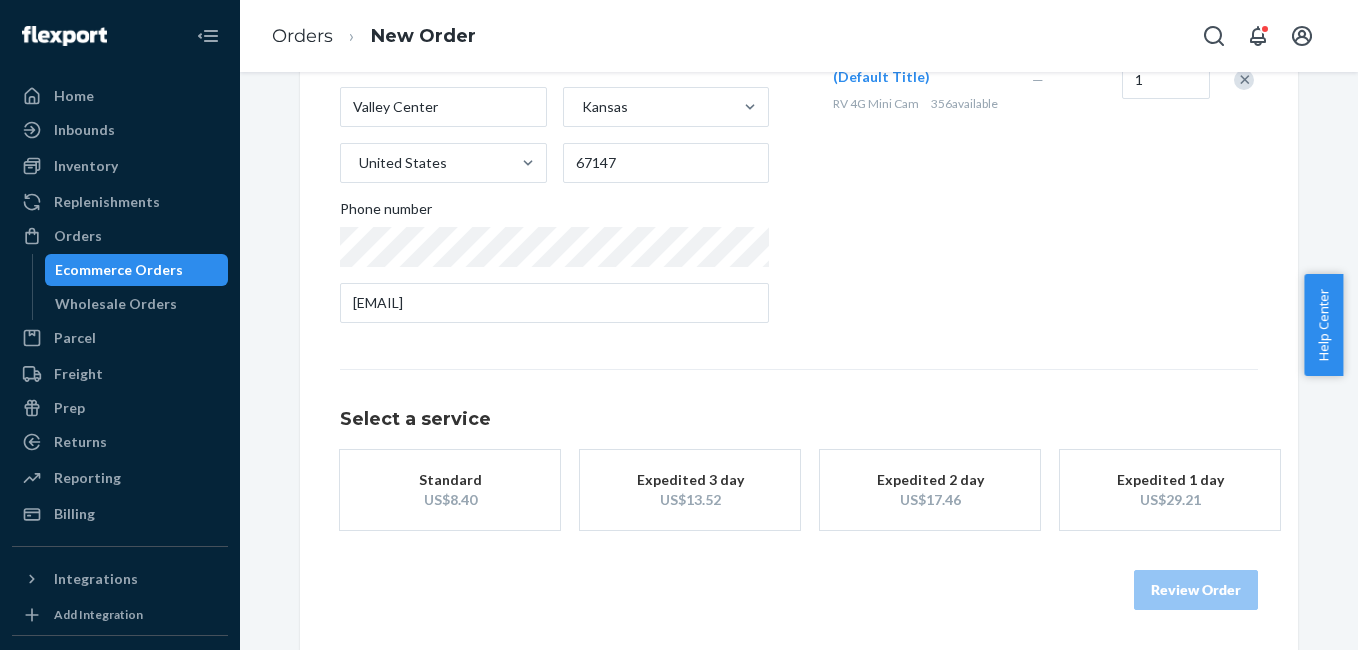 type on "[FIRST] [LAST]" 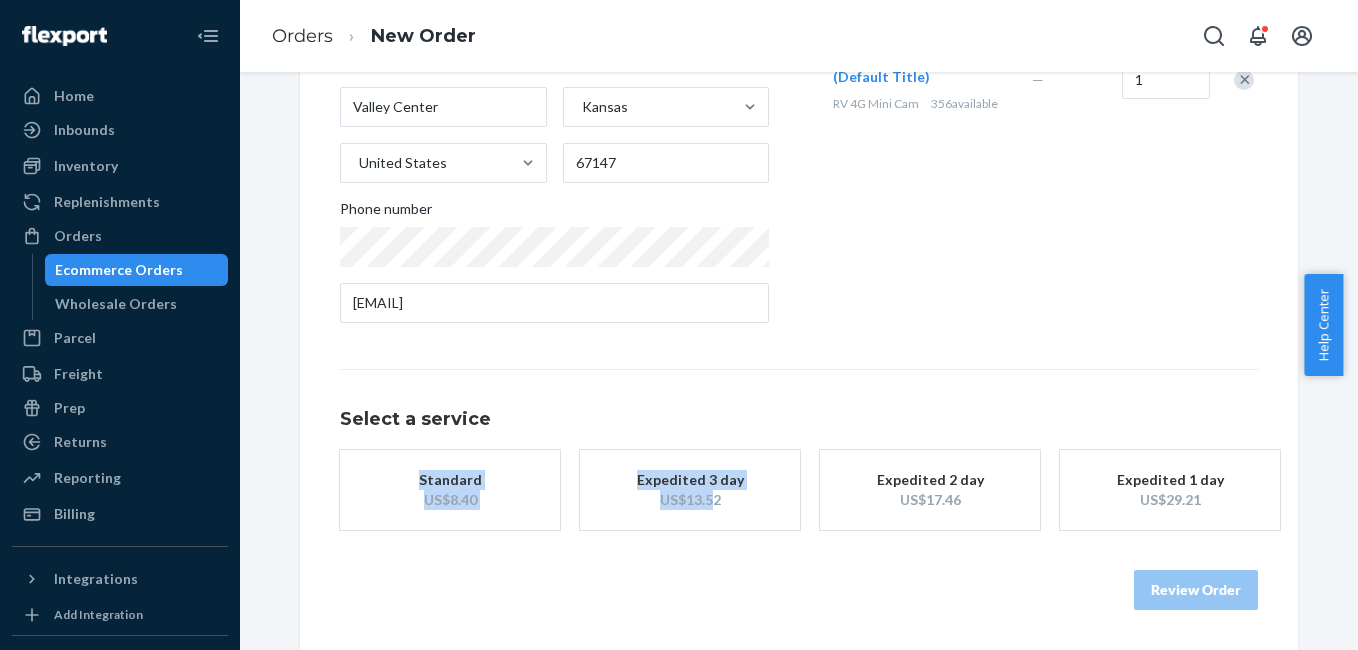 drag, startPoint x: 868, startPoint y: 374, endPoint x: 673, endPoint y: 533, distance: 251.60684 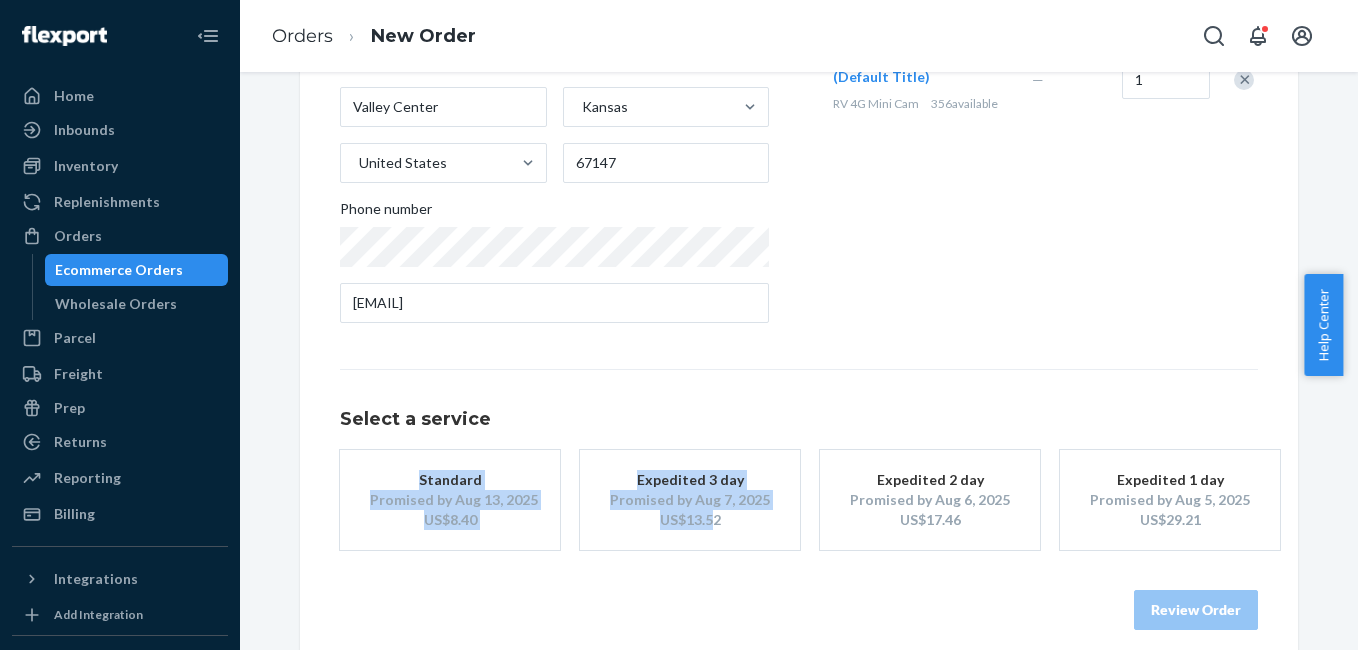 click on "Promised by Aug 13, 2025" at bounding box center (450, 500) 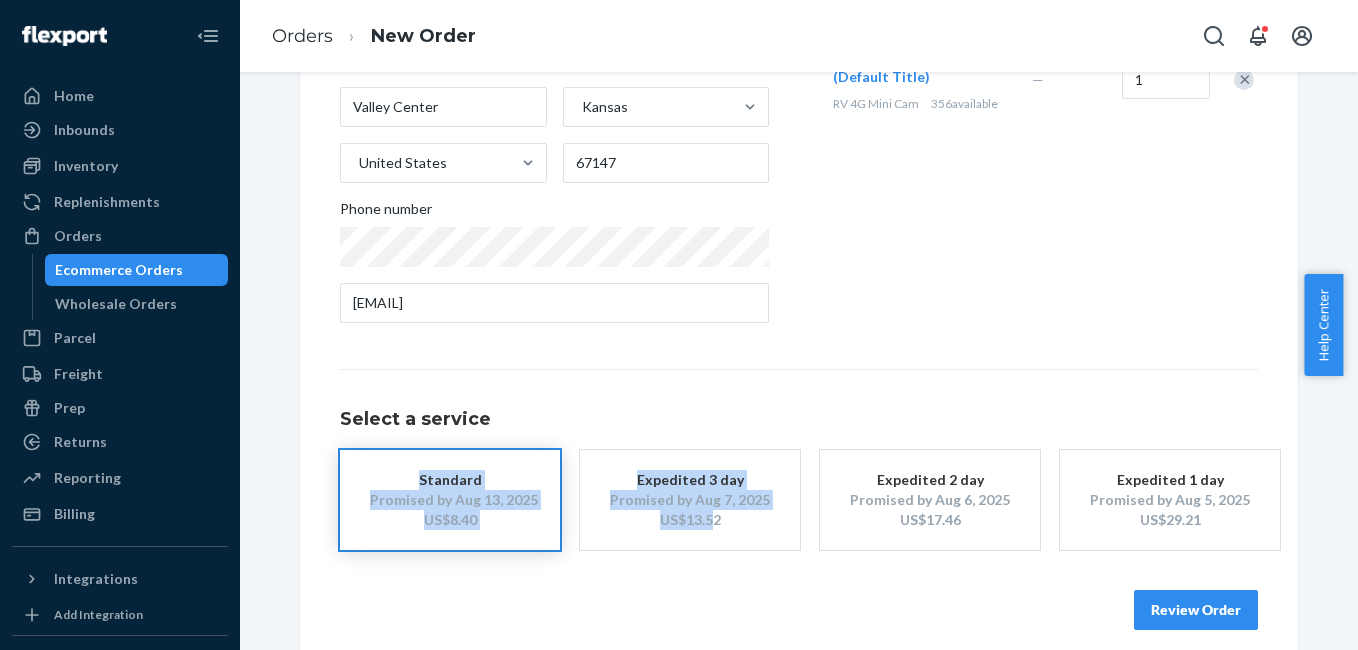 click on "Select a service" at bounding box center (799, 420) 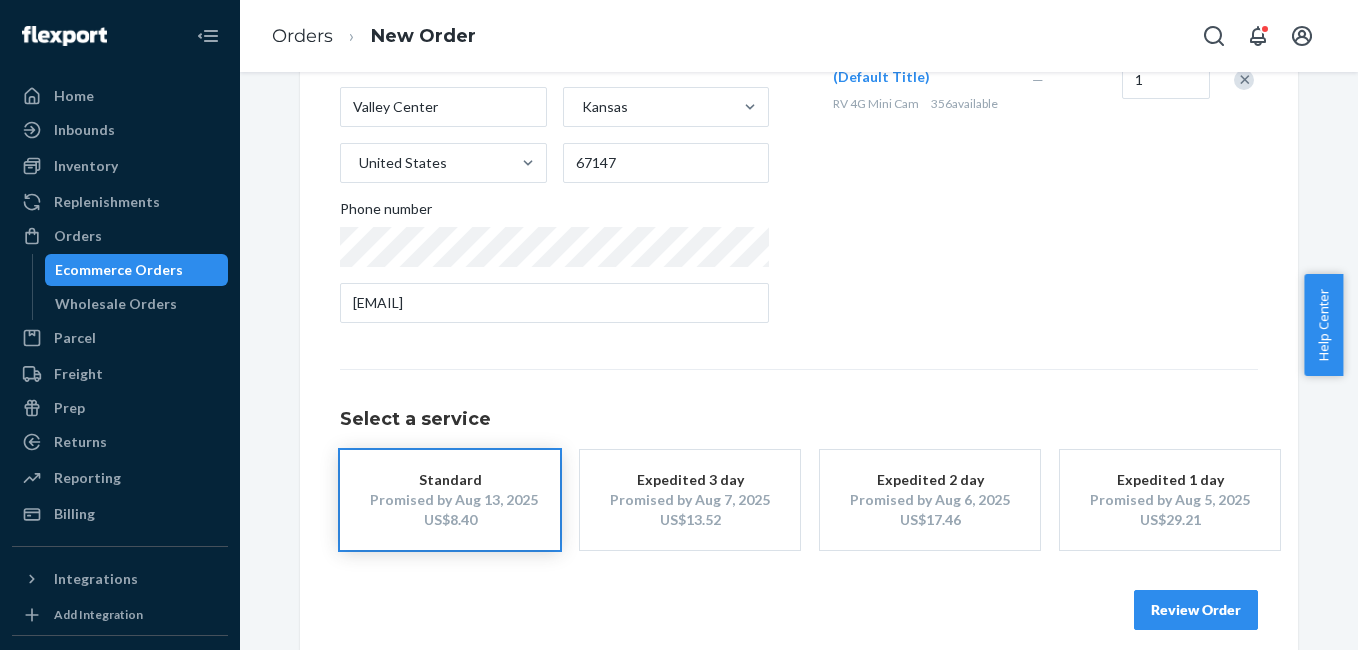 click on "Standard Promised by [DATE] US$8.40" at bounding box center (450, 500) 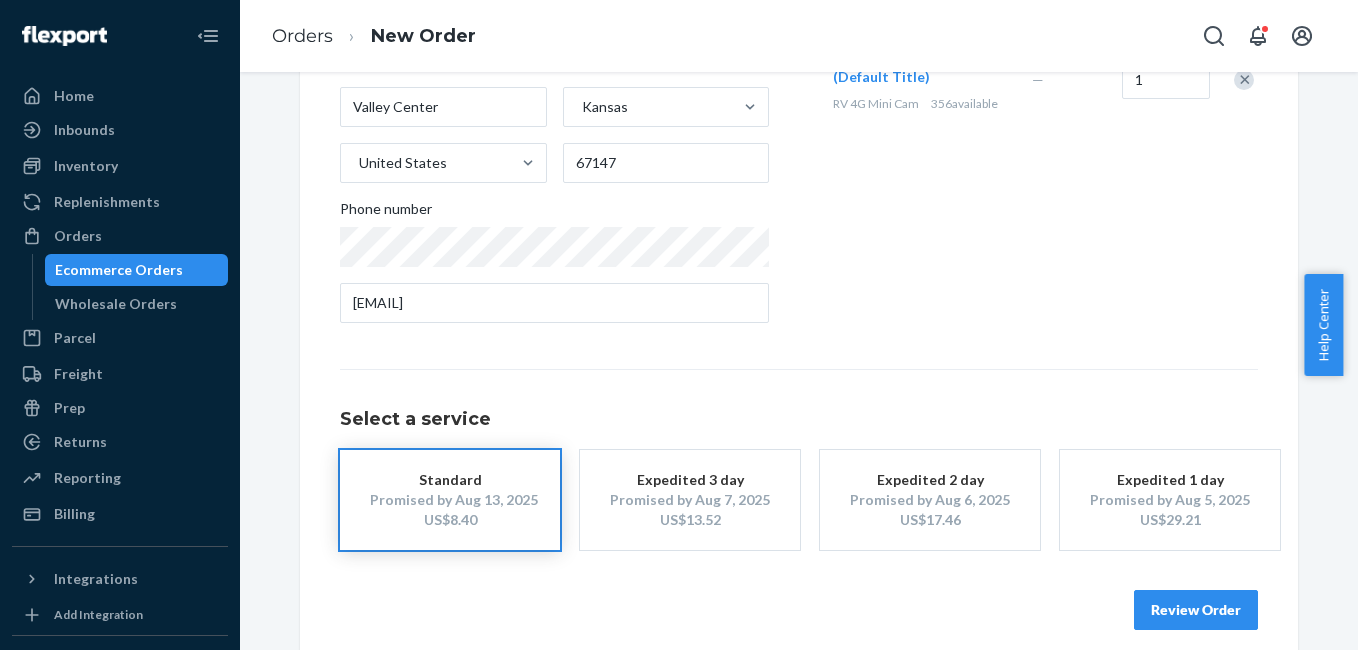 click on "Review Order" at bounding box center (1196, 610) 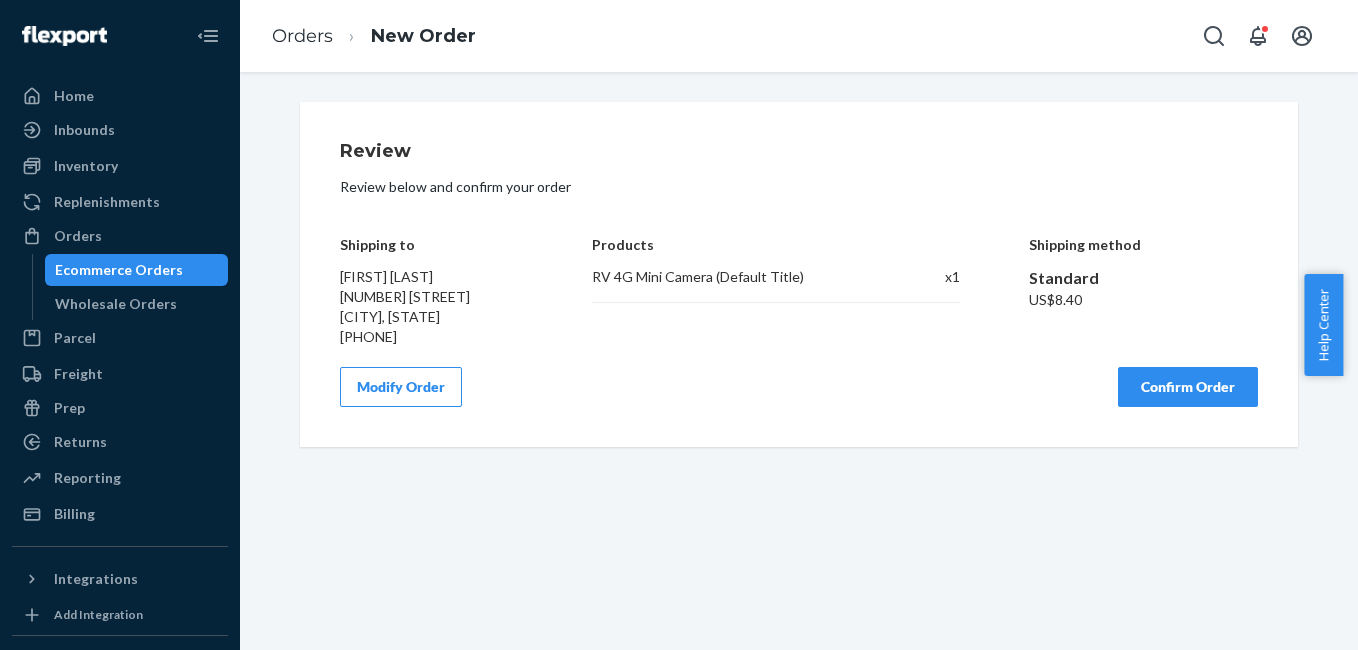 click on "Confirm Order" at bounding box center (1188, 387) 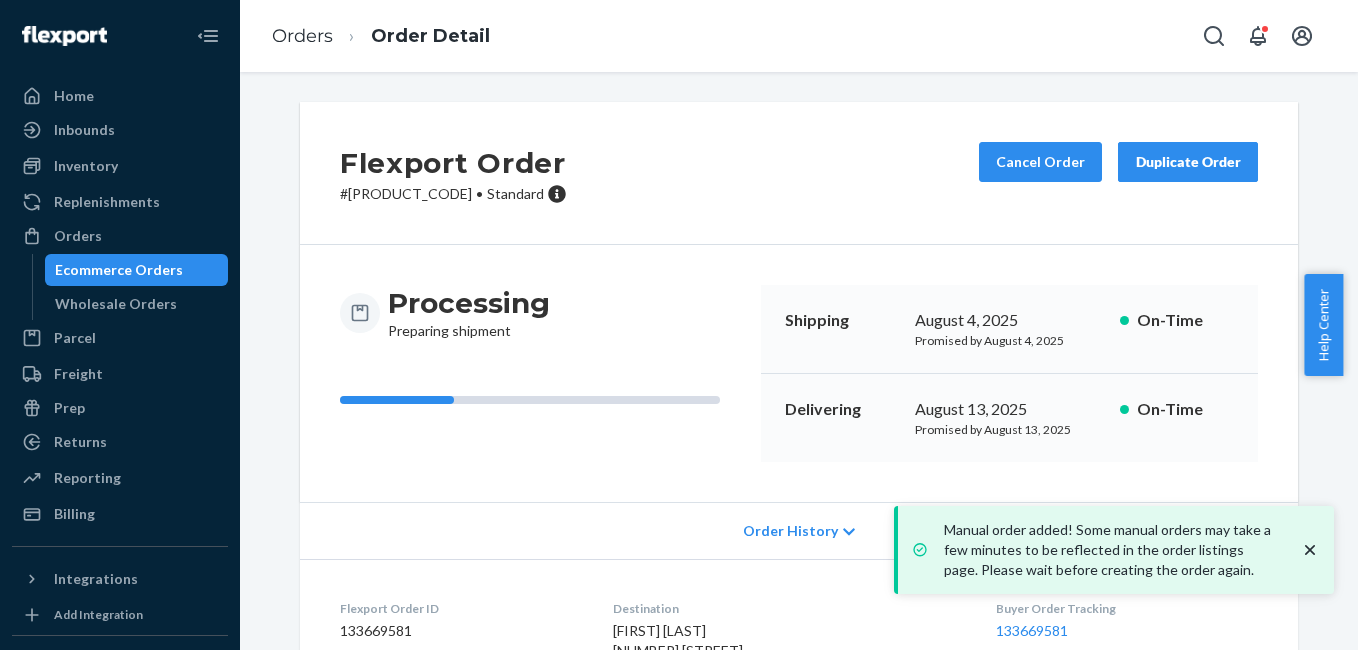 scroll, scrollTop: 249, scrollLeft: 0, axis: vertical 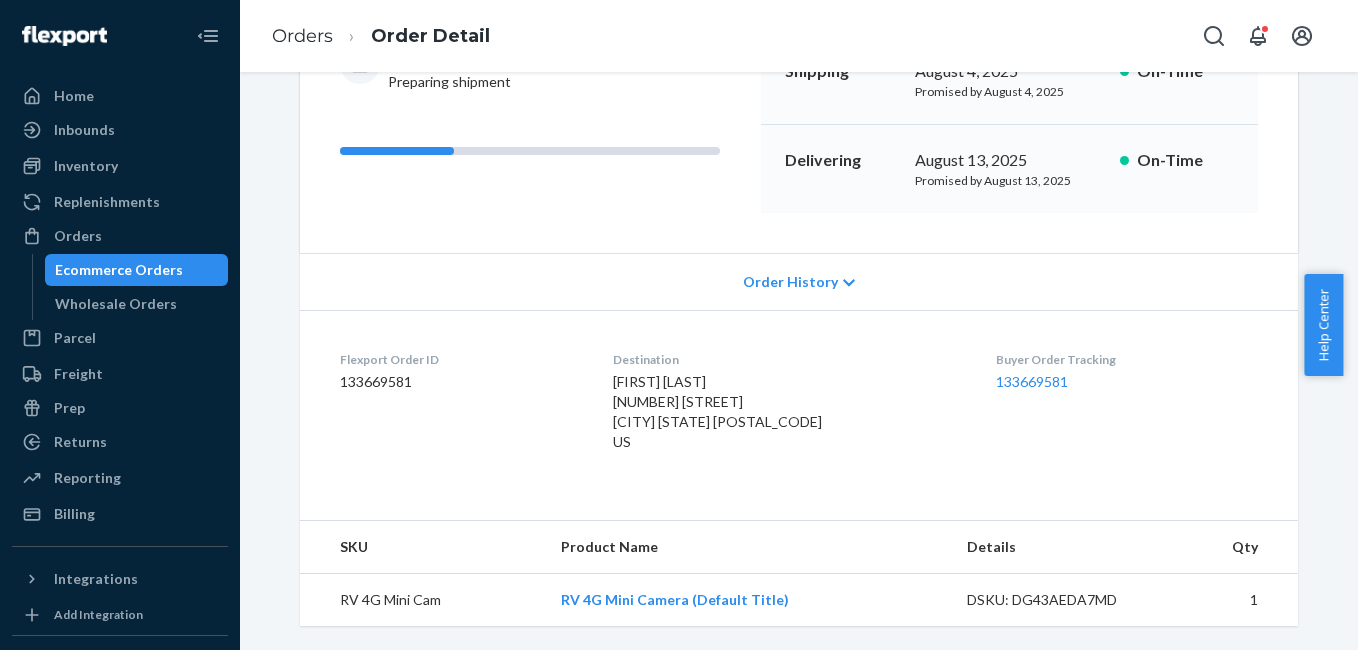 drag, startPoint x: 1039, startPoint y: 418, endPoint x: 996, endPoint y: 400, distance: 46.615448 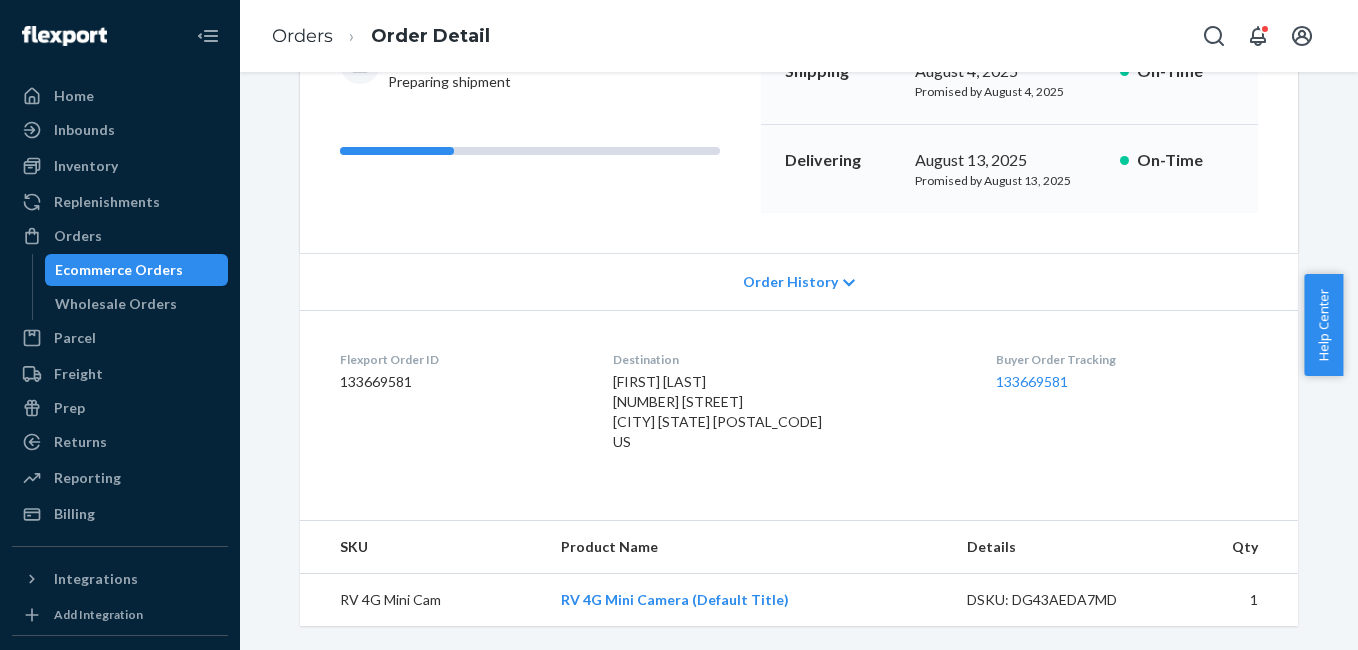 click on "Buyer Order Tracking 133669581" at bounding box center [1127, 405] 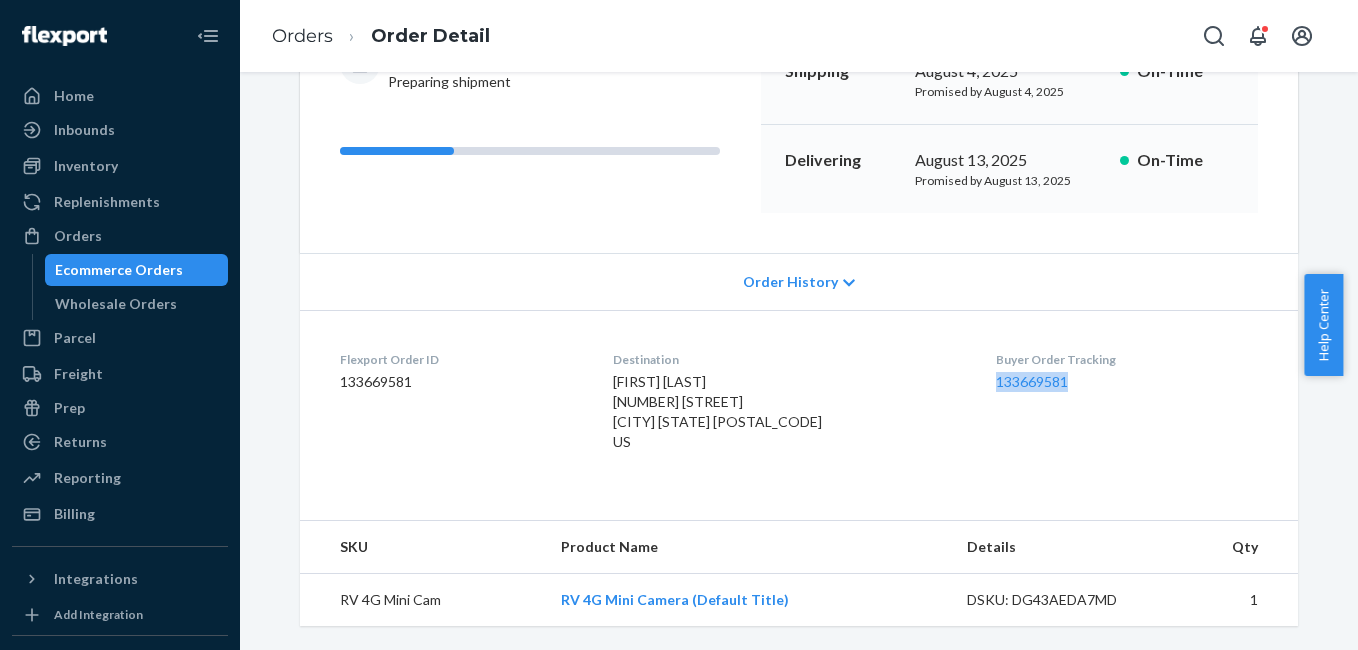 drag, startPoint x: 996, startPoint y: 400, endPoint x: 1069, endPoint y: 392, distance: 73.43705 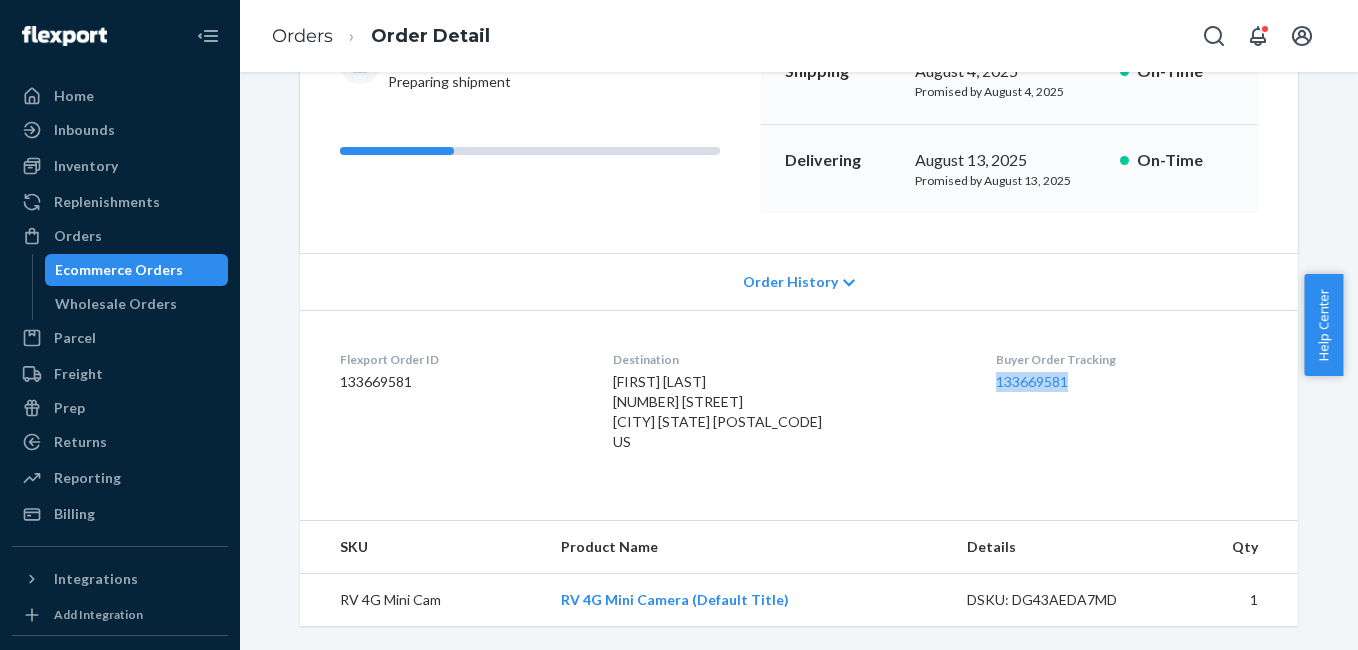 click on "Flexport Order ID [NUMBER] Destination [FIRST] [LAST]
[NUMBER] [STREET]
[CITY] [STATE] [POSTAL_CODE]
US Buyer Order Tracking [NUMBER]" at bounding box center [799, 405] 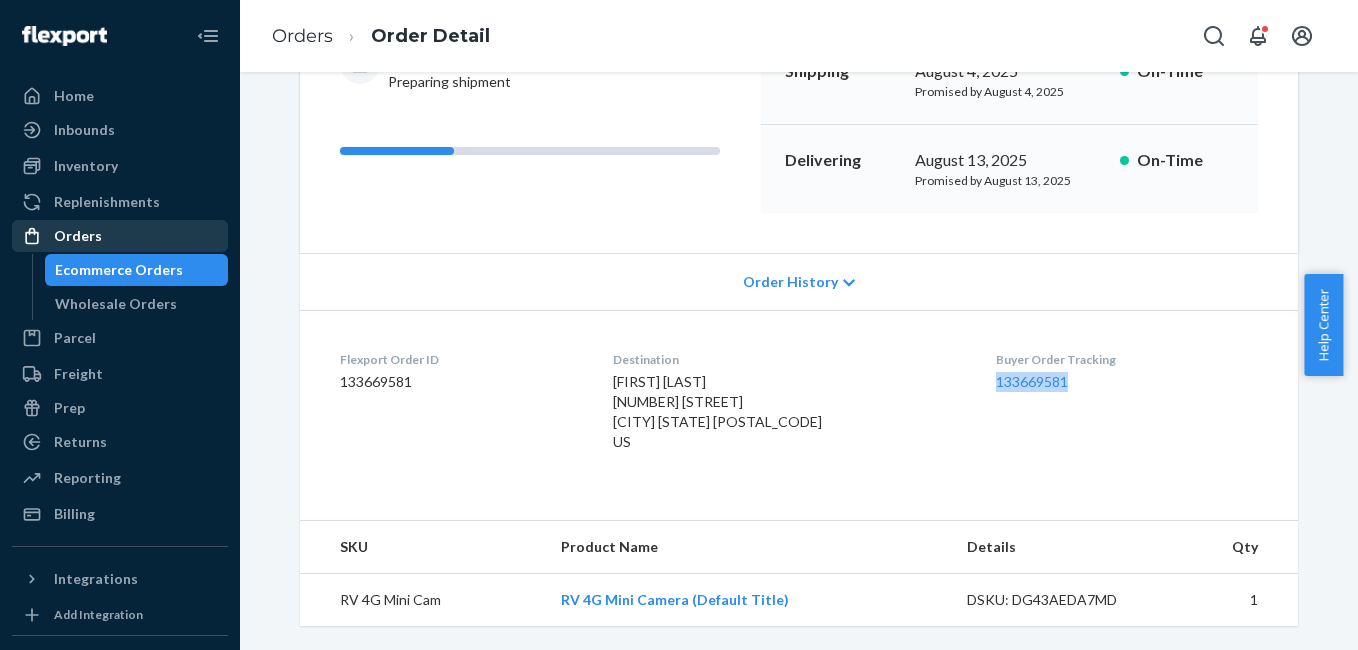 click on "Orders" at bounding box center [120, 236] 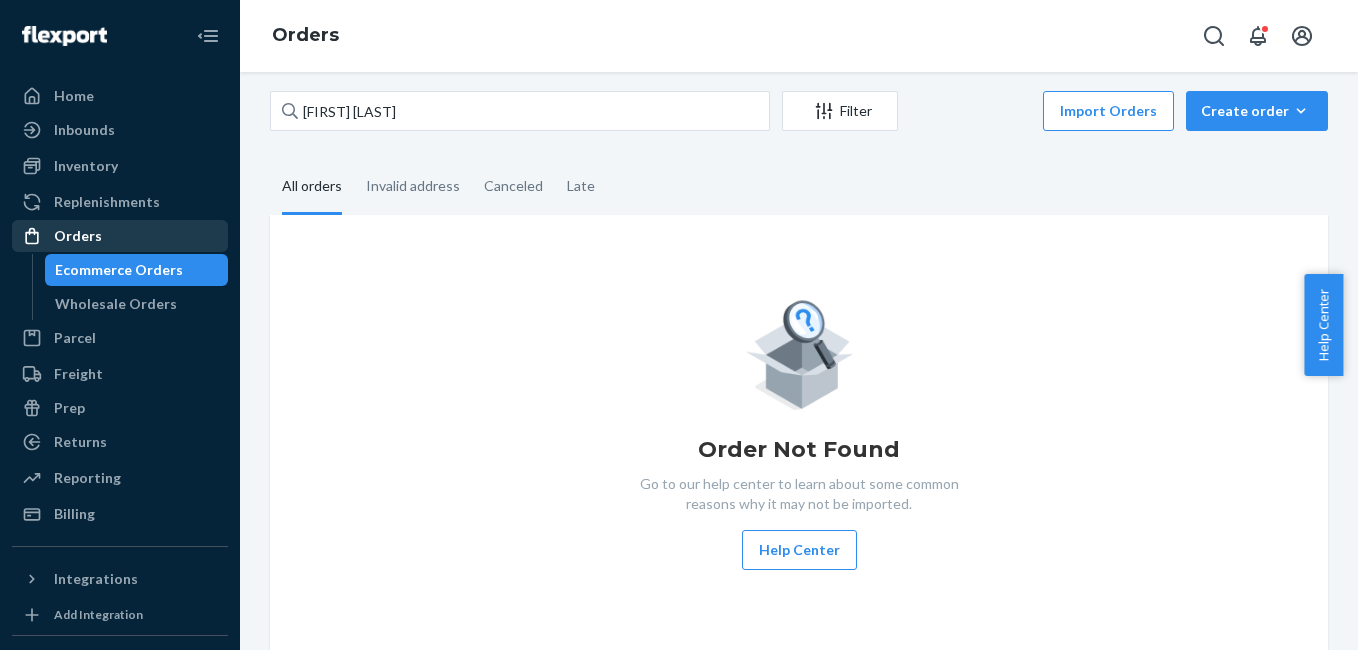 scroll, scrollTop: 0, scrollLeft: 0, axis: both 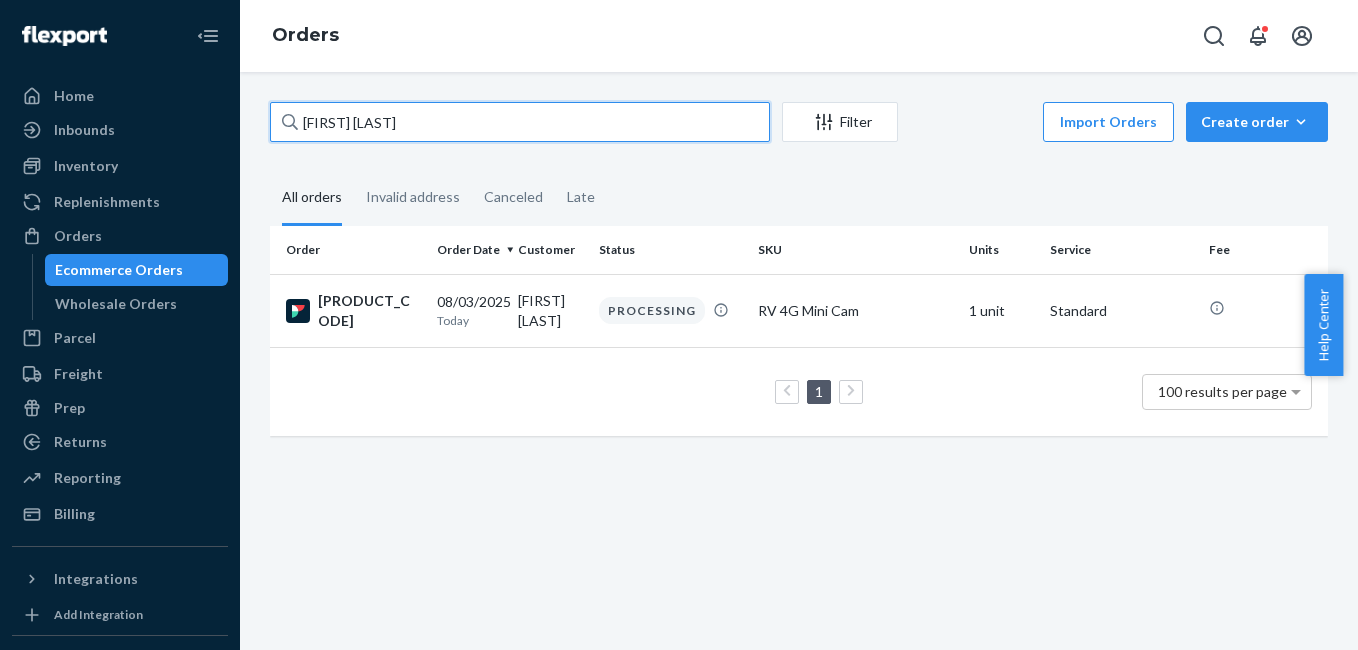 click on "[FIRST] [LAST]" at bounding box center (520, 122) 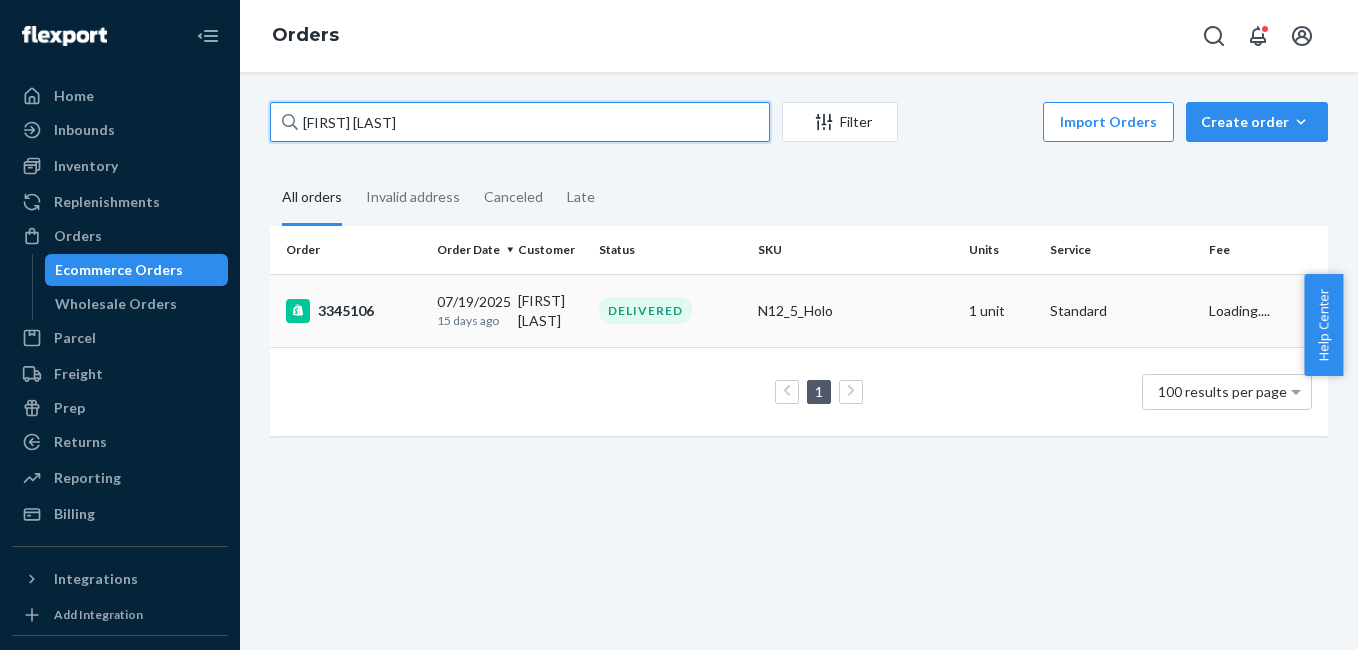 type on "[FIRST] [LAST]" 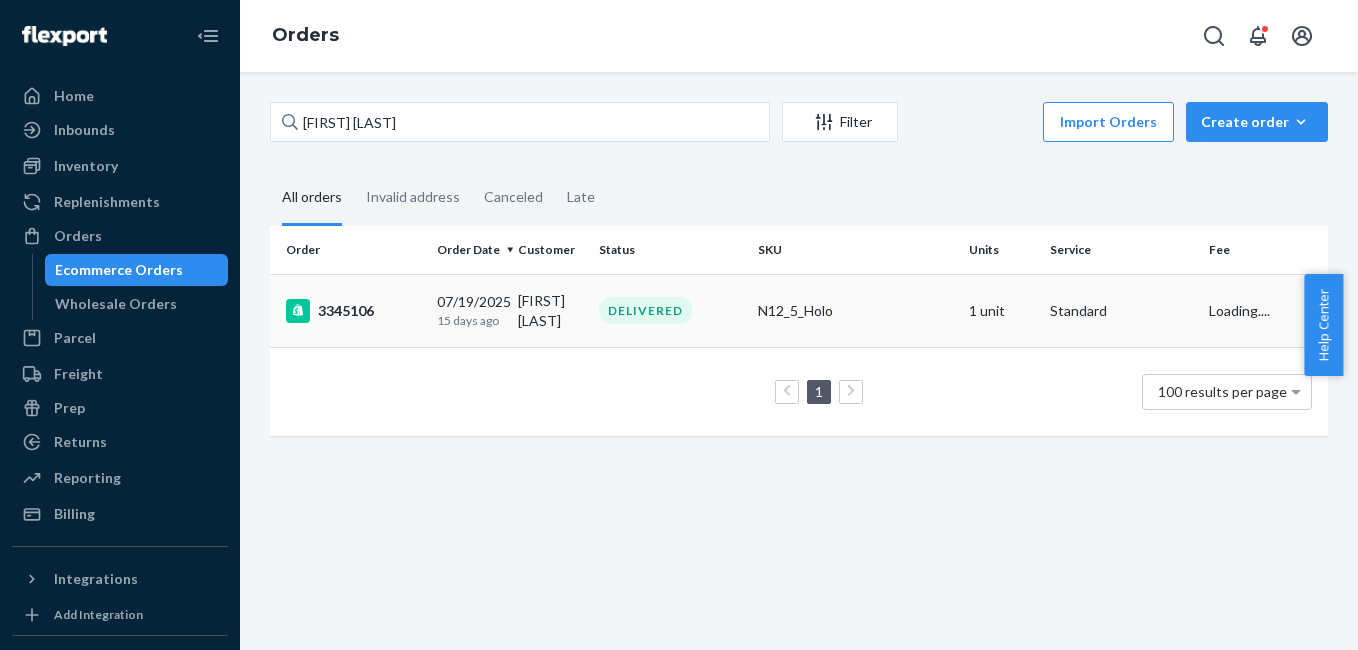 click on "3345106" at bounding box center [353, 311] 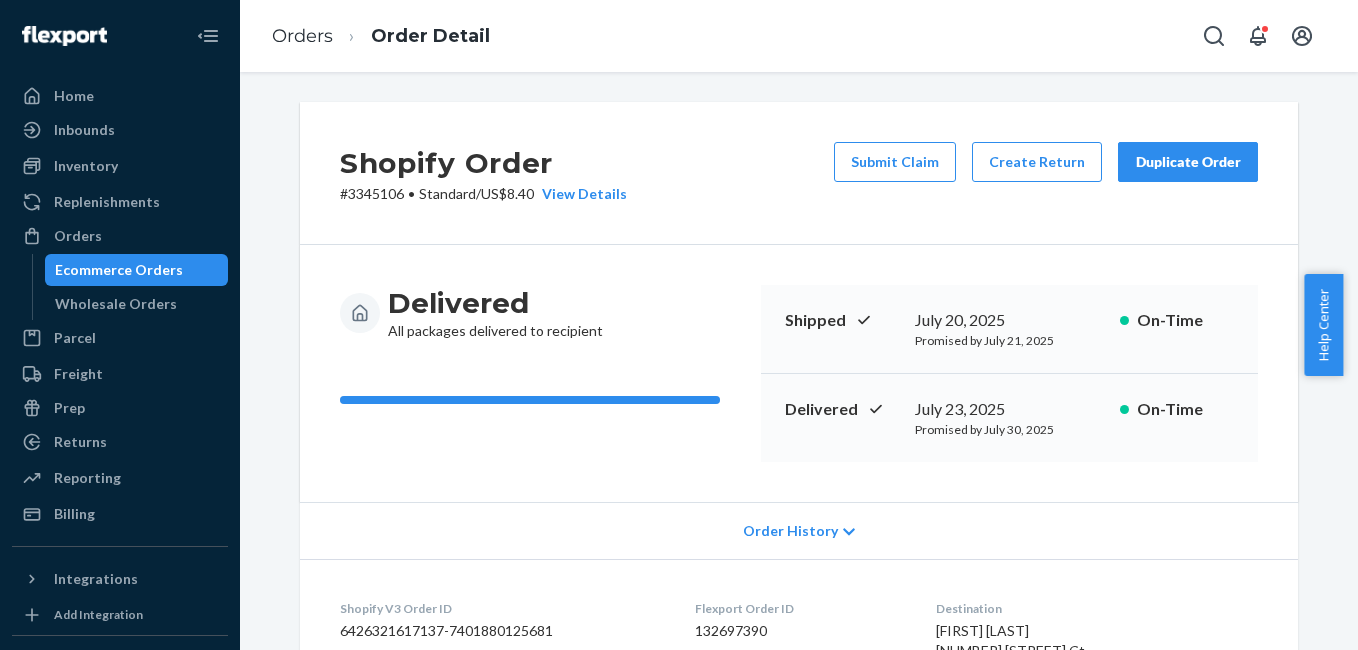 click on "Duplicate Order" at bounding box center [1188, 162] 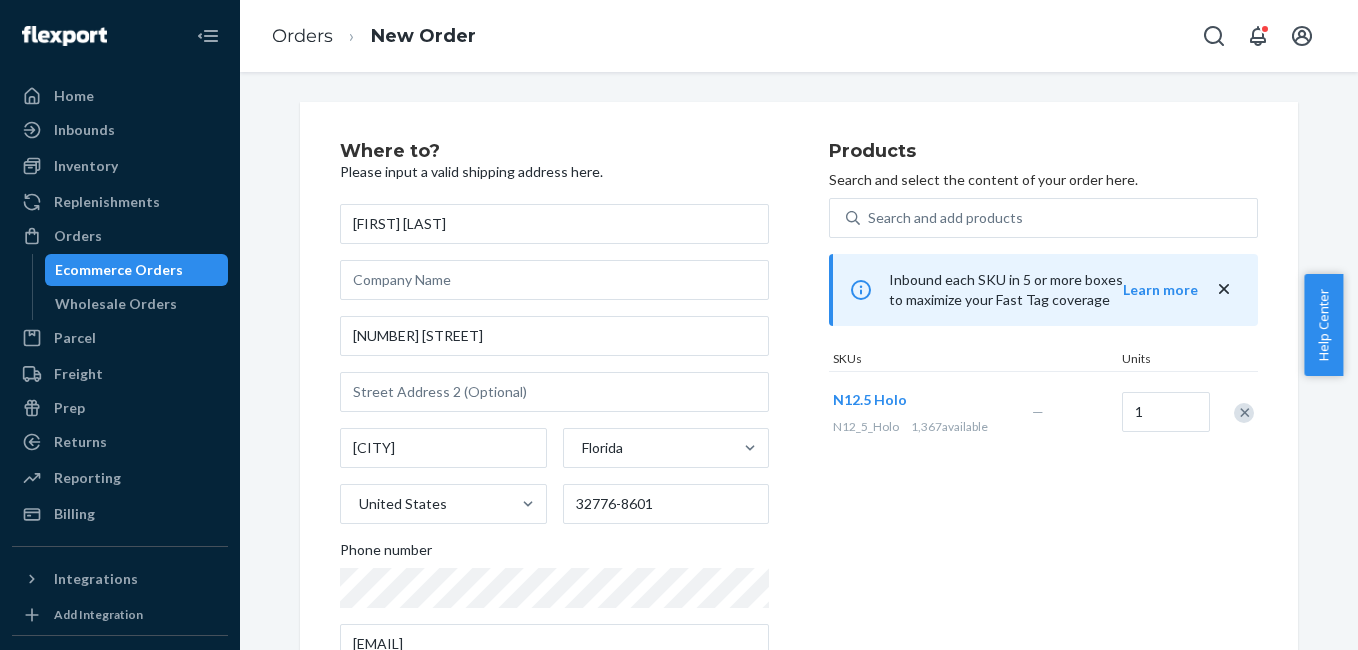 click at bounding box center (1244, 413) 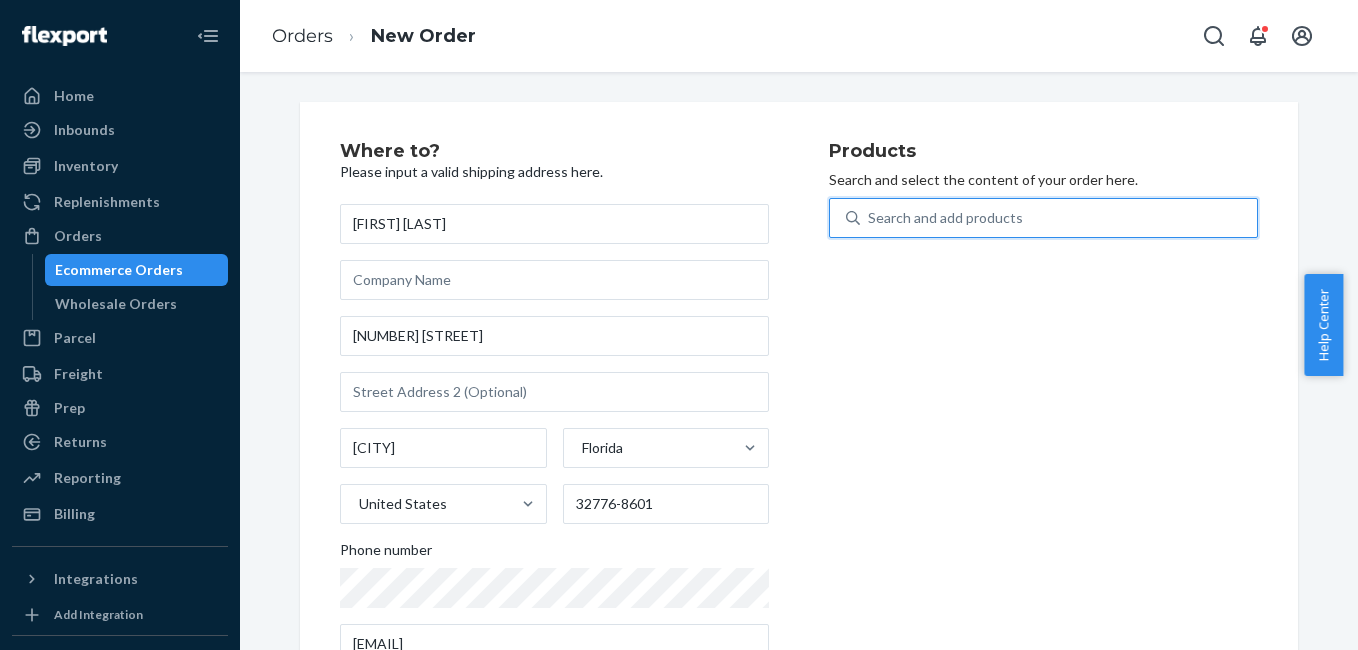 click on "Search and add products" at bounding box center (945, 218) 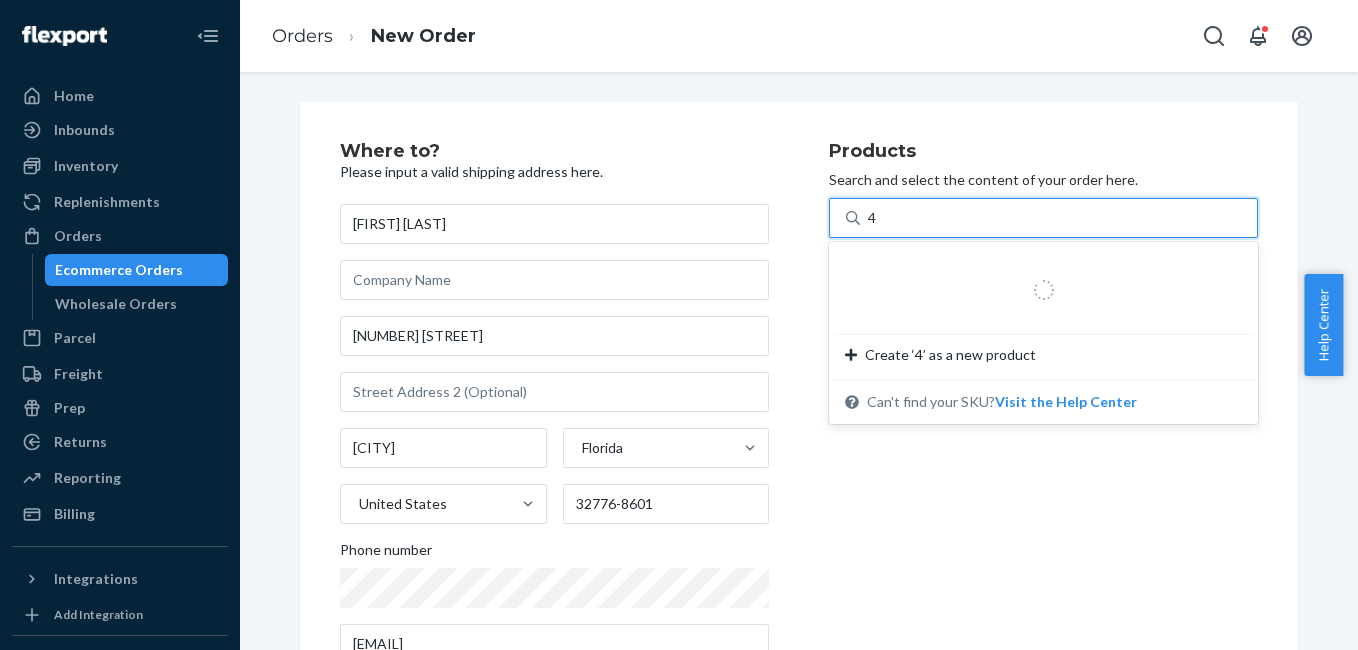 type on "4g" 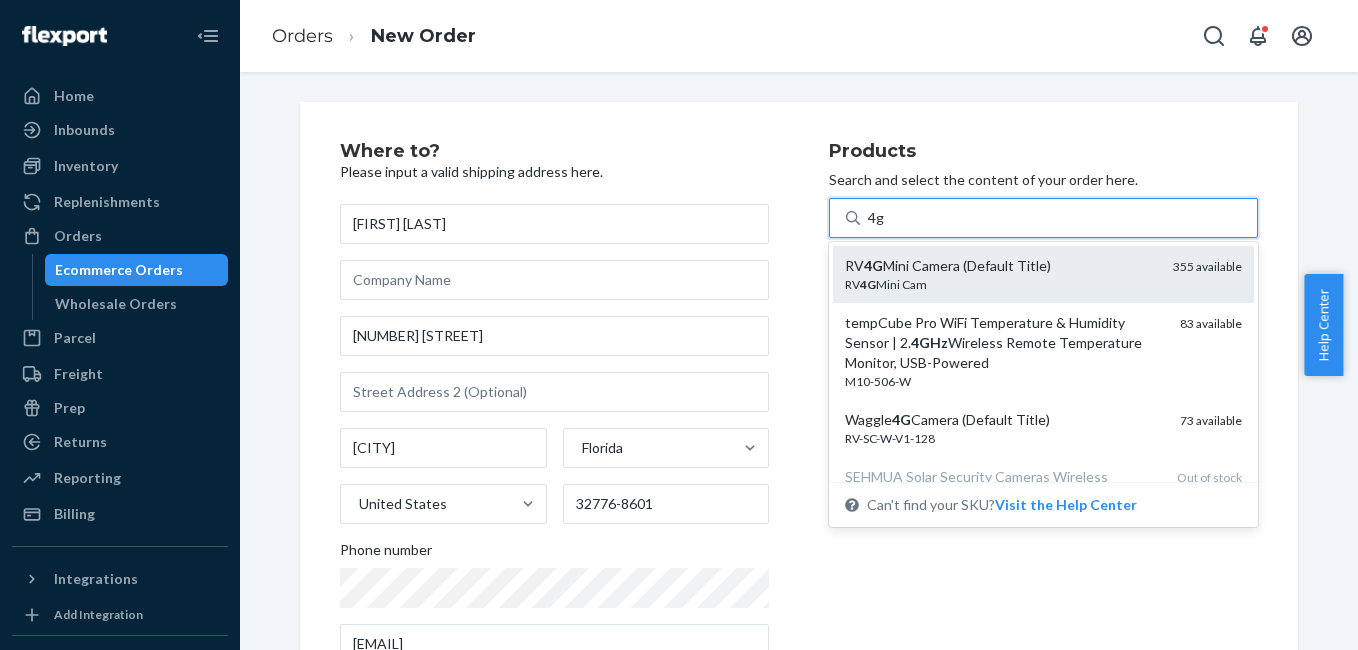 click on "RV  4G  Mini Camera (Default Title)" at bounding box center (1001, 266) 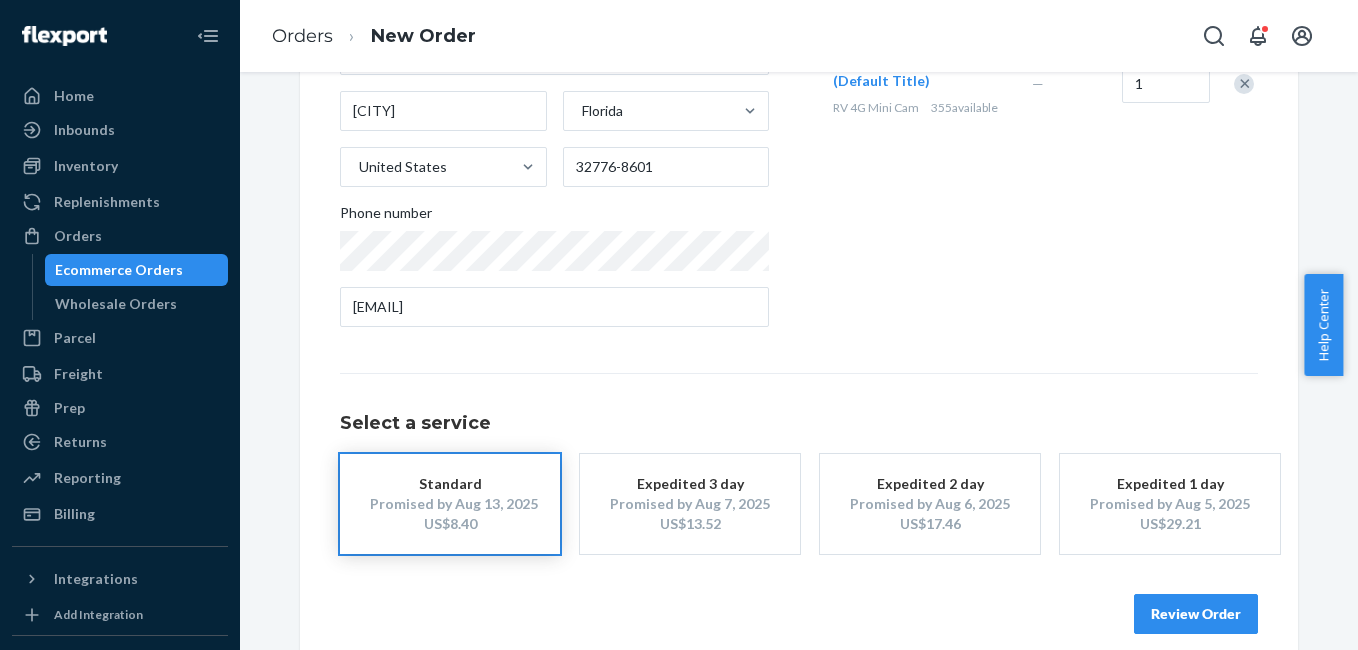 scroll, scrollTop: 361, scrollLeft: 0, axis: vertical 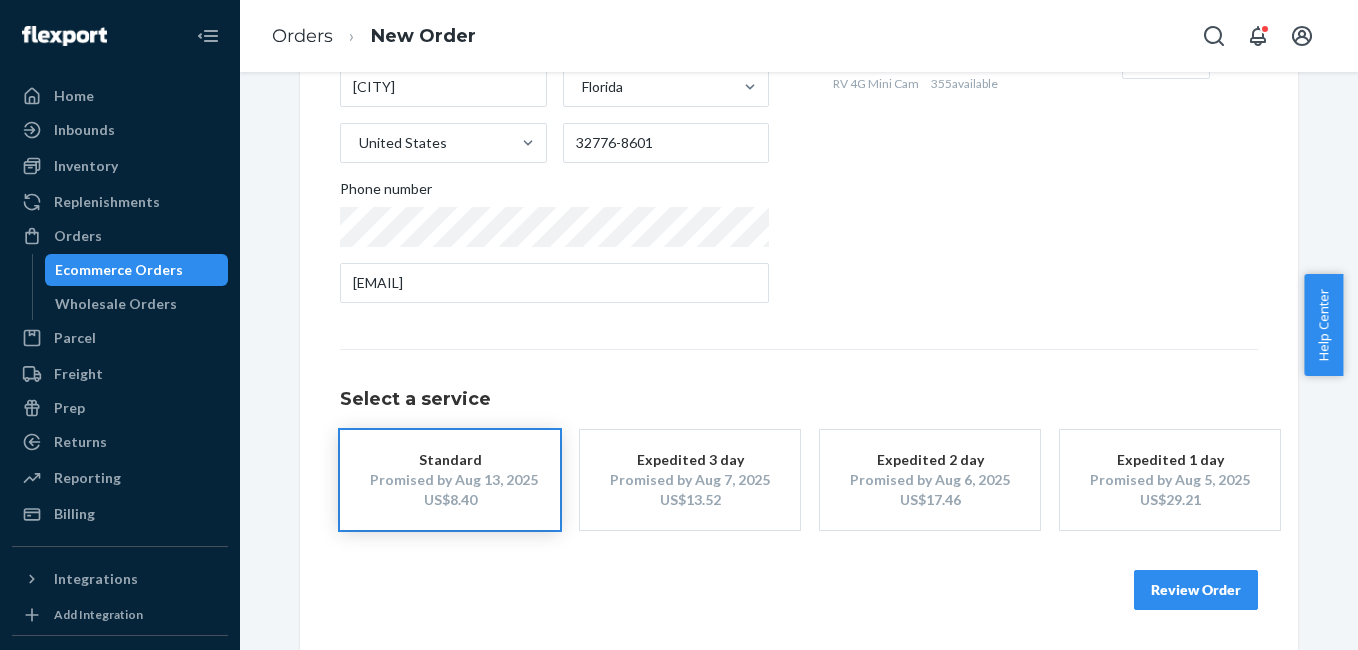 click on "Review Order" at bounding box center [1196, 590] 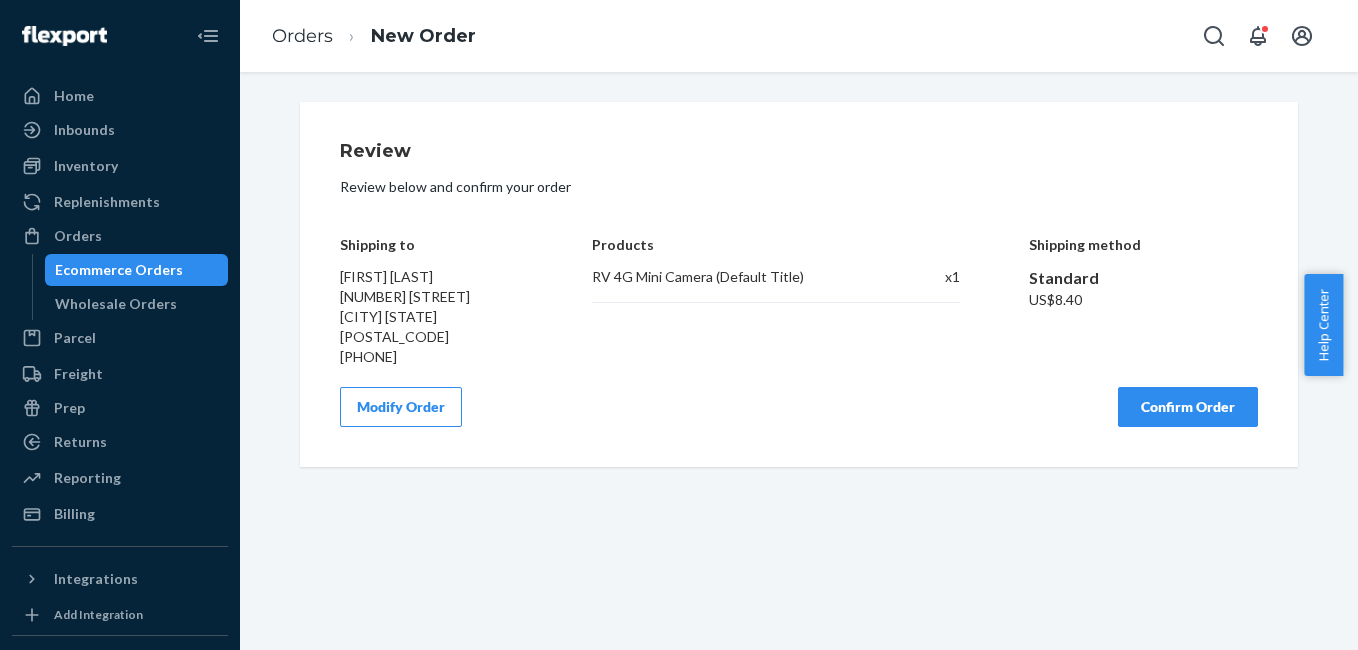 click on "Confirm Order" at bounding box center [1188, 407] 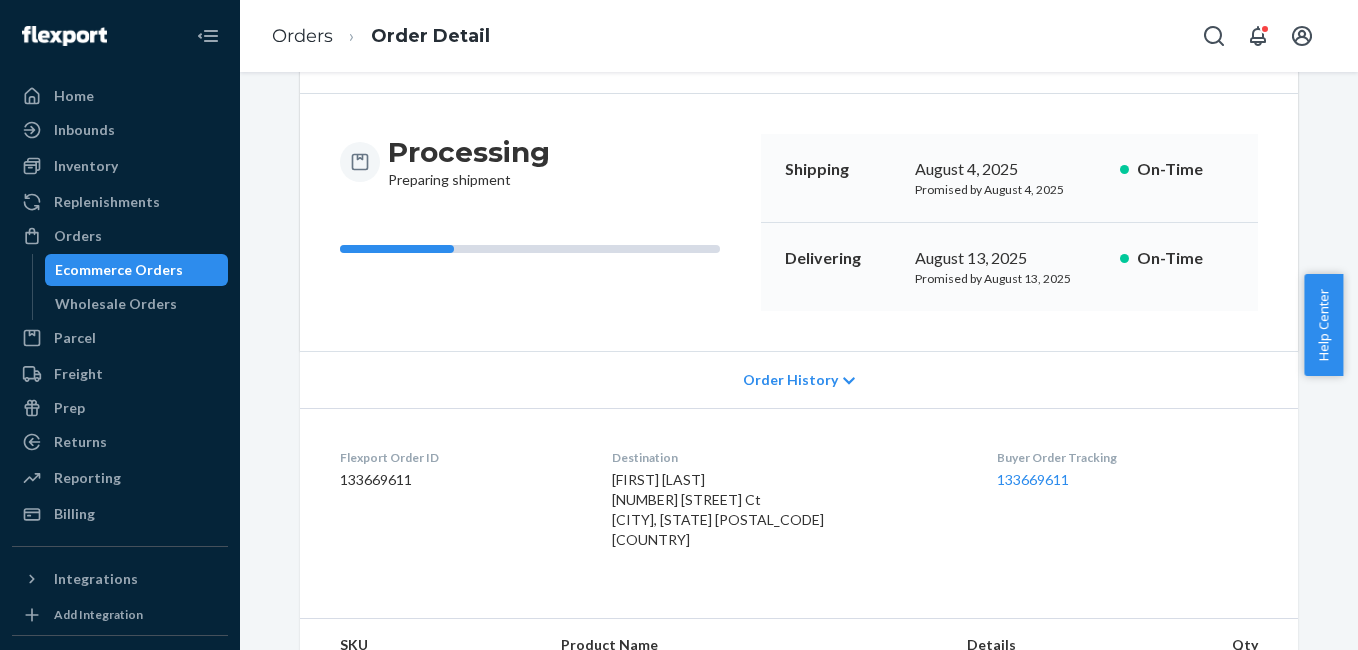 scroll, scrollTop: 249, scrollLeft: 0, axis: vertical 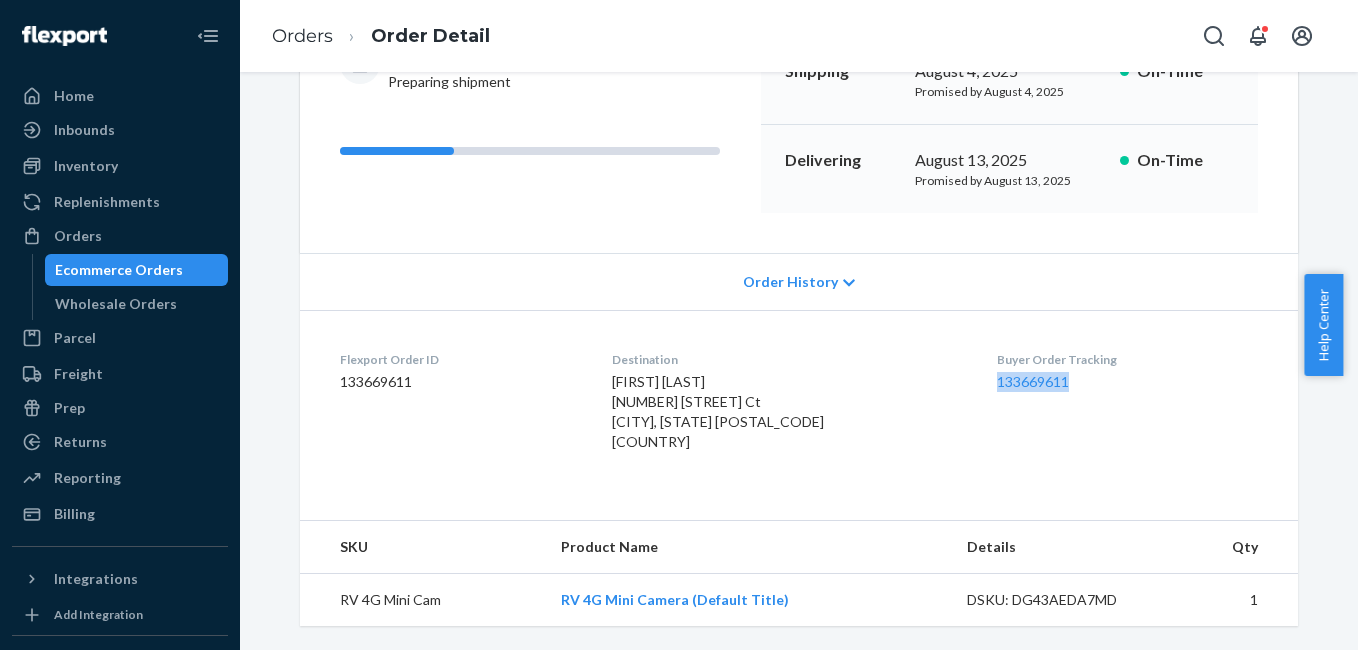drag, startPoint x: 967, startPoint y: 394, endPoint x: 1047, endPoint y: 395, distance: 80.00625 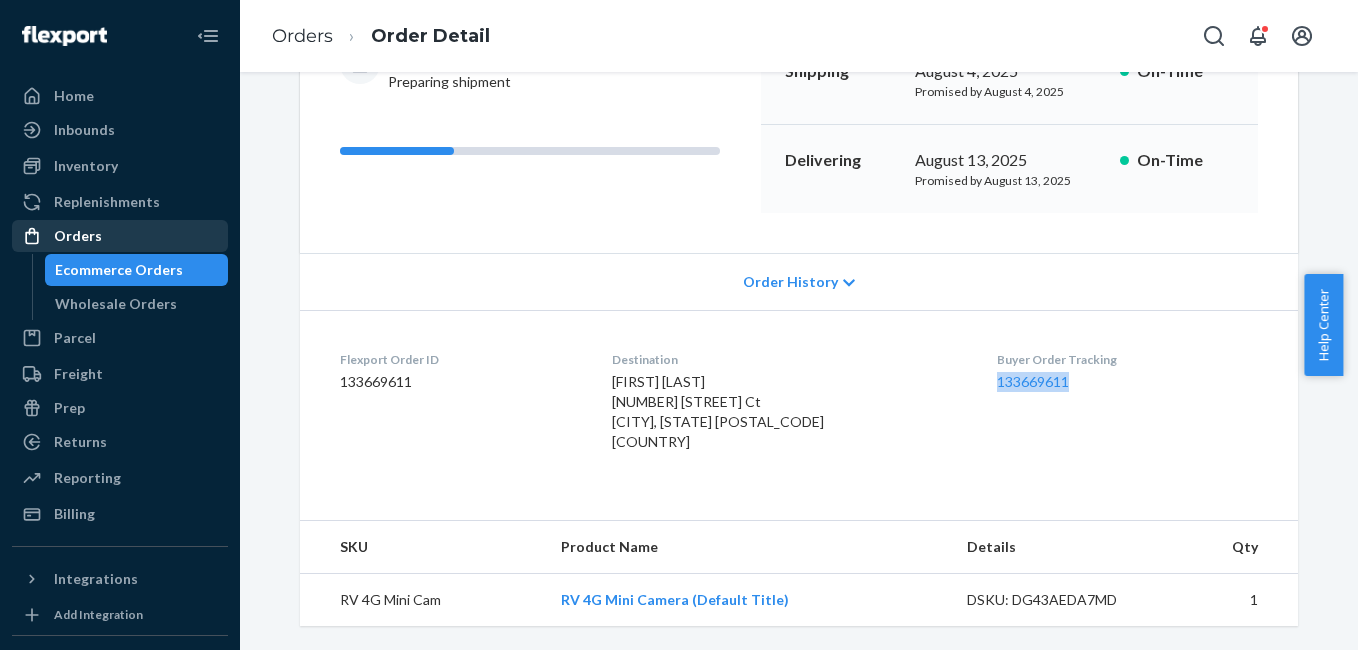 click on "Orders" at bounding box center (120, 236) 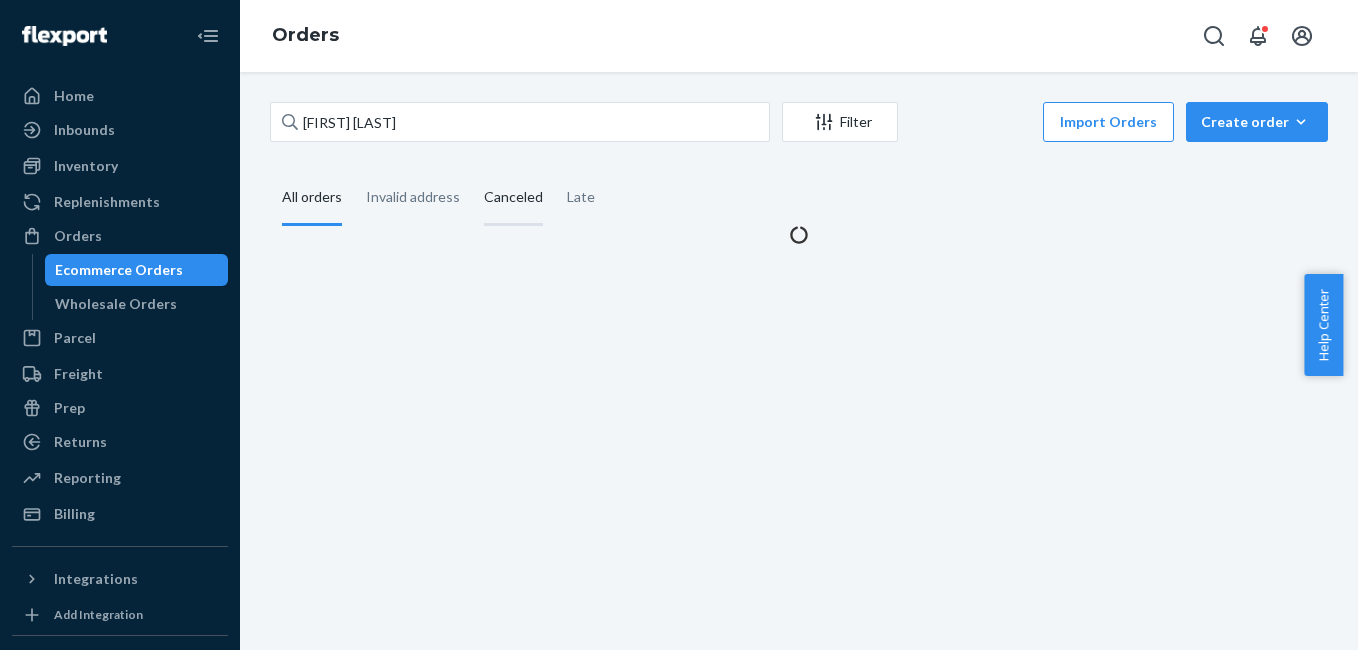 scroll, scrollTop: 0, scrollLeft: 0, axis: both 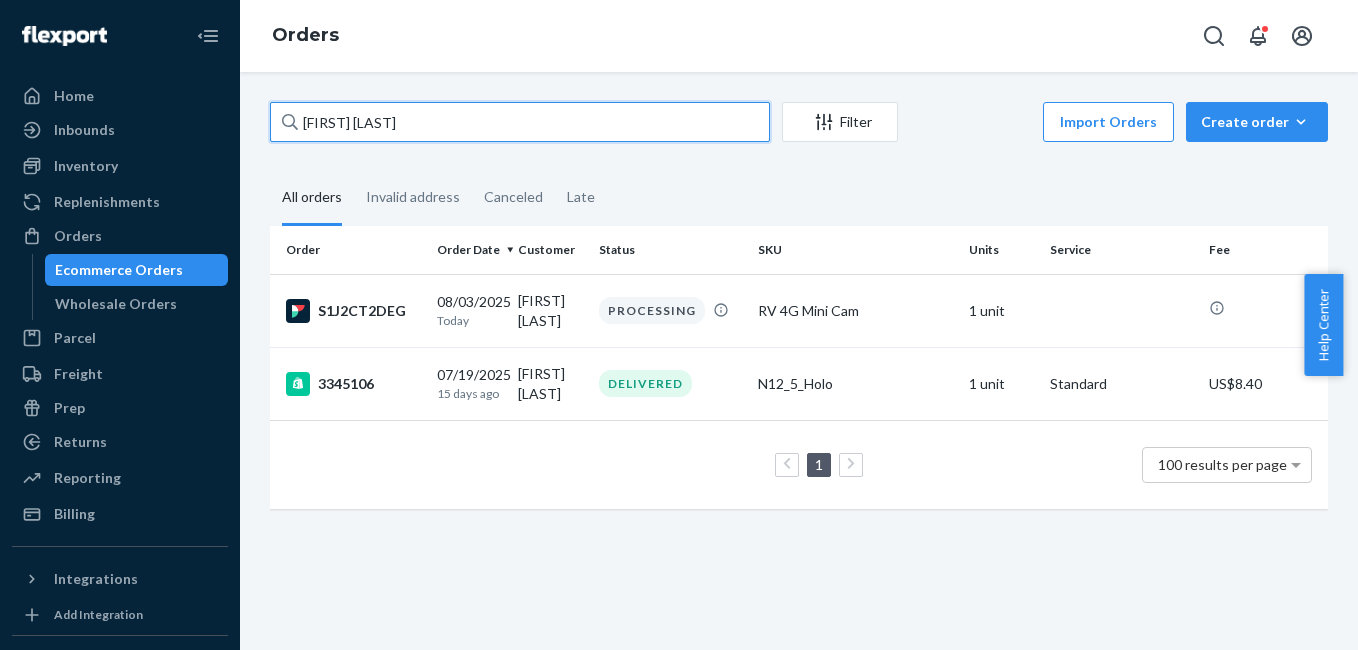 click on "[FIRST] [LAST]" at bounding box center [520, 122] 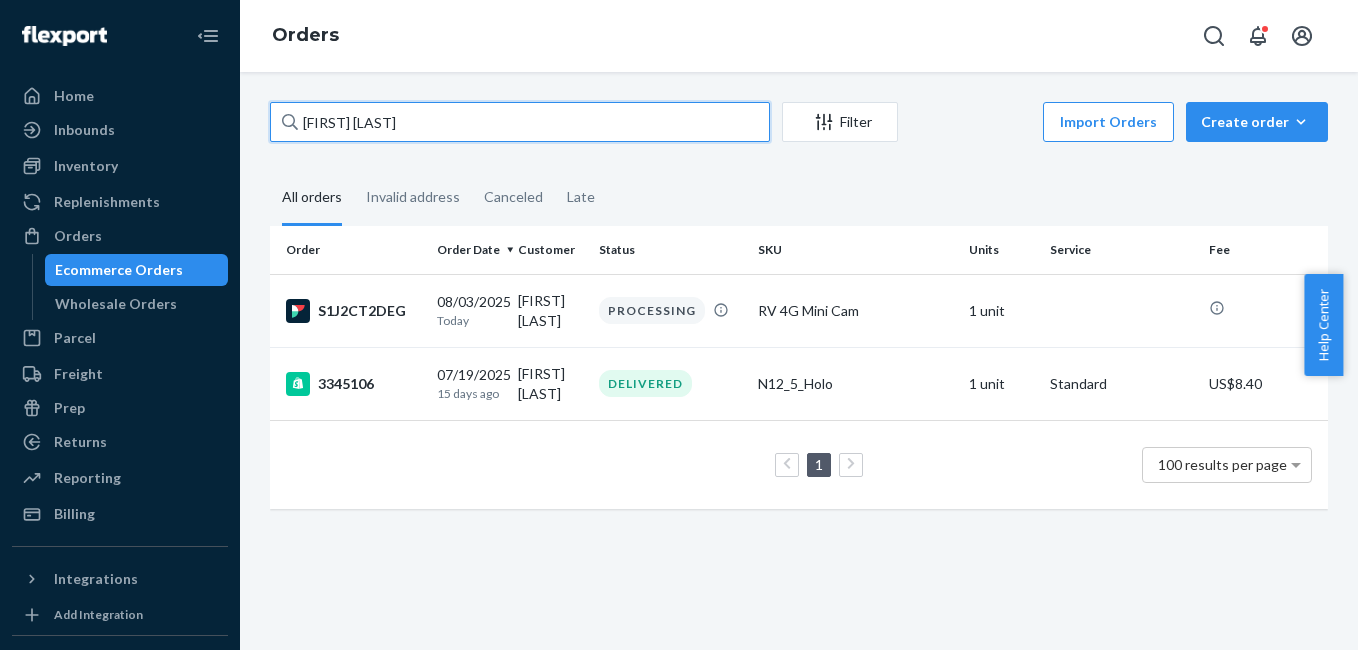 paste on "[FIRST] [LAST]" 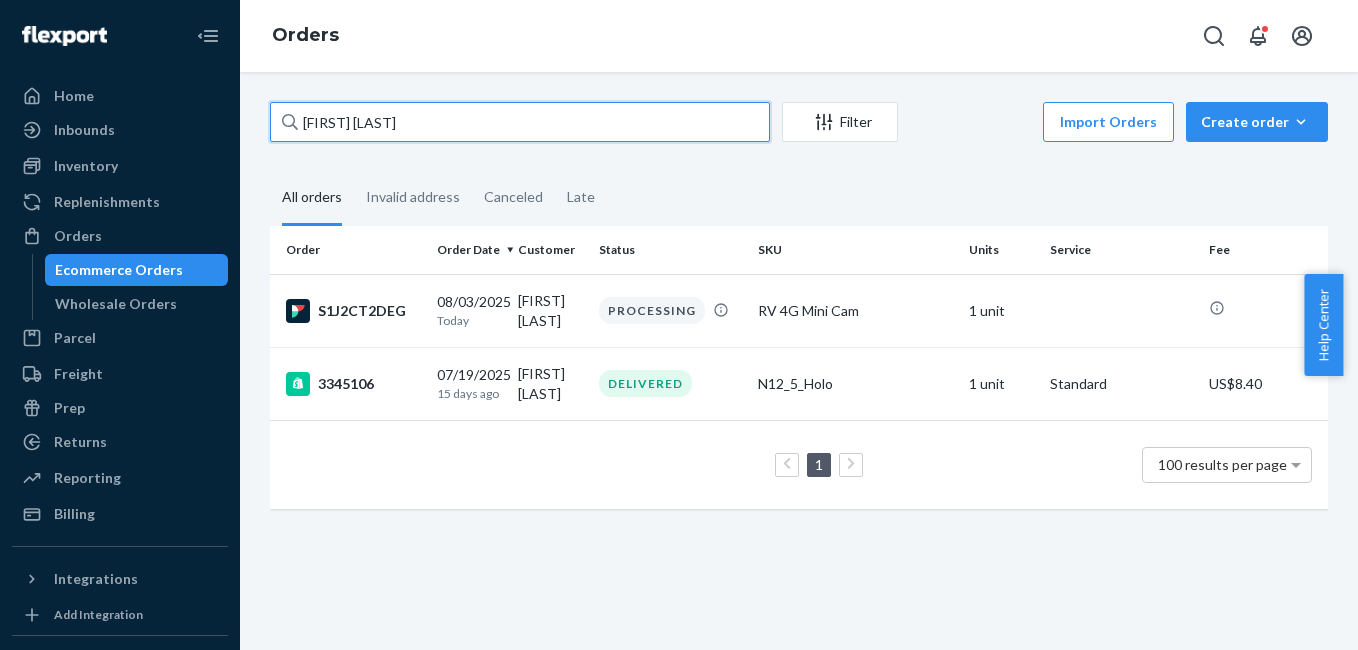 type on "[FIRST] [LAST]" 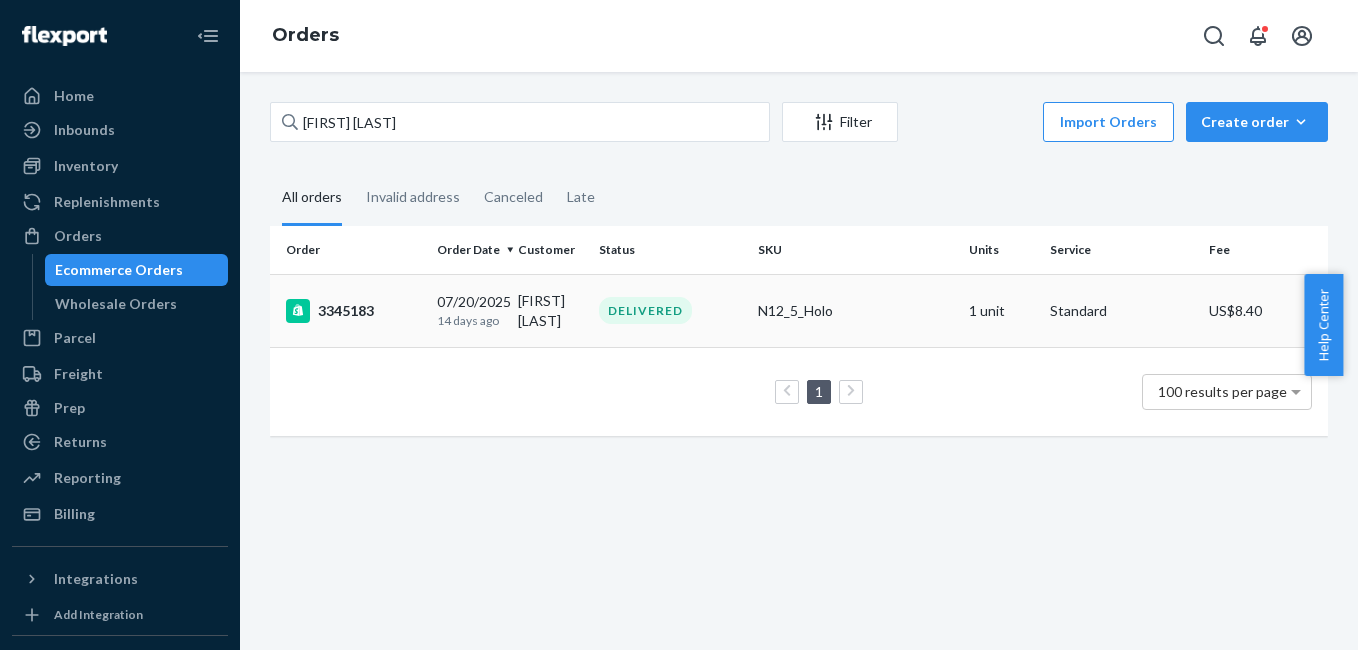 click on "3345183" at bounding box center [353, 311] 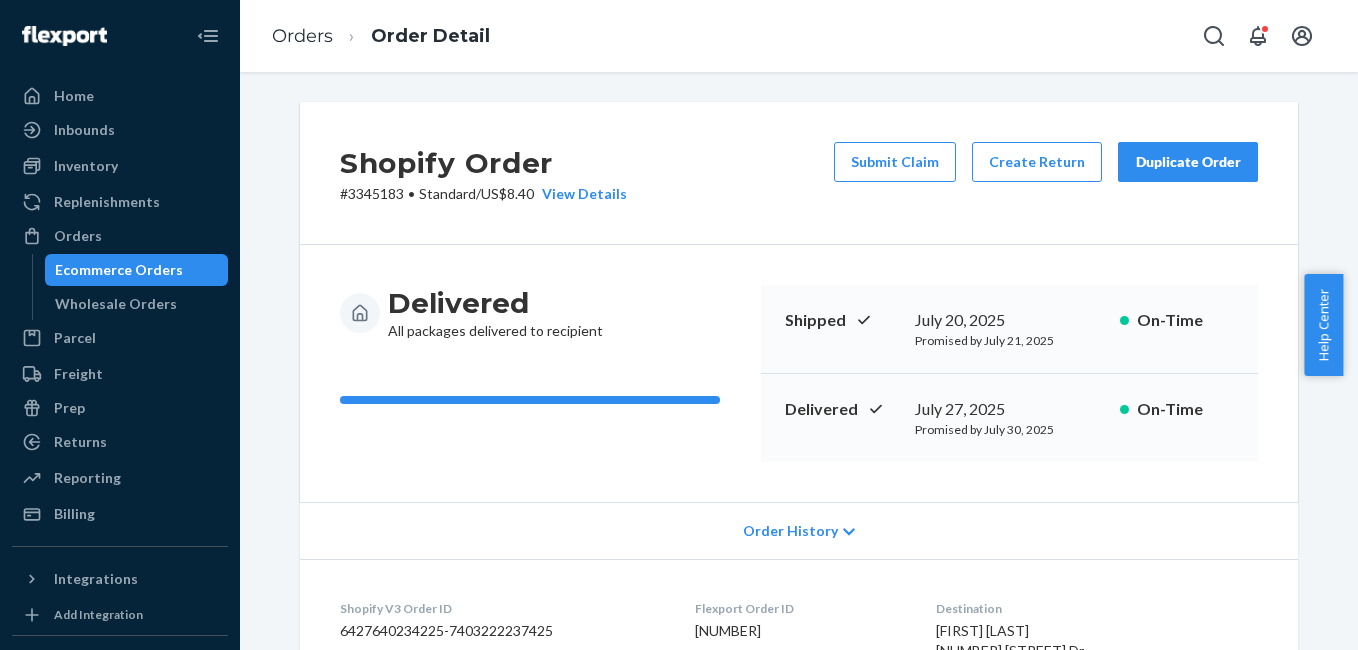 click on "Duplicate Order" at bounding box center (1188, 162) 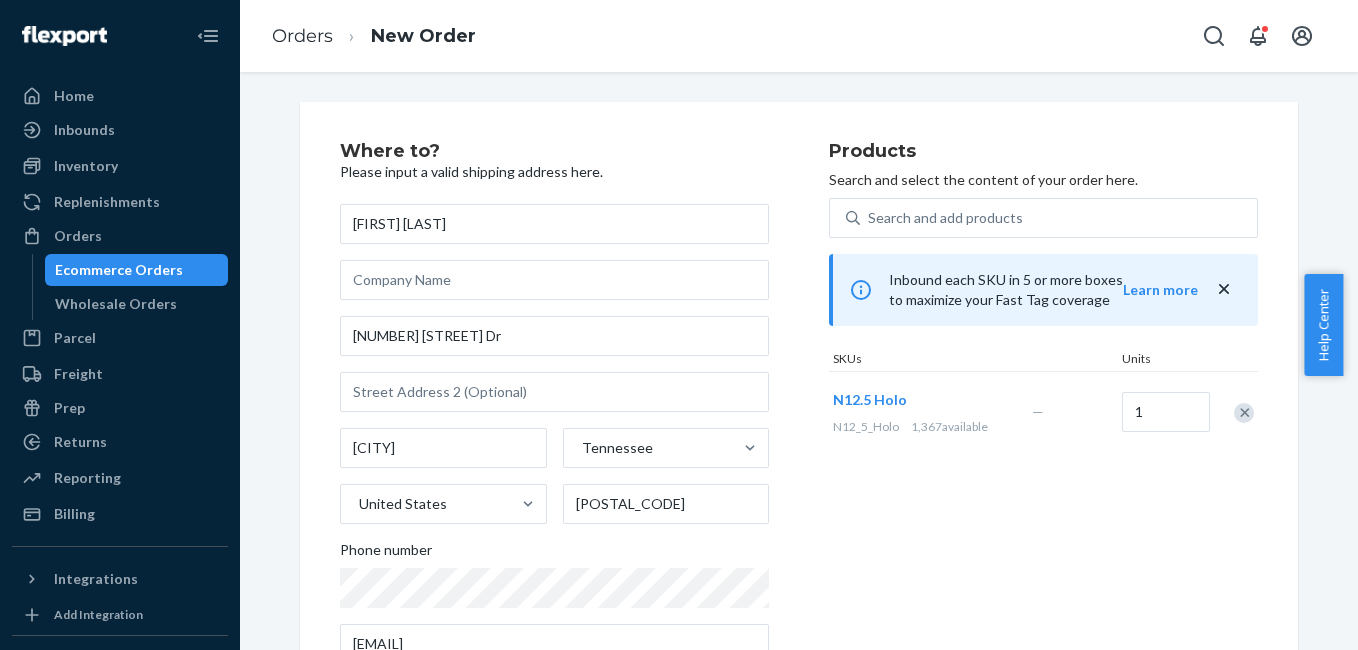 click at bounding box center (1244, 413) 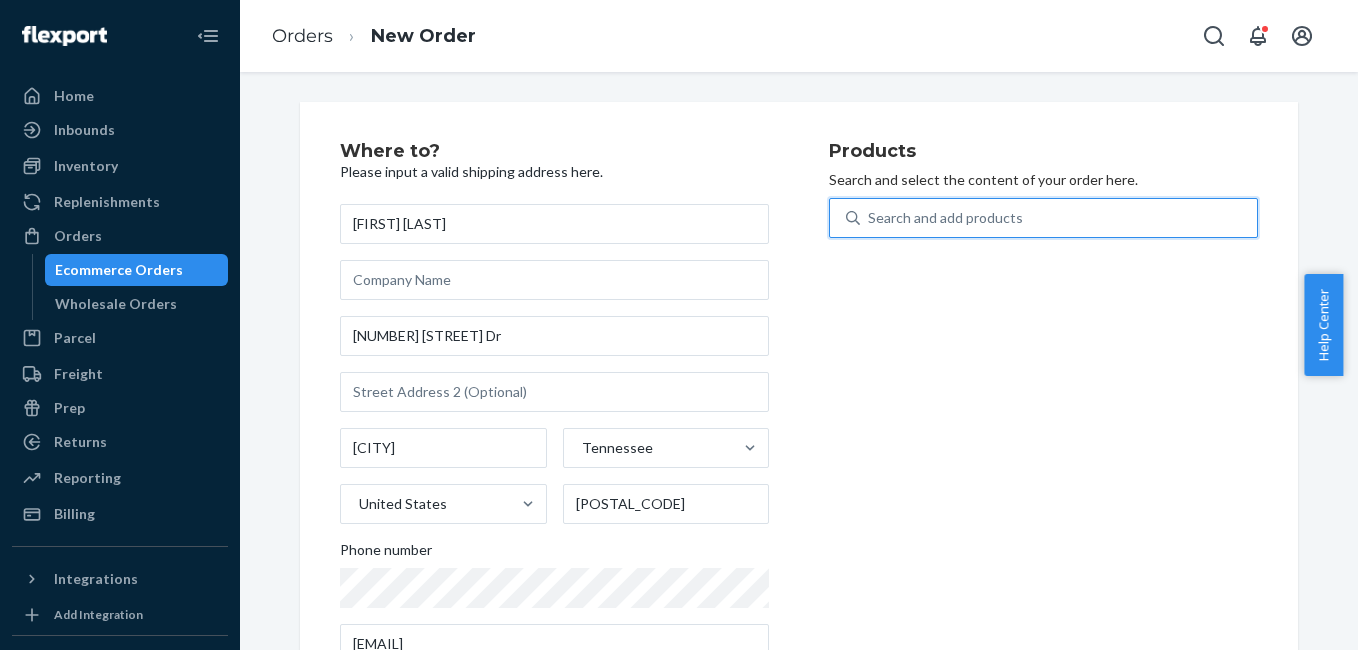 click on "Search and add products" at bounding box center [945, 218] 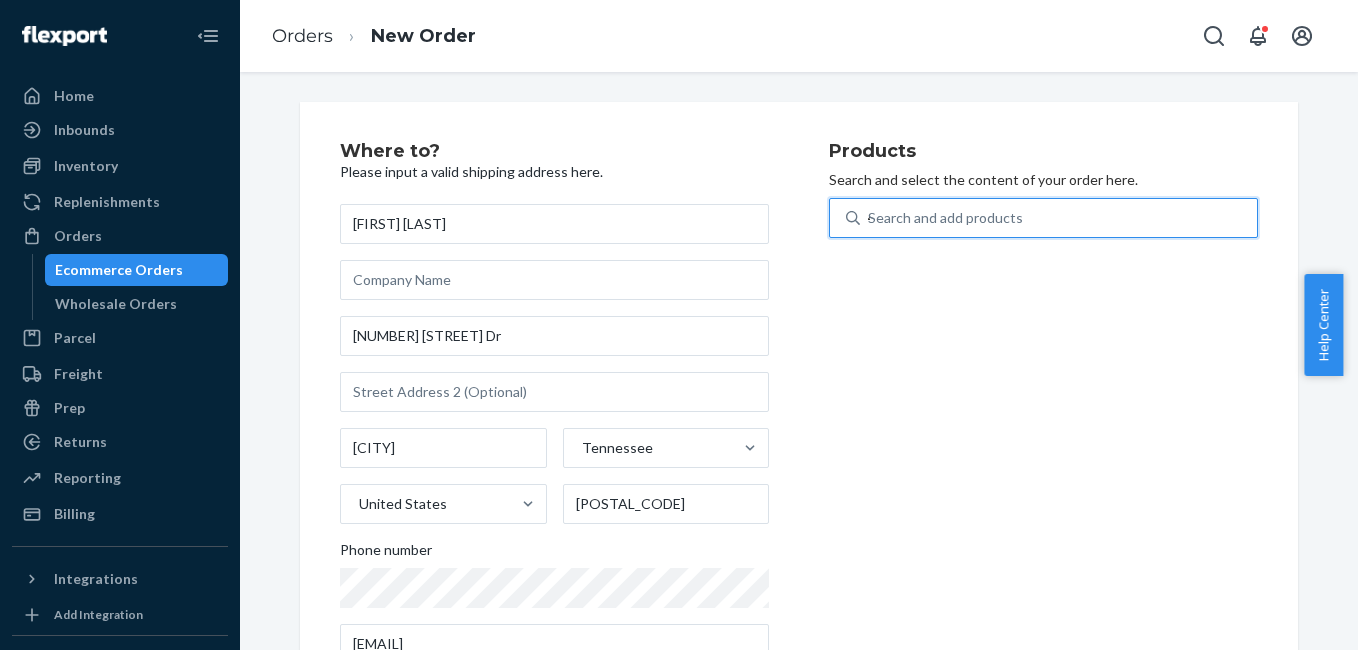 type on "4g" 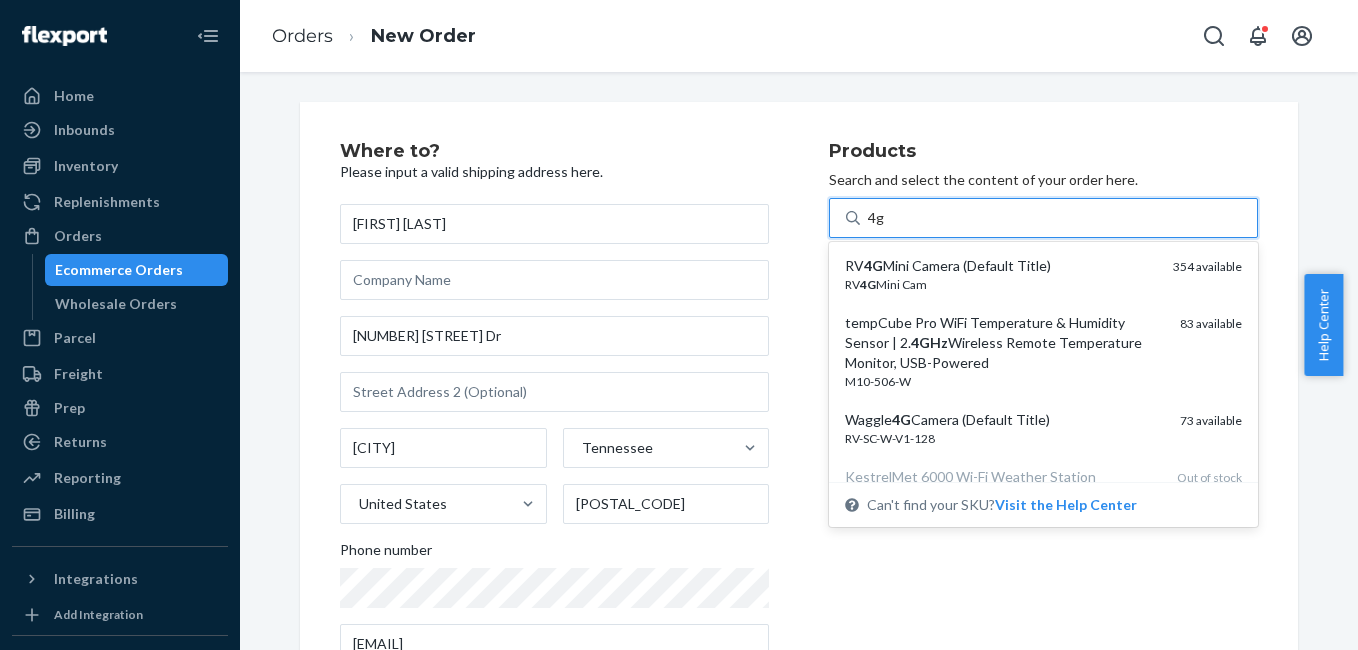 click on "RV  4G  Mini Camera (Default Title)" at bounding box center (1001, 266) 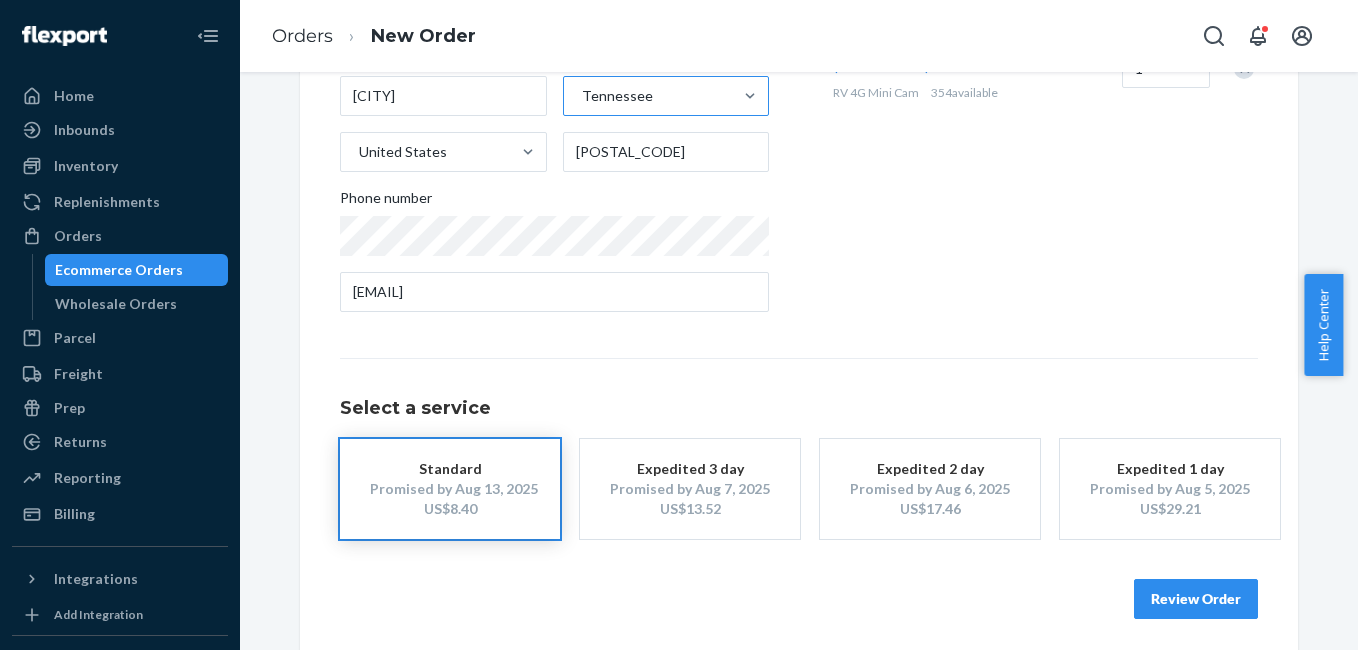 scroll, scrollTop: 361, scrollLeft: 0, axis: vertical 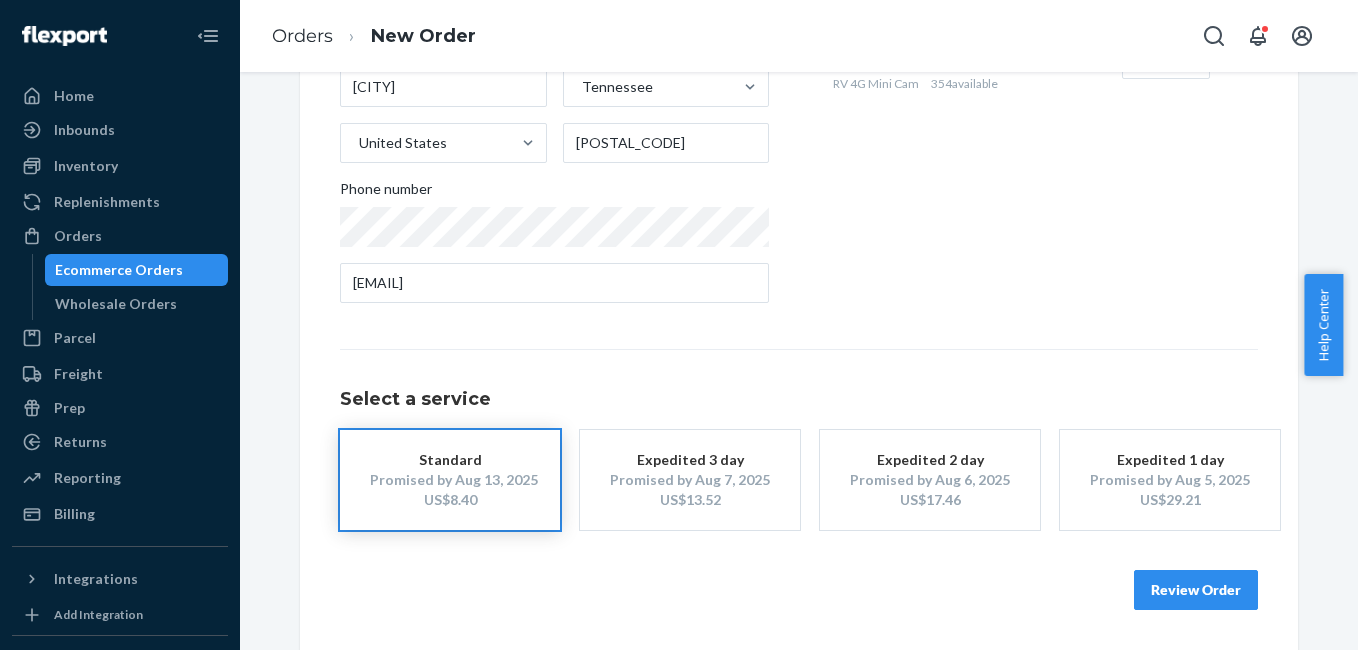 click on "Review Order" at bounding box center (1196, 590) 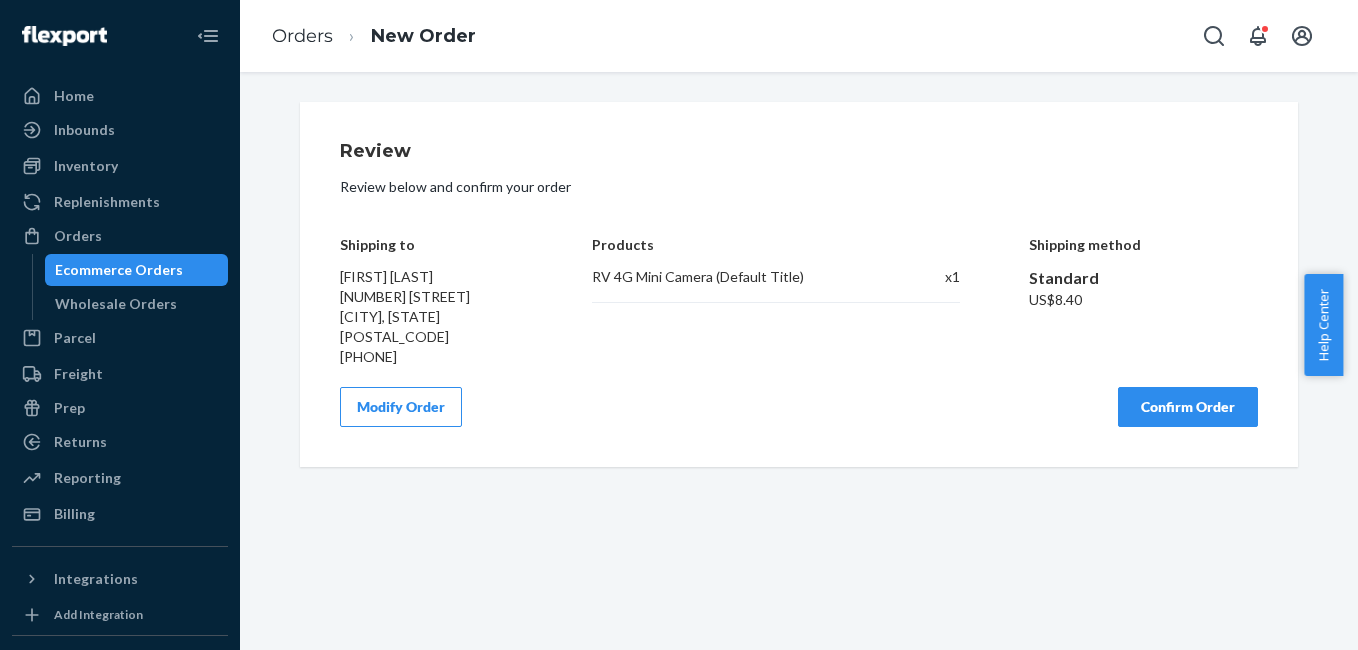scroll, scrollTop: 0, scrollLeft: 0, axis: both 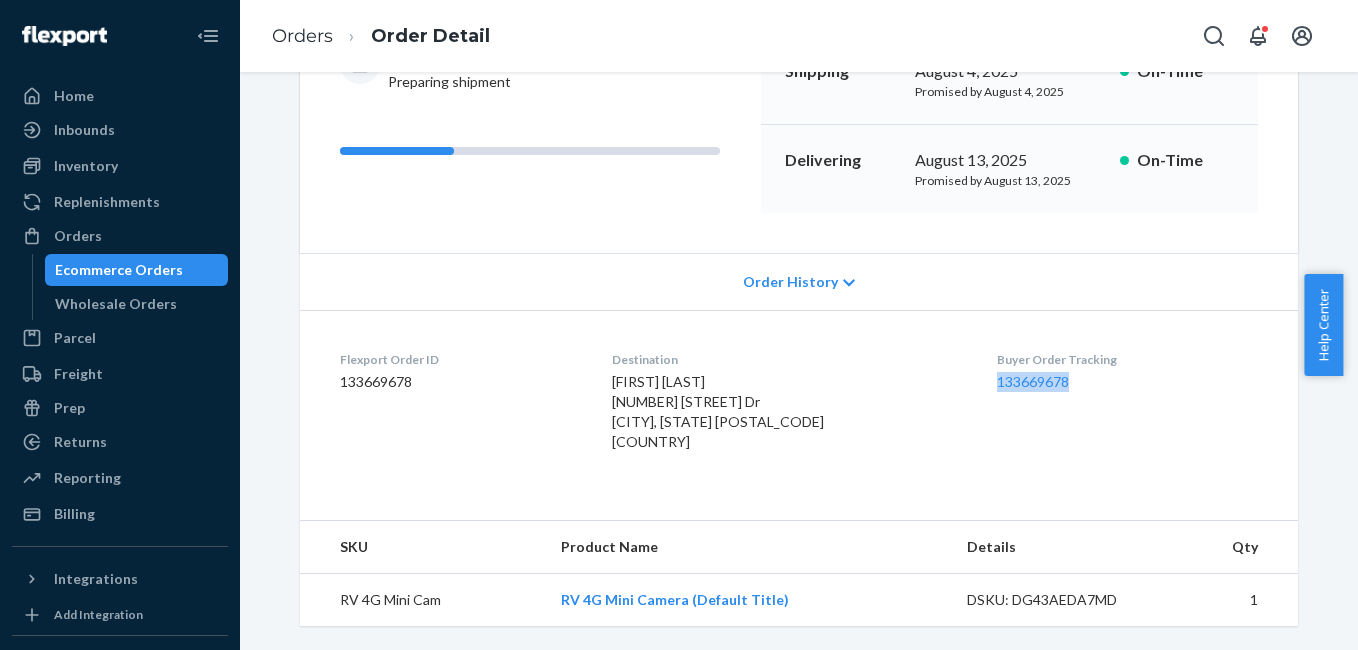 drag, startPoint x: 972, startPoint y: 380, endPoint x: 1059, endPoint y: 390, distance: 87.57283 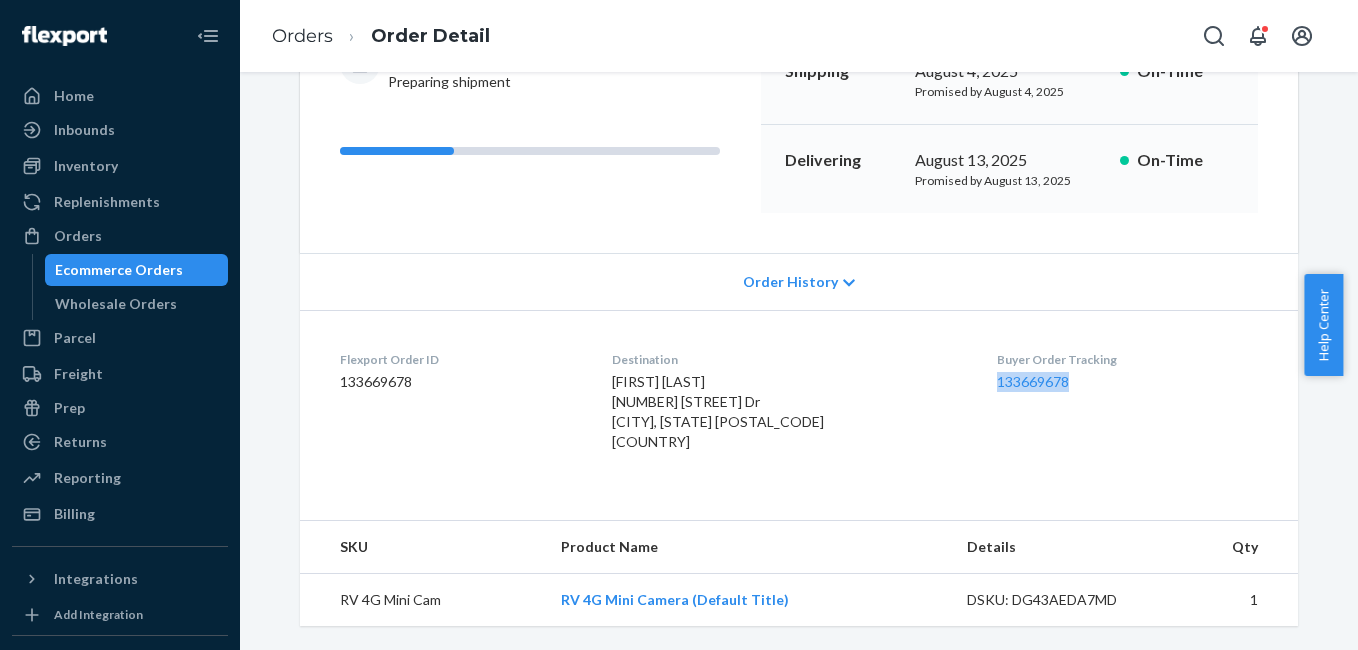 click on "Flexport Order ID [NUMBER] Destination [FIRST] [LAST]
[NUMBER] [STREET]
[CITY] [STATE] [POSTAL_CODE]
US Buyer Order Tracking [NUMBER]" at bounding box center [799, 405] 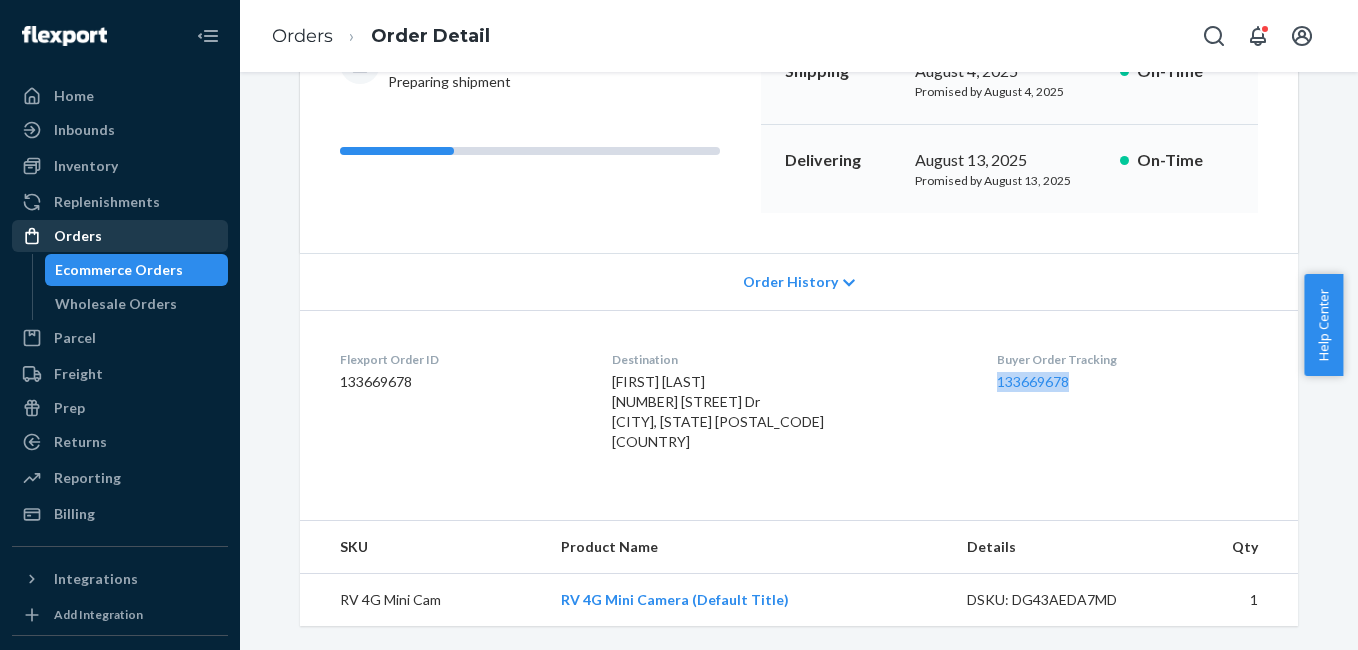 click on "Orders" at bounding box center (120, 236) 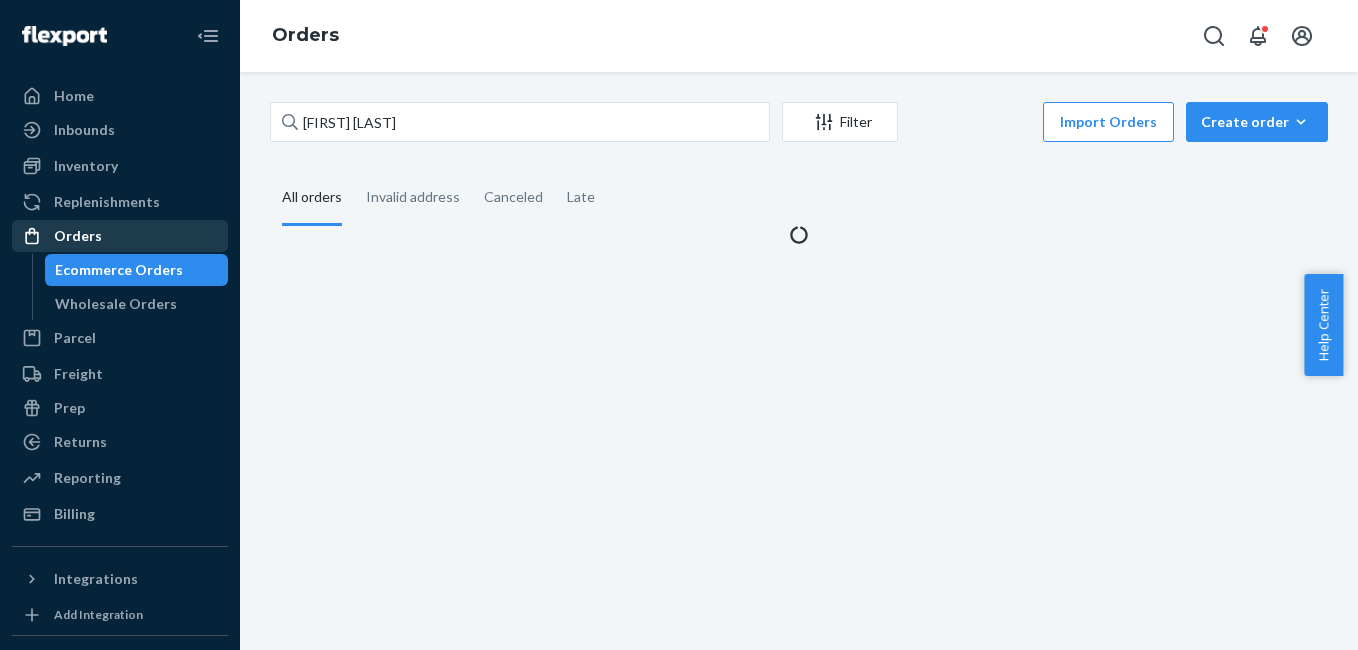 scroll, scrollTop: 0, scrollLeft: 0, axis: both 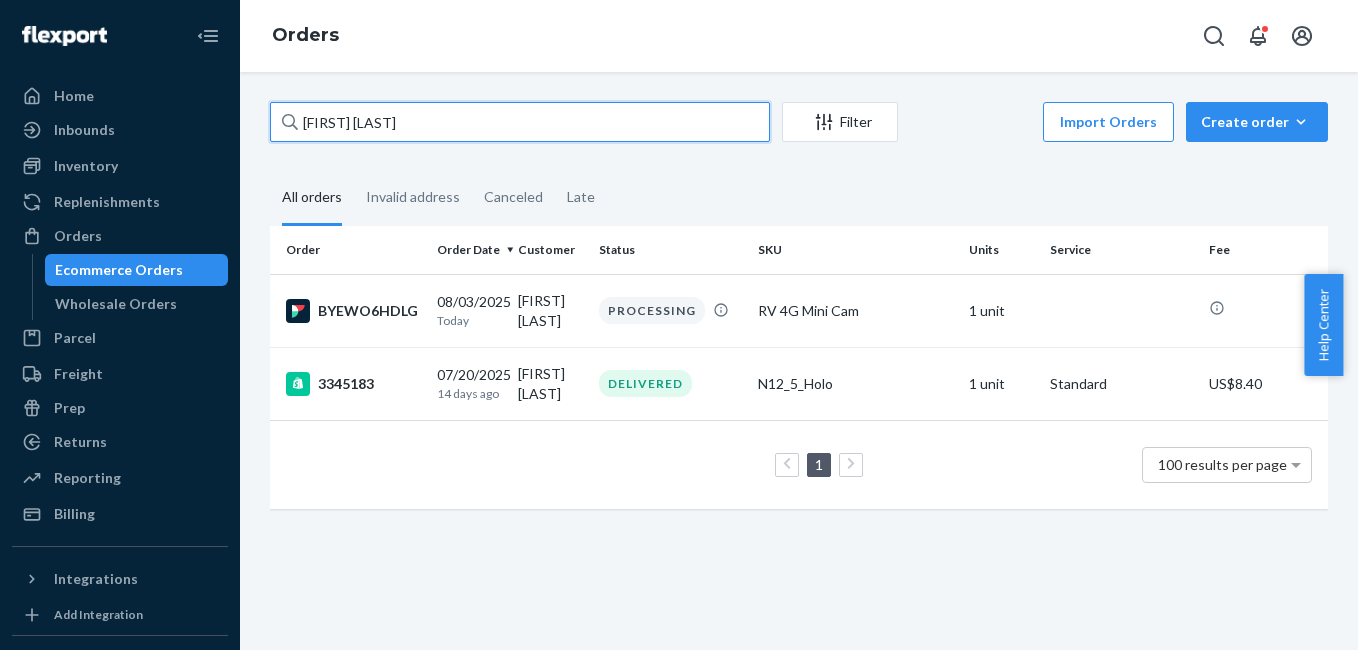 click on "[FIRST] [LAST]" at bounding box center [520, 122] 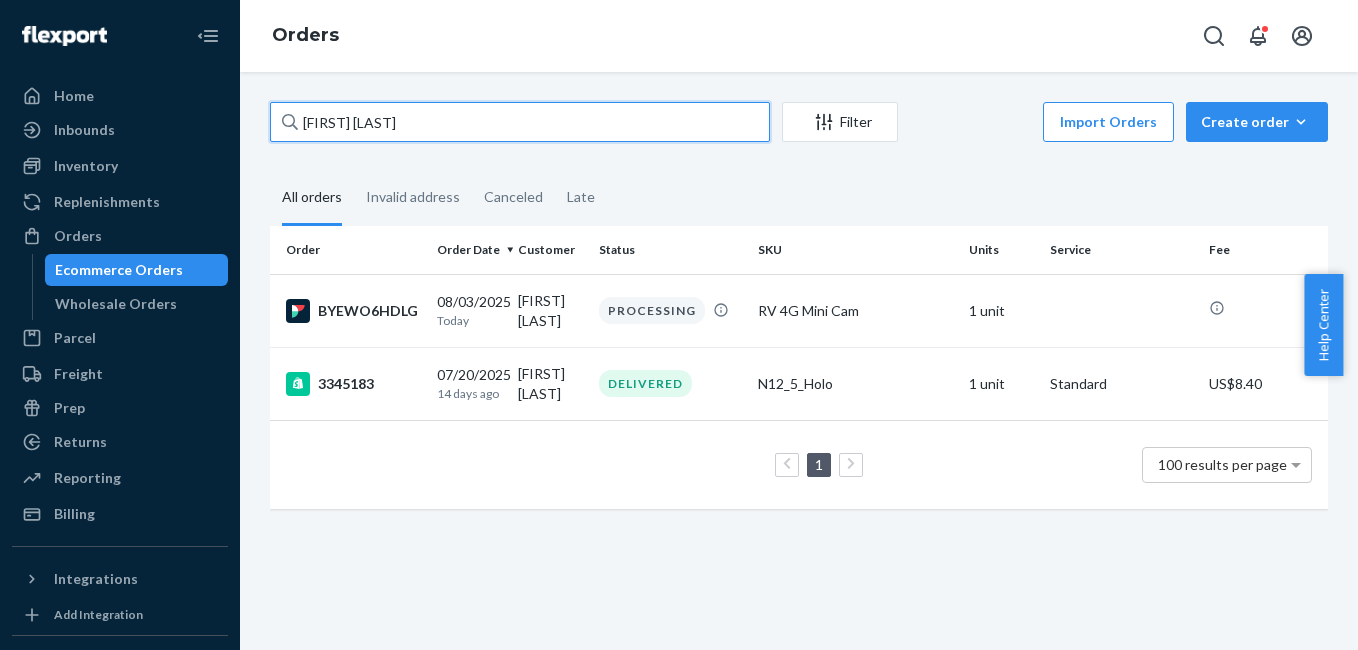paste on "[FIRST] [LAST]" 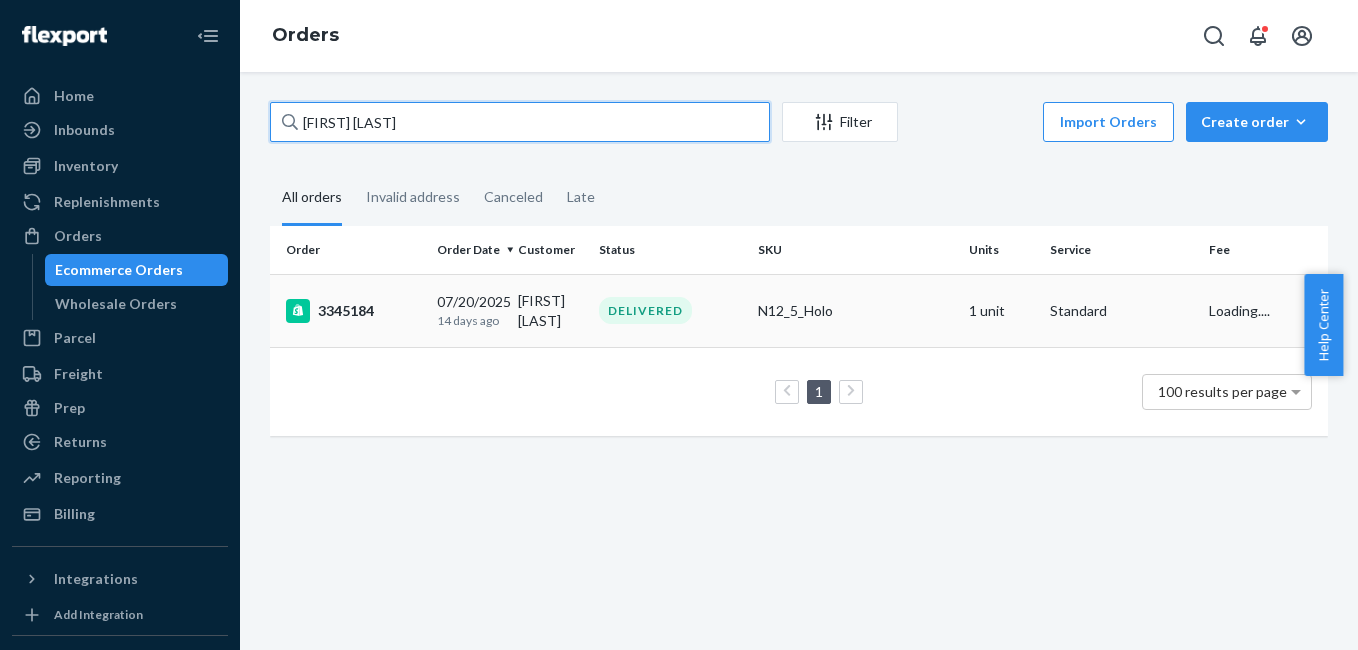 type on "[FIRST] [LAST]" 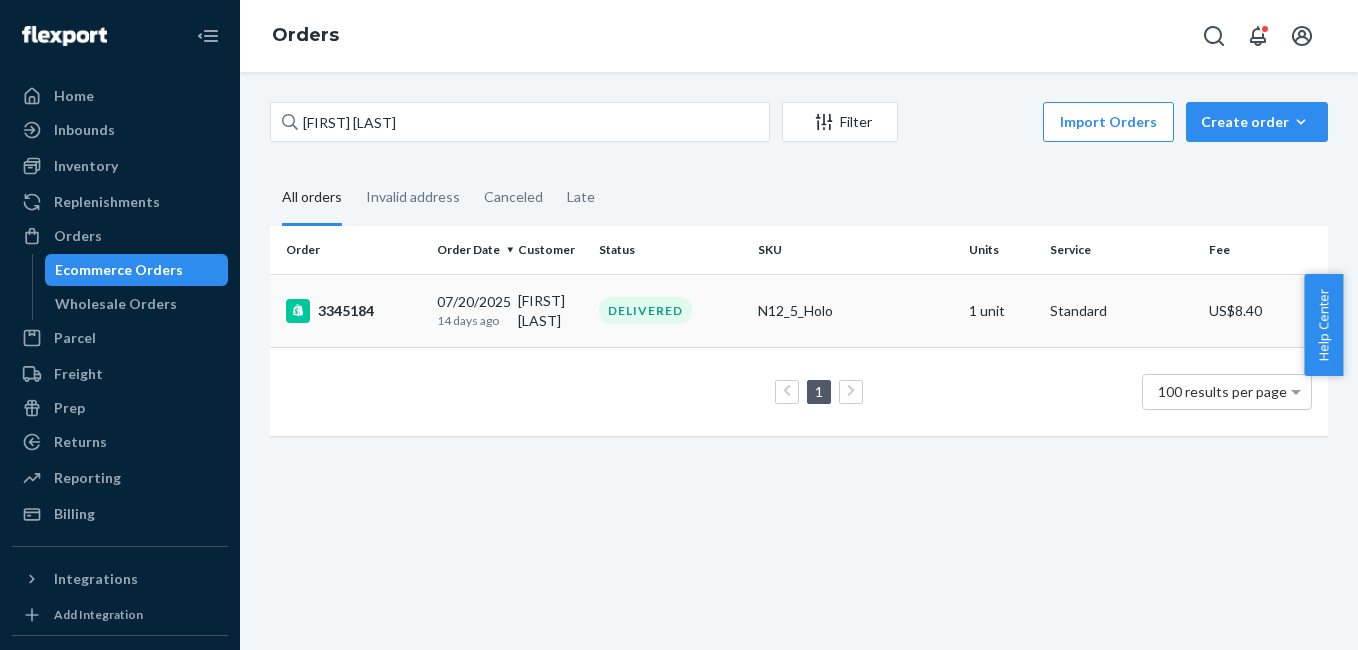 click on "3345184" at bounding box center [353, 311] 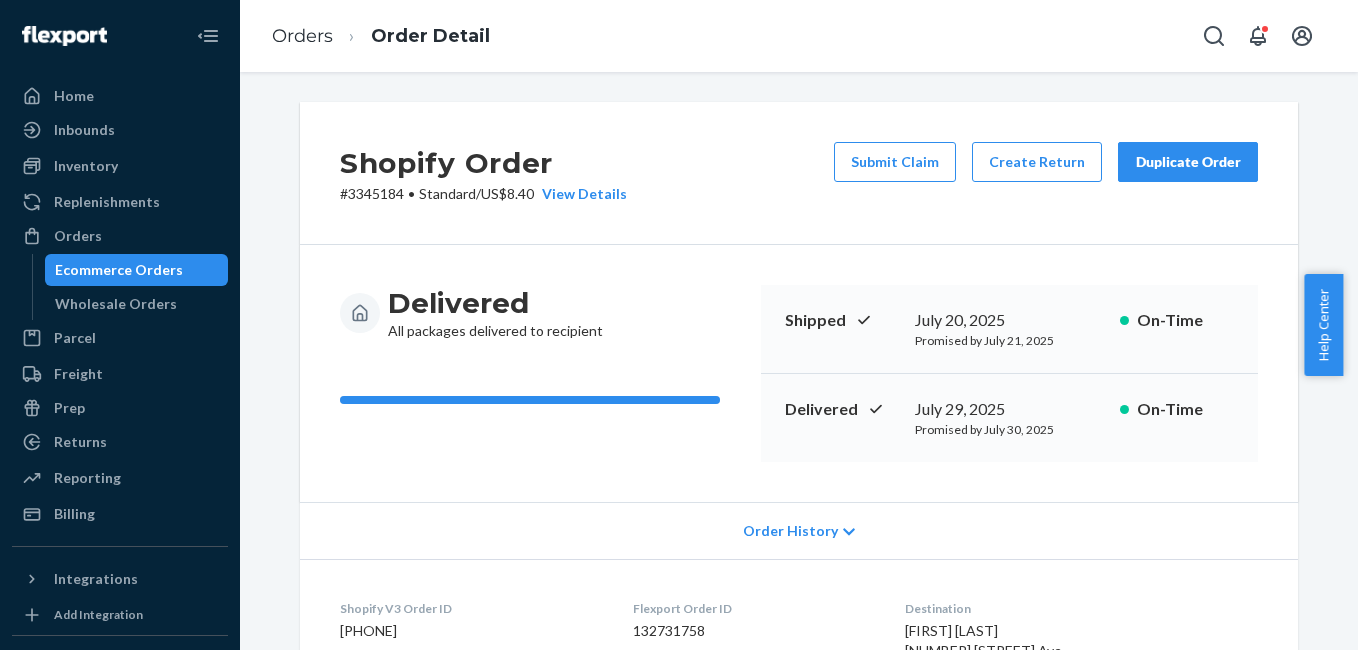 click on "Duplicate Order" at bounding box center (1188, 162) 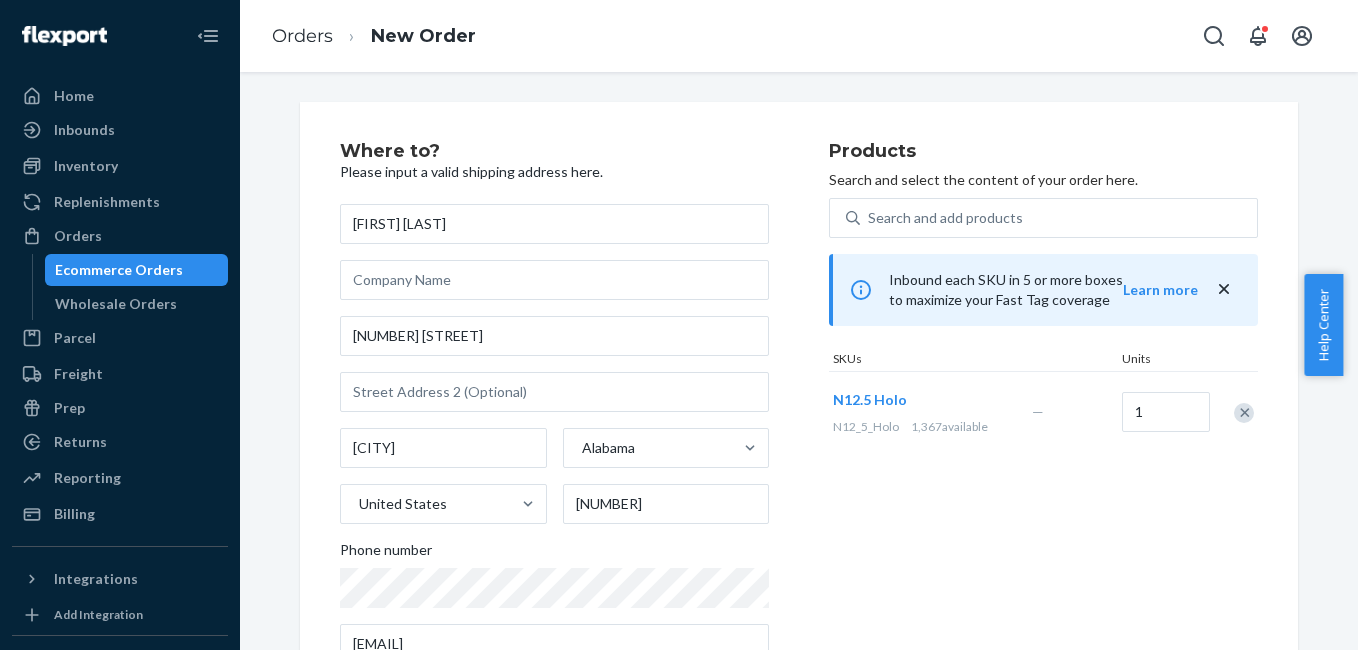 click at bounding box center [1244, 413] 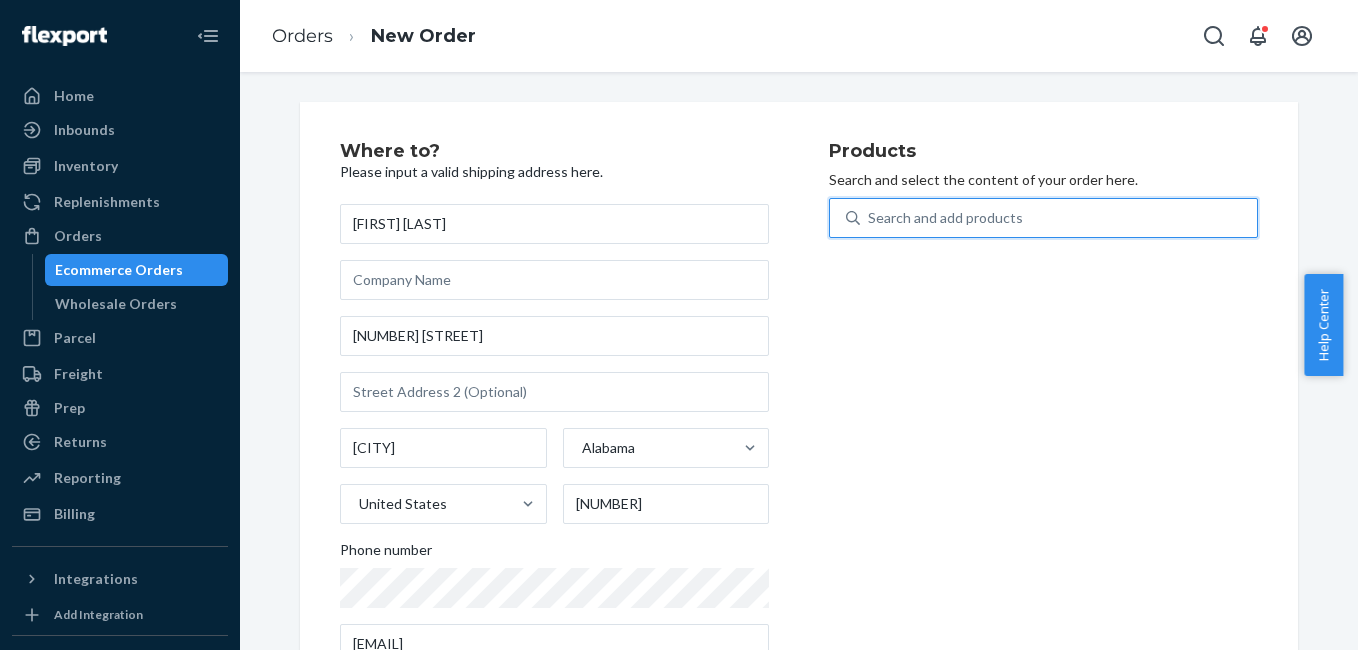 click on "Search and add products" at bounding box center (945, 218) 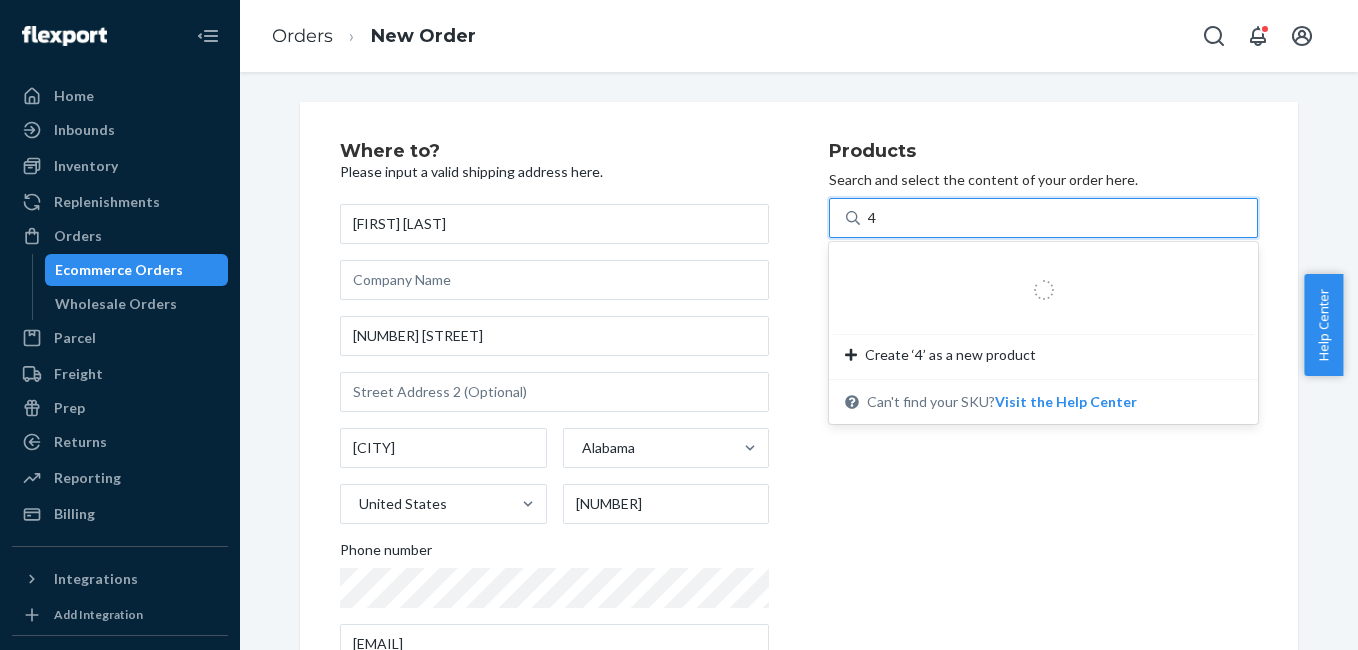 type on "4g" 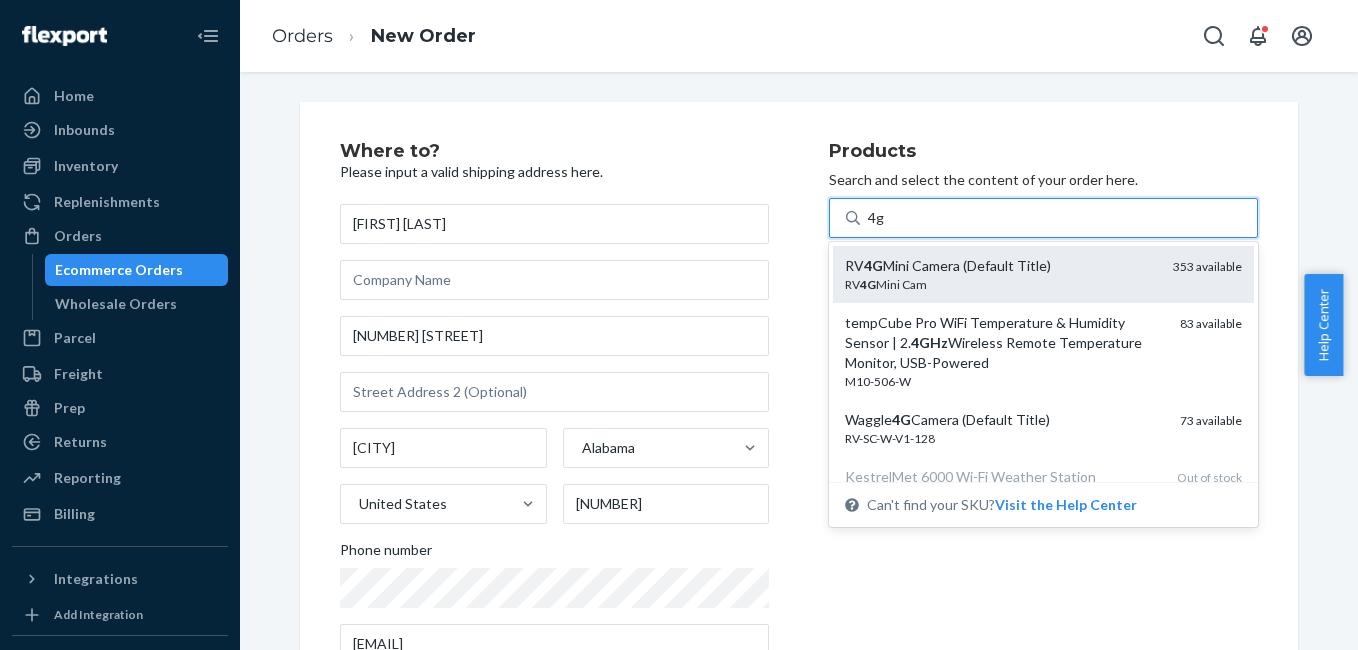 click on "RV  4G  Mini Cam" at bounding box center [1001, 284] 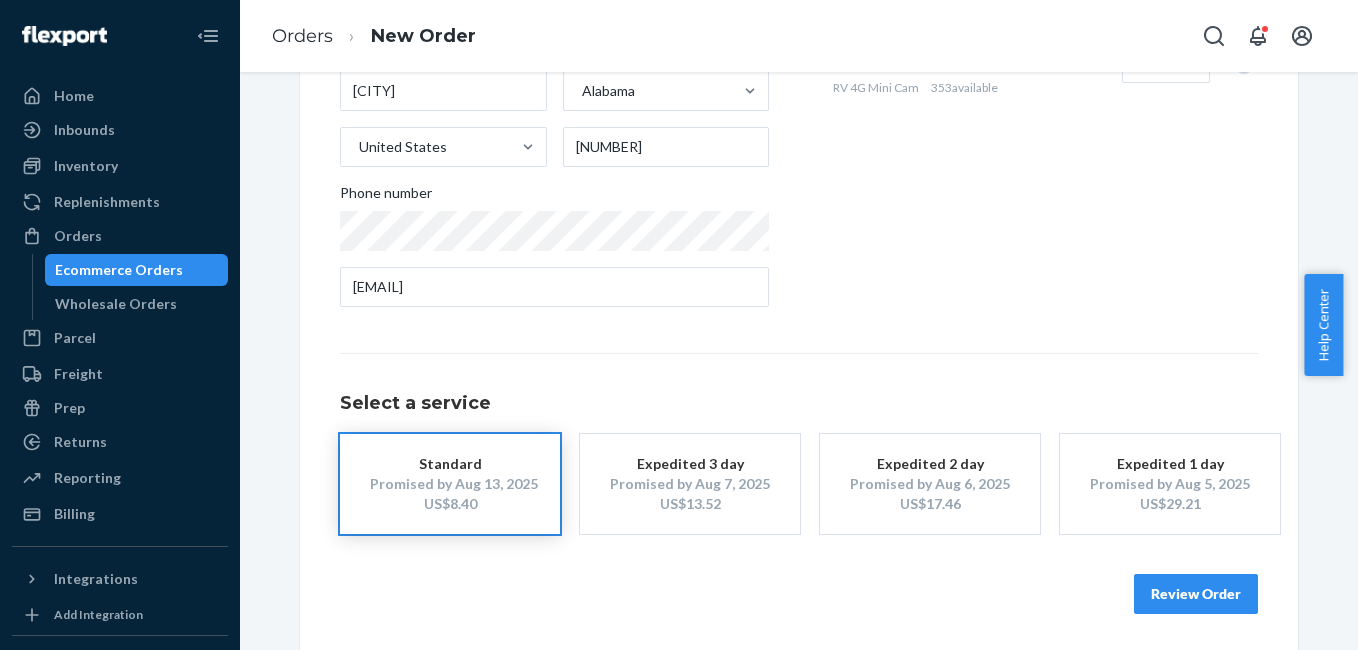 scroll, scrollTop: 361, scrollLeft: 0, axis: vertical 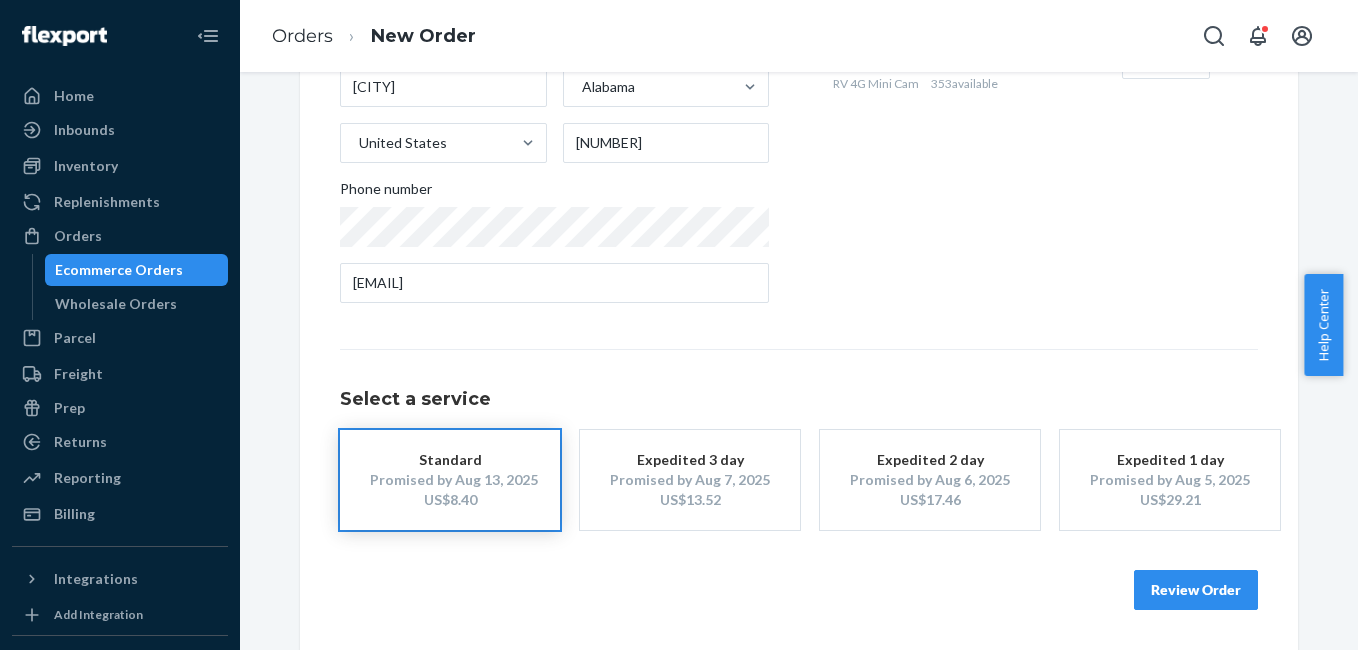 click on "Review Order" at bounding box center [1196, 590] 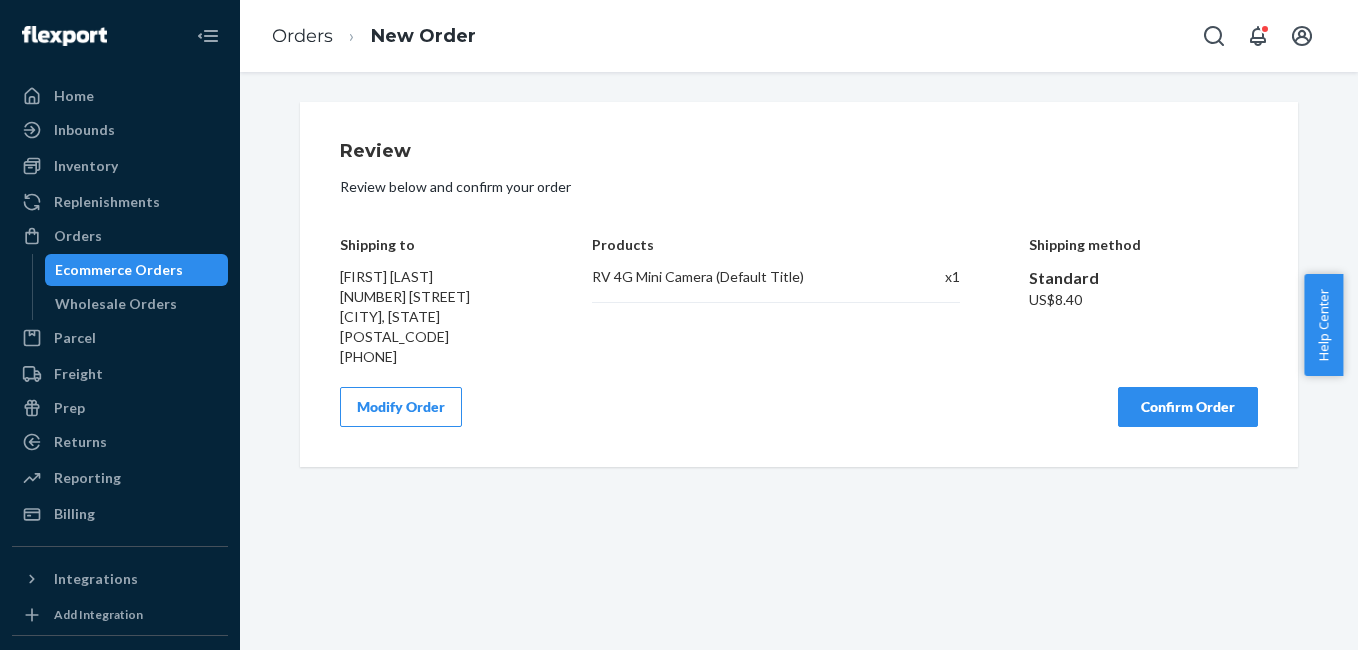 scroll, scrollTop: 0, scrollLeft: 0, axis: both 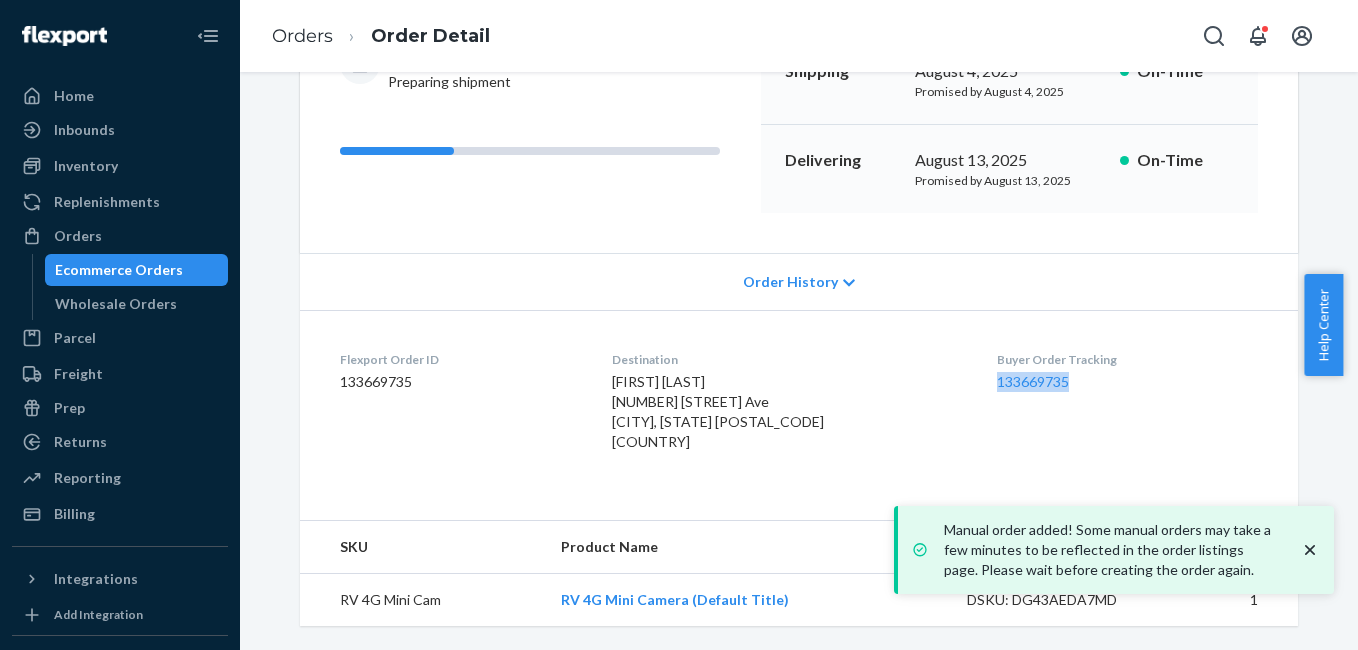 drag, startPoint x: 961, startPoint y: 389, endPoint x: 1074, endPoint y: 381, distance: 113.28283 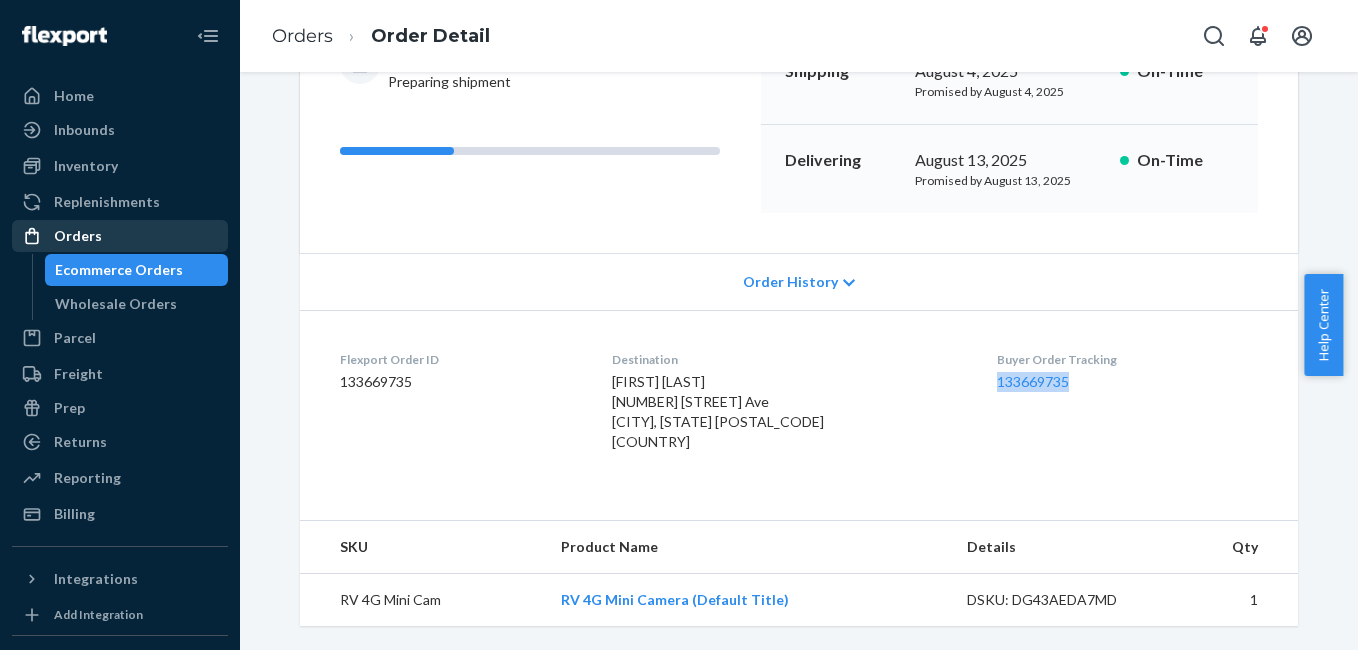 click on "Orders" at bounding box center [78, 236] 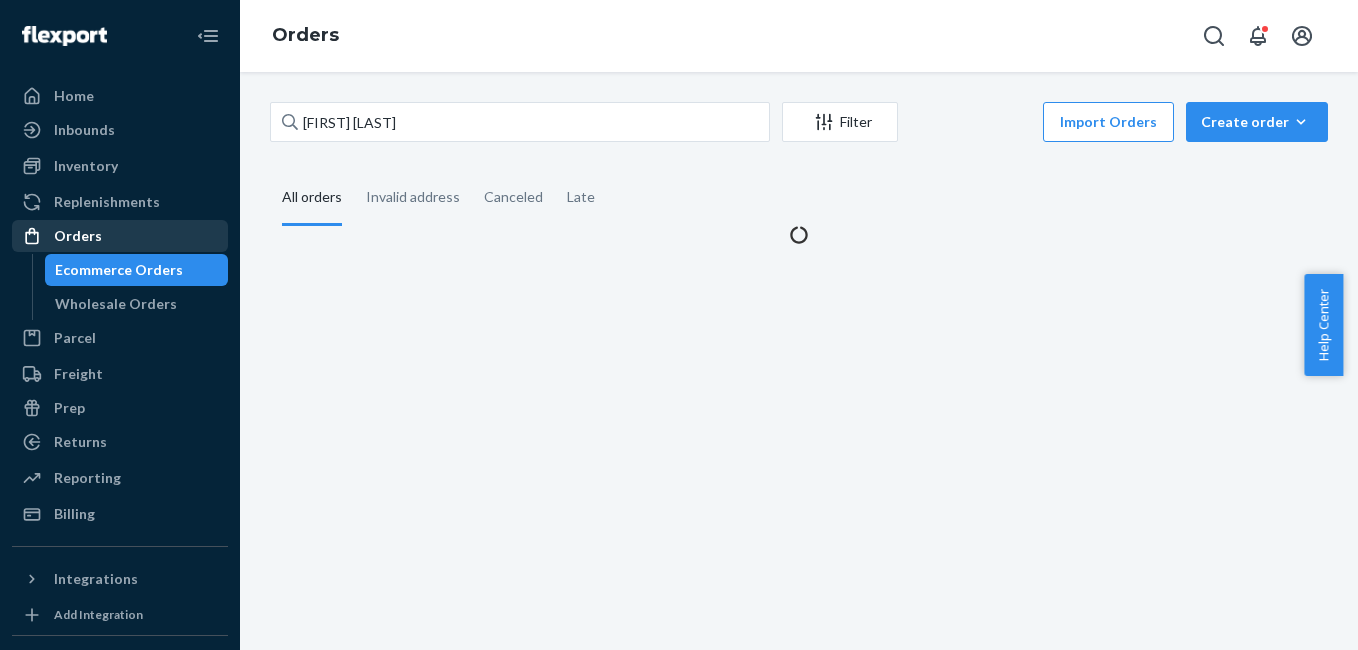 scroll, scrollTop: 0, scrollLeft: 0, axis: both 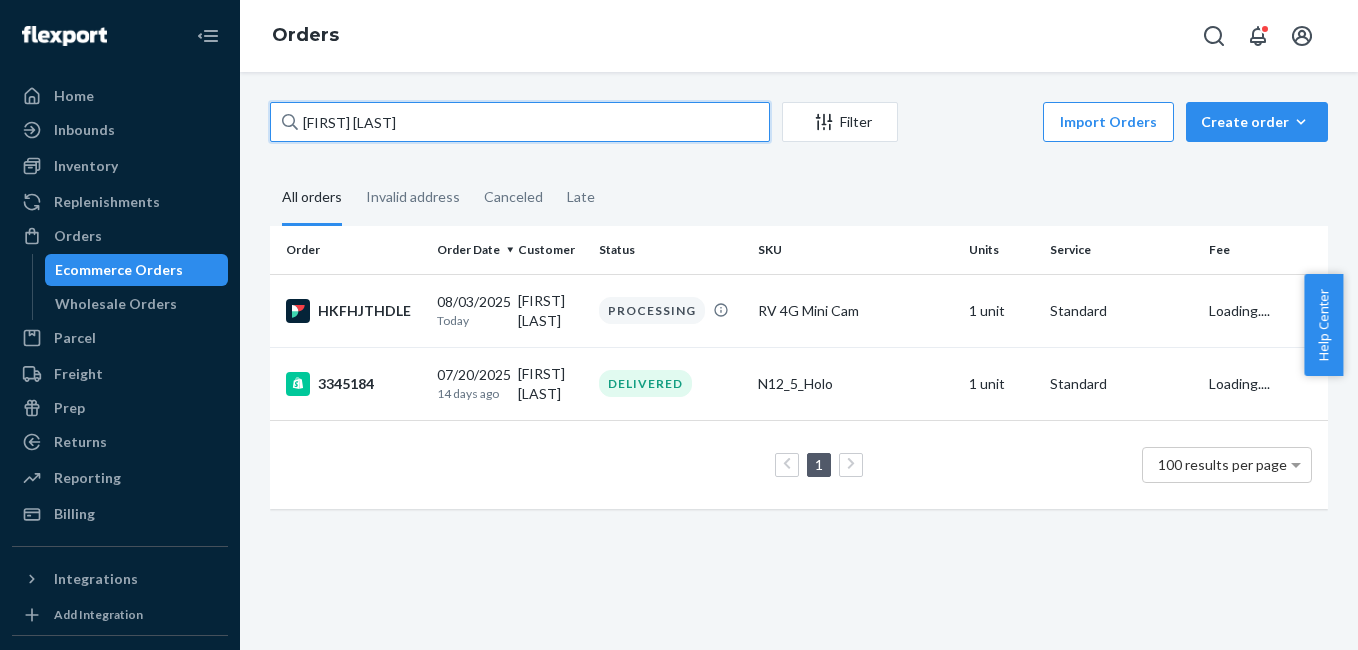 drag, startPoint x: 418, startPoint y: 123, endPoint x: 426, endPoint y: 115, distance: 11.313708 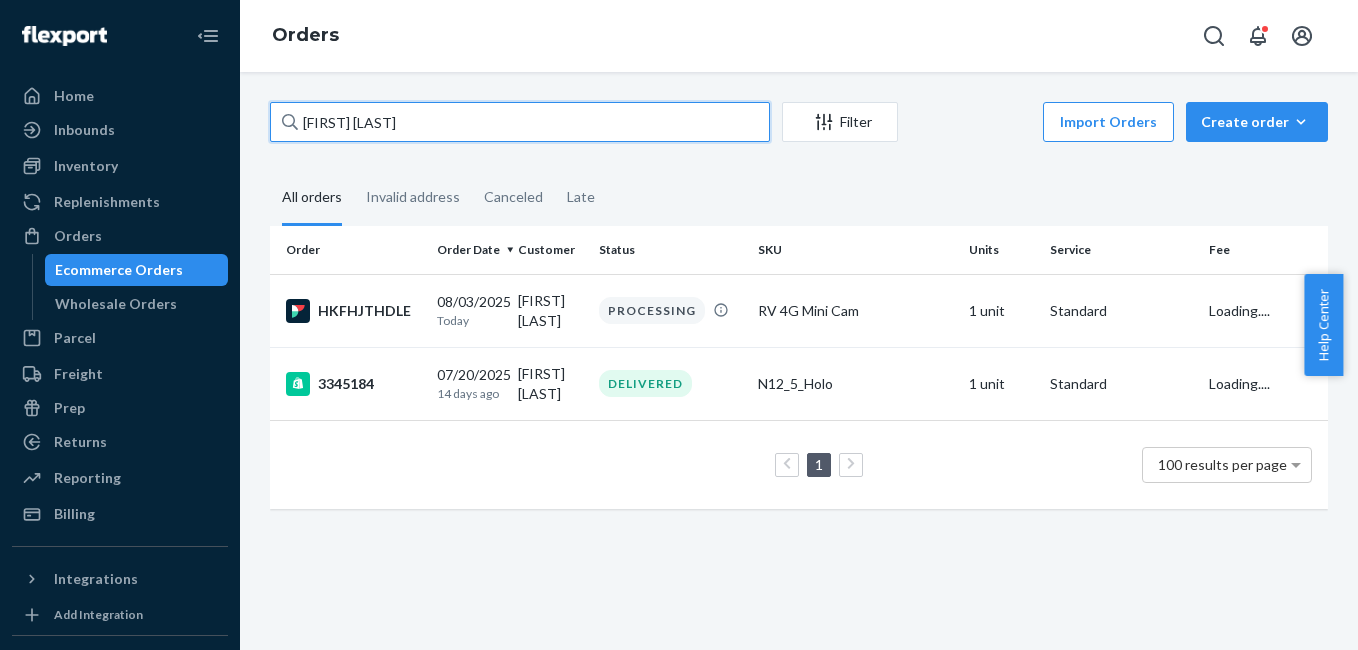 click on "[FIRST] [LAST]" at bounding box center [520, 122] 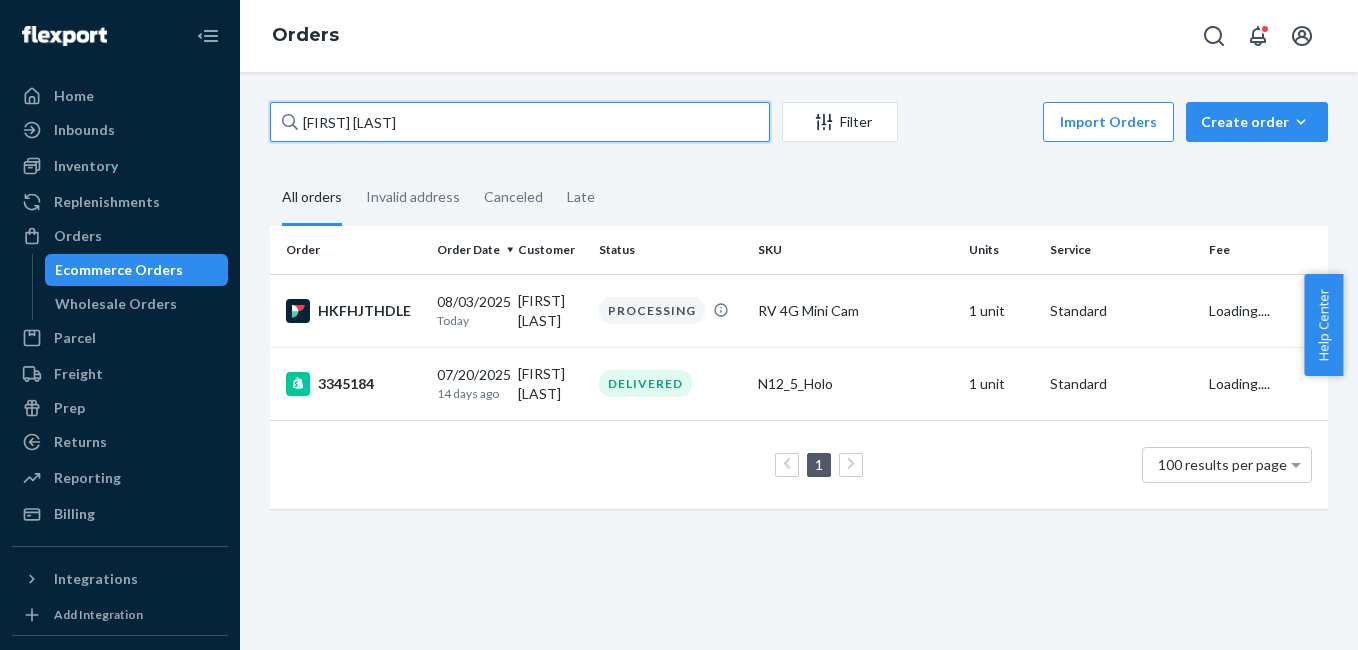 click on "[FIRST] [LAST]" at bounding box center (520, 122) 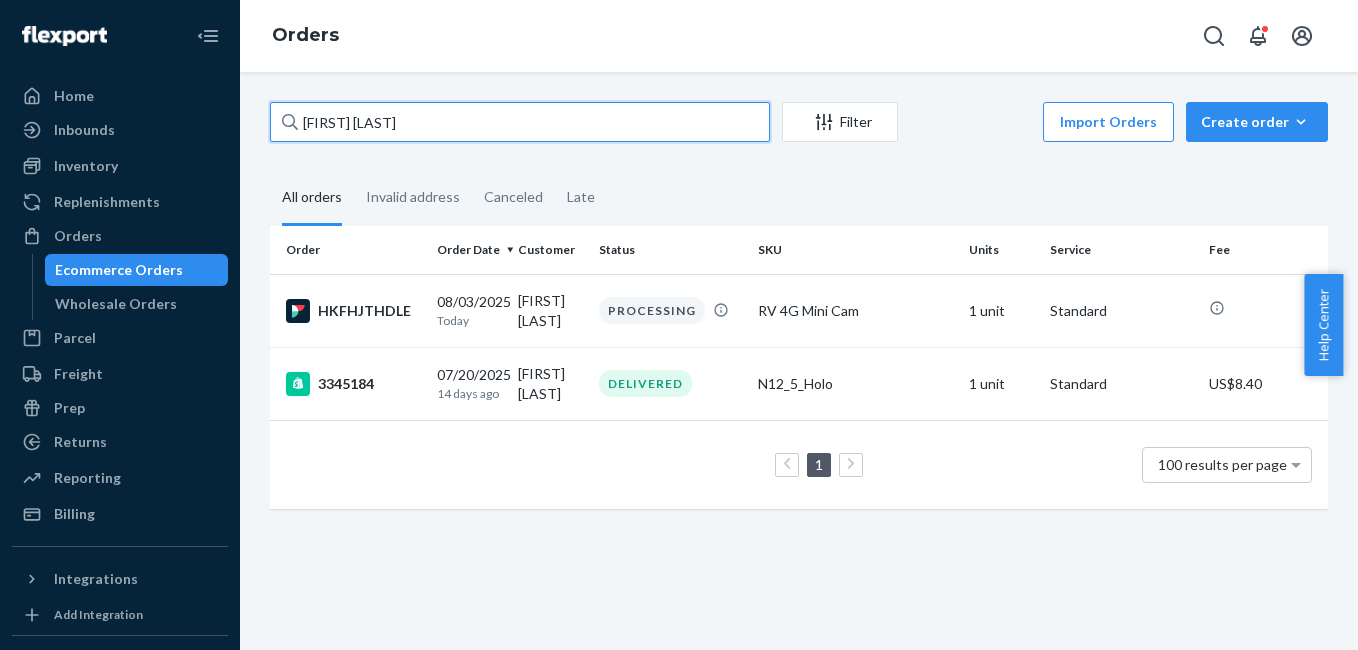 paste on "[FIRST] [LAST]" 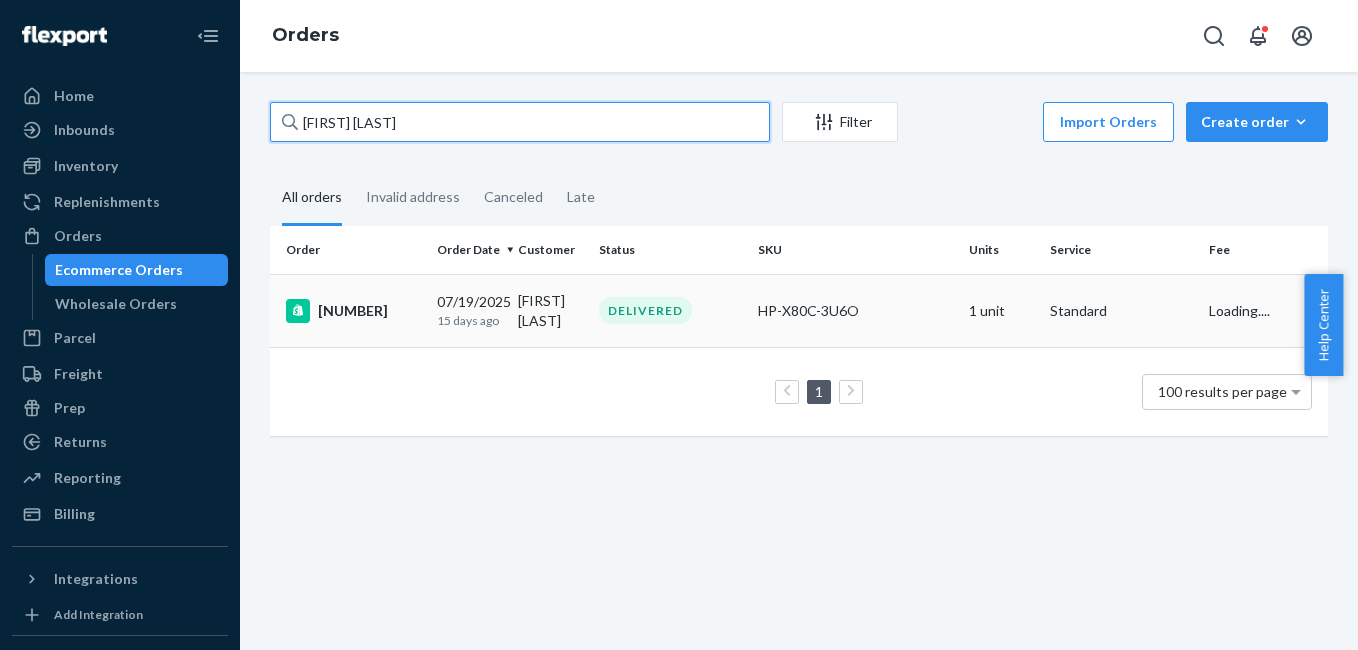 type on "[FIRST] [LAST]" 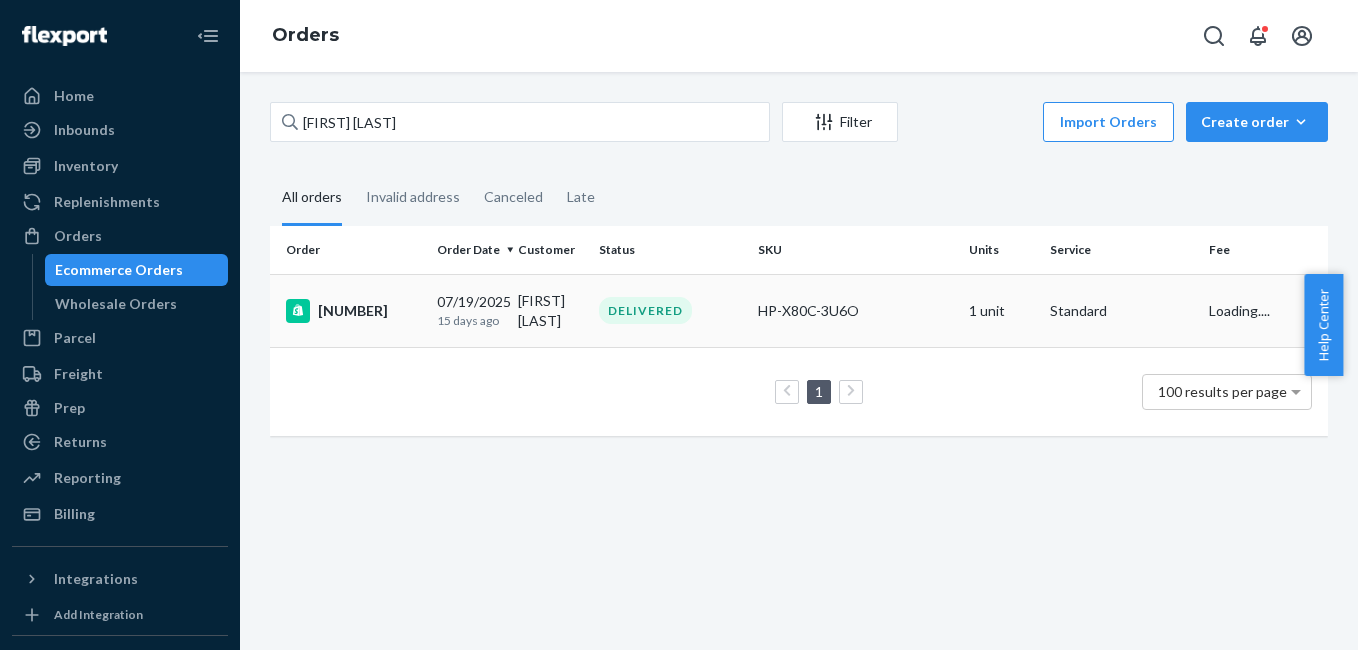 click on "[NUMBER]" at bounding box center [353, 311] 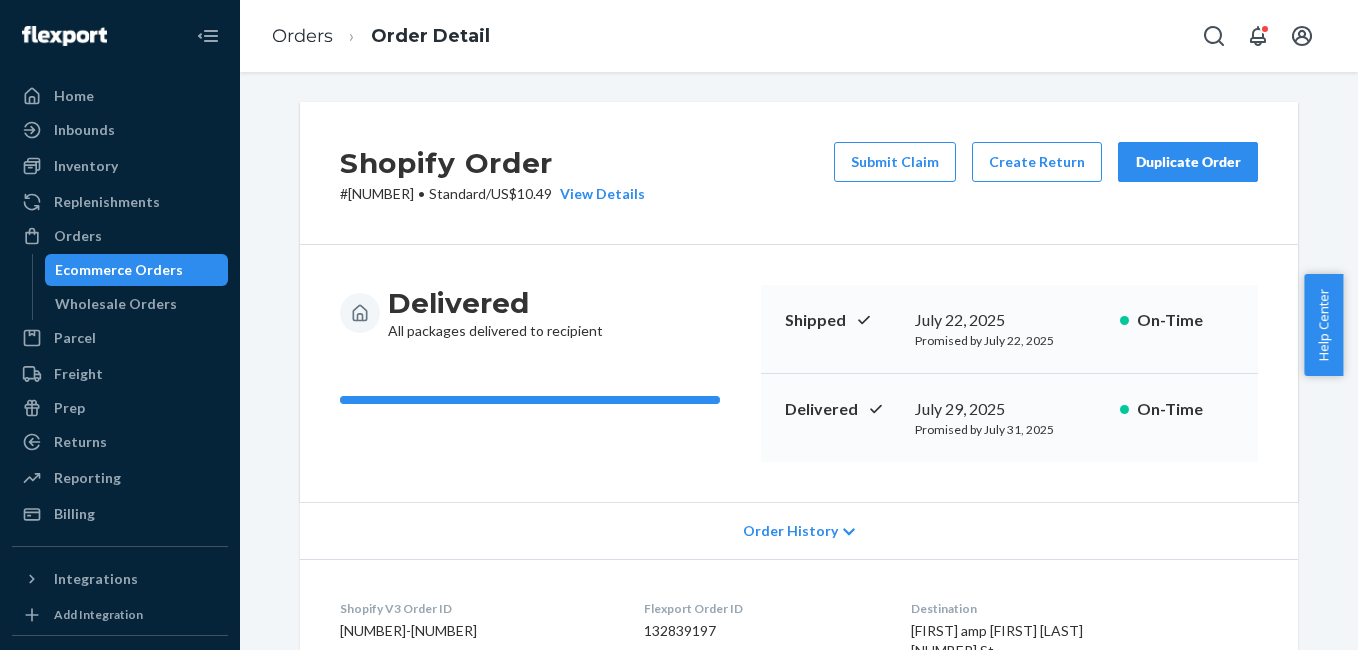 click on "Duplicate Order" at bounding box center (1188, 162) 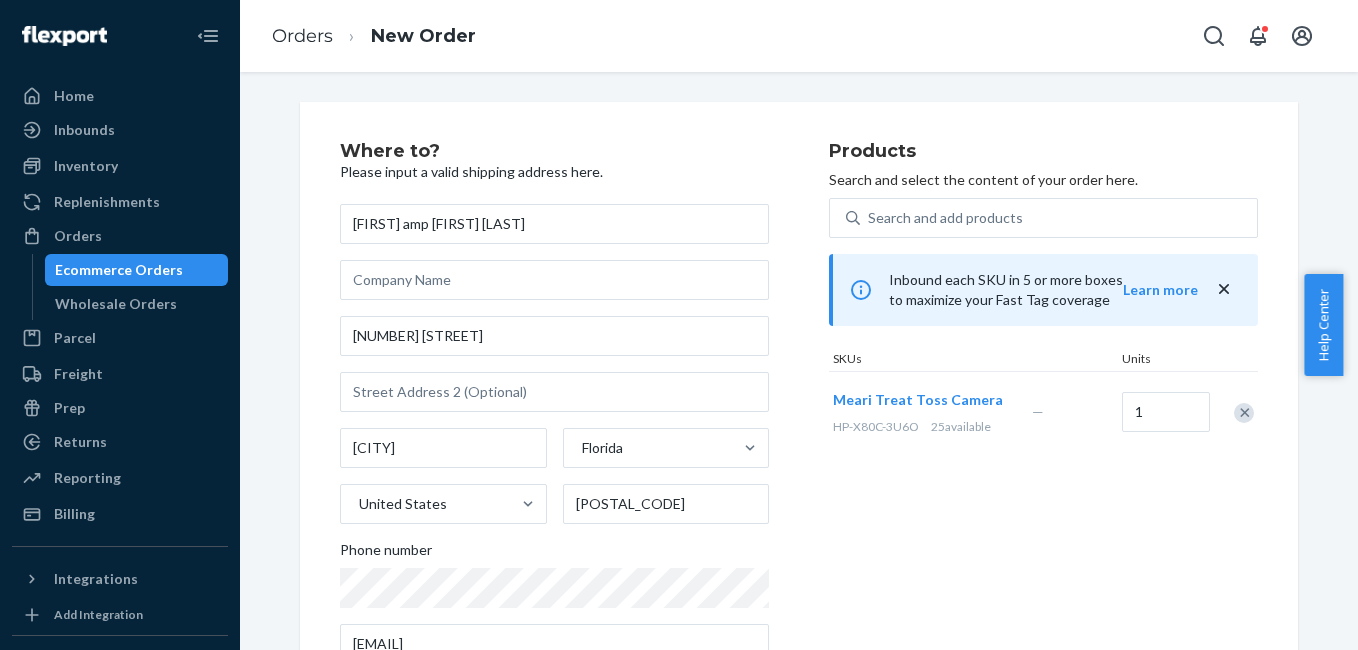 click at bounding box center (1244, 413) 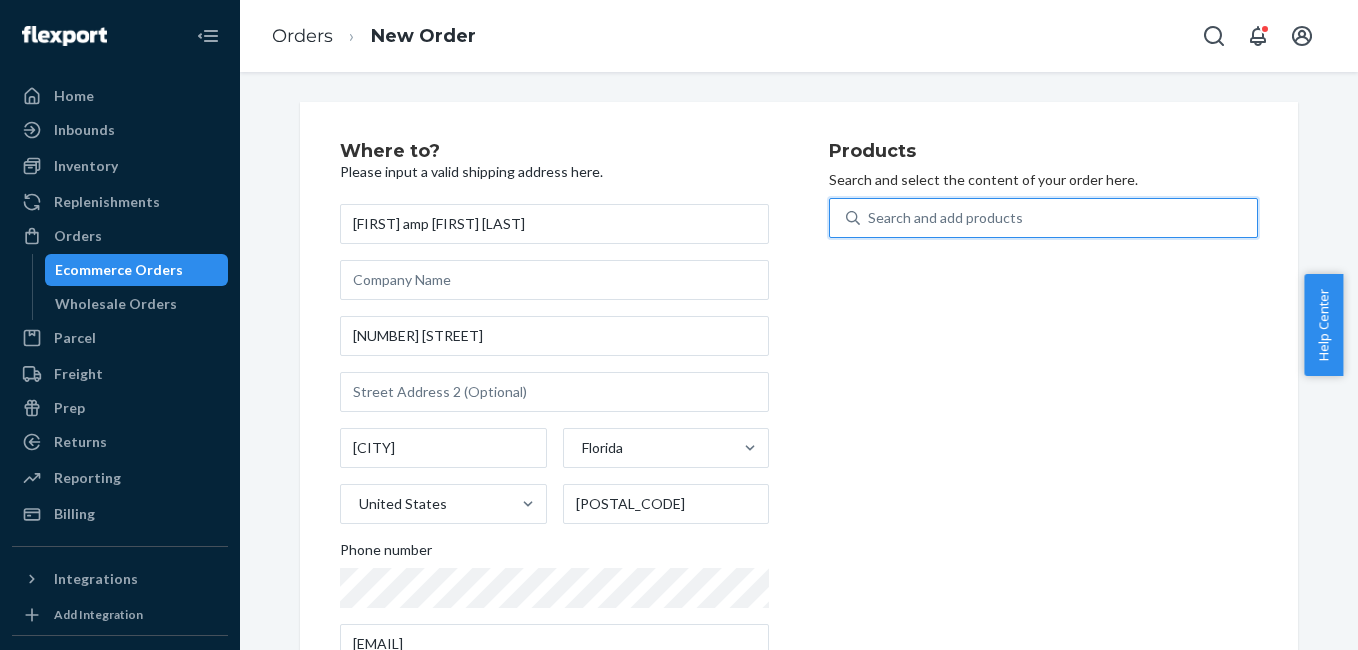 click on "Search and add products" at bounding box center (945, 218) 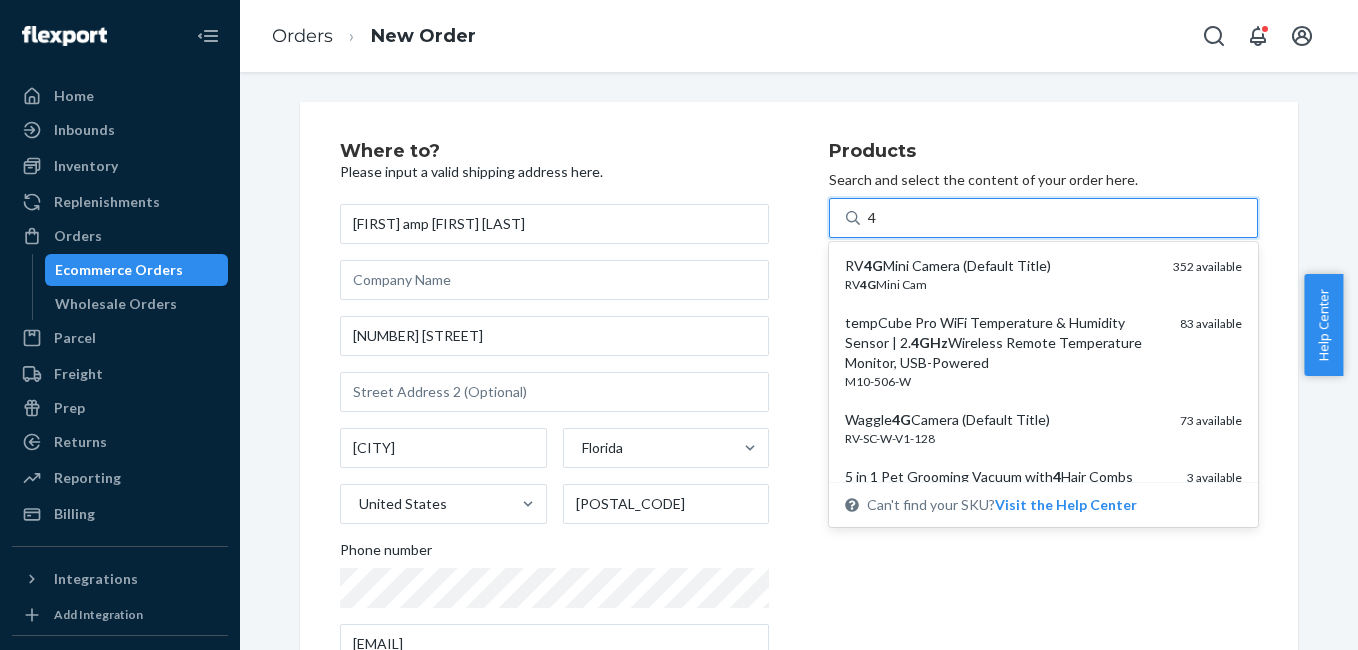 type on "4g" 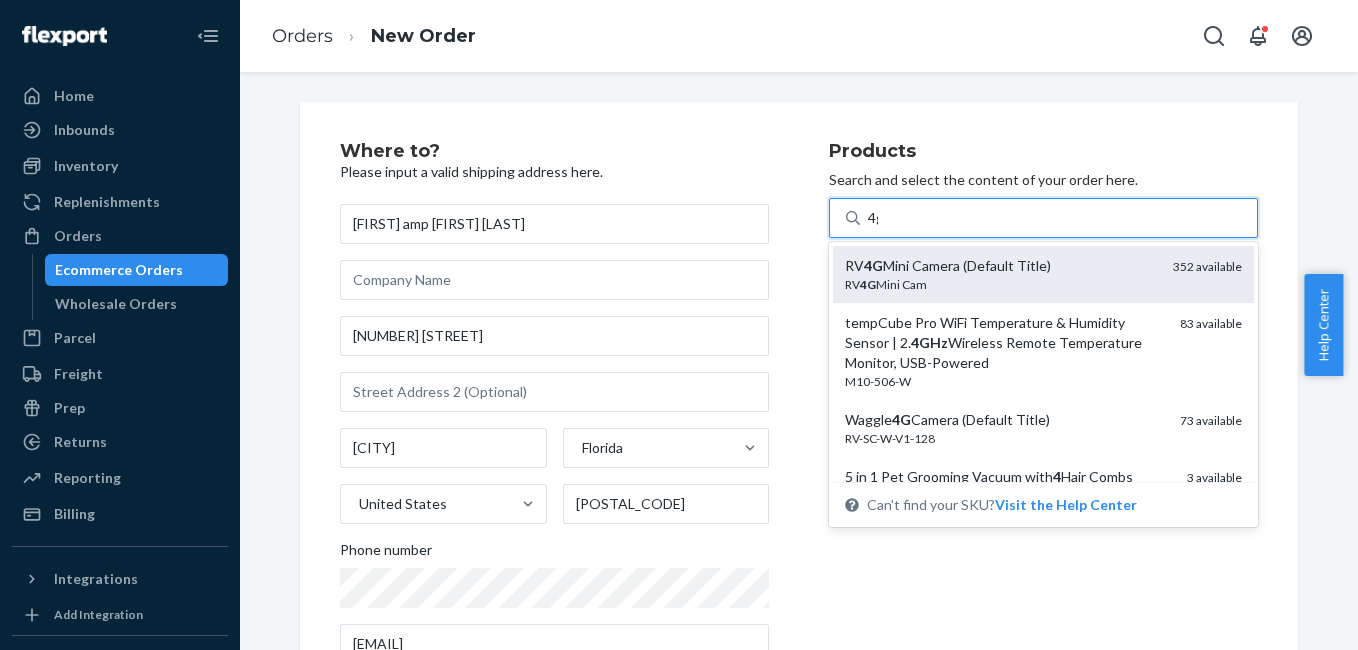click on "RV  4G  Mini Cam" at bounding box center (1001, 284) 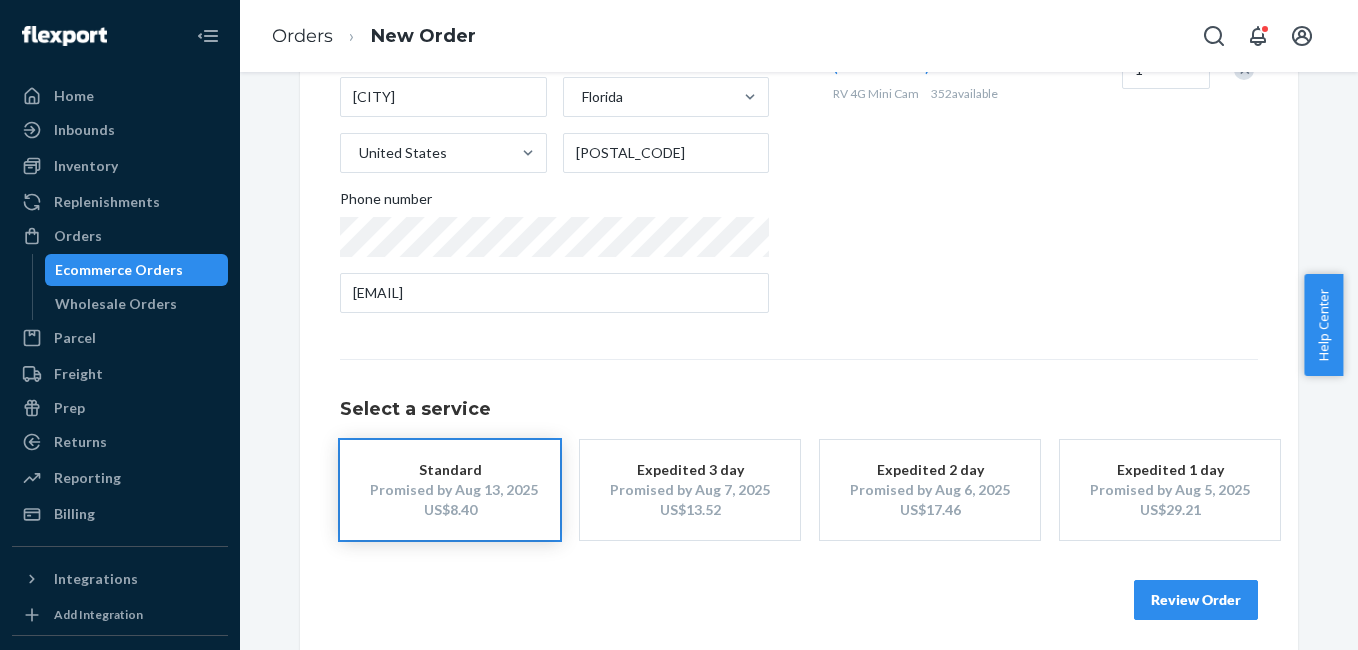 scroll, scrollTop: 361, scrollLeft: 0, axis: vertical 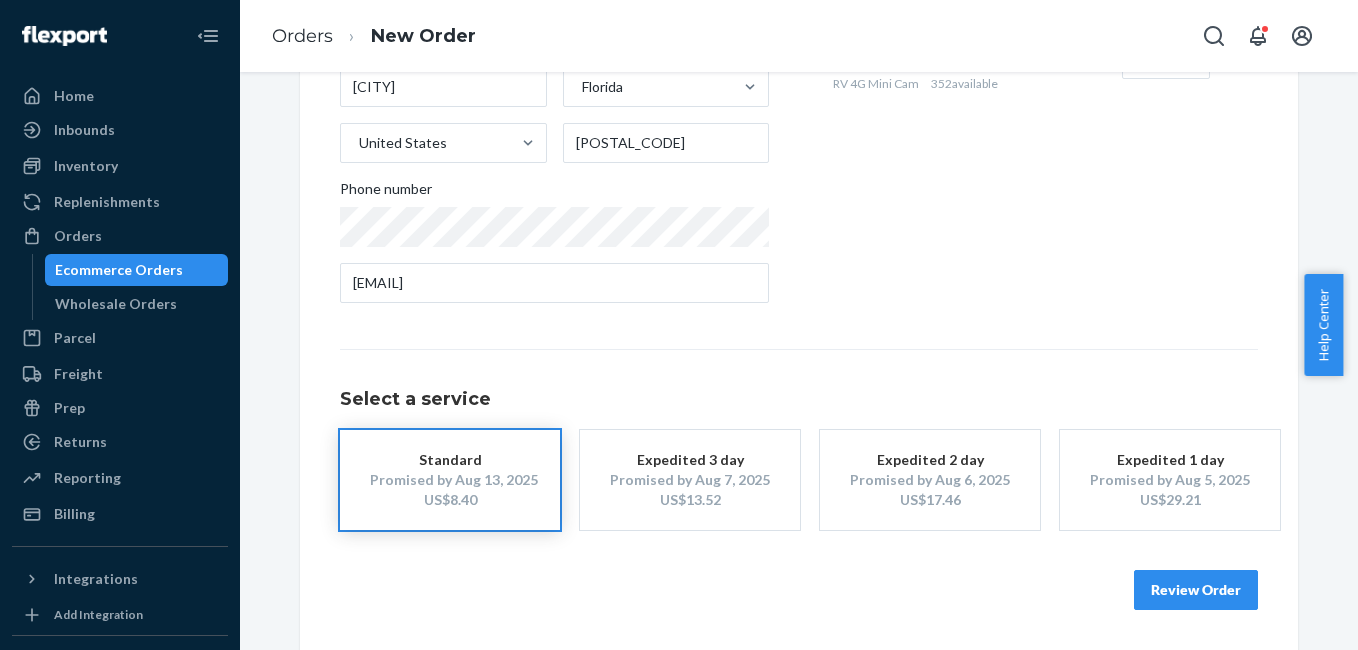 click on "Review Order" at bounding box center (1196, 590) 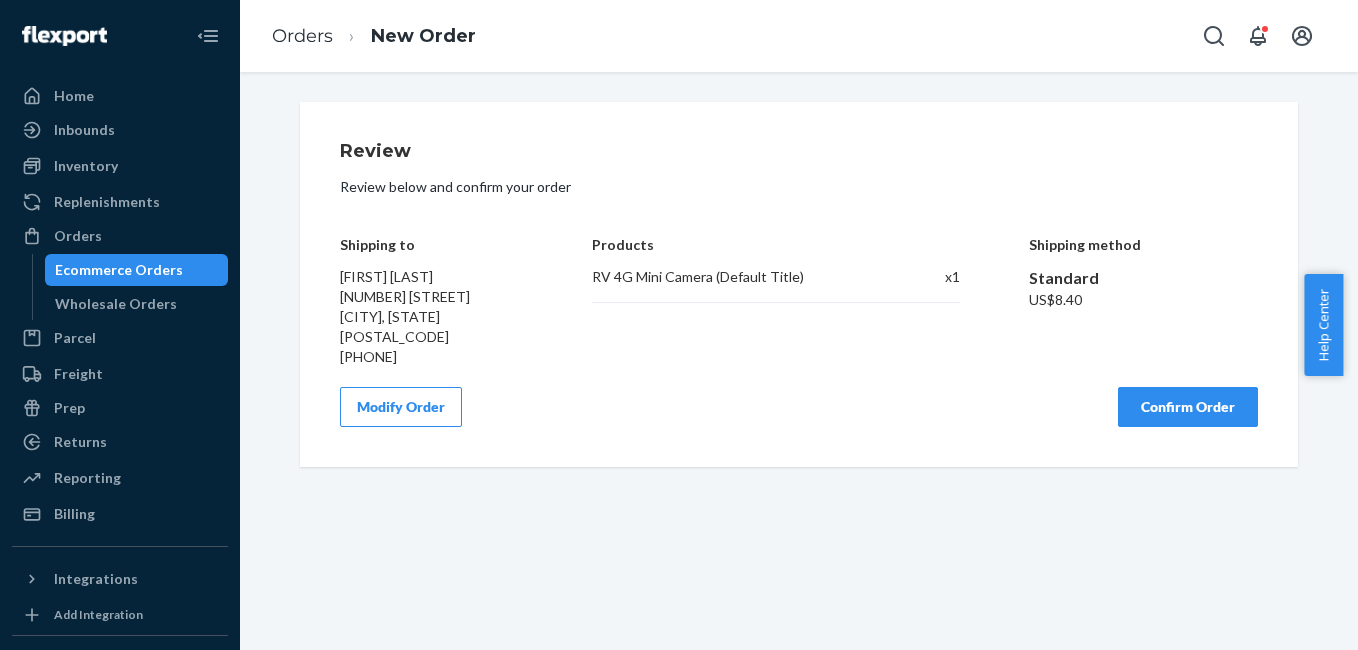 scroll, scrollTop: 0, scrollLeft: 0, axis: both 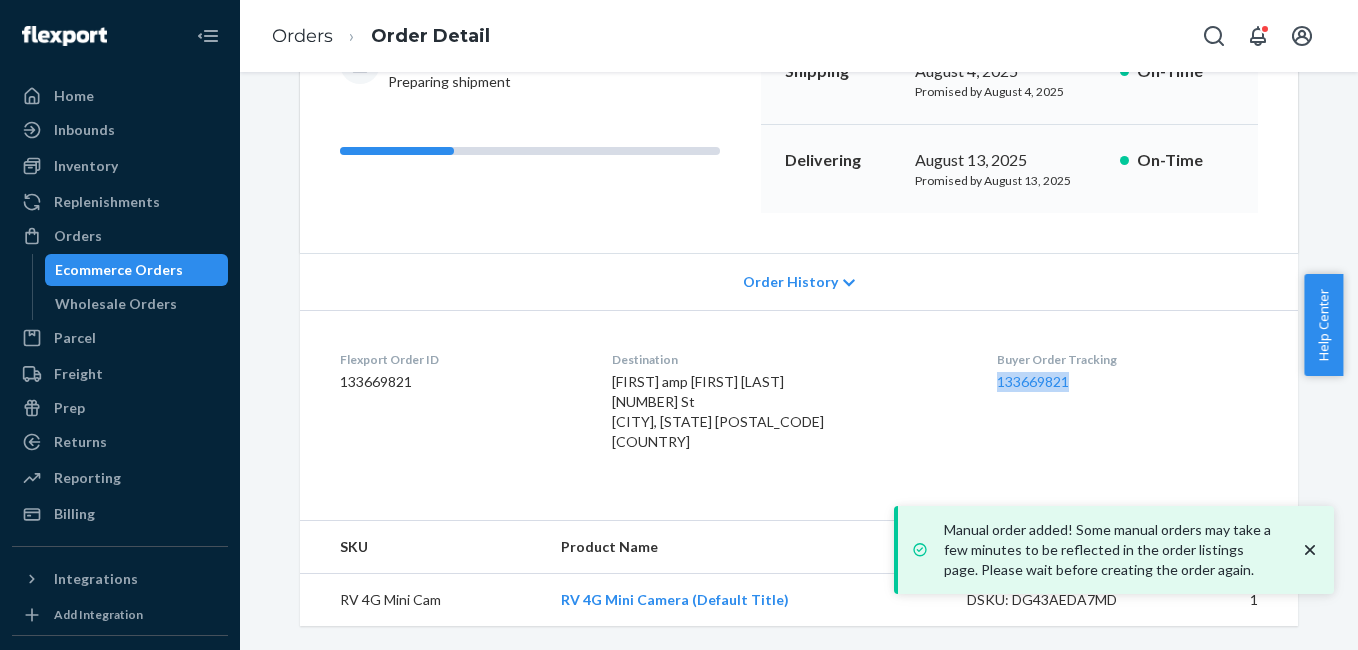 drag, startPoint x: 985, startPoint y: 397, endPoint x: 1074, endPoint y: 402, distance: 89.140335 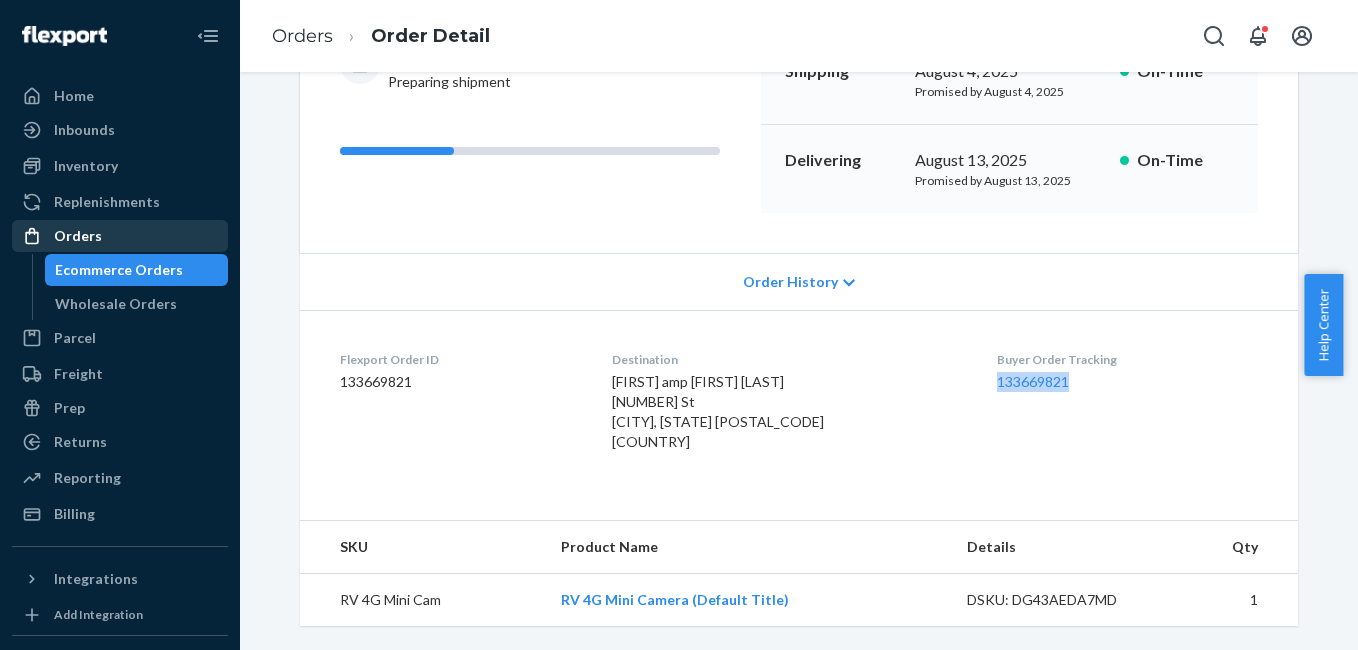 click on "Orders" at bounding box center [120, 236] 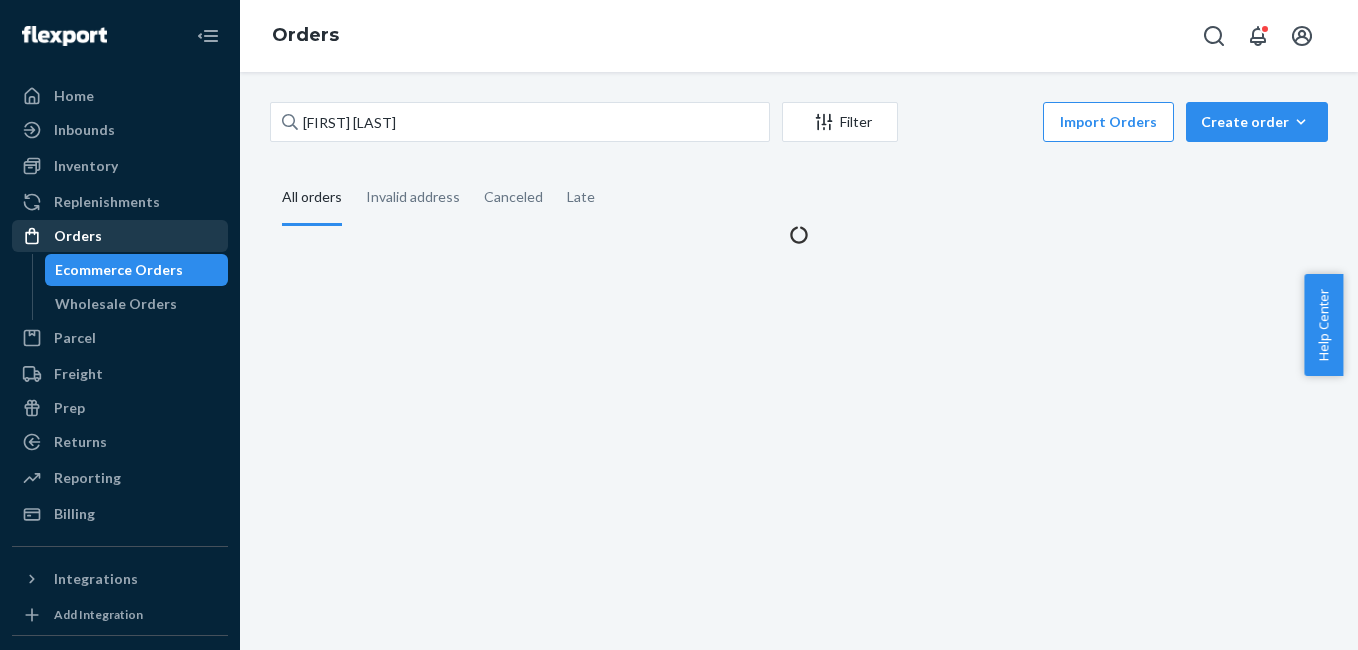 scroll, scrollTop: 0, scrollLeft: 0, axis: both 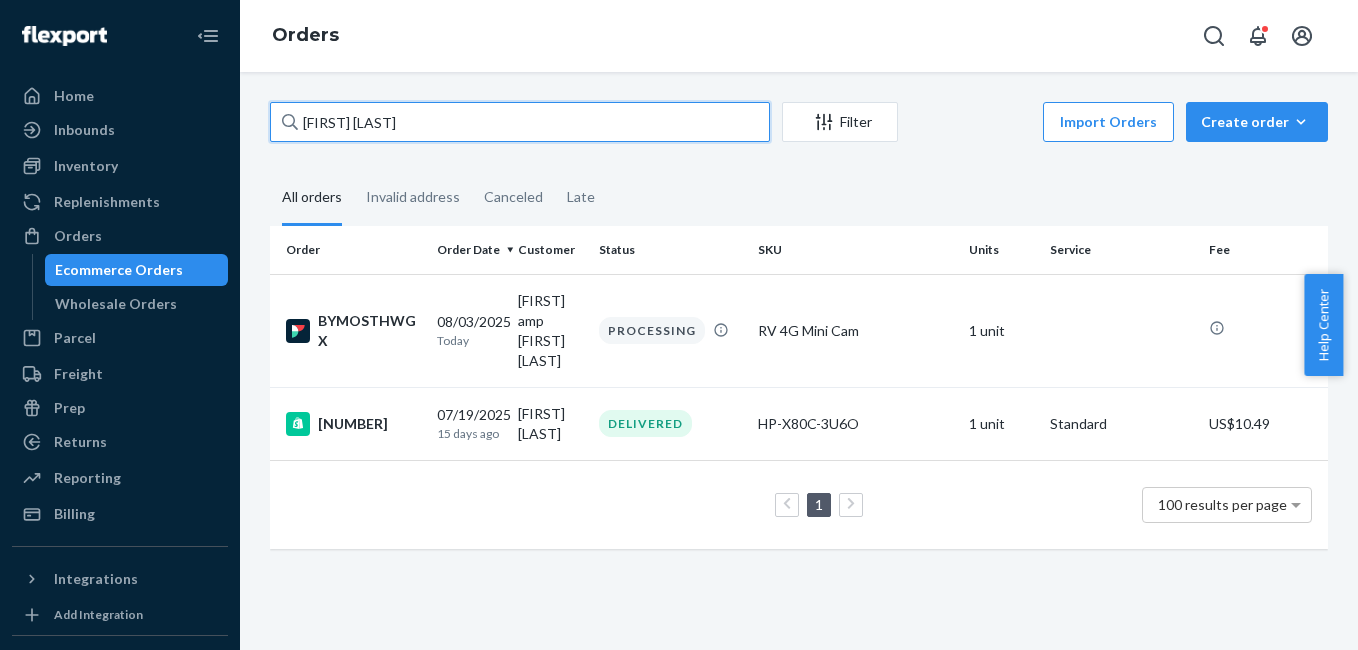 drag, startPoint x: 394, startPoint y: 121, endPoint x: 470, endPoint y: 117, distance: 76.105194 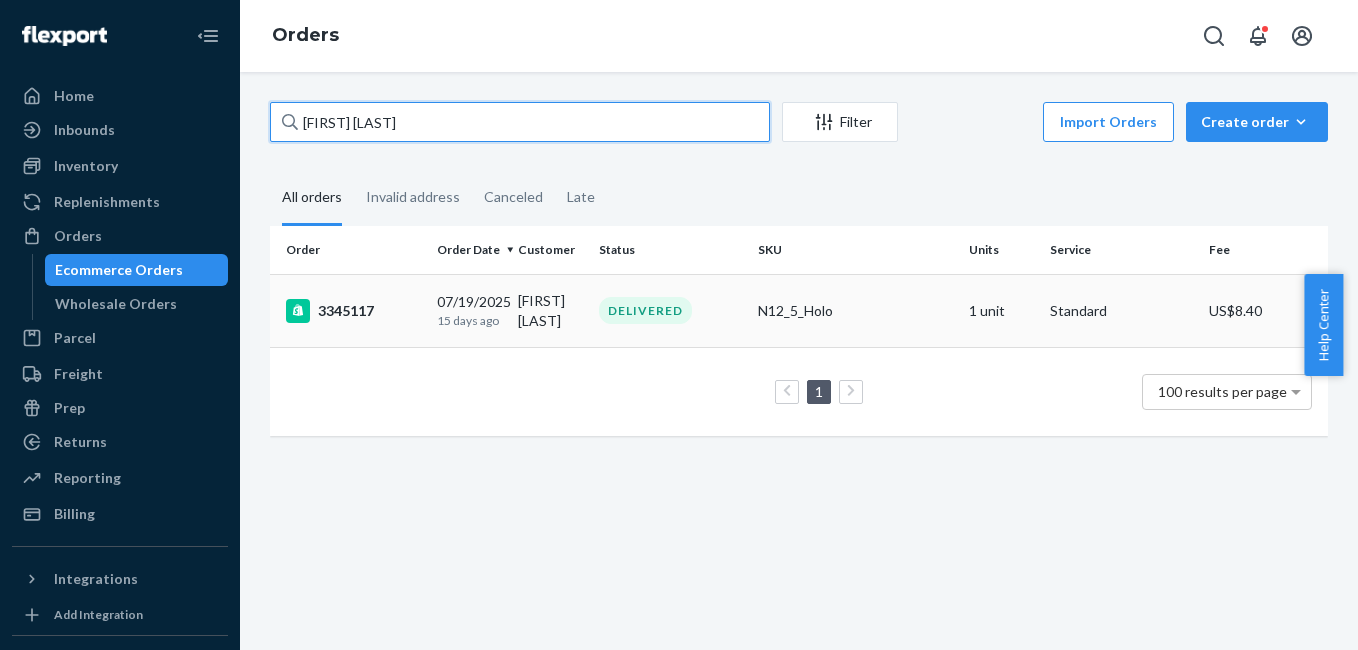 type on "[FIRST] [LAST]" 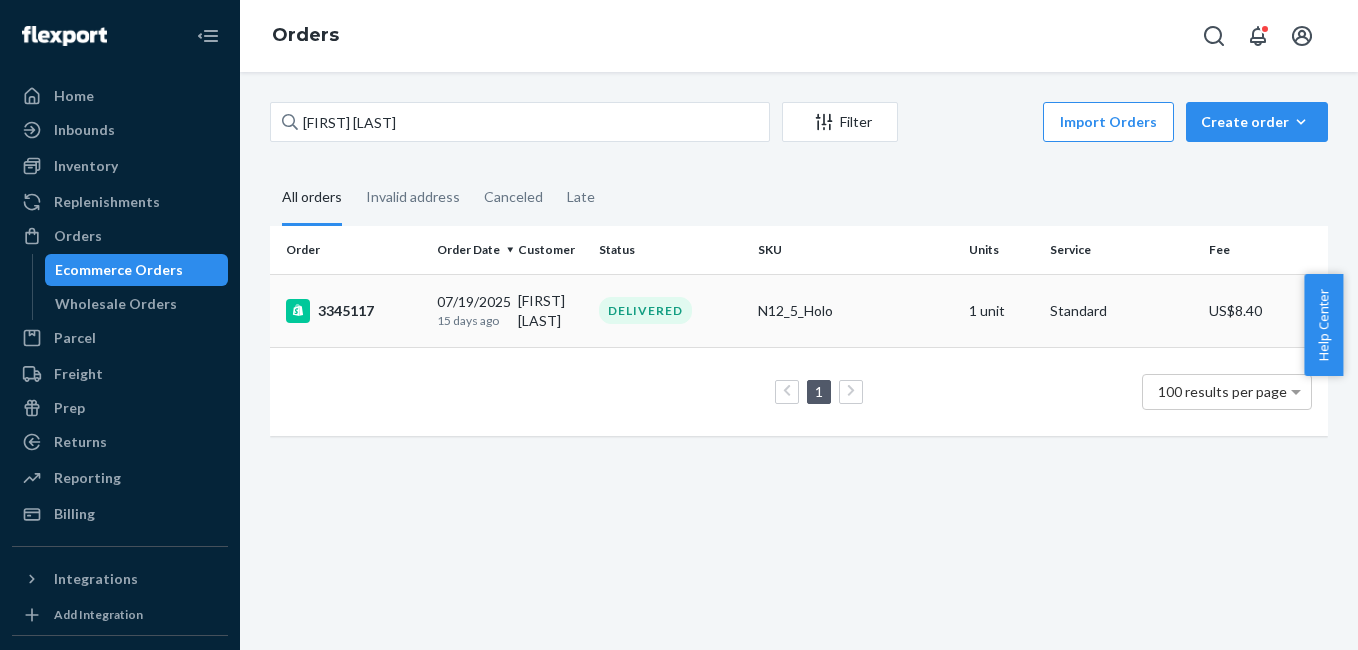click on "3345117" at bounding box center (353, 311) 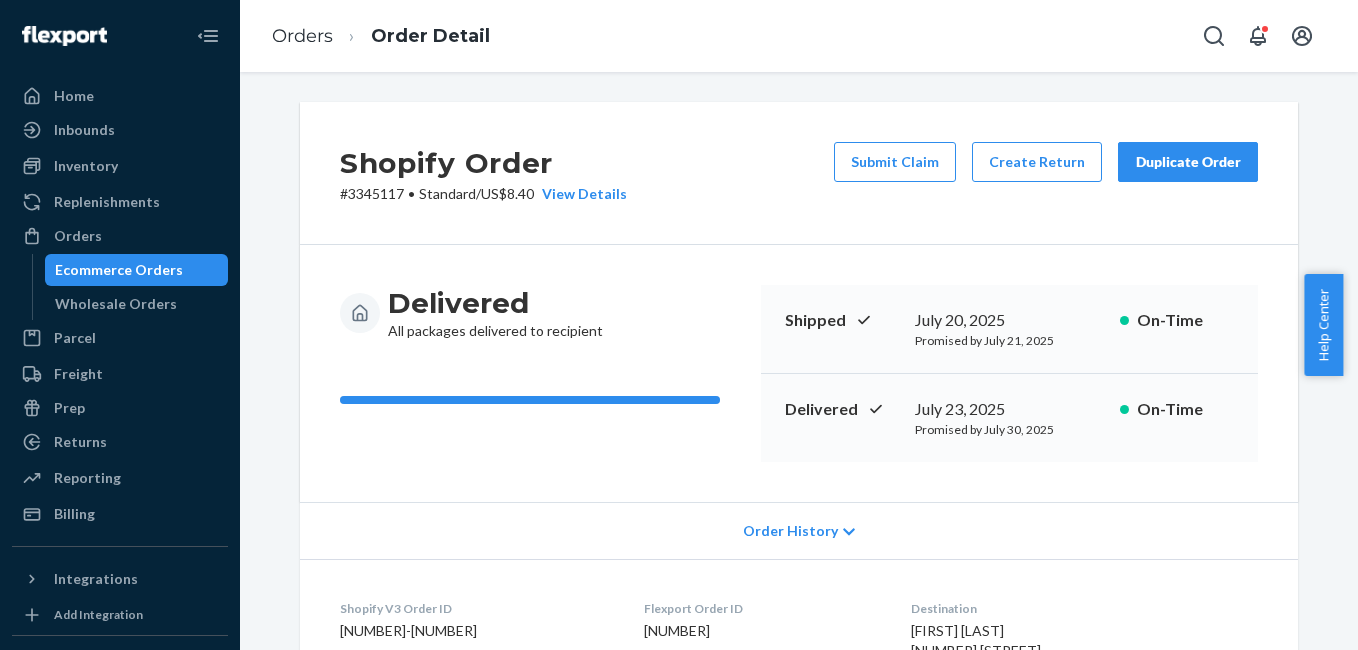 click on "Duplicate Order" at bounding box center [1188, 162] 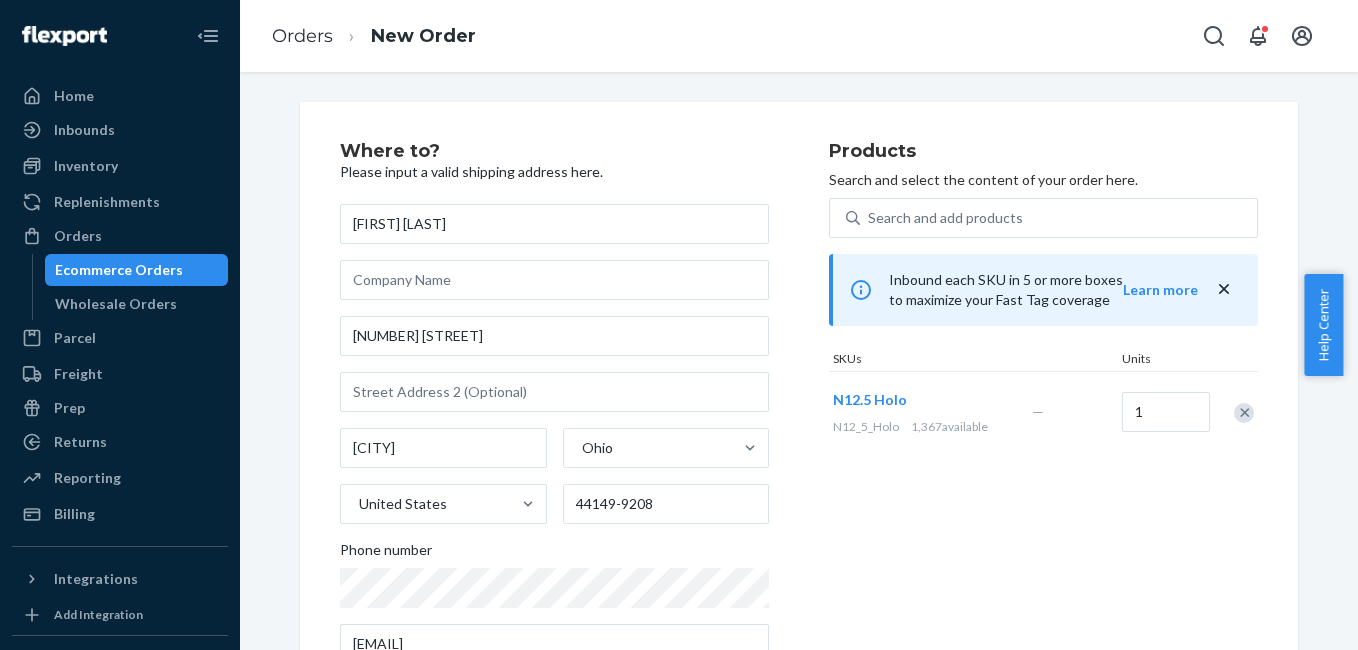 click at bounding box center (1244, 413) 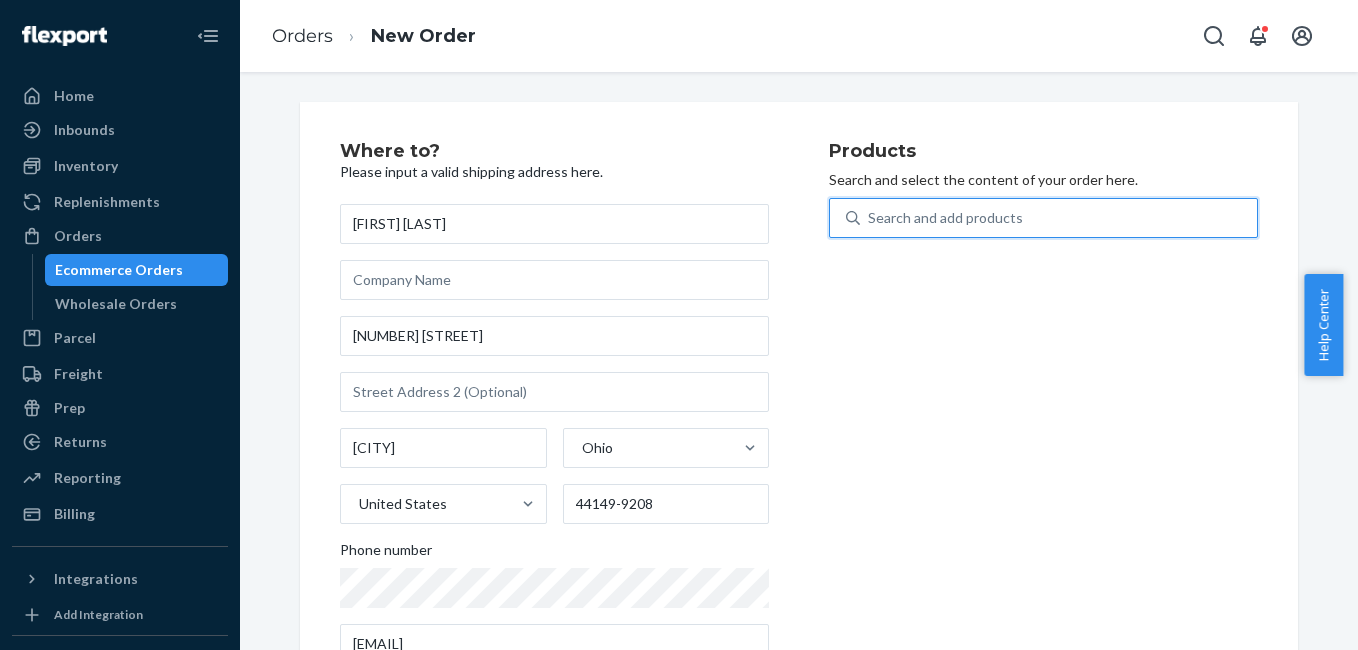 click on "Search and add products" at bounding box center (1058, 218) 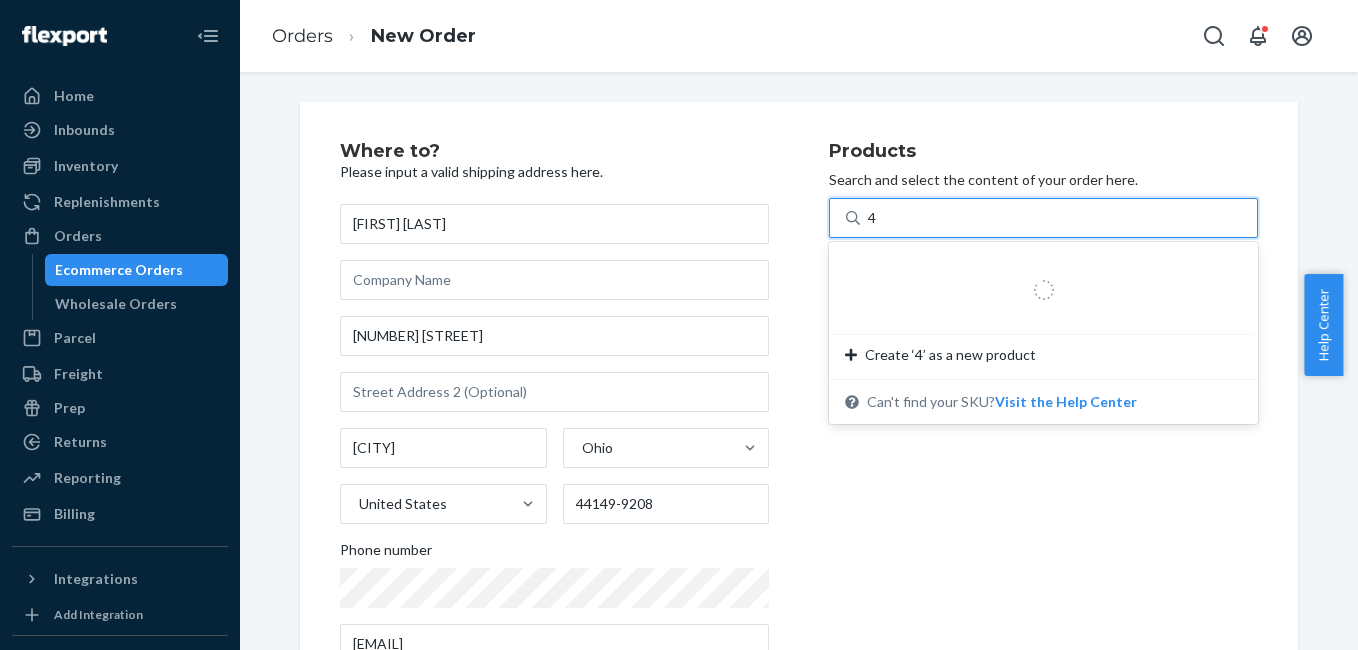 type on "4g" 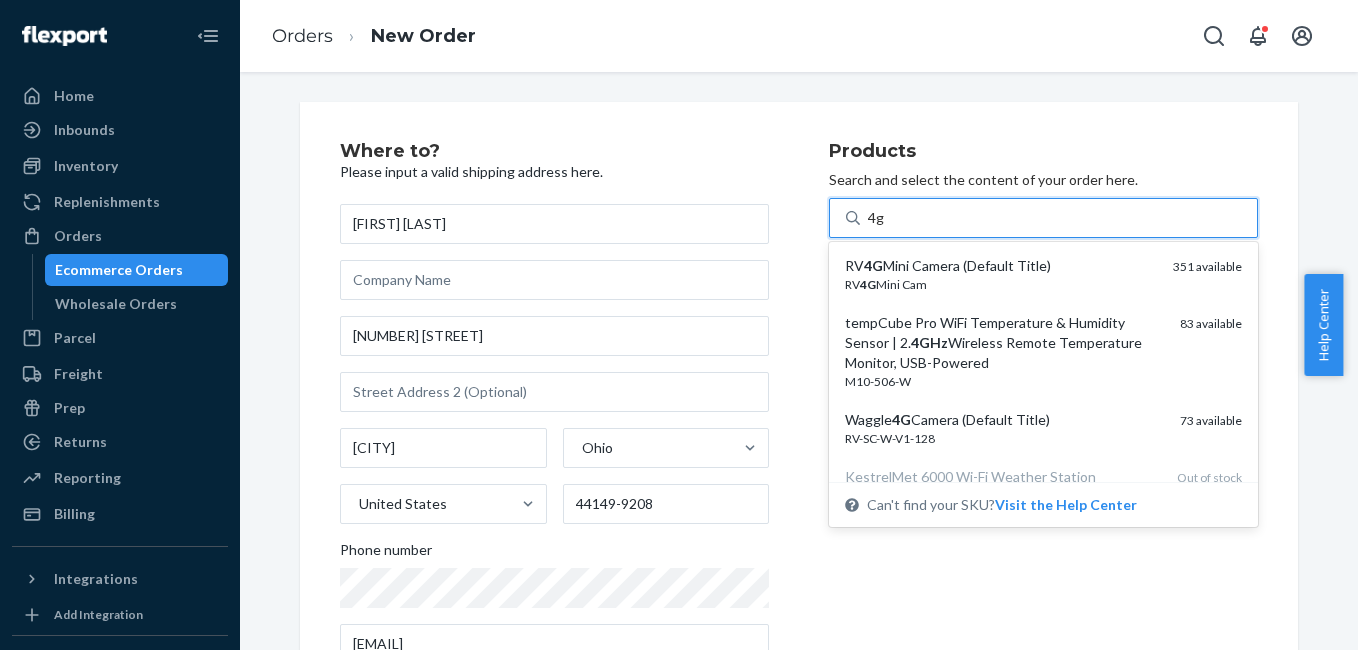 click on "RV  4G  Mini Camera (Default Title)" at bounding box center [1001, 266] 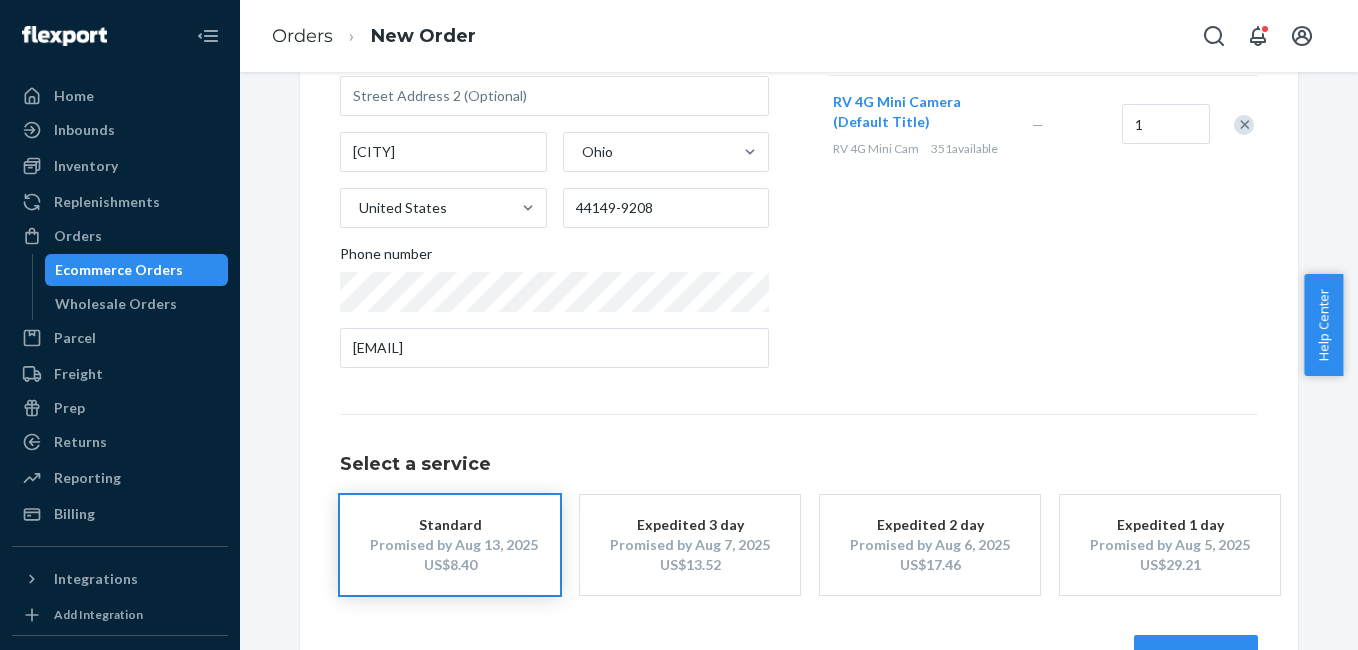 scroll, scrollTop: 361, scrollLeft: 0, axis: vertical 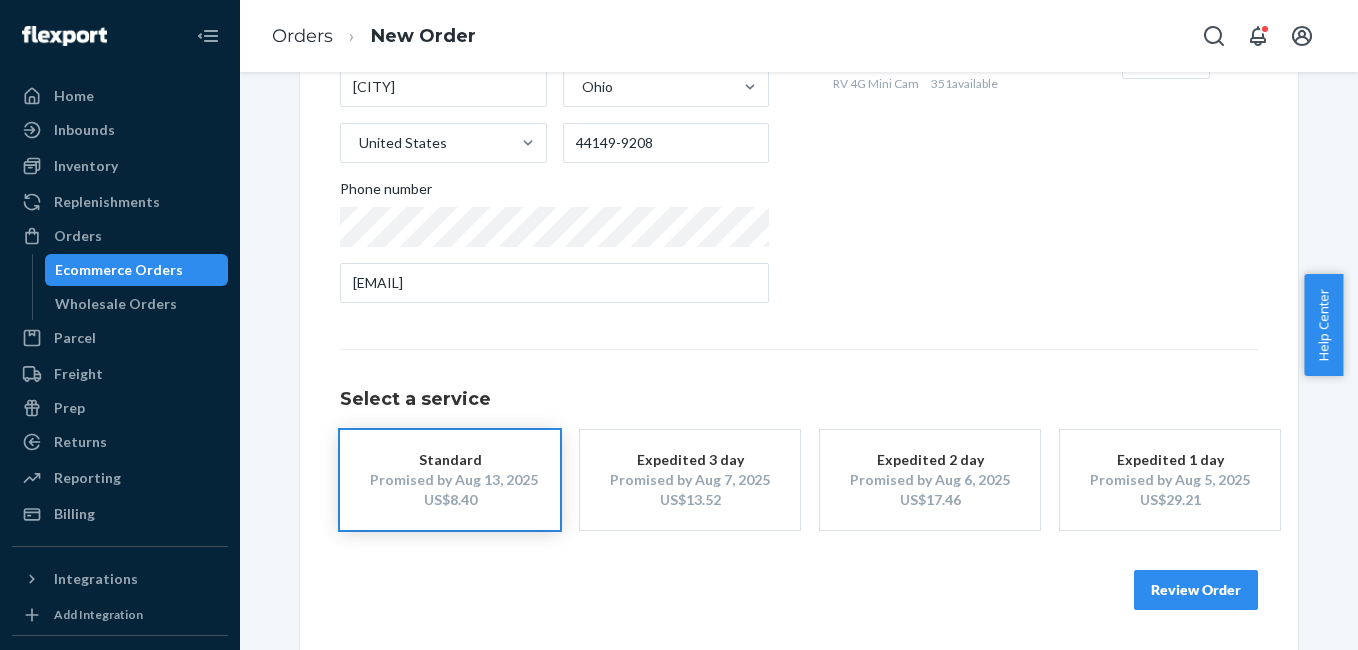 click on "Review Order" at bounding box center (1196, 590) 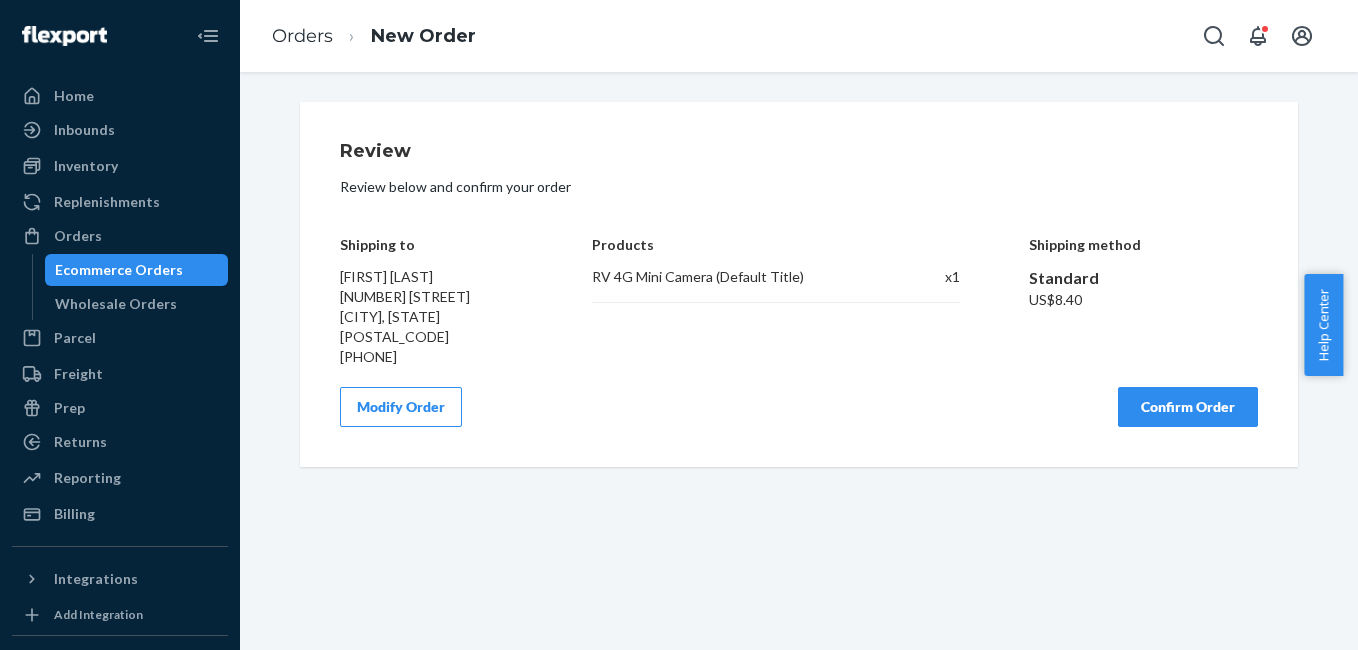 scroll, scrollTop: 0, scrollLeft: 0, axis: both 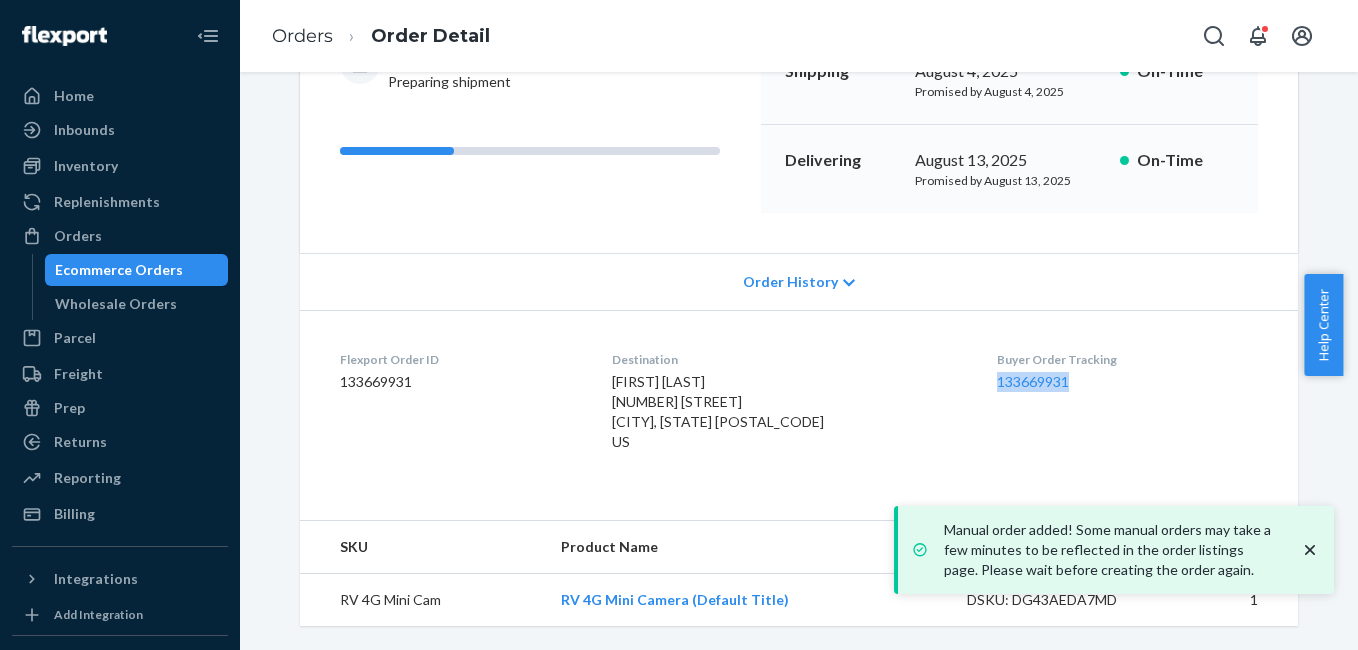 drag, startPoint x: 971, startPoint y: 400, endPoint x: 1075, endPoint y: 385, distance: 105.076164 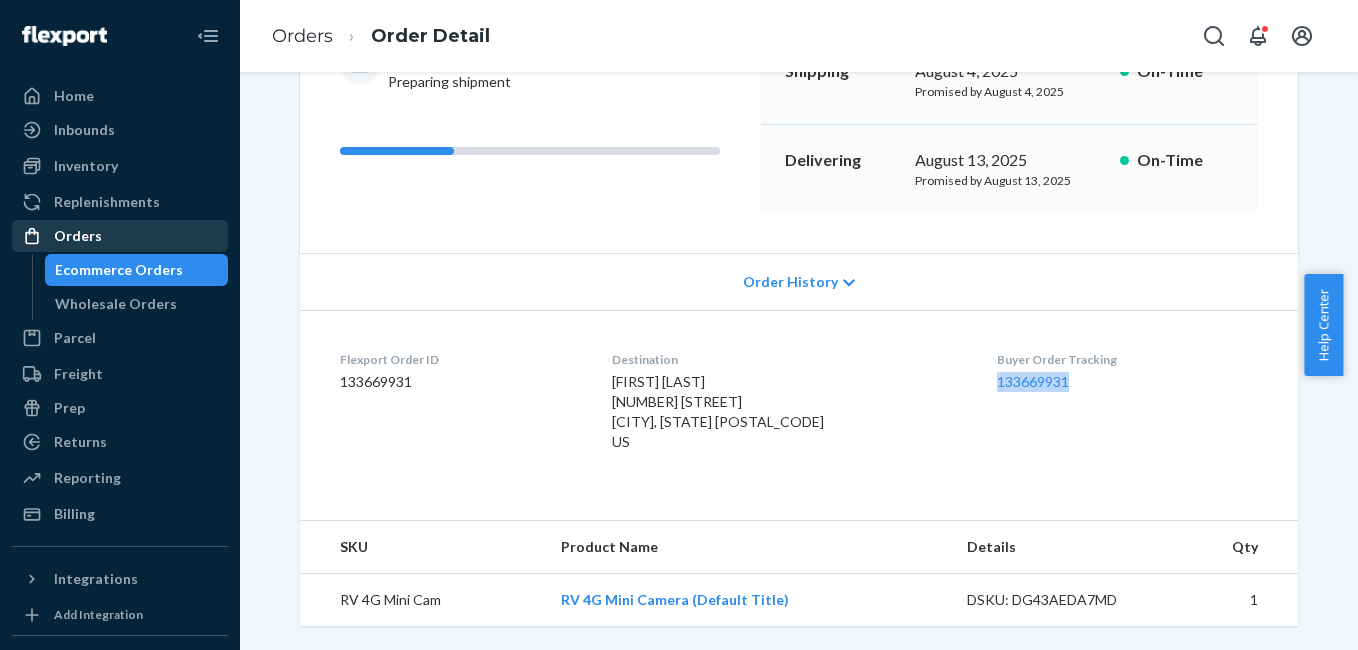 click on "Orders" at bounding box center [78, 236] 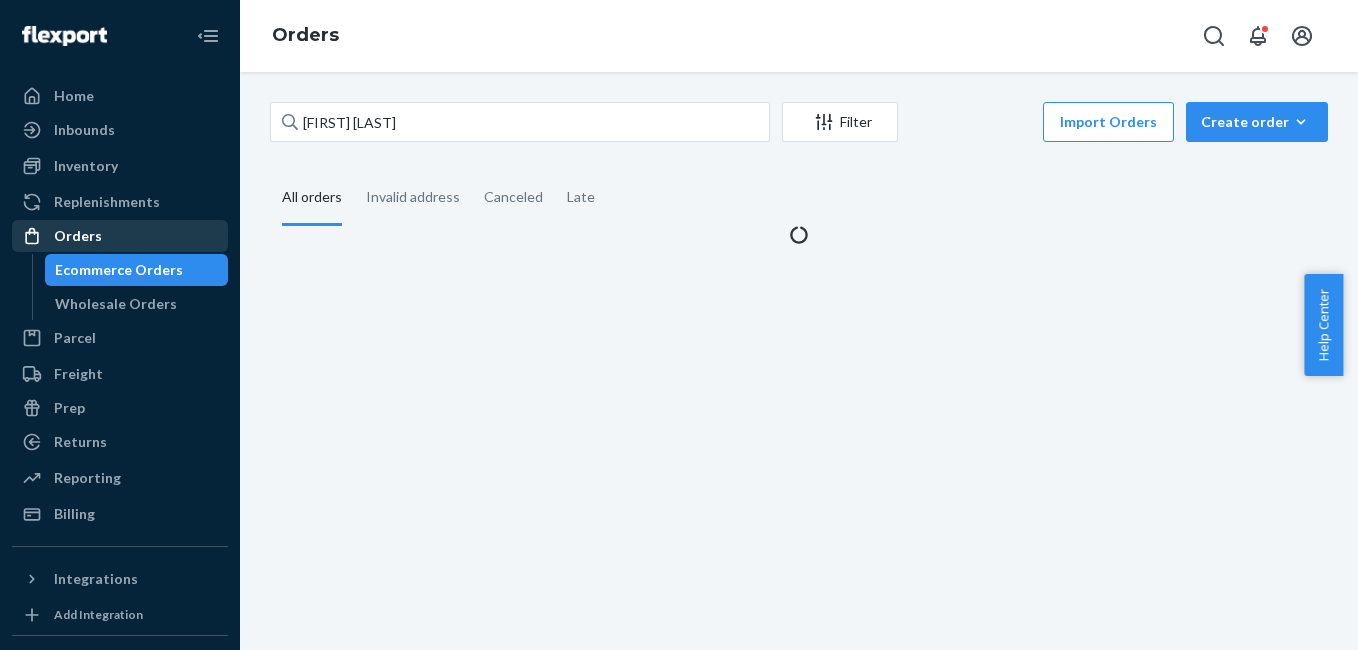 scroll, scrollTop: 0, scrollLeft: 0, axis: both 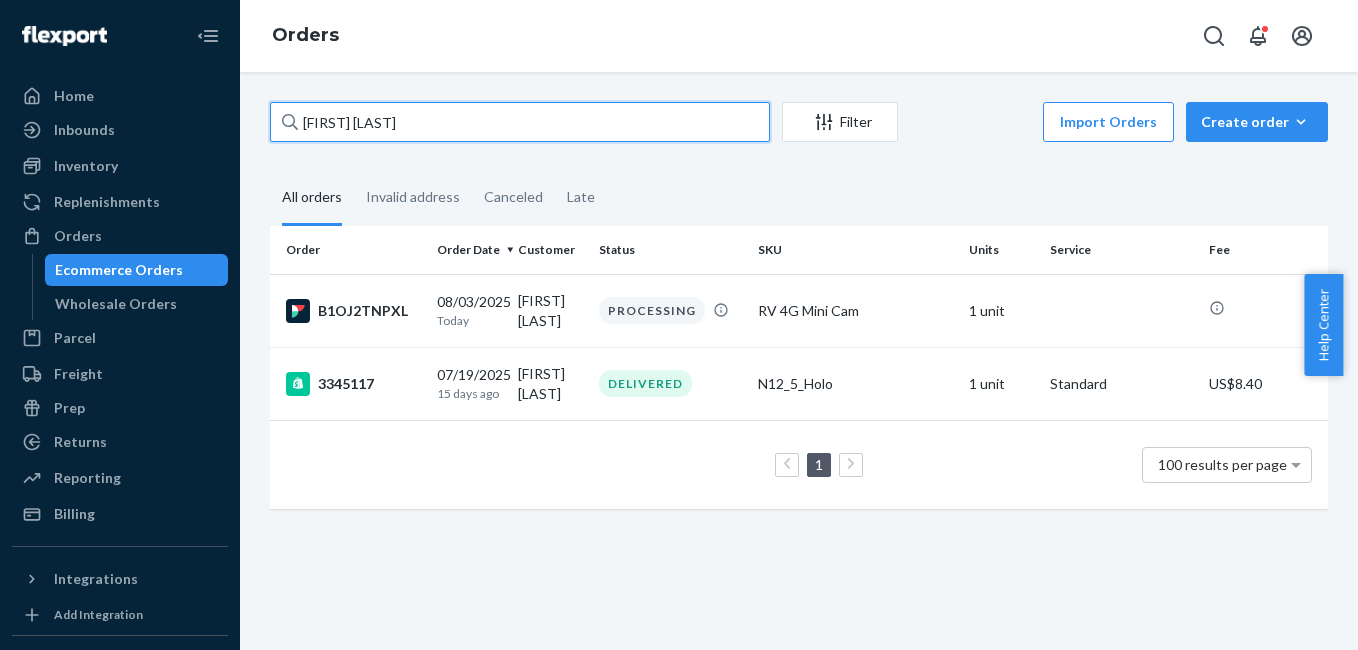 click on "[FIRST] [LAST]" at bounding box center [520, 122] 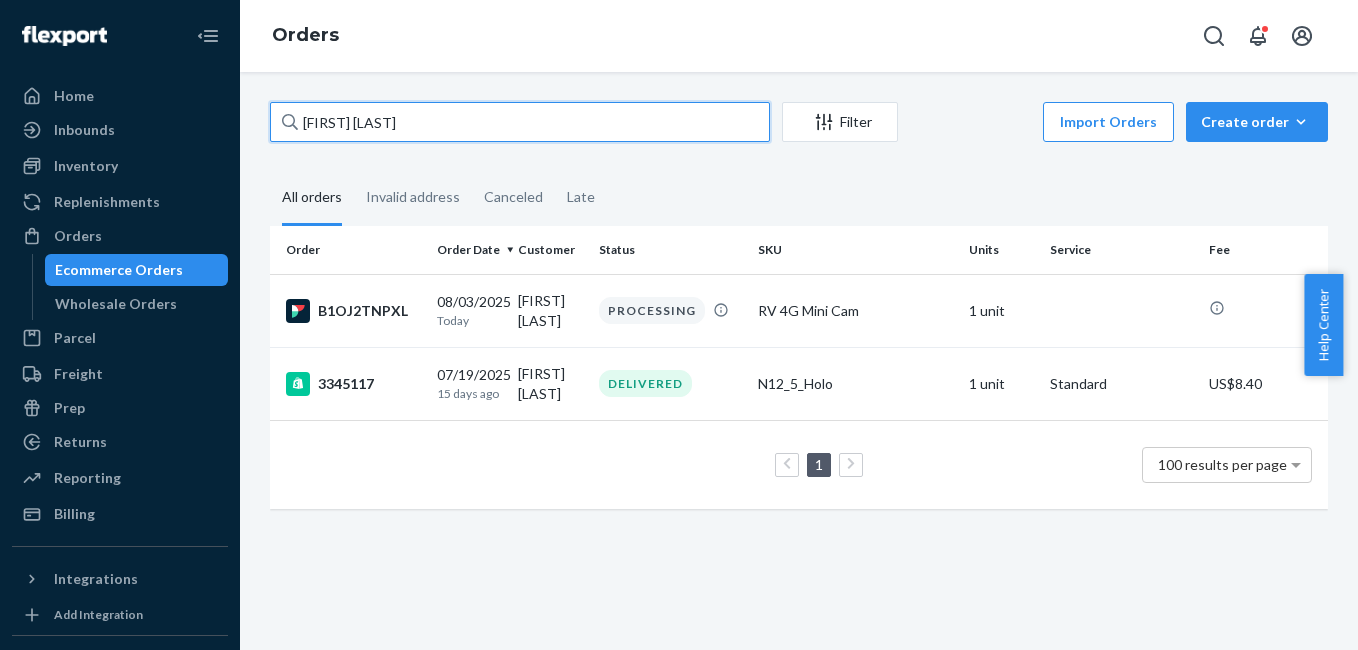paste on "[FIRST] [LAST]" 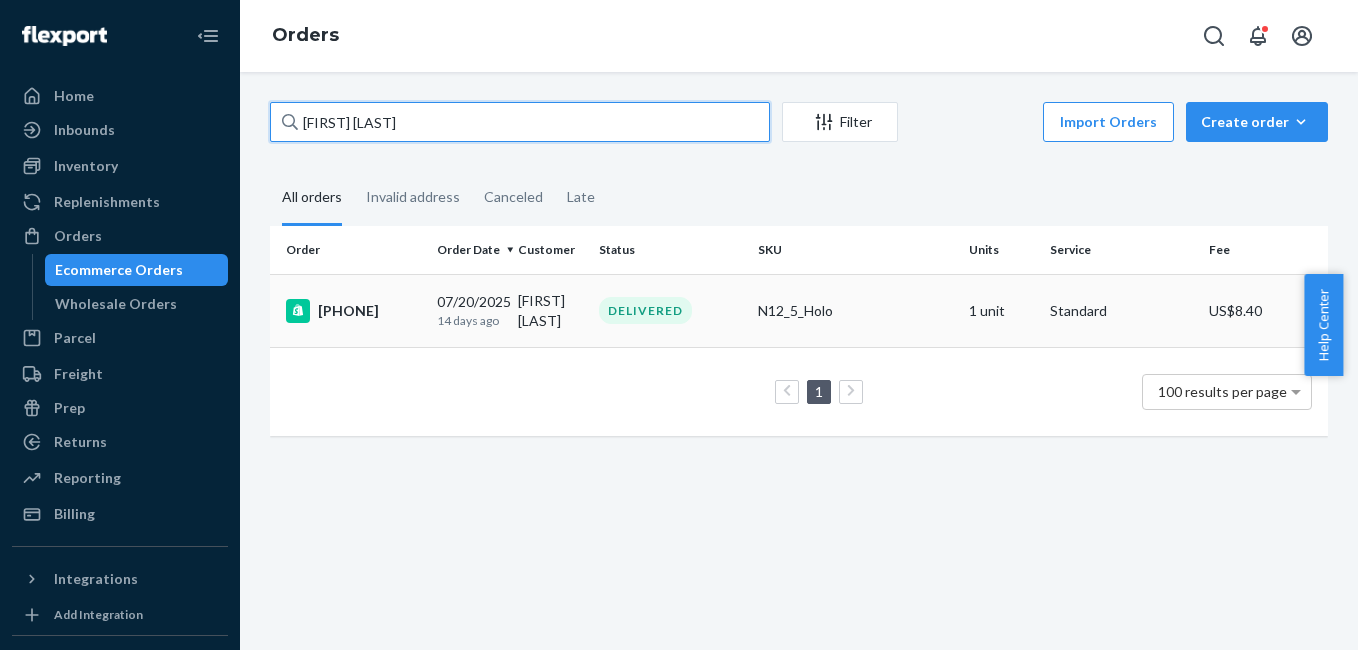 type on "[FIRST] [LAST]" 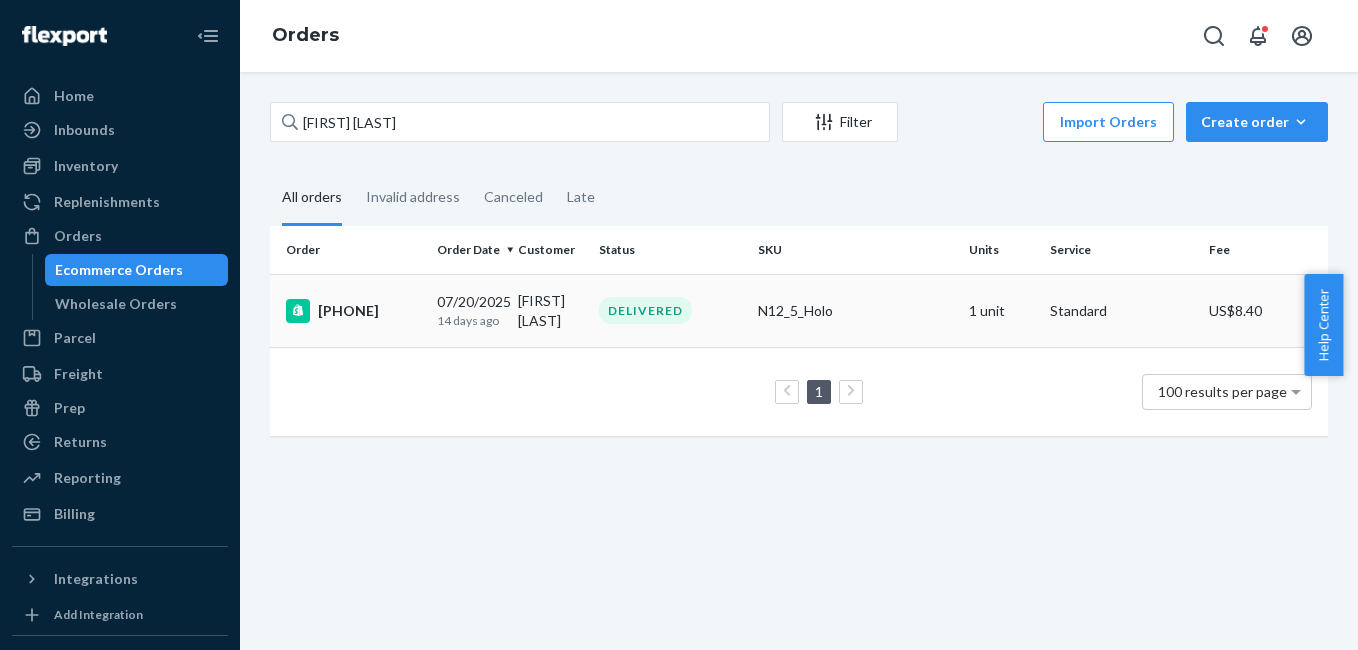 click on "[PHONE]" at bounding box center (353, 311) 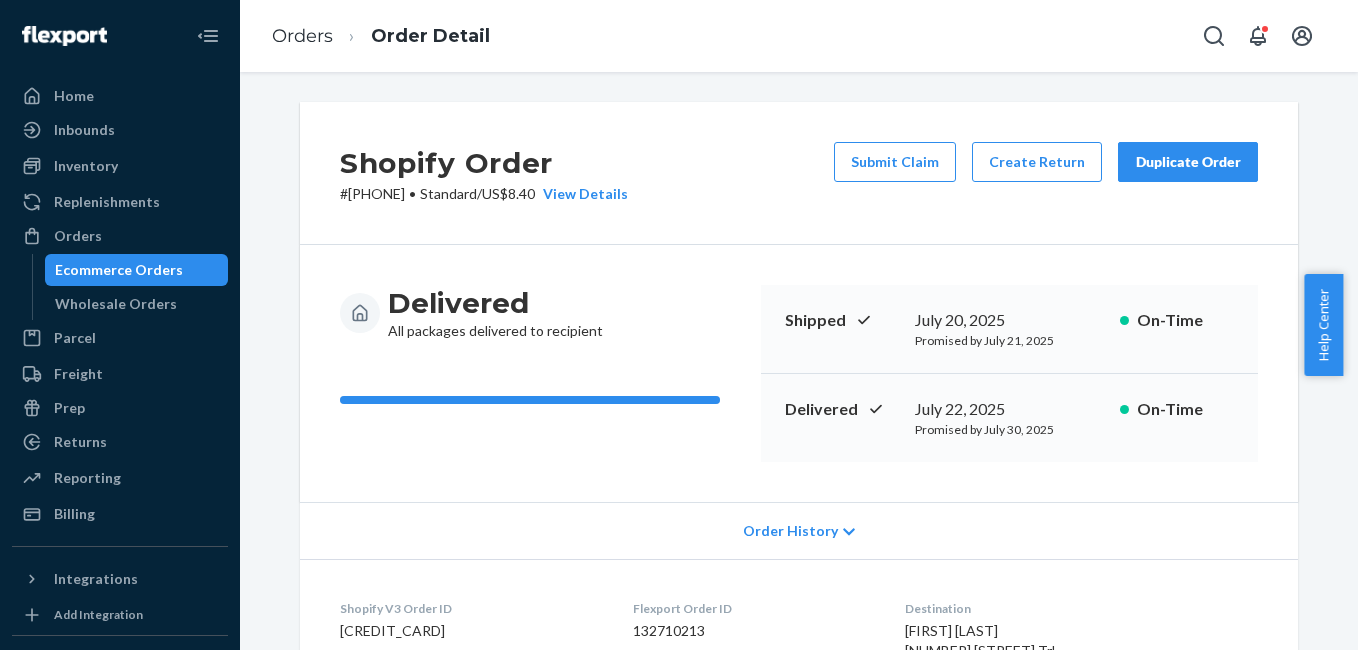 click on "Duplicate Order" at bounding box center [1188, 162] 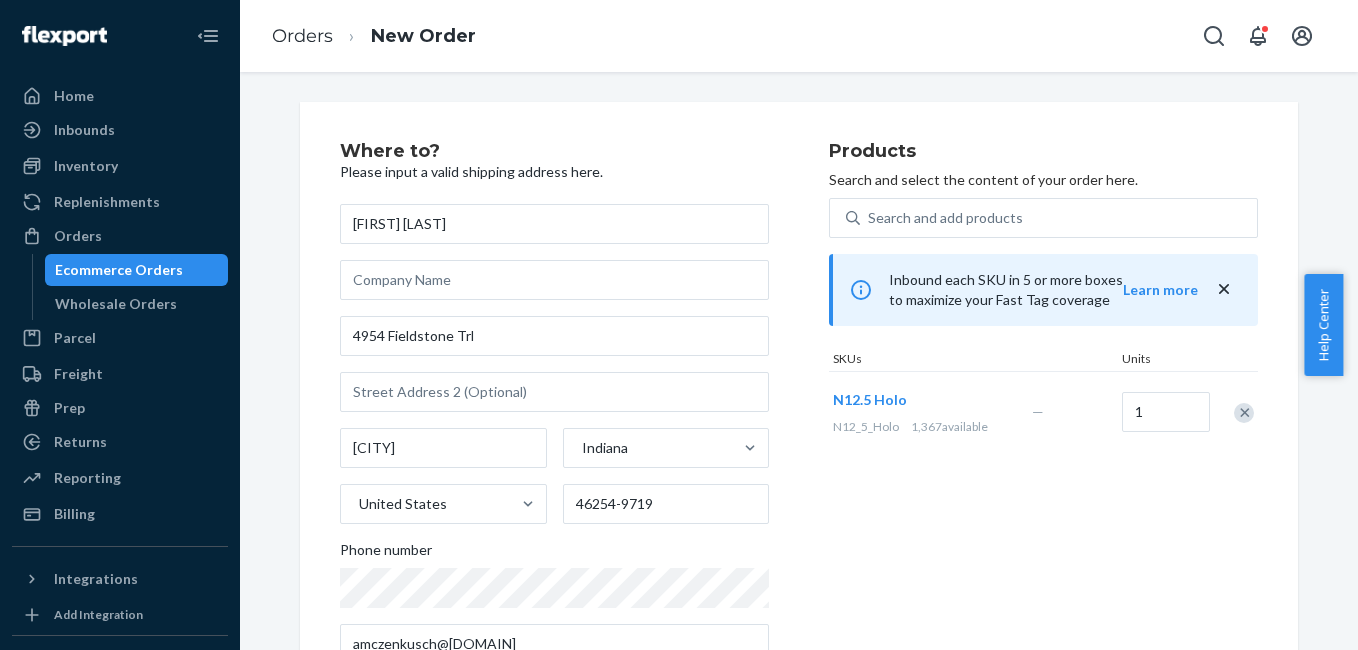 click at bounding box center (1244, 413) 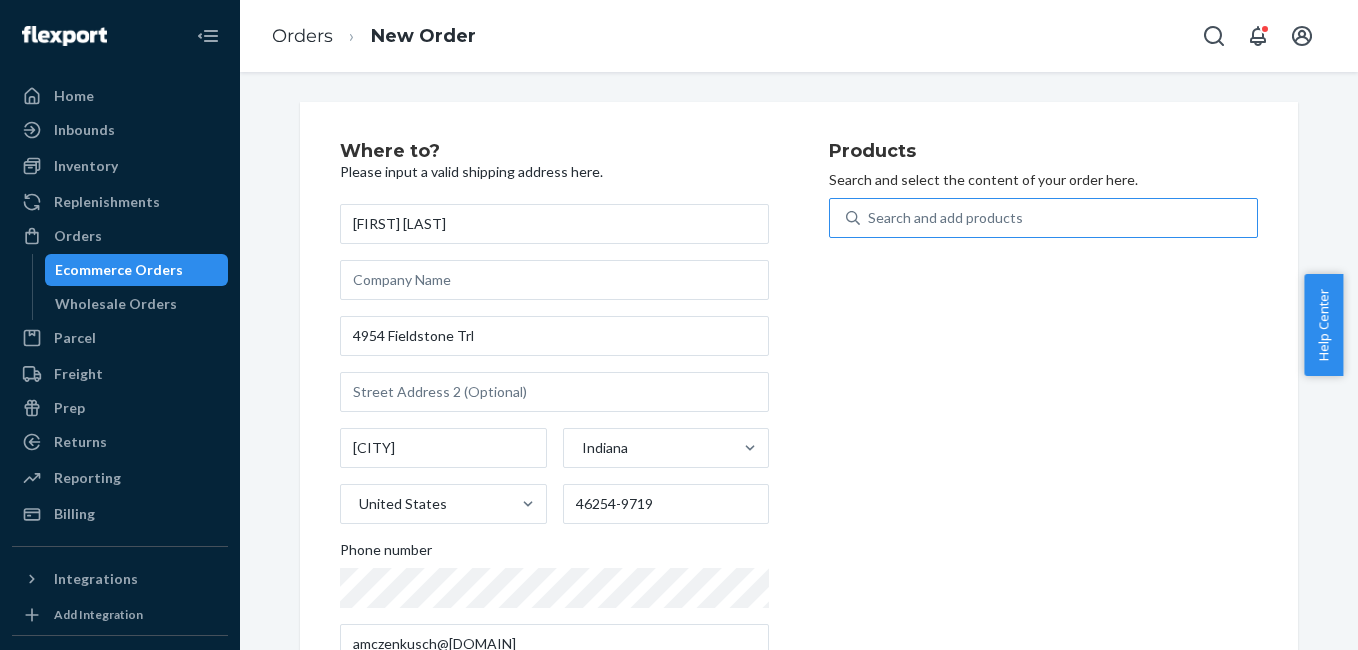 click on "Search and add products" at bounding box center (945, 218) 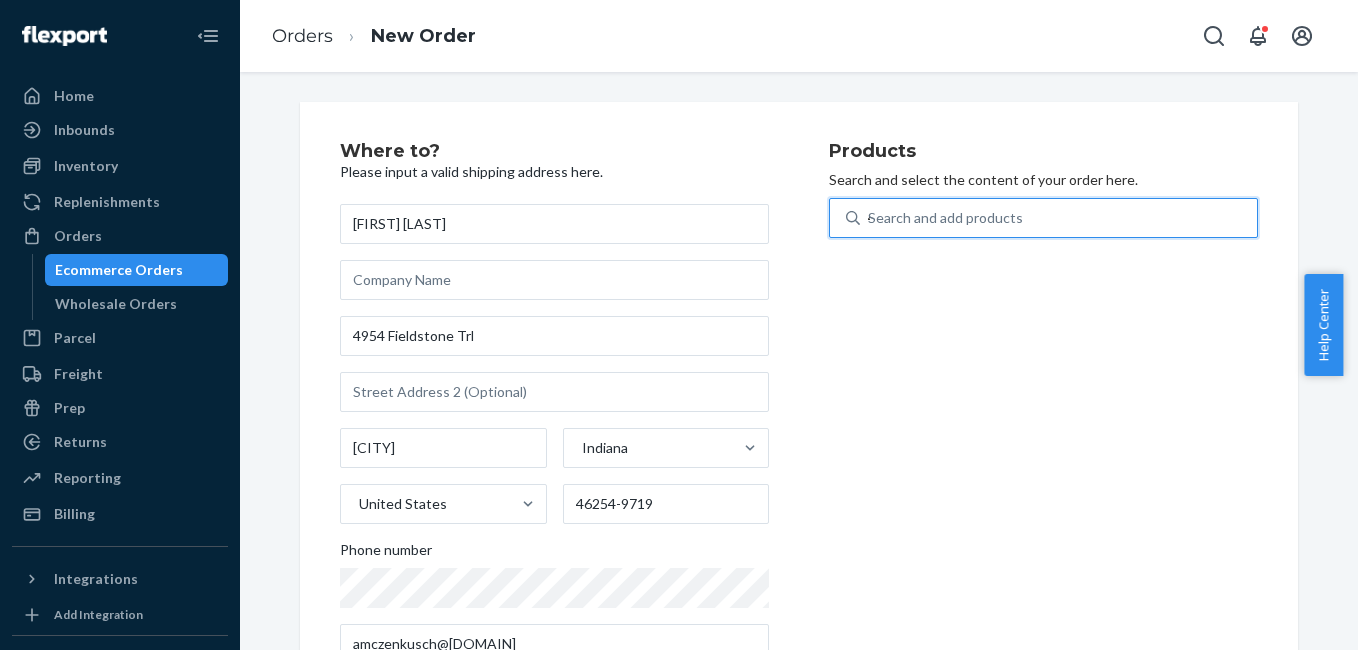 type on "4g" 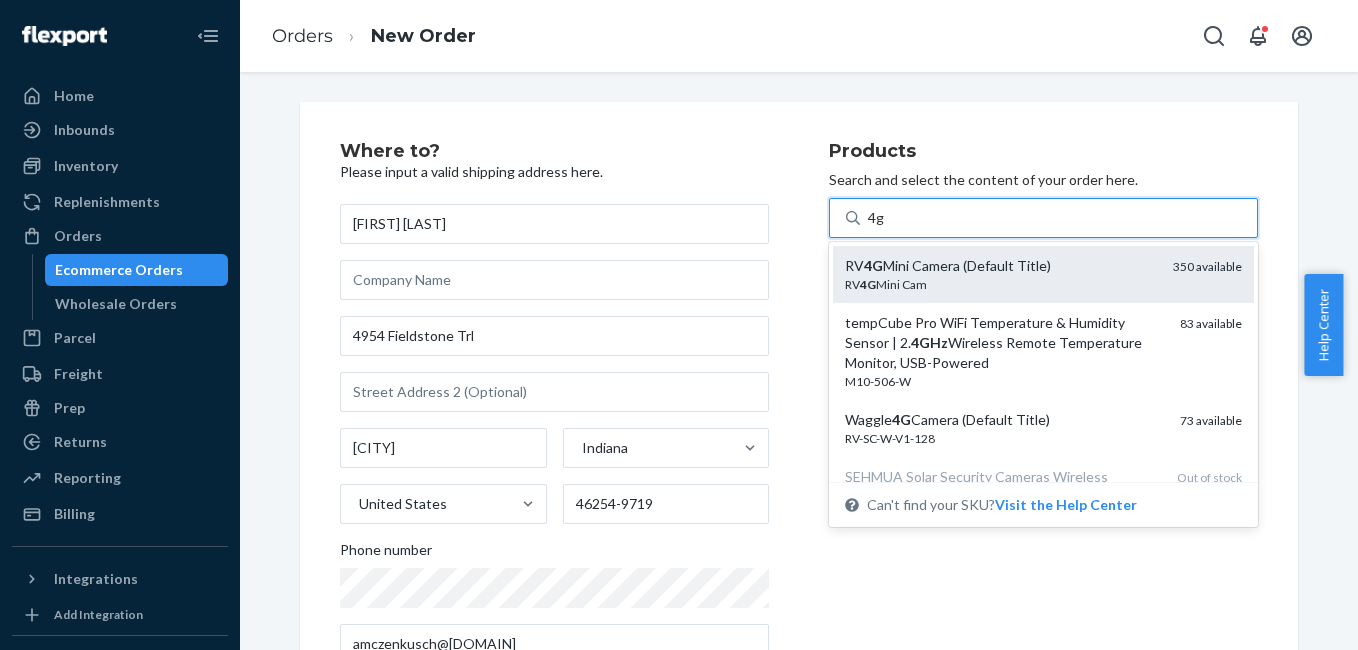 click on "RV  4G  Mini Camera (Default Title)" at bounding box center (1001, 266) 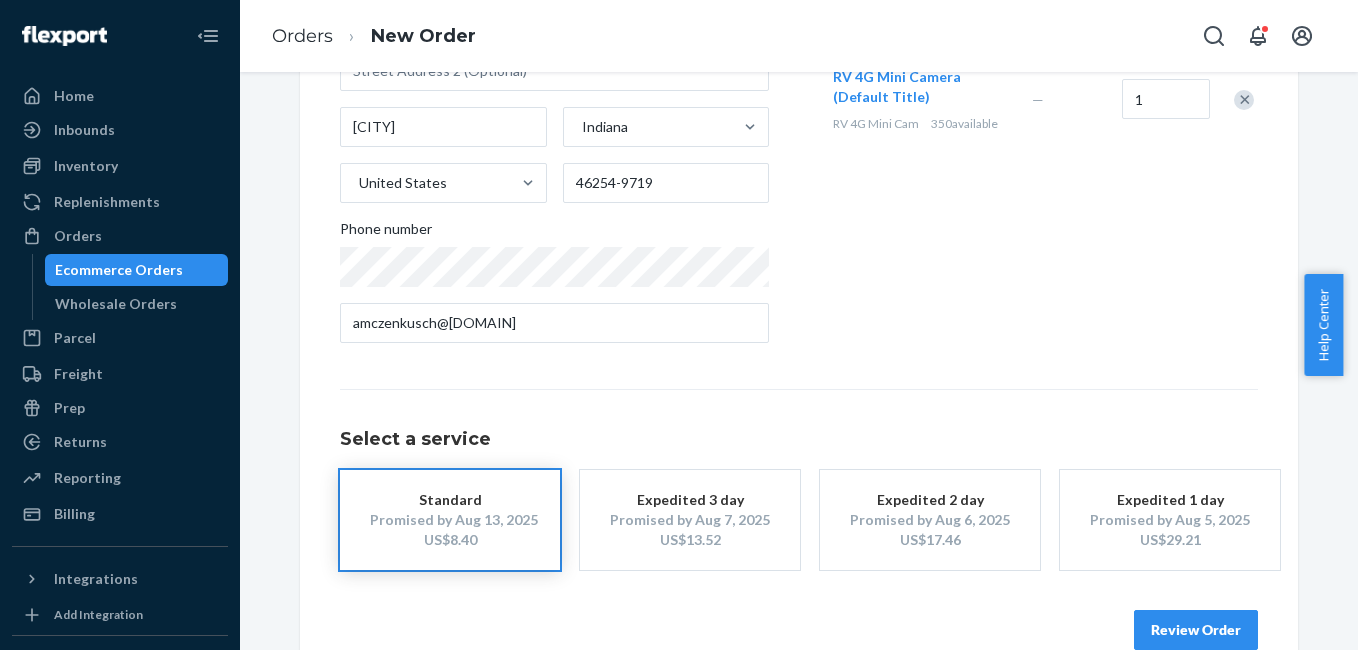 scroll, scrollTop: 361, scrollLeft: 0, axis: vertical 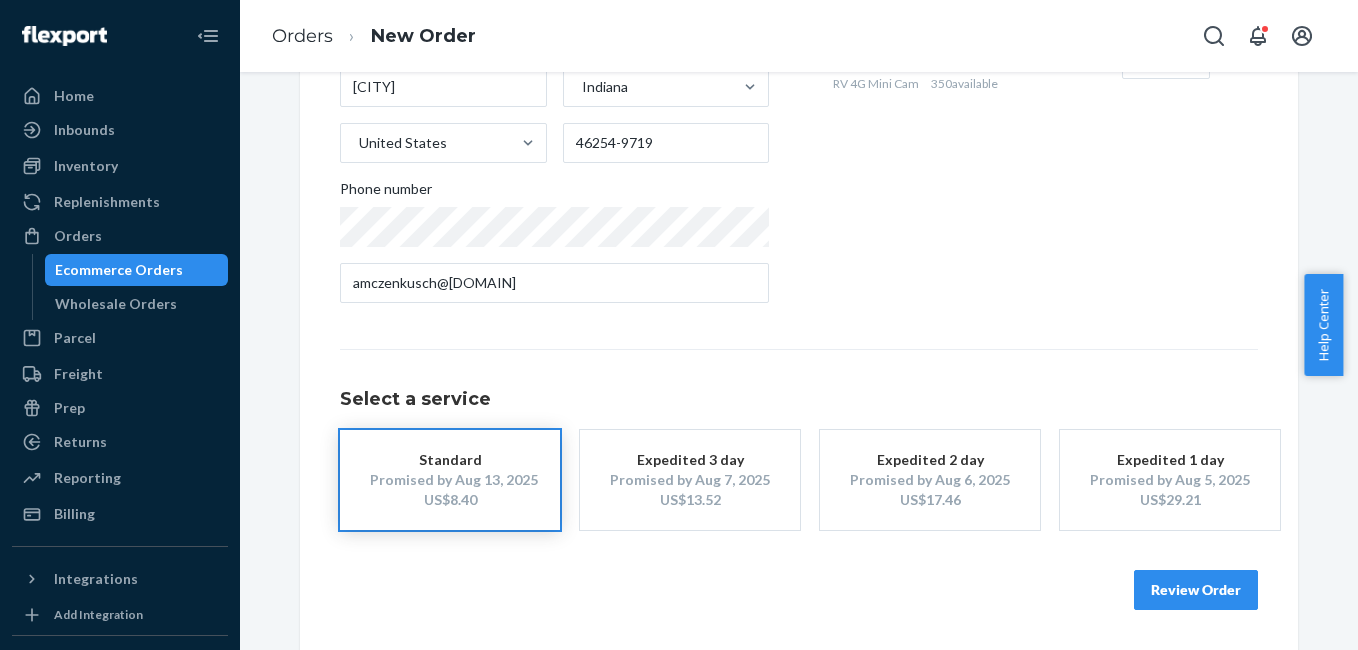 click on "Review Order" at bounding box center (1196, 590) 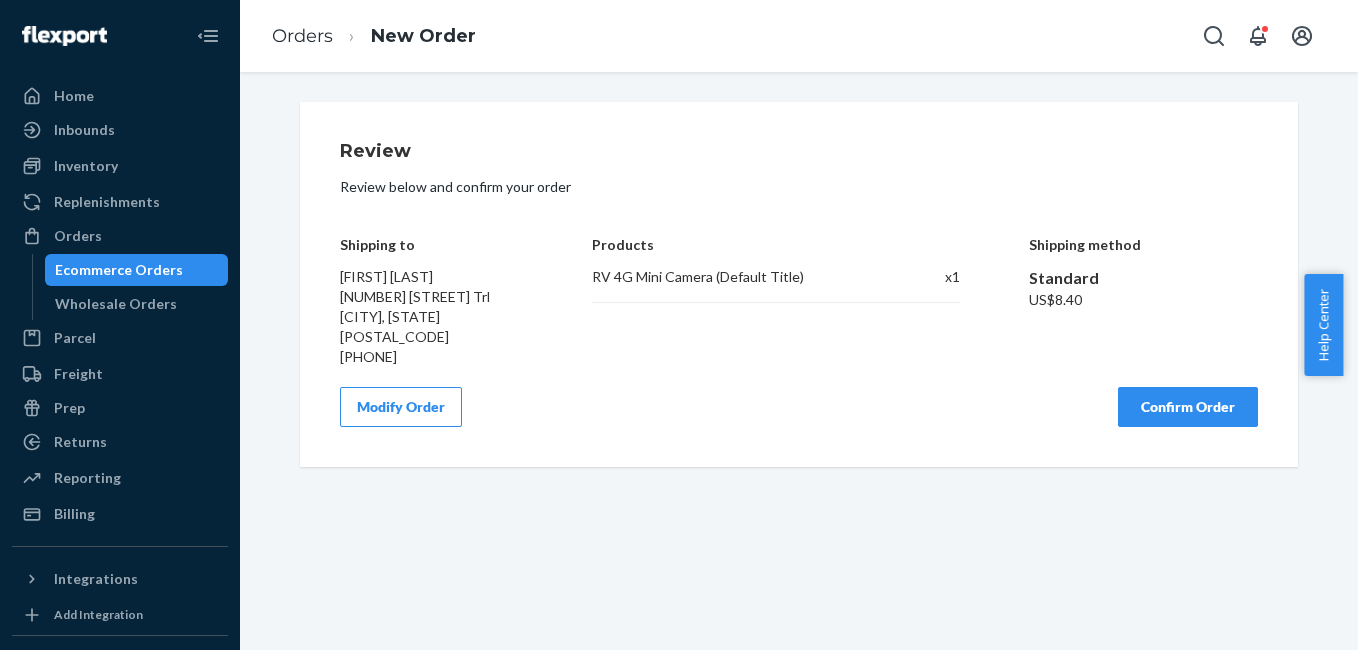 click on "Confirm Order" at bounding box center [1188, 407] 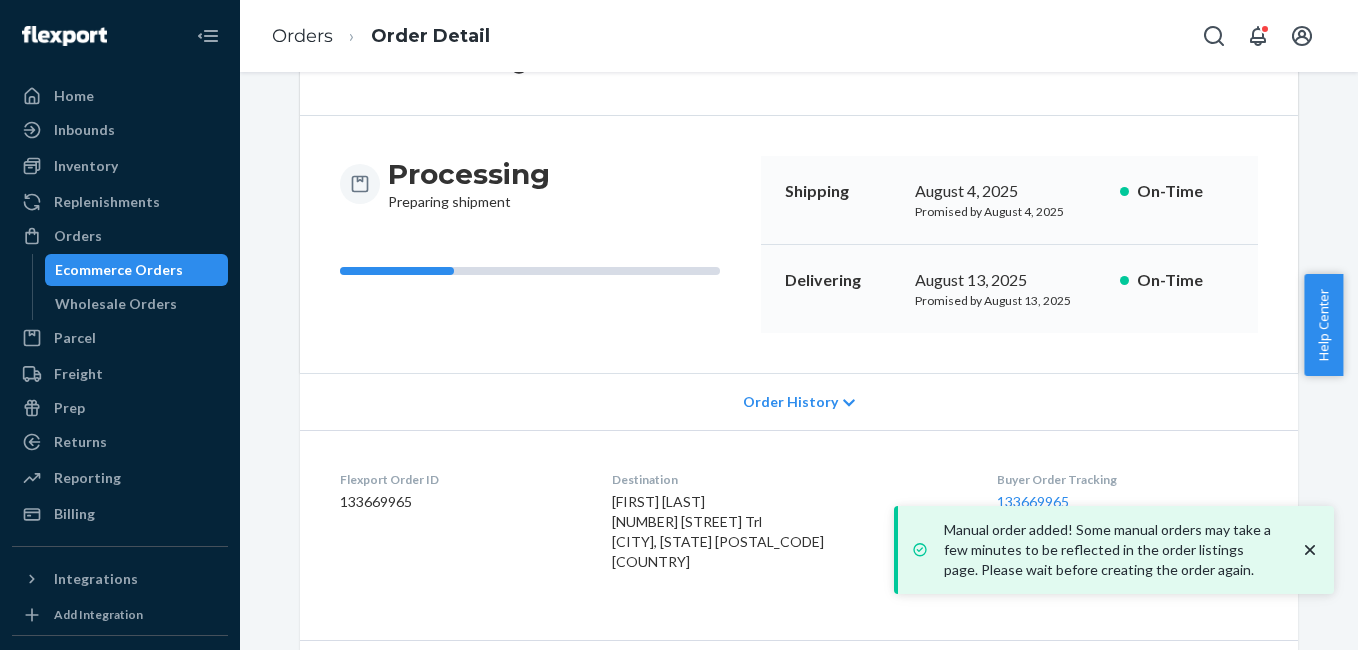 scroll, scrollTop: 249, scrollLeft: 0, axis: vertical 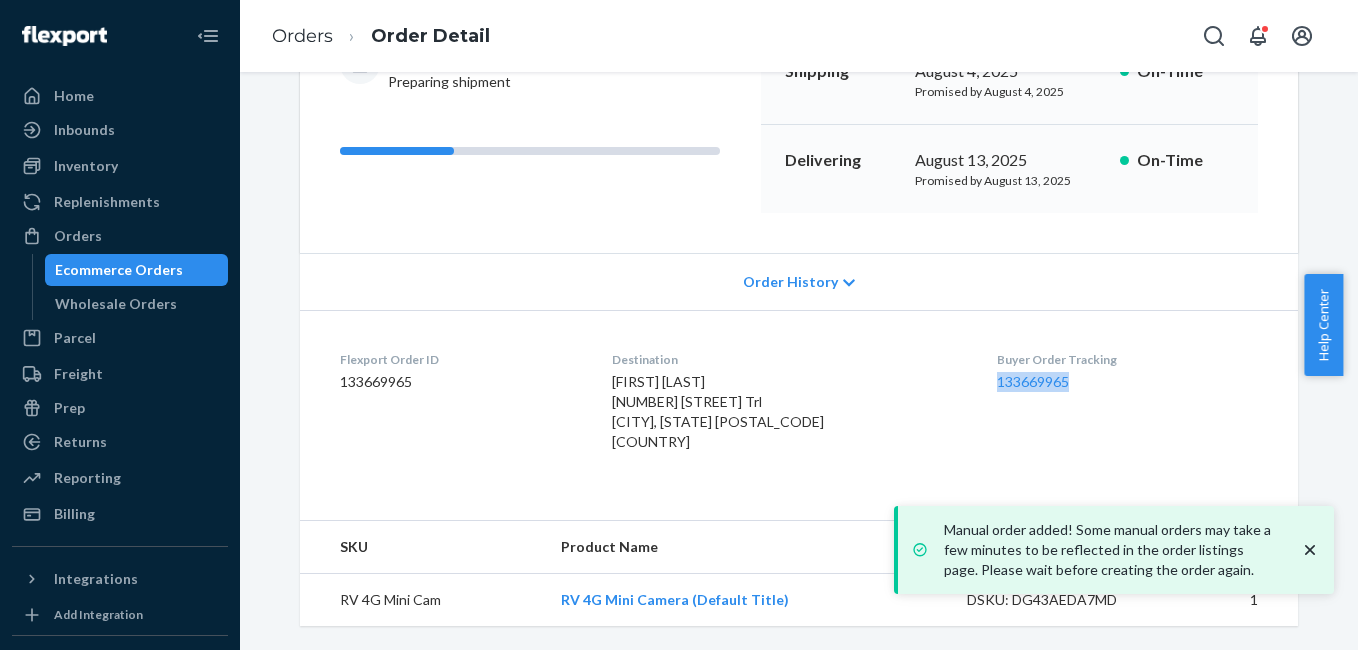 drag, startPoint x: 975, startPoint y: 395, endPoint x: 1058, endPoint y: 397, distance: 83.02409 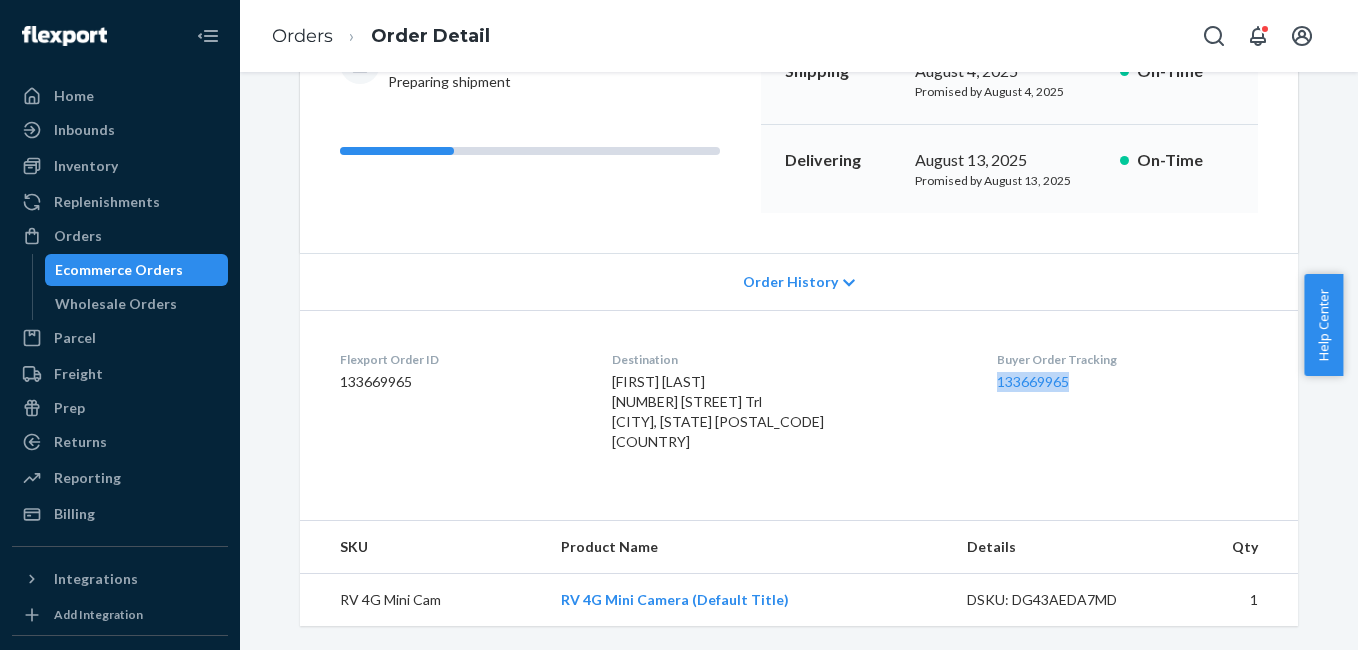 drag, startPoint x: 153, startPoint y: 229, endPoint x: 219, endPoint y: 243, distance: 67.46851 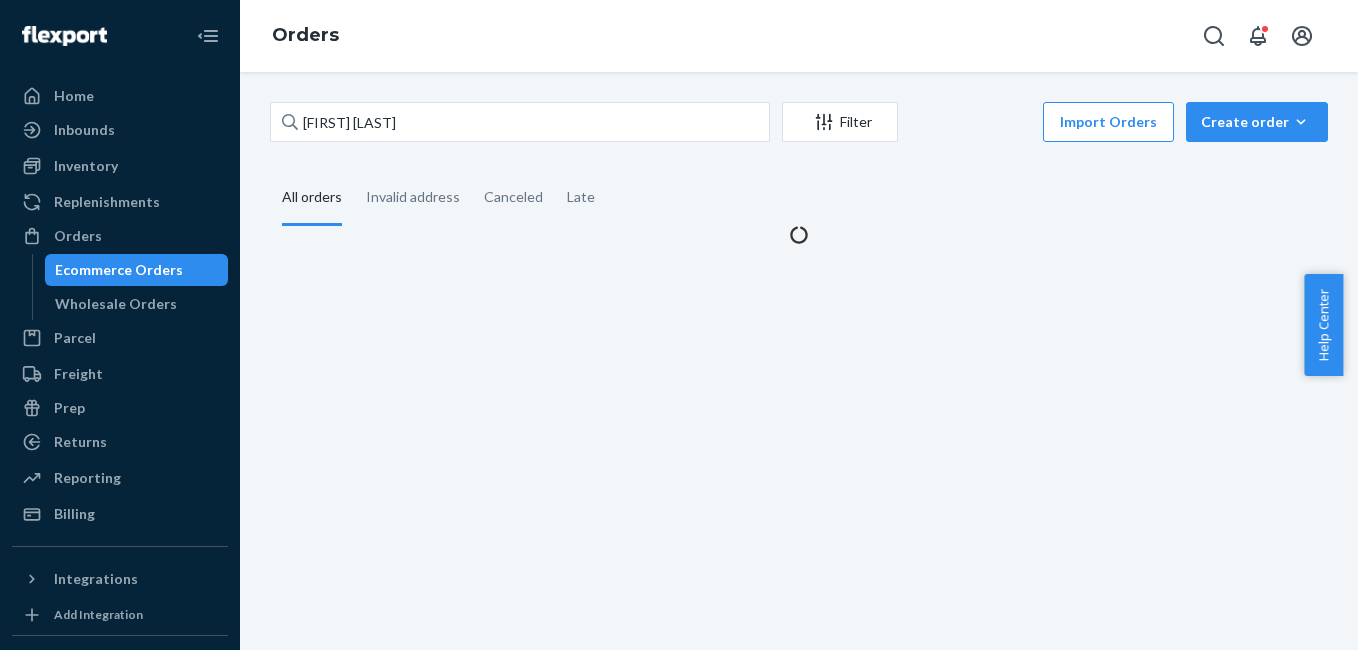 scroll, scrollTop: 0, scrollLeft: 0, axis: both 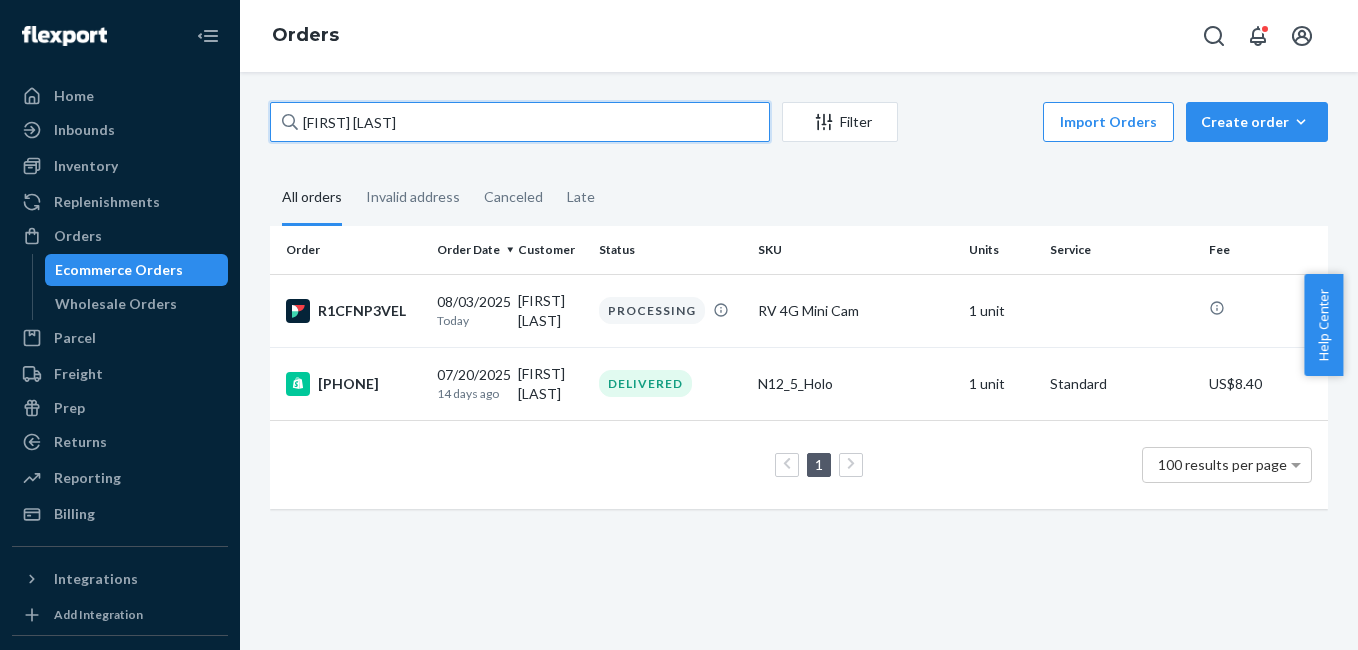 click on "[FIRST] [LAST]" at bounding box center [520, 122] 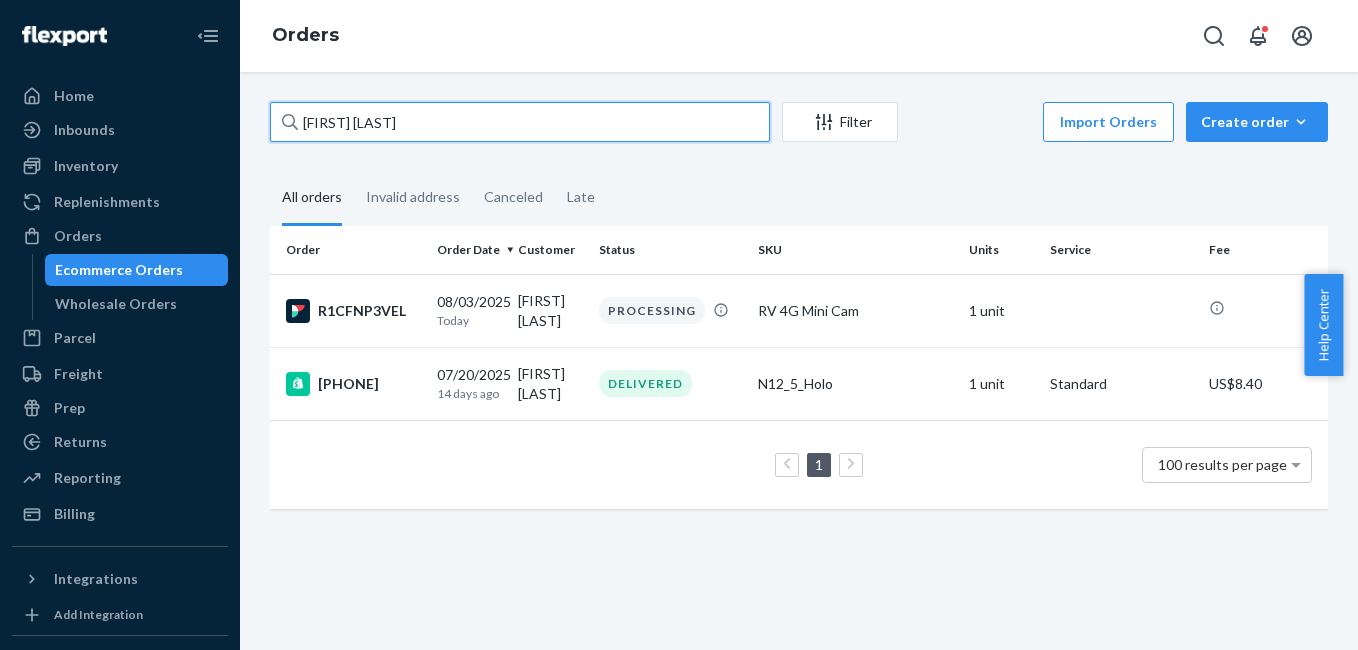 click on "[FIRST] [LAST]" at bounding box center [520, 122] 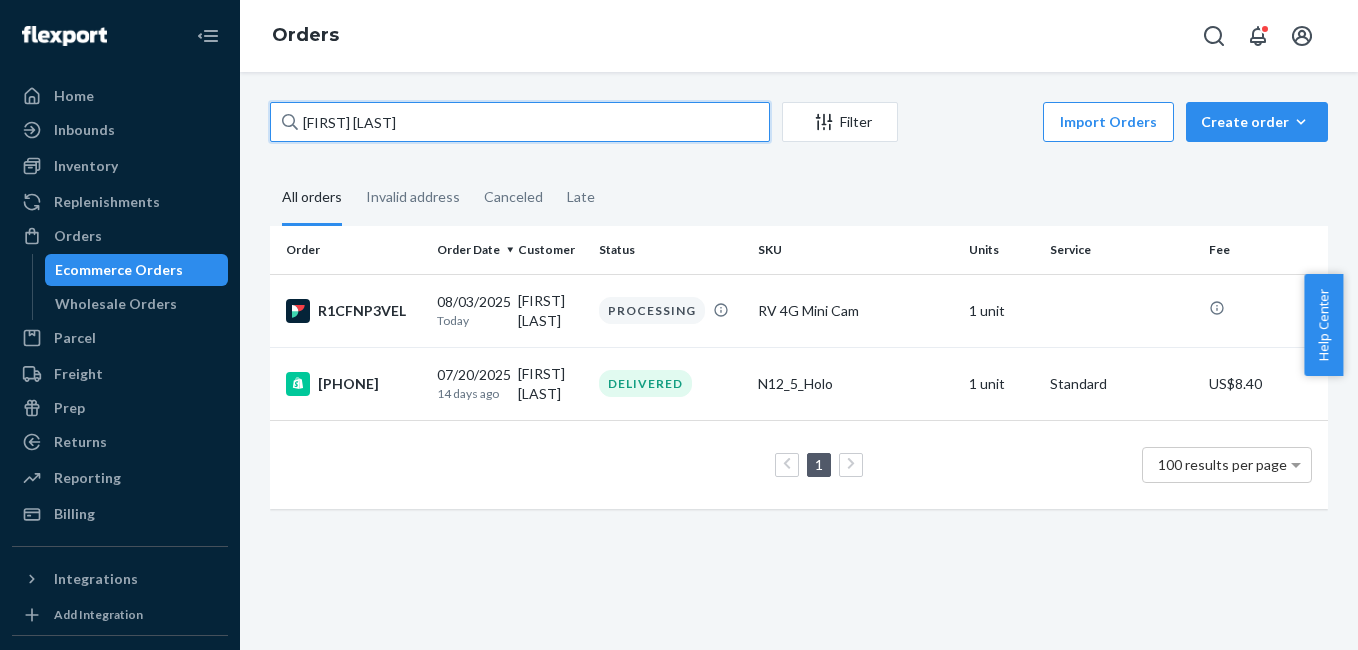 paste on "[FIRST] [LAST]" 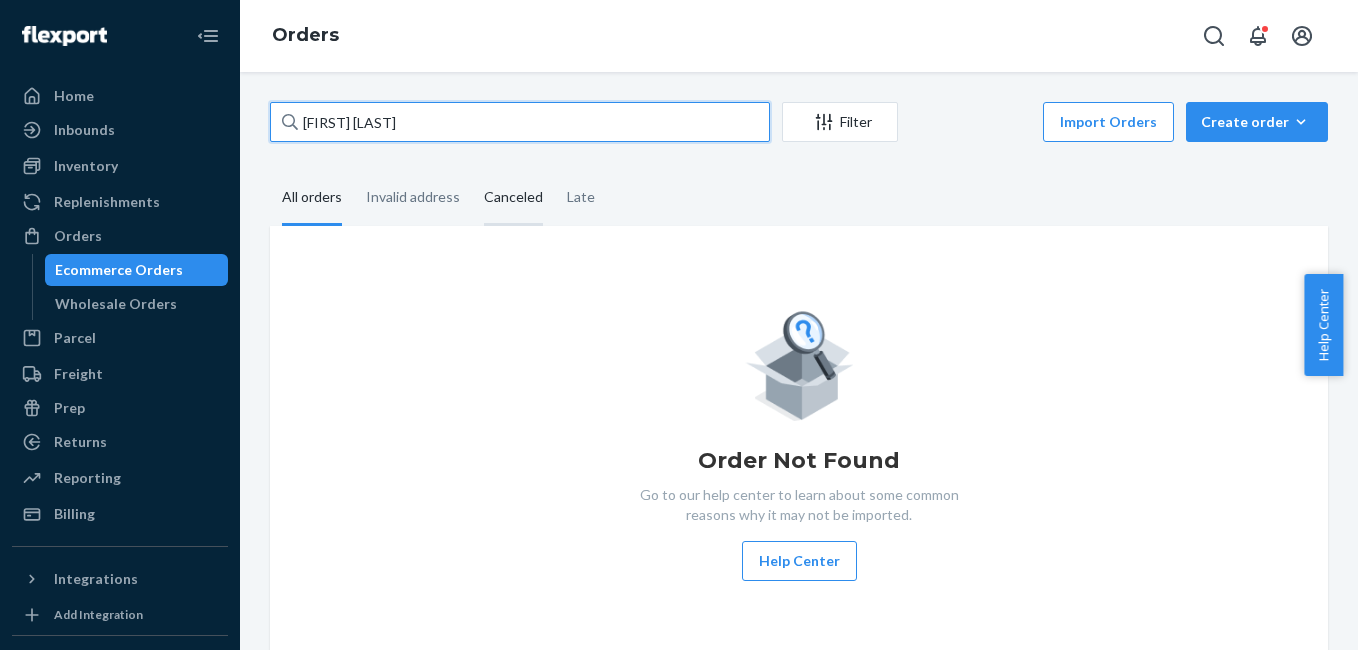 type on "[FIRST] [LAST]" 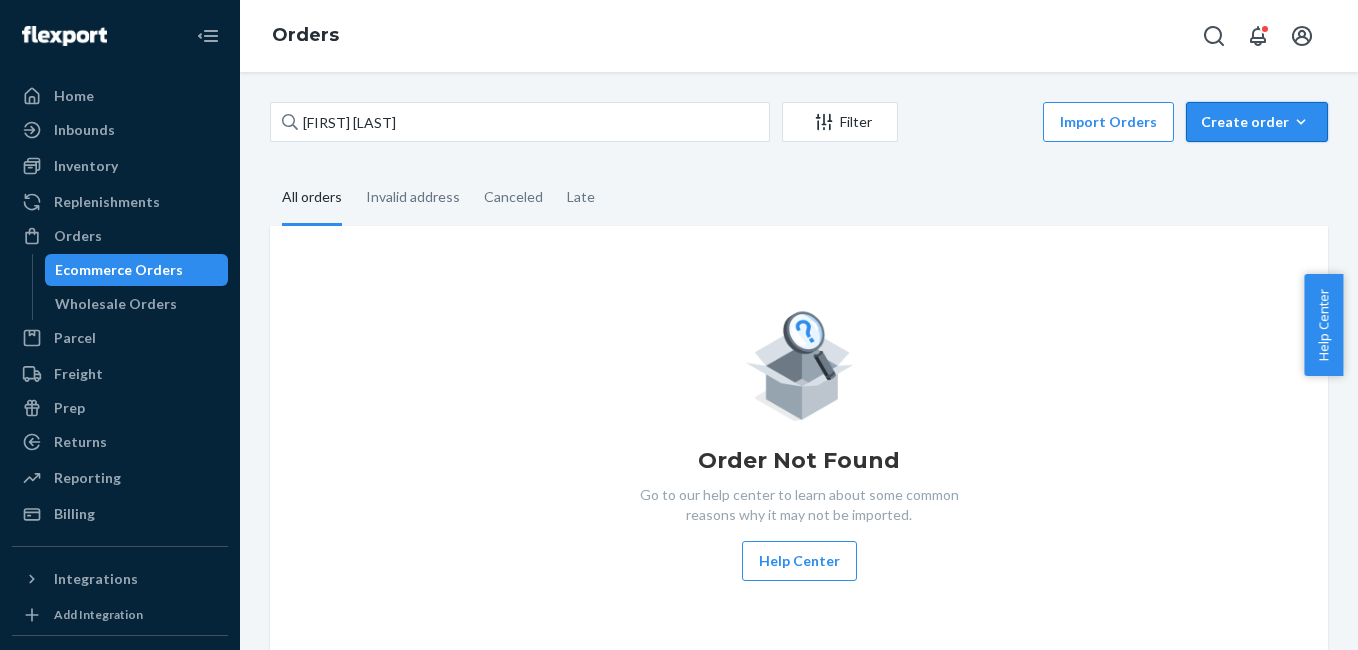 click on "Create order Ecommerce order Removal order" at bounding box center [1257, 122] 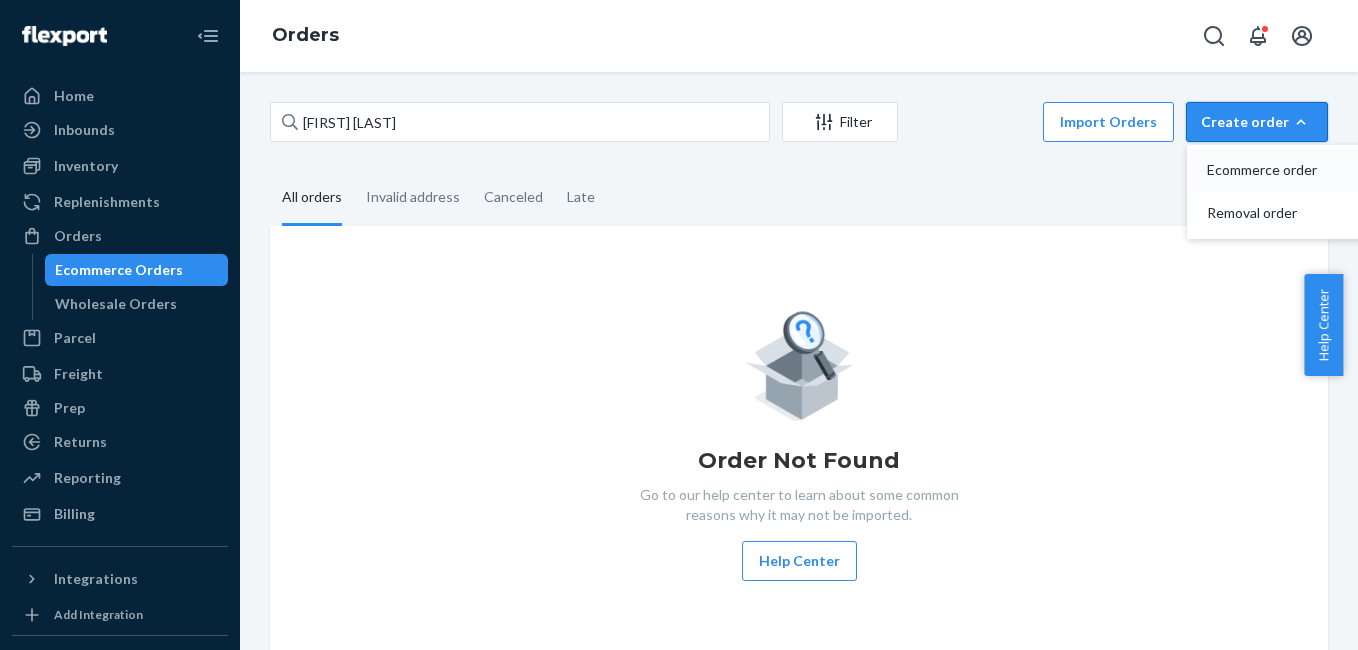 click on "Ecommerce order" at bounding box center [1287, 170] 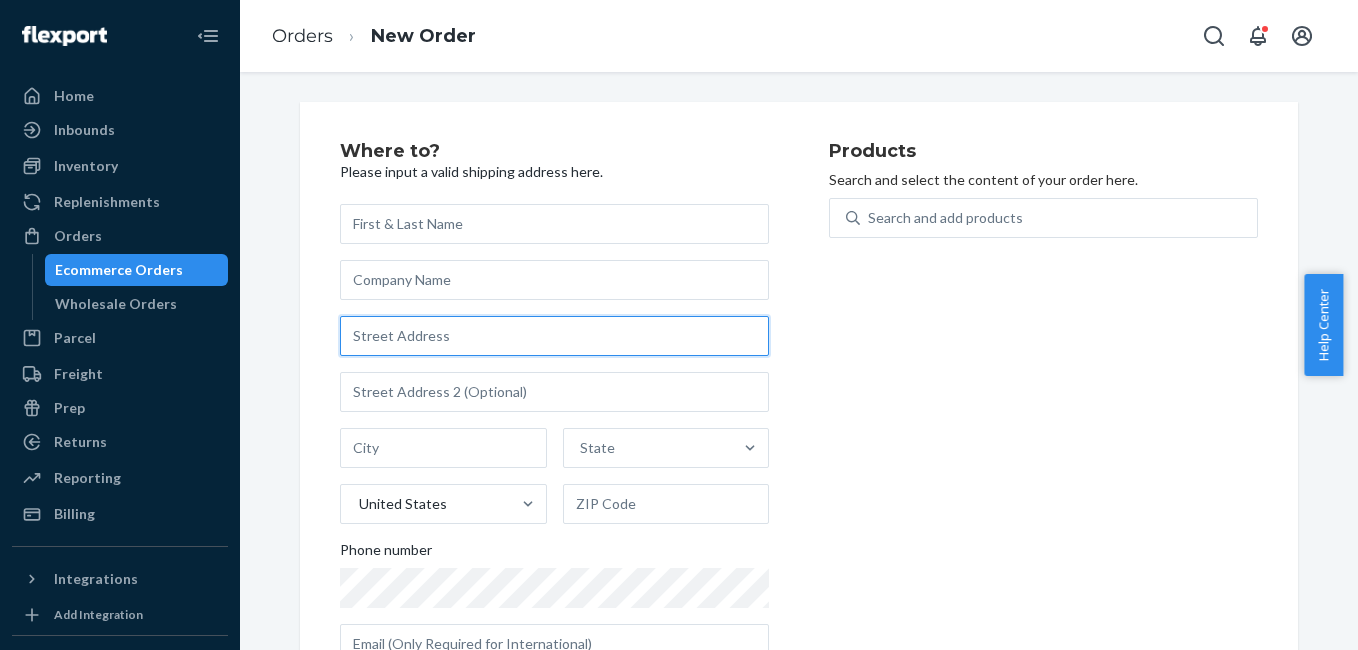 click at bounding box center [554, 336] 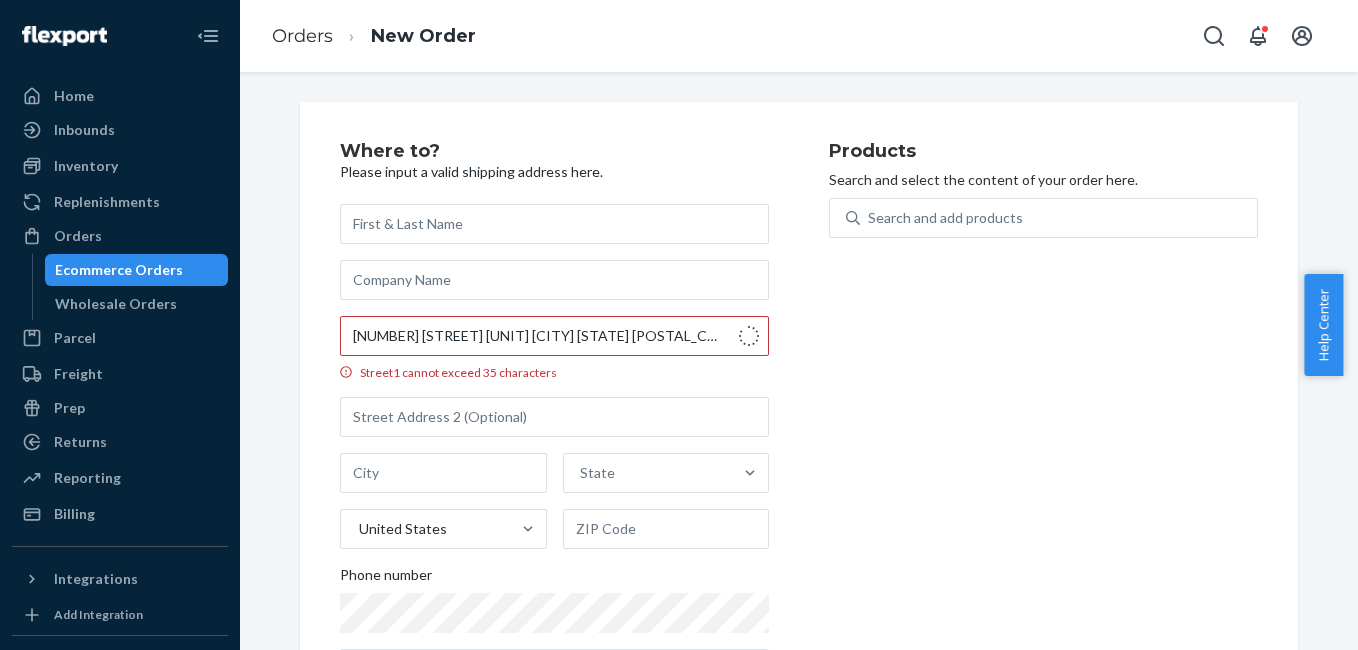 type on "[NUMBER] [STREET]" 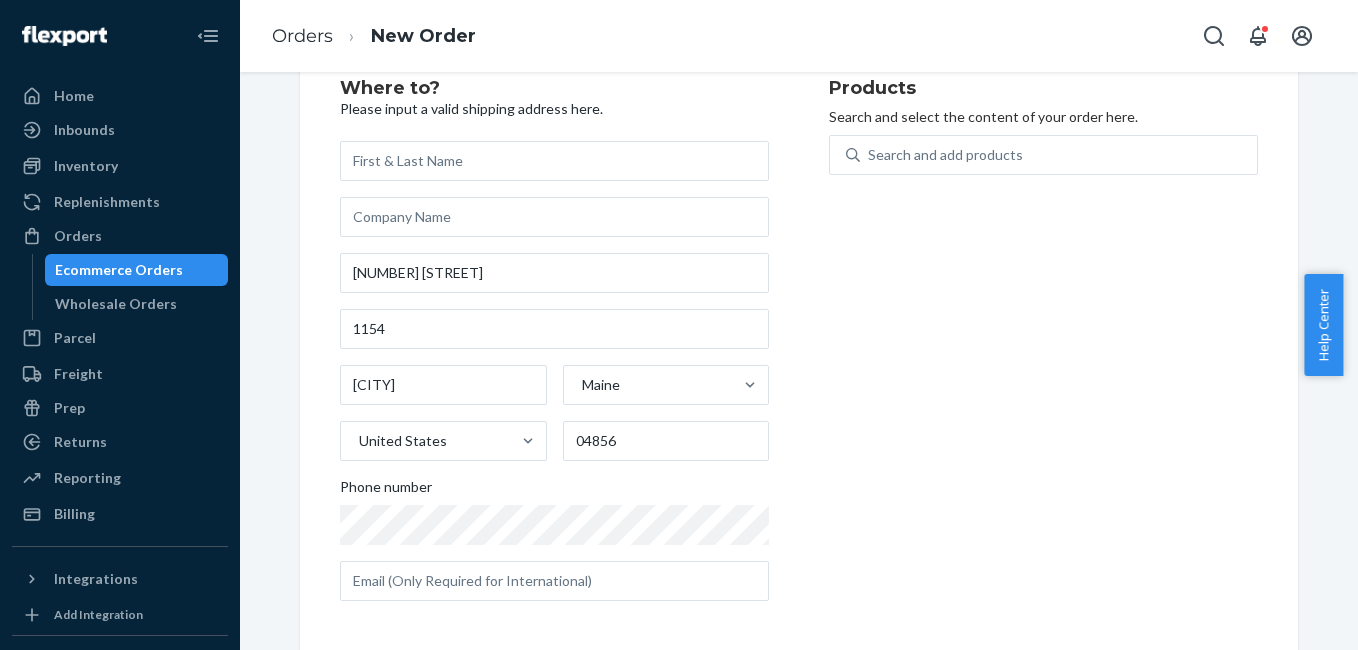 scroll, scrollTop: 70, scrollLeft: 0, axis: vertical 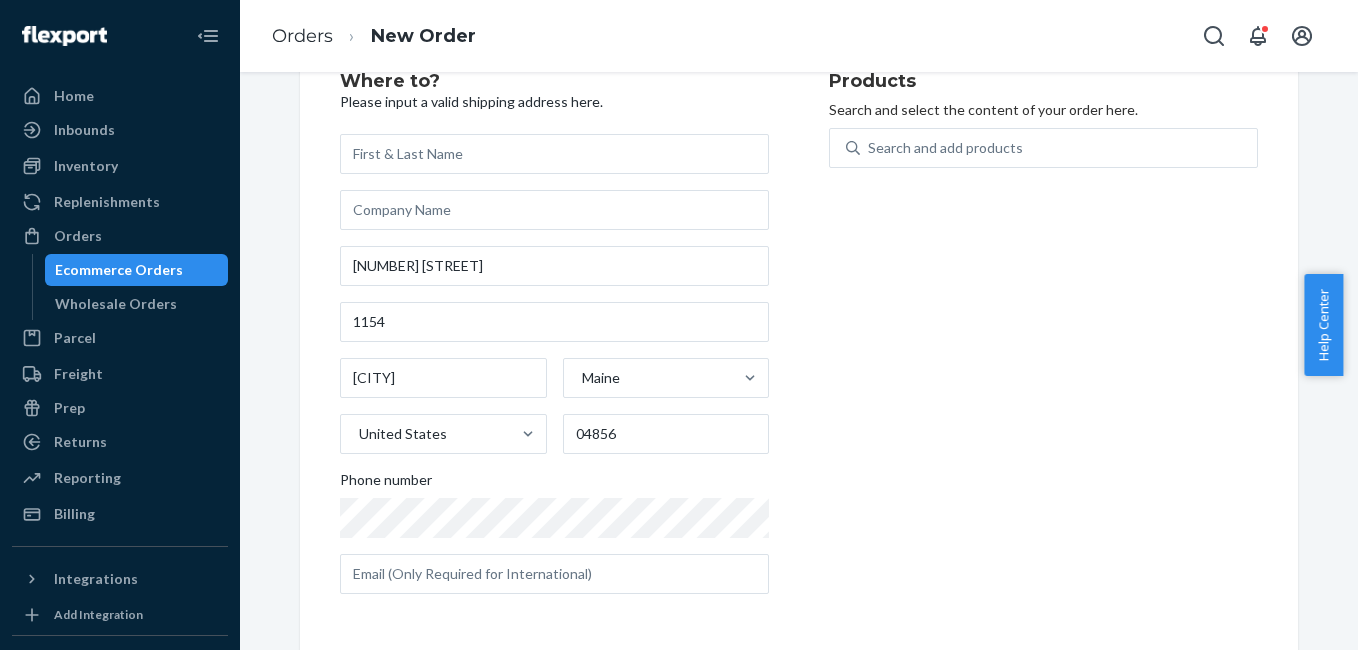 click on "Where to? Please input a valid shipping address here. [NUMBER] [STREET] [CITY] [STATE] United States [POSTAL_CODE] Phone number" at bounding box center [584, 341] 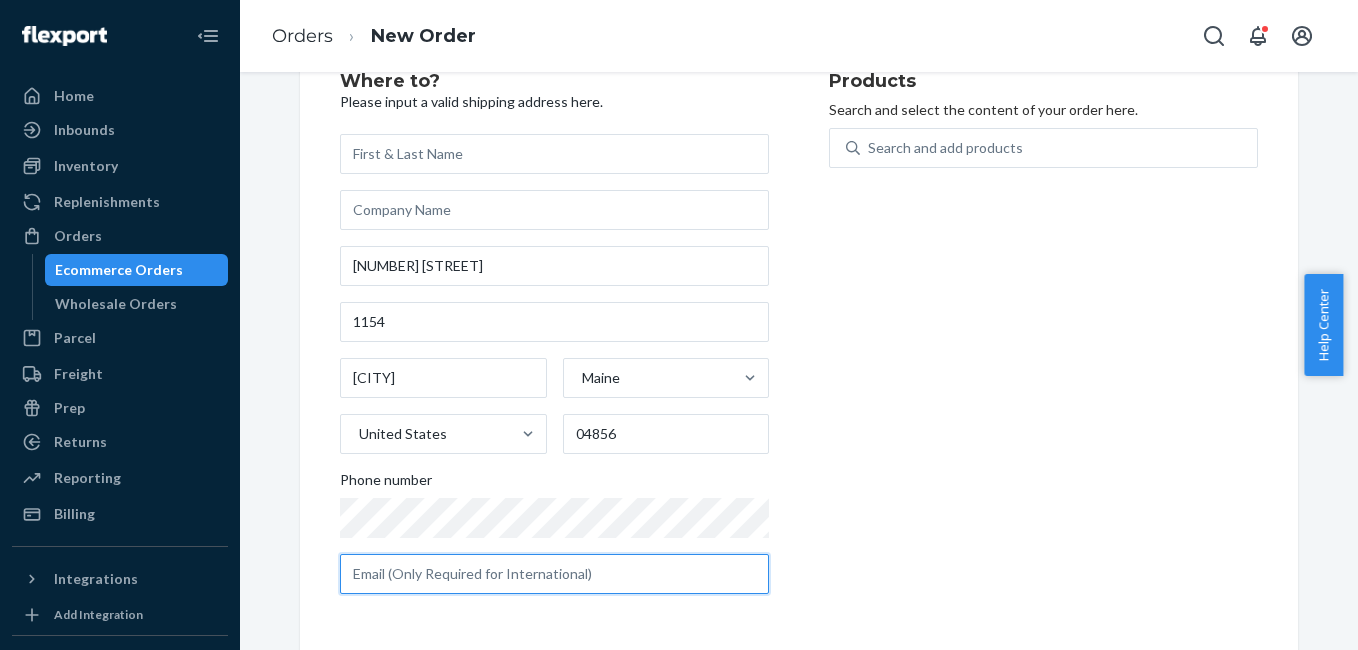 click at bounding box center [554, 574] 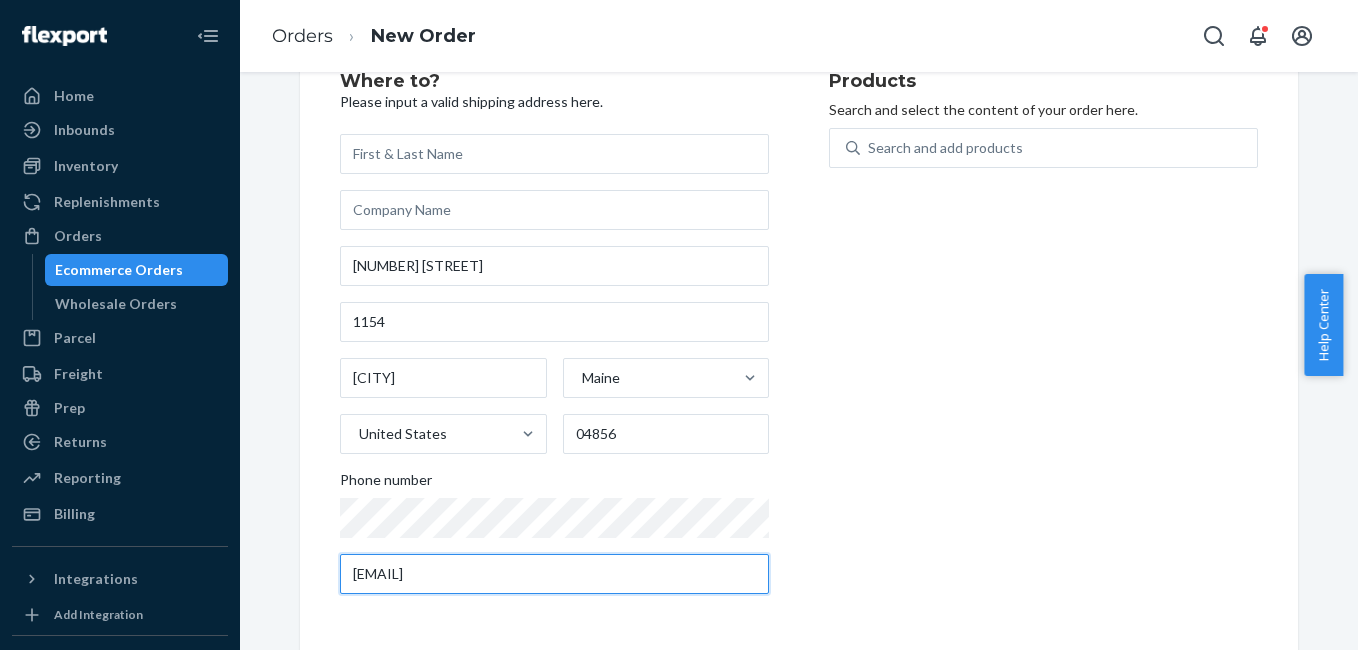 type on "[EMAIL]" 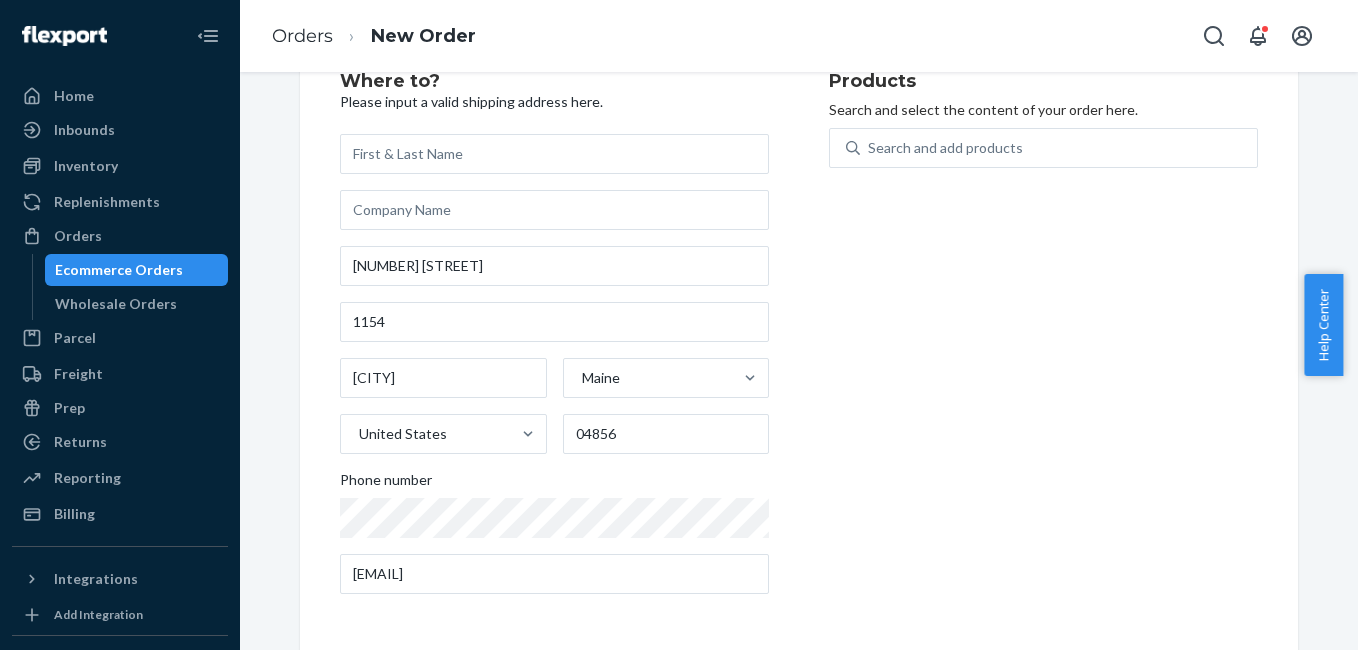 click on "Products Search and select the content of your order here. Search and add products" at bounding box center (1043, 341) 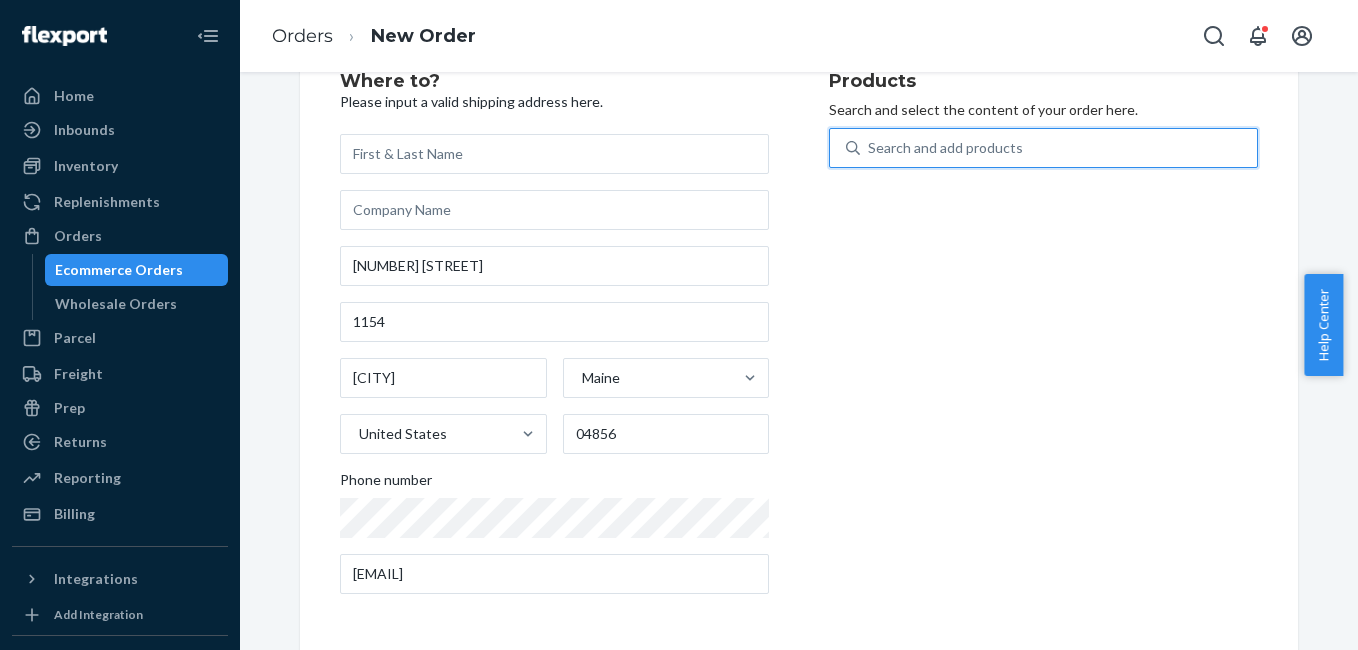 click on "Search and add products" at bounding box center [1043, 148] 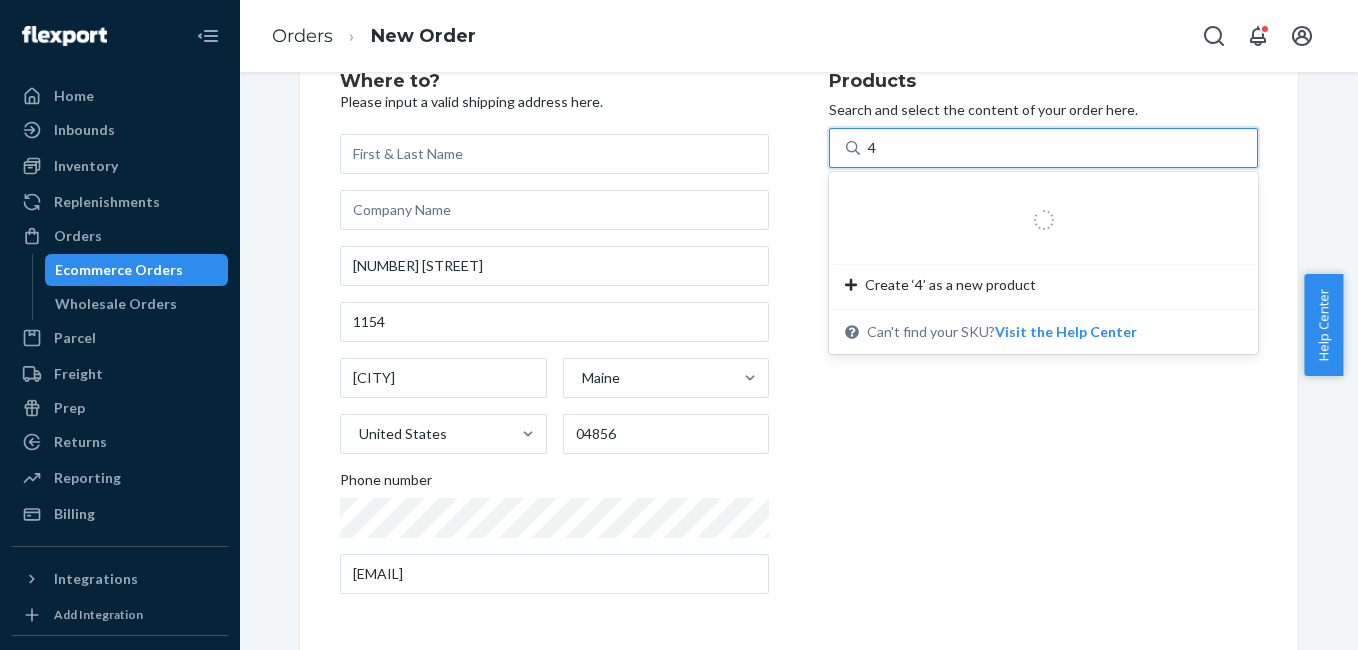 type on "4g" 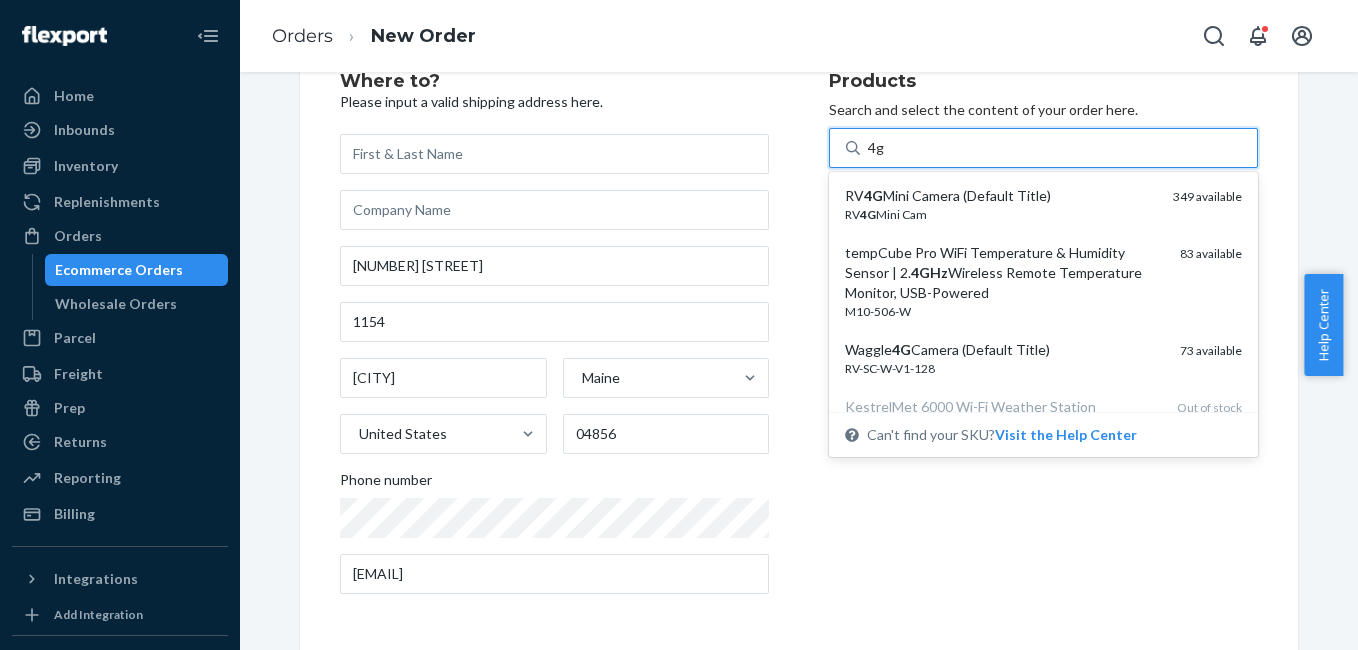 click on "RV  4G  Mini Cam" at bounding box center [1001, 214] 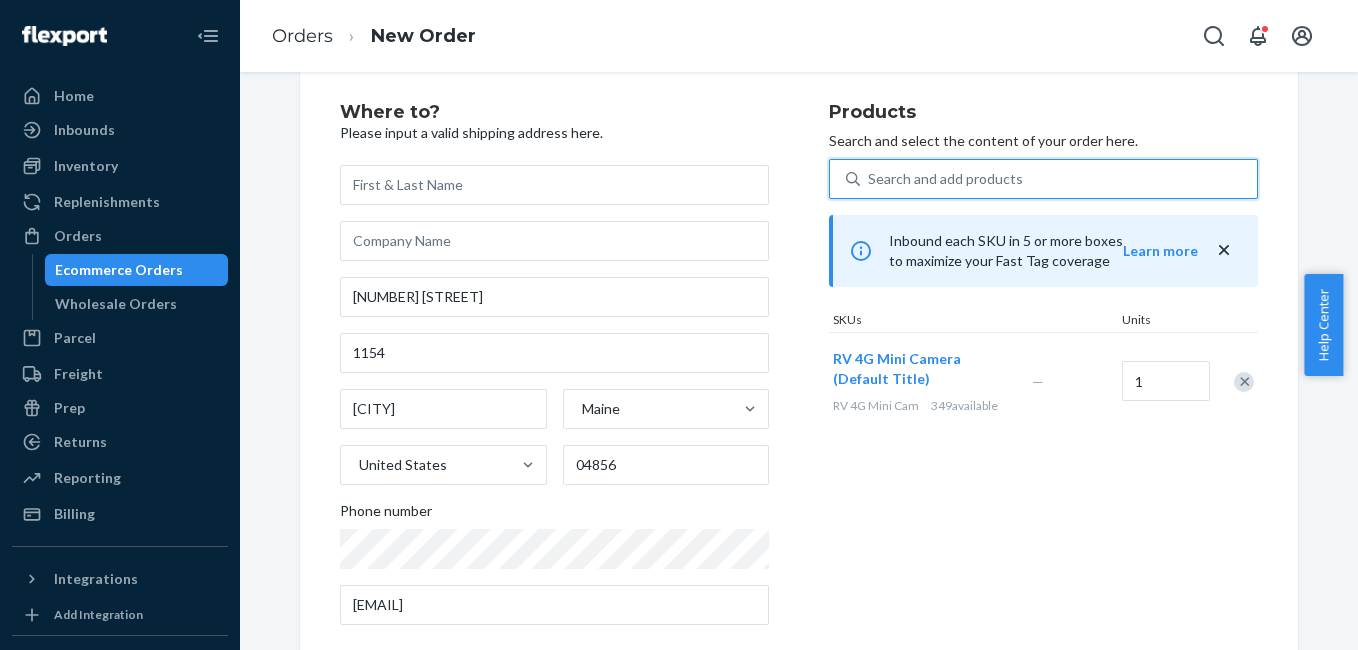 scroll, scrollTop: 70, scrollLeft: 0, axis: vertical 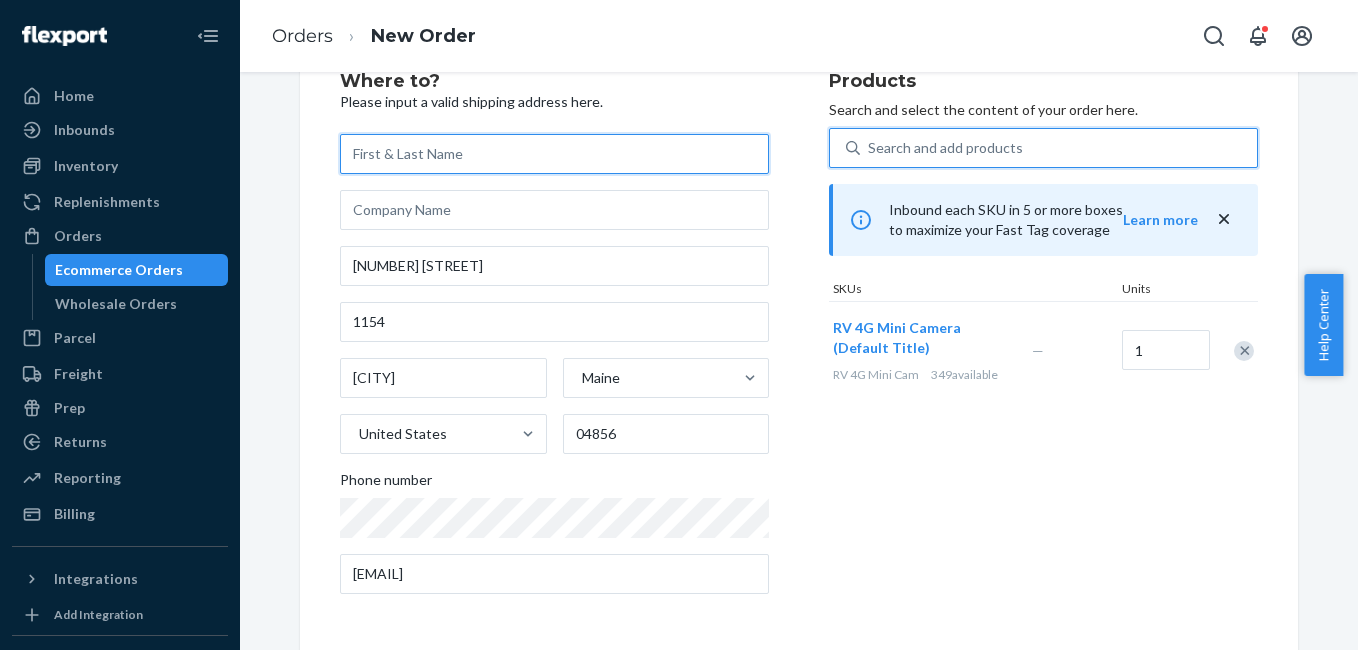 click at bounding box center (554, 154) 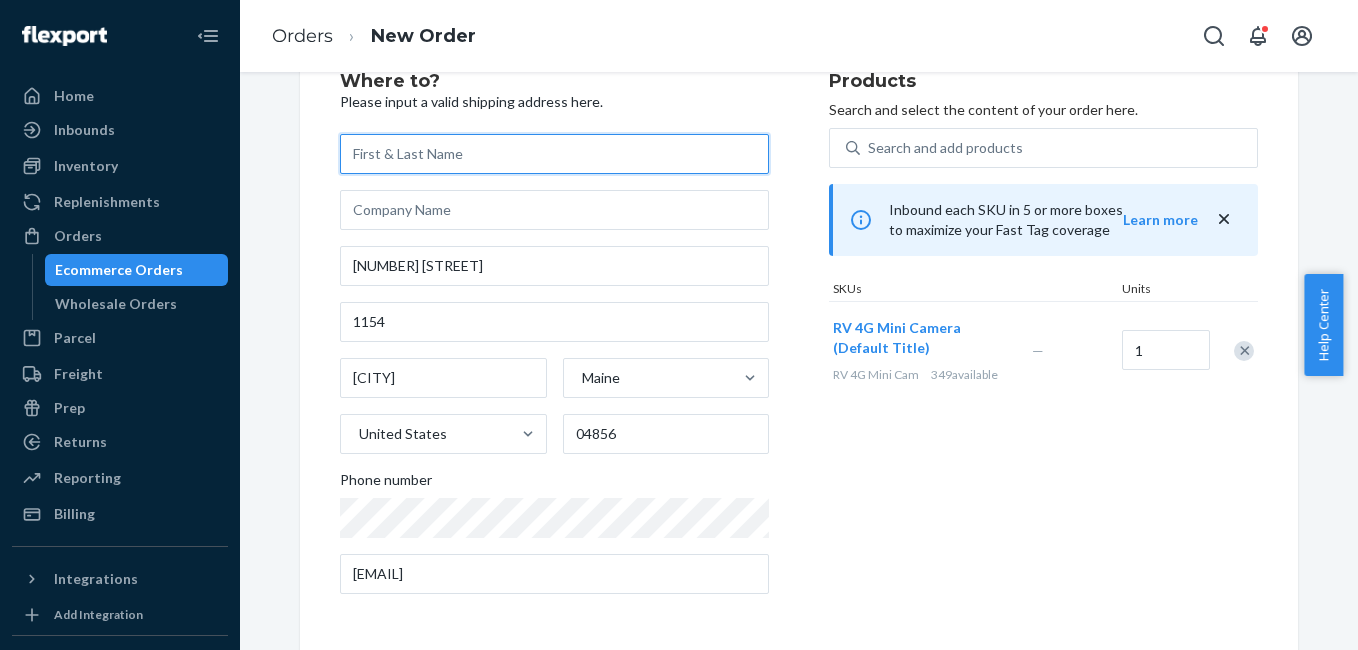 click at bounding box center [554, 154] 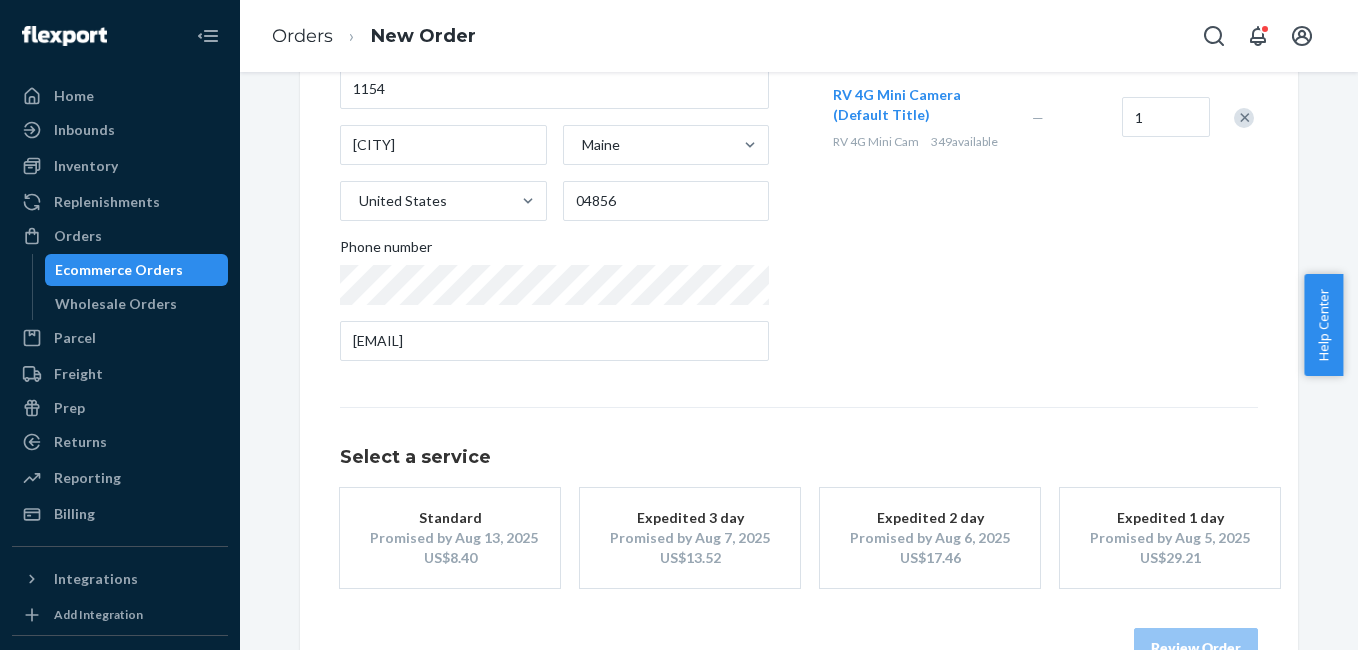 scroll, scrollTop: 361, scrollLeft: 0, axis: vertical 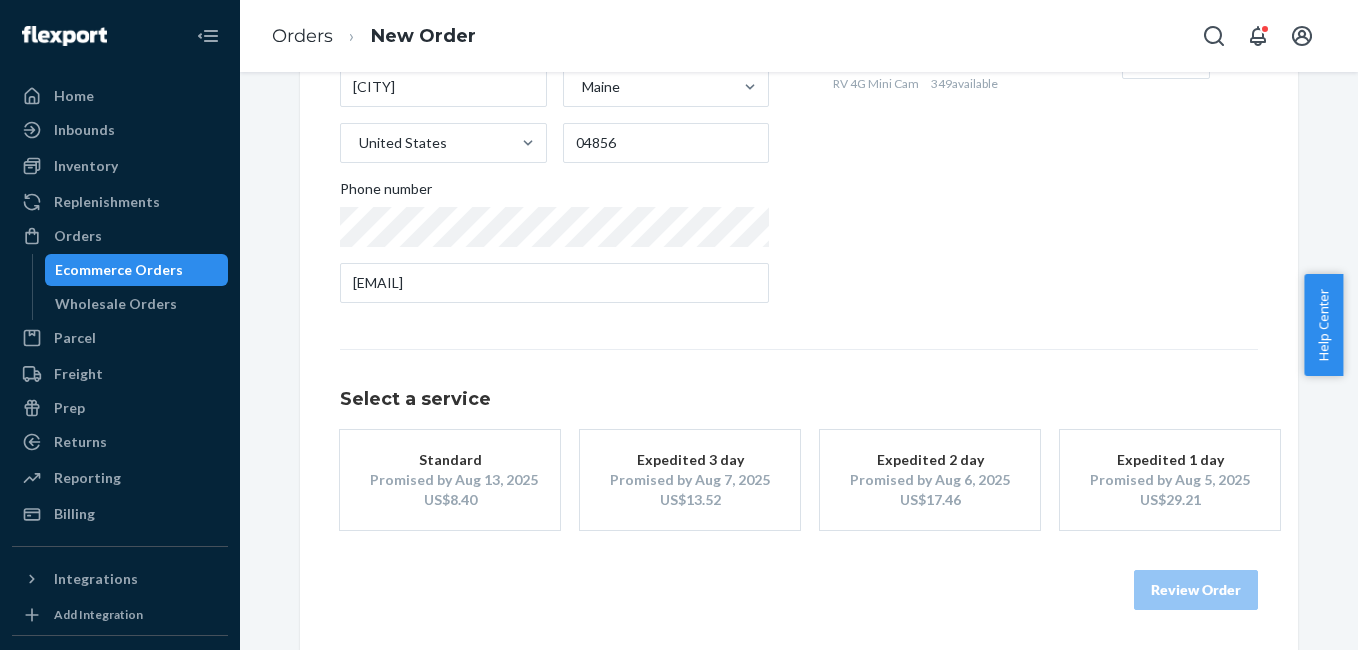 type on "[FIRST] [LAST]" 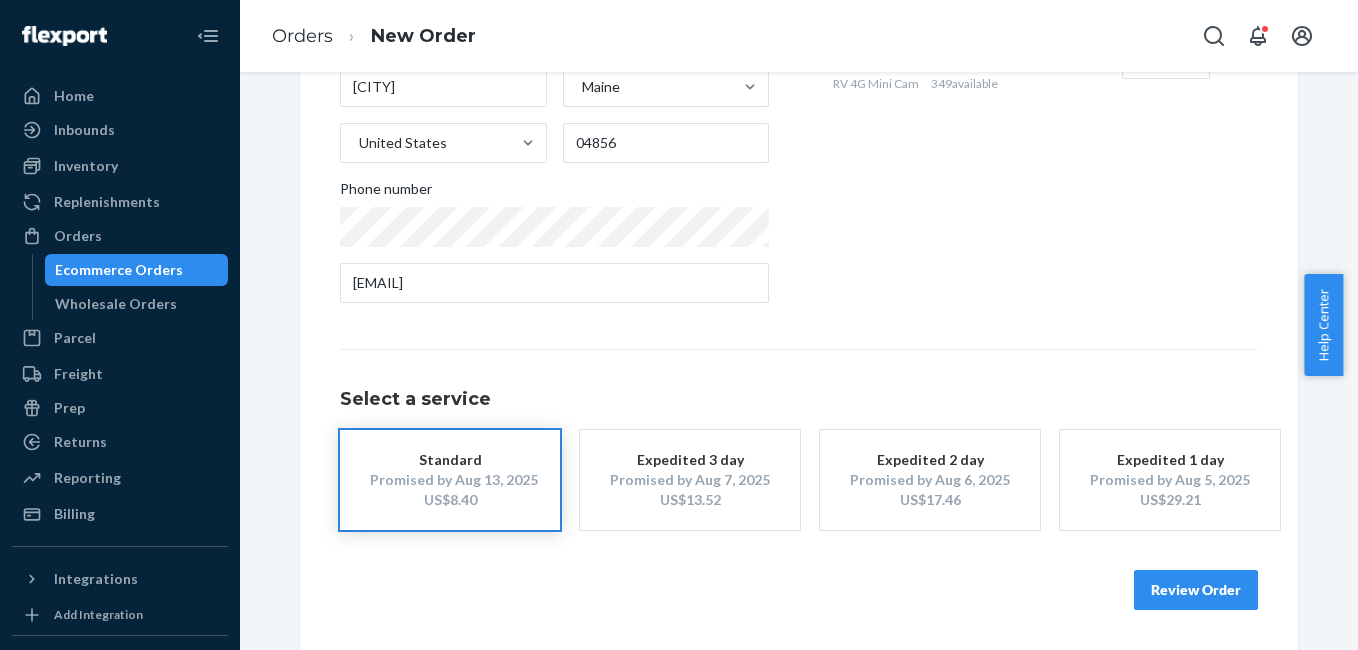 click on "Review Order" at bounding box center [1196, 590] 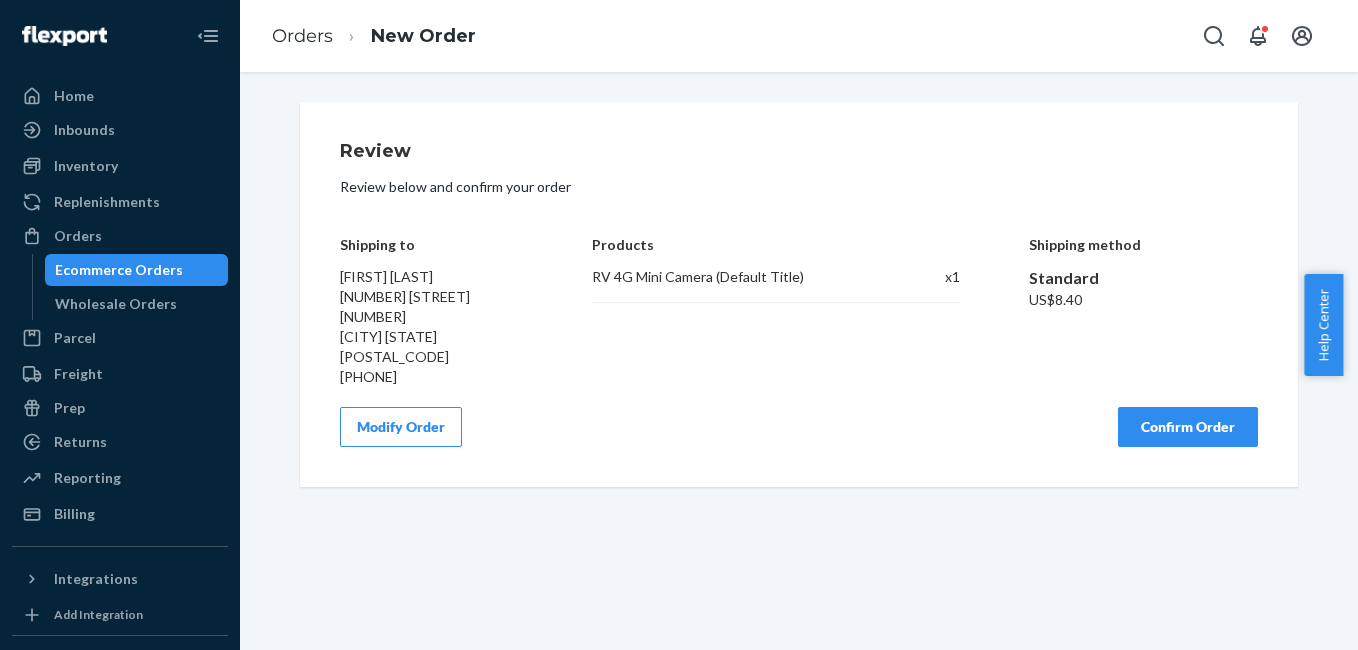 click on "Confirm Order" at bounding box center (1188, 427) 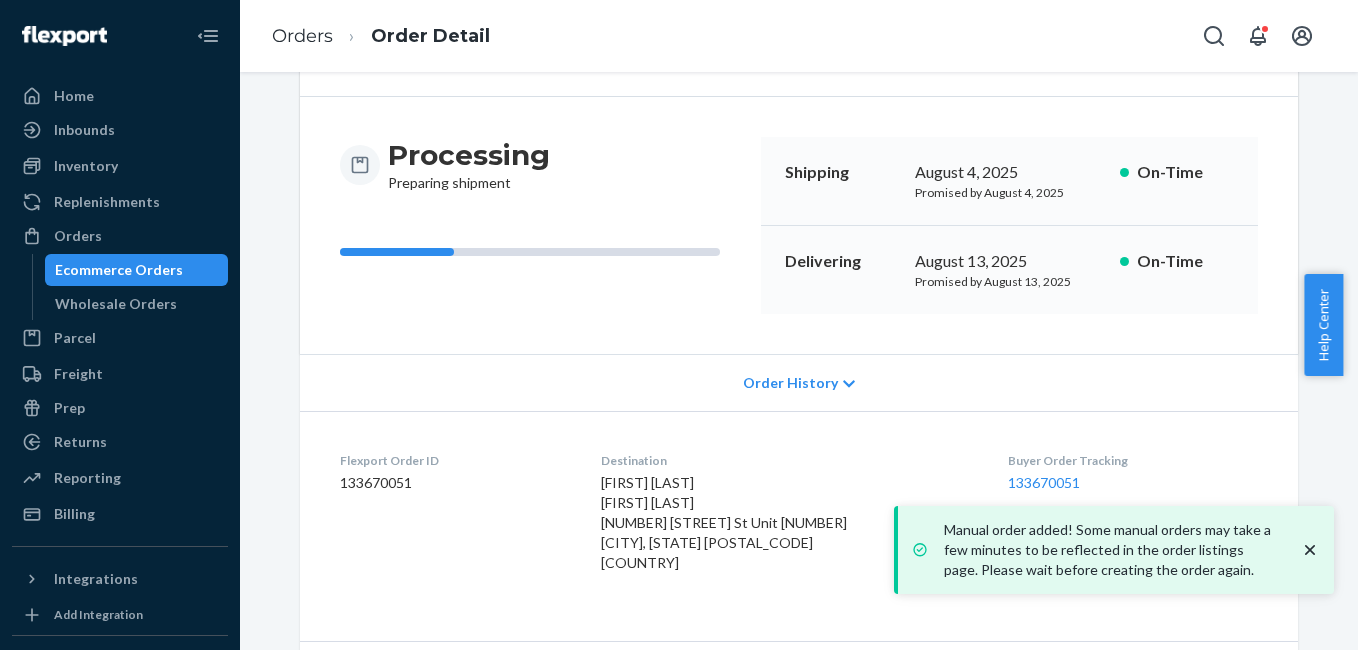 scroll, scrollTop: 269, scrollLeft: 0, axis: vertical 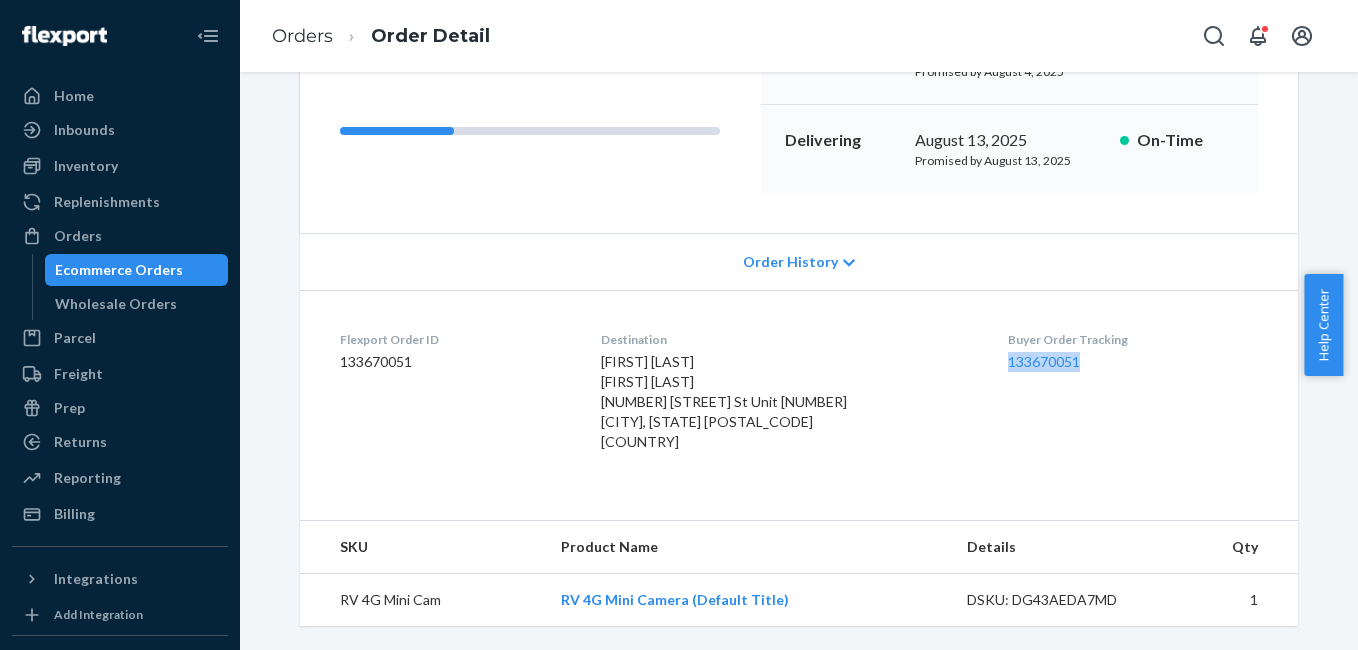 drag, startPoint x: 971, startPoint y: 374, endPoint x: 1067, endPoint y: 382, distance: 96.332756 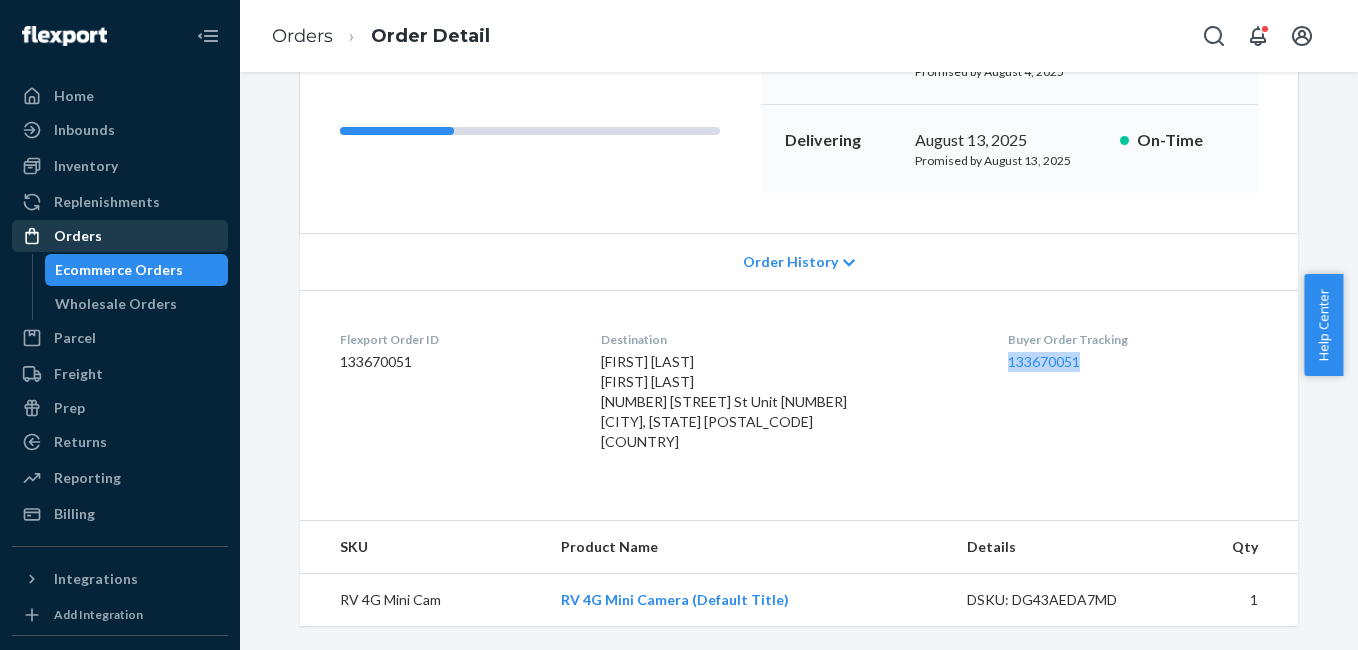click on "Orders" at bounding box center (120, 236) 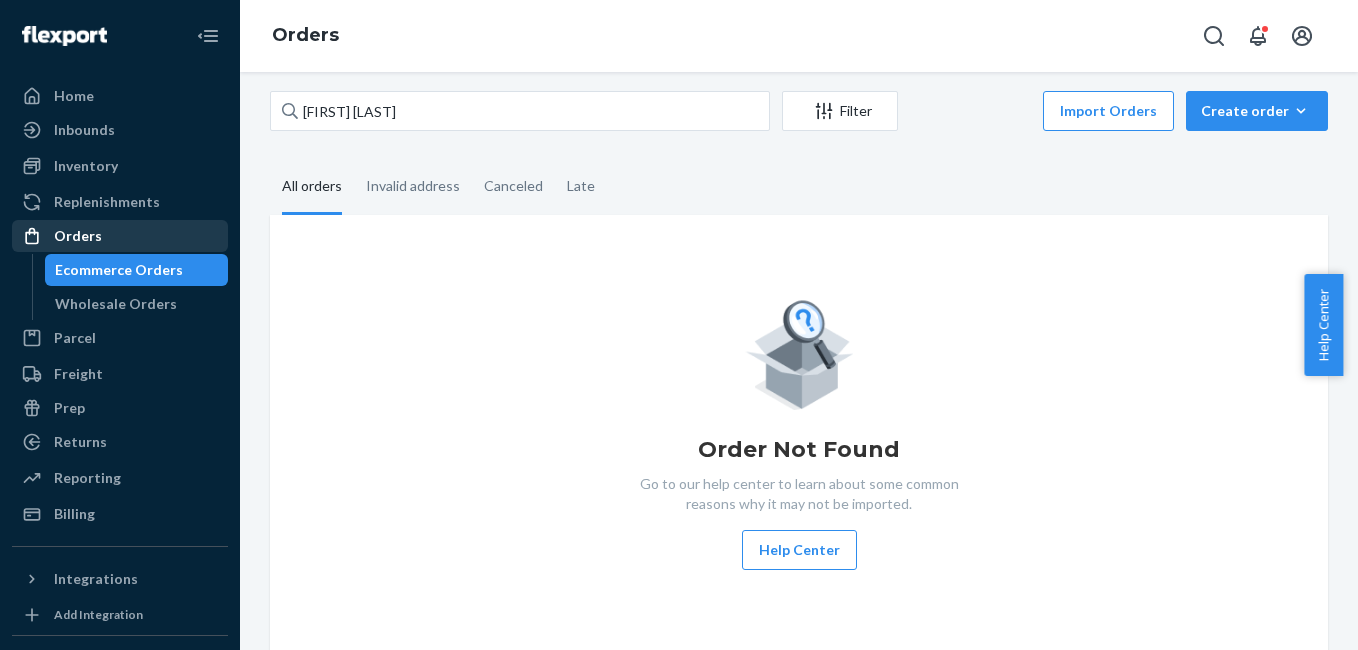 scroll, scrollTop: 0, scrollLeft: 0, axis: both 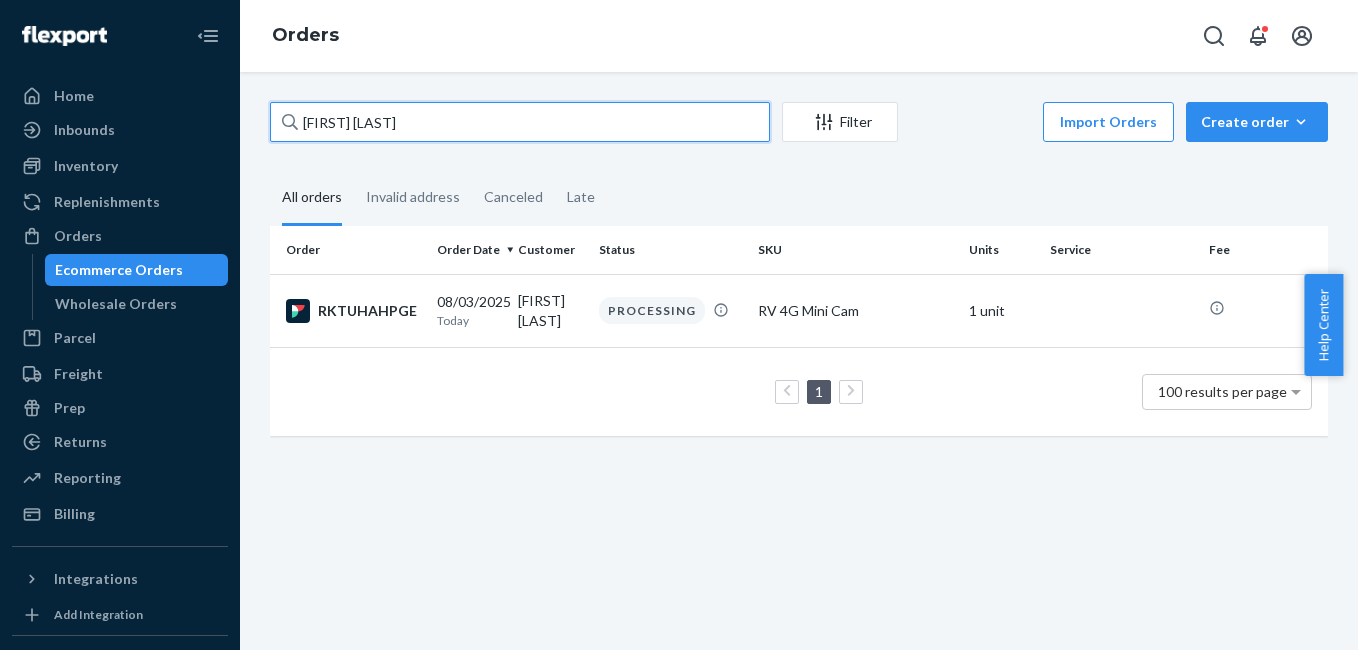 click on "[FIRST] [LAST]" at bounding box center (520, 122) 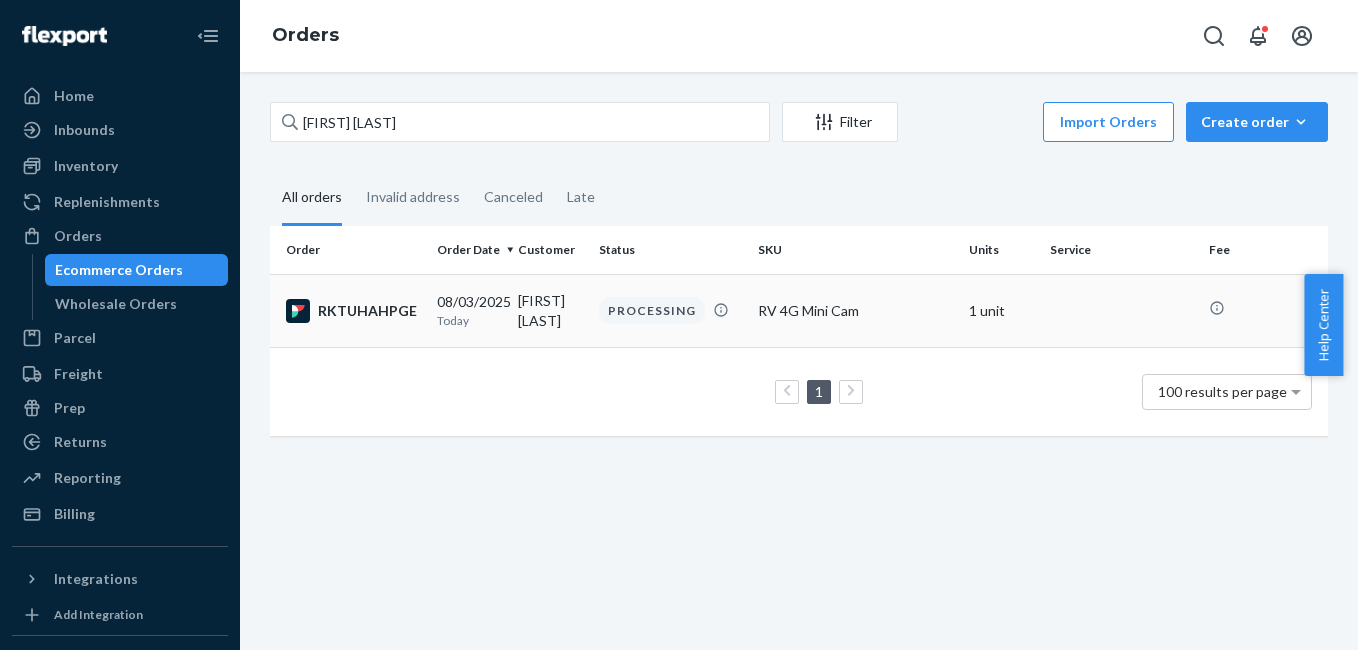 click on "RKTUHAHPGE" at bounding box center (353, 311) 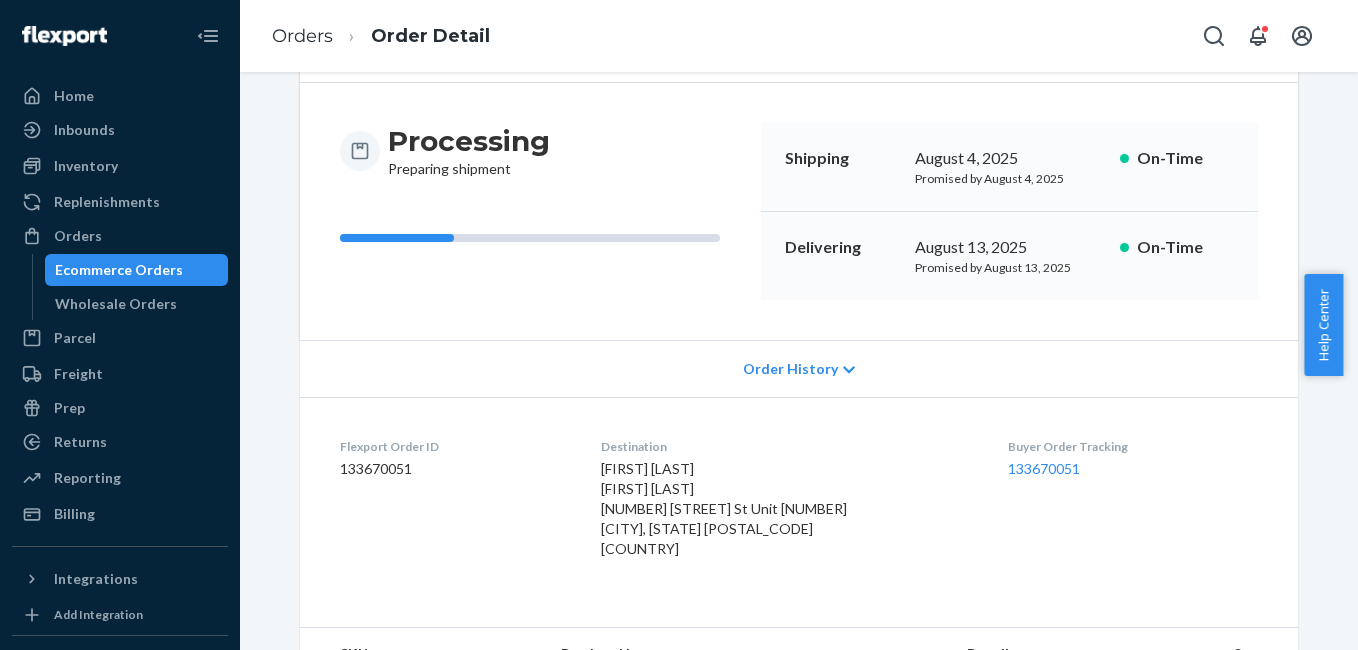 scroll, scrollTop: 269, scrollLeft: 0, axis: vertical 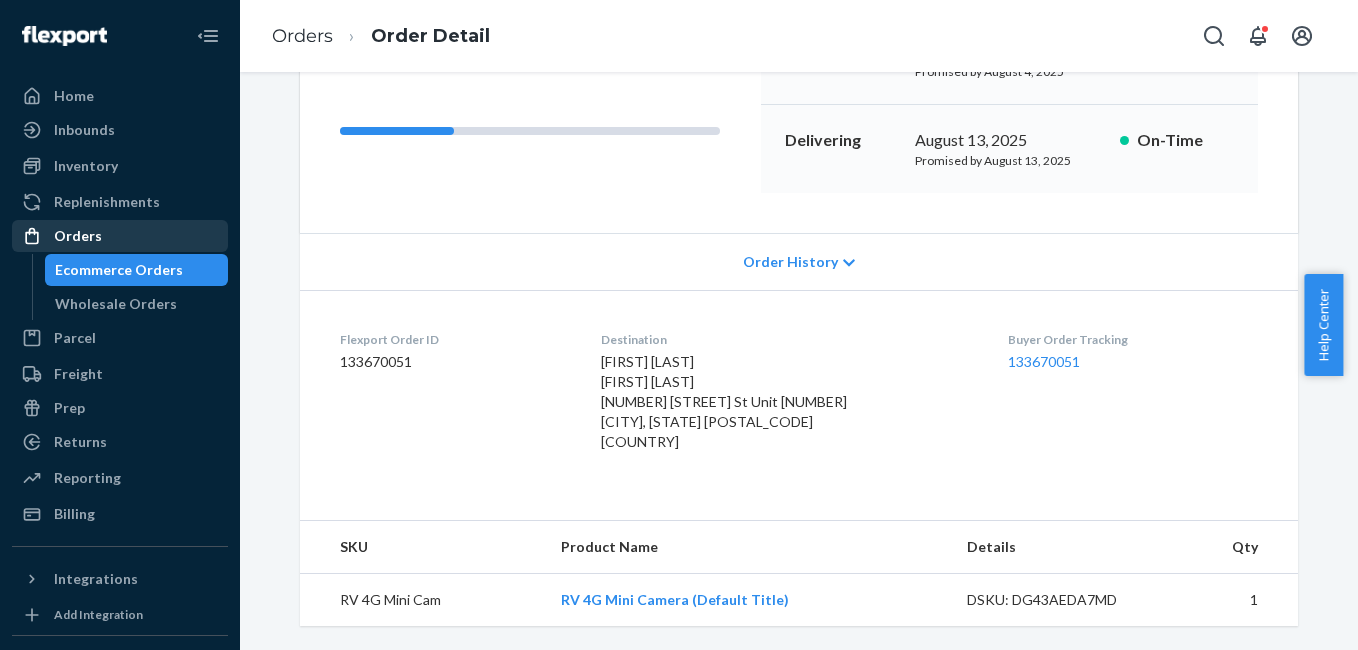 click on "Orders" at bounding box center [120, 236] 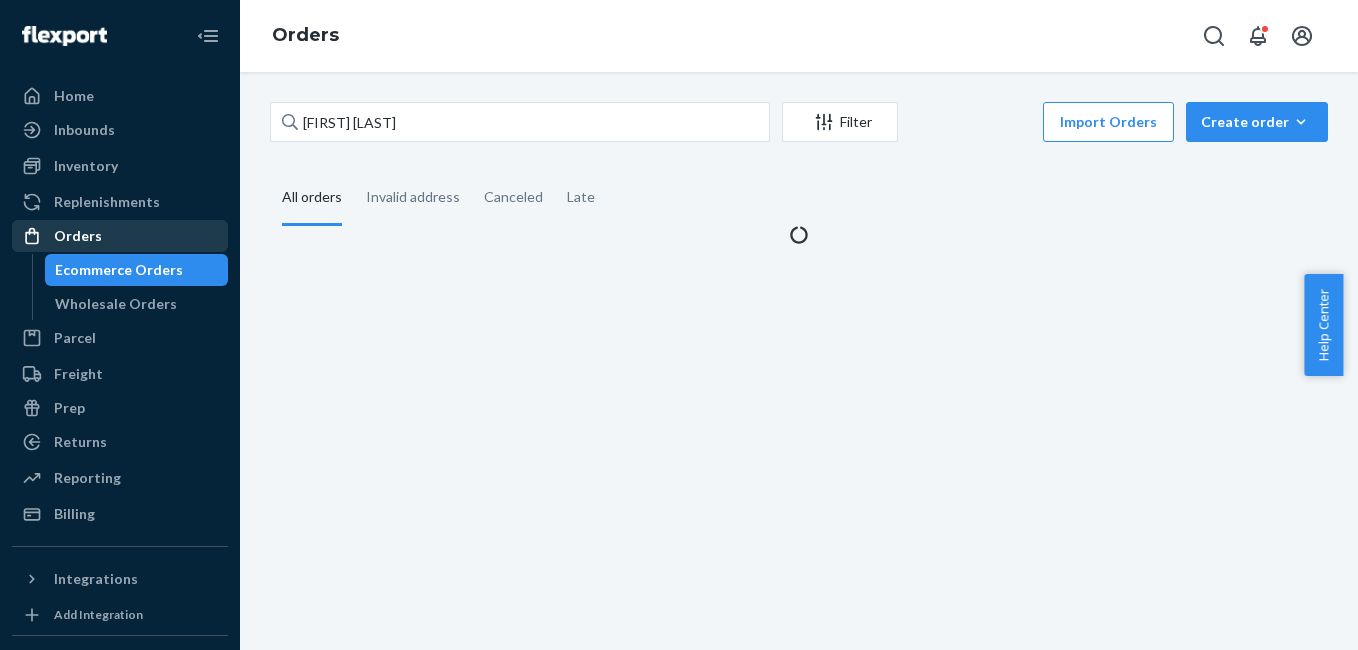 scroll, scrollTop: 0, scrollLeft: 0, axis: both 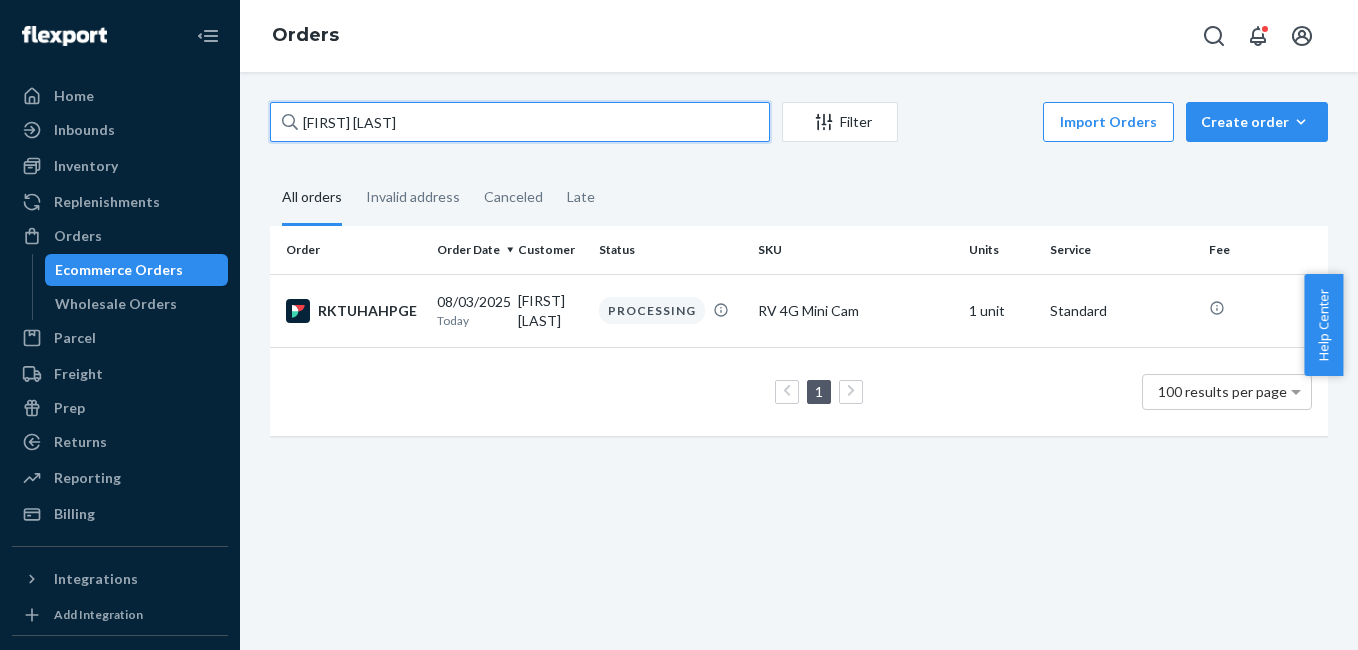 click on "[FIRST] [LAST]" at bounding box center (520, 122) 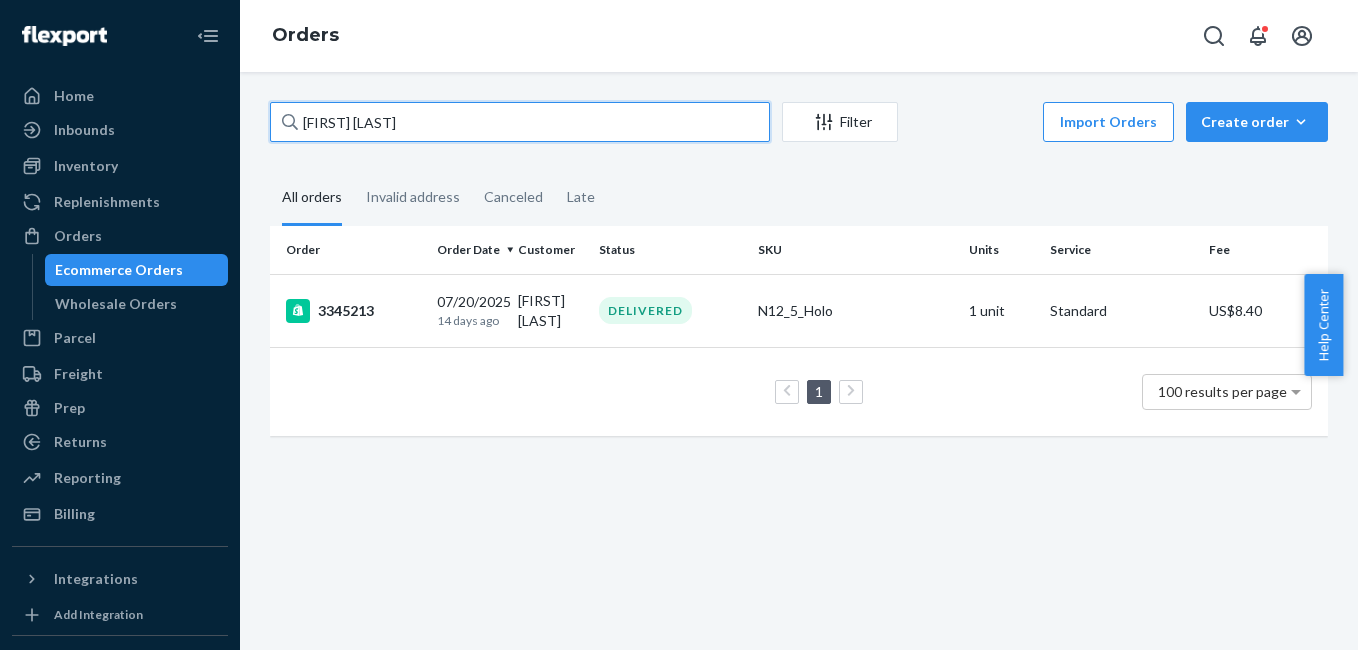 type on "[FIRST] [LAST]" 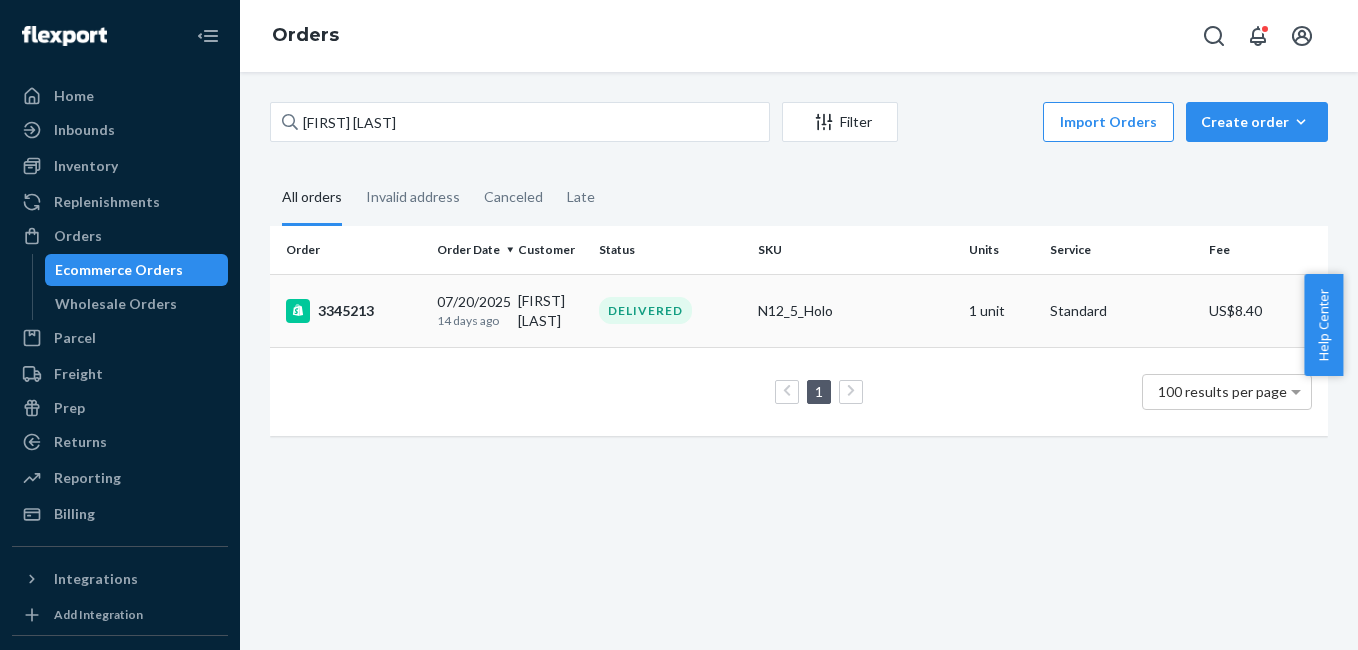 click on "3345213" at bounding box center (353, 311) 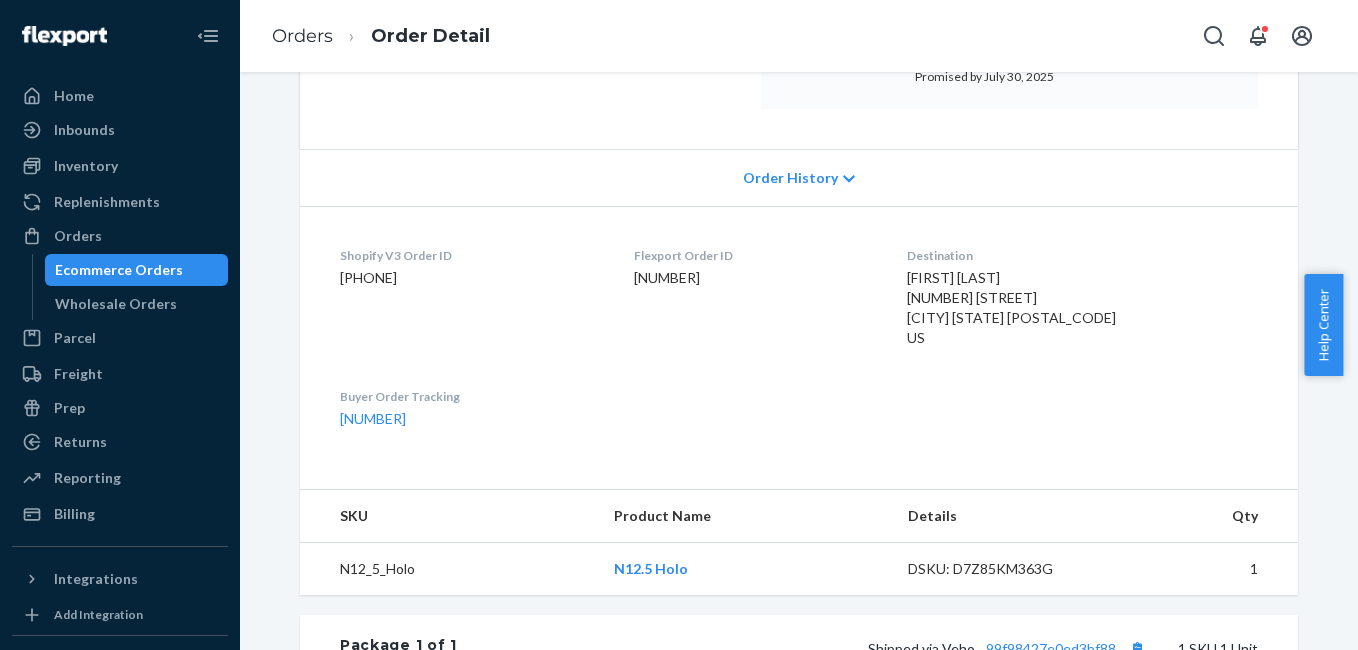 scroll, scrollTop: 0, scrollLeft: 0, axis: both 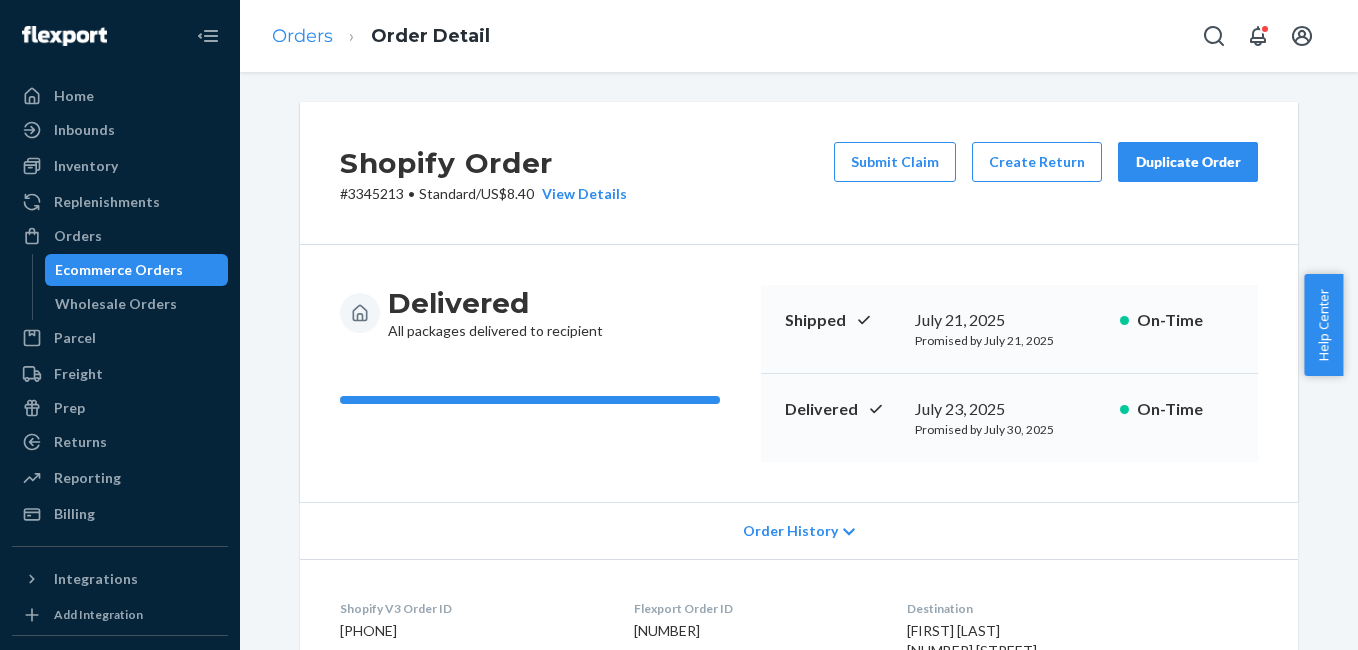 click on "Orders" at bounding box center [302, 37] 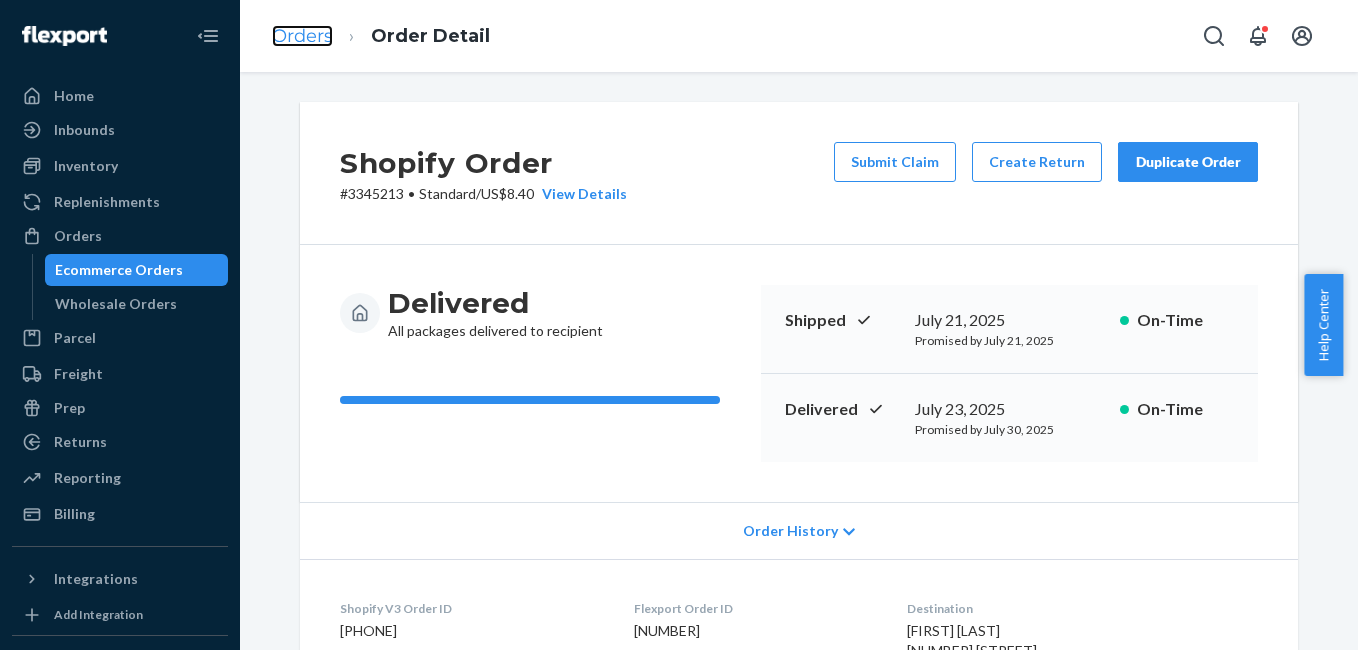 click on "Orders" at bounding box center [302, 36] 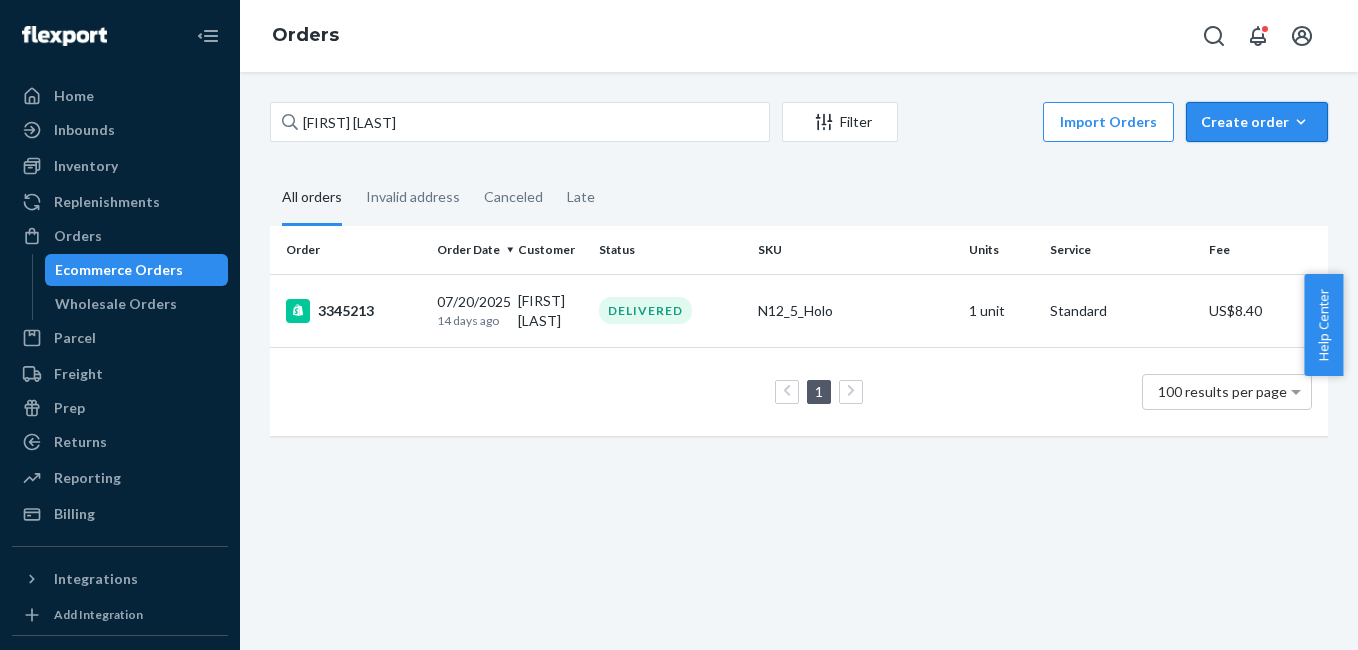 click on "Create order Ecommerce order Removal order" at bounding box center (1257, 122) 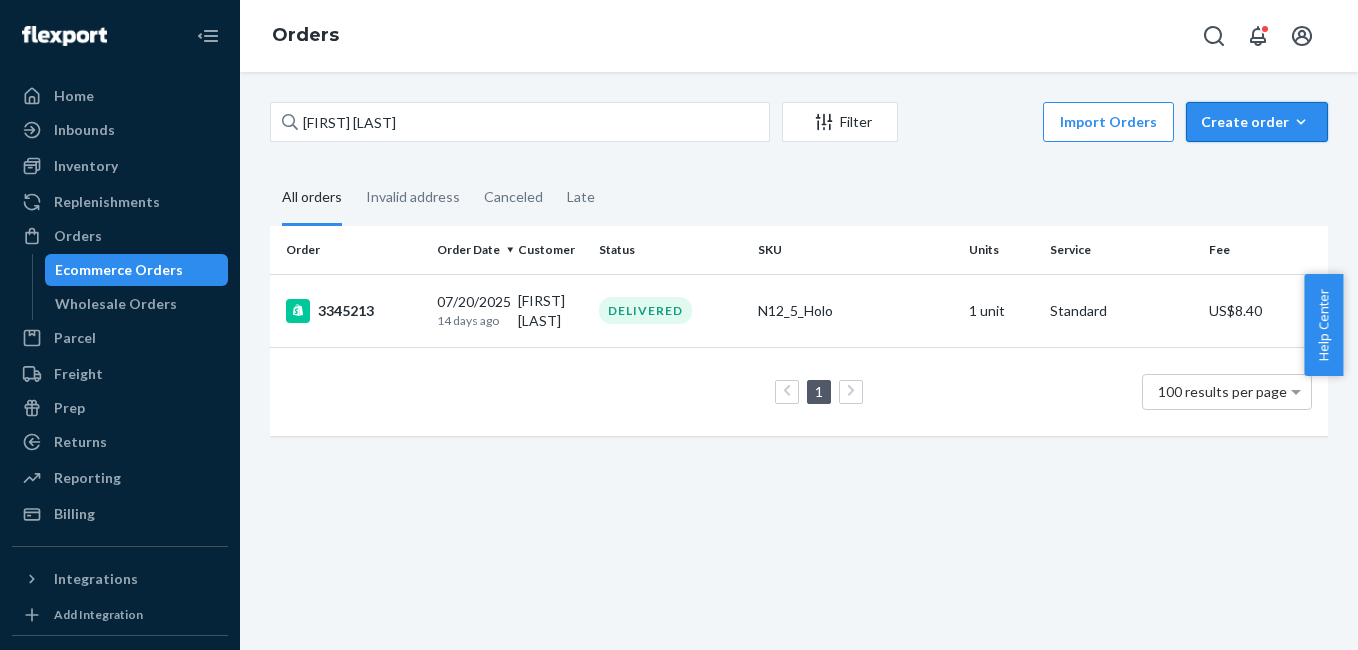 click on "Create order" at bounding box center (1257, 122) 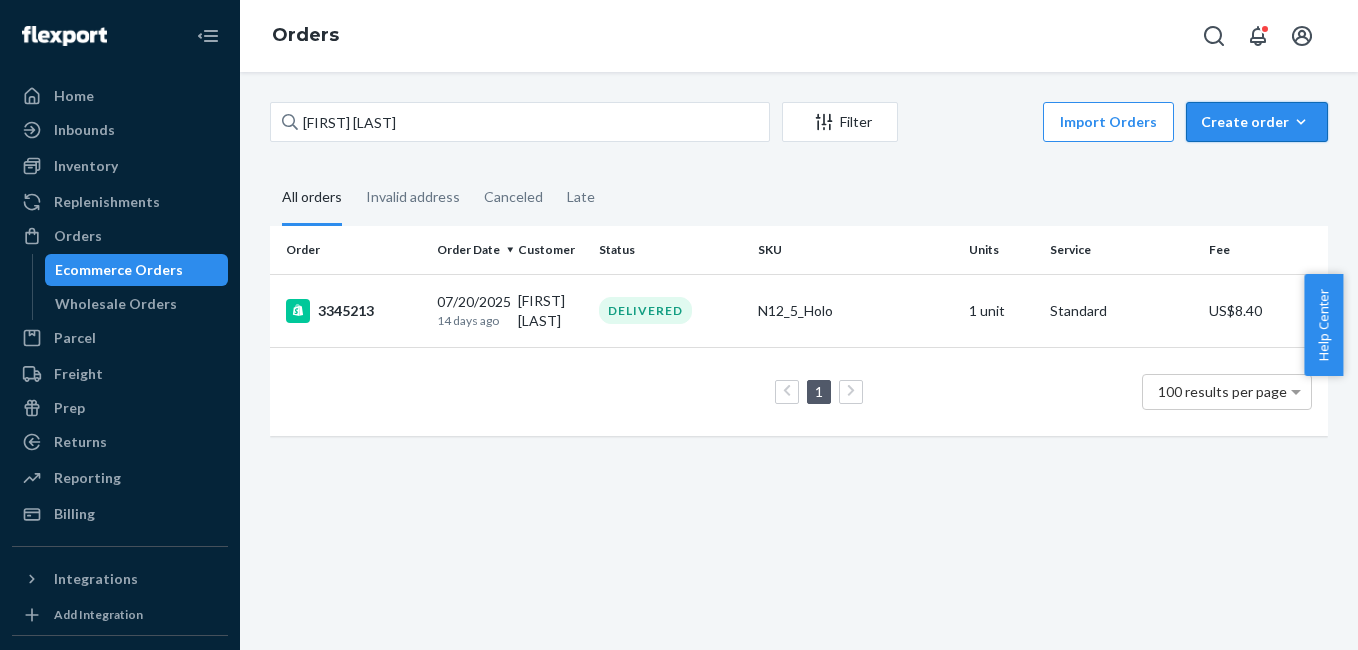 click on "Create order Ecommerce order Removal order" at bounding box center (1257, 122) 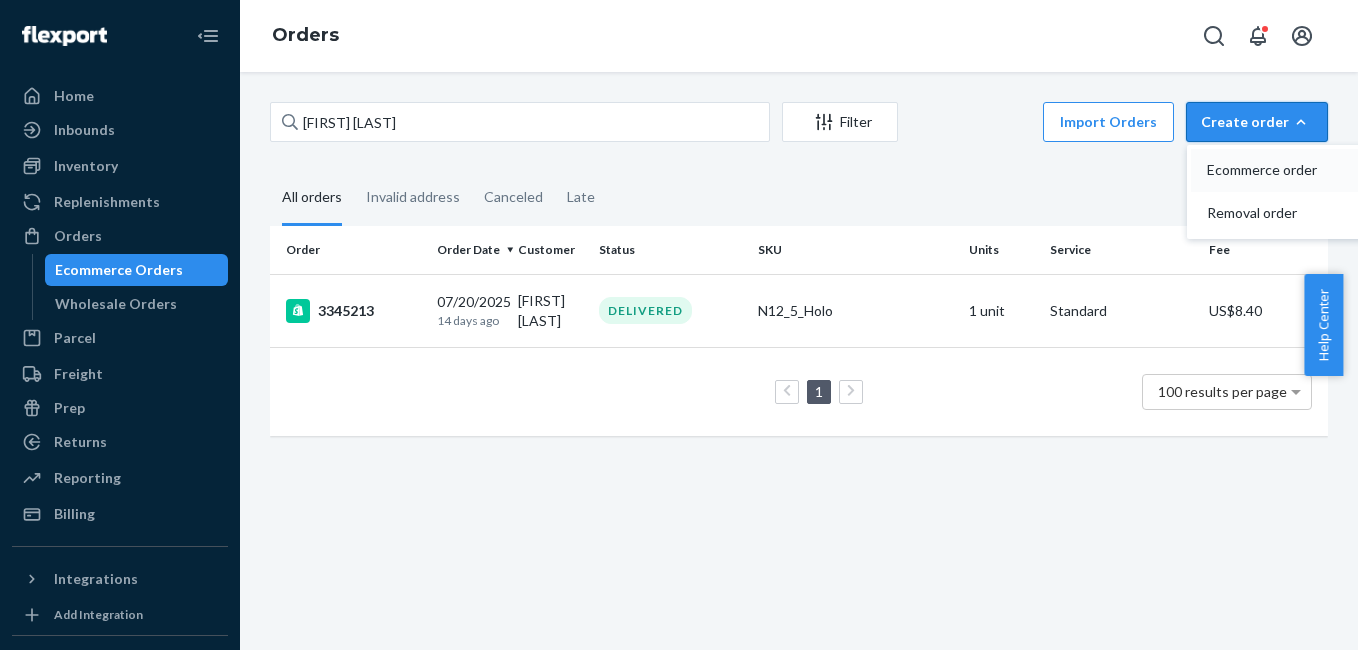 click on "Ecommerce order" at bounding box center [1269, 170] 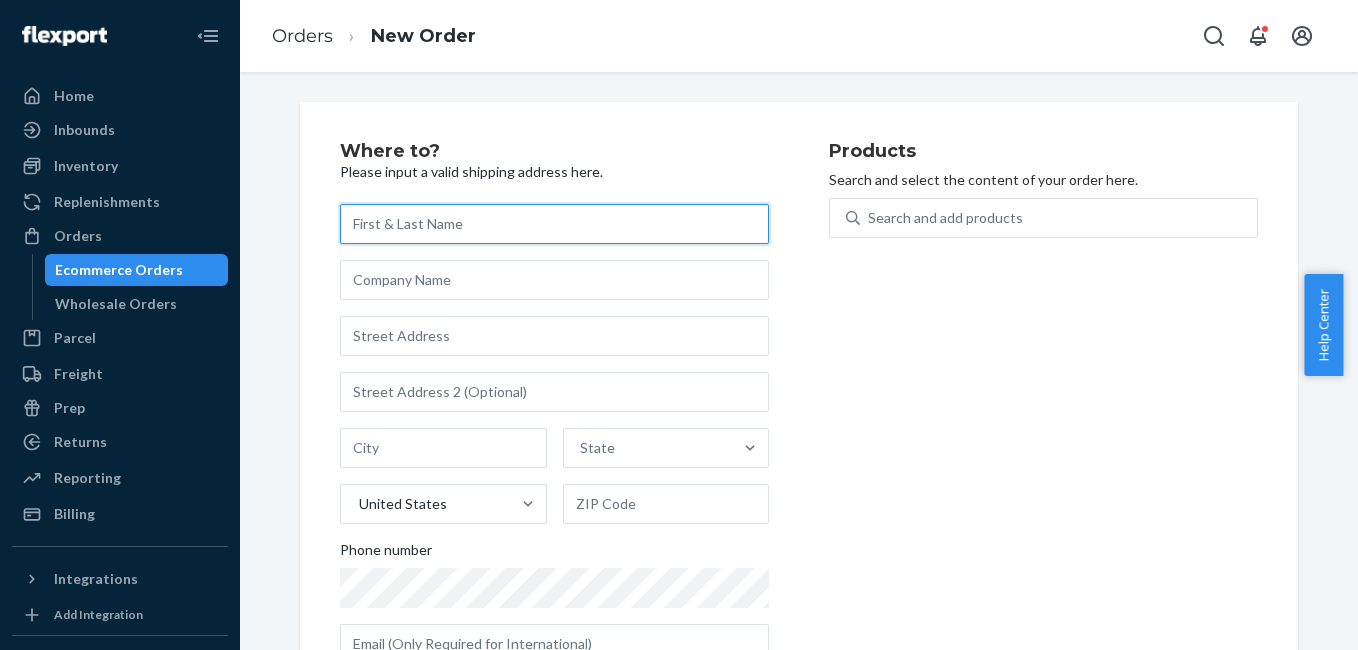 paste on "[FIRST] [LAST]" 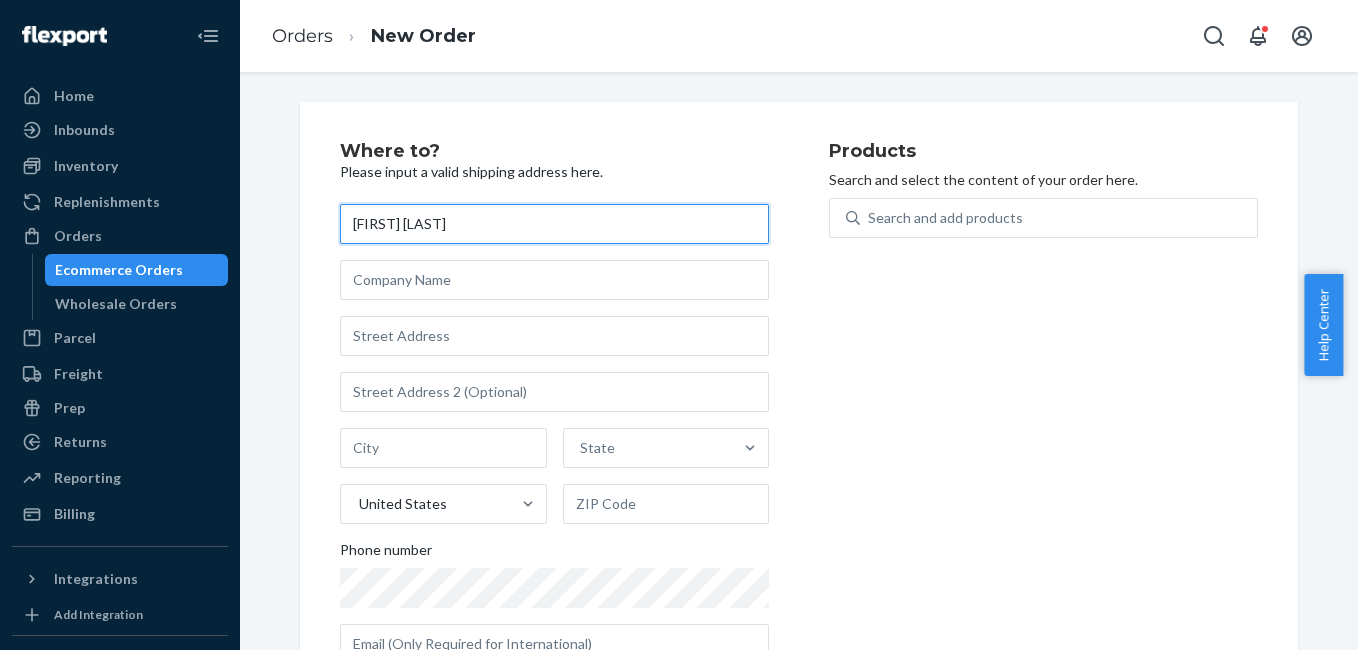 type on "[FIRST] [LAST]" 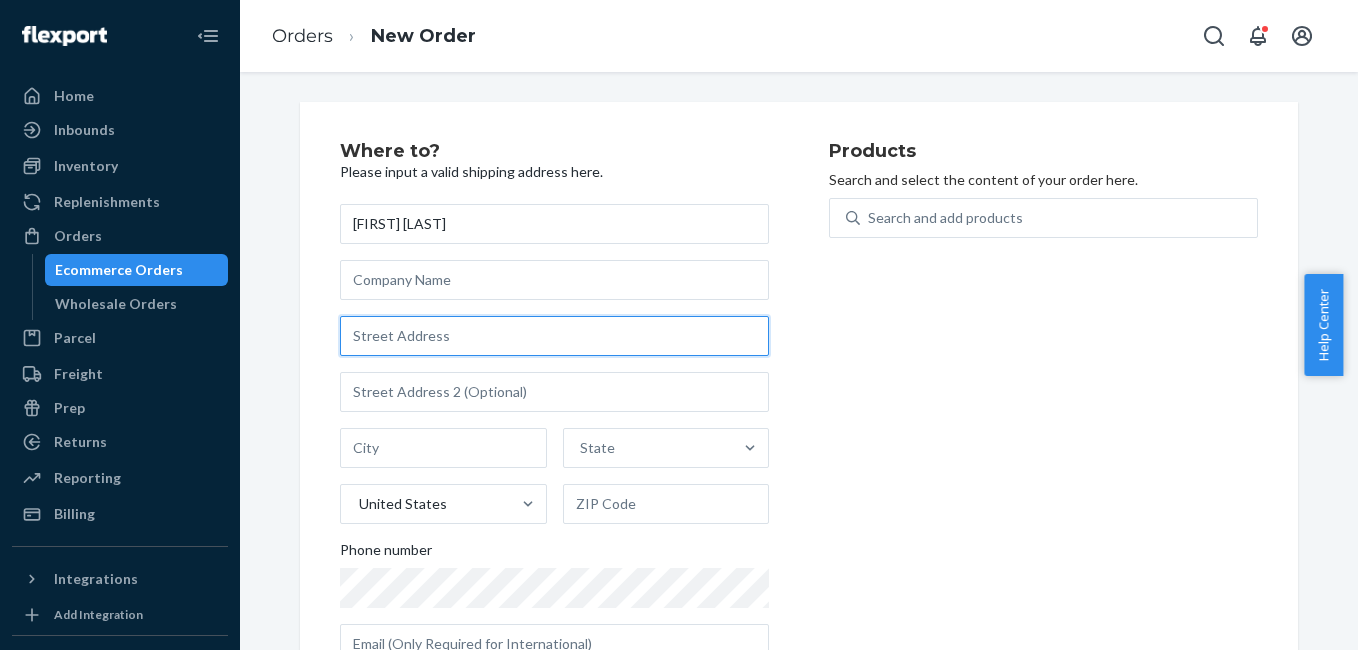 click at bounding box center [554, 336] 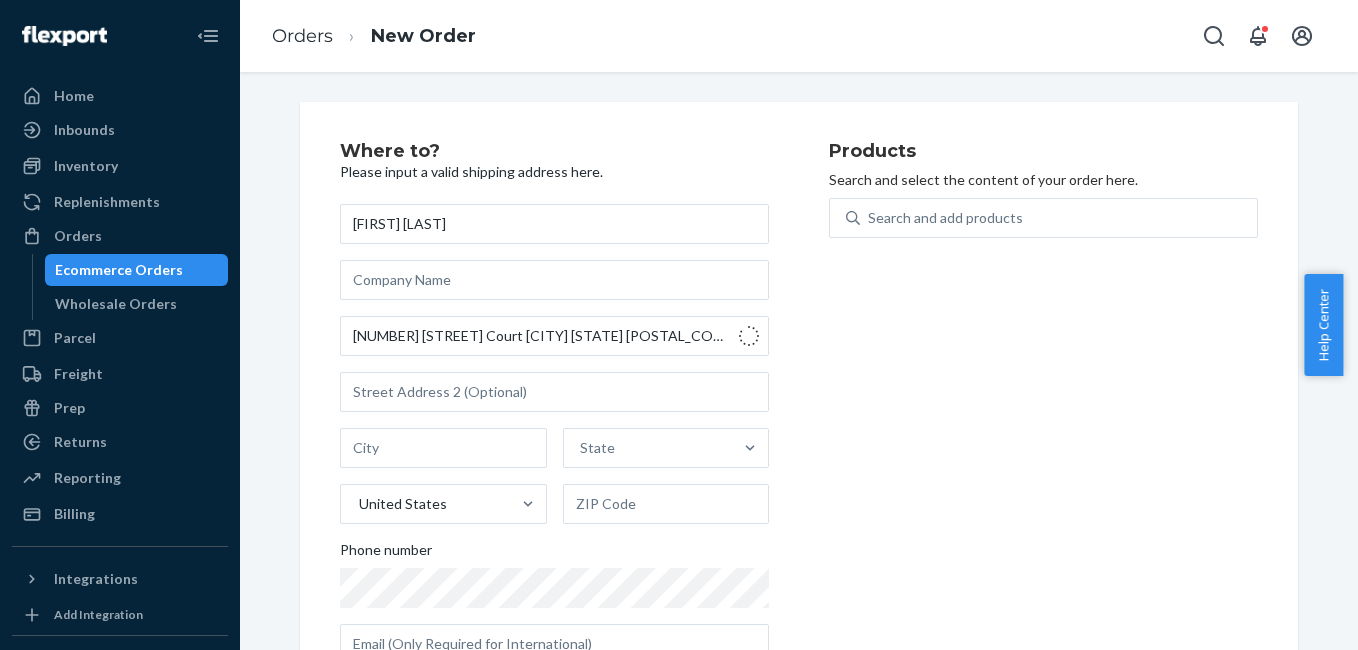 type on "[NUMBER] [STREET]" 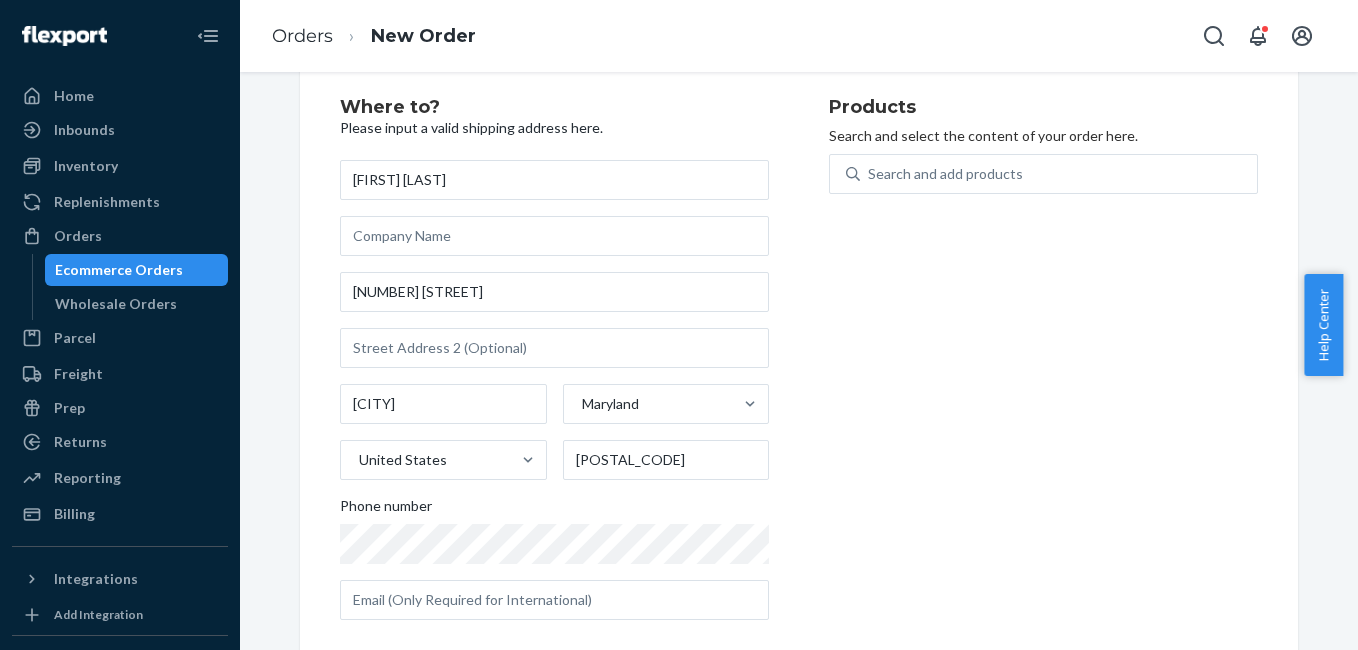 scroll, scrollTop: 70, scrollLeft: 0, axis: vertical 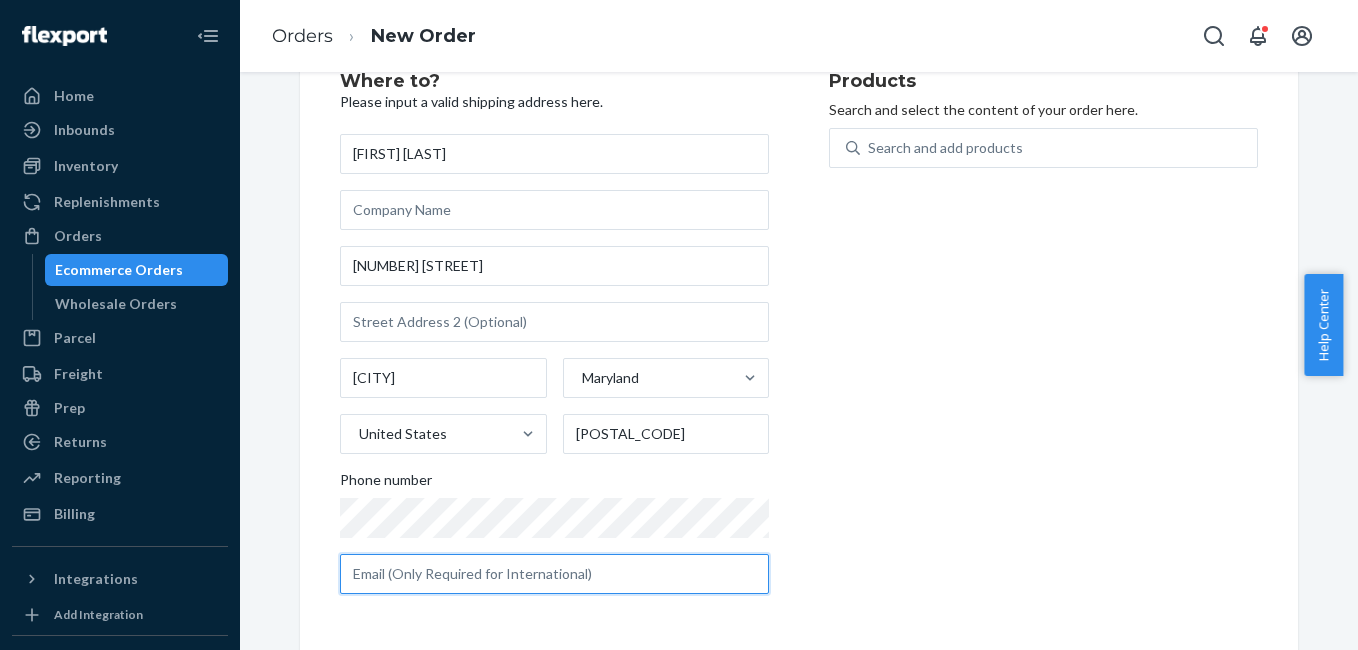 click at bounding box center (554, 574) 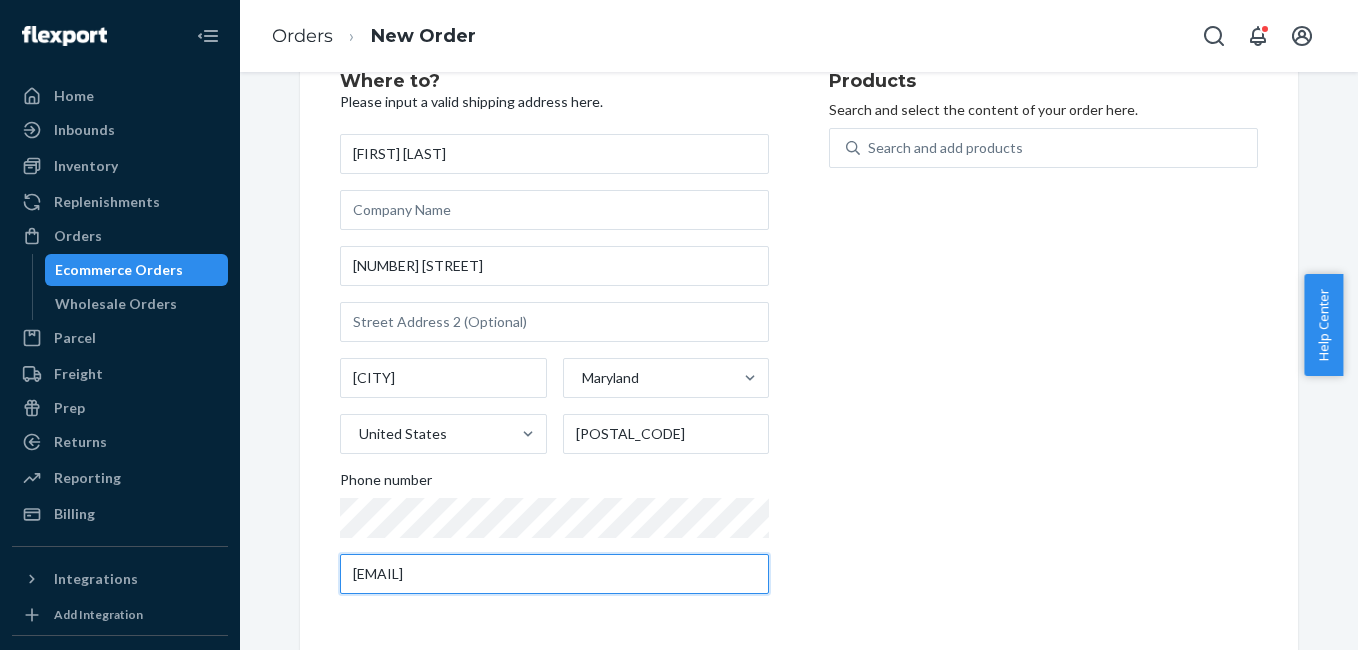 type on "[EMAIL]" 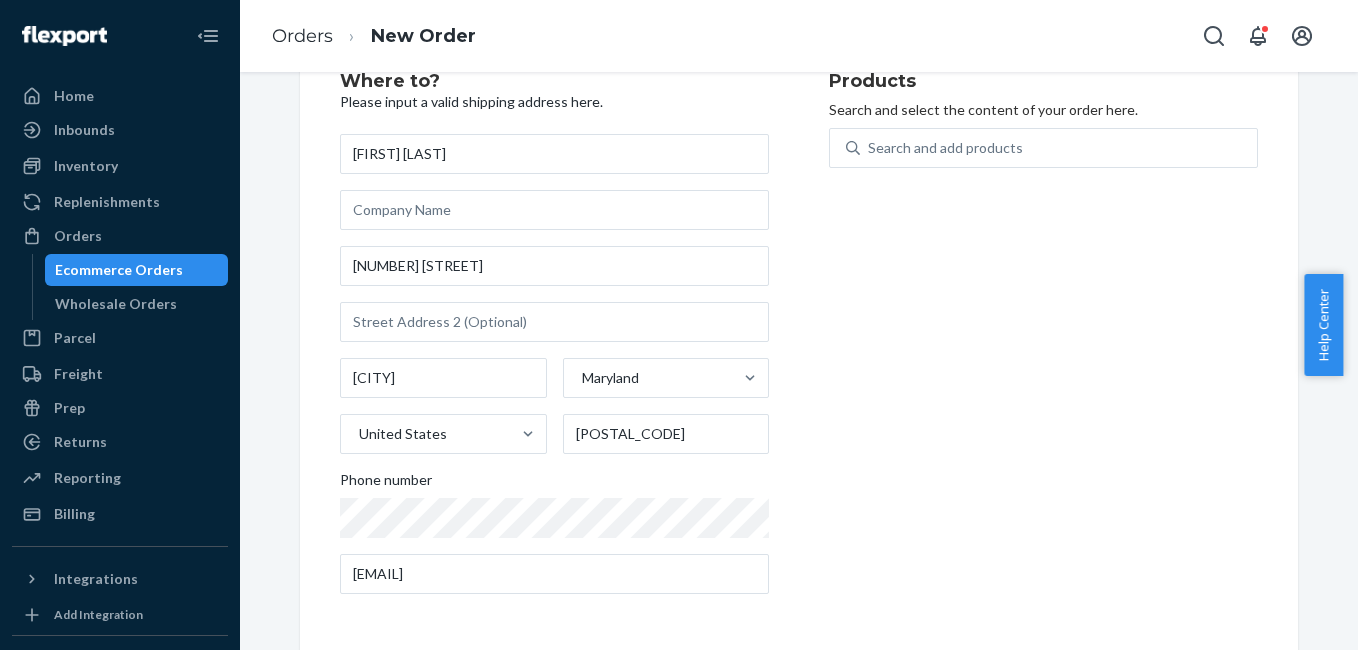 click on "Products Search and select the content of your order here. Search and add products" at bounding box center (1043, 341) 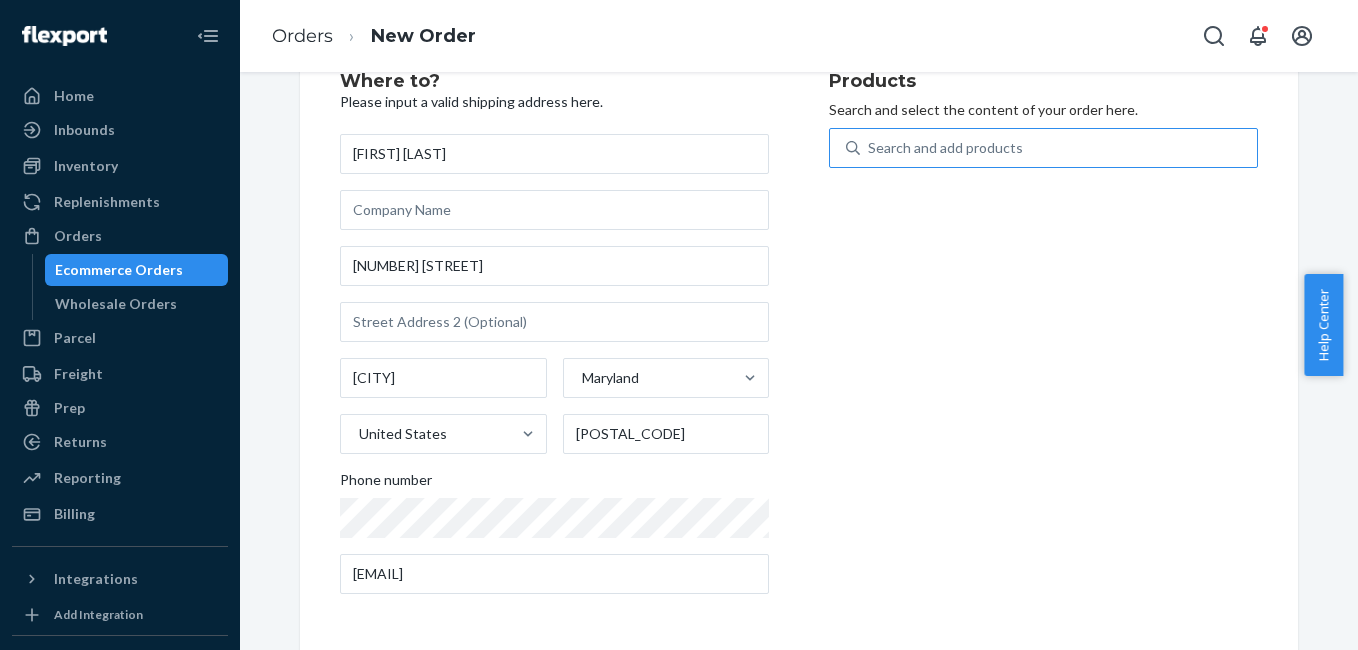 click on "Search and add products" at bounding box center (945, 148) 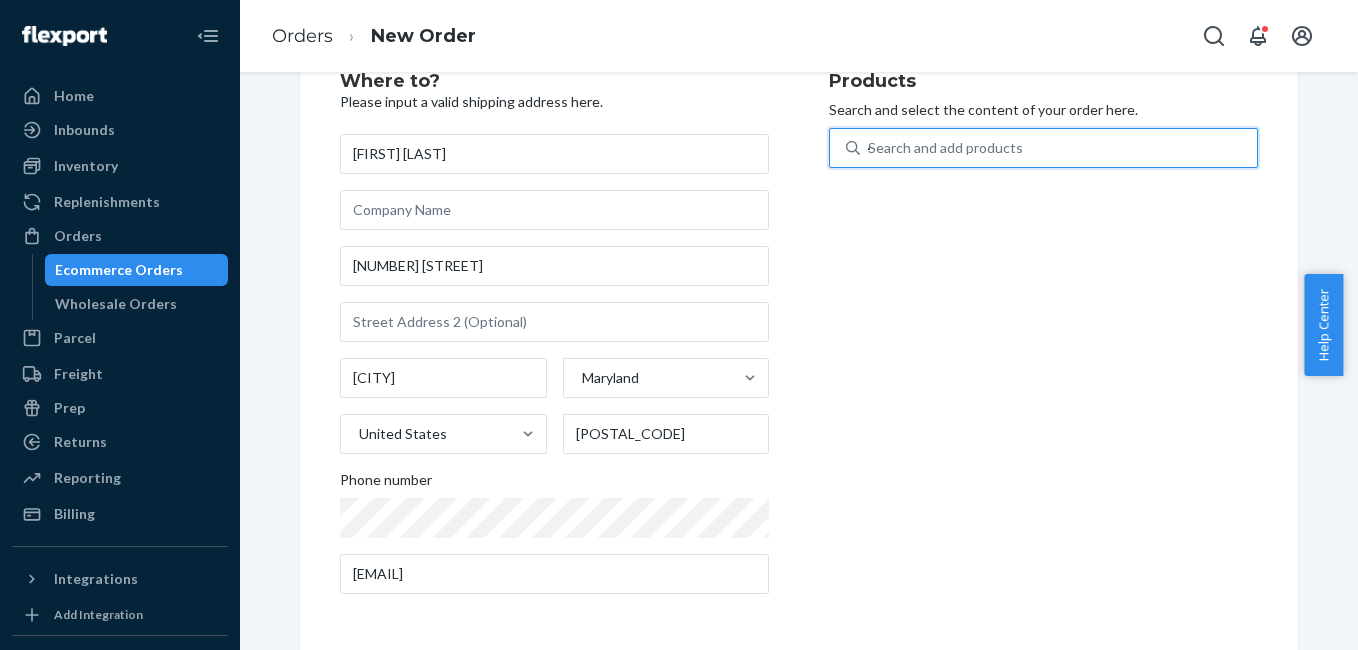 type on "4g" 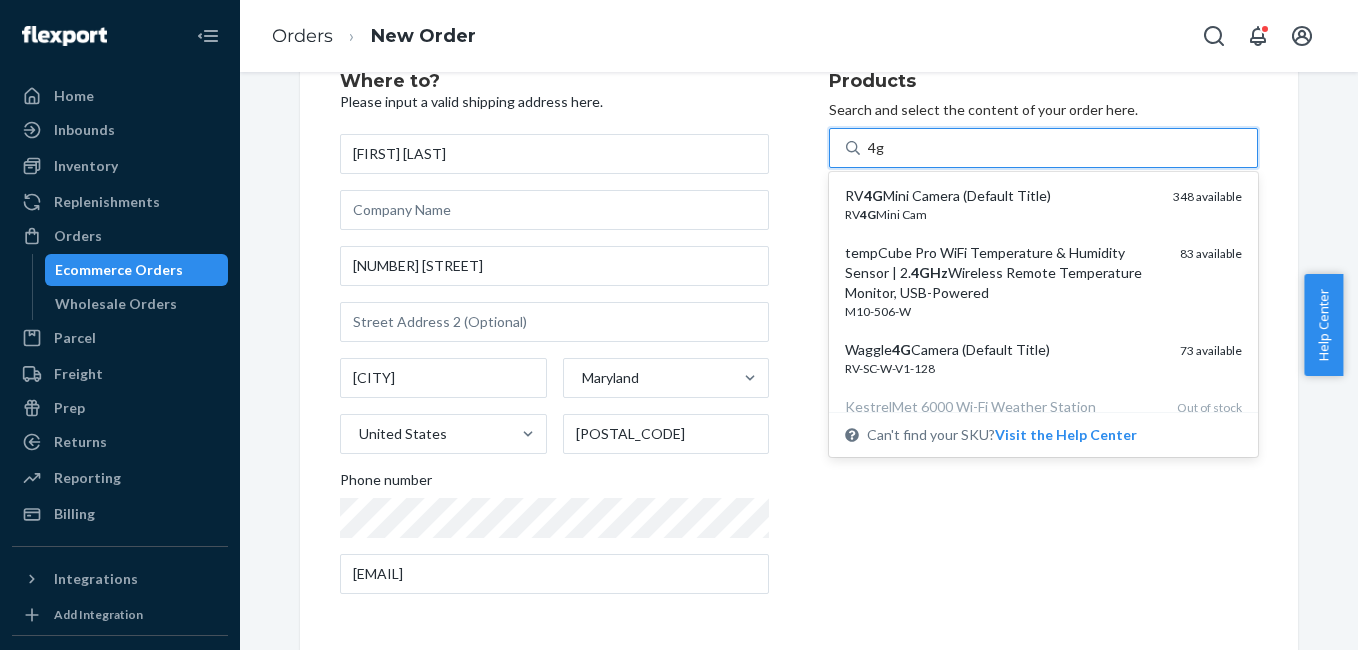 click on "RV  4G  Mini Camera (Default Title)" at bounding box center (1001, 196) 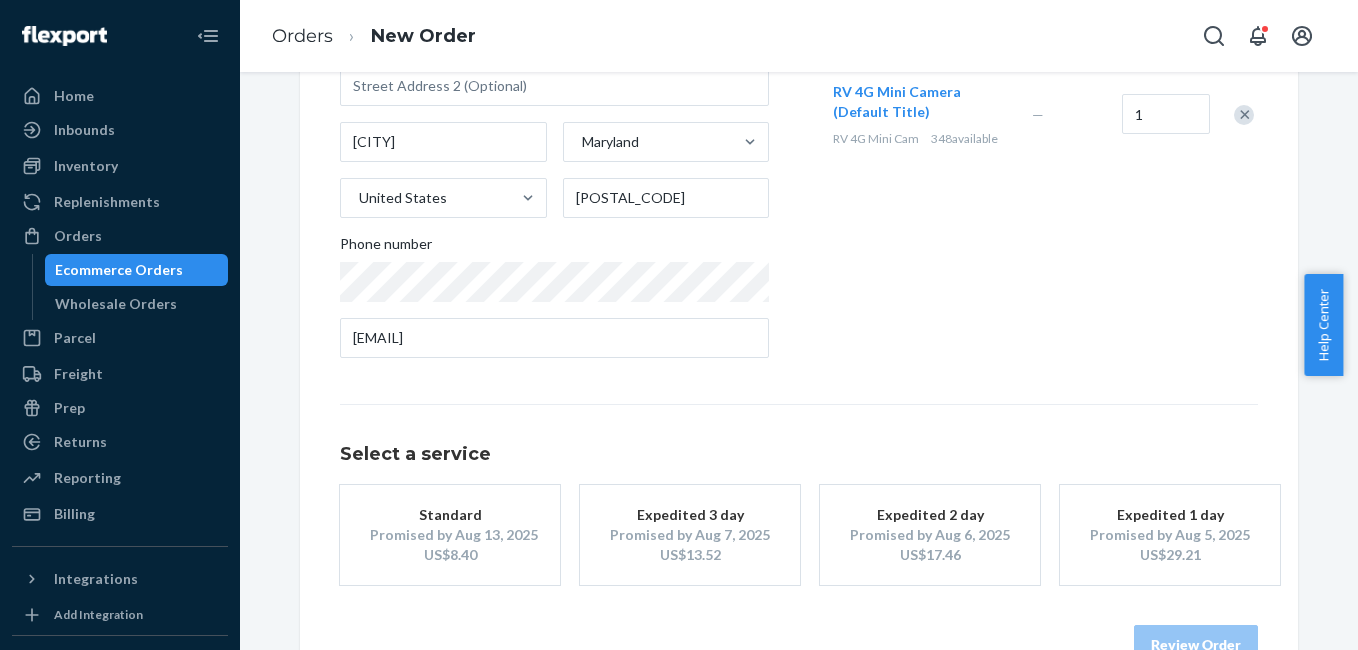 scroll, scrollTop: 361, scrollLeft: 0, axis: vertical 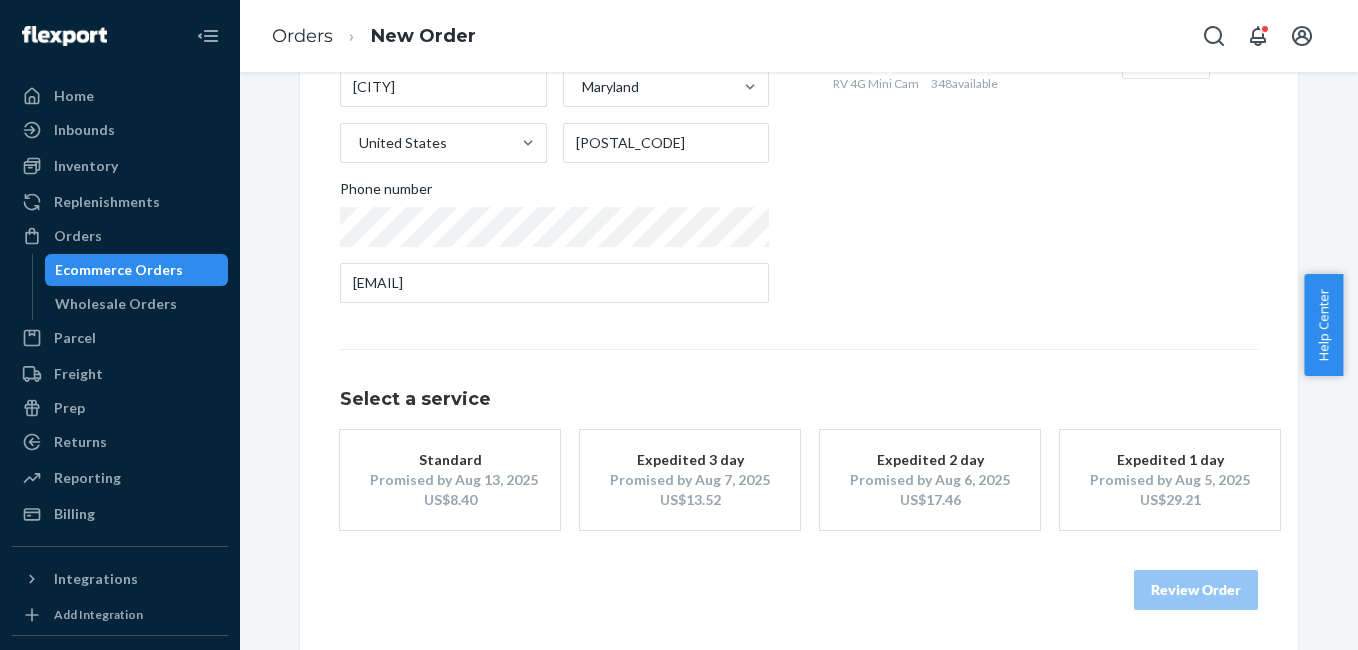 click on "US$8.40" at bounding box center (450, 500) 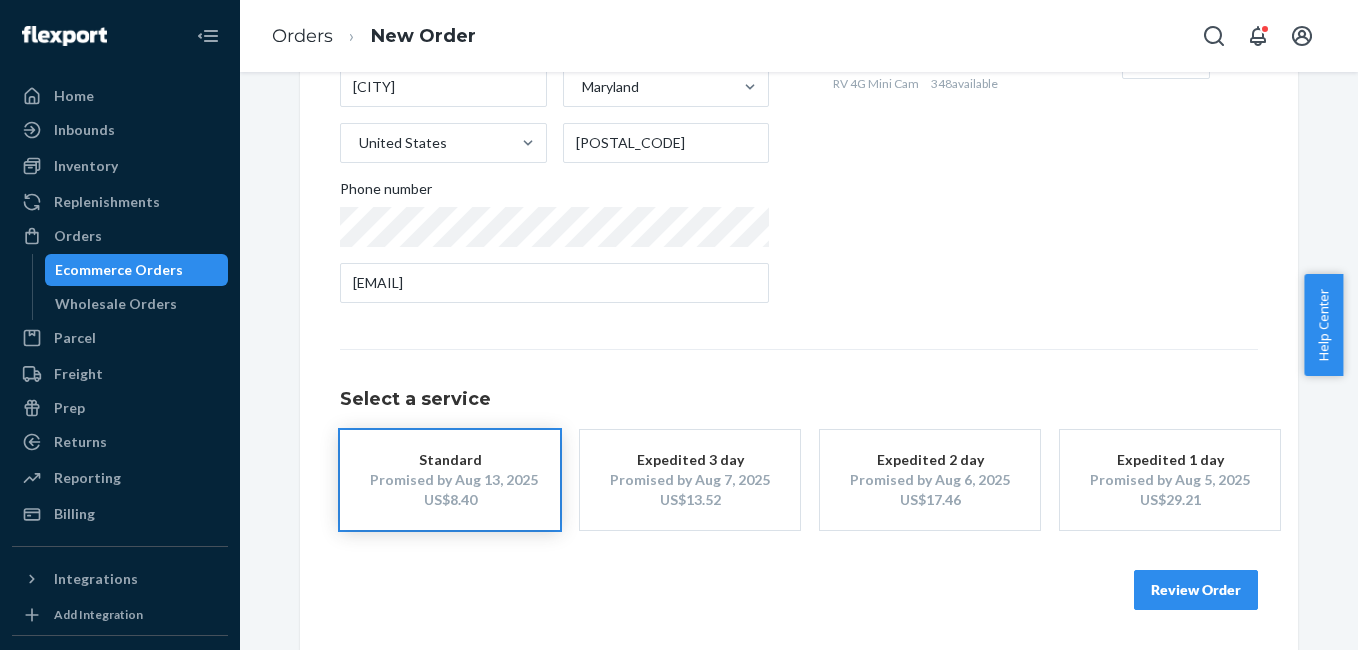 click on "Review Order" at bounding box center (1196, 590) 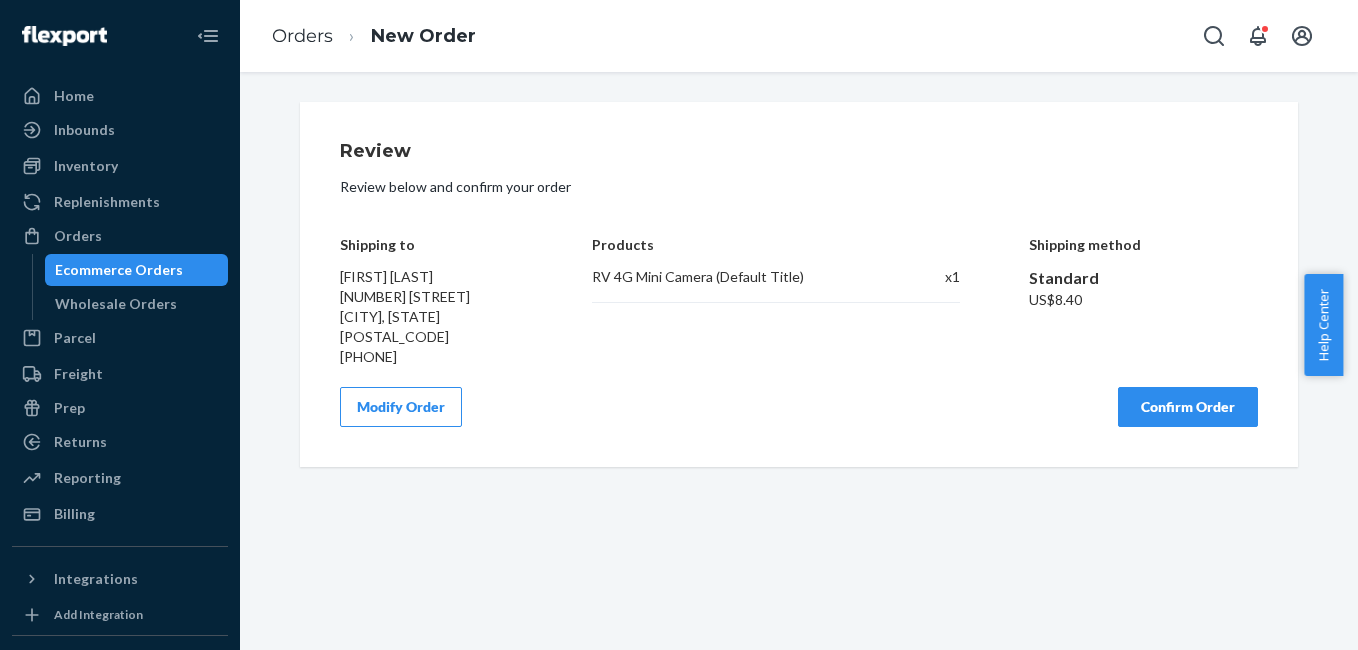 click on "Confirm Order" at bounding box center [1188, 407] 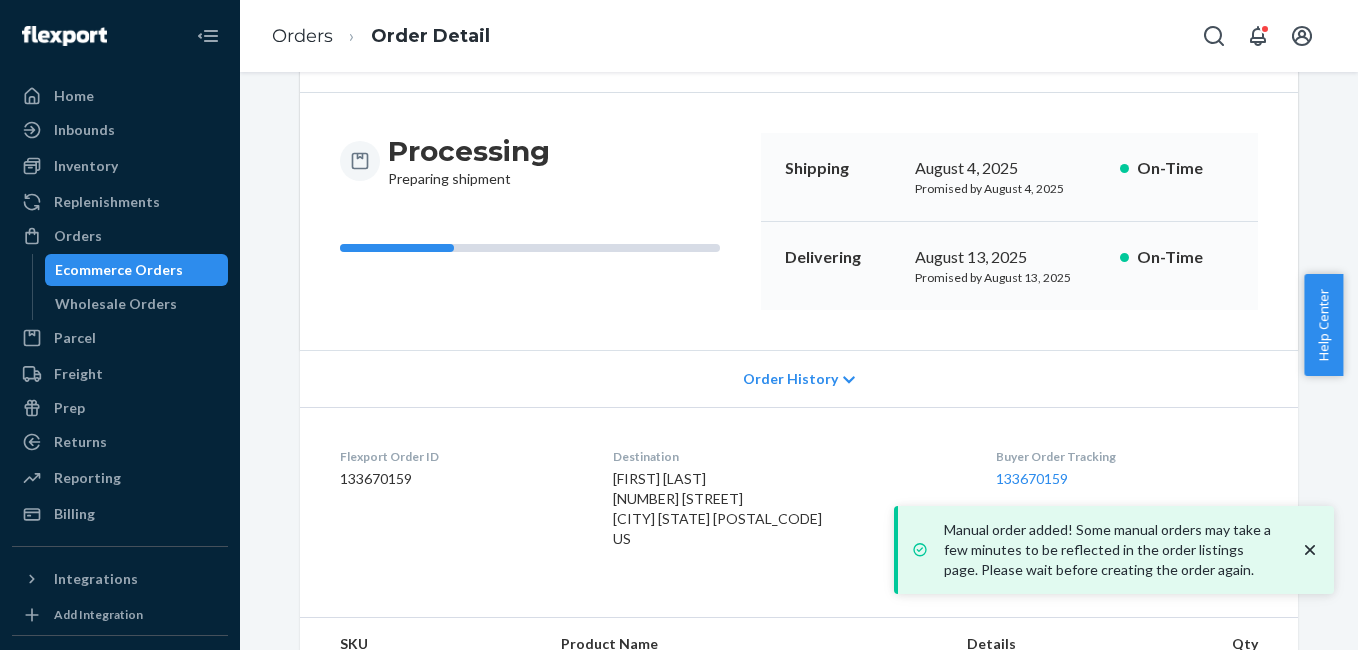 scroll, scrollTop: 249, scrollLeft: 0, axis: vertical 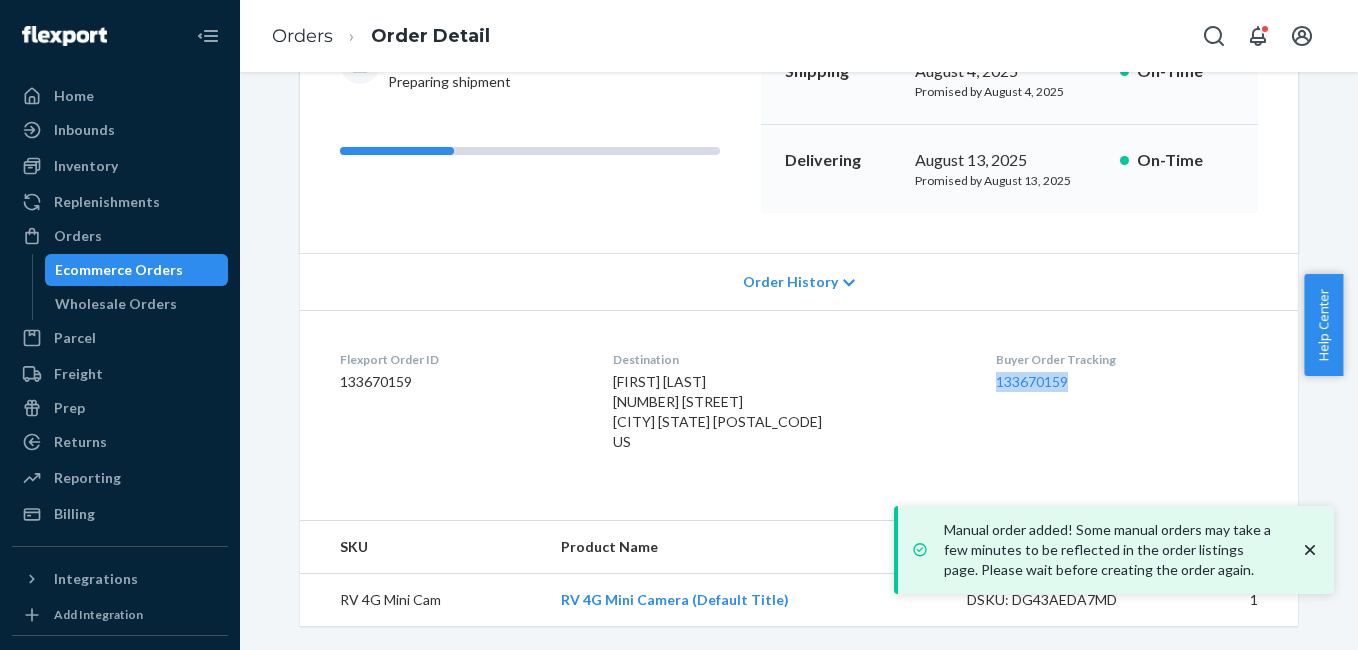 drag, startPoint x: 968, startPoint y: 399, endPoint x: 1050, endPoint y: 398, distance: 82.006096 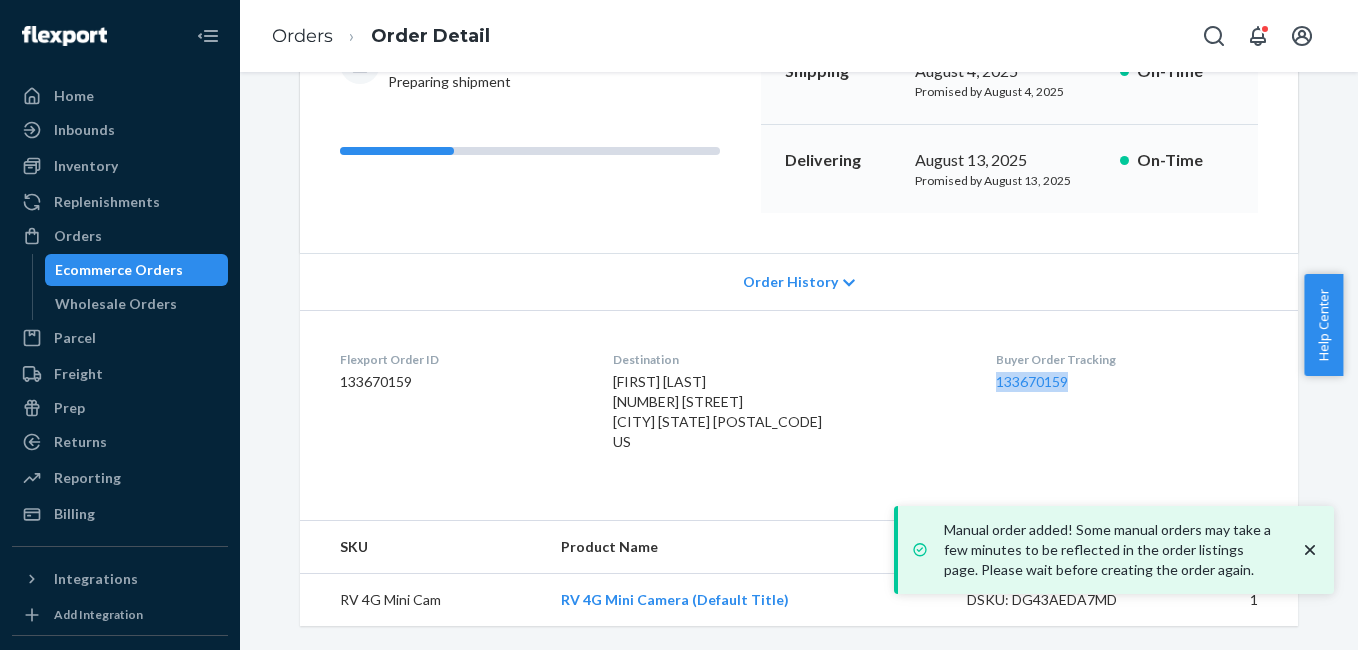 click on "Flexport Order ID 133670159 Destination [FIRST] [LAST]
[NUMBER] [STREET]
[CITY], [STATE] [POSTAL_CODE] Buyer Order Tracking 133670159" at bounding box center (799, 405) 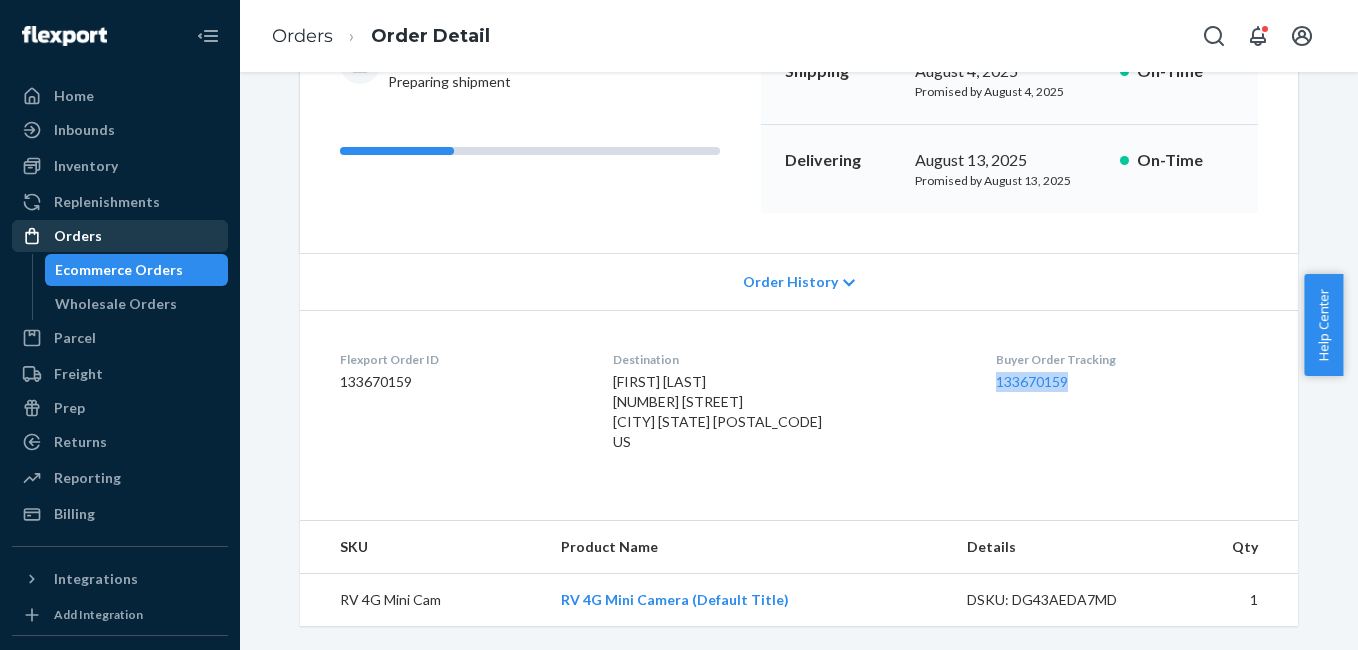 click on "Orders" at bounding box center (78, 236) 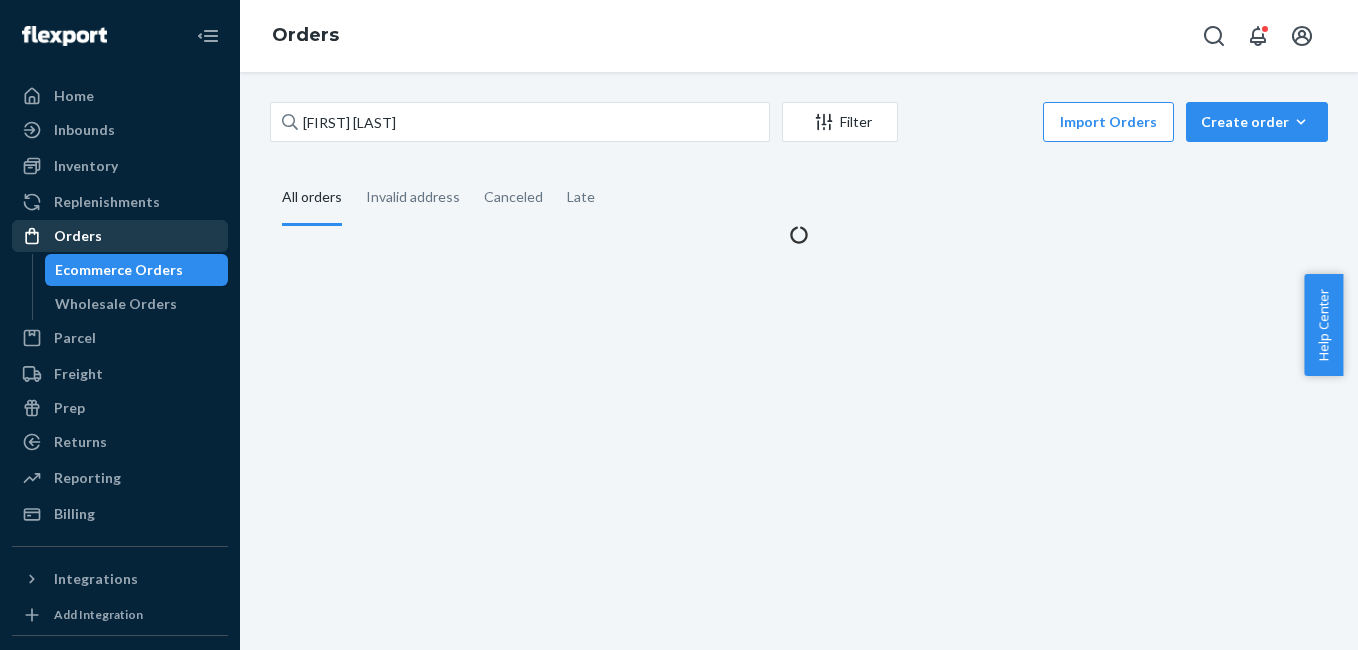 scroll, scrollTop: 0, scrollLeft: 0, axis: both 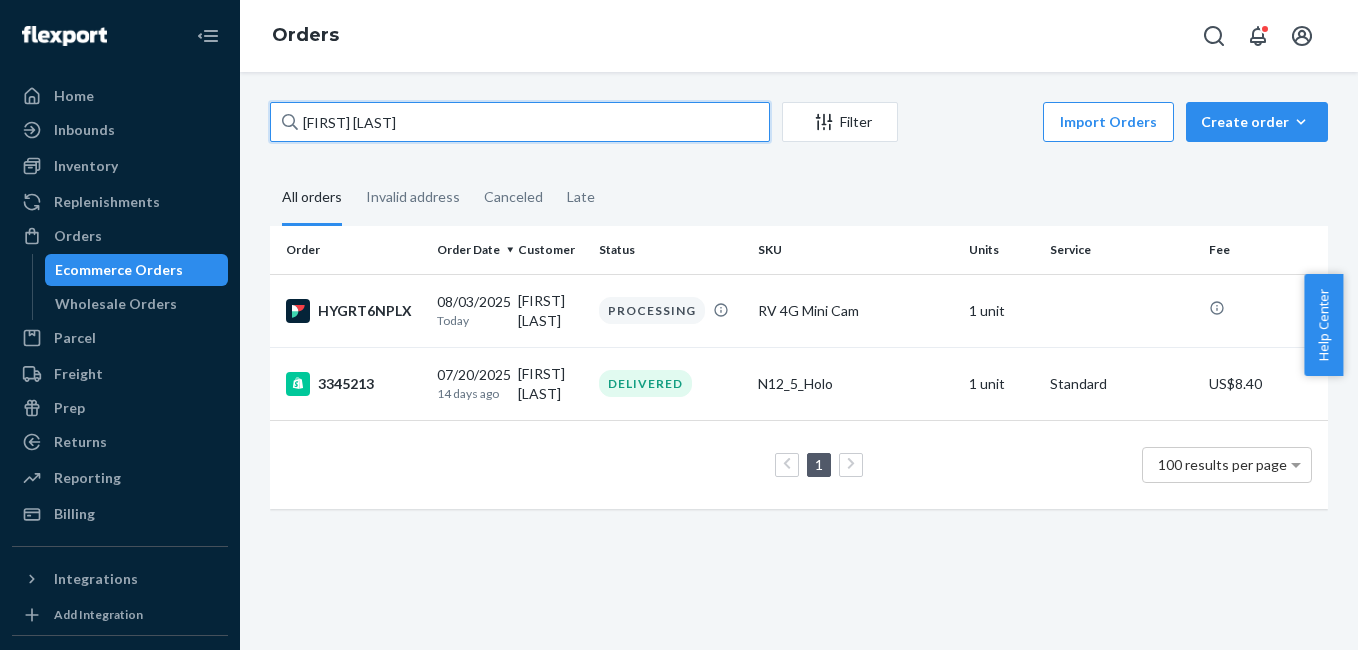 click on "[FIRST] [LAST]" at bounding box center [520, 122] 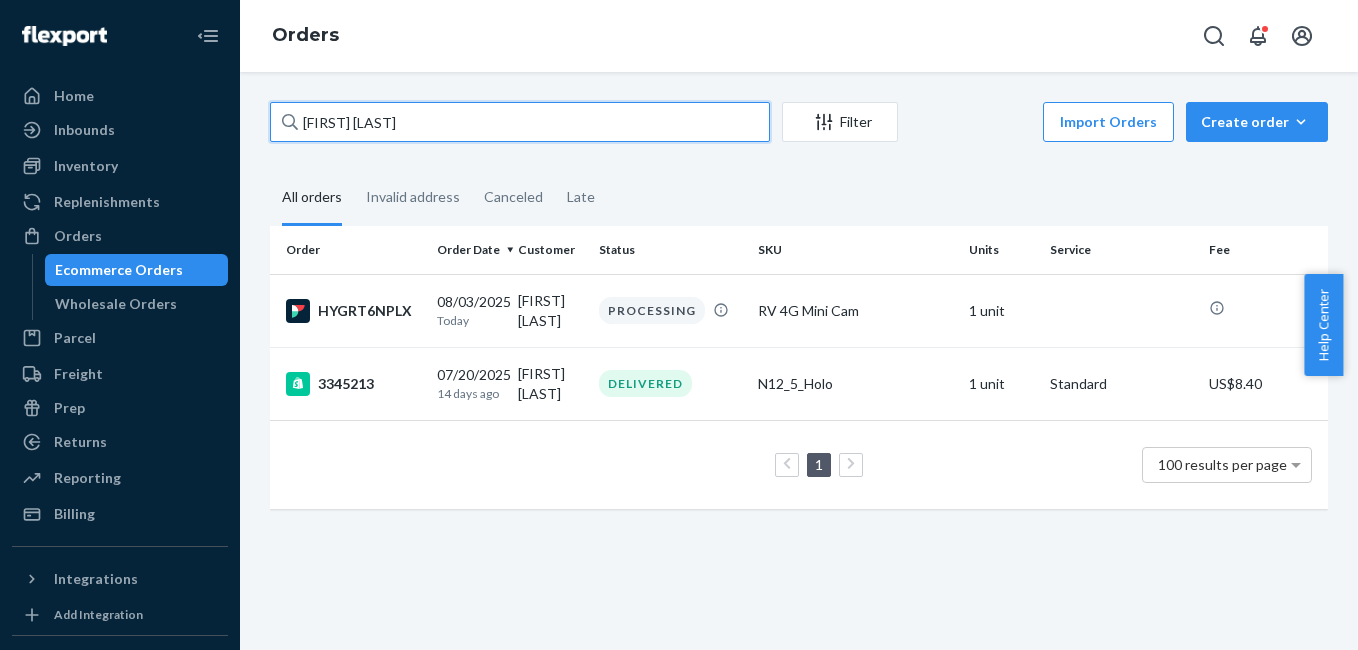 paste on "[FIRST] [LAST]" 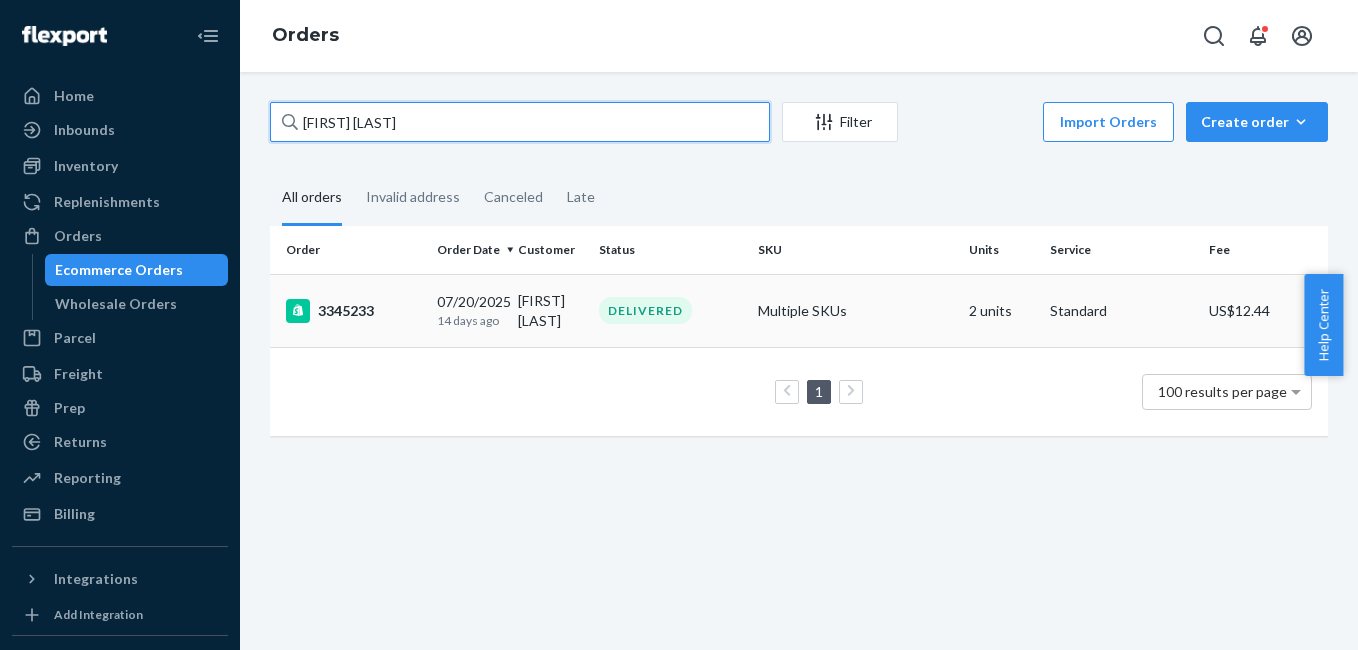 type on "[FIRST] [LAST]" 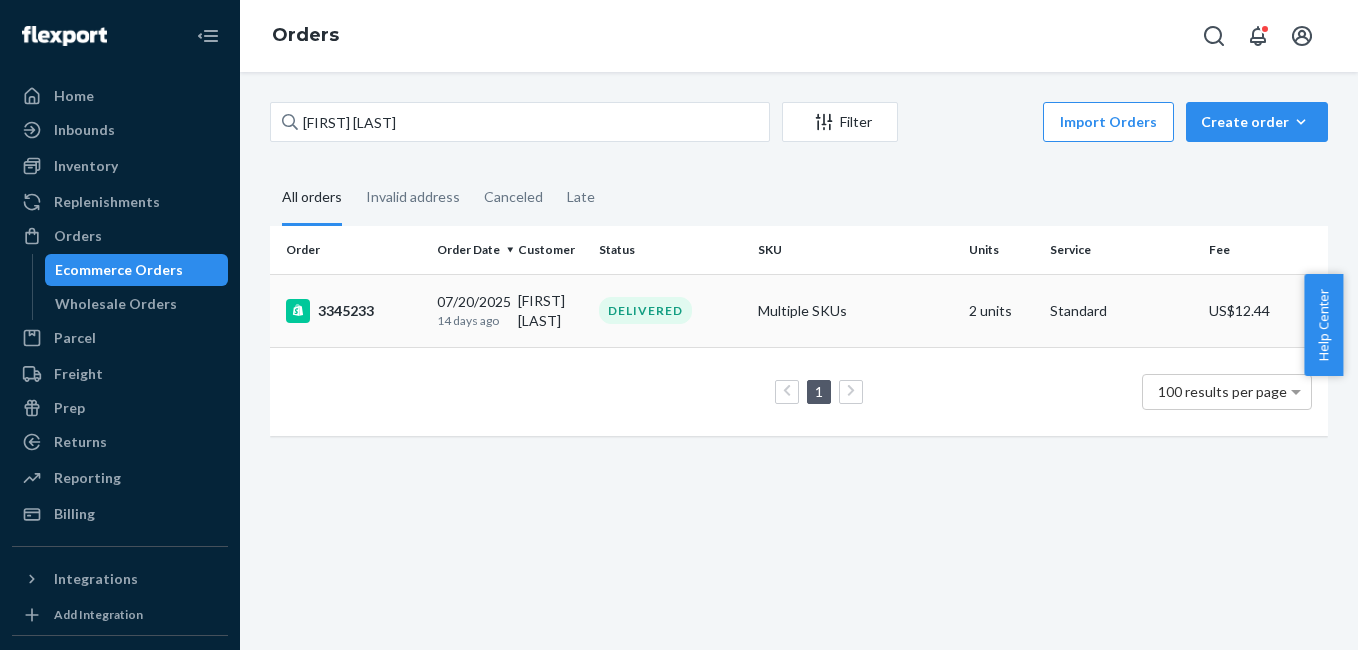 click on "3345233" at bounding box center (353, 311) 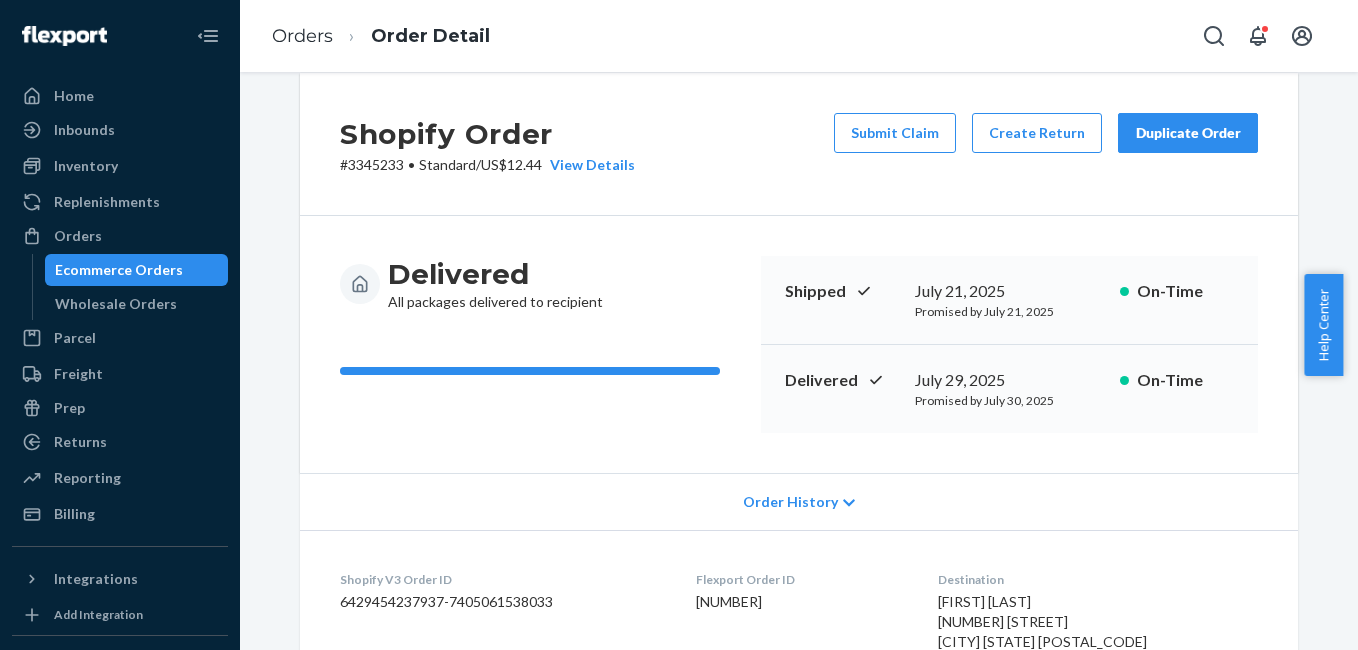 scroll, scrollTop: 0, scrollLeft: 0, axis: both 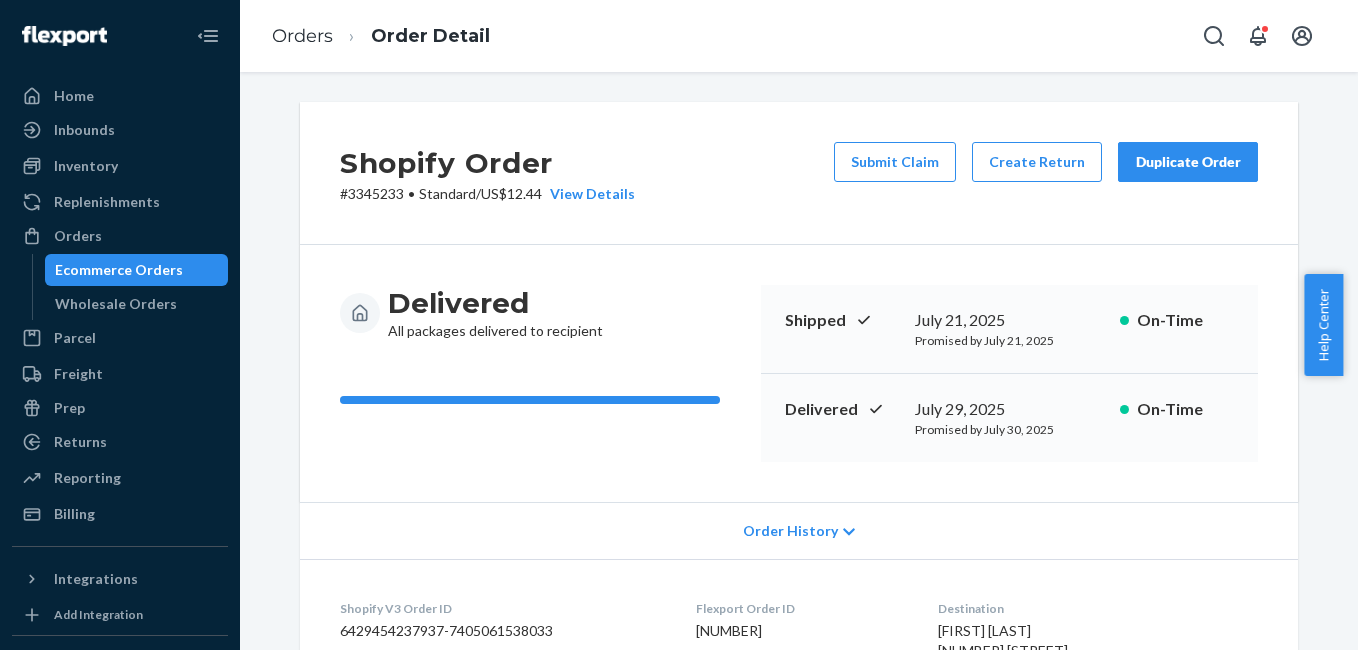 click on "Duplicate Order" at bounding box center (1188, 162) 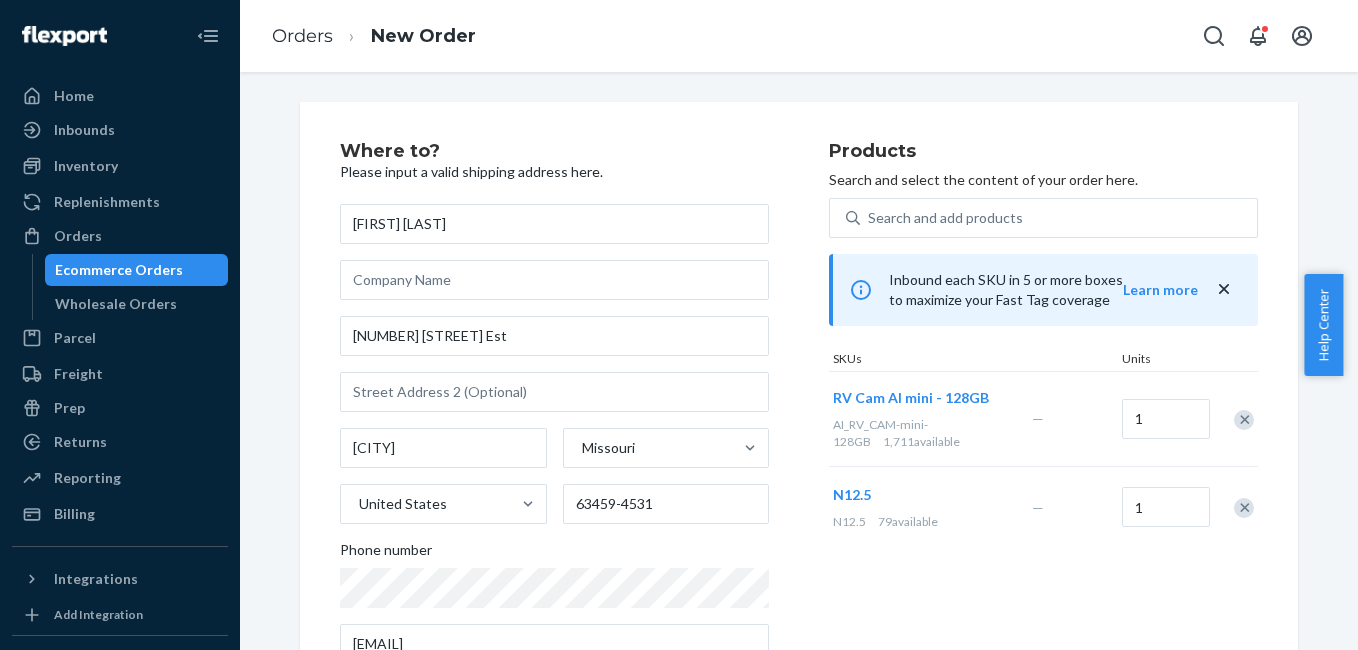 click at bounding box center [1244, 420] 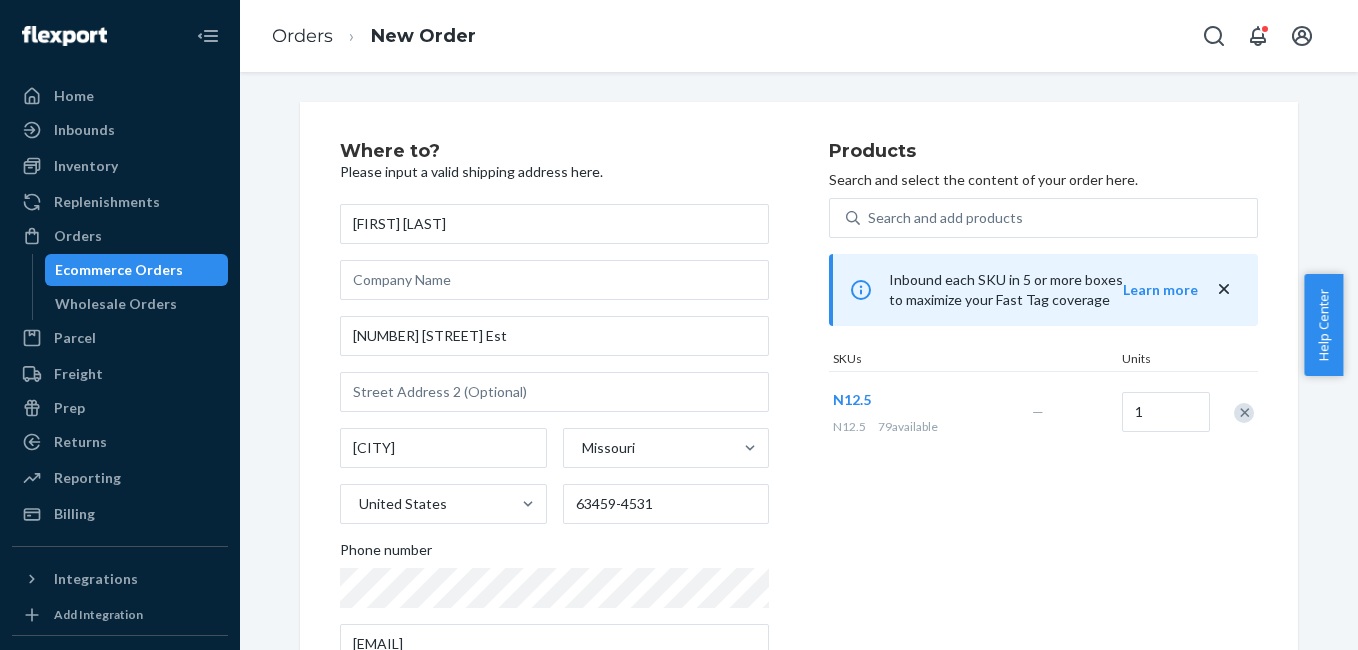 click at bounding box center (1244, 413) 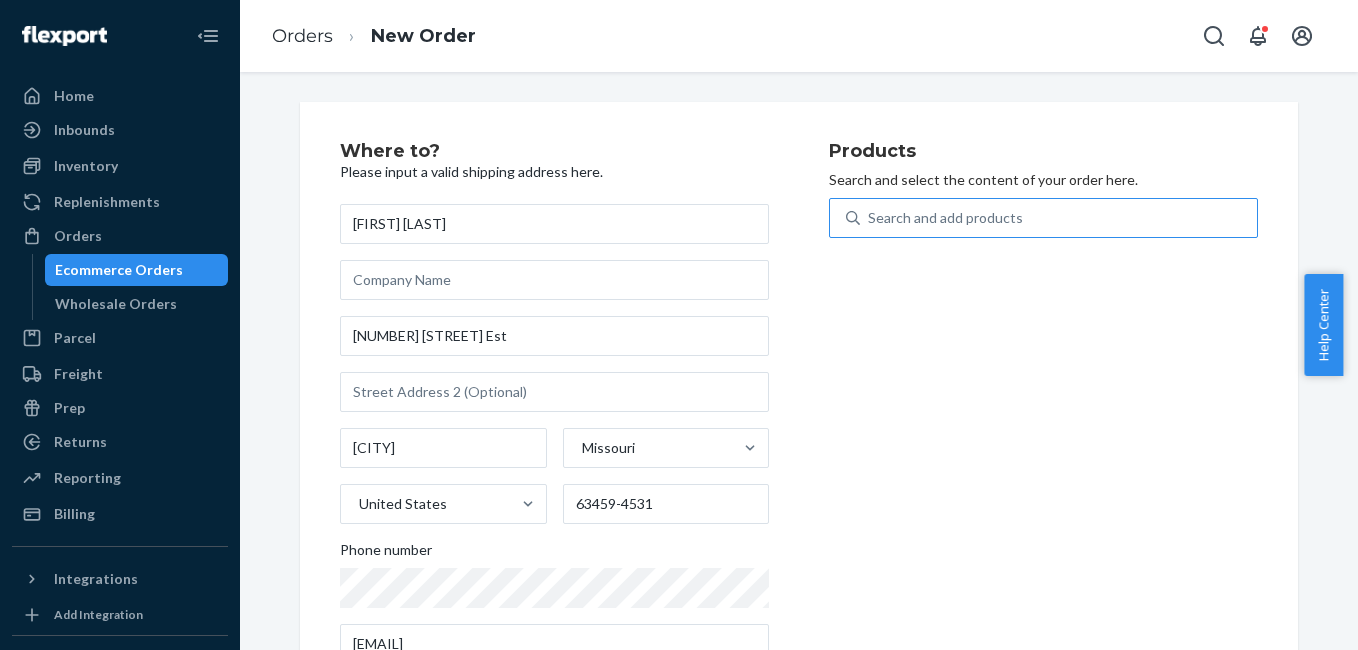 click on "Search and add products" at bounding box center (1058, 218) 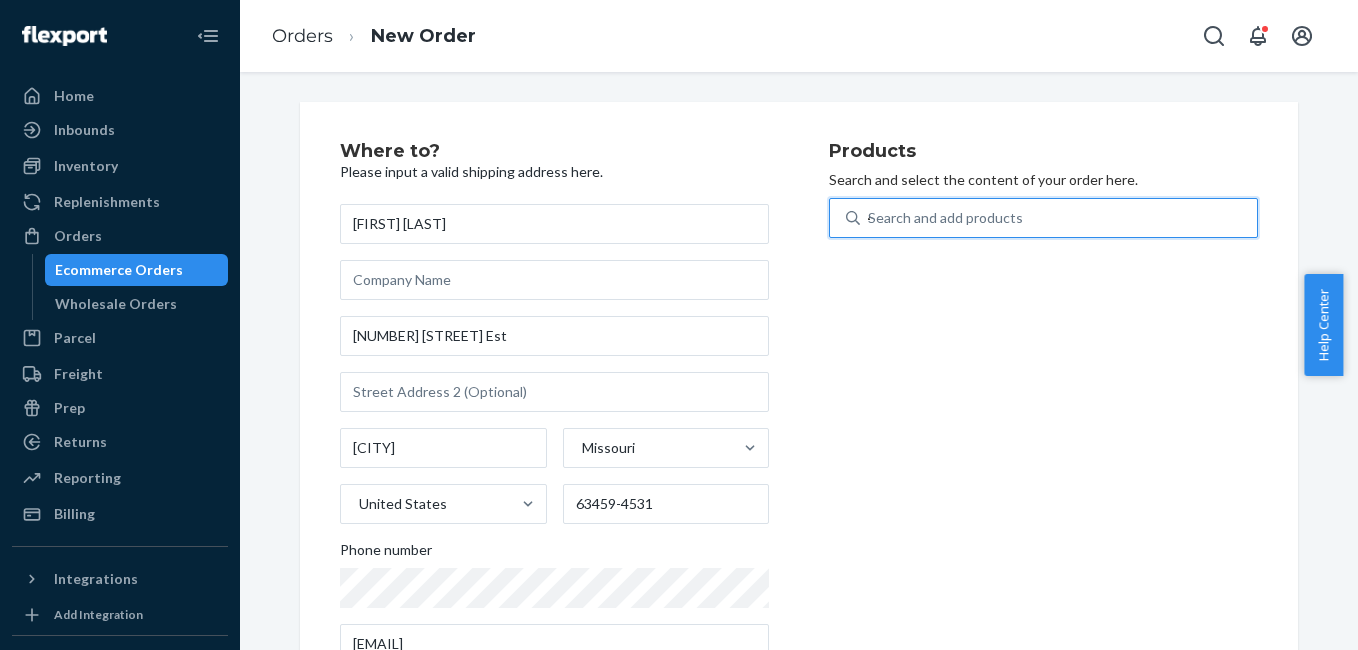 type on "4g" 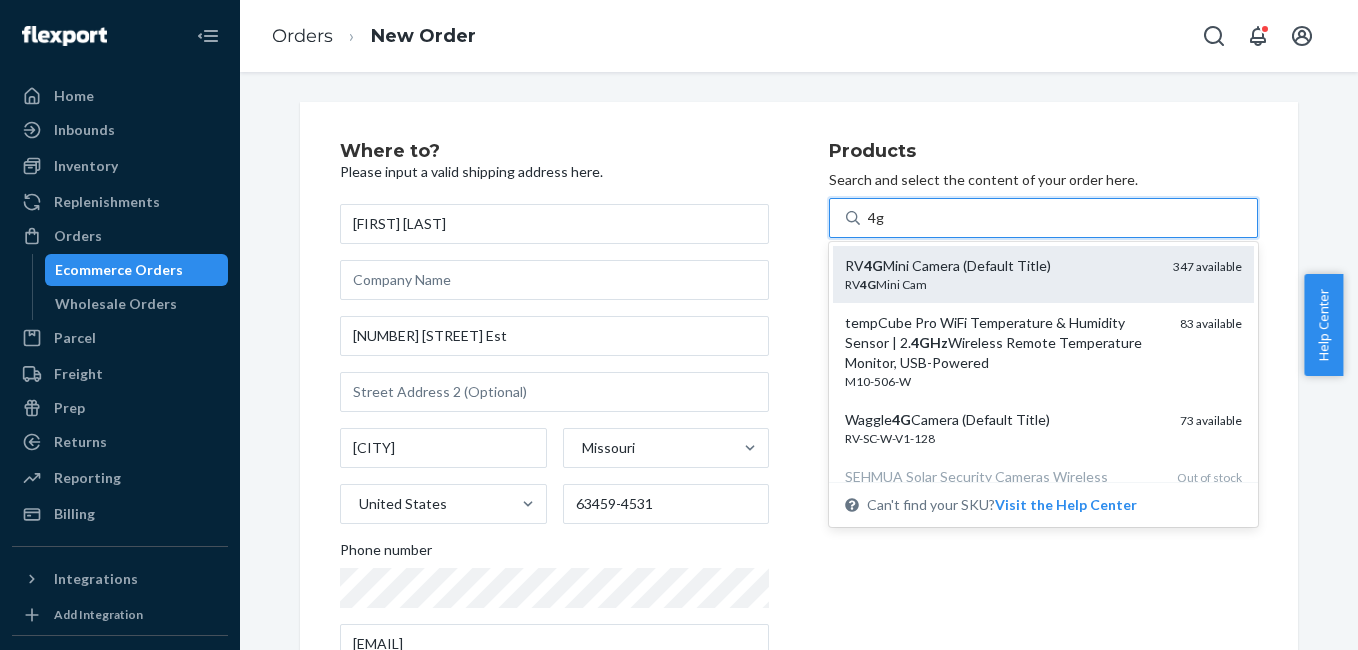 click on "RV  4G  Mini Cam" at bounding box center (1001, 284) 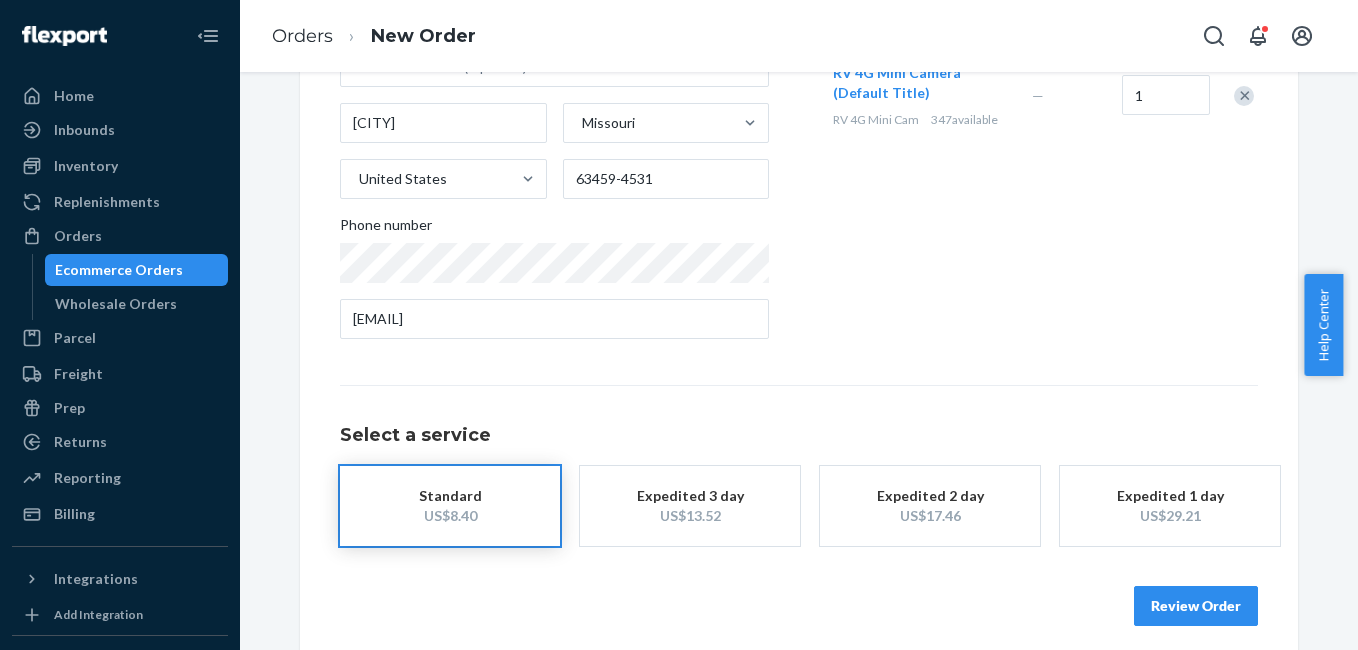 scroll, scrollTop: 341, scrollLeft: 0, axis: vertical 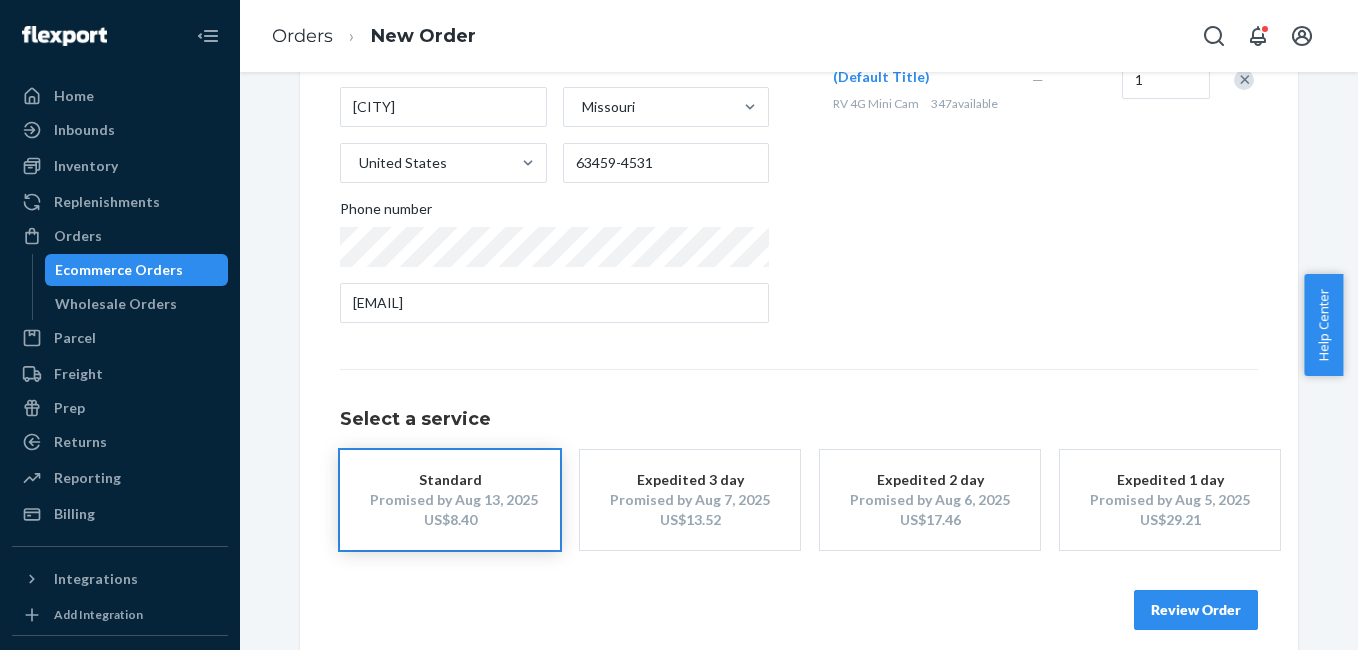 click on "Review Order" at bounding box center (1196, 610) 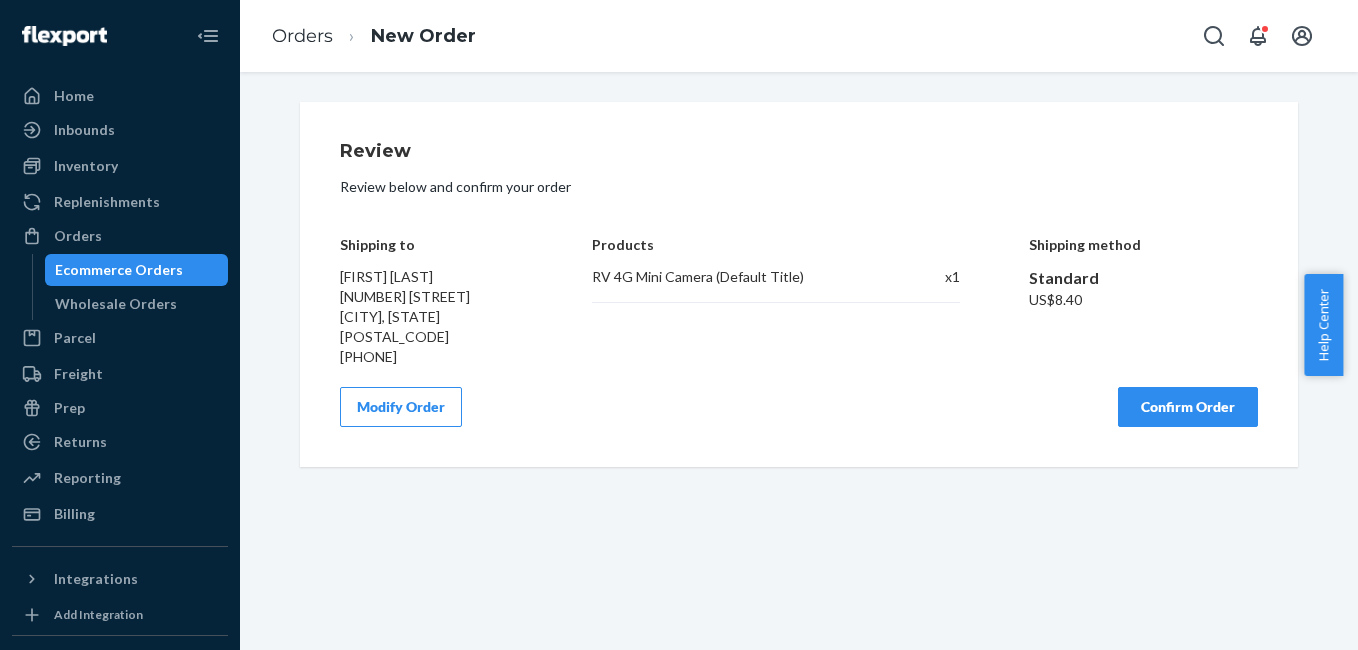 click on "Confirm Order" at bounding box center [1188, 407] 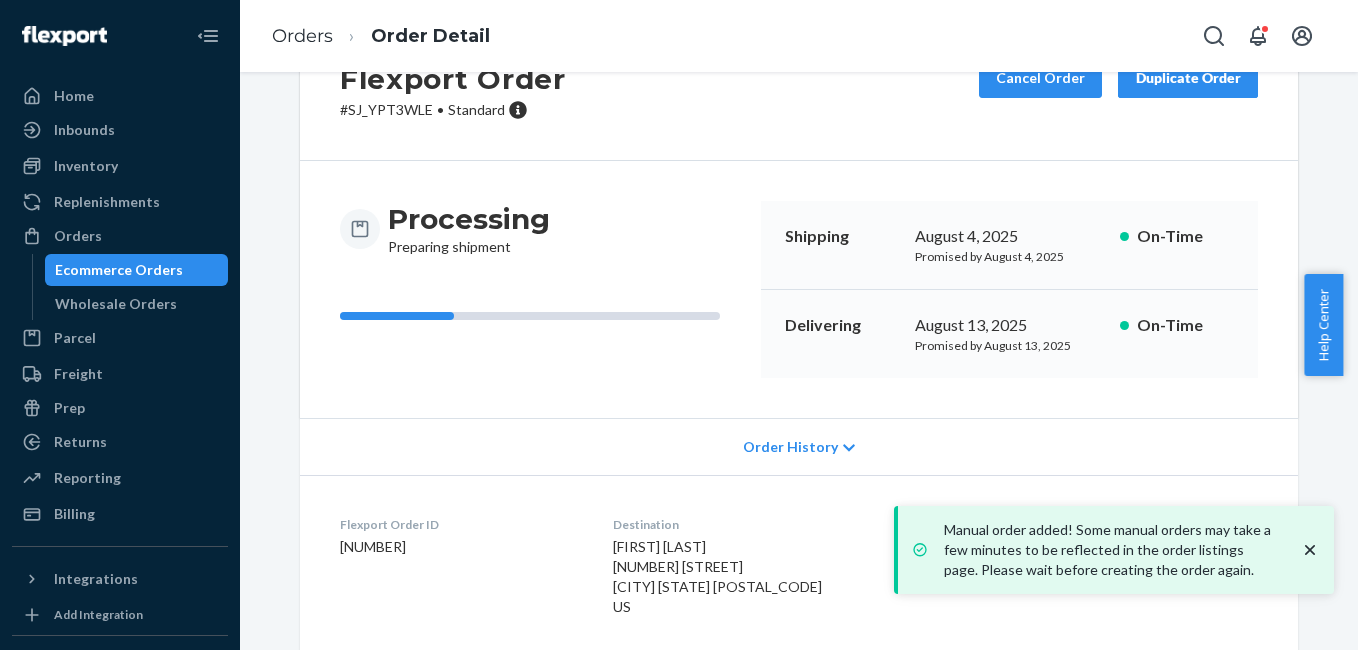 scroll, scrollTop: 249, scrollLeft: 0, axis: vertical 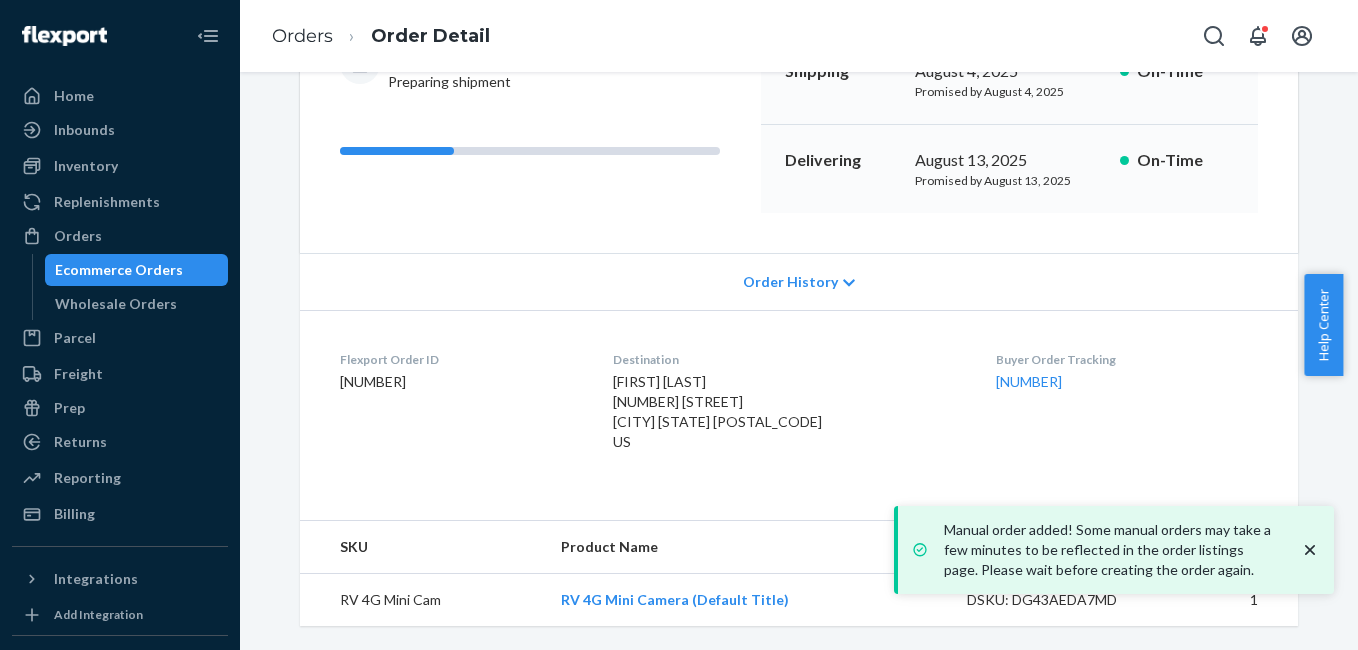 drag, startPoint x: 982, startPoint y: 403, endPoint x: 1093, endPoint y: 402, distance: 111.0045 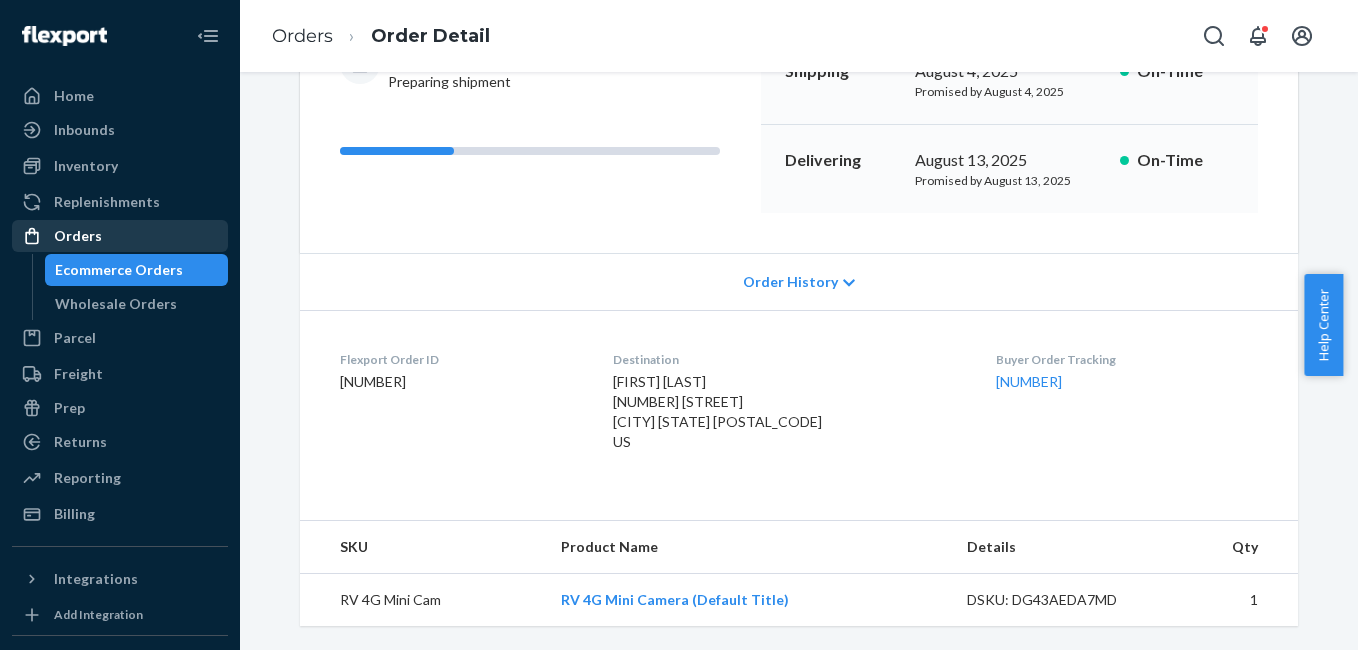 click on "Orders" at bounding box center (120, 236) 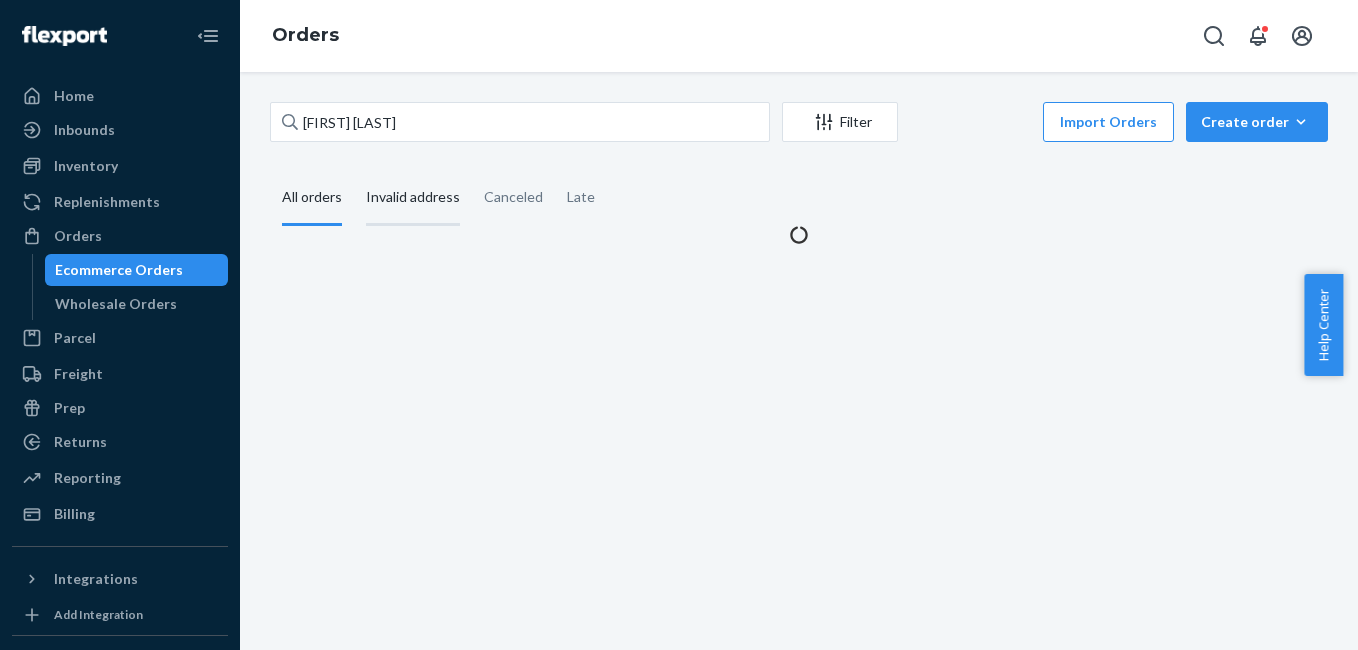 scroll, scrollTop: 0, scrollLeft: 0, axis: both 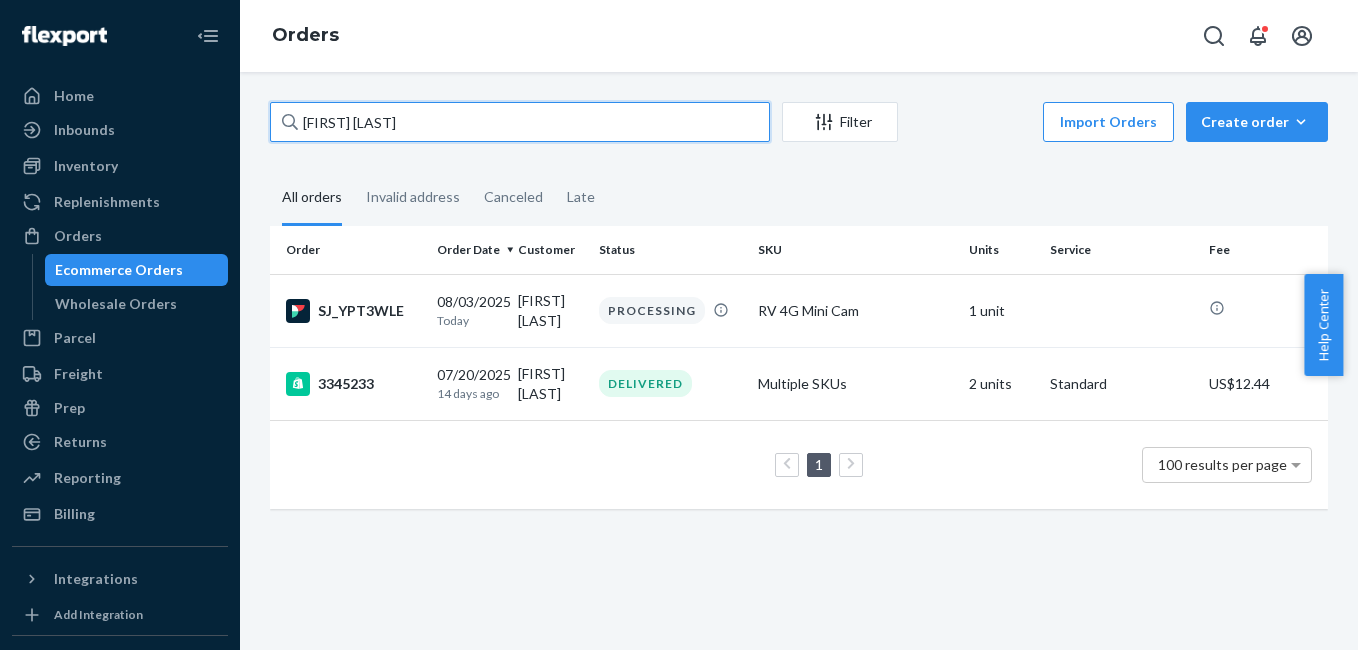 click on "[FIRST] [LAST]" at bounding box center [520, 122] 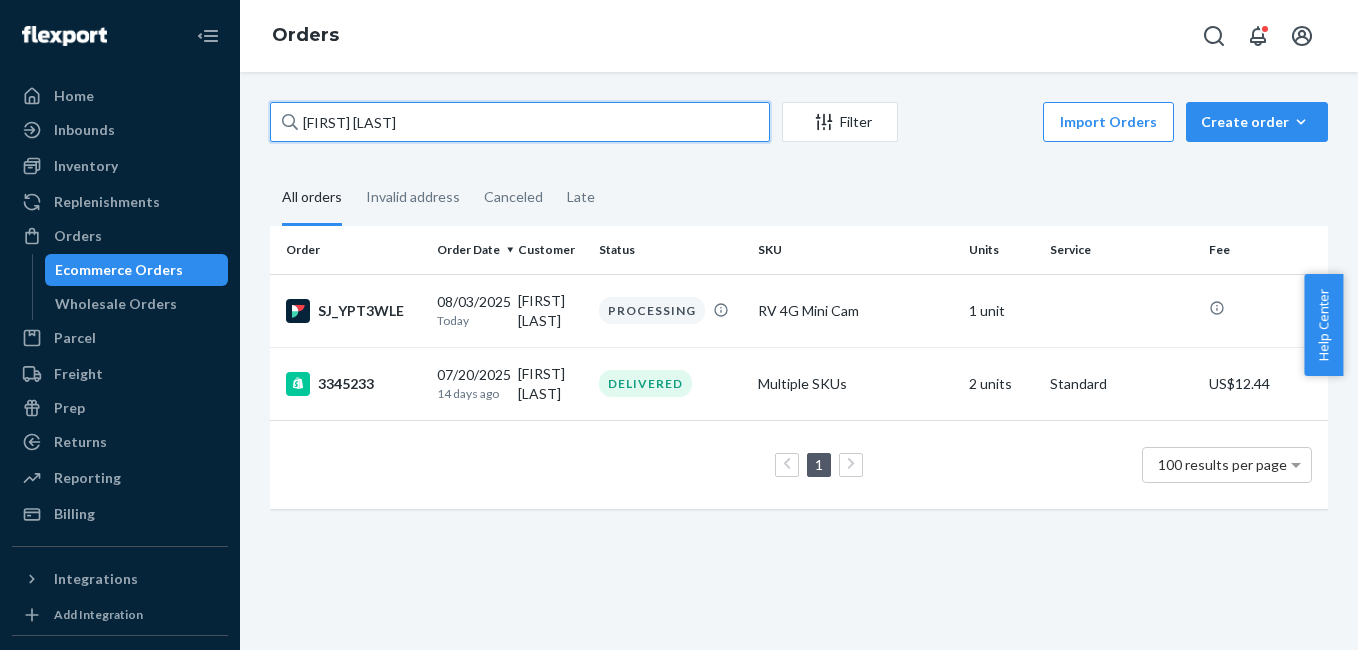 click on "[FIRST] [LAST]" at bounding box center [520, 122] 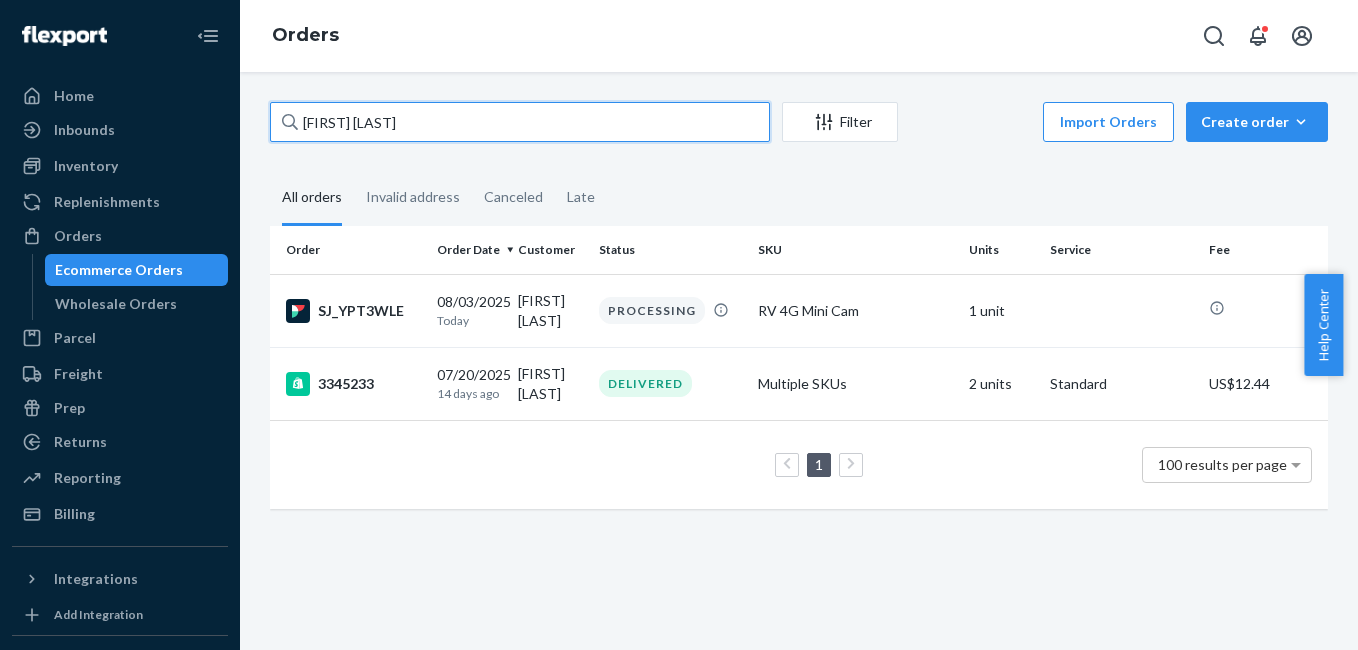 paste on "[FIRST] [LAST]" 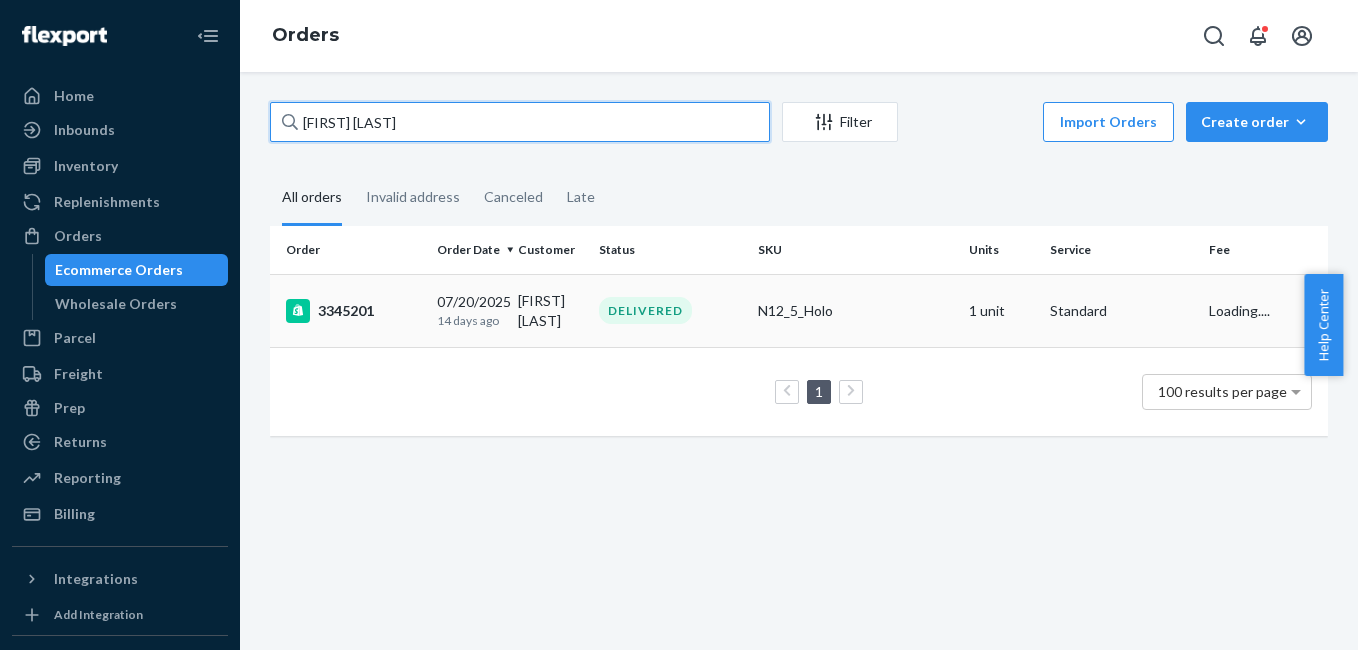 type on "[FIRST] [LAST]" 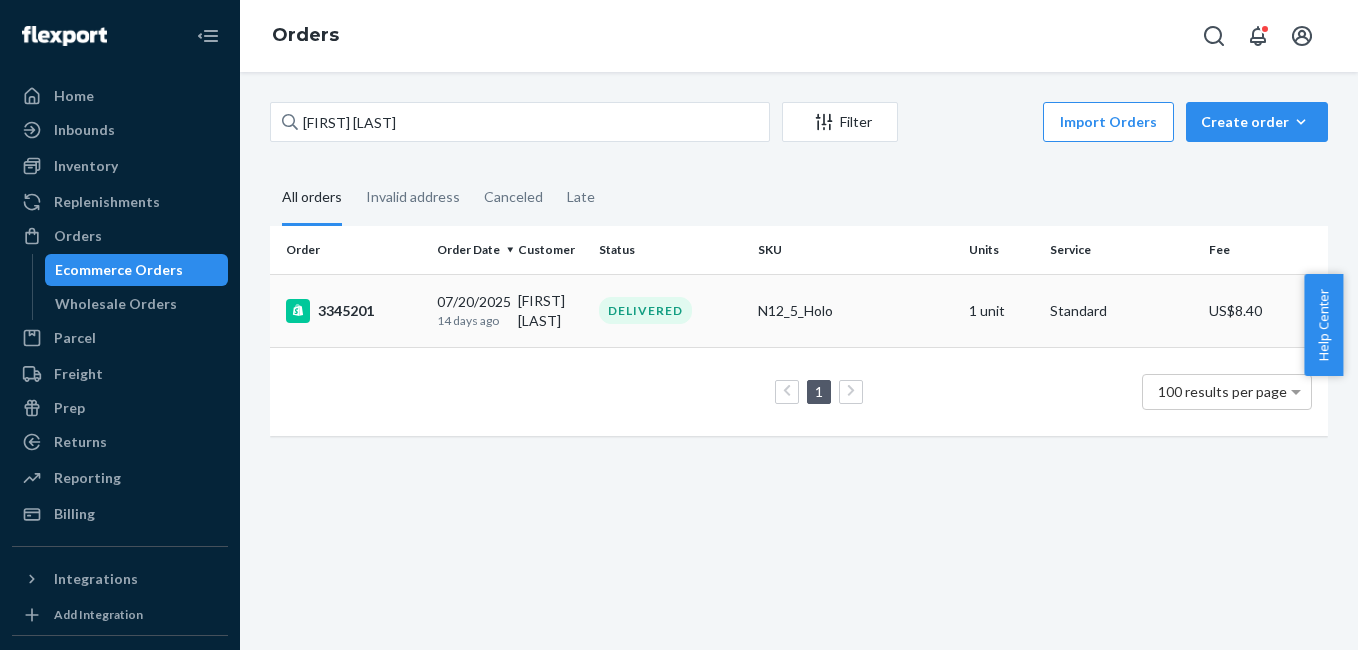 click on "3345201" at bounding box center (353, 311) 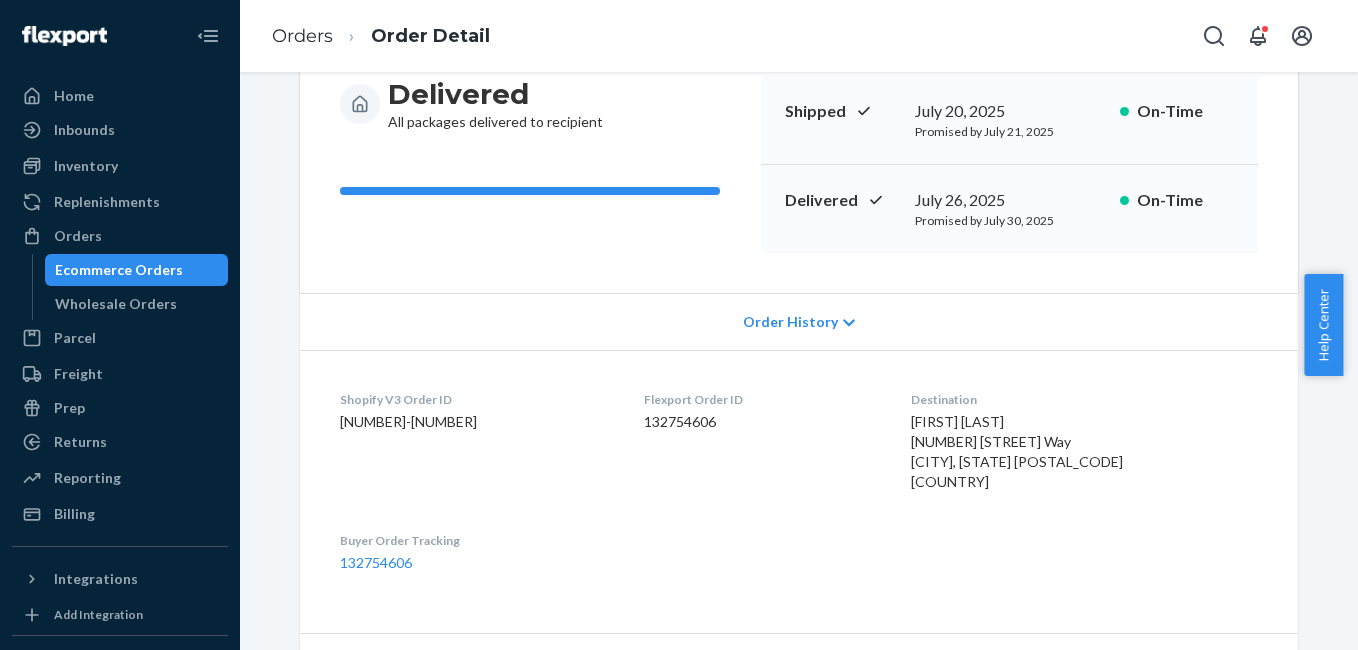scroll, scrollTop: 0, scrollLeft: 0, axis: both 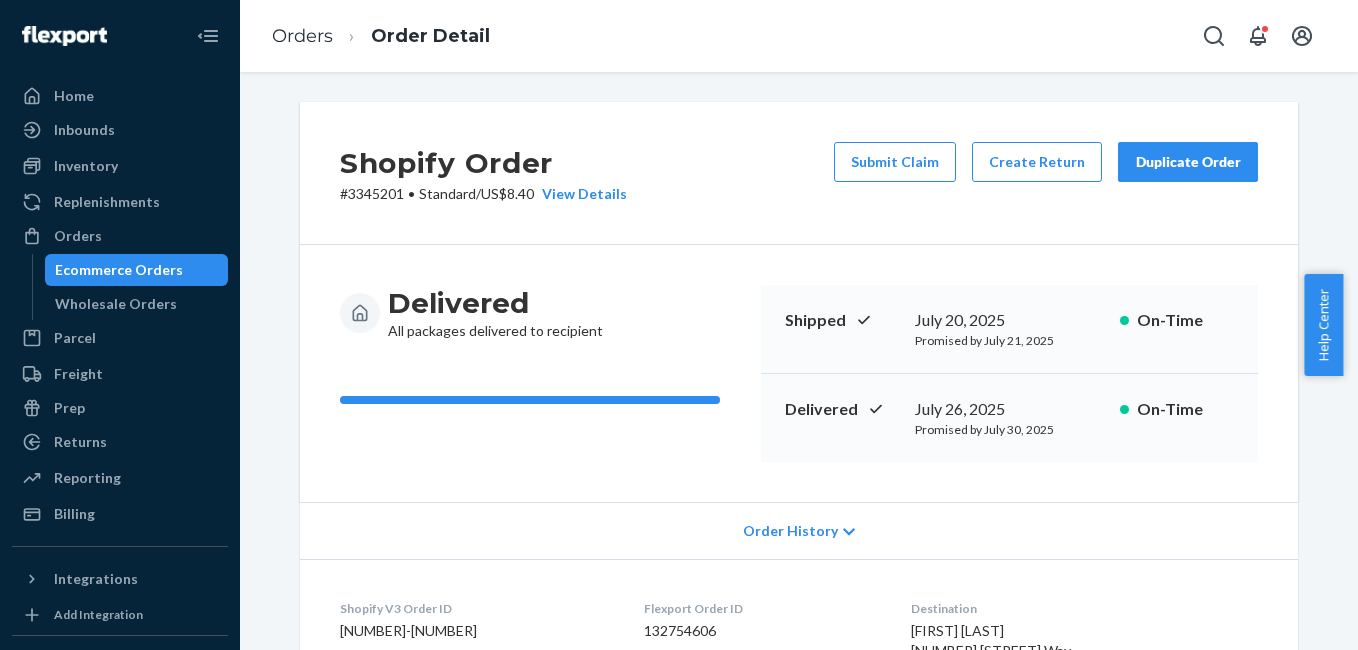 click on "Duplicate Order" at bounding box center (1188, 162) 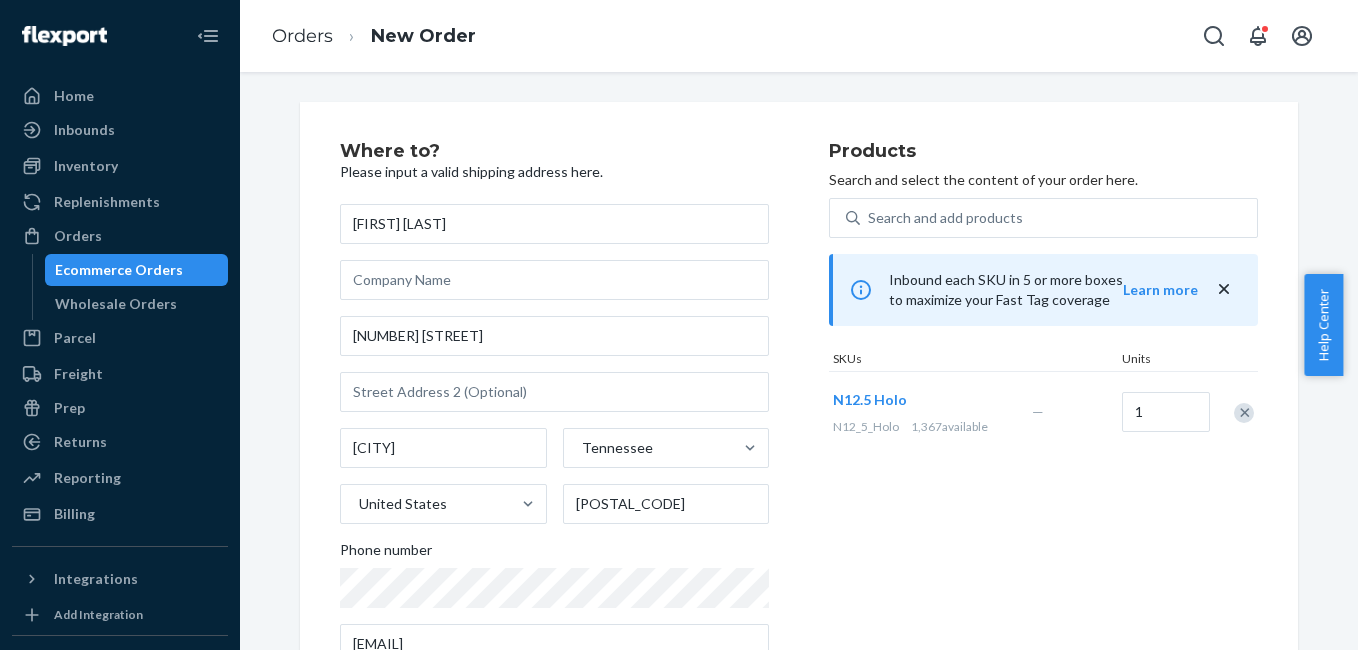 click at bounding box center (1244, 413) 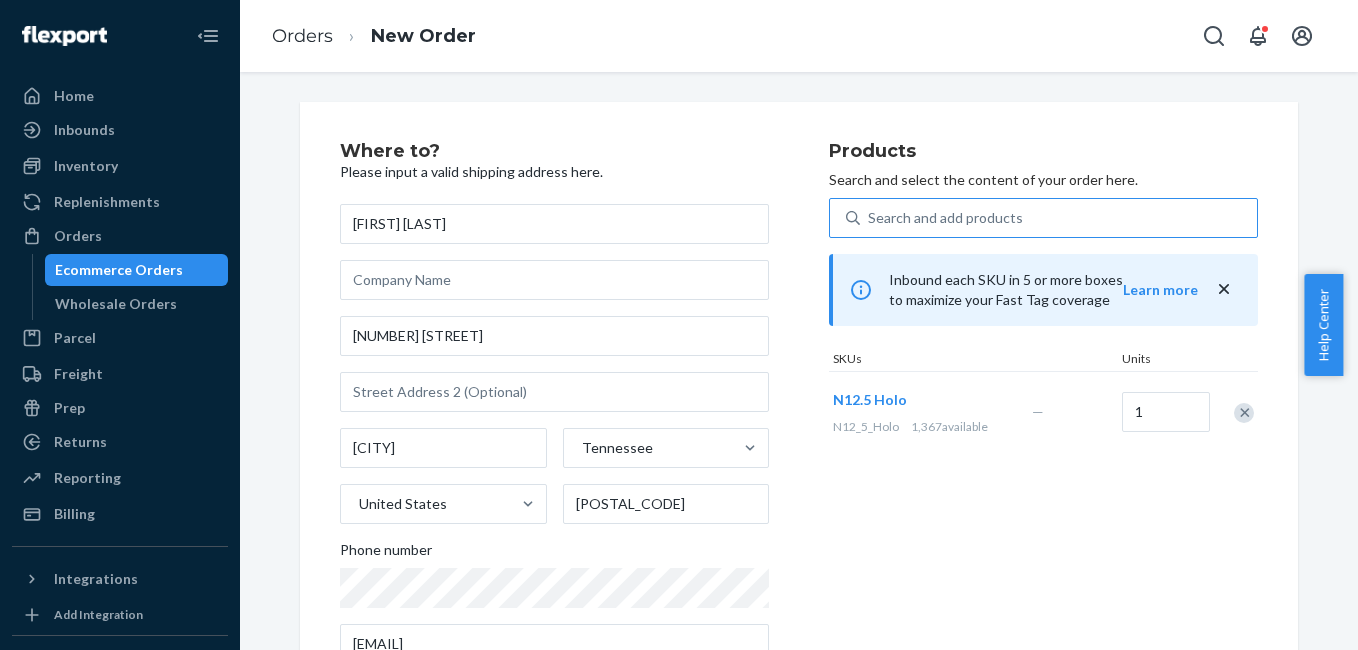 click on "Search and add products" at bounding box center [945, 218] 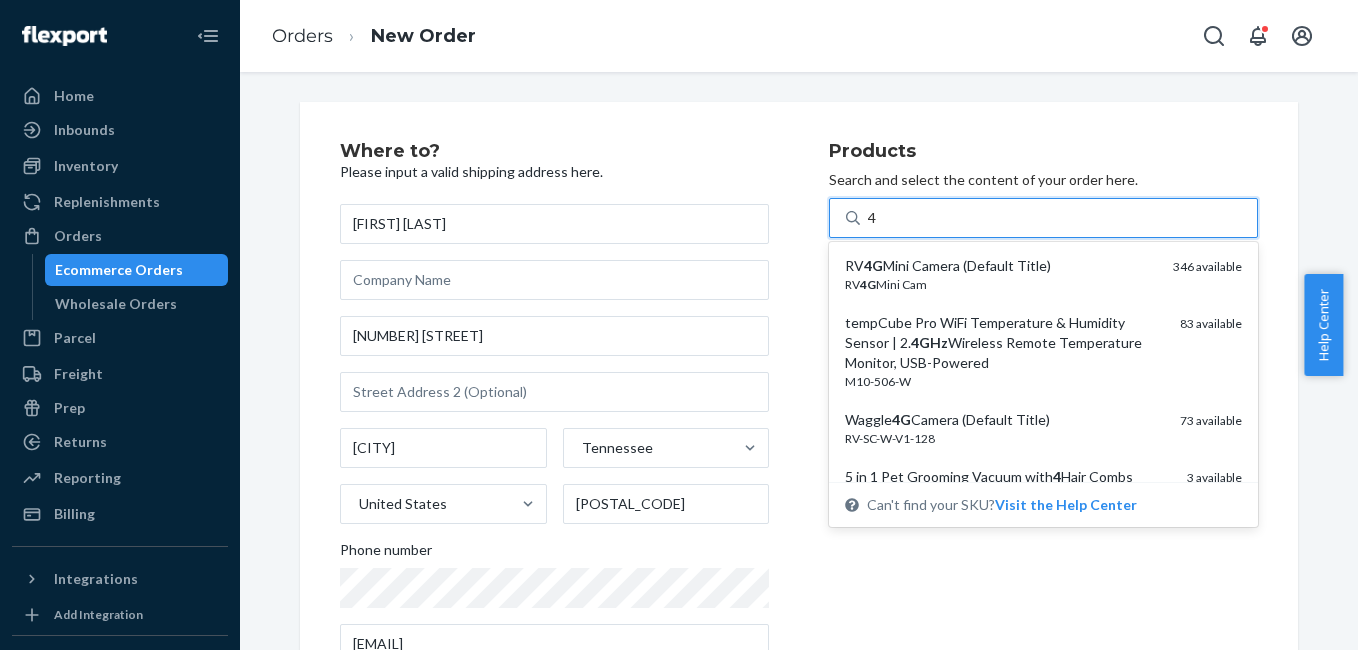type on "4g" 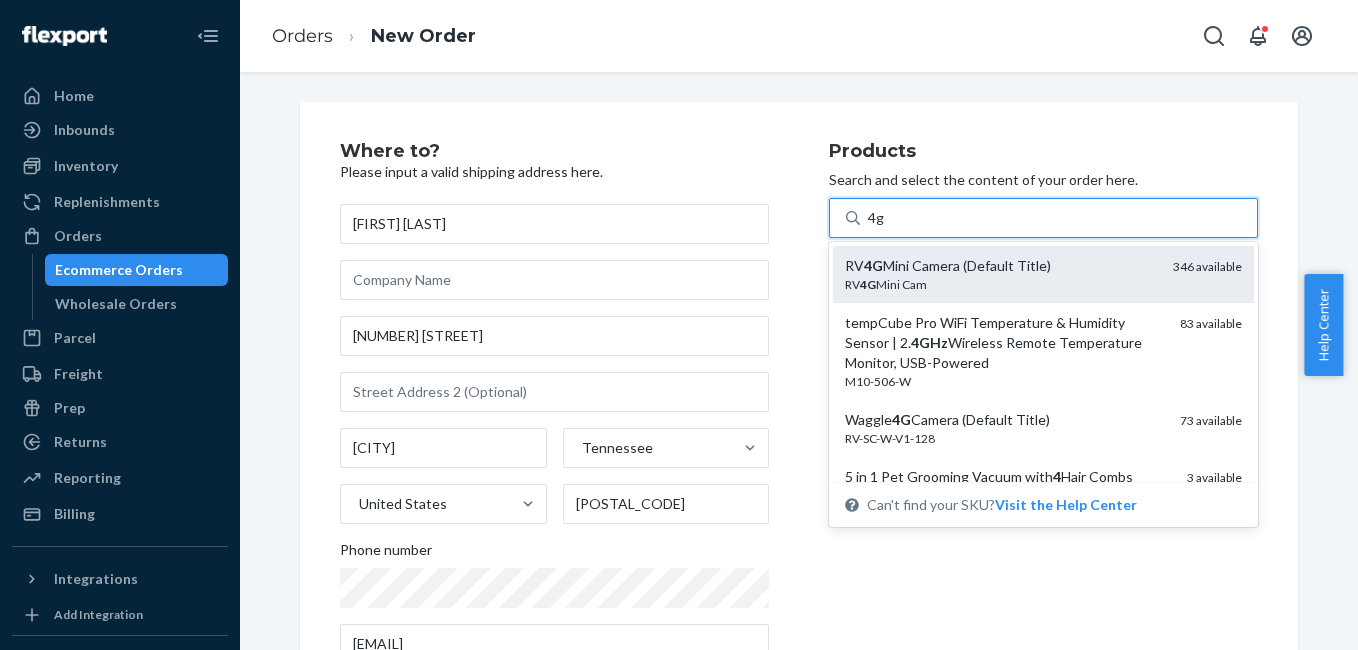 click on "RV  4G  Mini Camera (Default Title)" at bounding box center [1001, 266] 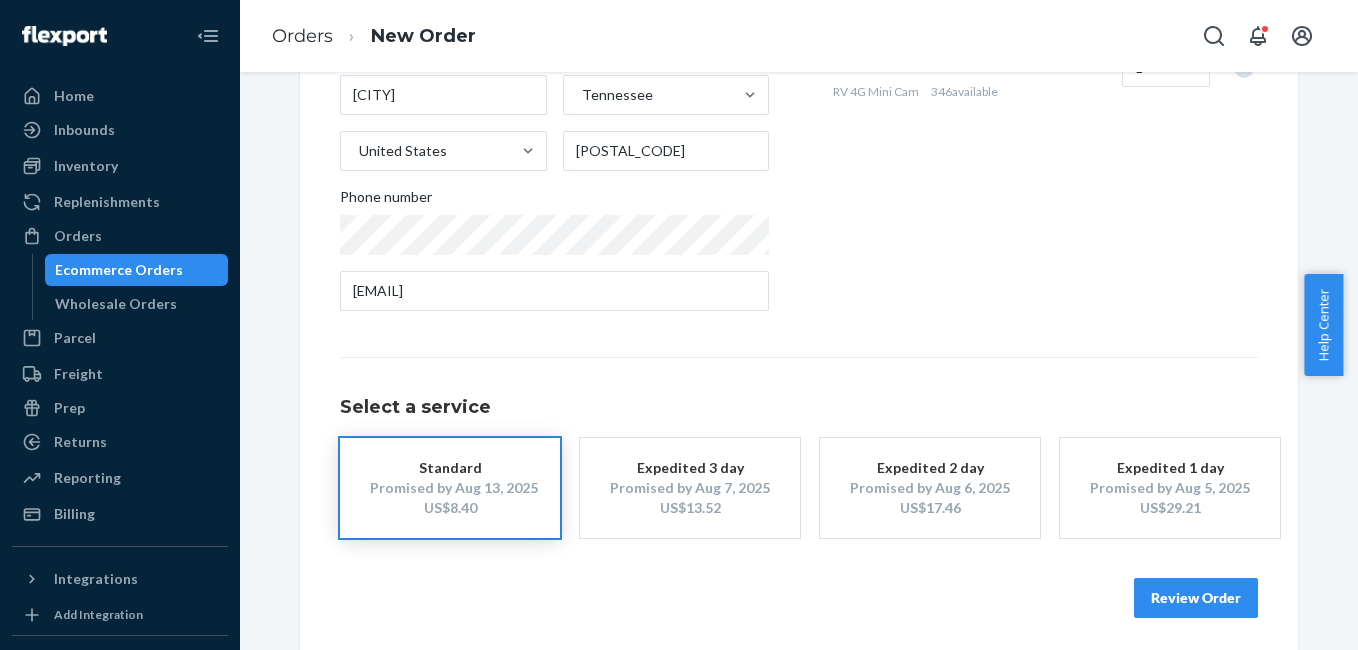 scroll, scrollTop: 361, scrollLeft: 0, axis: vertical 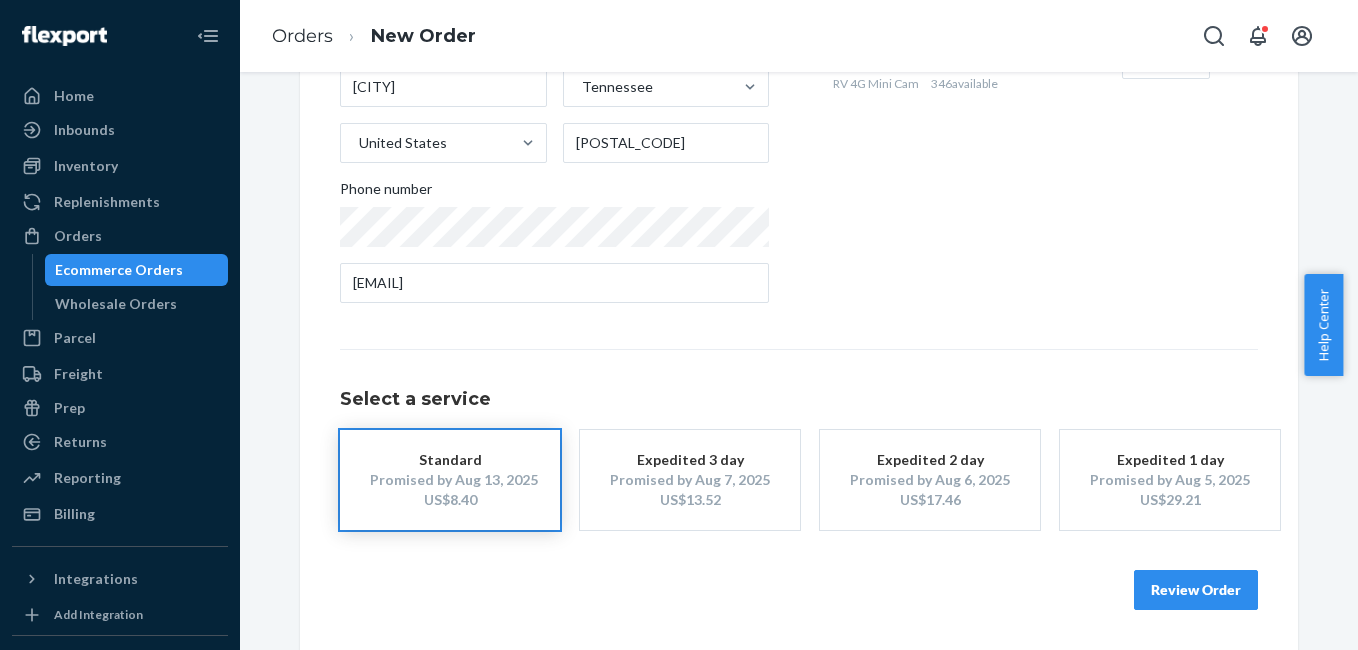 click on "Where to? Please input a valid shipping address here. [FIRST] [LAST] [NUMBER] [STREET] [CITY] [STATE] United States [POSTAL_CODE] Phone number [EMAIL] Products Search and select the content of your order here. Search and add products Inbound each SKU in 5 or more boxes to maximize your Fast Tag coverage Learn more SKUs Units RV 4G Mini Camera (Default Title) RV 4G Mini Cam [NUMBER] available — 1 Select a service Standard Promised by [DATE] US$[PRICE] Expedited 3 day Promised by [DATE] US$[PRICE] Expedited 2 day Promised by [DATE] US$[PRICE] Expedited 1 day Promised by [DATE] US$[PRICE] Review Order" at bounding box center (799, 195) 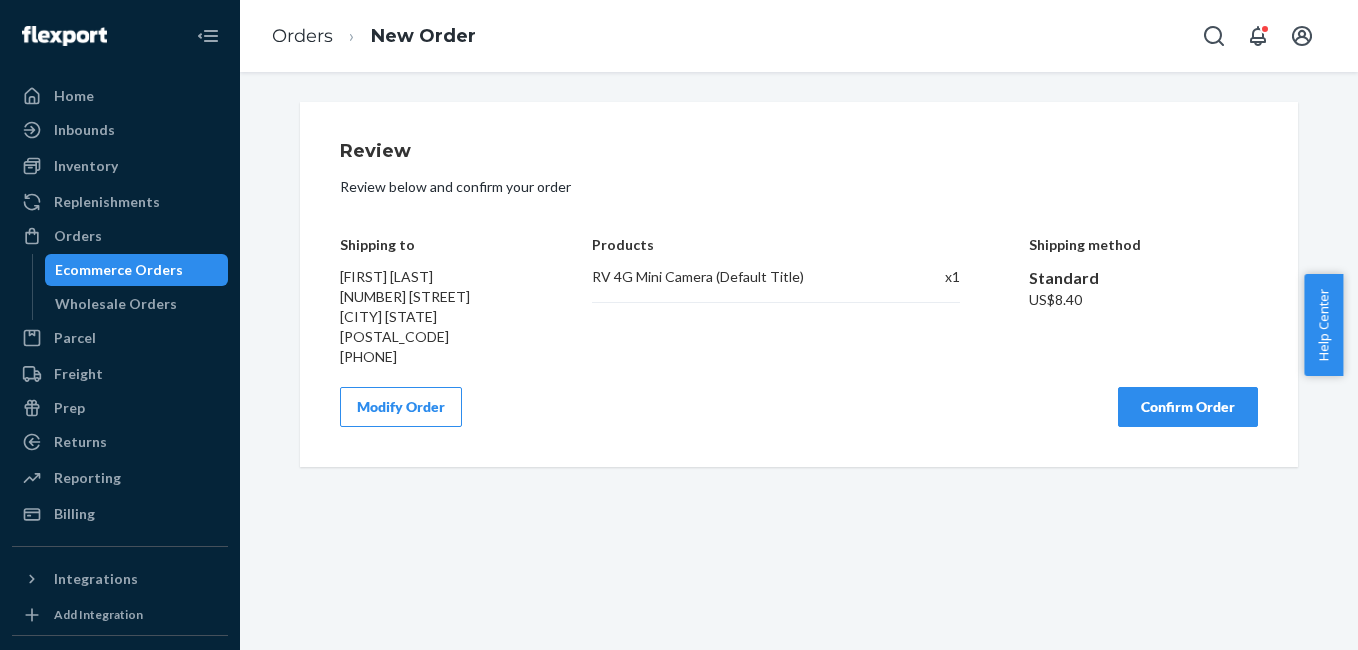 click on "Confirm Order" at bounding box center [1188, 407] 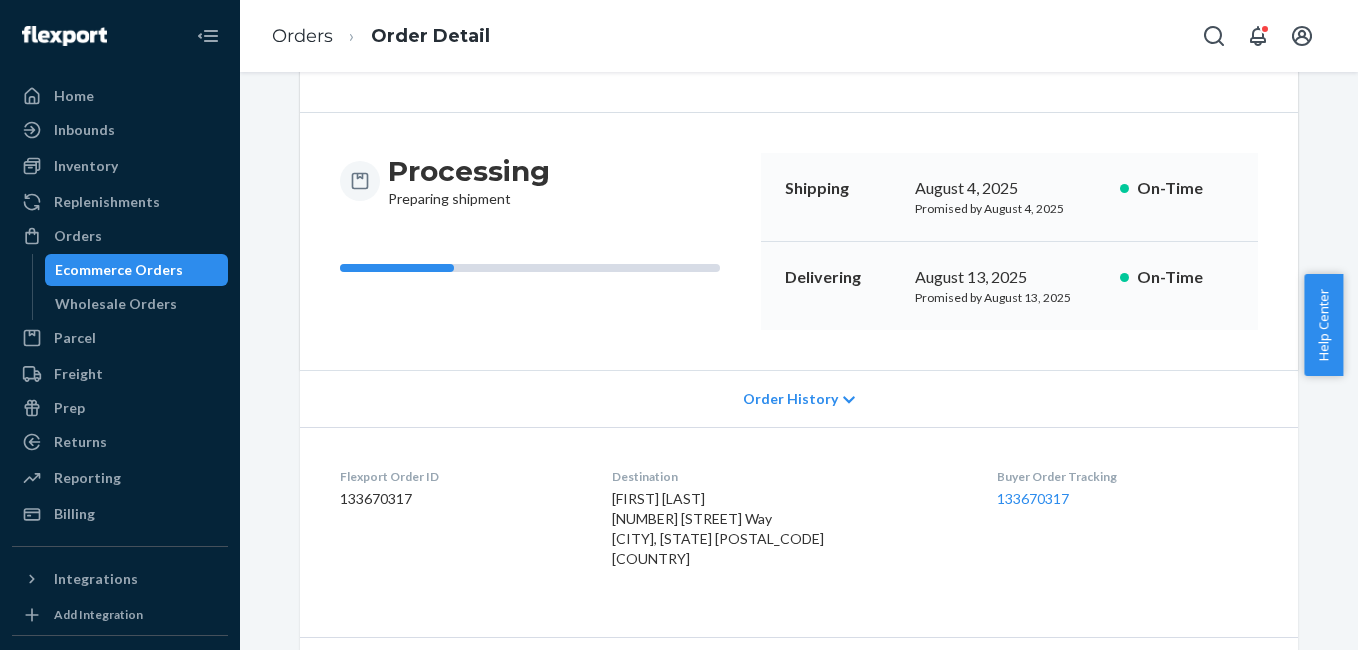 scroll, scrollTop: 249, scrollLeft: 0, axis: vertical 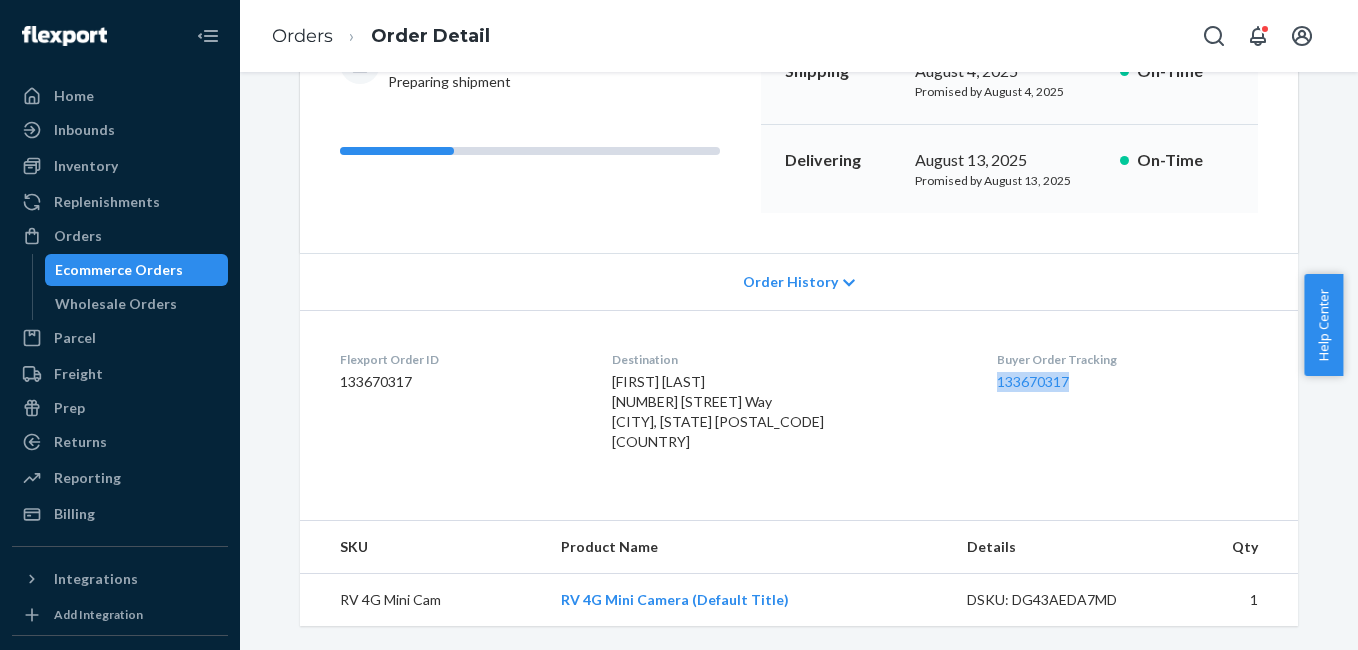 drag, startPoint x: 980, startPoint y: 392, endPoint x: 1080, endPoint y: 375, distance: 101.43471 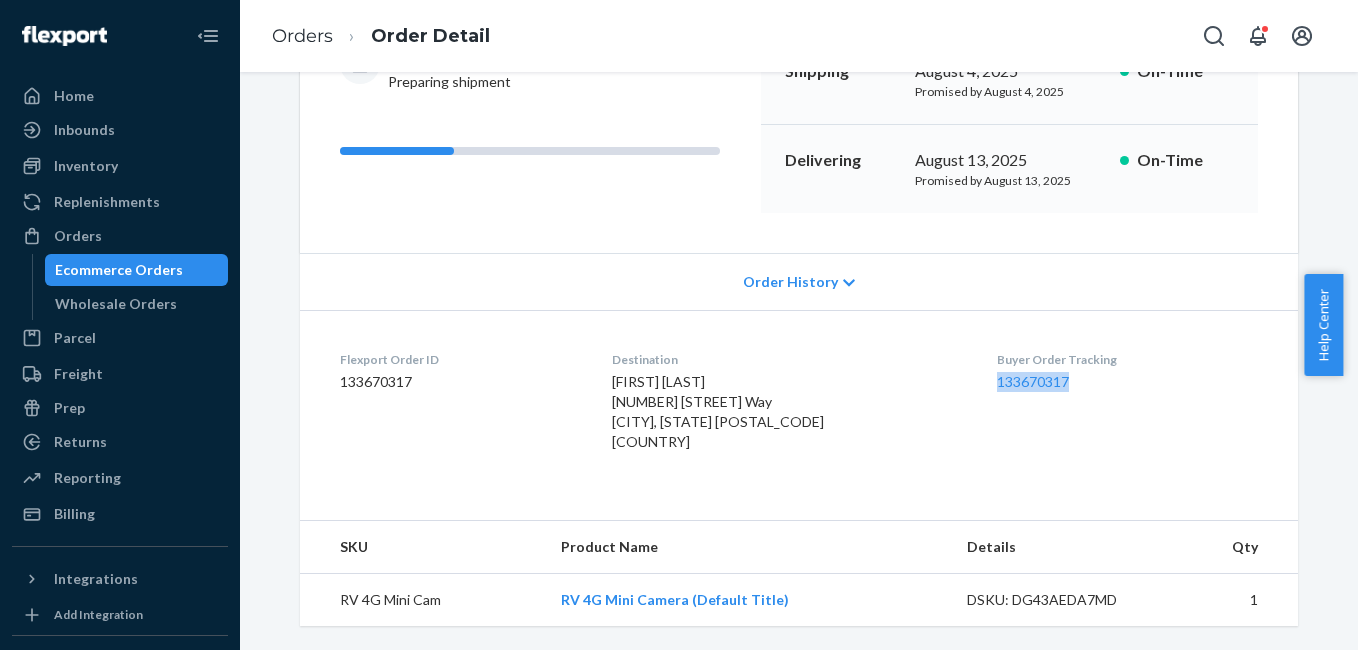 scroll, scrollTop: 0, scrollLeft: 0, axis: both 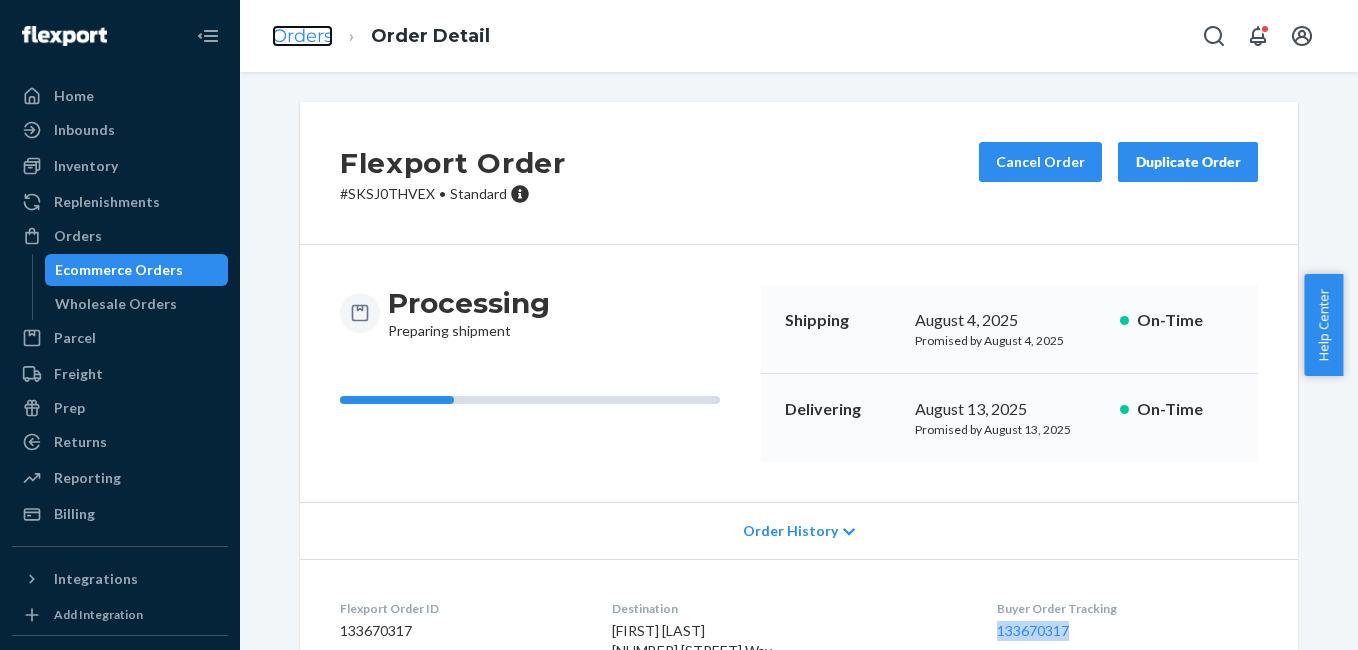 click on "Orders" at bounding box center [302, 36] 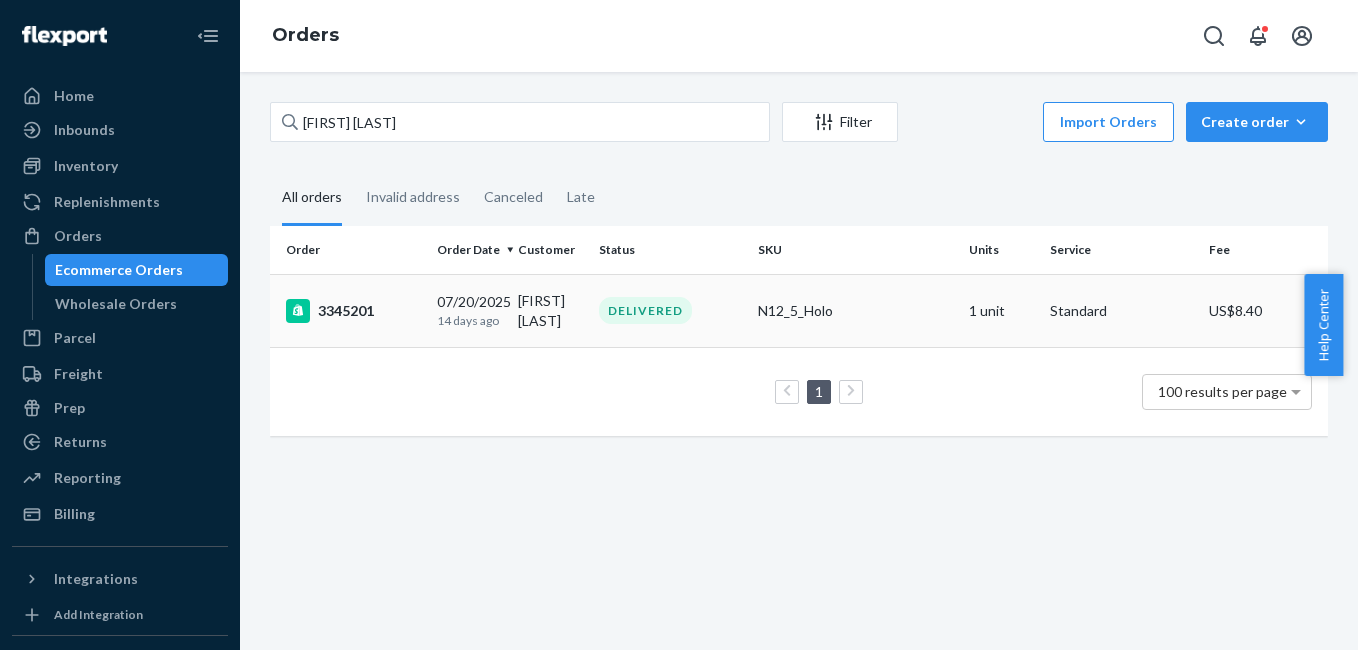 click on "3345201" at bounding box center [353, 311] 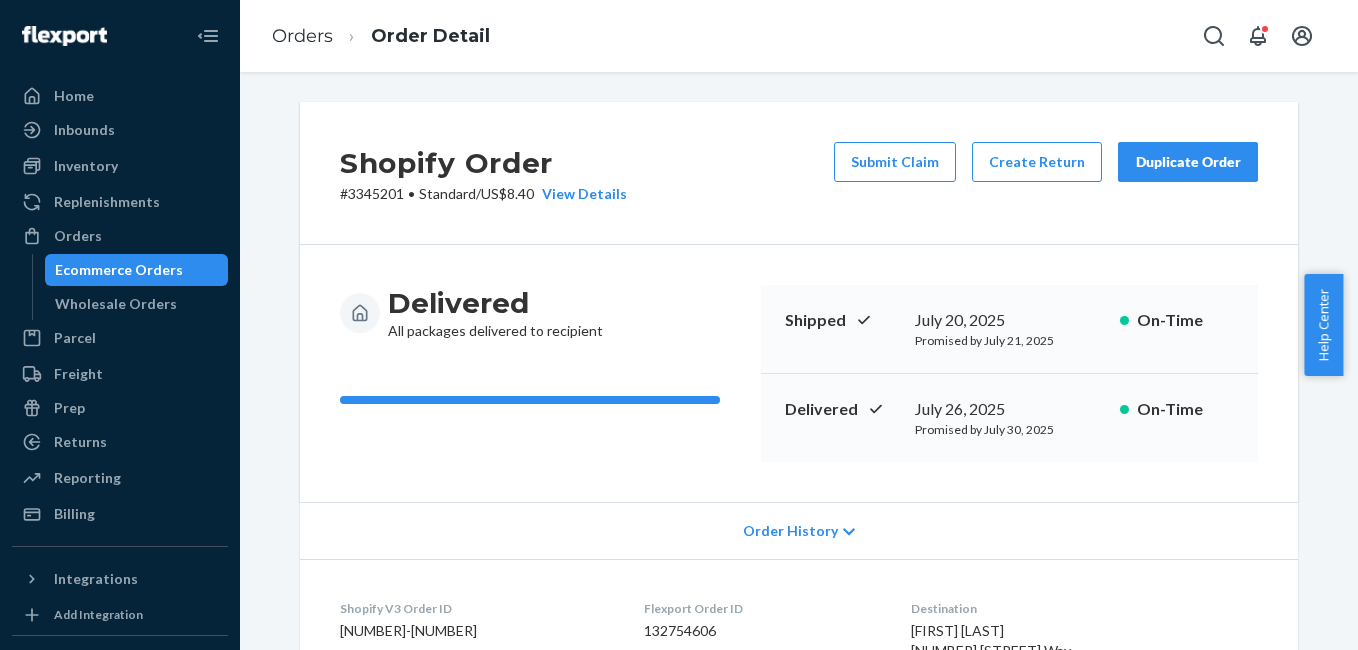 click on "Duplicate Order" at bounding box center [1188, 162] 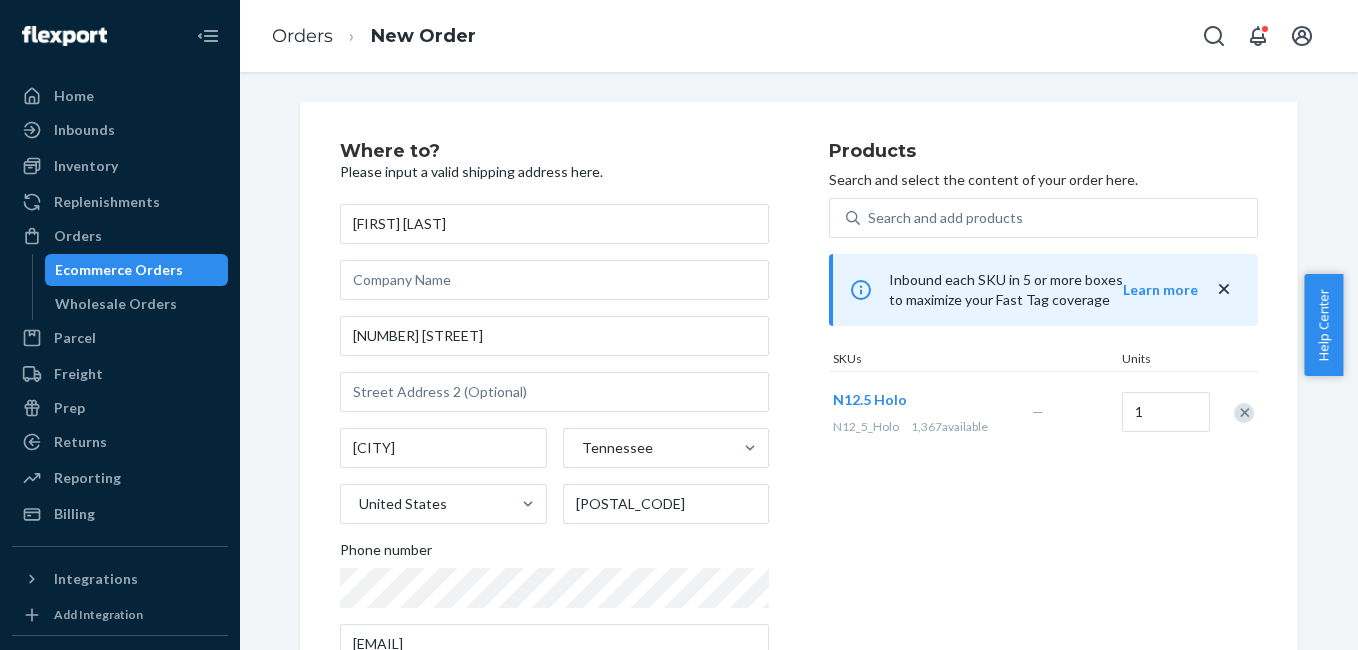drag, startPoint x: 1232, startPoint y: 414, endPoint x: 983, endPoint y: 258, distance: 293.83157 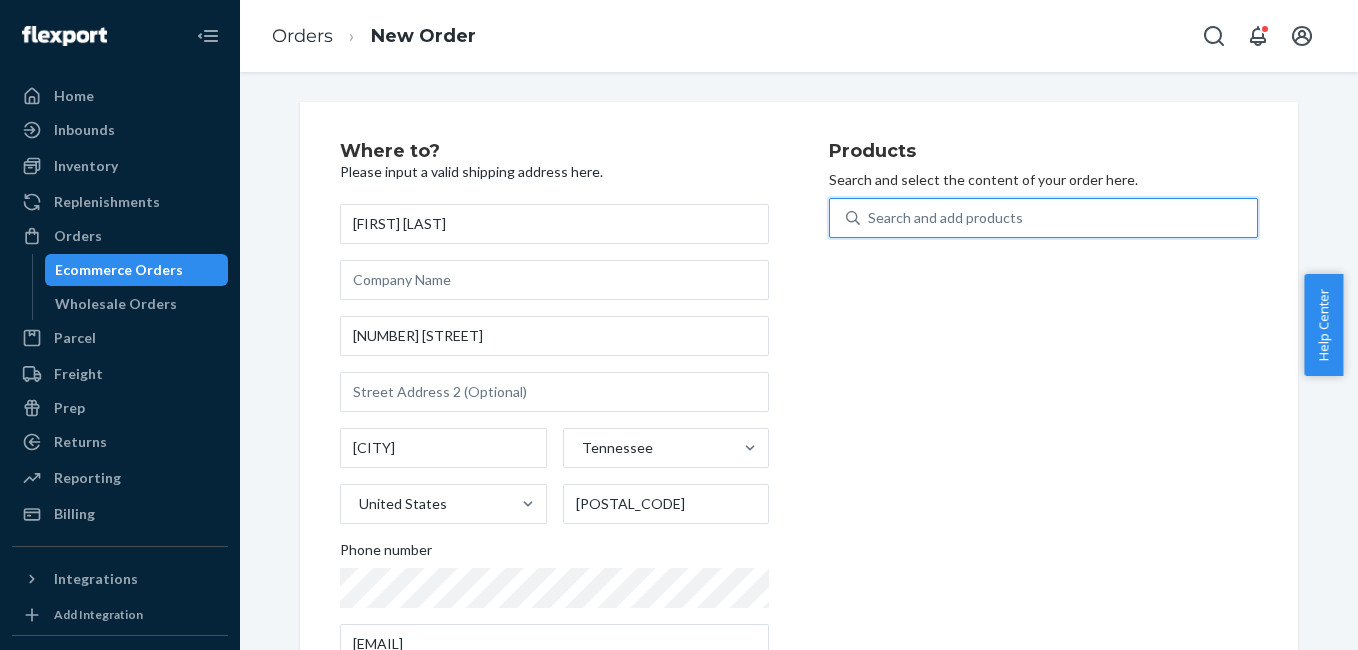 click on "Search and add products" at bounding box center (945, 218) 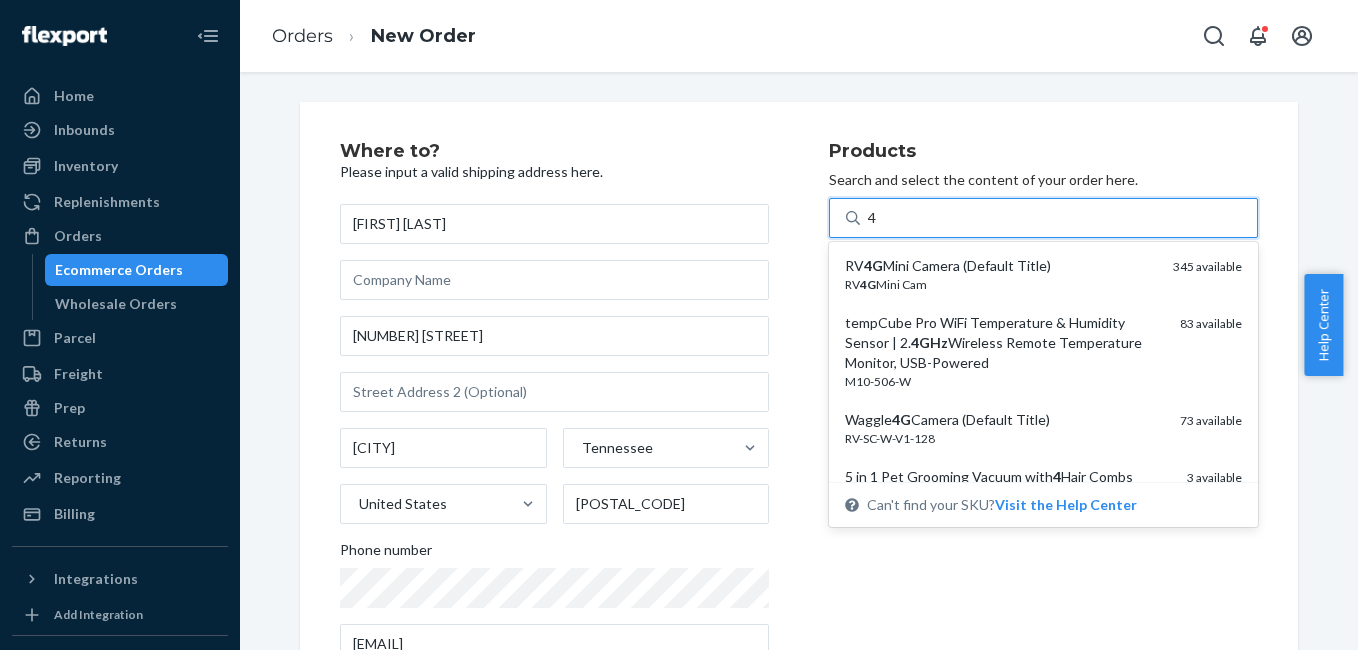 type on "4g" 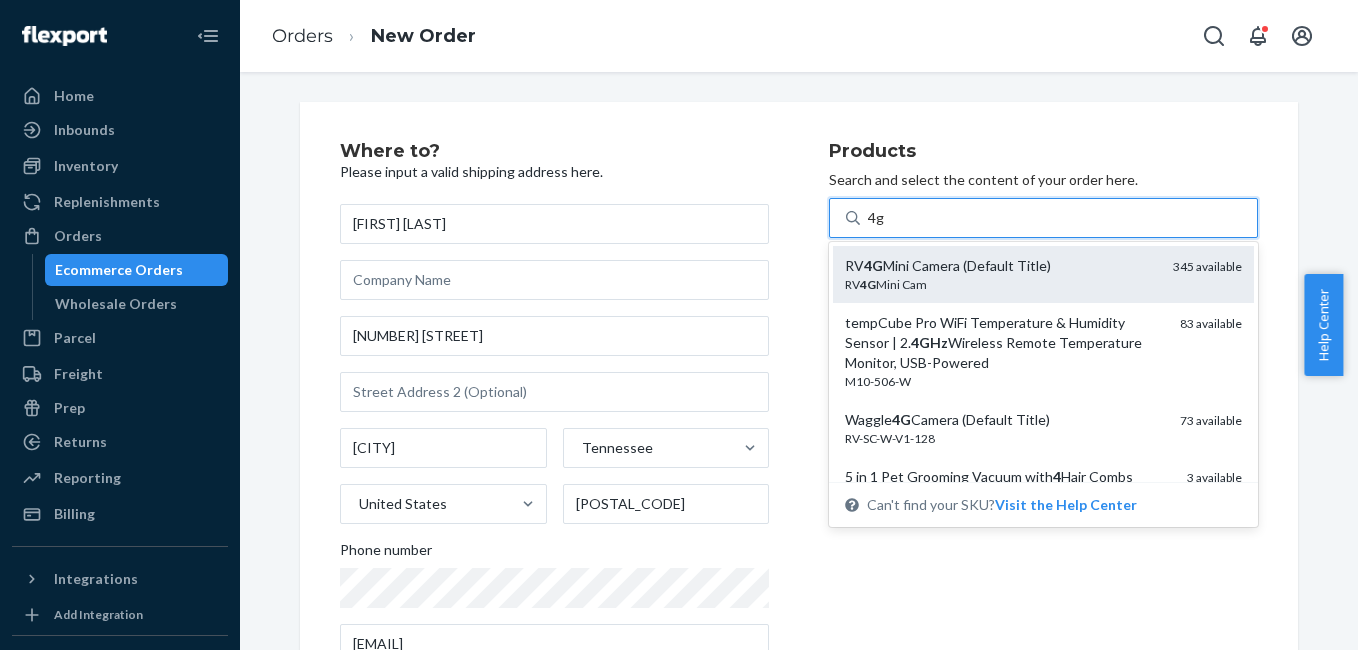 click on "RV  4G  Mini Camera (Default Title)" at bounding box center [1001, 266] 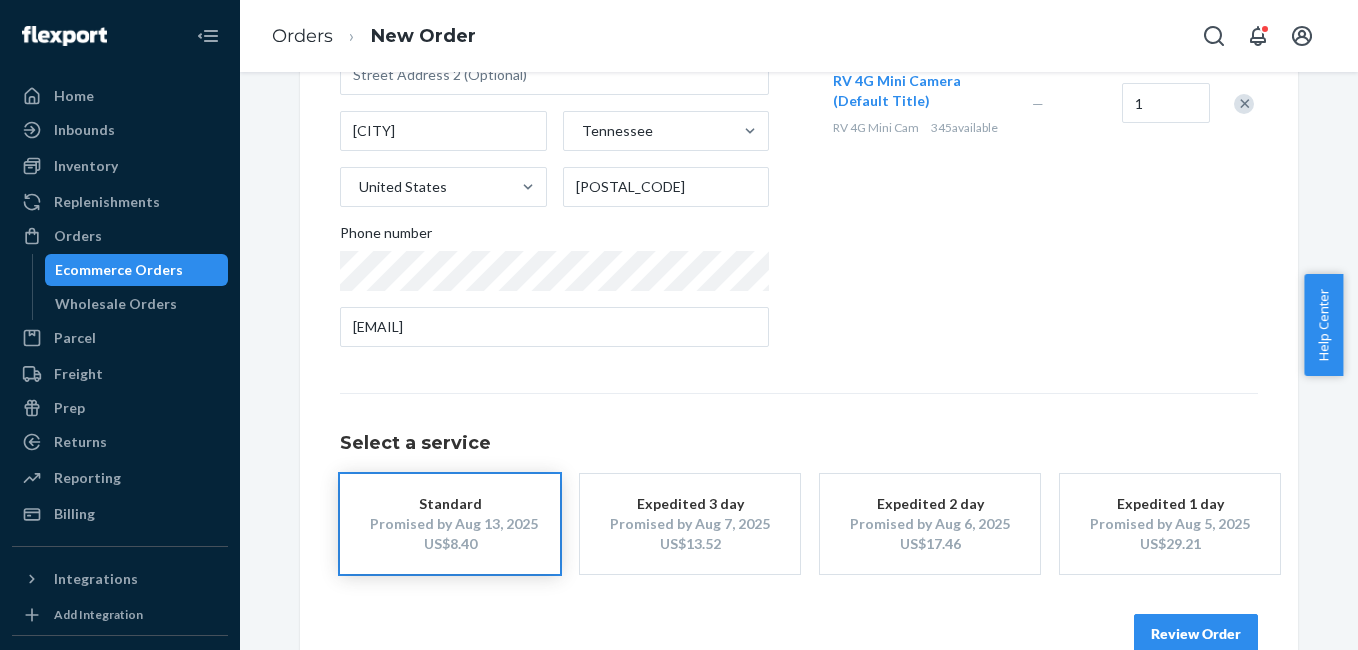scroll, scrollTop: 361, scrollLeft: 0, axis: vertical 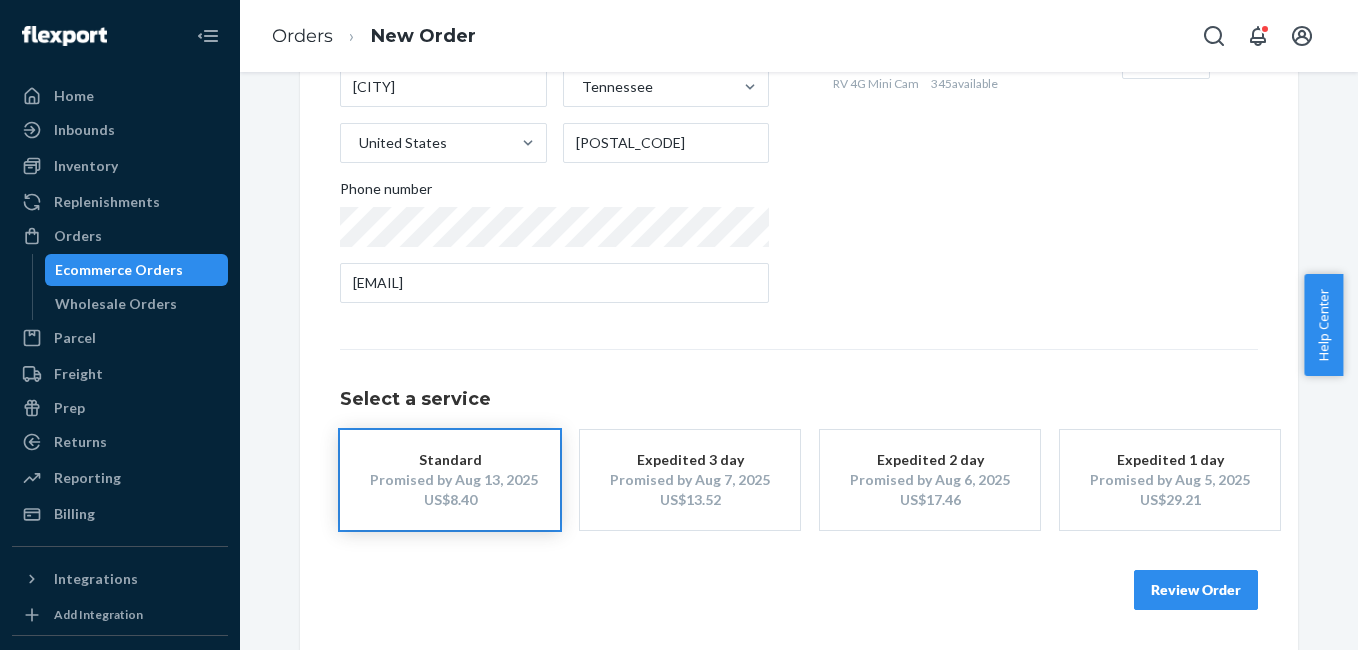 click on "Review Order" at bounding box center (1196, 590) 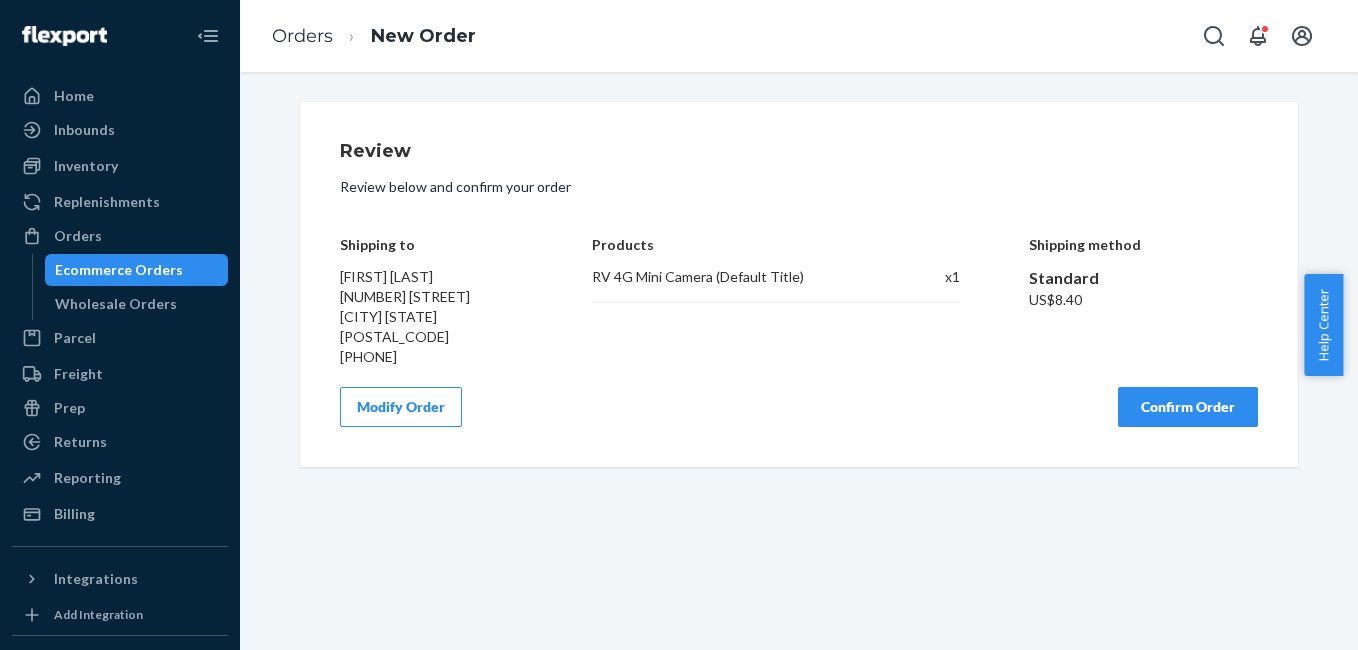 click on "Confirm Order" at bounding box center (1188, 407) 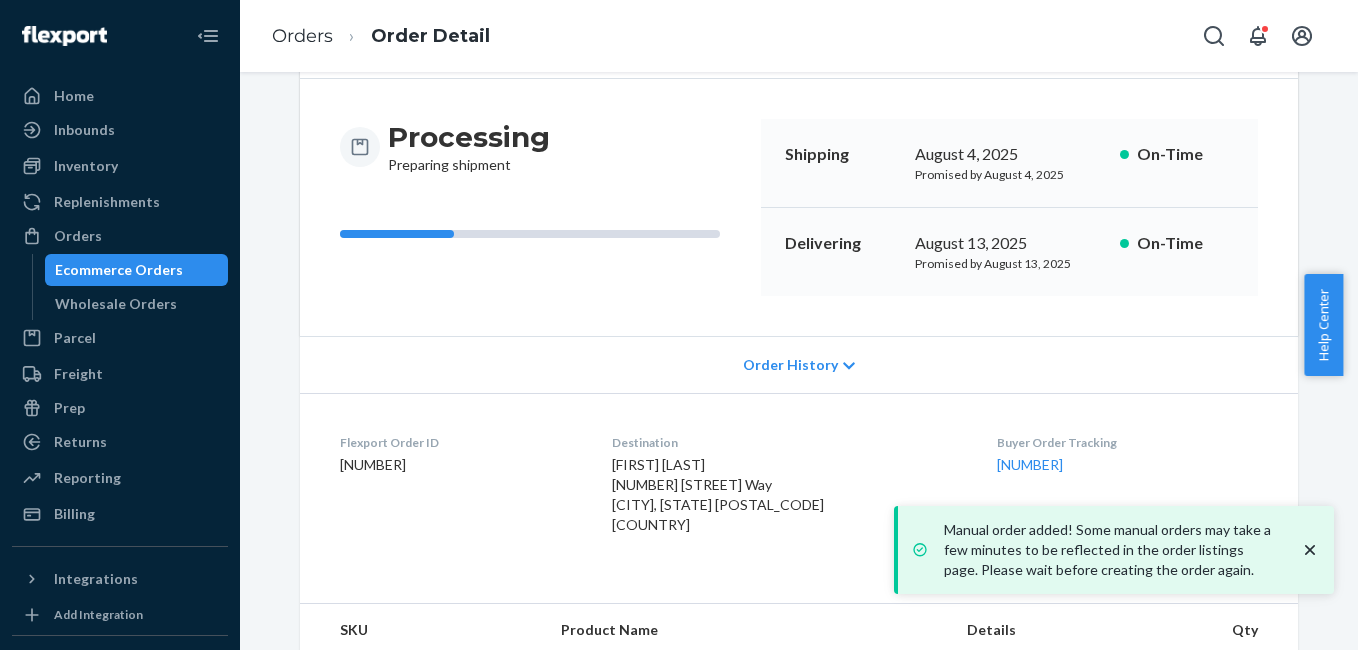 scroll, scrollTop: 249, scrollLeft: 0, axis: vertical 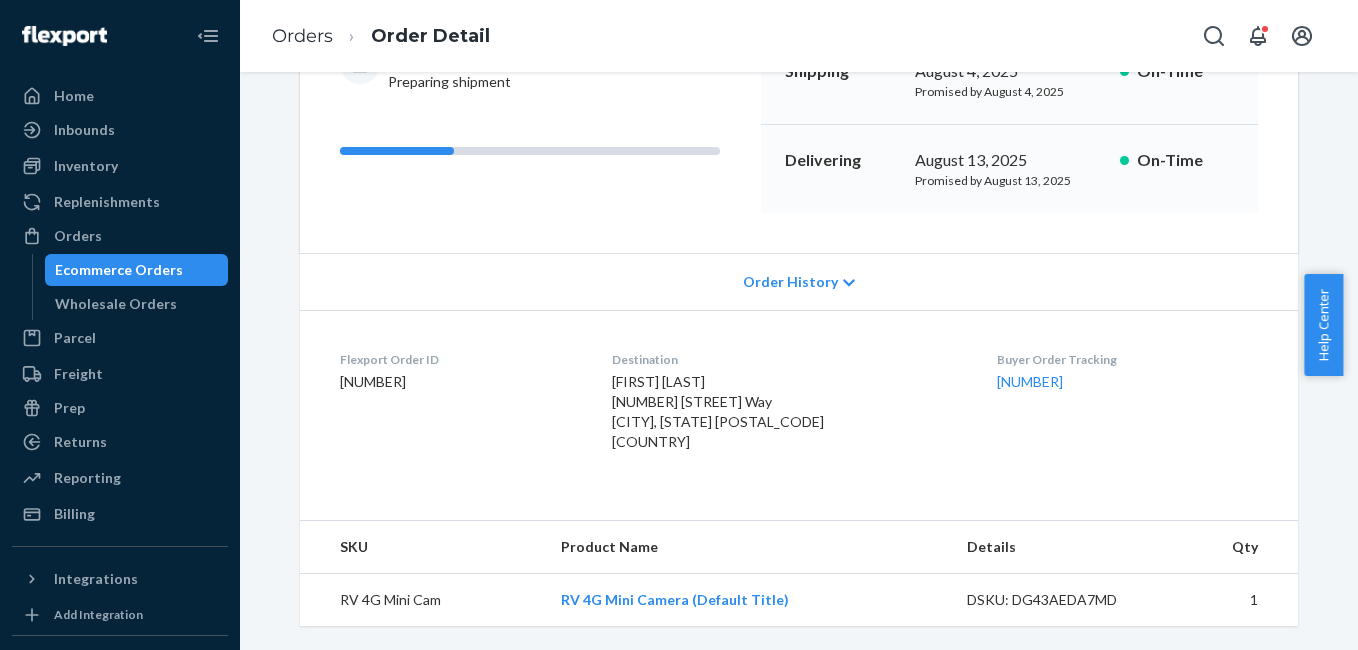 drag, startPoint x: 980, startPoint y: 407, endPoint x: 1073, endPoint y: 389, distance: 94.72592 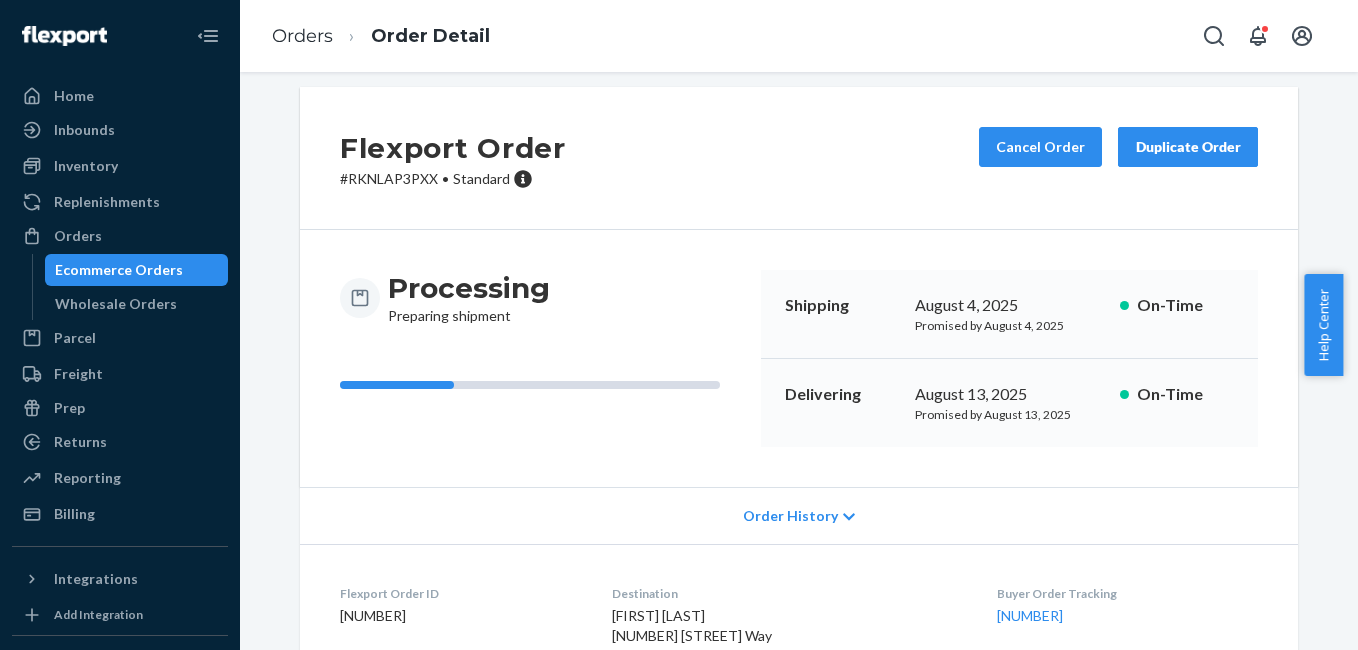 scroll, scrollTop: 0, scrollLeft: 0, axis: both 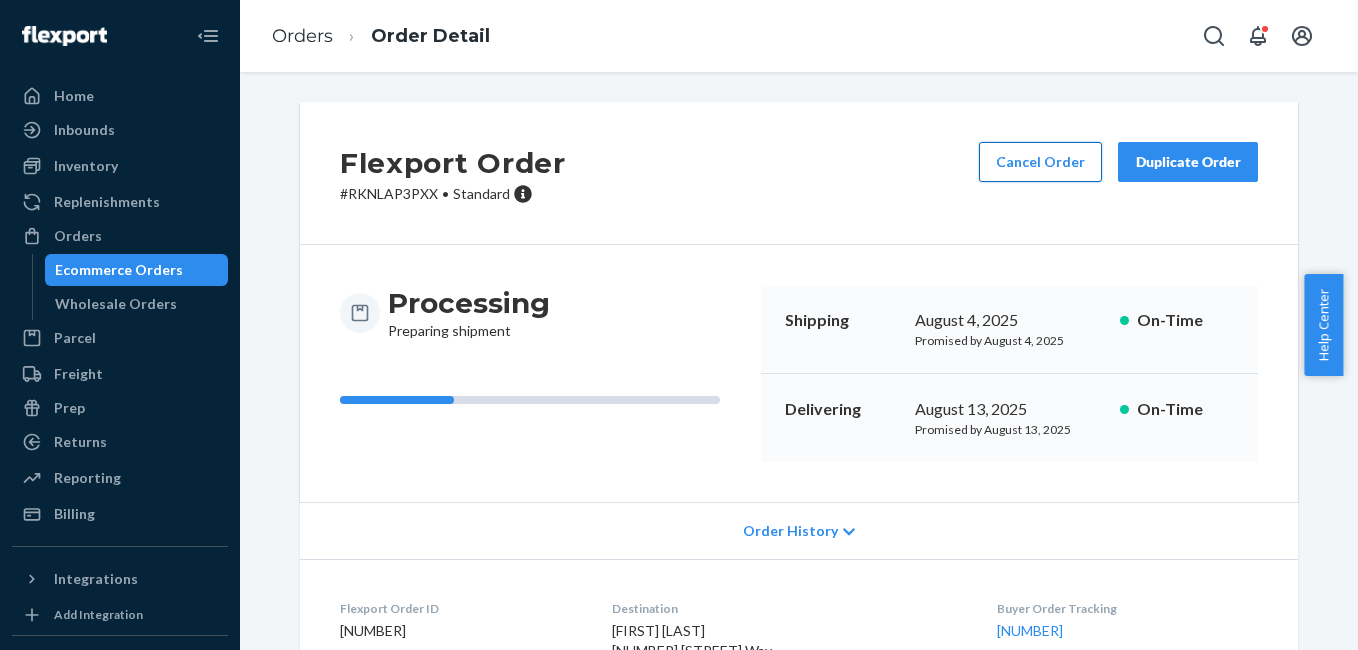 click on "Cancel Order" at bounding box center (1040, 162) 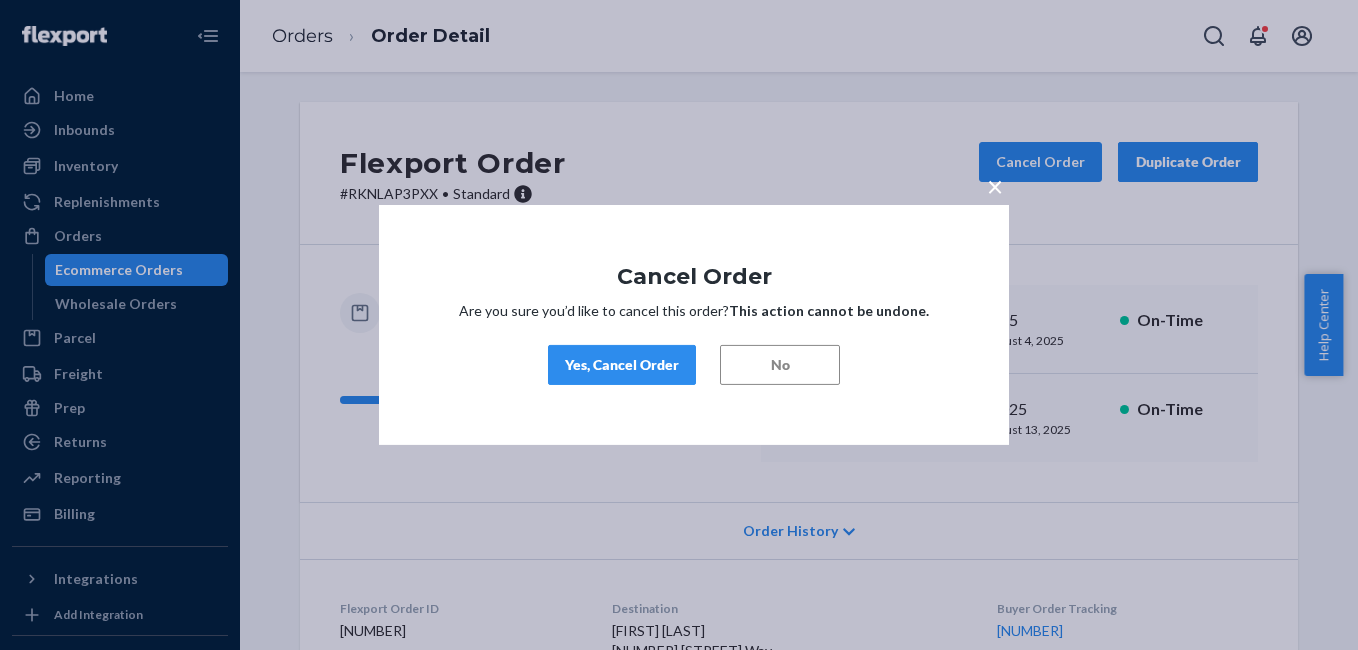 click on "Yes, Cancel Order" at bounding box center (622, 365) 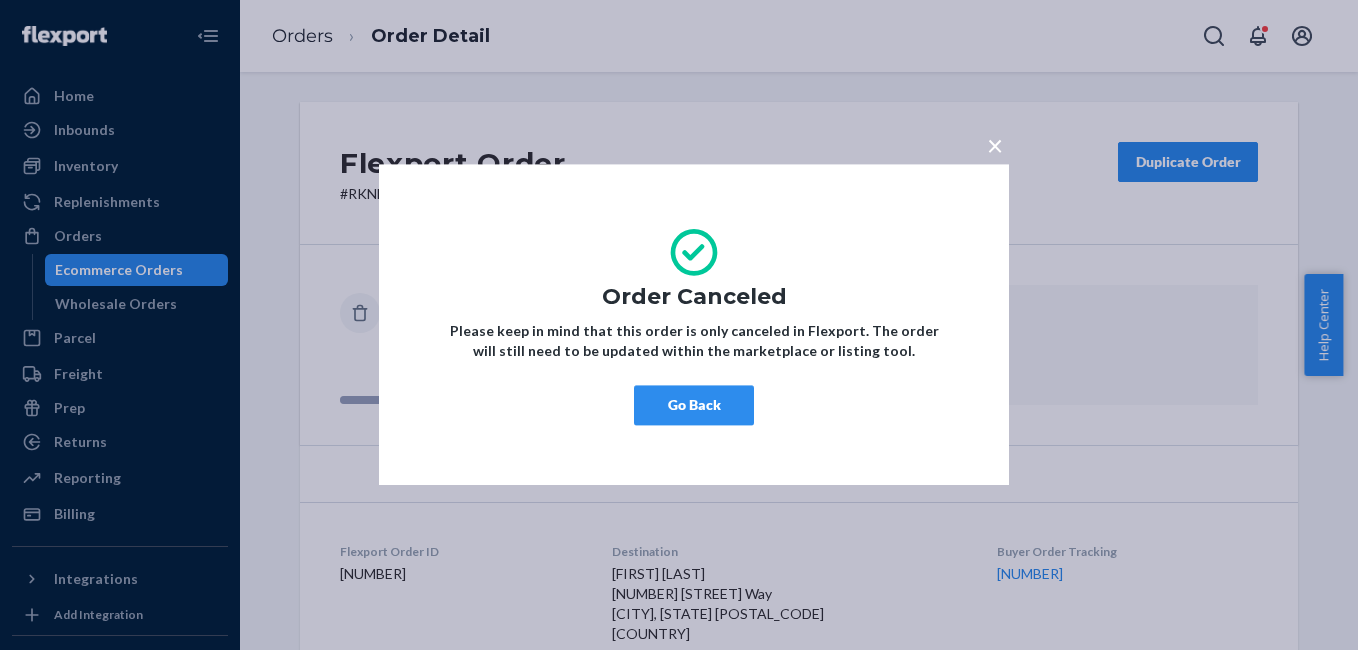 click on "Go Back" at bounding box center [694, 406] 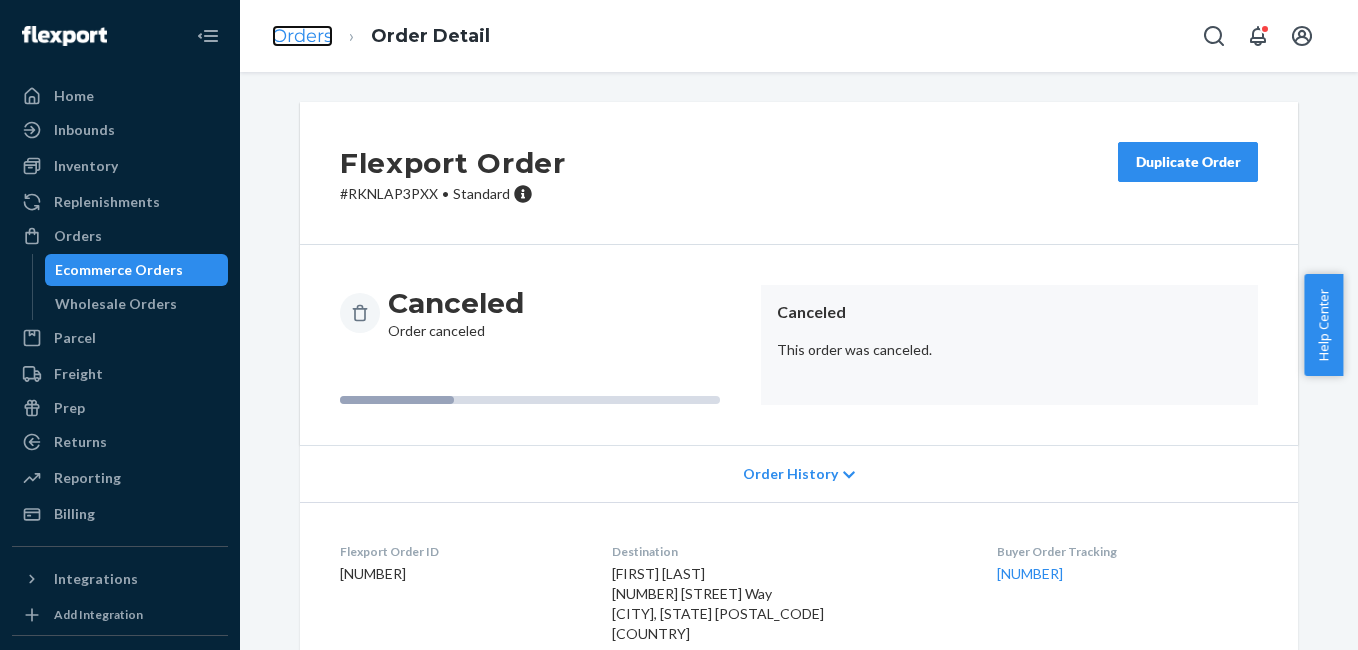 click on "Orders" at bounding box center [302, 36] 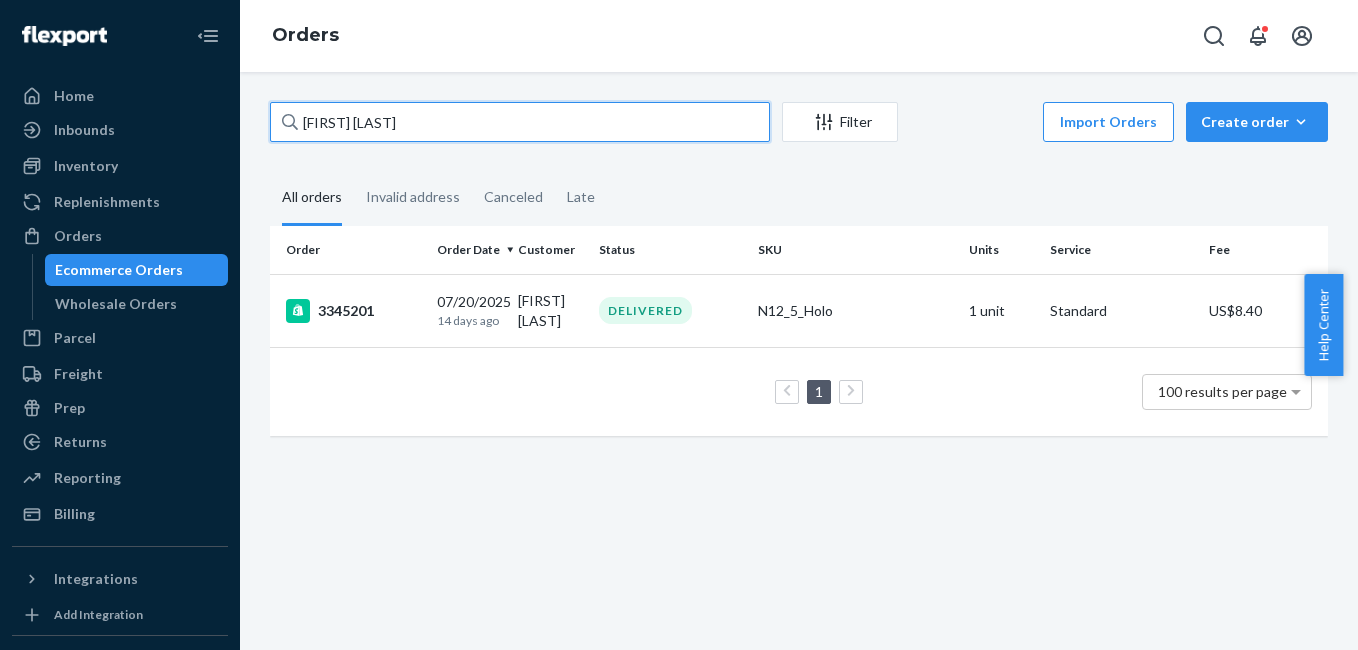 click on "[FIRST] [LAST]" at bounding box center [520, 122] 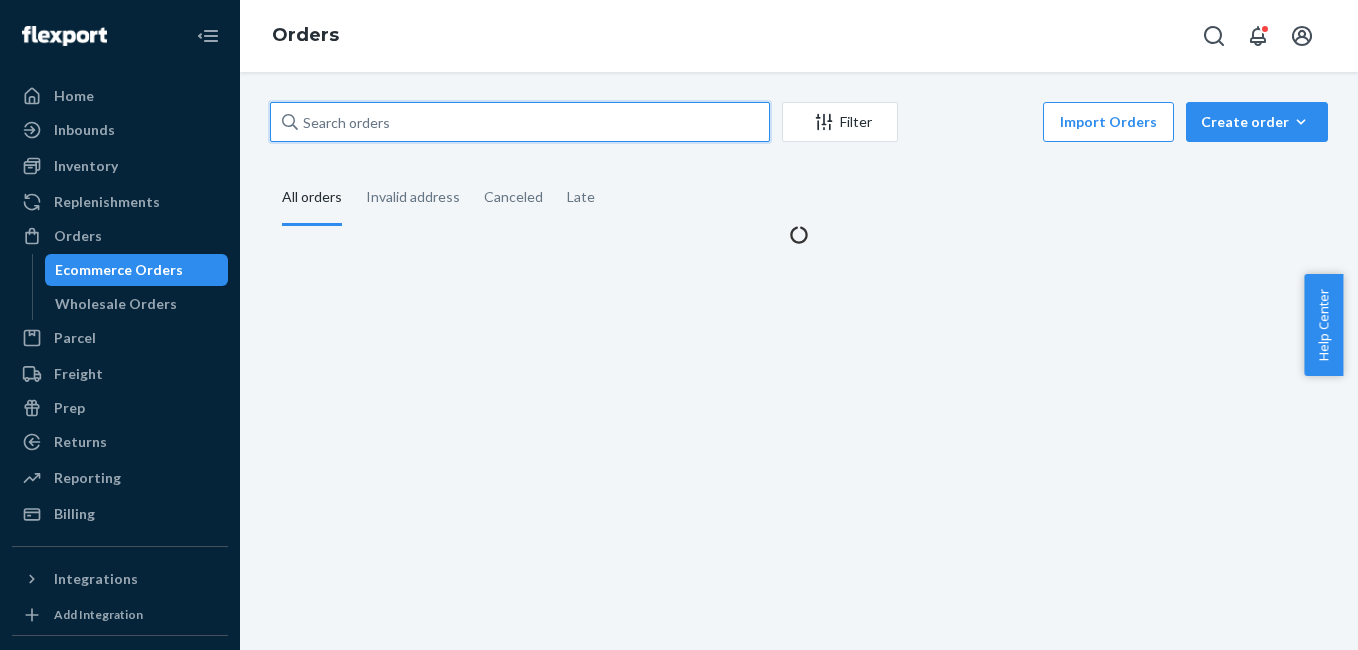 click at bounding box center (520, 122) 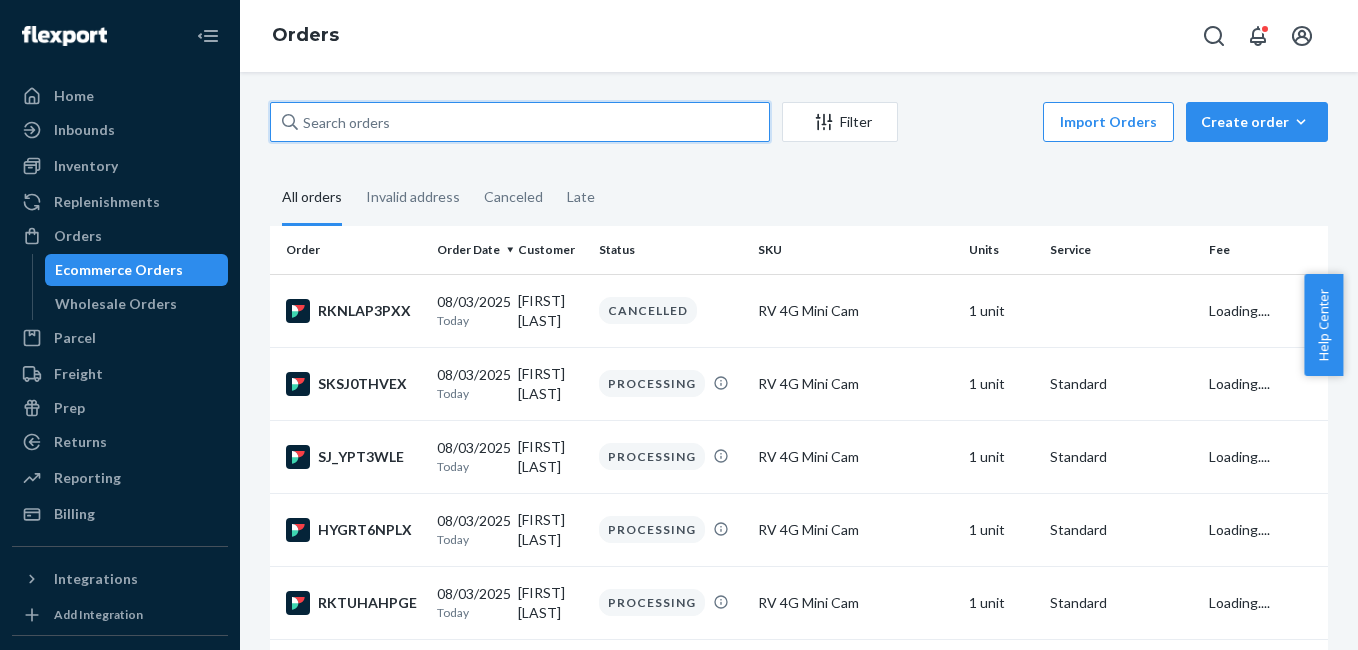 paste on "[FIRST] [LAST]" 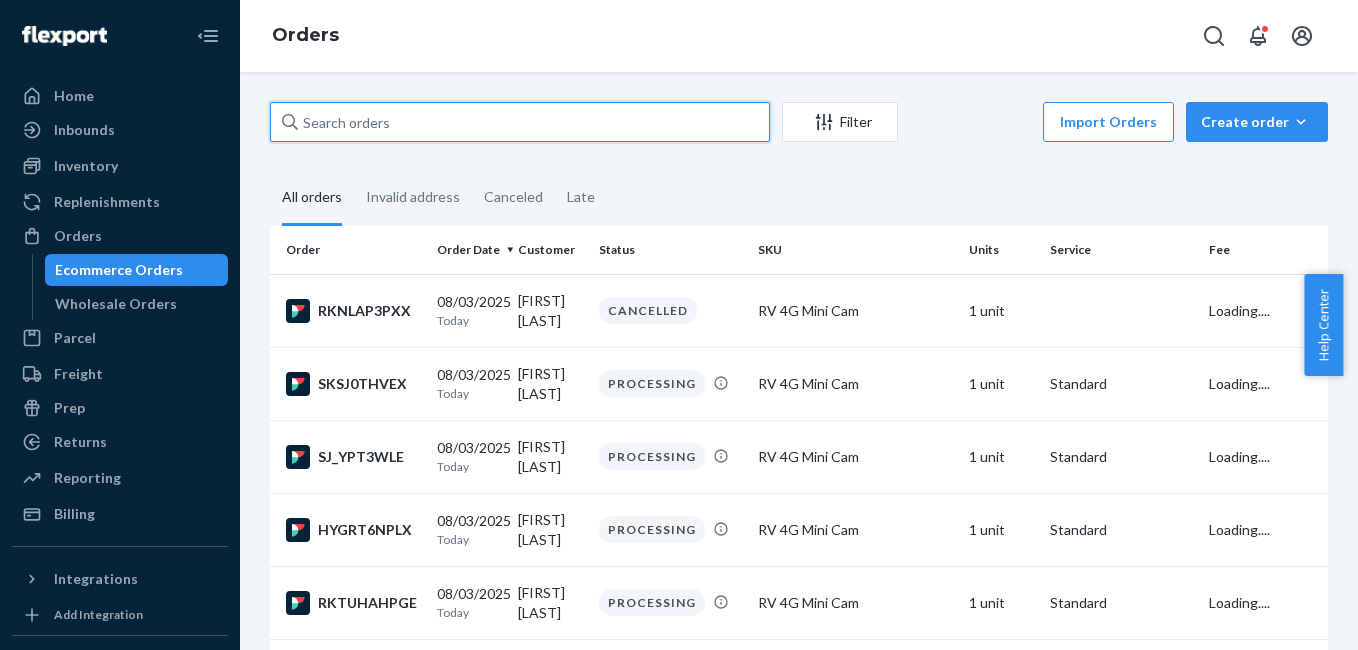 type on "[FIRST] [LAST]" 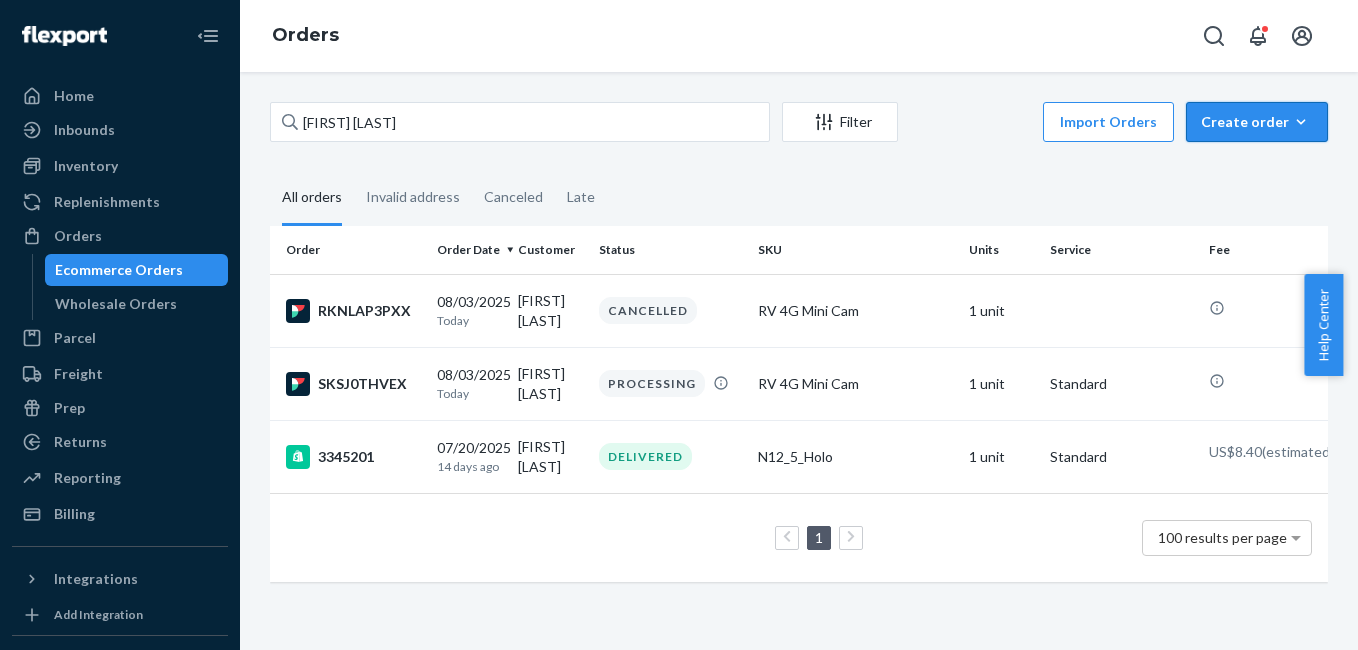 click on "Create order" at bounding box center [1257, 122] 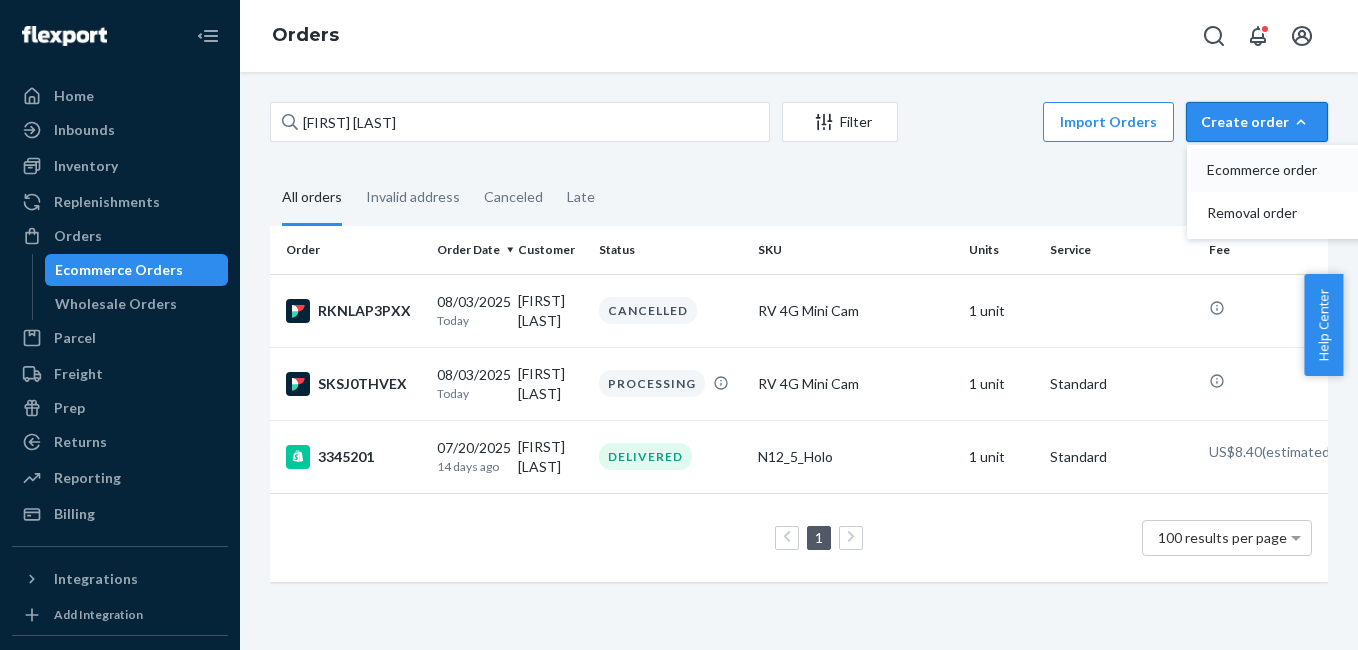 click on "Ecommerce order" at bounding box center (1269, 170) 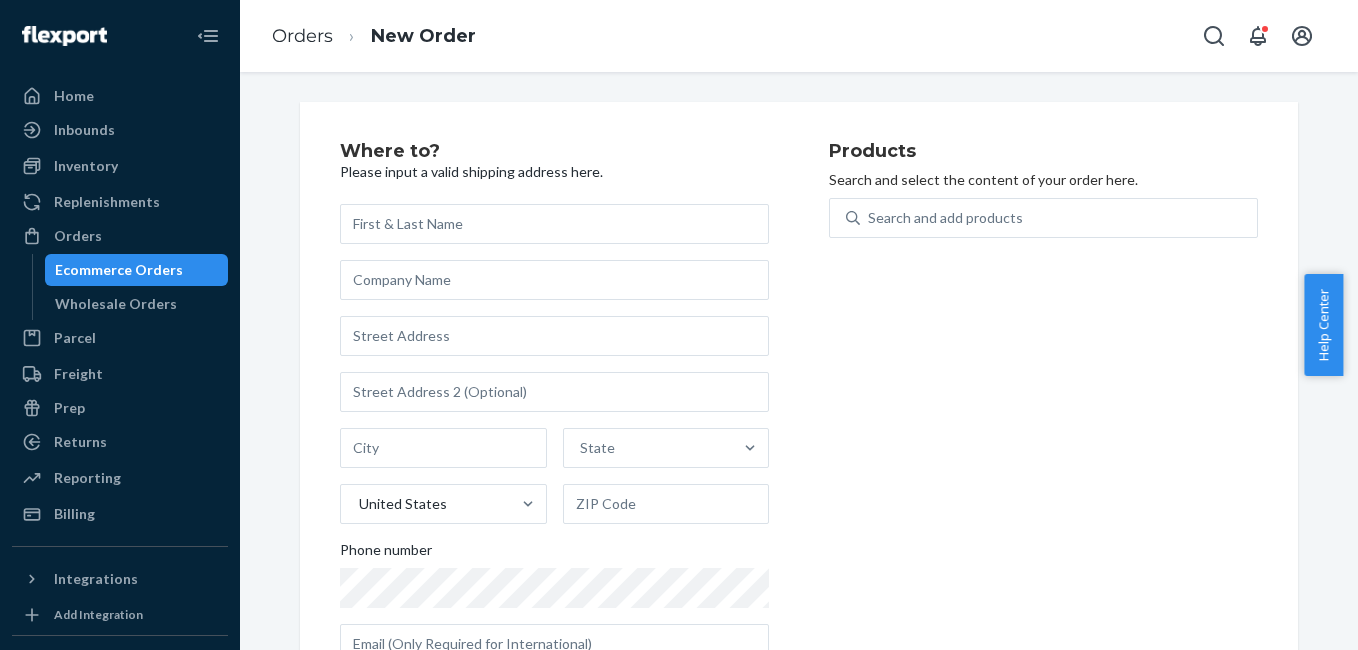 type on "[FIRST] [LAST]" 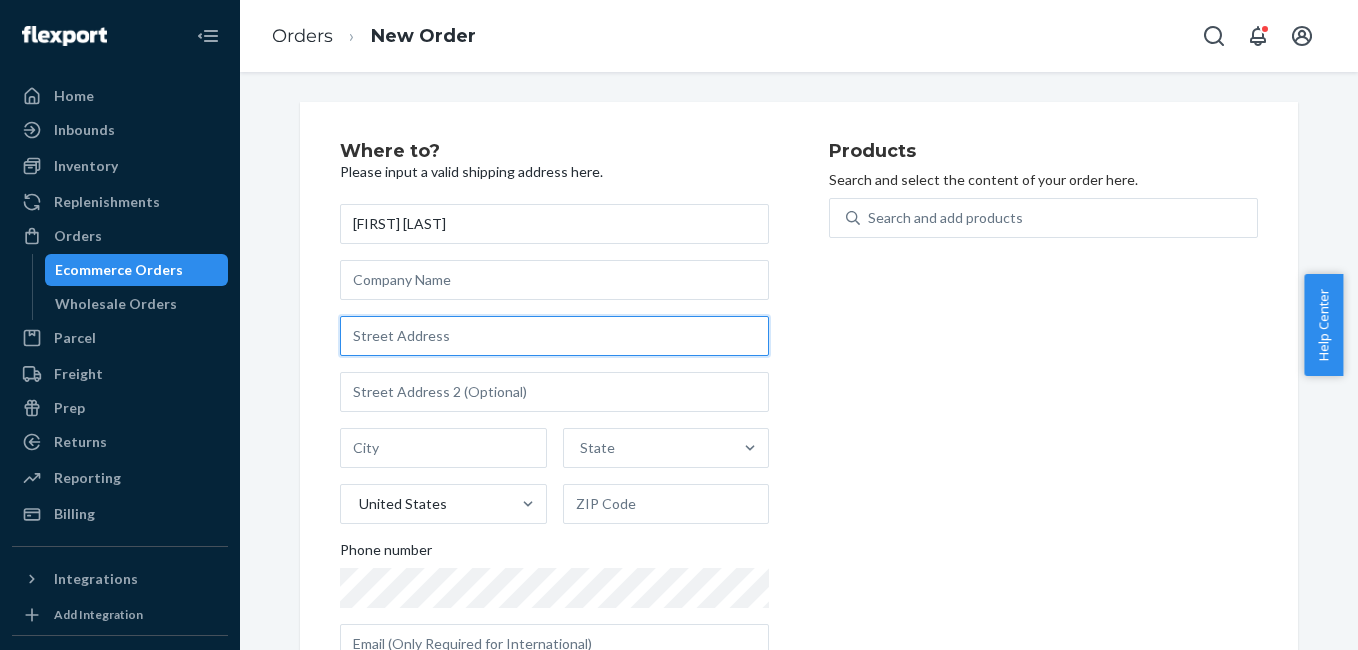 click at bounding box center [554, 336] 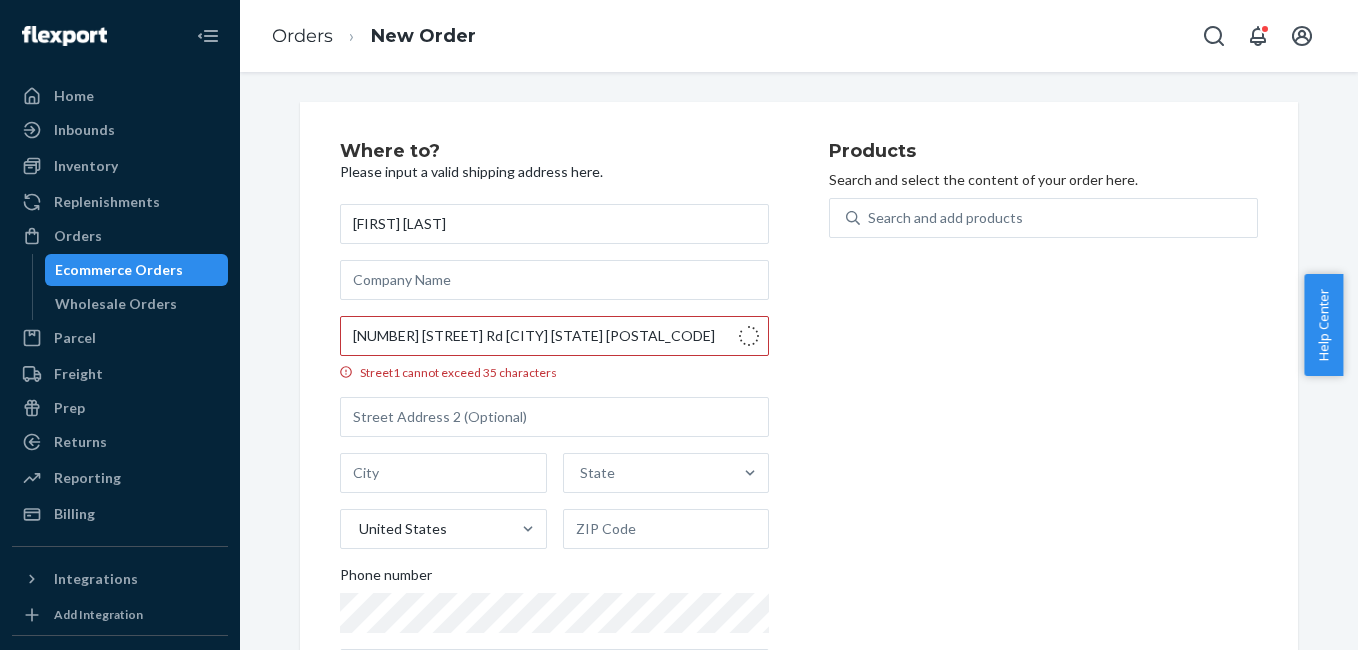 type on "[NUMBER] [STREET]" 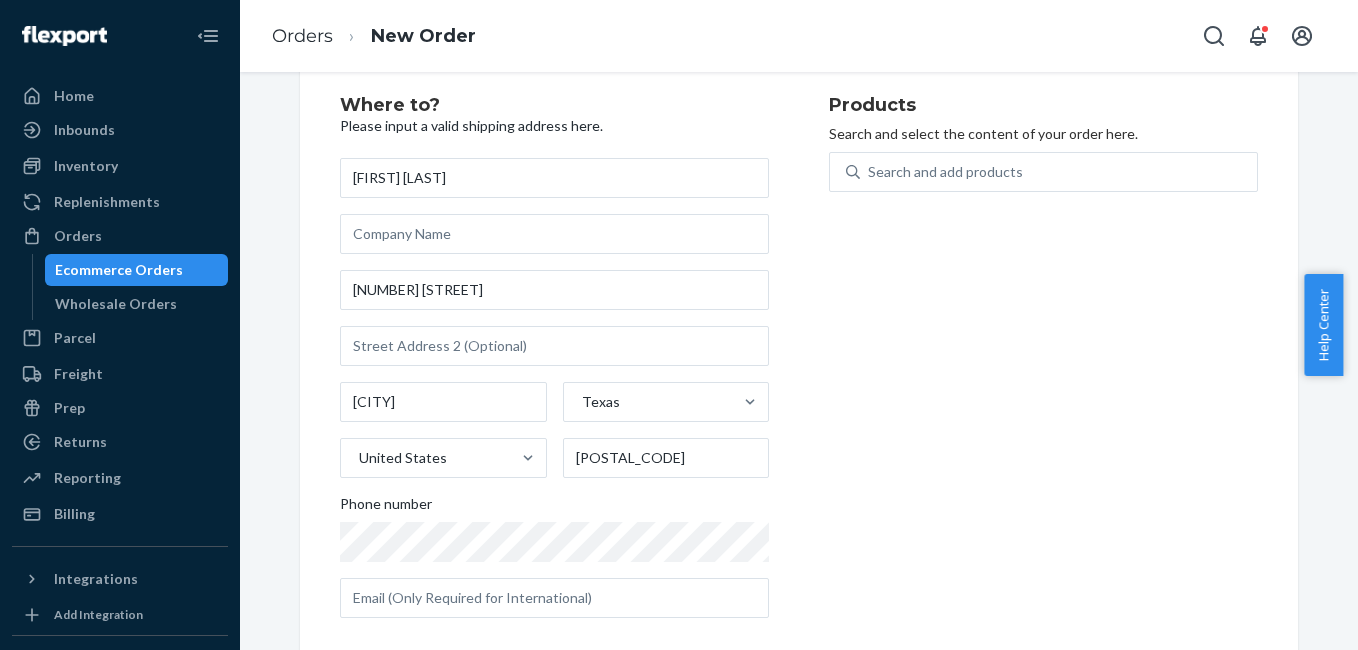 scroll, scrollTop: 70, scrollLeft: 0, axis: vertical 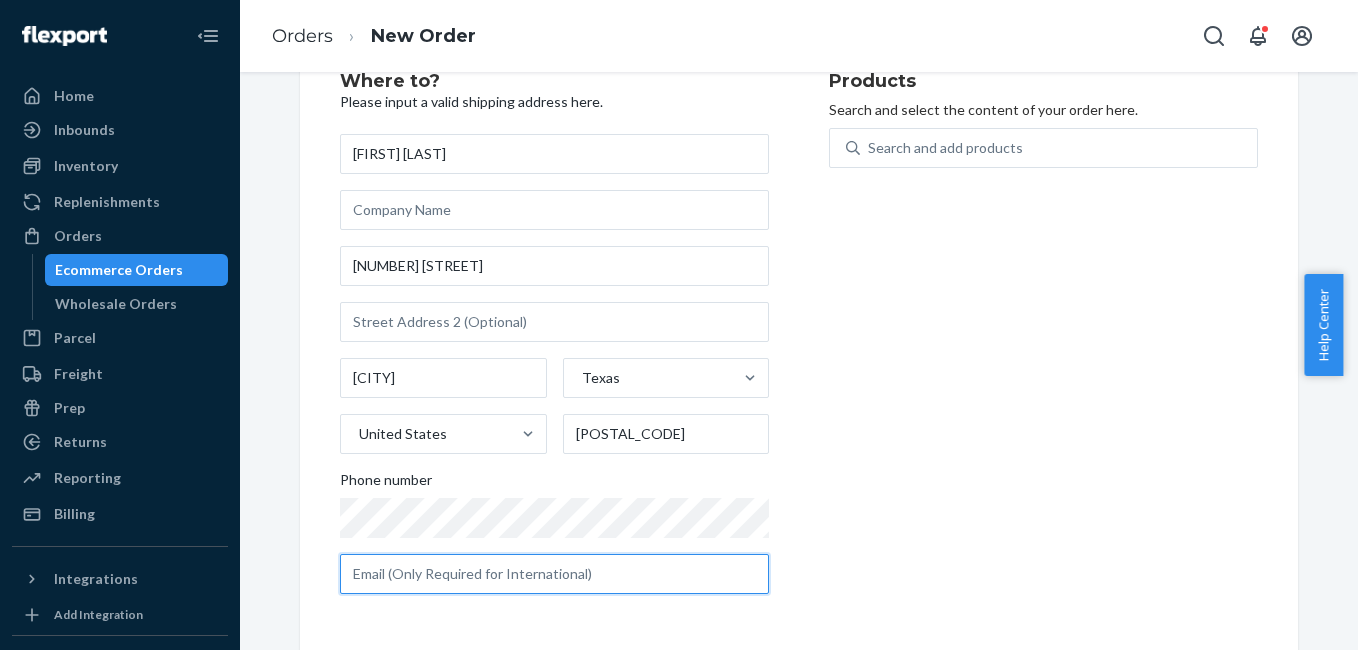 click at bounding box center (554, 574) 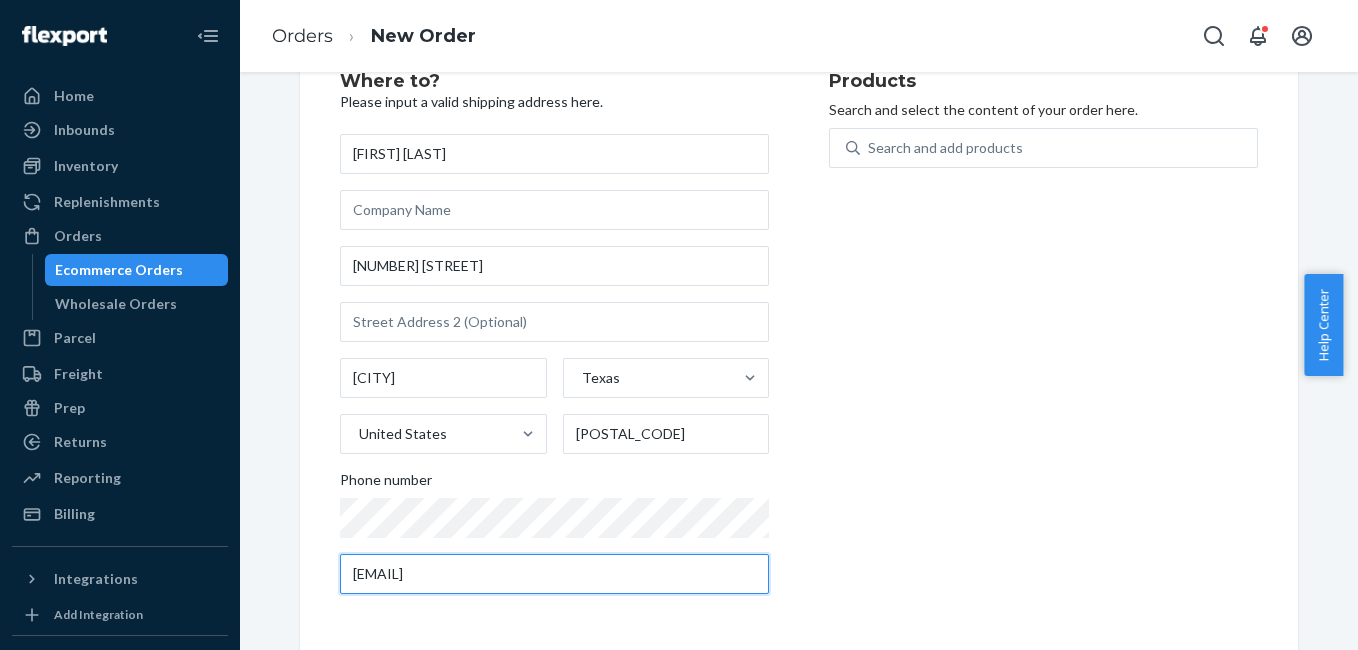 type on "[EMAIL]" 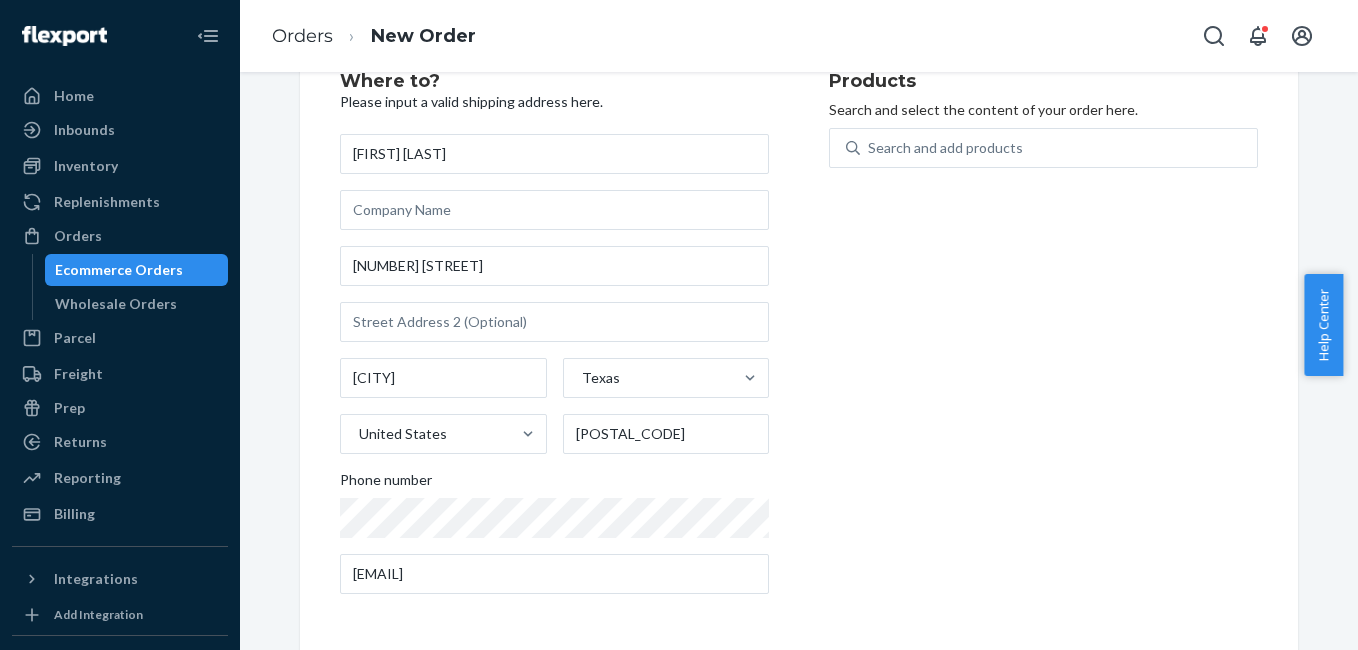 drag, startPoint x: 996, startPoint y: 352, endPoint x: 976, endPoint y: 278, distance: 76.655075 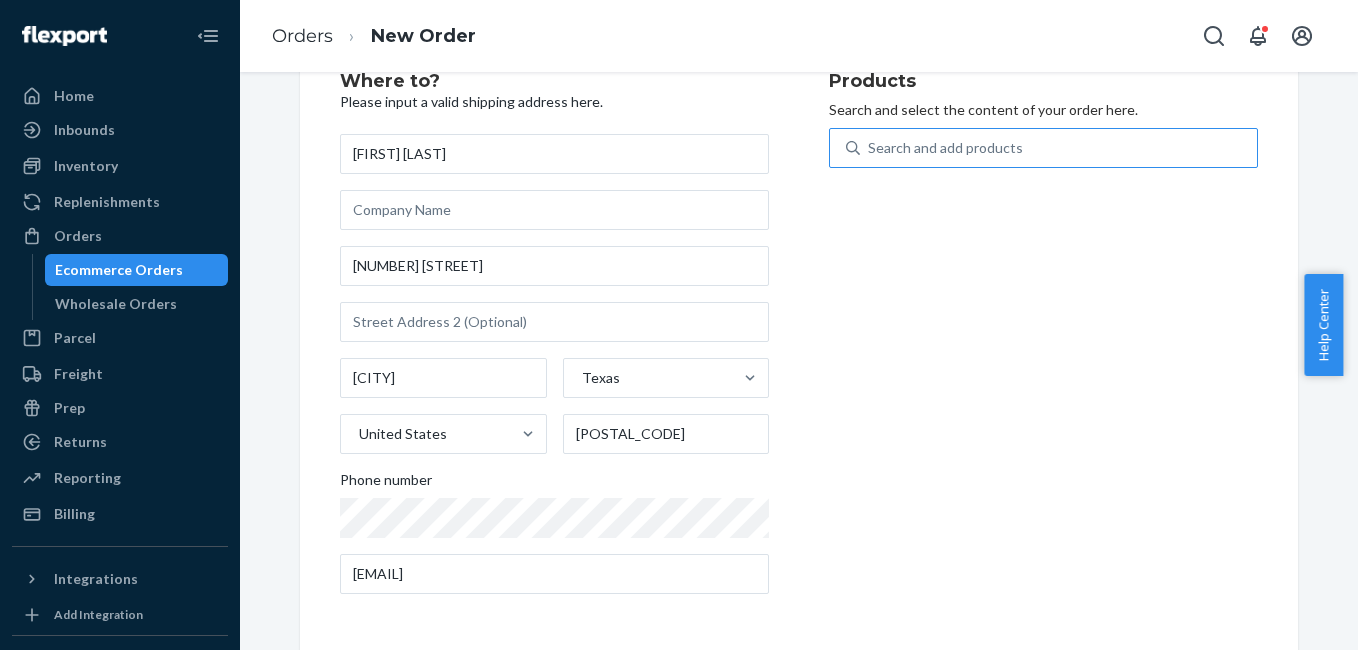 click on "Search and add products" at bounding box center [945, 148] 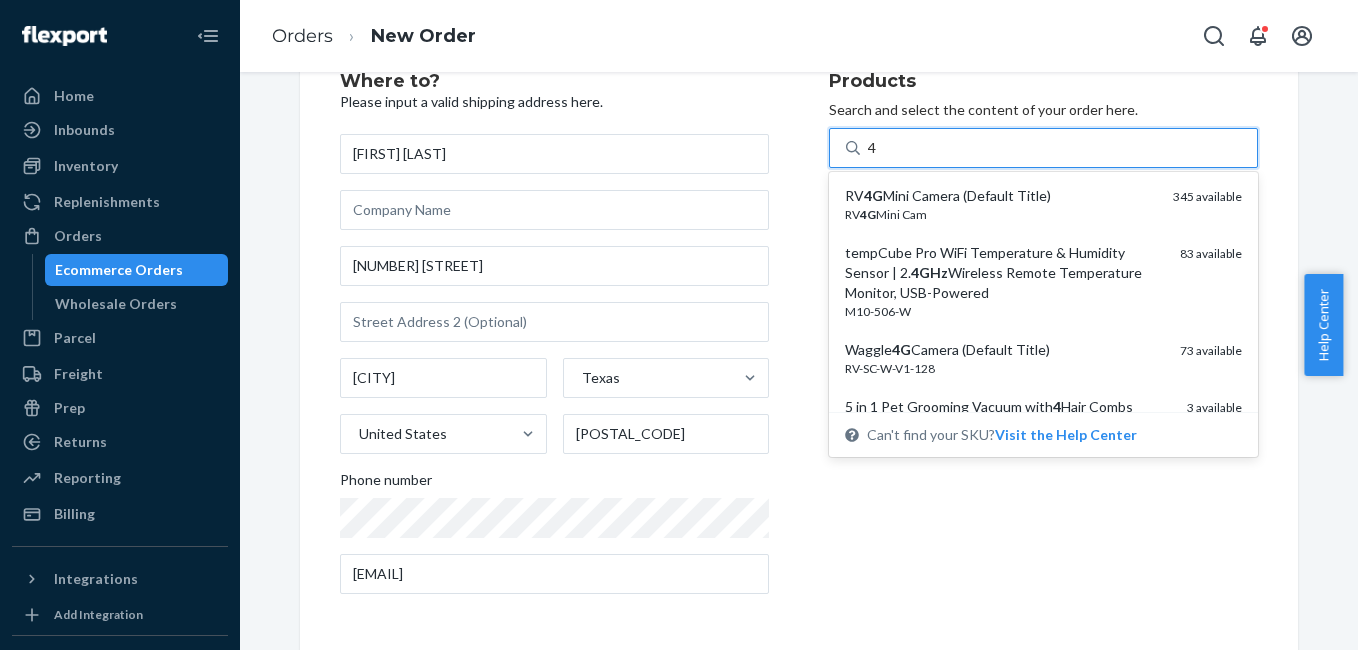 type on "4g" 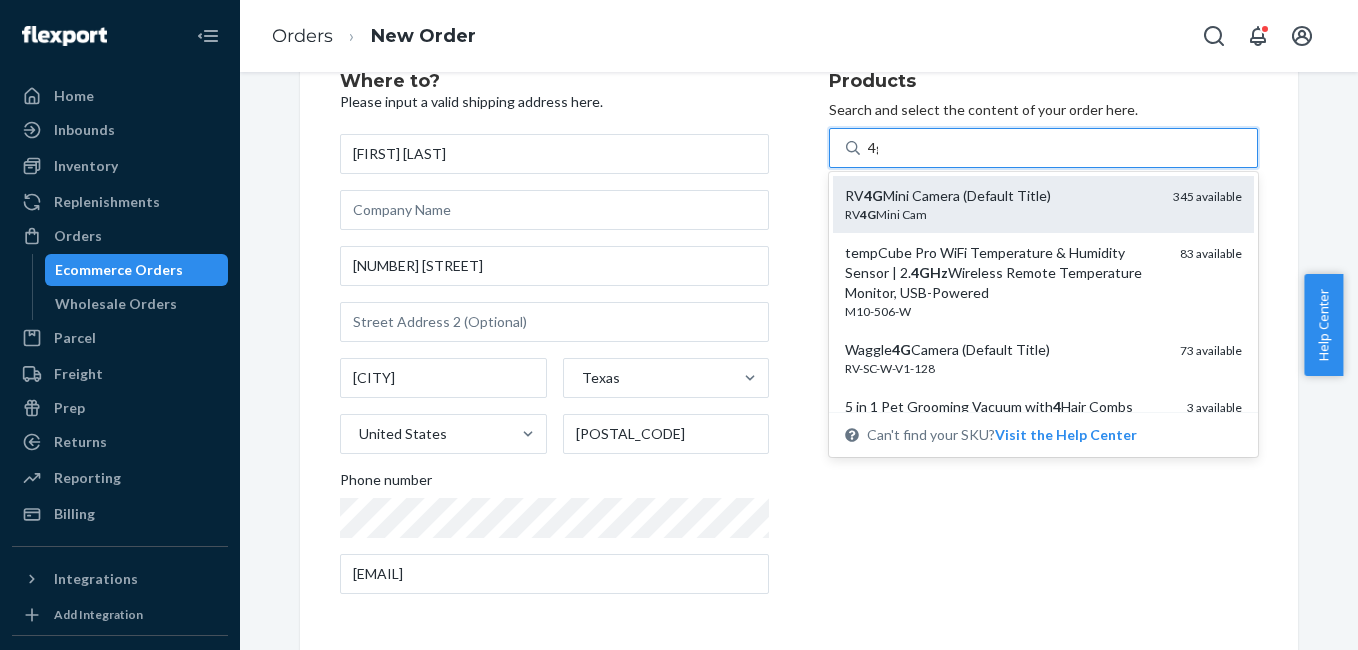 click on "RV  4G  Mini Camera (Default Title)" at bounding box center [1001, 196] 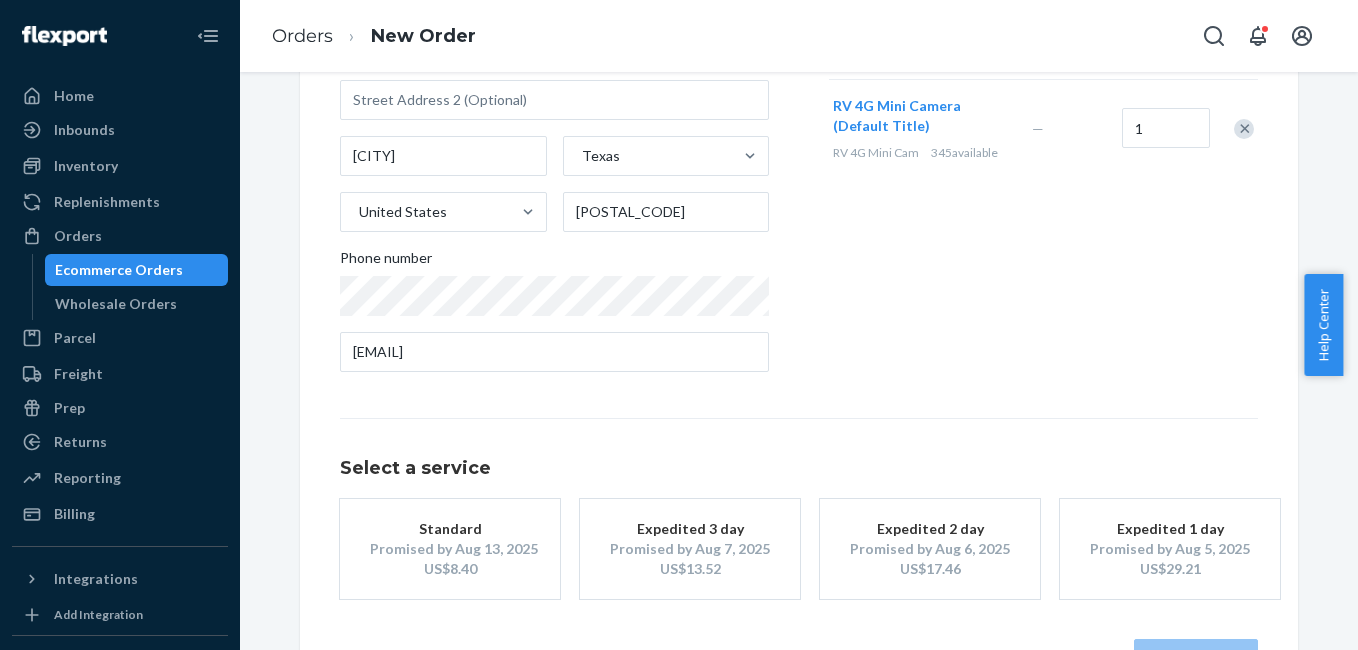 scroll, scrollTop: 361, scrollLeft: 0, axis: vertical 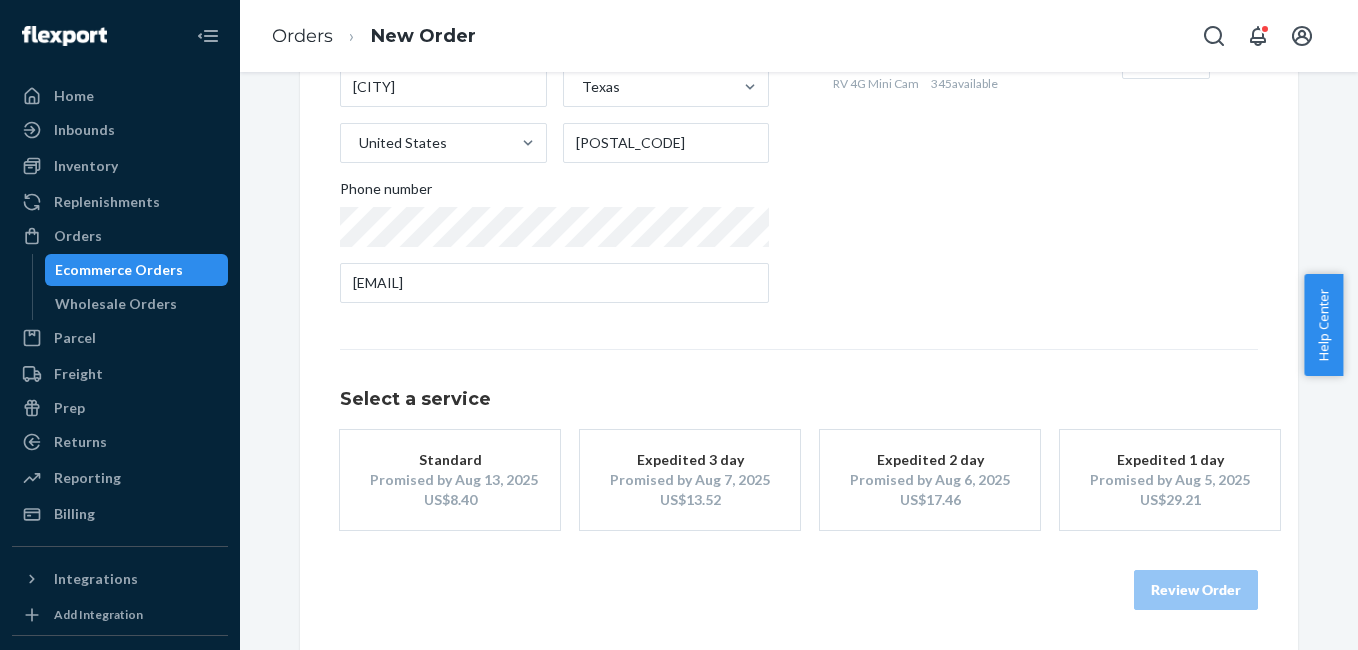 drag, startPoint x: 442, startPoint y: 504, endPoint x: 606, endPoint y: 527, distance: 165.60495 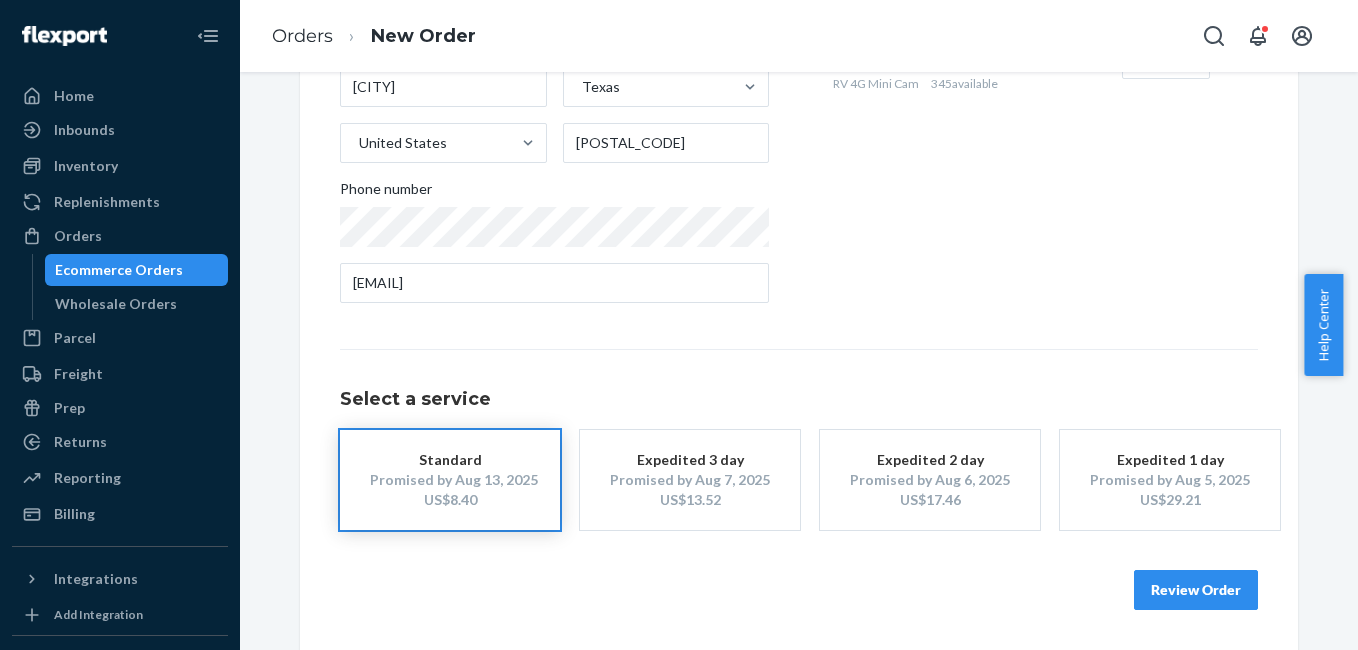 click on "Review Order" at bounding box center (1196, 590) 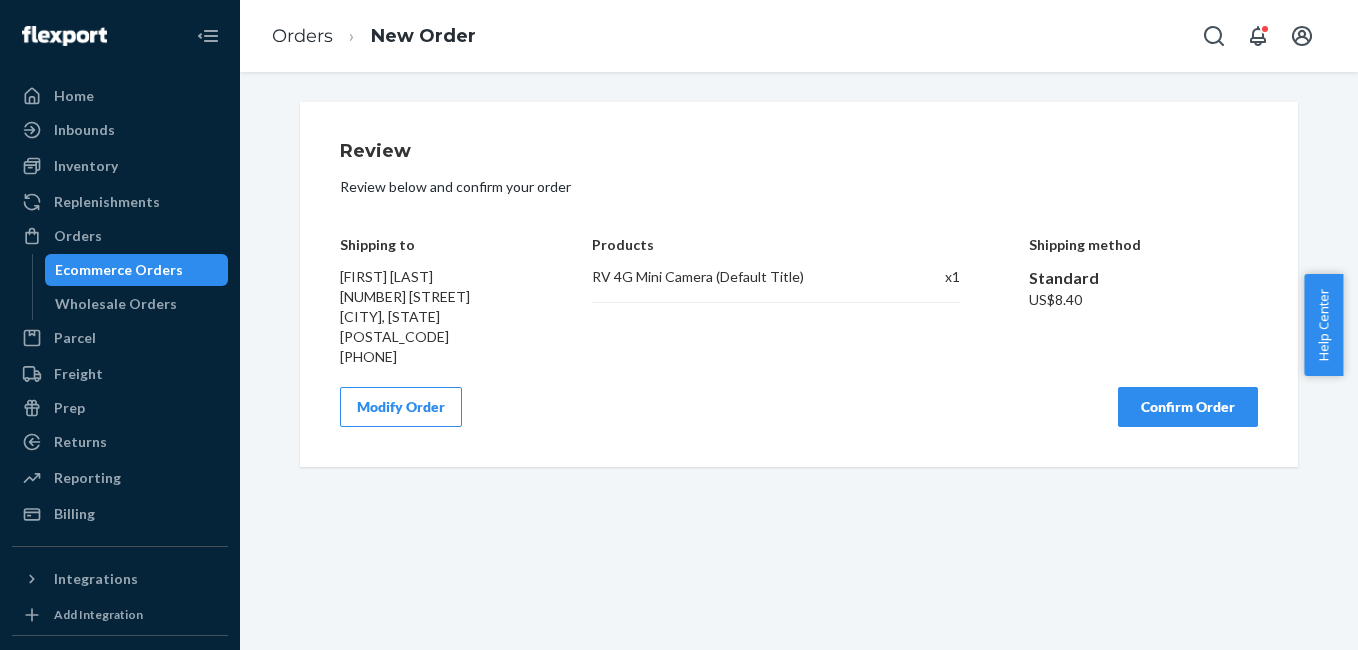 scroll, scrollTop: 0, scrollLeft: 0, axis: both 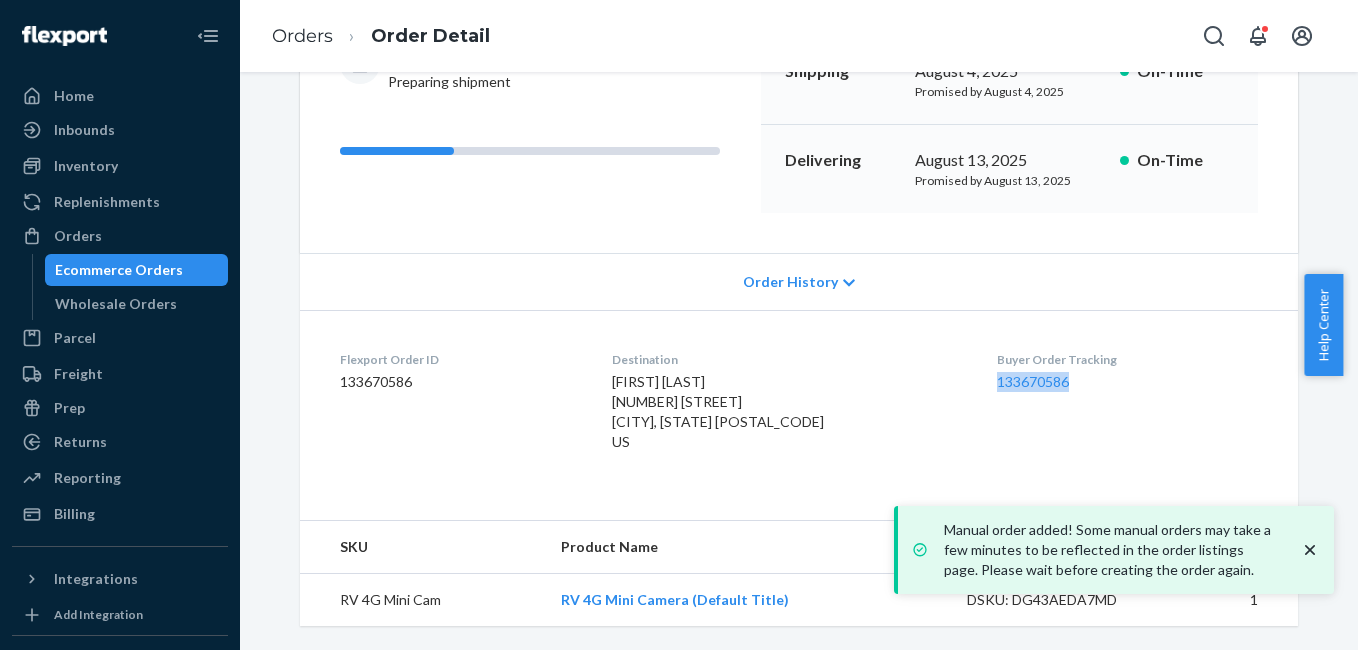 drag, startPoint x: 975, startPoint y: 385, endPoint x: 1096, endPoint y: 380, distance: 121.103264 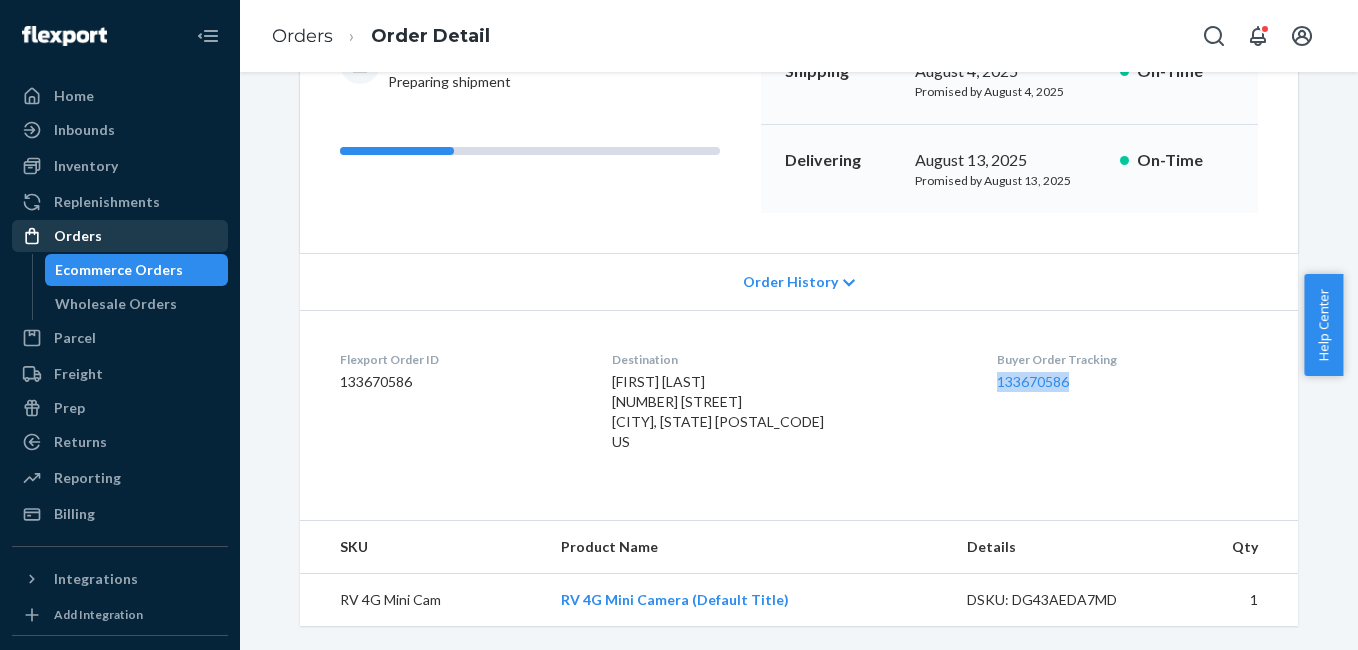 click on "Orders" at bounding box center [120, 236] 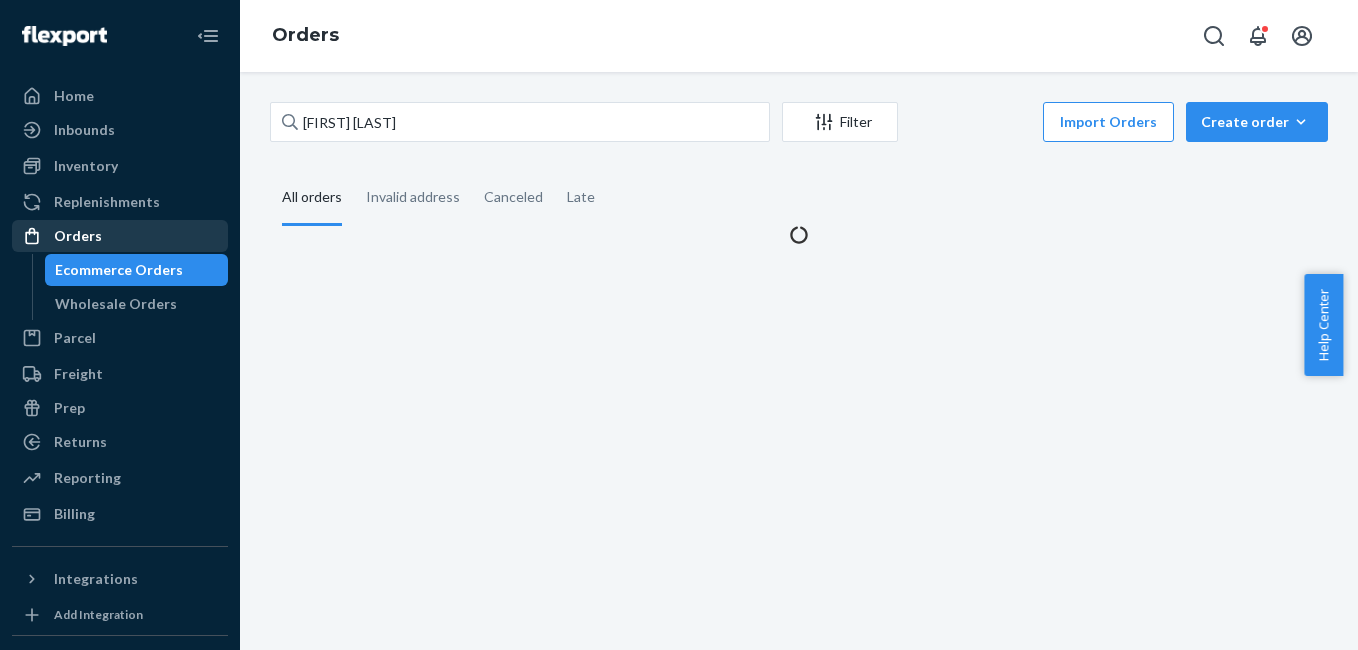 scroll, scrollTop: 0, scrollLeft: 0, axis: both 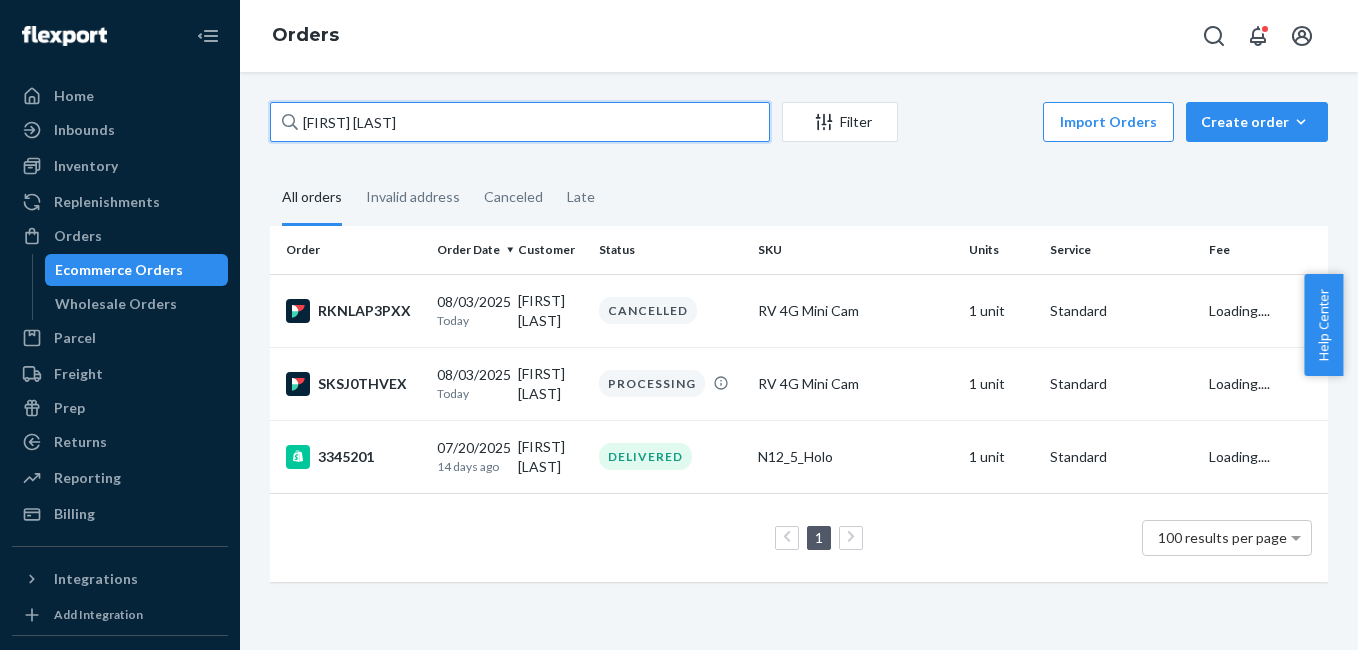 click on "[FIRST] [LAST]" at bounding box center [520, 122] 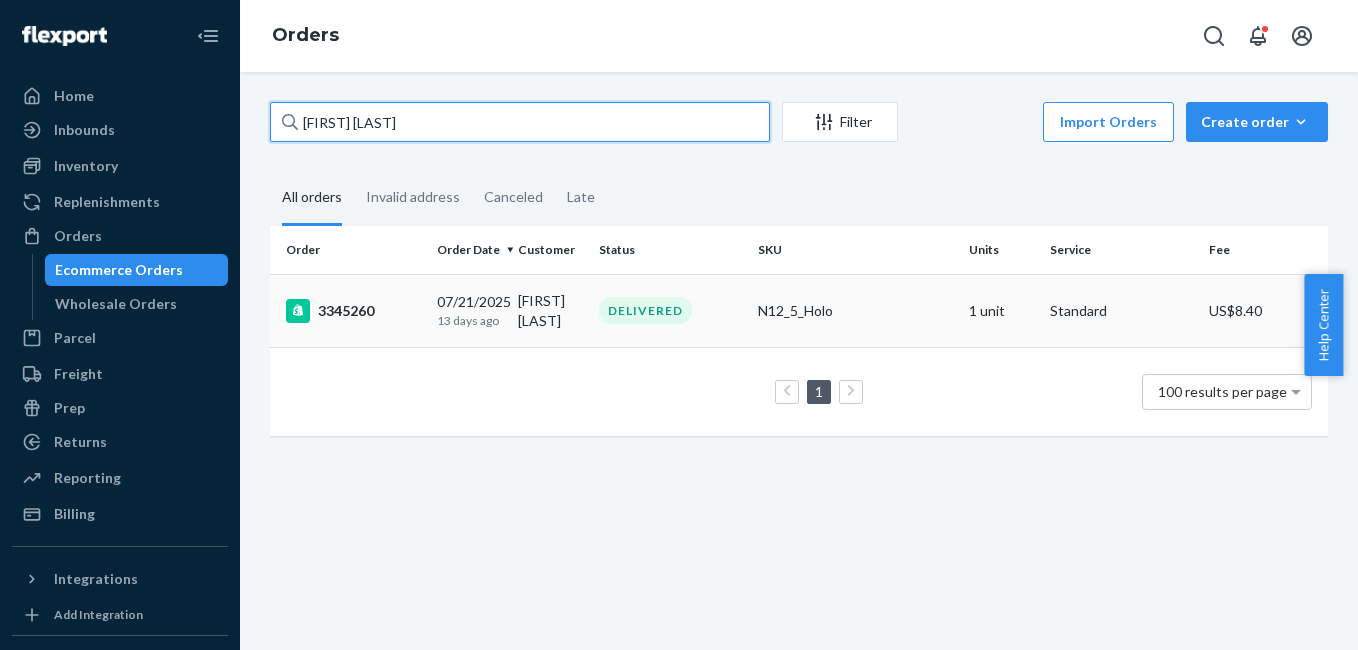type on "[FIRST] [LAST]" 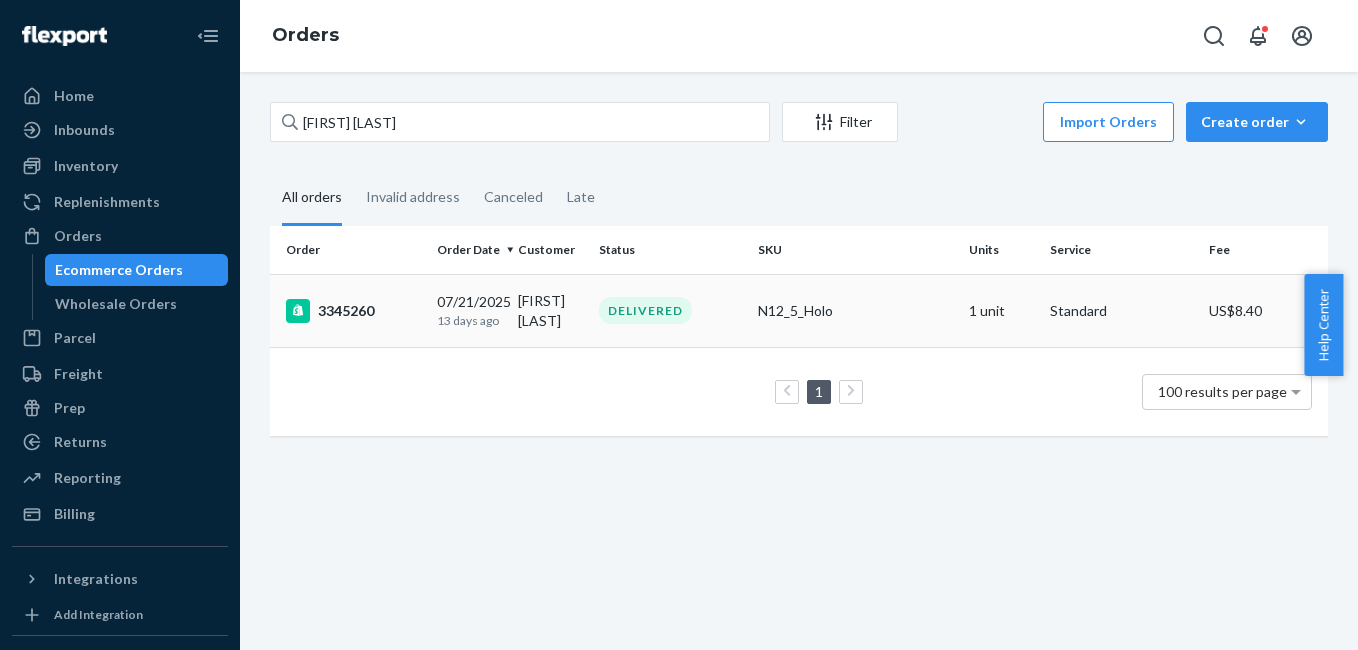 click on "3345260" at bounding box center (353, 311) 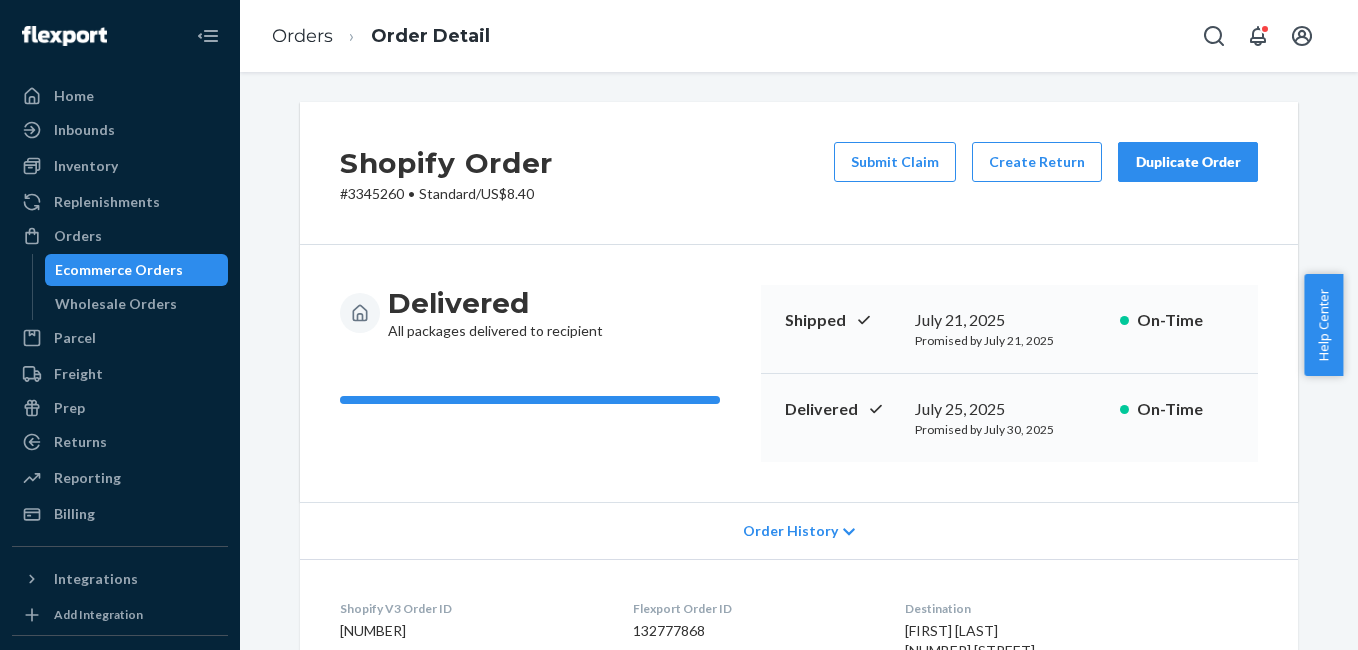click on "Duplicate Order" at bounding box center (1188, 162) 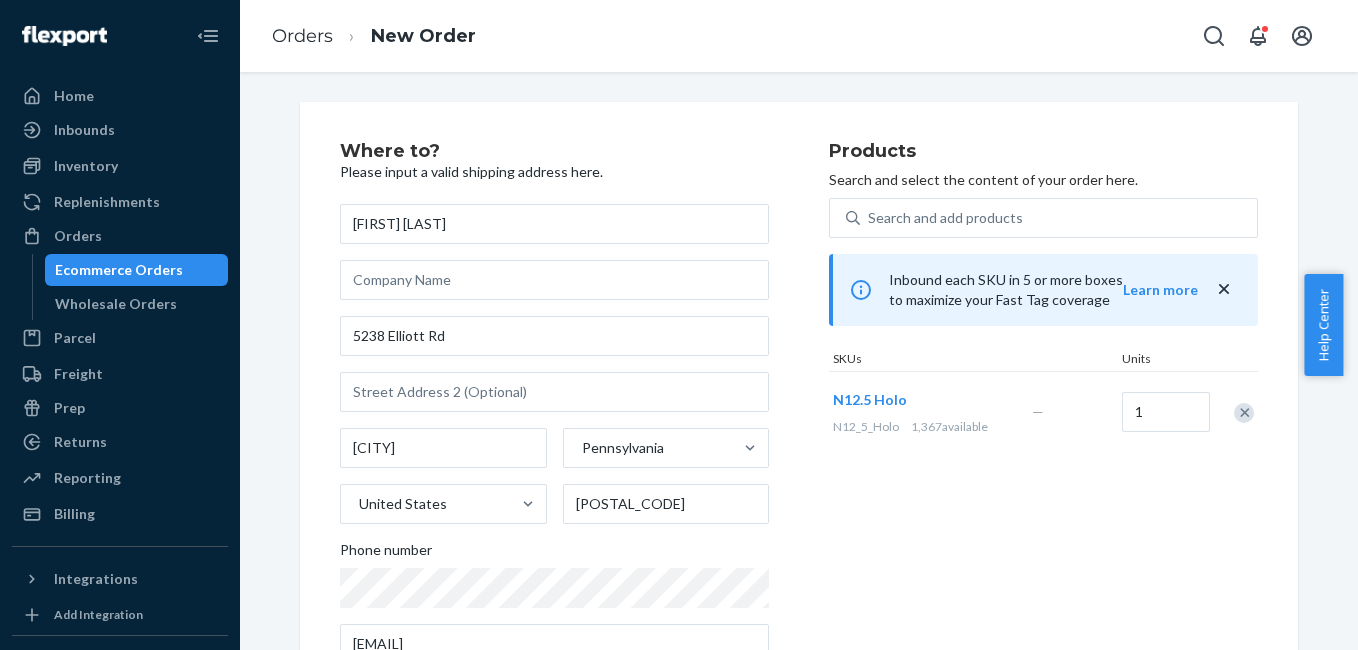 click at bounding box center (1244, 413) 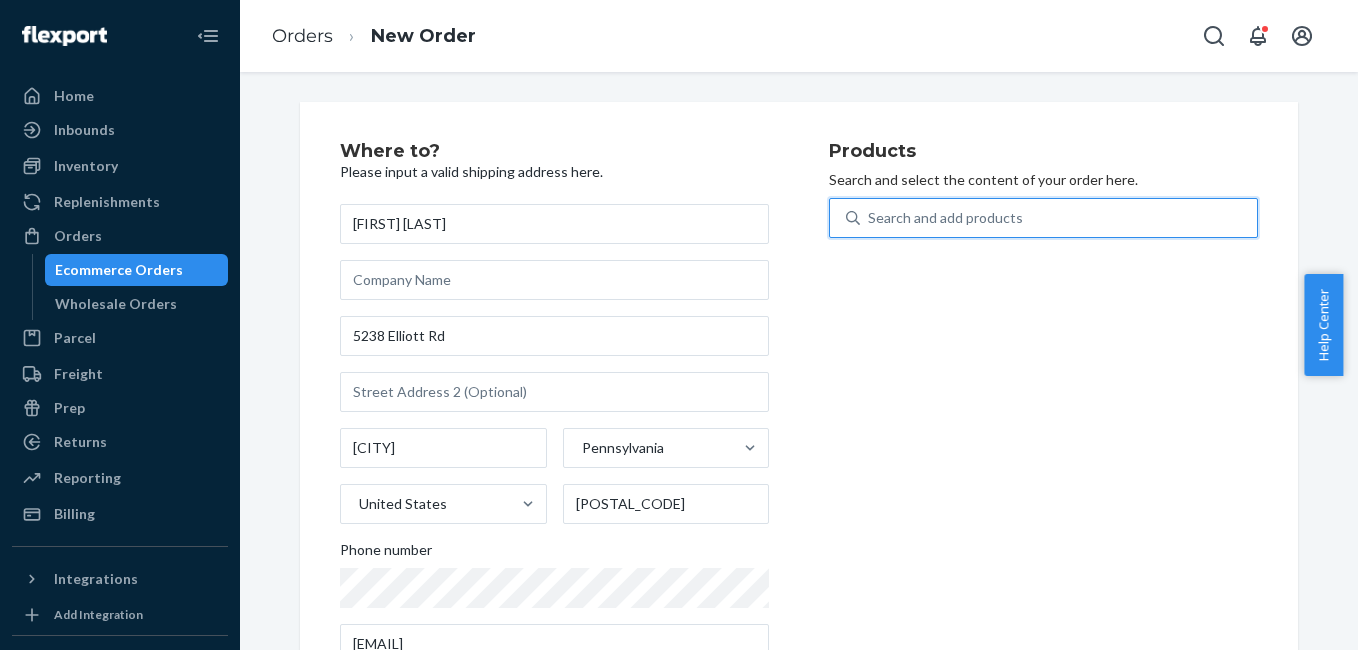 click on "Search and add products" at bounding box center [1058, 218] 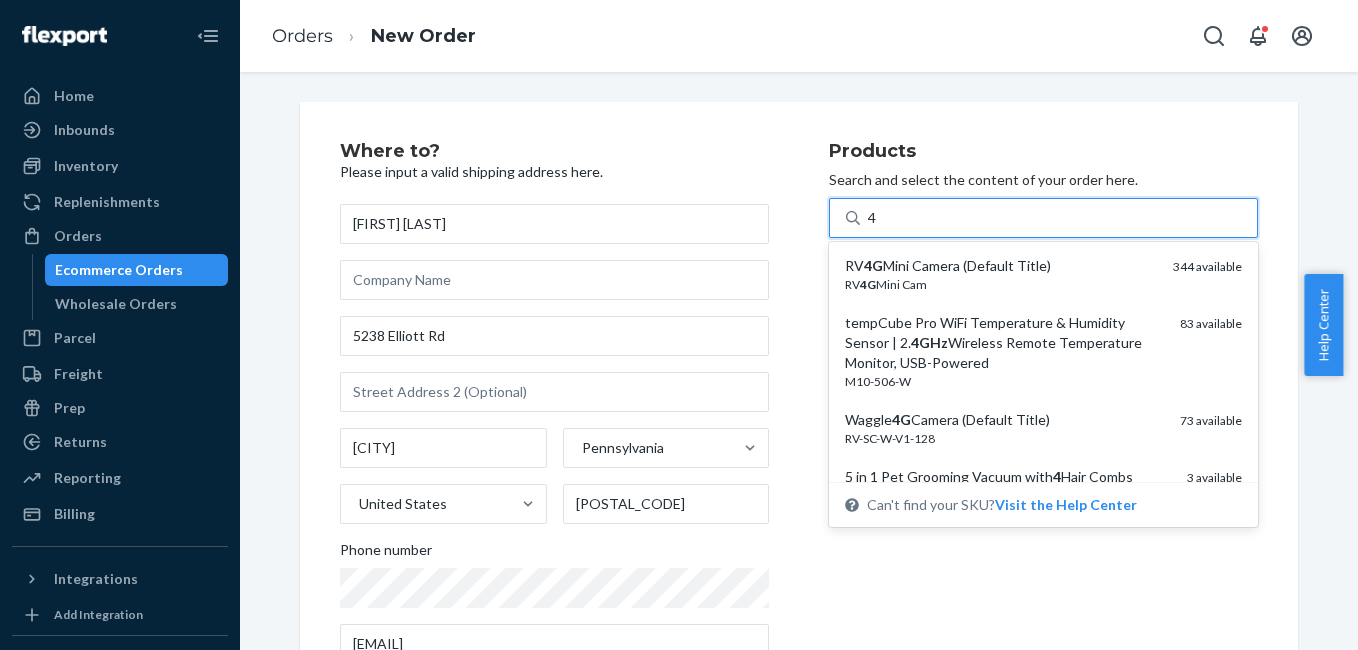 type on "4g" 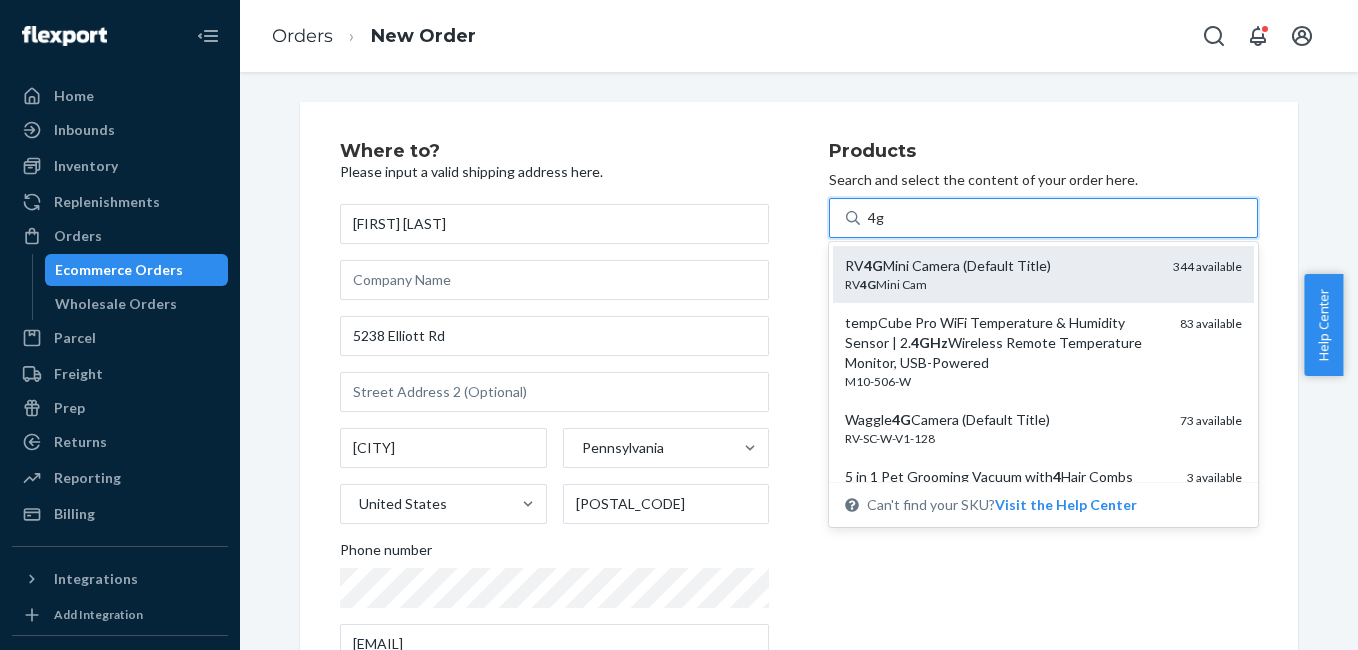 click on "RV  4G  Mini Cam" at bounding box center [1001, 284] 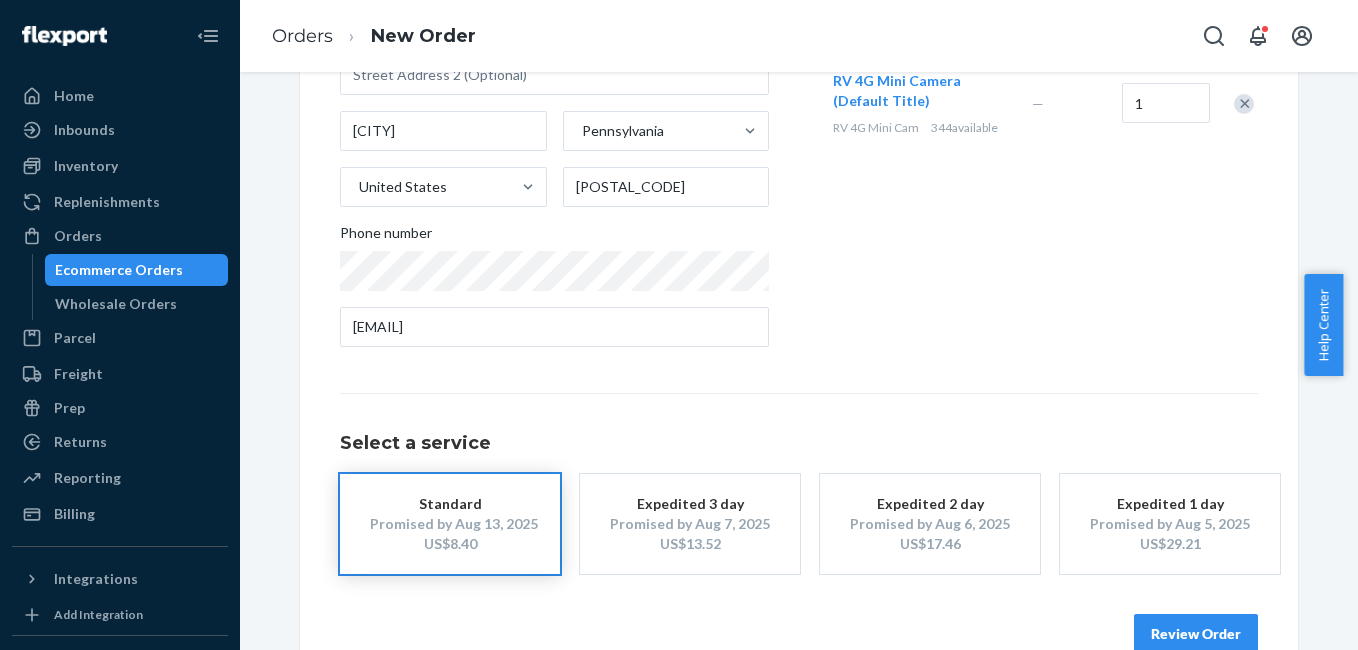 scroll, scrollTop: 361, scrollLeft: 0, axis: vertical 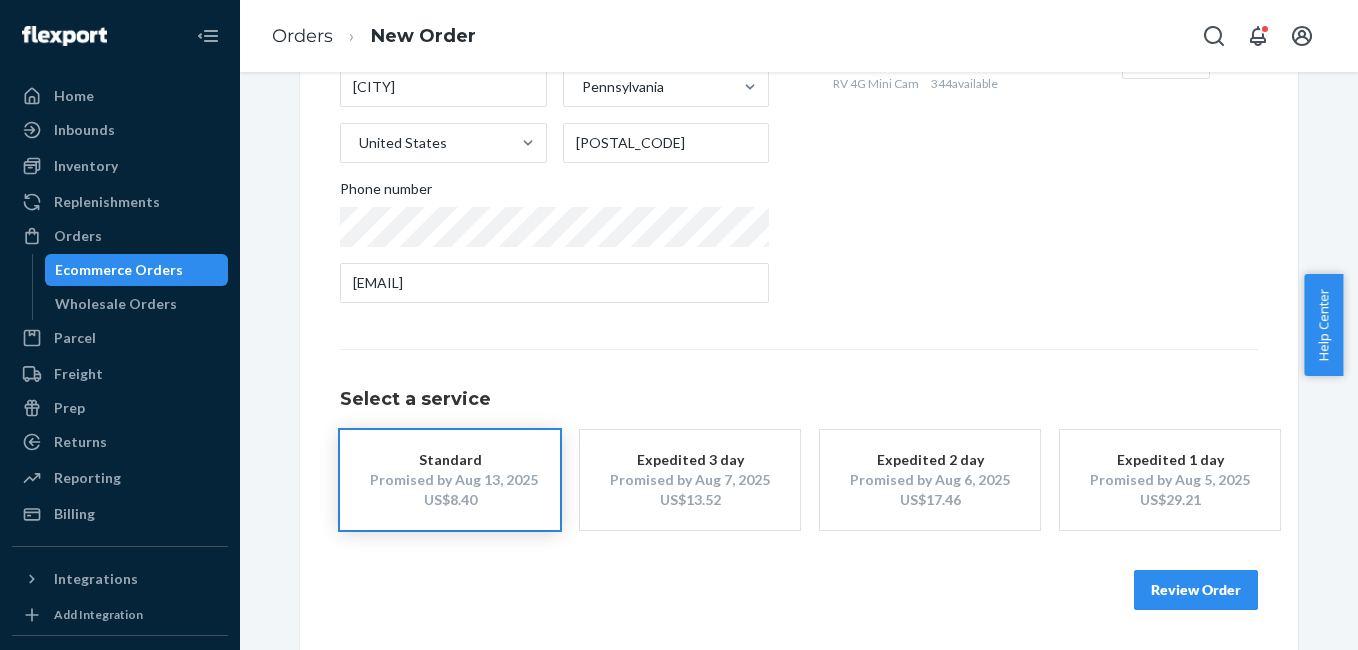 click on "Review Order" at bounding box center [1196, 590] 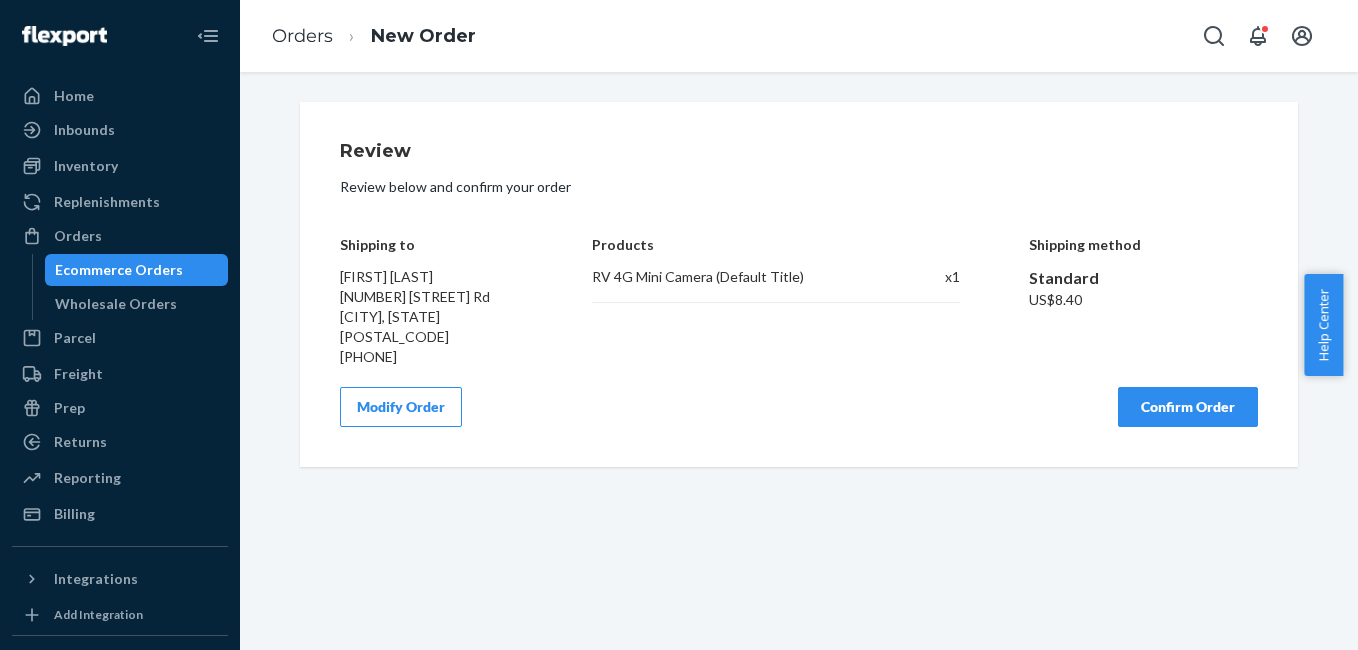 click on "Confirm Order" at bounding box center (1188, 407) 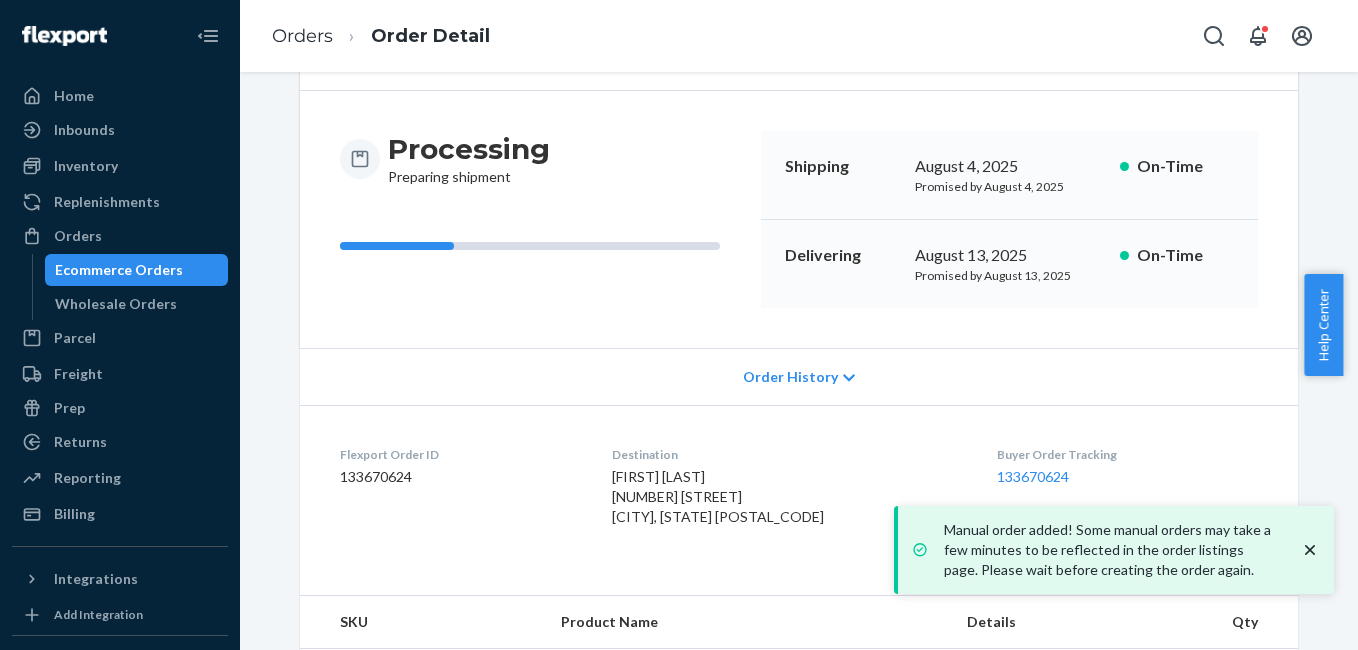 scroll, scrollTop: 249, scrollLeft: 0, axis: vertical 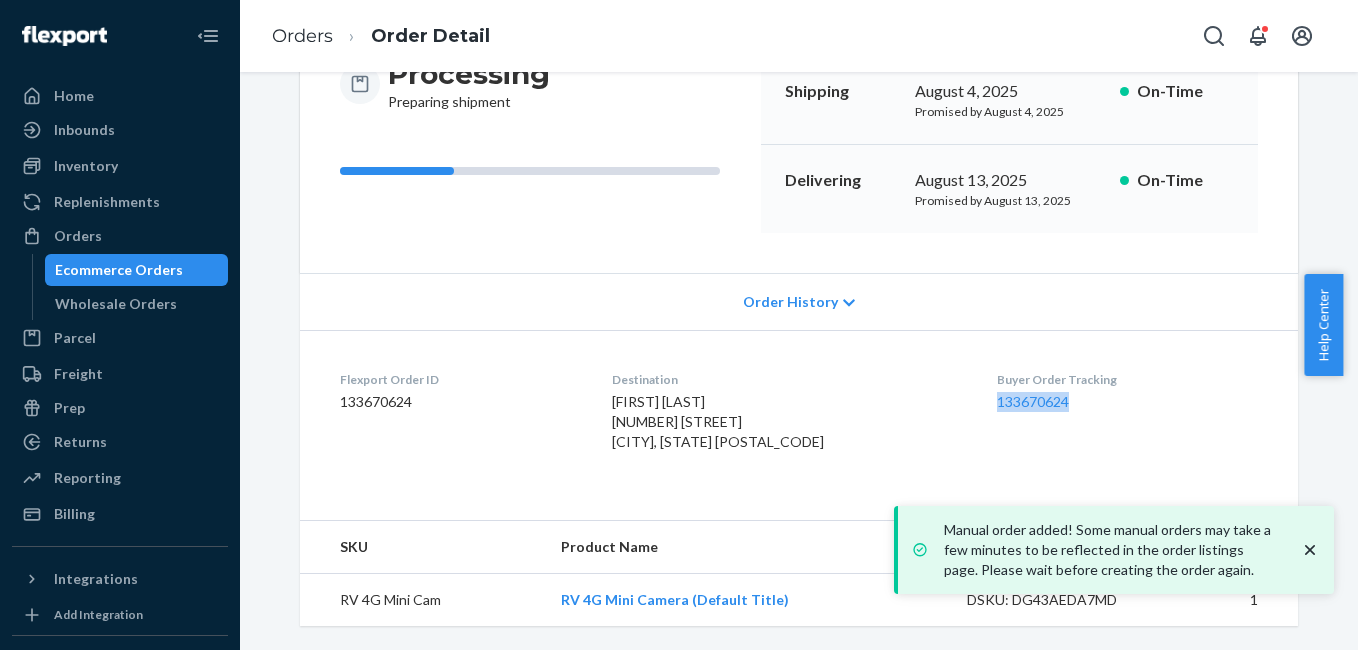 drag, startPoint x: 957, startPoint y: 391, endPoint x: 1049, endPoint y: 391, distance: 92 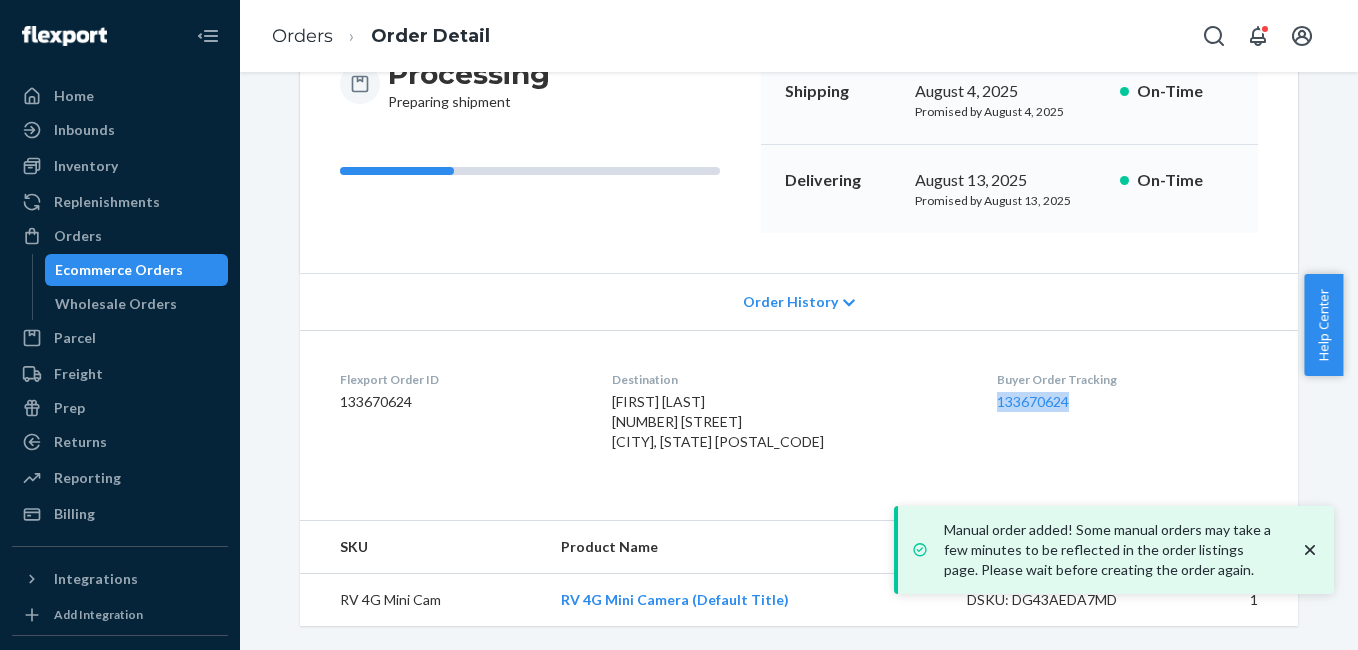 click on "Flexport Order ID [NUMBER] Destination [FIRST] [LAST]
[NUMBER] [STREET]
[CITY], [STATE] [POSTAL_CODE]
US Buyer Order Tracking [NUMBER]" at bounding box center (799, 415) 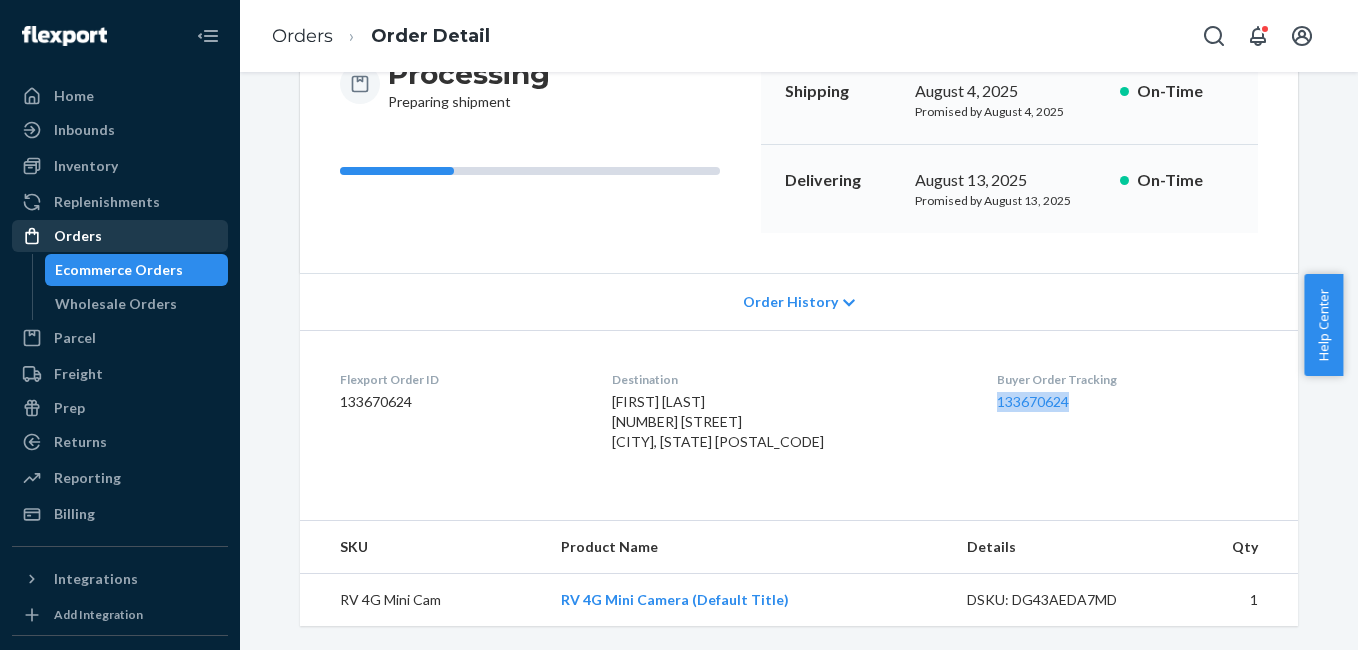 click on "Orders" at bounding box center [120, 236] 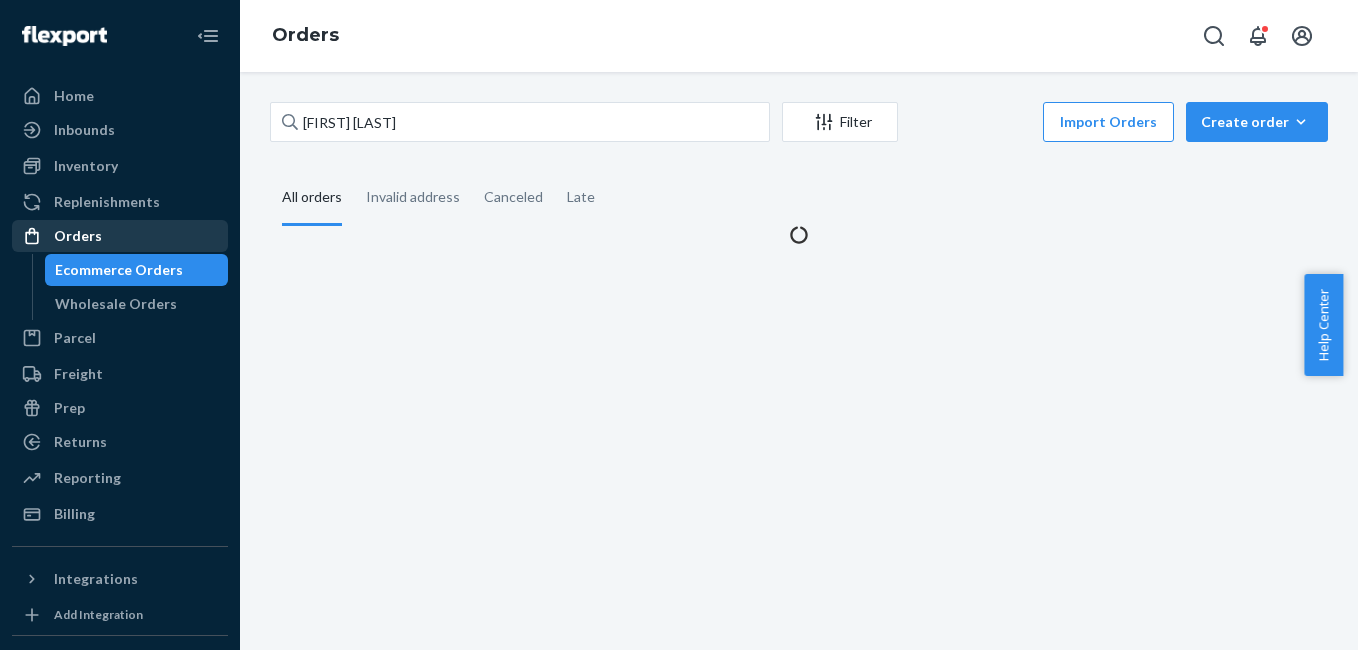 scroll, scrollTop: 0, scrollLeft: 0, axis: both 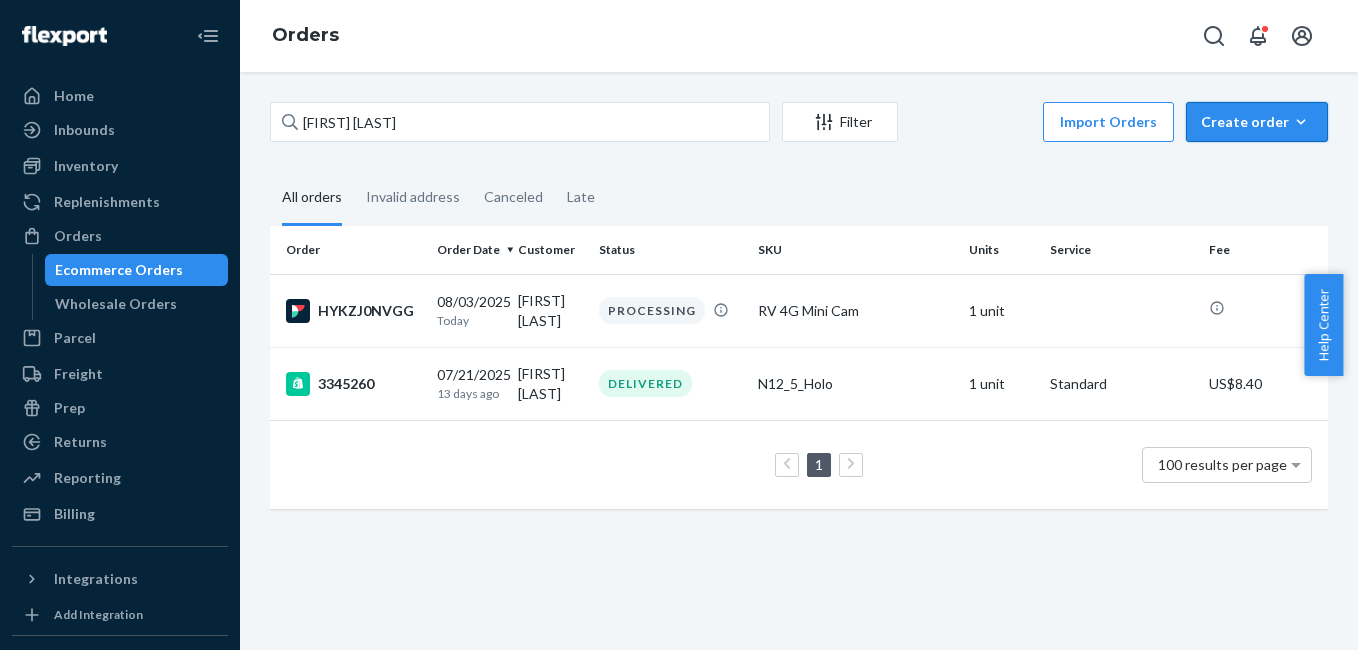 click on "Create order Ecommerce order Removal order" at bounding box center [1257, 122] 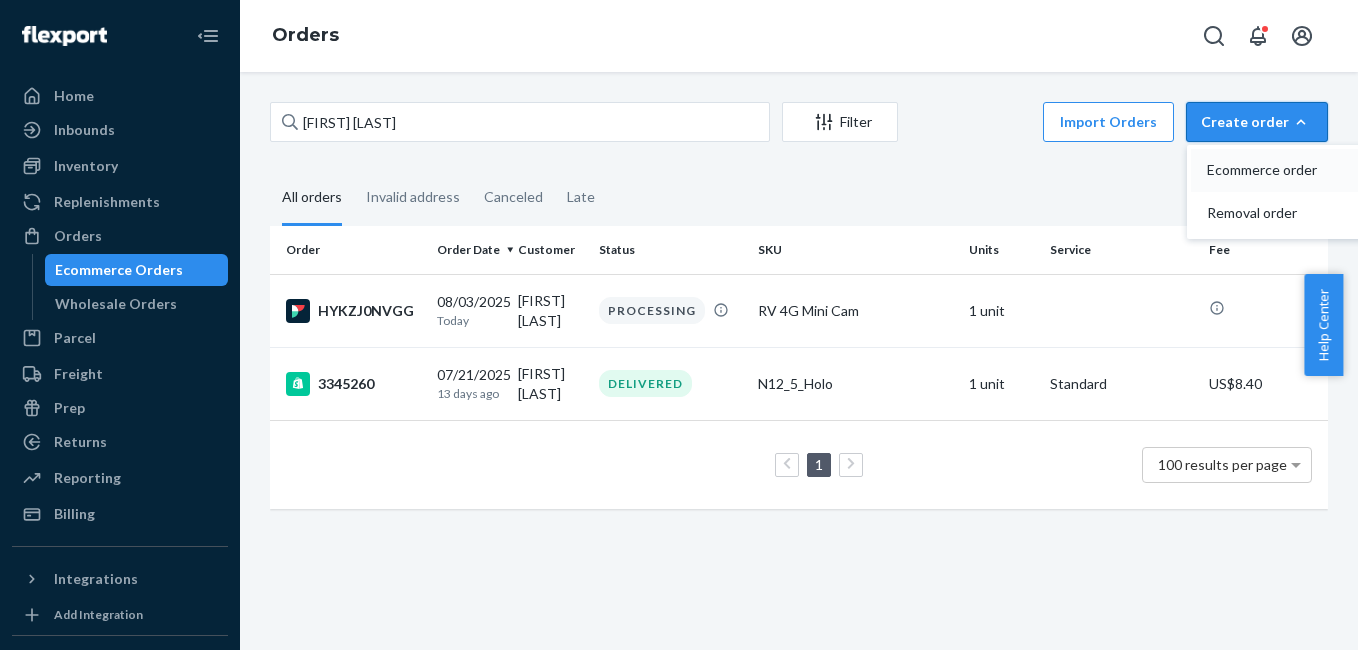 click on "Ecommerce order" at bounding box center (1287, 170) 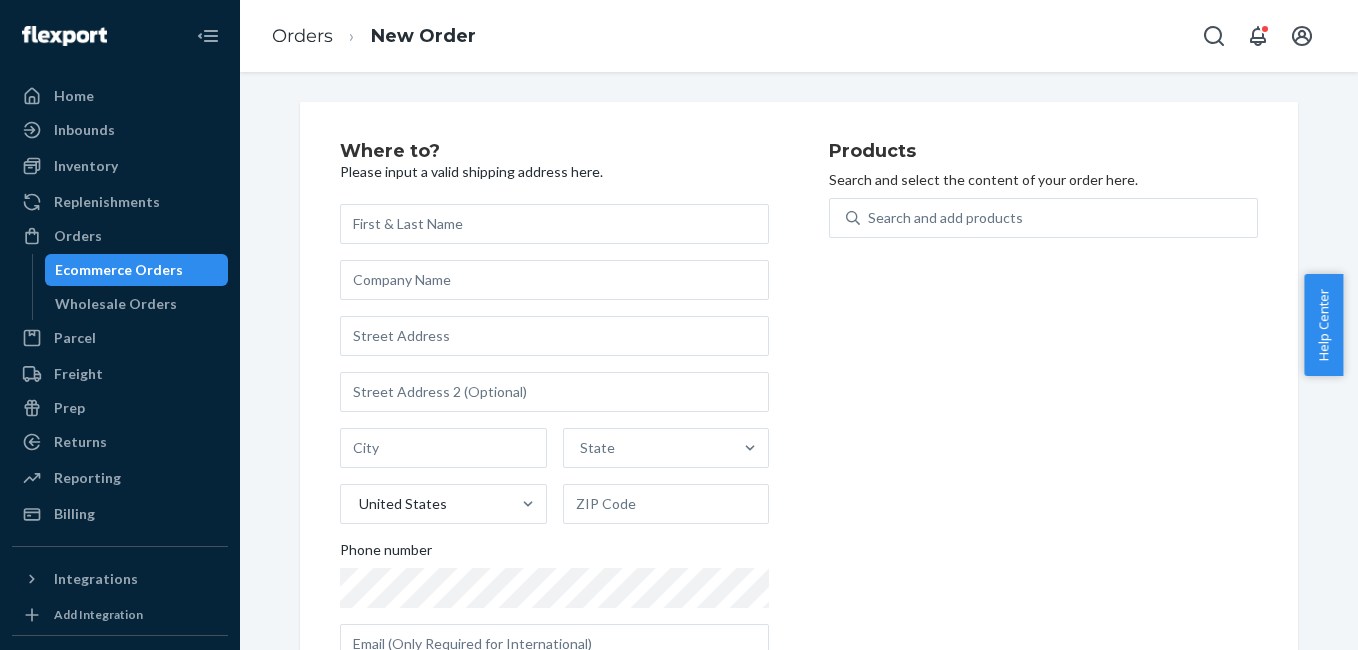 click at bounding box center (554, 224) 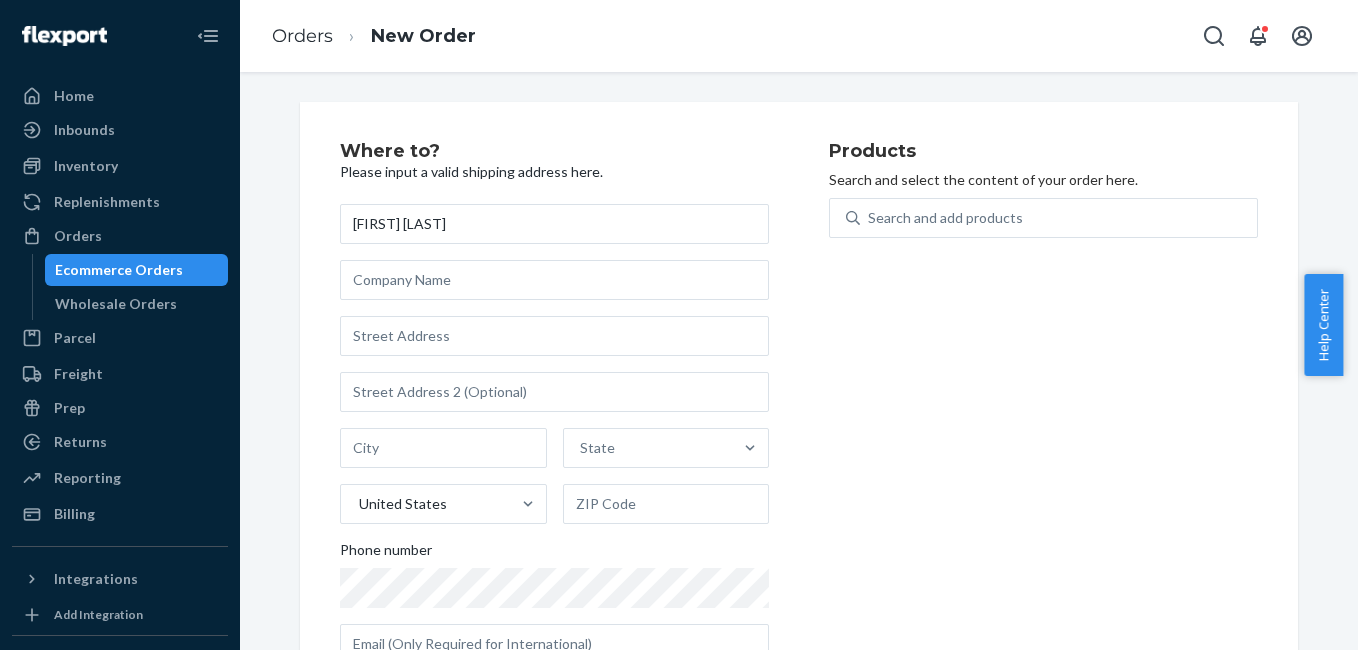 type on "[FIRST] [LAST]" 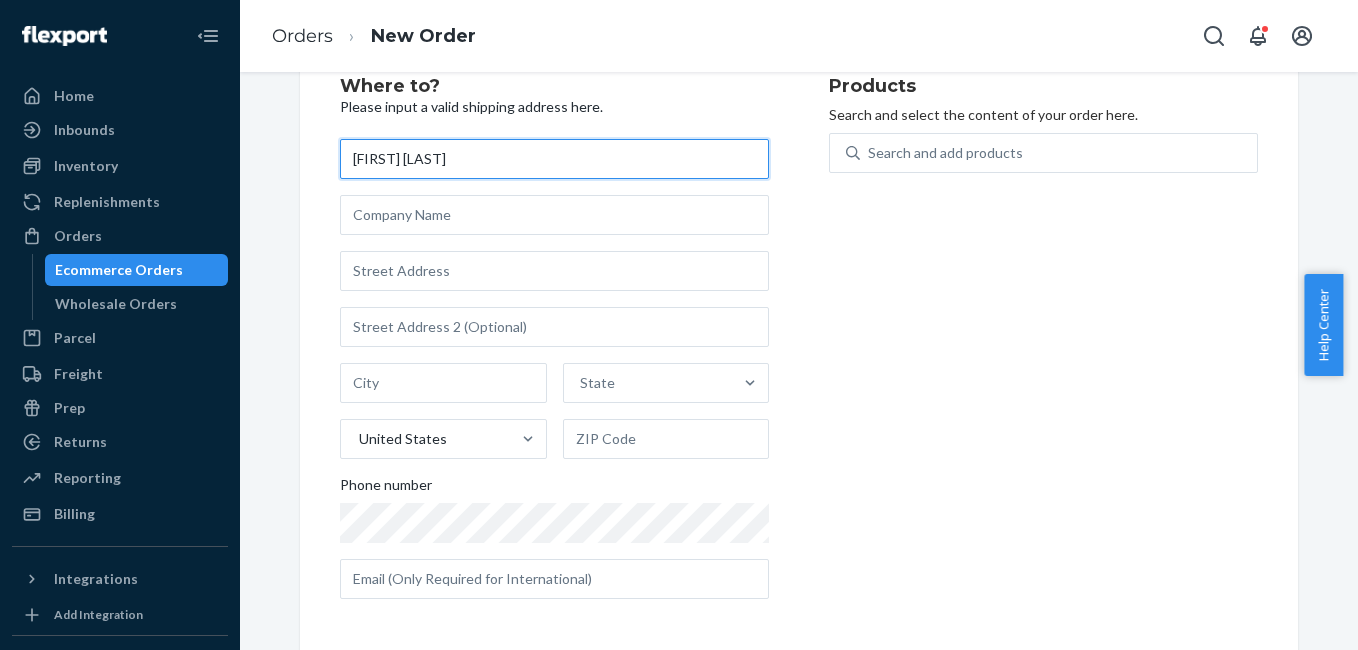 scroll, scrollTop: 70, scrollLeft: 0, axis: vertical 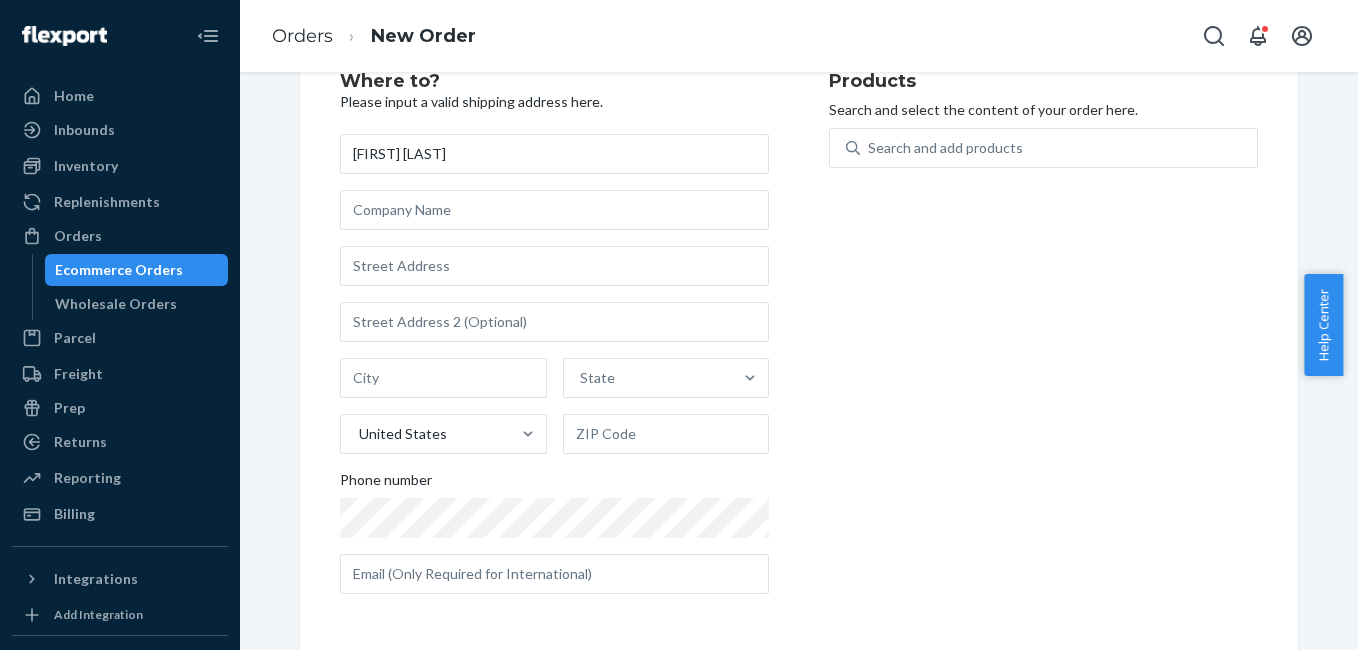 click on "[FIRST] [LAST] [STATE] United States Phone number" at bounding box center (554, 364) 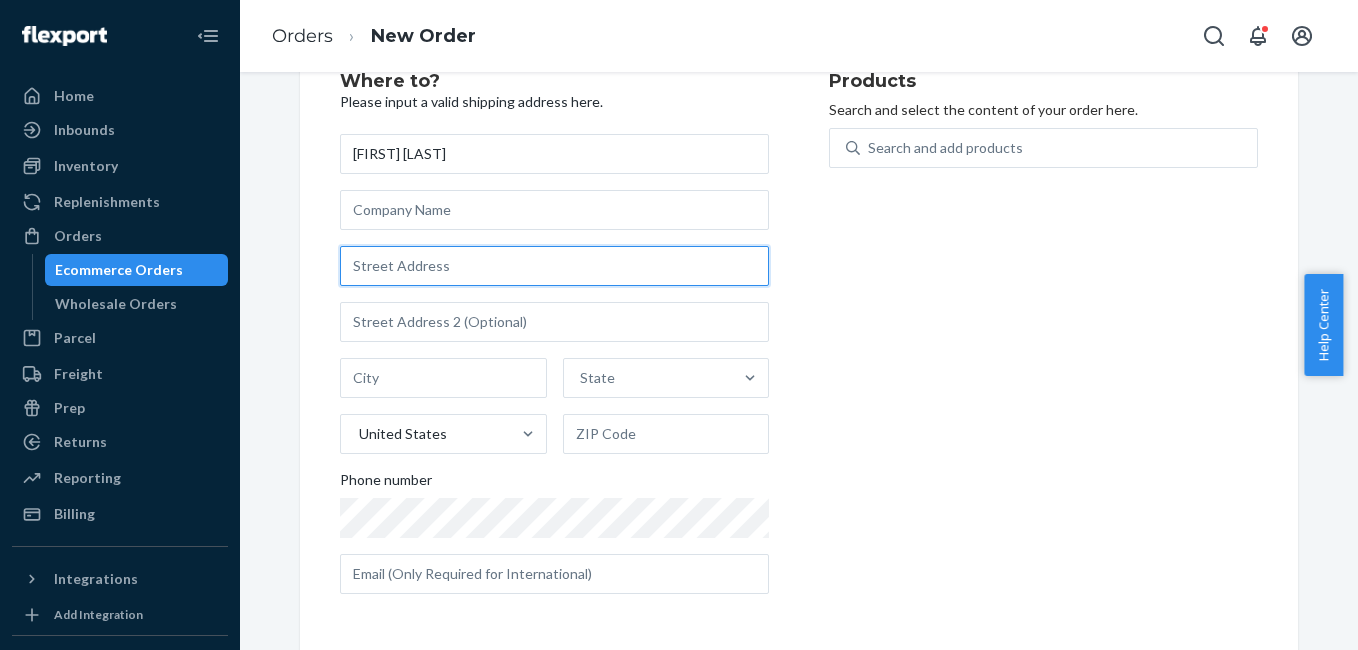 click at bounding box center [554, 266] 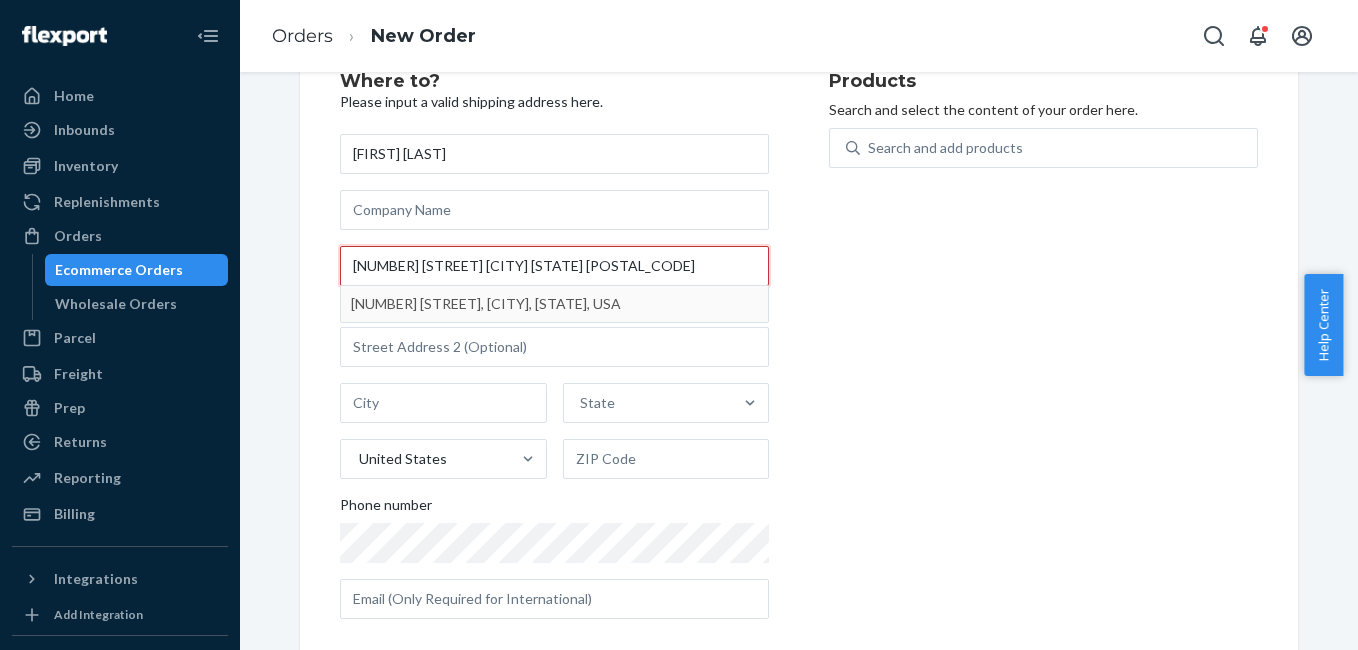 type on "[NUMBER] [STREET] [CITY] [STATE] [POSTAL_CODE]" 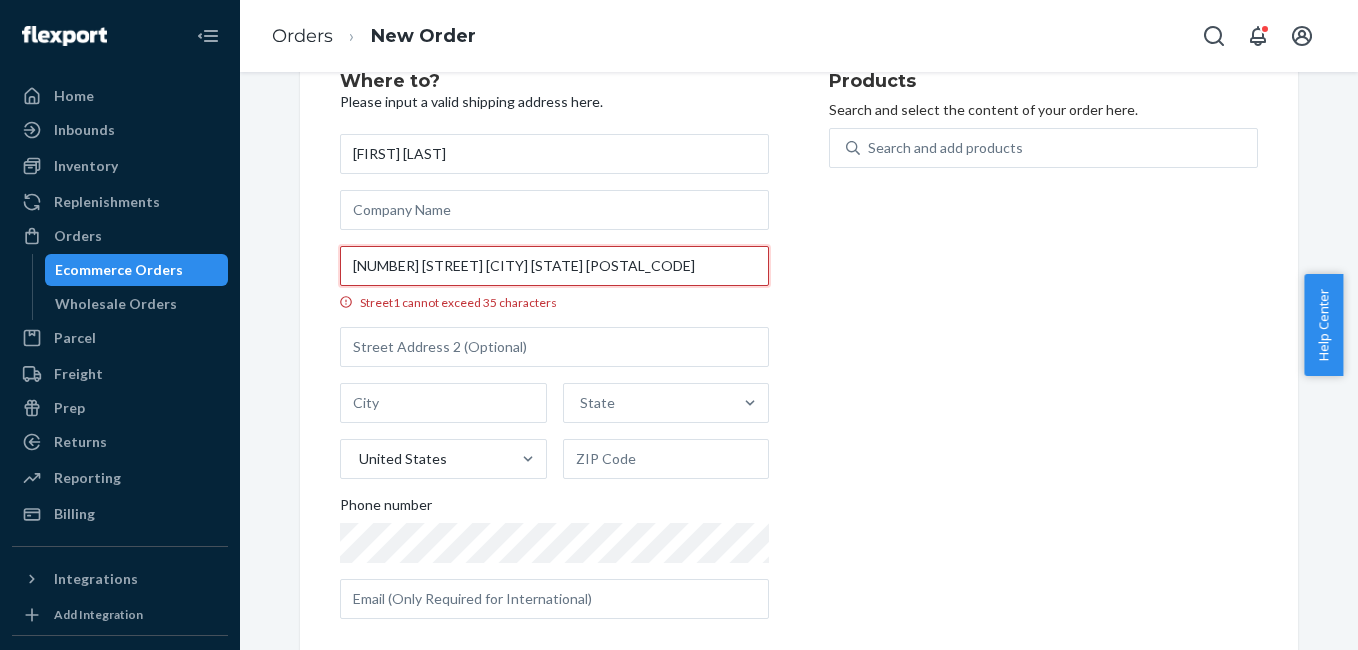 click on "[NUMBER] [STREET] [CITY] [STATE] [POSTAL_CODE]" at bounding box center [554, 266] 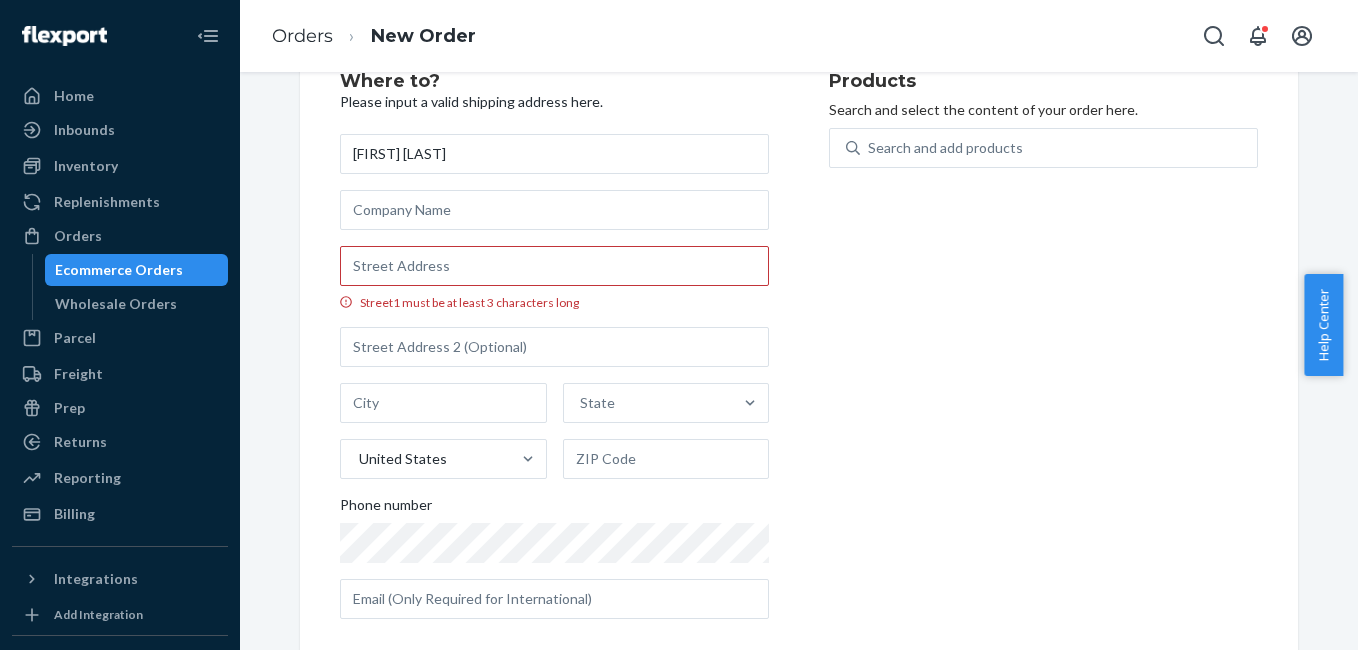 click on "Products Search and select the content of your order here. Search and add products" at bounding box center [1043, 353] 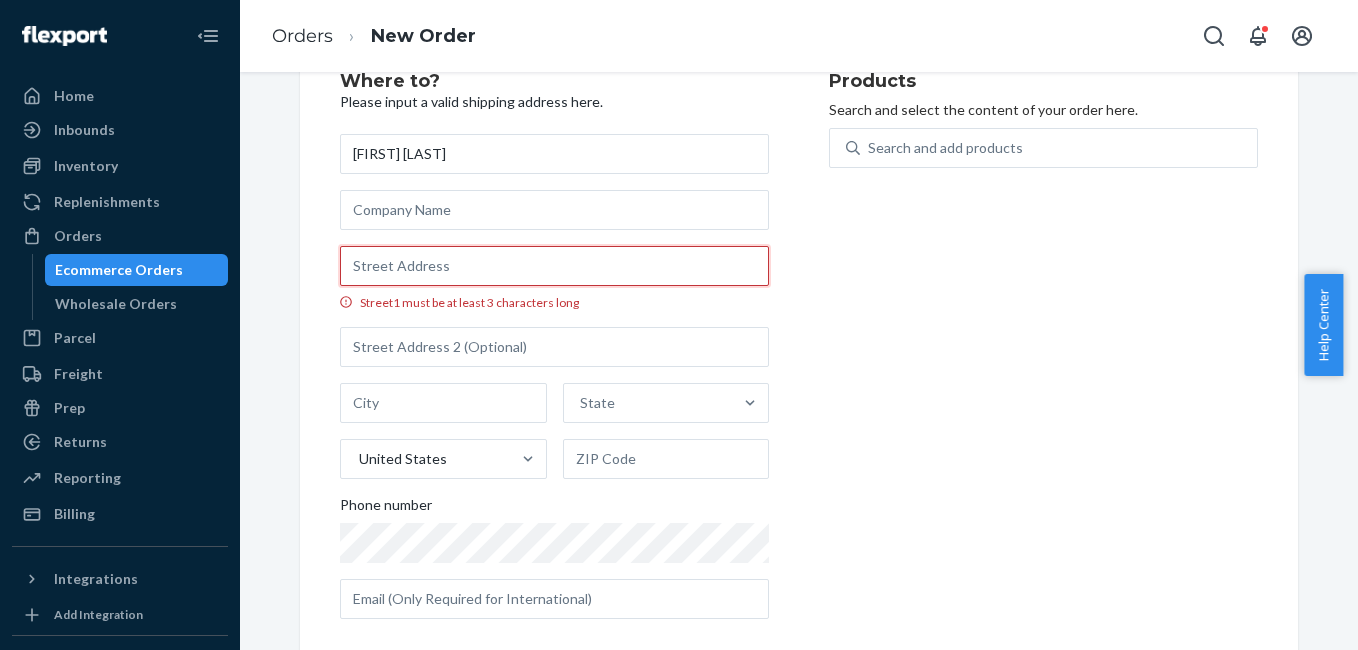 click on "Street1 must be at least 3 characters long" at bounding box center (554, 266) 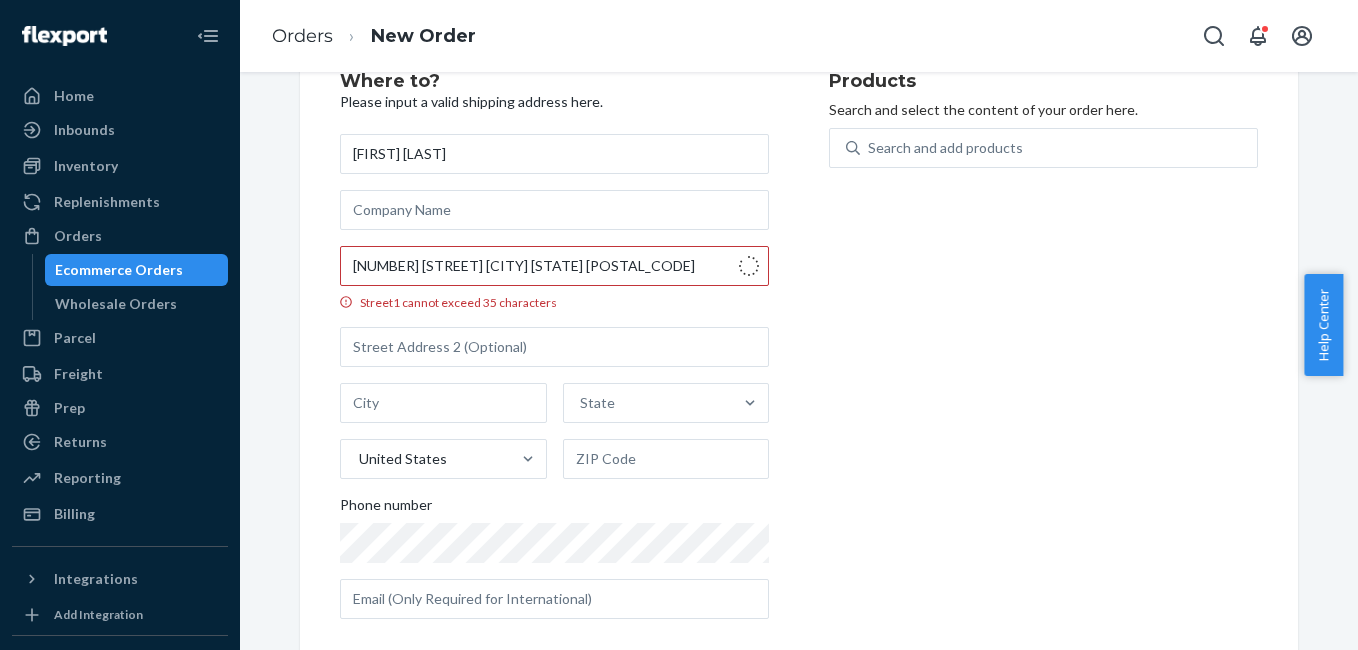 type on "5168 SE Sweetbrier Terrace" 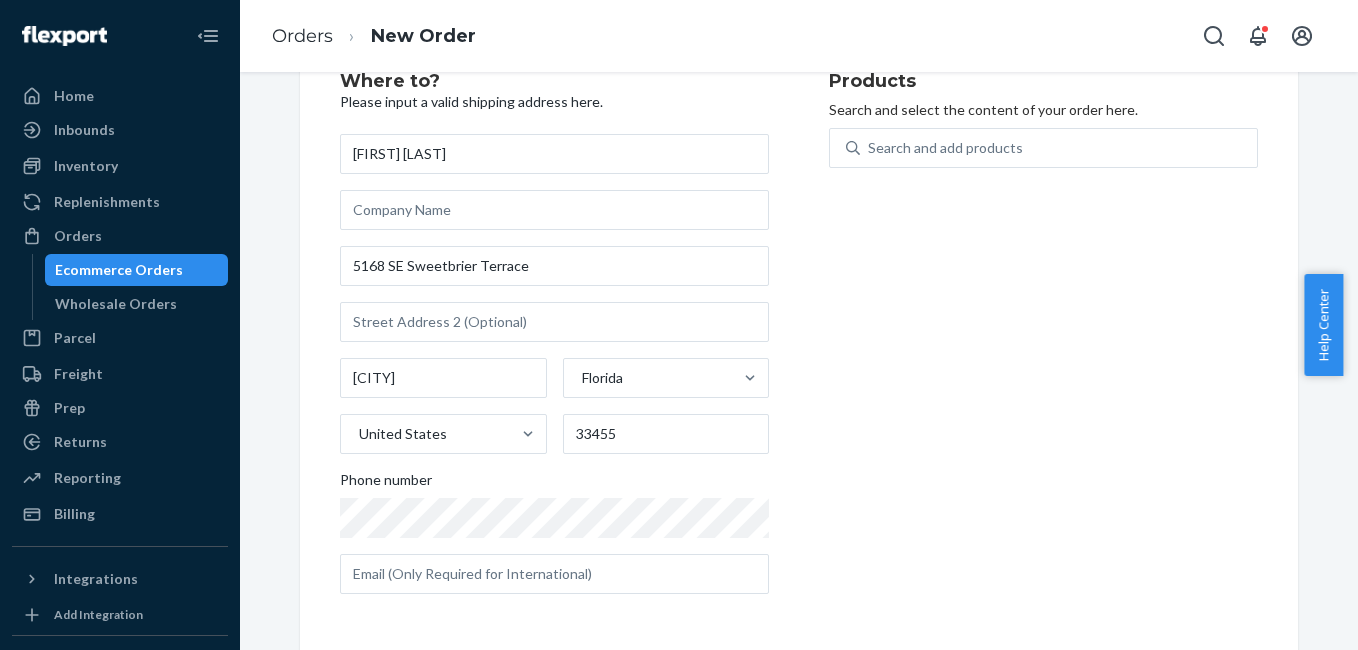 click on "Products Search and select the content of your order here. Search and add products" at bounding box center [1043, 341] 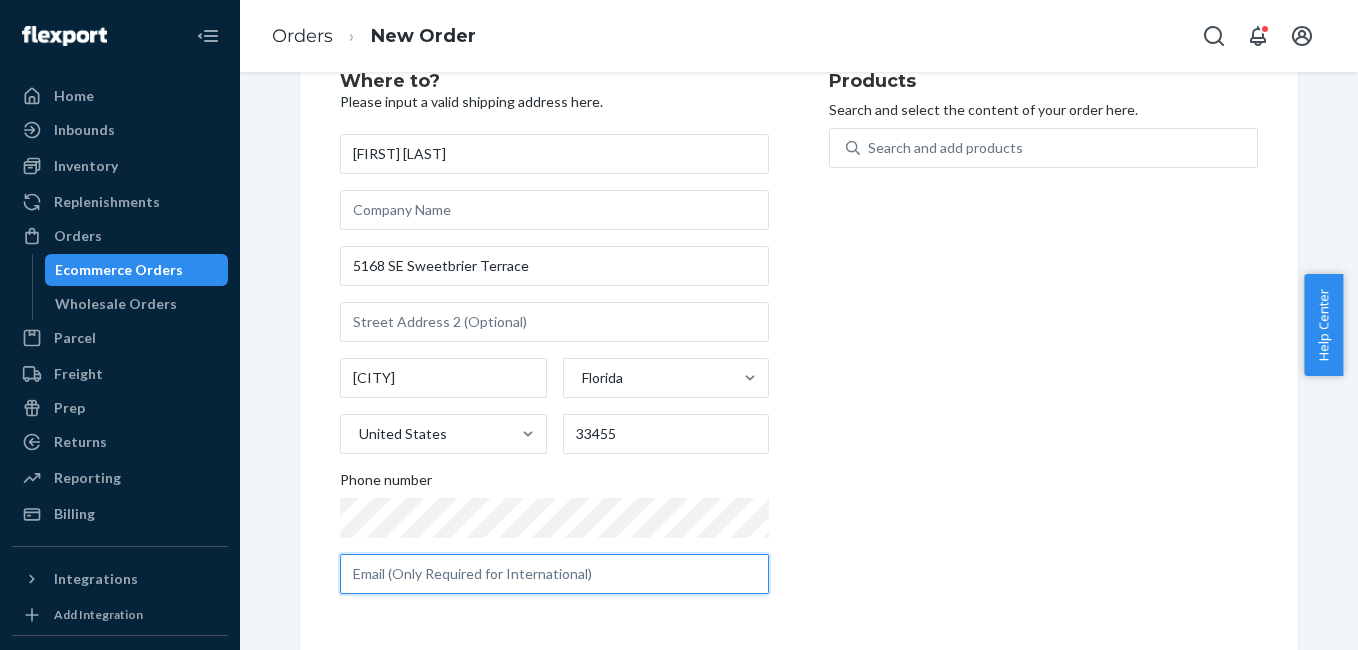click at bounding box center (554, 574) 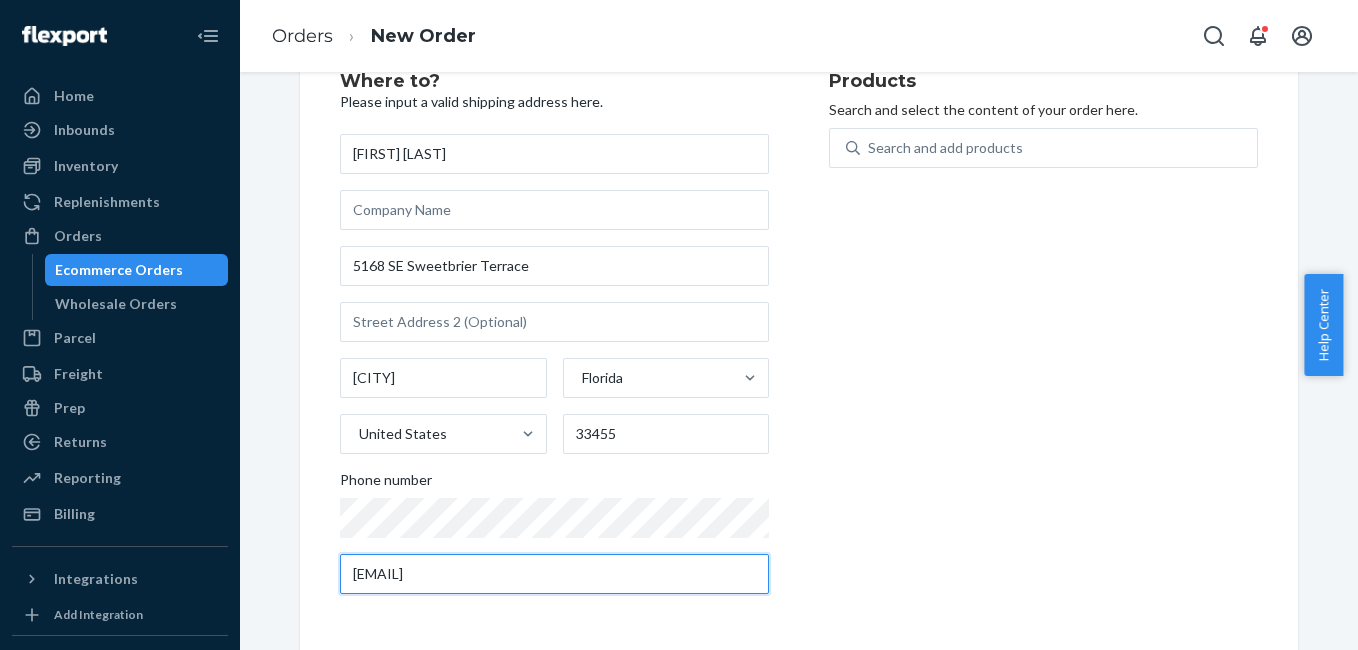 type on "[EMAIL]" 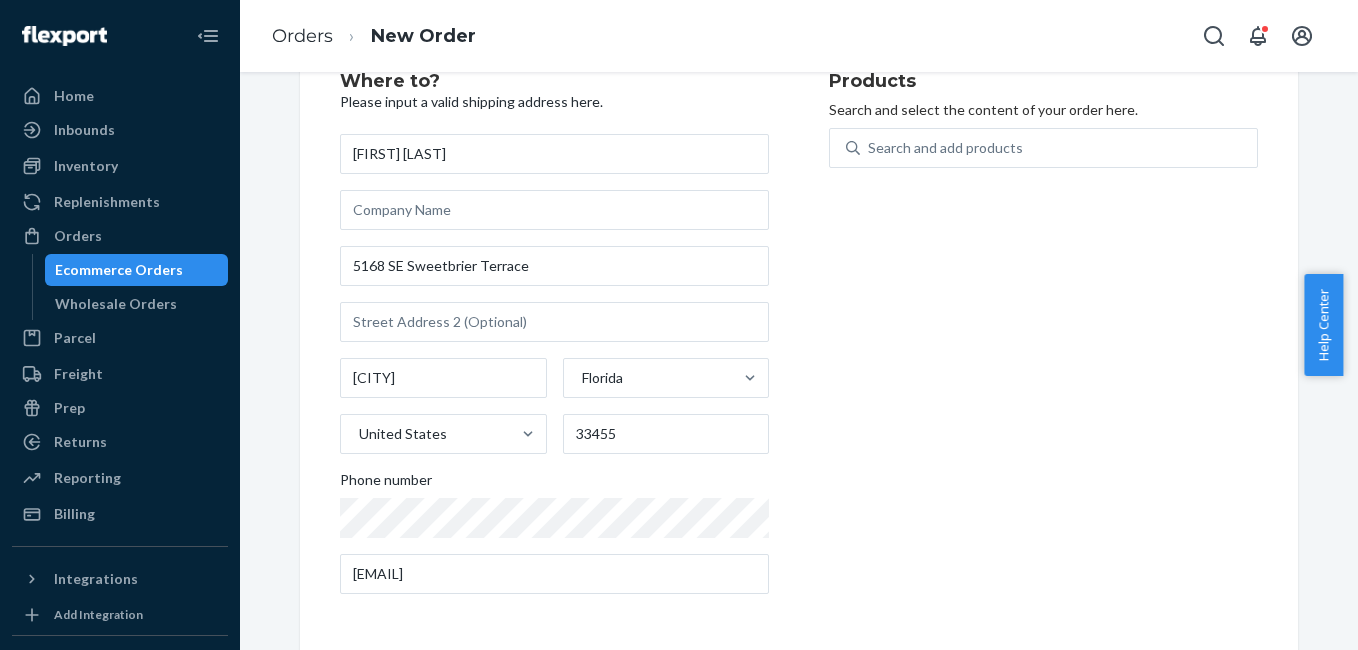 click on "Products Search and select the content of your order here. Search and add products" at bounding box center [1043, 341] 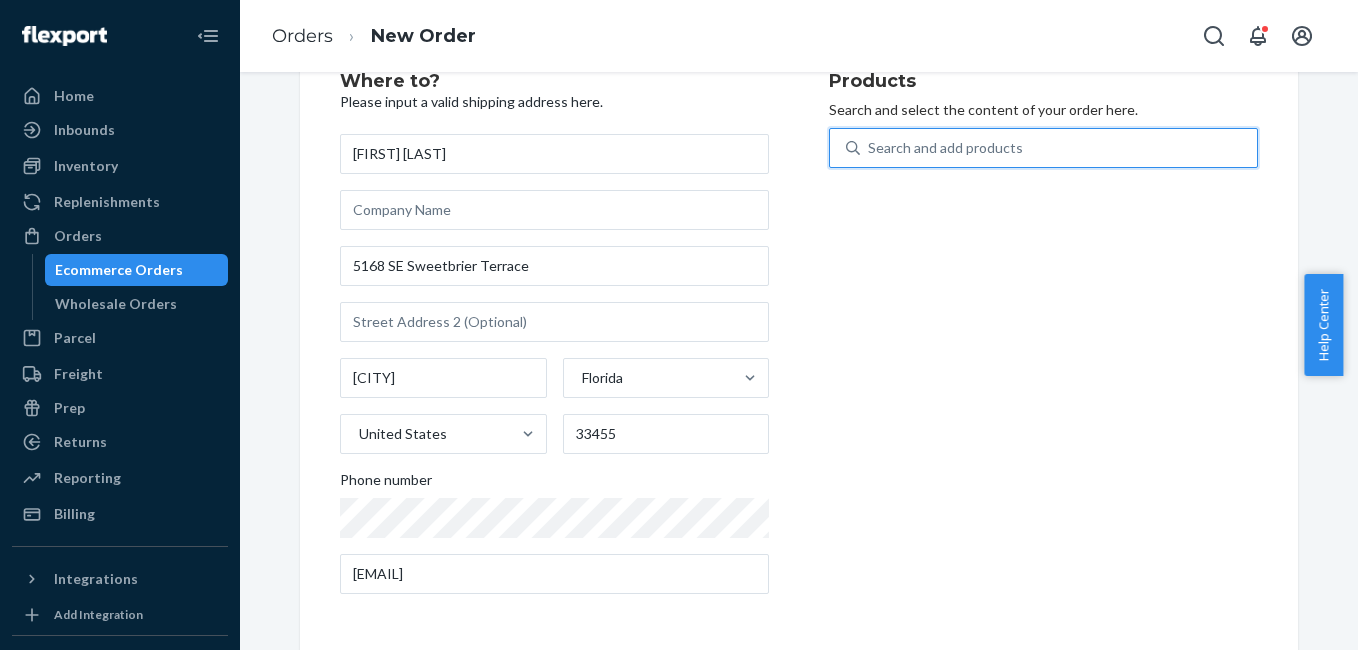 click on "Search and add products" at bounding box center (945, 148) 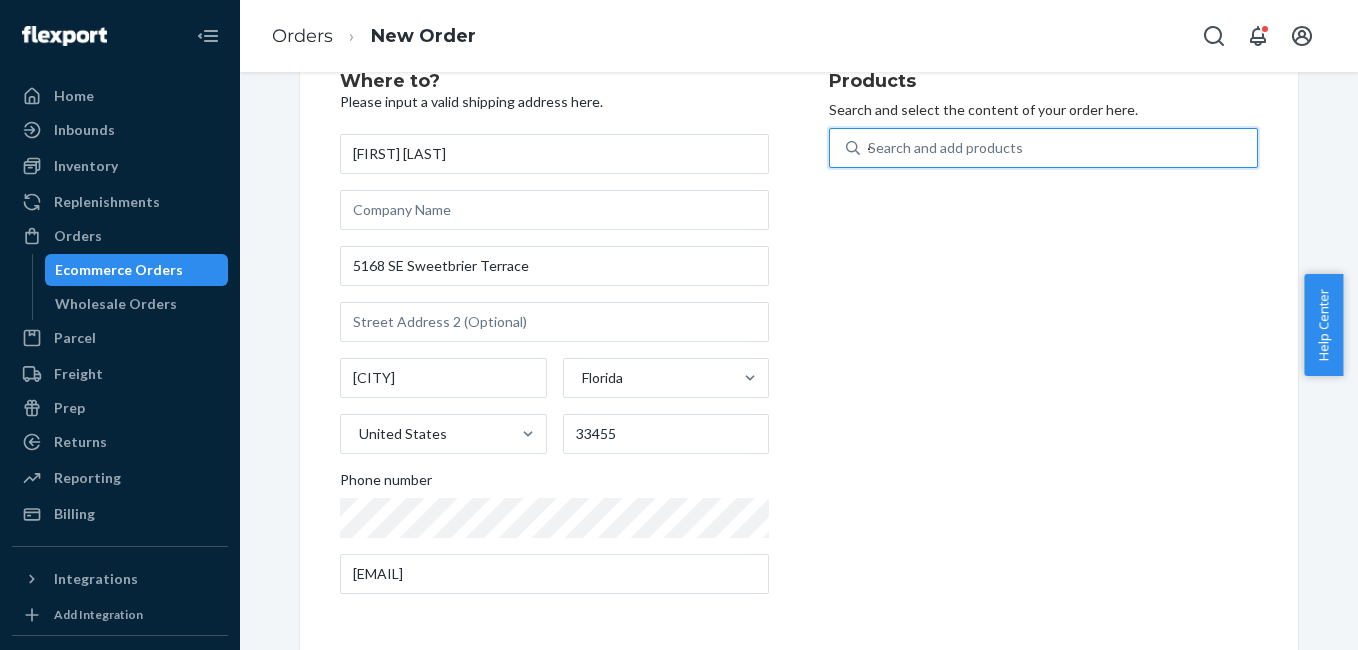 type on "4g" 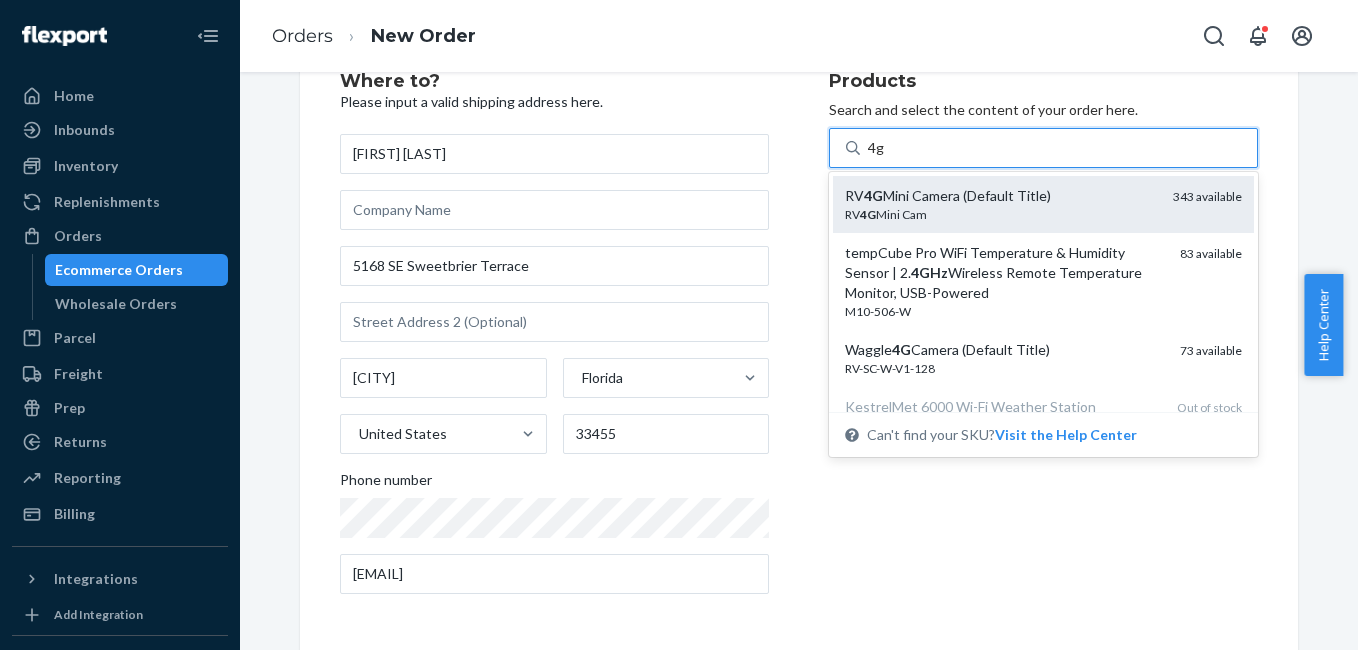 click on "RV  4G  Mini Cam" at bounding box center (1001, 214) 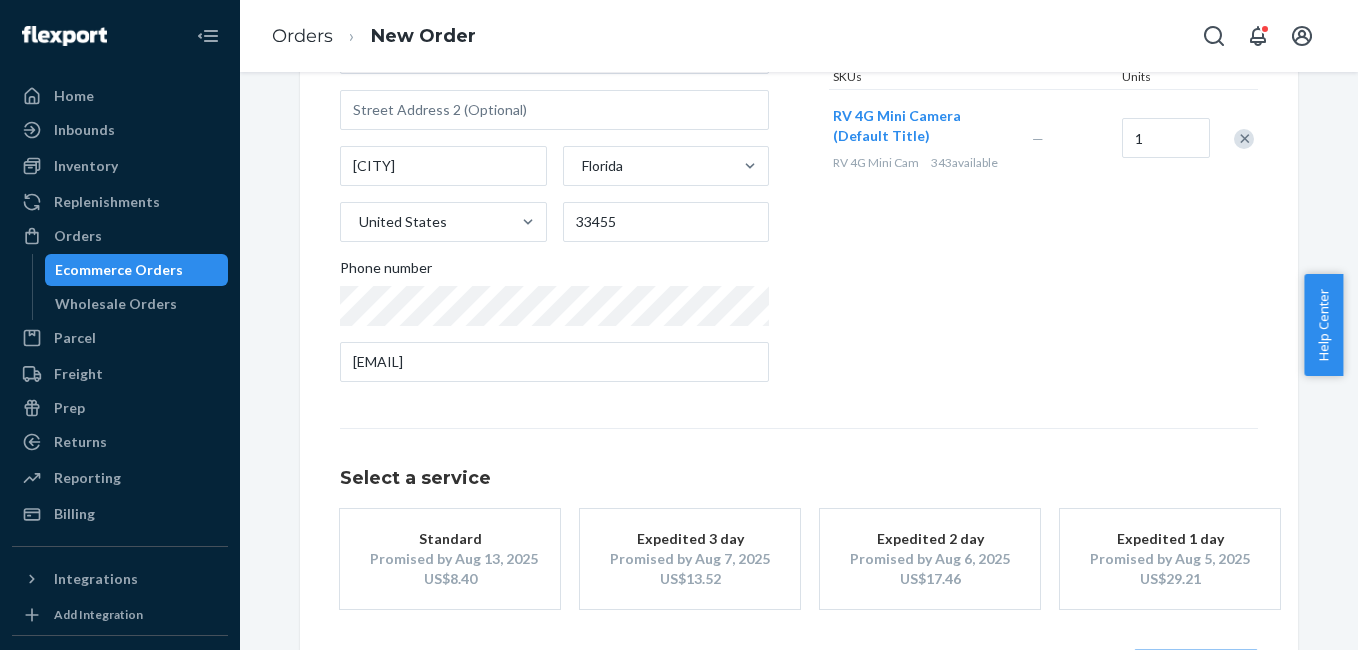 scroll, scrollTop: 361, scrollLeft: 0, axis: vertical 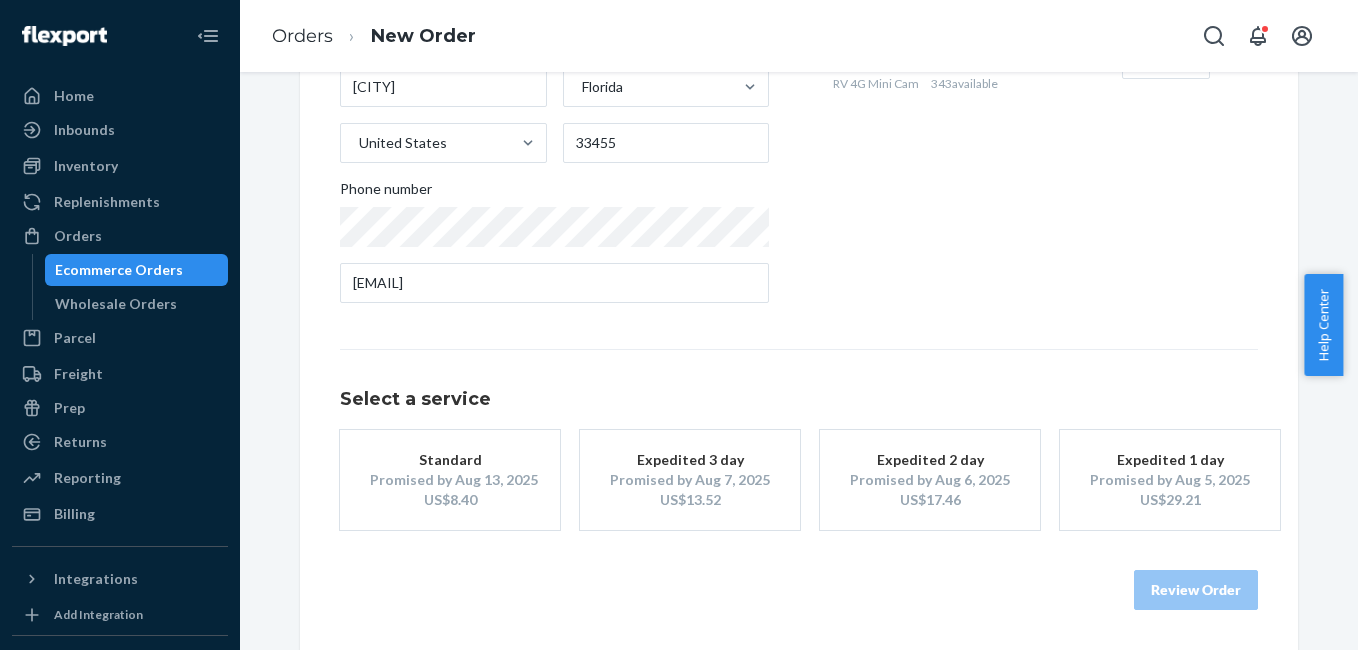 click on "US$8.40" at bounding box center (450, 500) 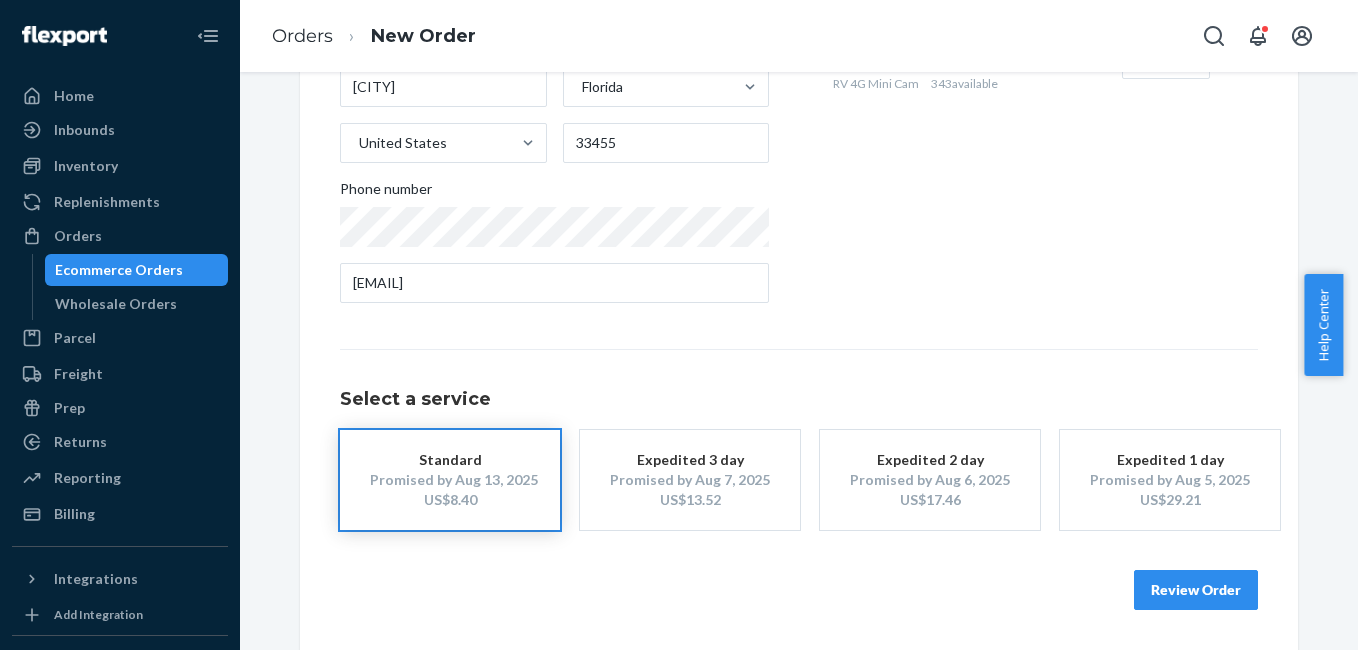 drag, startPoint x: 1170, startPoint y: 616, endPoint x: 1169, endPoint y: 604, distance: 12.0415945 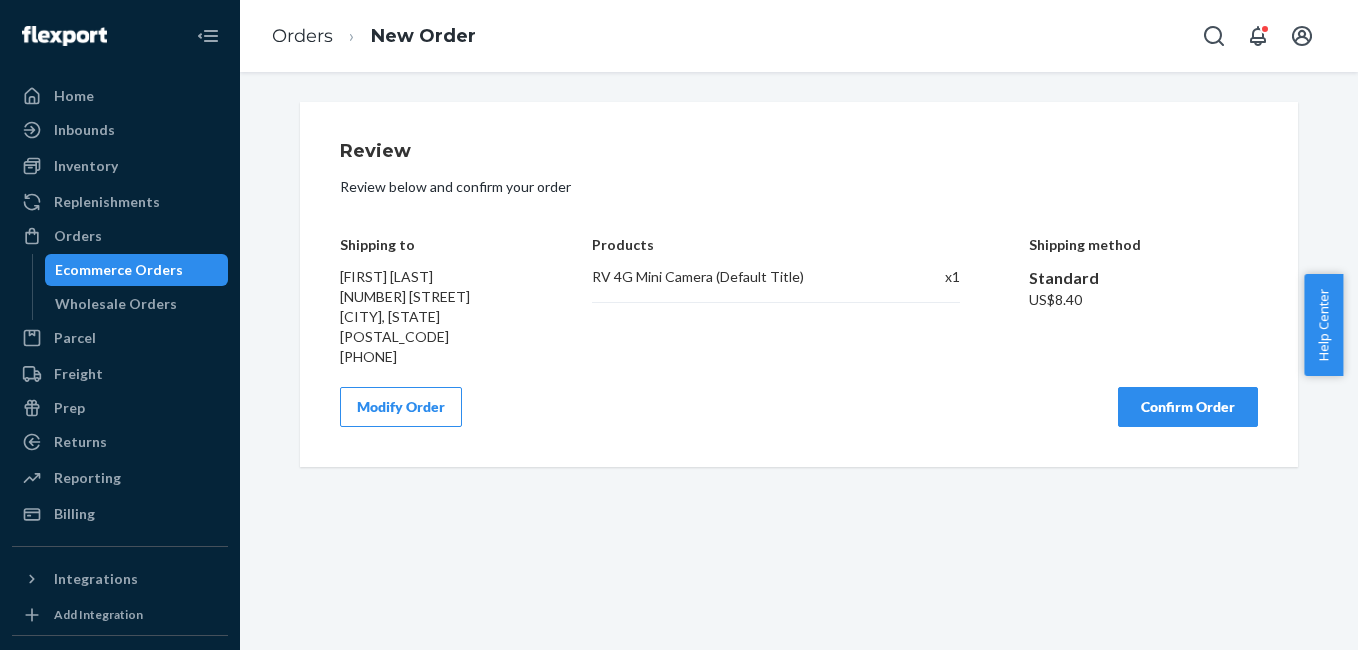 scroll, scrollTop: 0, scrollLeft: 0, axis: both 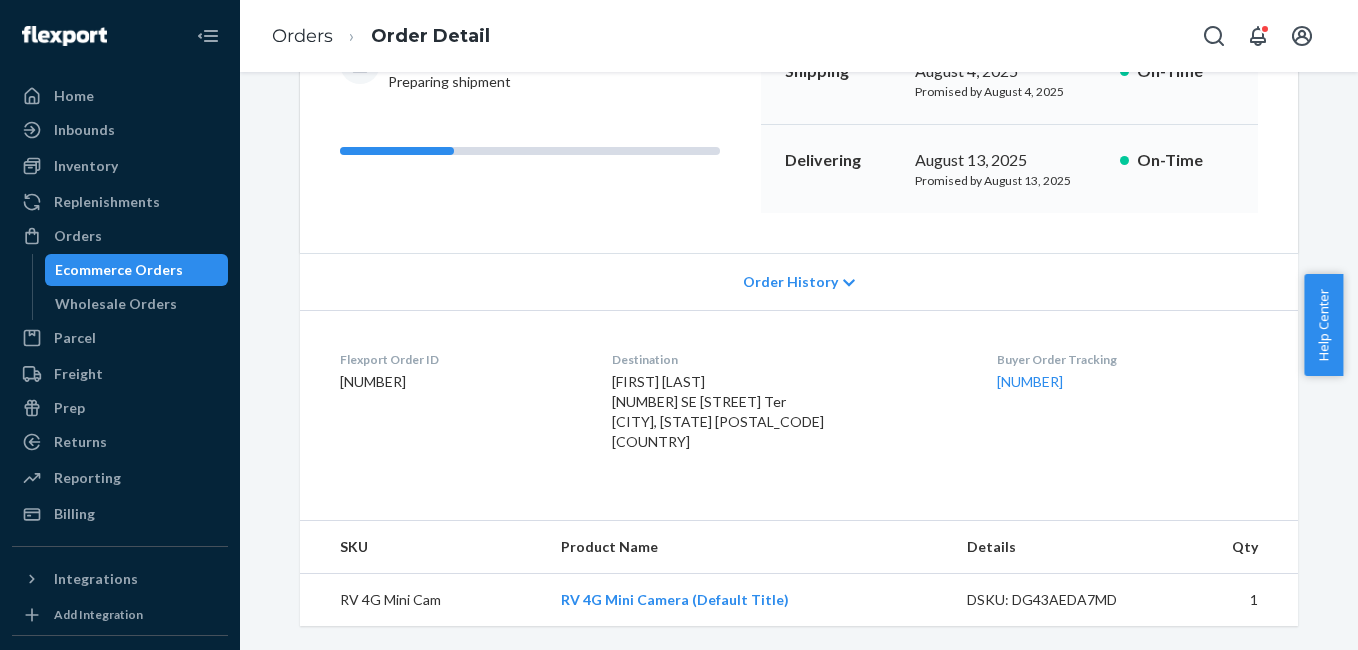 drag, startPoint x: 973, startPoint y: 387, endPoint x: 1058, endPoint y: 390, distance: 85.052925 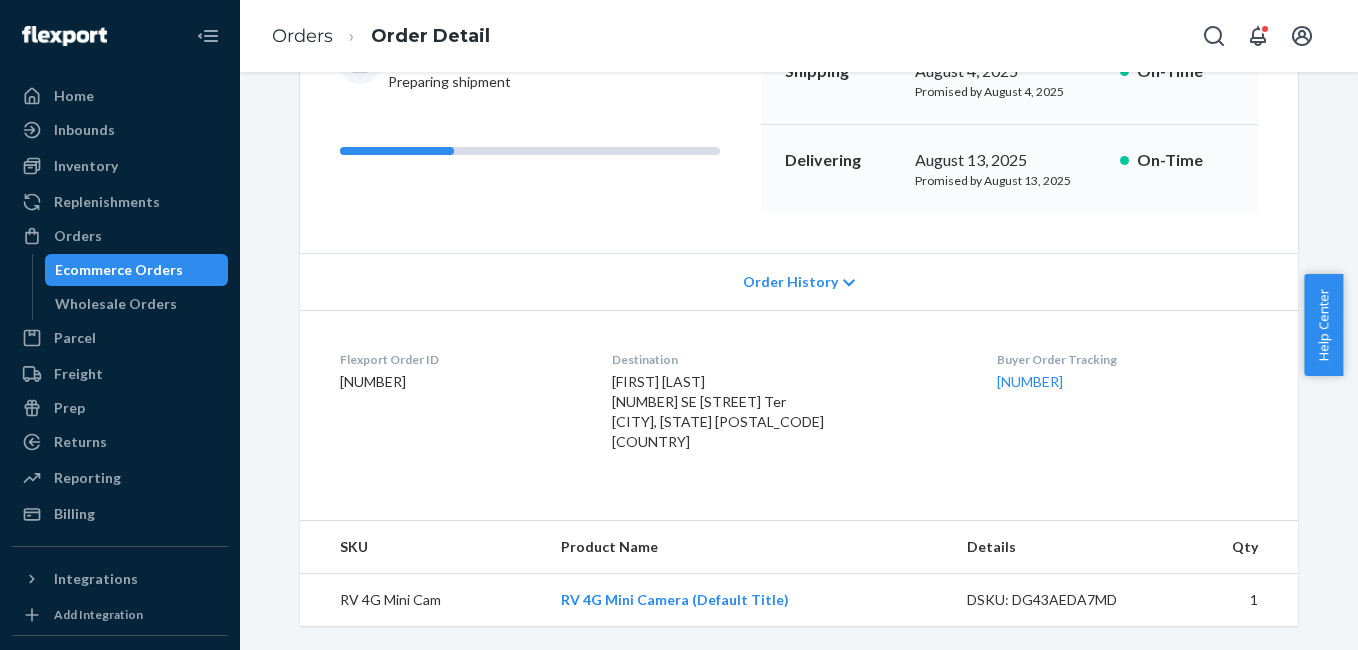 click on "Flexport Order ID [NUMBER] Destination [FIRST] [LAST]
[NUMBER] [STREET]
[CITY], [STATE] [POSTAL_CODE]
US Buyer Order Tracking [NUMBER]" at bounding box center (799, 405) 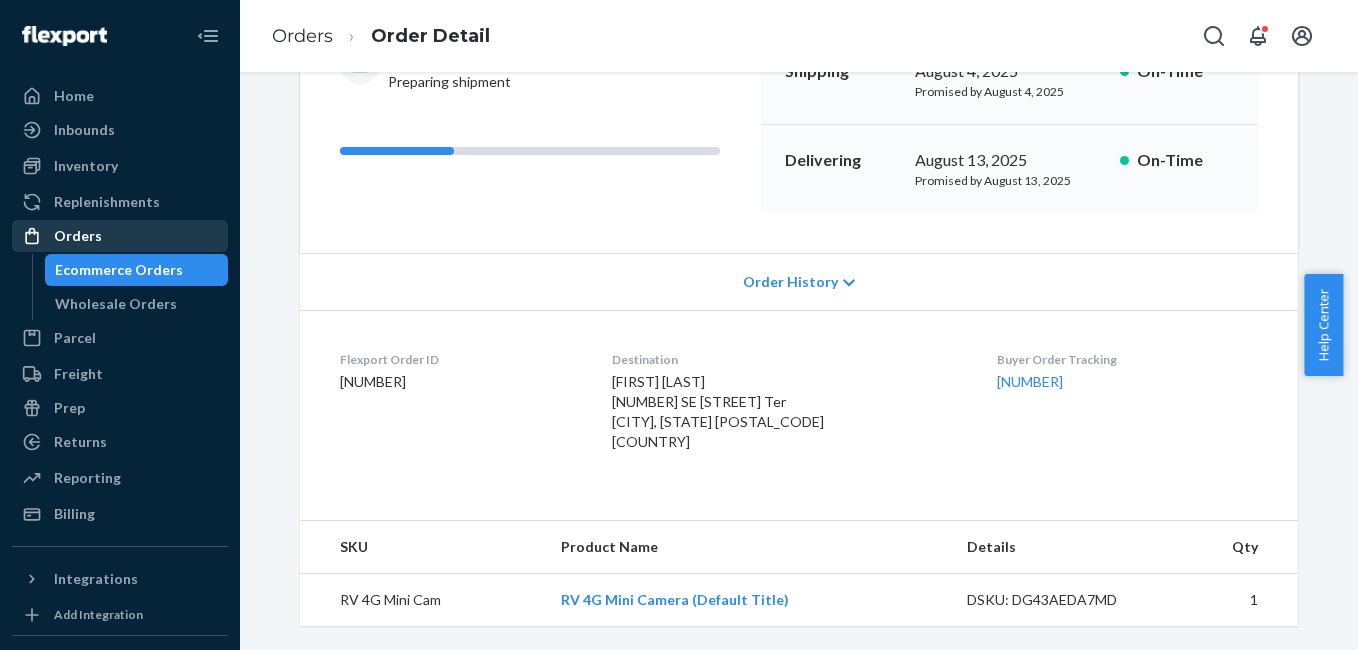 click on "Orders" at bounding box center [120, 236] 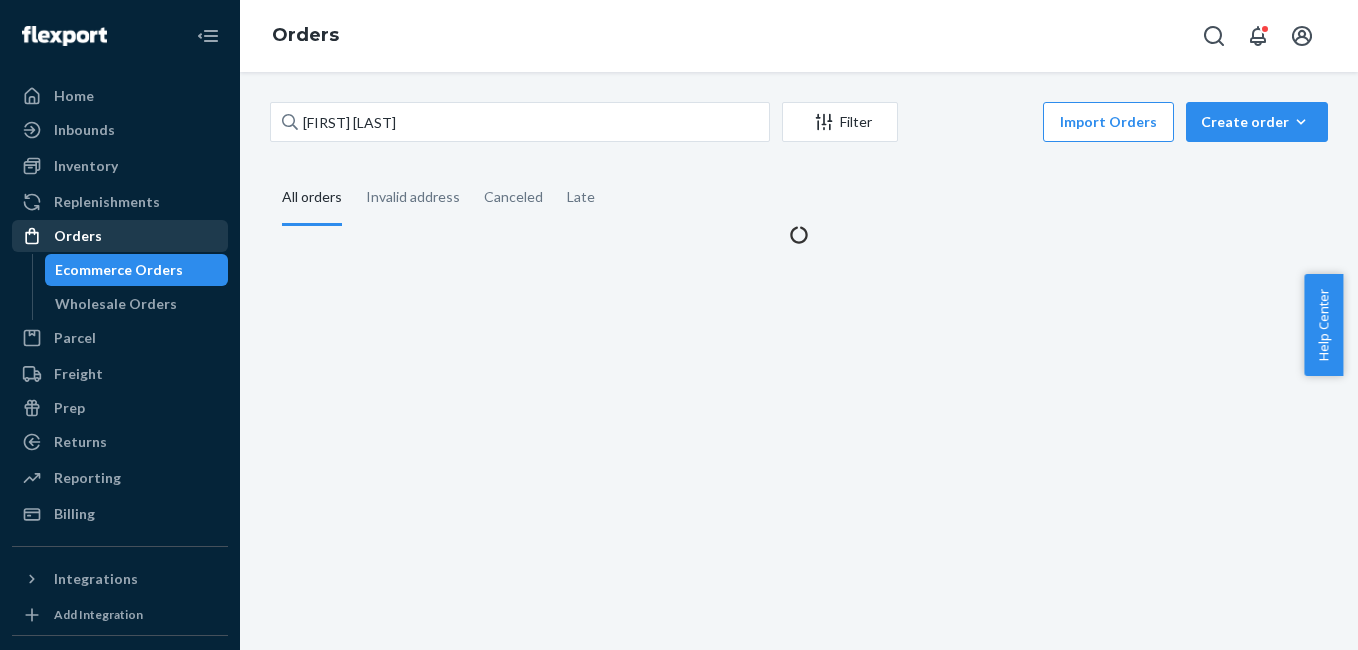 scroll, scrollTop: 0, scrollLeft: 0, axis: both 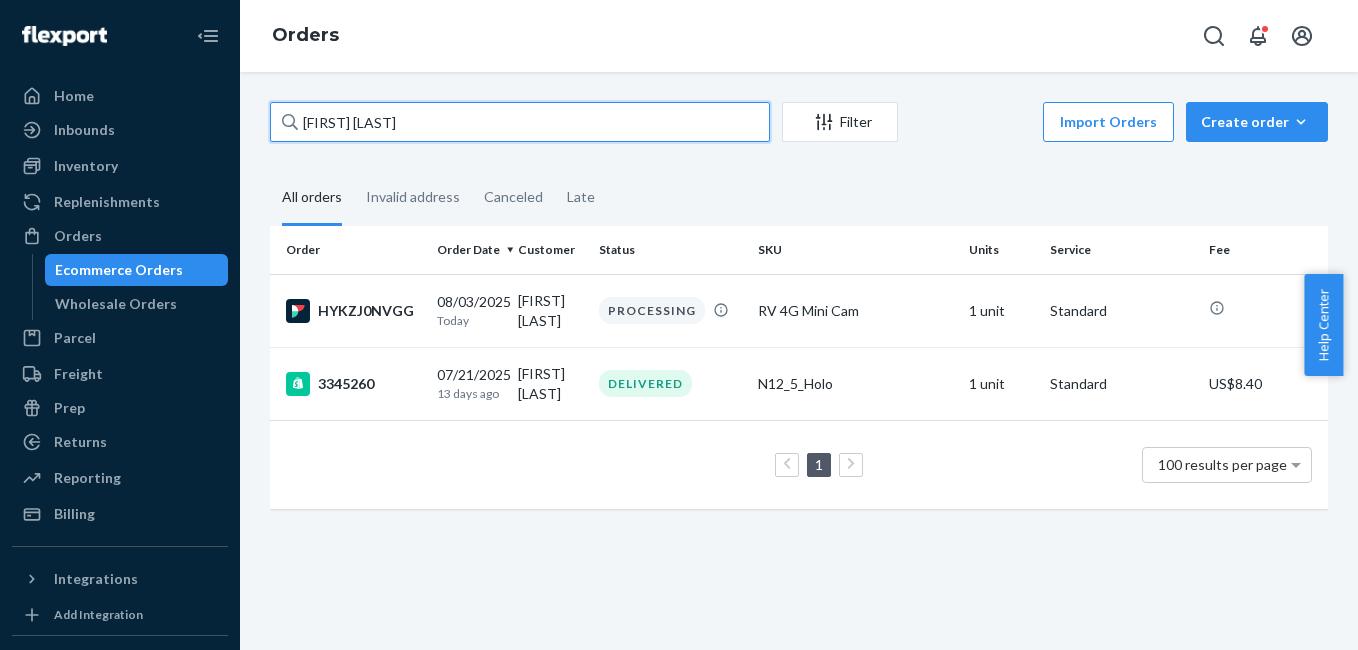 click on "[FIRST] [LAST]" at bounding box center (520, 122) 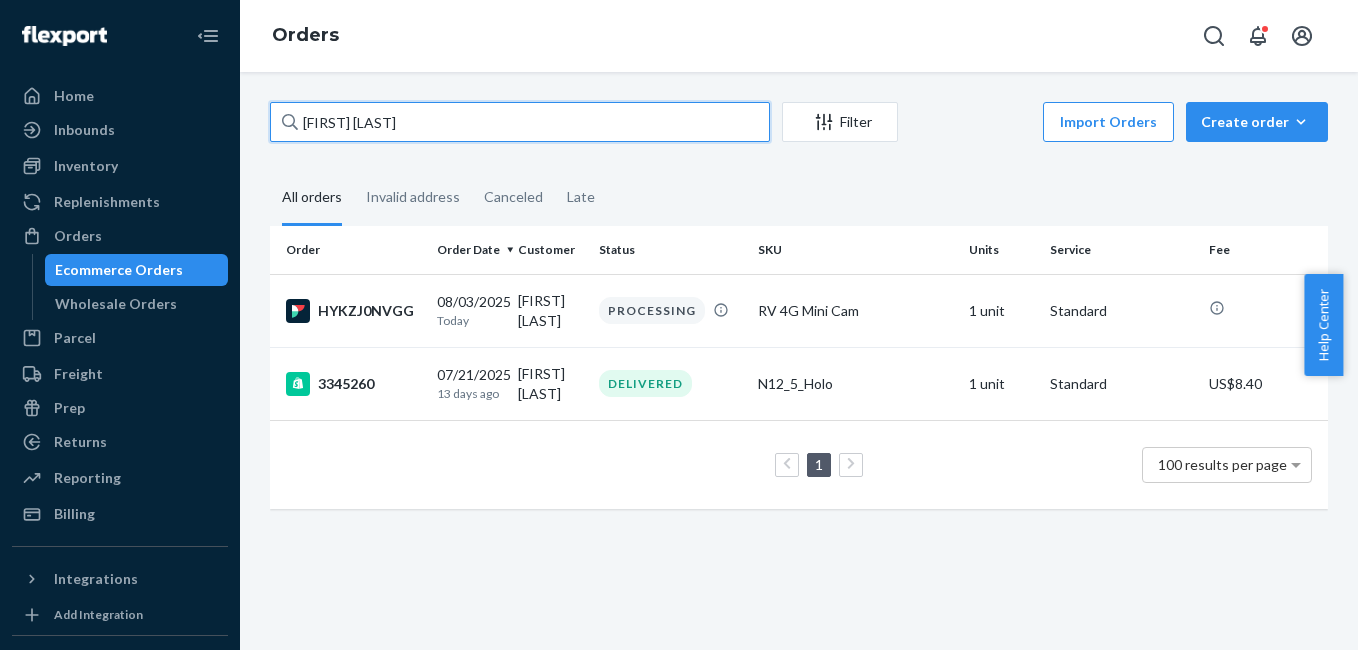 paste on "[FIRST] [LAST]" 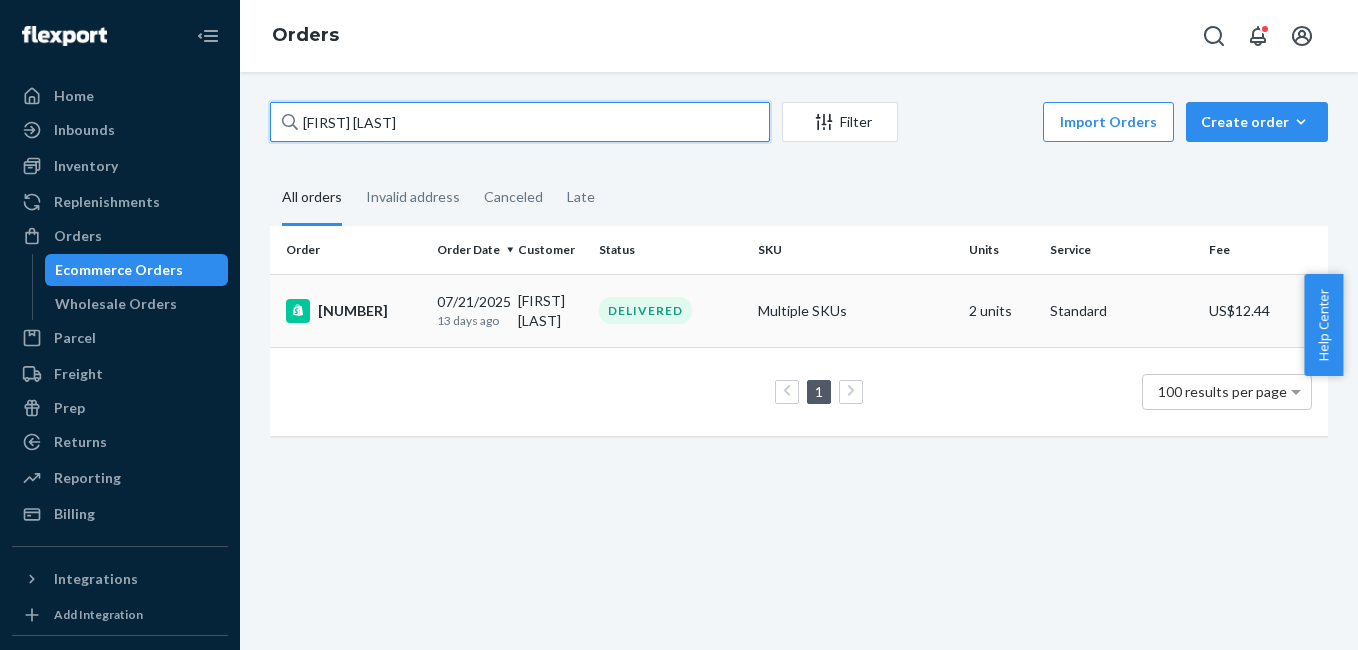 type on "[FIRST] [LAST]" 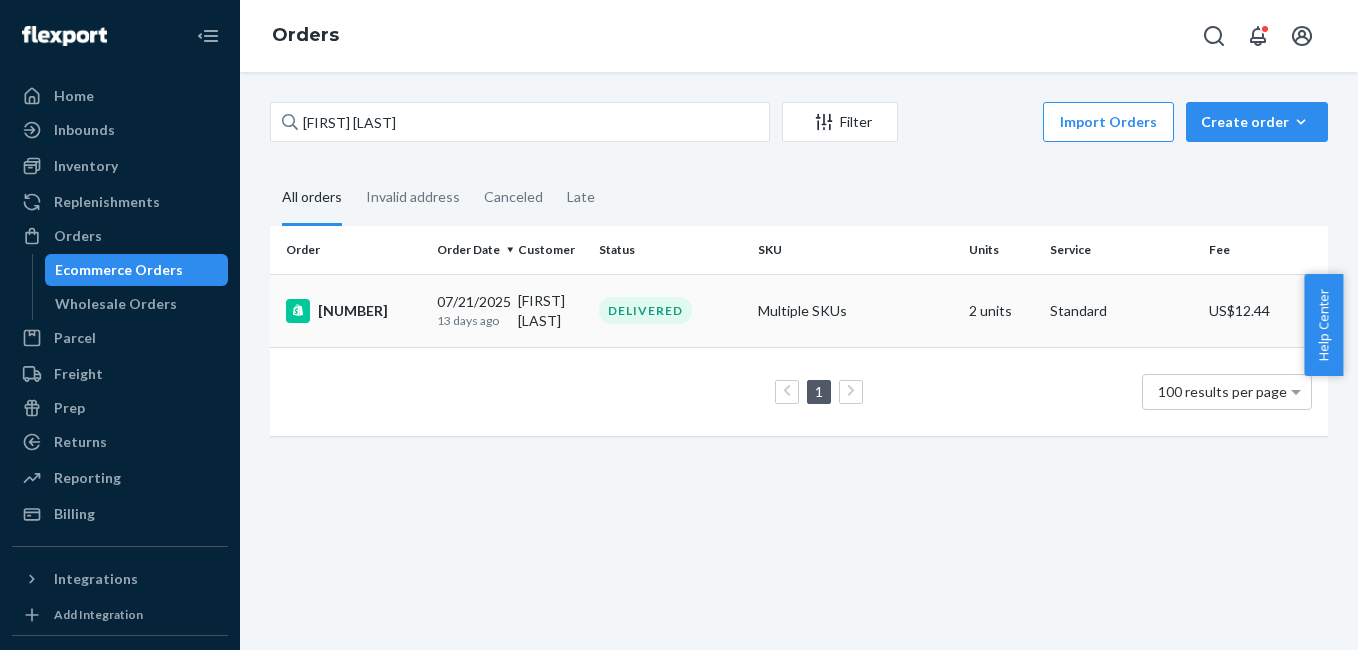 click on "[NUMBER]" at bounding box center [353, 311] 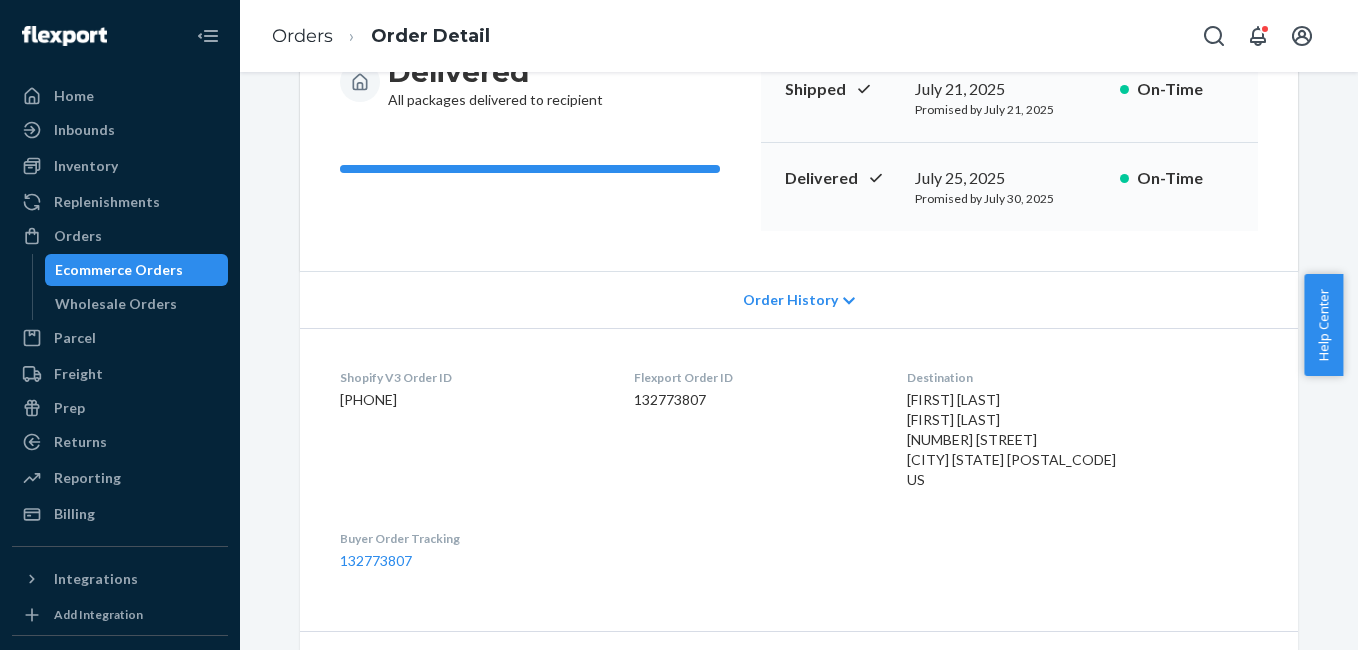scroll, scrollTop: 0, scrollLeft: 0, axis: both 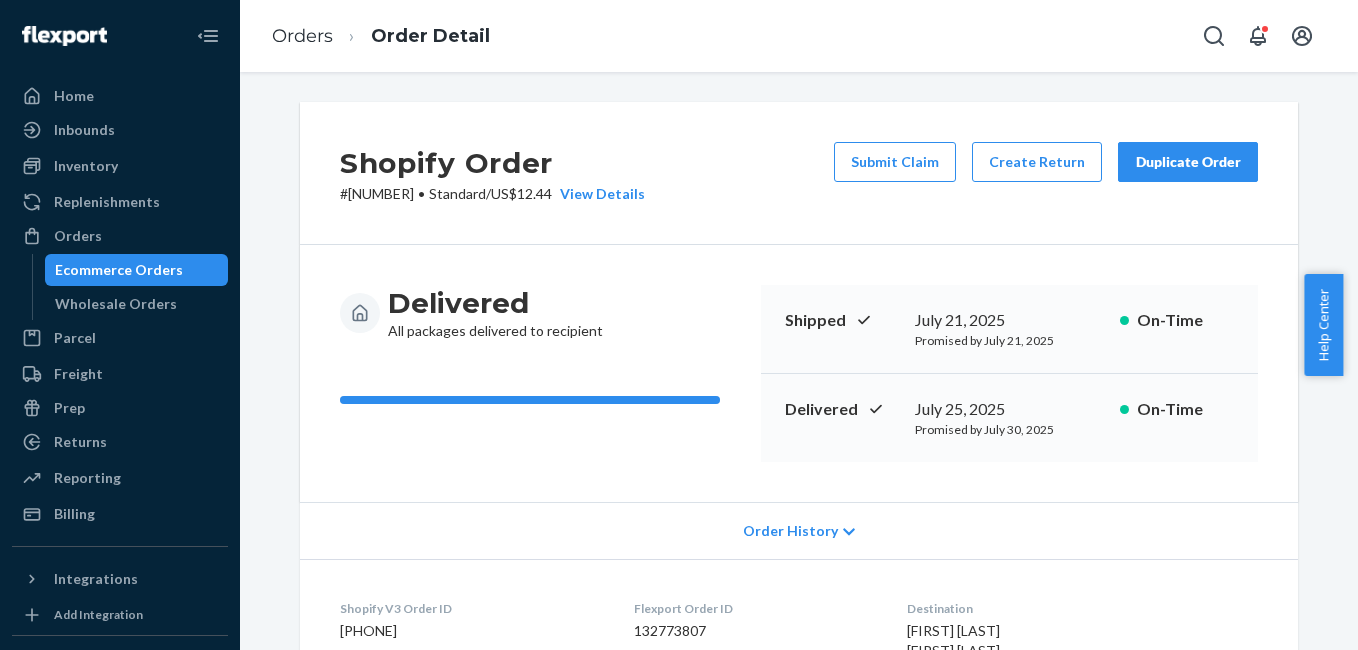 click on "Duplicate Order" at bounding box center [1188, 162] 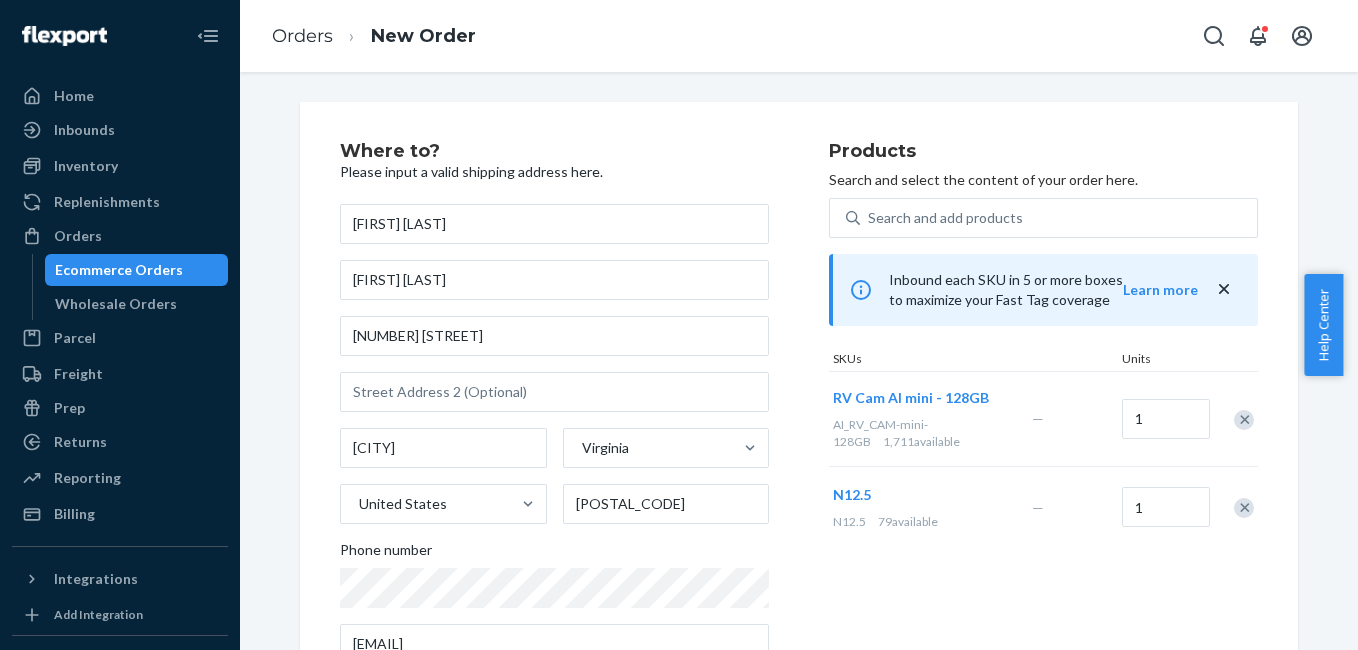 click at bounding box center (1244, 420) 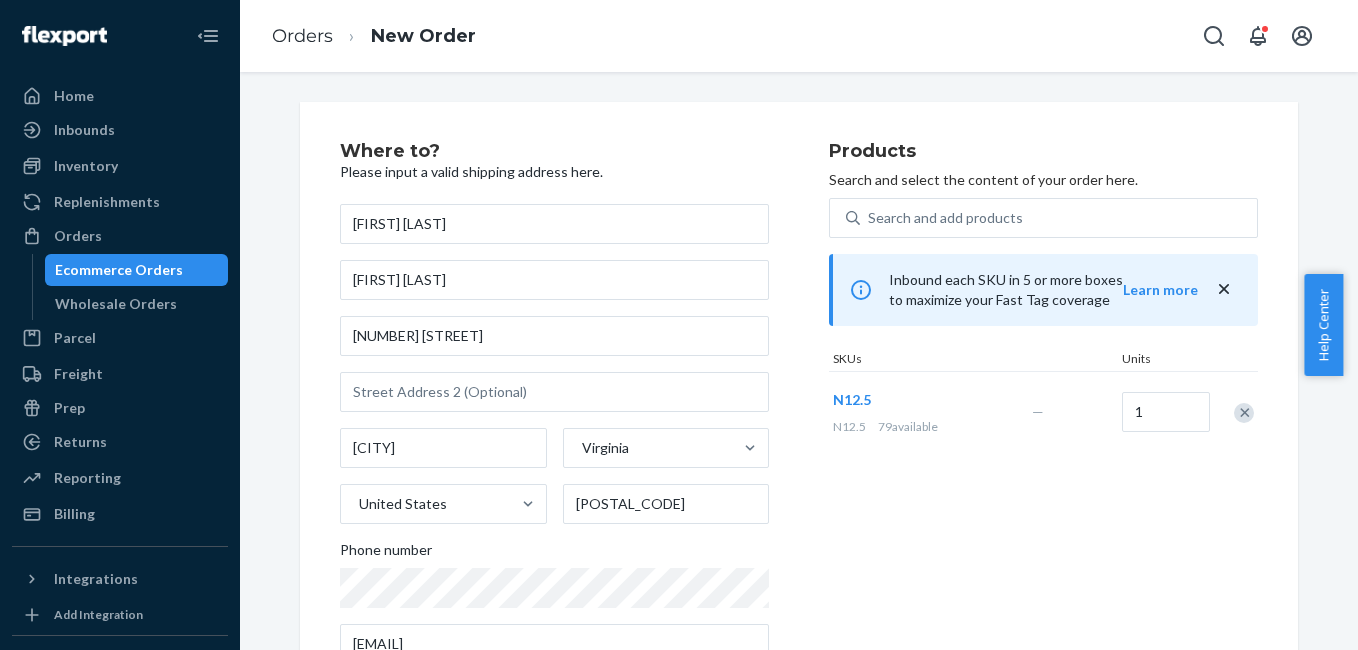 click at bounding box center [1244, 413] 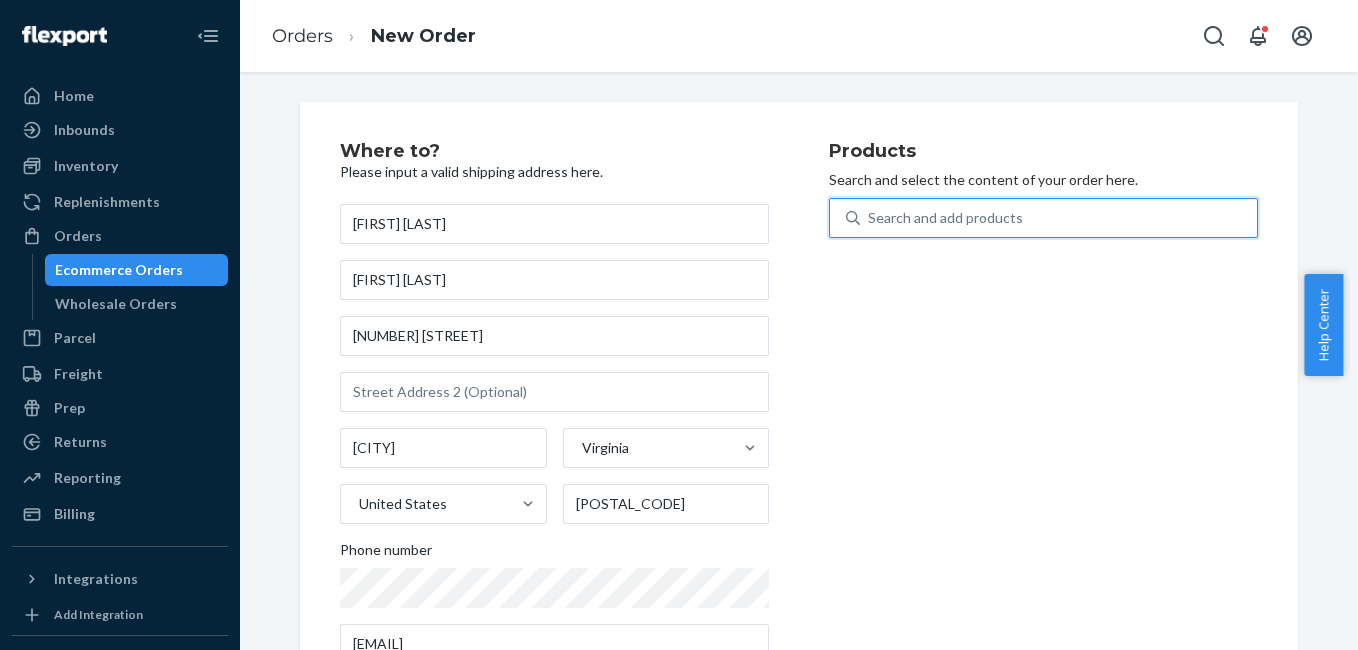 click on "Search and add products" at bounding box center (1058, 218) 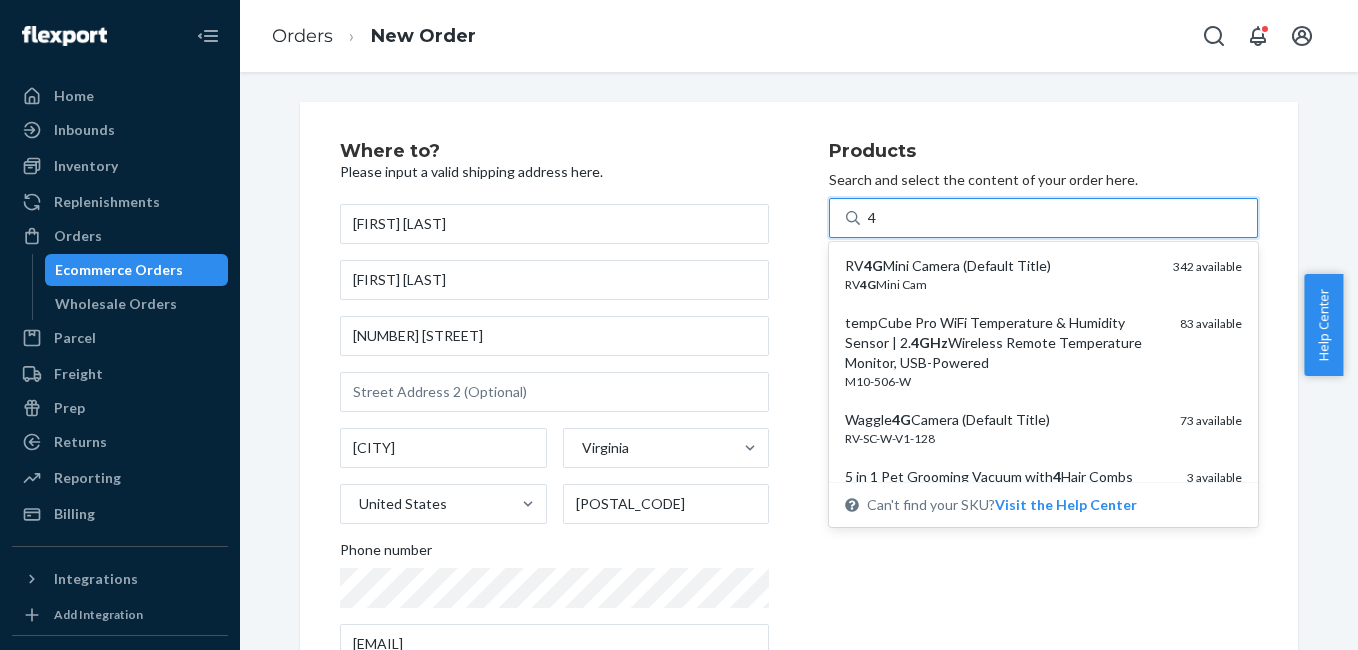 type on "4g" 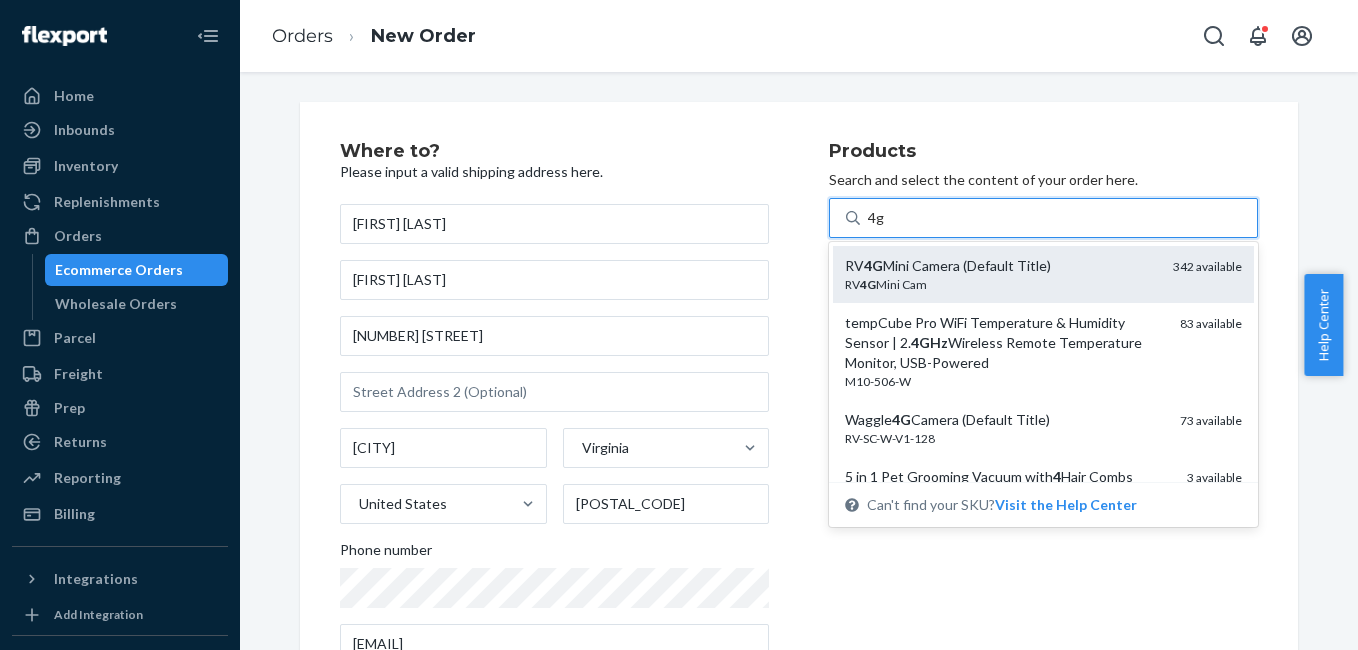 click on "RV  4G  Mini Camera (Default Title)" at bounding box center [1001, 266] 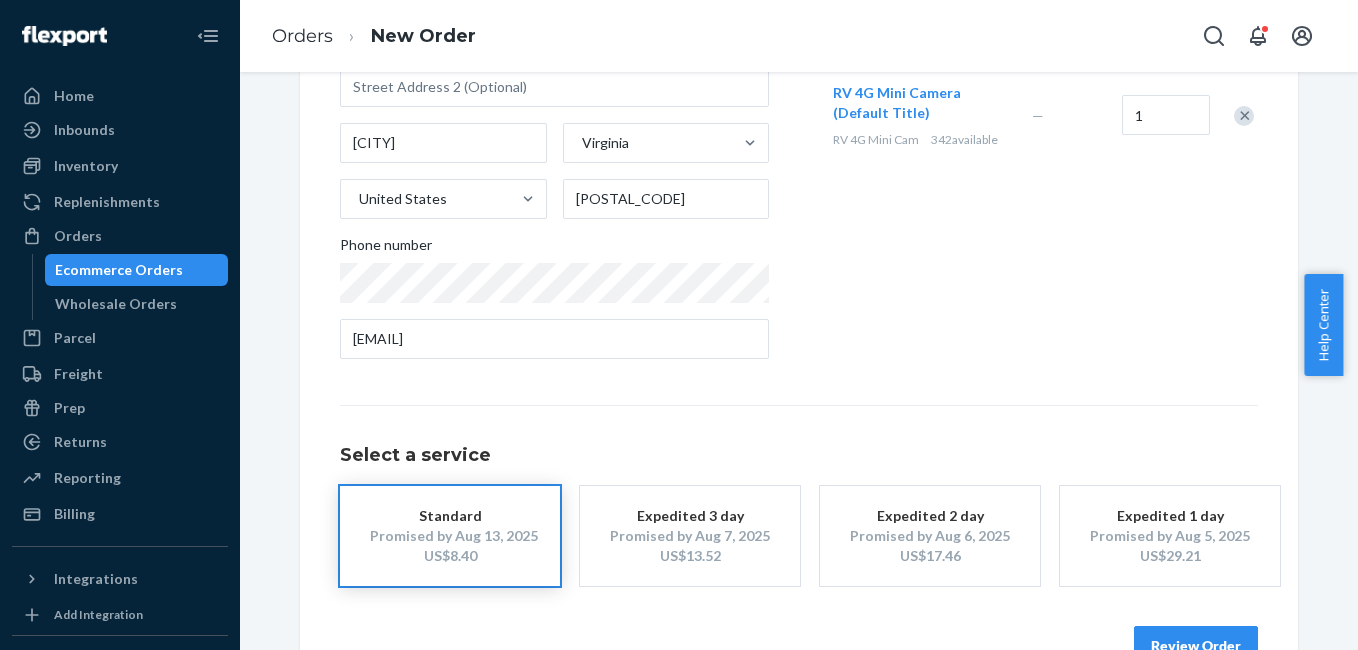 scroll, scrollTop: 361, scrollLeft: 0, axis: vertical 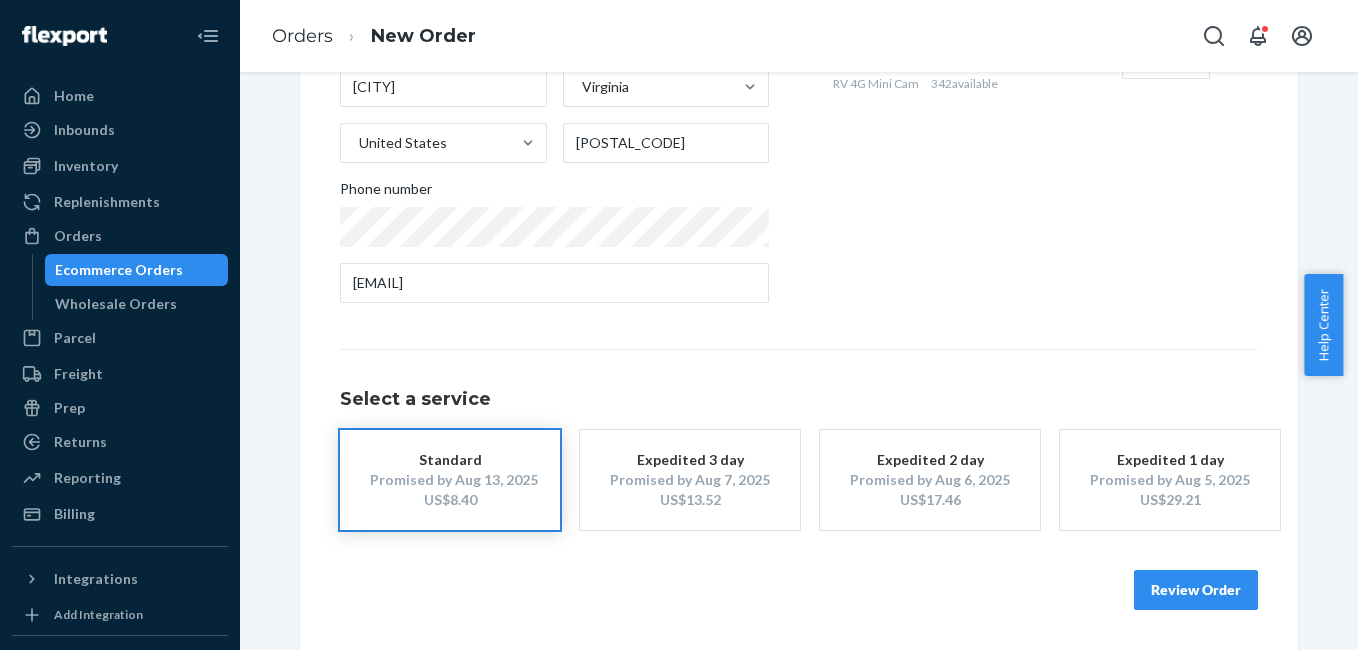 click on "Review Order" at bounding box center [1196, 590] 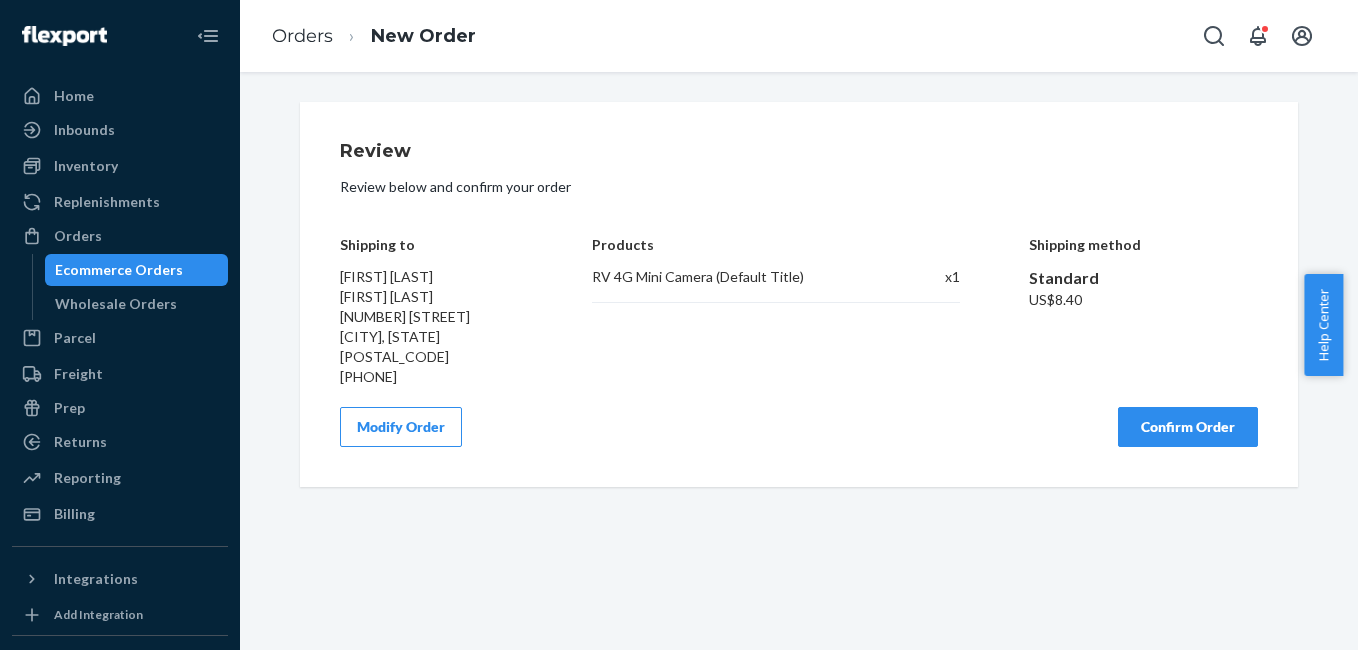 click on "Review Review below and confirm your order Shipping to [FIRST] [LAST]
[FIRST] [LAST]
[NUMBER] [STREET]
[CITY] [STATE] [POSTAL_CODE] [PHONE] Products RV 4G Mini Camera (Default Title) x 1 Shipping method Standard US$8.40 Modify Order Confirm Order" at bounding box center [799, 294] 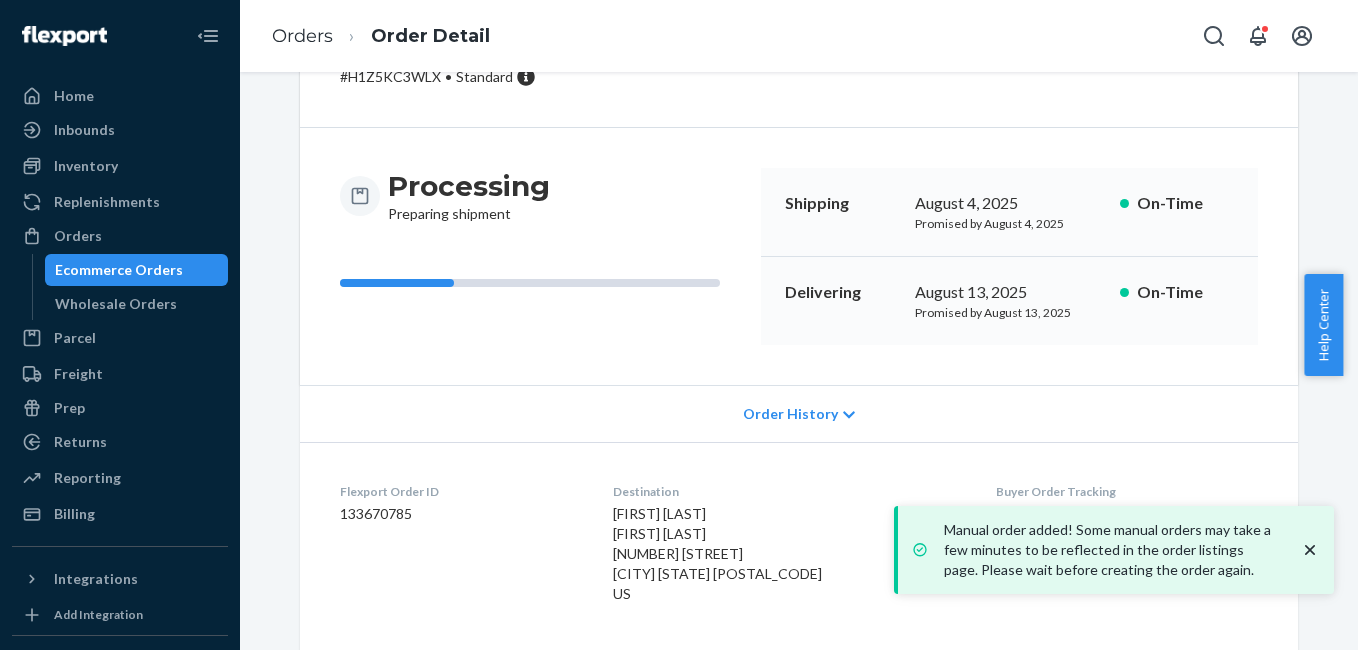 scroll, scrollTop: 269, scrollLeft: 0, axis: vertical 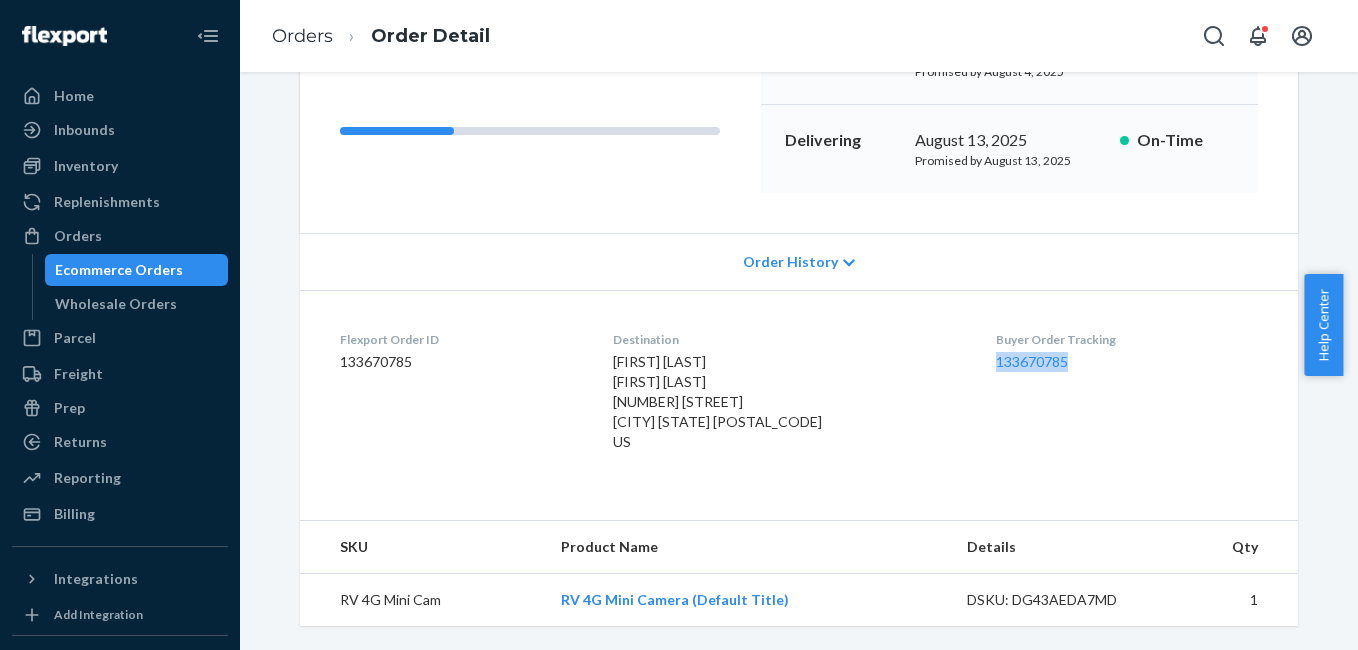drag, startPoint x: 986, startPoint y: 379, endPoint x: 1092, endPoint y: 353, distance: 109.14211 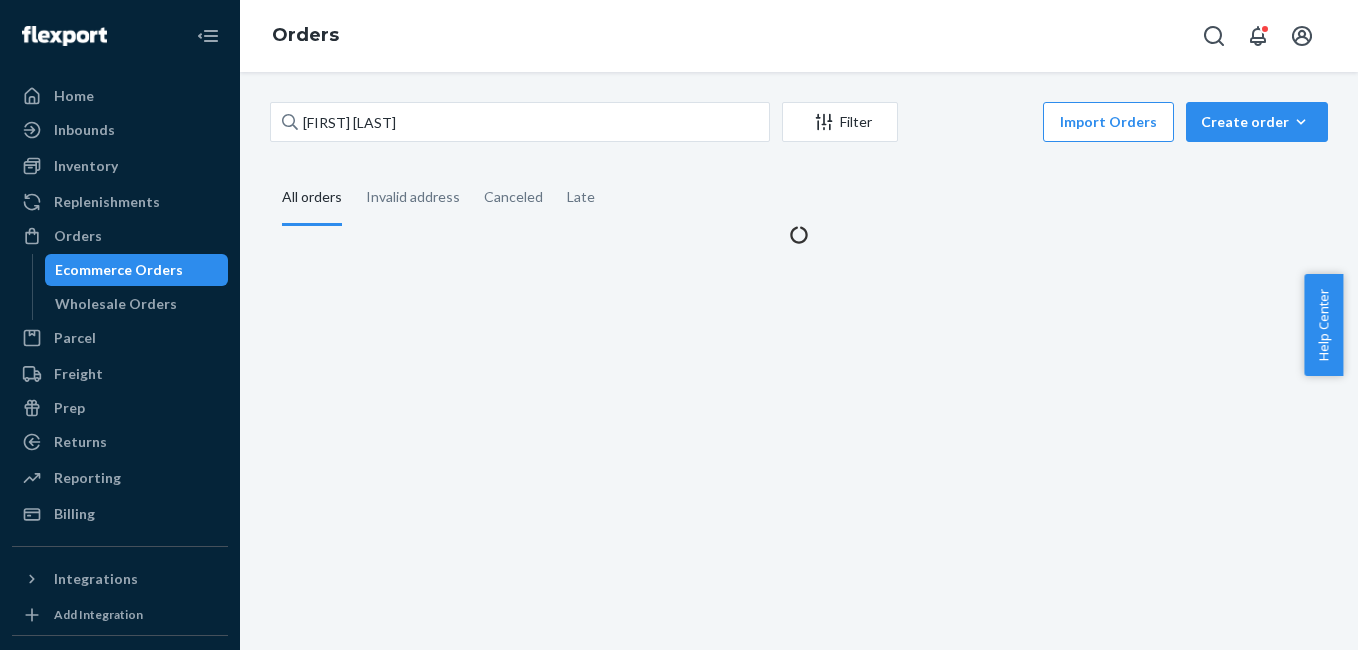 scroll, scrollTop: 0, scrollLeft: 0, axis: both 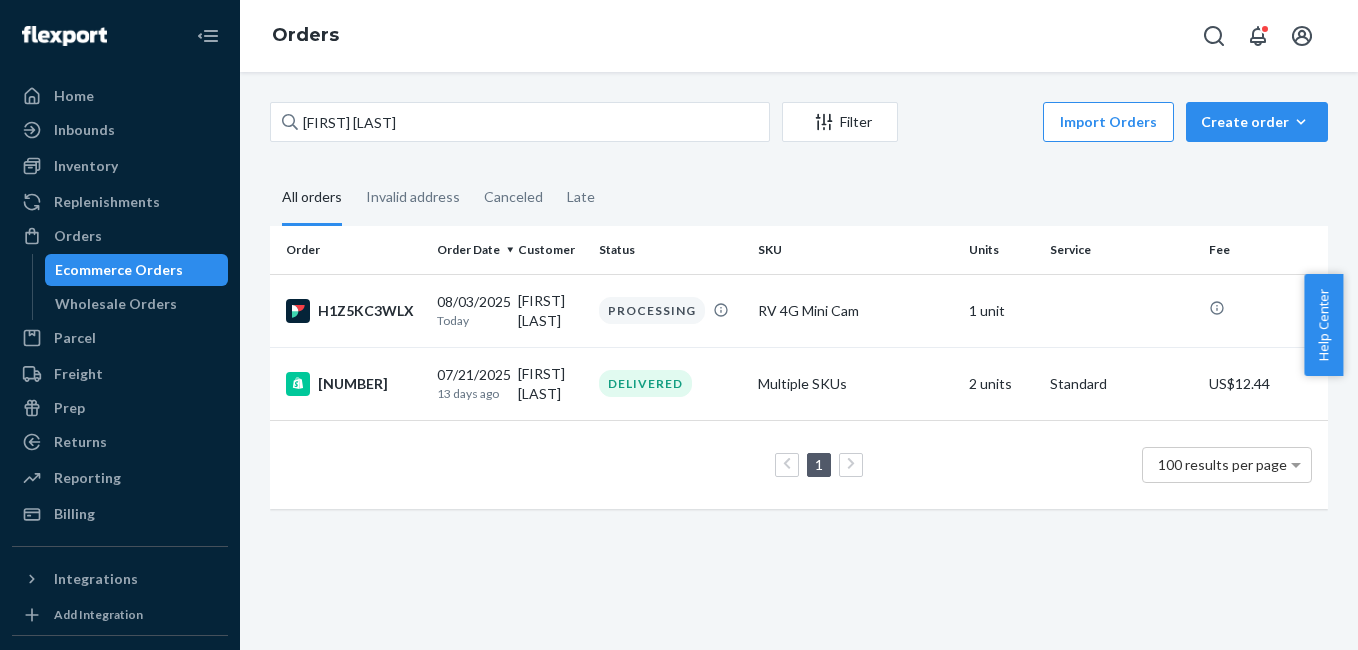 click on "Filter Import Orders Create orderEcommerce order Removal order All orders Invalid address Canceled Late Order Order Date Customer Status SKU Units Service Fee H1Z5KC3WLX [DATE] Today [FIRST] [LAST] PROCESSING RV 4G Mini Cam 1 unit [PRODUCT_CODE] [DATE] [TIME] ago [FIRST] [LAST] DELIVERED Multiple SKUs 2 units Standard US$12.44 1 100 results per page" at bounding box center [799, 361] 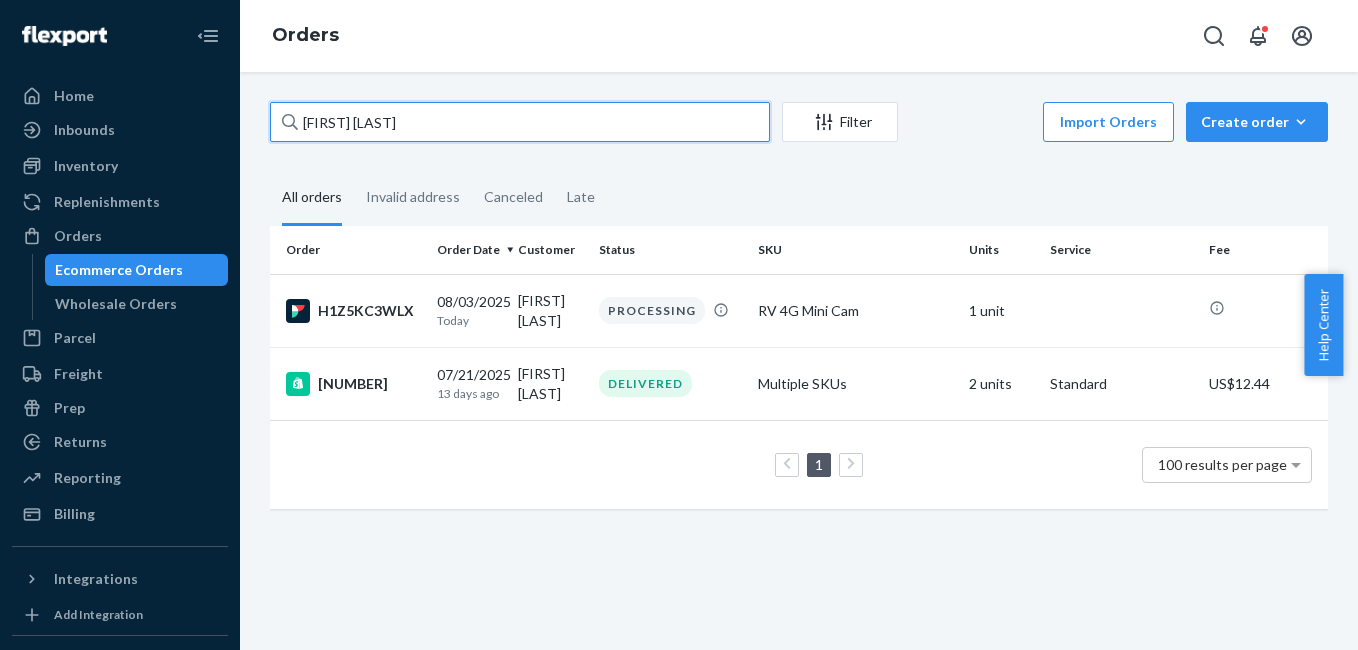 click on "[FIRST] [LAST]" at bounding box center [520, 122] 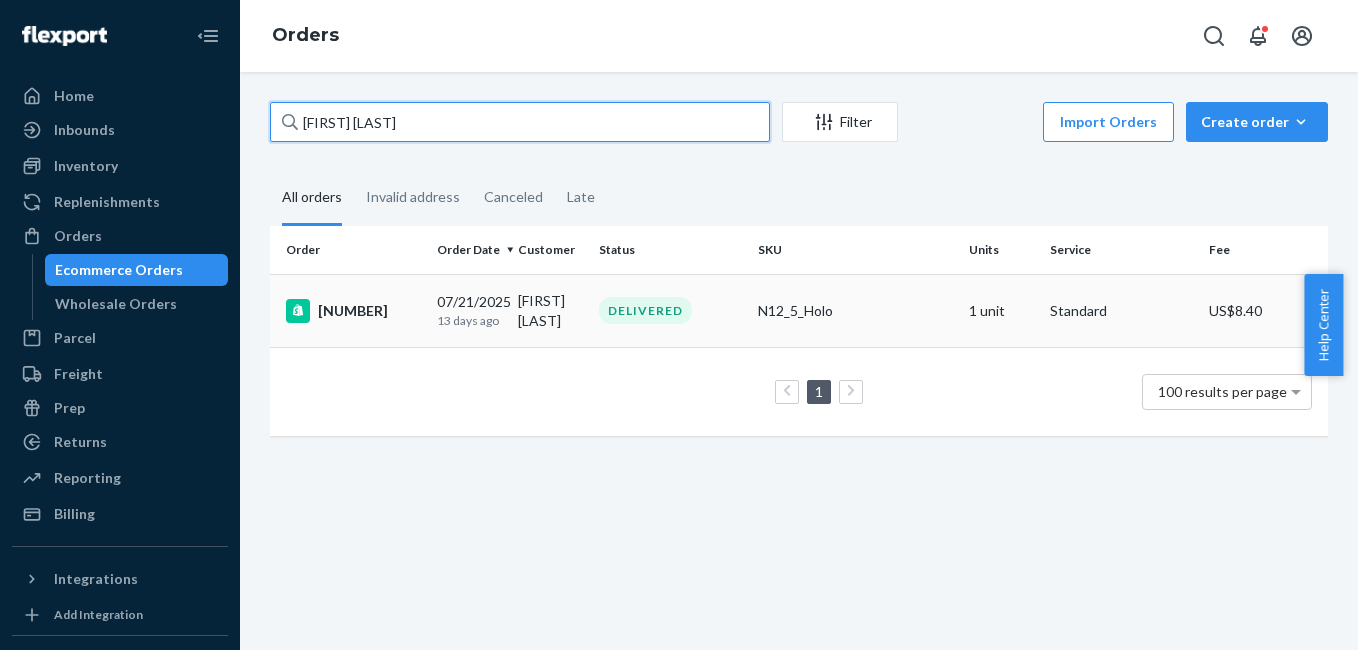 type on "[FIRST] [LAST]" 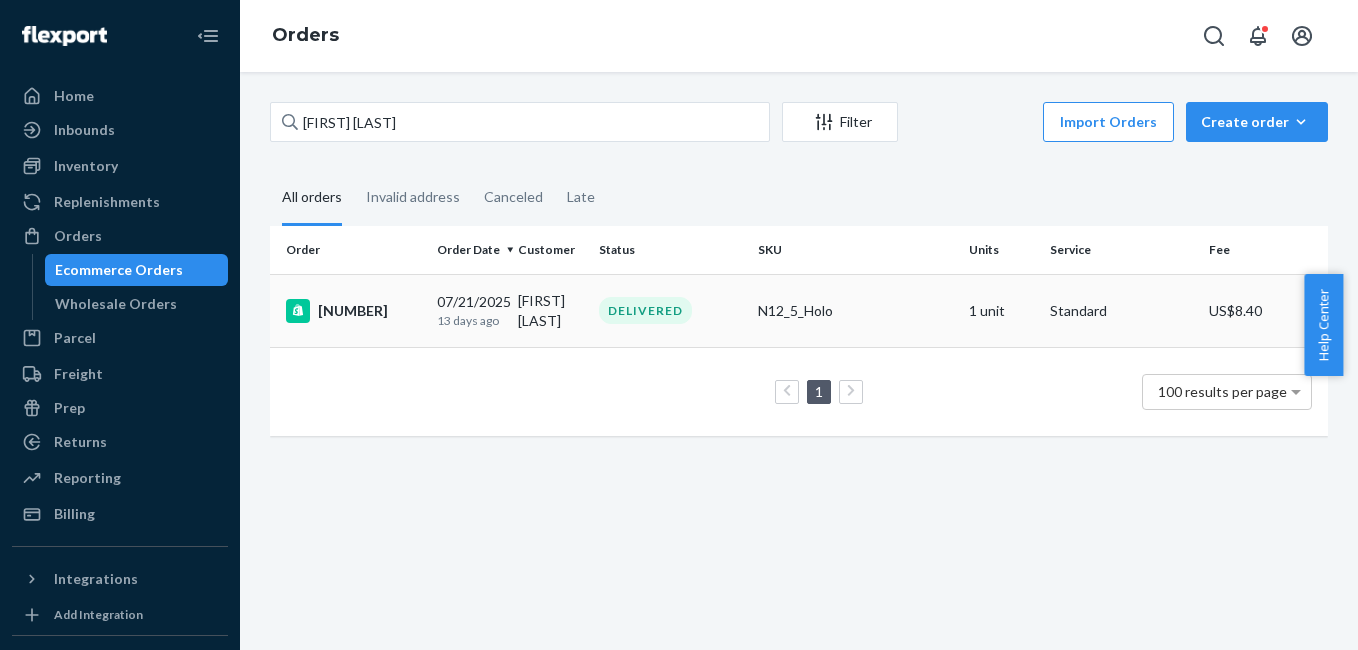click on "[NUMBER]" at bounding box center [353, 311] 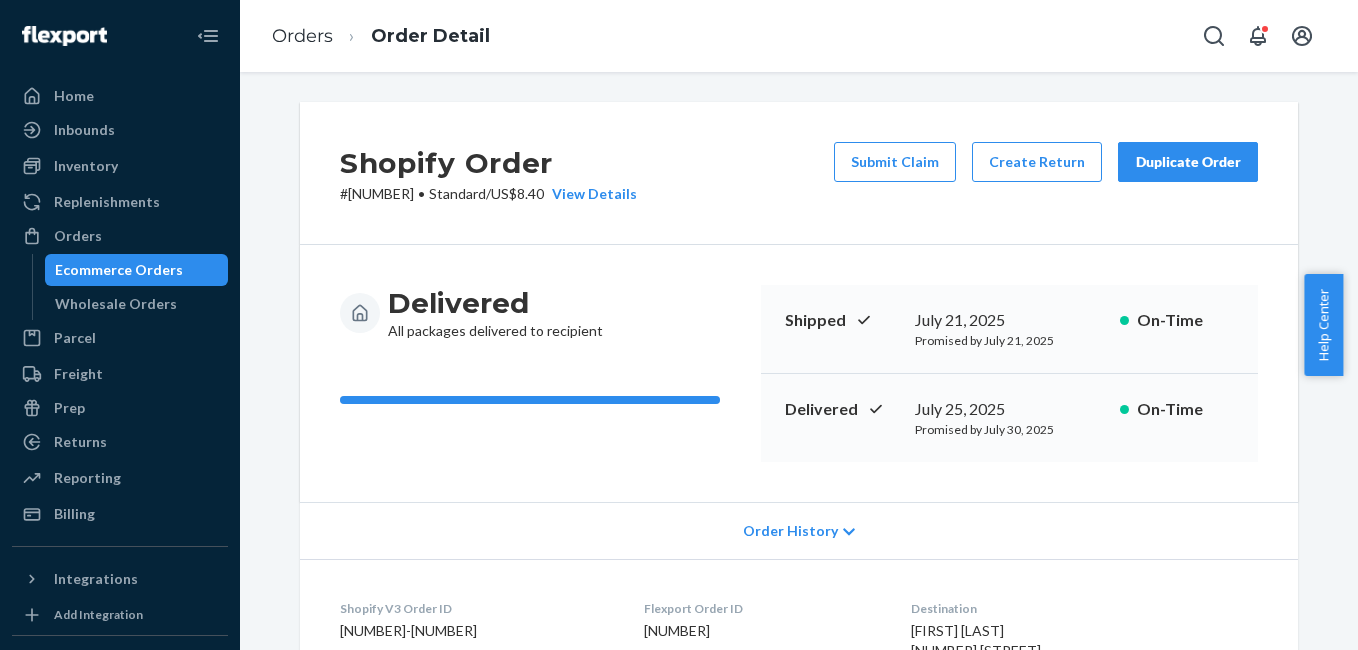 click on "Duplicate Order" at bounding box center [1188, 162] 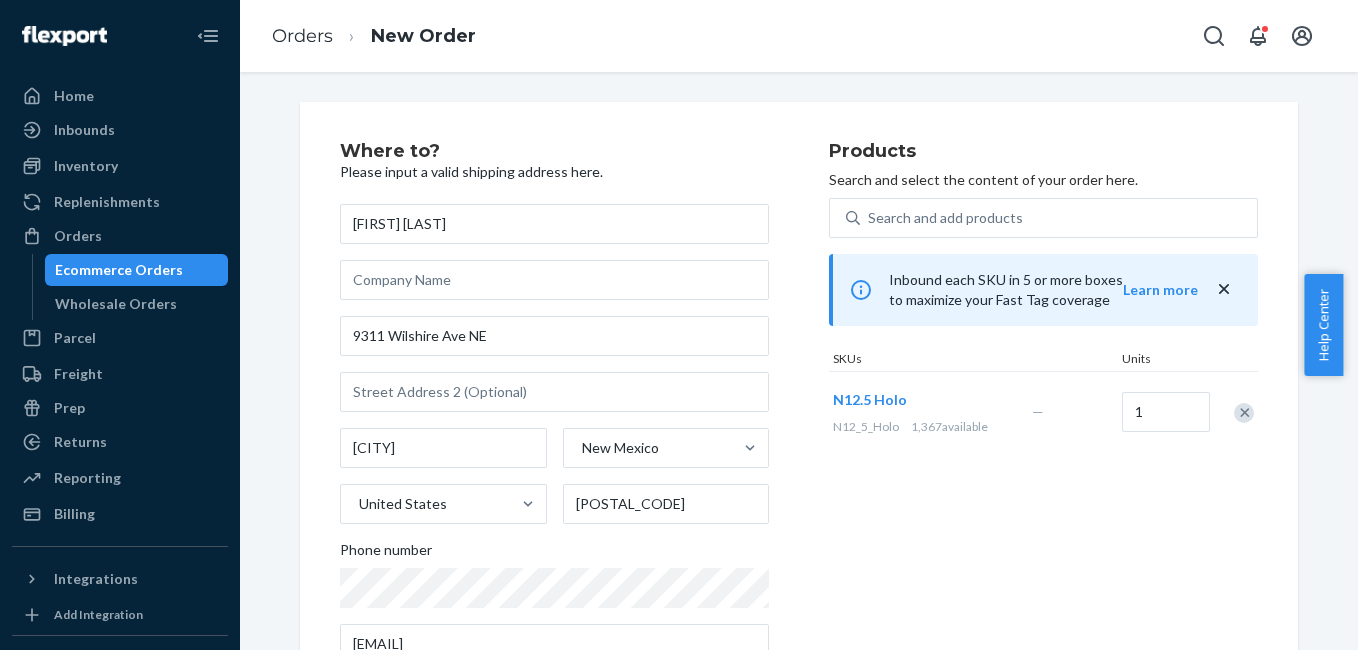 click at bounding box center [1244, 413] 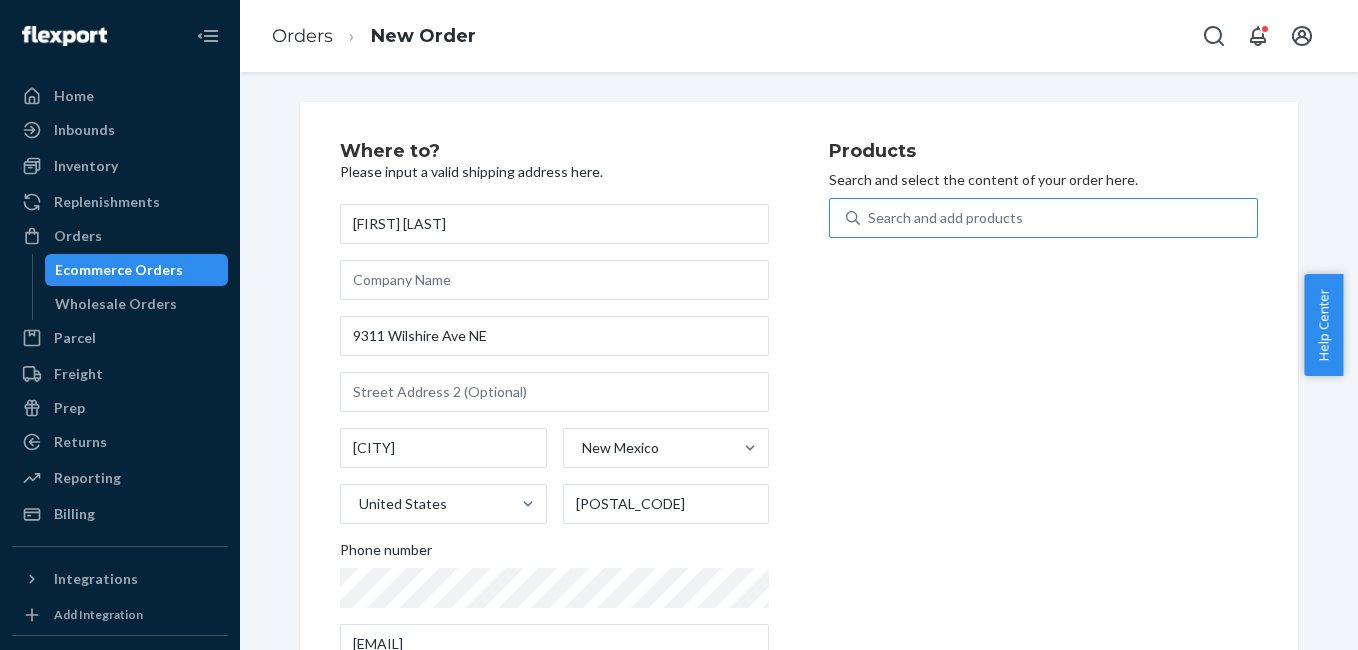 click on "Search and add products" at bounding box center [1058, 218] 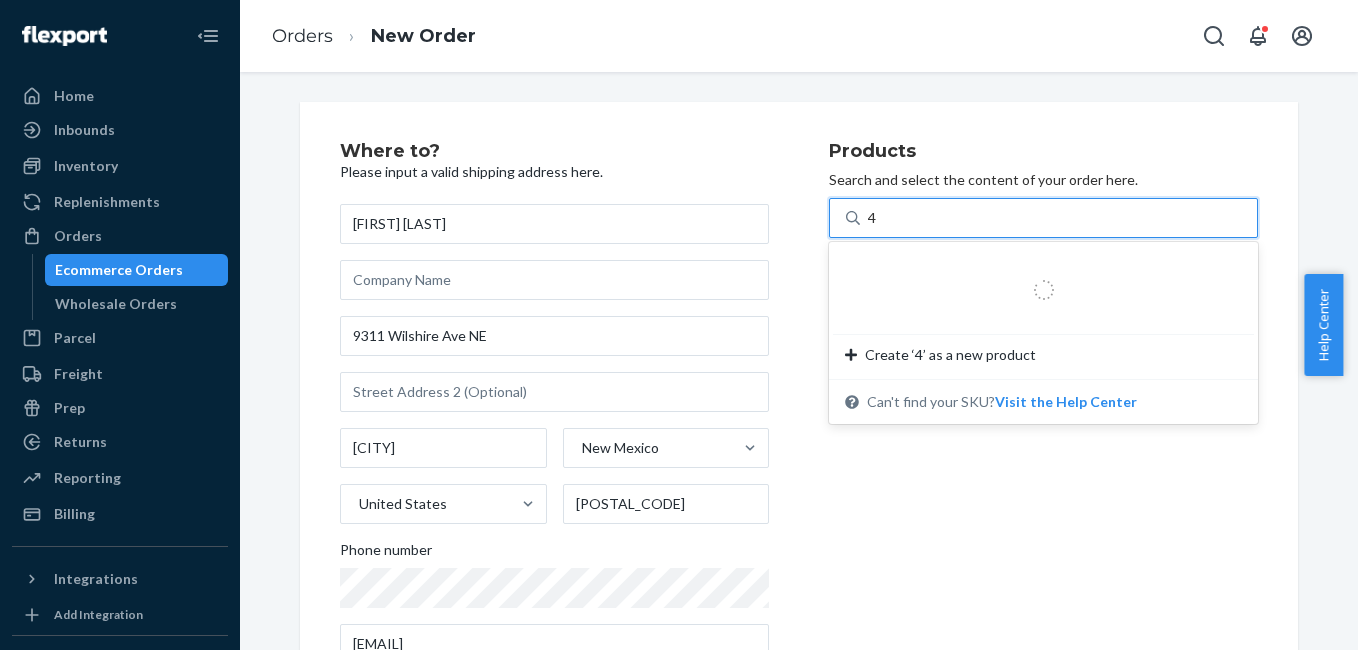 type on "4g" 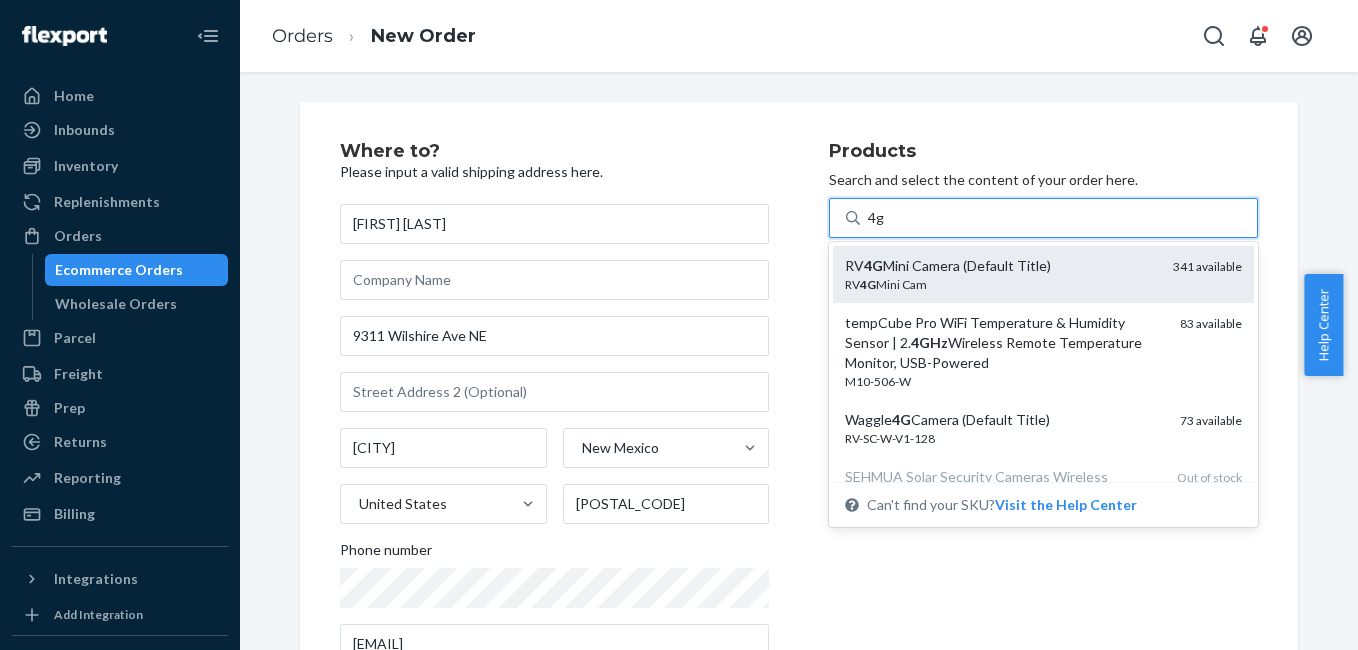 click on "RV  4G  Mini Camera (Default Title)" at bounding box center [1001, 266] 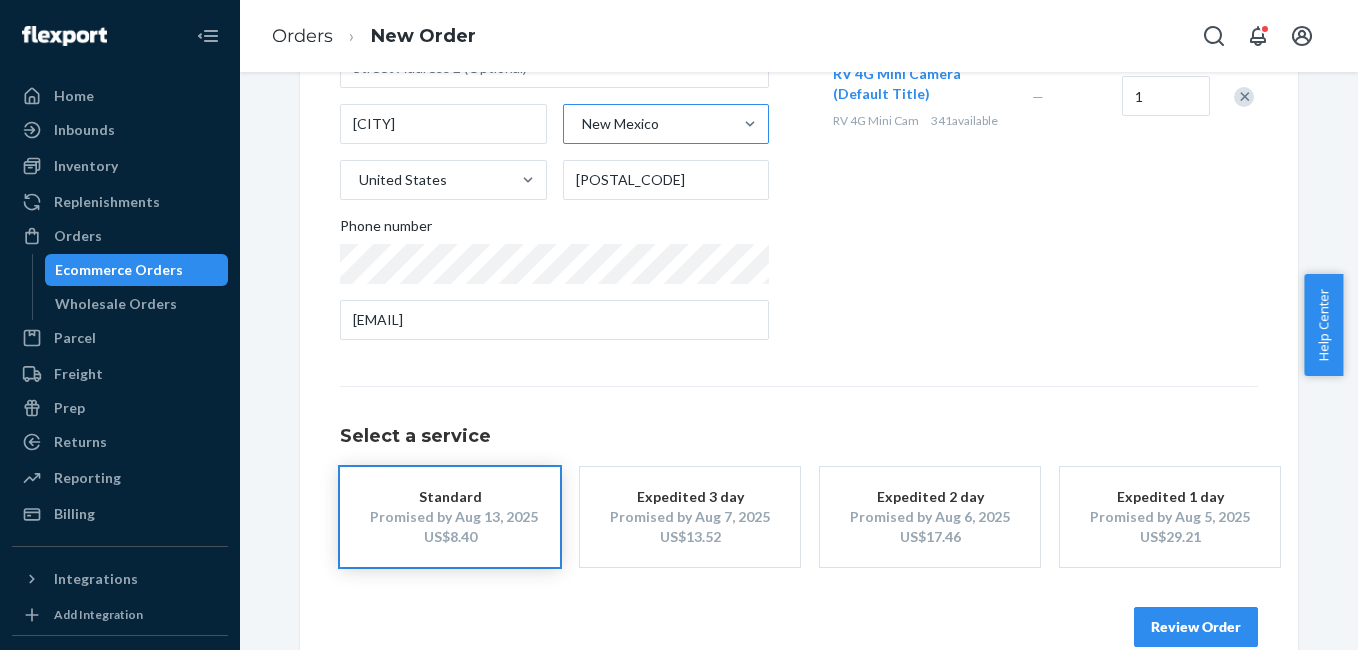 scroll, scrollTop: 361, scrollLeft: 0, axis: vertical 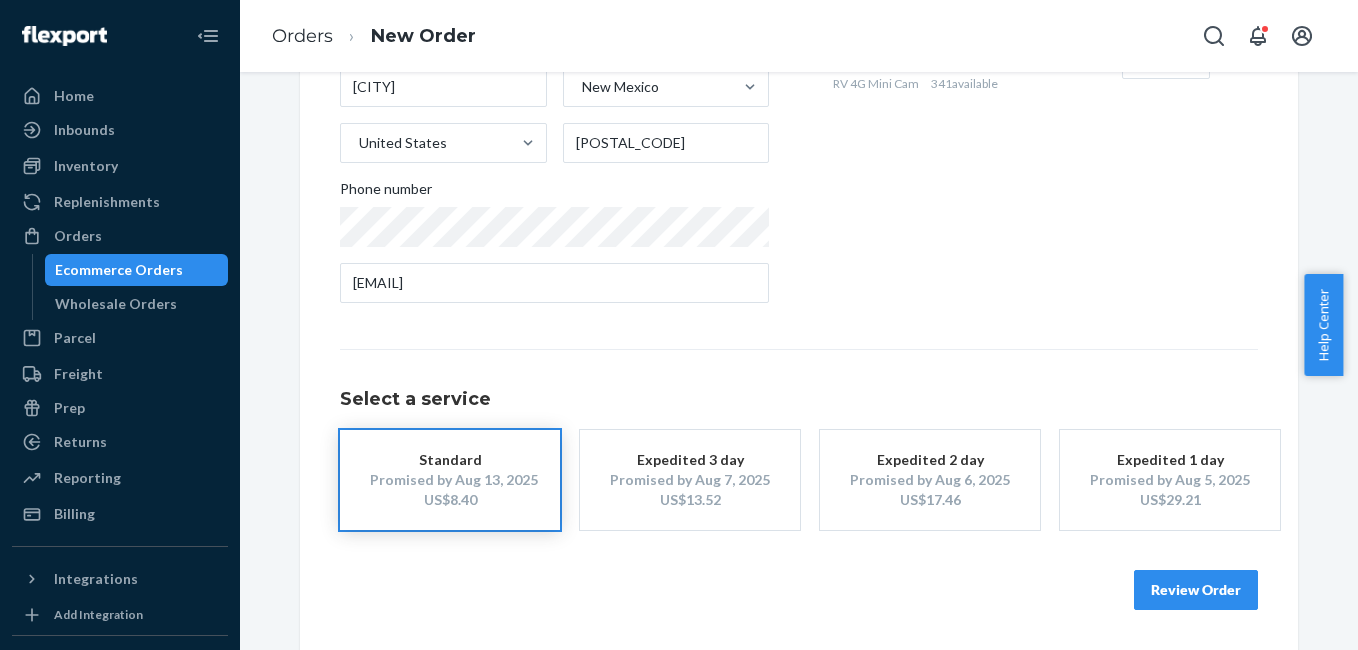 click on "Review Order" at bounding box center (1196, 590) 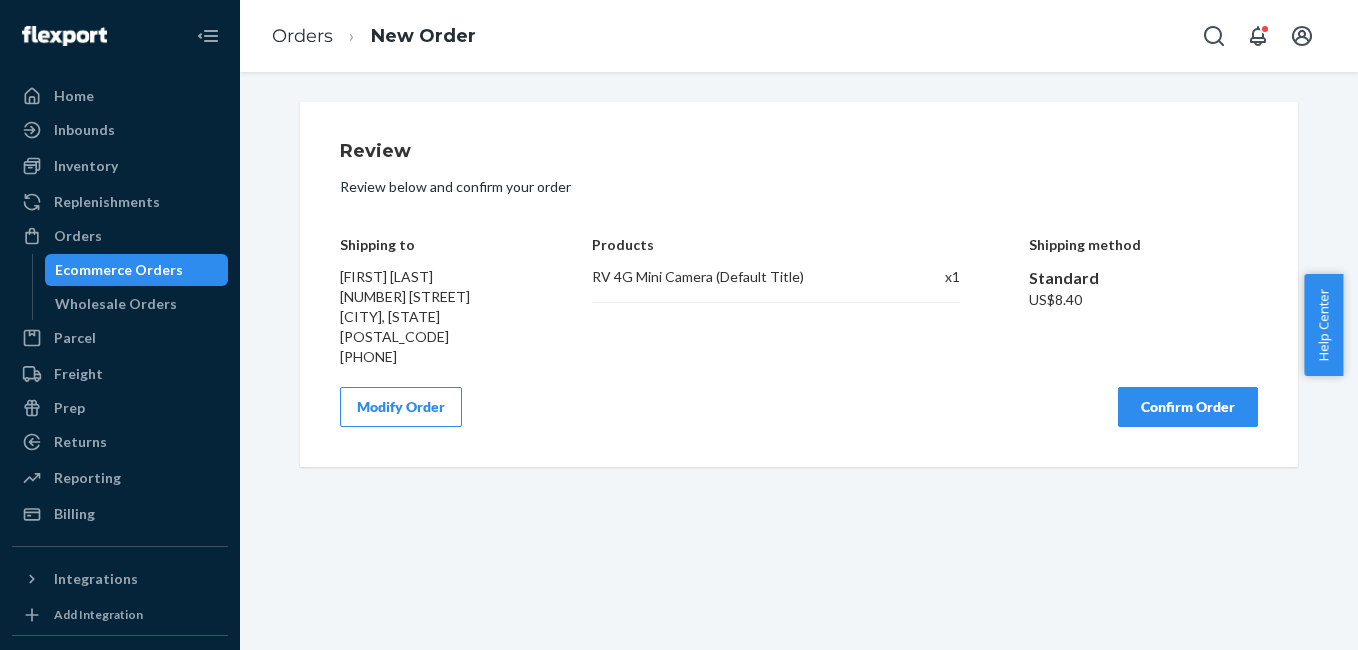 click on "Confirm Order" at bounding box center (1188, 407) 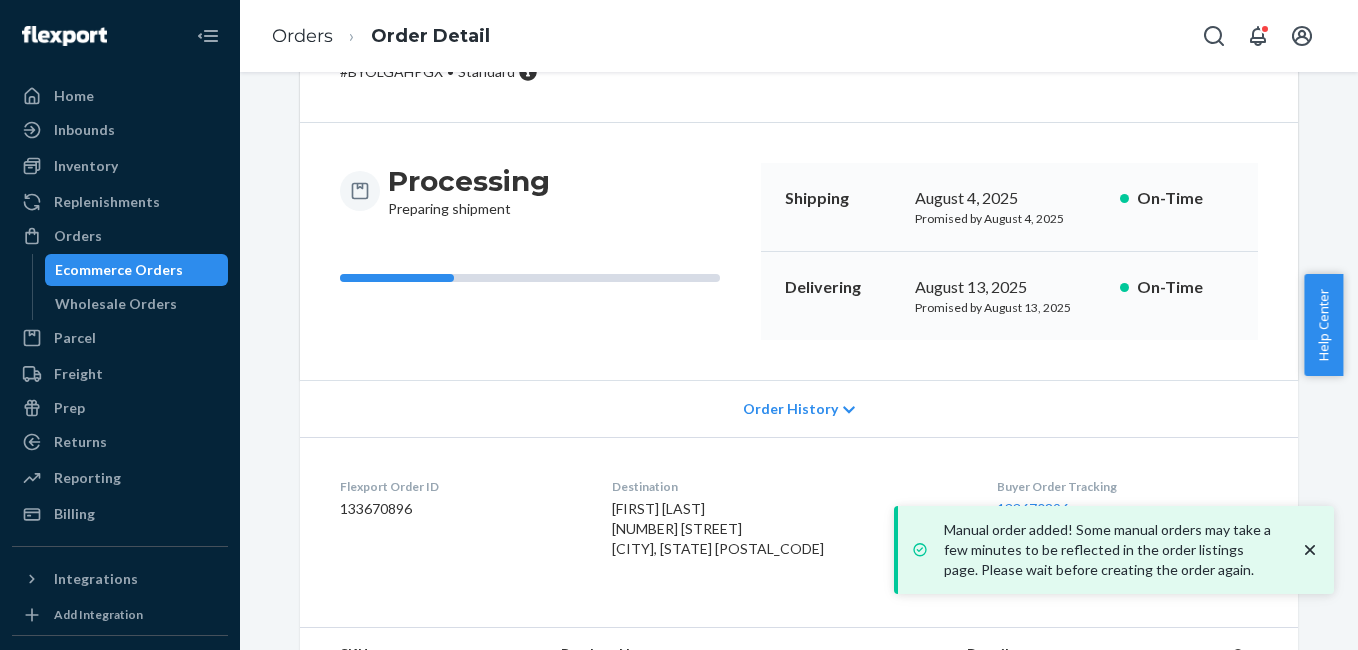 scroll, scrollTop: 249, scrollLeft: 0, axis: vertical 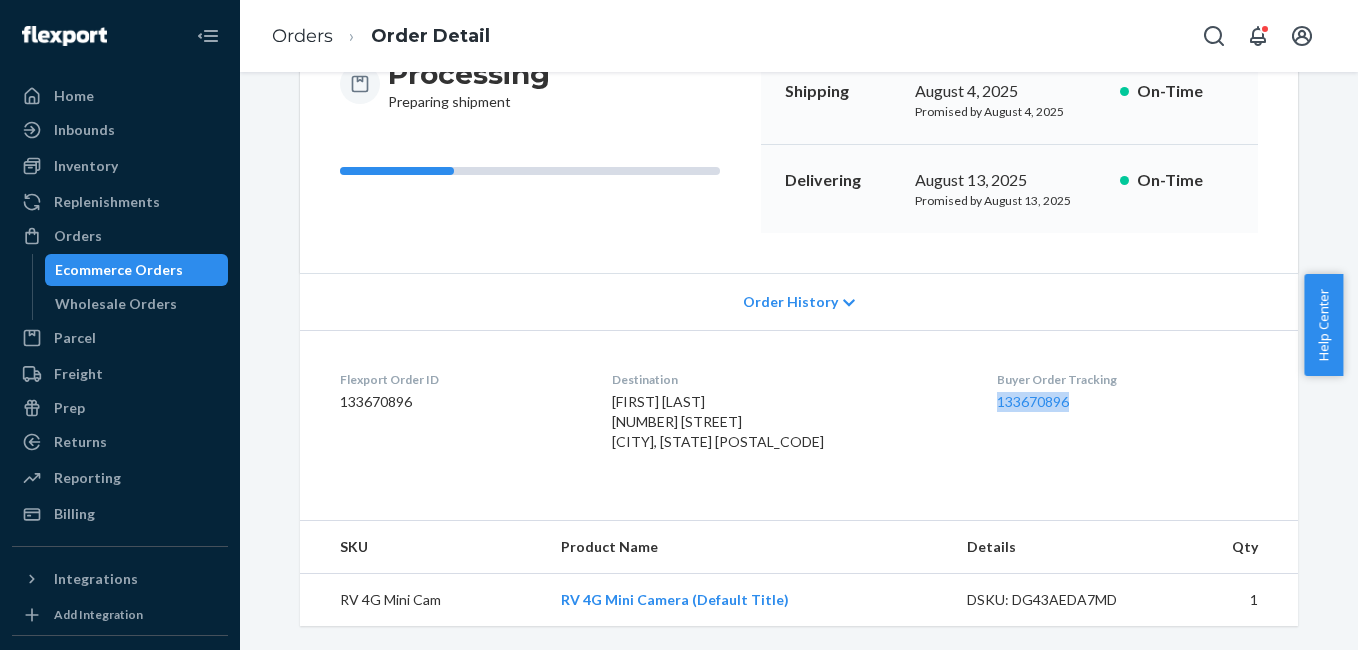 drag, startPoint x: 987, startPoint y: 392, endPoint x: 1063, endPoint y: 391, distance: 76.00658 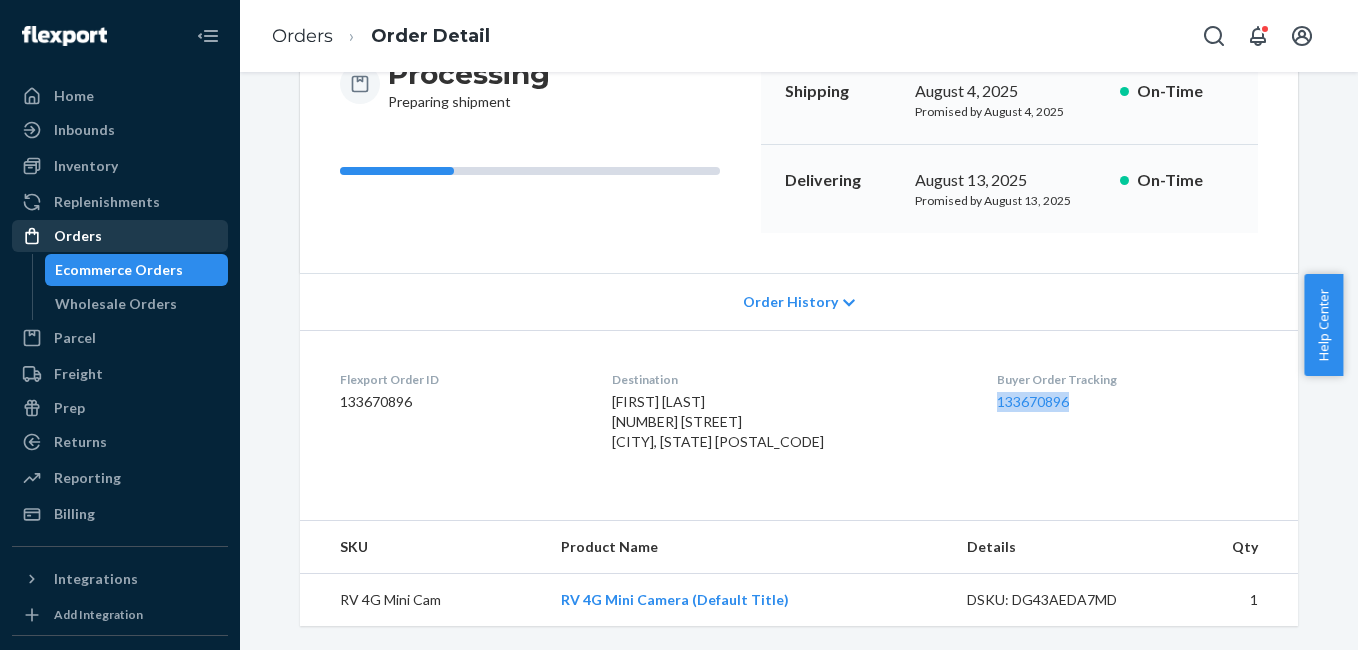 click on "Orders" at bounding box center [120, 236] 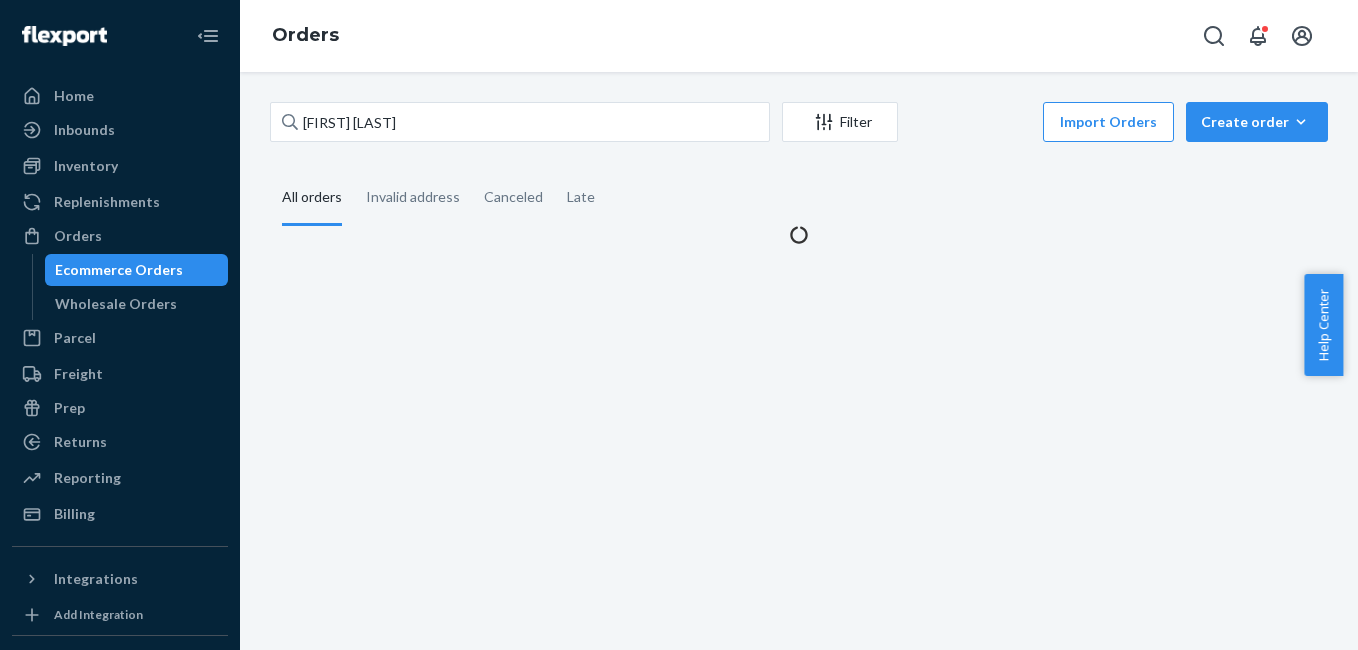 scroll, scrollTop: 0, scrollLeft: 0, axis: both 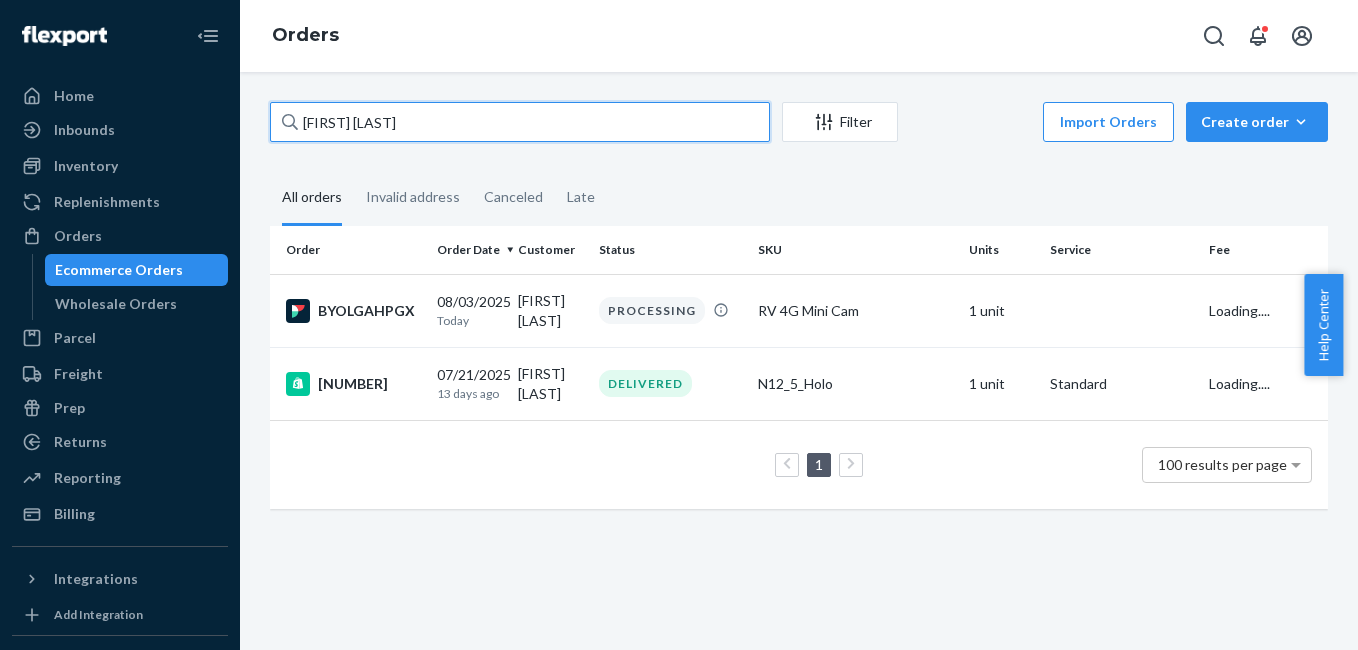 click on "[FIRST] [LAST]" at bounding box center (520, 122) 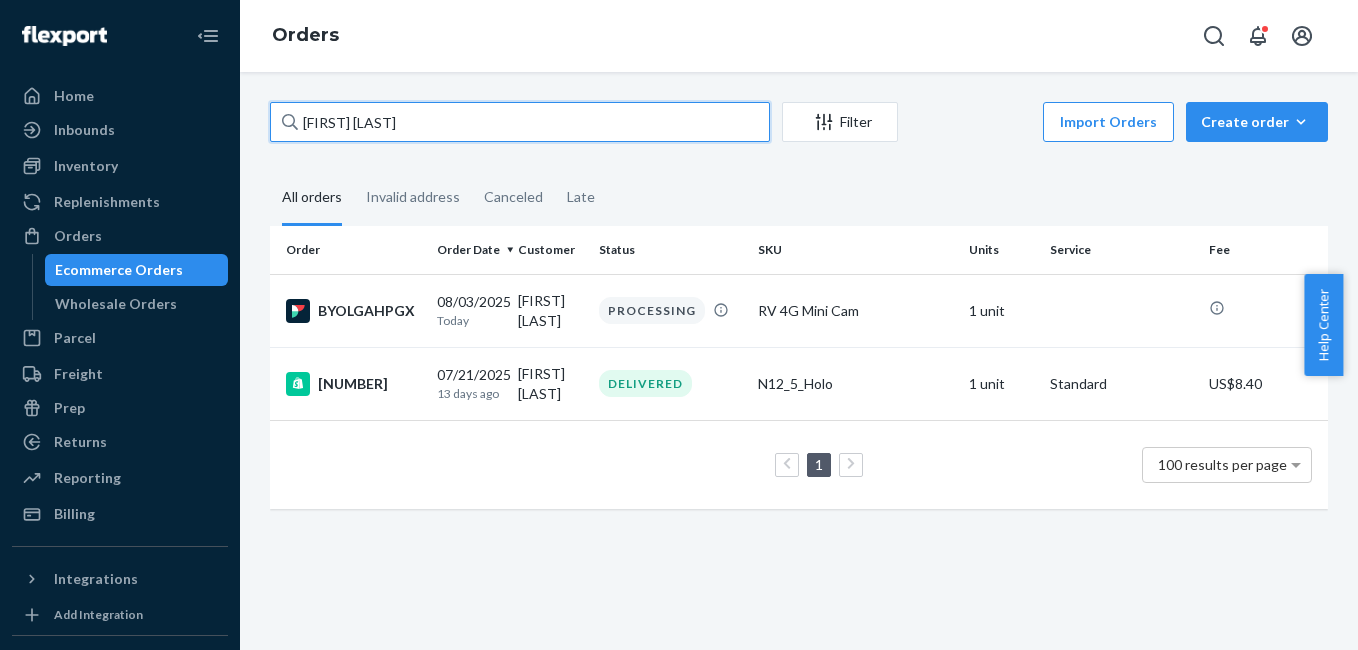 click on "[FIRST] [LAST]" at bounding box center (520, 122) 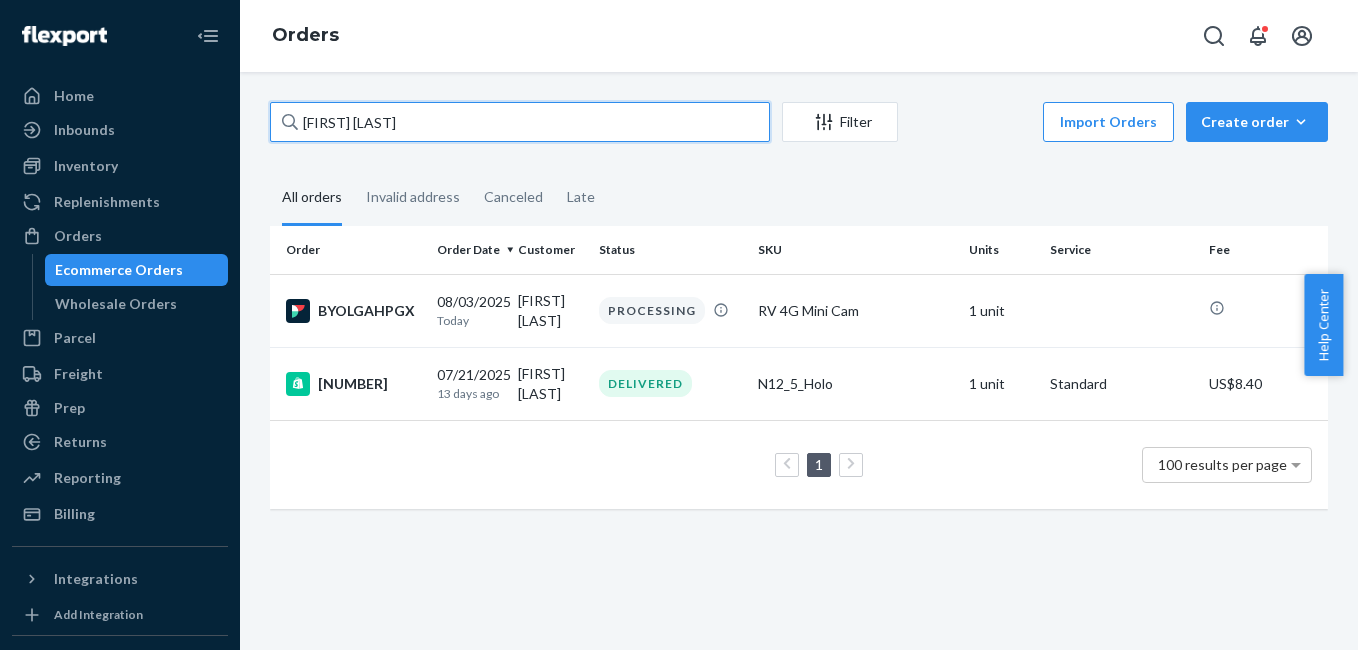 paste on "[FIRST] [LAST]" 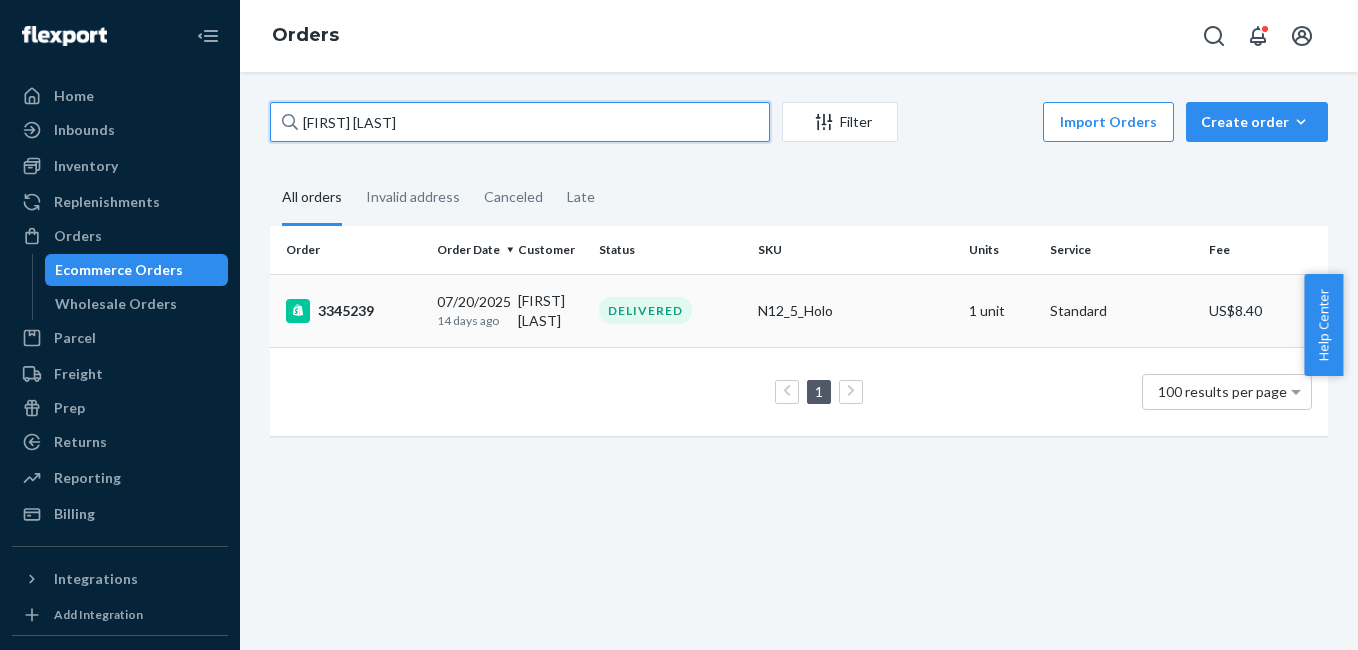 type on "[FIRST] [LAST]" 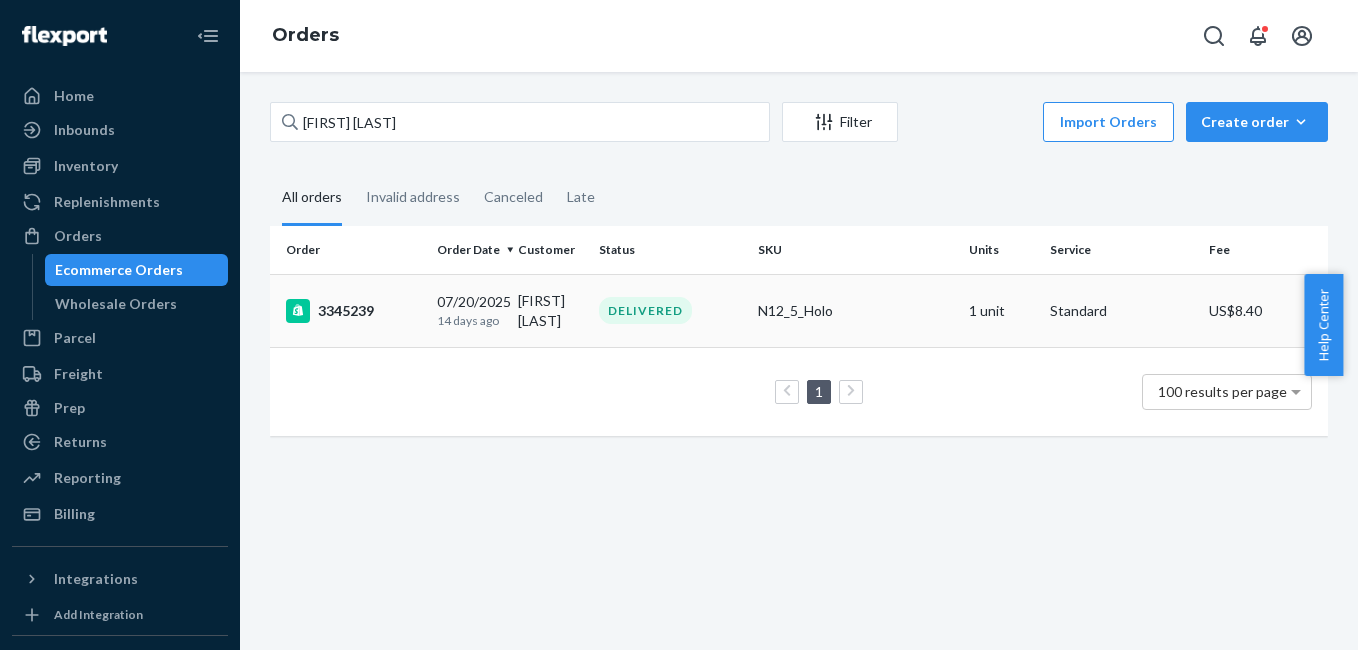 click on "3345239" at bounding box center [353, 311] 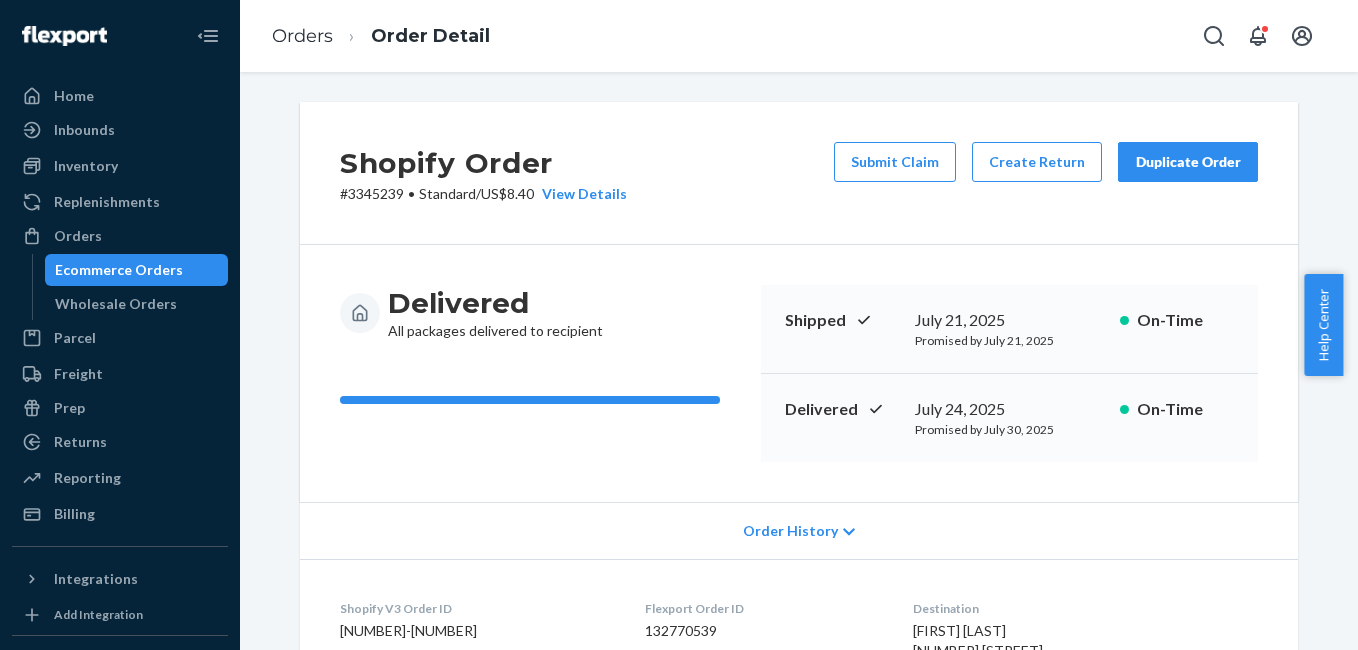 click on "Duplicate Order" at bounding box center (1188, 162) 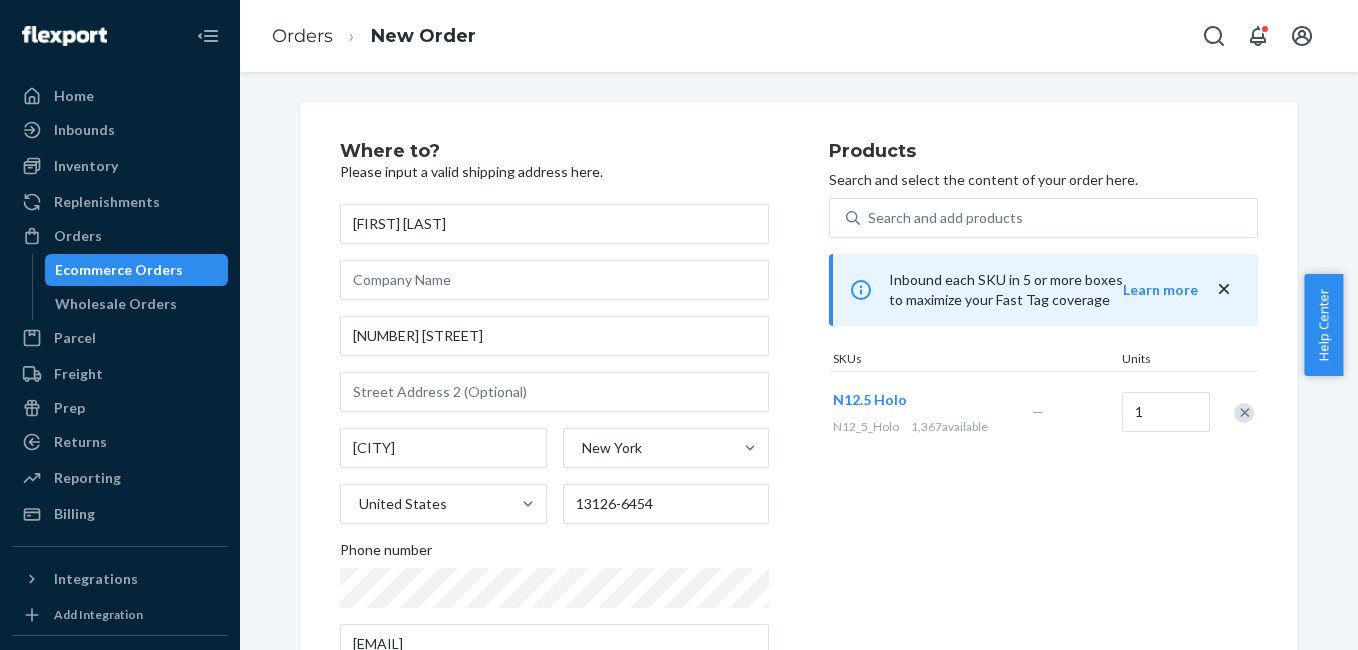 click at bounding box center (1244, 413) 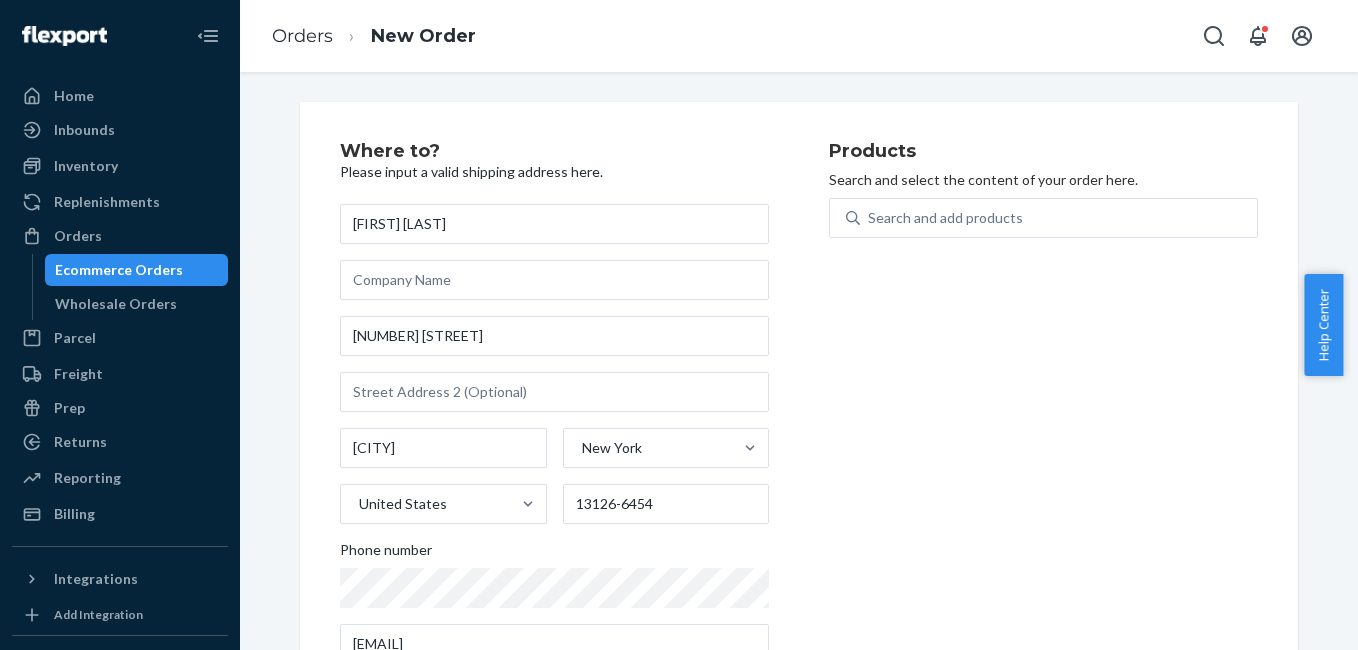 click on "Products Search and select the content of your order here. Search and add products [SKU] [SKU] [NUMBER] available — 1" at bounding box center (1043, 411) 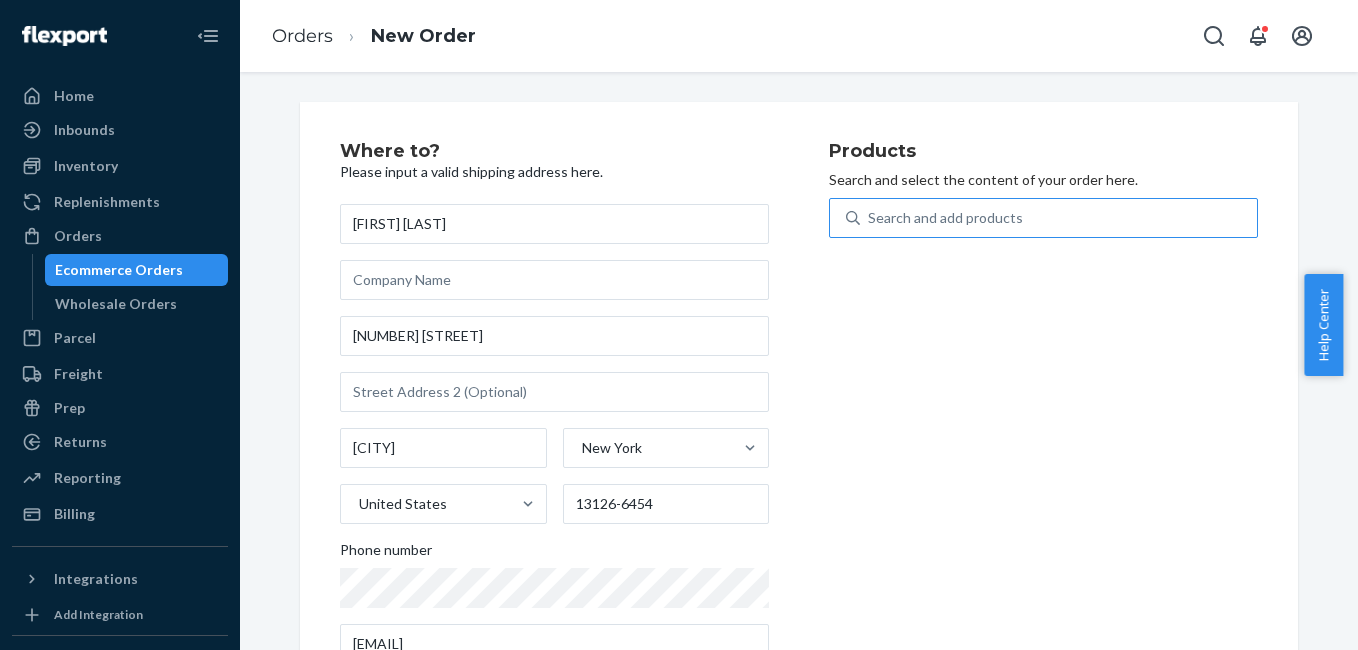 click on "Search and add products" at bounding box center [945, 218] 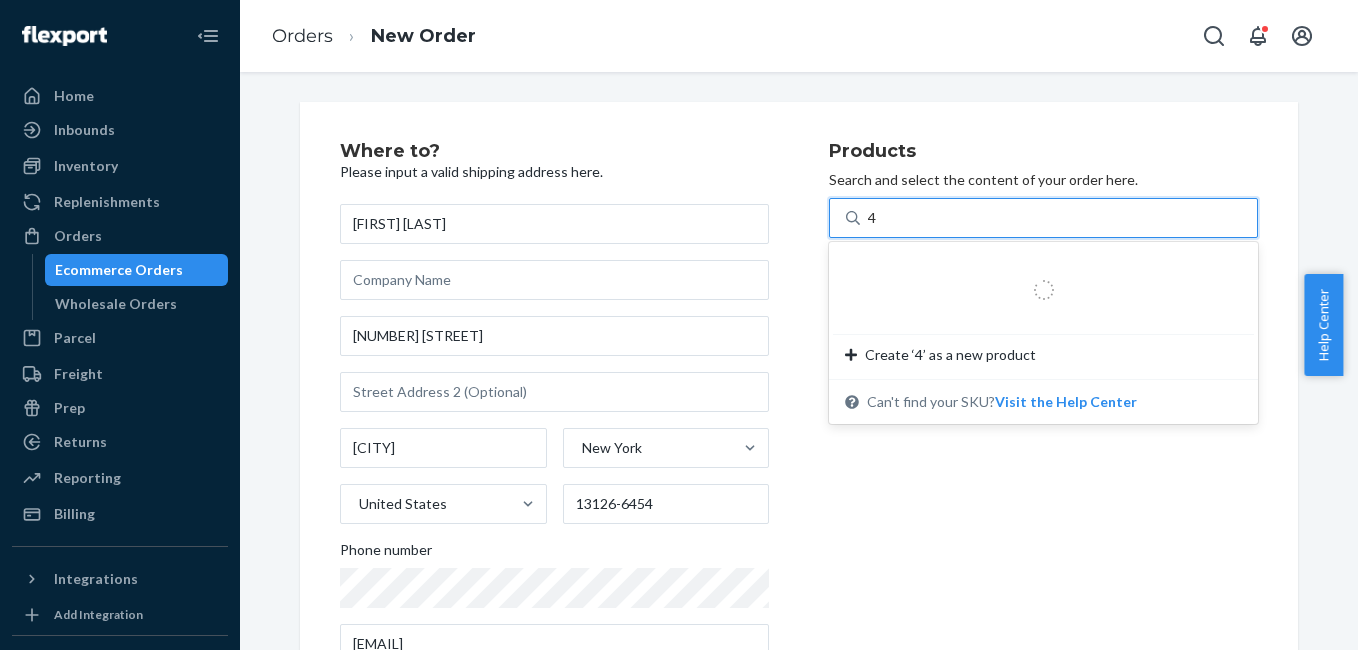 type on "4g" 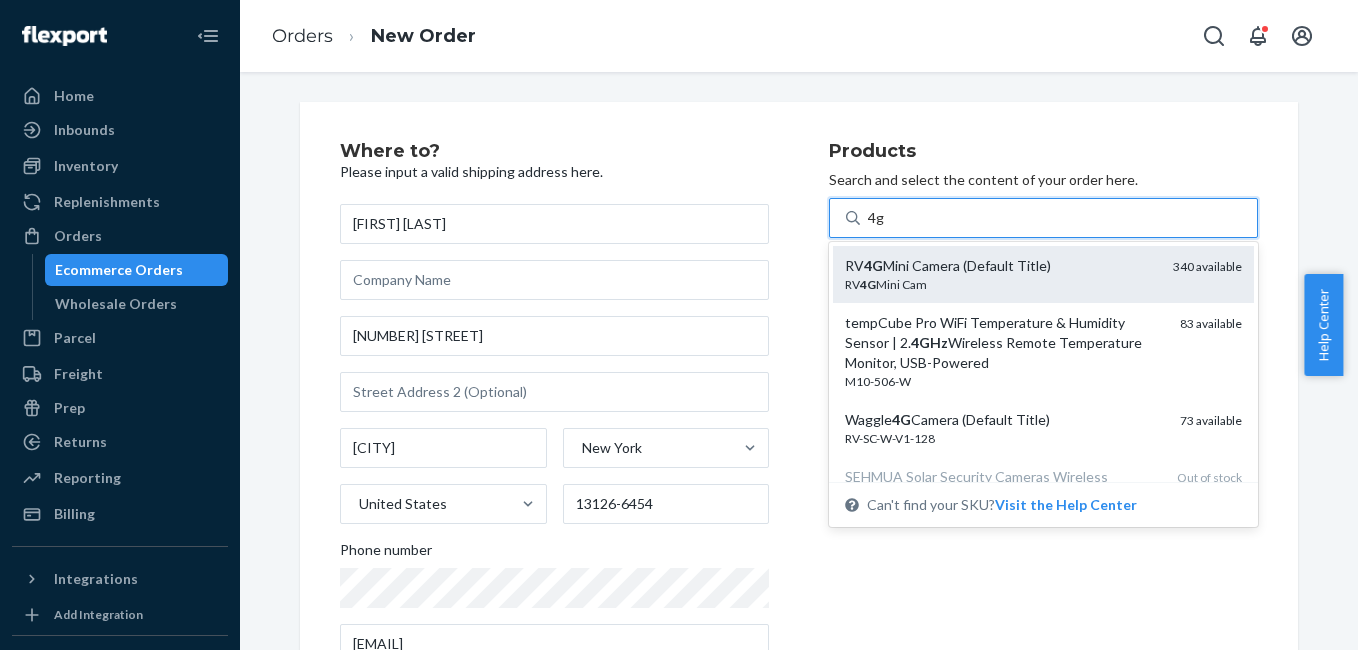 click on "RV  4G  Mini Cam" at bounding box center (1001, 284) 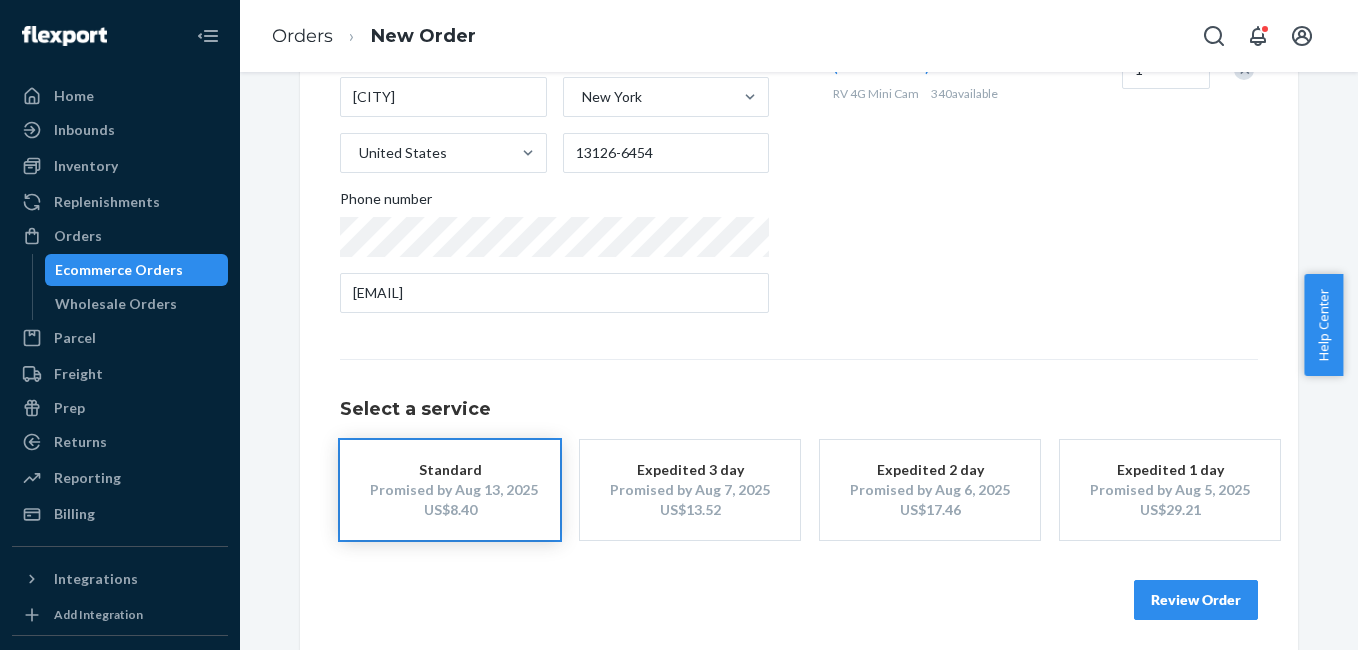 scroll, scrollTop: 361, scrollLeft: 0, axis: vertical 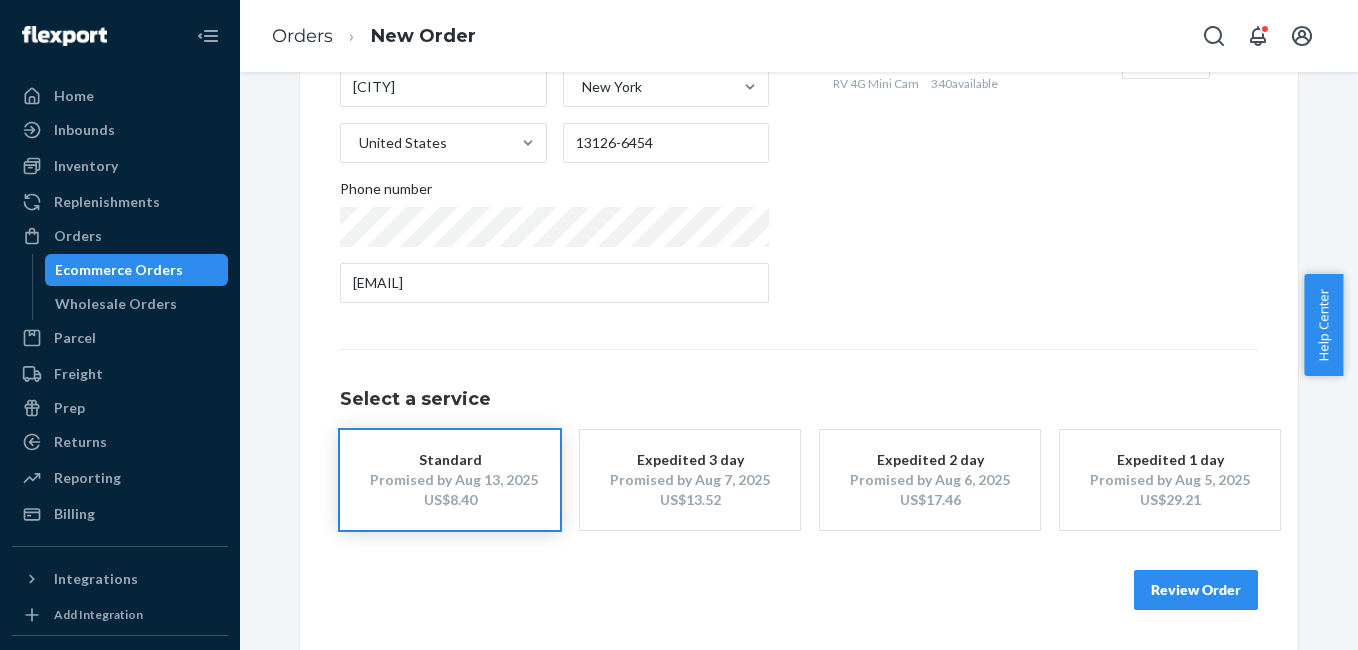 click on "Review Order" at bounding box center (1196, 590) 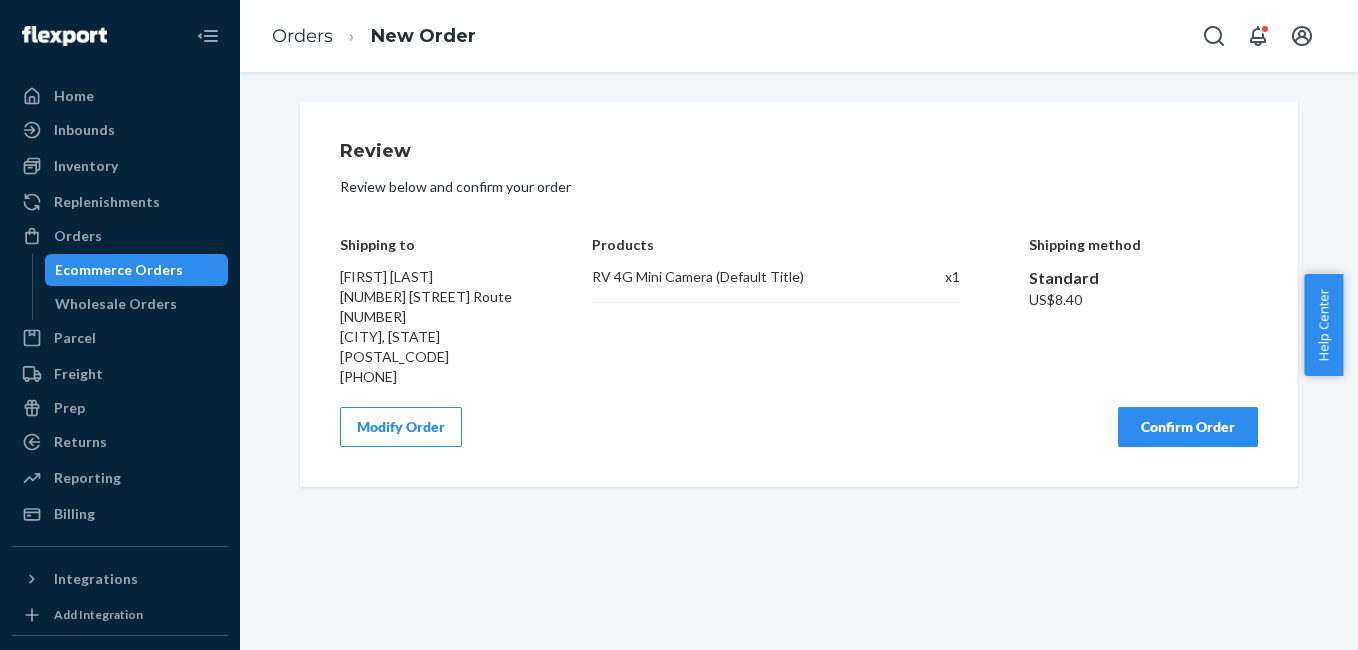 scroll, scrollTop: 0, scrollLeft: 0, axis: both 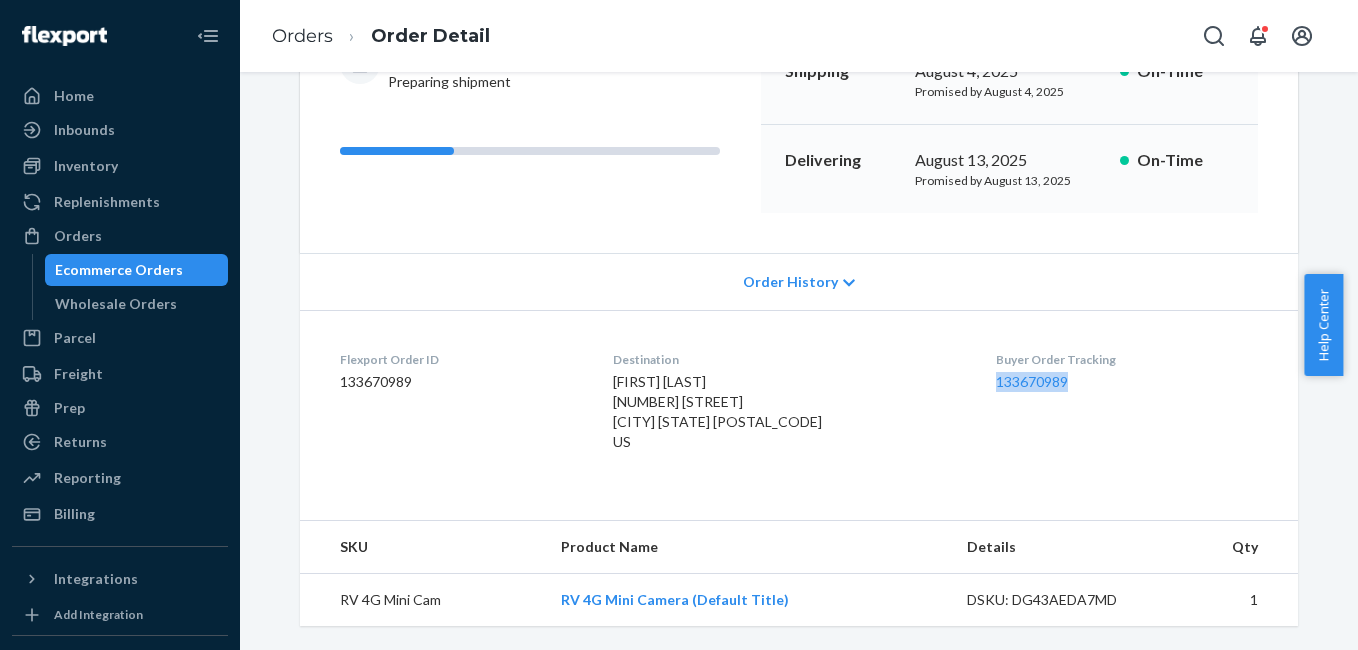 drag, startPoint x: 963, startPoint y: 400, endPoint x: 1062, endPoint y: 400, distance: 99 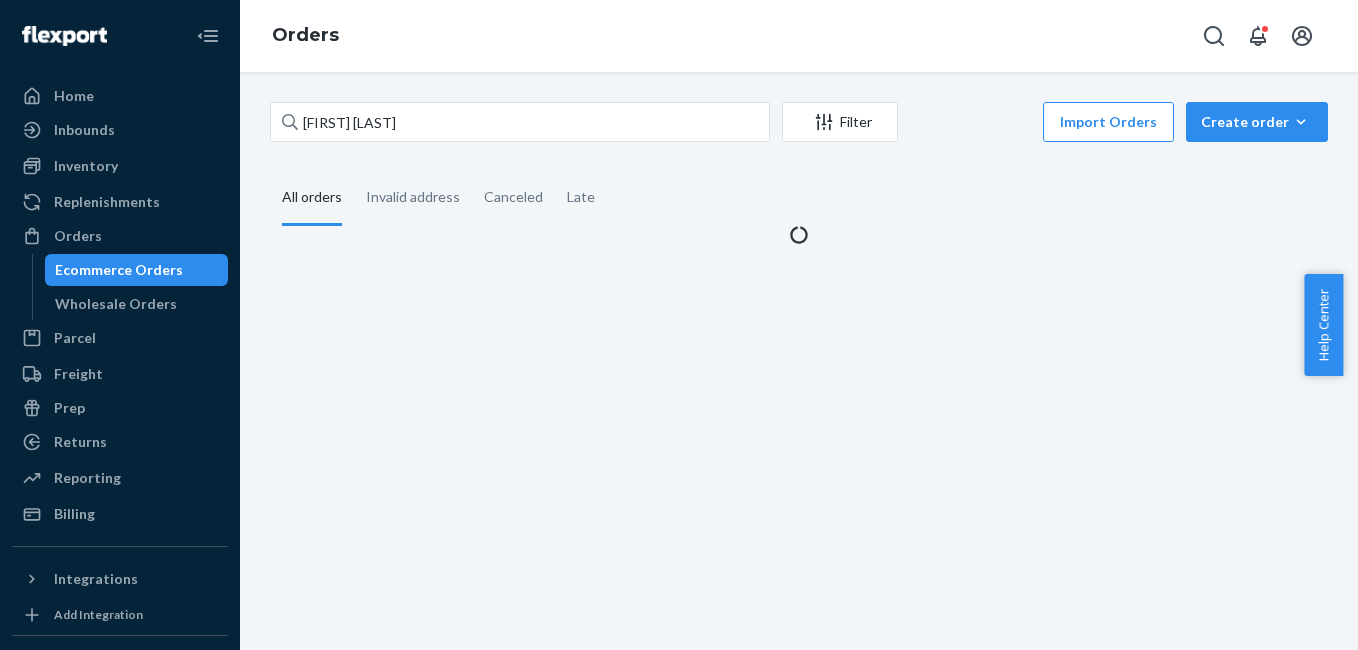 scroll, scrollTop: 0, scrollLeft: 0, axis: both 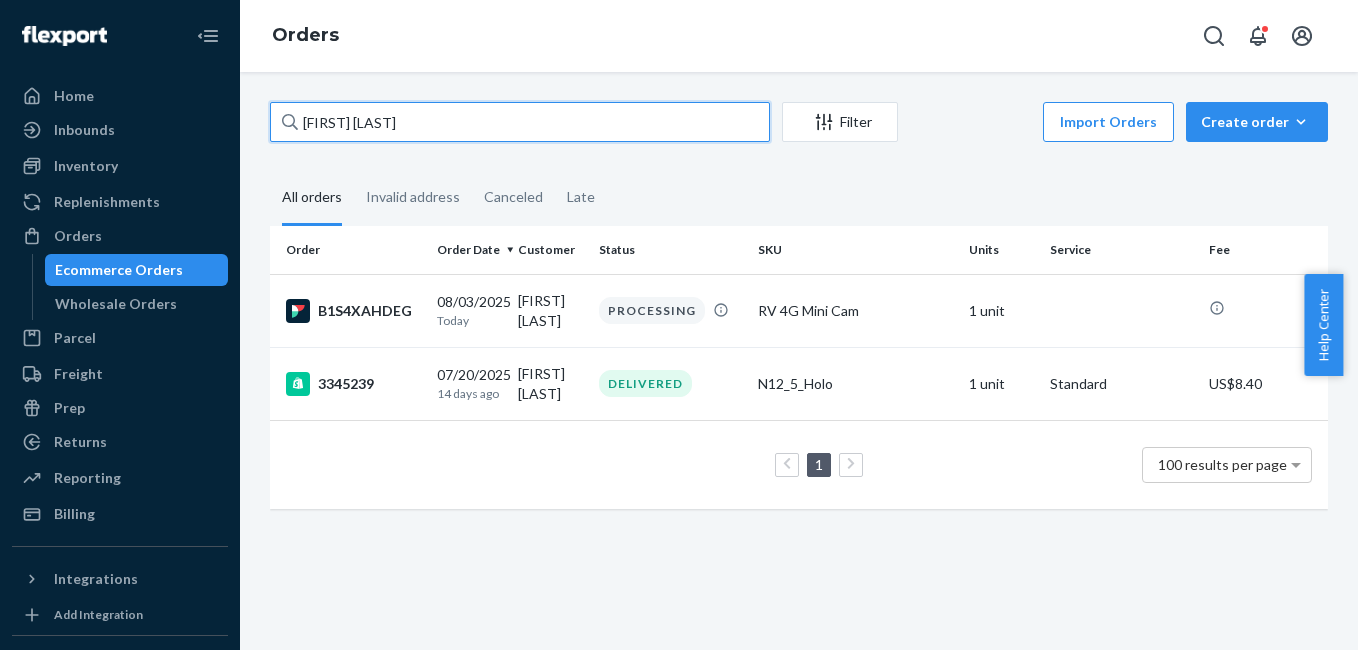 click on "[FIRST] [LAST]" at bounding box center (520, 122) 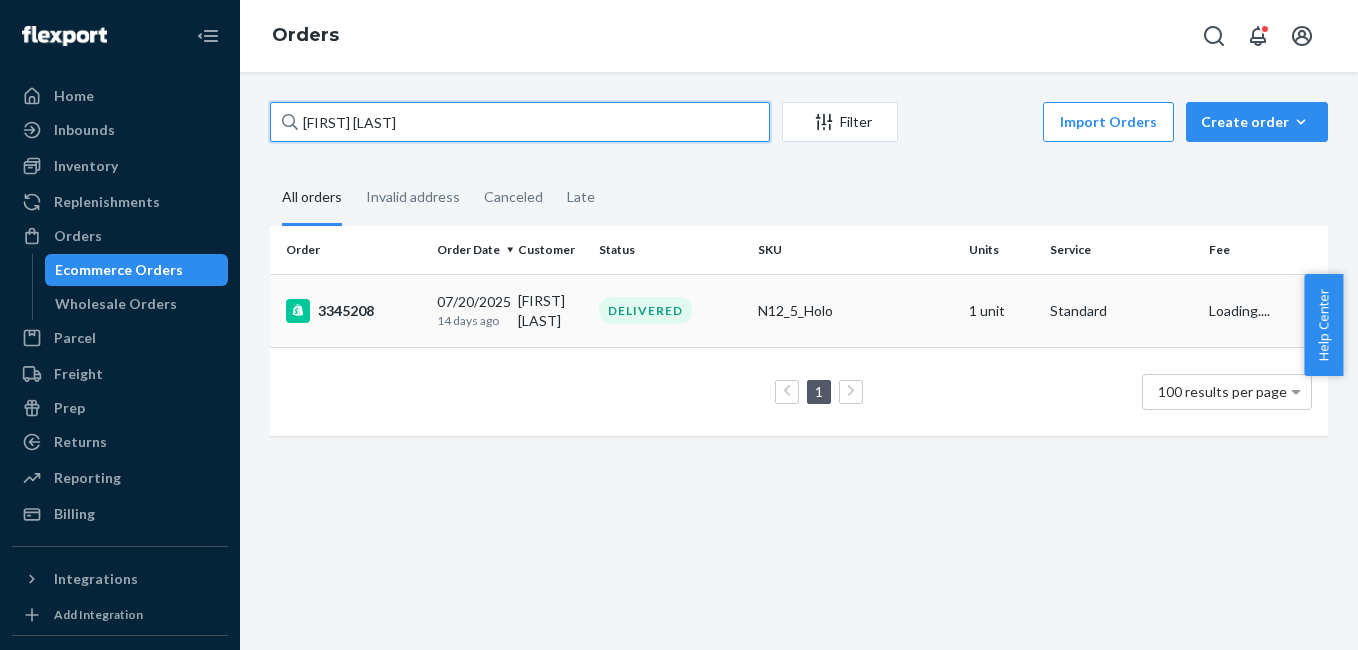 type on "[FIRST] [LAST]" 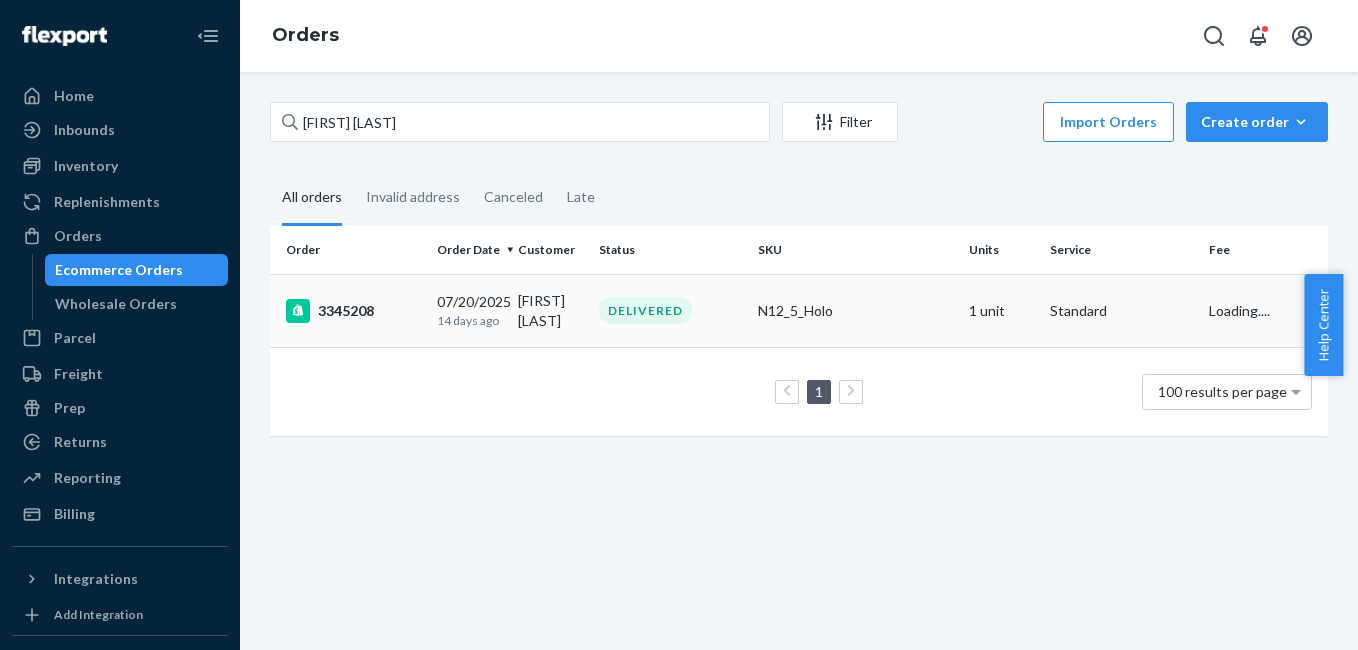 click on "3345208" at bounding box center [353, 311] 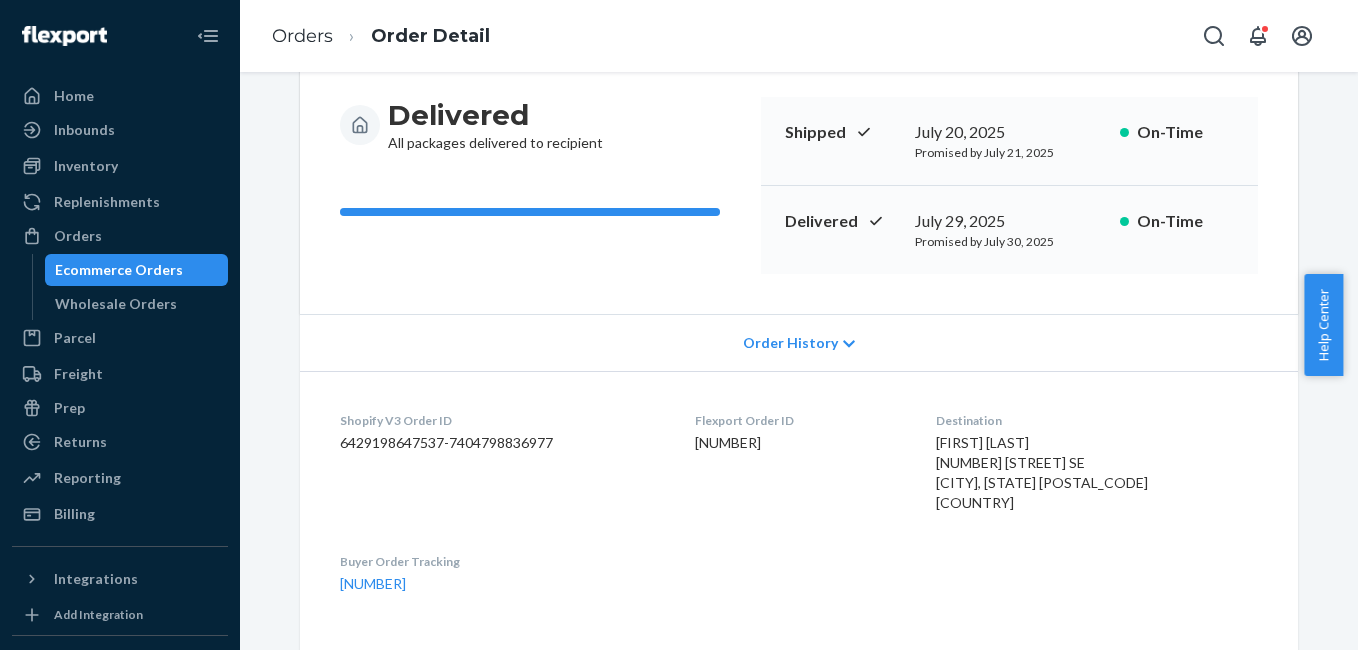 scroll, scrollTop: 0, scrollLeft: 0, axis: both 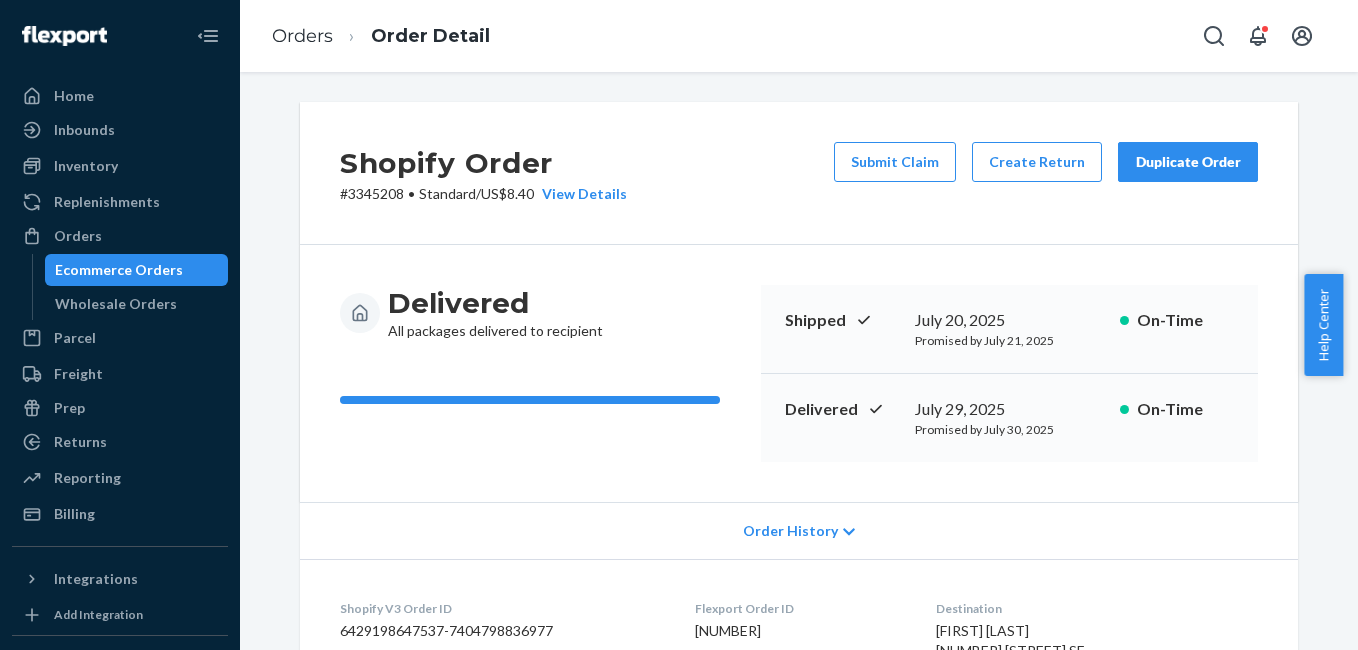 click on "Duplicate Order" at bounding box center (1188, 162) 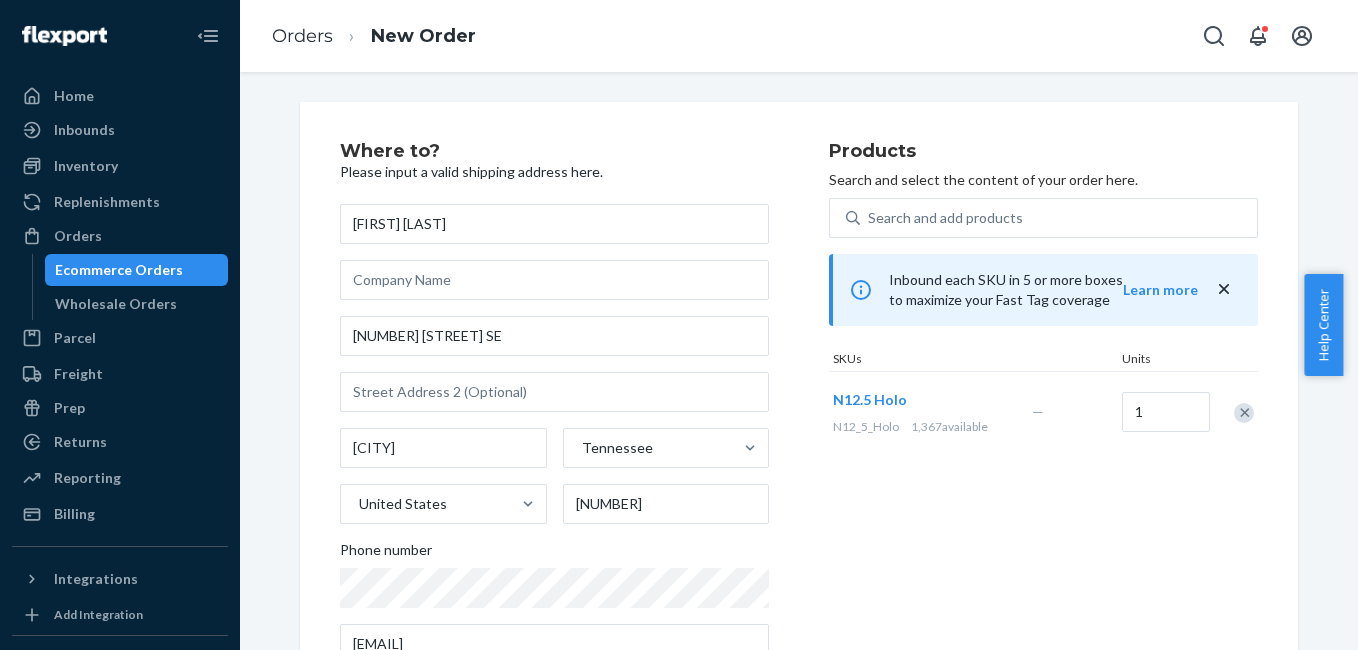 click at bounding box center (1244, 413) 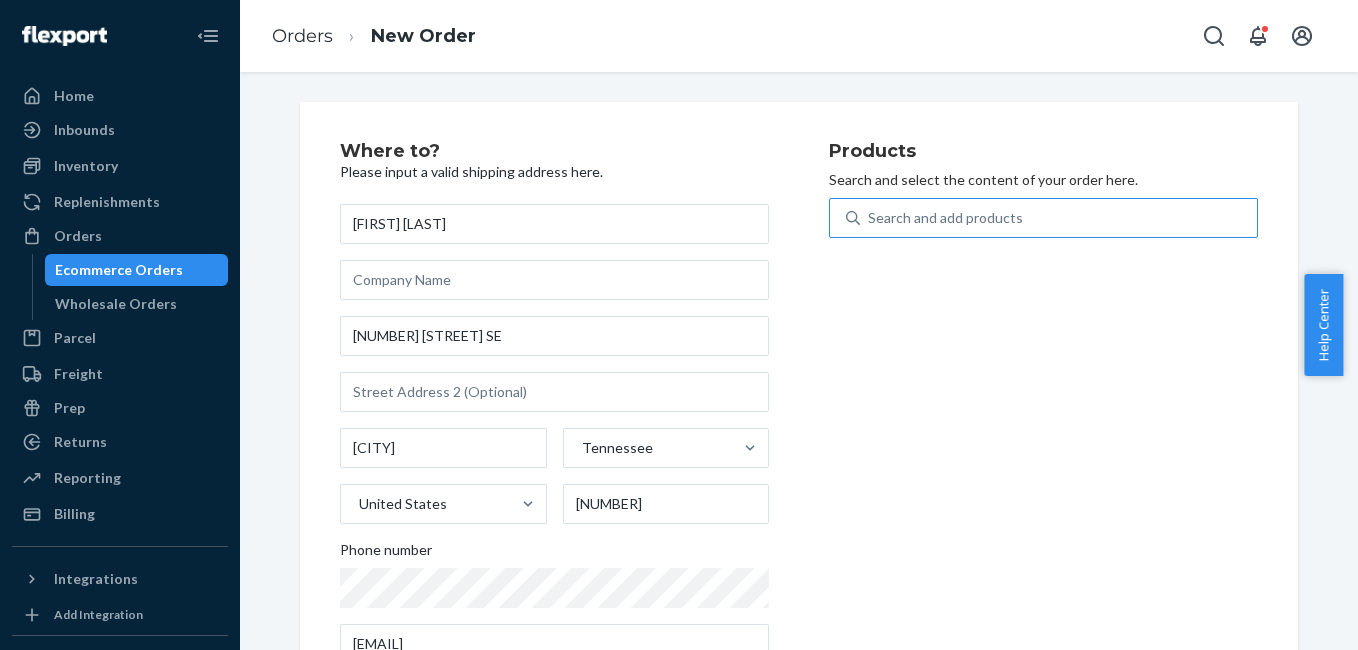 click on "Search and add products" at bounding box center [1058, 218] 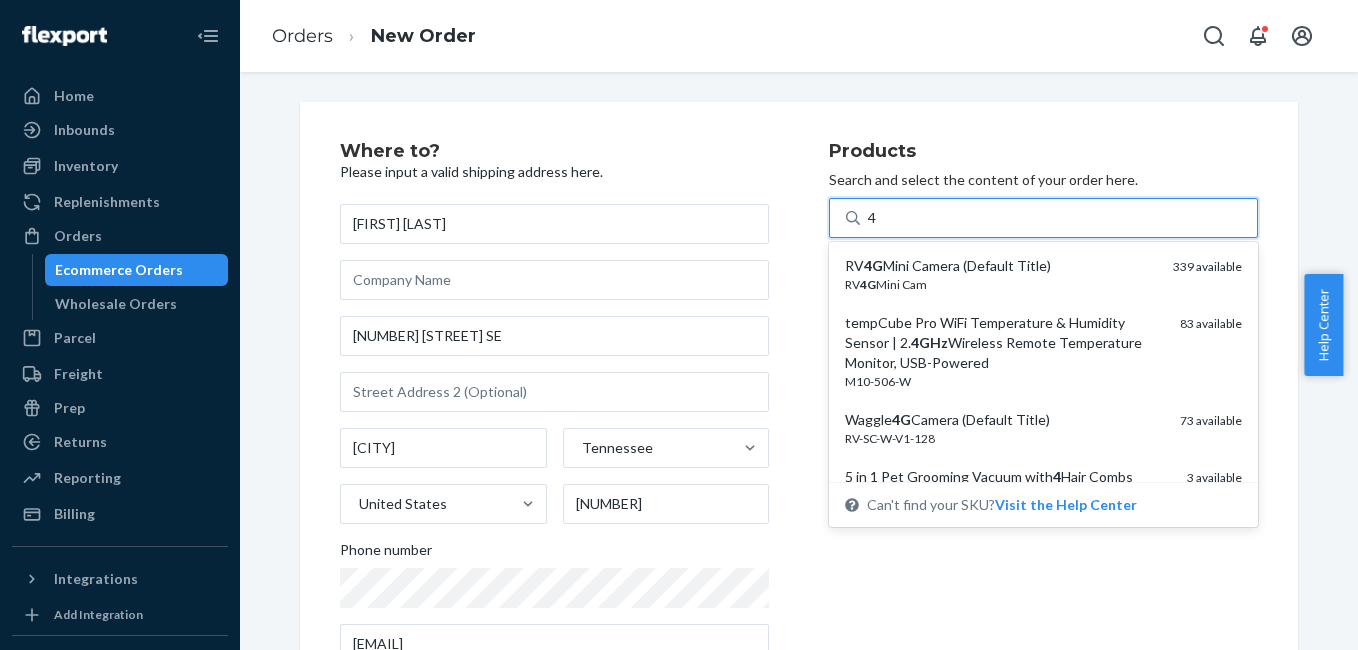 type on "4g" 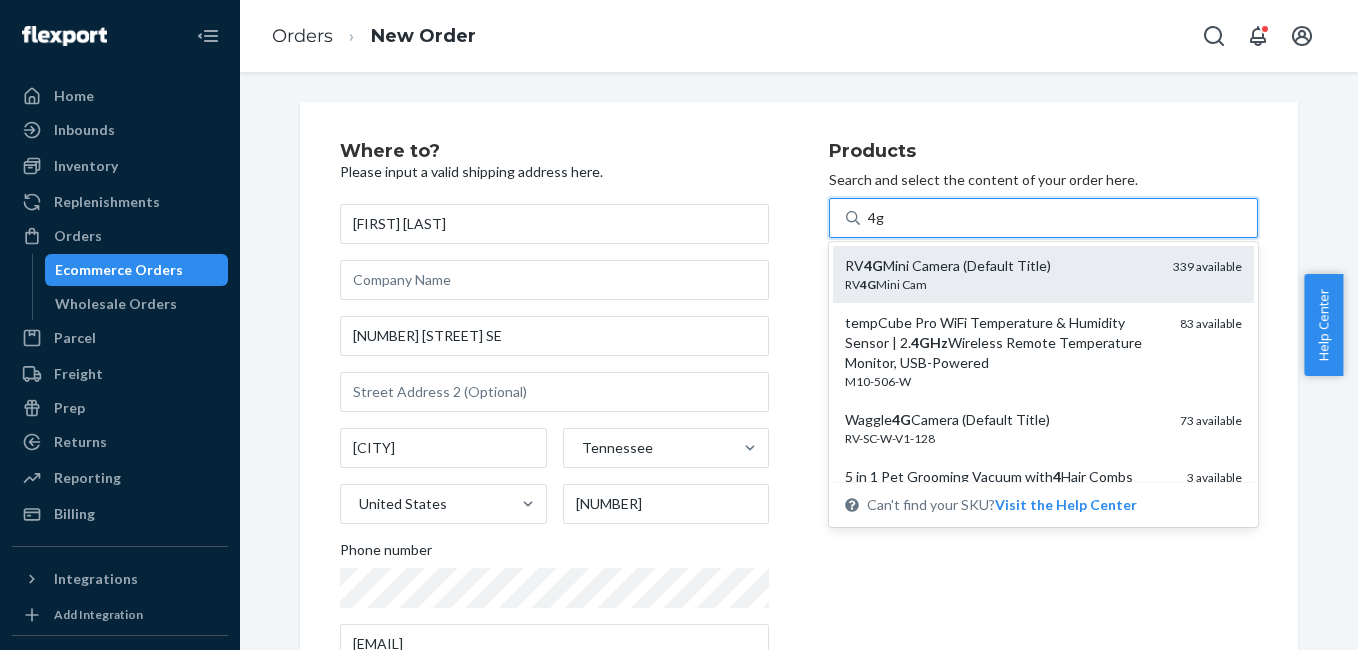 click on "RV  4G  Mini Camera (Default Title)" at bounding box center [1001, 266] 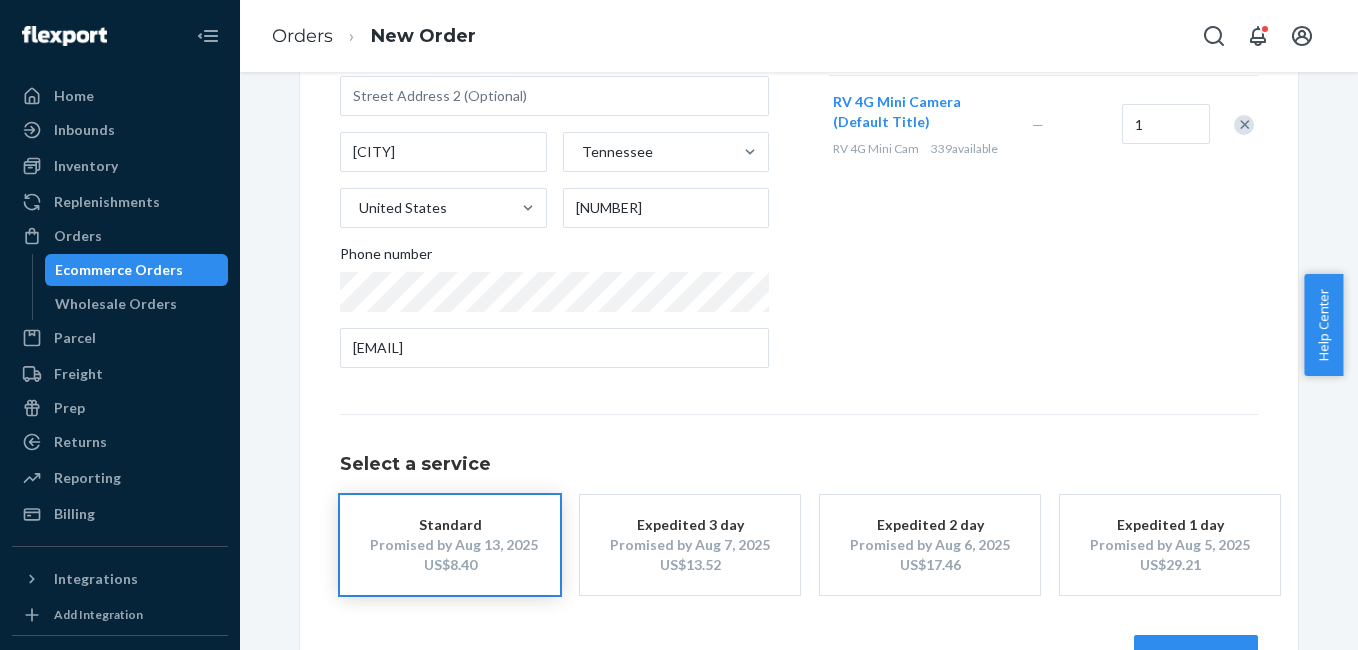 scroll, scrollTop: 361, scrollLeft: 0, axis: vertical 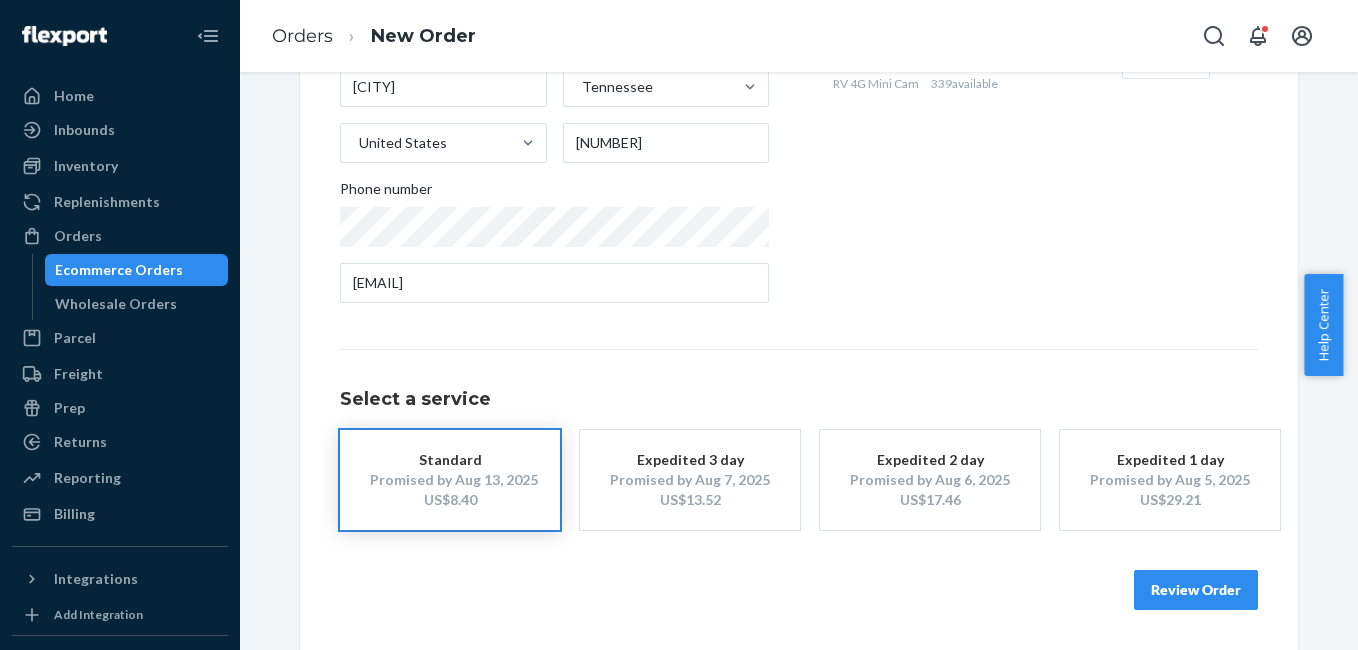 click on "Review Order" at bounding box center (1196, 590) 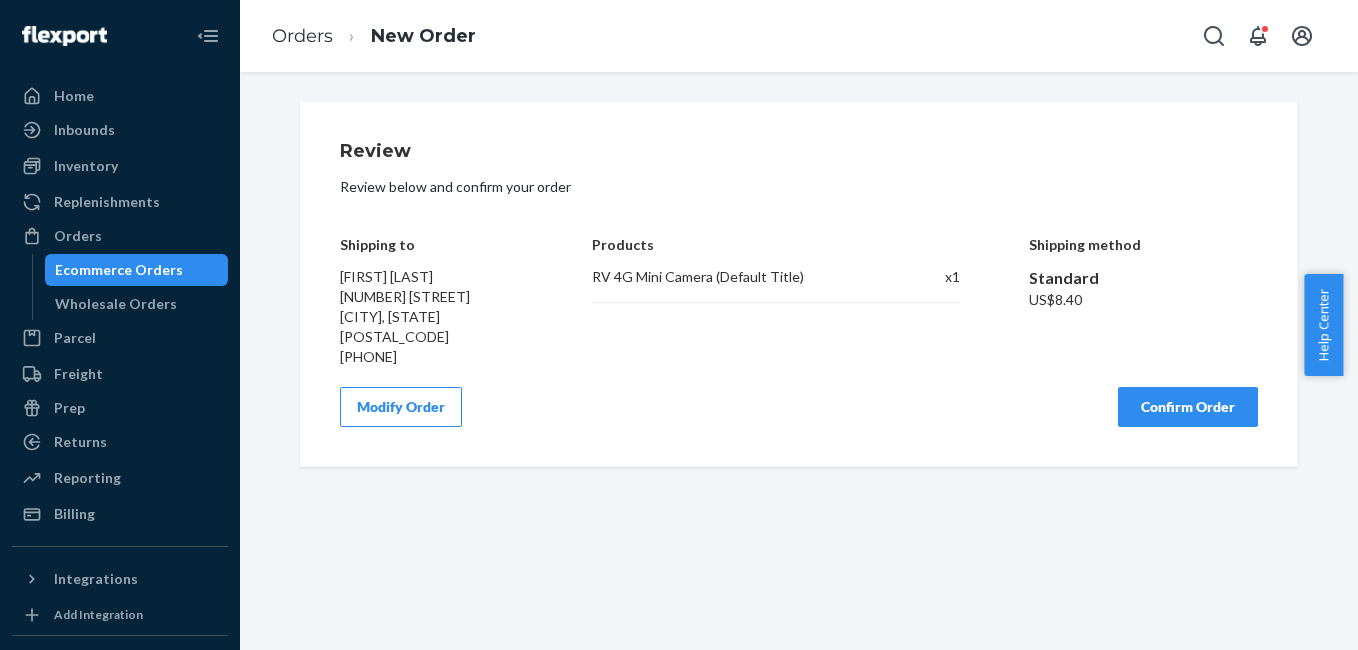 click on "Confirm Order" at bounding box center (1188, 407) 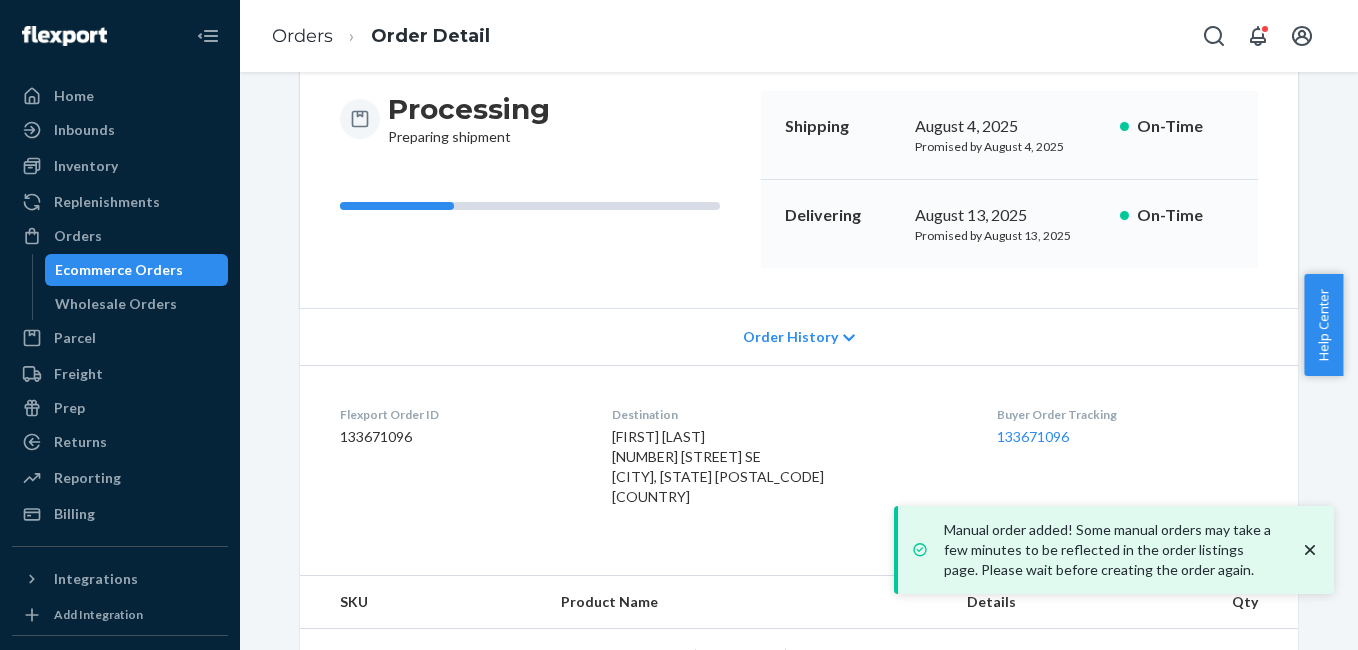 scroll, scrollTop: 249, scrollLeft: 0, axis: vertical 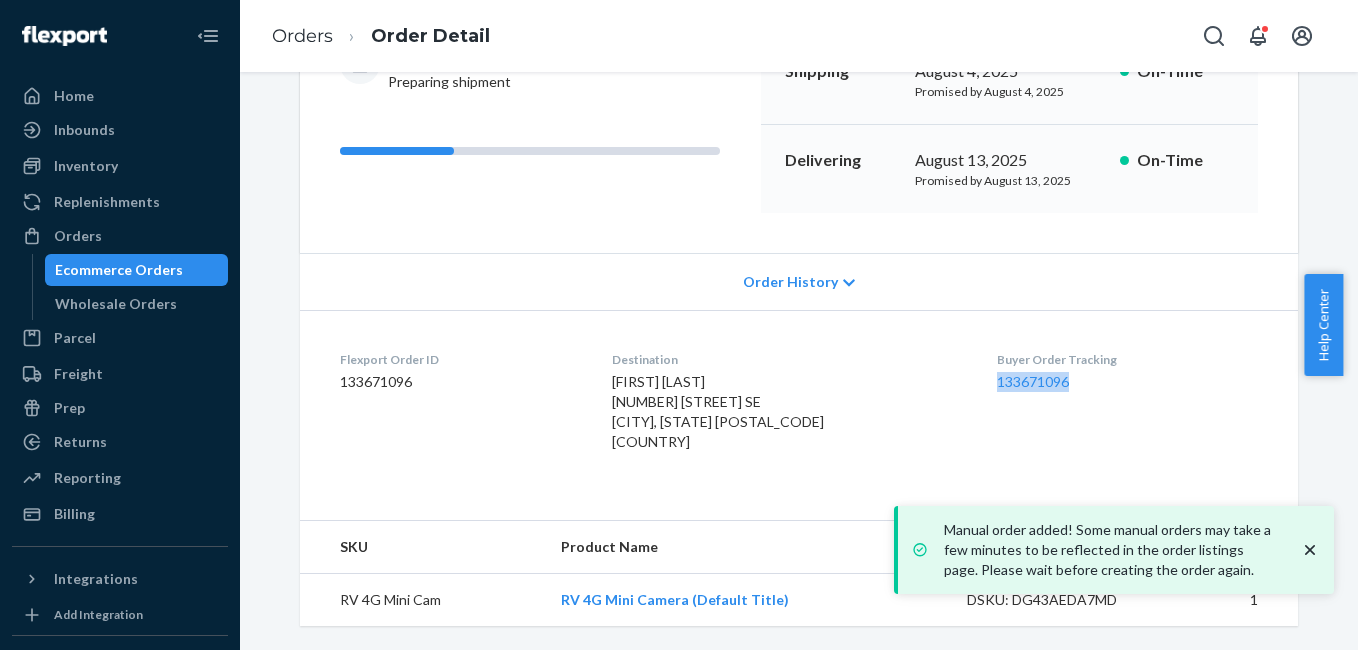 drag, startPoint x: 974, startPoint y: 404, endPoint x: 1053, endPoint y: 390, distance: 80.23092 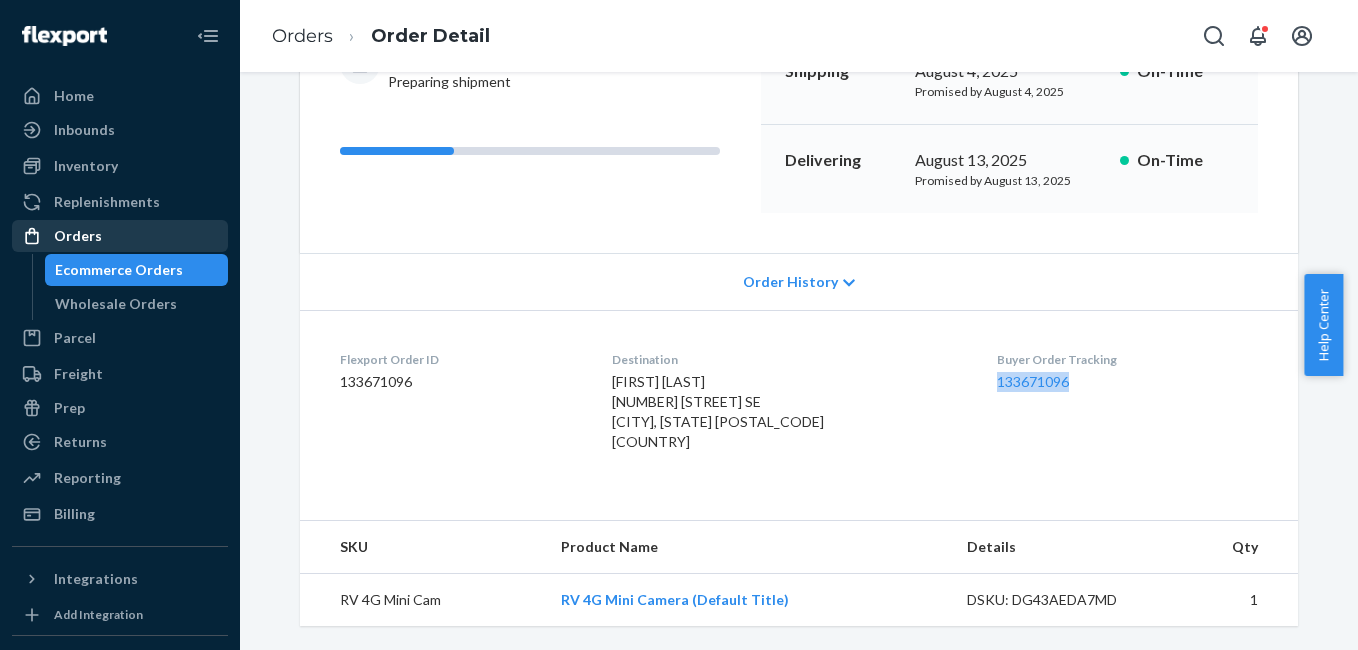 click on "Orders" at bounding box center [120, 236] 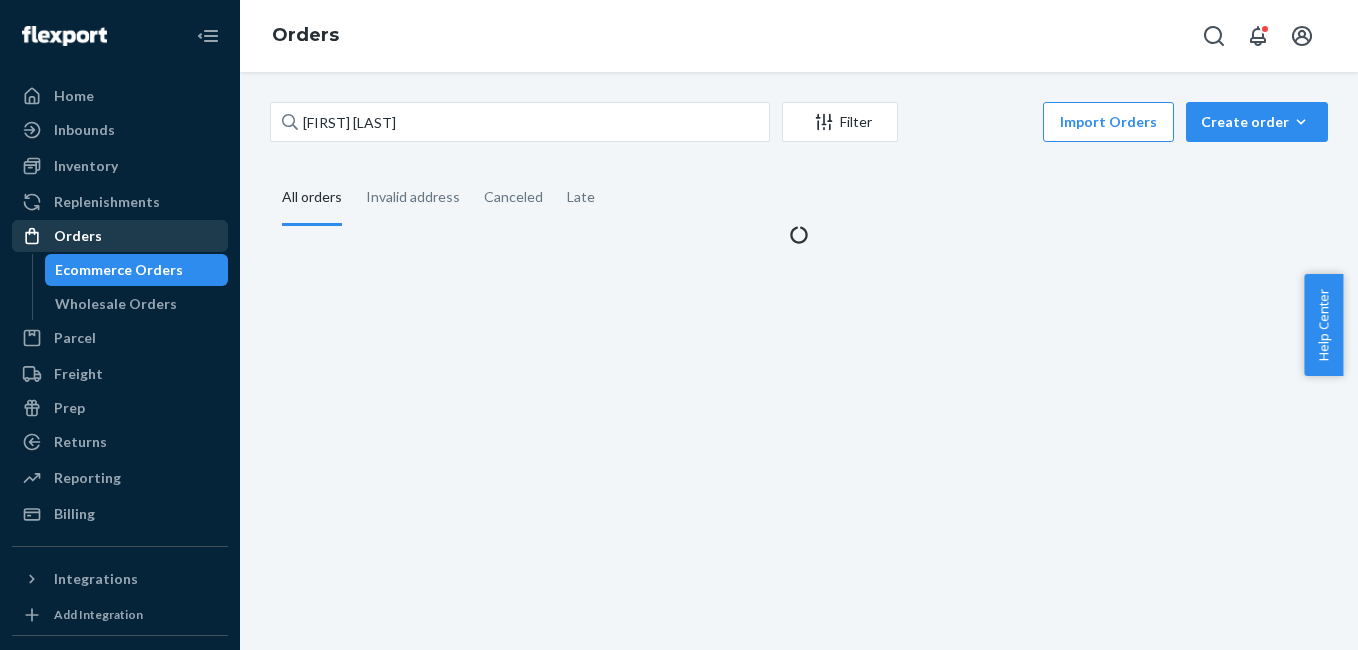 scroll, scrollTop: 0, scrollLeft: 0, axis: both 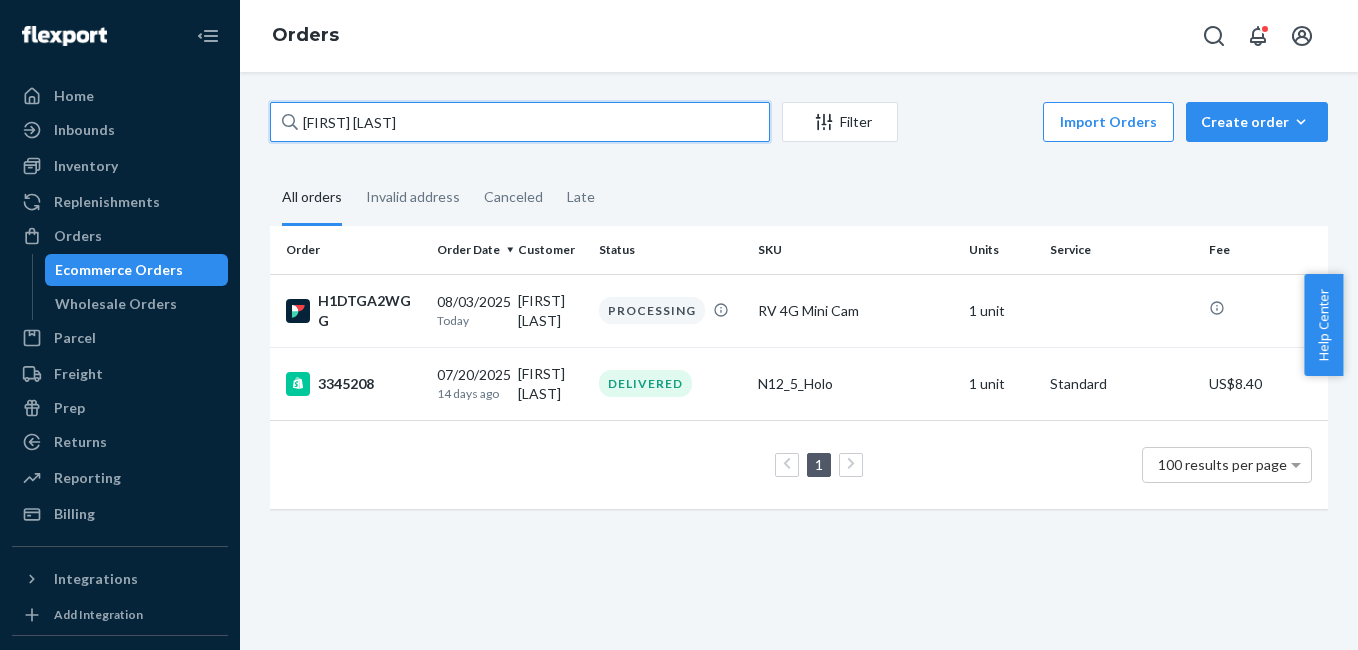 click on "[FIRST] [LAST]" at bounding box center [520, 122] 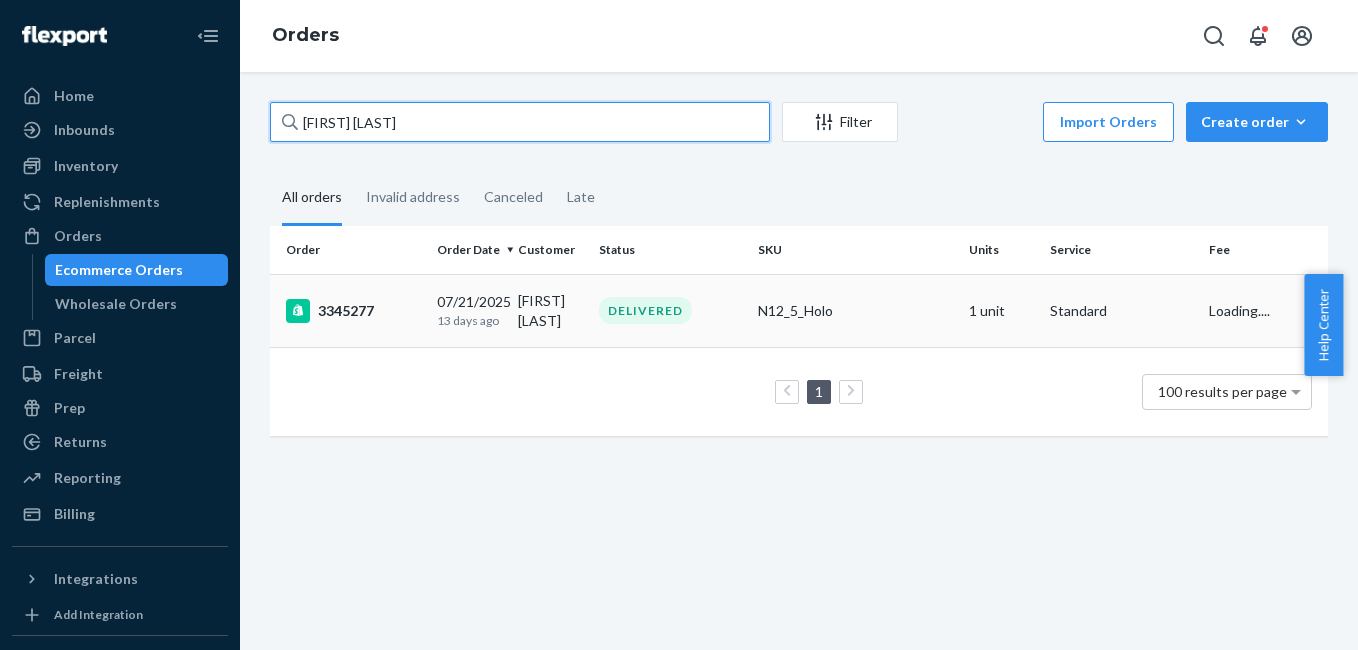 type on "[FIRST] [LAST]" 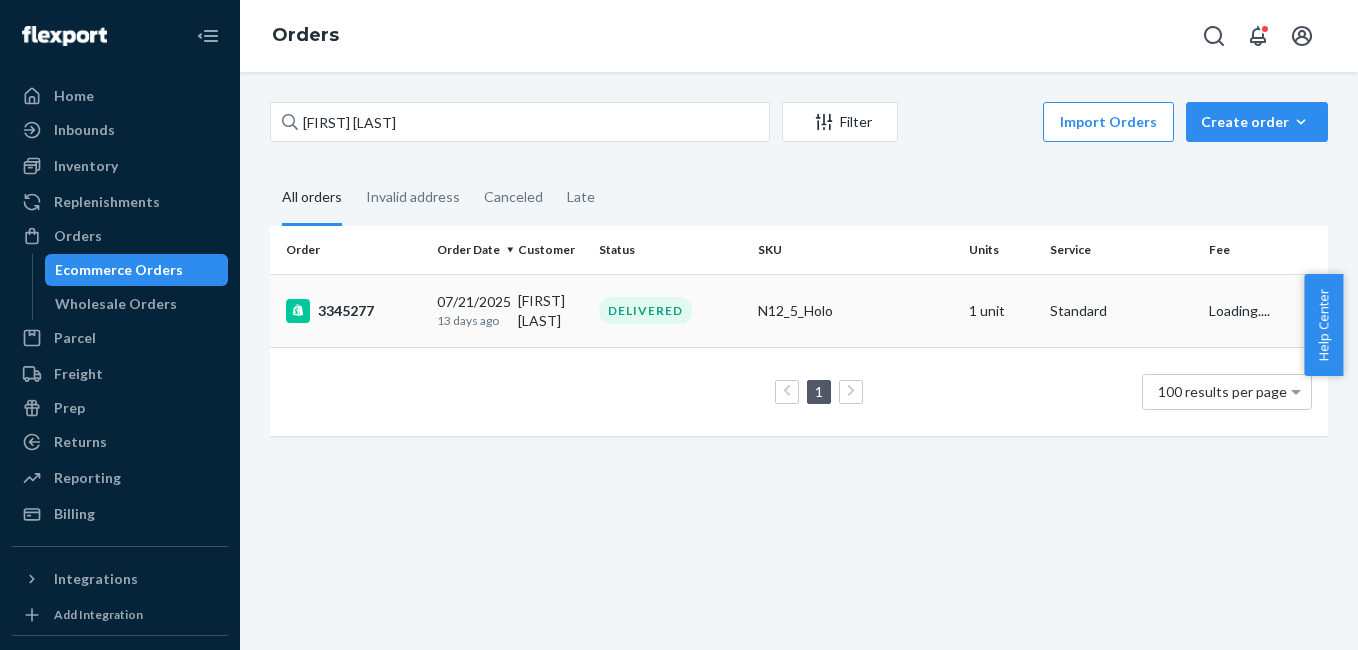 click on "3345277" at bounding box center (353, 311) 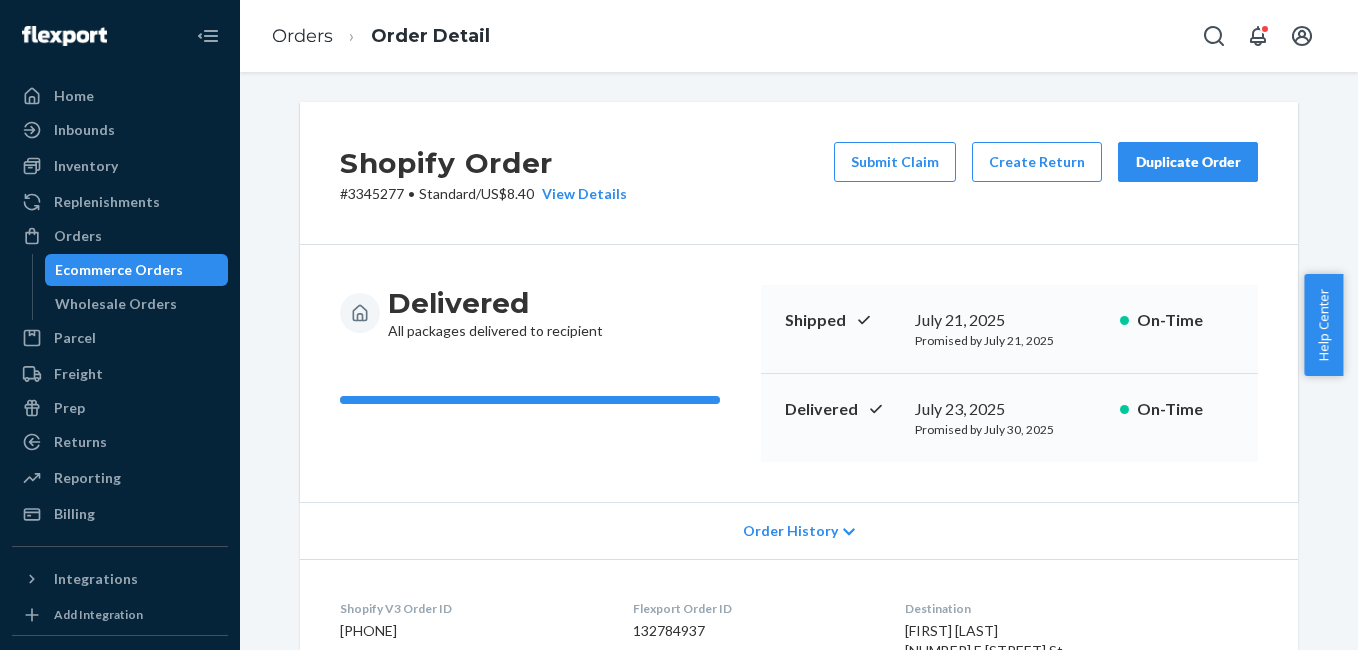 click on "Duplicate Order" at bounding box center (1188, 162) 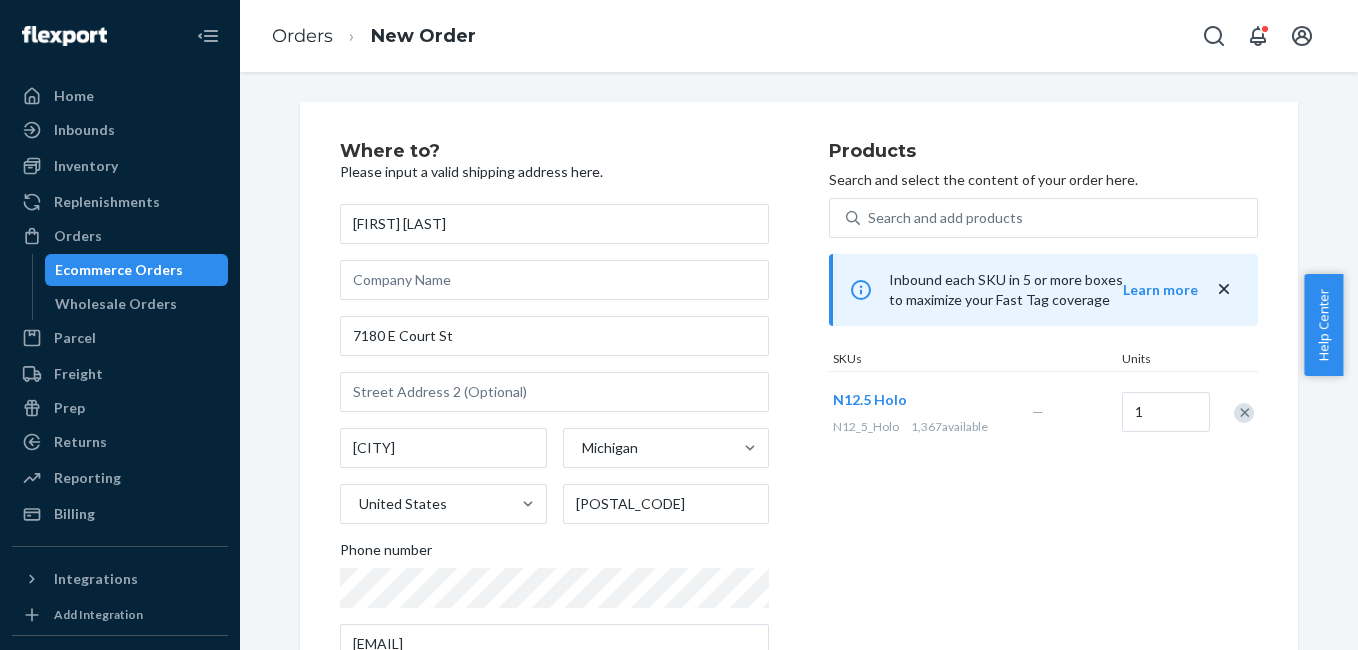 click at bounding box center [1244, 413] 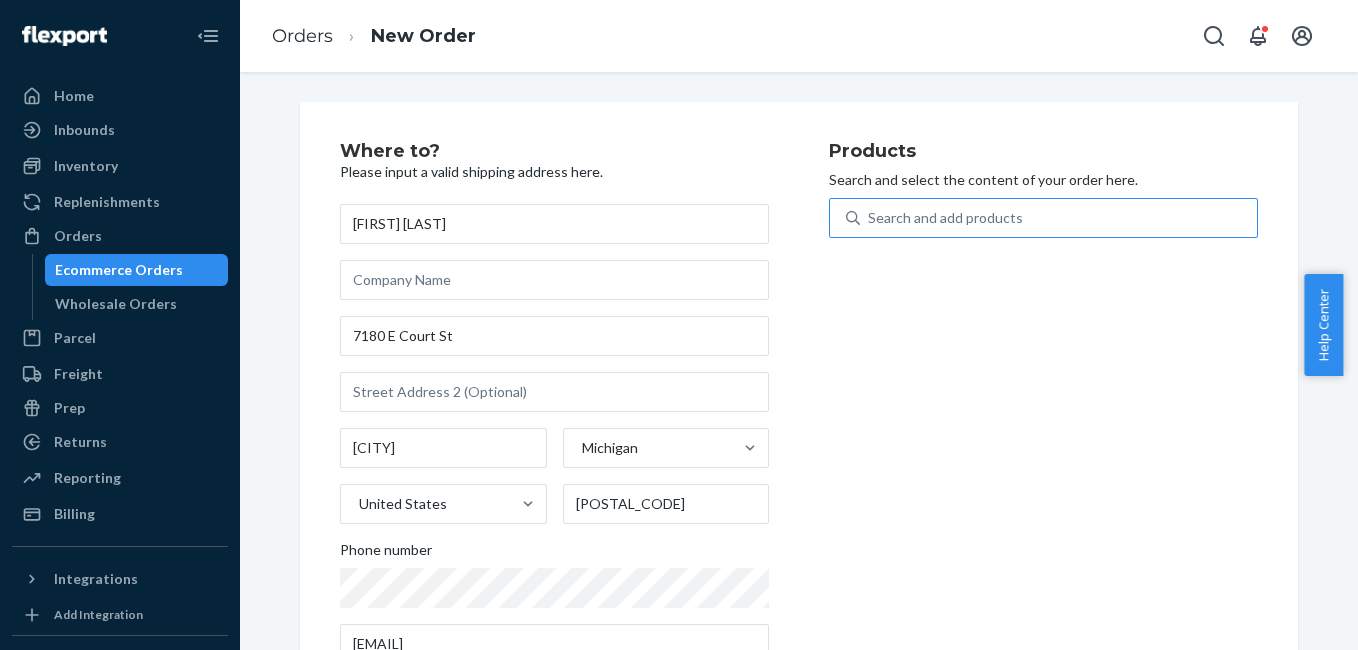 click on "Search and add products" at bounding box center (1058, 218) 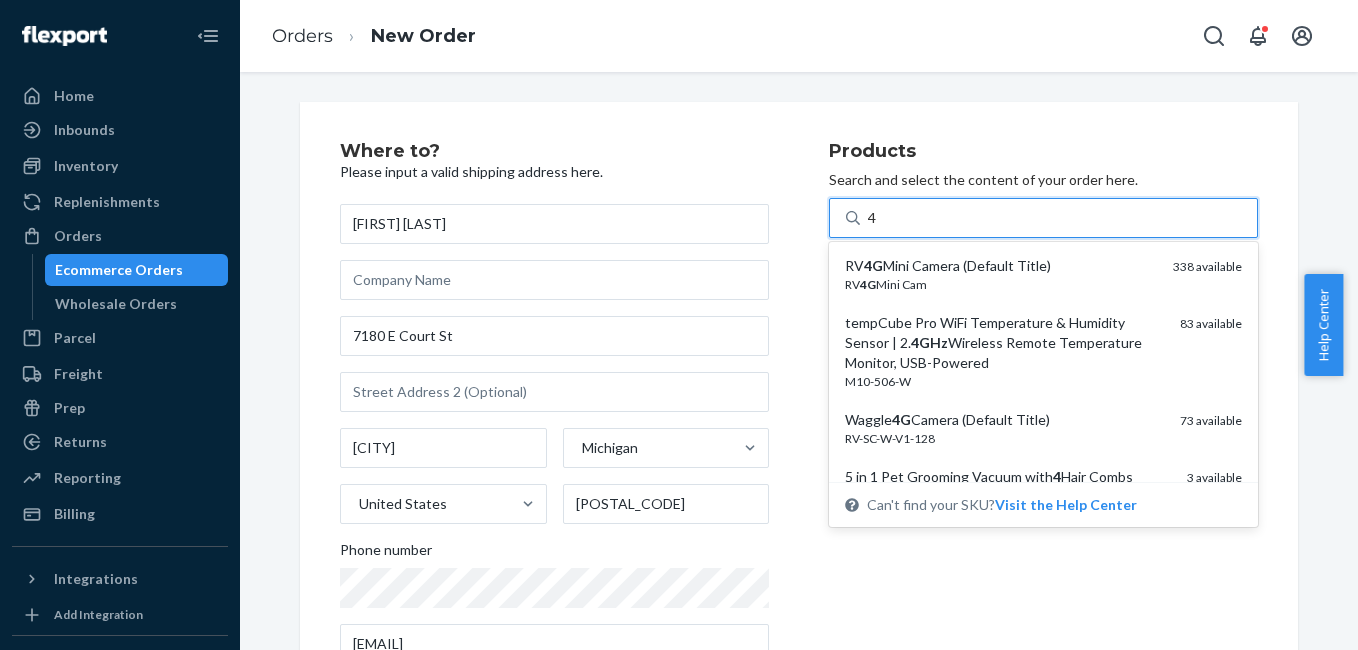 type on "4g" 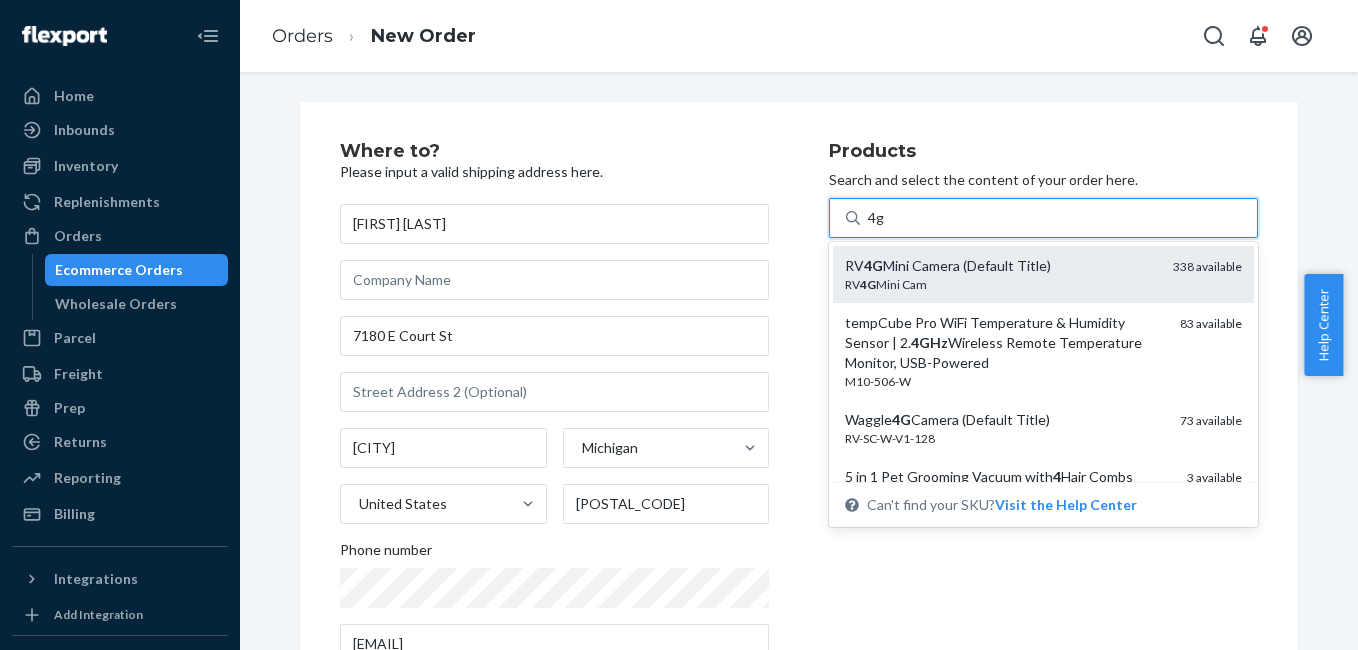click on "RV  4G  Mini Camera (Default Title)" at bounding box center [1001, 266] 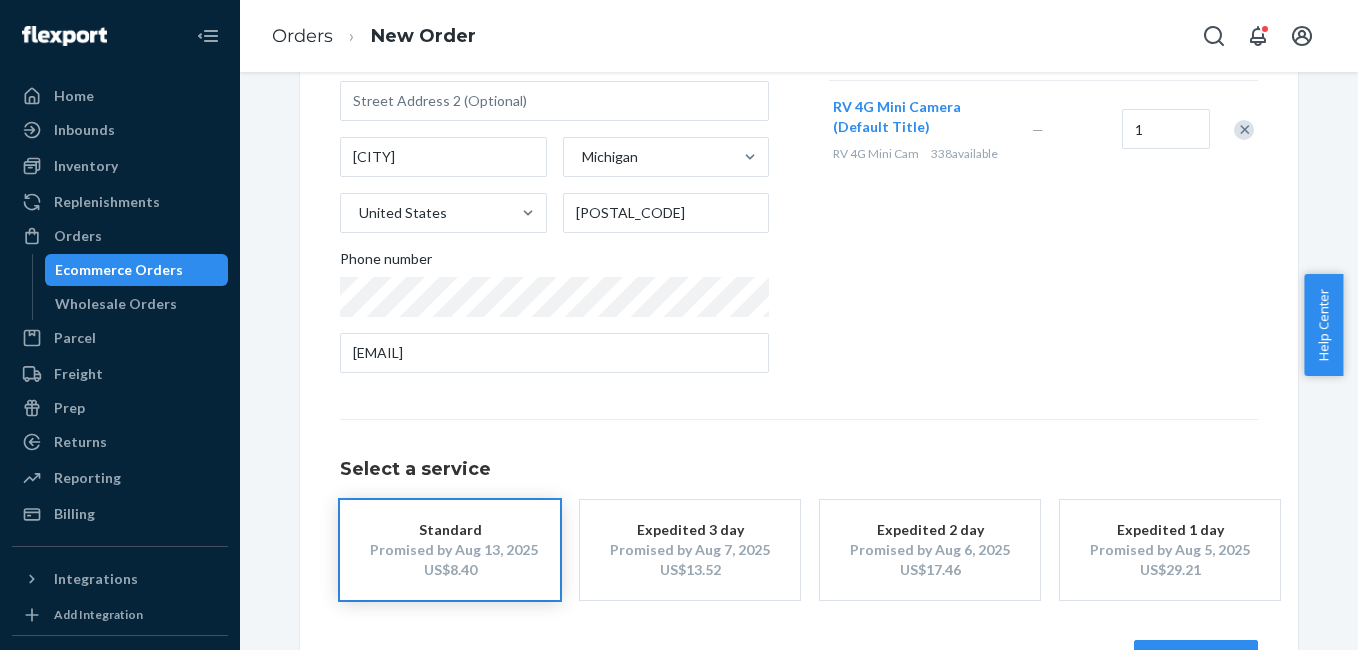 scroll, scrollTop: 361, scrollLeft: 0, axis: vertical 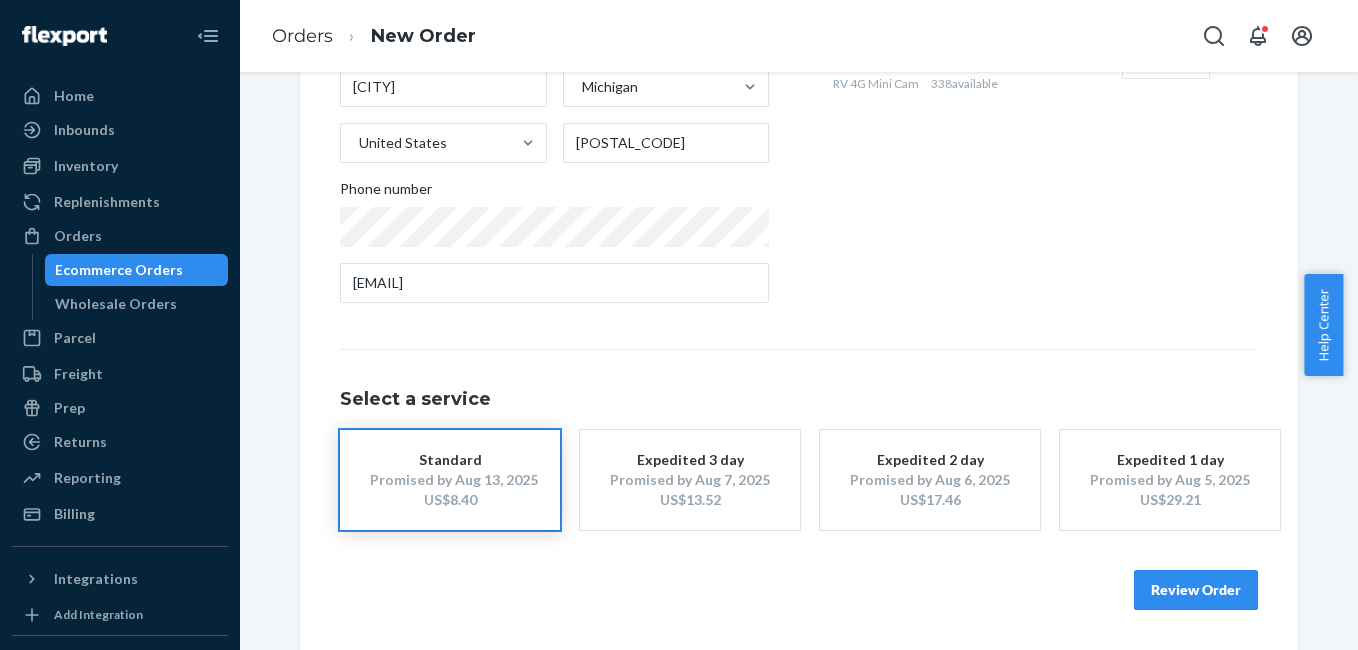 click on "Review Order" at bounding box center [1196, 590] 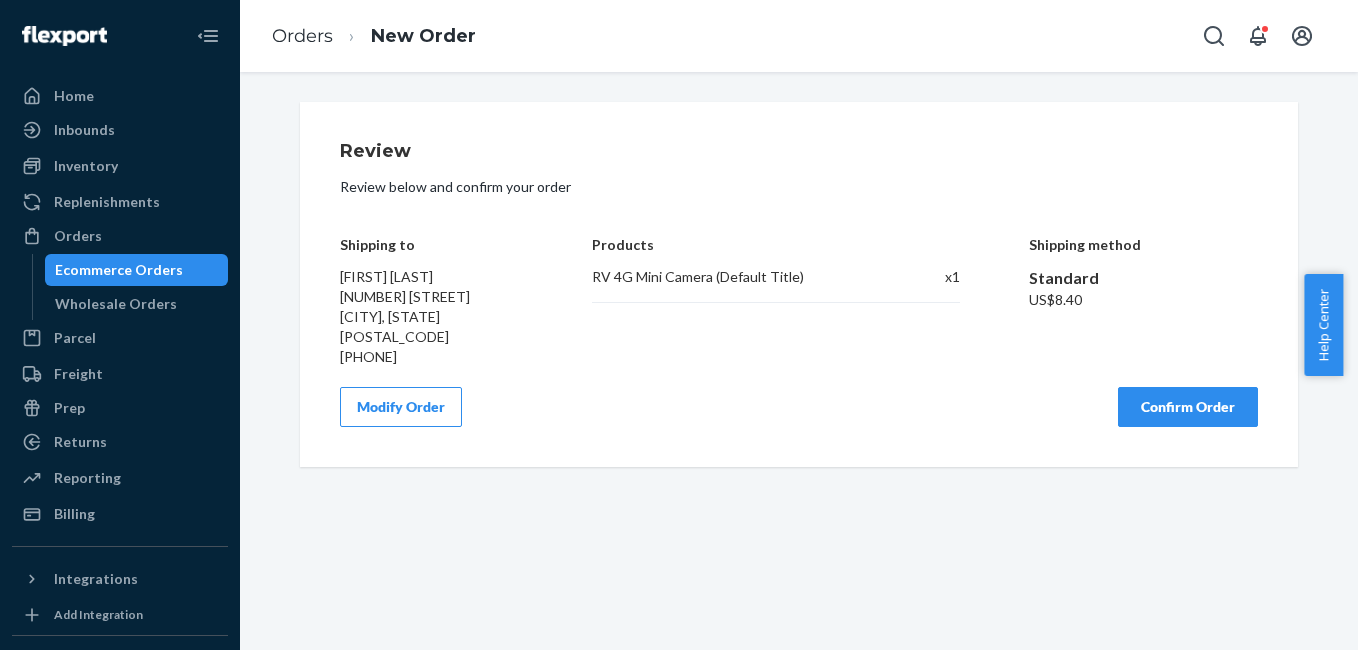 click on "Confirm Order" at bounding box center (1188, 407) 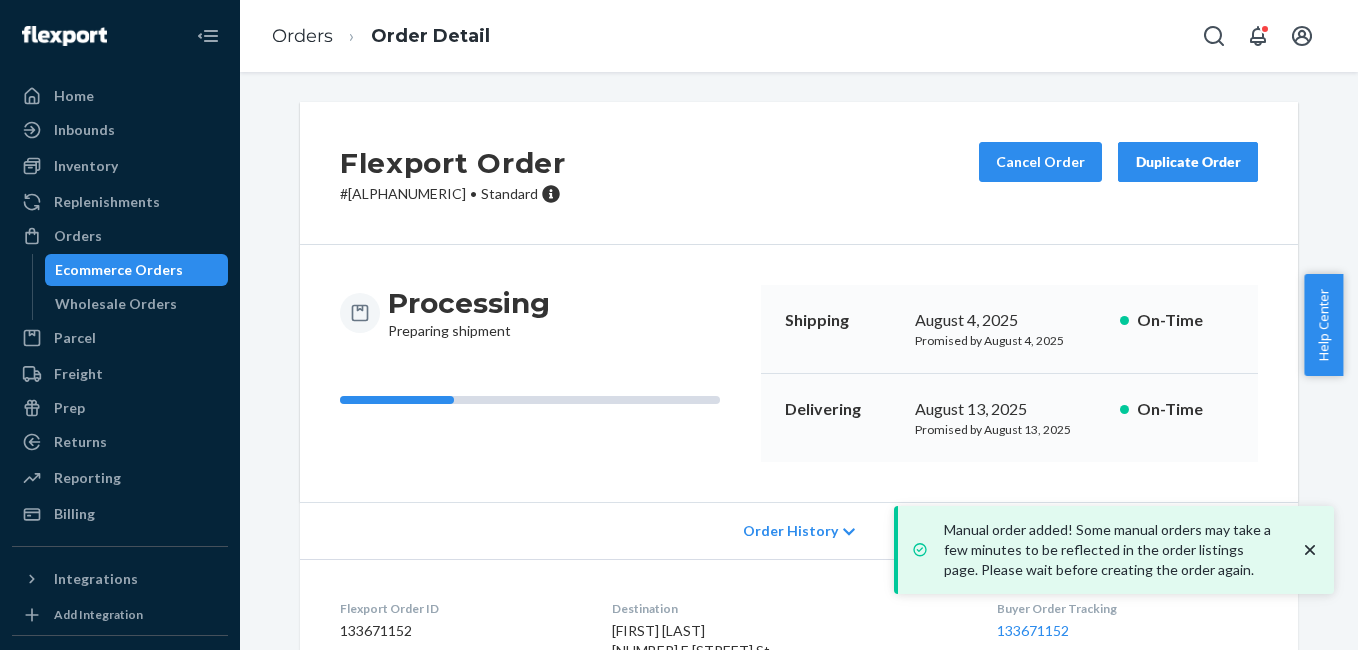scroll, scrollTop: 249, scrollLeft: 0, axis: vertical 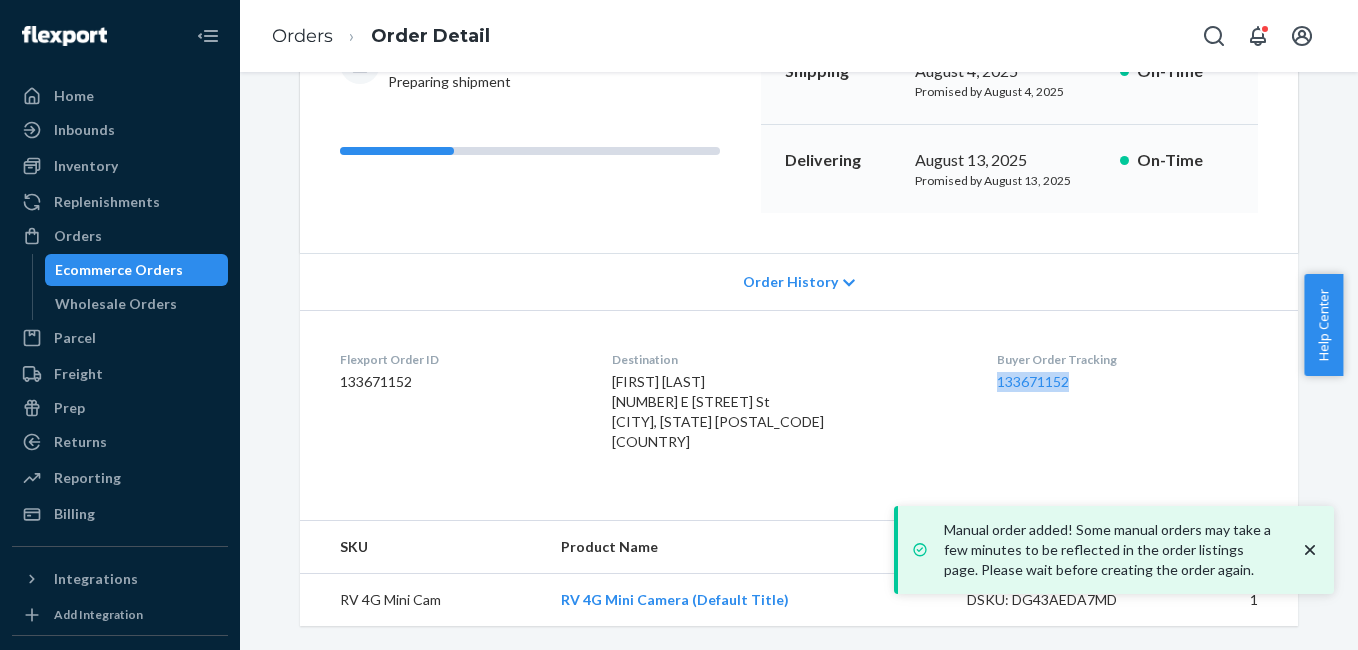 drag, startPoint x: 972, startPoint y: 405, endPoint x: 1071, endPoint y: 388, distance: 100.44899 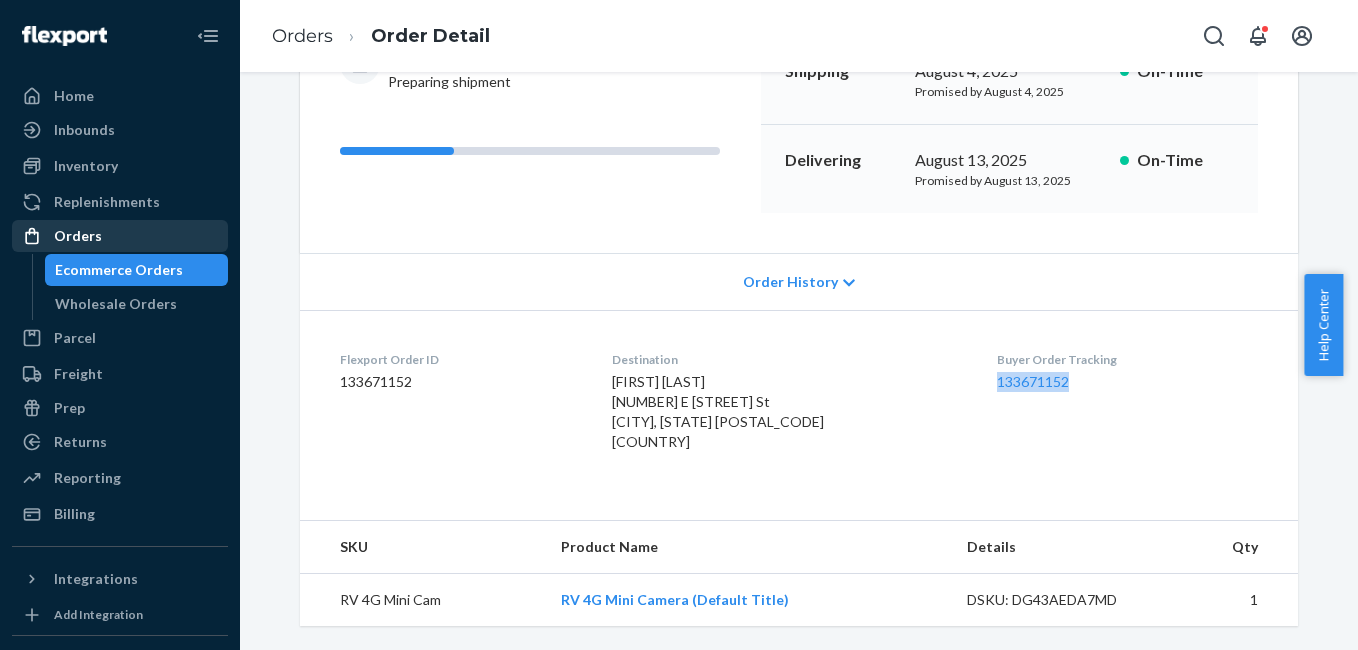 click on "Orders" at bounding box center [120, 236] 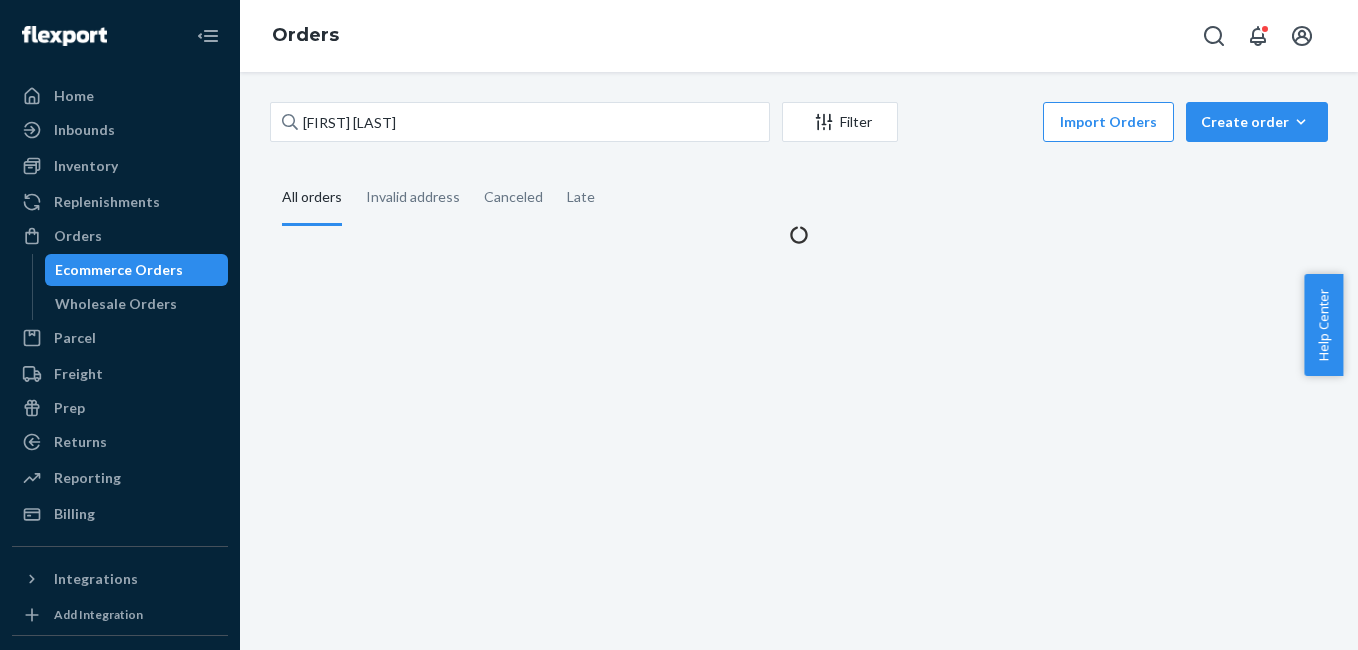 scroll, scrollTop: 0, scrollLeft: 0, axis: both 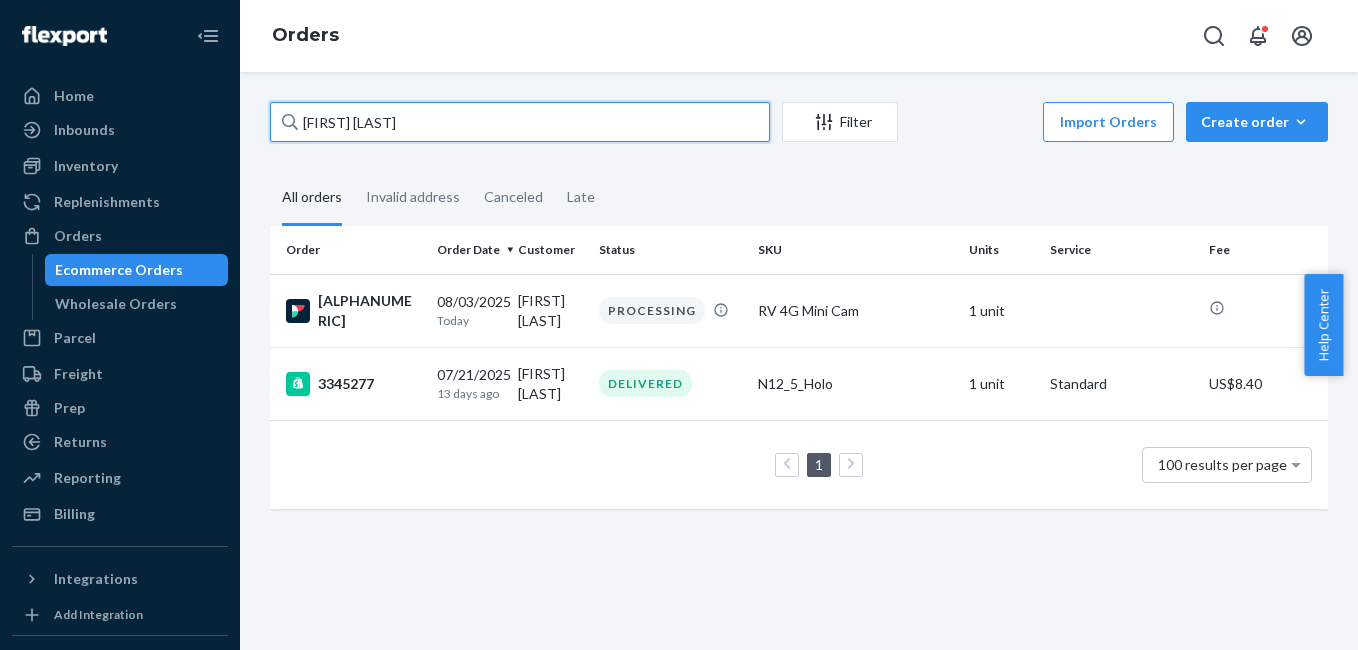 click on "[FIRST] [LAST]" at bounding box center [520, 122] 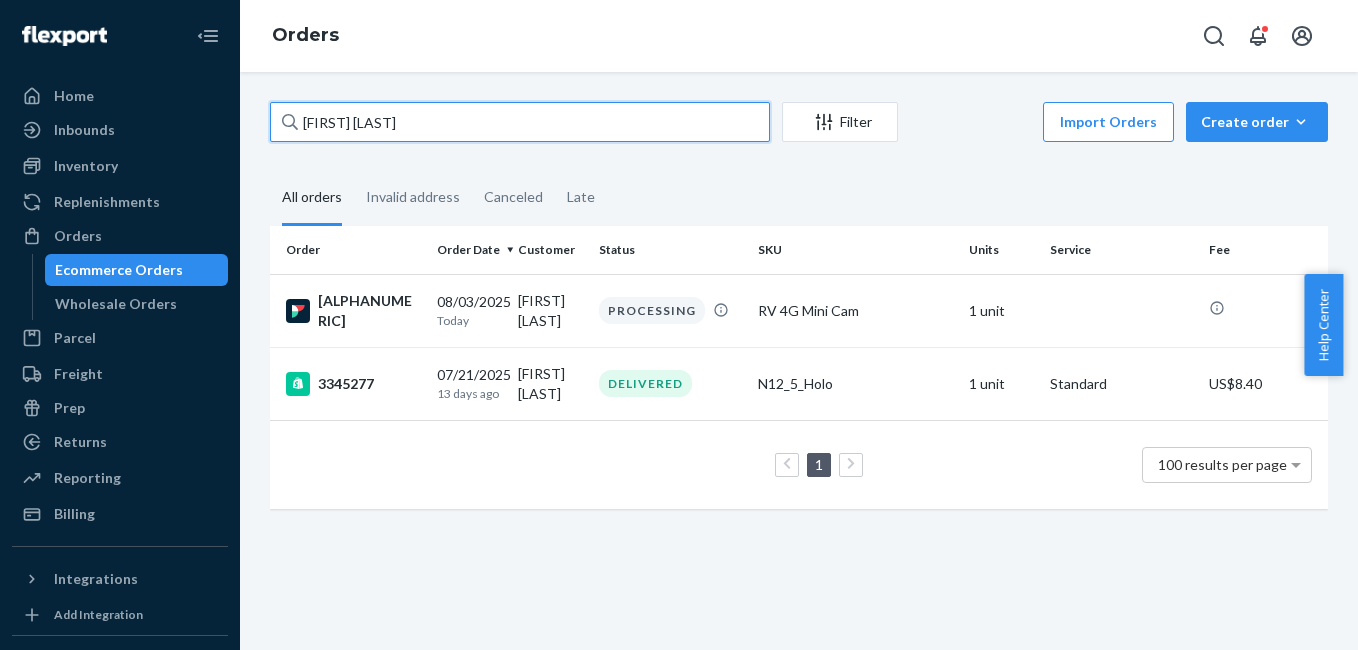 paste on "ESSE CASSEM" 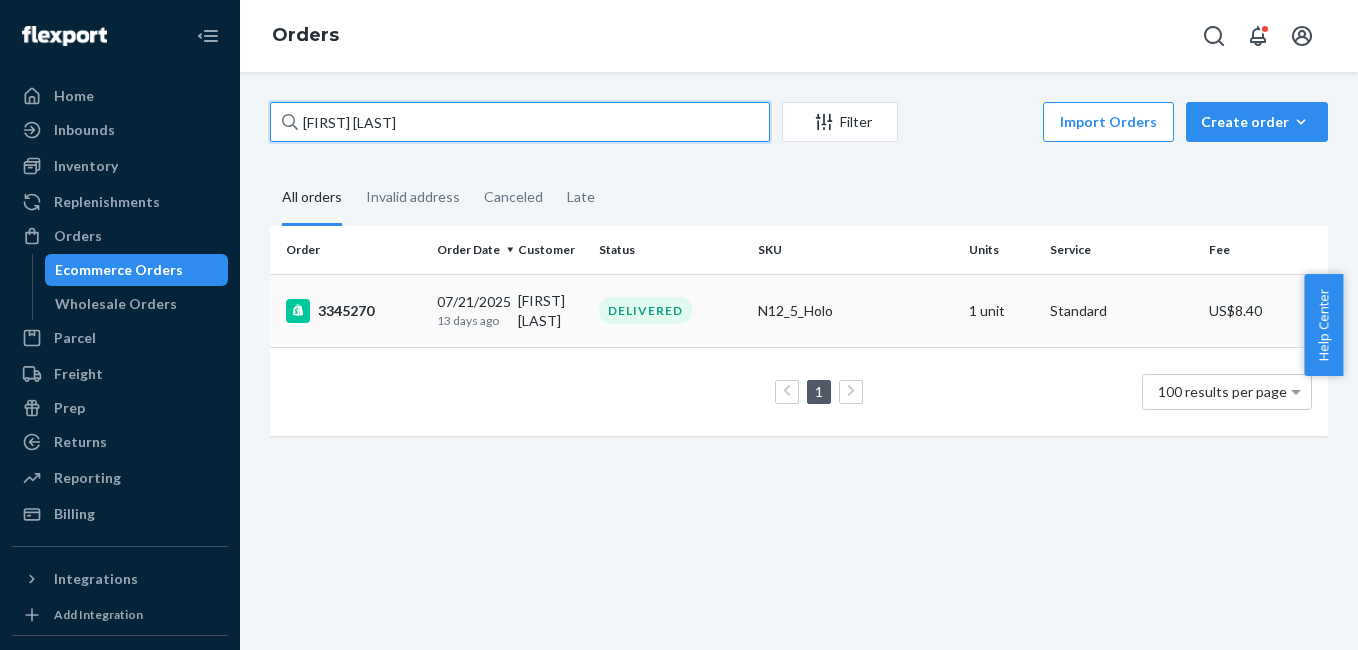 type on "[FIRST] [LAST]" 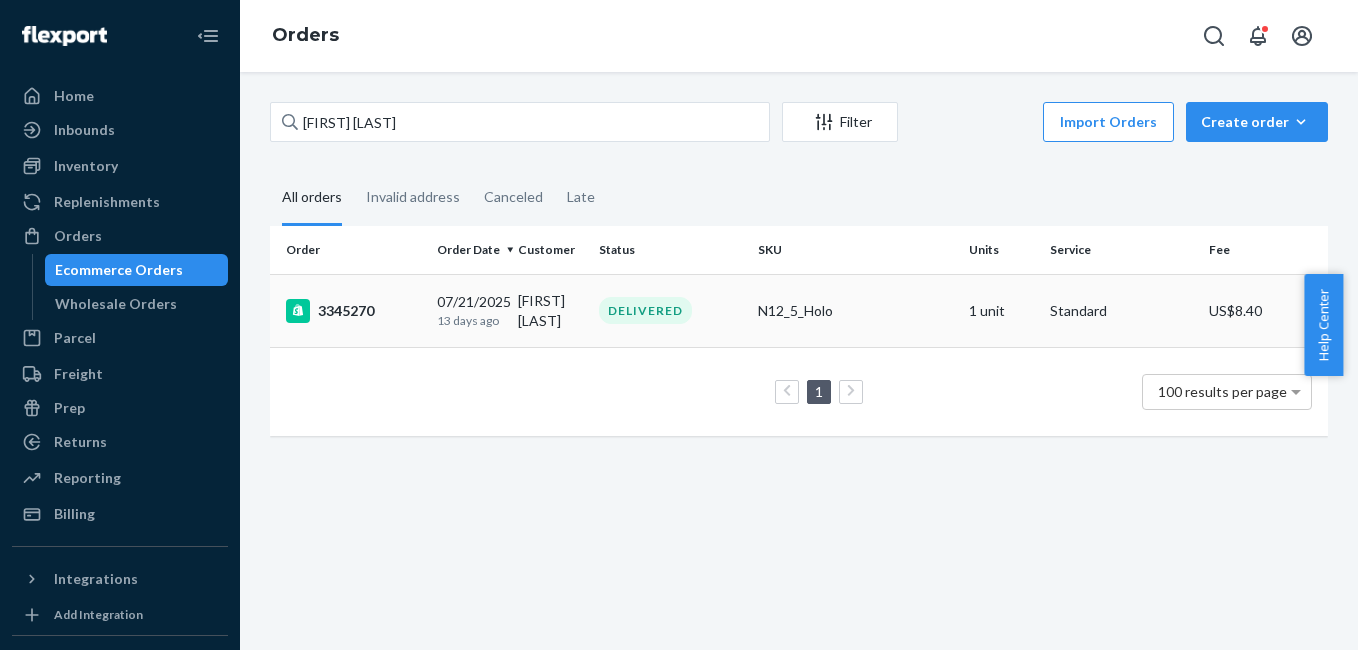 click on "3345270" at bounding box center (353, 311) 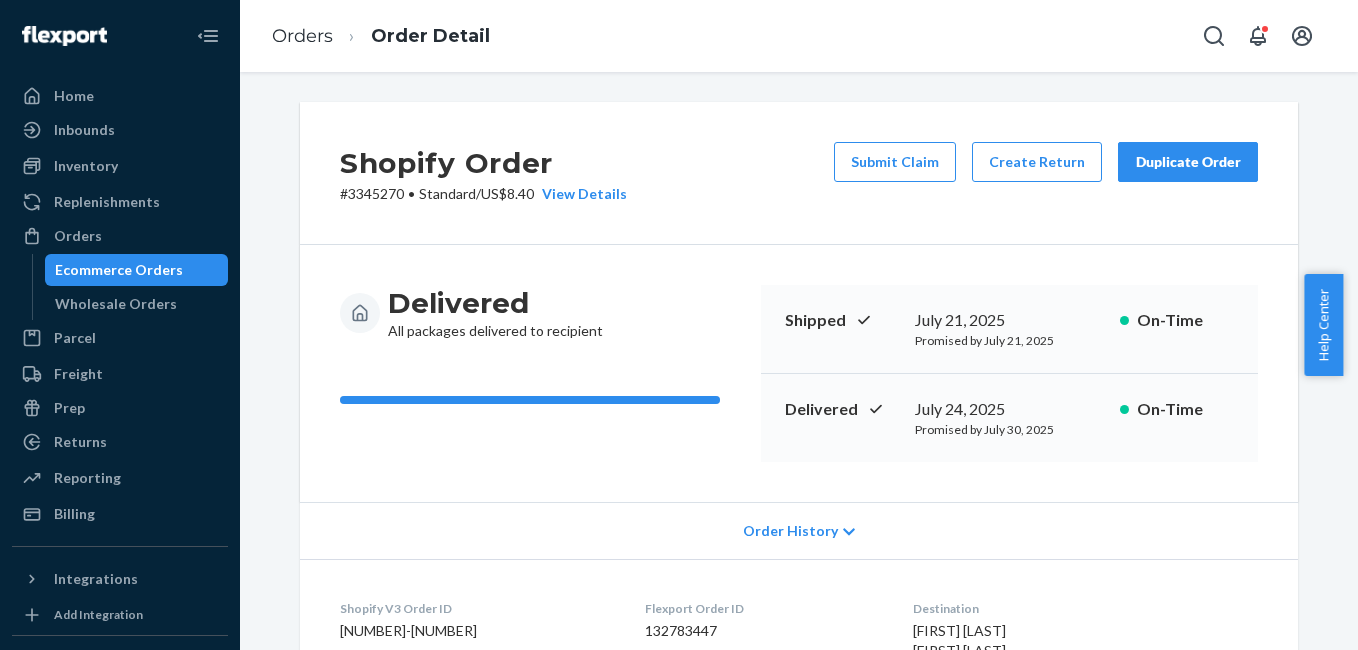 click on "Duplicate Order" at bounding box center (1188, 162) 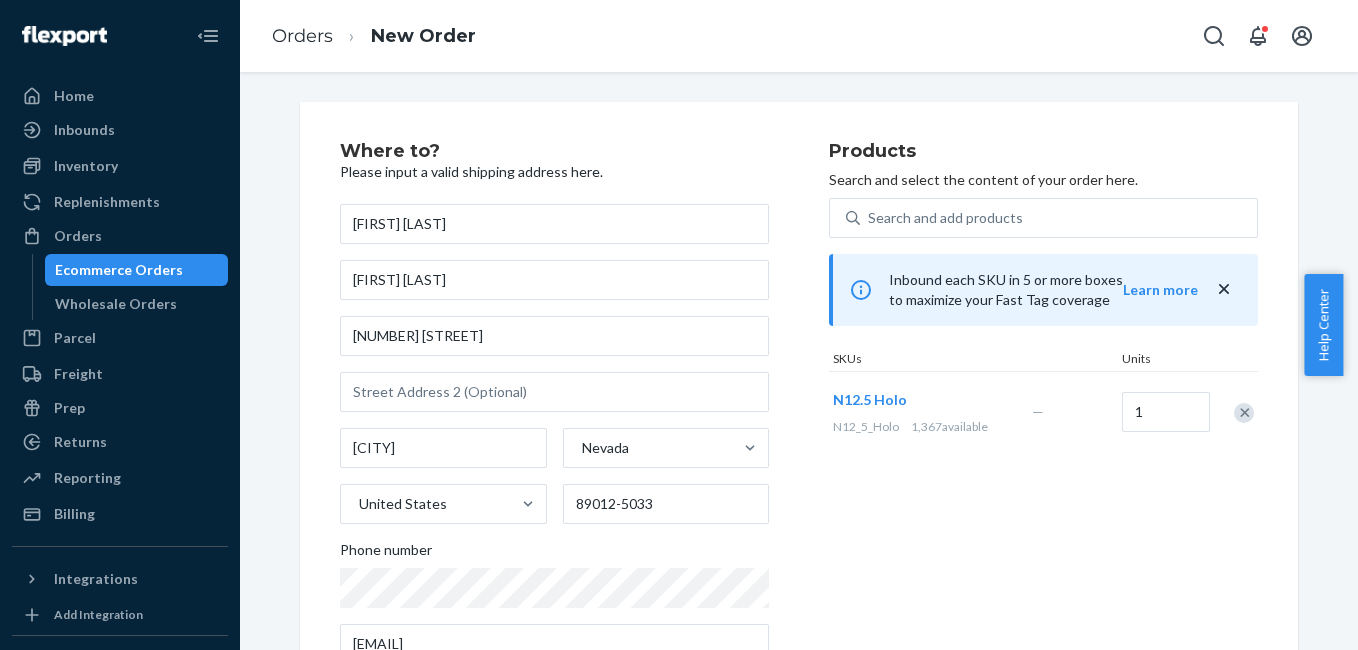 click at bounding box center (1244, 413) 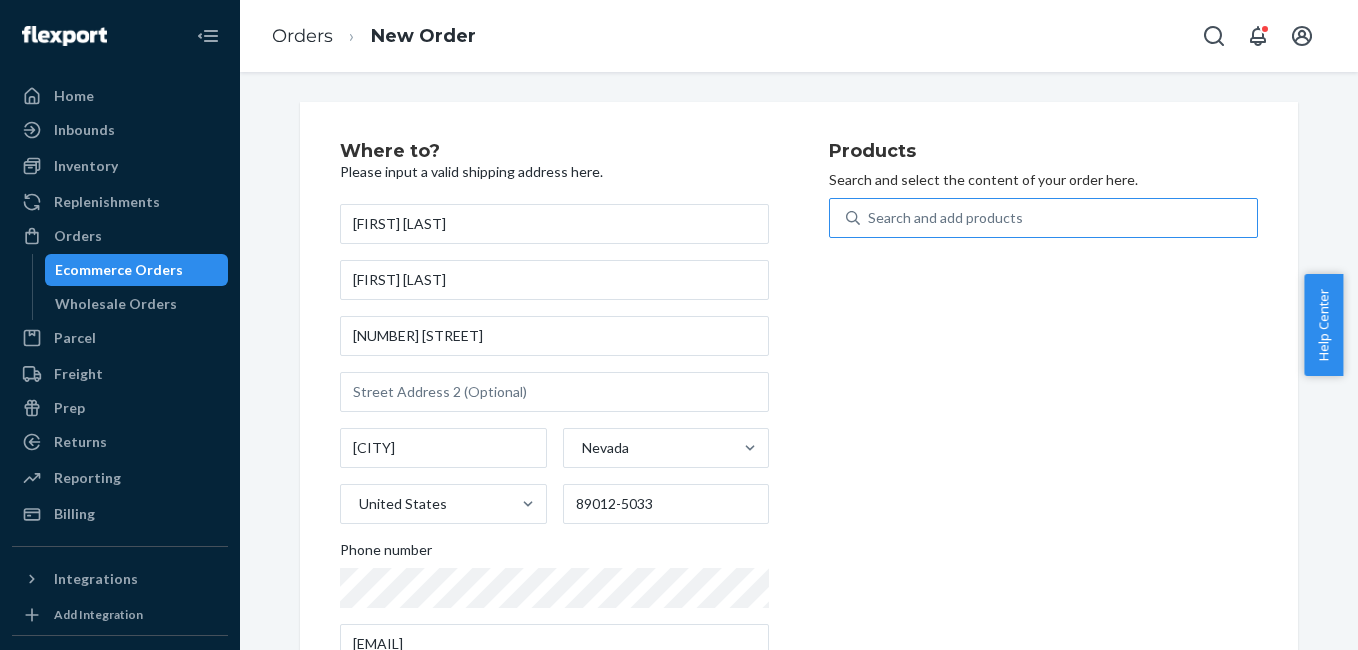 click on "Search and add products" at bounding box center (945, 218) 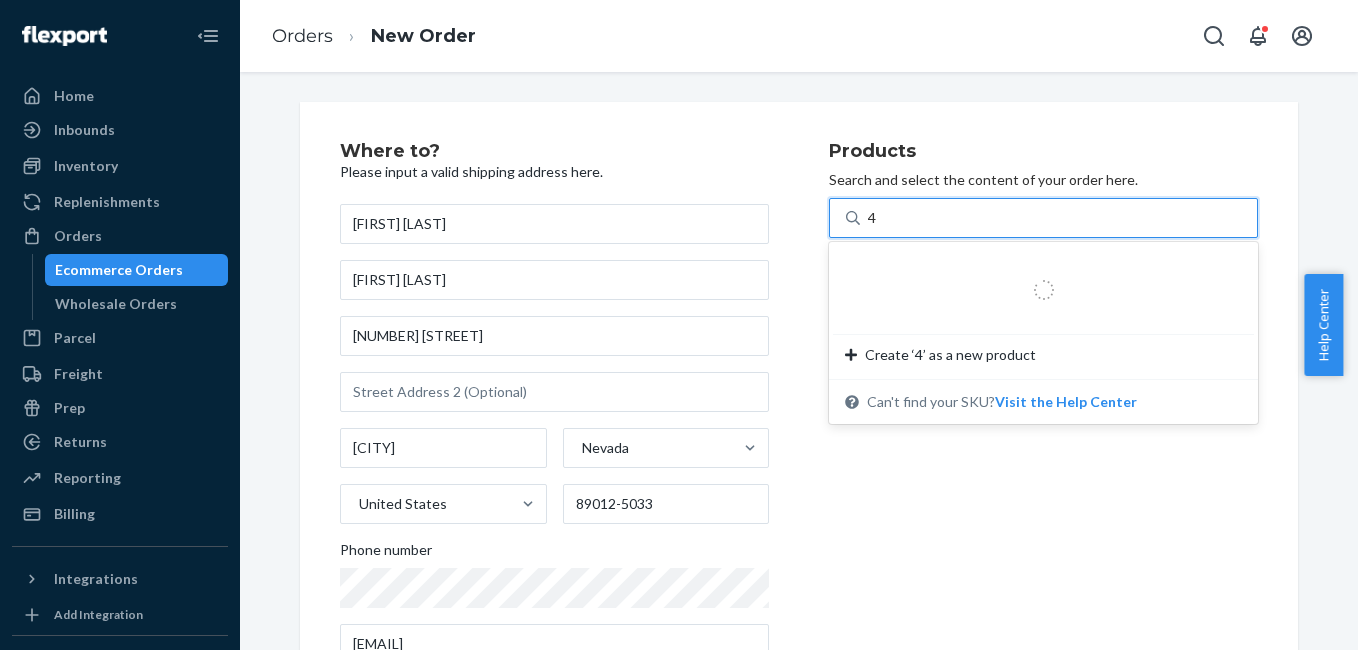 type on "4g" 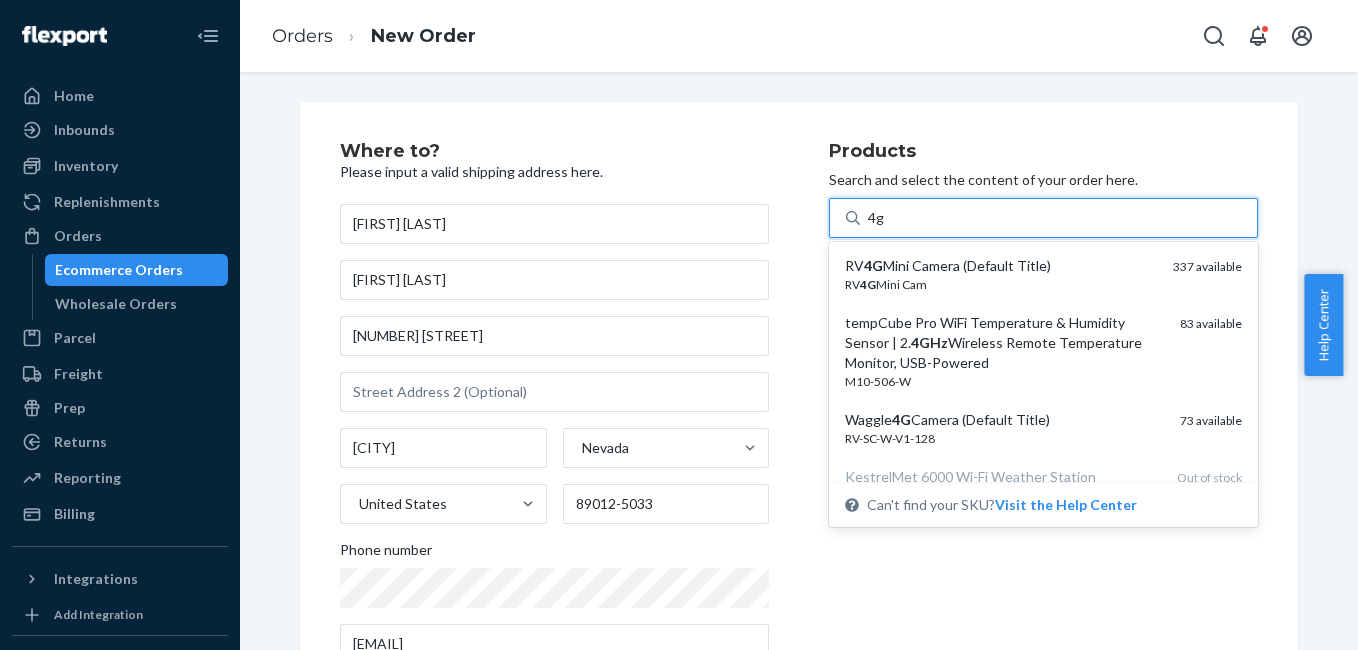 click on "RV  4G  Mini Camera (Default Title)" at bounding box center (1001, 266) 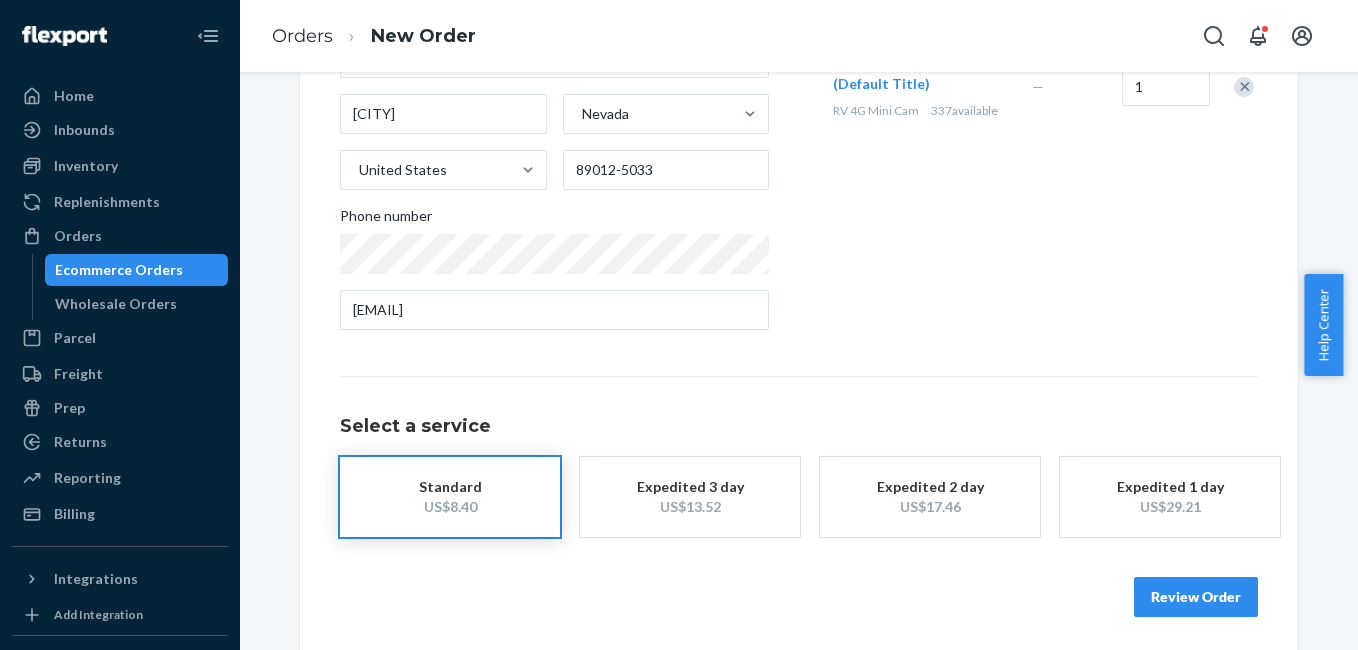 scroll, scrollTop: 341, scrollLeft: 0, axis: vertical 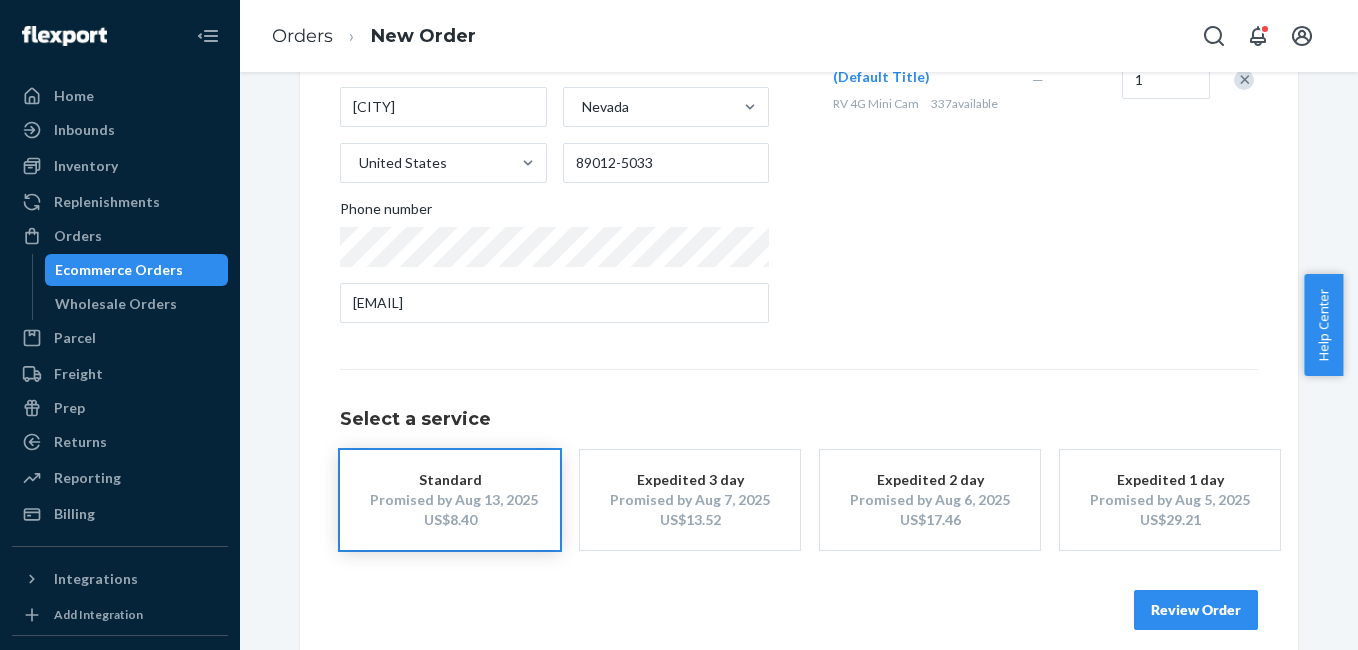 click on "Review Order" at bounding box center [1196, 610] 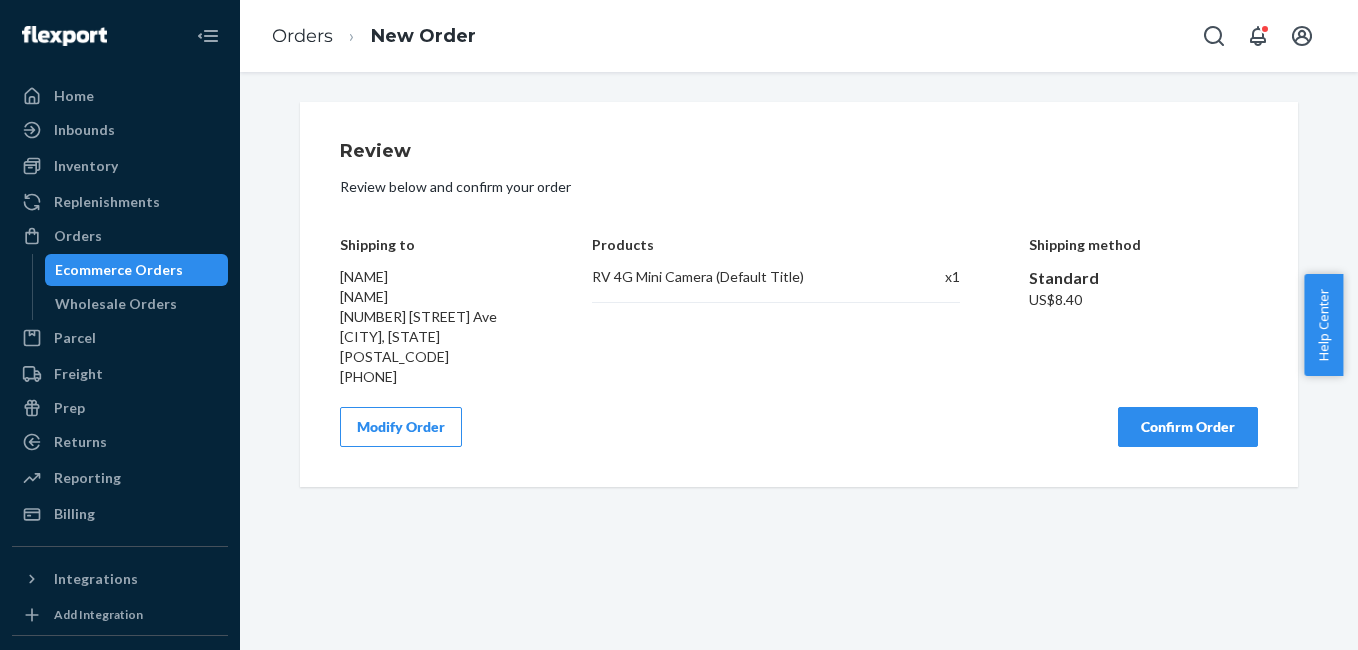 click on "Confirm Order" at bounding box center (1188, 427) 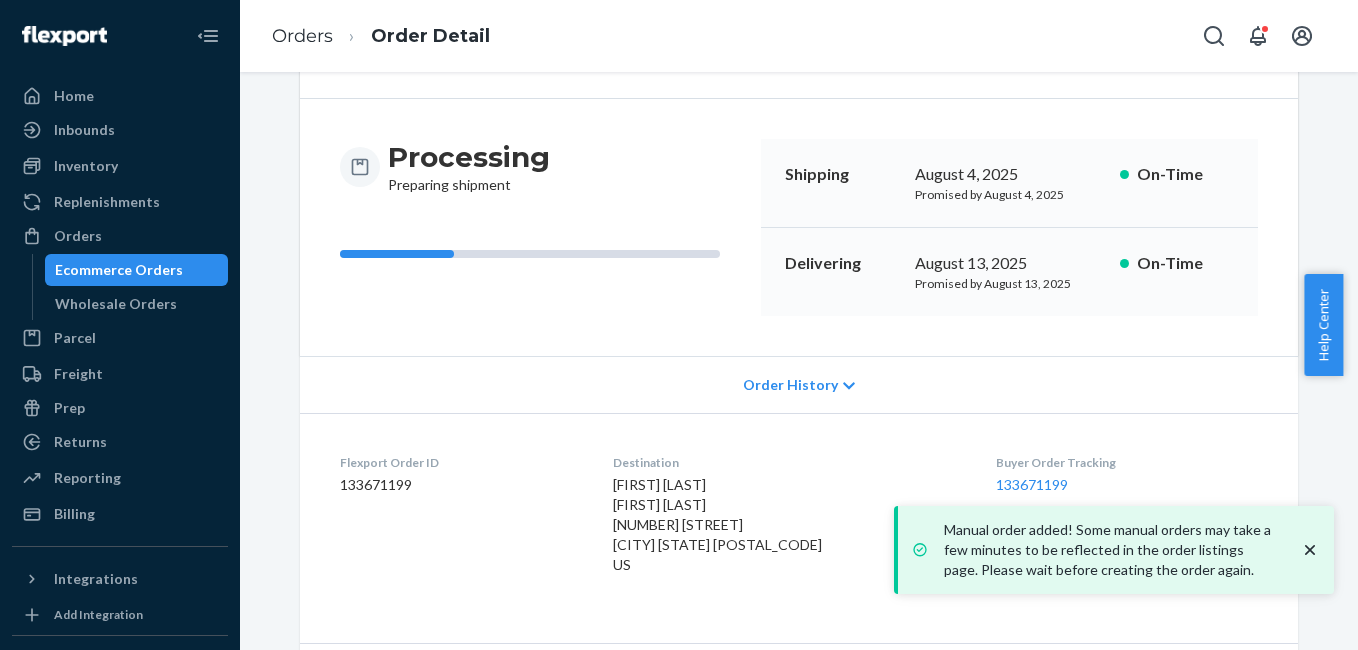 scroll, scrollTop: 269, scrollLeft: 0, axis: vertical 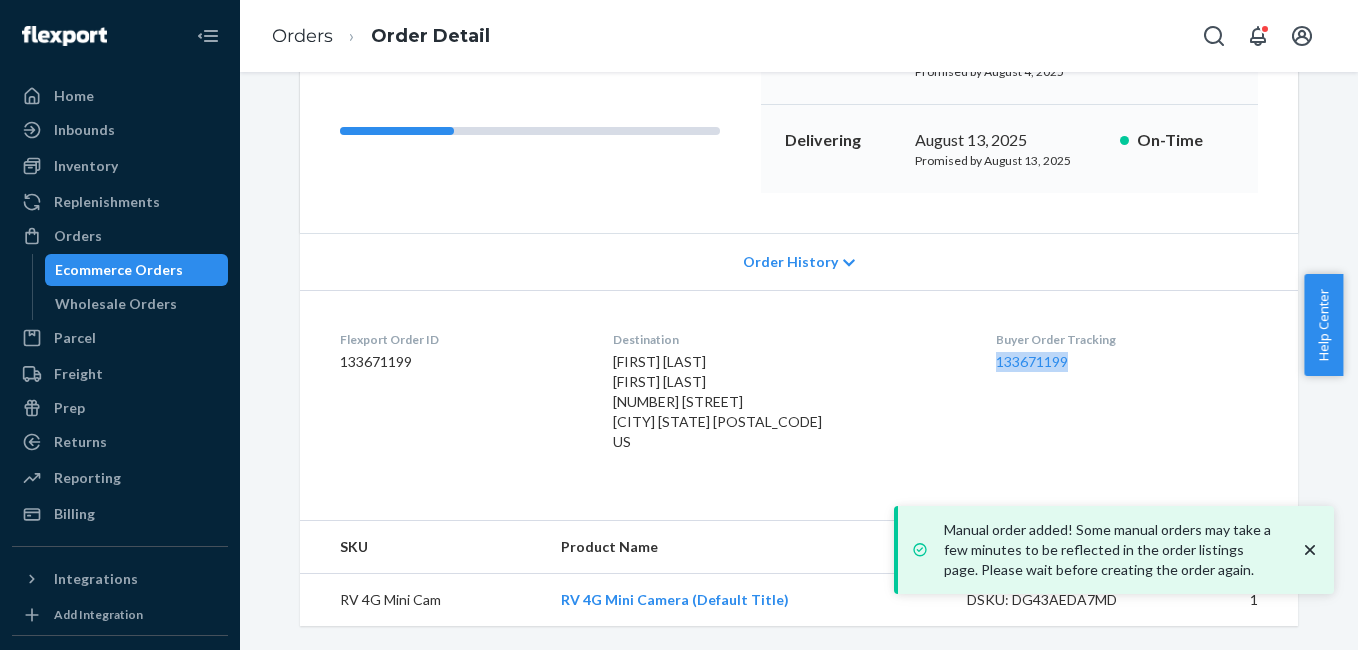 drag, startPoint x: 977, startPoint y: 376, endPoint x: 1061, endPoint y: 387, distance: 84.71718 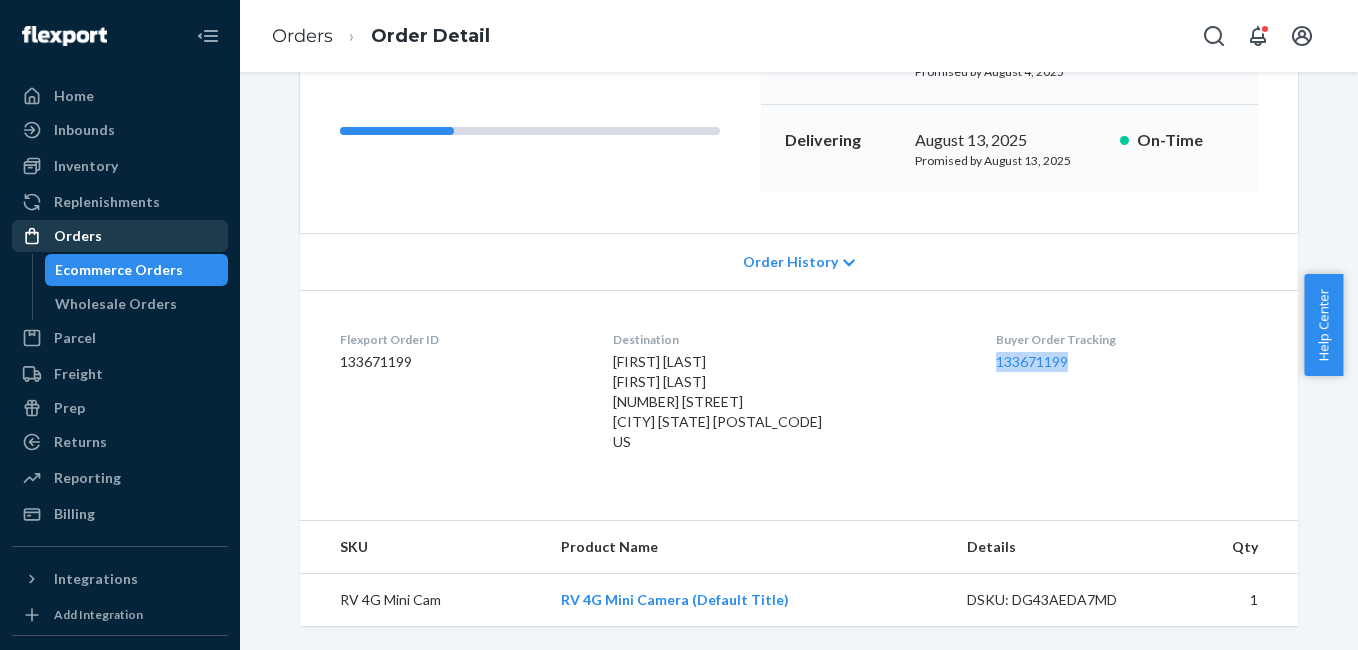 click on "Orders" at bounding box center [78, 236] 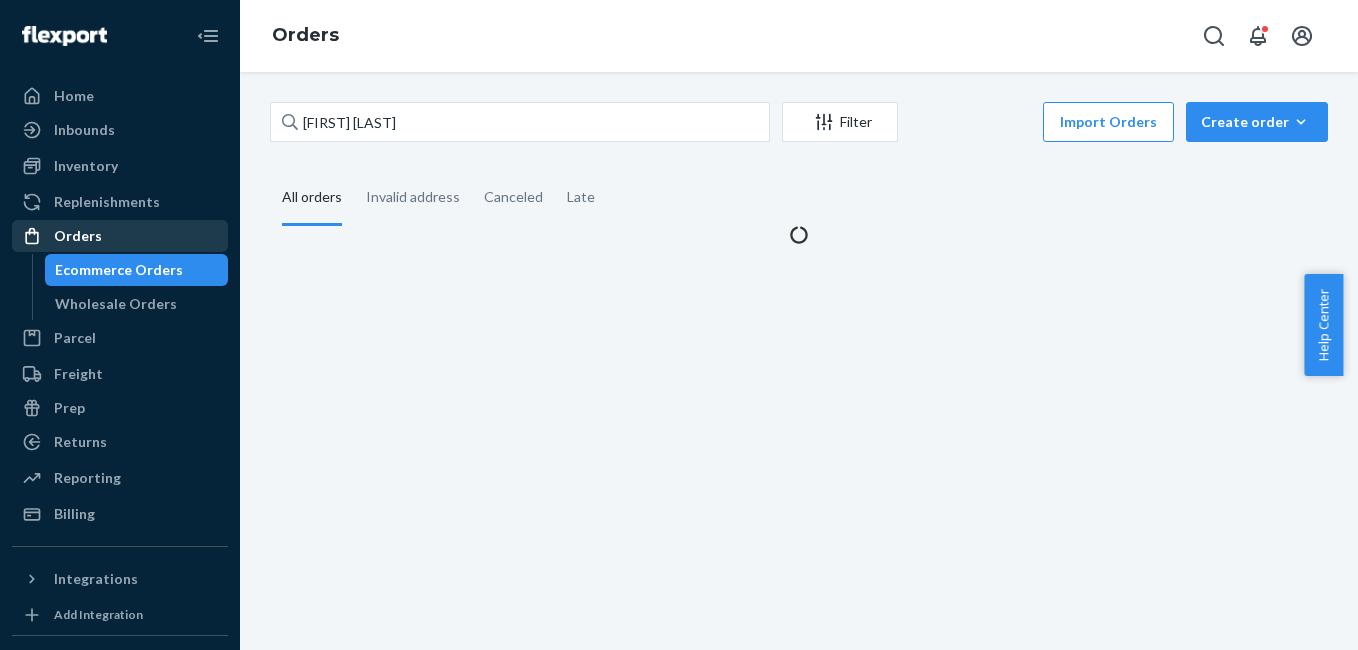 scroll, scrollTop: 0, scrollLeft: 0, axis: both 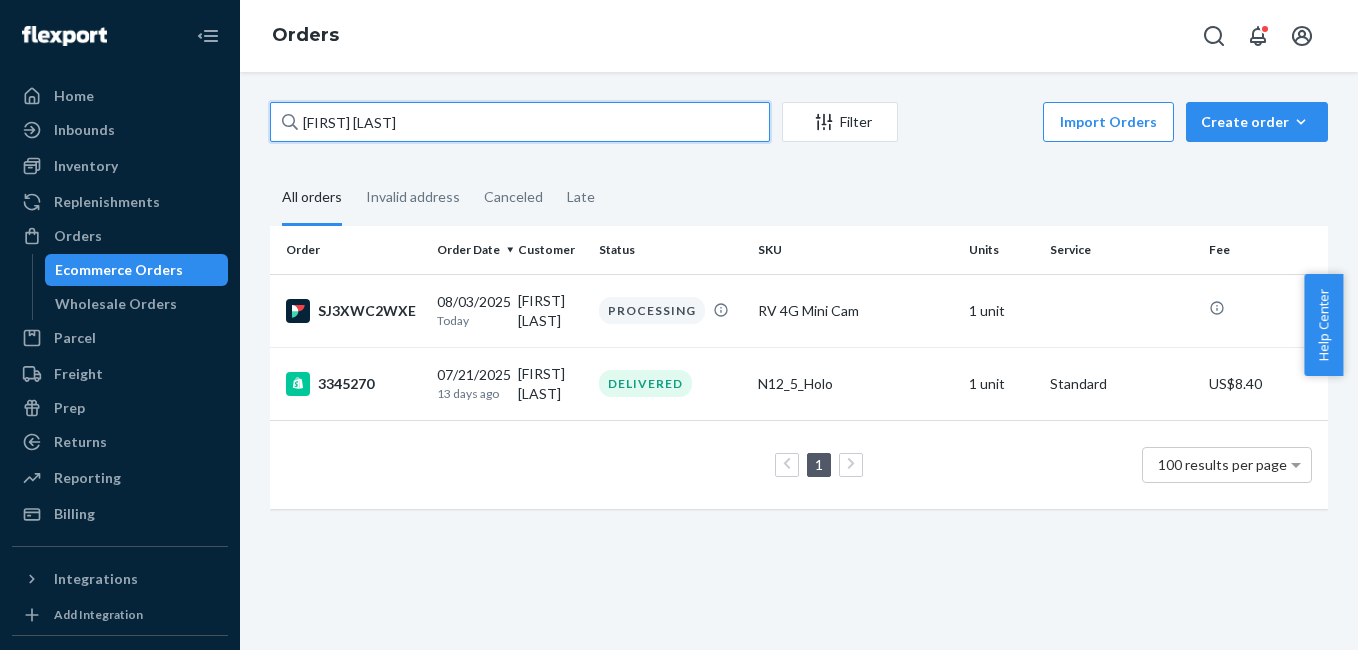 click on "[FIRST] [LAST]" at bounding box center [520, 122] 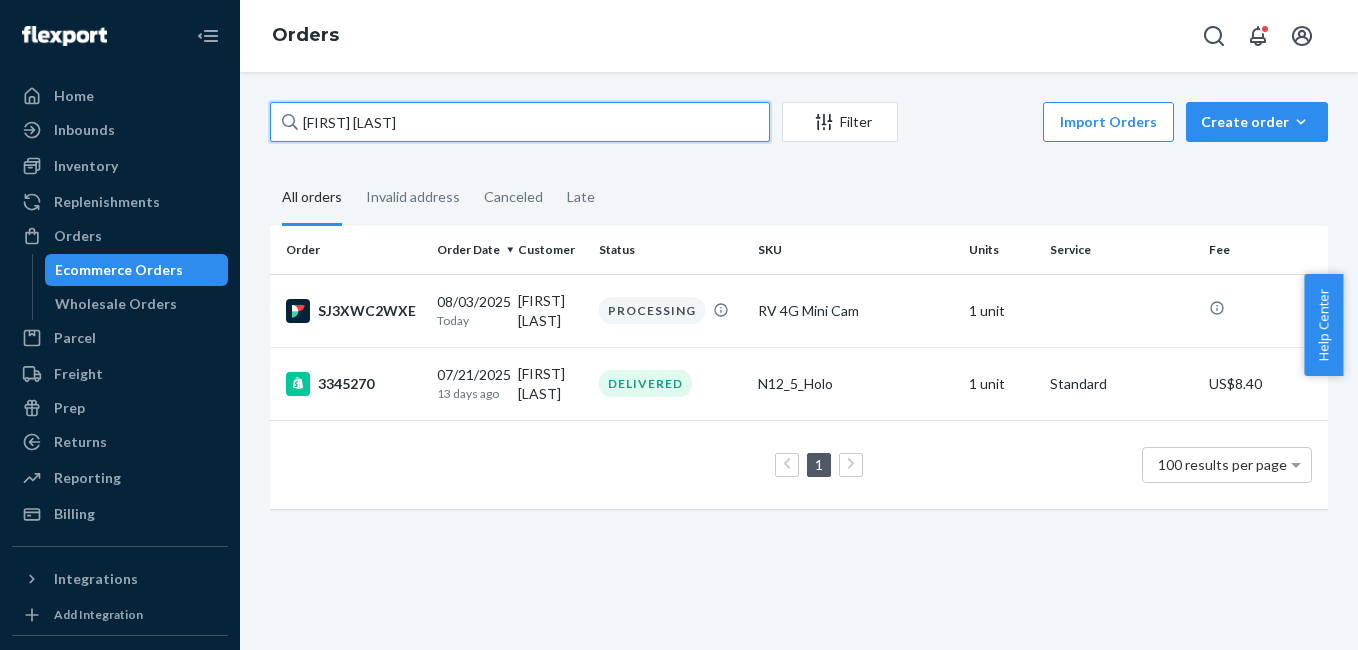 paste on "[FIRST] [LAST]" 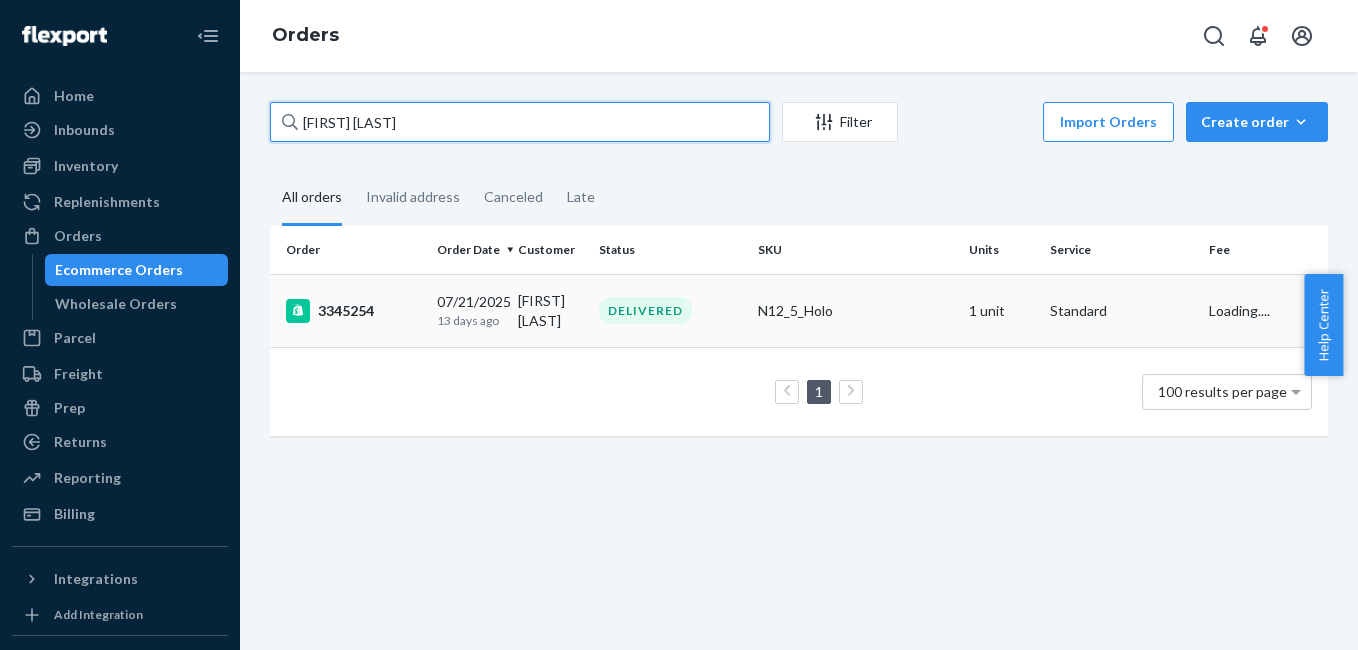 type on "[FIRST] [LAST]" 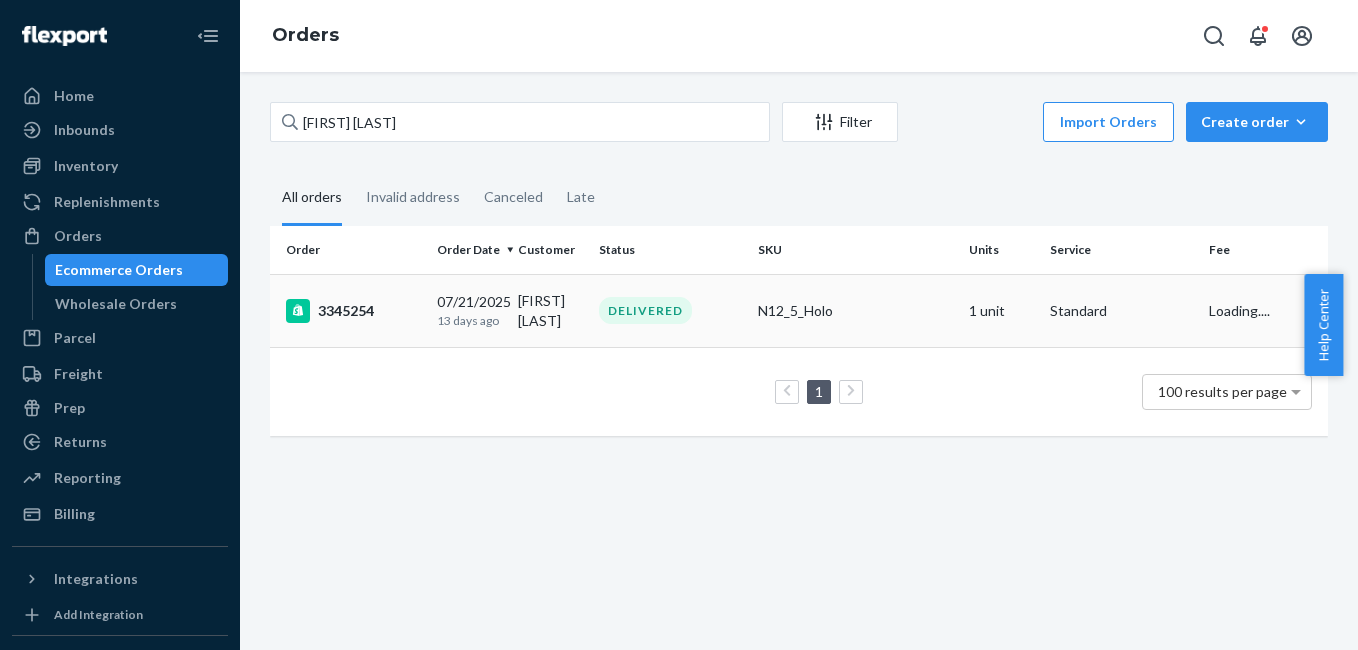 click on "3345254" at bounding box center [353, 311] 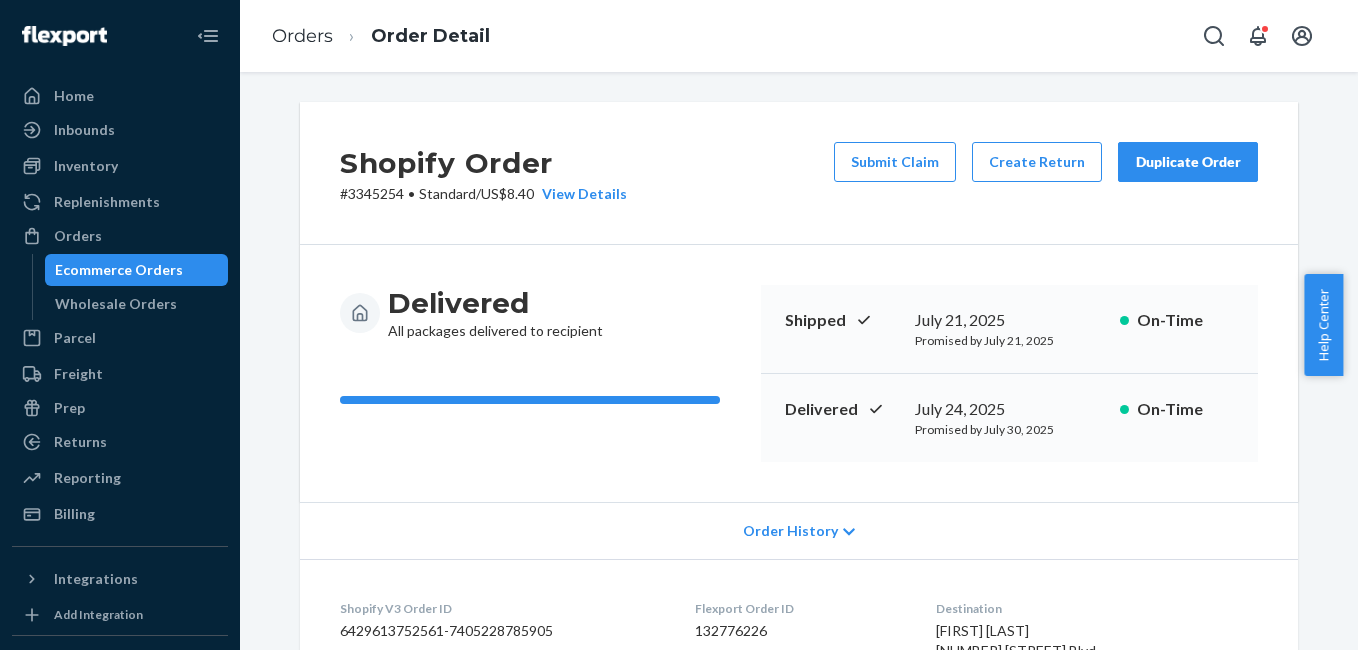 click on "Duplicate Order" at bounding box center (1188, 162) 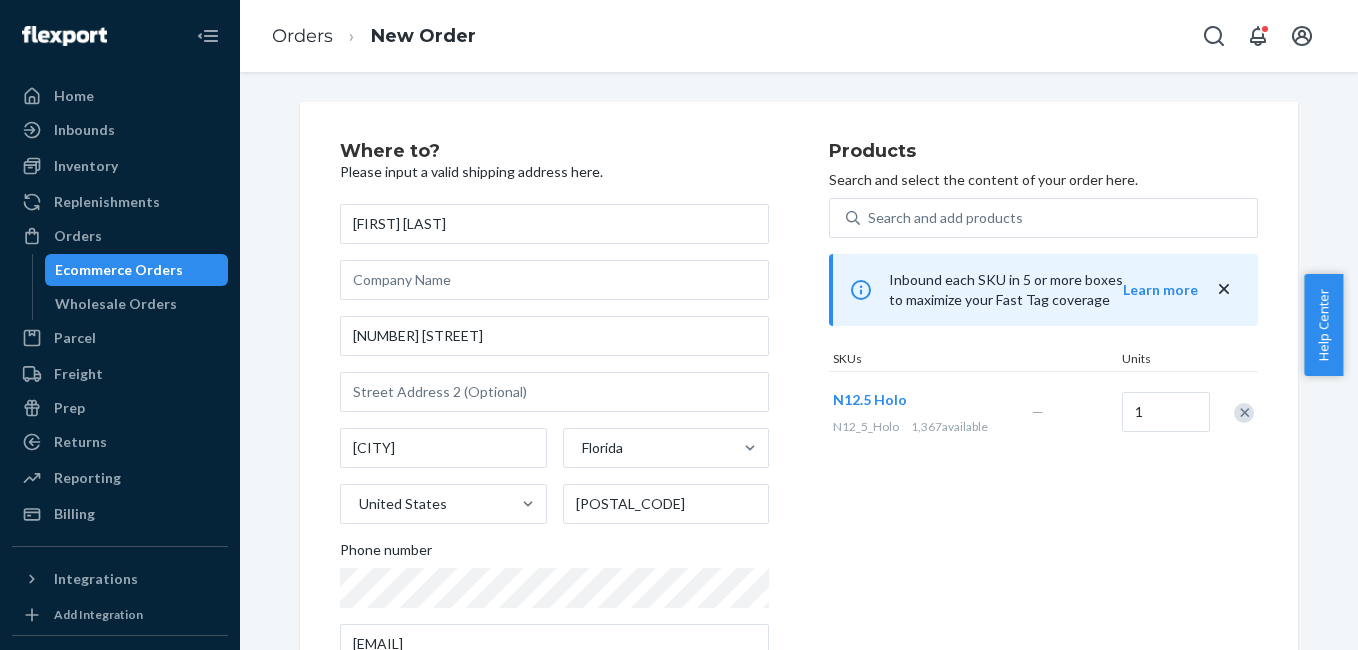 click at bounding box center [1244, 413] 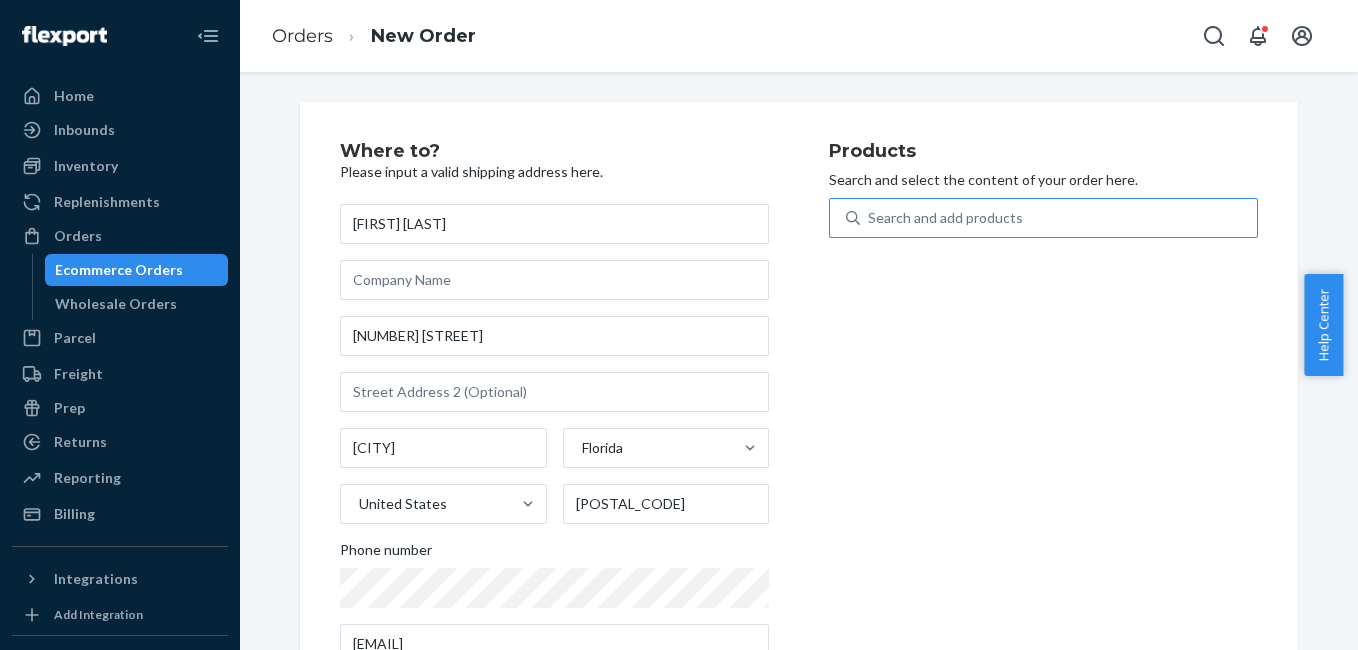 click on "Search and add products" at bounding box center (945, 218) 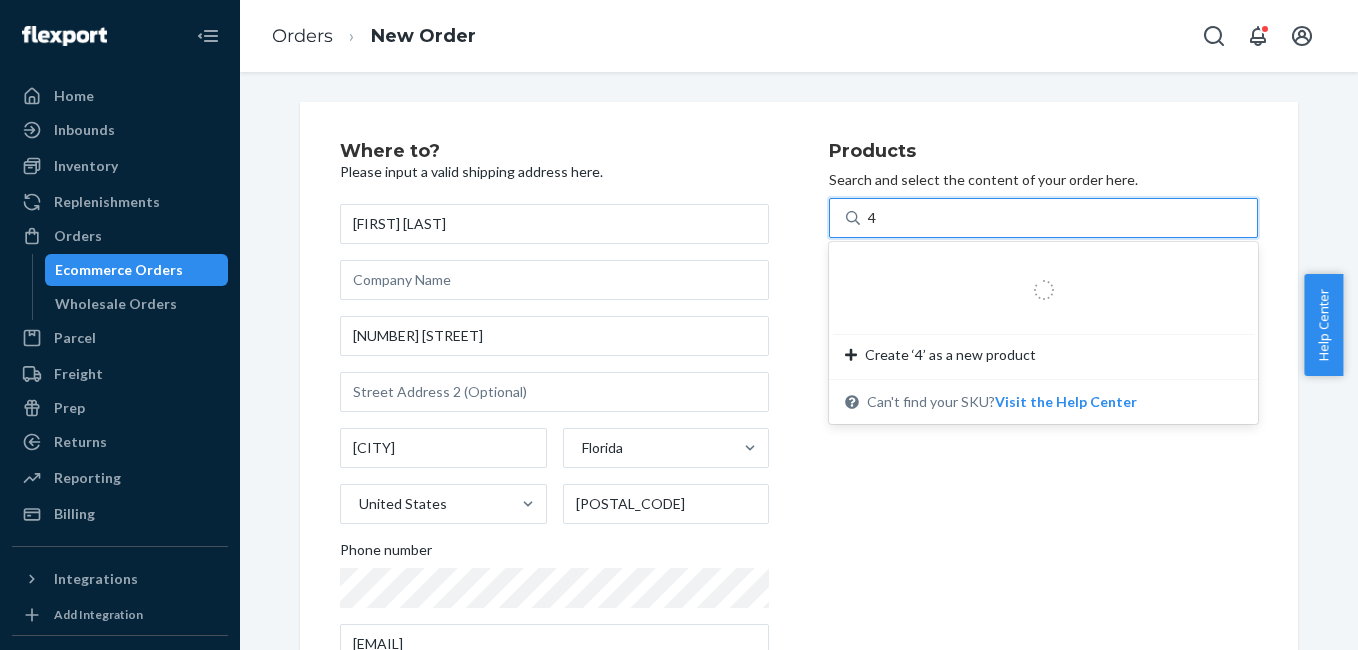 type on "4g" 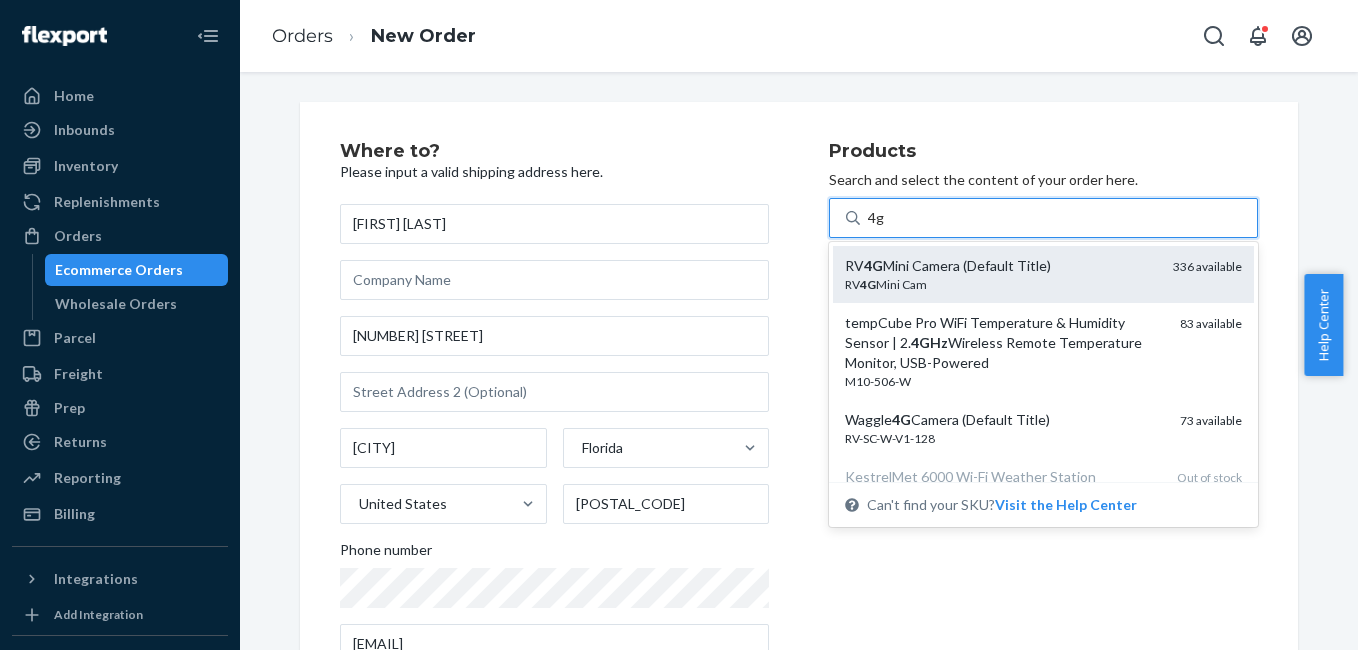 click on "RV  4G  Mini Camera (Default Title)" at bounding box center (1001, 266) 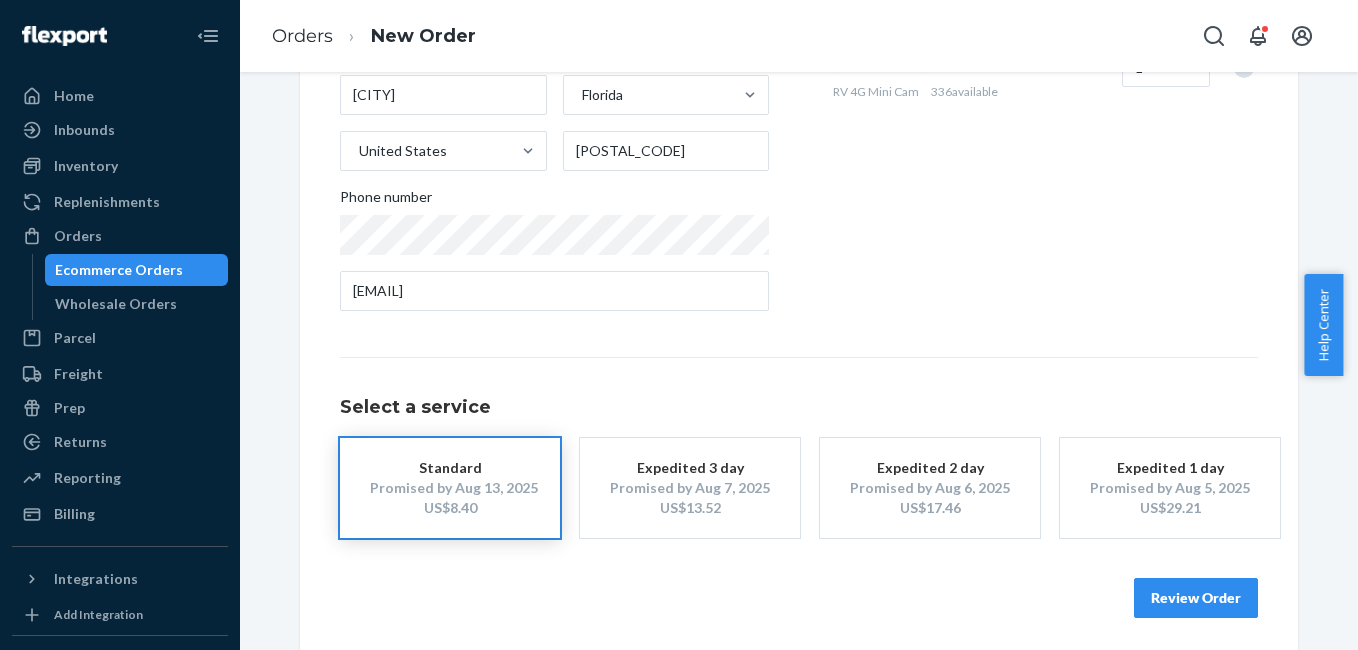 scroll, scrollTop: 361, scrollLeft: 0, axis: vertical 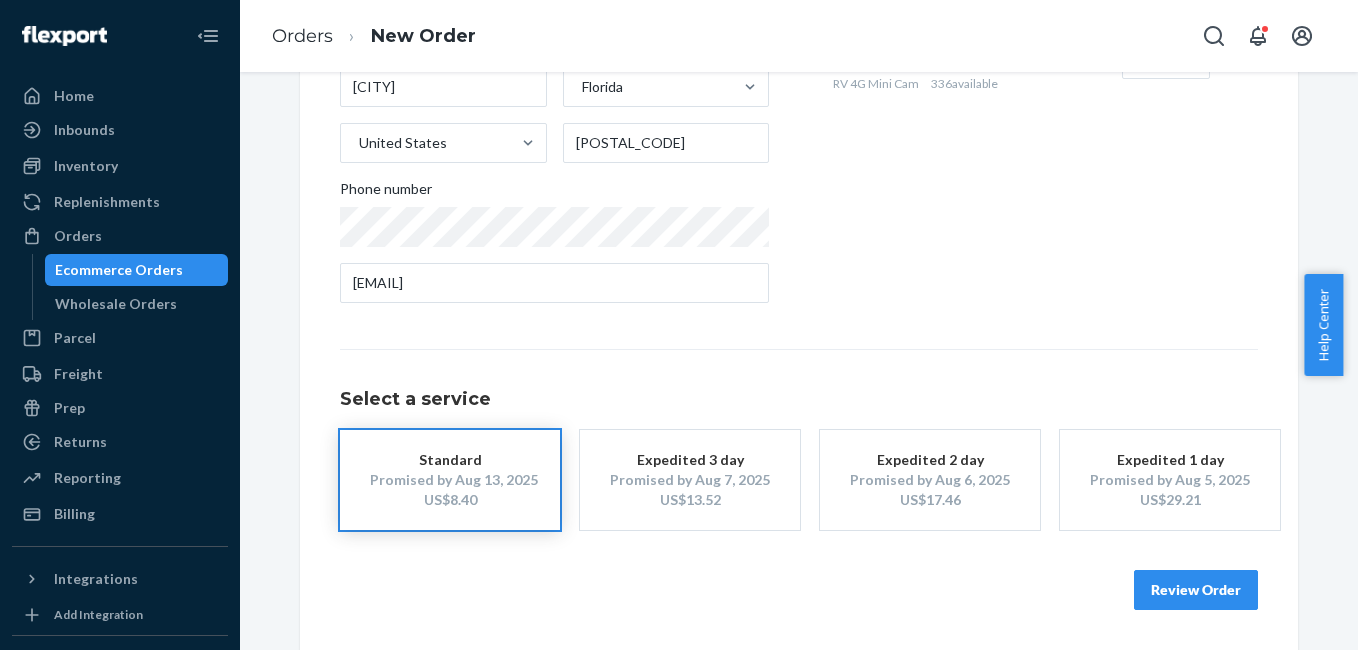 click on "Review Order" at bounding box center (1196, 590) 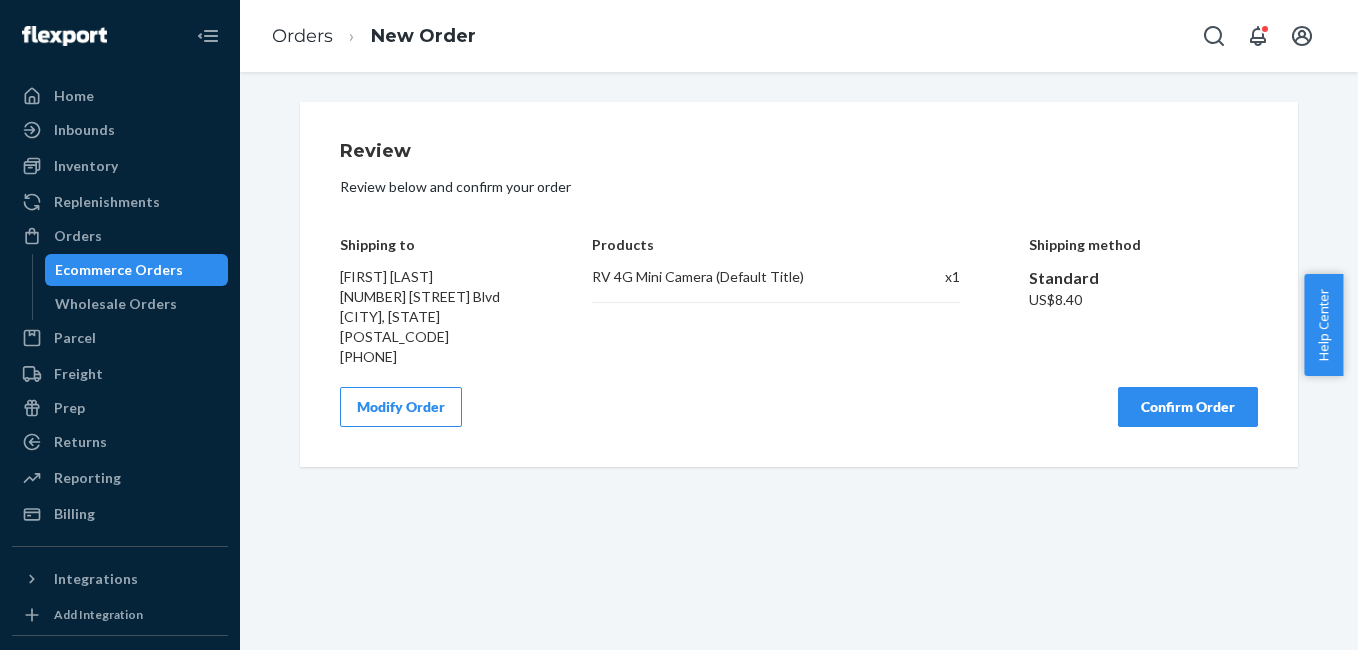 click on "Confirm Order" at bounding box center (1188, 407) 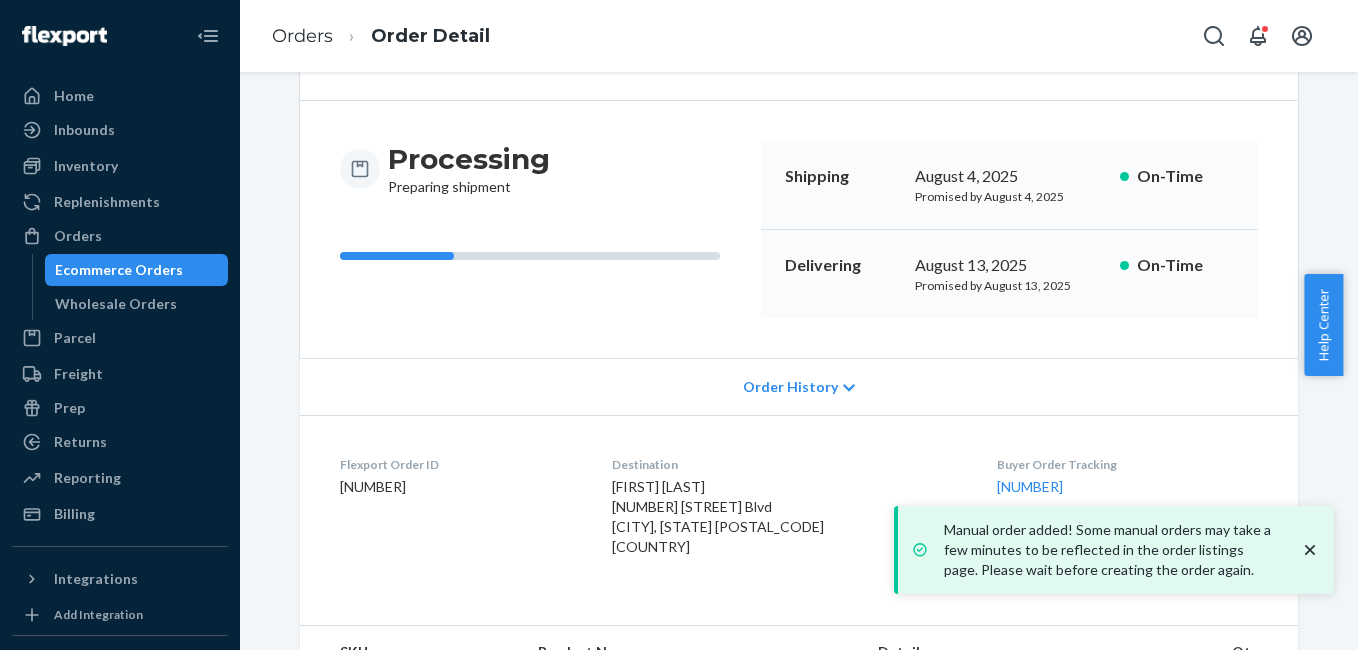 scroll, scrollTop: 249, scrollLeft: 0, axis: vertical 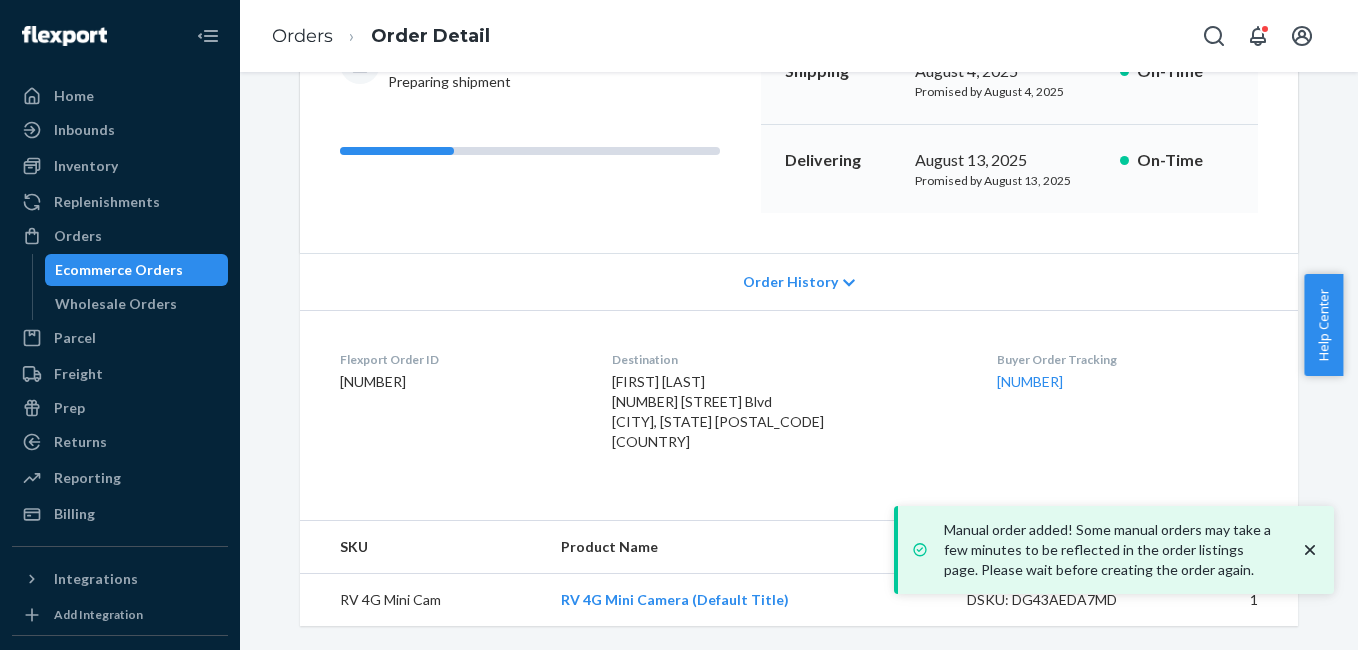 drag, startPoint x: 977, startPoint y: 396, endPoint x: 1081, endPoint y: 387, distance: 104.388695 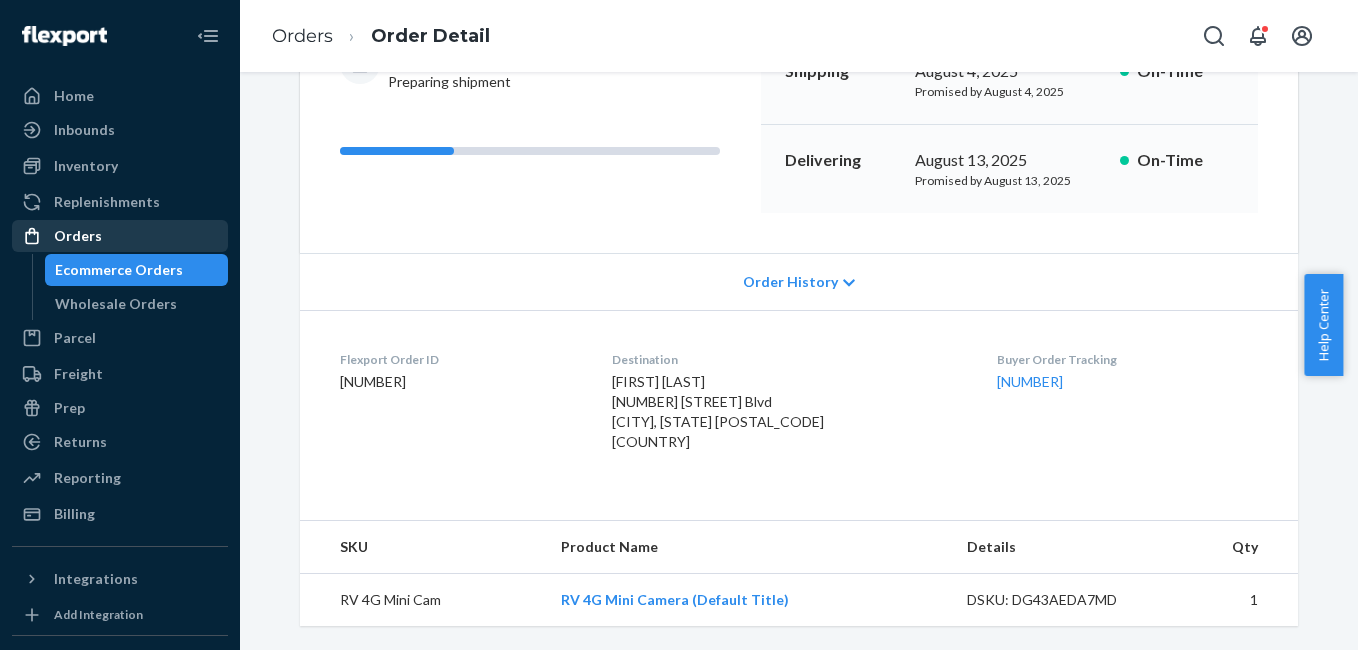 click on "Orders" at bounding box center [120, 236] 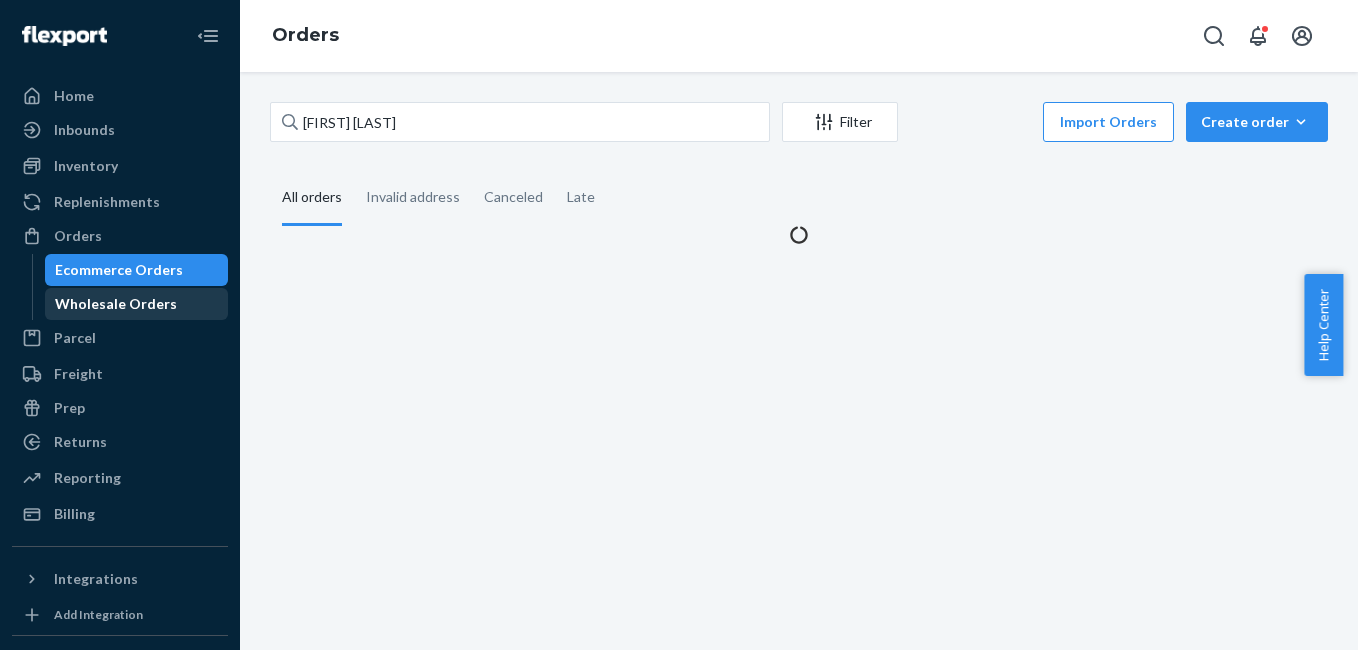 scroll, scrollTop: 0, scrollLeft: 0, axis: both 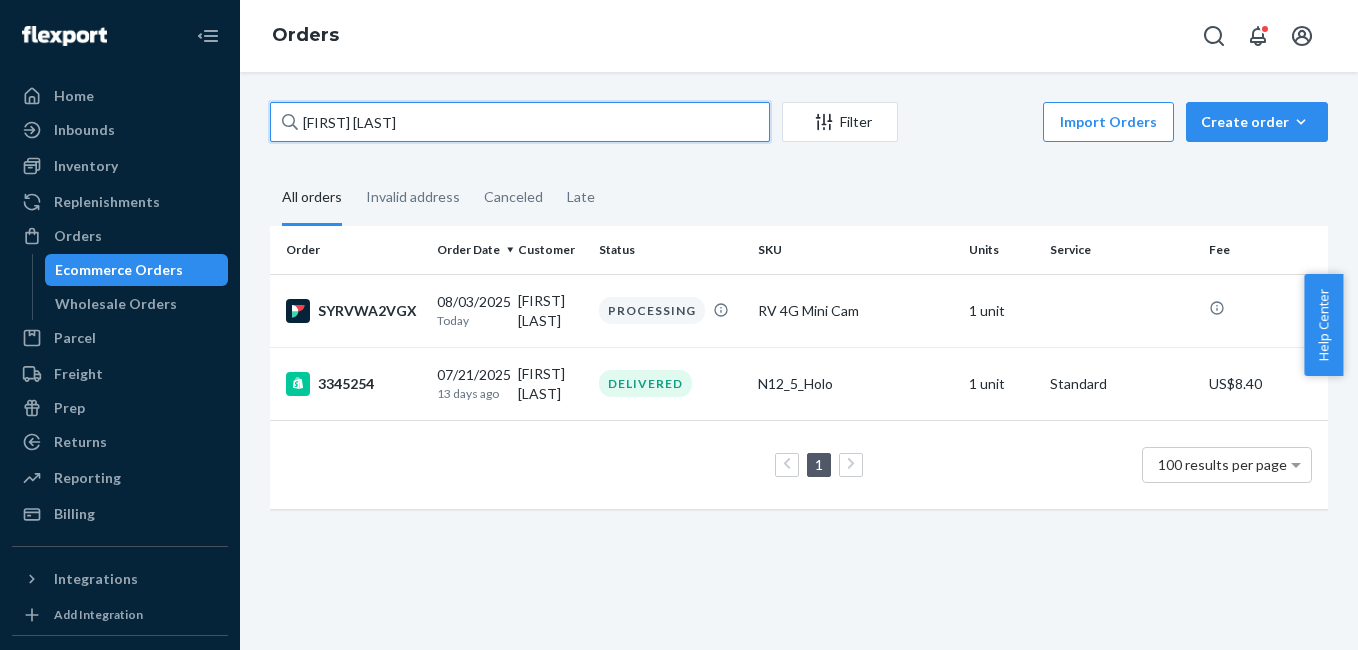 click on "[FIRST] [LAST]" at bounding box center (520, 122) 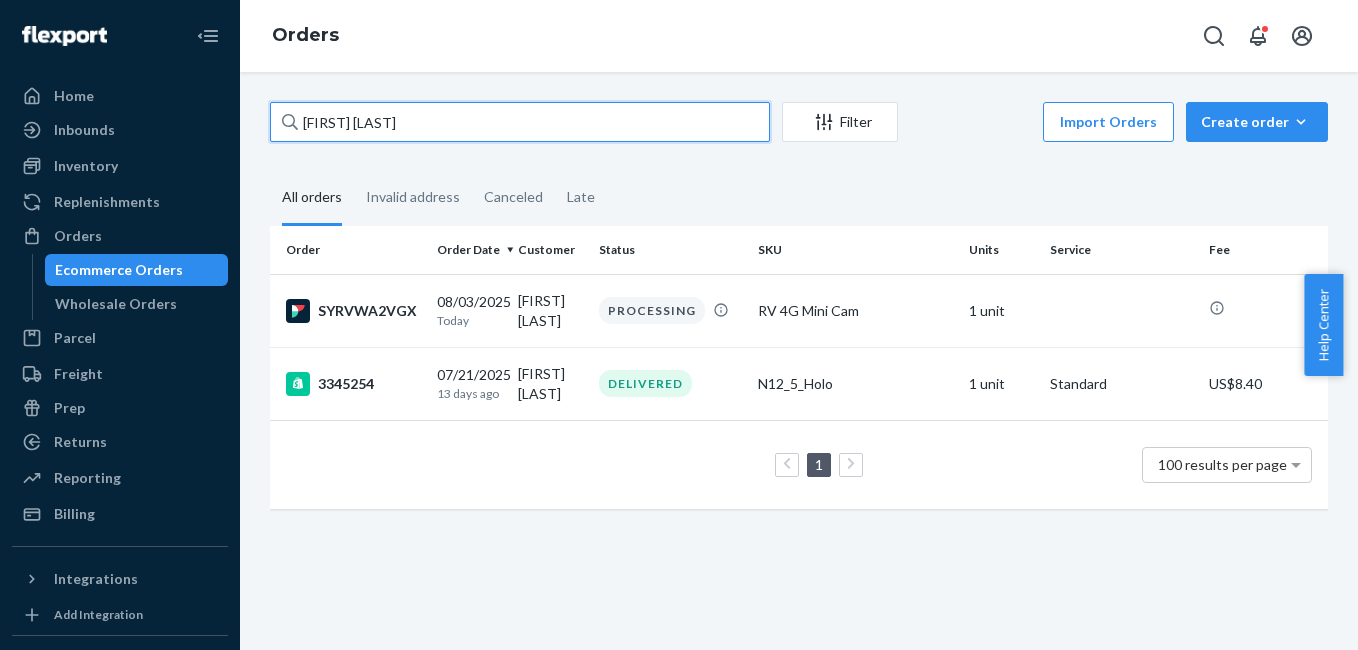 click on "[FIRST] [LAST]" at bounding box center [520, 122] 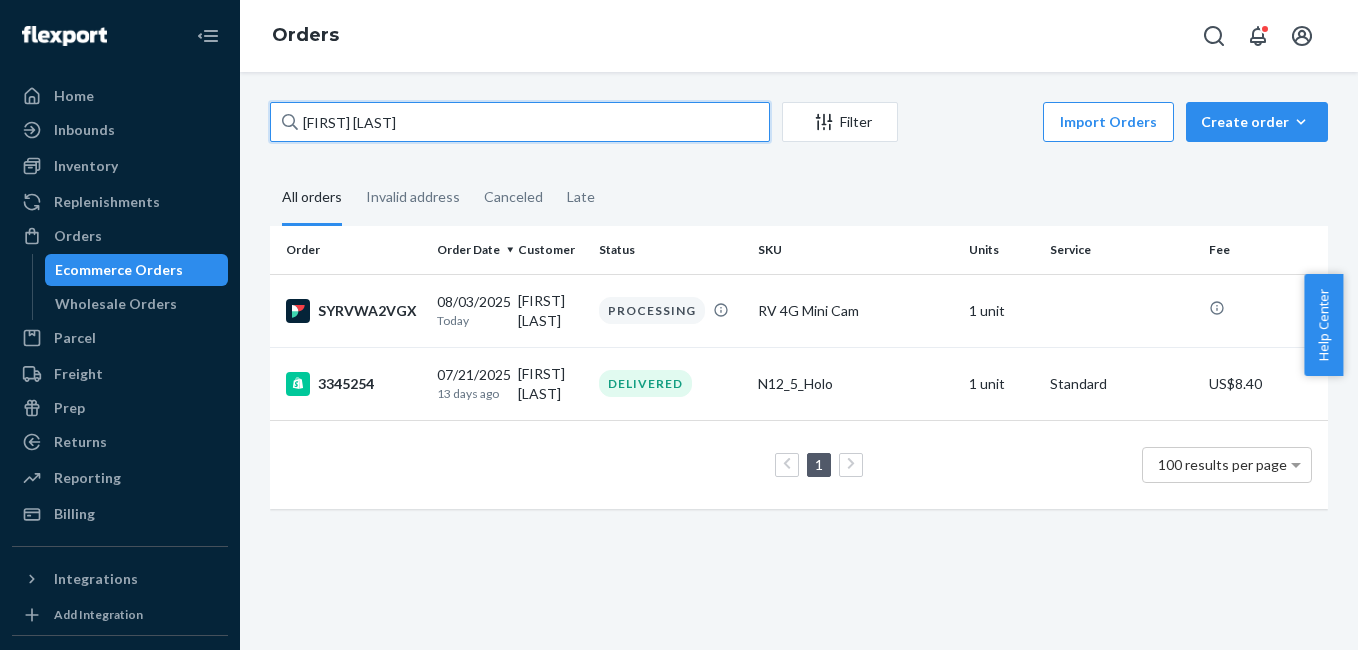 click on "[FIRST] [LAST]" at bounding box center (520, 122) 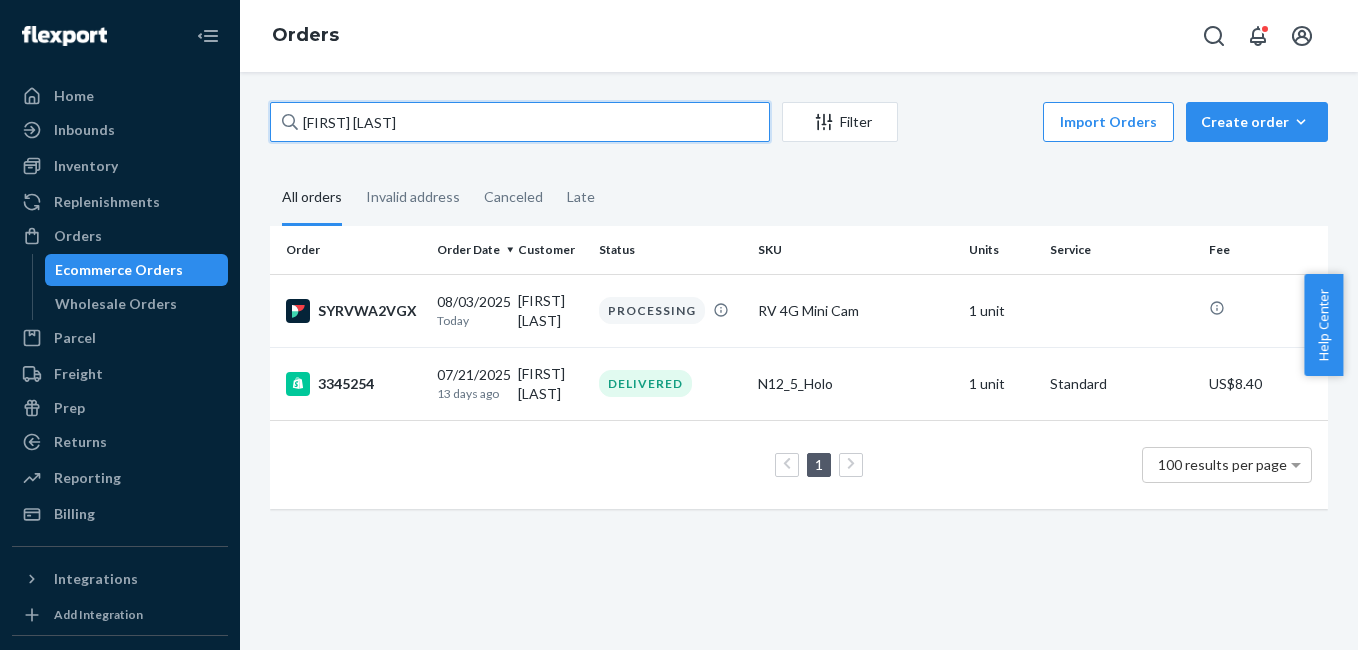 paste on "Mine H" 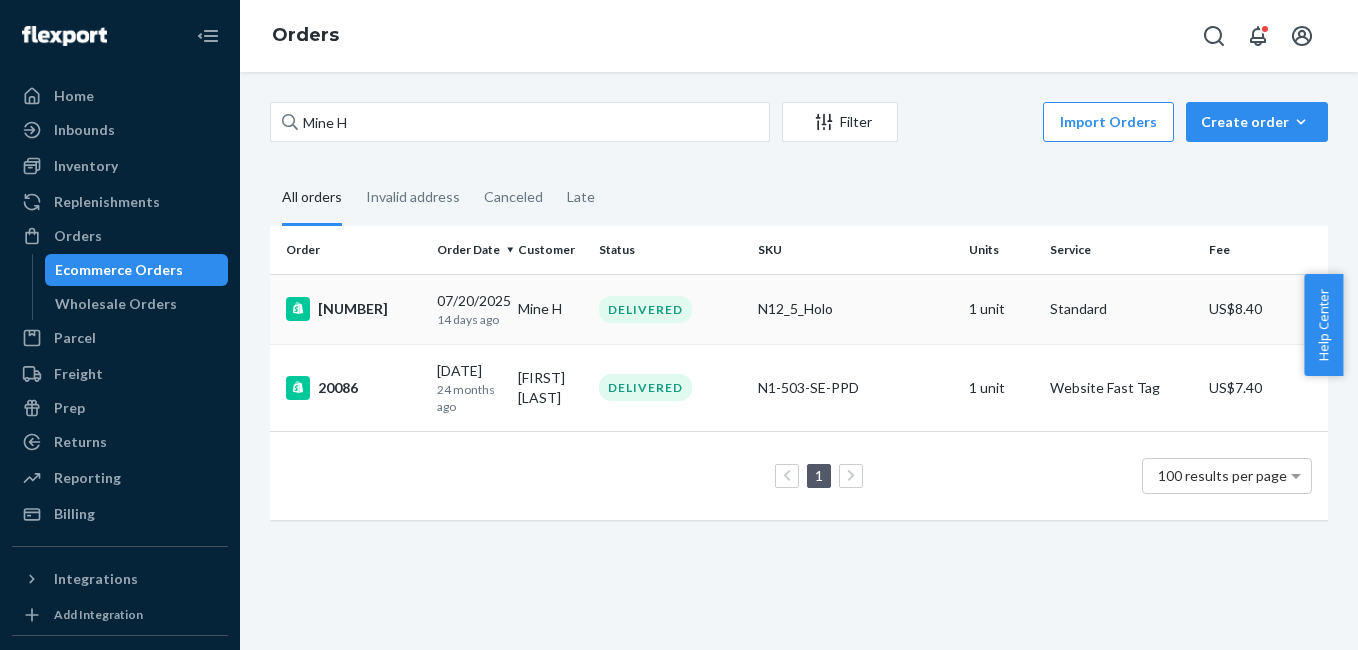 click on "[NUMBER]" at bounding box center (353, 309) 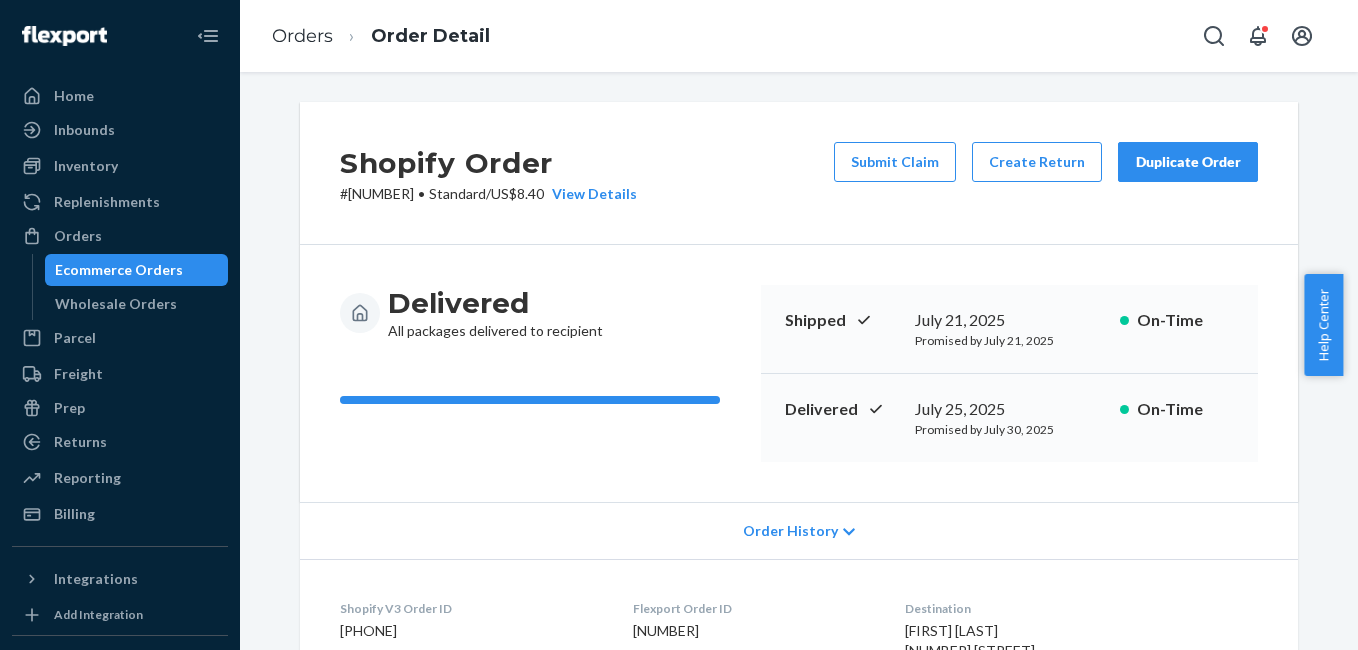 click on "Duplicate Order" at bounding box center (1188, 162) 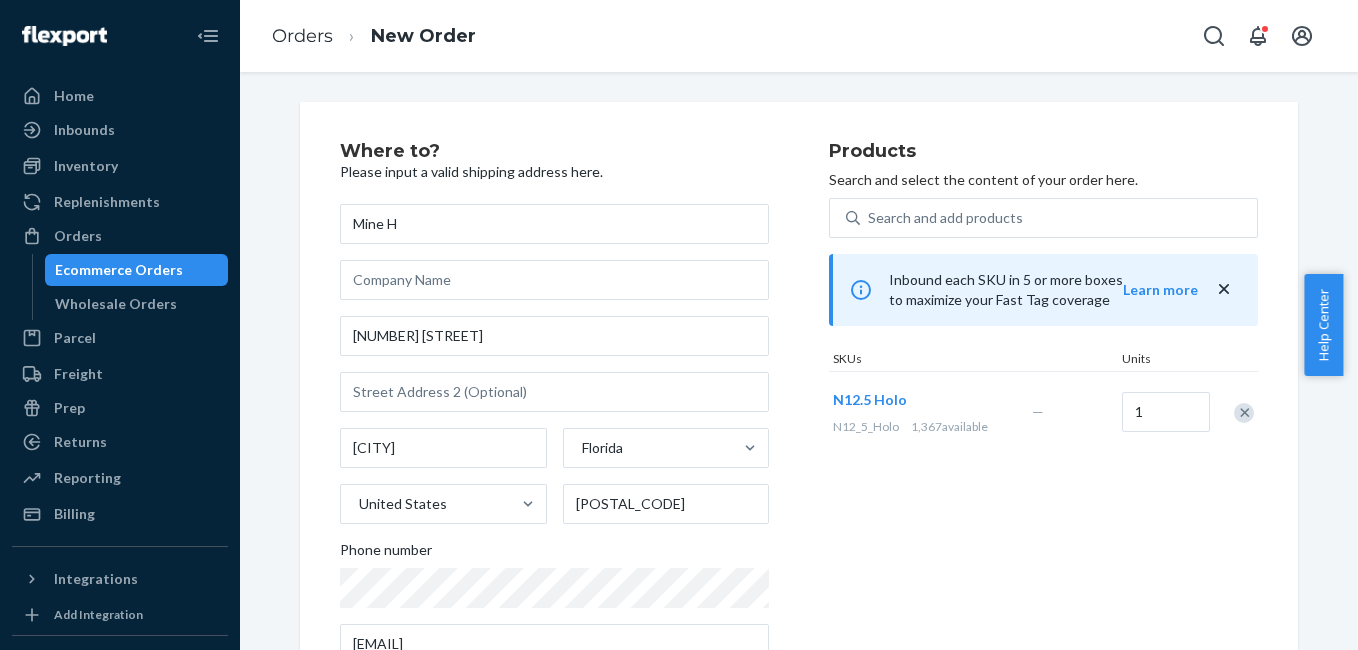 click at bounding box center [1244, 413] 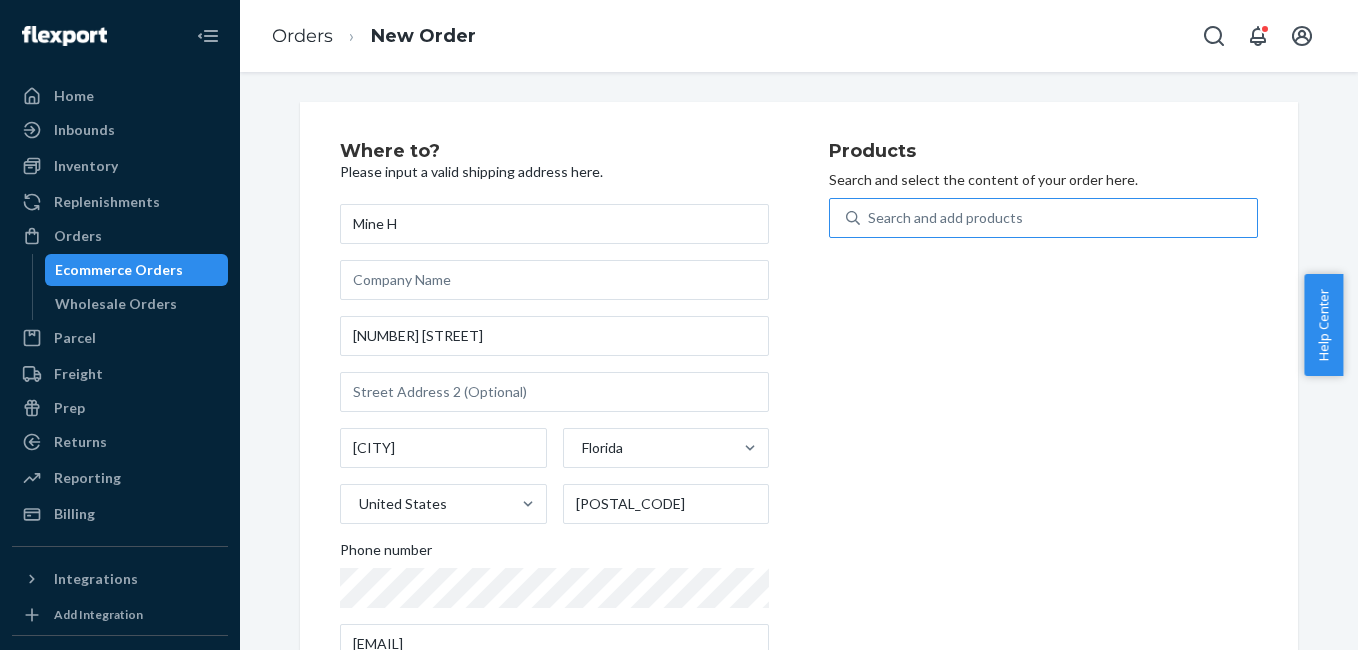 click on "Search and add products" at bounding box center (945, 218) 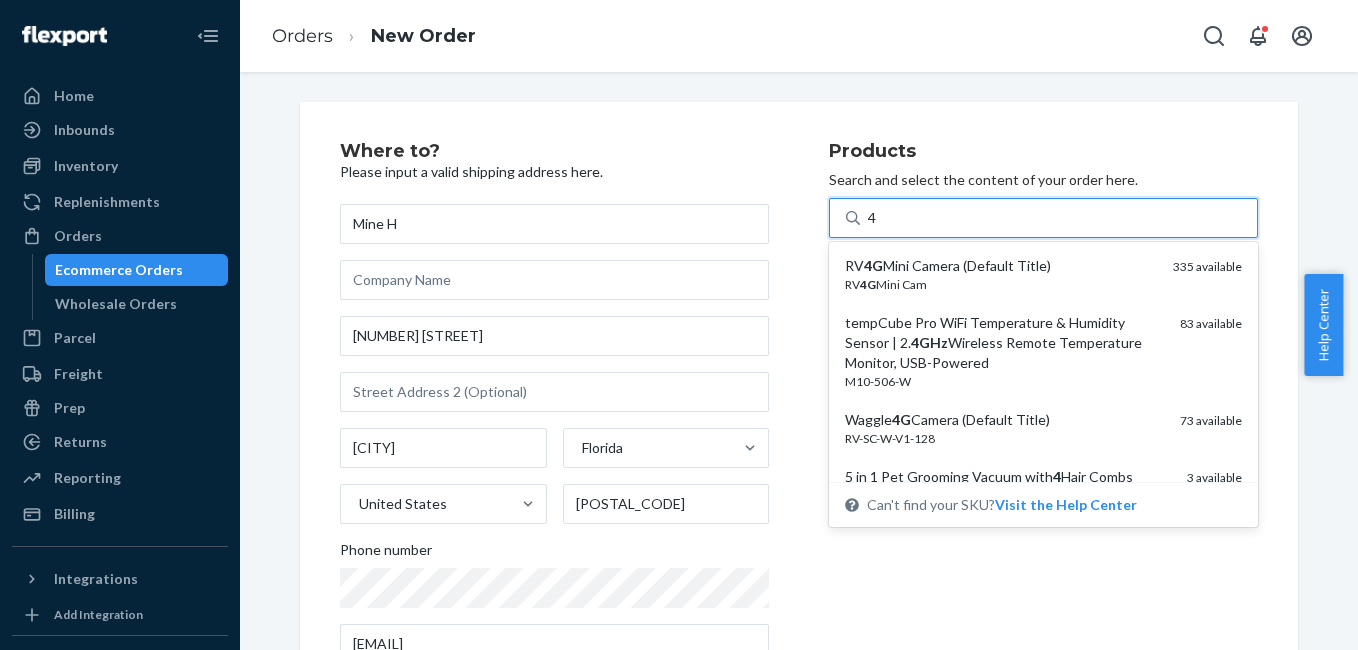 type on "4g" 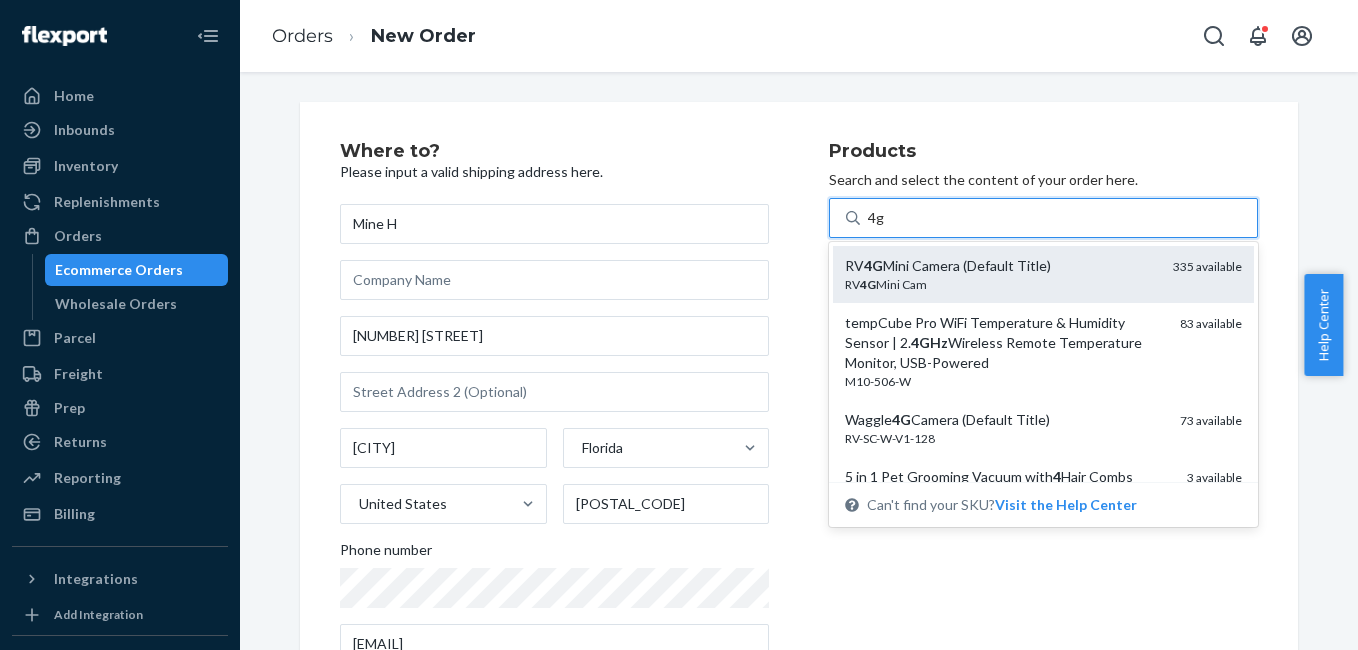 click on "RV  4G  Mini Camera (Default Title)" at bounding box center [1001, 266] 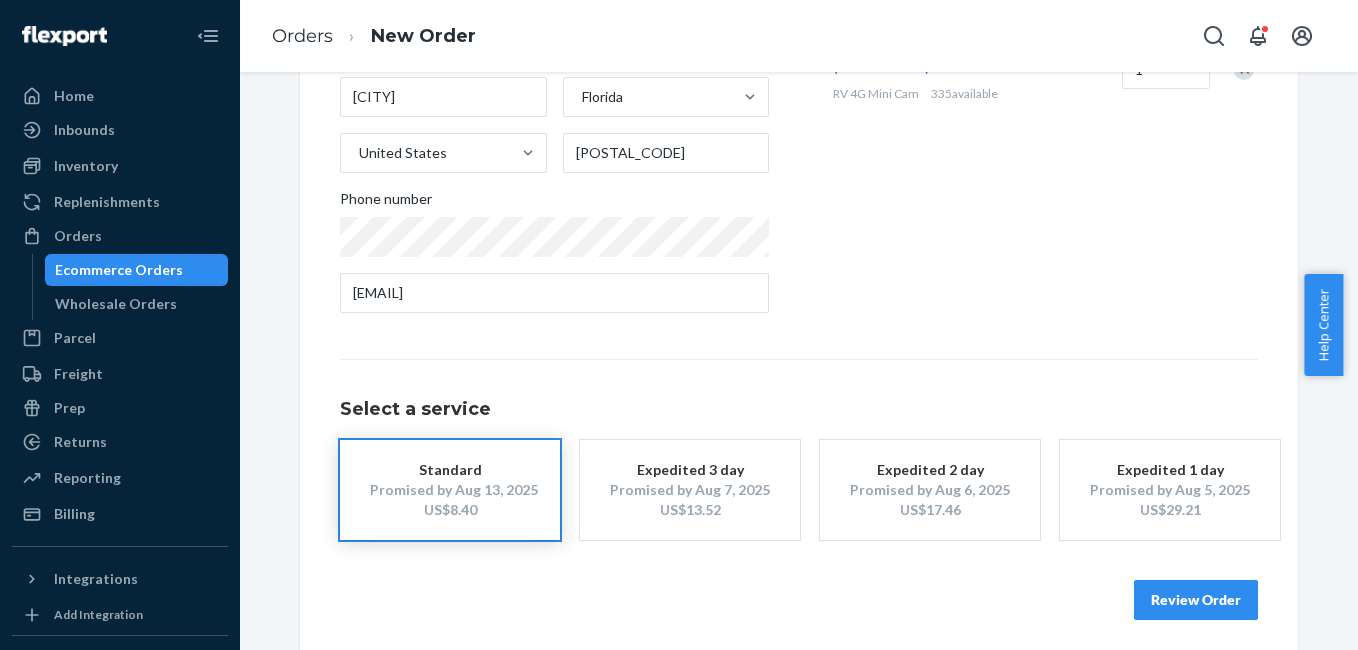 scroll, scrollTop: 361, scrollLeft: 0, axis: vertical 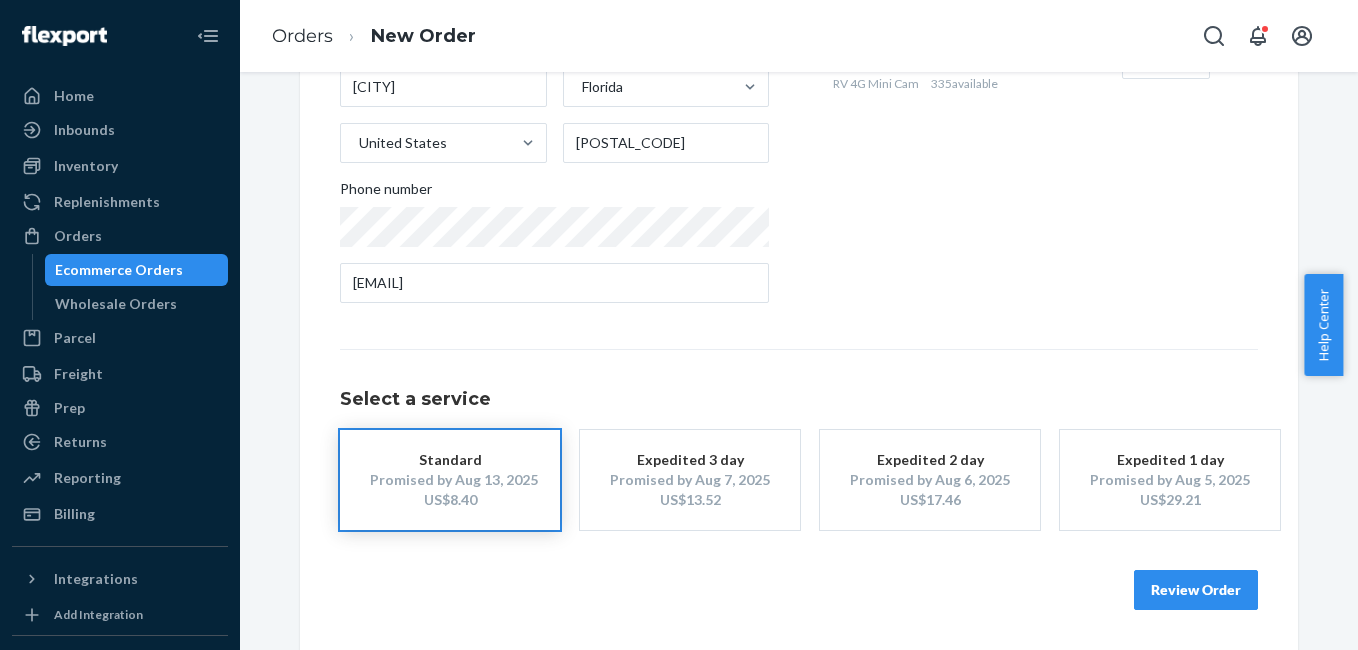 click on "Review Order" at bounding box center [1196, 590] 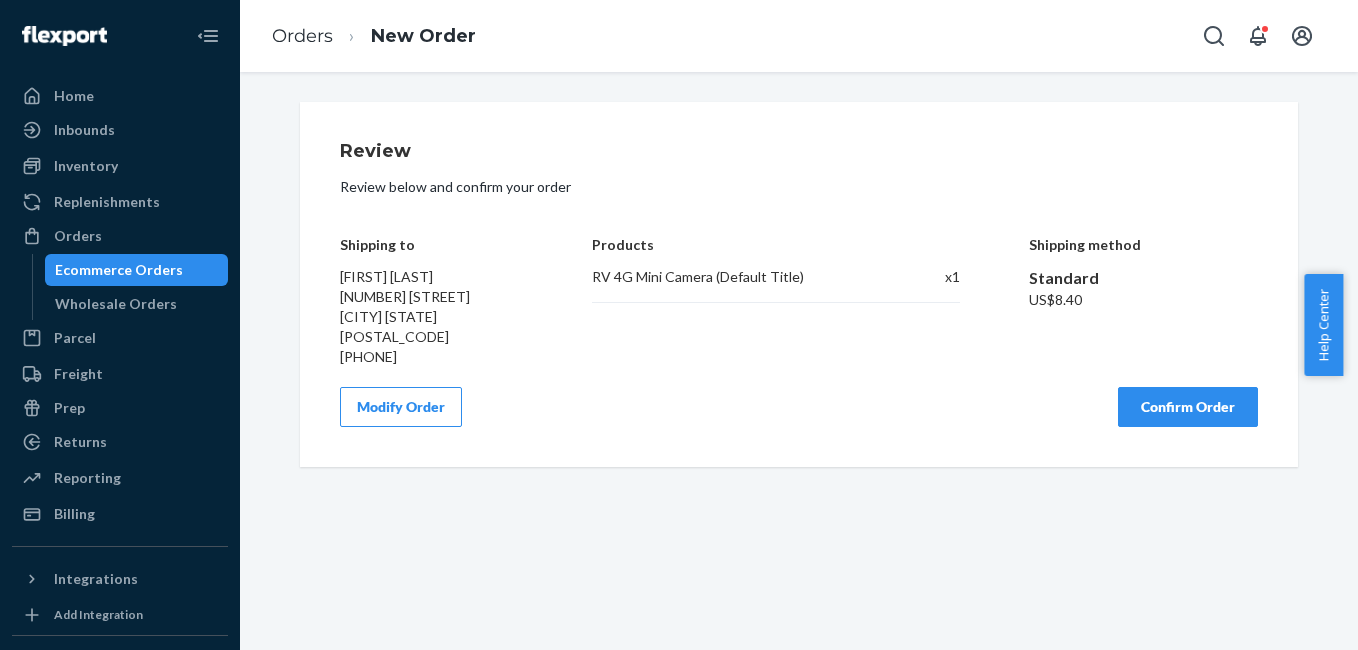 click on "Confirm Order" at bounding box center [1188, 407] 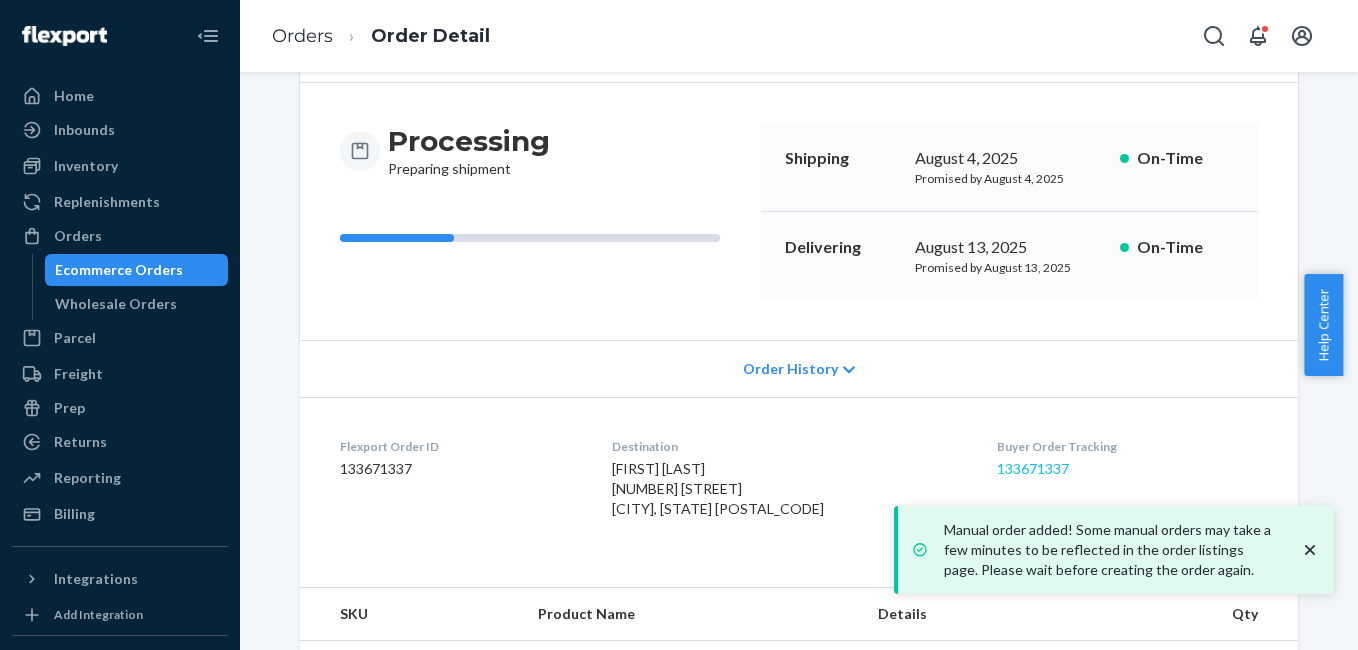 scroll, scrollTop: 249, scrollLeft: 0, axis: vertical 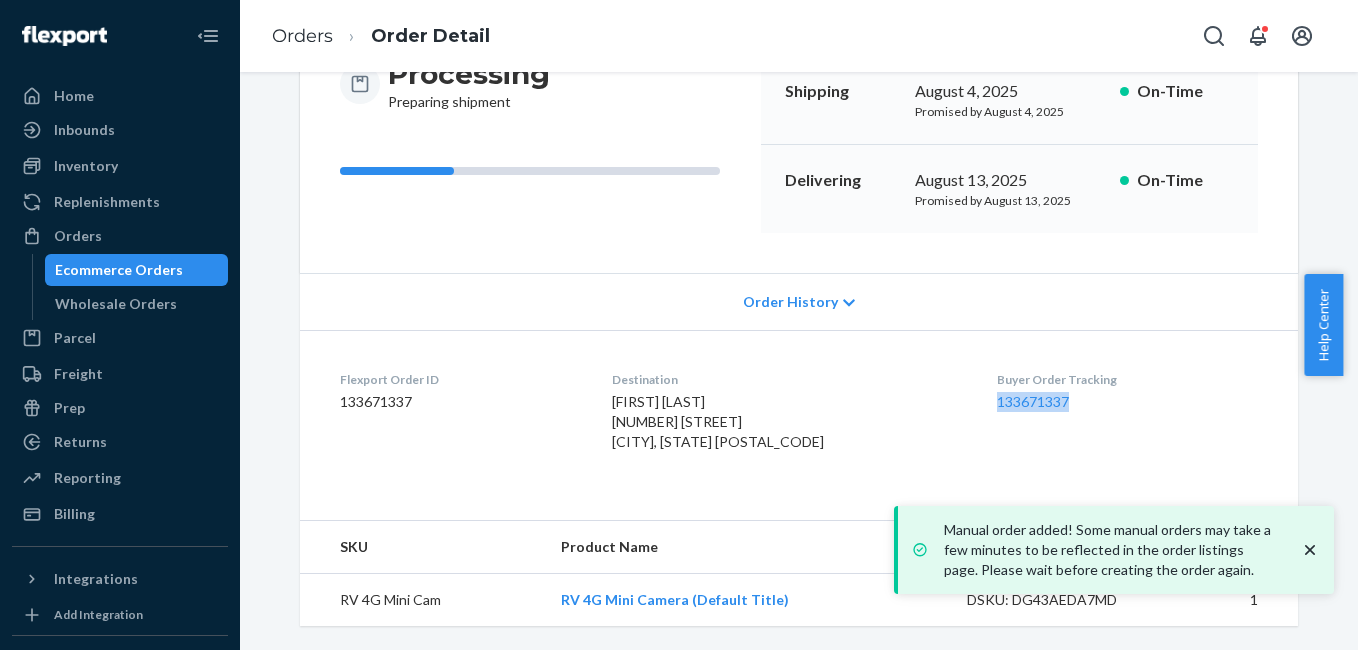 drag, startPoint x: 972, startPoint y: 397, endPoint x: 1082, endPoint y: 384, distance: 110.76552 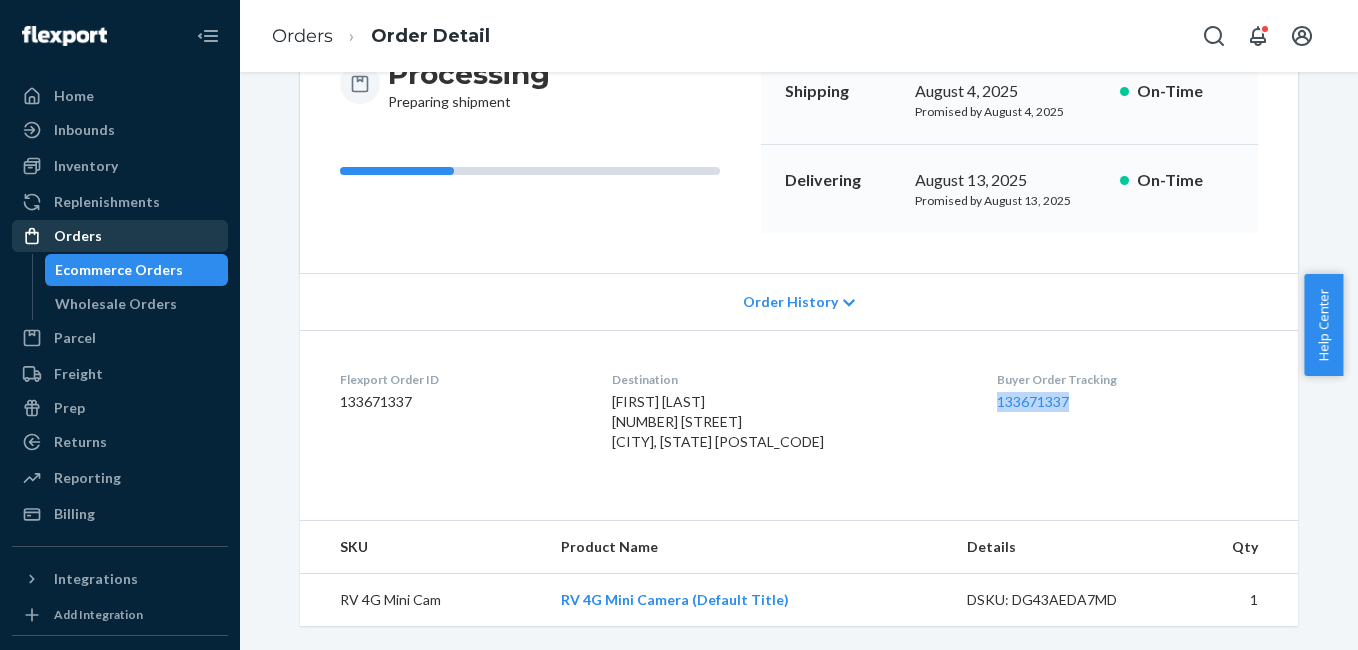 drag, startPoint x: 125, startPoint y: 230, endPoint x: 191, endPoint y: 249, distance: 68.68042 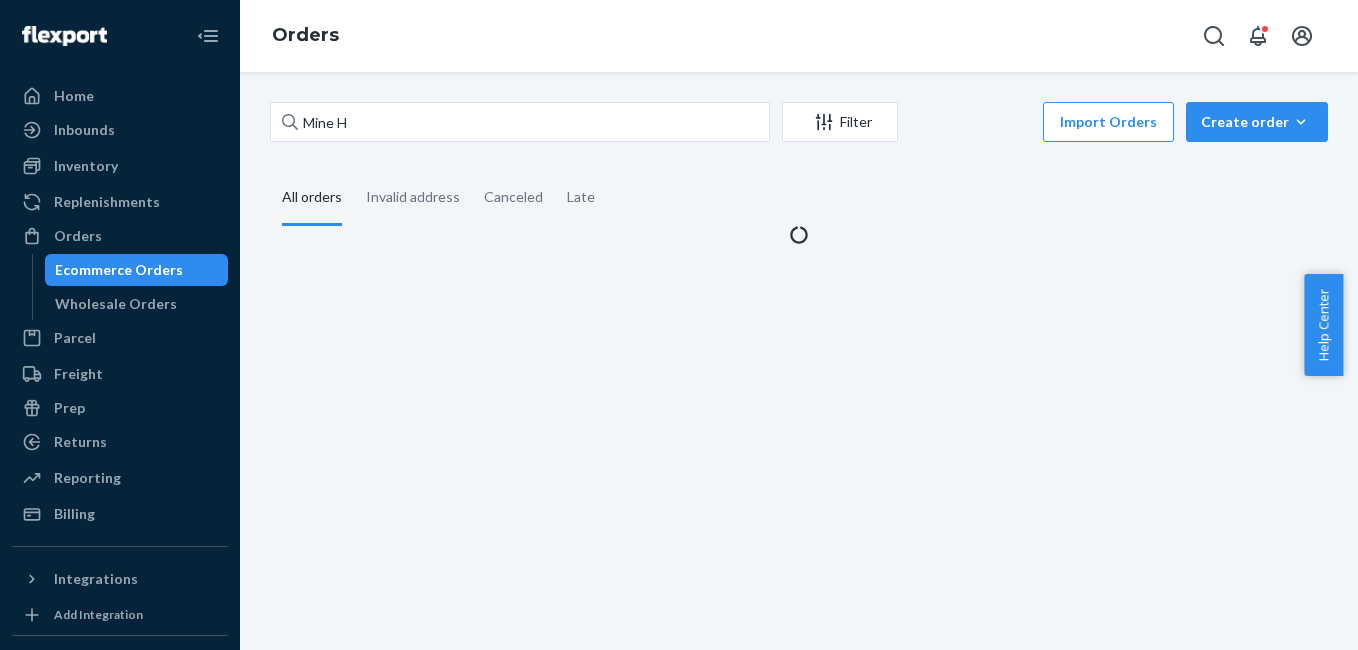 scroll, scrollTop: 0, scrollLeft: 0, axis: both 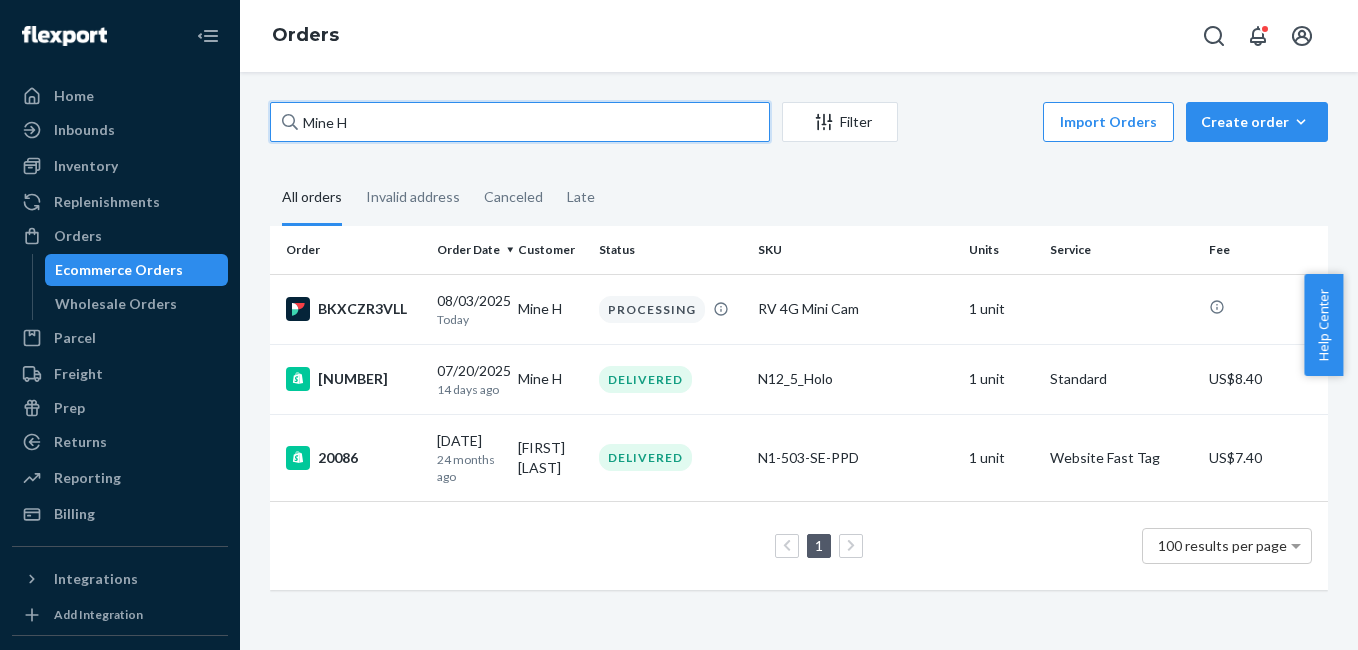 click on "Mine H" at bounding box center [520, 122] 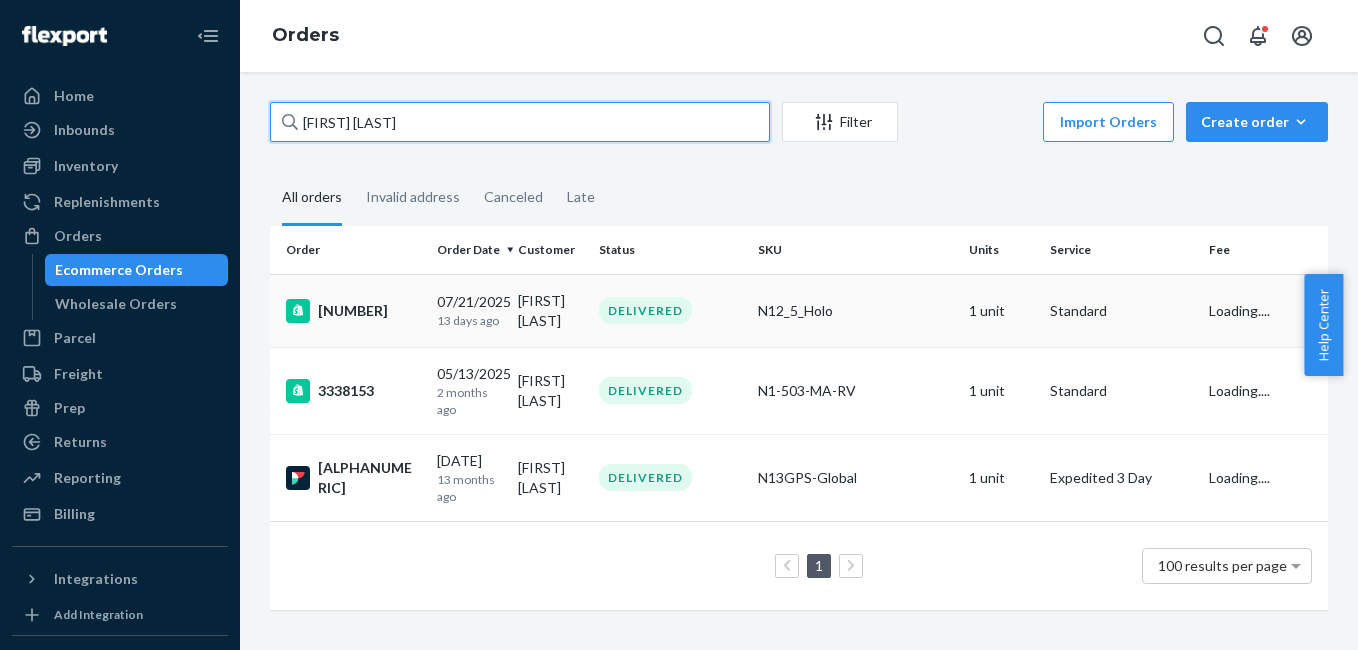 type on "[FIRST] [LAST]" 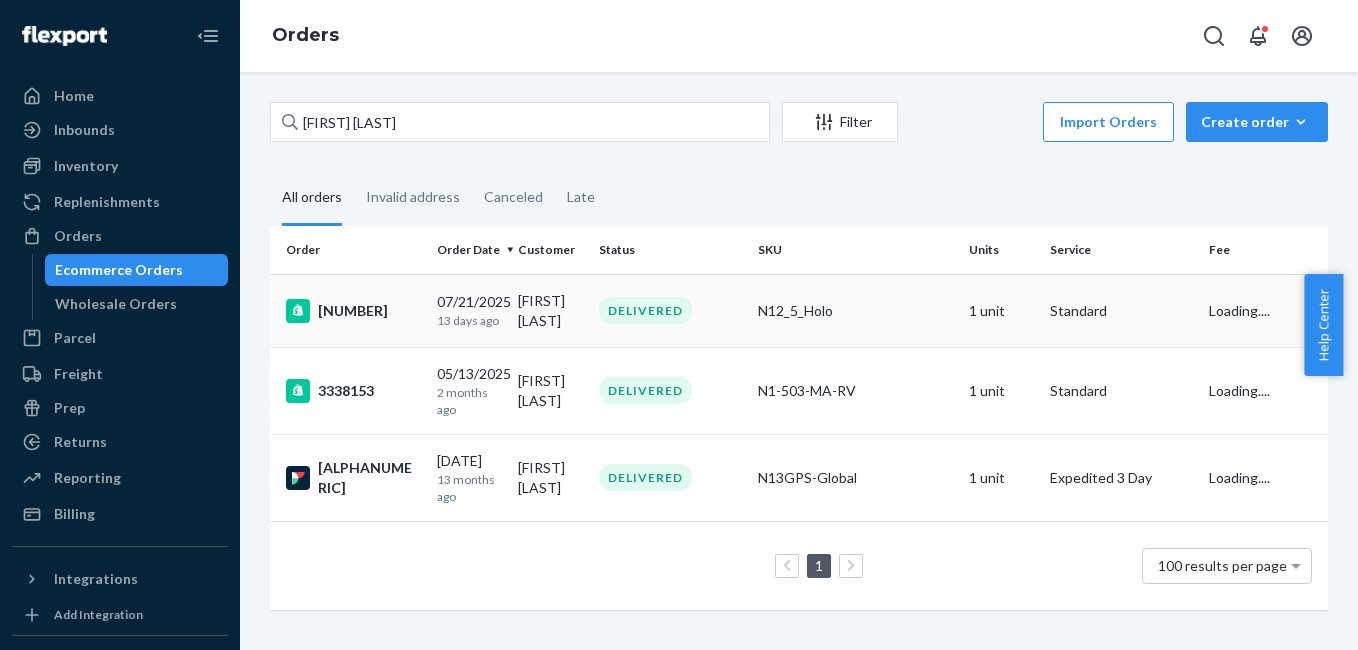 click on "[NUMBER]" at bounding box center (353, 311) 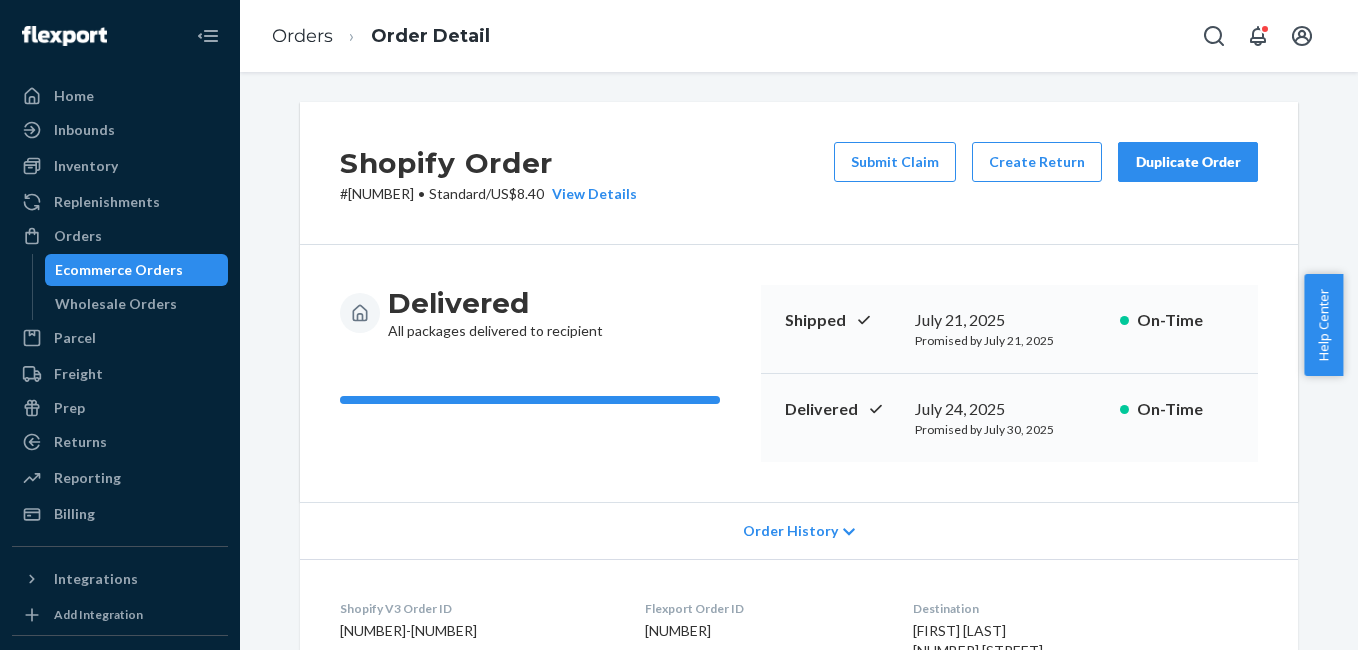 click on "Duplicate Order" at bounding box center [1188, 162] 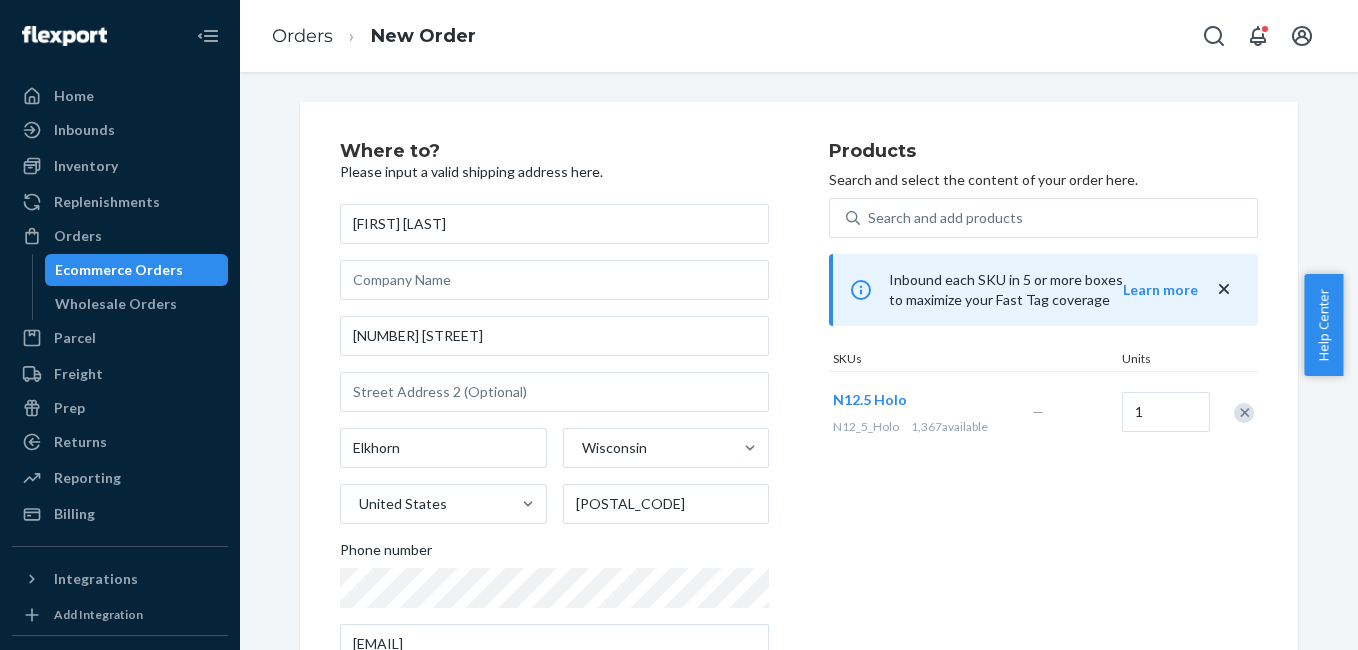 click at bounding box center [1244, 413] 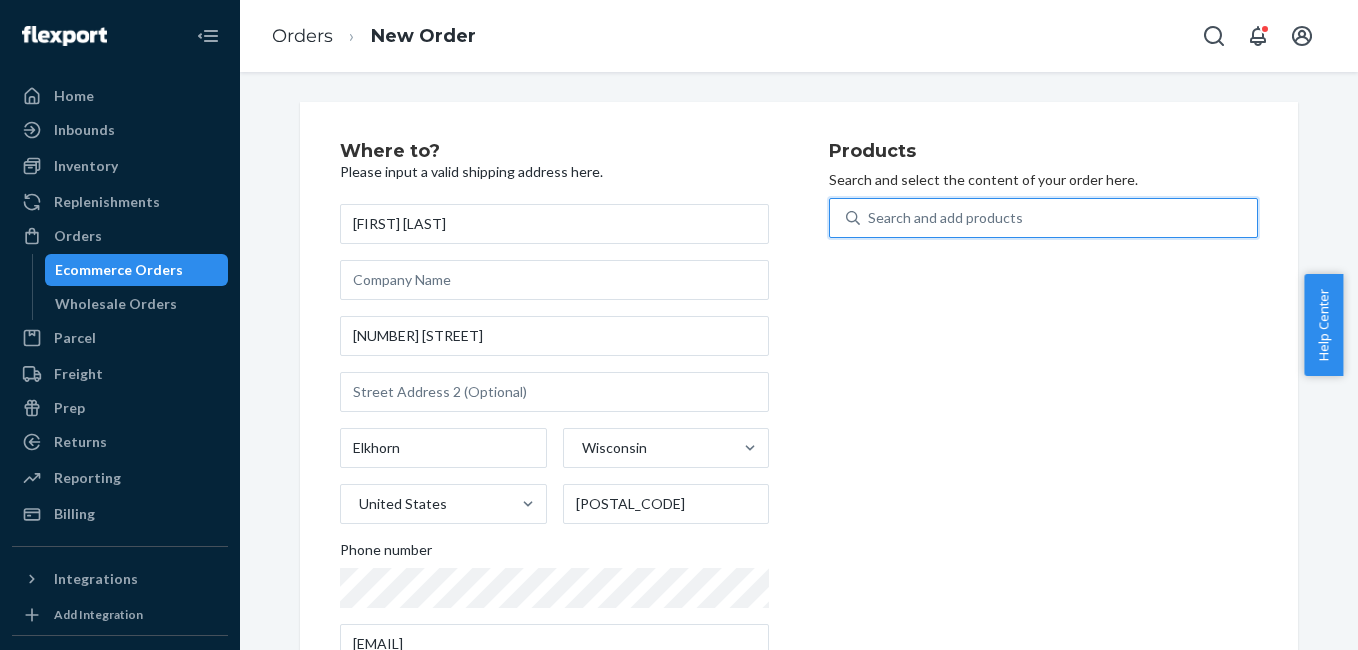 click on "Search and add products" at bounding box center [945, 218] 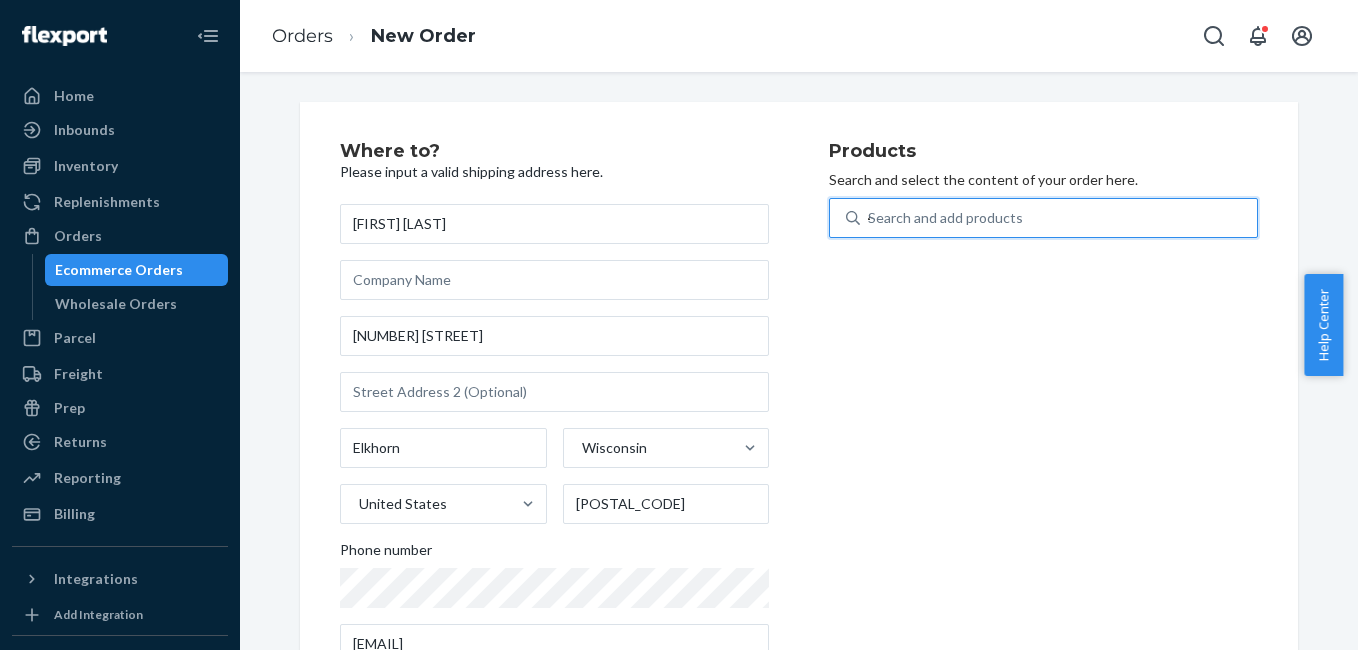 type on "4g" 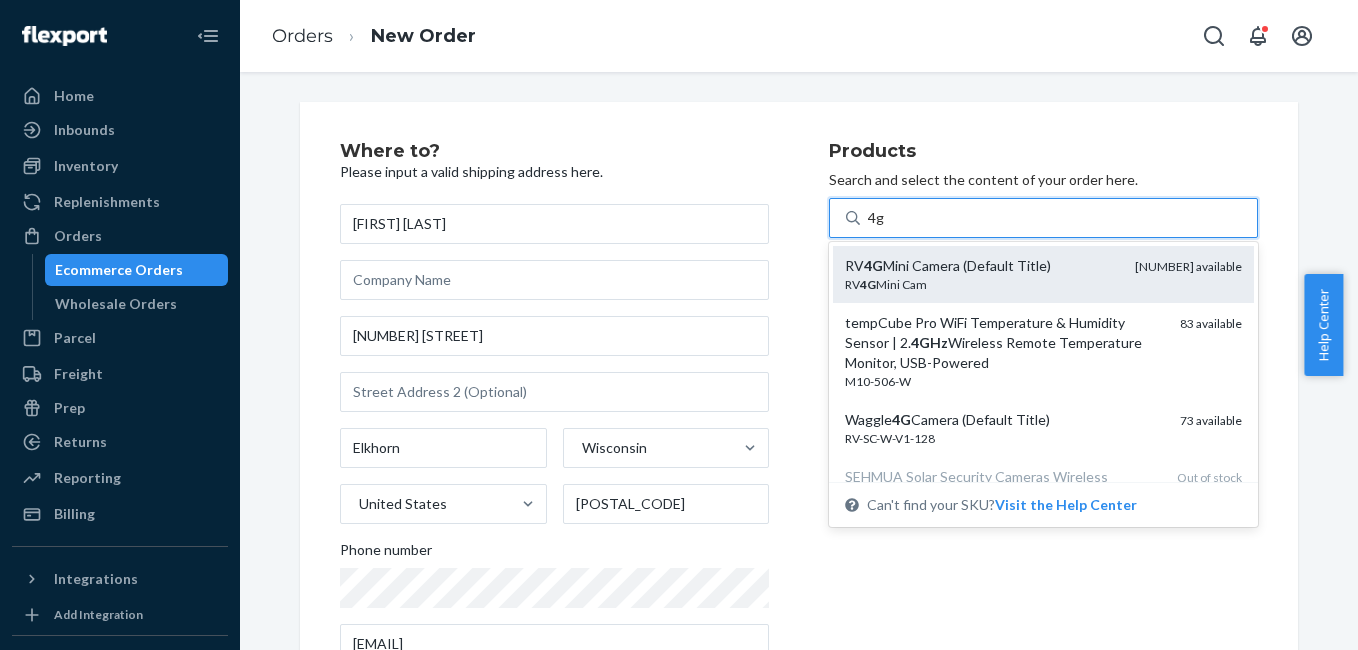 click on "RV  4G  Mini Camera (Default Title)" at bounding box center (982, 266) 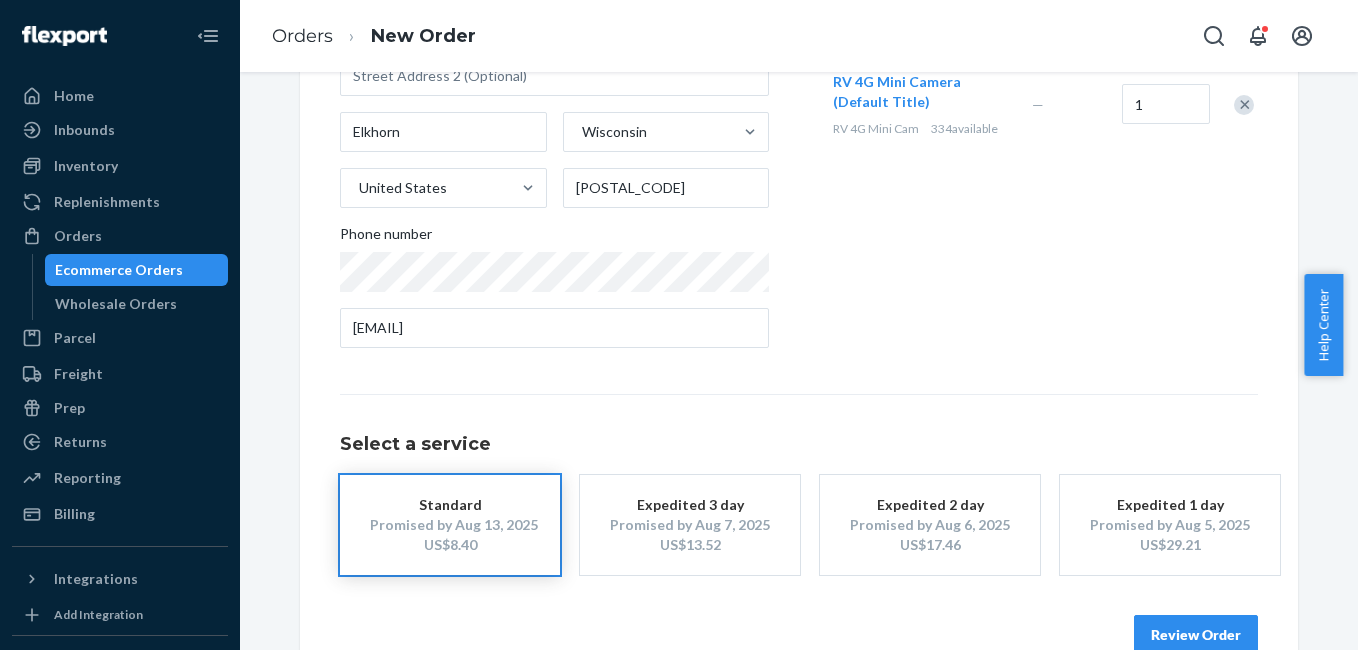 scroll, scrollTop: 361, scrollLeft: 0, axis: vertical 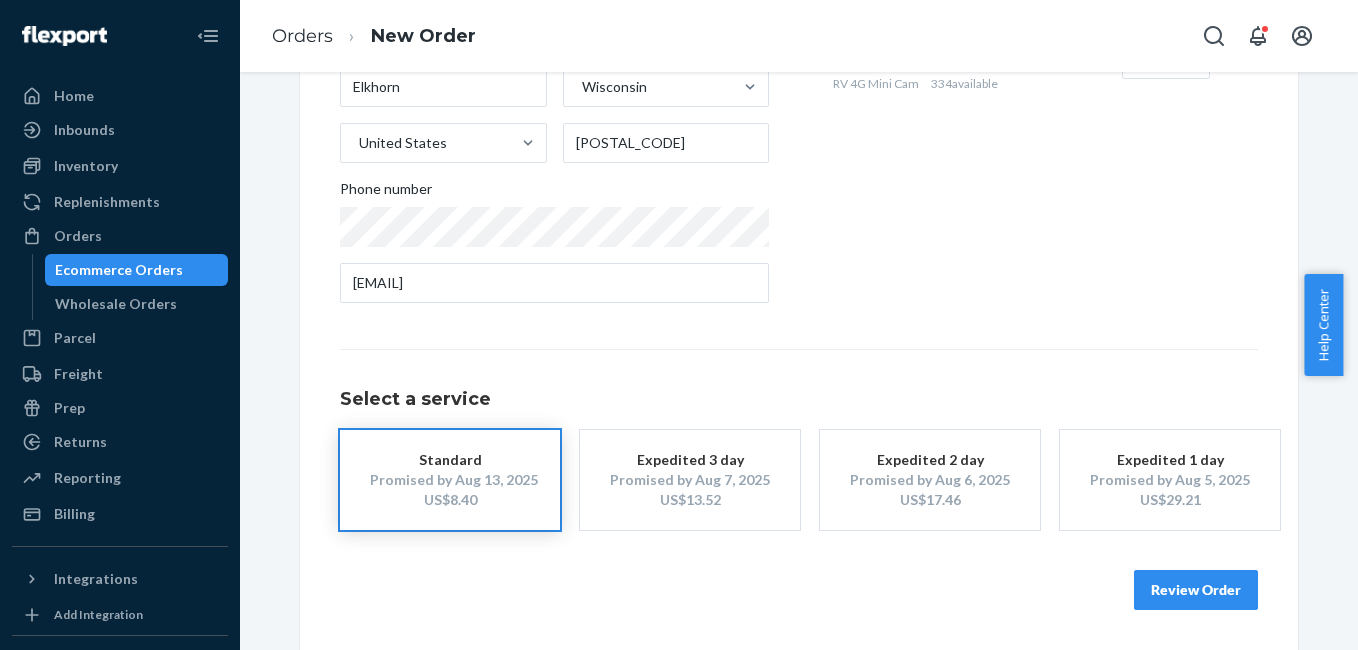 click on "Review Order" at bounding box center [1196, 590] 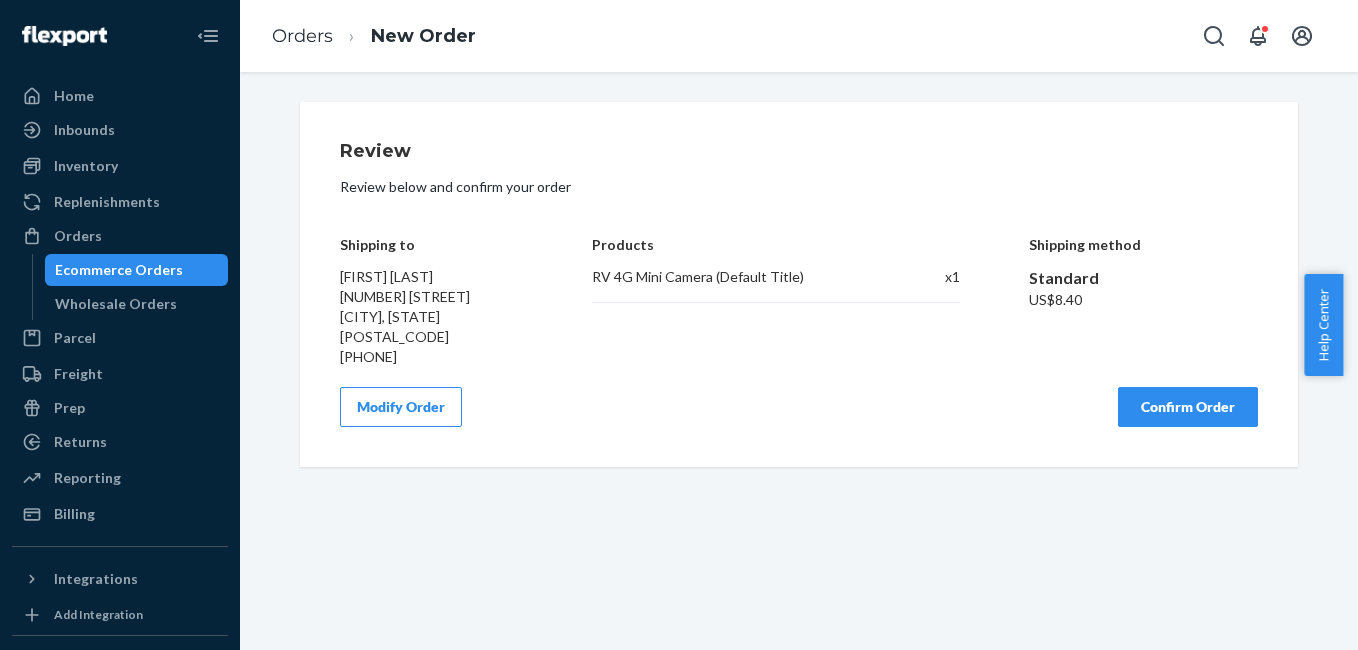 scroll, scrollTop: 0, scrollLeft: 0, axis: both 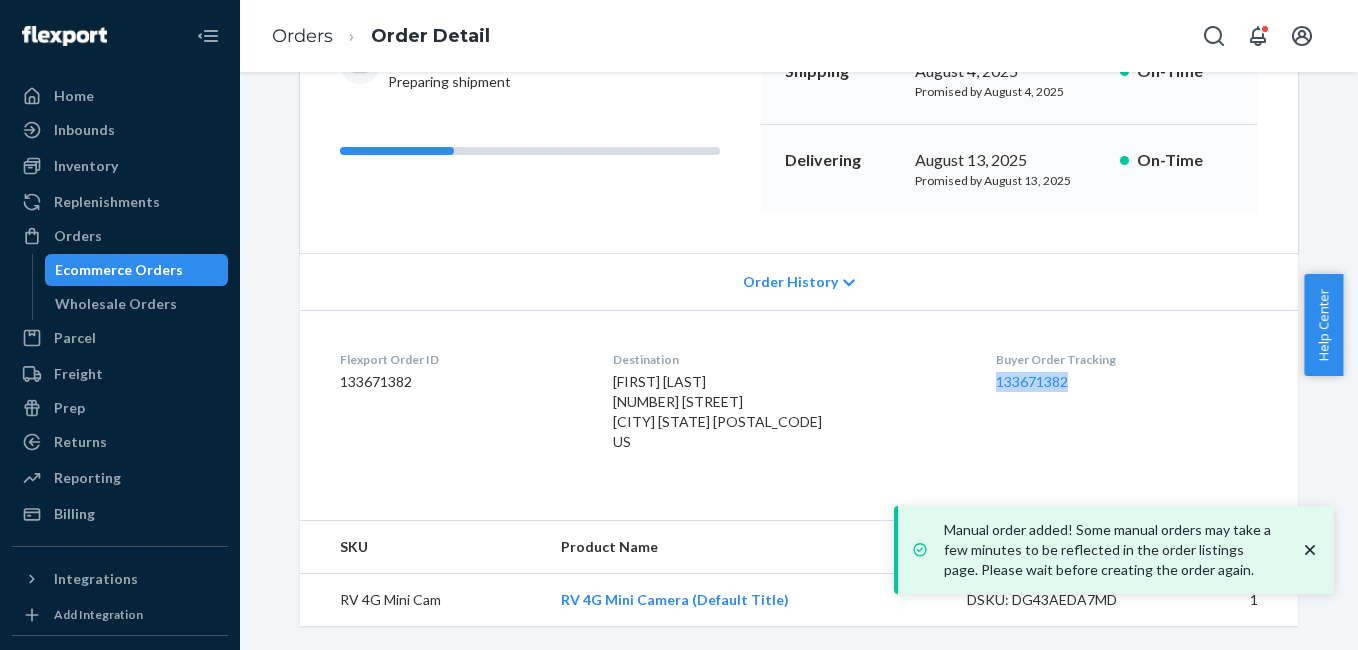 drag, startPoint x: 992, startPoint y: 399, endPoint x: 1085, endPoint y: 380, distance: 94.92102 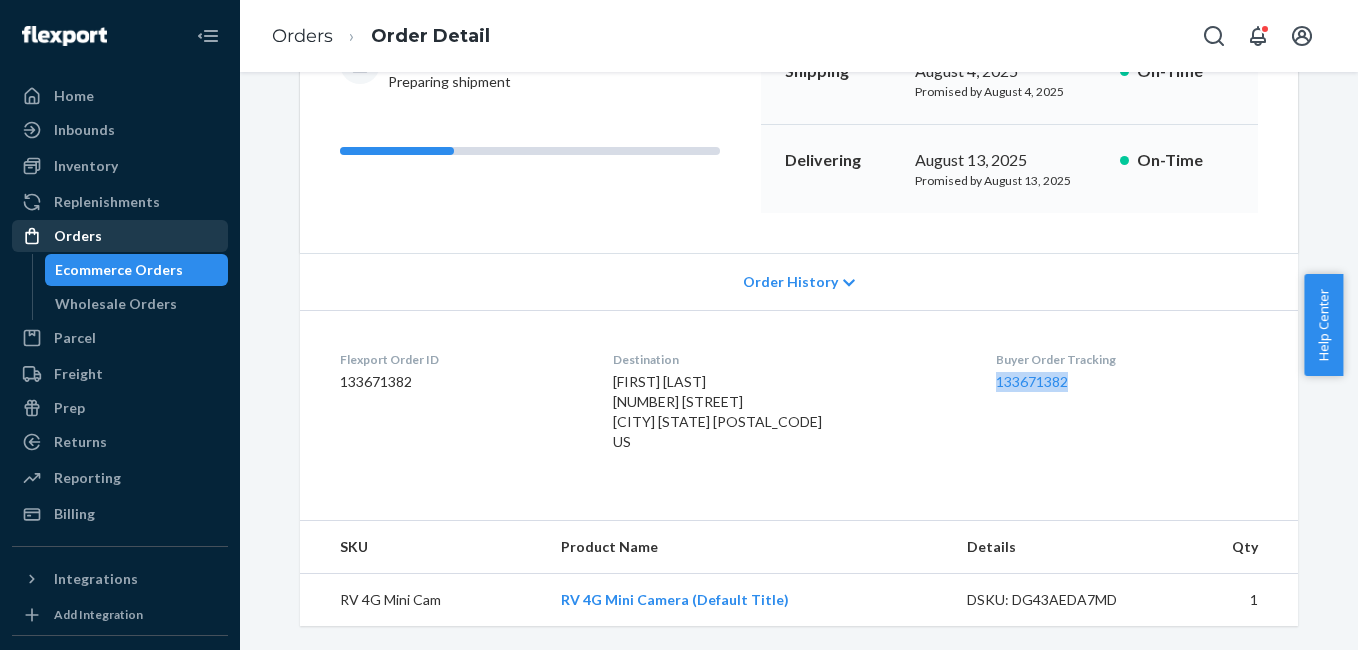click on "Orders" at bounding box center (78, 236) 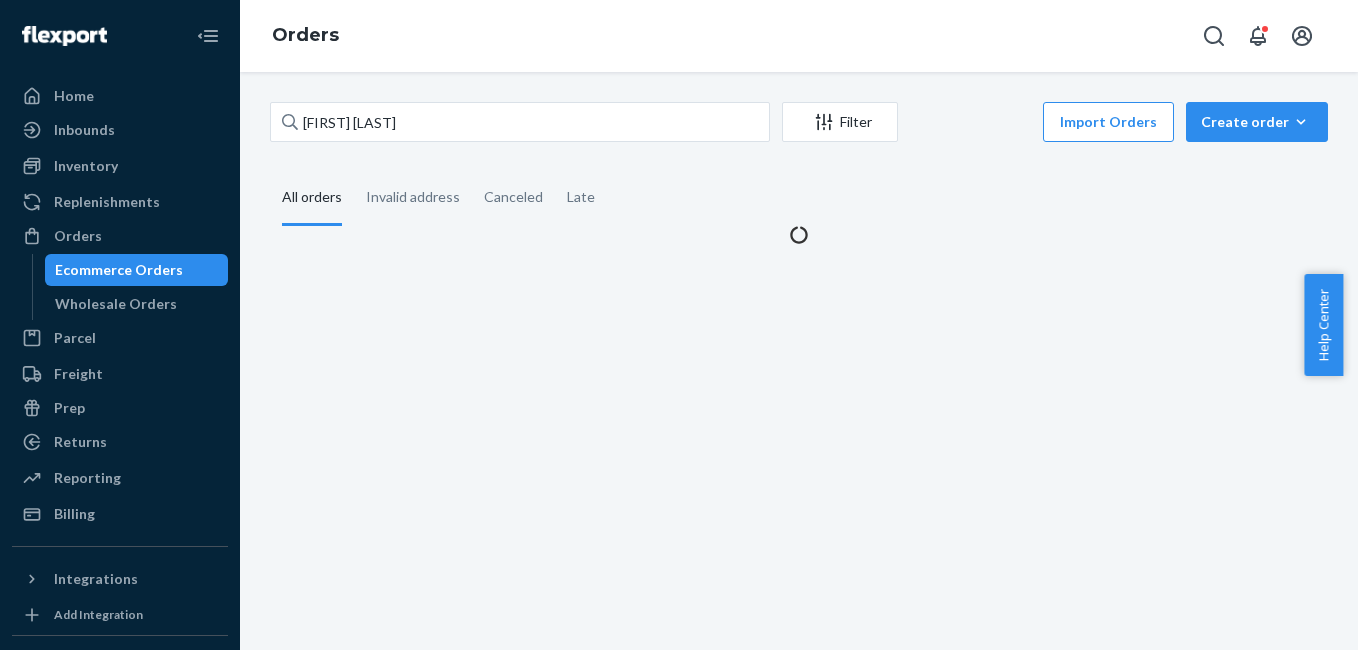 scroll, scrollTop: 0, scrollLeft: 0, axis: both 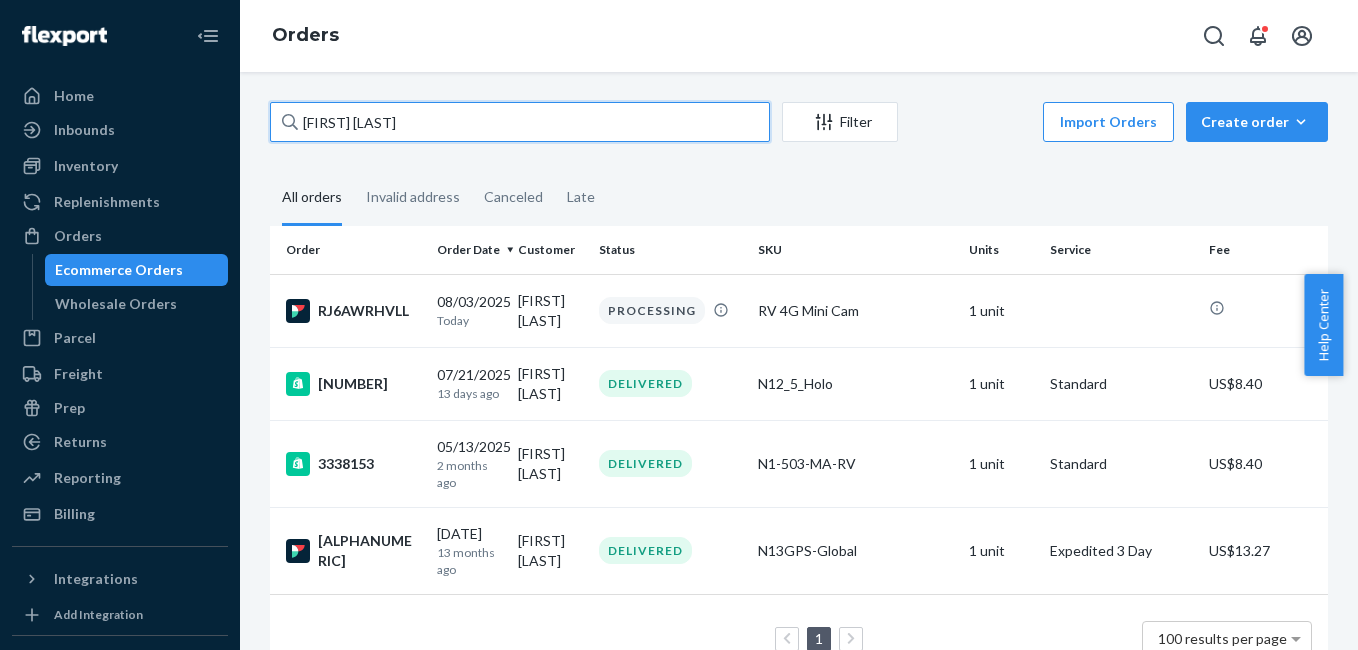 click on "[FIRST] [LAST]" at bounding box center [520, 122] 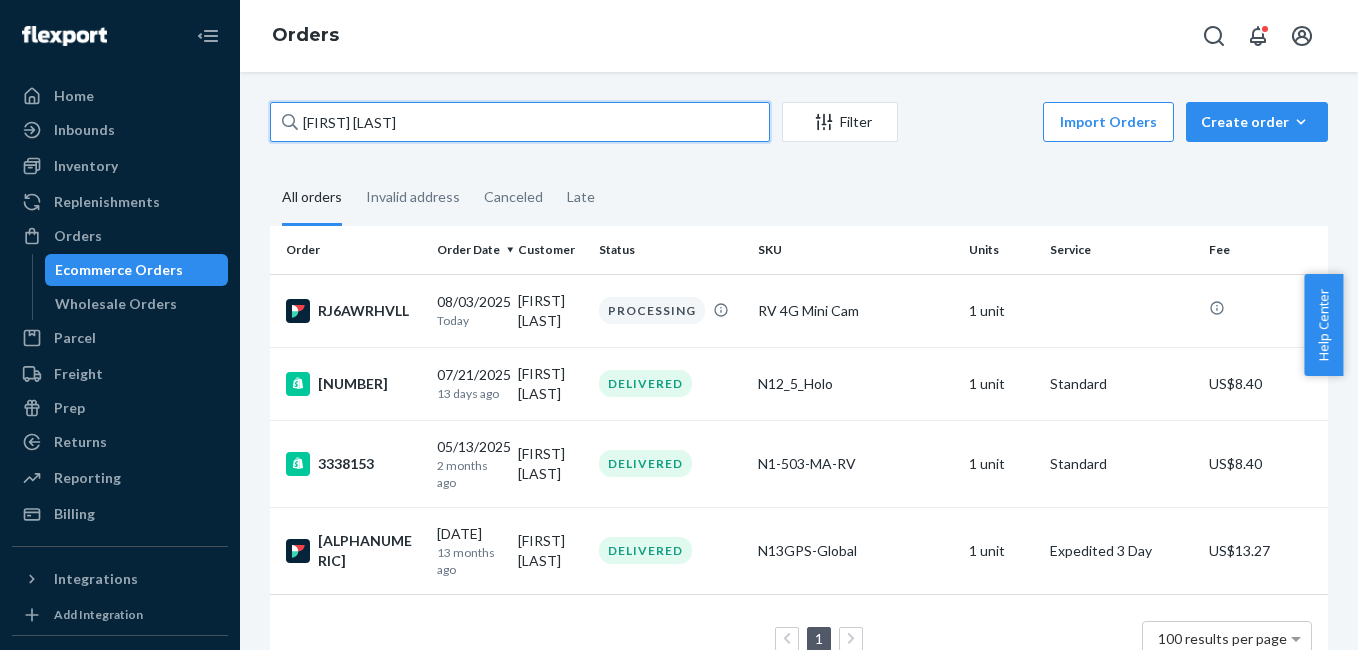 paste on "[FIRST] [LAST]" 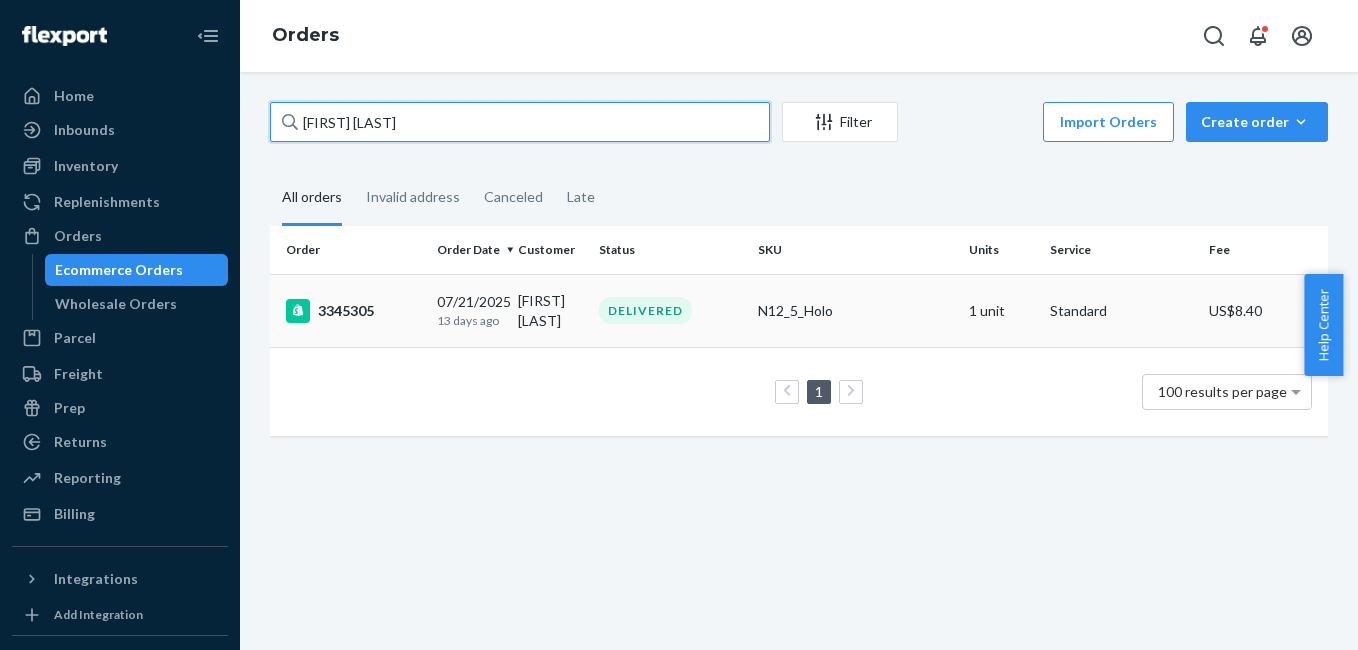type on "[FIRST] [LAST]" 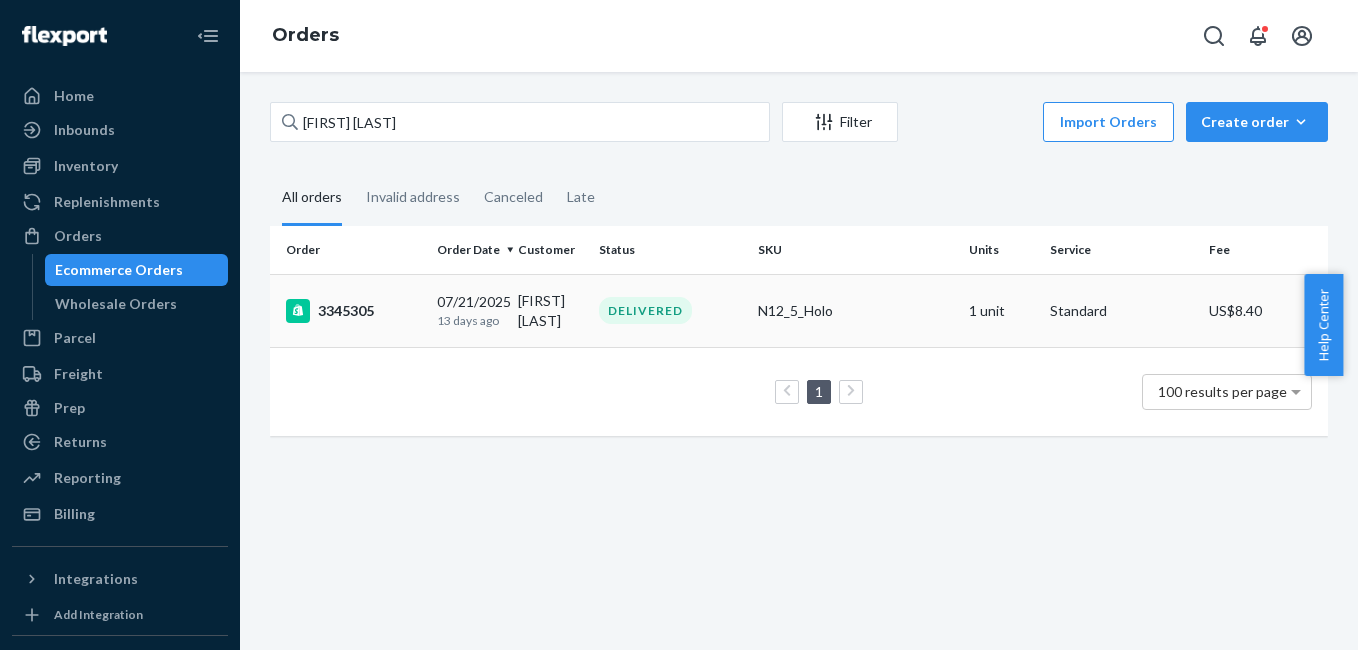 click on "3345305" at bounding box center [353, 311] 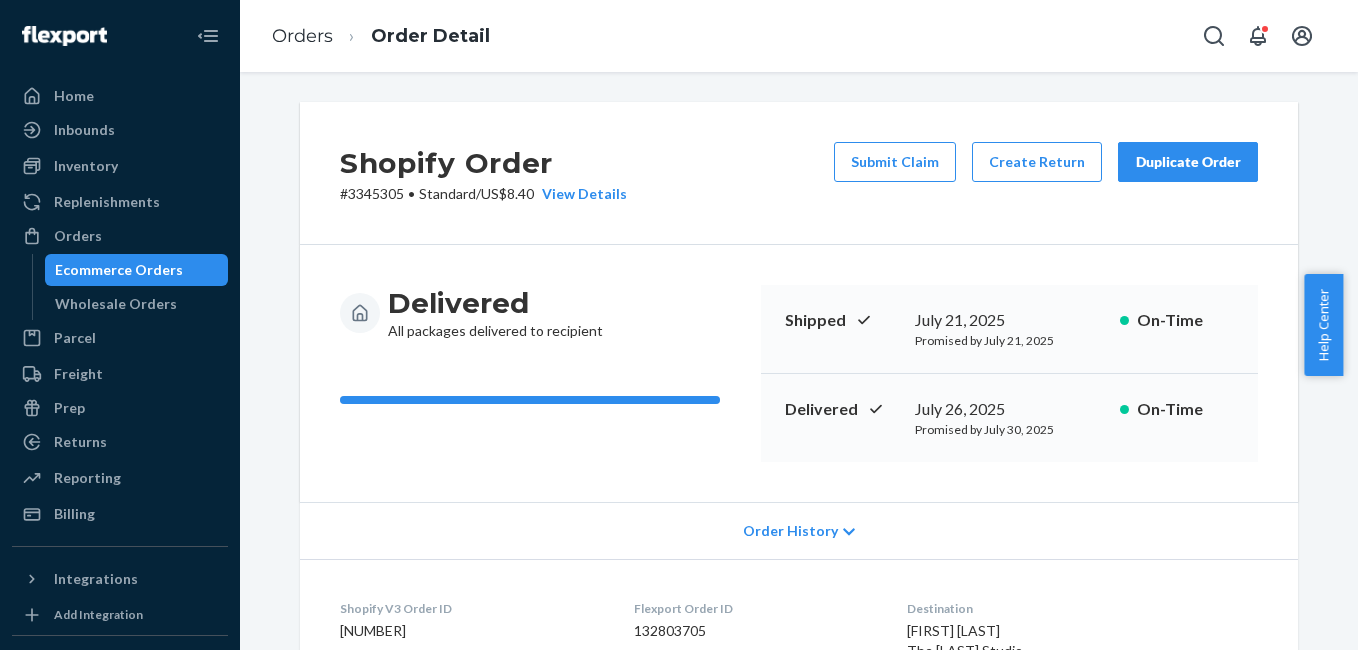 click on "Duplicate Order" at bounding box center [1188, 162] 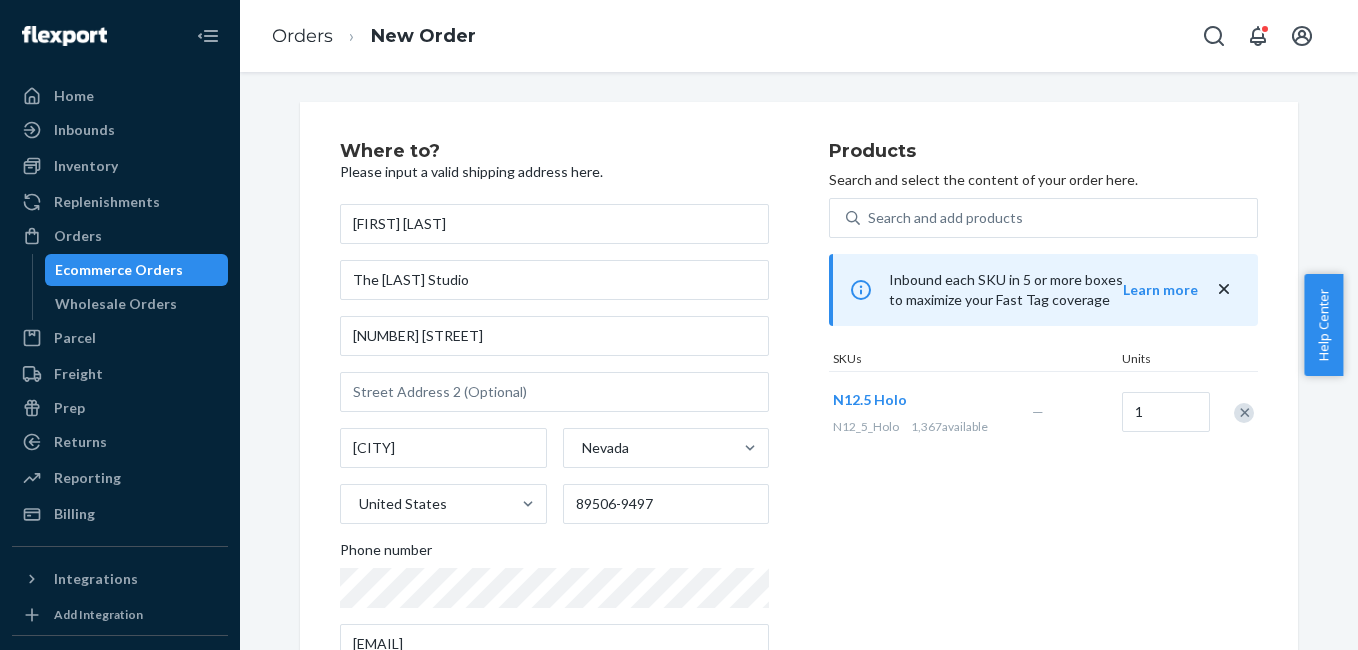 click at bounding box center (1244, 413) 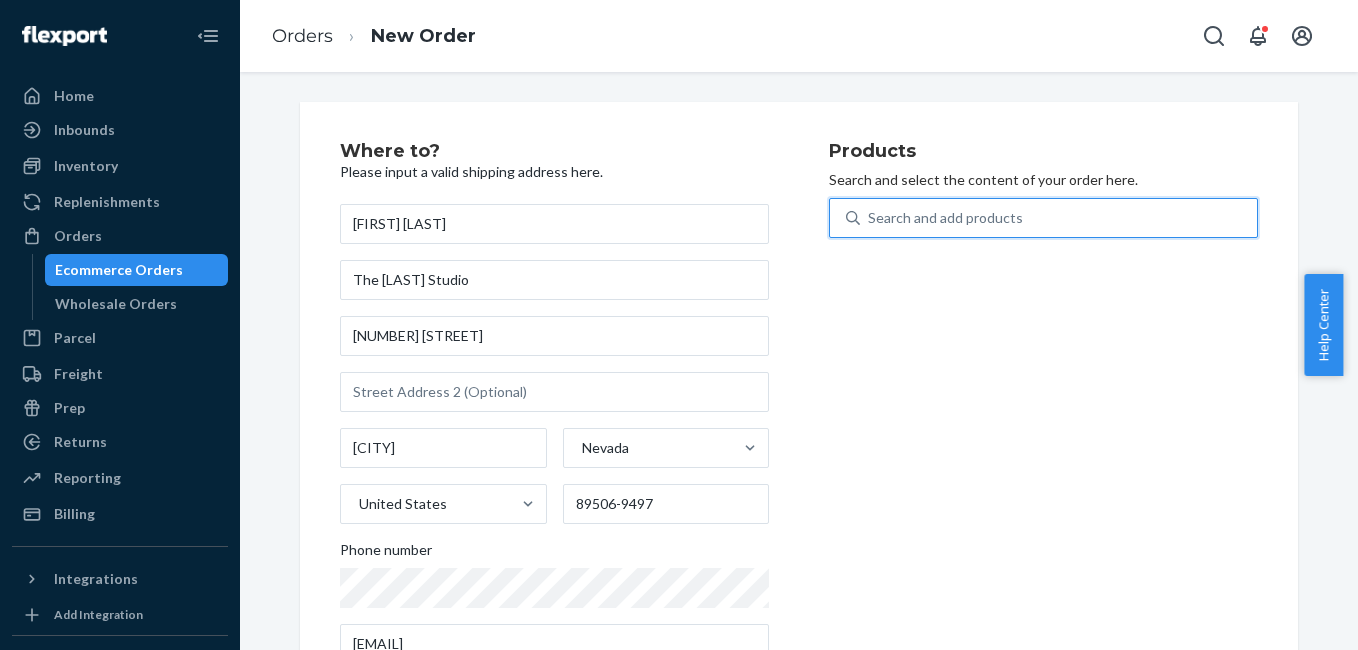 click on "Search and add products" at bounding box center (1058, 218) 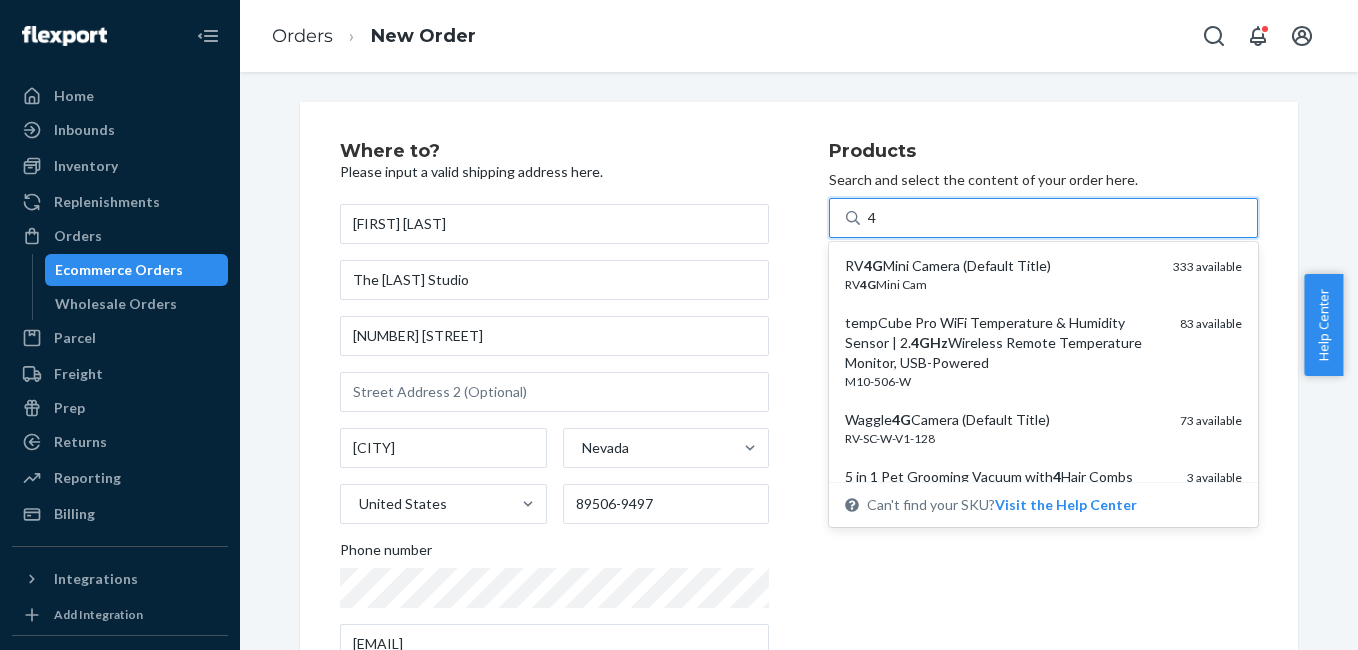 type on "4g" 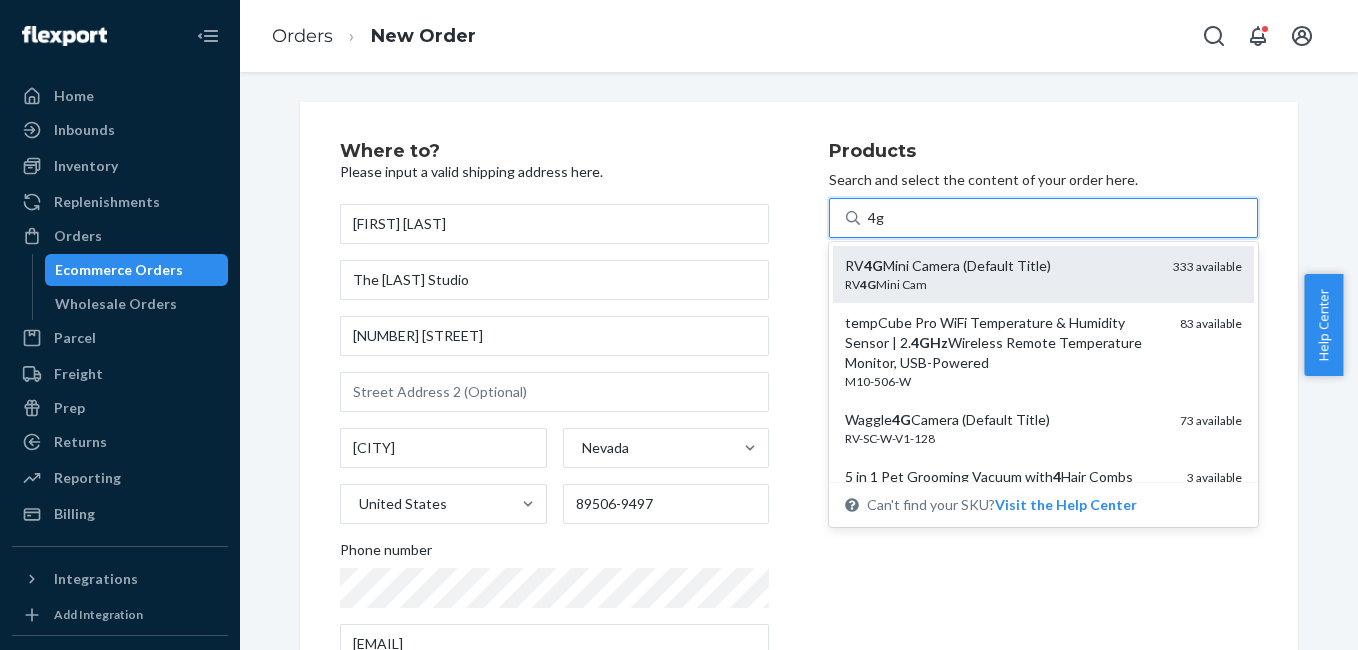 click on "RV  4G  Mini Cam" at bounding box center [1001, 284] 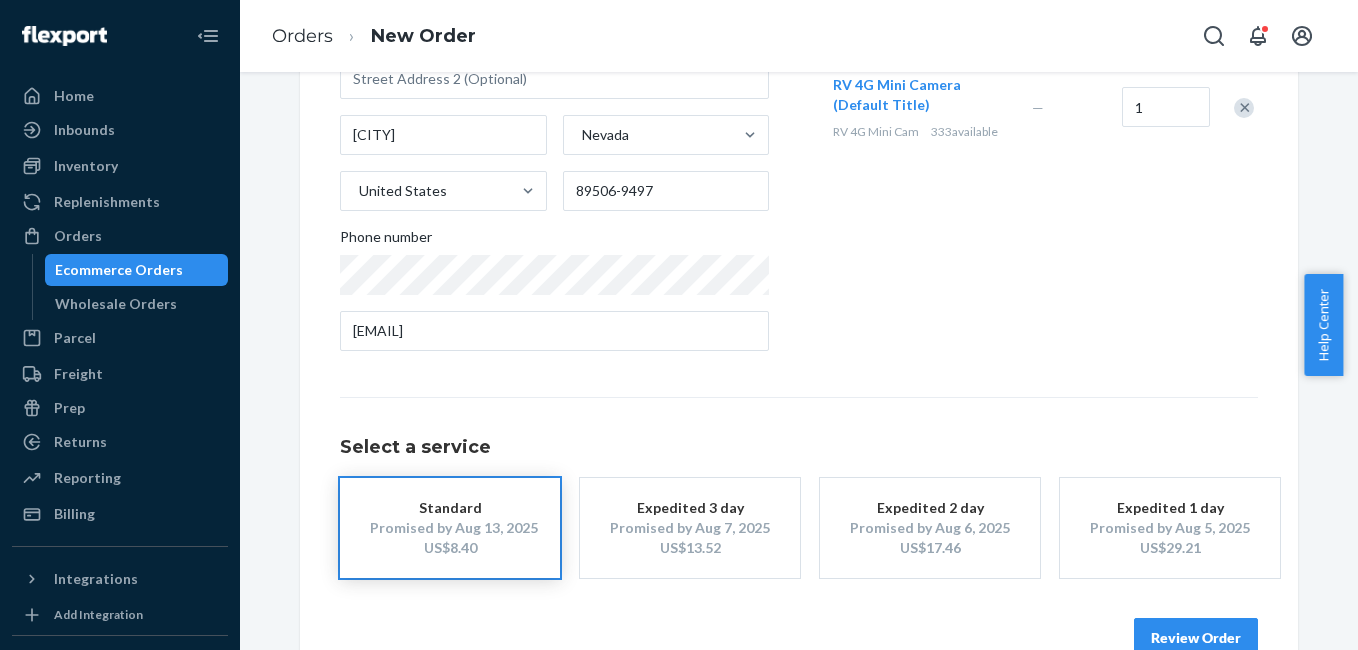scroll, scrollTop: 361, scrollLeft: 0, axis: vertical 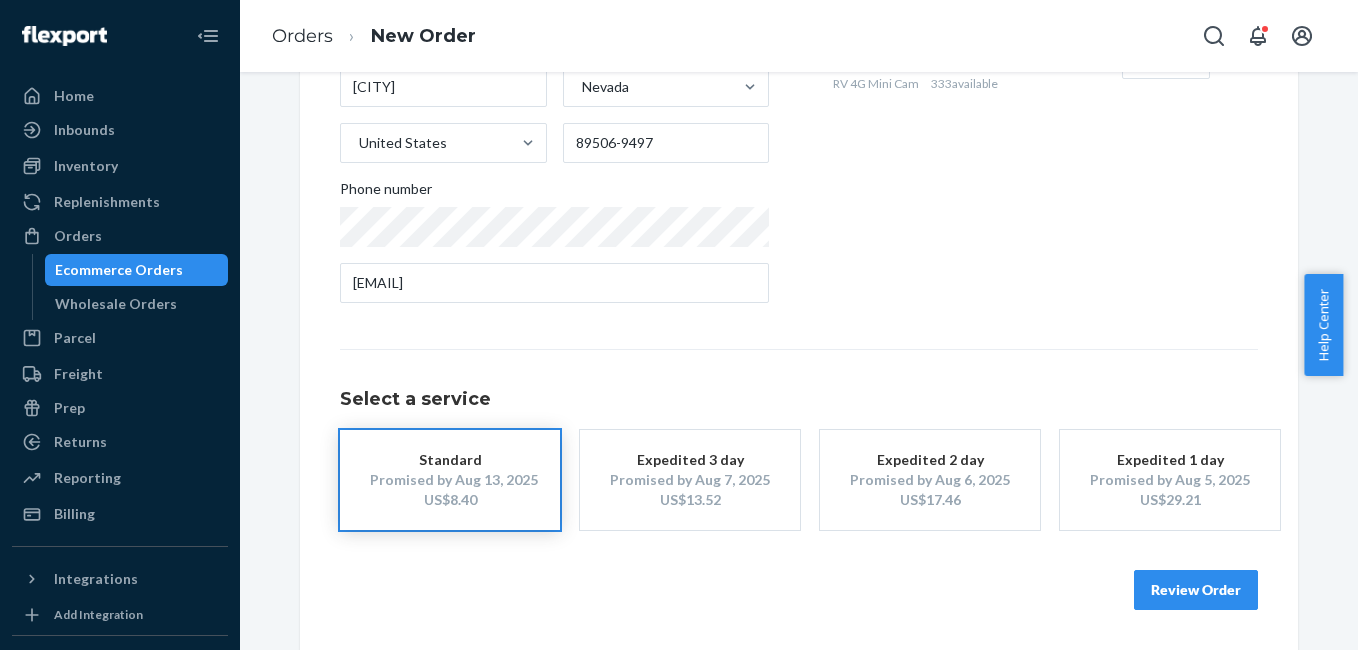 click on "Review Order" at bounding box center (1196, 590) 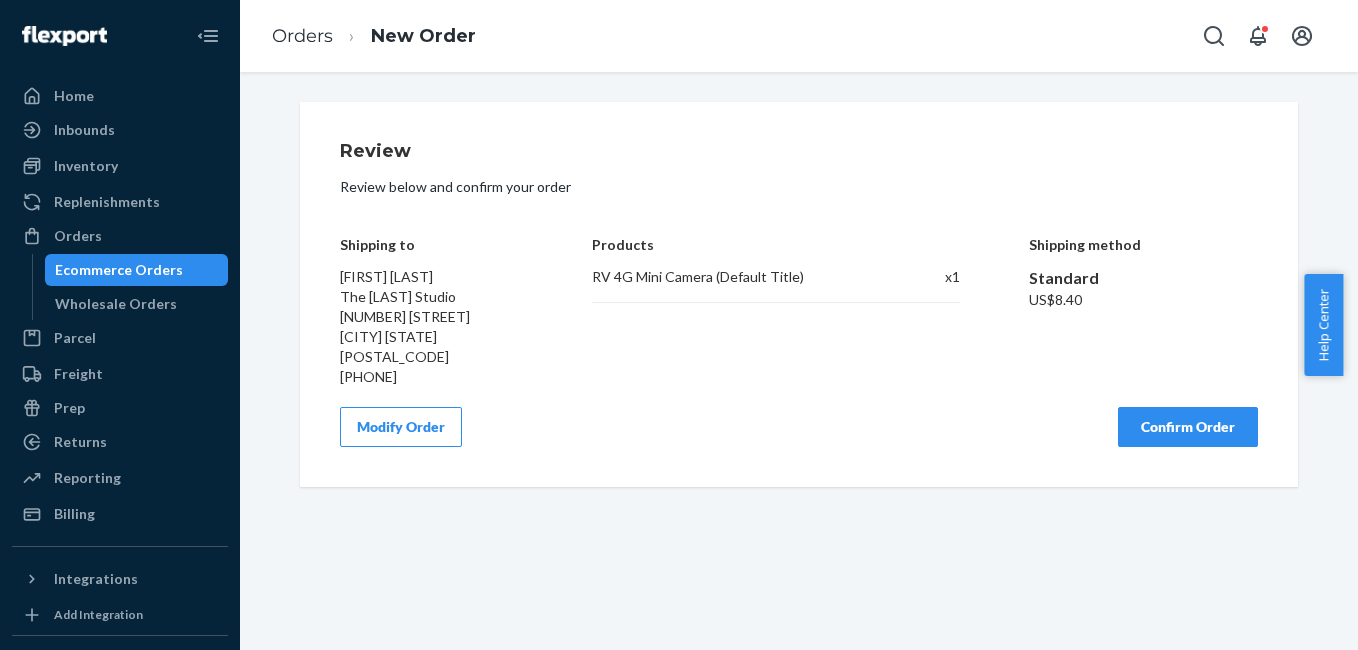scroll, scrollTop: 0, scrollLeft: 0, axis: both 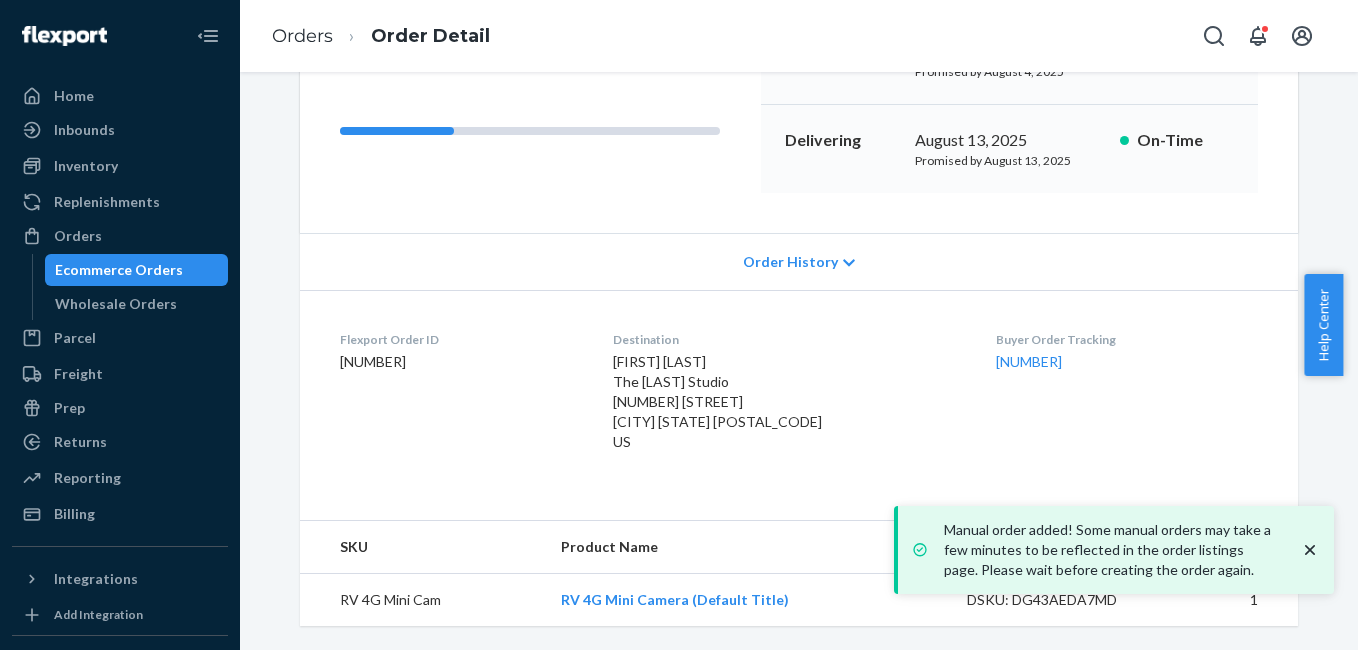 drag, startPoint x: 961, startPoint y: 370, endPoint x: 1075, endPoint y: 373, distance: 114.03947 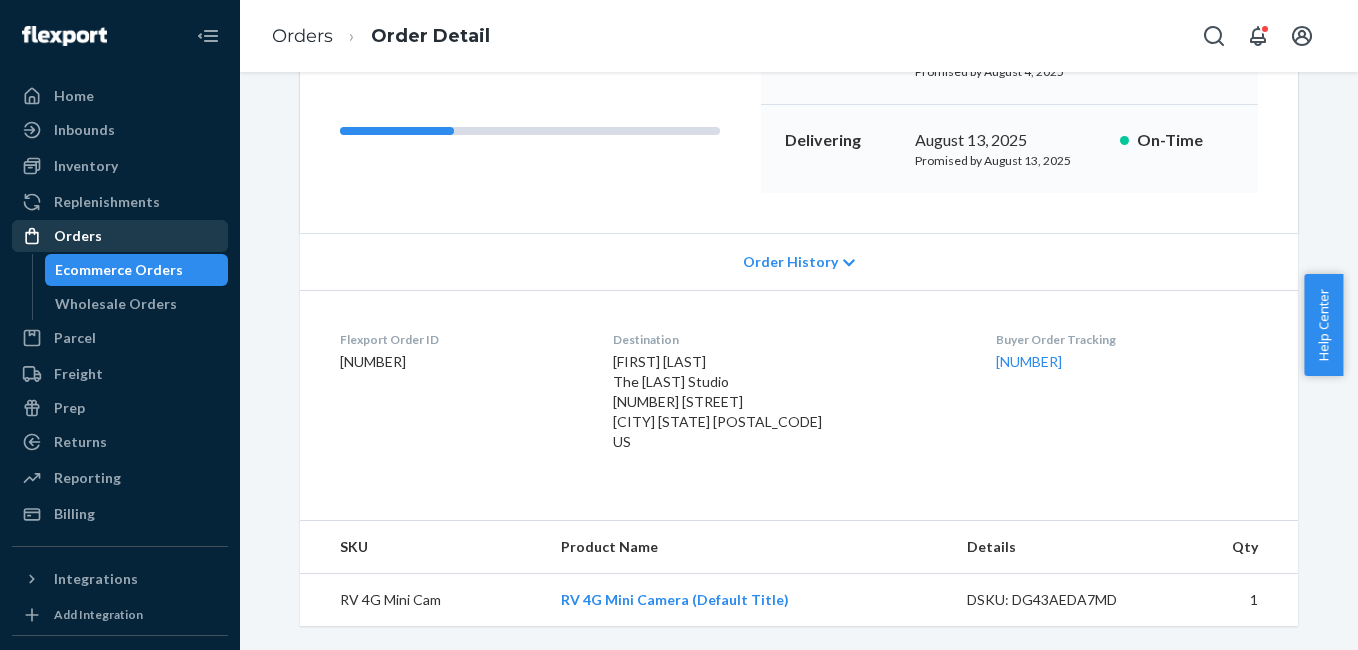 click on "Orders" at bounding box center [120, 236] 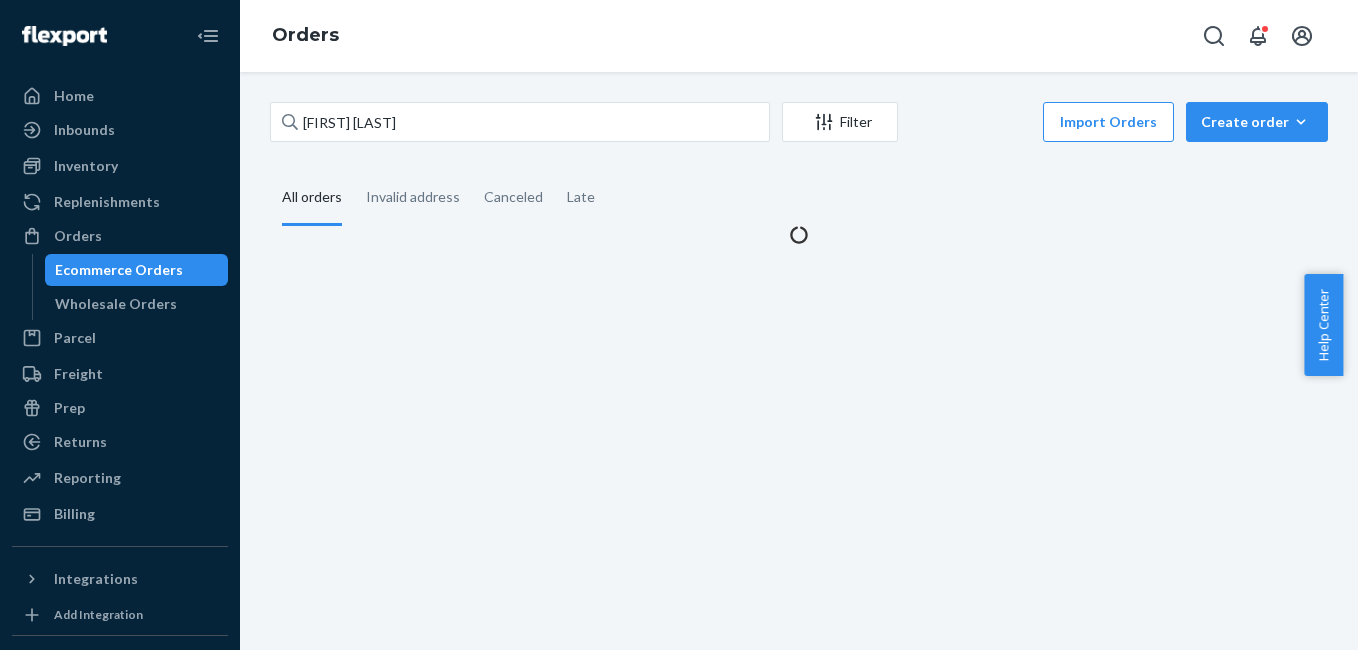 scroll, scrollTop: 0, scrollLeft: 0, axis: both 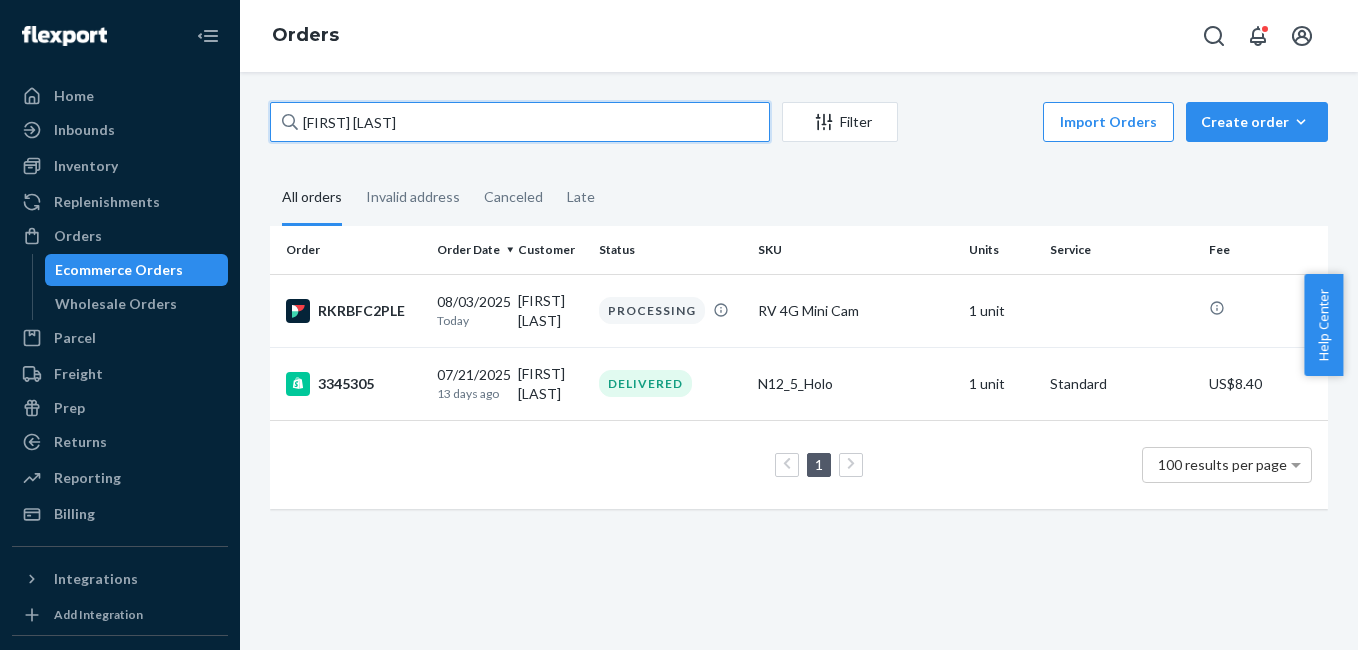 click on "[FIRST] [LAST]" at bounding box center [520, 122] 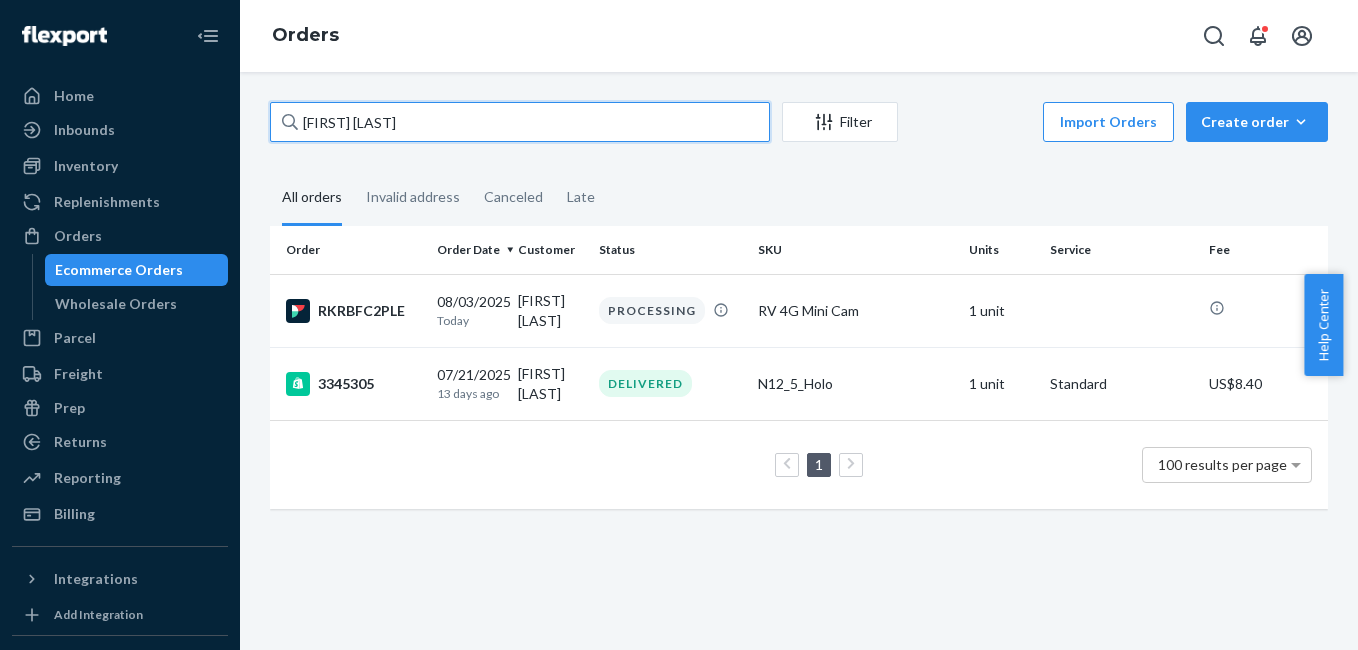 paste on "[FIRST] [LAST]" 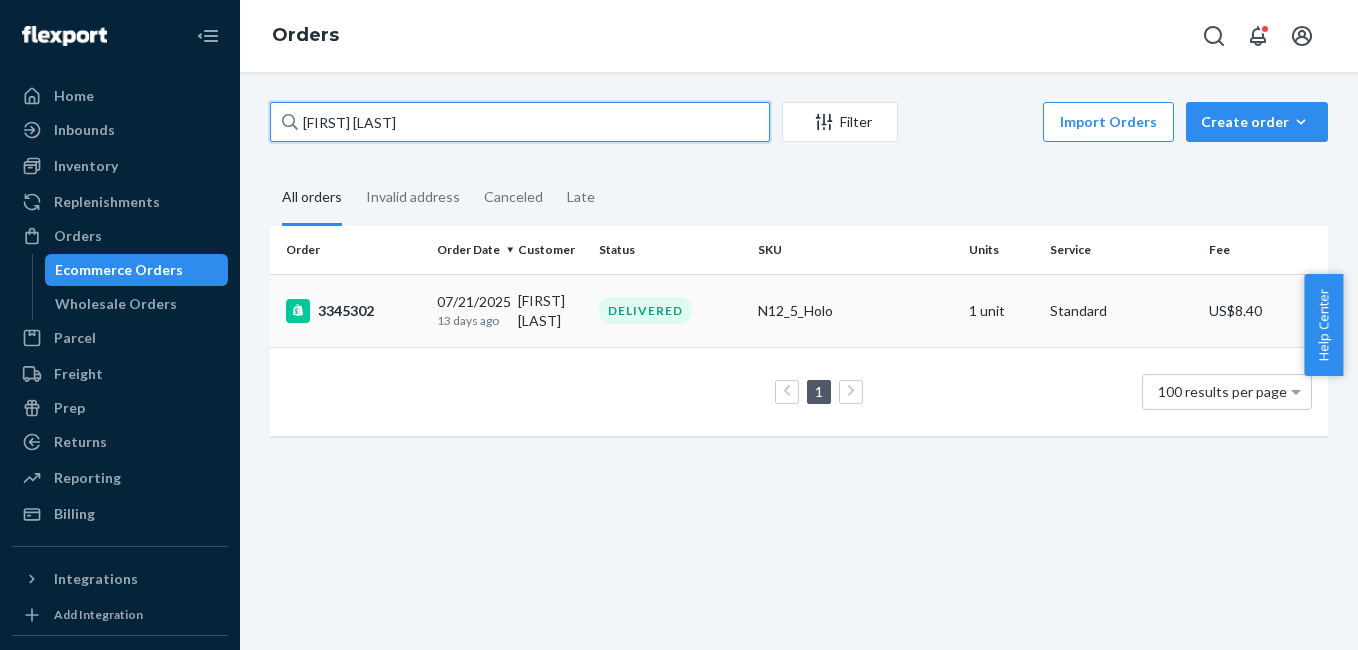 type on "[FIRST] [LAST]" 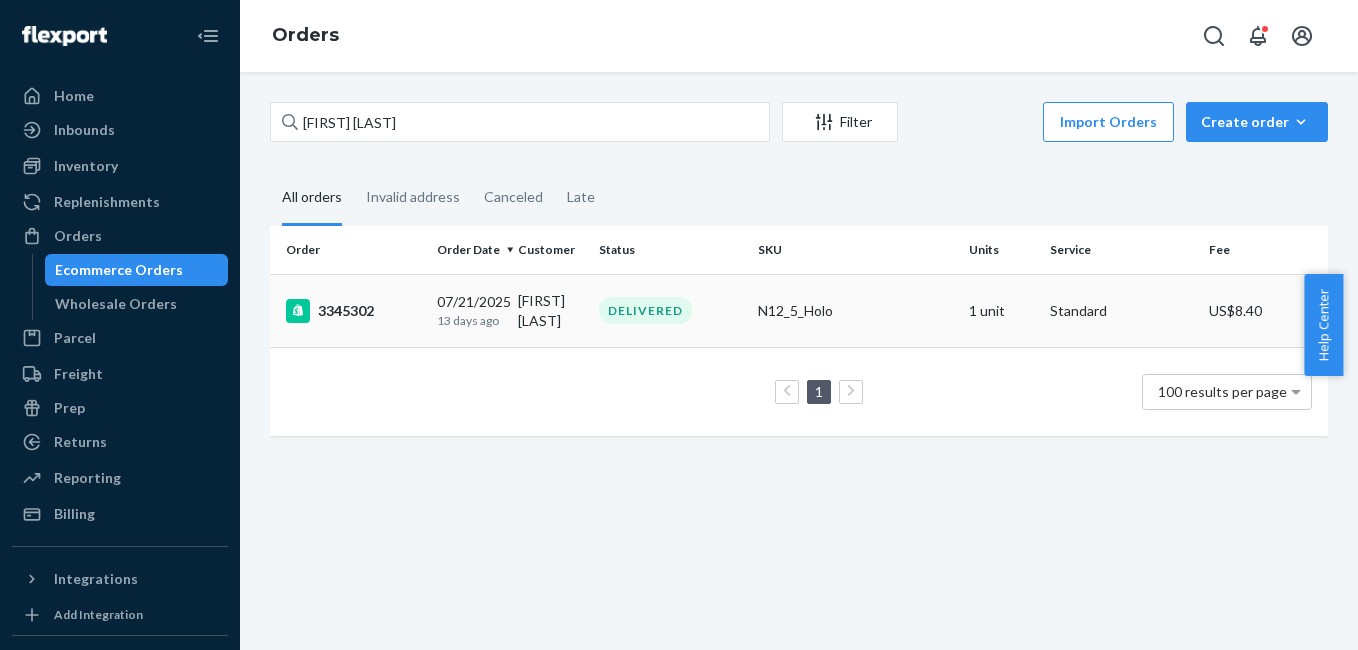 click on "3345302" at bounding box center (353, 311) 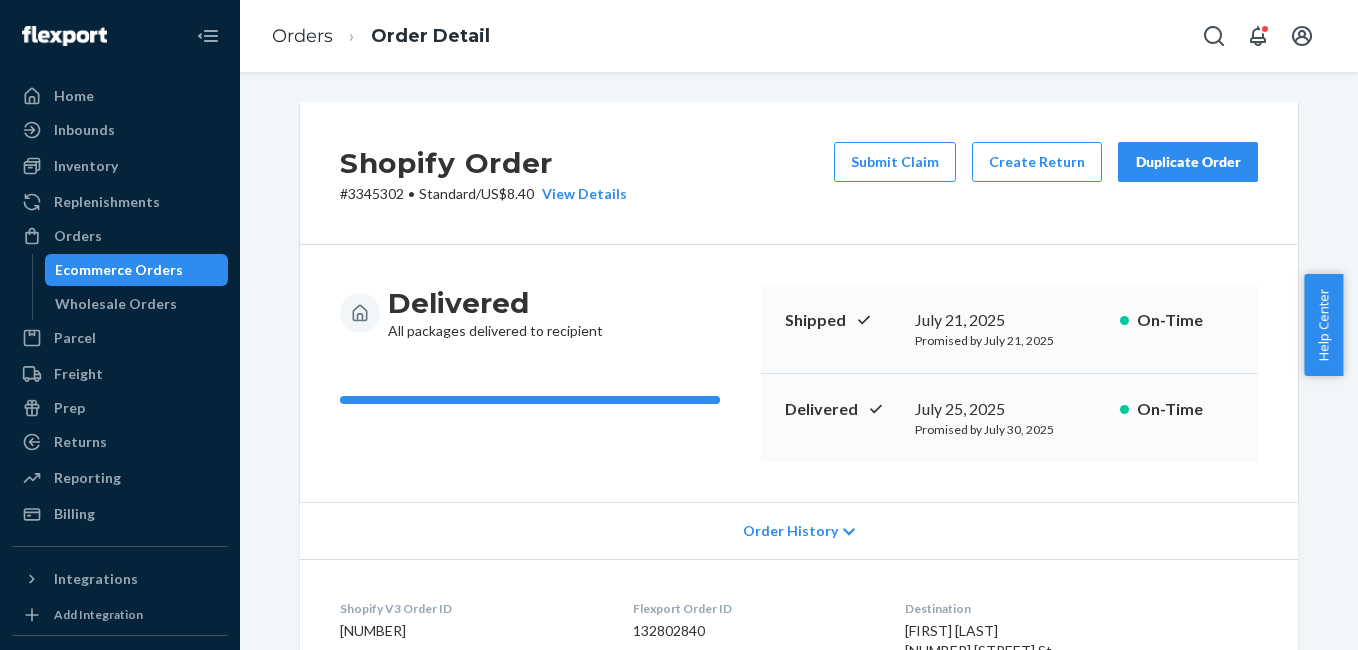 click on "Duplicate Order" at bounding box center (1188, 162) 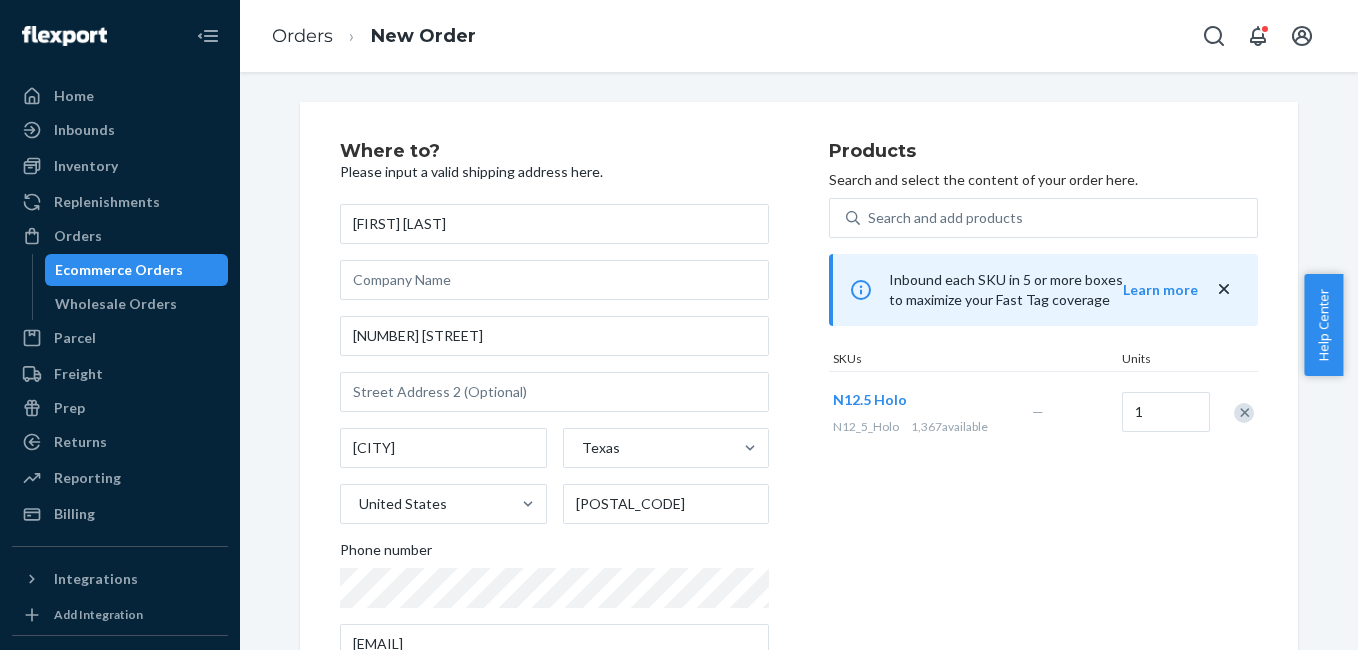 click at bounding box center (1244, 413) 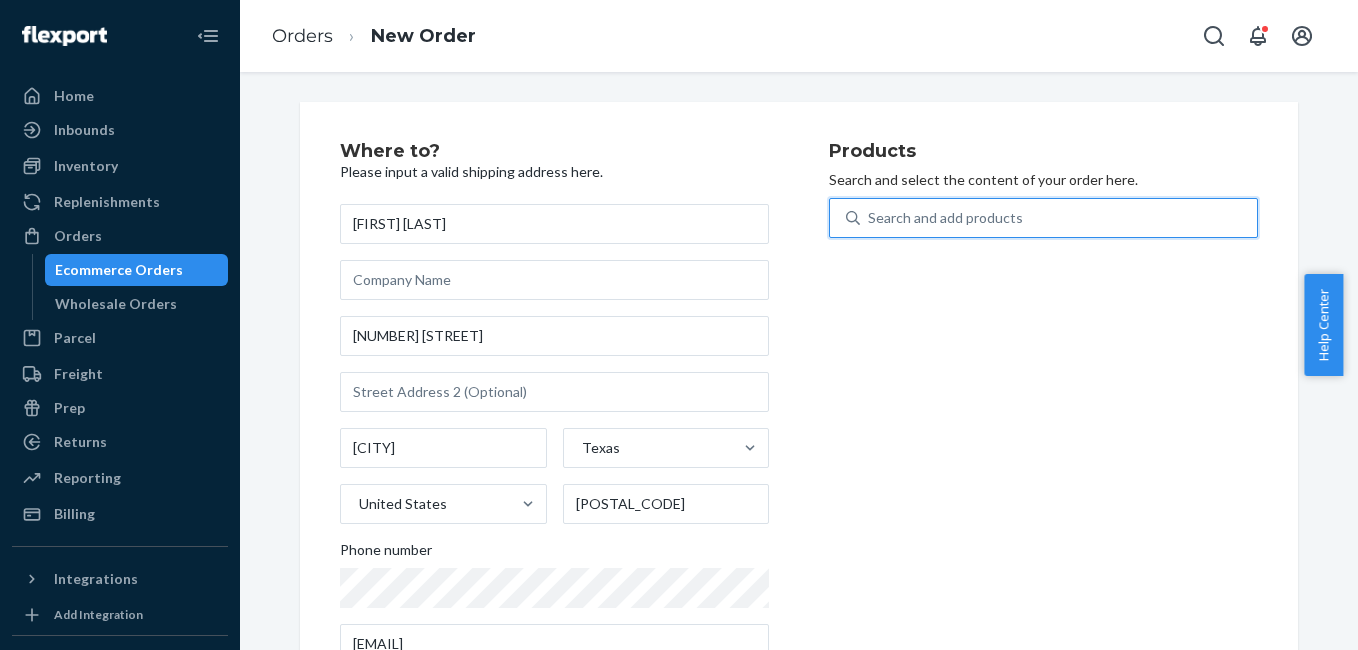 click on "Search and add products" at bounding box center (1058, 218) 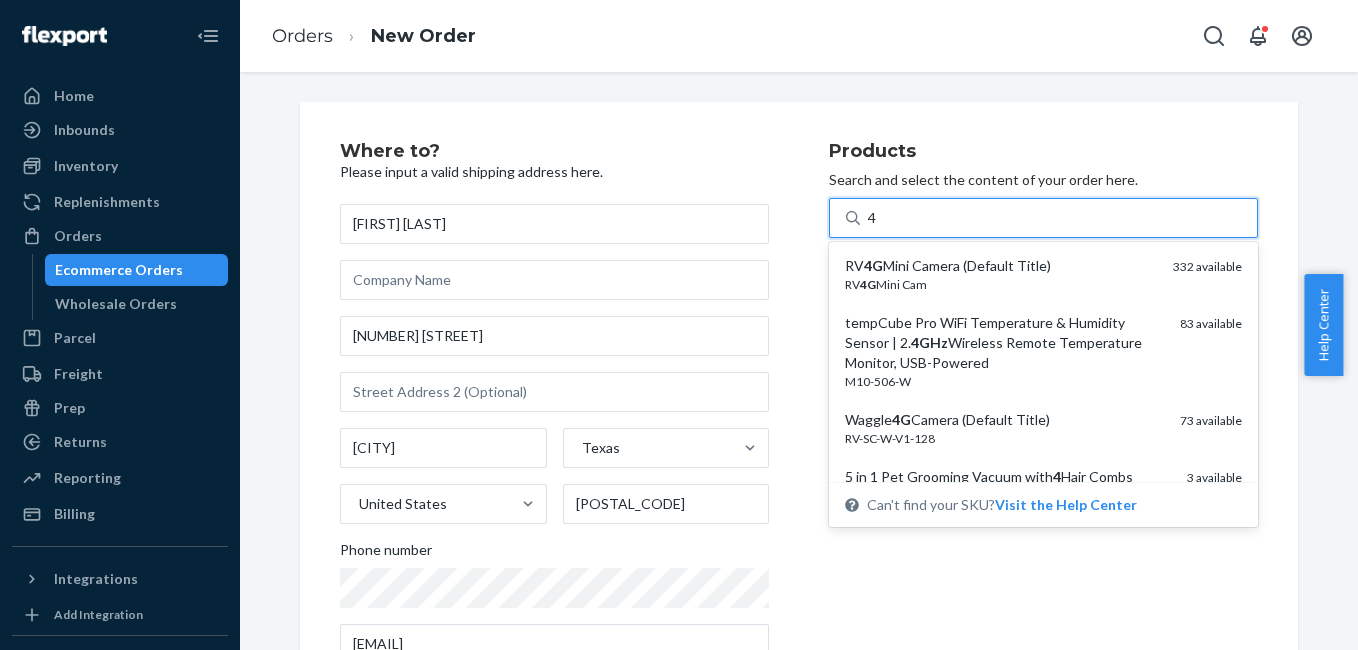 type on "4g" 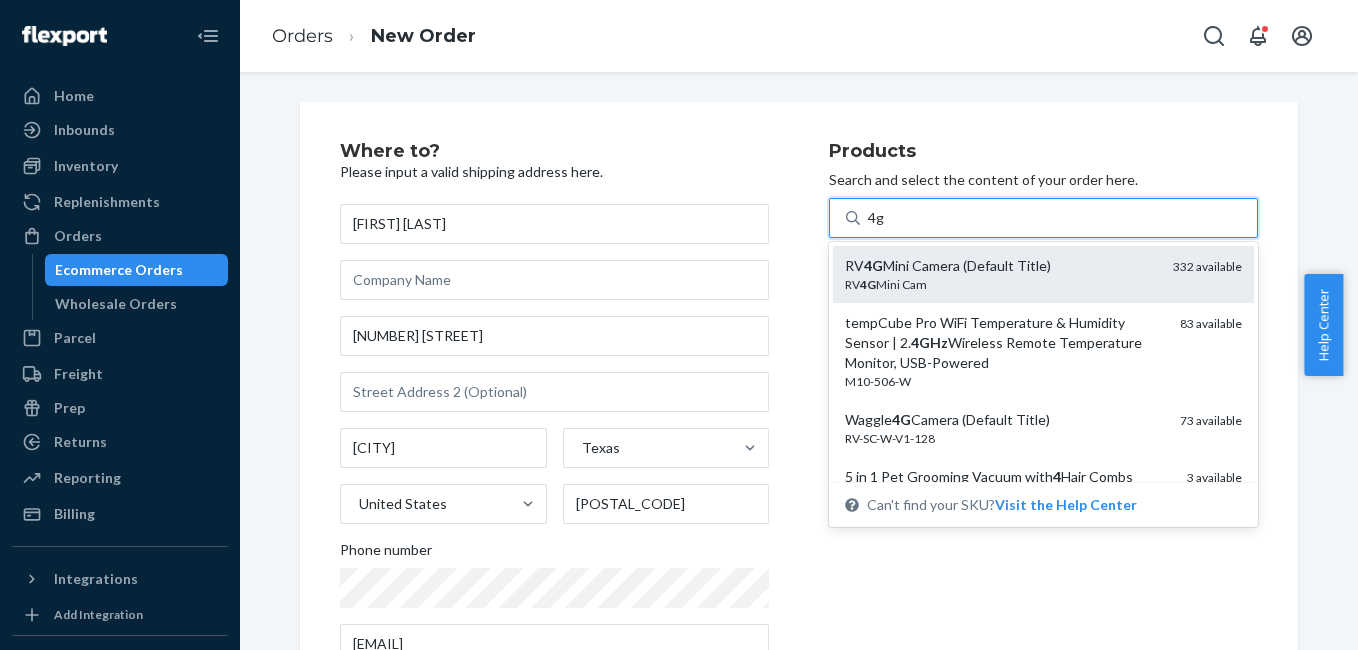 click on "RV  4G  Mini Camera (Default Title)" at bounding box center (1001, 266) 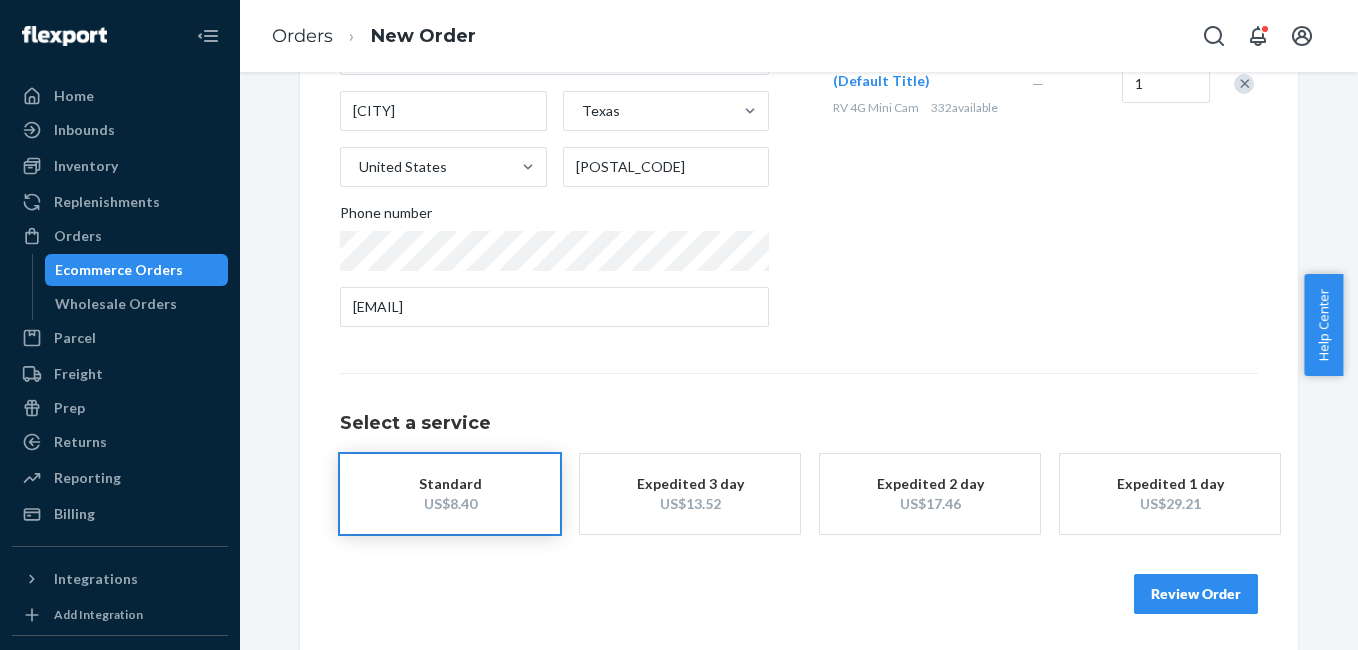scroll, scrollTop: 341, scrollLeft: 0, axis: vertical 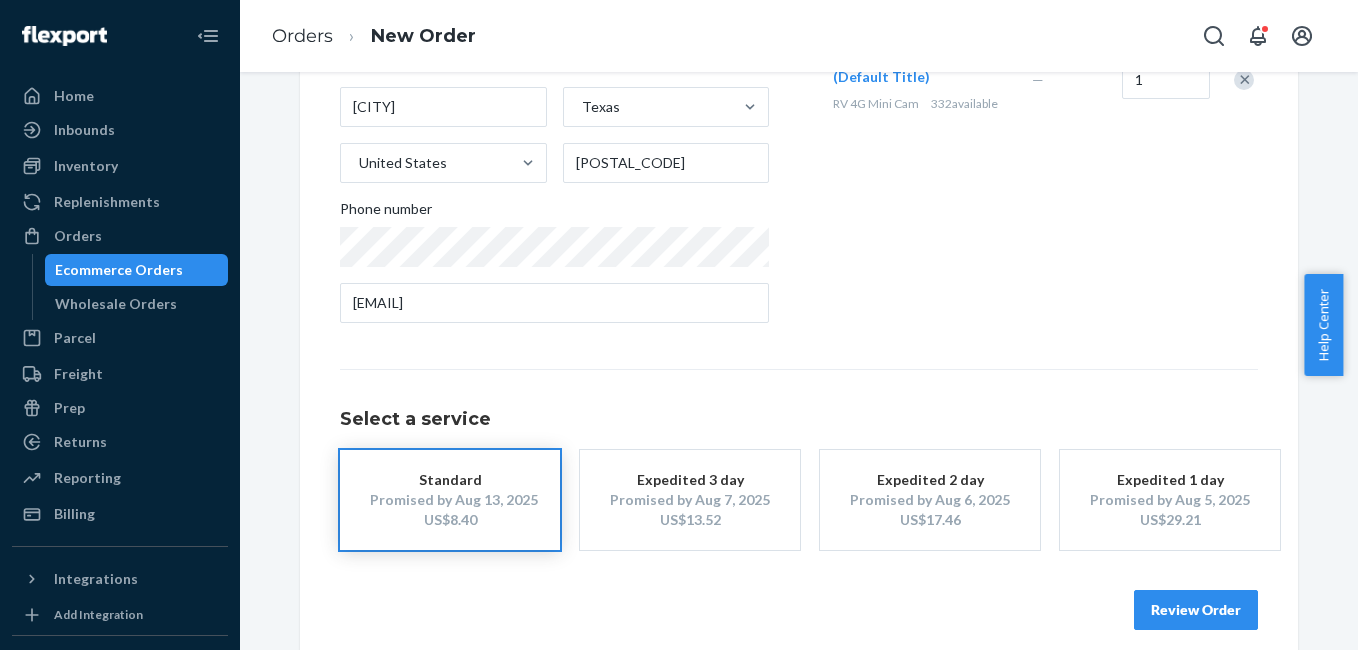 click on "Review Order" at bounding box center (1196, 610) 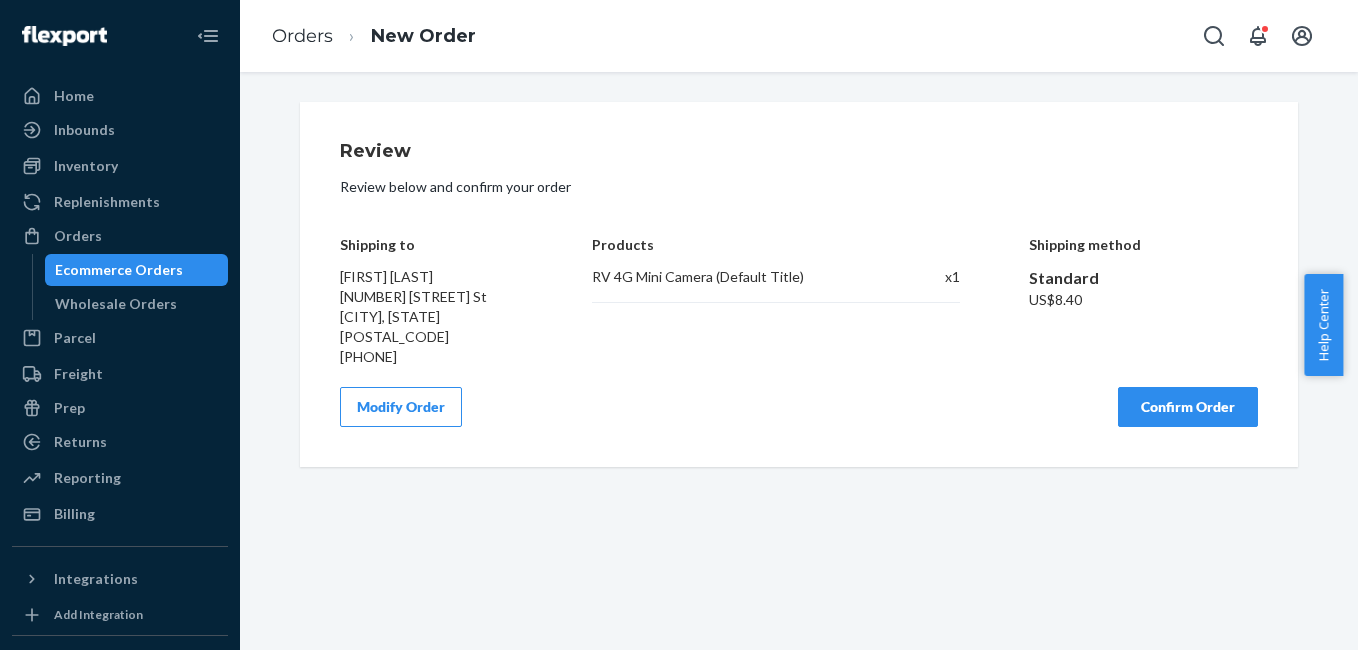 scroll, scrollTop: 0, scrollLeft: 0, axis: both 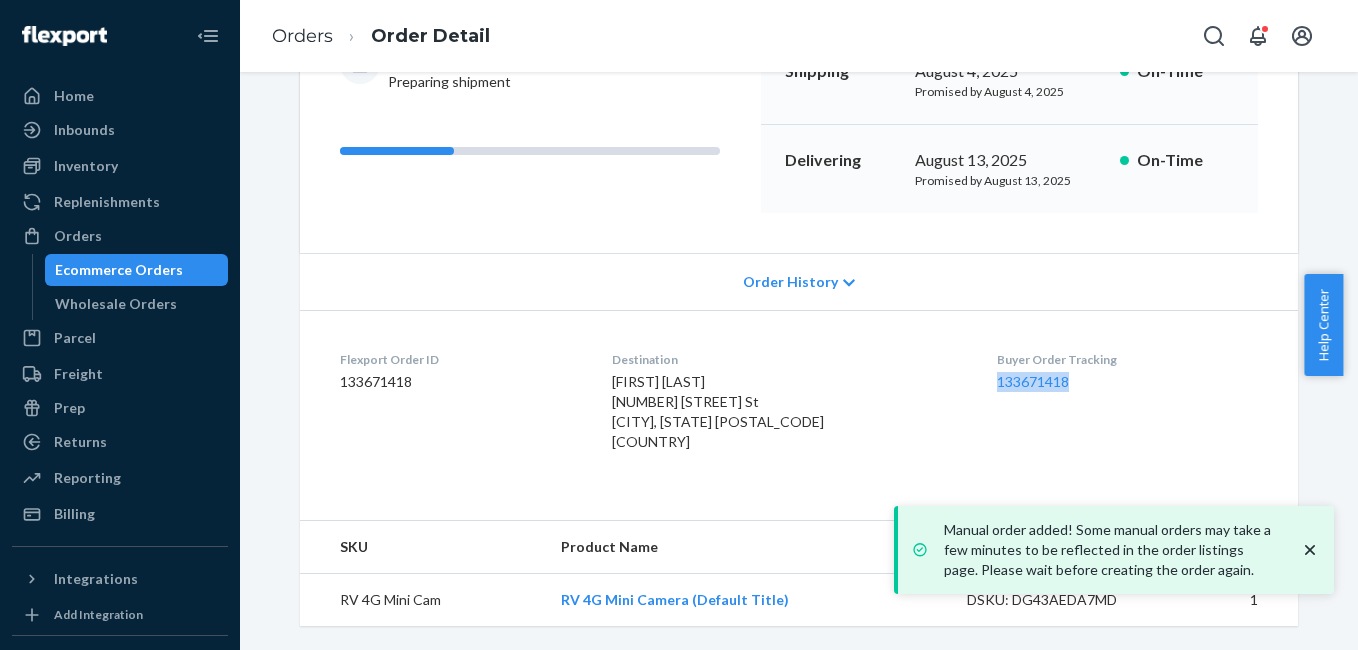 drag, startPoint x: 966, startPoint y: 394, endPoint x: 1074, endPoint y: 400, distance: 108.16654 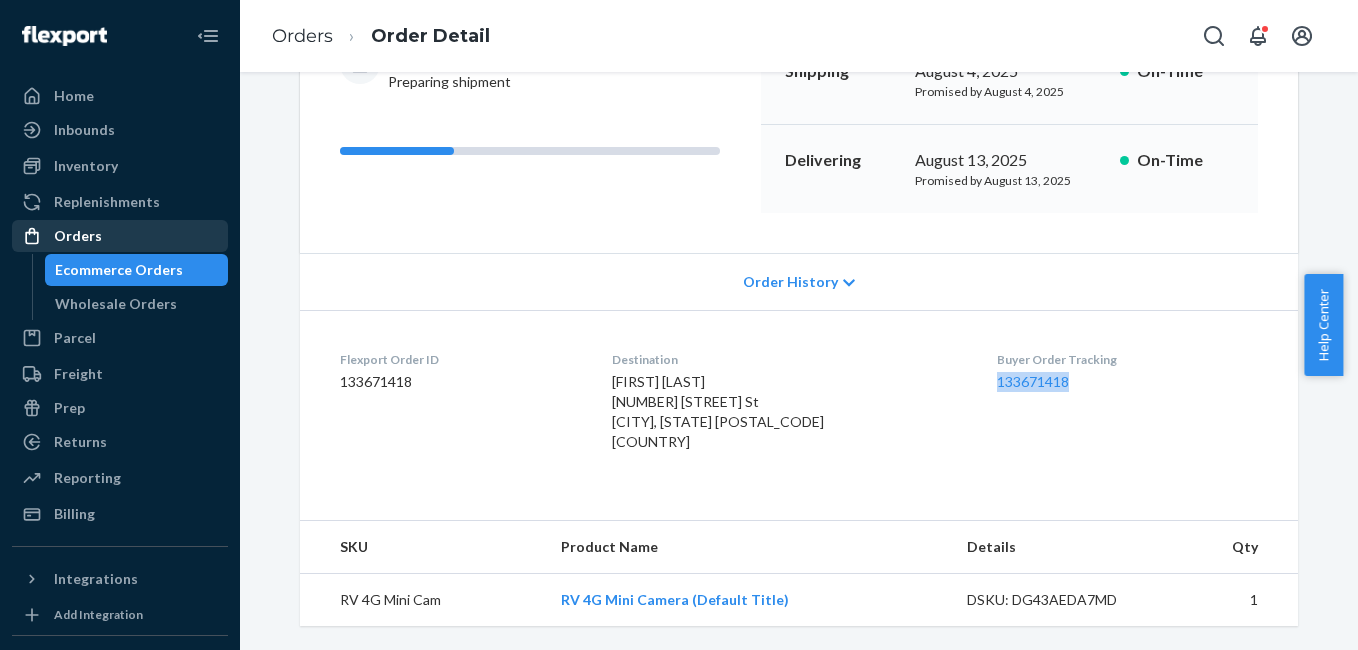 click on "Orders" at bounding box center (78, 236) 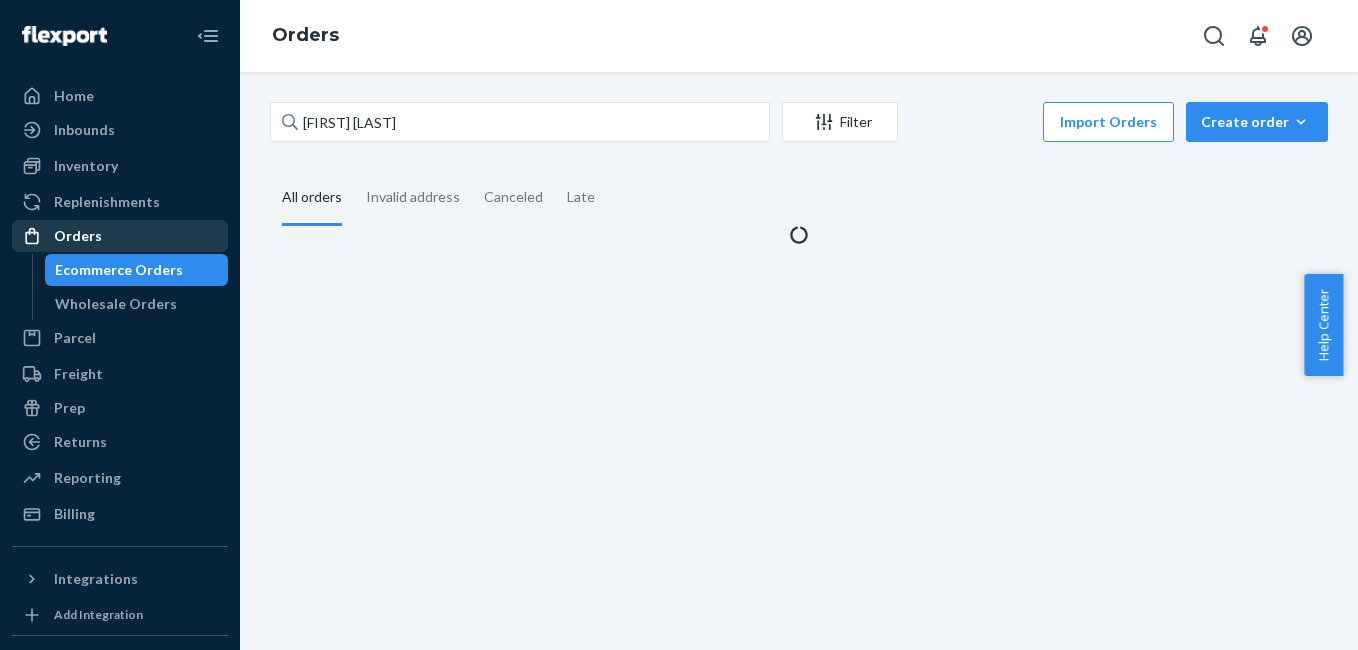 scroll, scrollTop: 0, scrollLeft: 0, axis: both 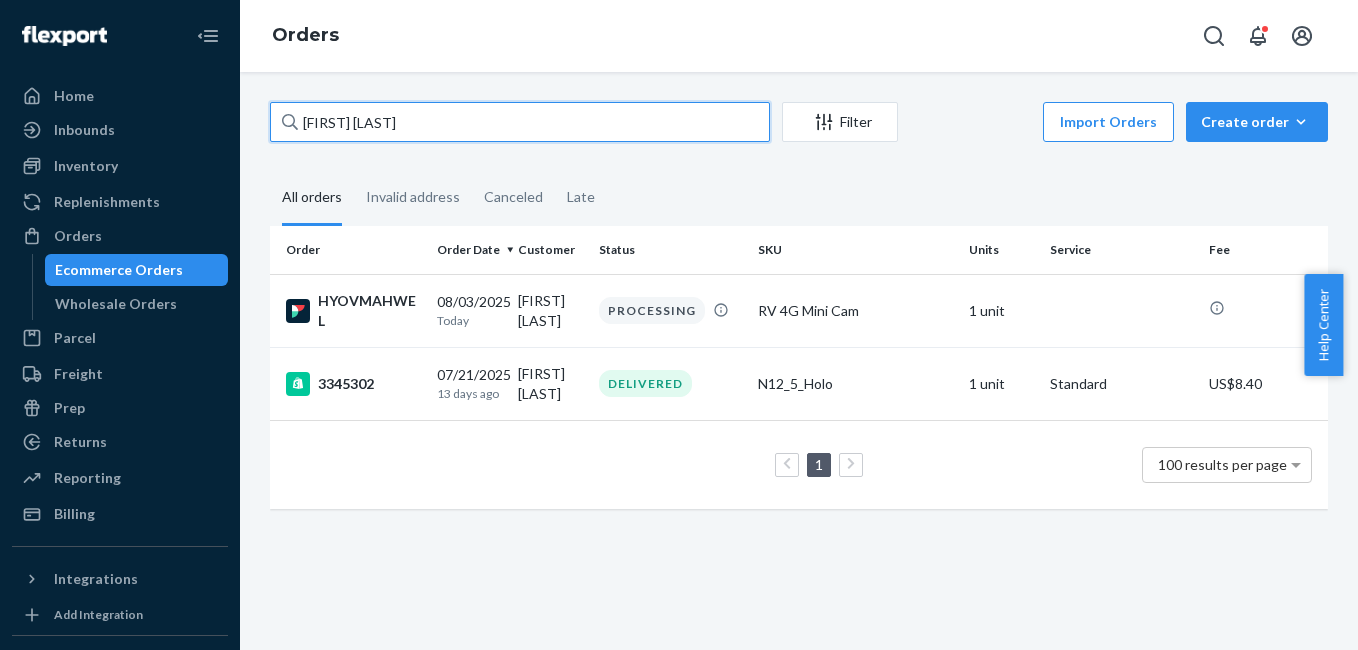 click on "[FIRST] [LAST]" at bounding box center [520, 122] 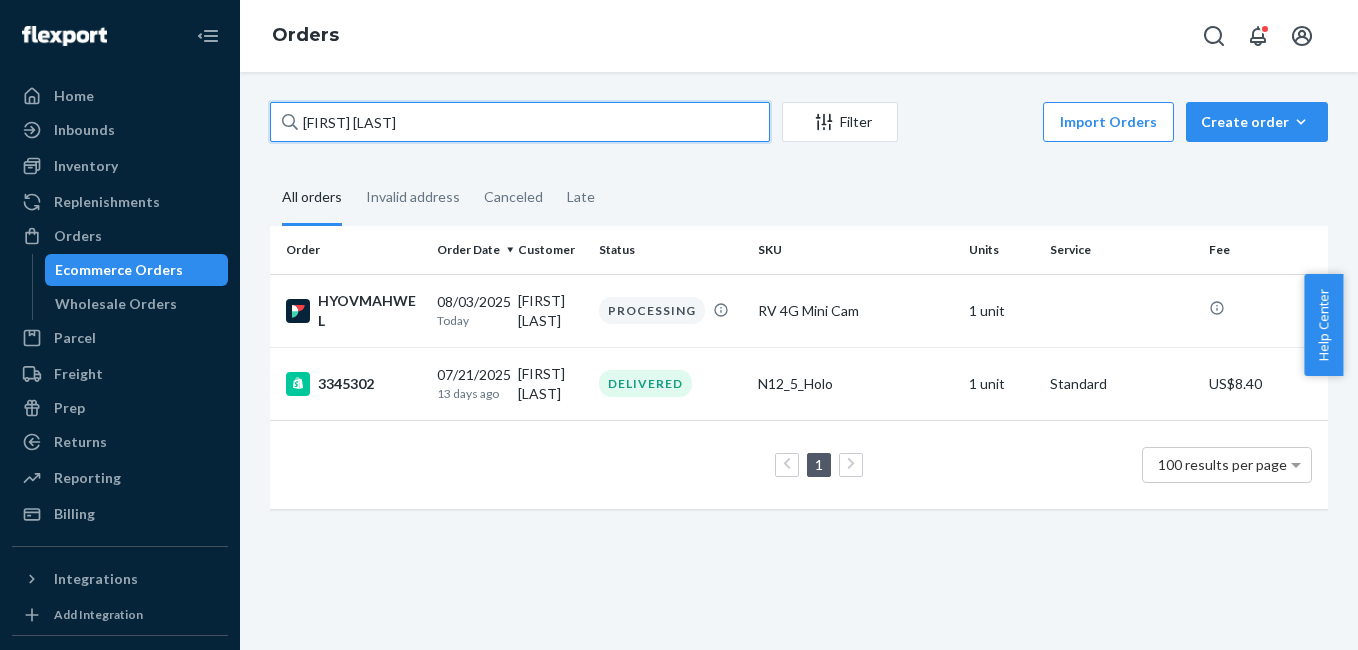 click on "[FIRST] [LAST]" at bounding box center [520, 122] 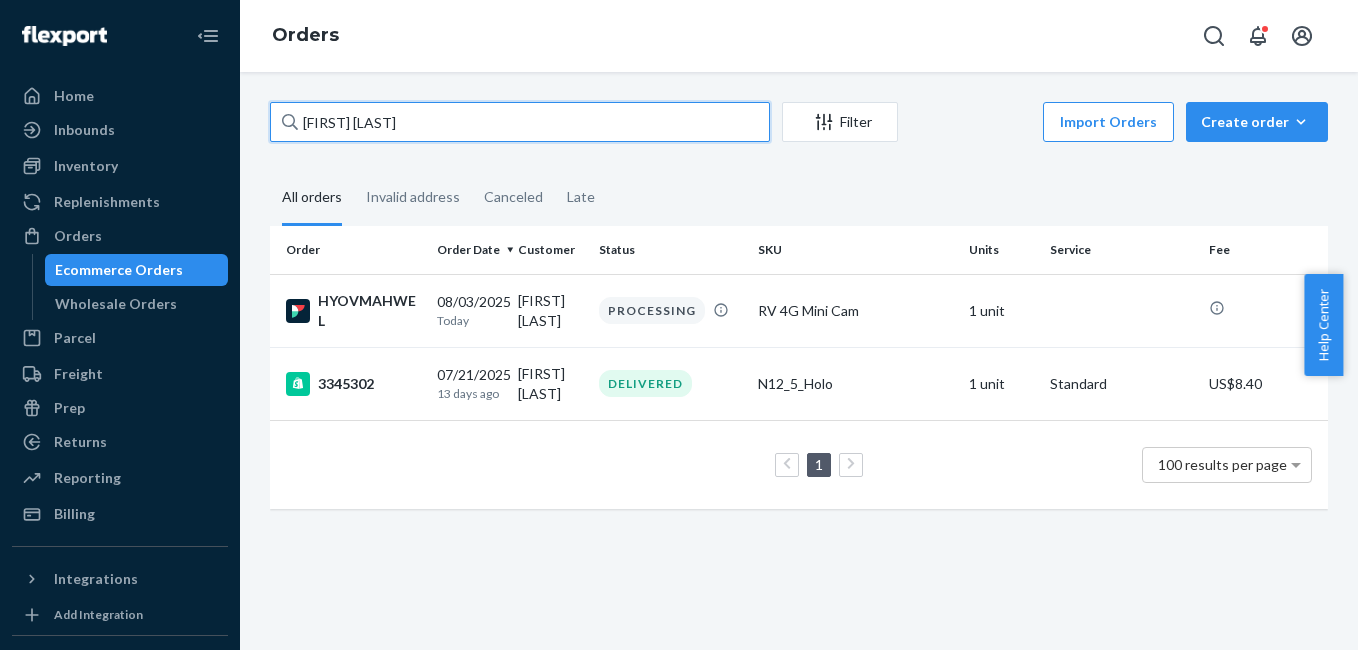 paste on "[FIRST] [LAST]" 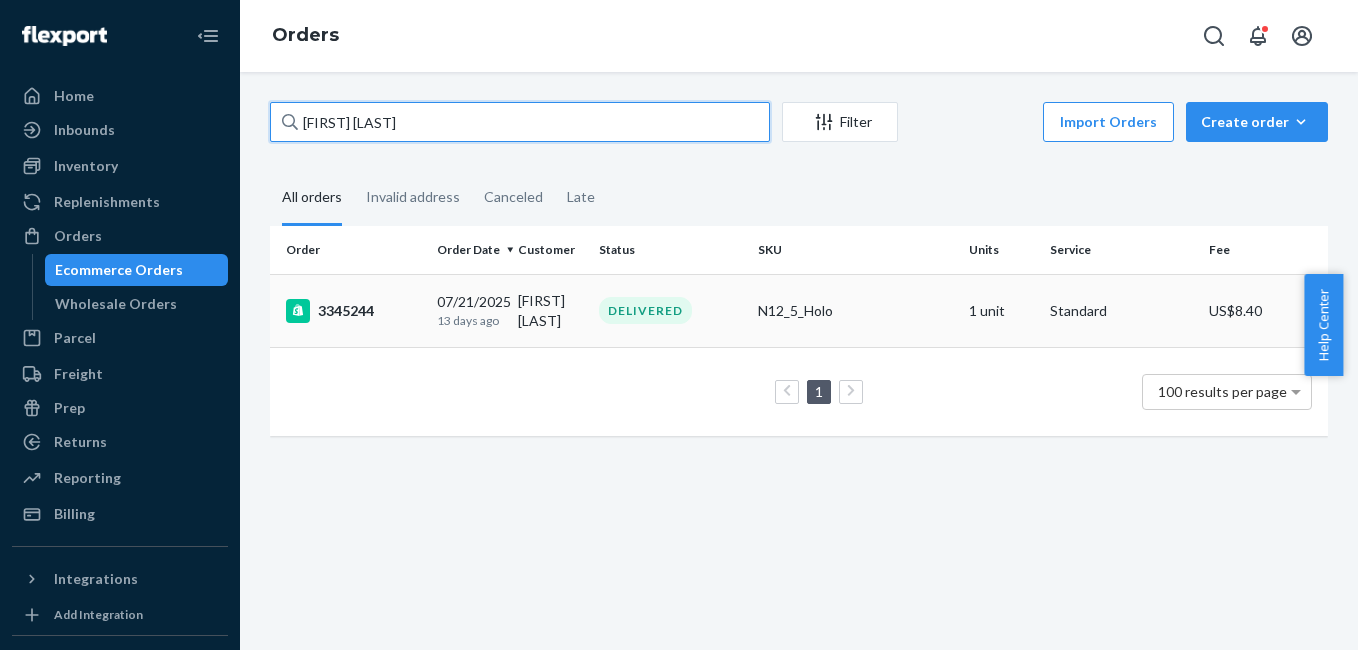 type on "[FIRST] [LAST]" 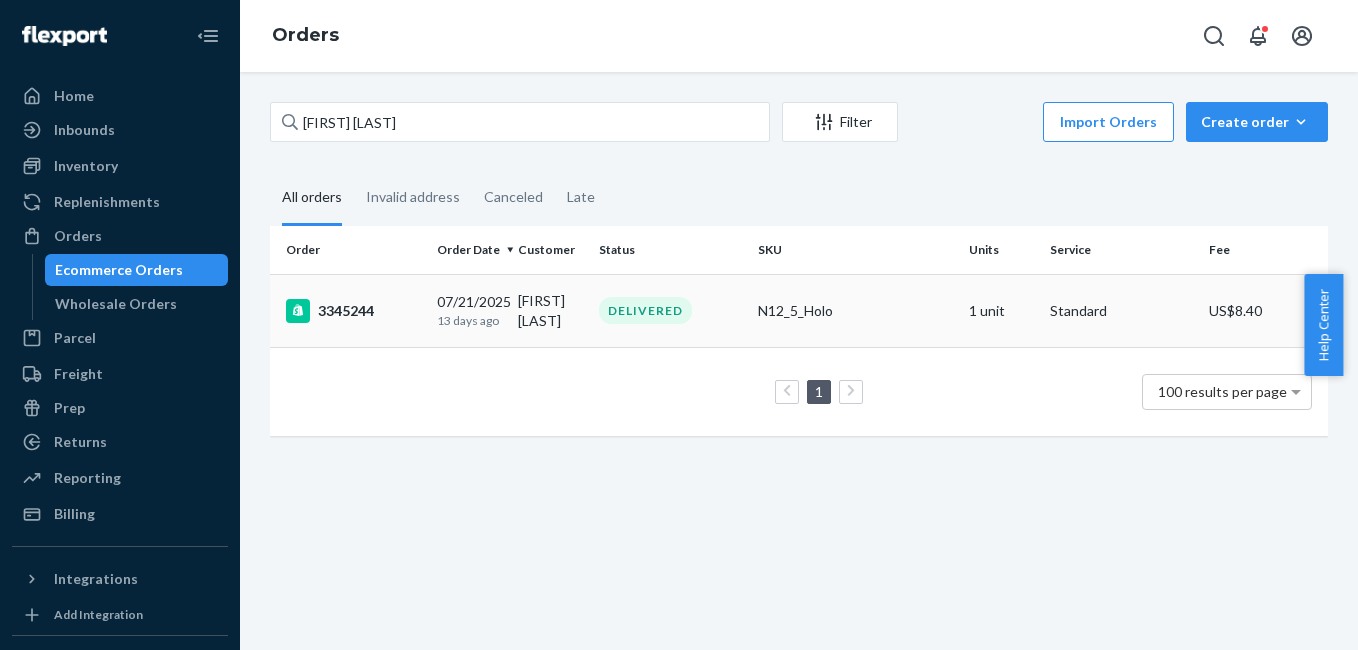 click on "3345244" at bounding box center [353, 311] 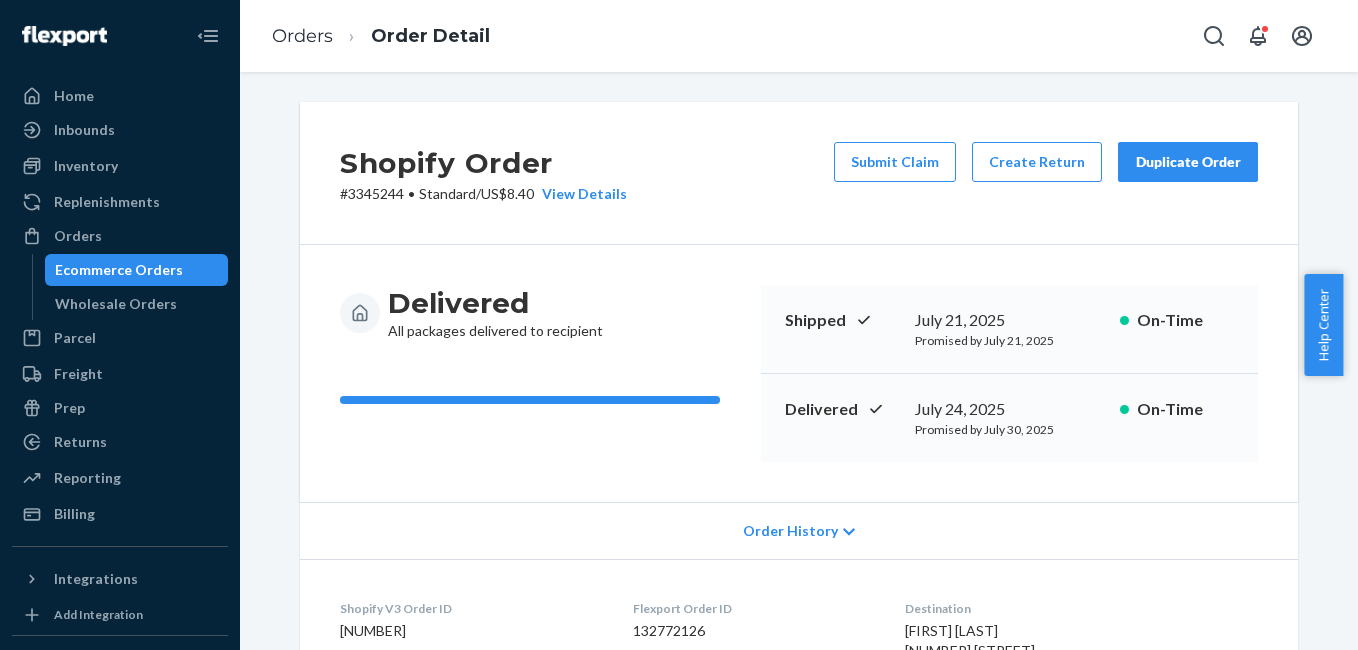 click on "Duplicate Order" at bounding box center [1188, 162] 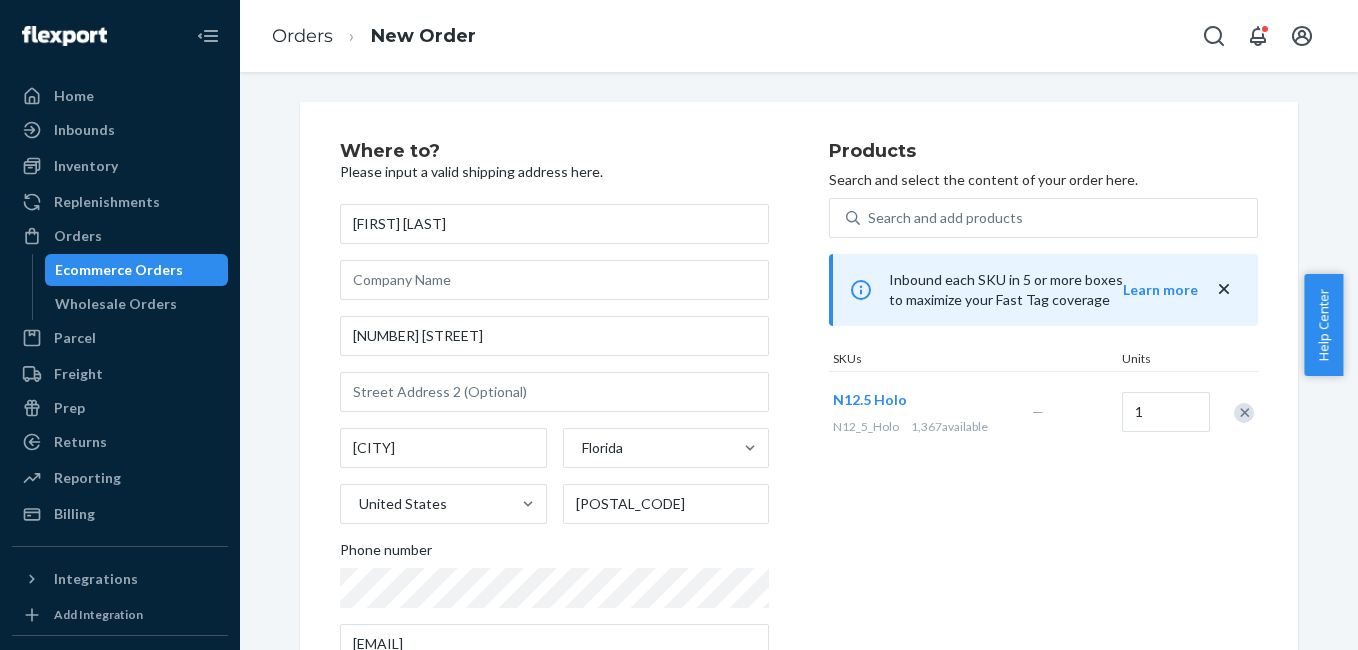 drag, startPoint x: 1231, startPoint y: 413, endPoint x: 1075, endPoint y: 310, distance: 186.93582 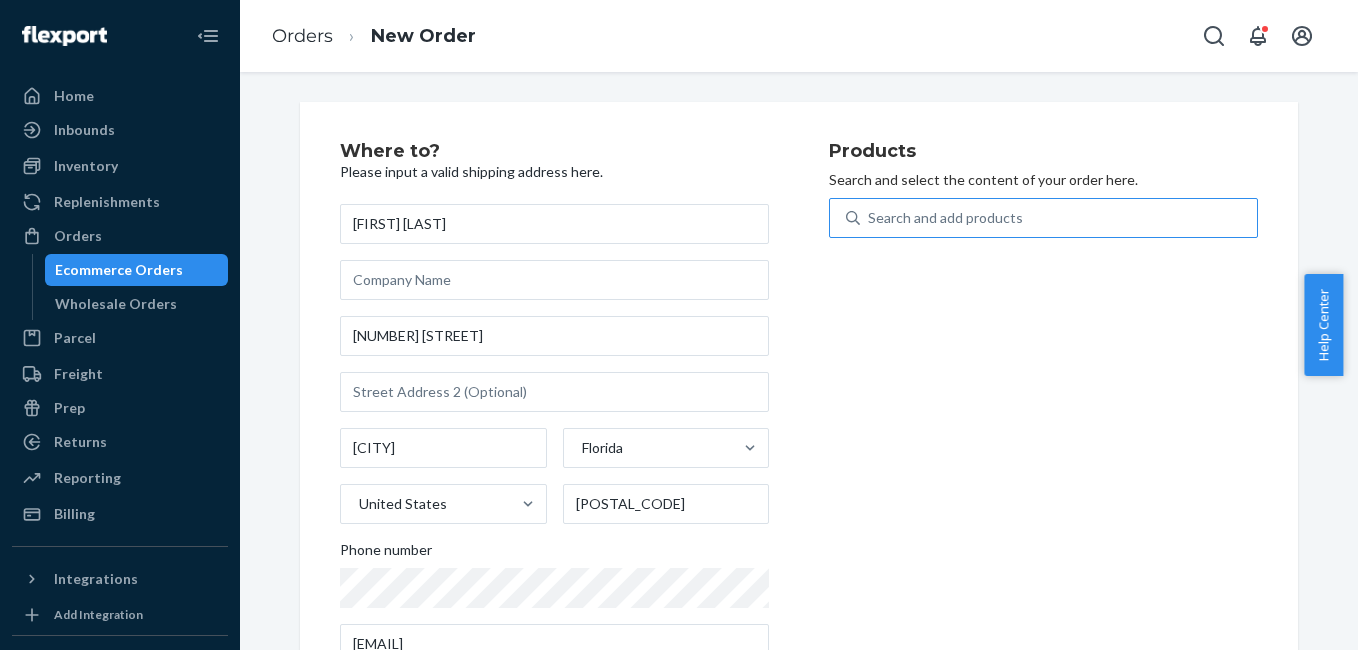 click on "Search and add products" at bounding box center [945, 218] 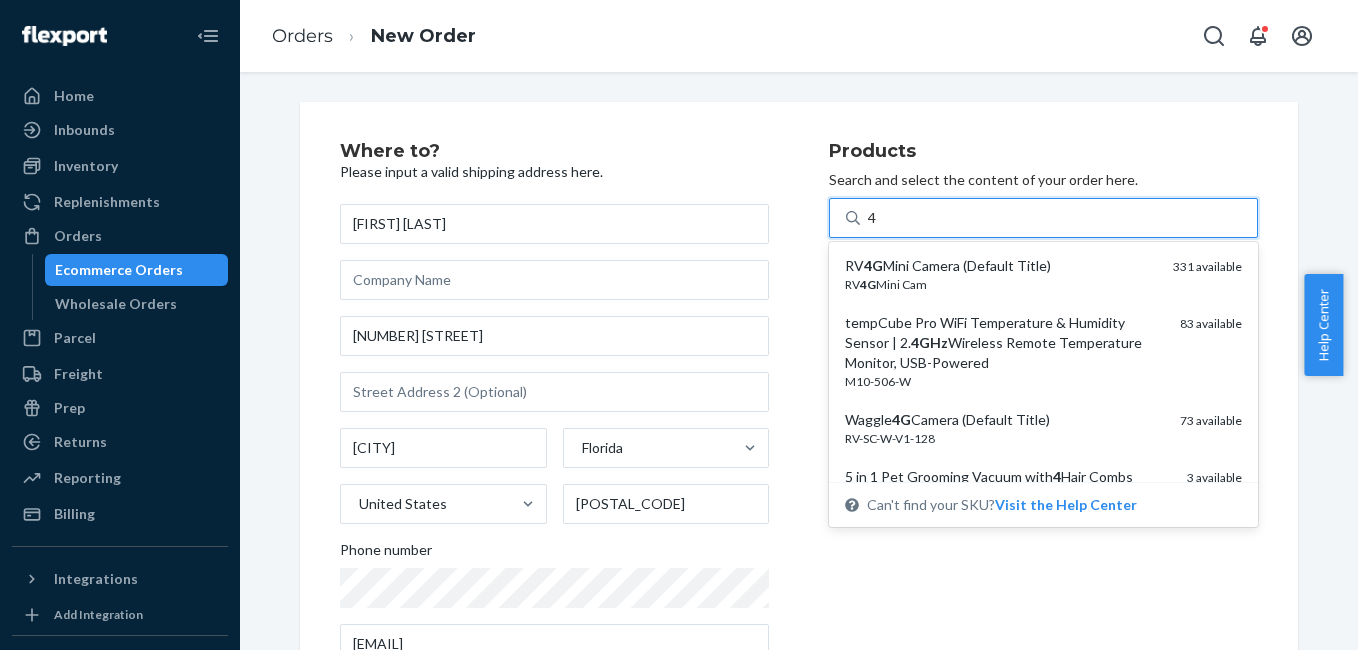 type on "4g" 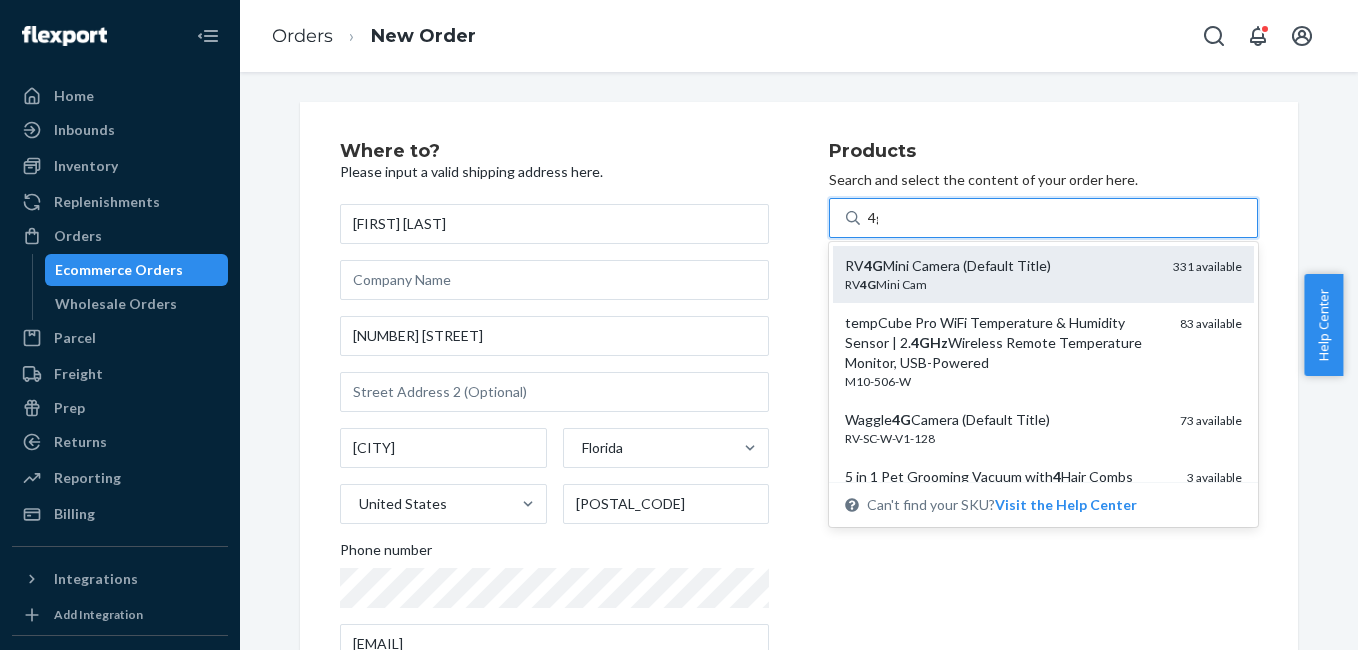 click on "RV  4G  Mini Cam" at bounding box center (1001, 284) 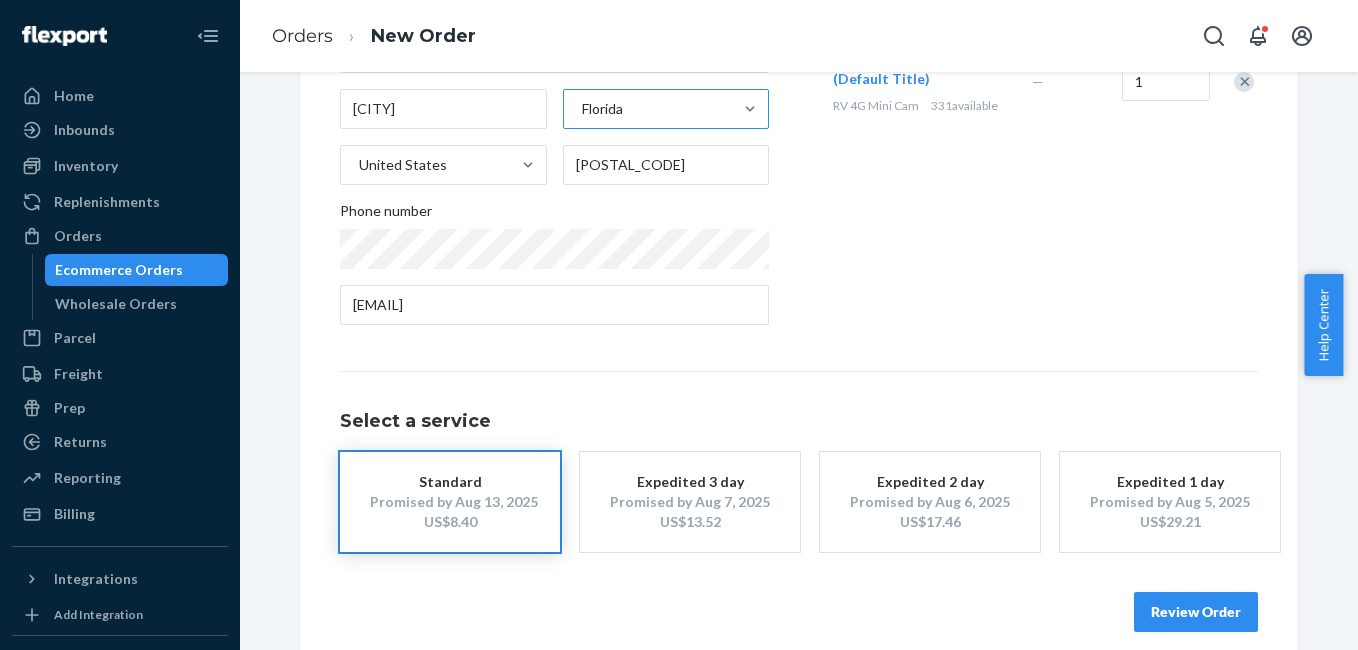 scroll, scrollTop: 361, scrollLeft: 0, axis: vertical 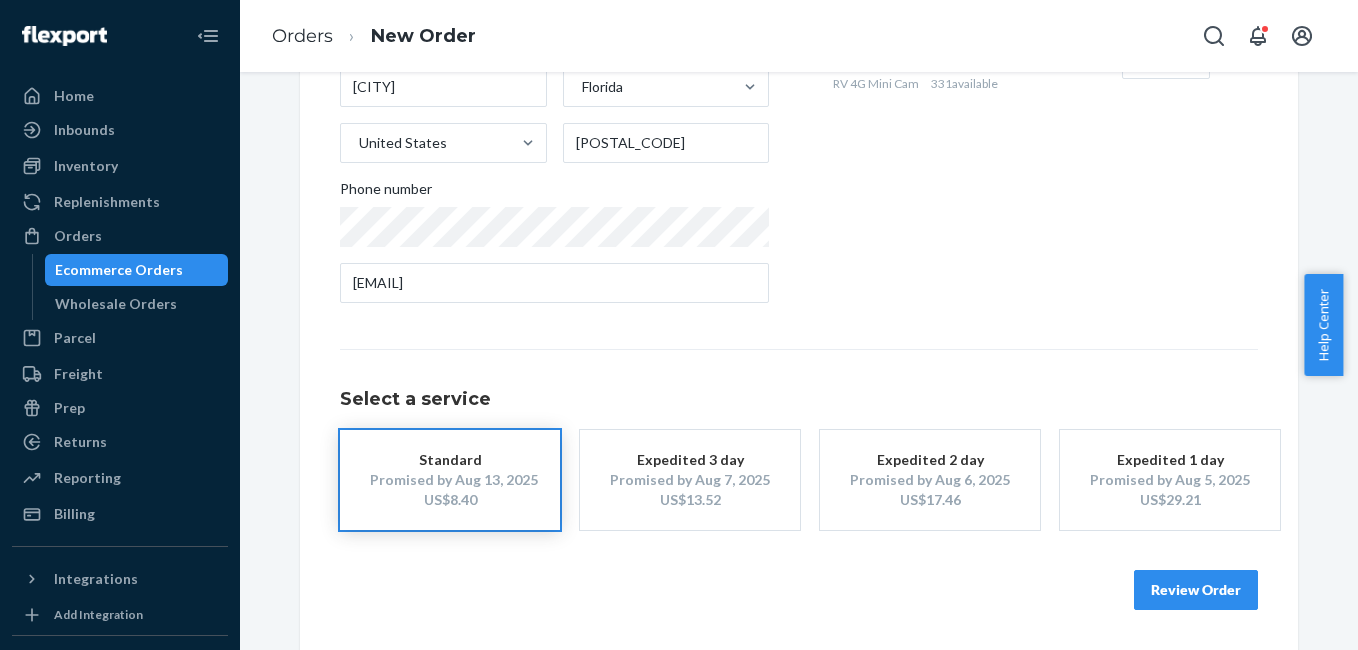 click on "Review Order" at bounding box center (1196, 590) 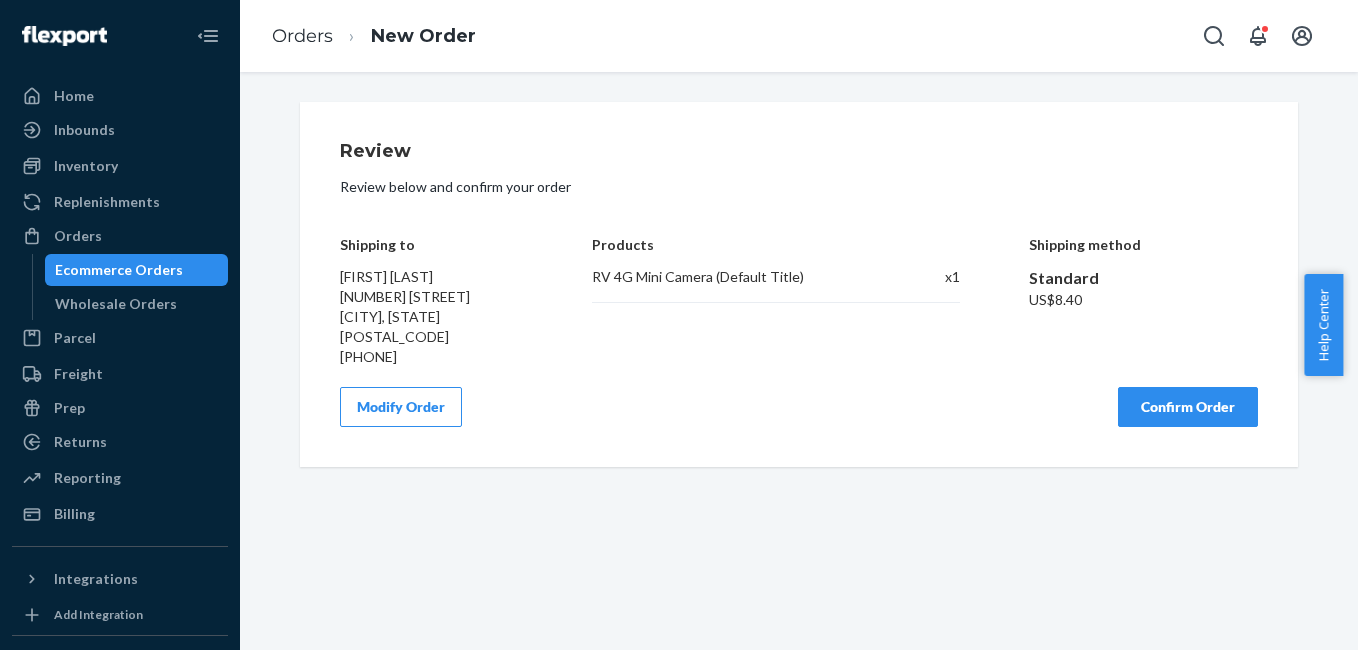 click on "Confirm Order" at bounding box center (1188, 407) 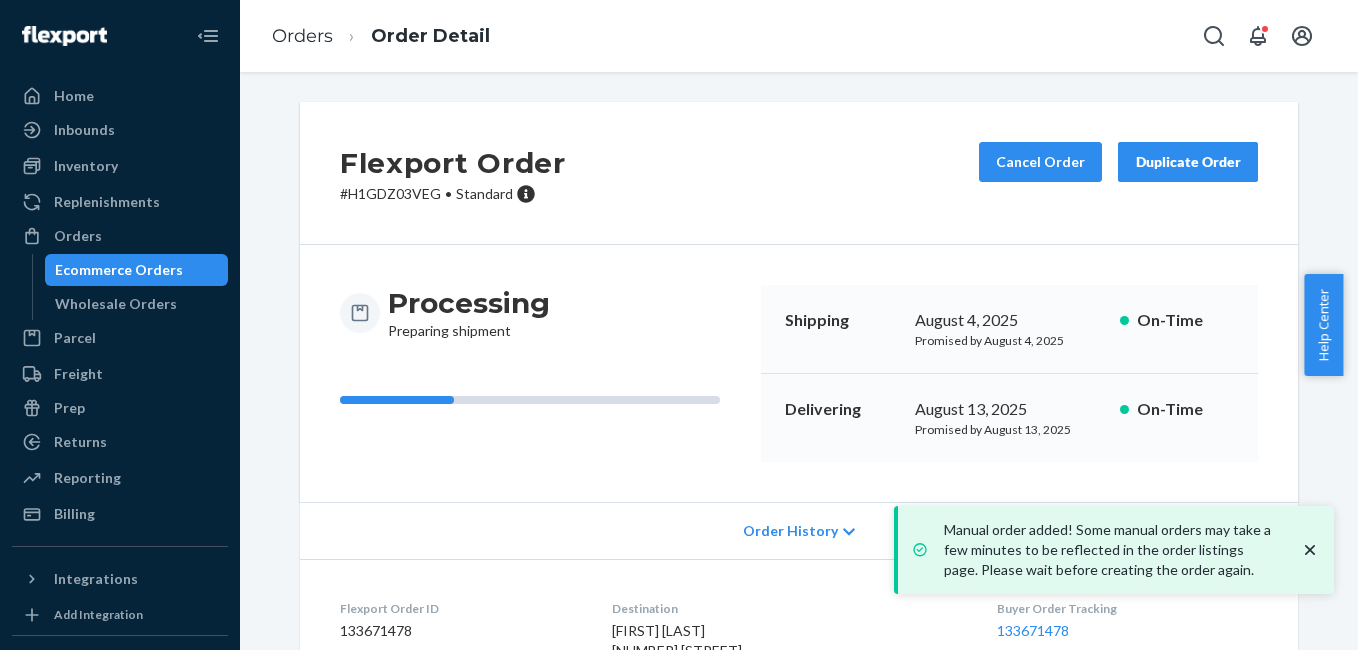 scroll, scrollTop: 249, scrollLeft: 0, axis: vertical 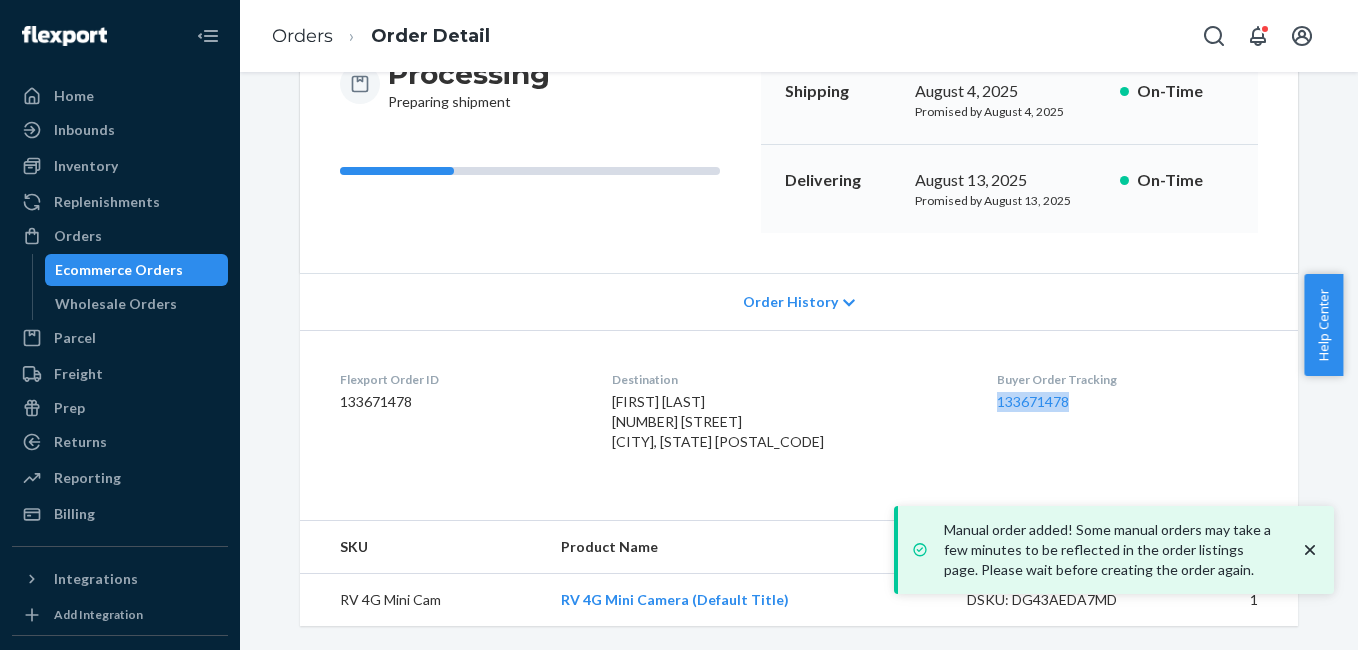 drag, startPoint x: 995, startPoint y: 393, endPoint x: 1079, endPoint y: 401, distance: 84.38009 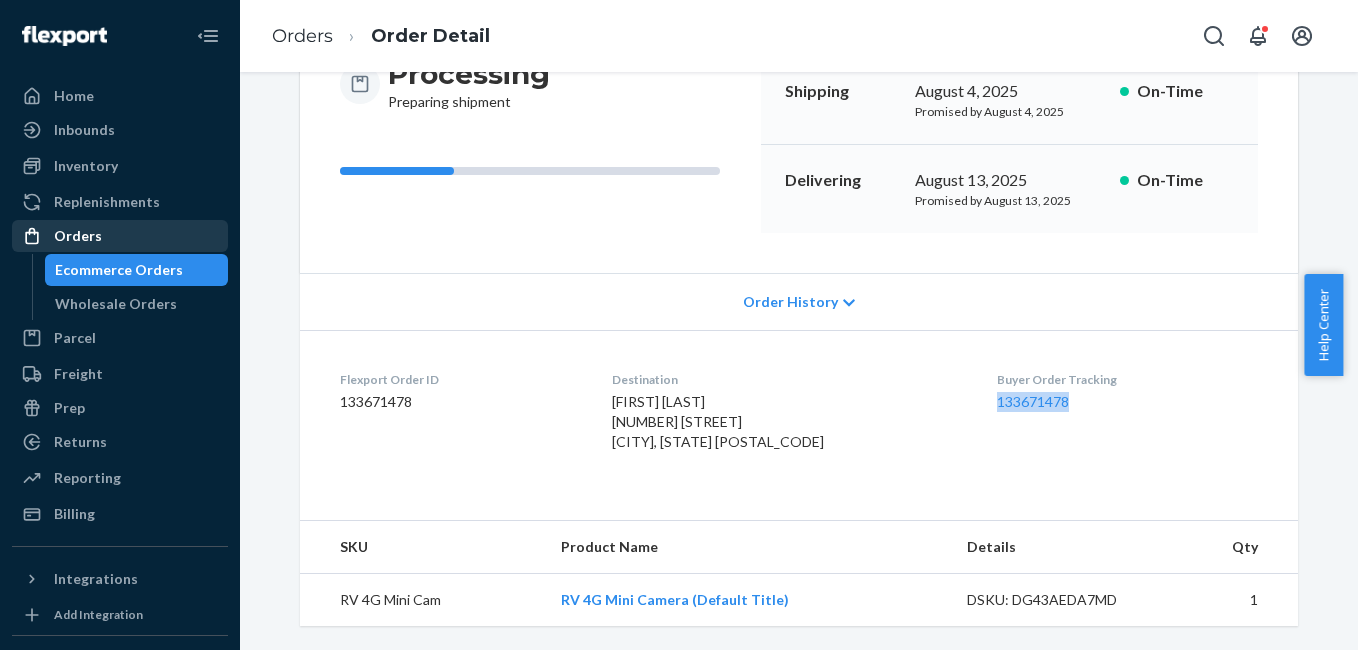 click on "Orders" at bounding box center [78, 236] 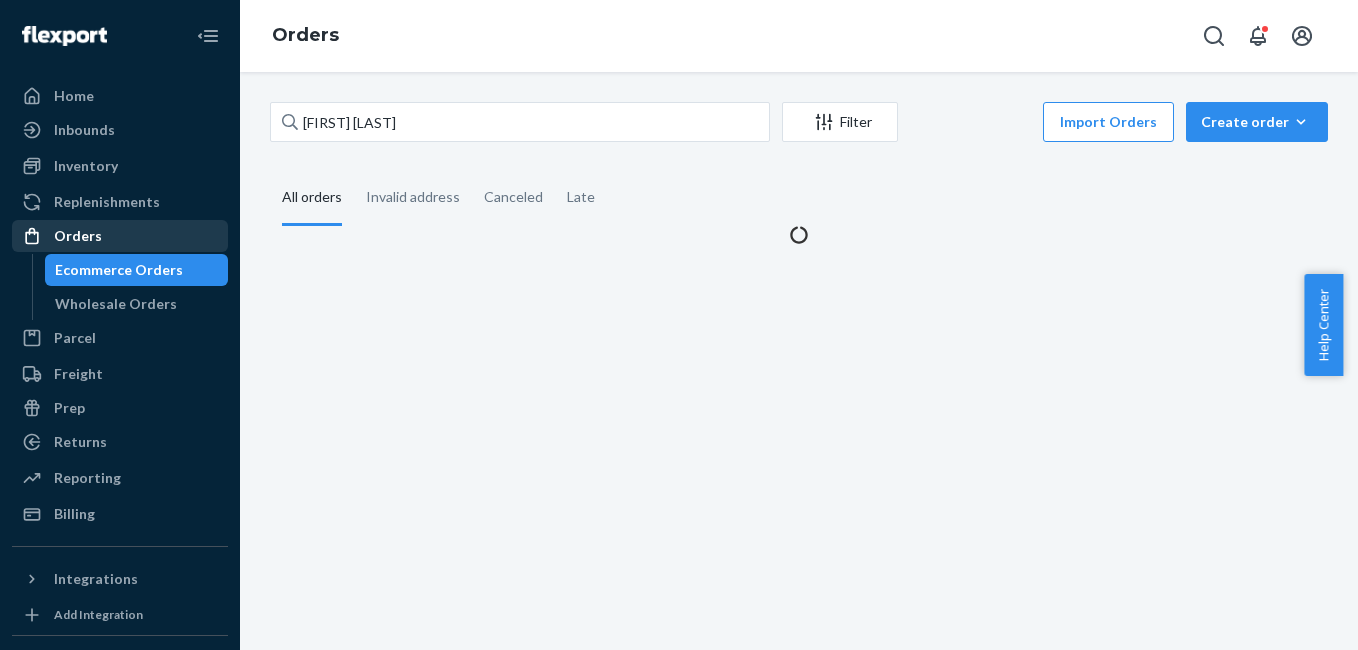 scroll, scrollTop: 0, scrollLeft: 0, axis: both 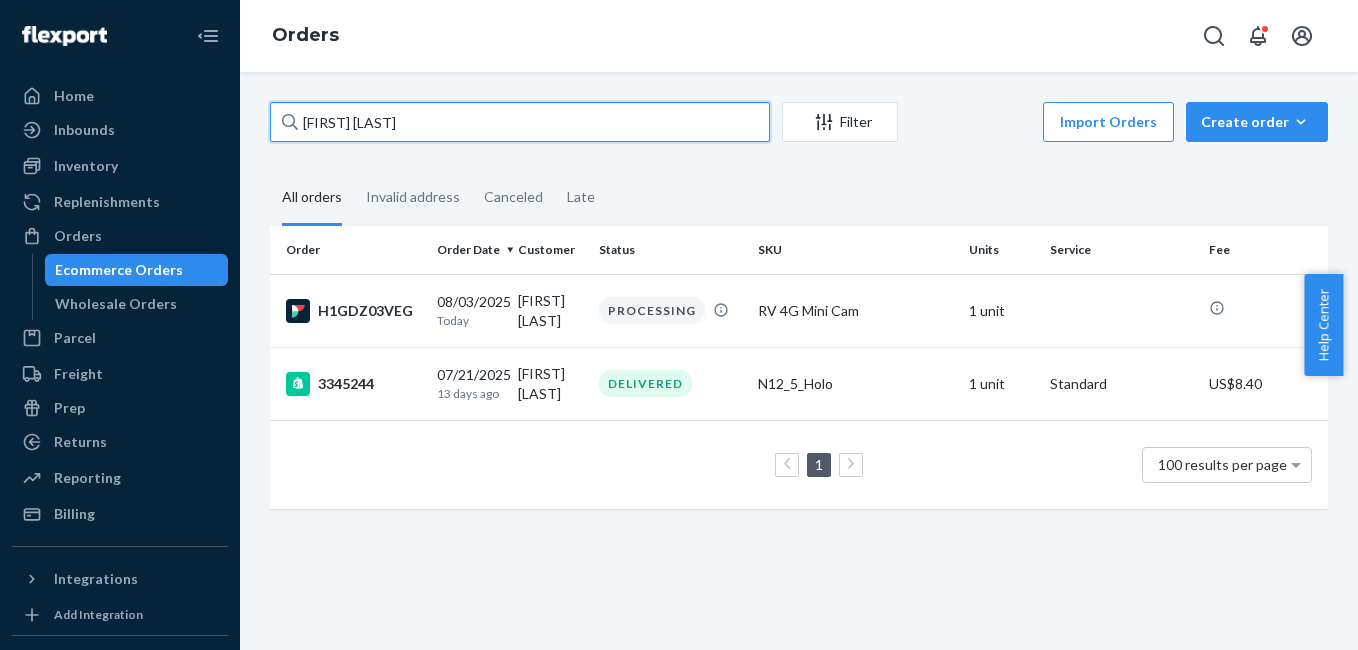 click on "[FIRST] [LAST]" at bounding box center (520, 122) 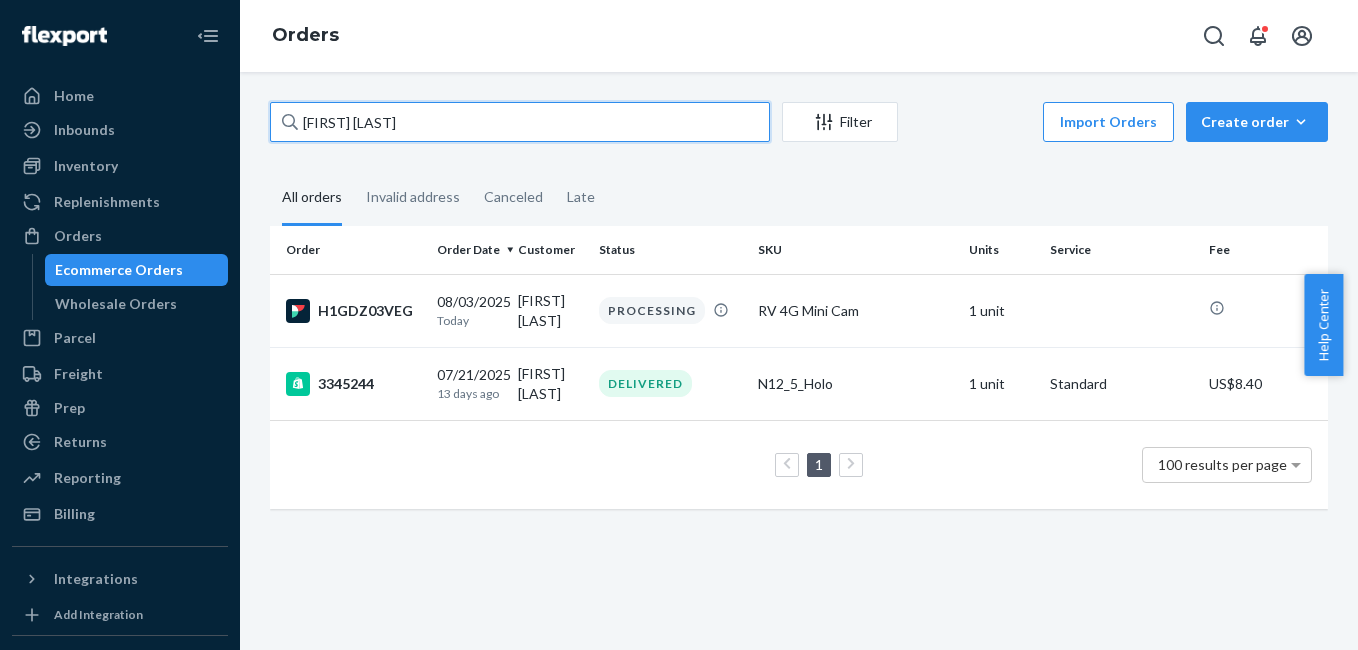 paste on "[FIRST] [LAST]" 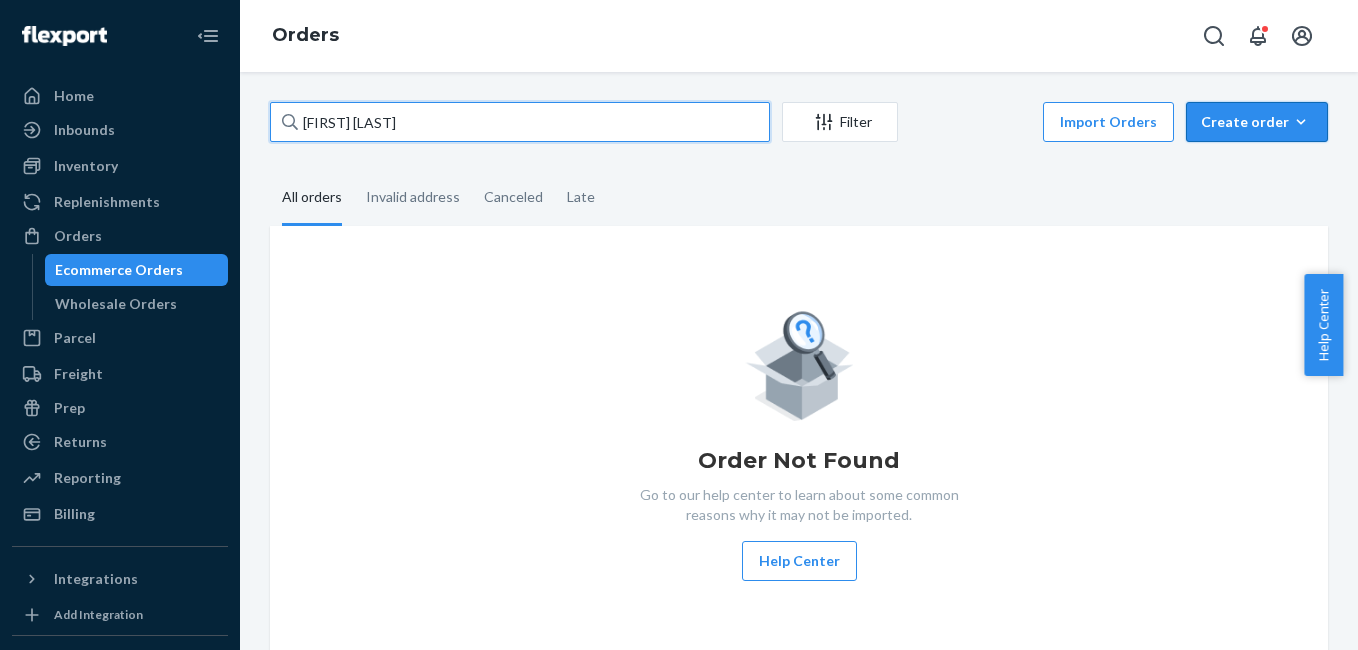 type on "[FIRST] [LAST]" 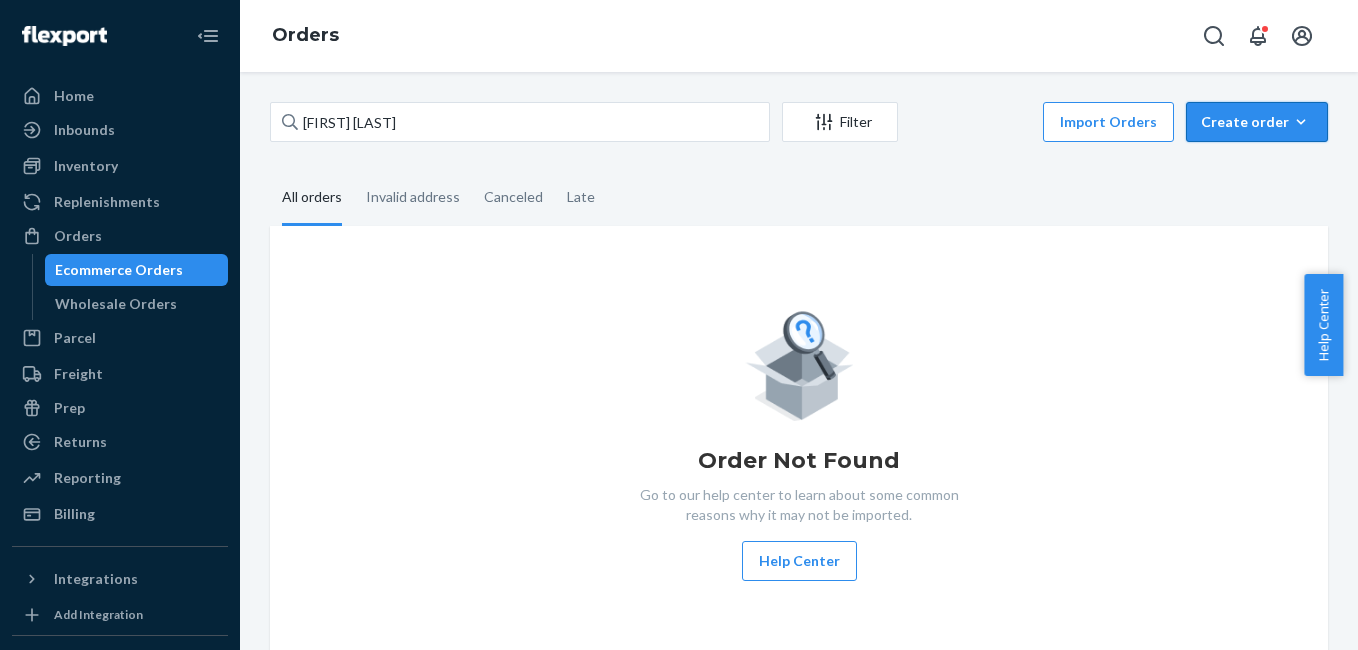 click on "Create order" at bounding box center [1257, 122] 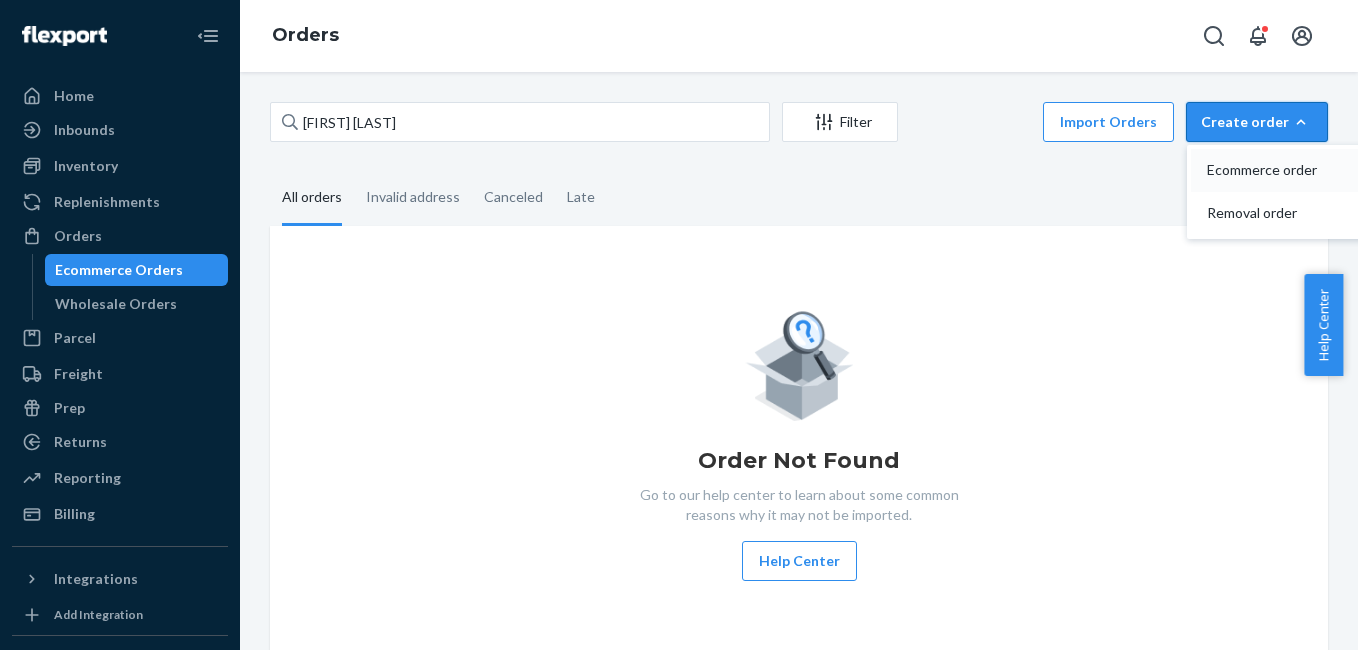 click on "Ecommerce order" at bounding box center [1269, 170] 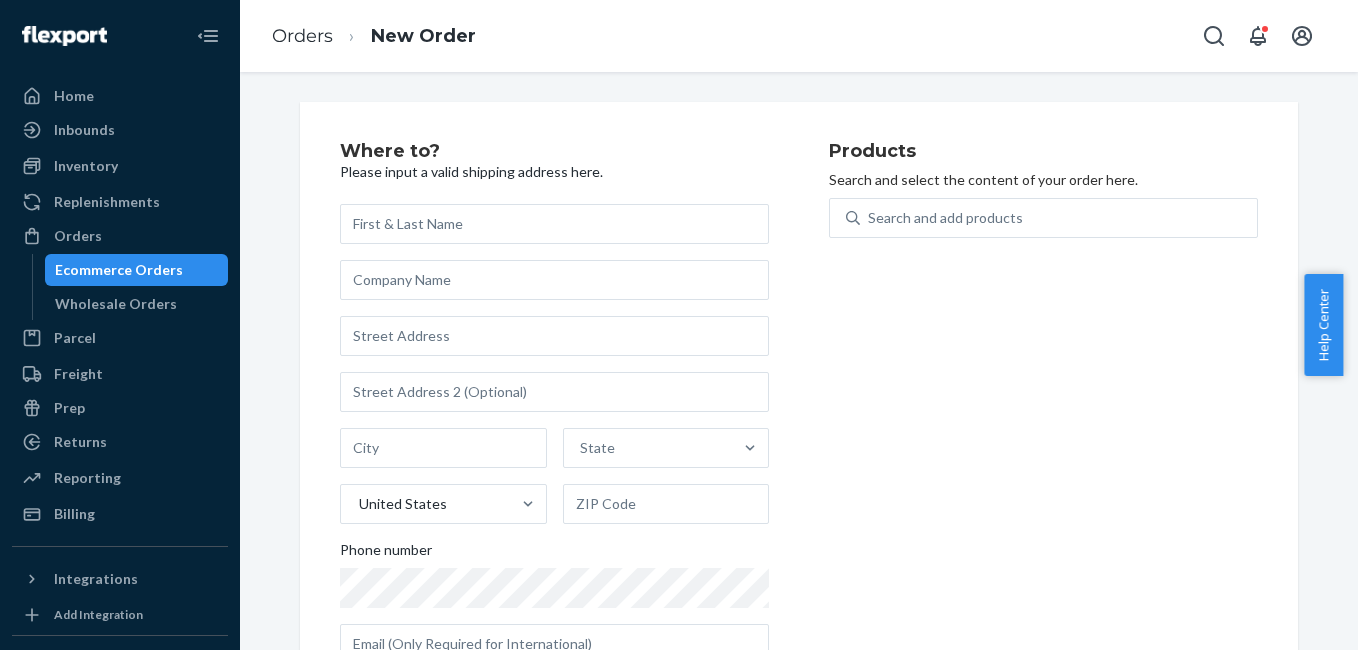 click on "State United States Phone number" at bounding box center [554, 434] 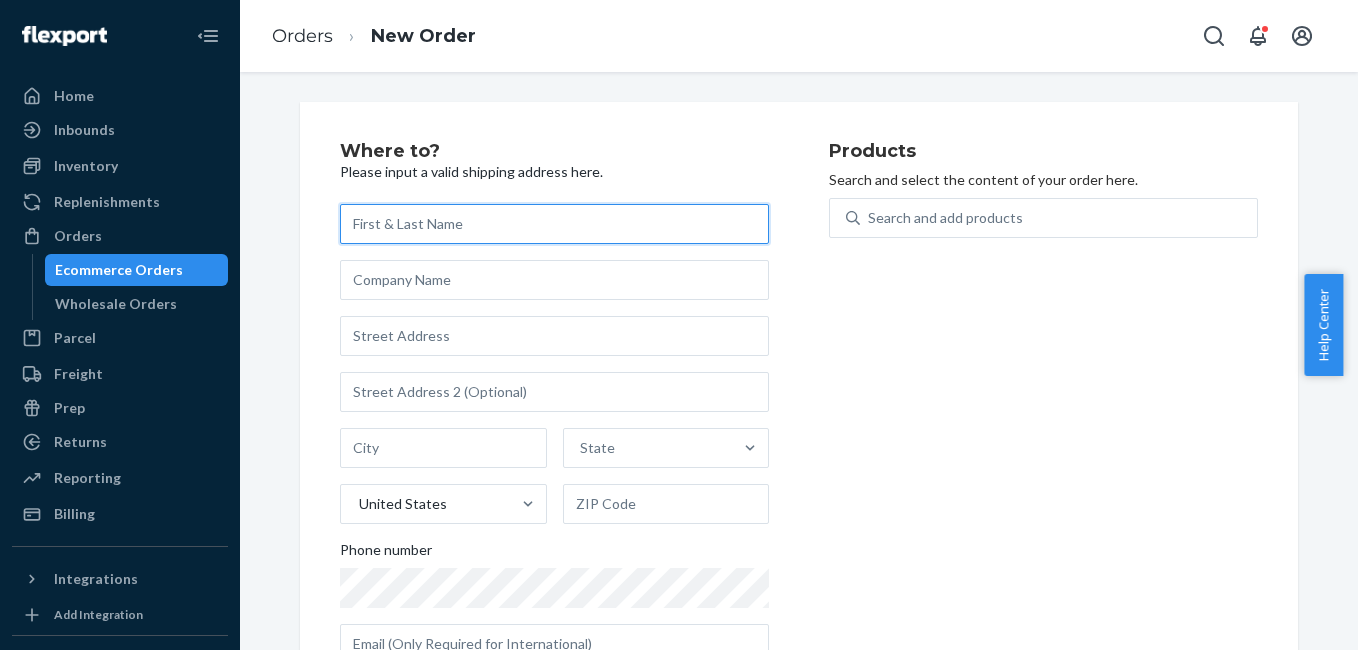 click at bounding box center (554, 224) 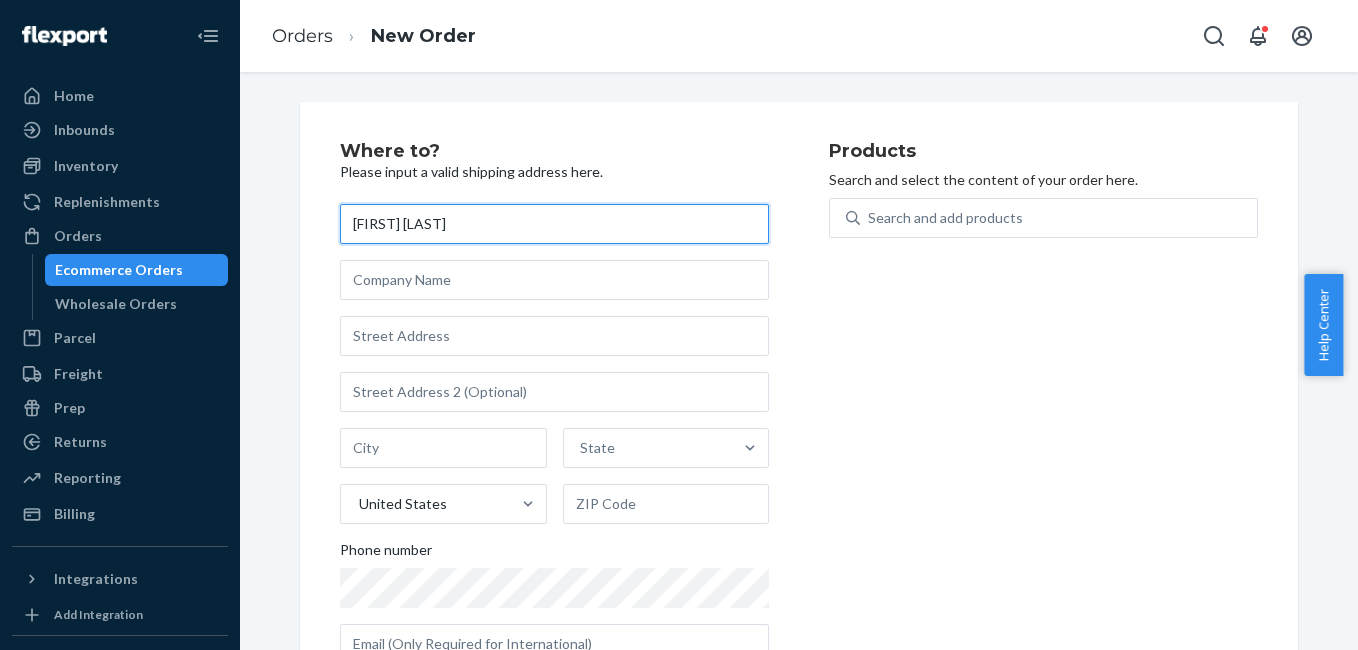 type on "[FIRST] [LAST]" 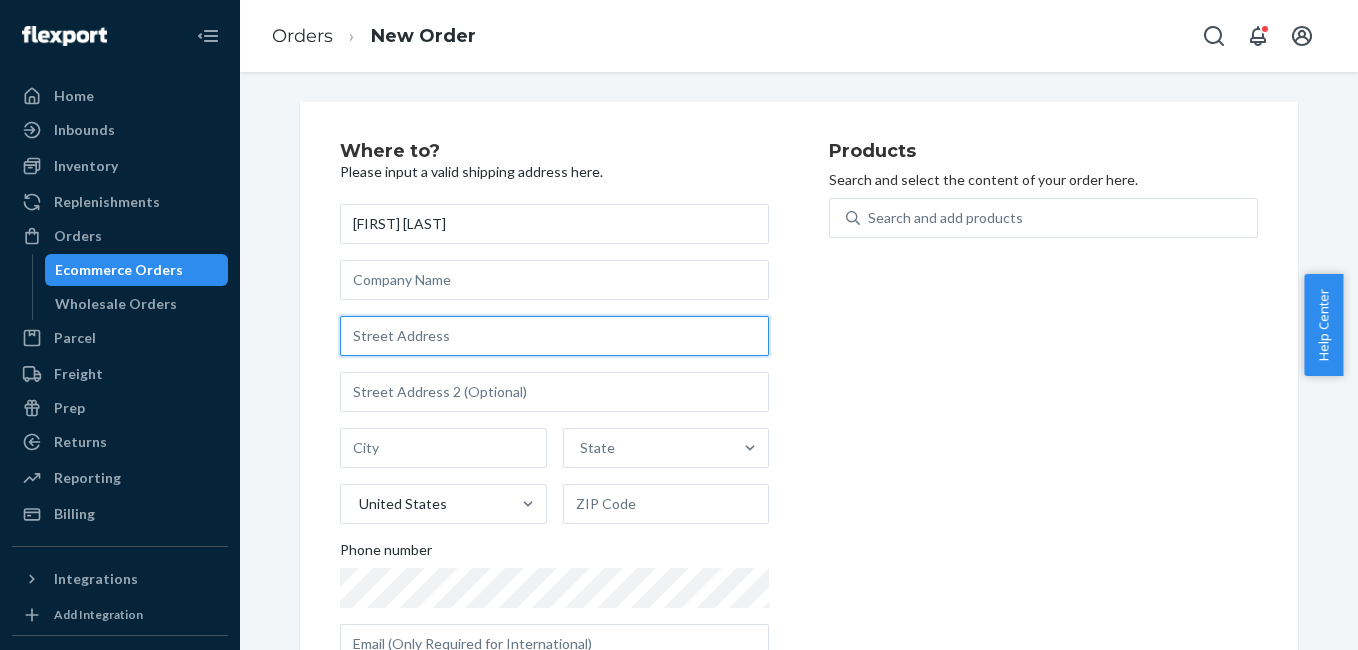 click at bounding box center [554, 336] 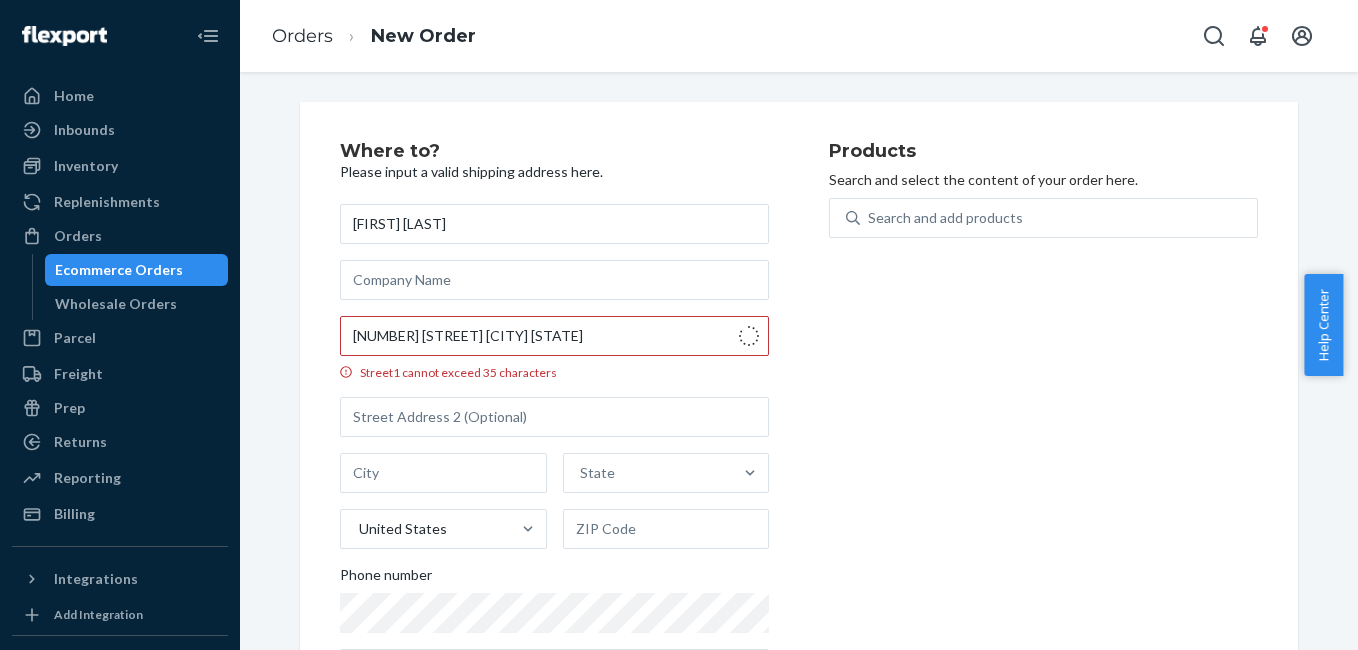 type on "[NUMBER] S [STREET] St" 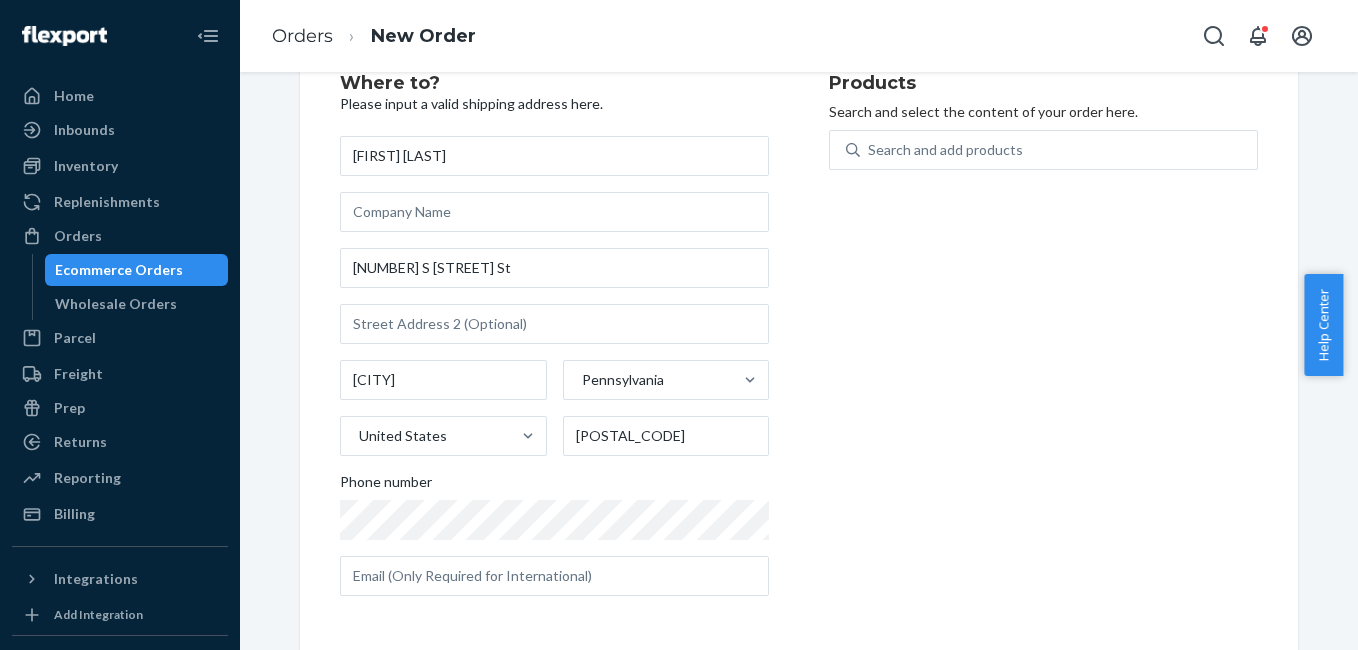 scroll, scrollTop: 70, scrollLeft: 0, axis: vertical 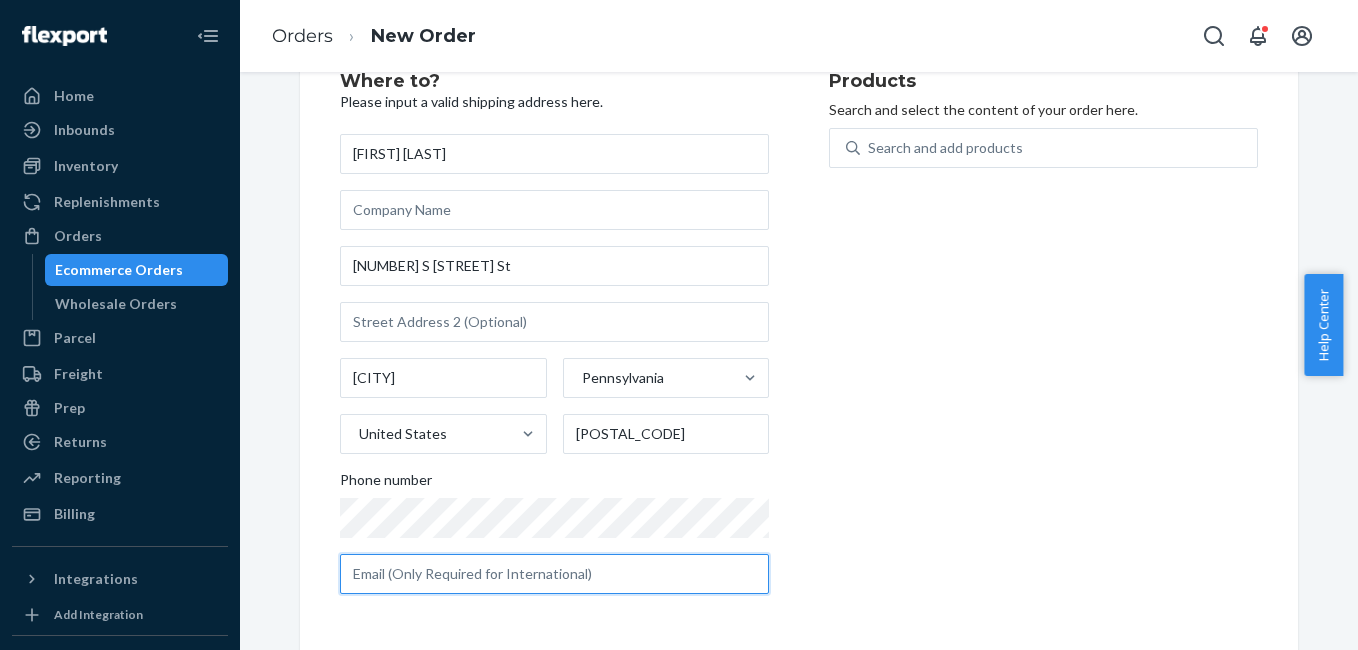 click at bounding box center (554, 574) 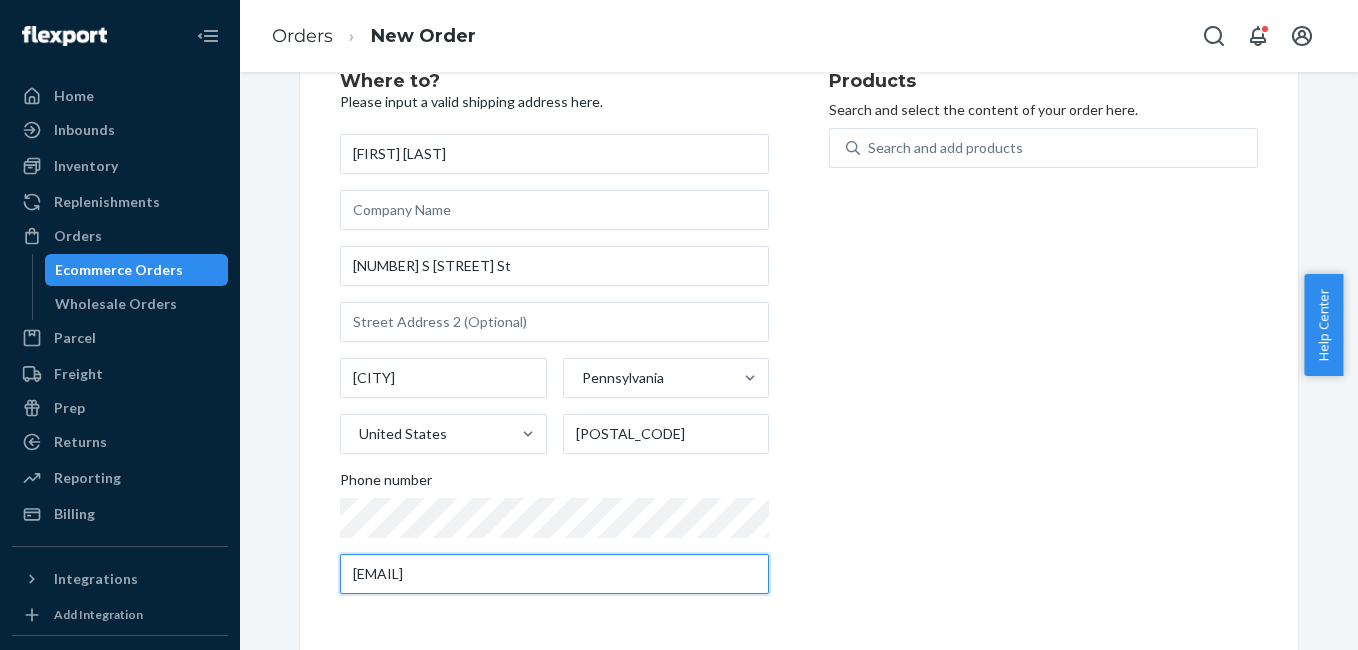 type on "[EMAIL]" 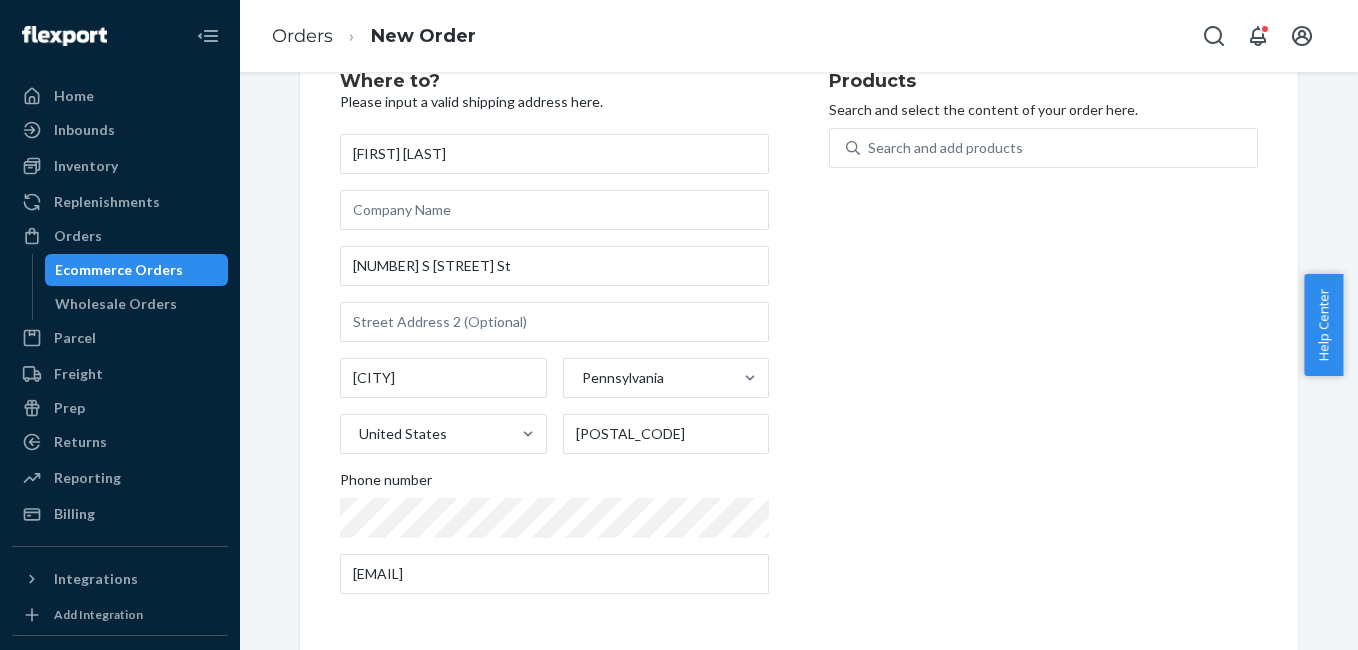 click on "Products Search and select the content of your order here. Search and add products" at bounding box center [1043, 341] 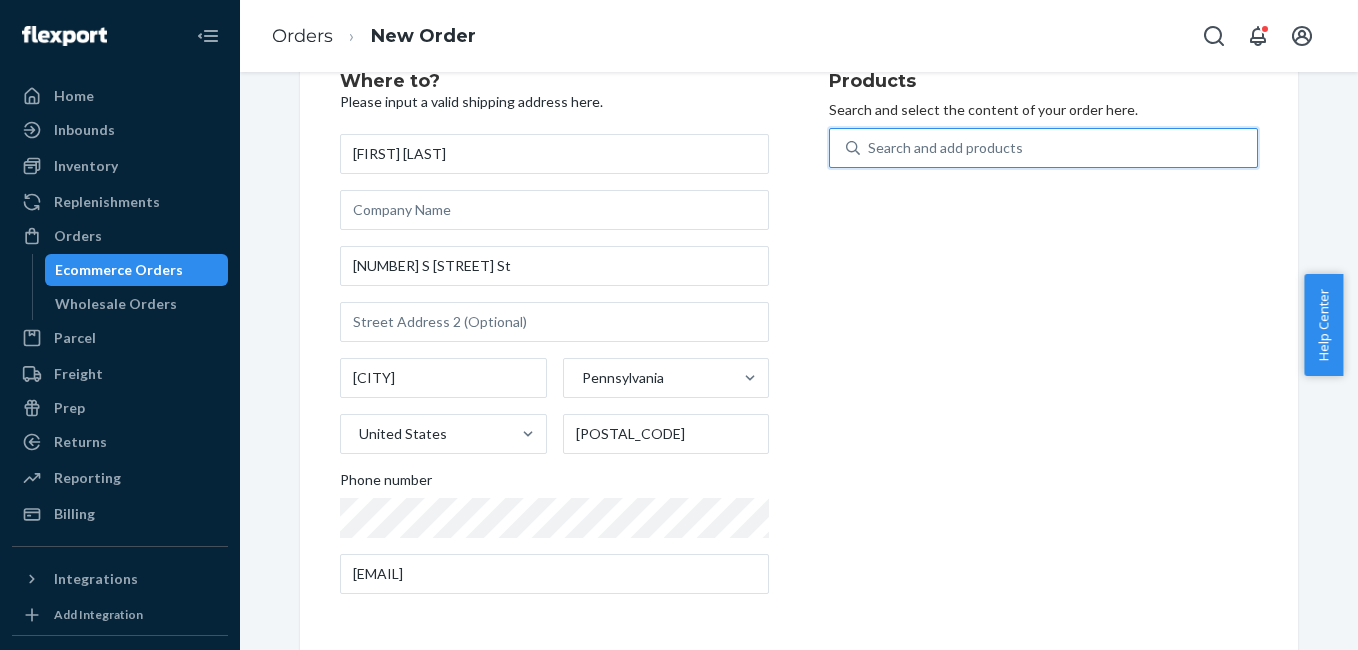 click on "Search and add products" at bounding box center (1058, 148) 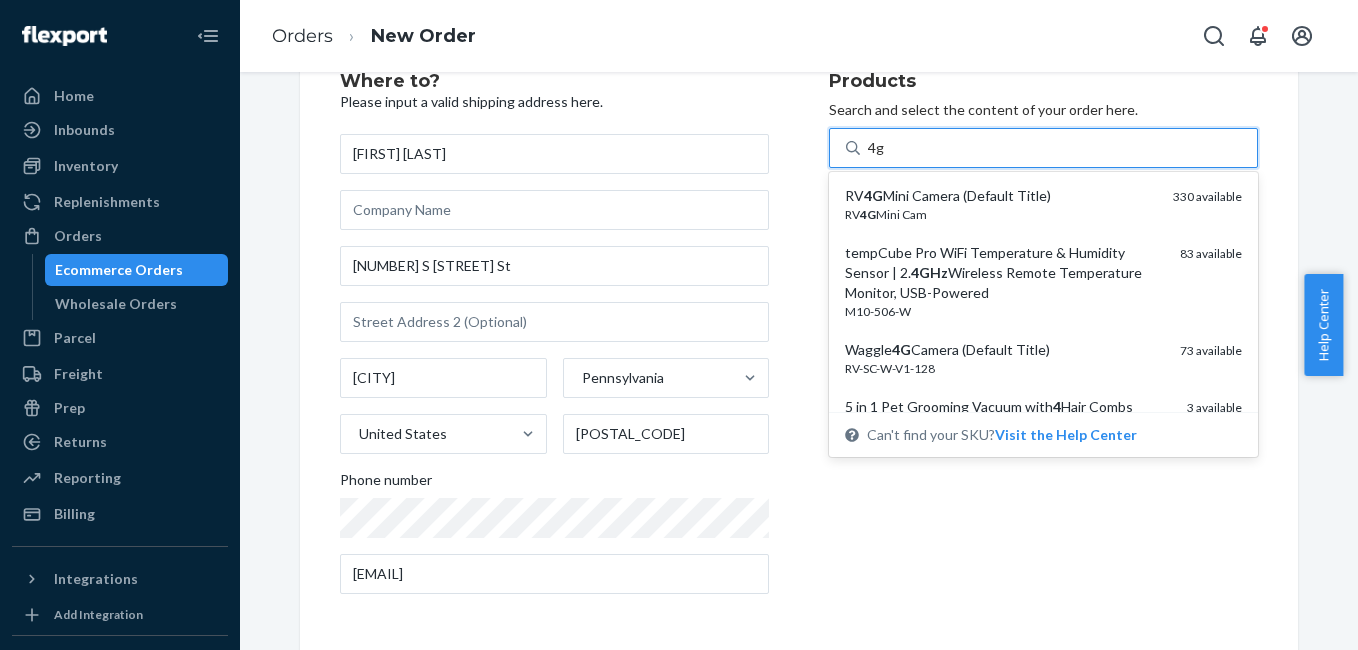 type on "4g" 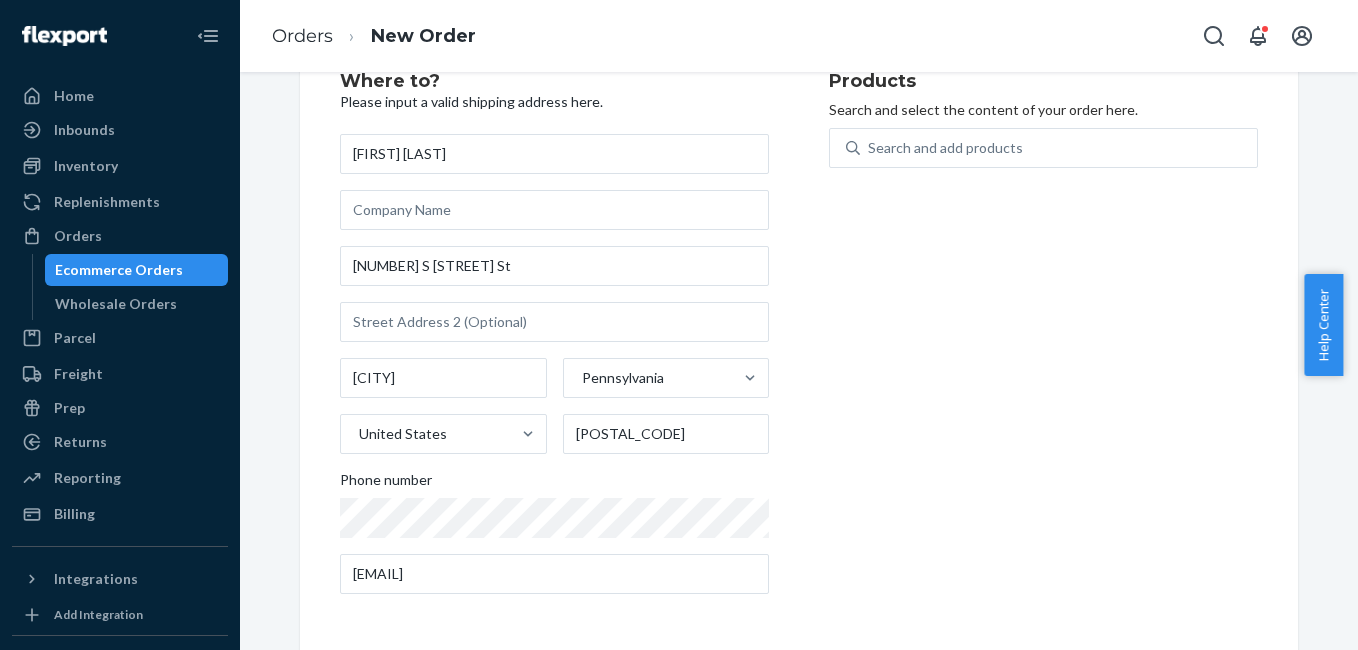 drag, startPoint x: 916, startPoint y: 169, endPoint x: 920, endPoint y: 189, distance: 20.396078 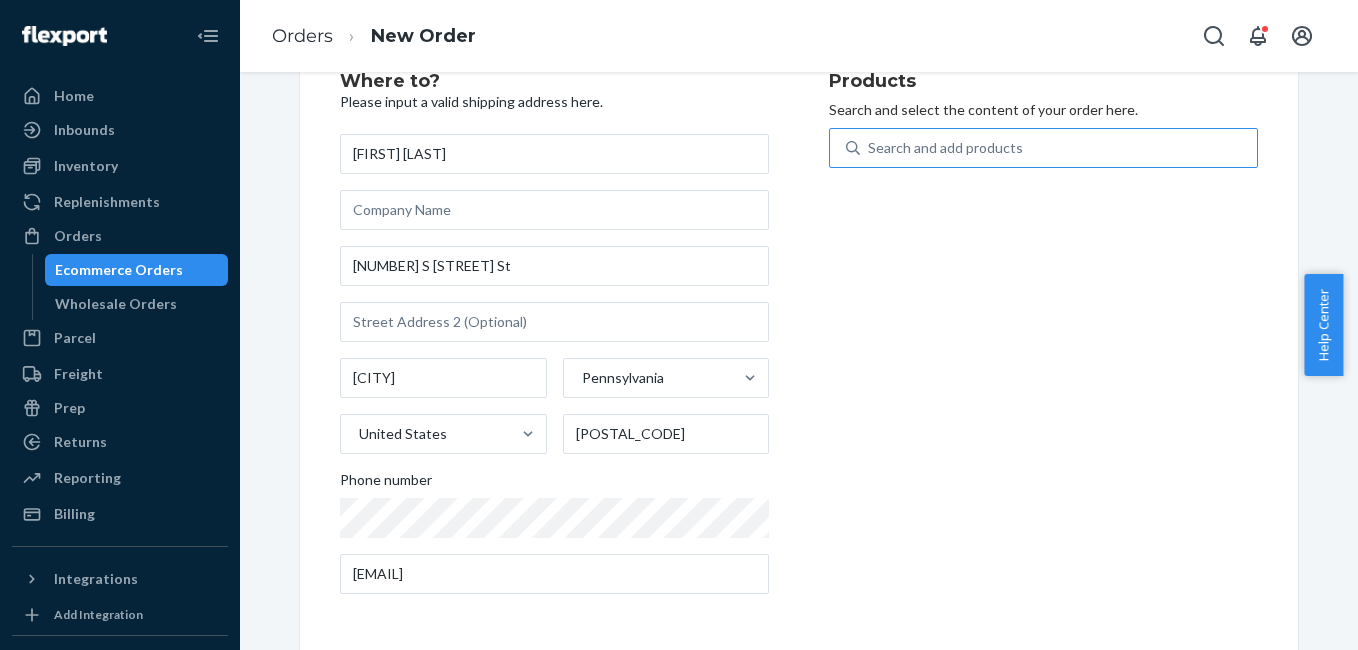 click on "Search and add products" at bounding box center [1043, 148] 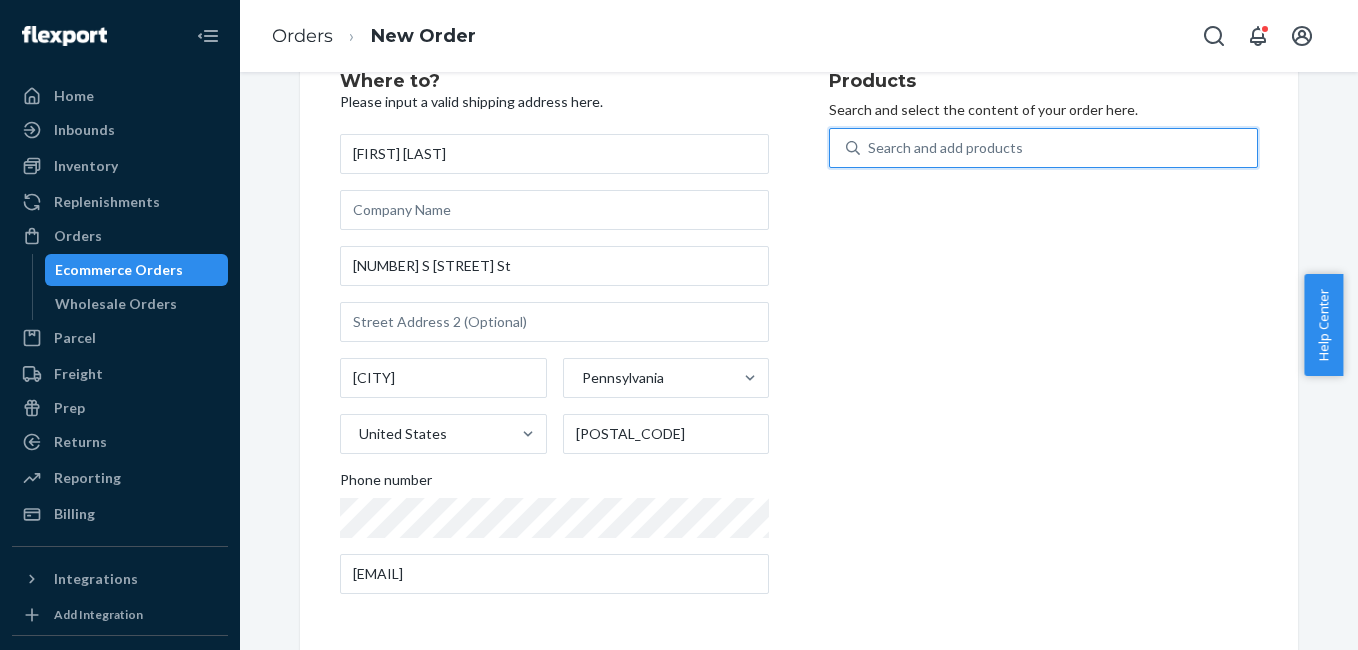 type on "4" 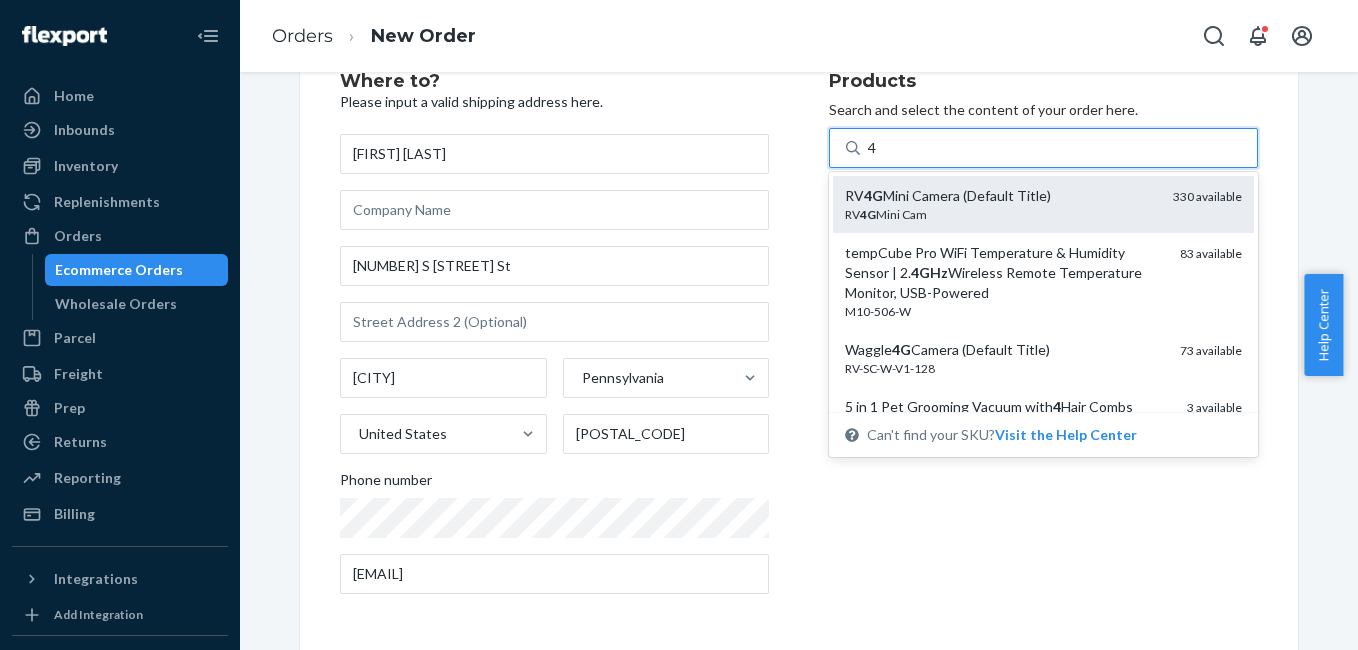 click on "RV  4G  Mini Camera (Default Title)" at bounding box center [1001, 196] 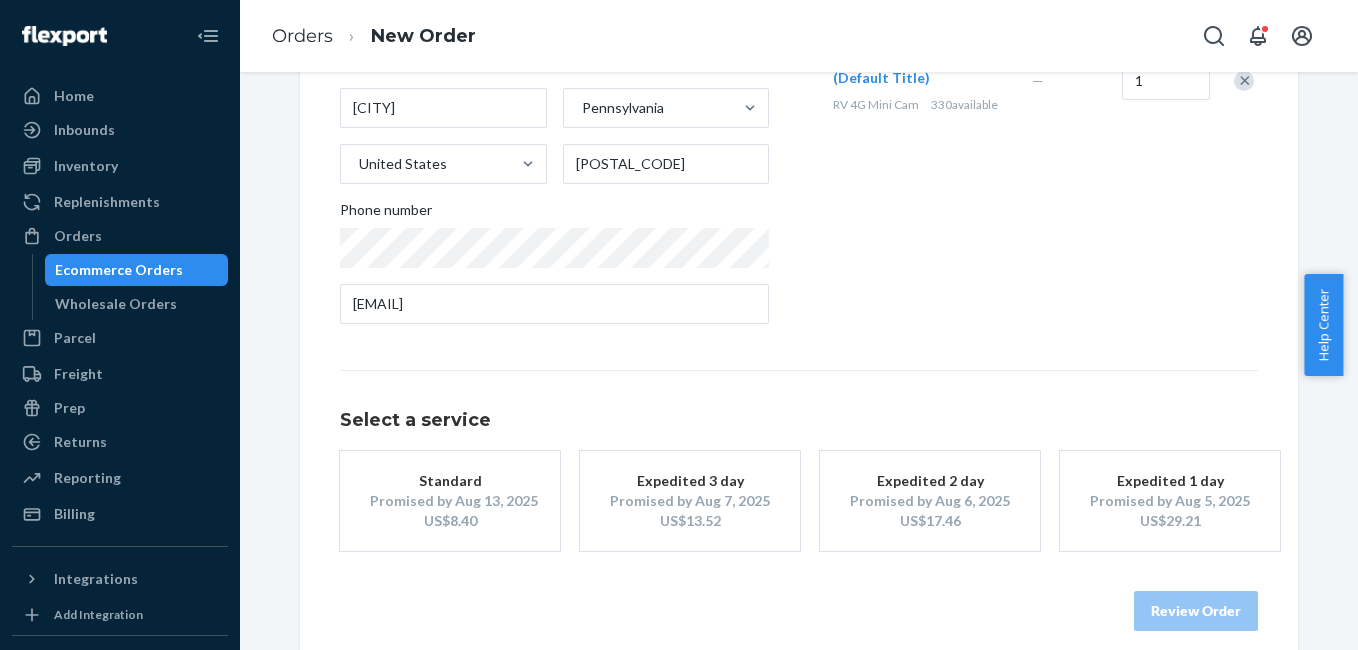 scroll, scrollTop: 361, scrollLeft: 0, axis: vertical 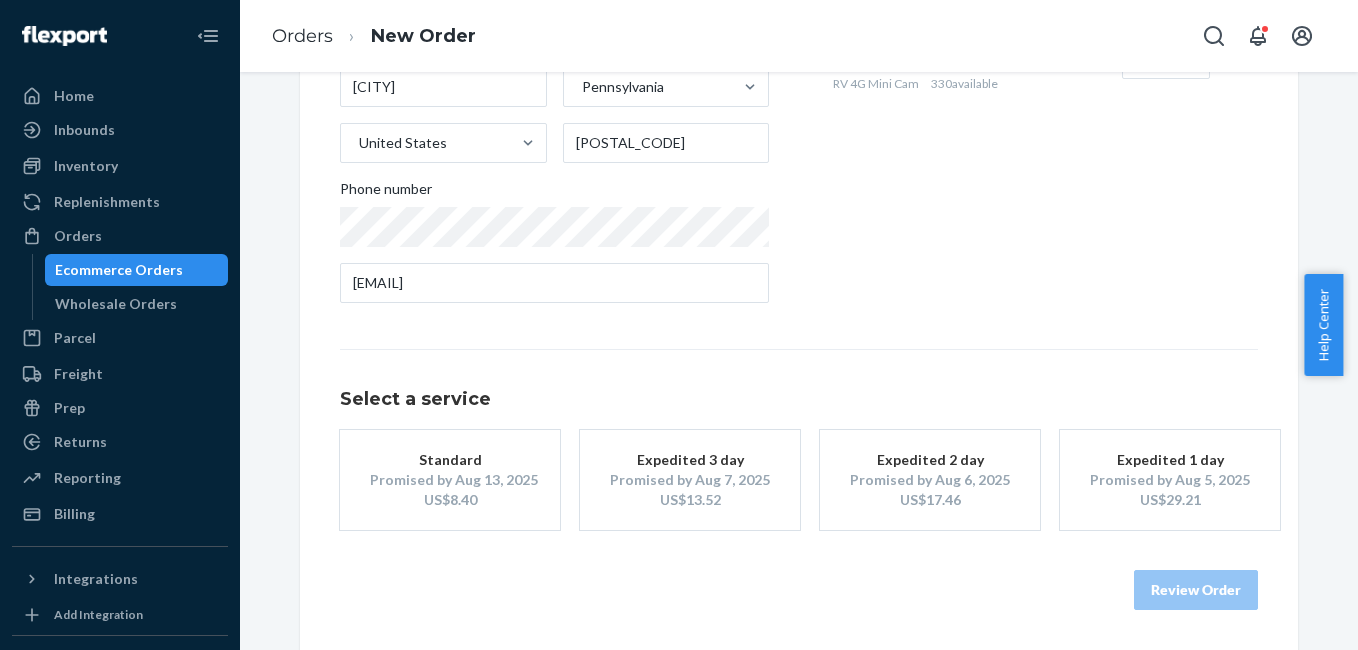 drag, startPoint x: 481, startPoint y: 499, endPoint x: 505, endPoint y: 494, distance: 24.5153 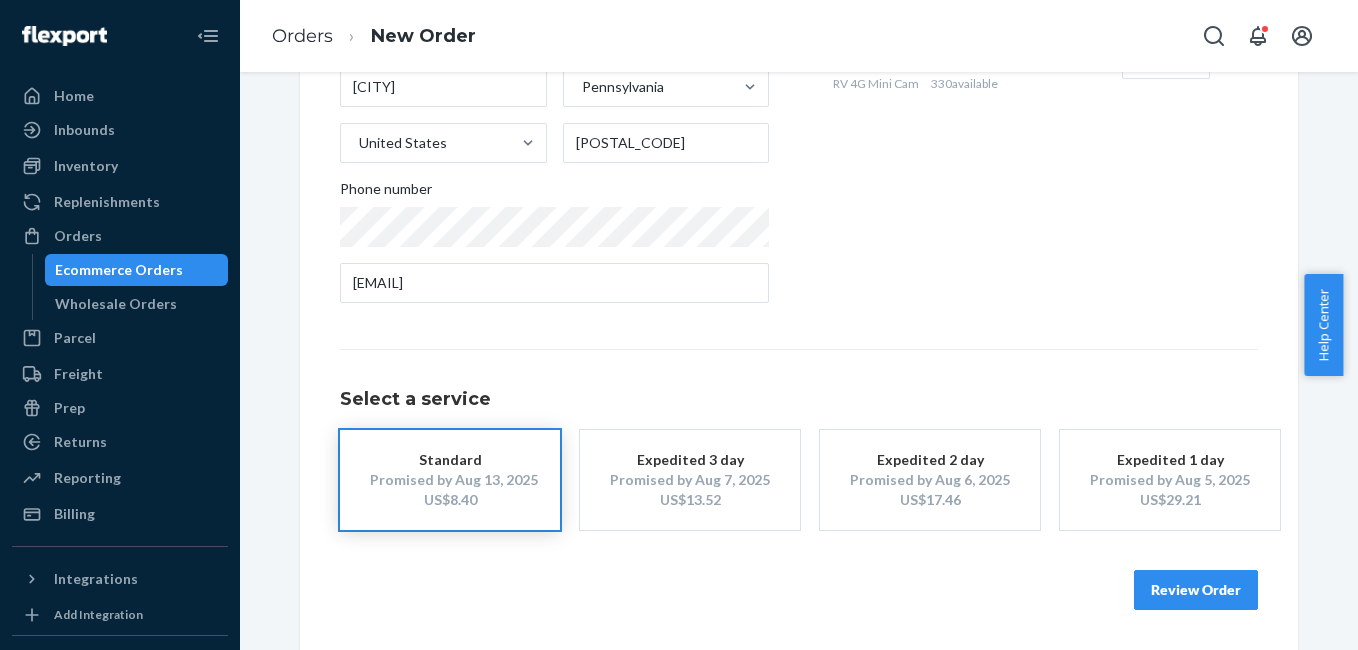 click on "Review Order" at bounding box center (1196, 590) 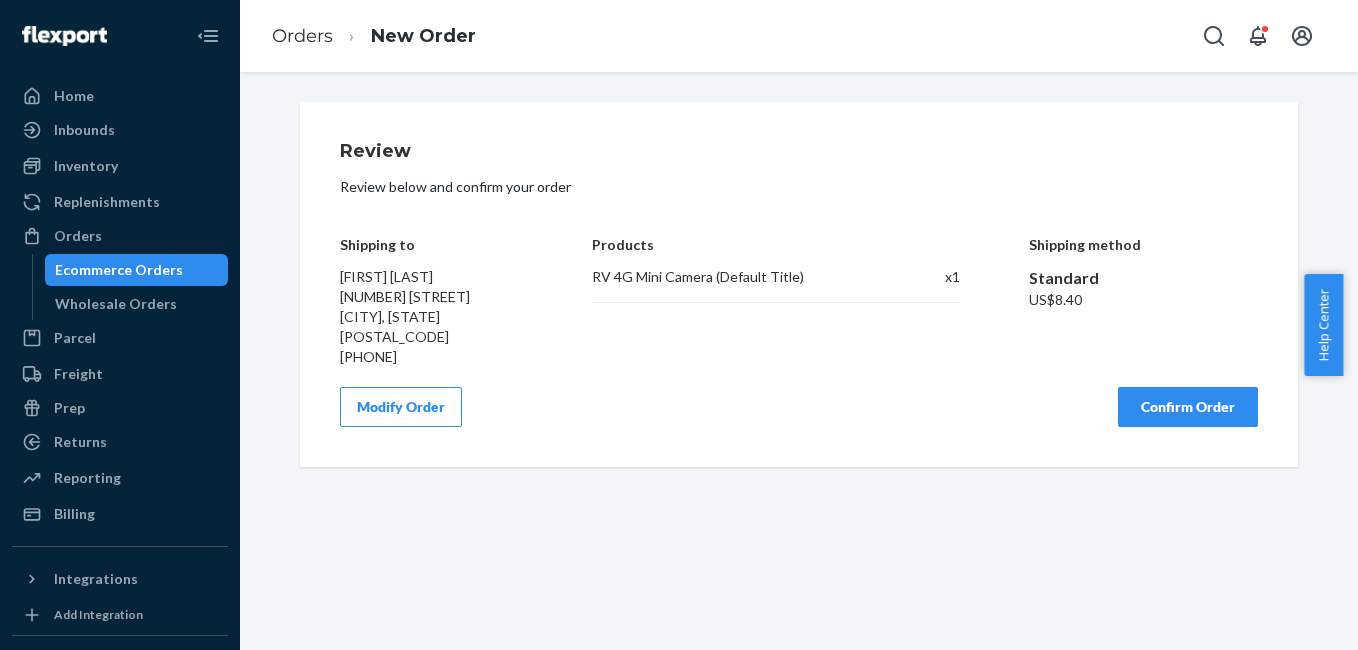 scroll, scrollTop: 0, scrollLeft: 0, axis: both 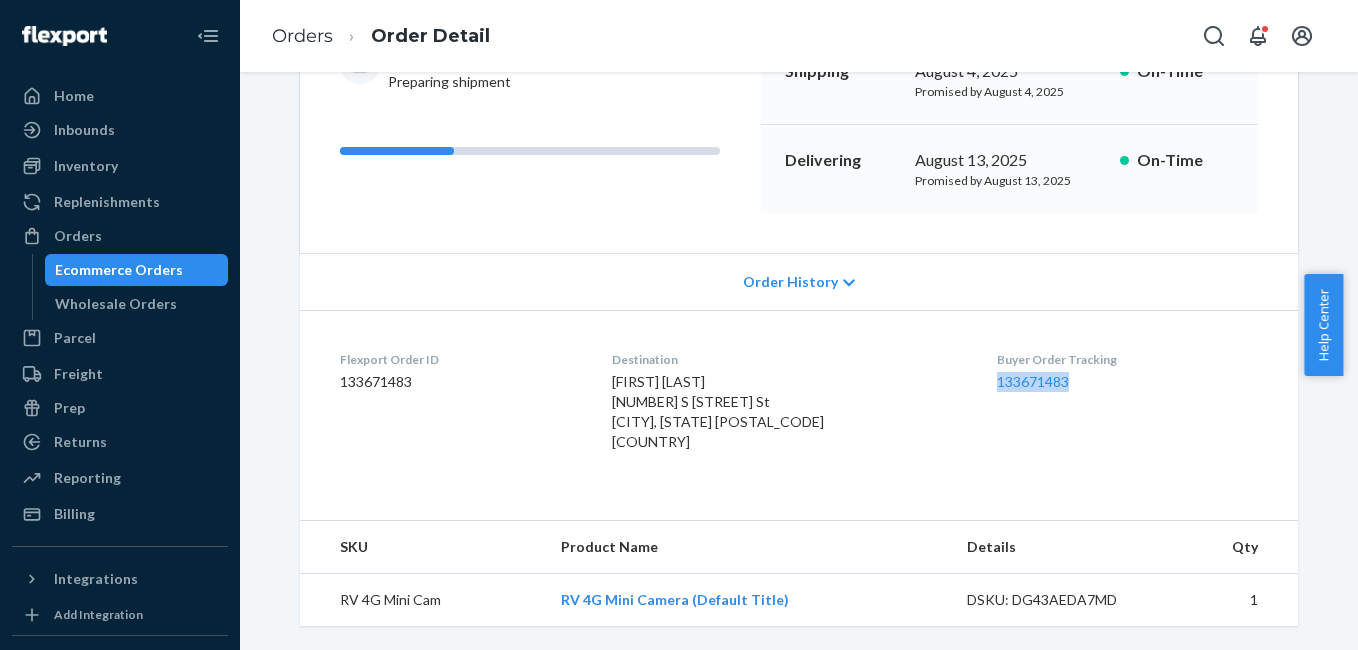 drag, startPoint x: 981, startPoint y: 393, endPoint x: 1070, endPoint y: 397, distance: 89.08984 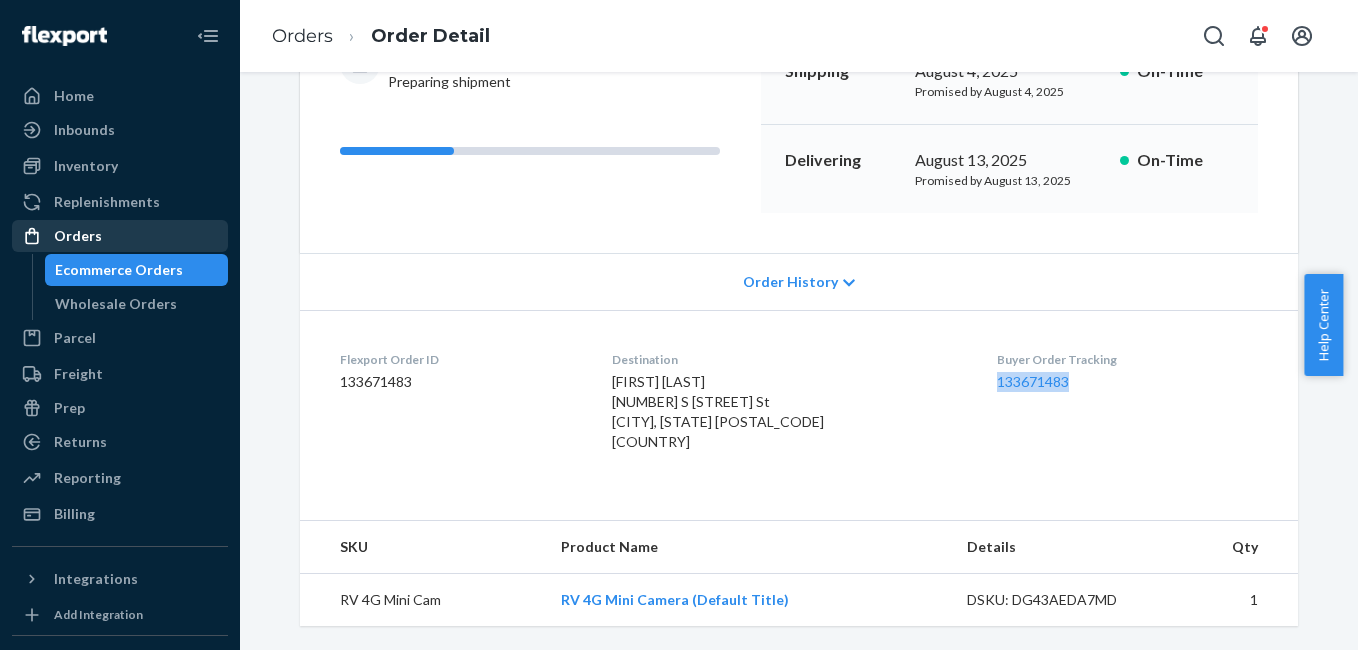 click on "Orders" at bounding box center [78, 236] 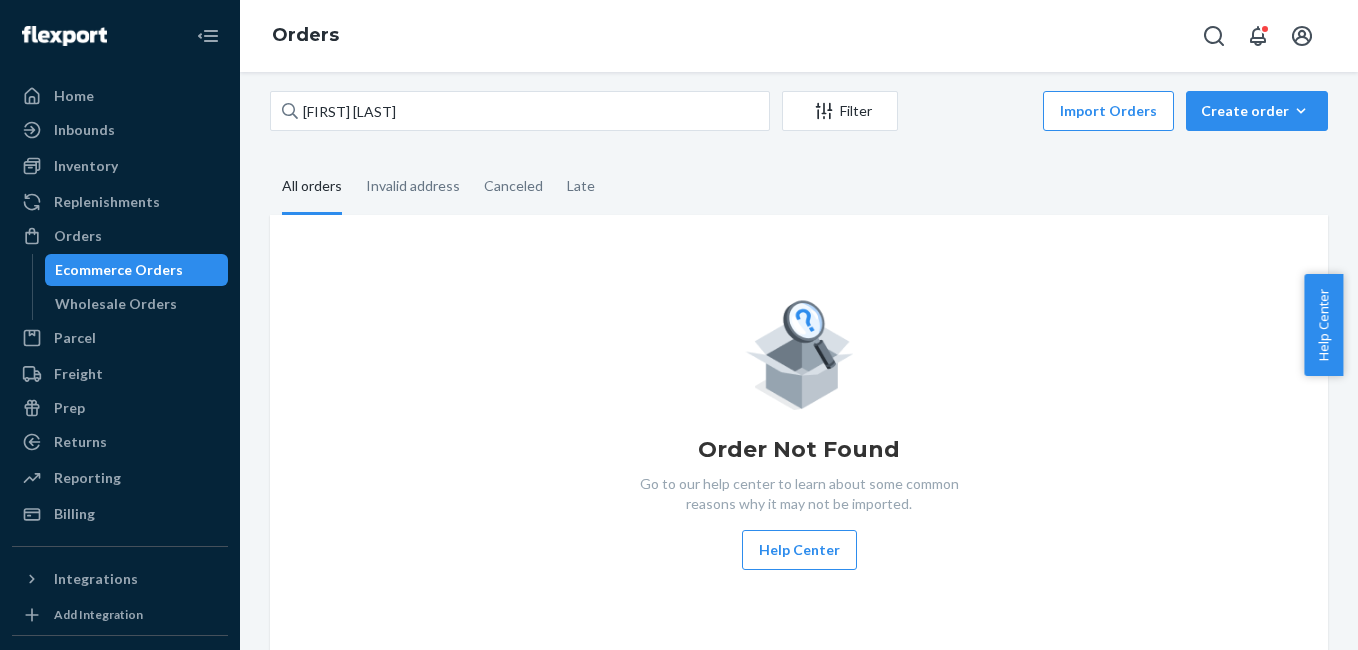 scroll, scrollTop: 0, scrollLeft: 0, axis: both 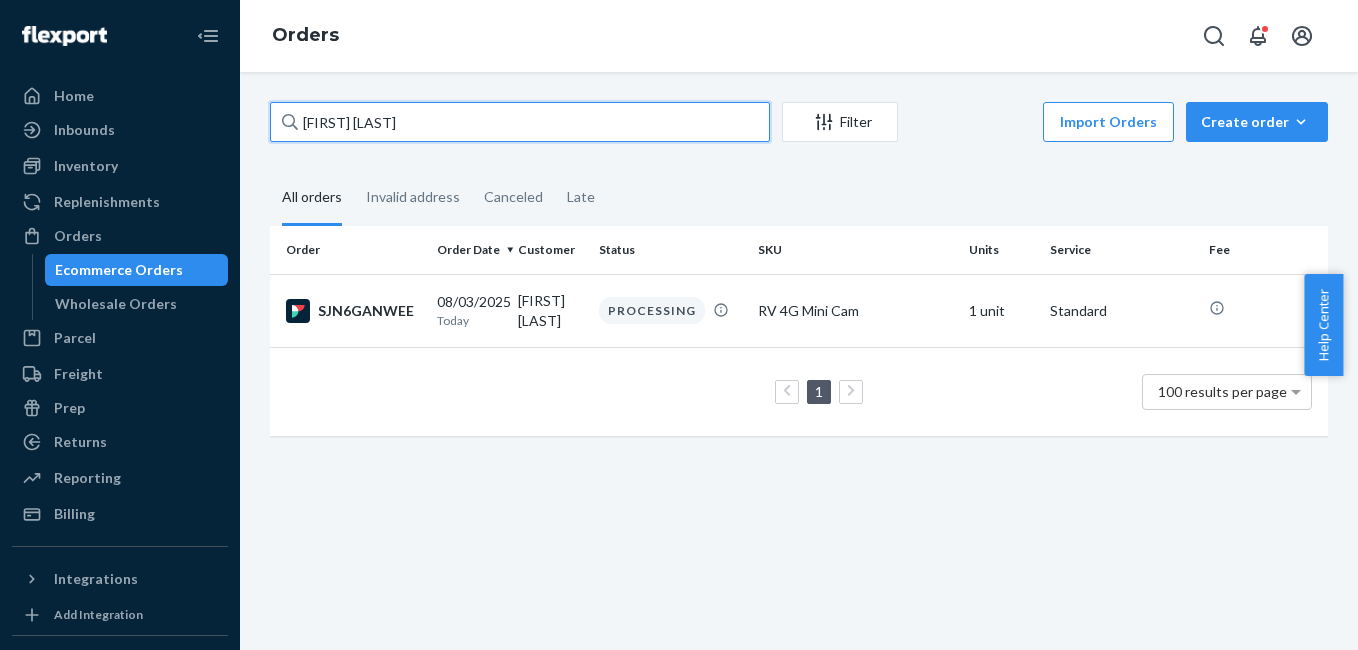 click on "[FIRST] [LAST]" at bounding box center (520, 122) 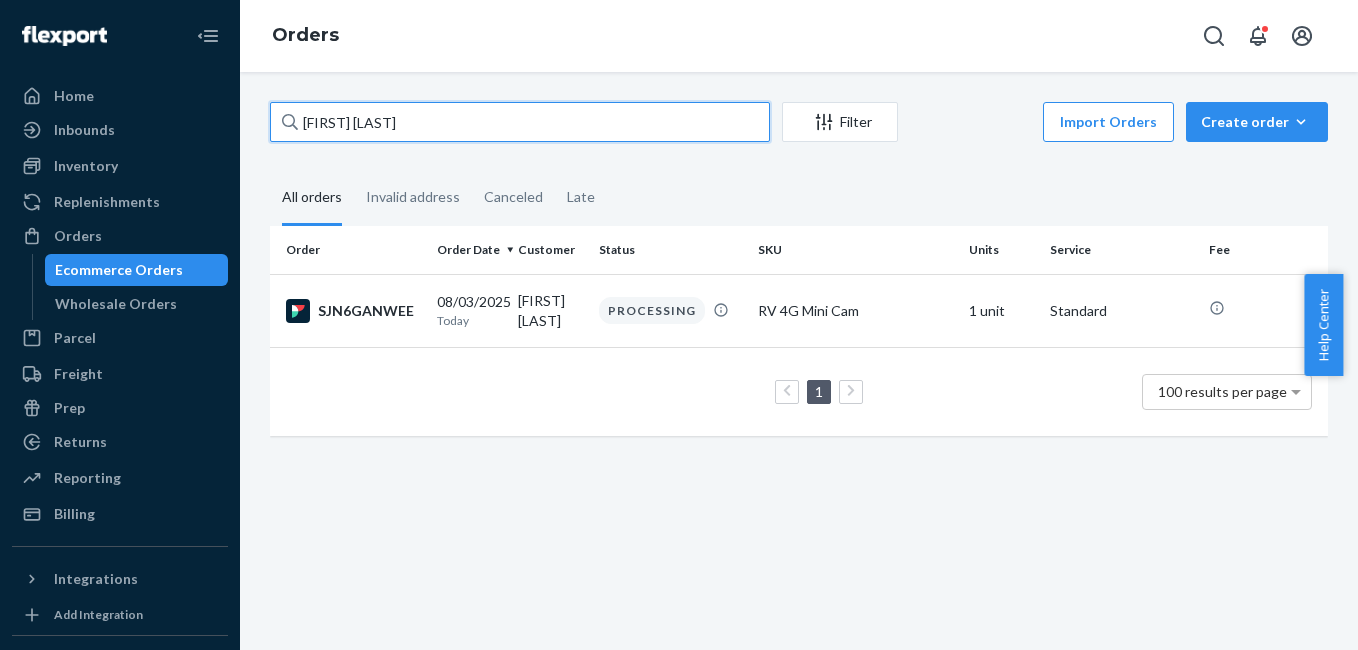 click on "[FIRST] [LAST]" at bounding box center (520, 122) 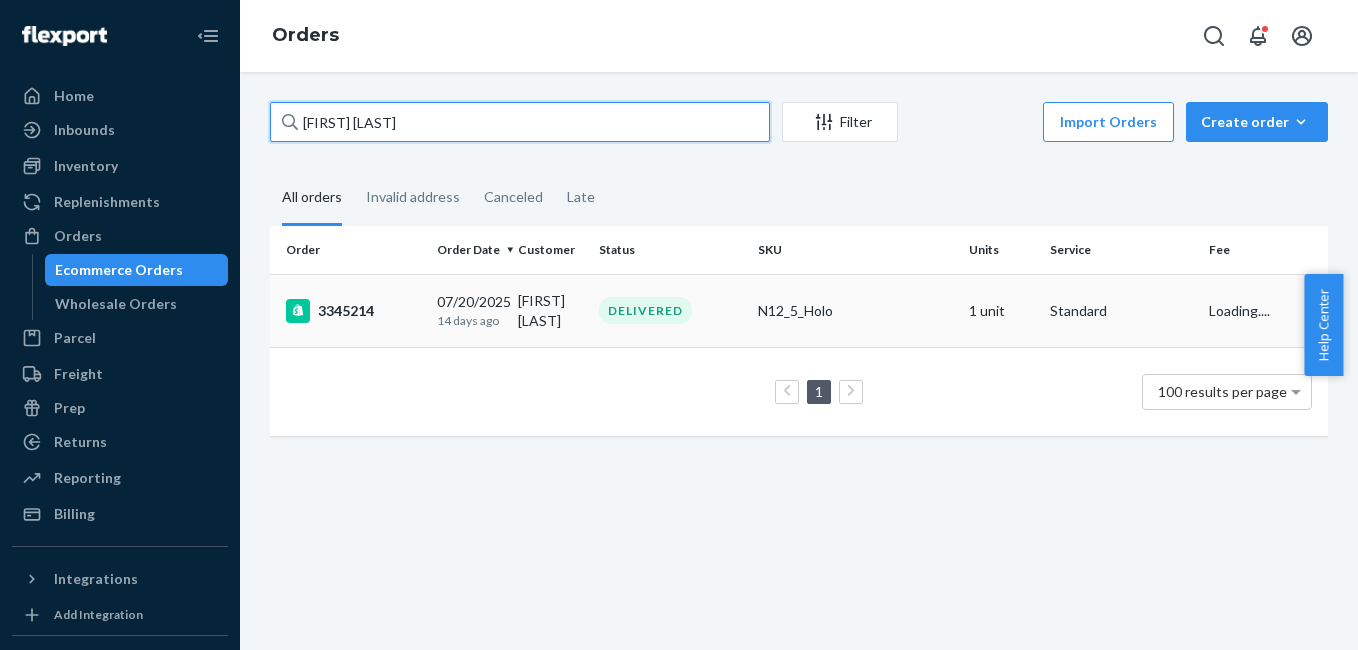 type on "[FIRST] [LAST]" 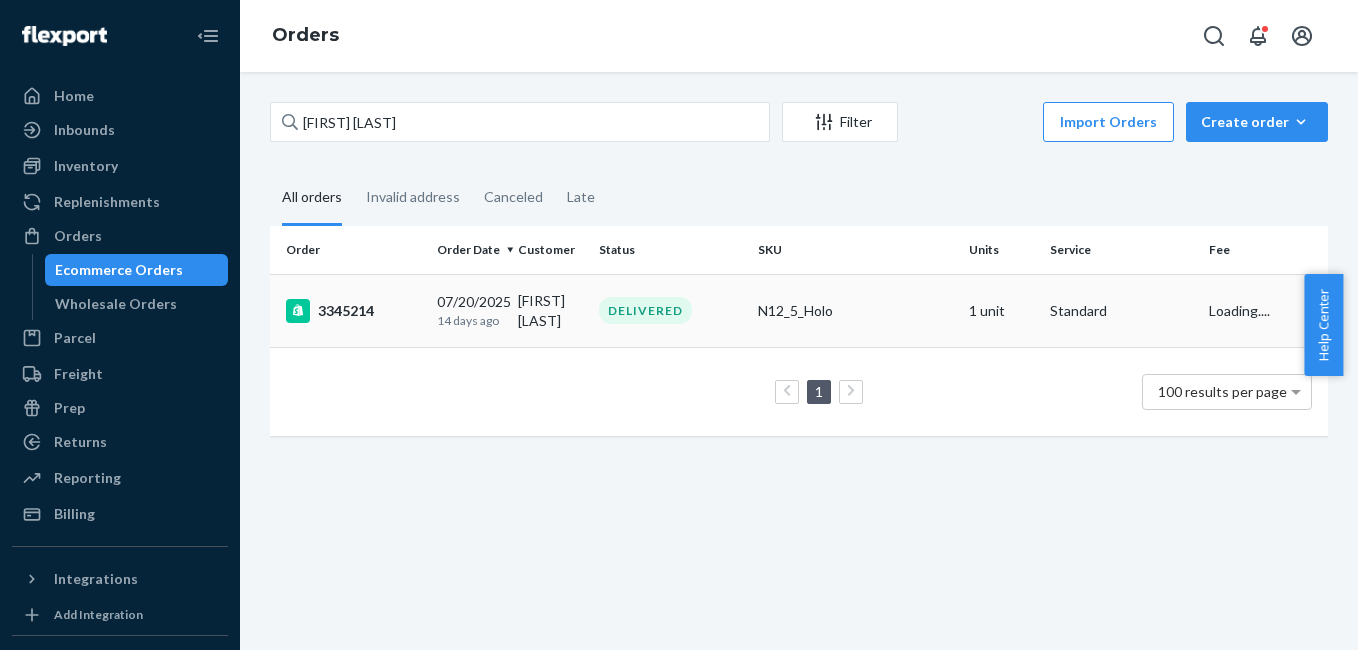 click on "3345214" at bounding box center (349, 310) 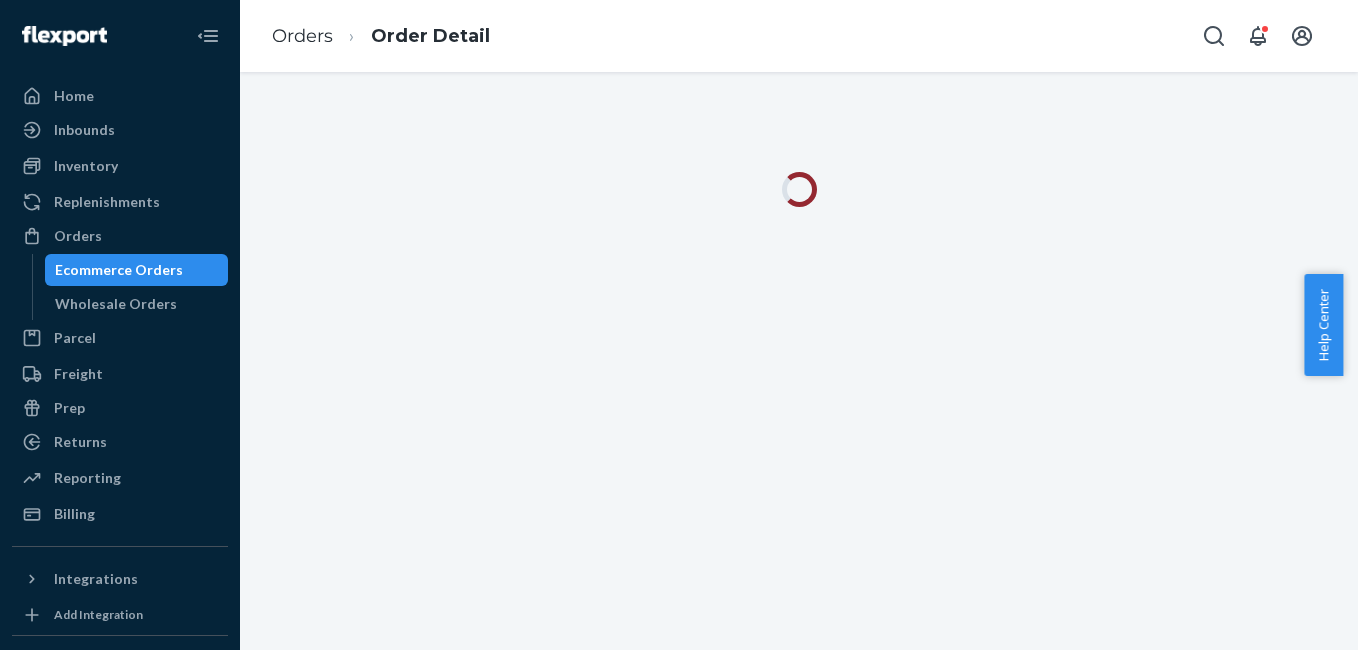 click at bounding box center [799, 361] 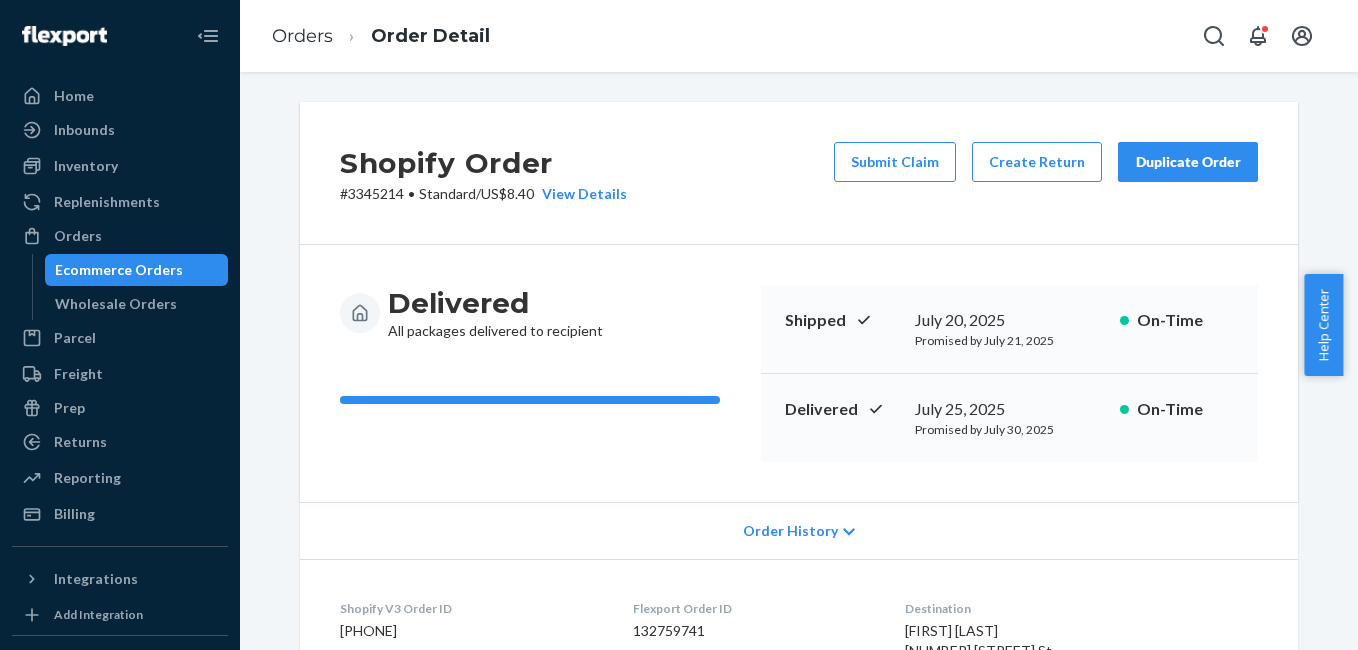 click on "Duplicate Order" at bounding box center (1188, 162) 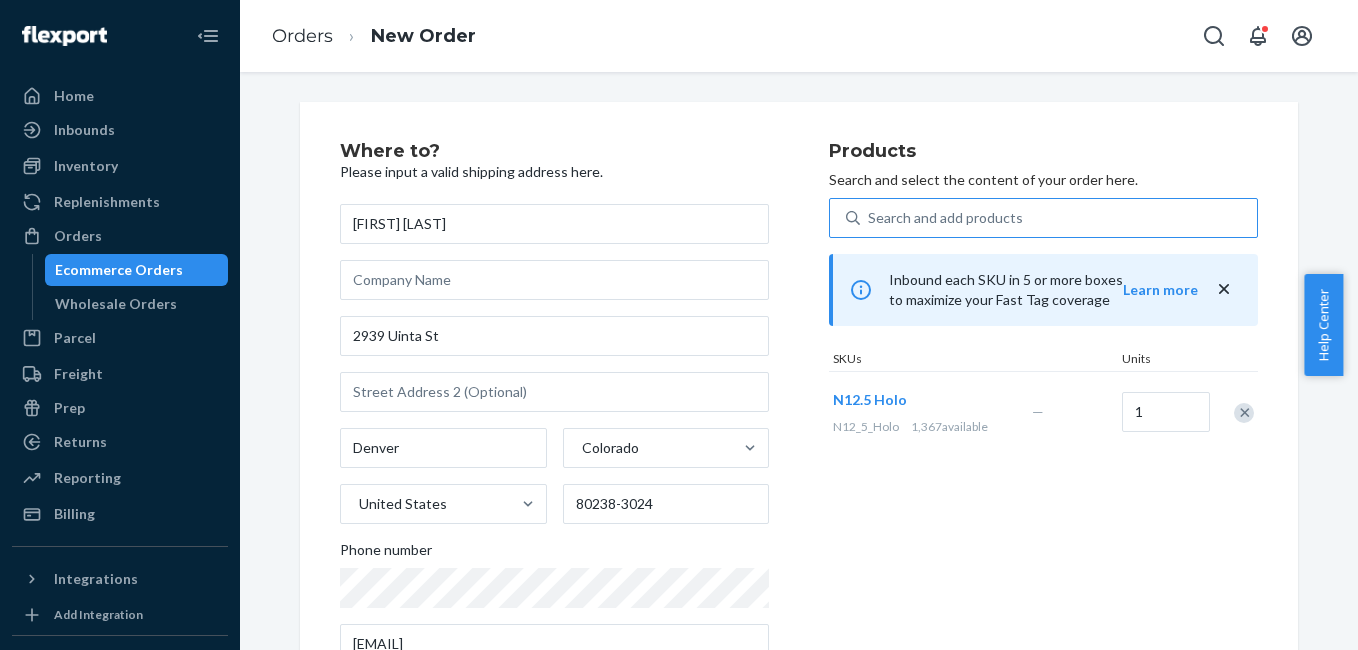 click at bounding box center (1244, 413) 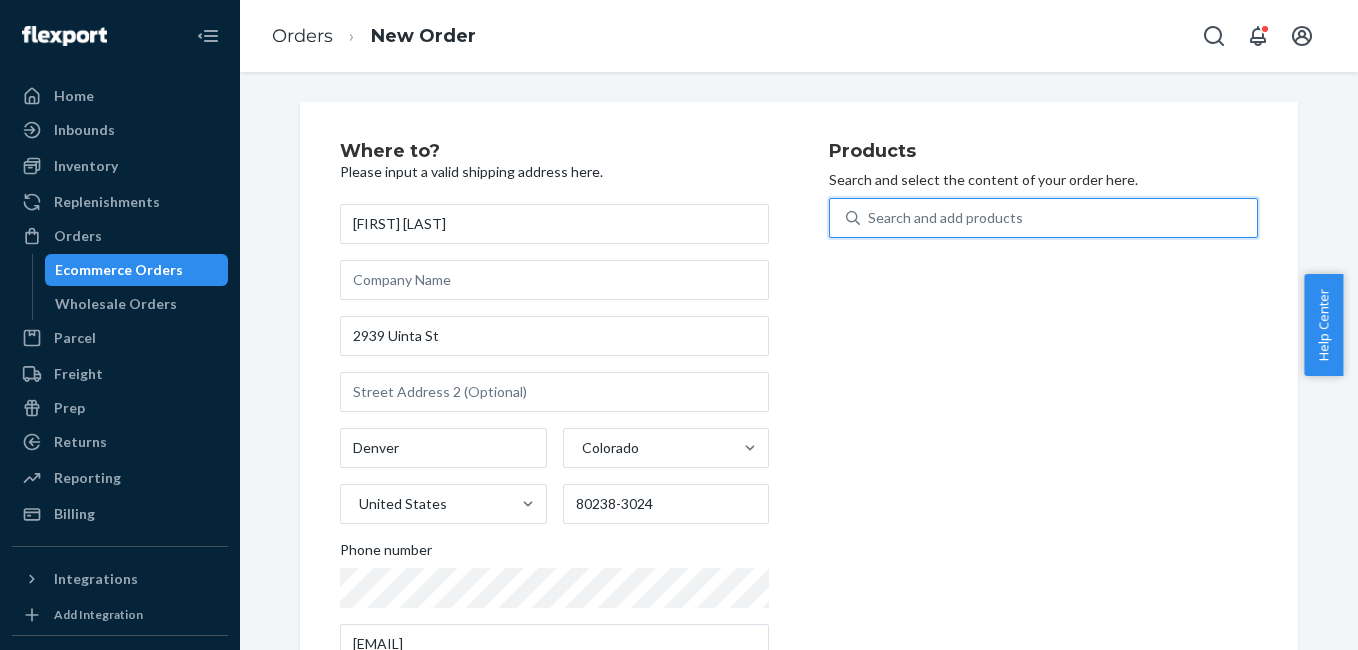 click on "Search and add products" at bounding box center (945, 218) 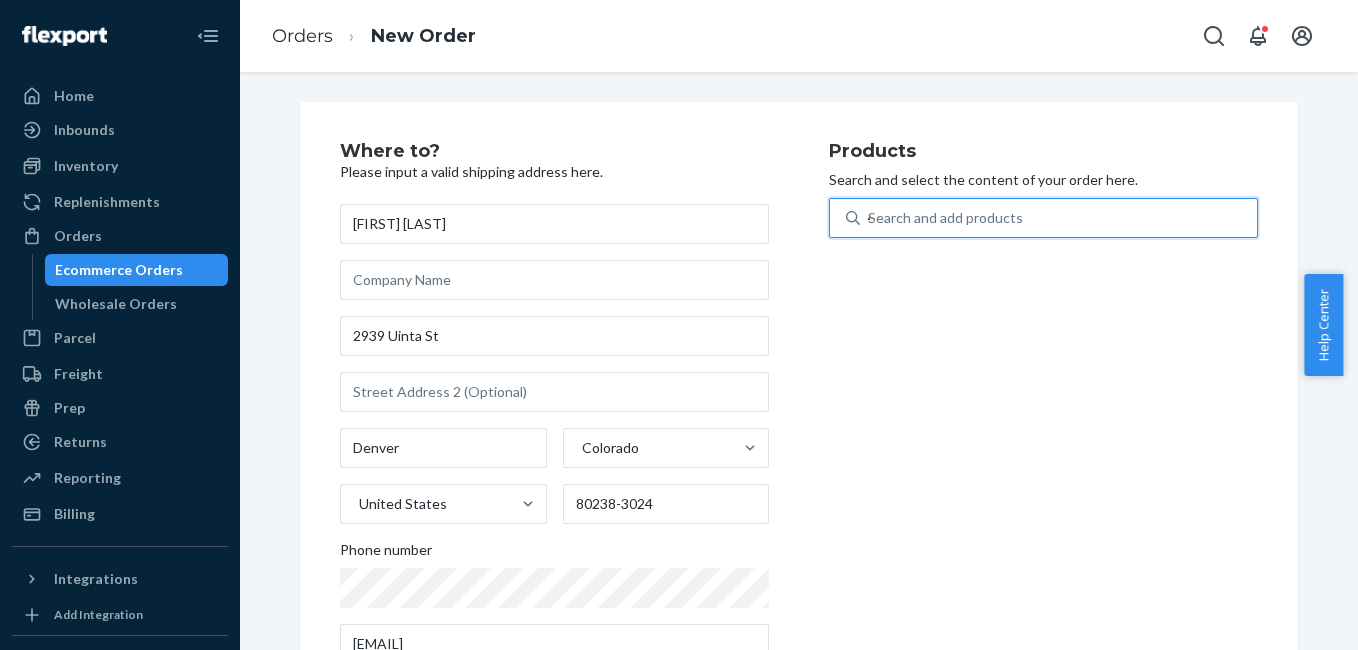 type on "4g" 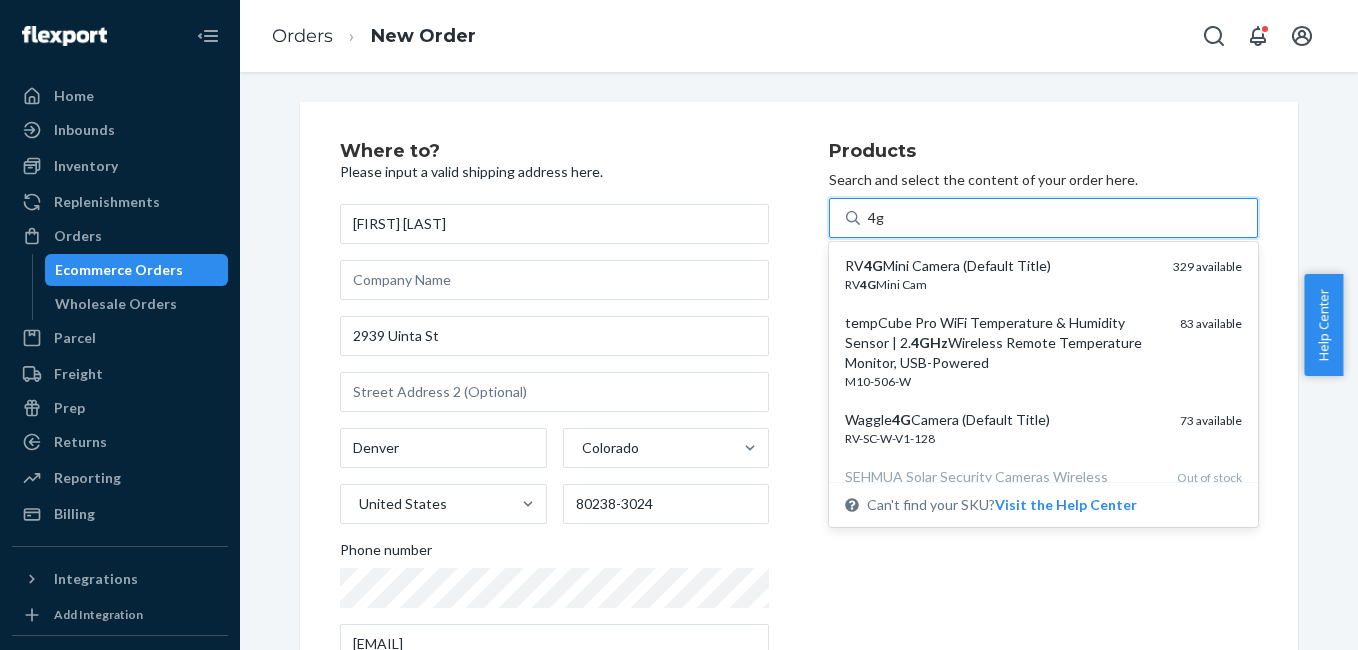 click on "RV  4G  Mini Camera (Default Title)" at bounding box center (1001, 266) 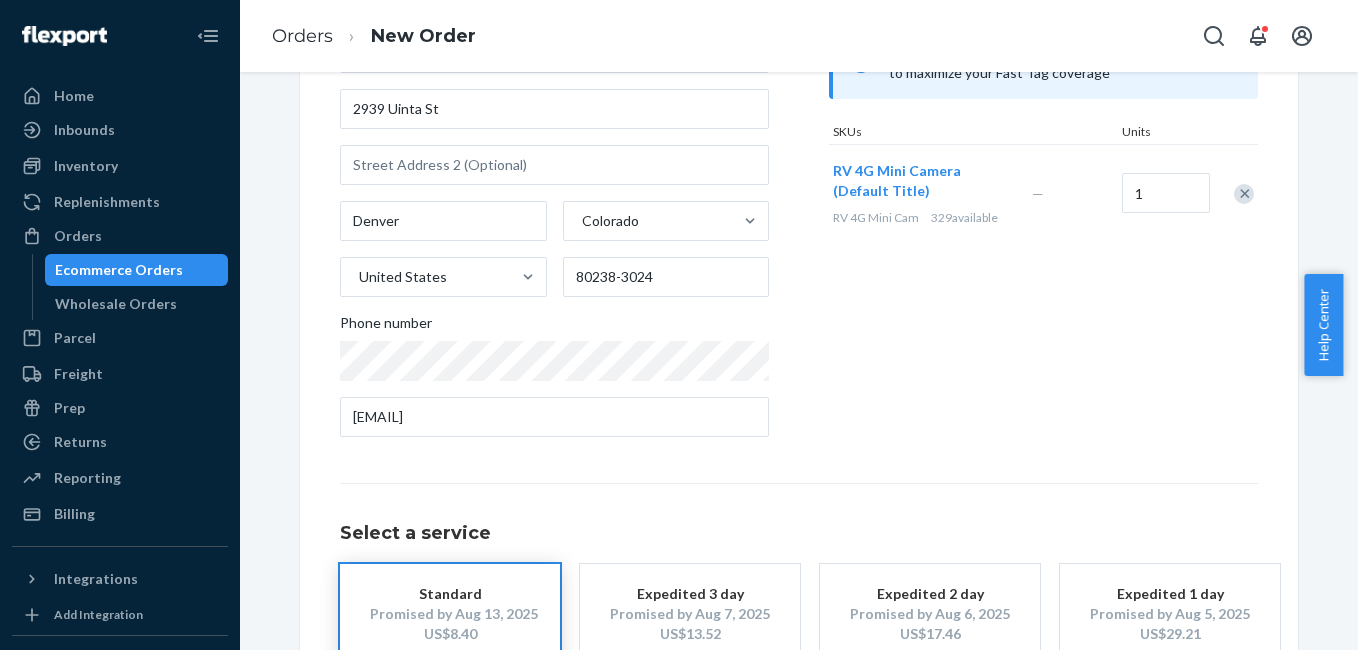 scroll, scrollTop: 361, scrollLeft: 0, axis: vertical 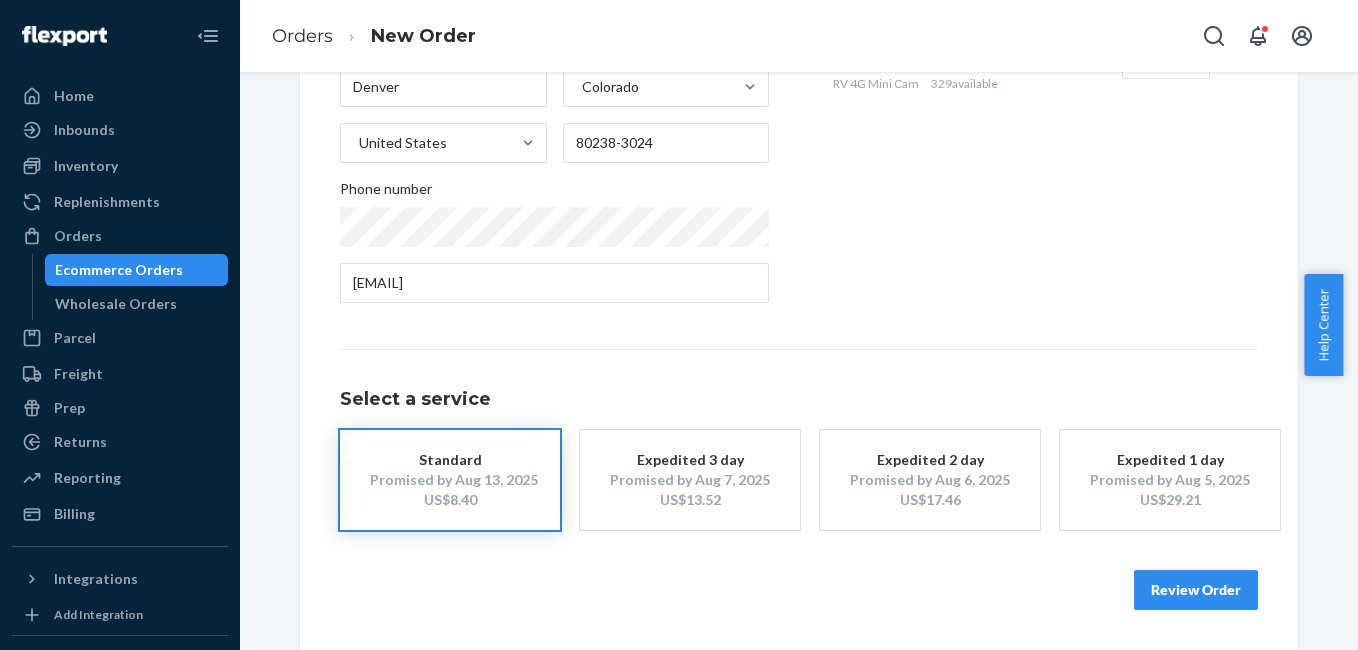 click on "Review Order" at bounding box center [1196, 590] 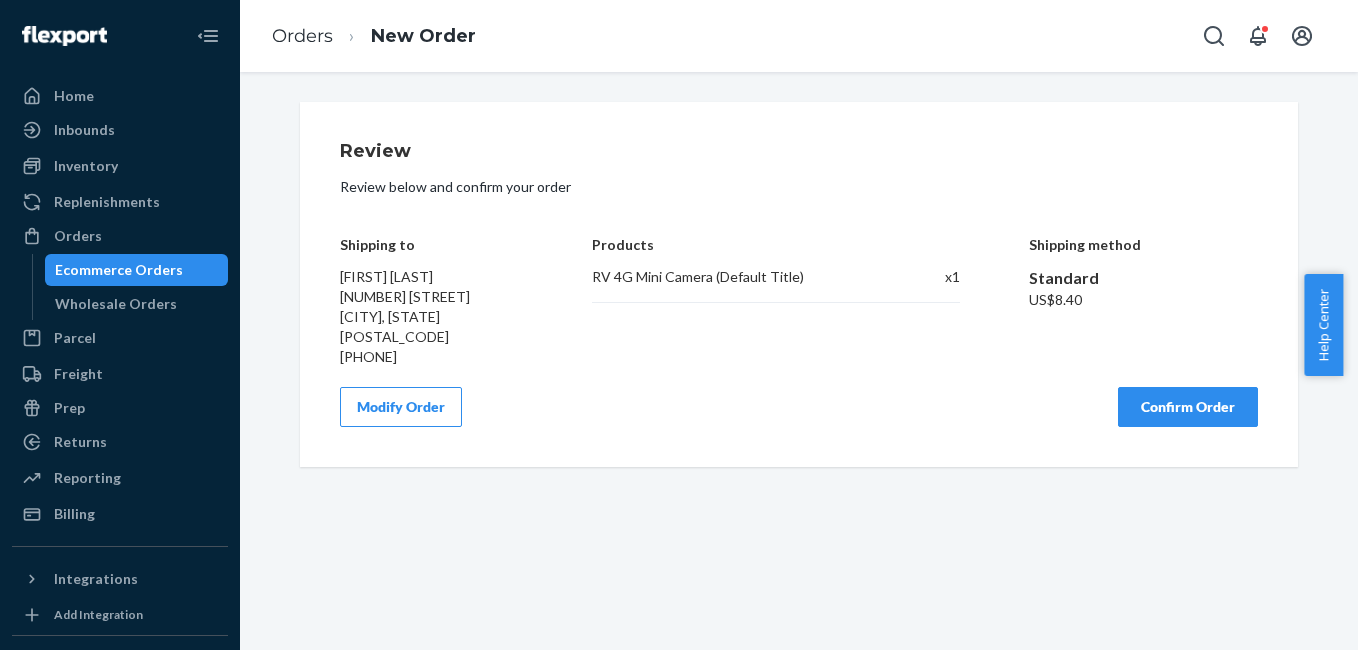 scroll, scrollTop: 0, scrollLeft: 0, axis: both 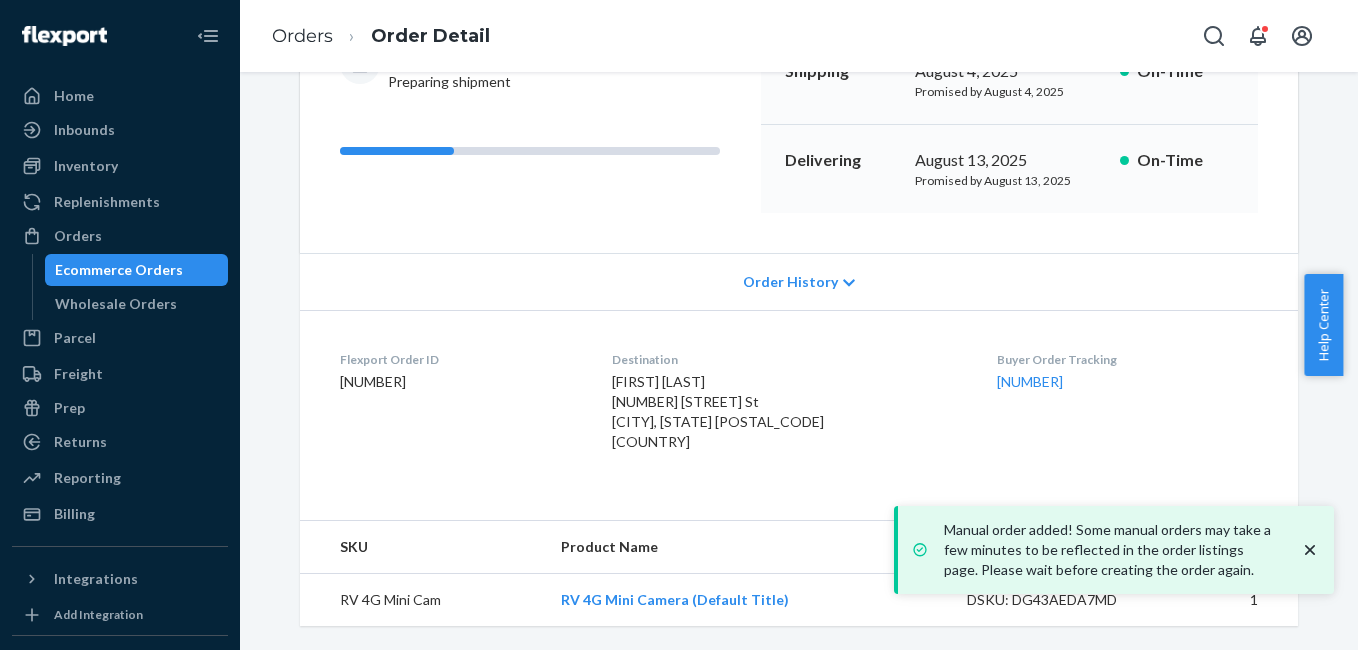 drag, startPoint x: 1004, startPoint y: 393, endPoint x: 1064, endPoint y: 391, distance: 60.033325 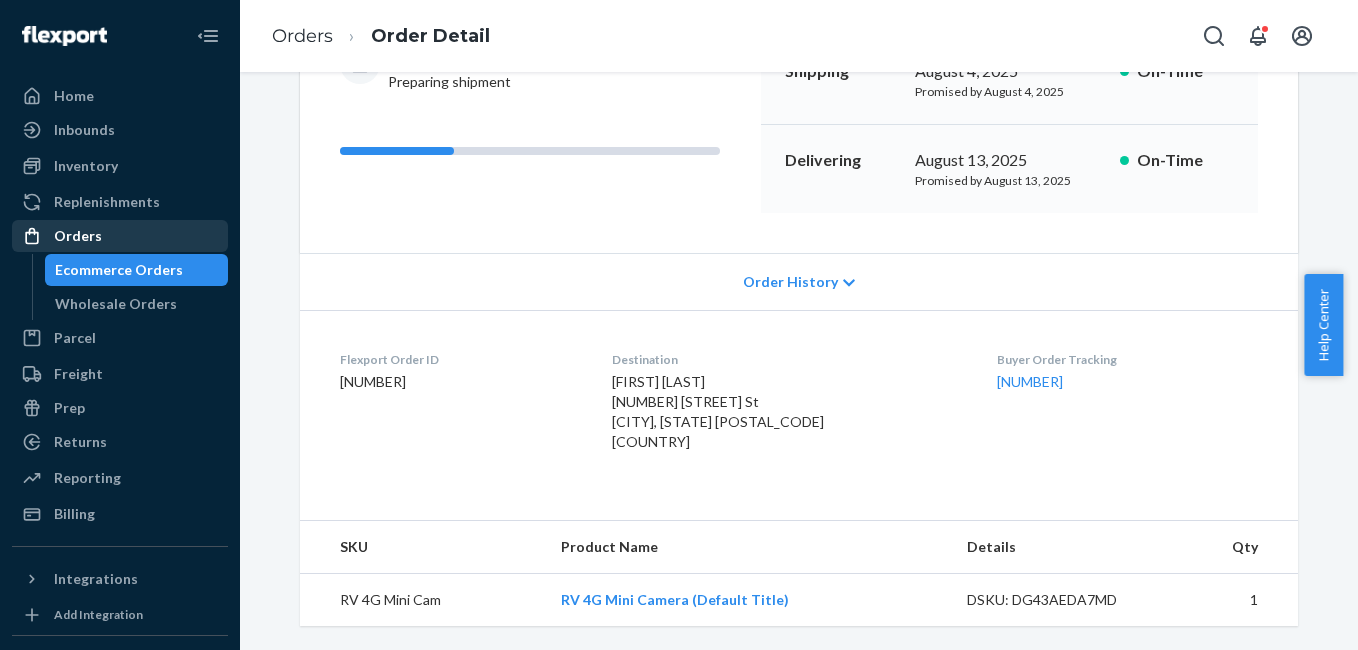 click on "Orders" at bounding box center (120, 236) 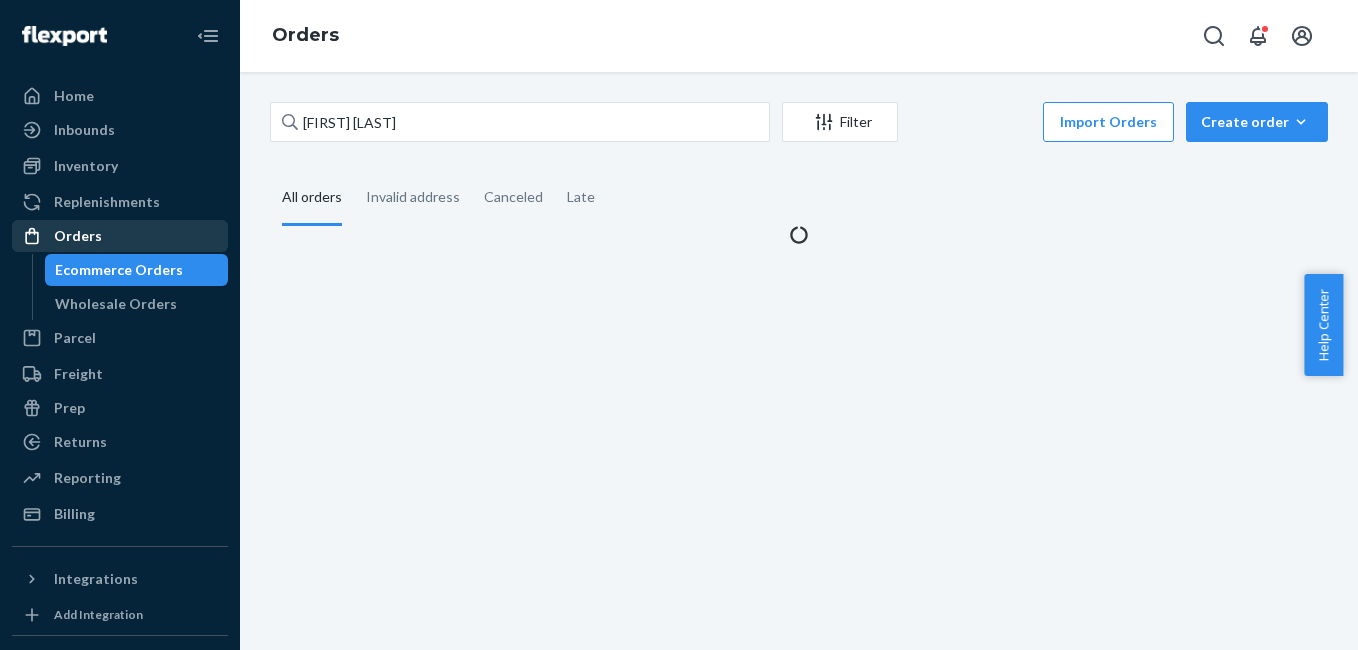scroll, scrollTop: 0, scrollLeft: 0, axis: both 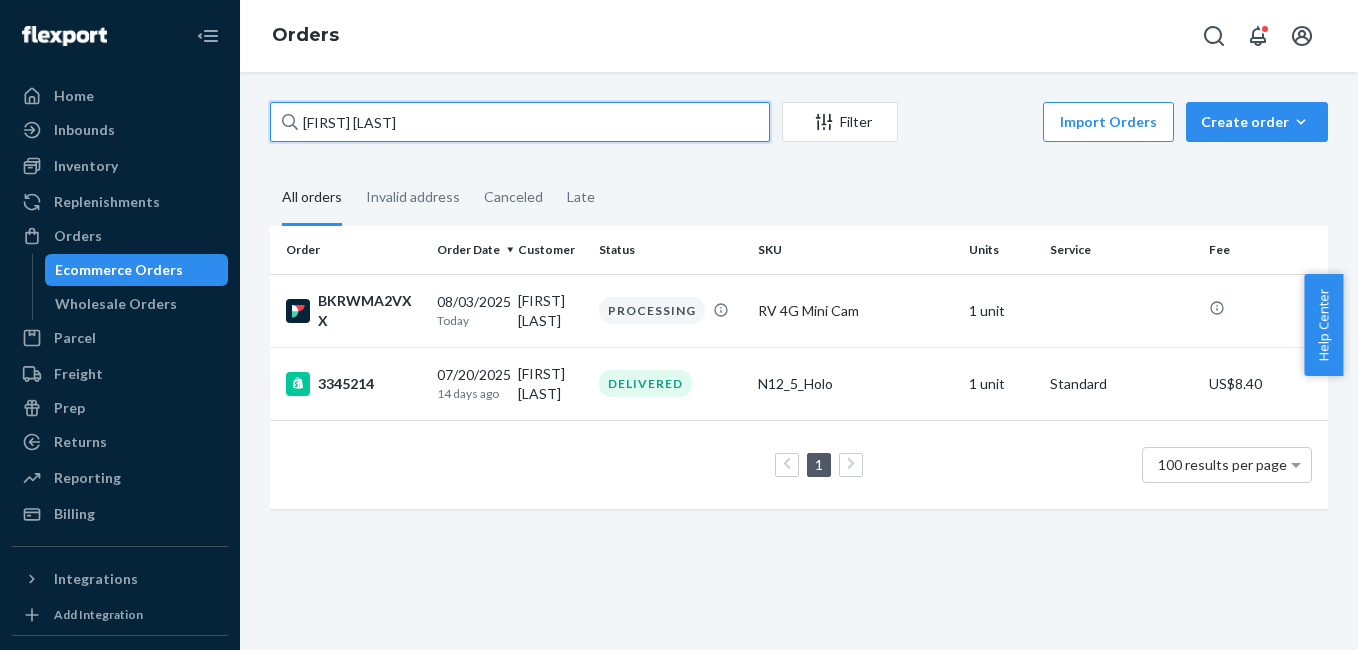 click on "[FIRST] [LAST]" at bounding box center [520, 122] 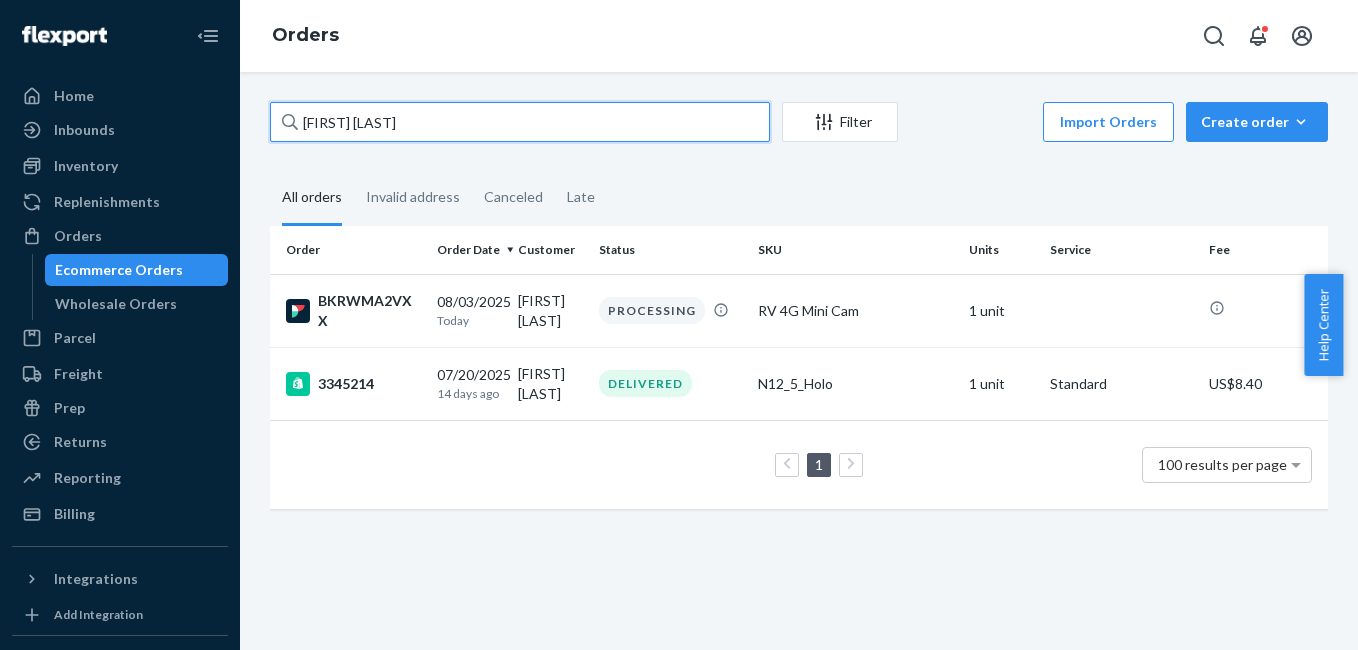 paste on "[FIRST] [LAST]" 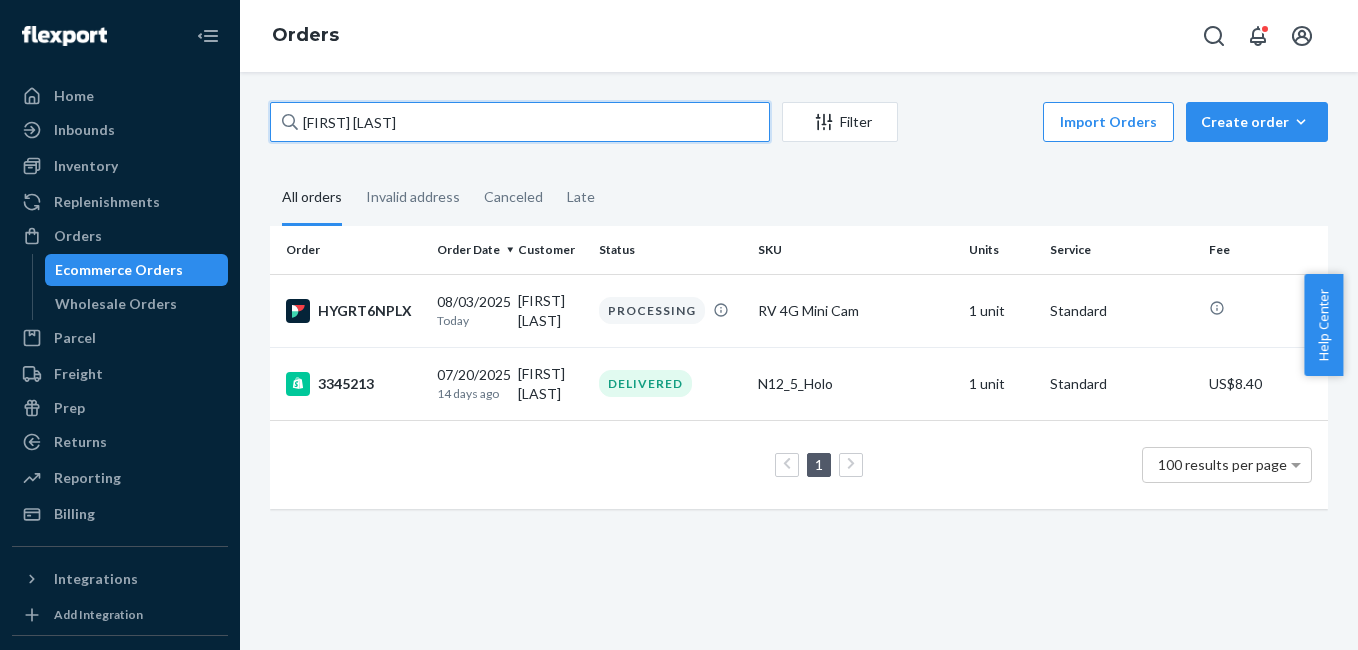 type on "[FIRST] [LAST]" 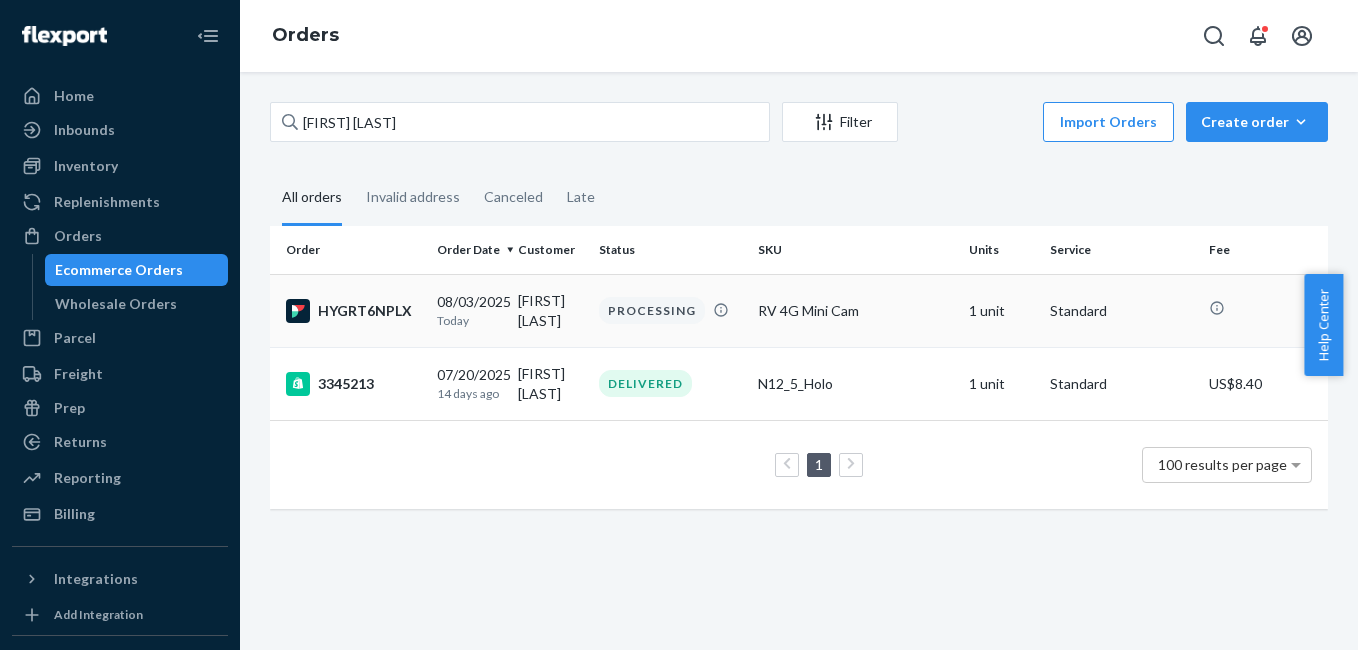 click on "HYGRT6NPLX" at bounding box center [353, 311] 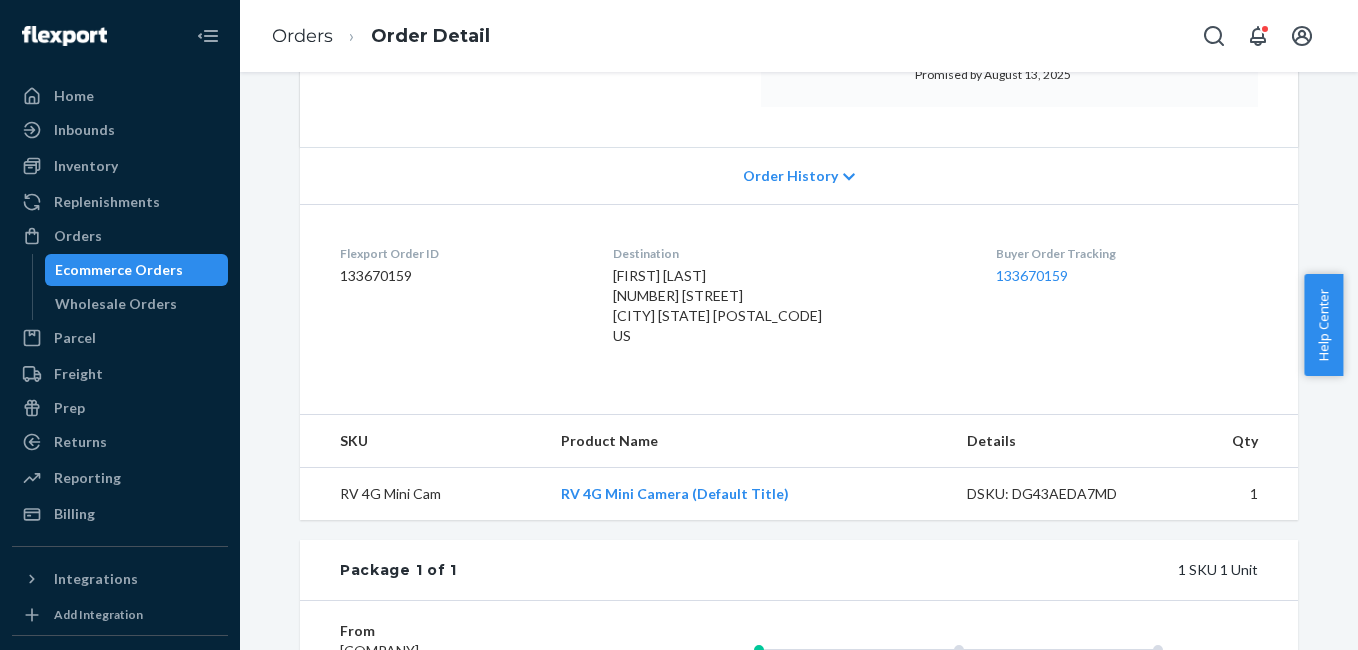 scroll, scrollTop: 367, scrollLeft: 0, axis: vertical 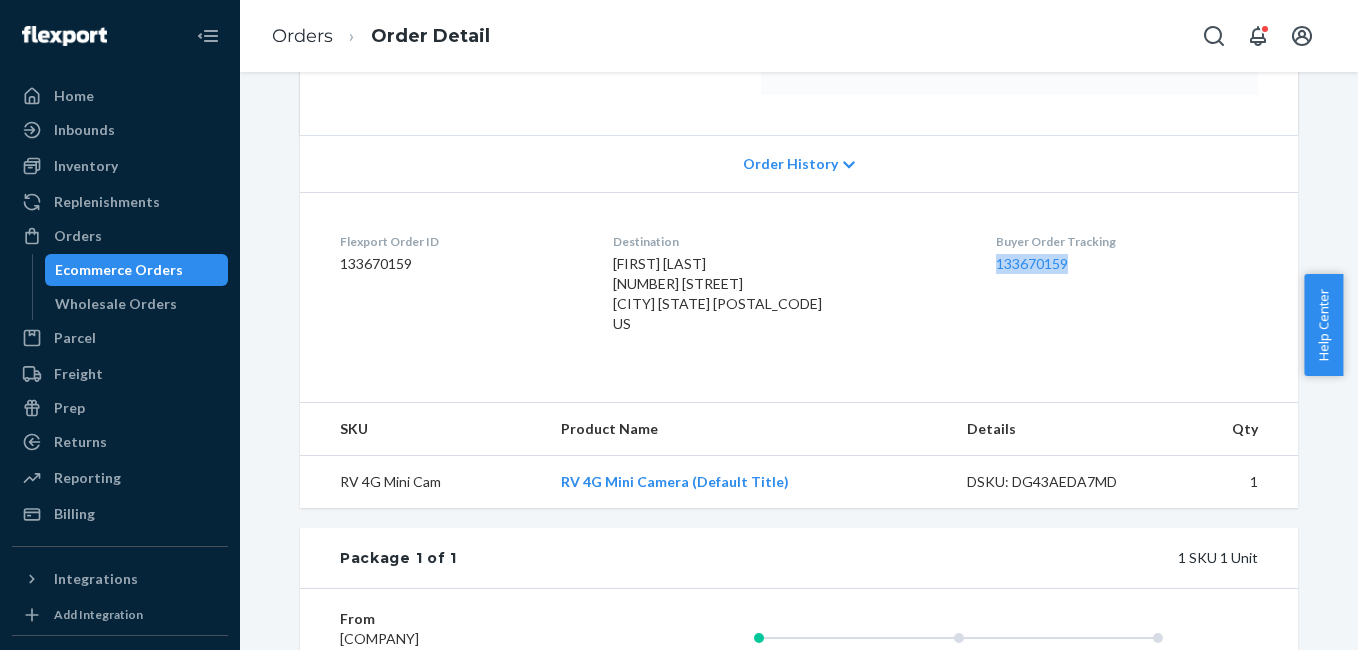 drag, startPoint x: 971, startPoint y: 276, endPoint x: 1068, endPoint y: 261, distance: 98.15294 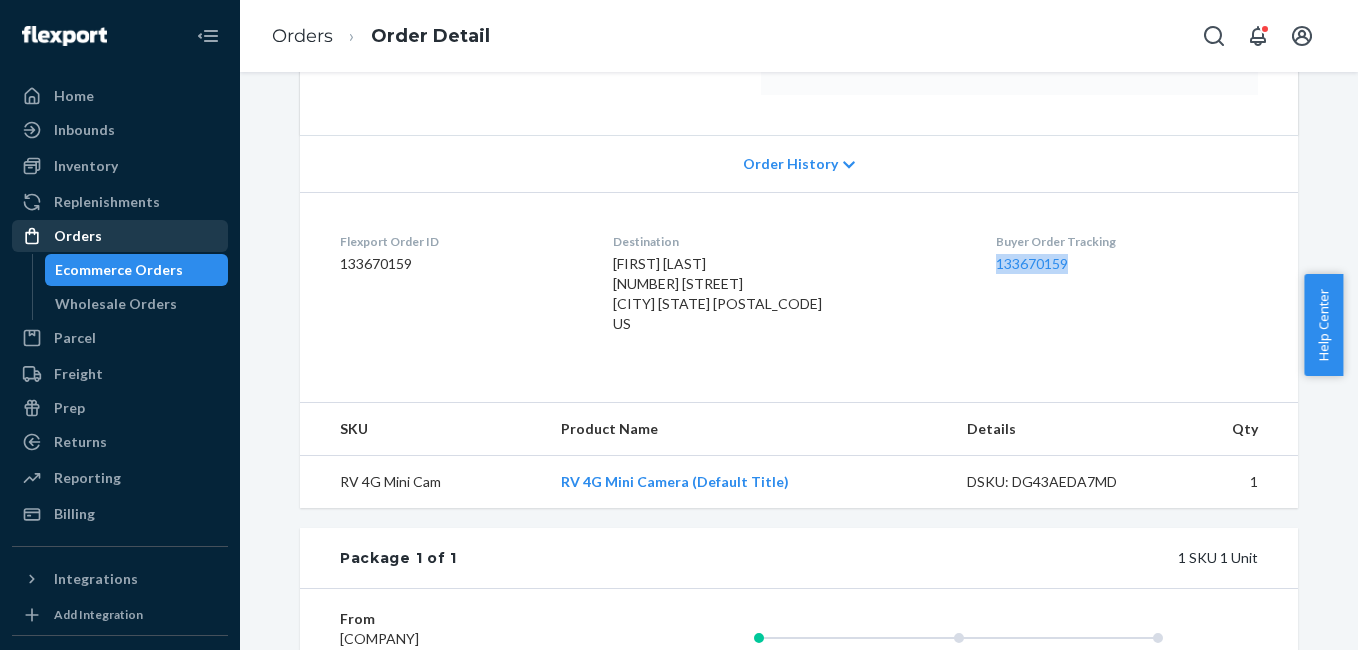 click on "Orders" at bounding box center (120, 236) 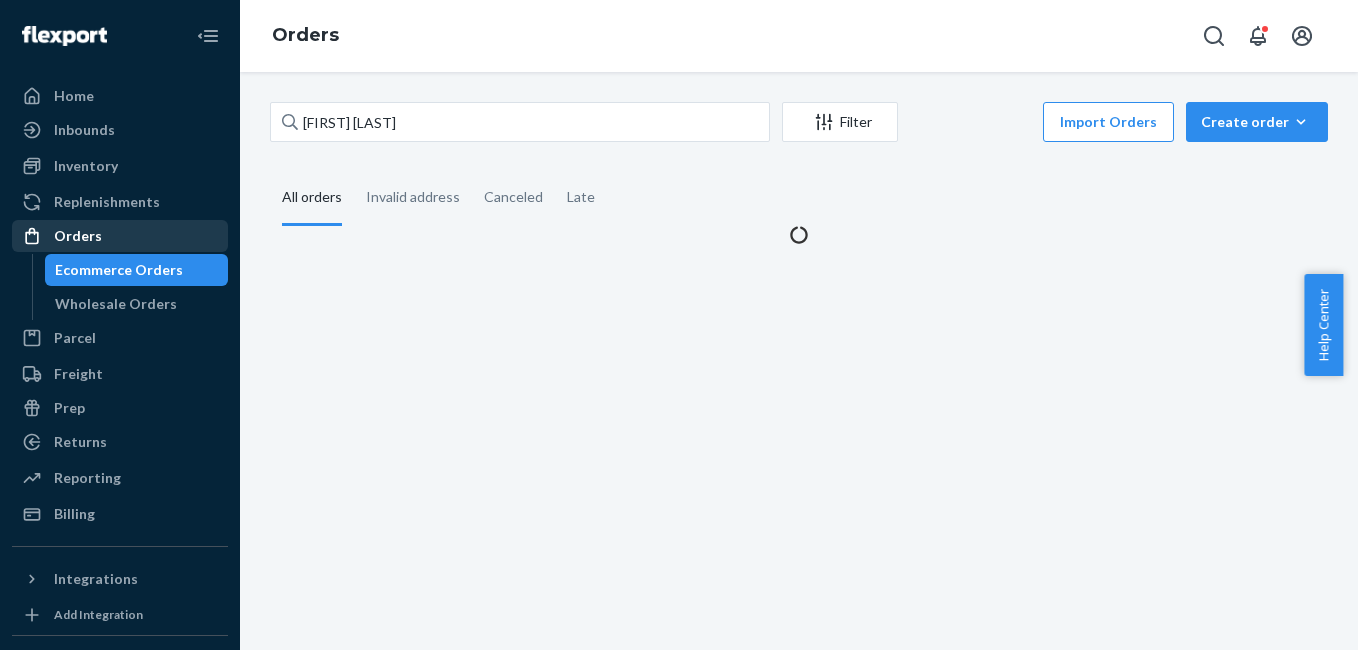 scroll, scrollTop: 0, scrollLeft: 0, axis: both 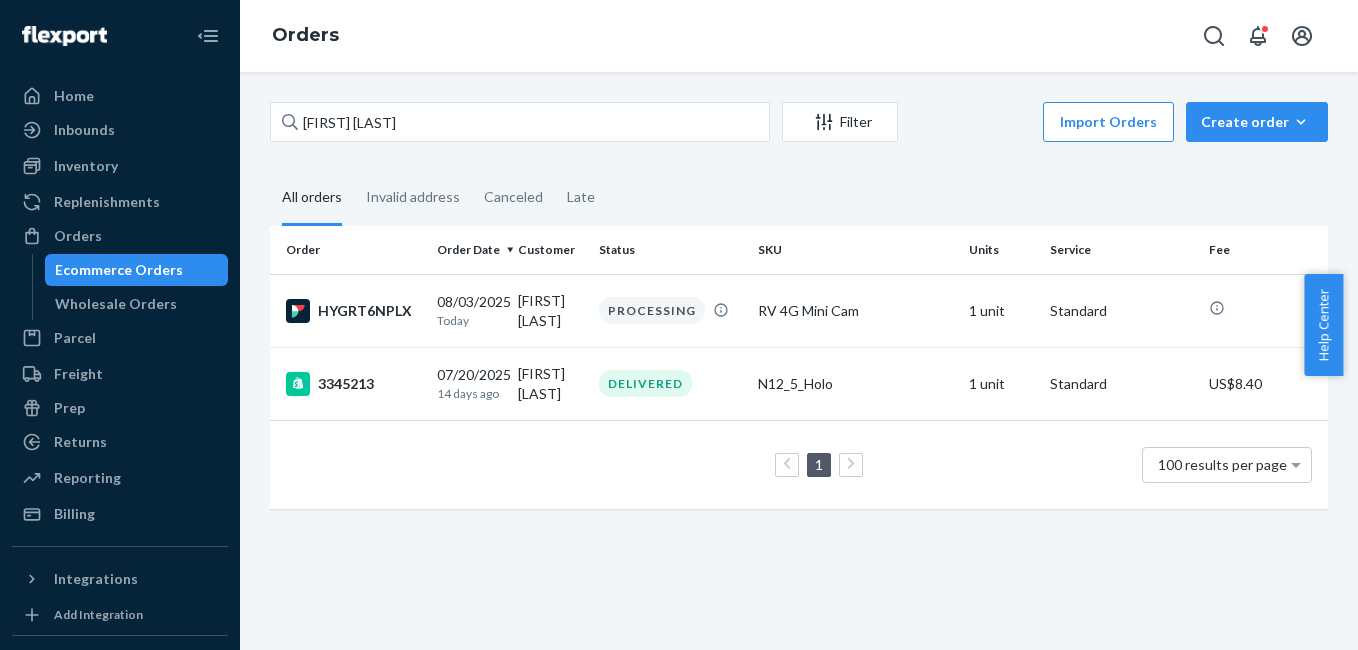 click on "[FIRST] [LAST] Filter Import Orders Create order Ecommerce order Removal order All orders Invalid address Canceled Late Order Order Date Customer Status SKU Units Service Fee HYGRT6NPLX [DATE] Today [FIRST] [LAST] PROCESSING RV 4G Mini Cam 1 unit Standard 3345213 [DATE] [TIME_AGO] ago [FIRST] [LAST] DELIVERED N12_5_Holo 1 unit Standard US$8.40 1 100 results per page" at bounding box center (799, 315) 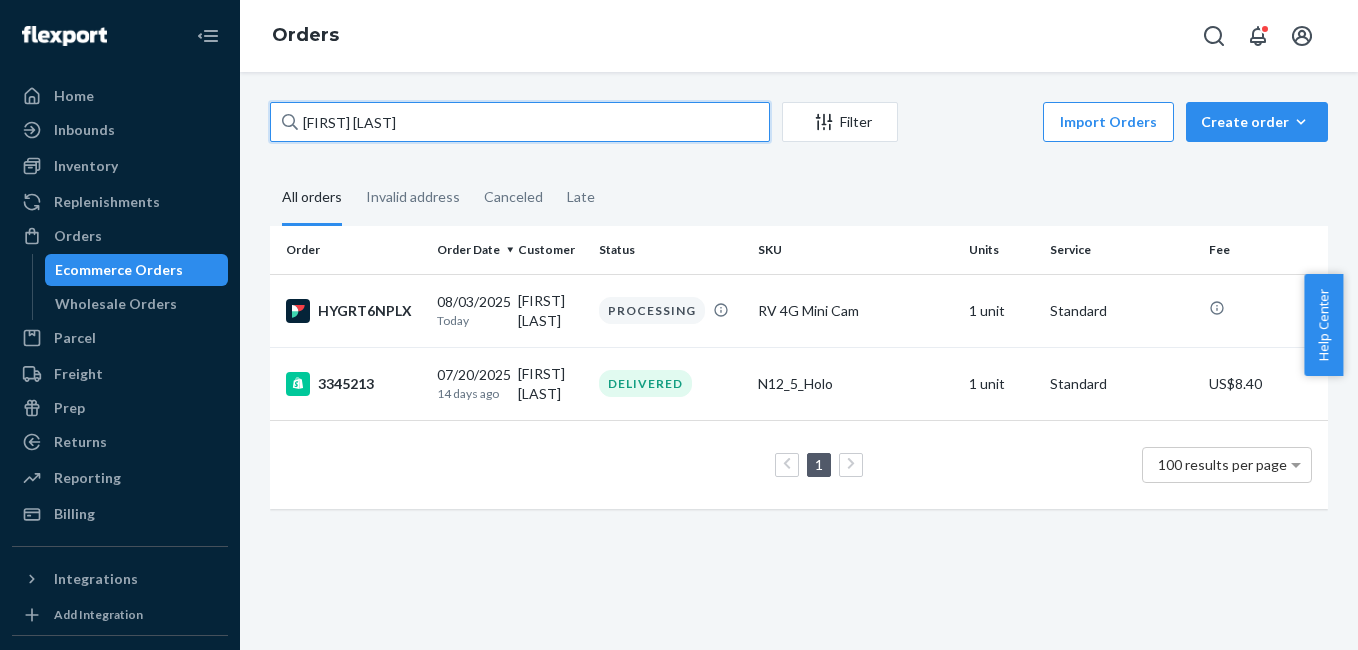 click on "[FIRST] [LAST]" at bounding box center (520, 122) 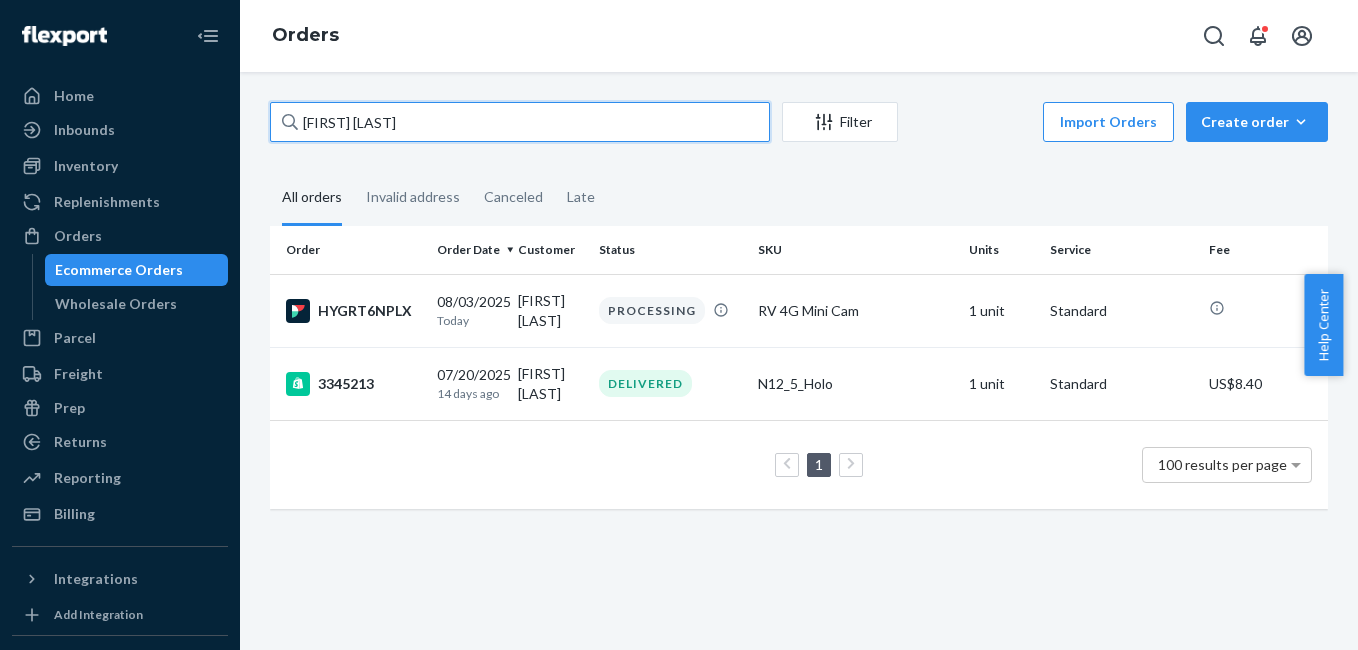 paste on "[FIRST] [LAST]" 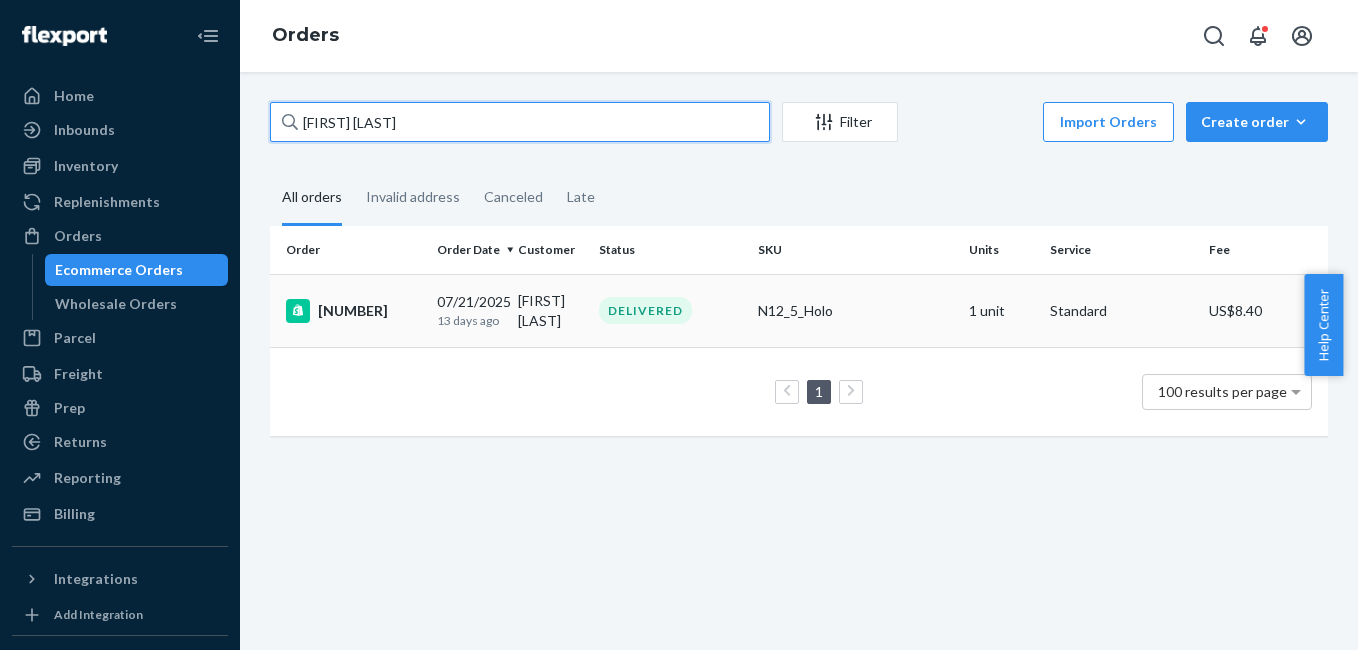 type on "[FIRST] [LAST]" 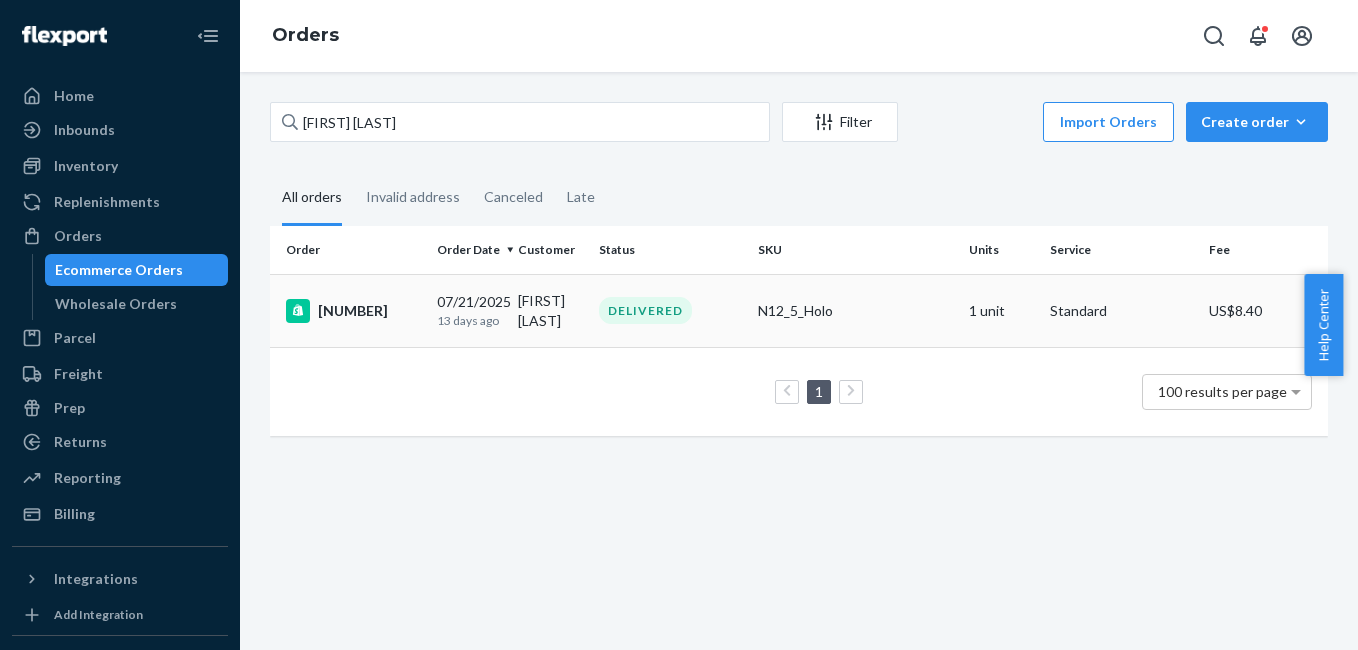 click on "[NUMBER]" at bounding box center [353, 311] 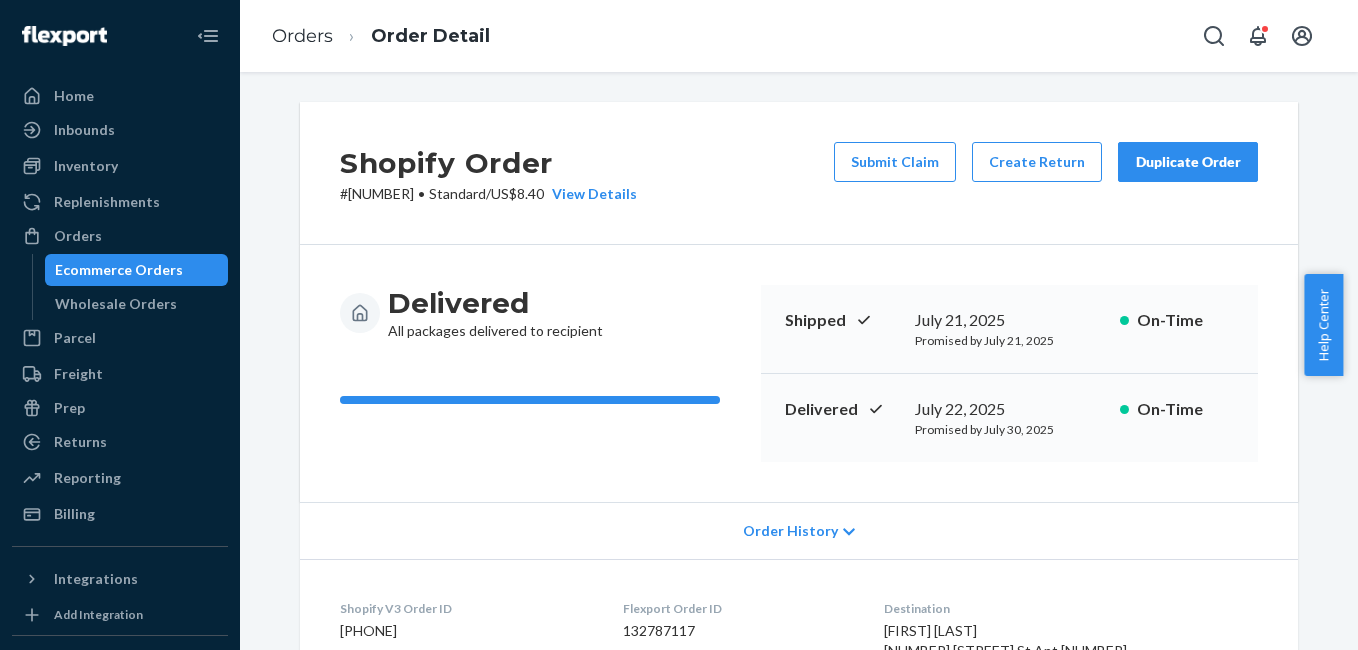 click on "Duplicate Order" at bounding box center [1188, 162] 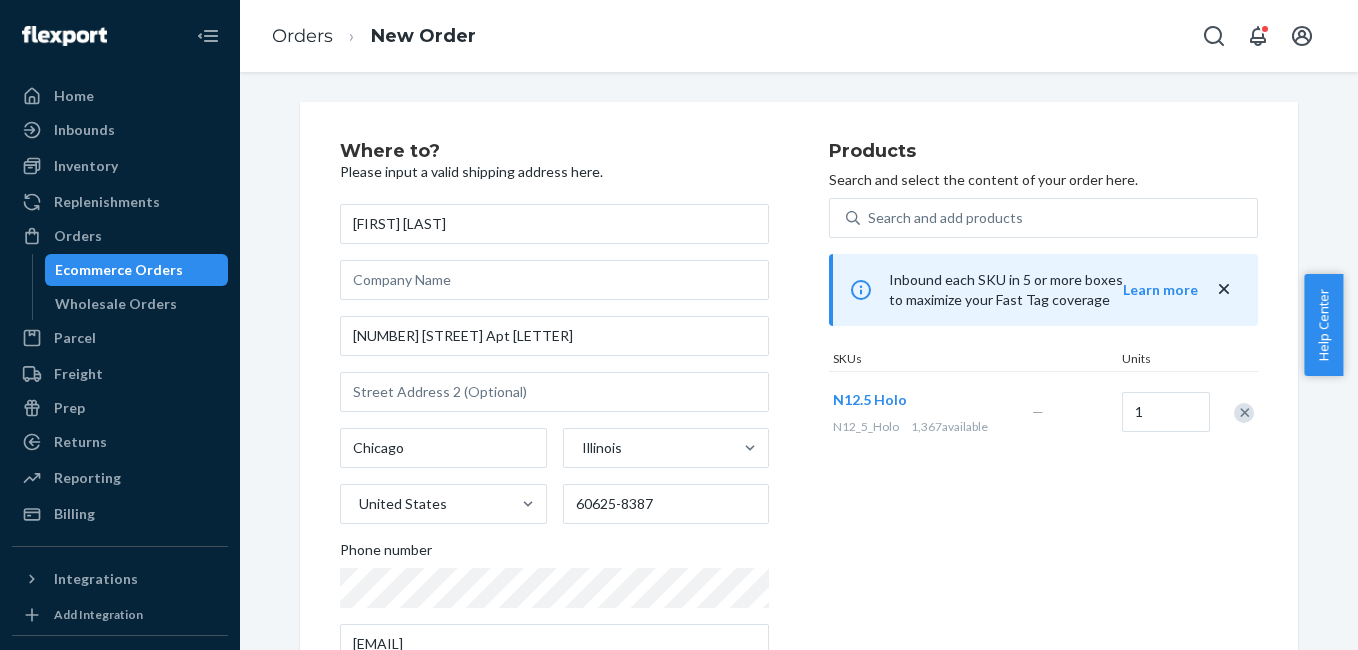 click at bounding box center (1244, 413) 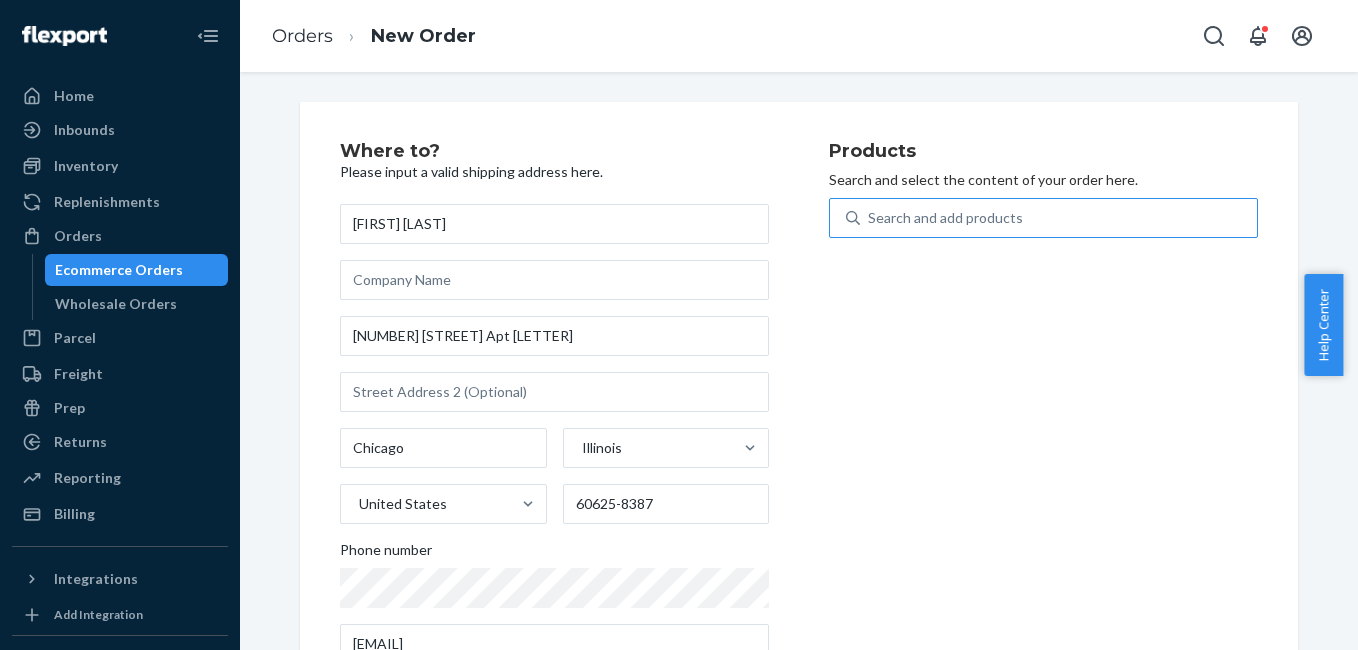 click on "Search and add products" at bounding box center [945, 218] 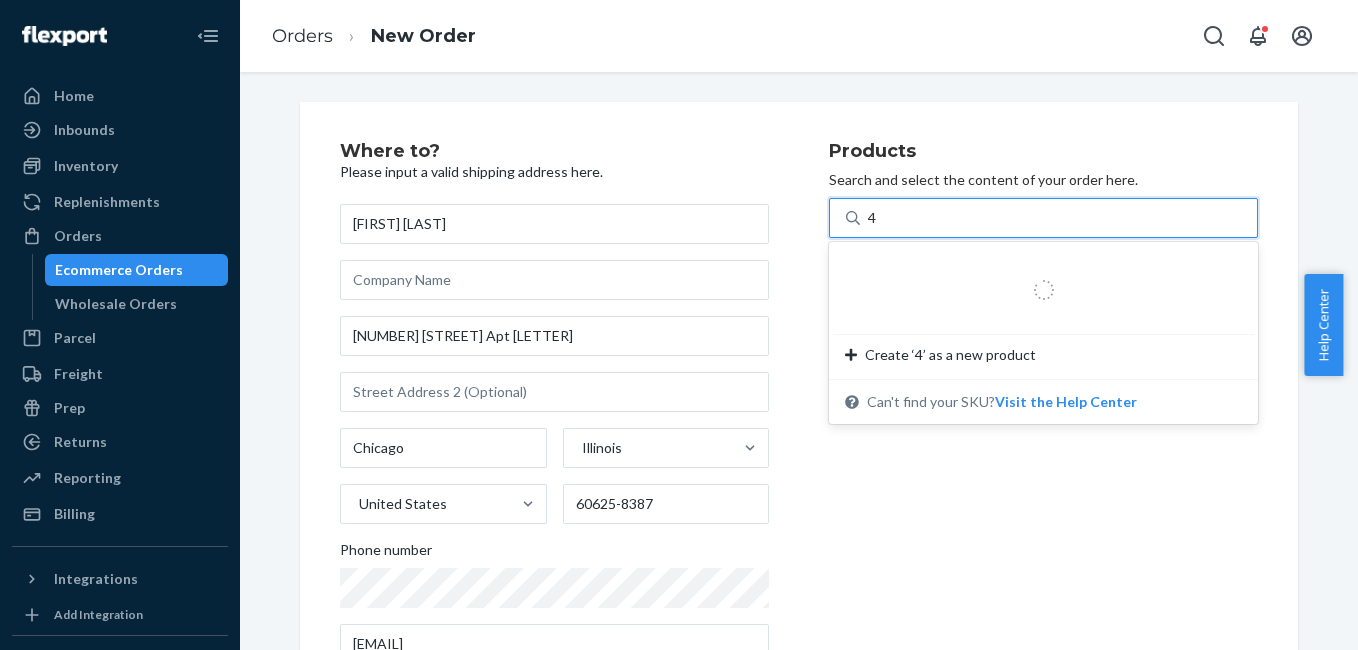 type on "4g" 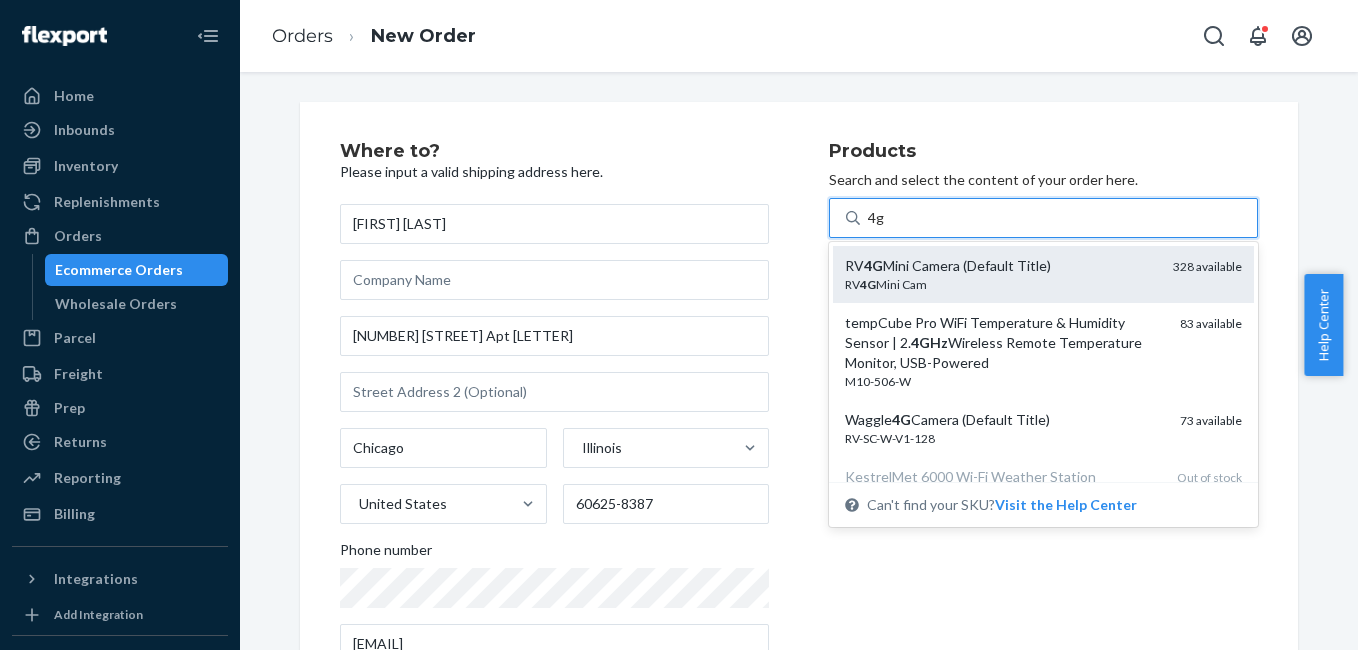 click on "RV  4G  Mini Camera (Default Title)" at bounding box center [1001, 266] 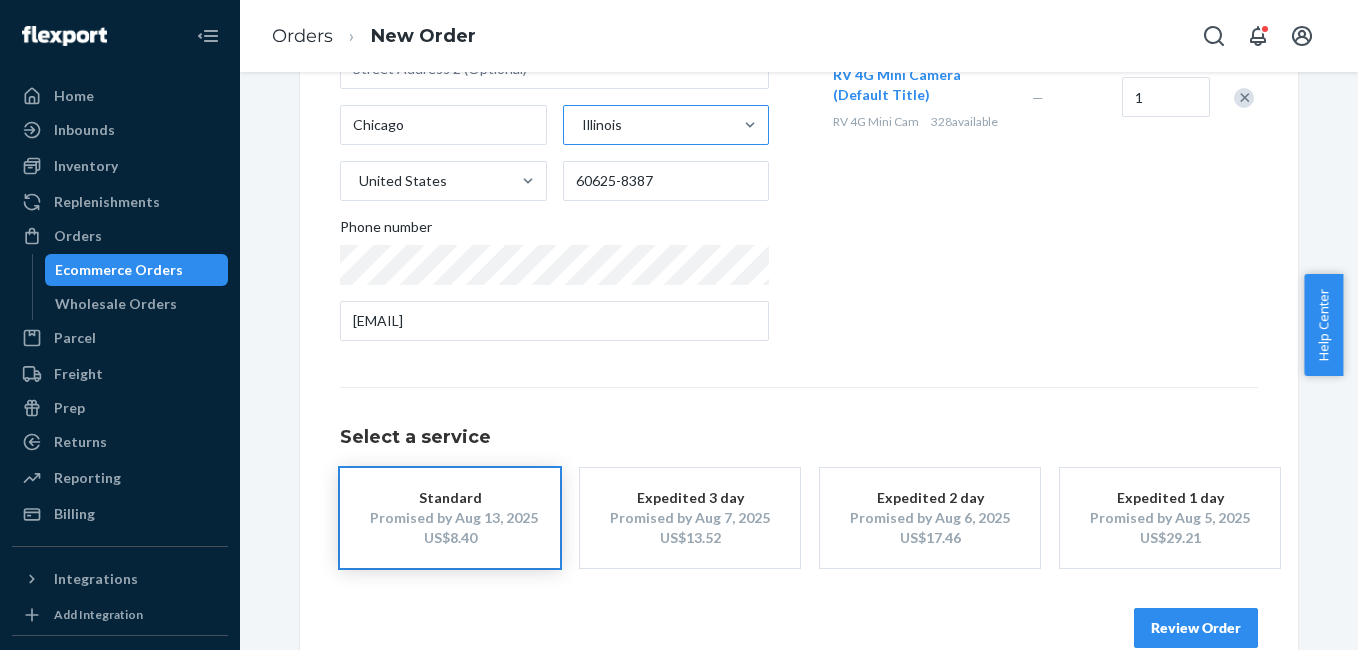 scroll, scrollTop: 361, scrollLeft: 0, axis: vertical 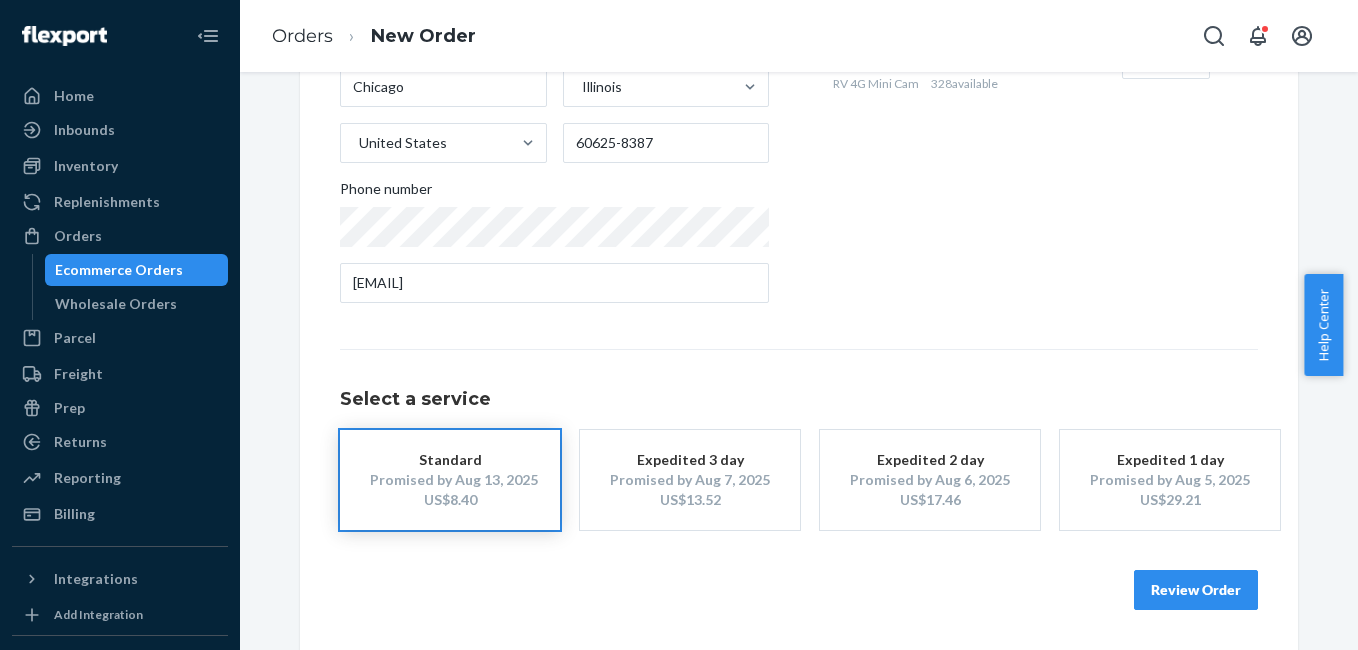 click on "Review Order" at bounding box center (1196, 590) 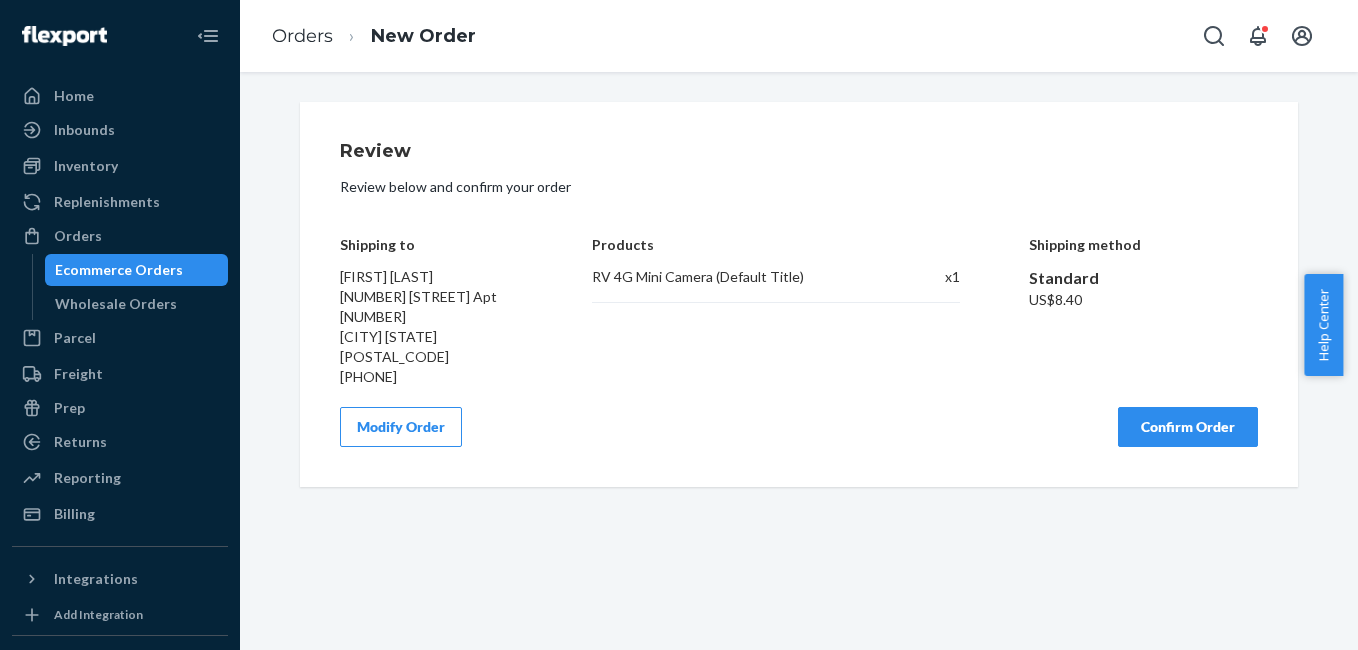 click on "Confirm Order" at bounding box center (1188, 427) 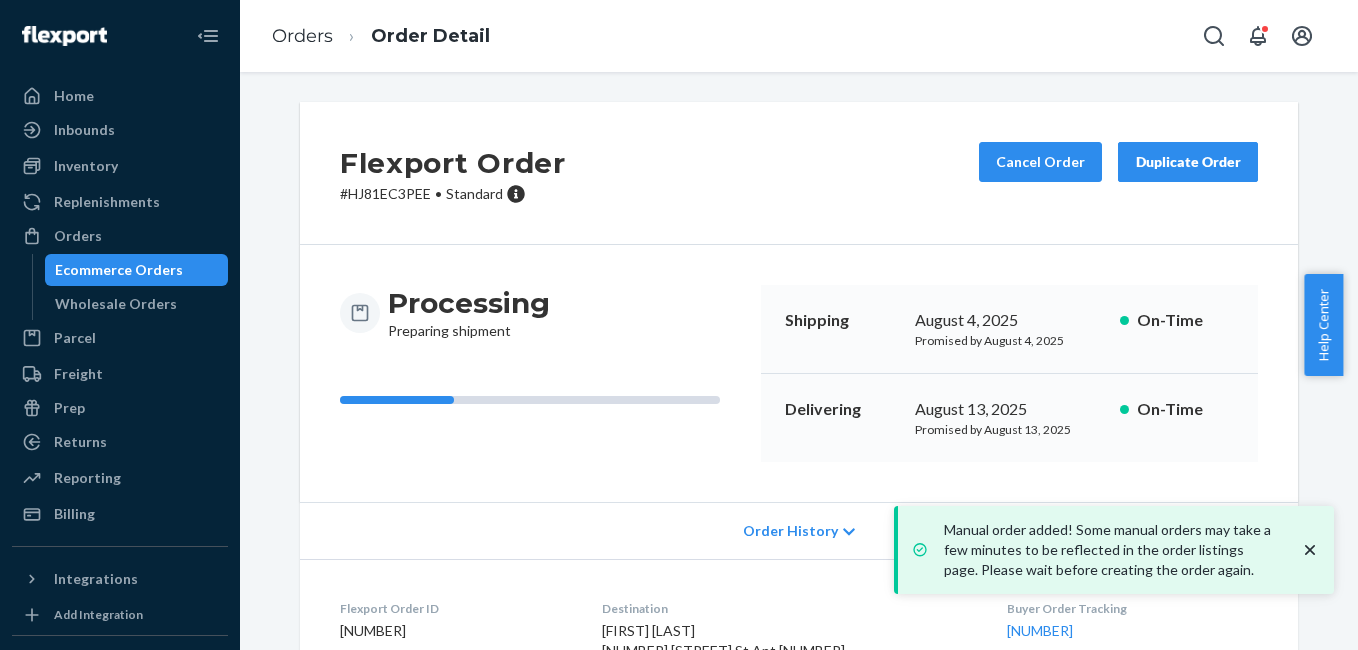 scroll, scrollTop: 249, scrollLeft: 0, axis: vertical 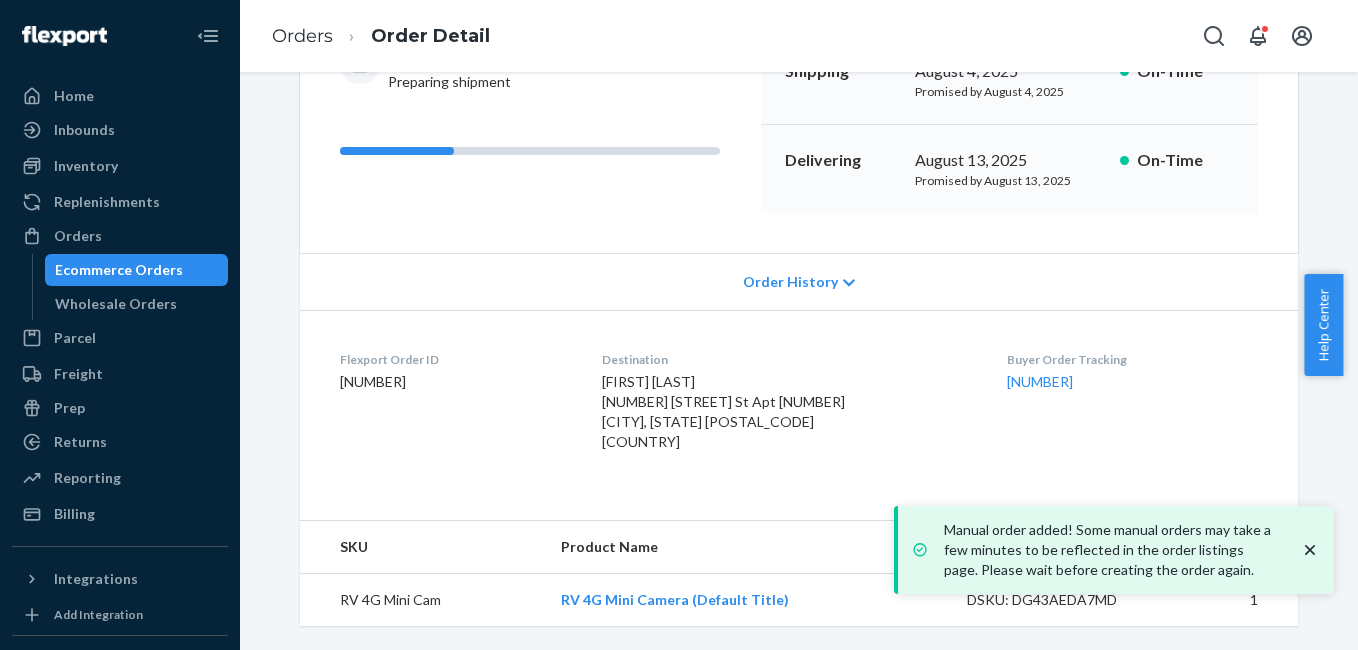 drag, startPoint x: 970, startPoint y: 396, endPoint x: 1059, endPoint y: 376, distance: 91.21951 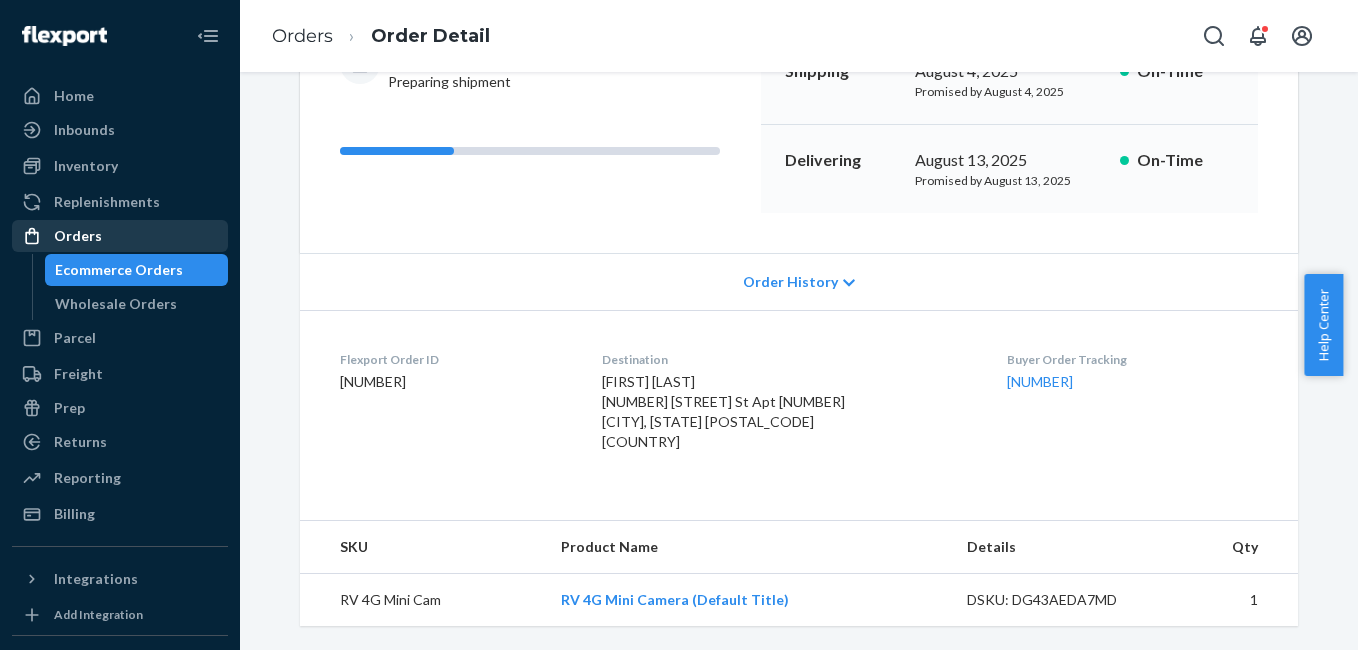 click on "Orders" at bounding box center [120, 236] 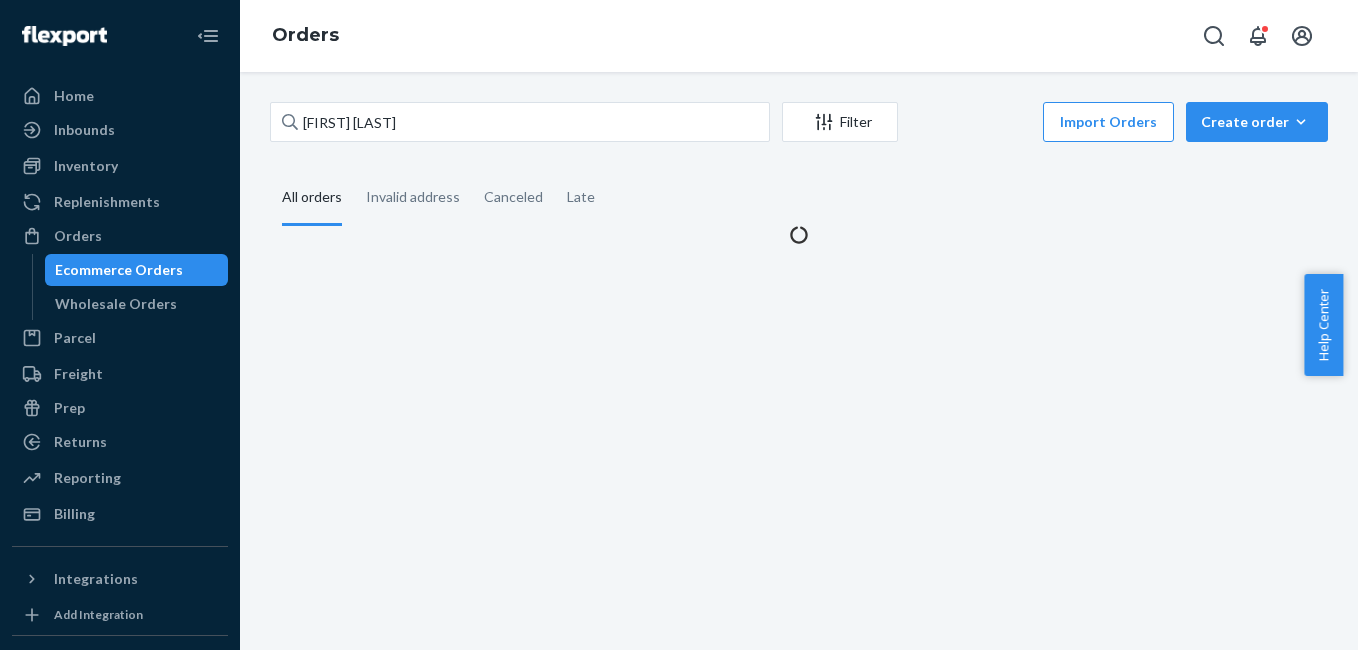scroll, scrollTop: 0, scrollLeft: 0, axis: both 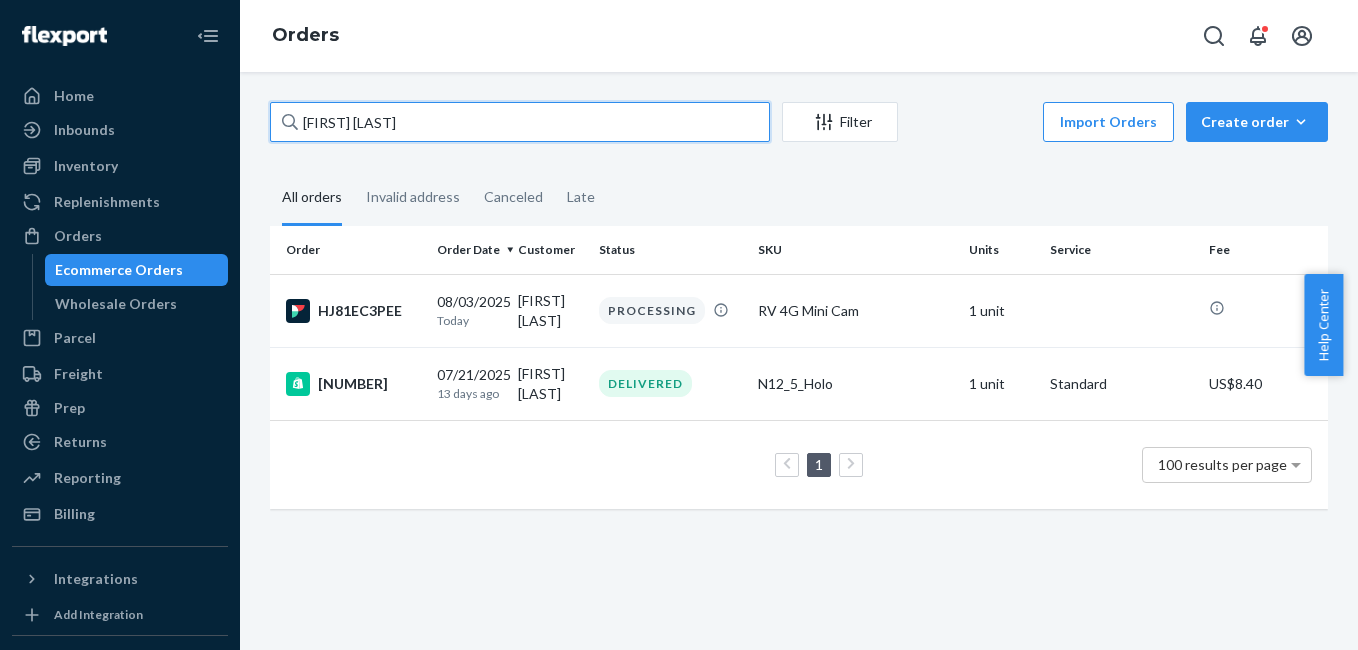 click on "[FIRST] [LAST]" at bounding box center (520, 122) 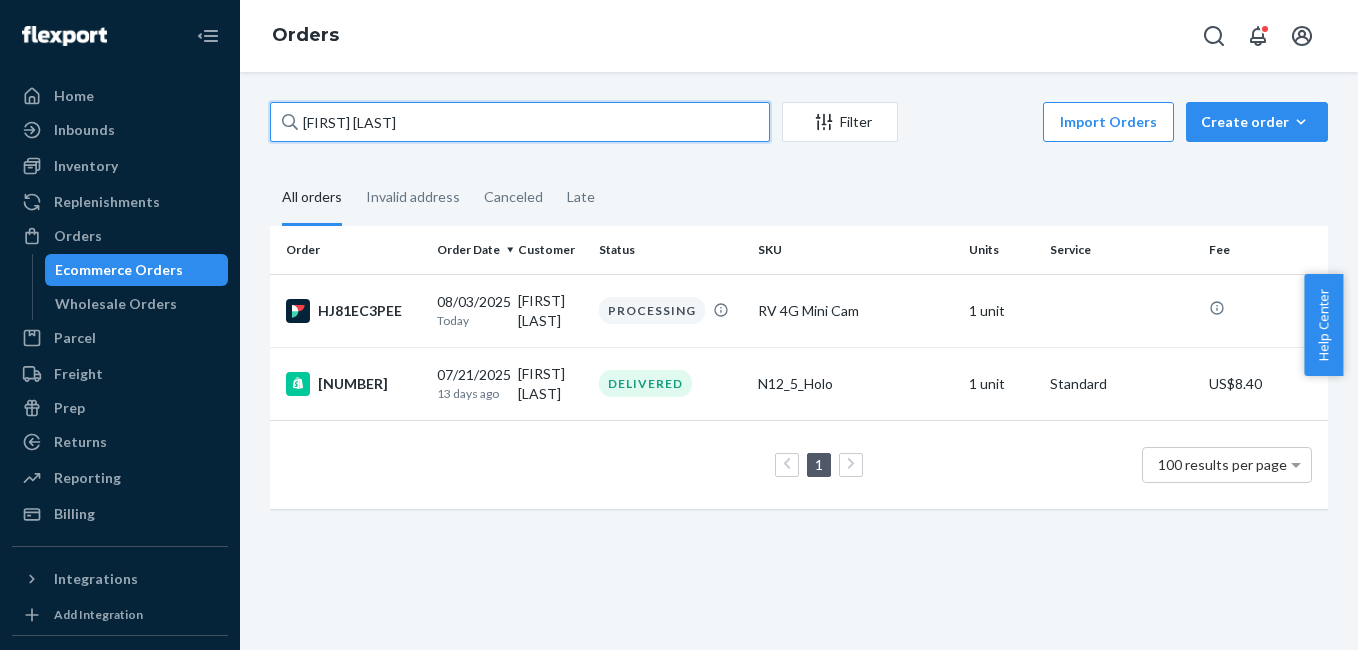 paste on "[FIRST] [LAST]" 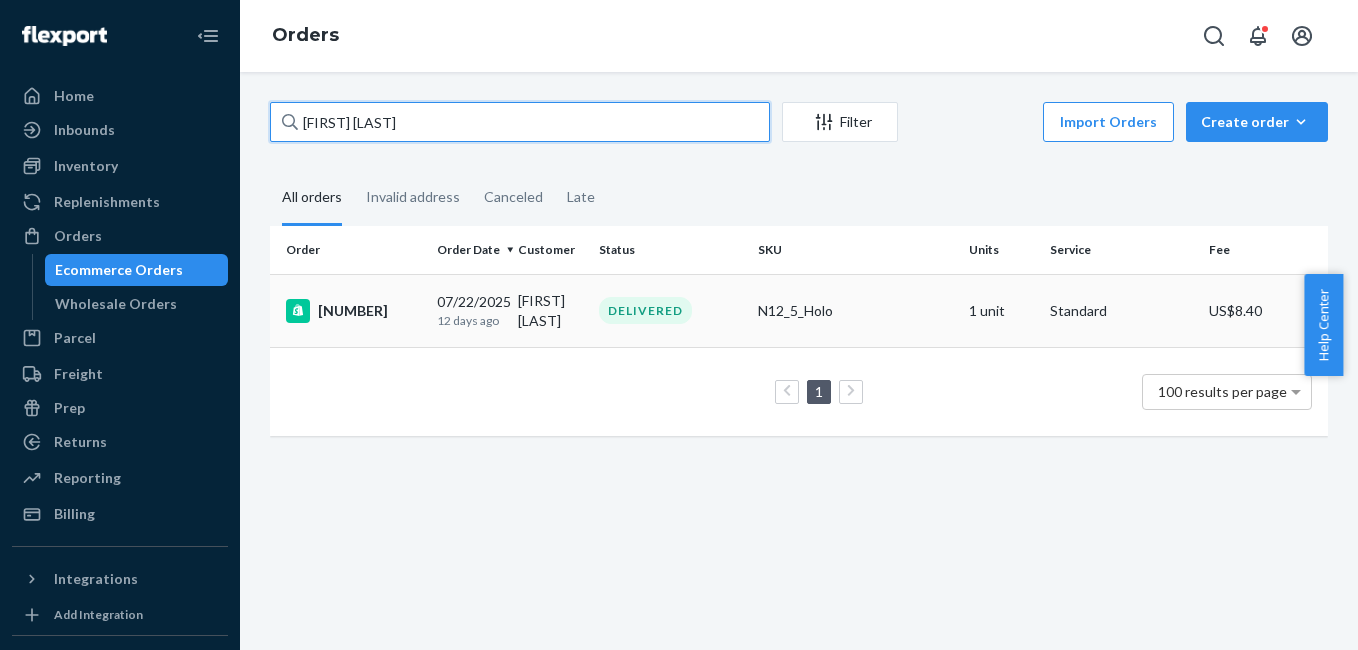 type on "[FIRST] [LAST]" 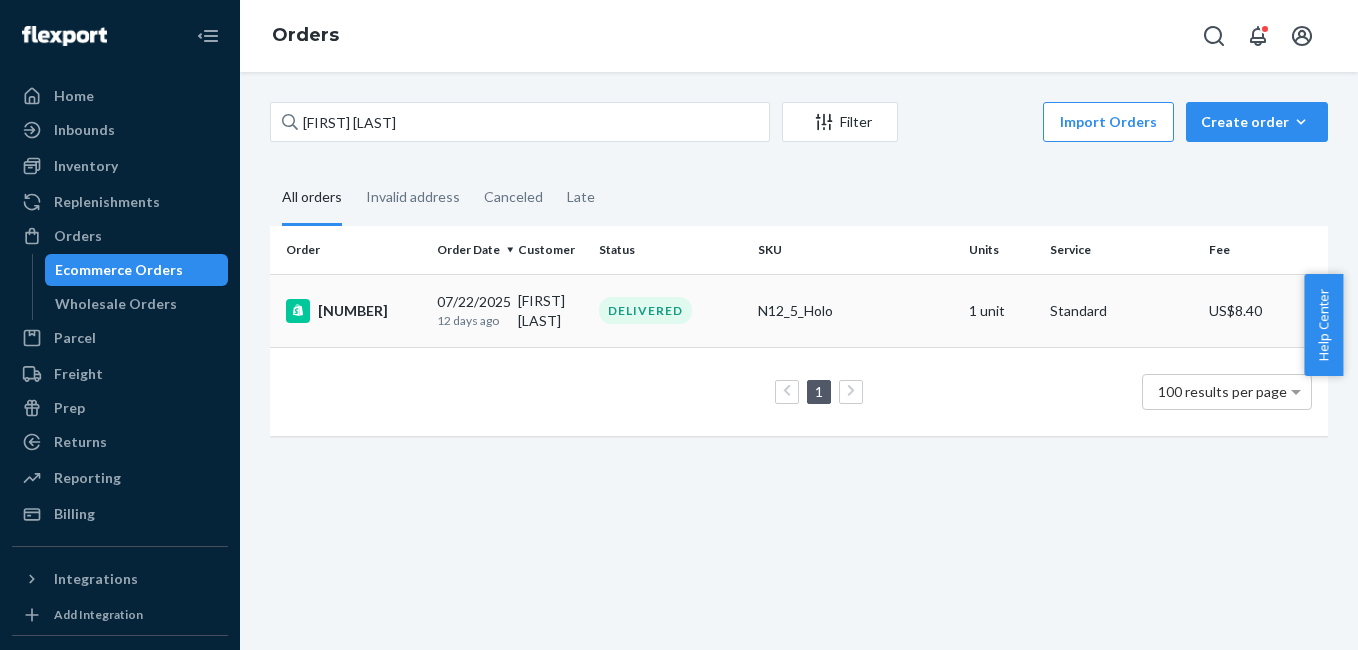 click on "[NUMBER]" at bounding box center (353, 311) 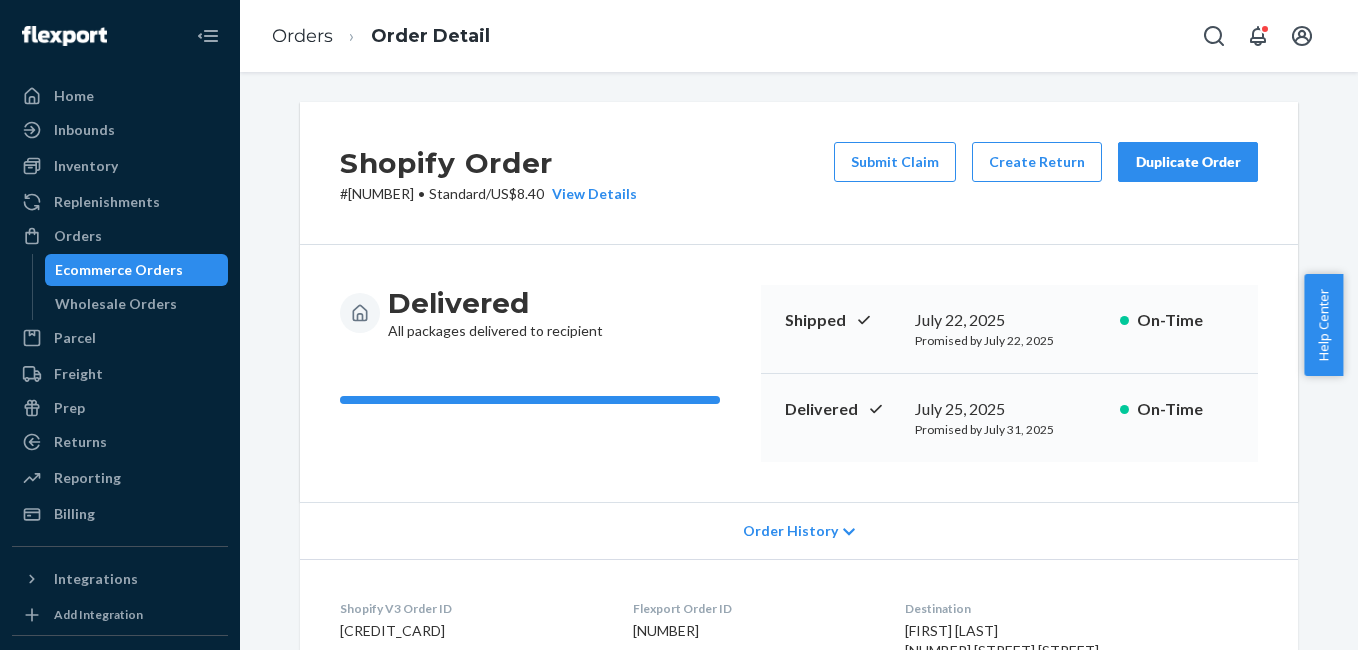 click on "Duplicate Order" at bounding box center (1188, 162) 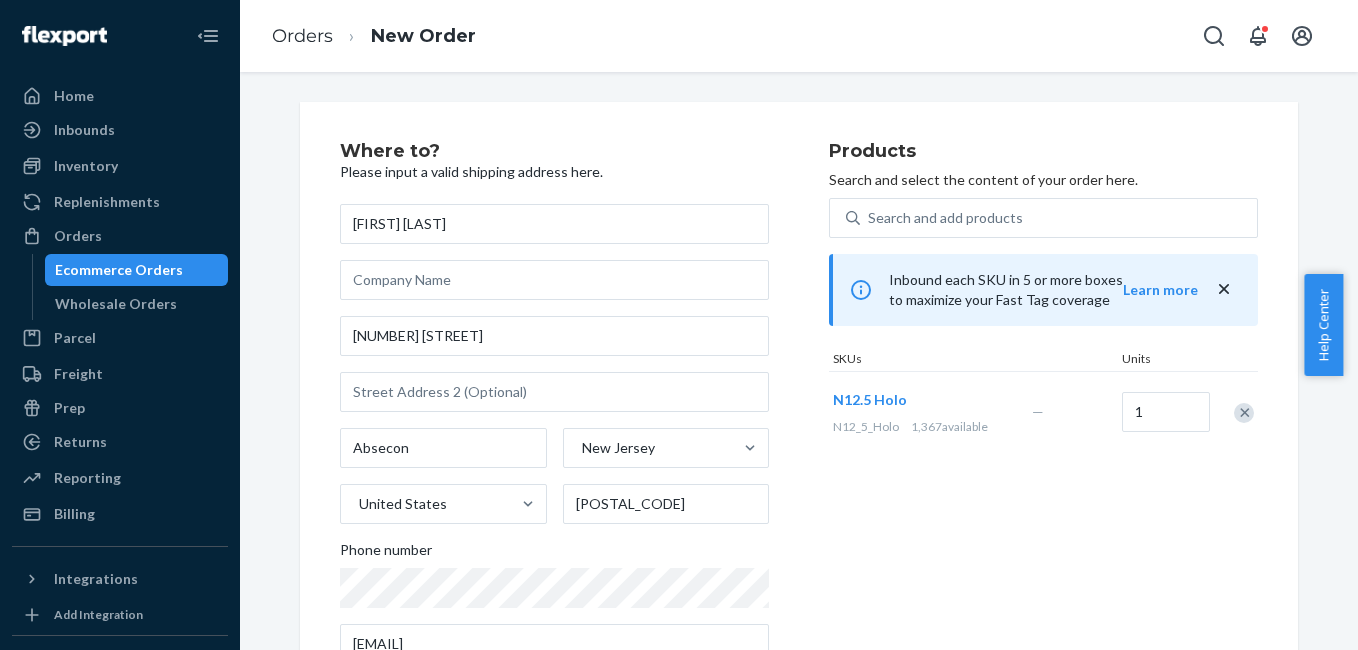 click at bounding box center [1244, 413] 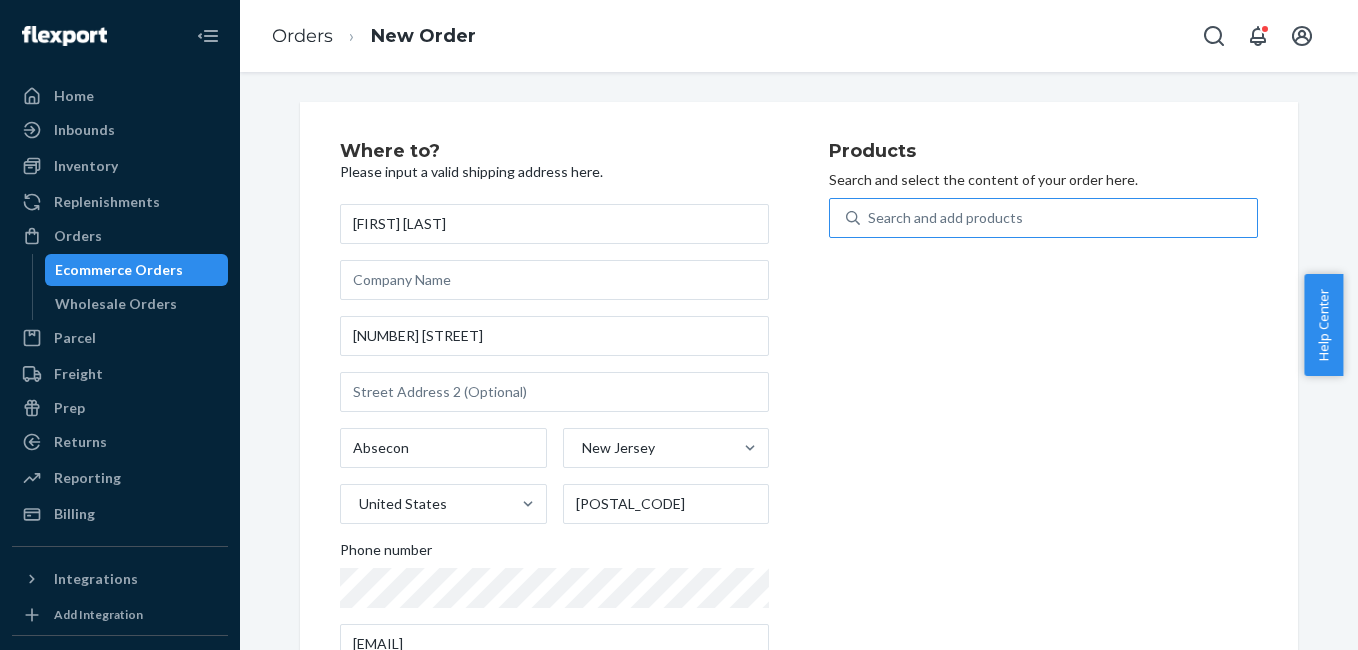 click on "Search and add products" at bounding box center (945, 218) 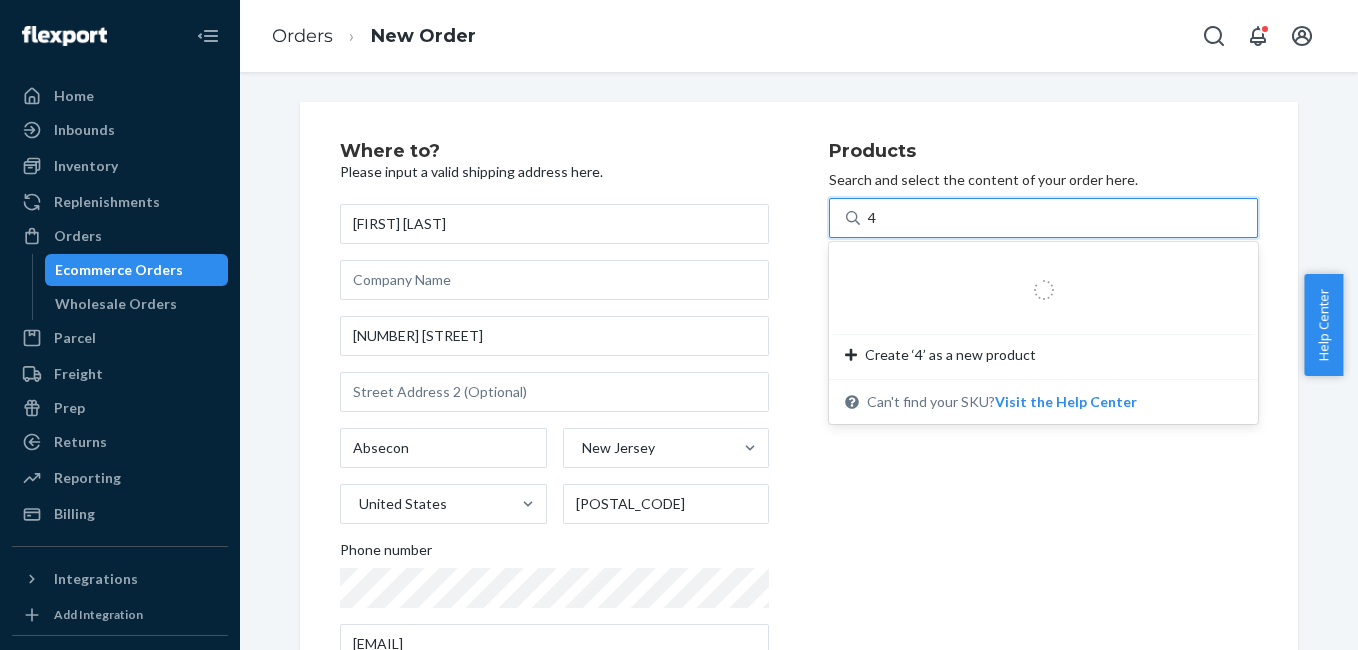 type on "4g" 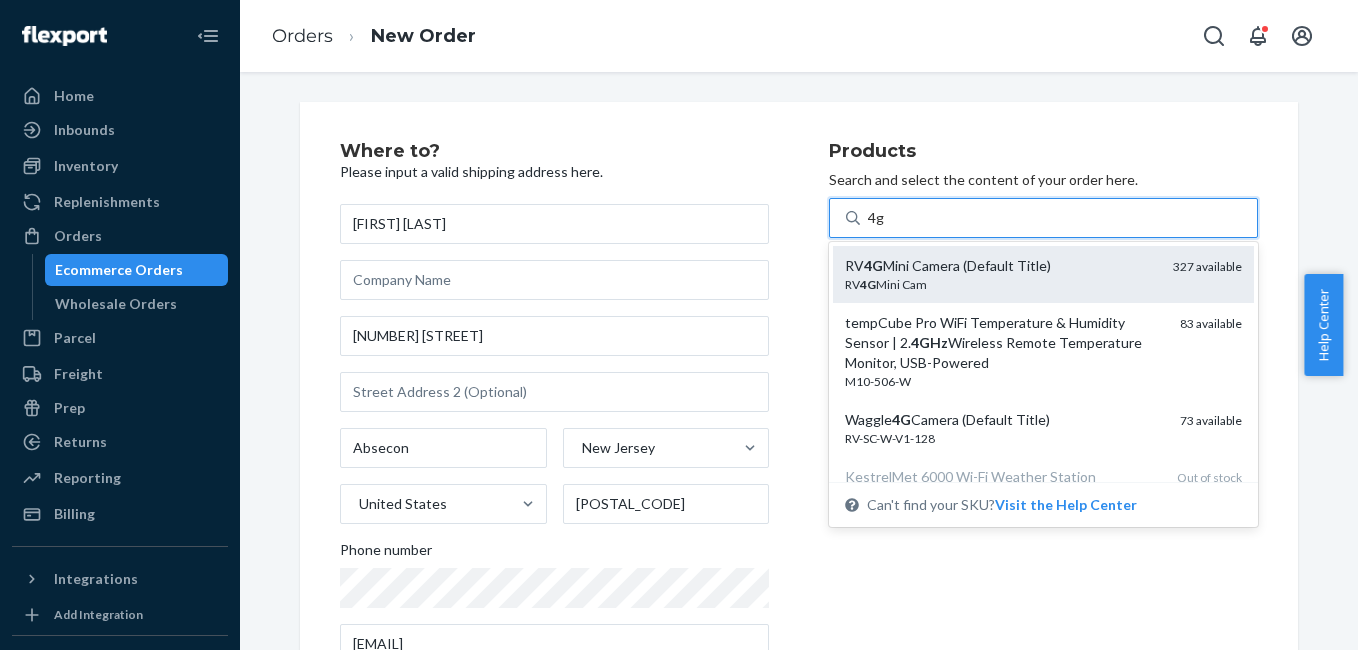 click on "RV  4G  Mini Camera (Default Title)" at bounding box center (1001, 266) 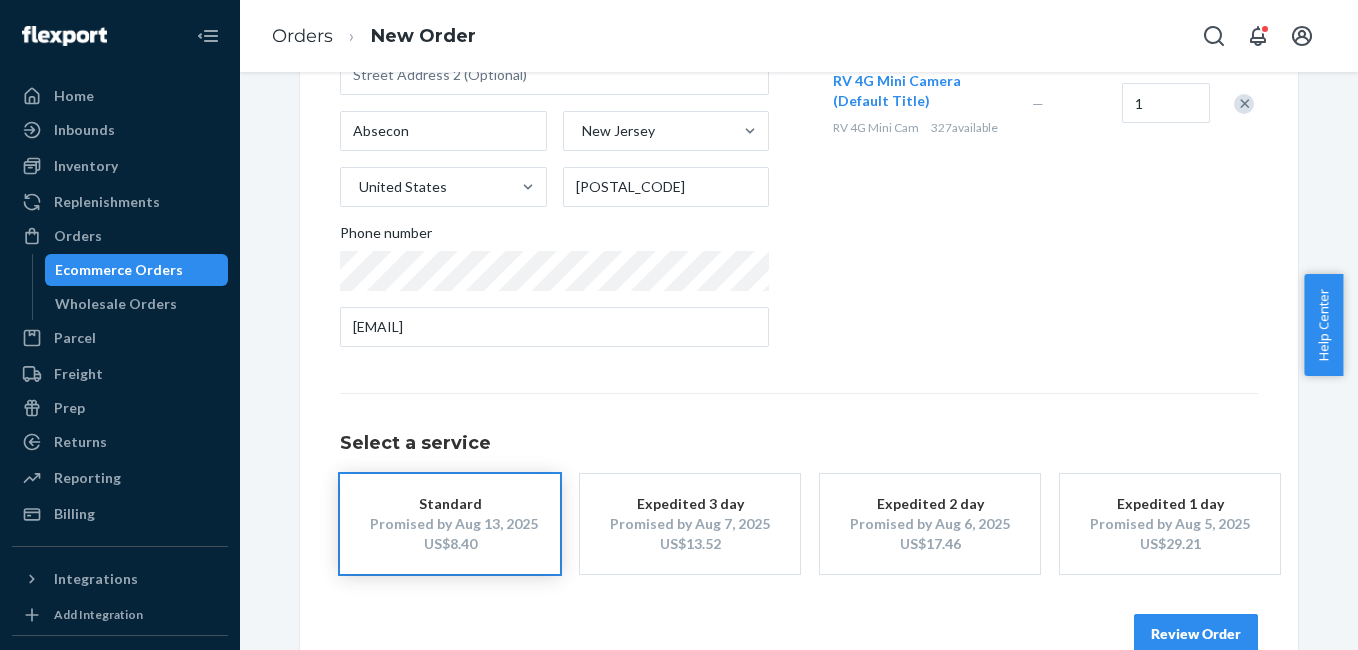 scroll, scrollTop: 361, scrollLeft: 0, axis: vertical 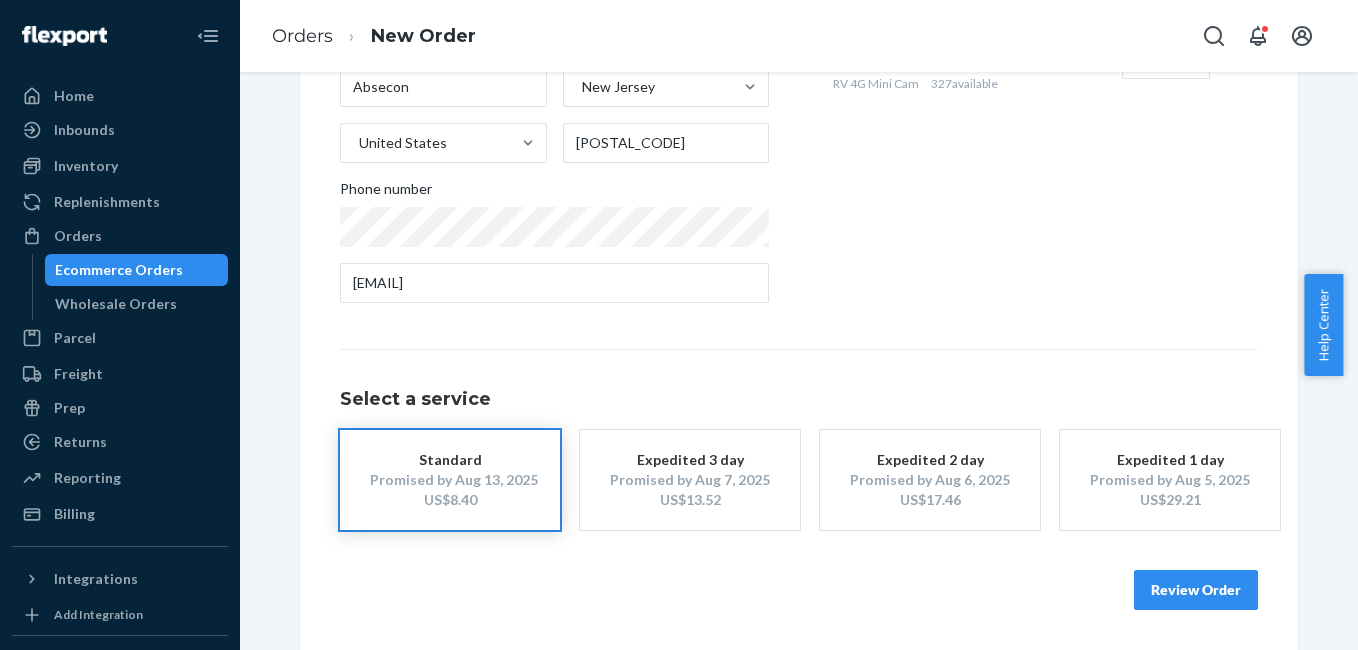 click on "Review Order" at bounding box center [1196, 590] 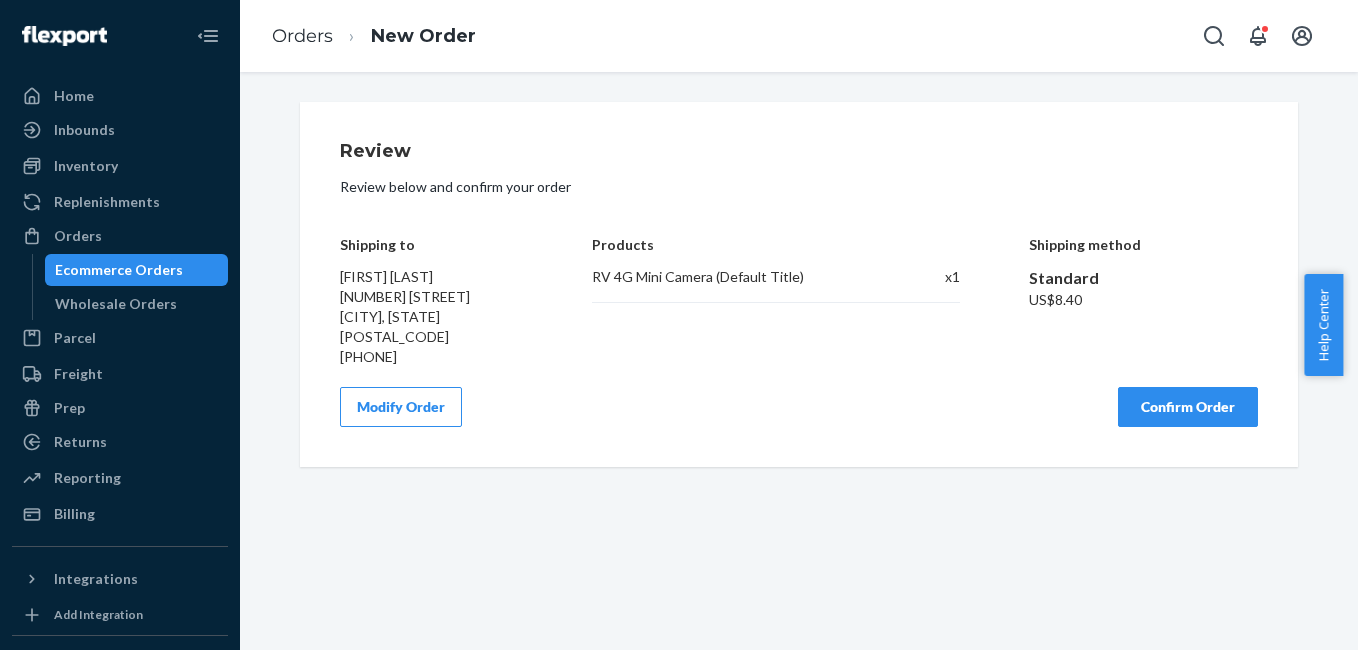 click on "Confirm Order" at bounding box center [1188, 407] 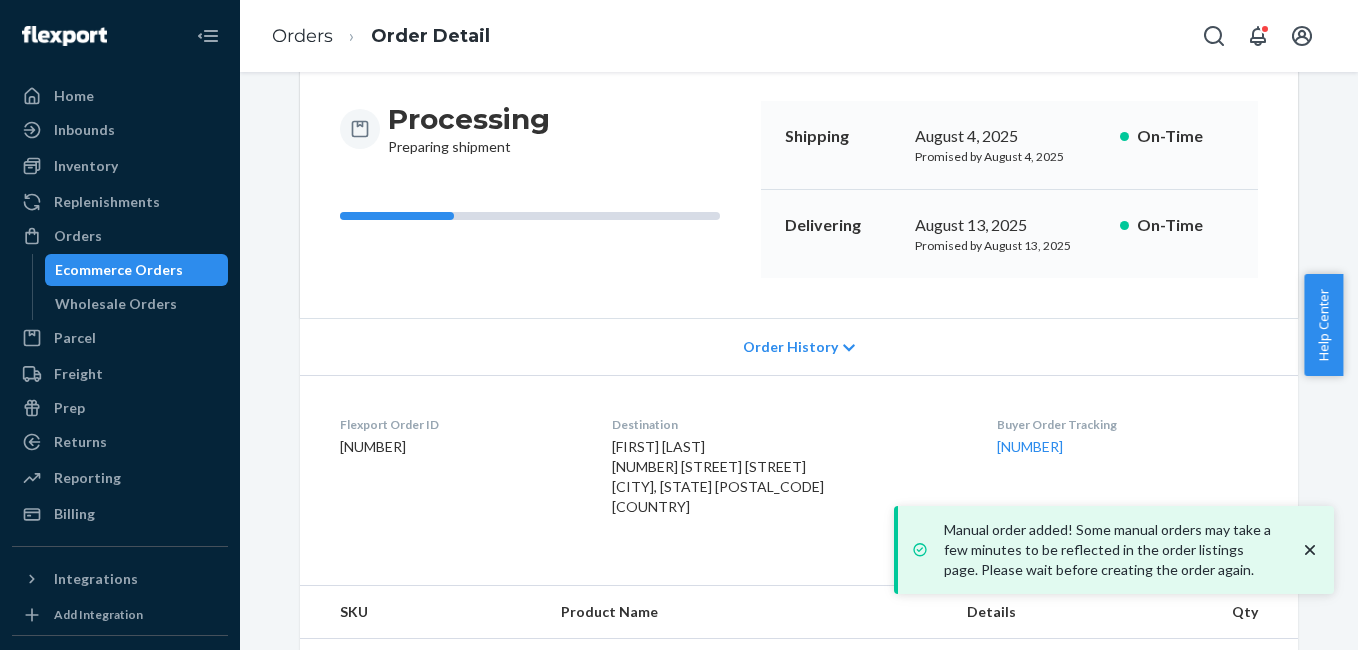 scroll, scrollTop: 249, scrollLeft: 0, axis: vertical 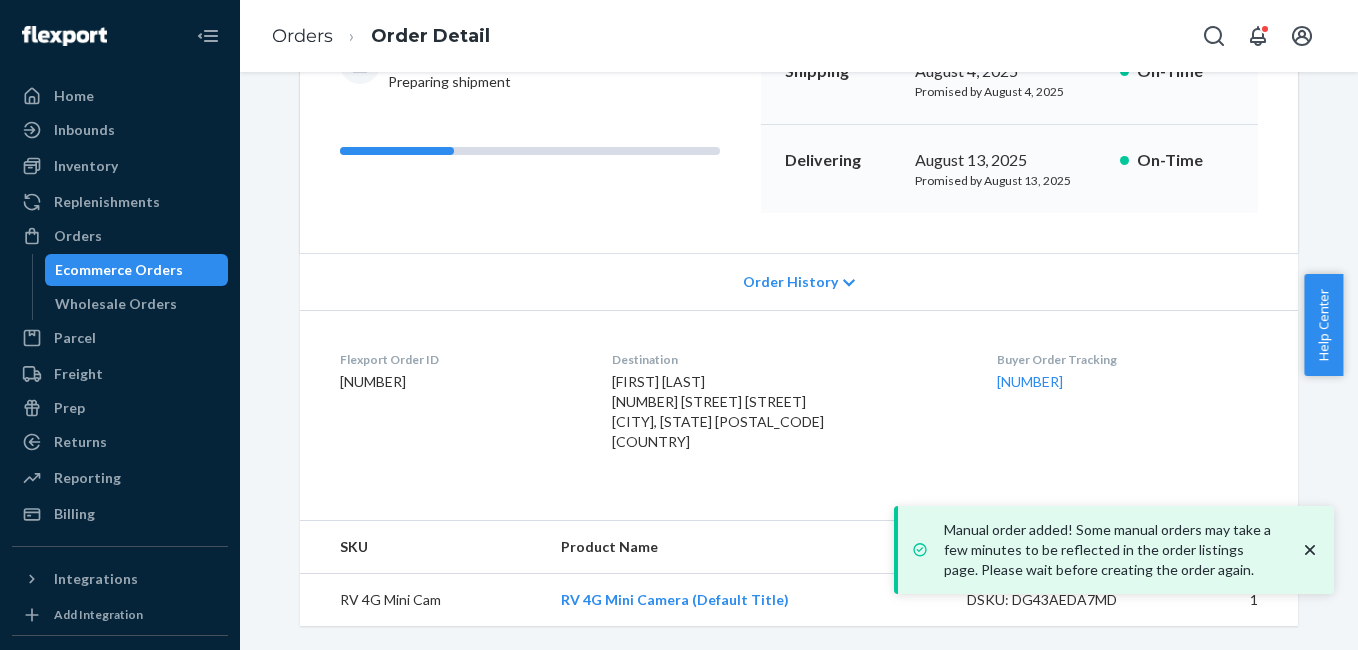drag, startPoint x: 965, startPoint y: 382, endPoint x: 1085, endPoint y: 395, distance: 120.70211 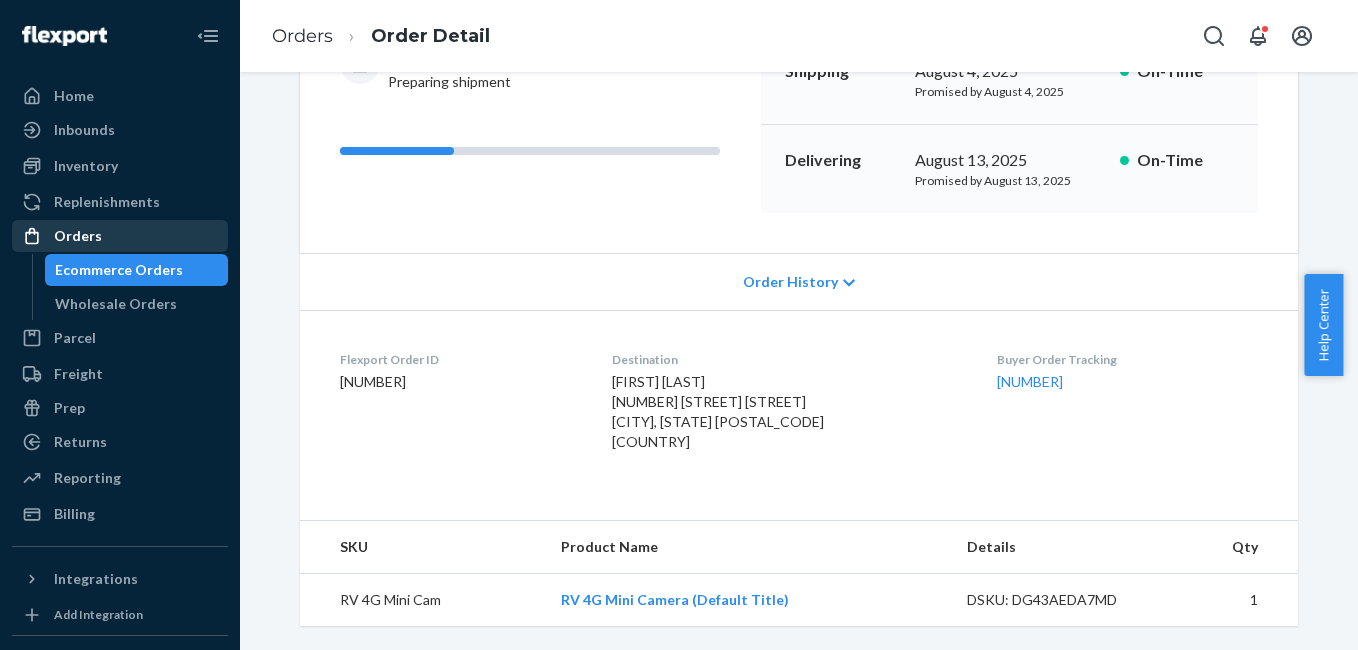 click on "Orders" at bounding box center [120, 236] 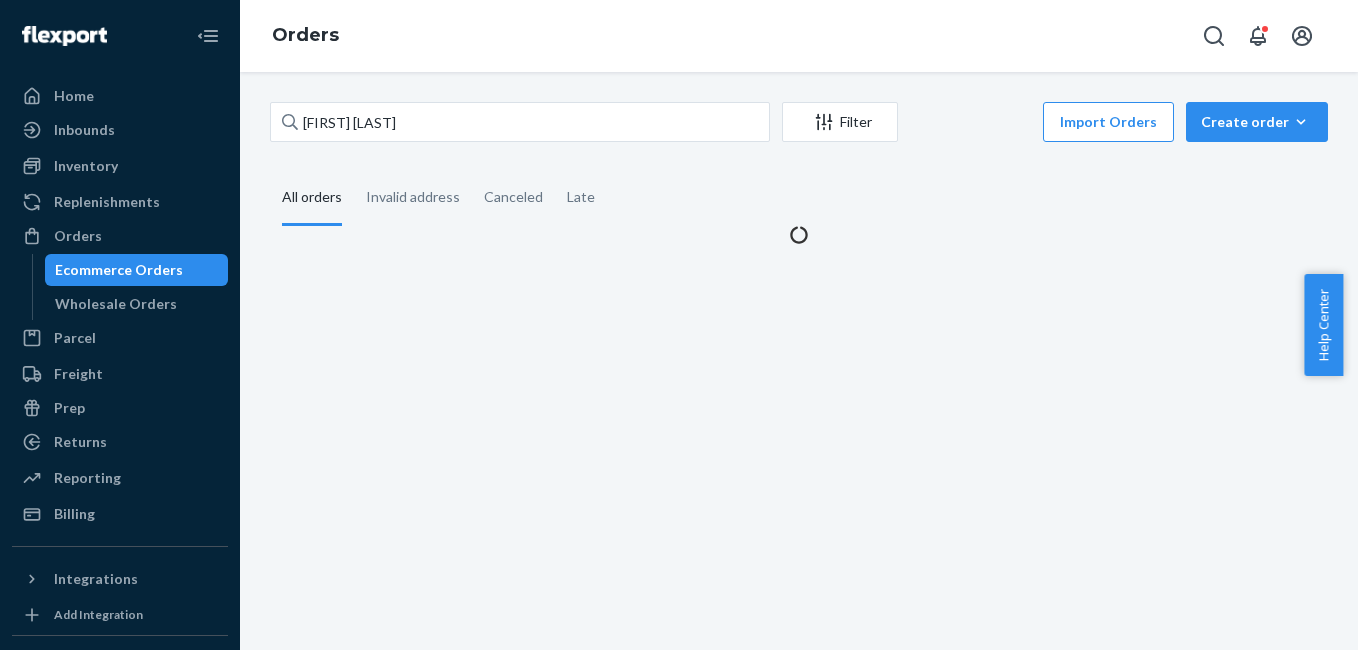 scroll, scrollTop: 0, scrollLeft: 0, axis: both 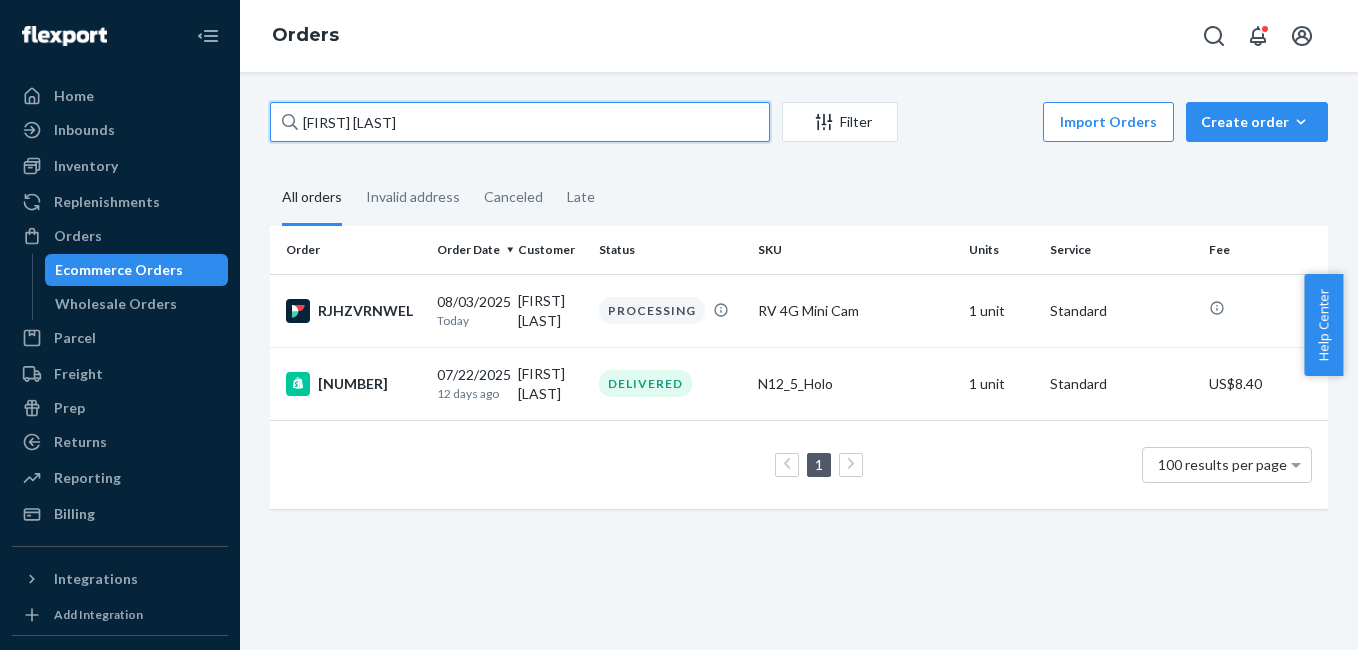 drag, startPoint x: 451, startPoint y: 126, endPoint x: 462, endPoint y: 116, distance: 14.866069 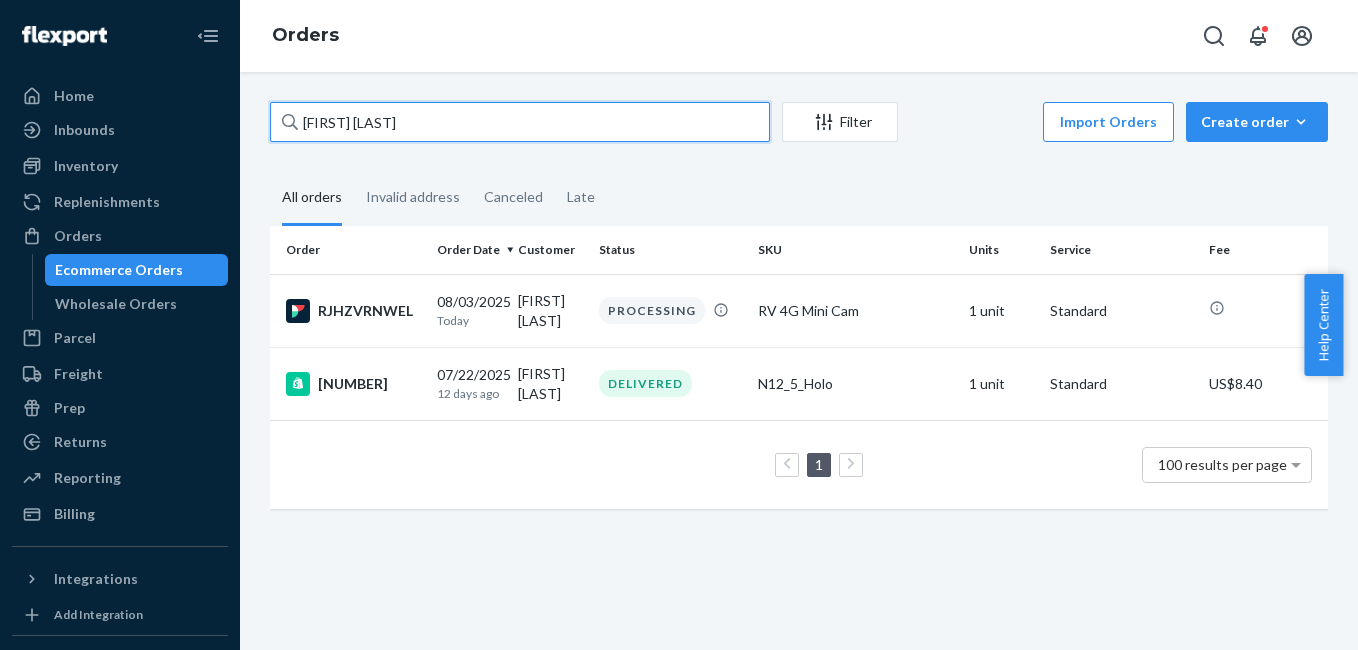 paste on "[FIRST] [LAST]" 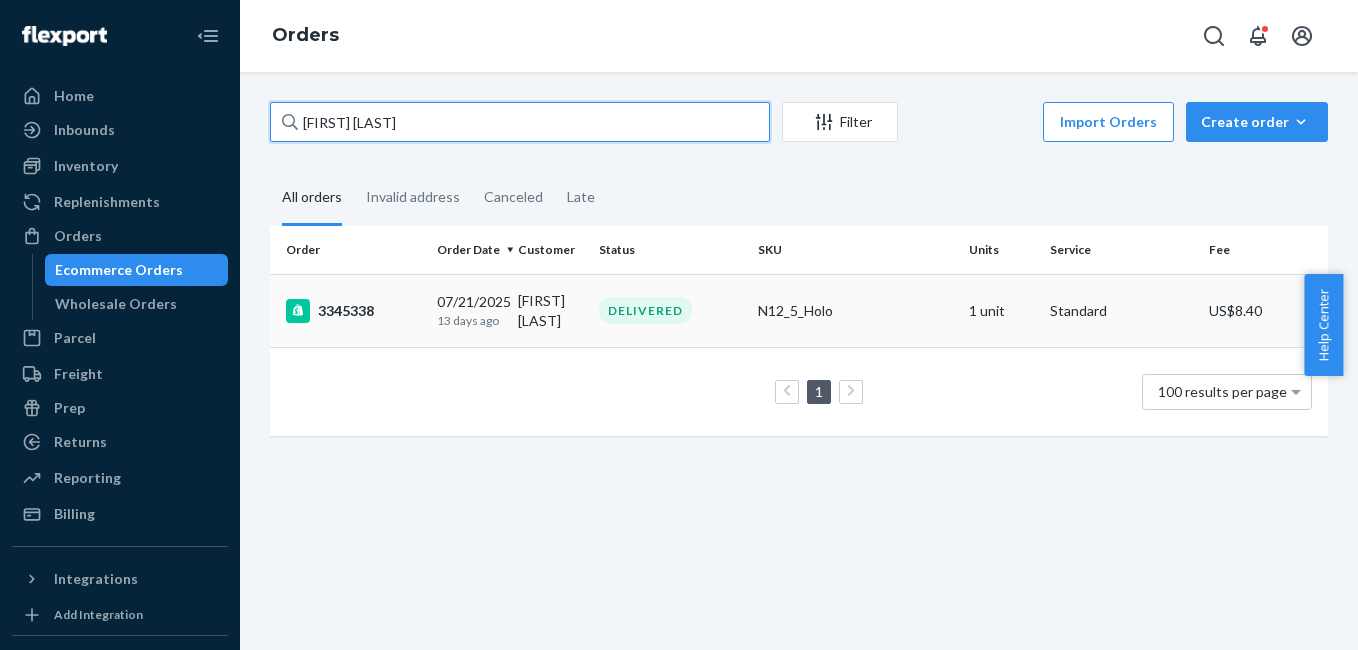 type on "[FIRST] [LAST]" 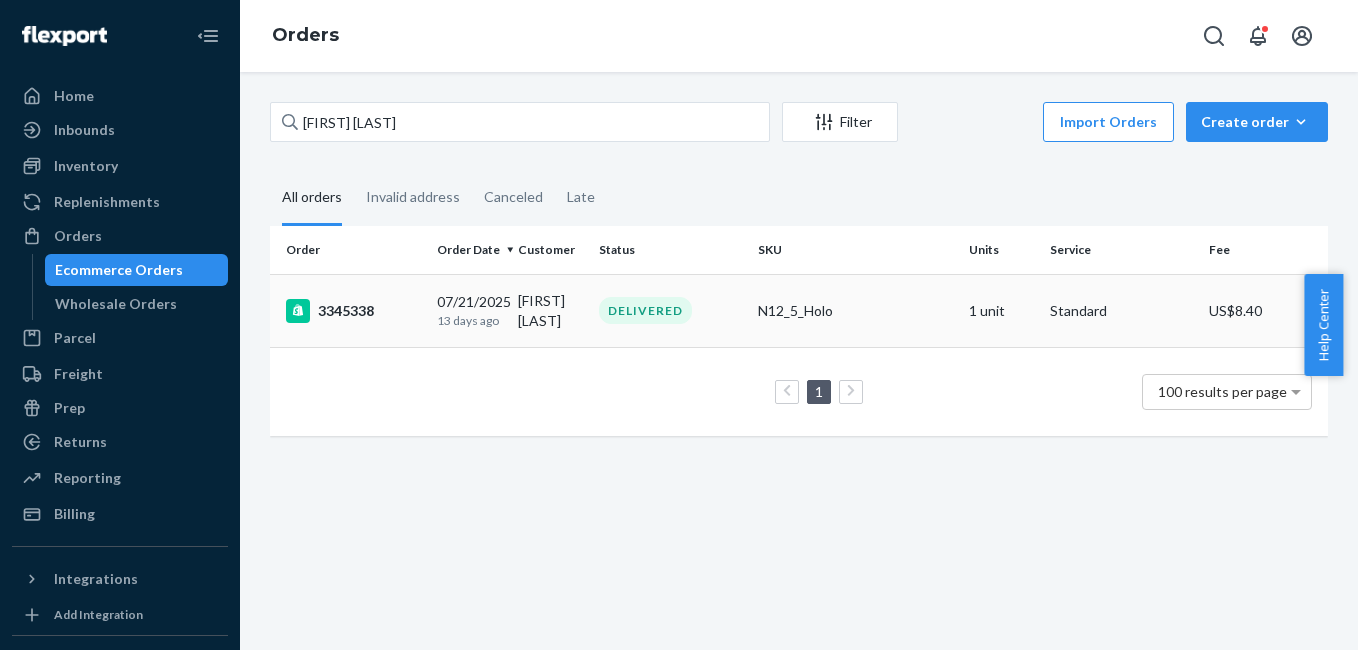click on "3345338" at bounding box center (353, 311) 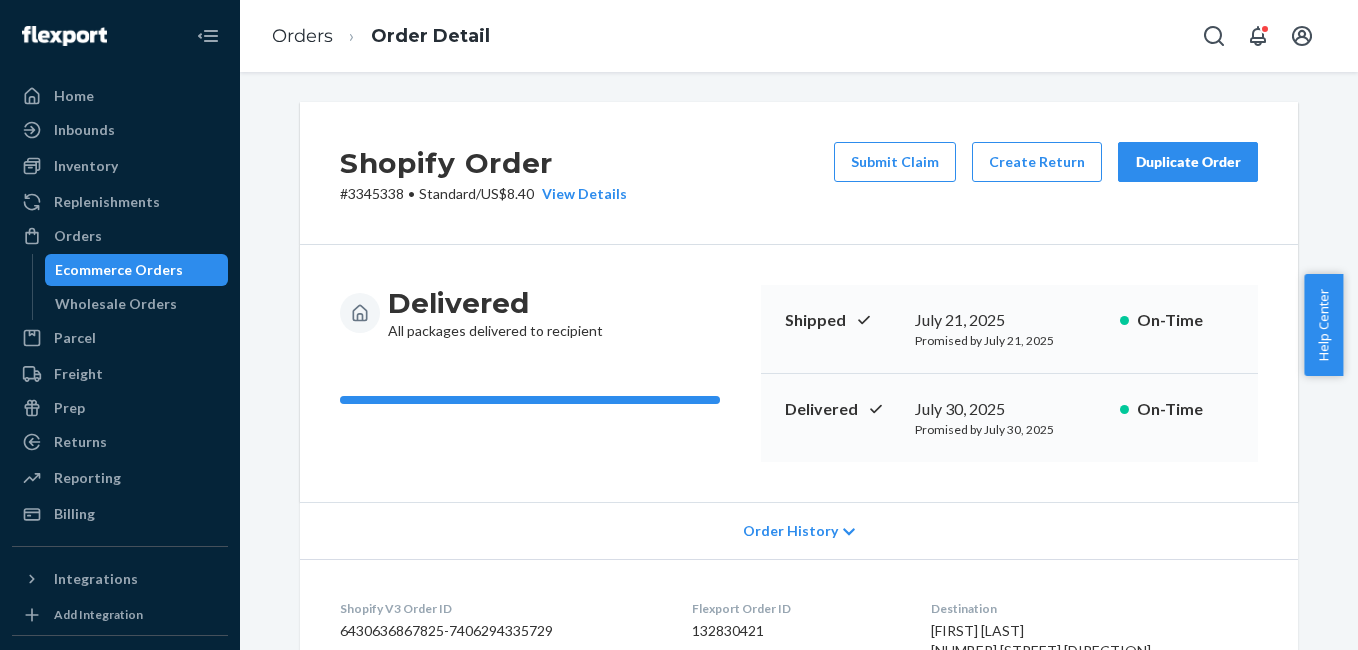 click on "Duplicate Order" at bounding box center [1188, 162] 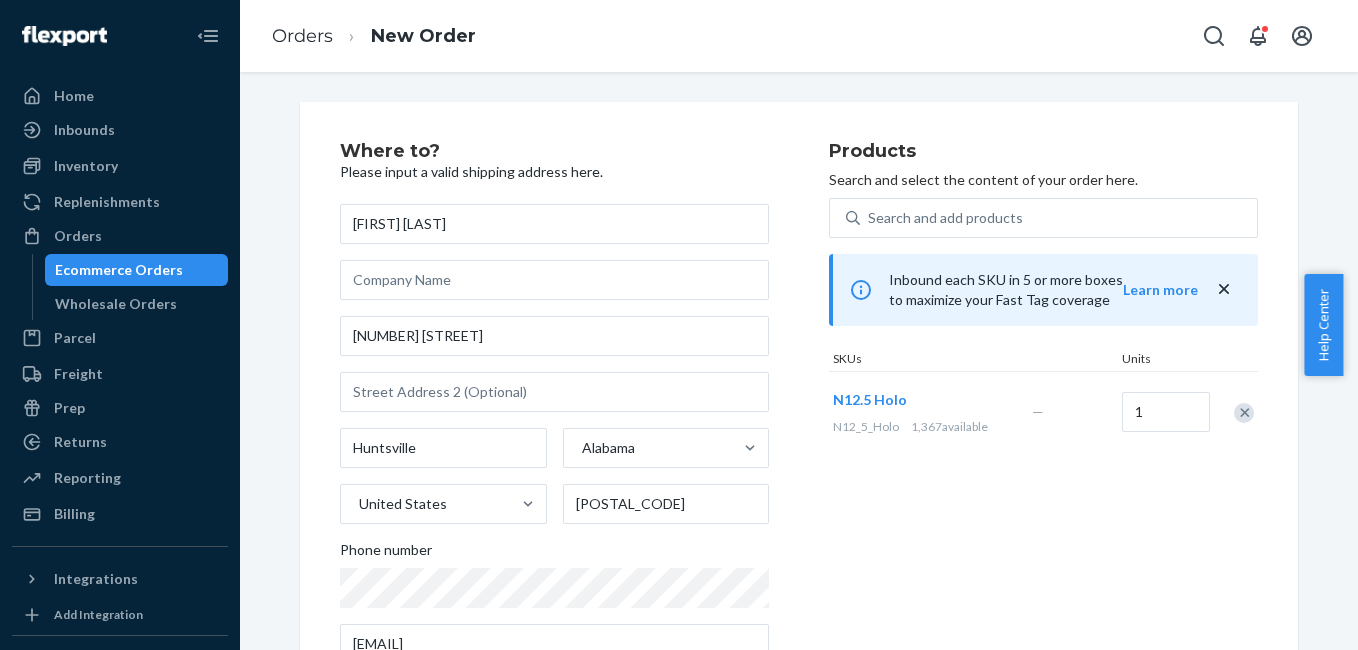 click at bounding box center [1244, 413] 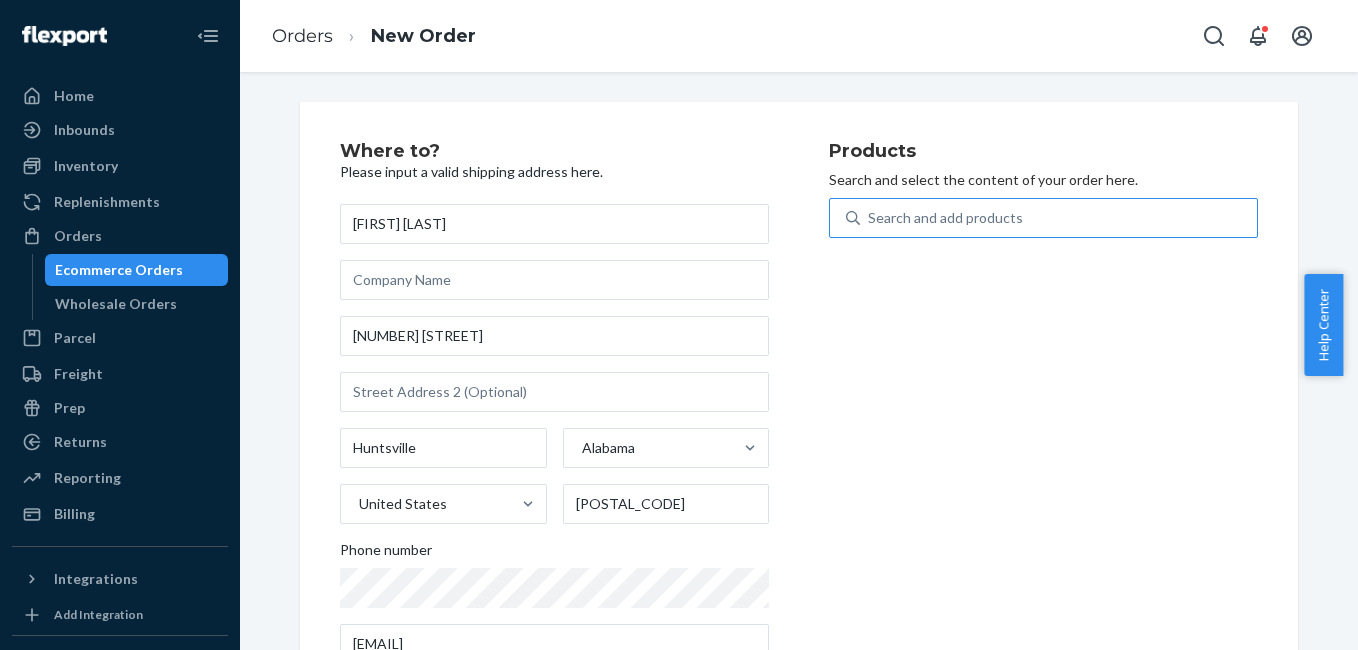 click on "Search and add products" at bounding box center [1058, 218] 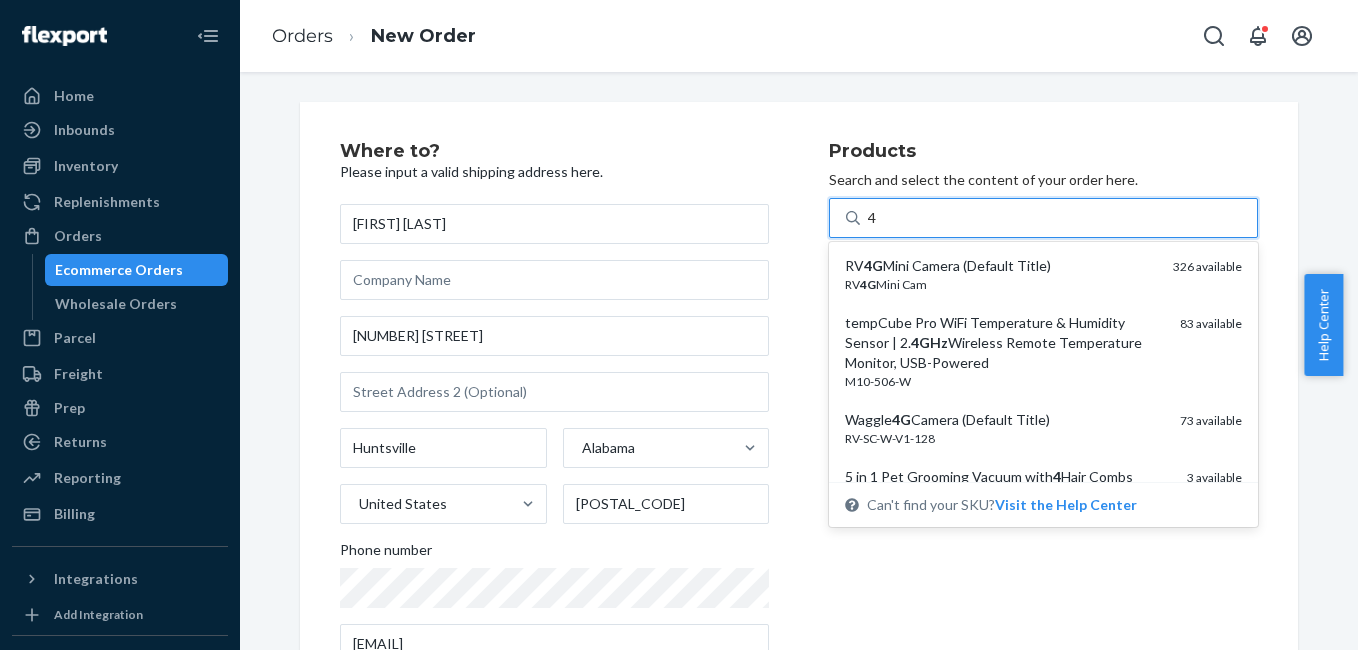 type on "4g" 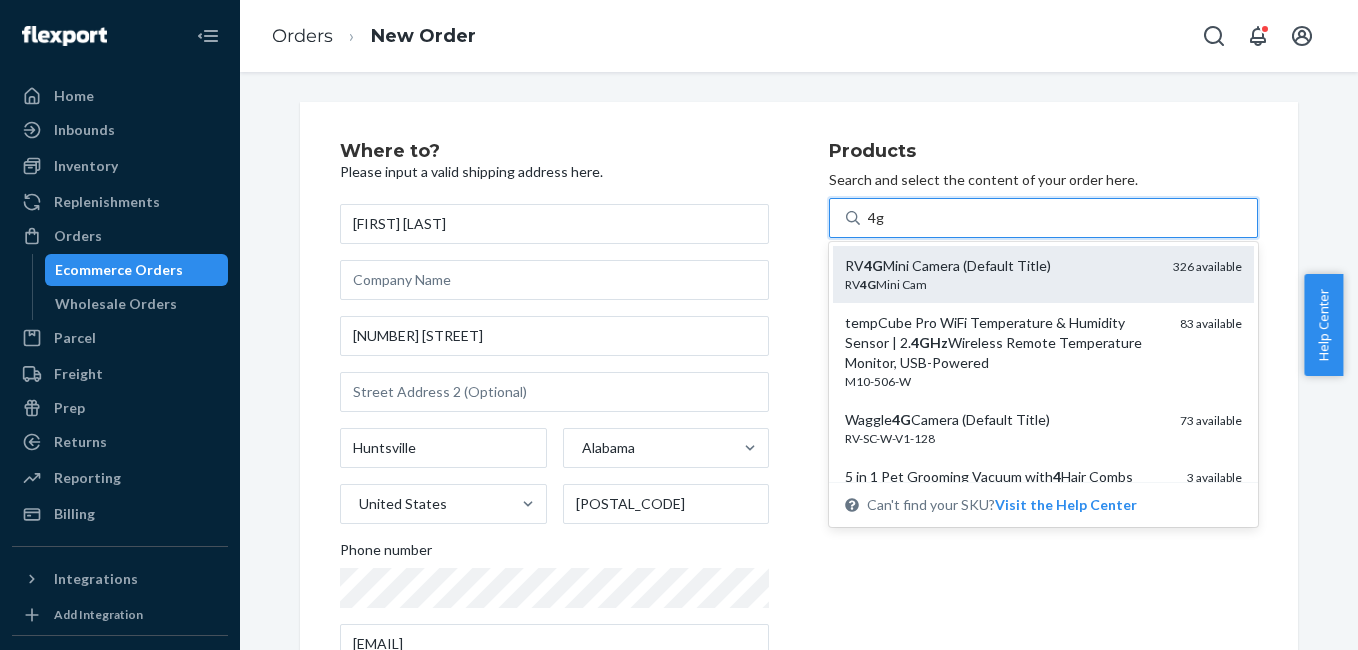 click on "RV  4G  Mini Camera (Default Title)" at bounding box center (1001, 266) 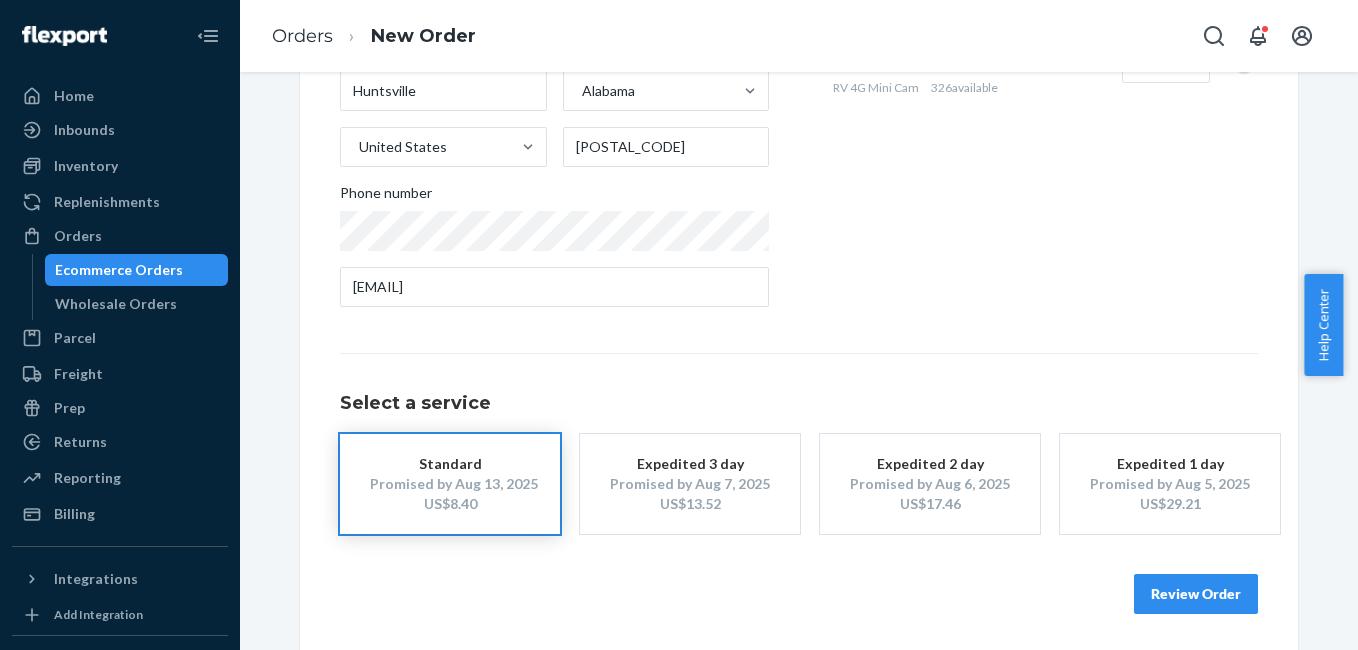 scroll, scrollTop: 361, scrollLeft: 0, axis: vertical 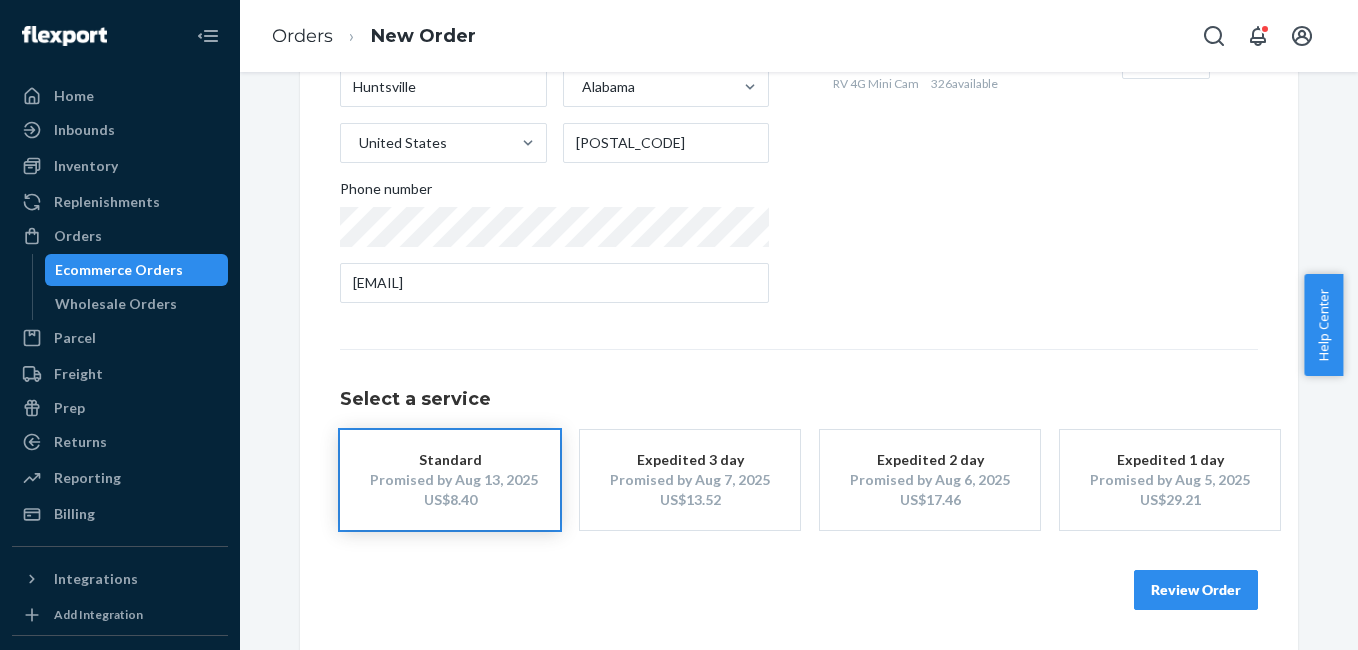 click on "Review Order" at bounding box center [1196, 590] 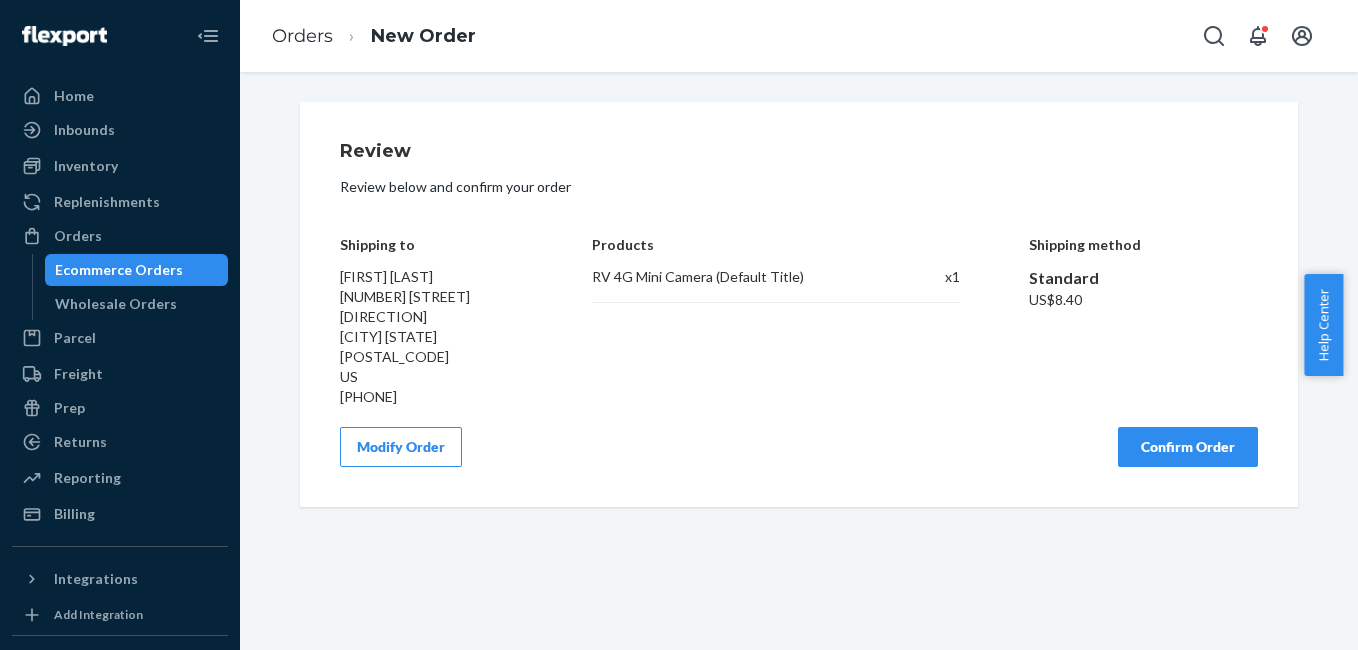 click on "Confirm Order" at bounding box center [1188, 447] 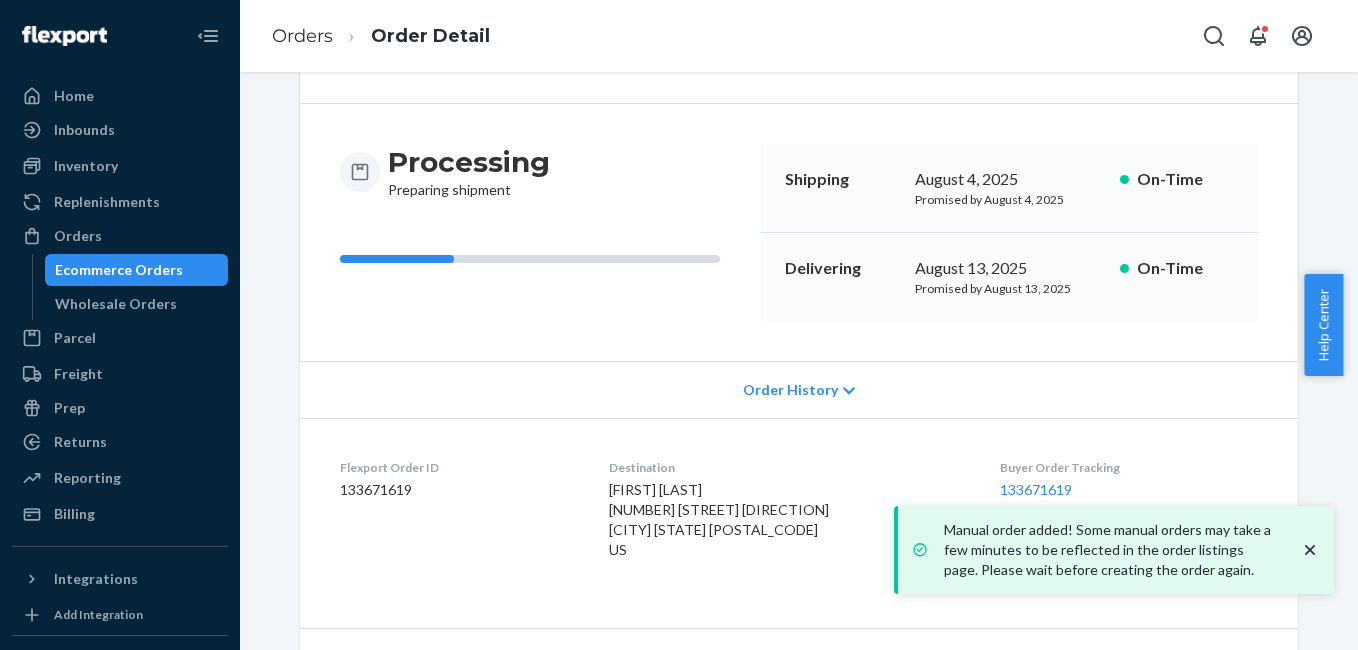 scroll, scrollTop: 249, scrollLeft: 0, axis: vertical 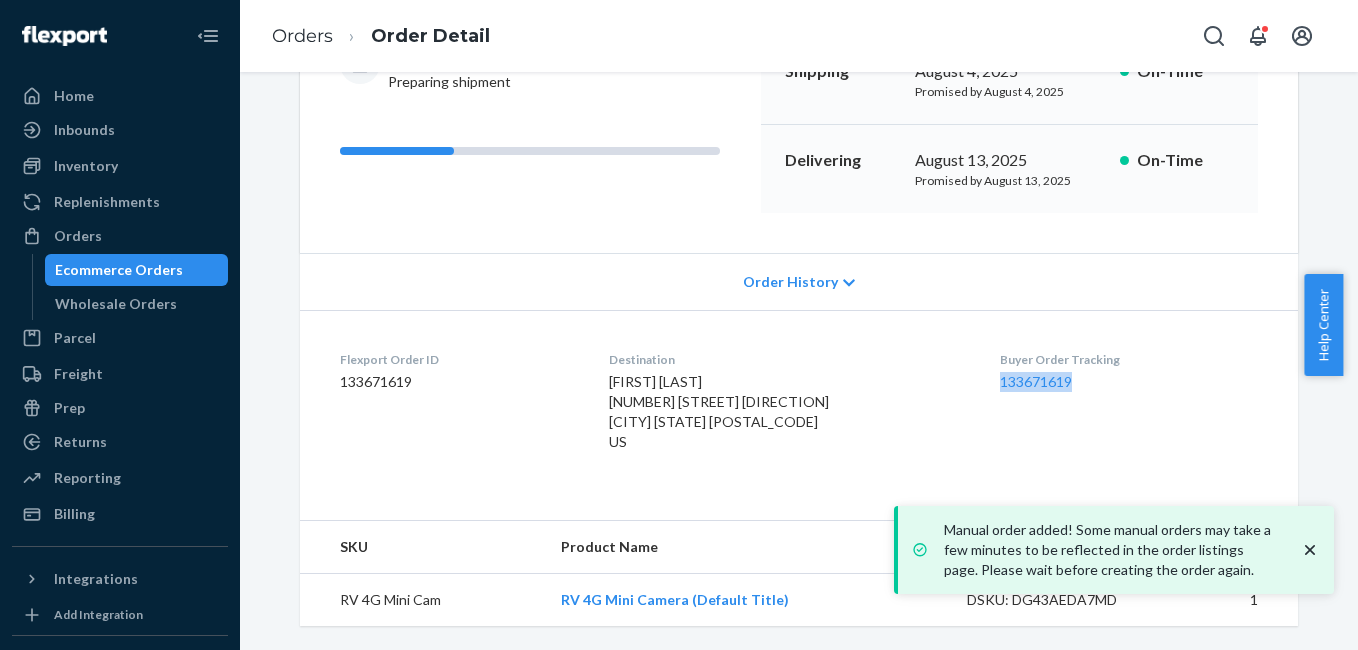 drag, startPoint x: 972, startPoint y: 390, endPoint x: 1052, endPoint y: 395, distance: 80.1561 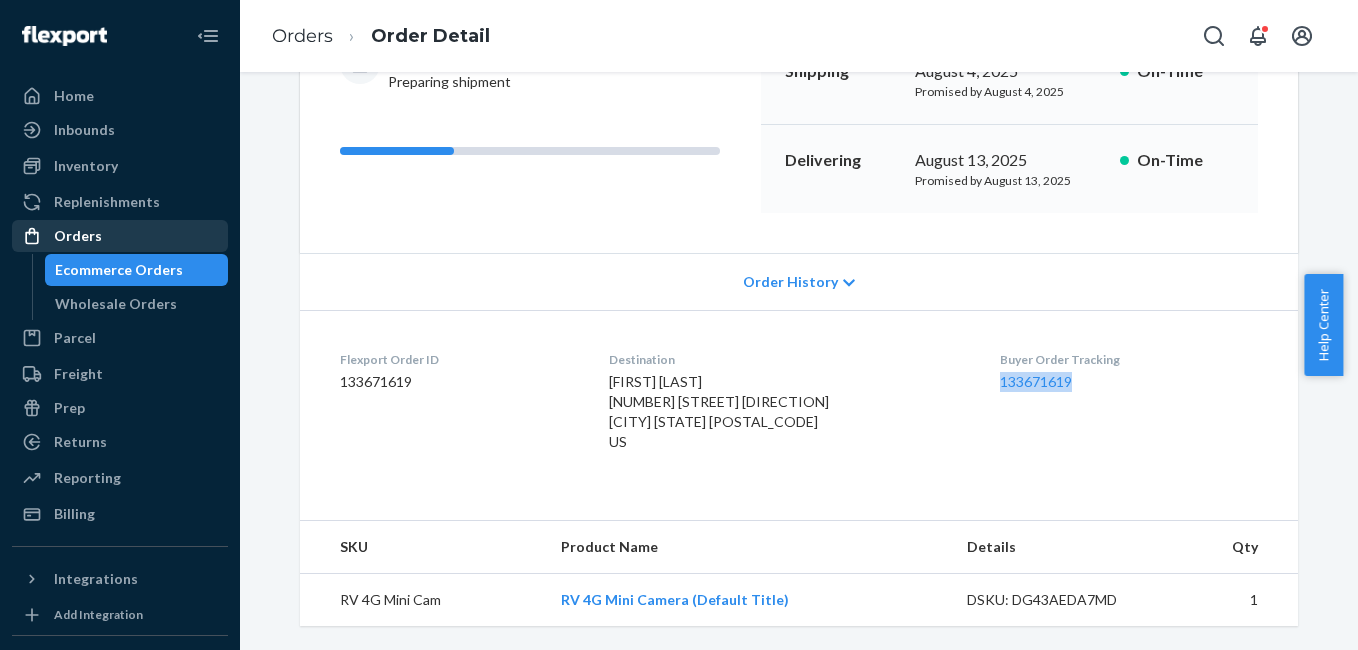 click on "Orders" at bounding box center [120, 236] 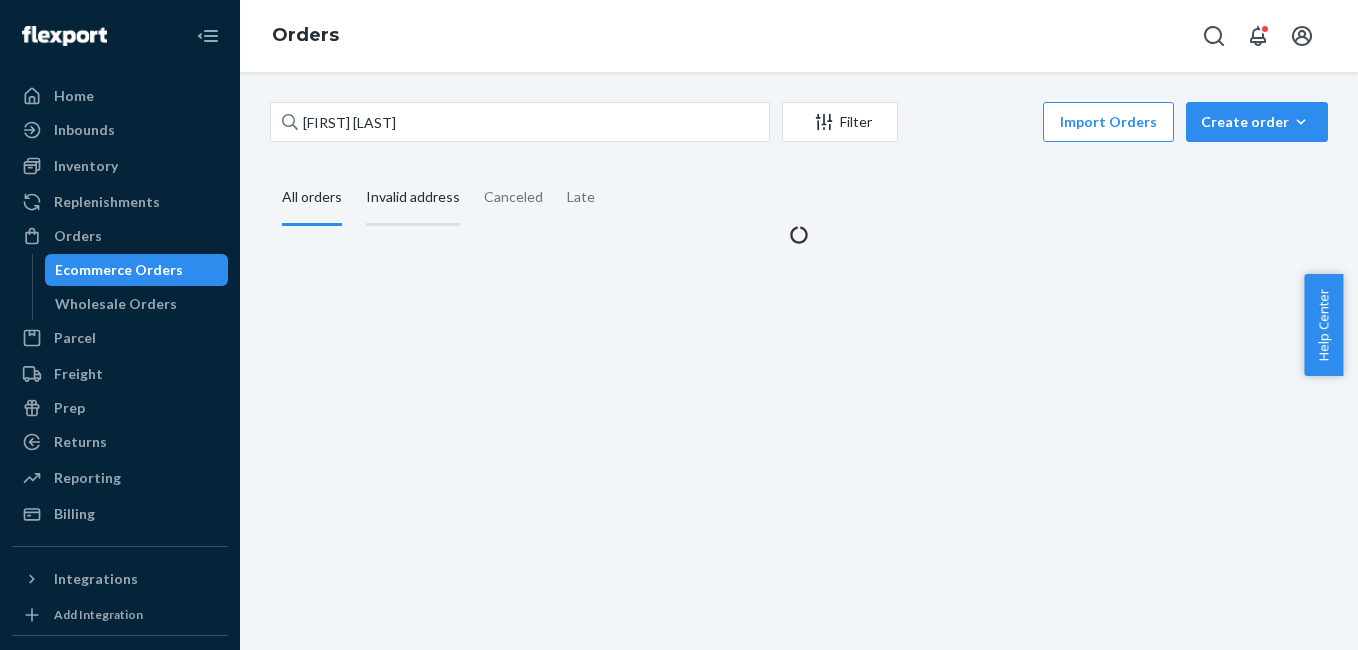 scroll, scrollTop: 0, scrollLeft: 0, axis: both 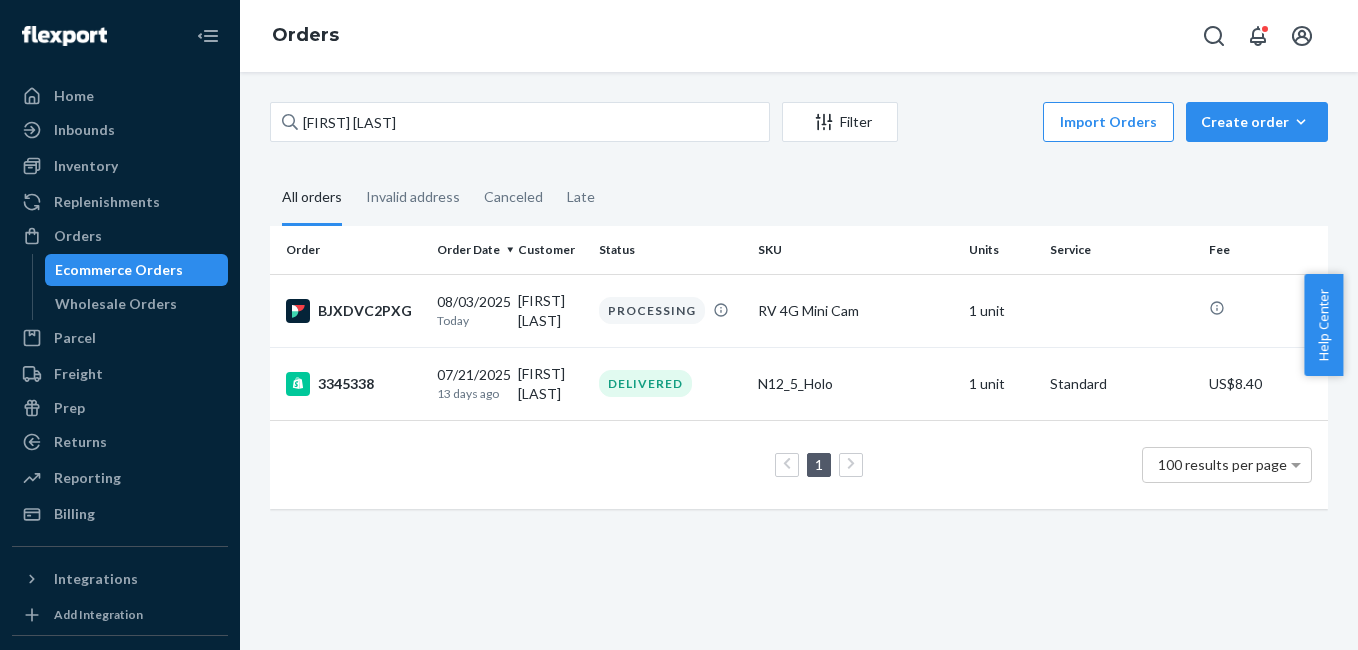 click on "[FIRST] [LAST] Filter Import Orders Create orderEcommerce order Removal order All orders Invalid address Canceled Late Order Order Date Customer Status SKU Units Service Fee BJXDVC2PXG [DATE] Today [FIRST] [LAST] PROCESSING RV 4G Mini Cam 1 unit [NUMBER] [DATE] [TIME_AGO] ago [FIRST] [LAST] DELIVERED N12_5_Holo 1 unit Standard US$8.40 1 100 results per page" at bounding box center (799, 361) 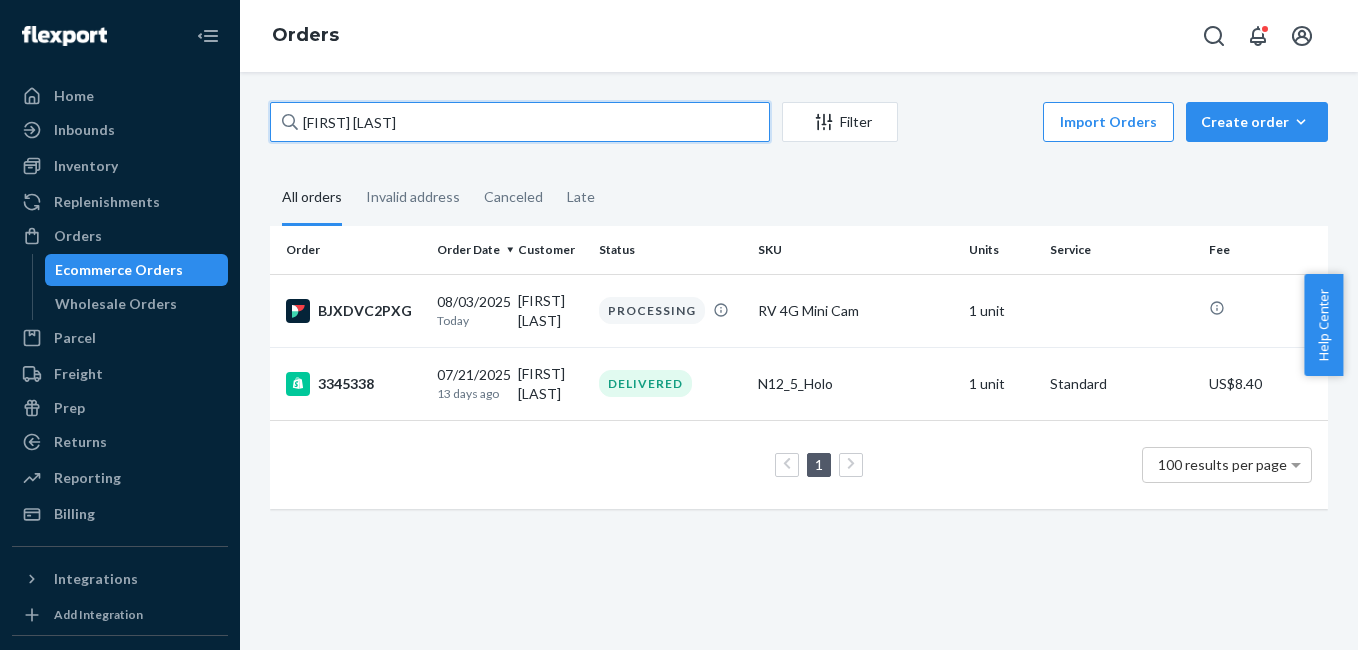 click on "[FIRST] [LAST]" at bounding box center (520, 122) 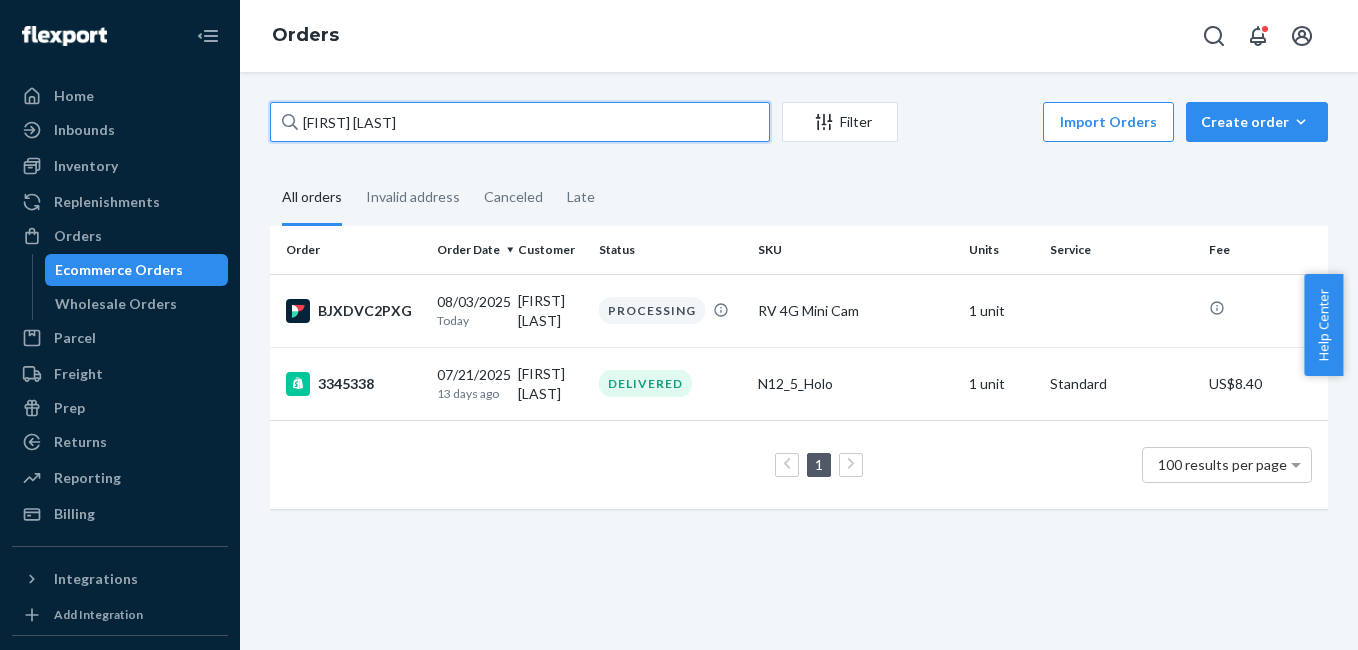 paste on "[FIRST] [LAST]" 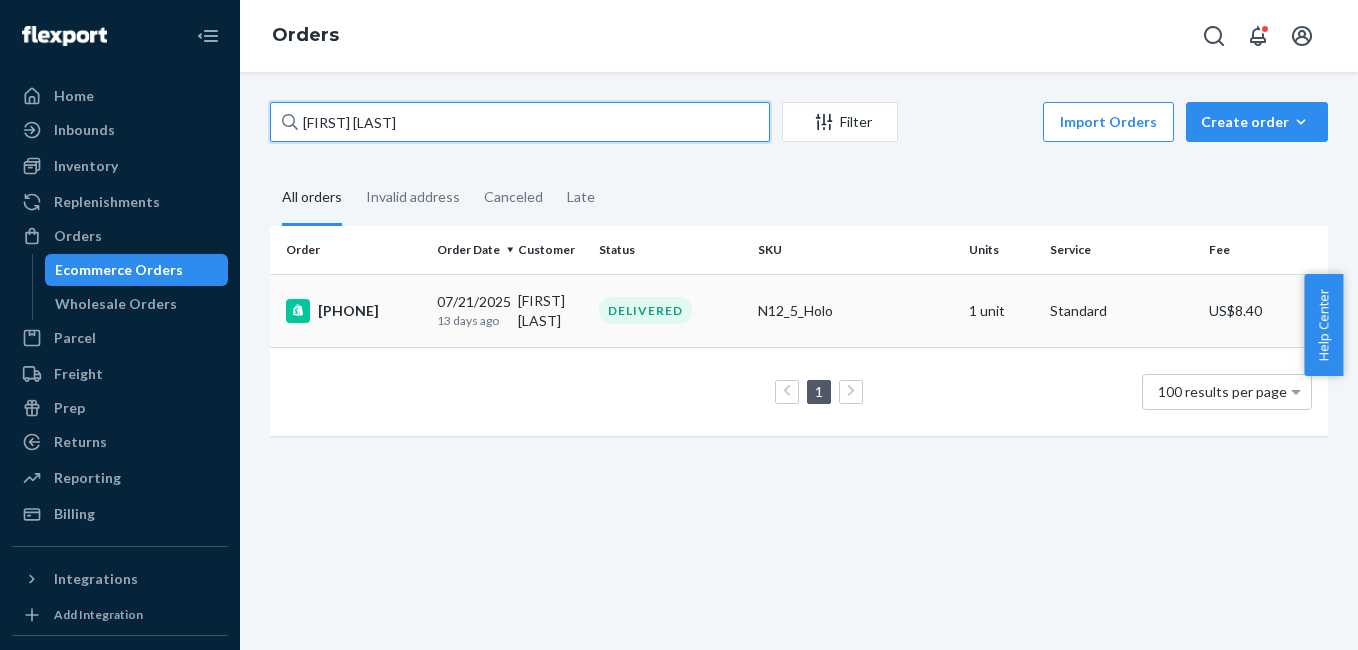 type on "[FIRST] [LAST]" 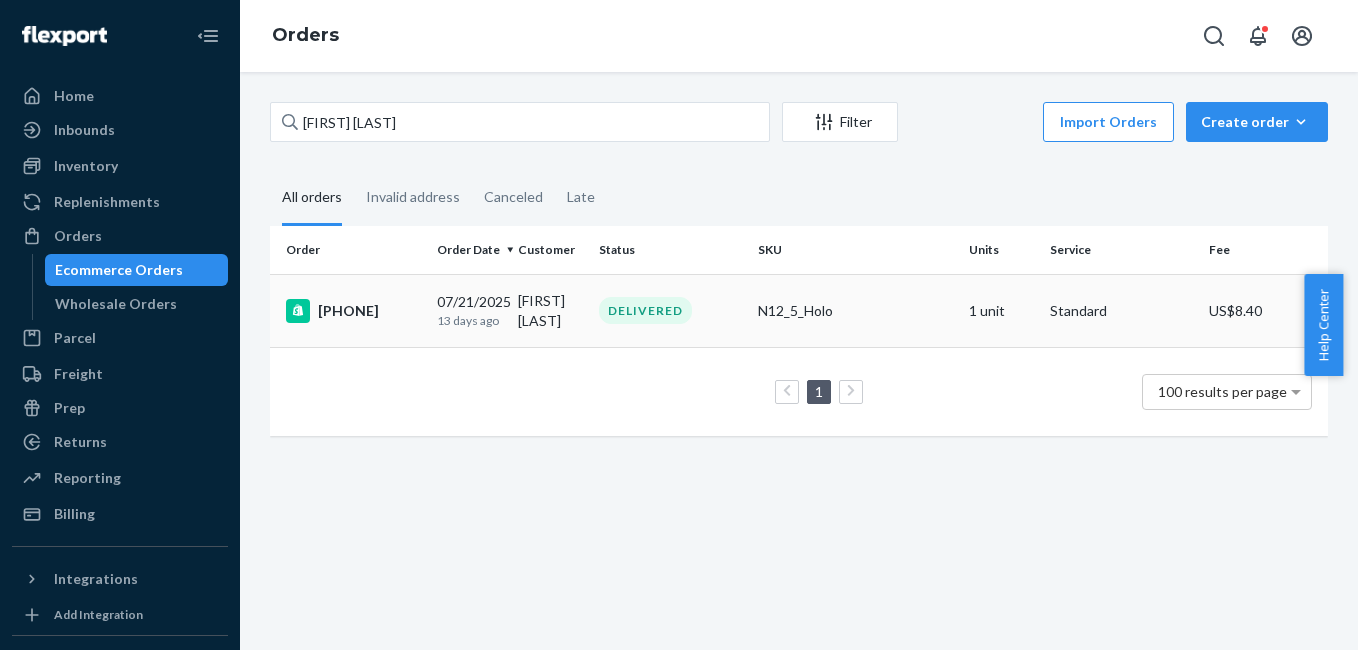 click on "[PHONE]" at bounding box center [353, 311] 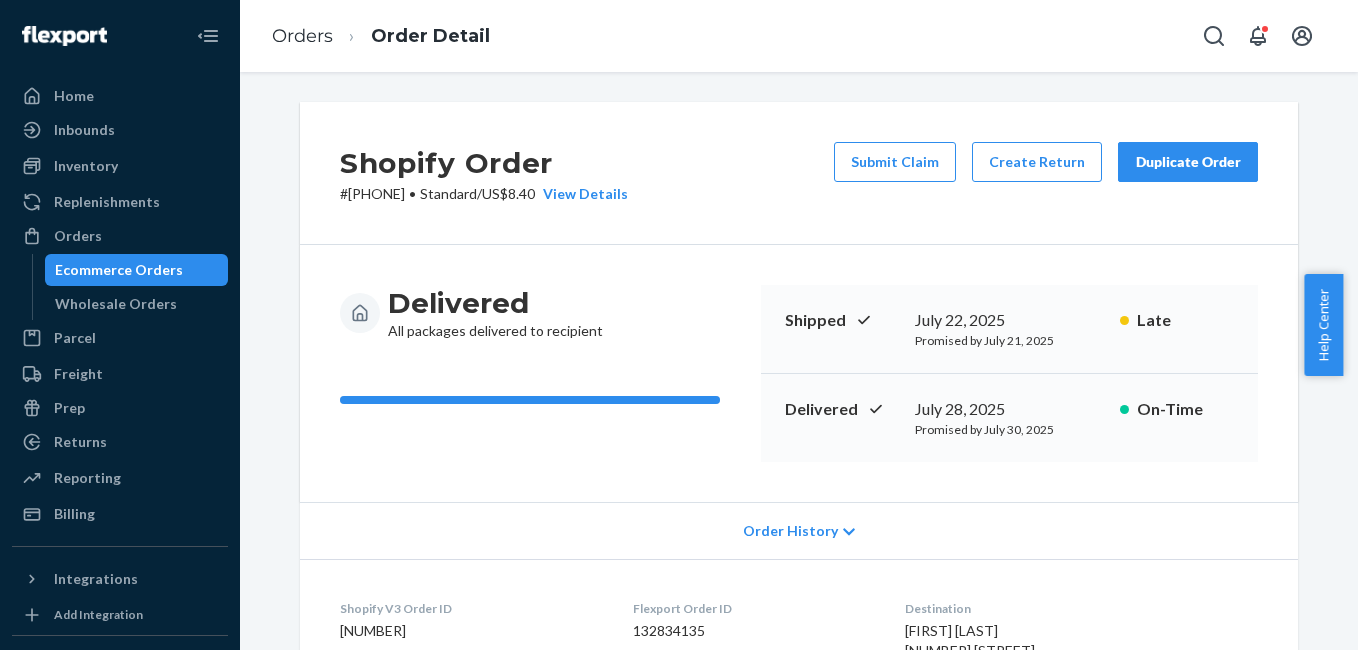 click on "Duplicate Order" at bounding box center (1188, 162) 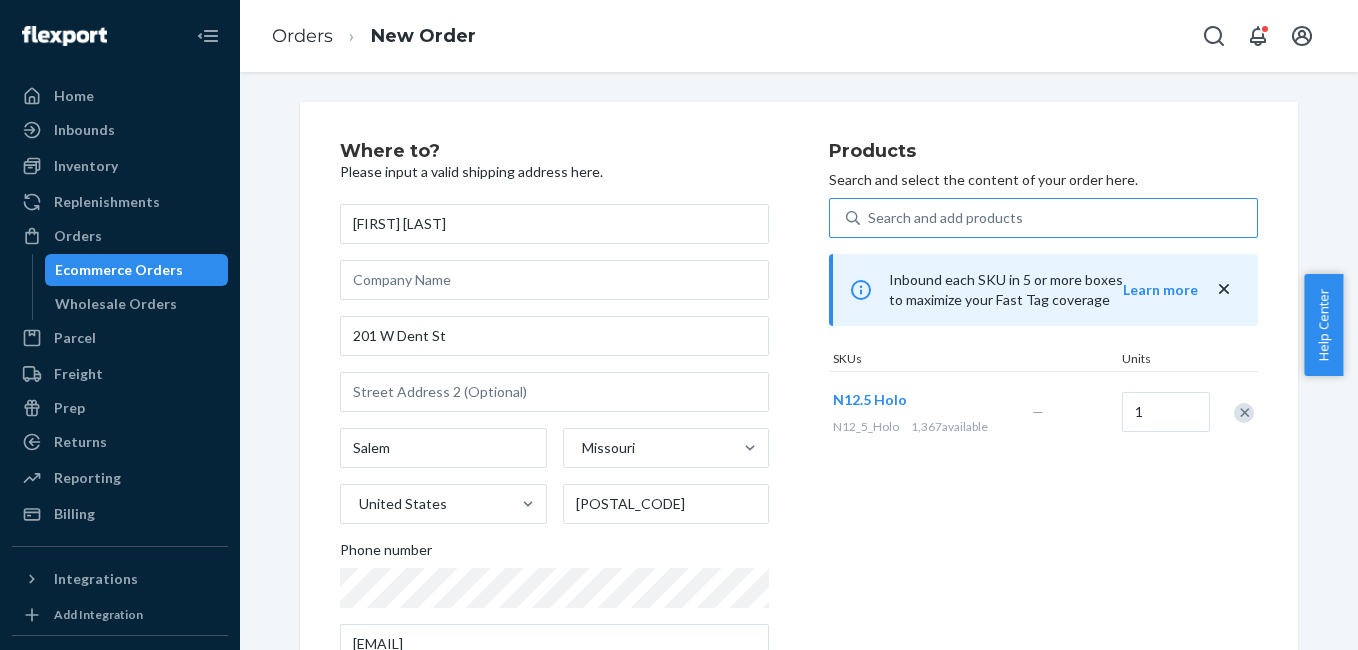 click at bounding box center [1244, 413] 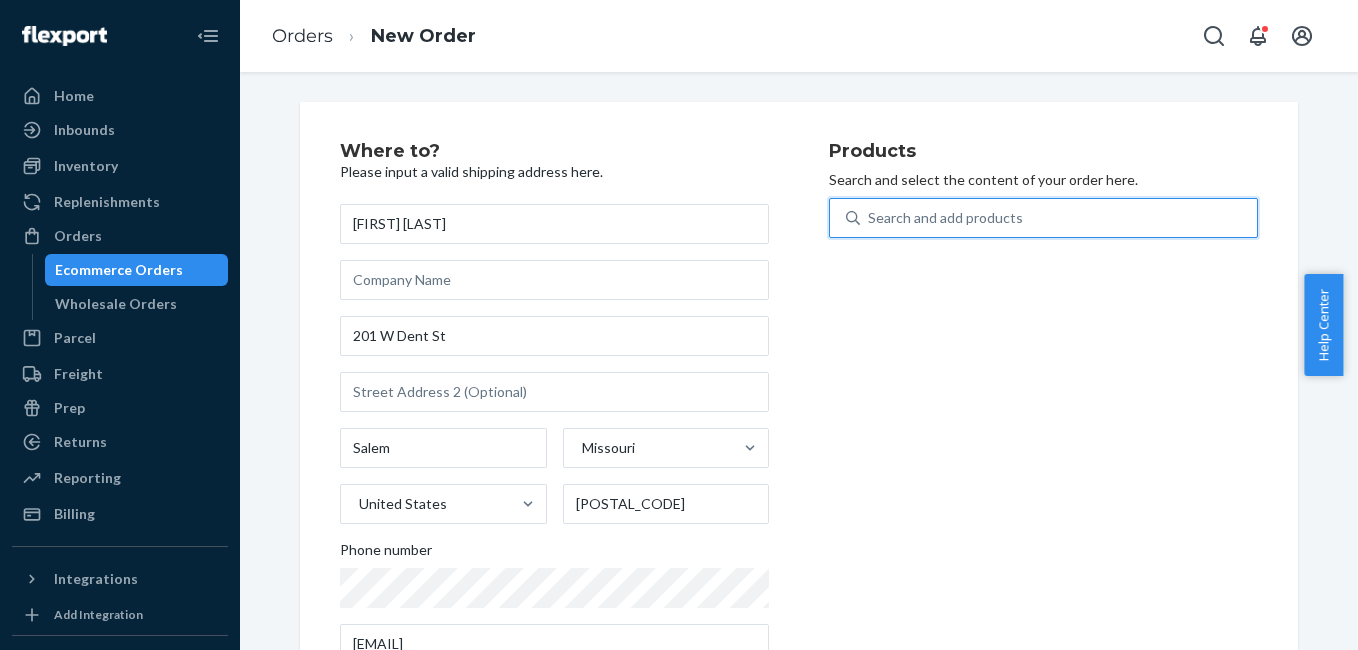 click on "Search and add products" at bounding box center [1058, 218] 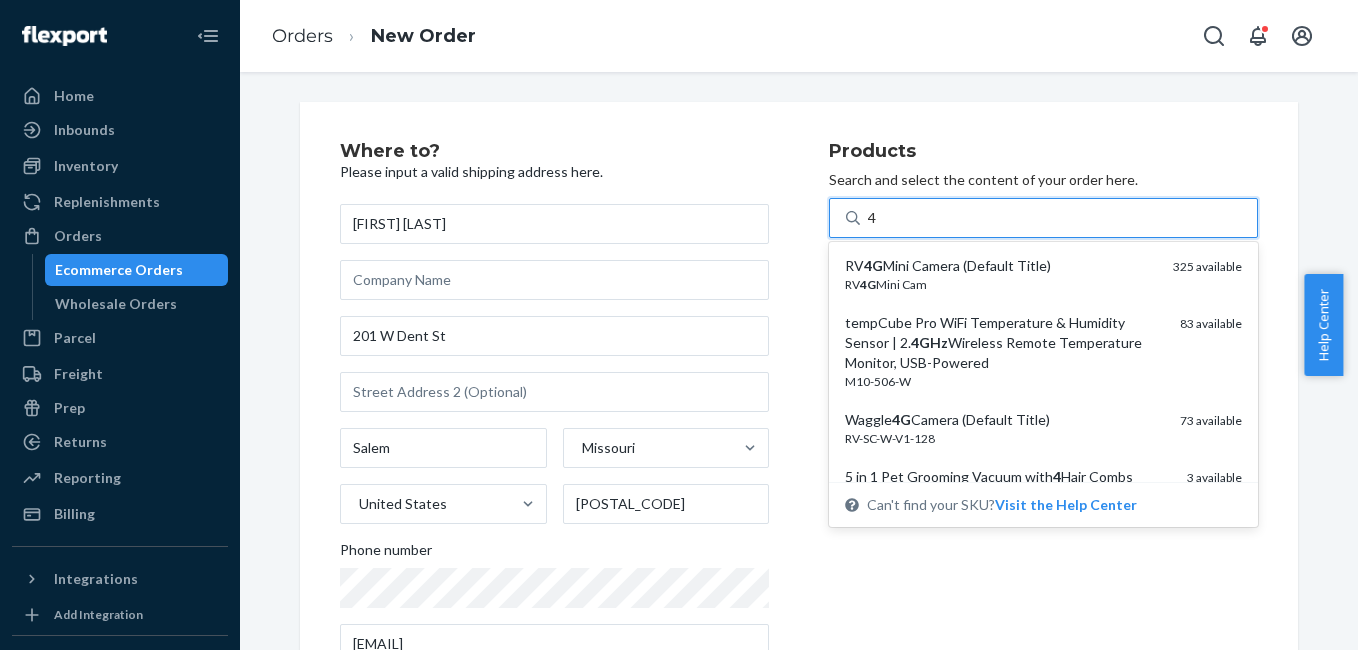 type on "4g" 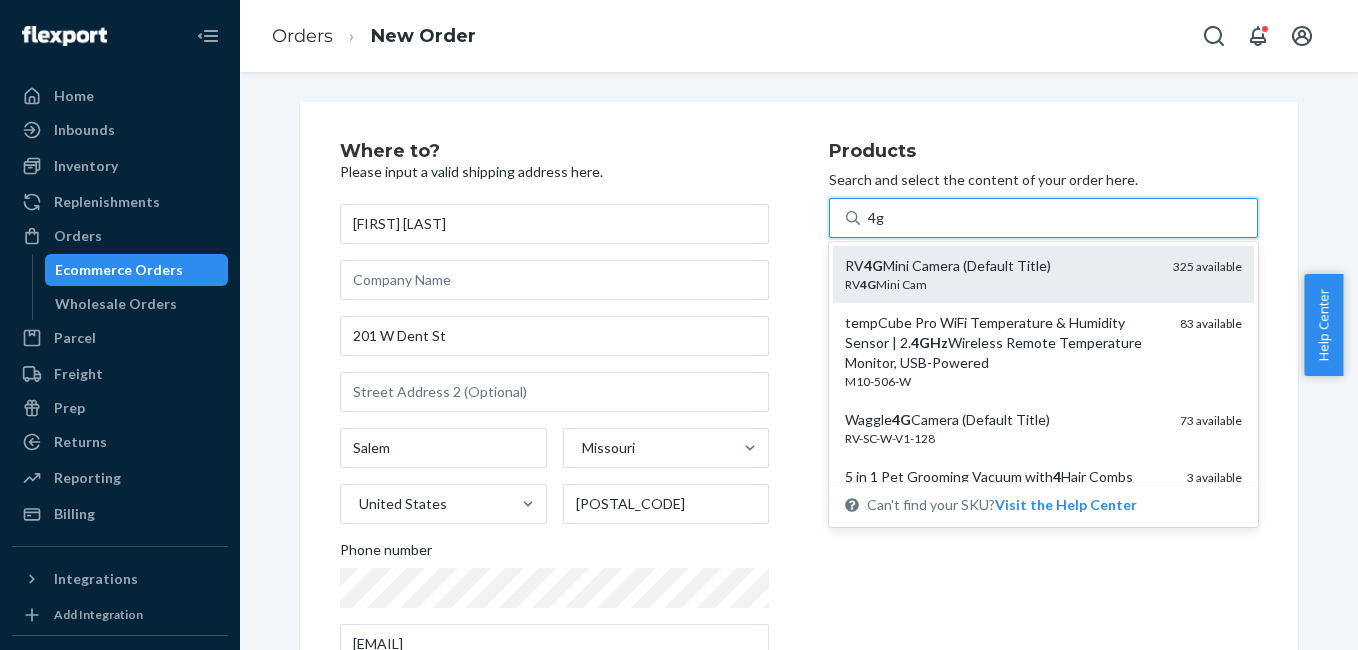 click on "RV  4G  Mini Camera (Default Title)" at bounding box center [1001, 266] 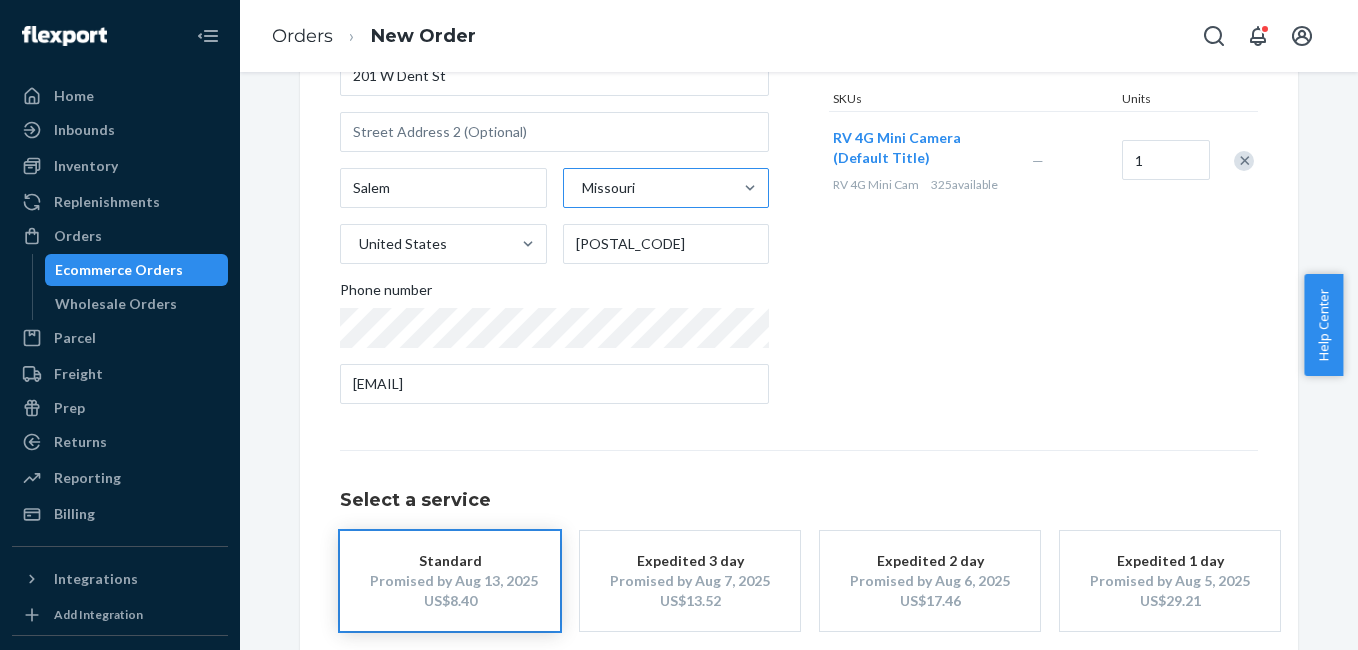 scroll, scrollTop: 361, scrollLeft: 0, axis: vertical 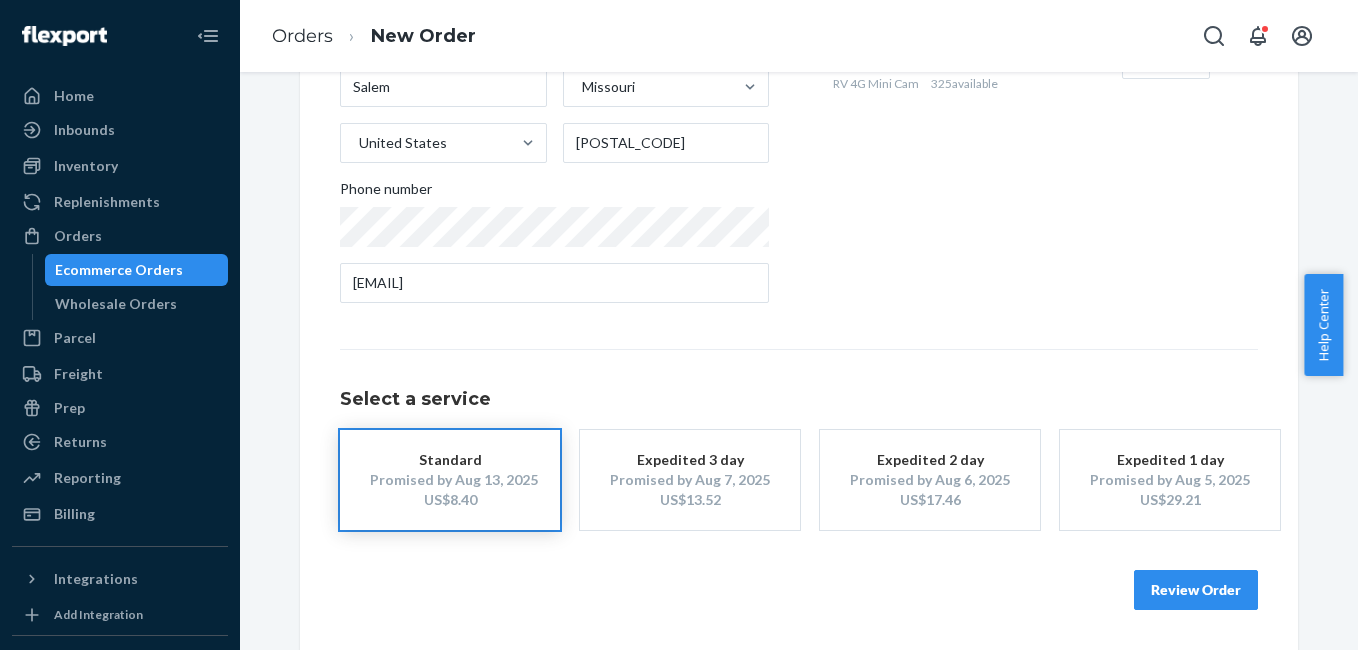 click on "Review Order" at bounding box center [1196, 590] 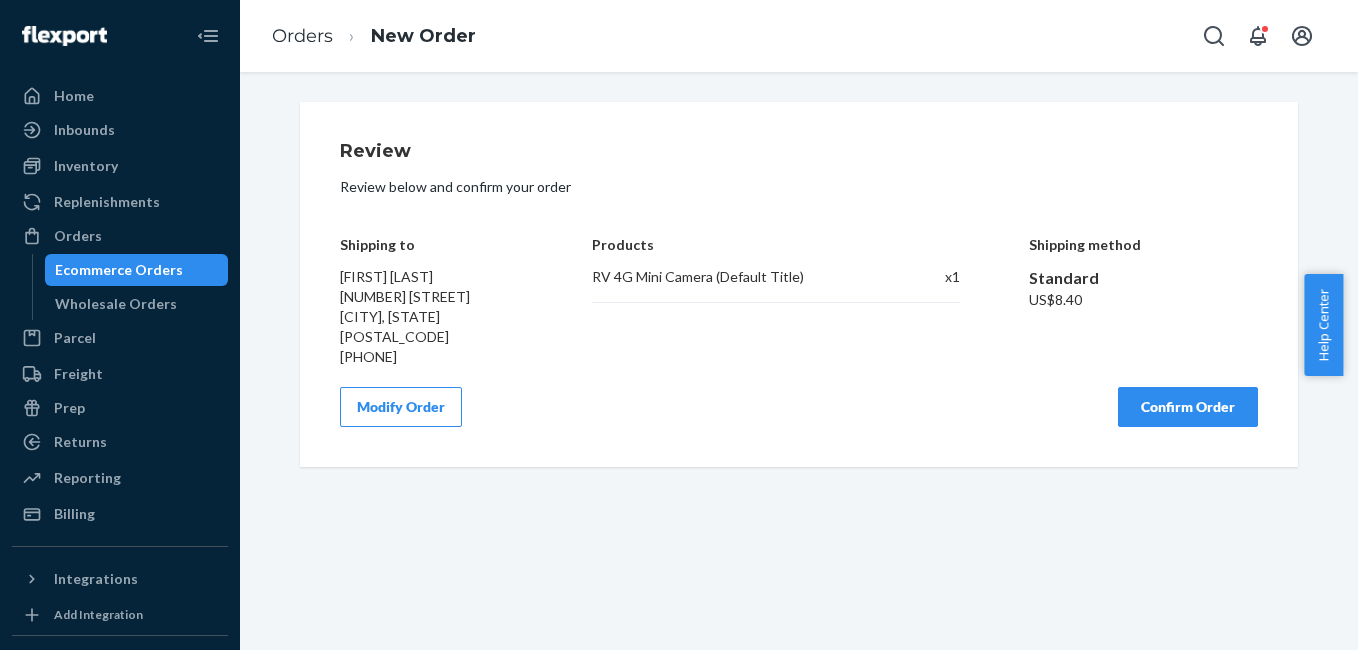 scroll, scrollTop: 0, scrollLeft: 0, axis: both 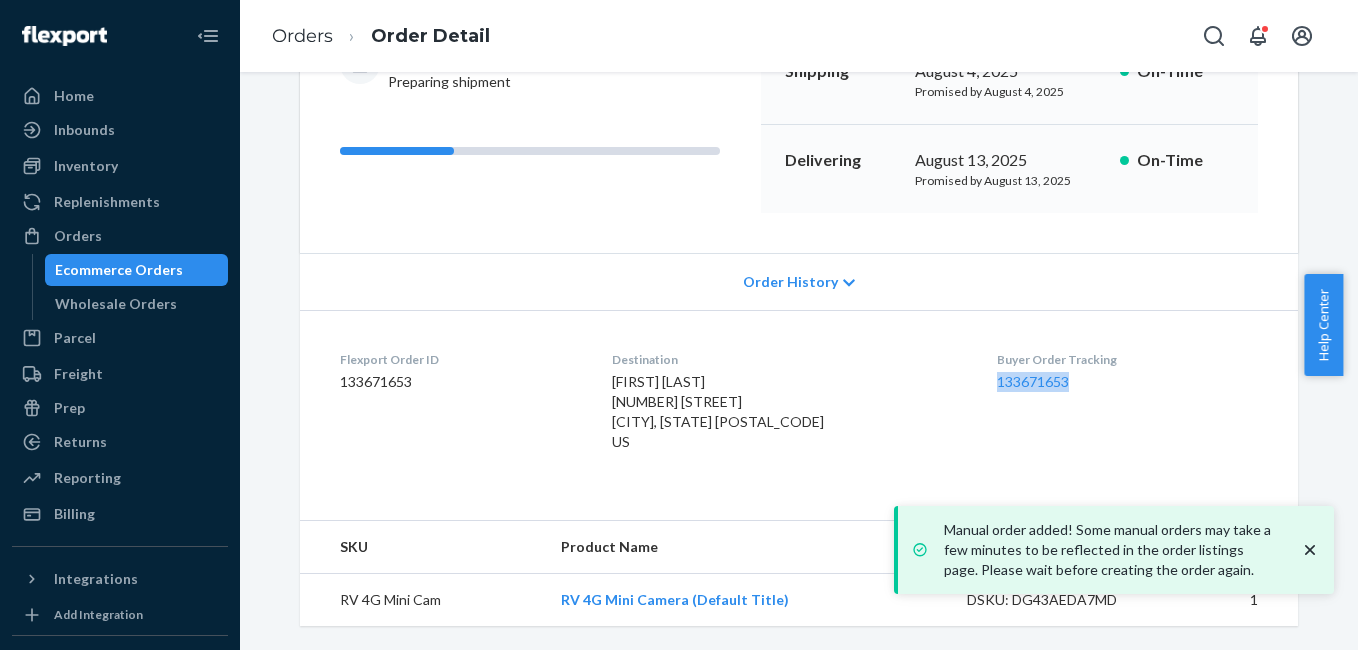 drag, startPoint x: 959, startPoint y: 391, endPoint x: 1066, endPoint y: 385, distance: 107.16809 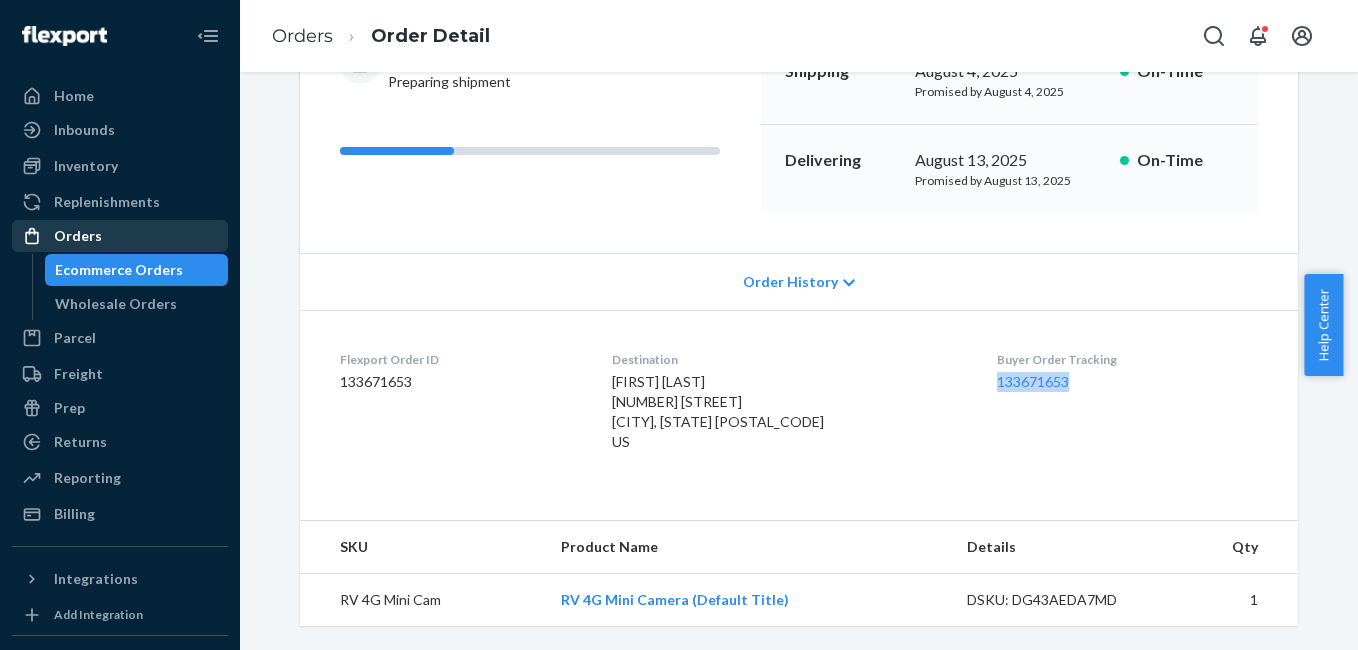 click on "Orders" at bounding box center [120, 236] 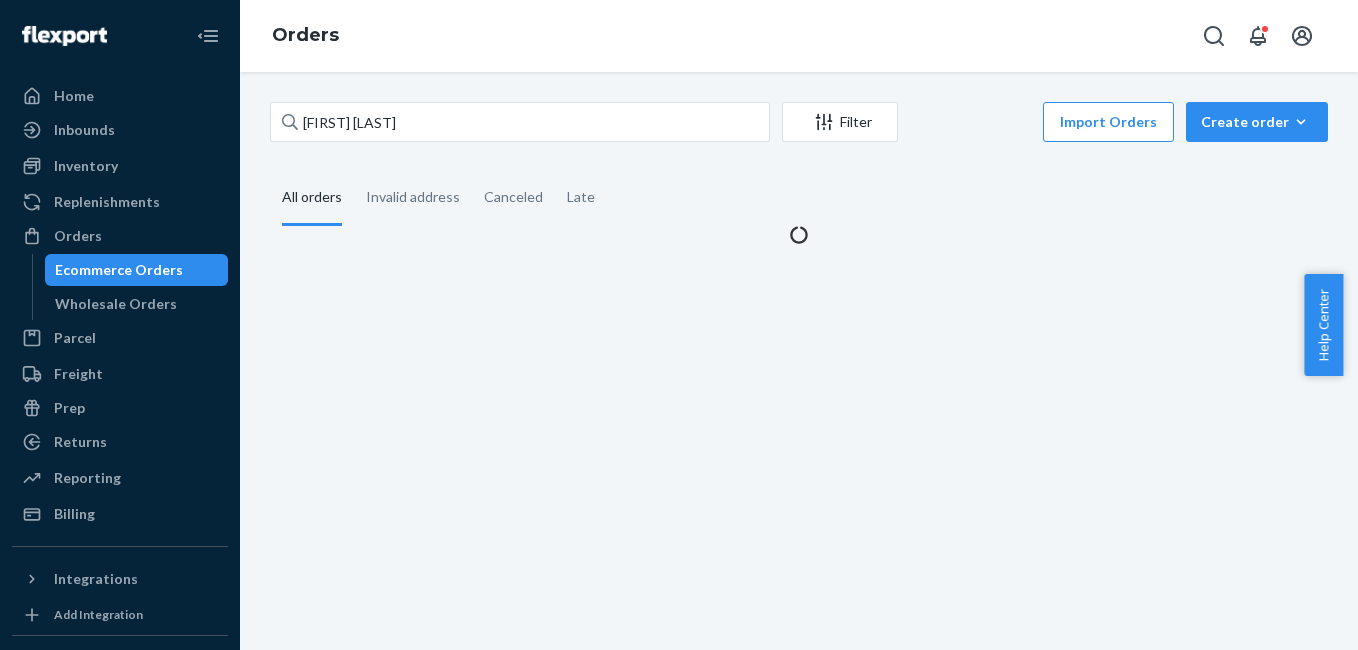 scroll, scrollTop: 0, scrollLeft: 0, axis: both 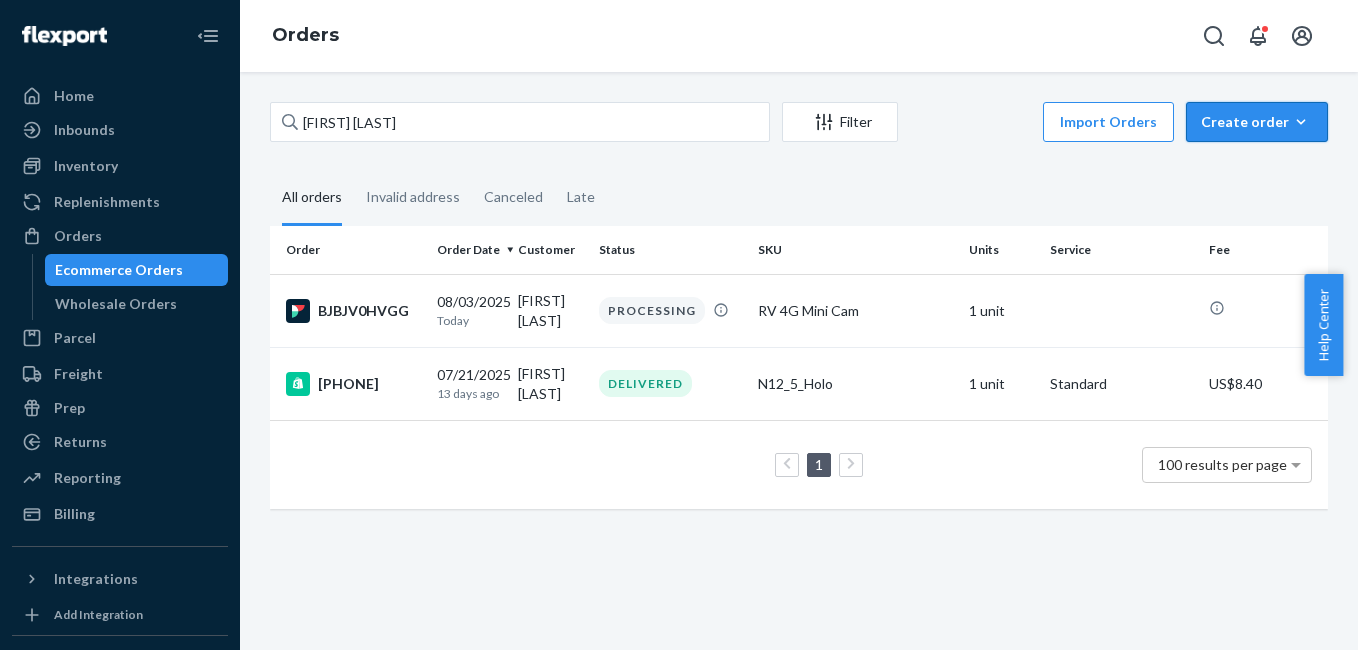 click on "Create order Ecommerce order Removal order" at bounding box center [1257, 122] 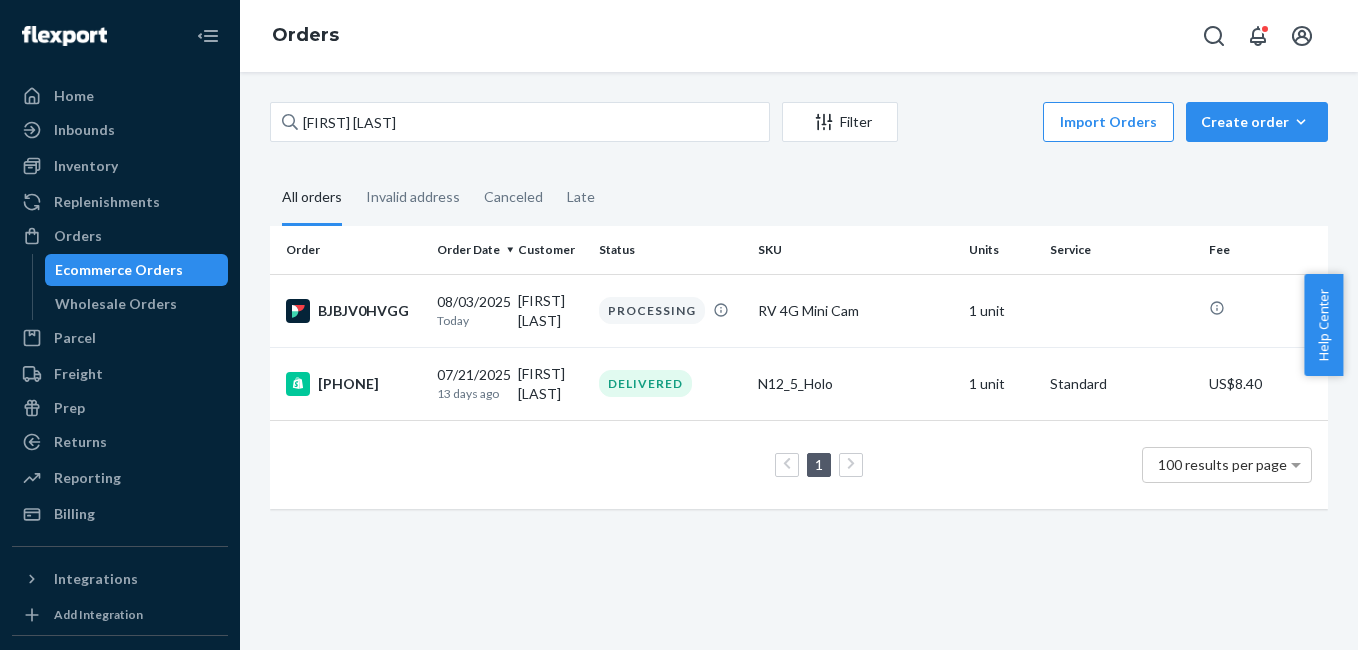click on "Create order Ecommerce order Removal order" at bounding box center [1257, 122] 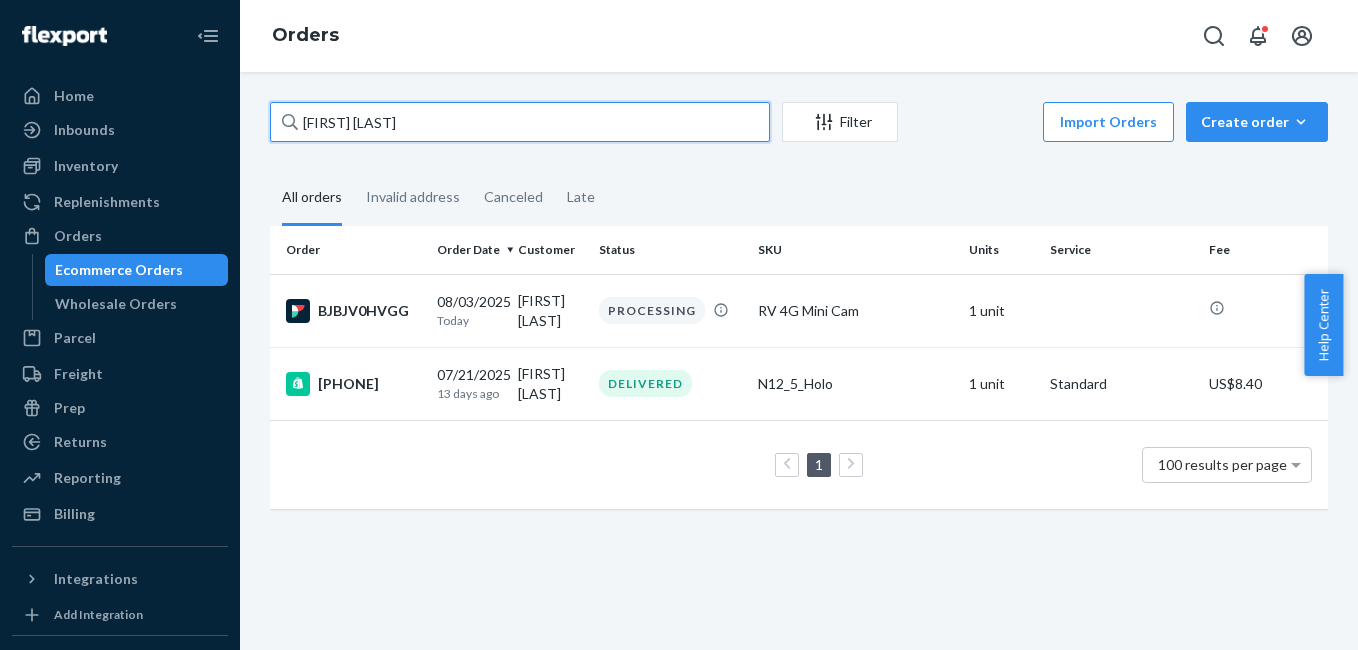 click on "[FIRST] [LAST]" at bounding box center (520, 122) 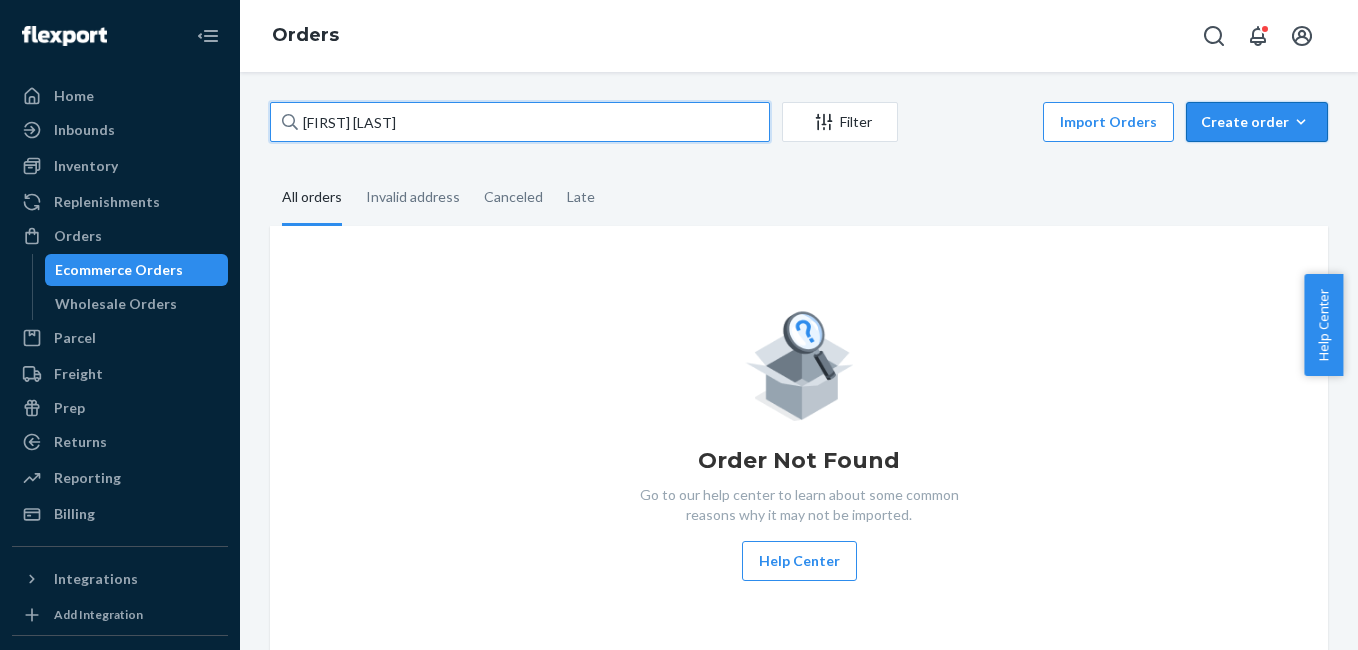 type on "[FIRST] [LAST]" 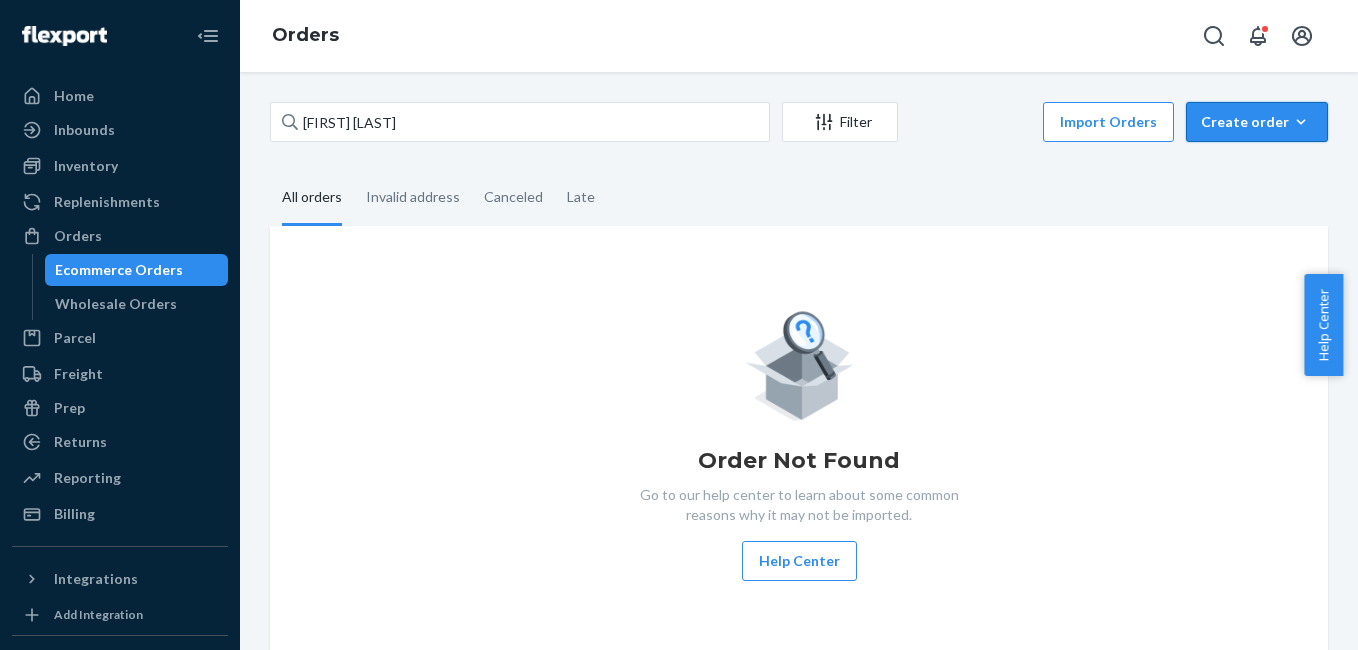 click on "Create order" at bounding box center [1257, 122] 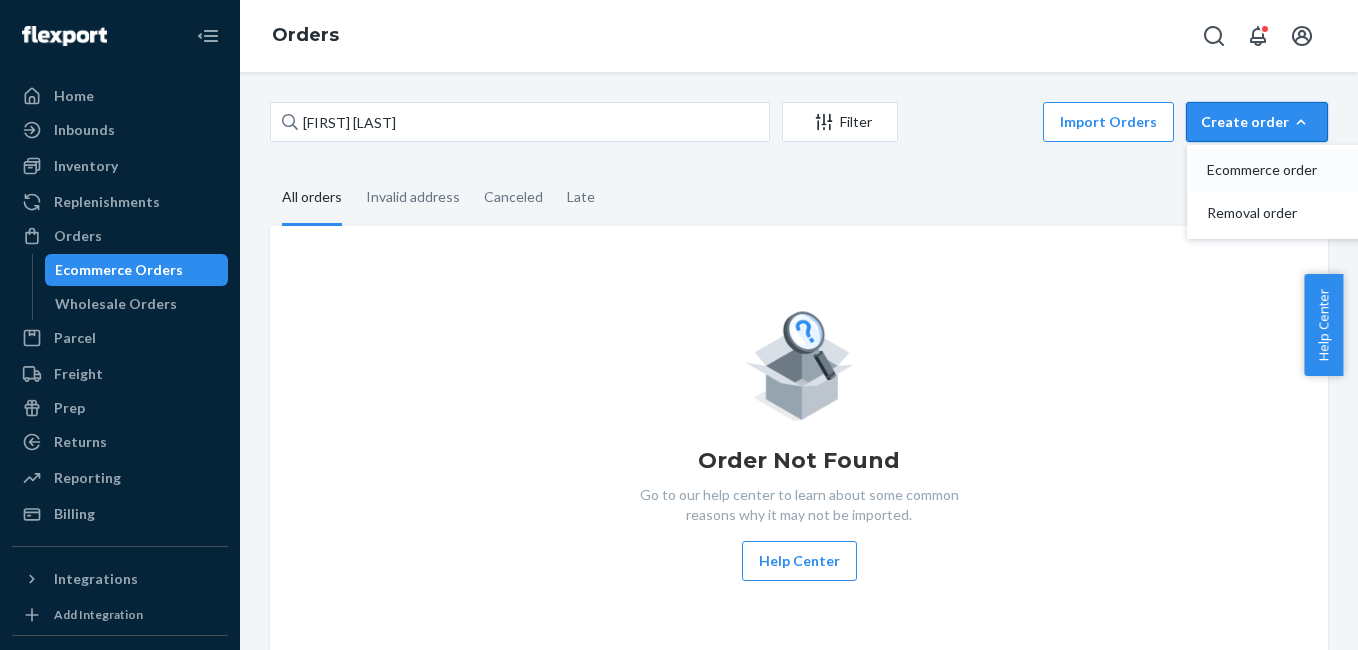 click on "Ecommerce order" at bounding box center [1269, 170] 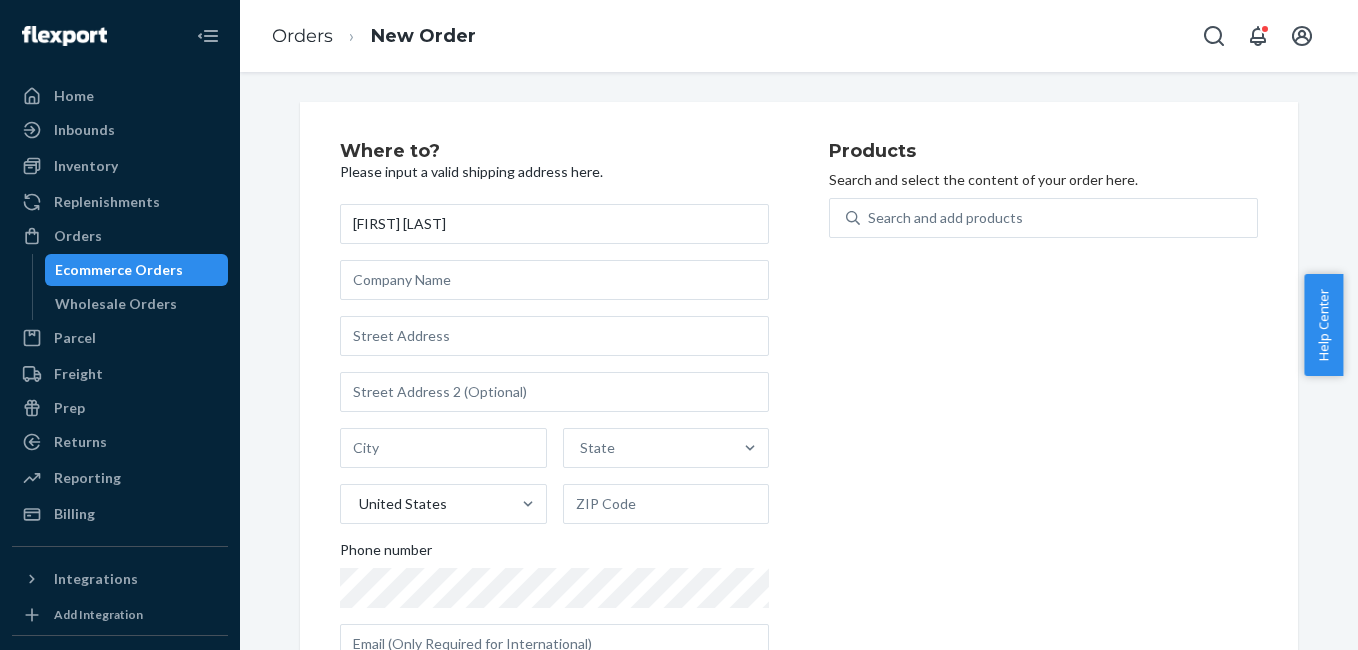 click on "[FIRST] [LAST]" at bounding box center (554, 224) 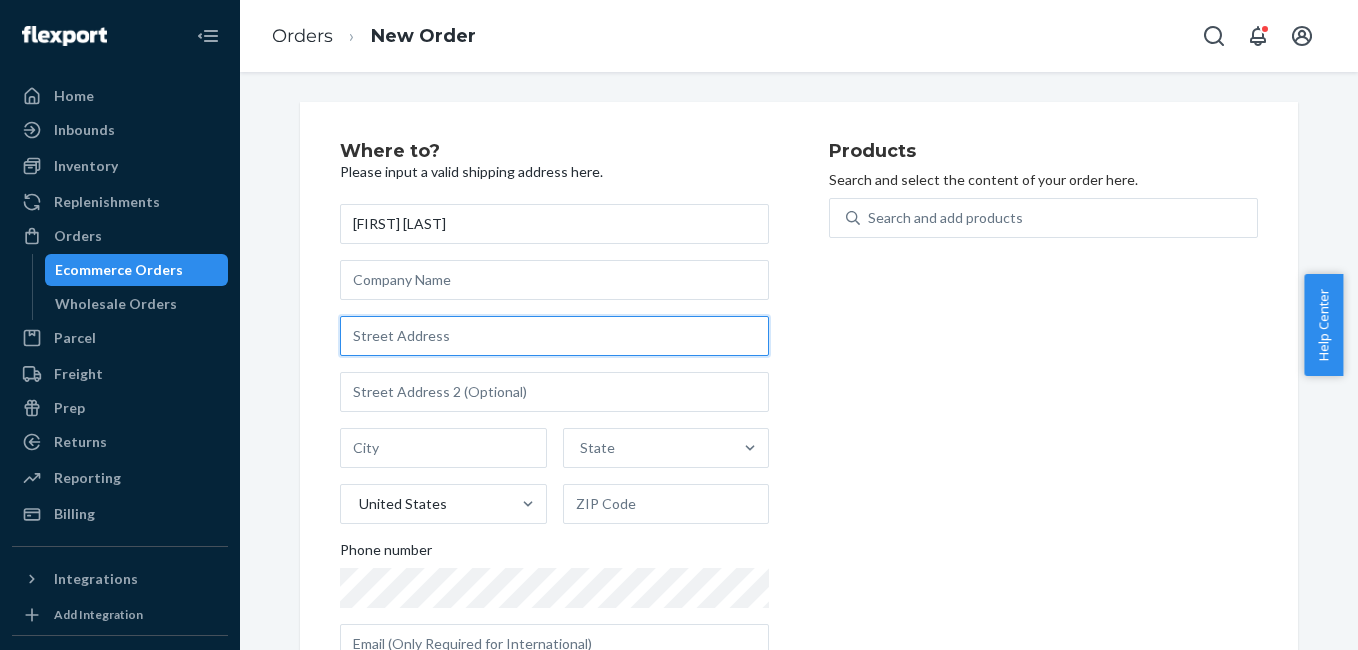 click at bounding box center [554, 336] 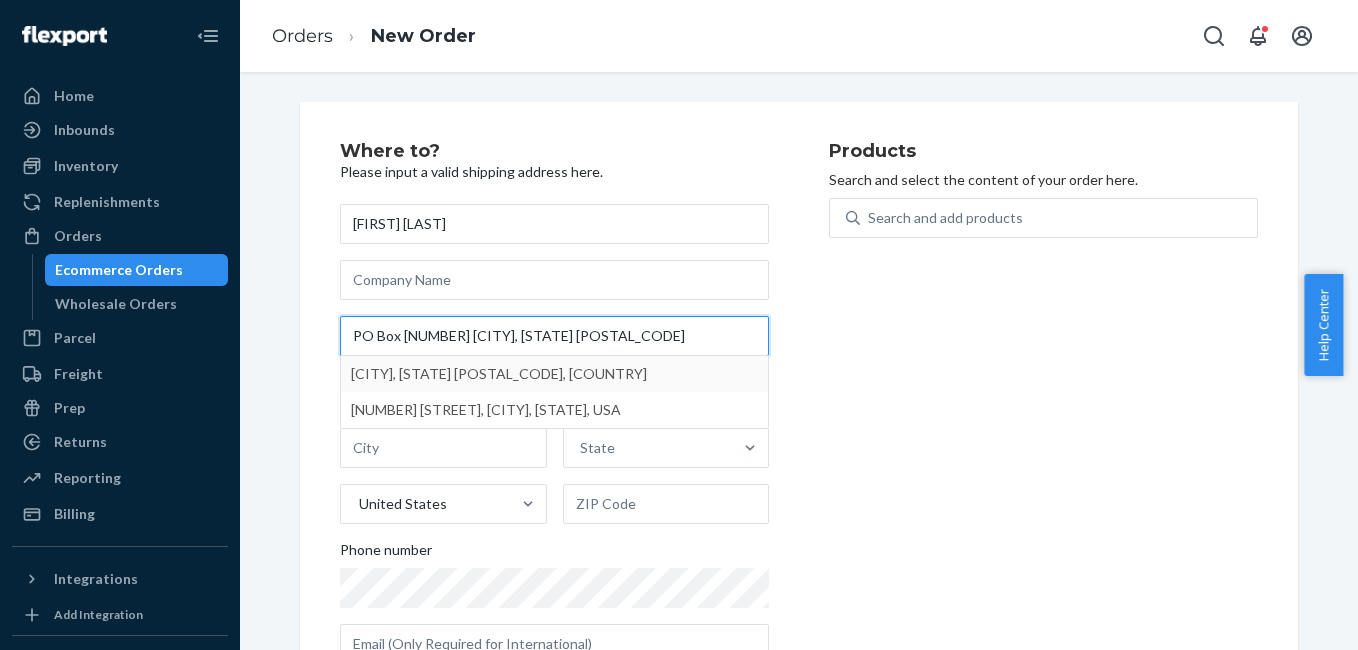 type on "PO Box [NUMBER] [CITY], [STATE] [POSTAL_CODE]" 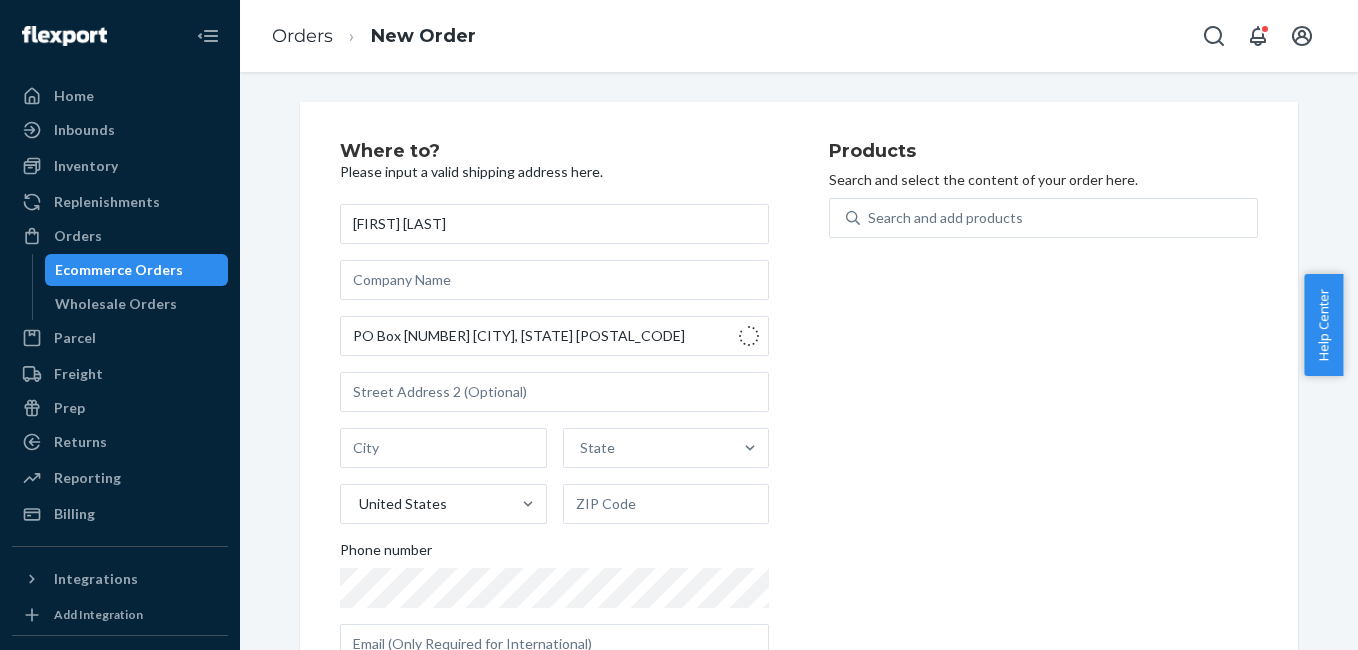 type 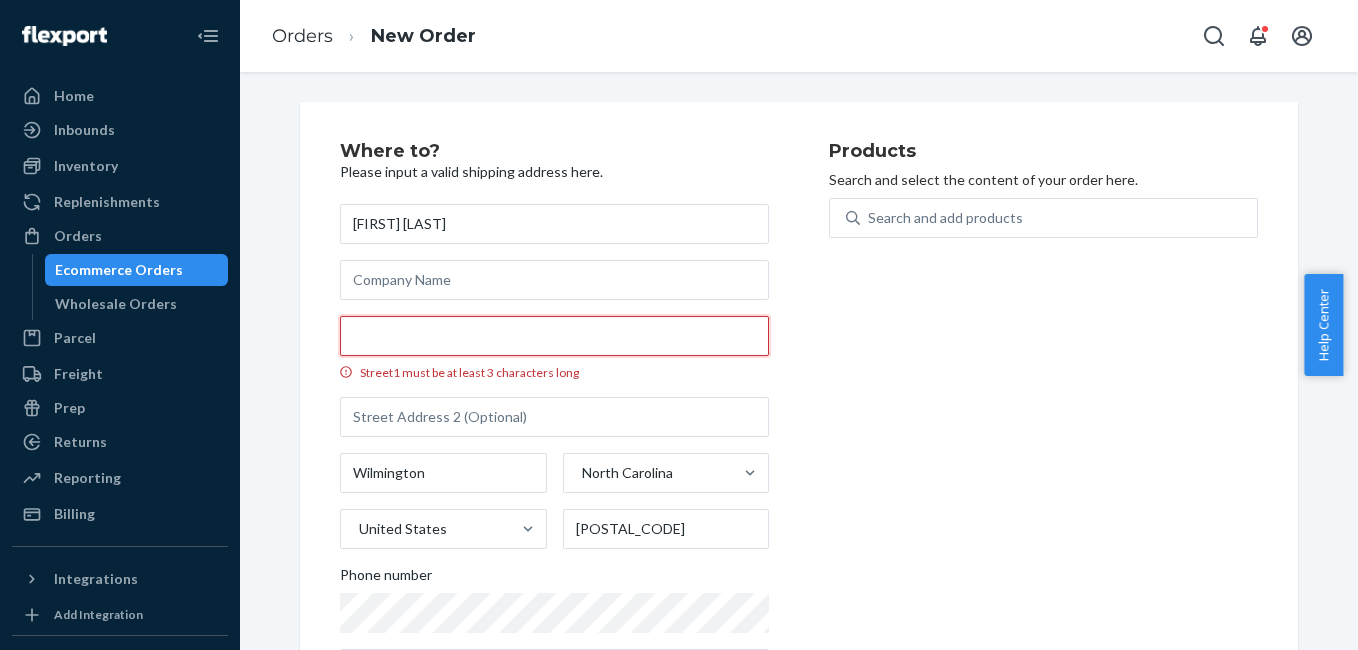 click on "Street1 must be at least 3 characters long" at bounding box center [554, 336] 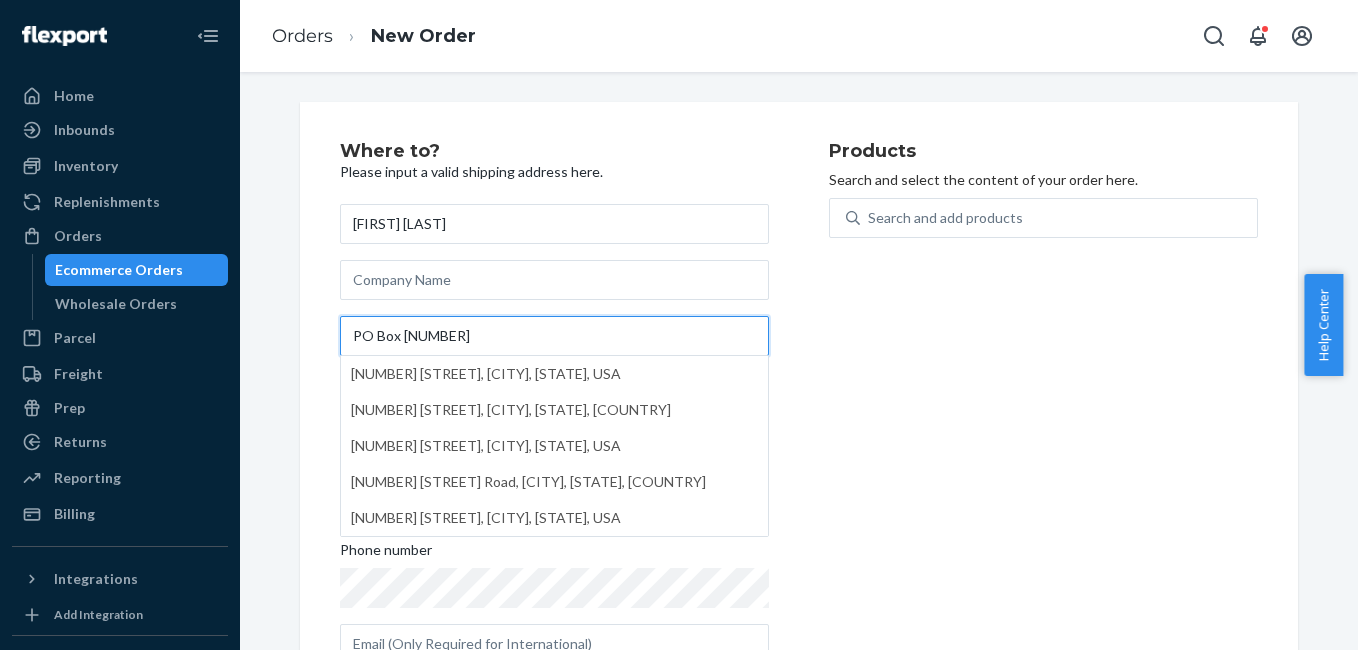 type on "PO Box [NUMBER]" 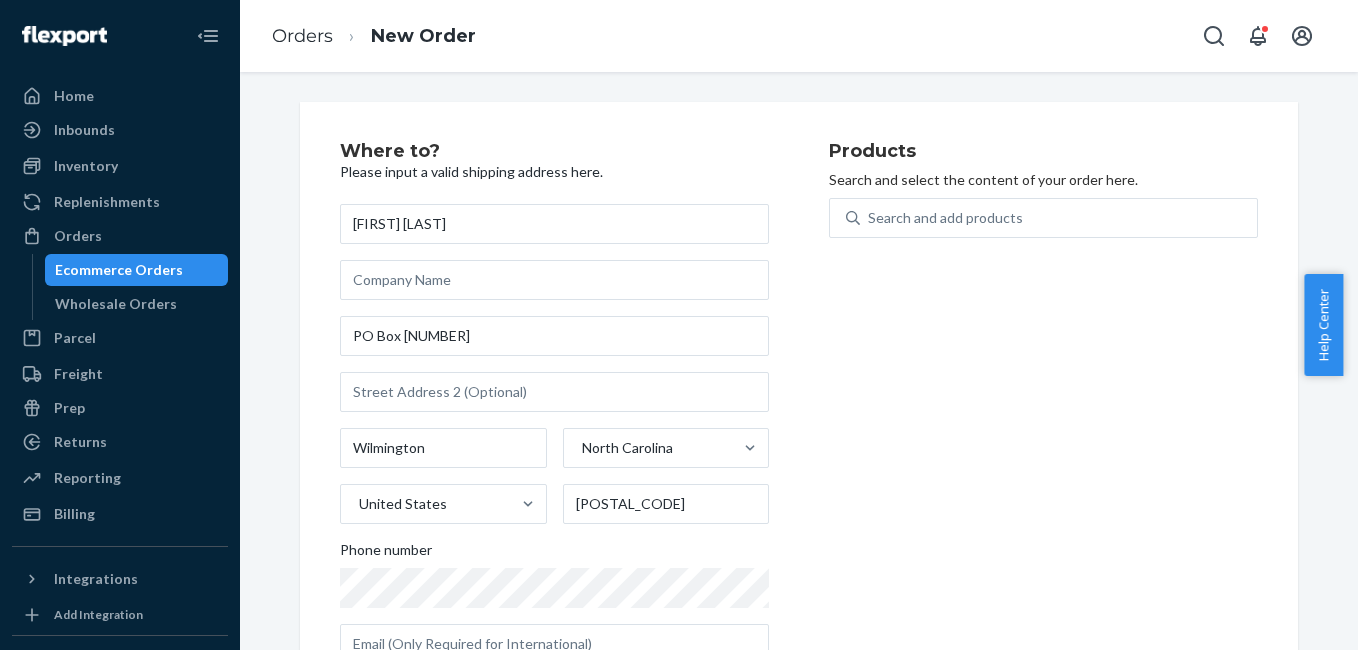 click on "Products Search and select the content of your order here. Search and add products" at bounding box center [1043, 411] 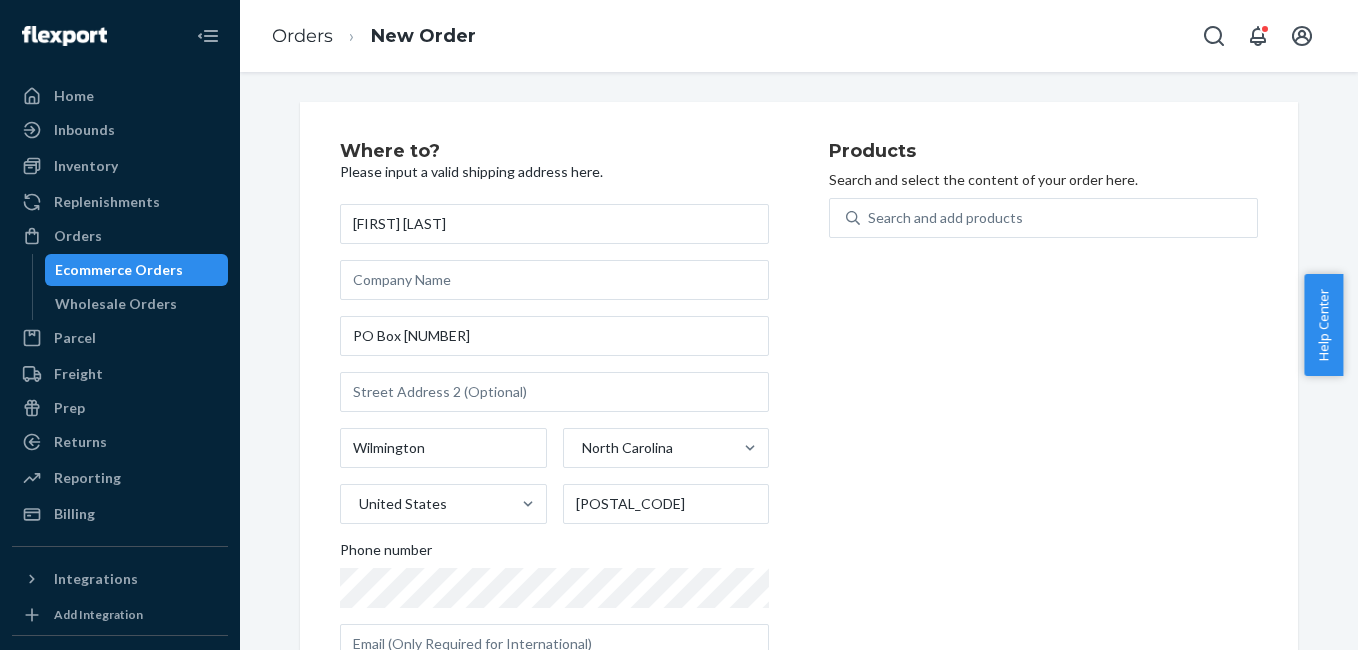 click on "Products Search and select the content of your order here. Search and add products" at bounding box center [1043, 411] 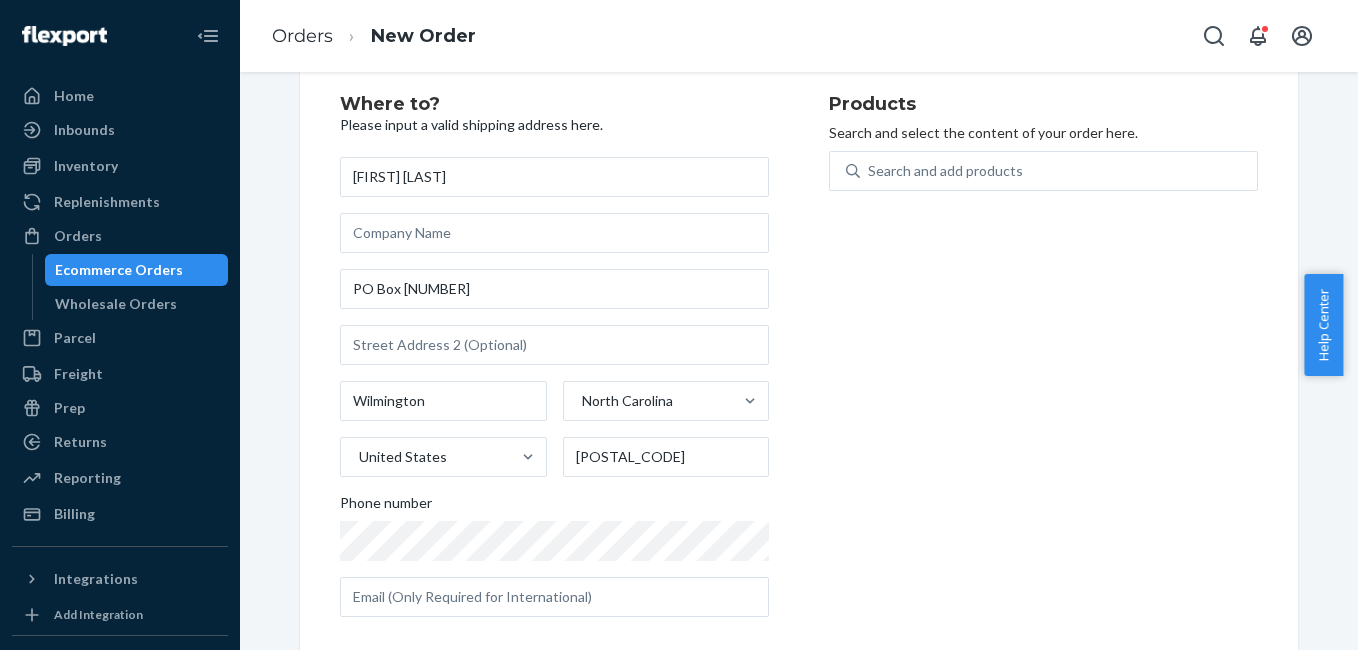 scroll, scrollTop: 70, scrollLeft: 0, axis: vertical 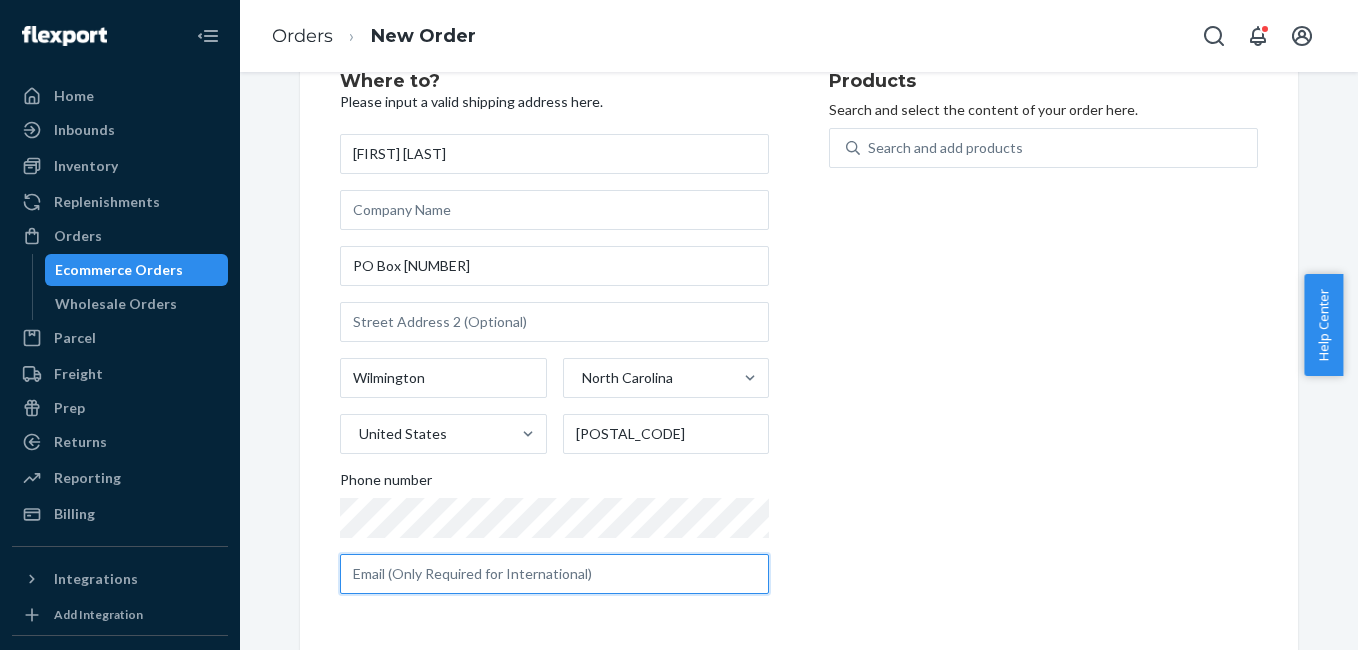 drag, startPoint x: 485, startPoint y: 577, endPoint x: 496, endPoint y: 567, distance: 14.866069 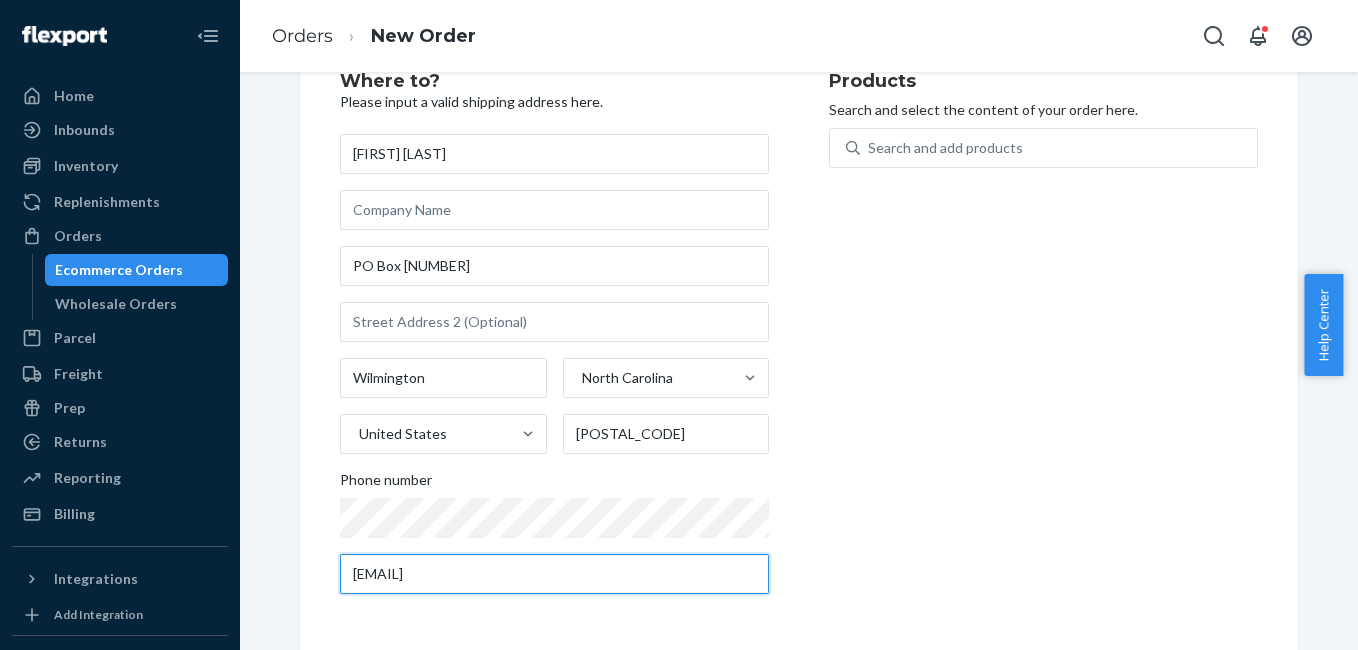 type on "[EMAIL]" 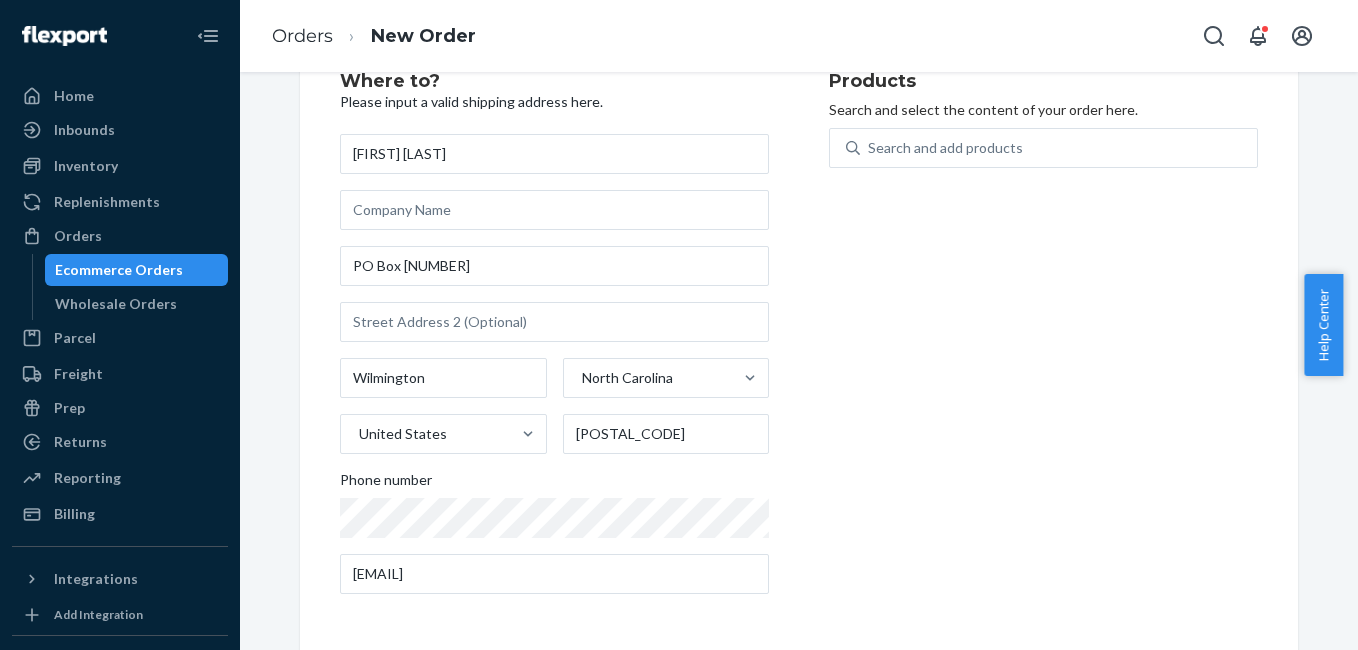click on "Products Search and select the content of your order here. Search and add products" at bounding box center [1043, 341] 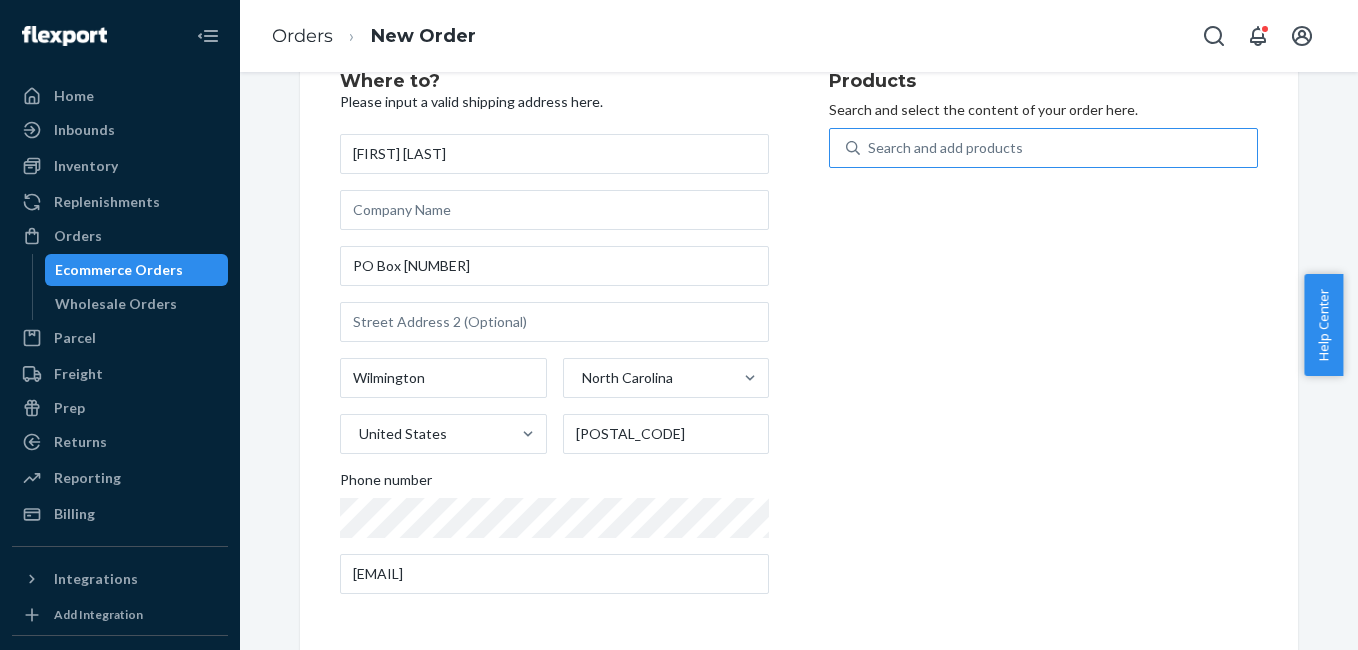 click on "Search and add products" at bounding box center [945, 148] 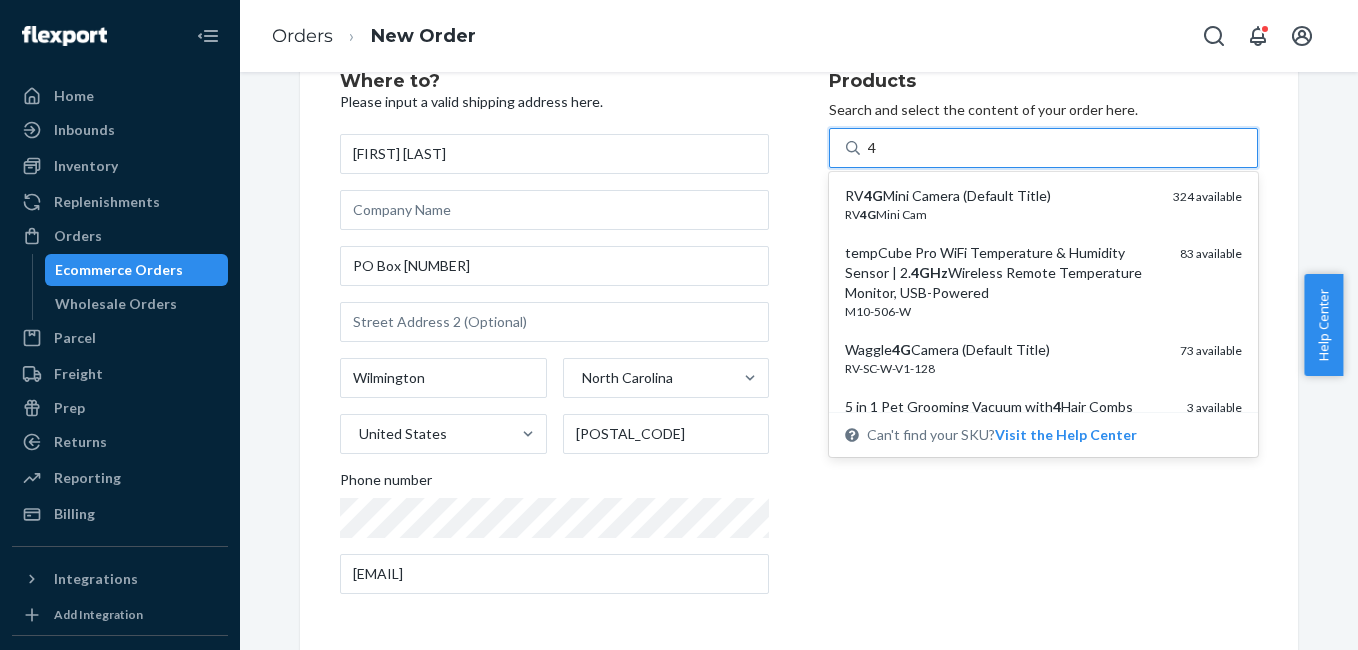 type on "4g" 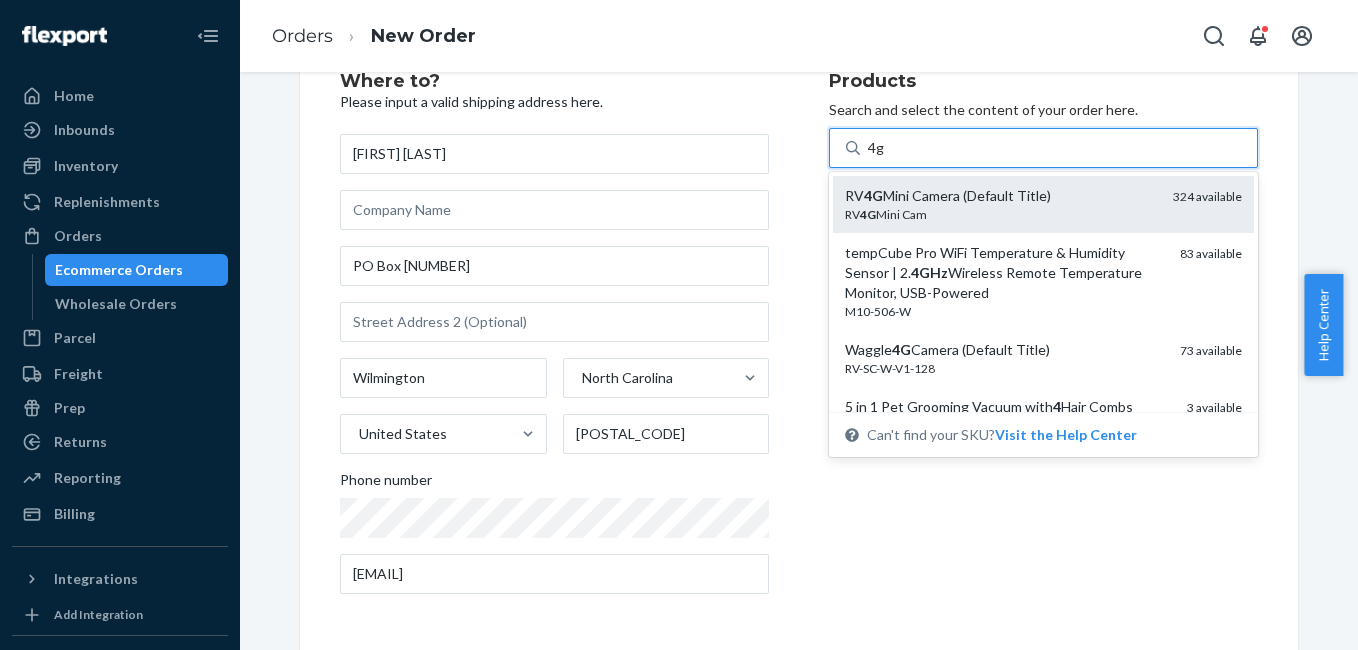 click on "RV  4G  Mini Camera (Default Title) RV  4G  Mini Cam 324 available" at bounding box center [1043, 204] 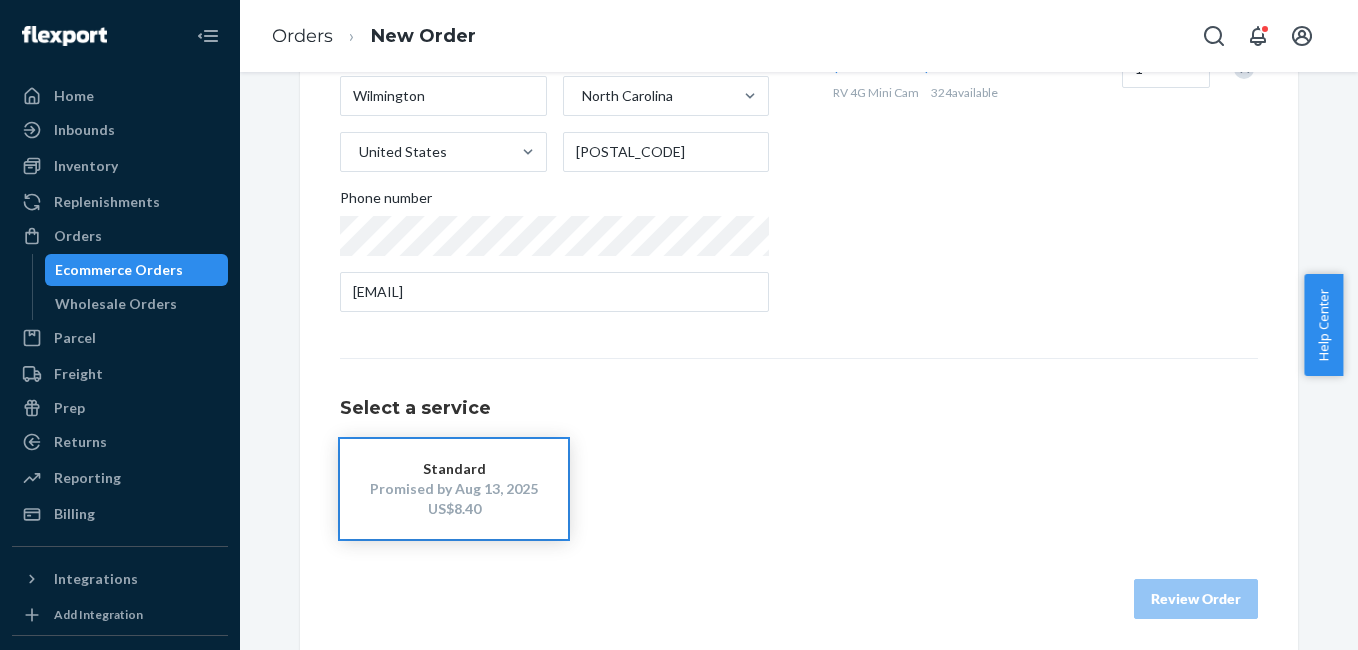scroll, scrollTop: 361, scrollLeft: 0, axis: vertical 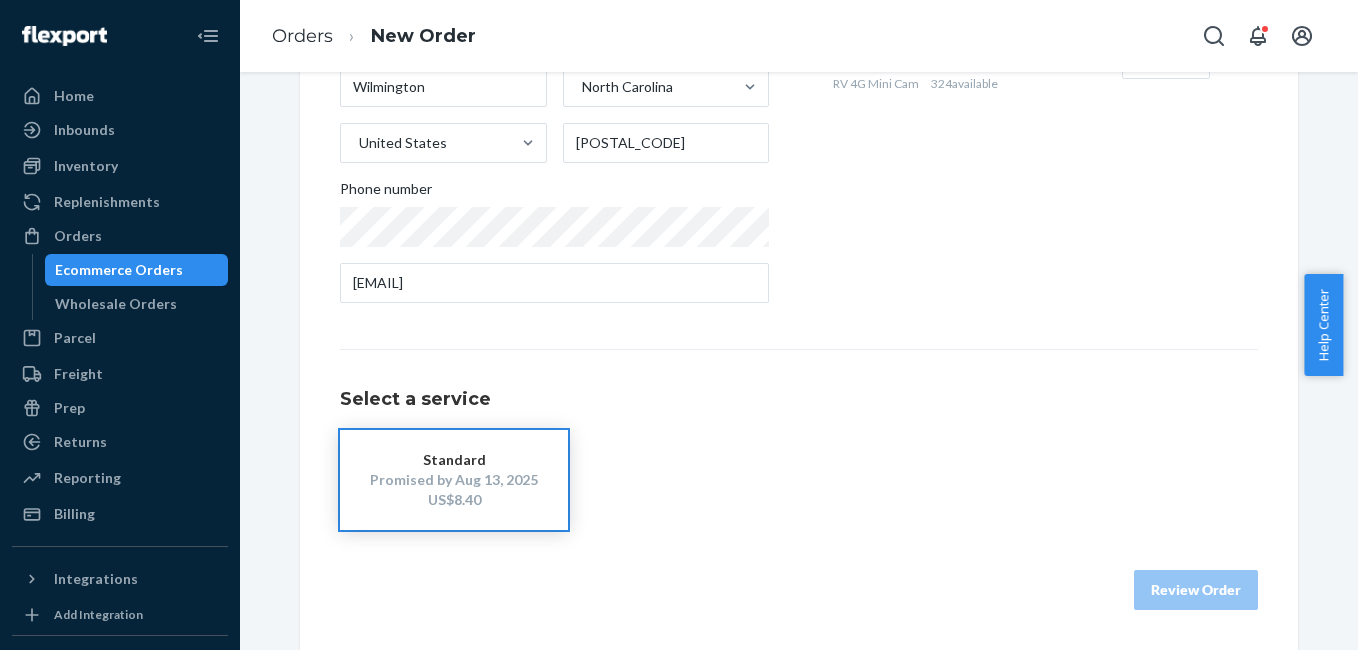 click on "US$8.40" at bounding box center (454, 500) 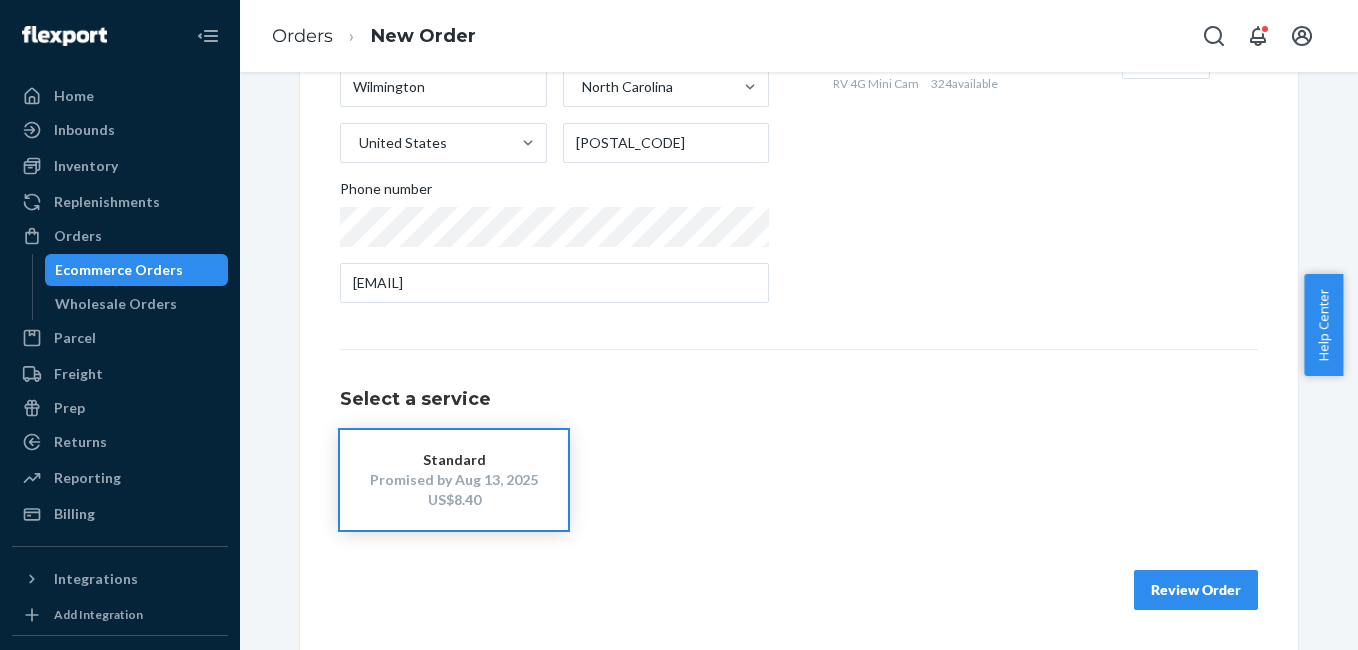 click on "Review Order" at bounding box center [1196, 590] 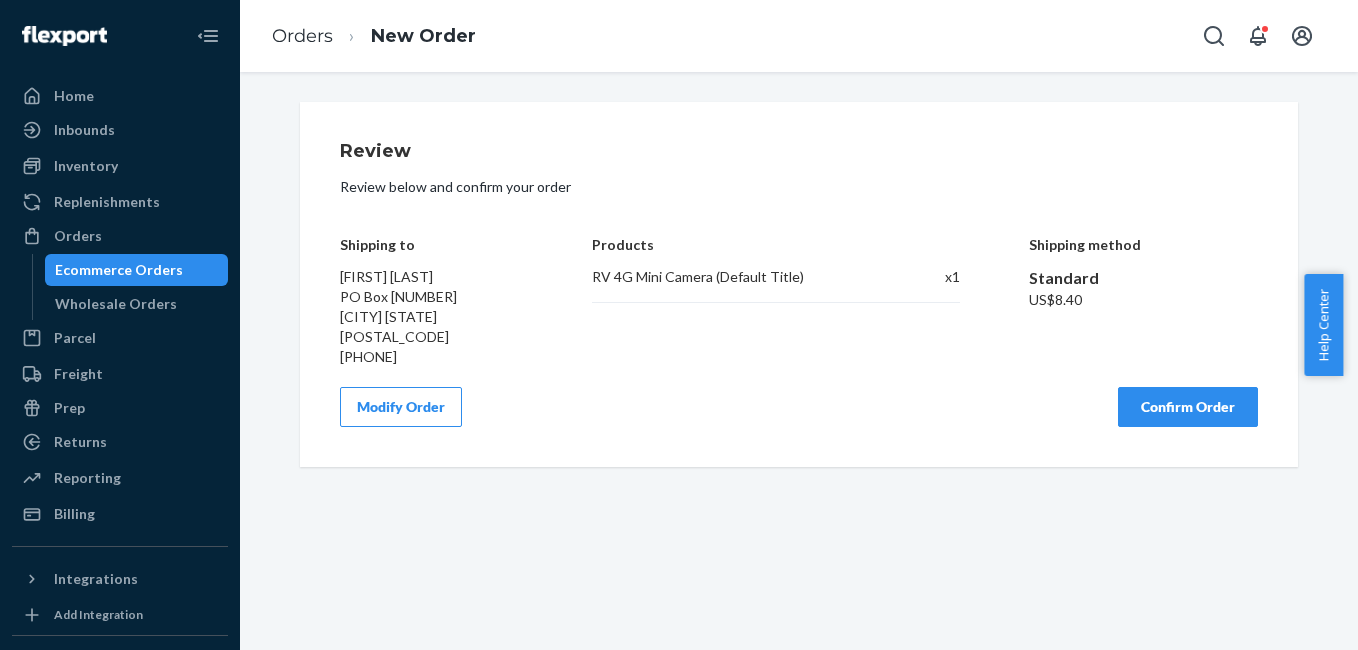 scroll, scrollTop: 0, scrollLeft: 0, axis: both 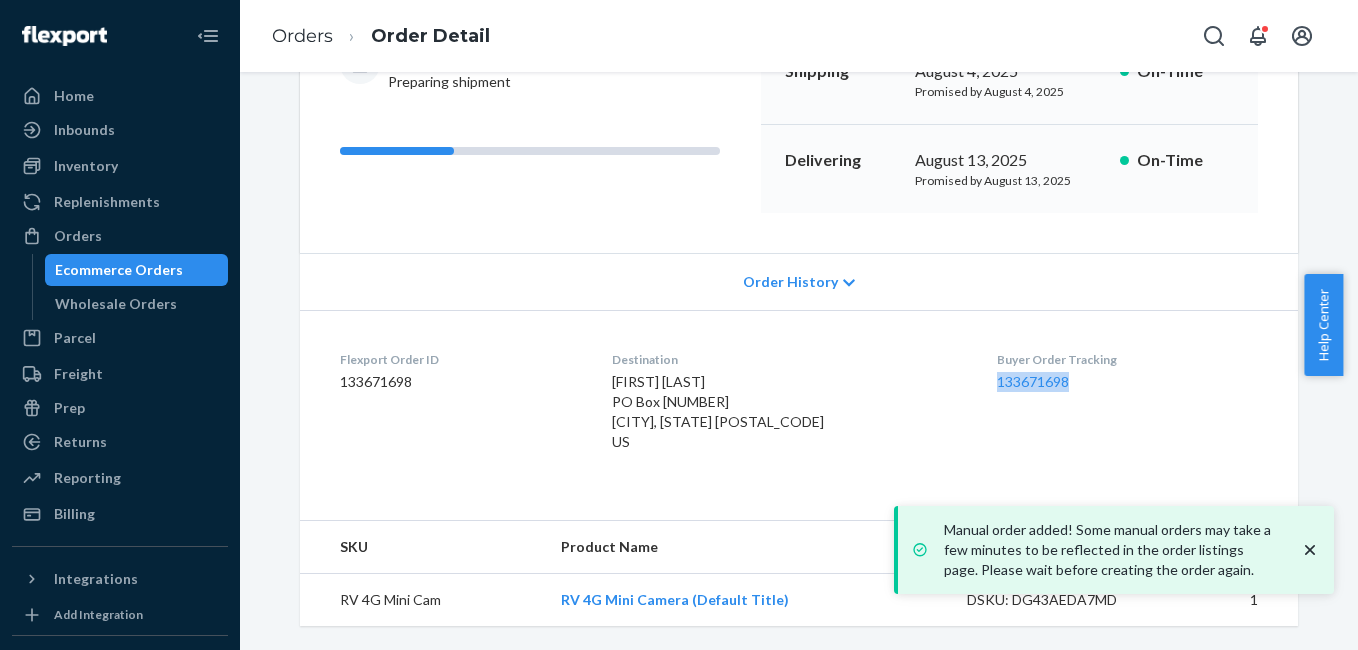 drag, startPoint x: 972, startPoint y: 396, endPoint x: 1127, endPoint y: 379, distance: 155.92947 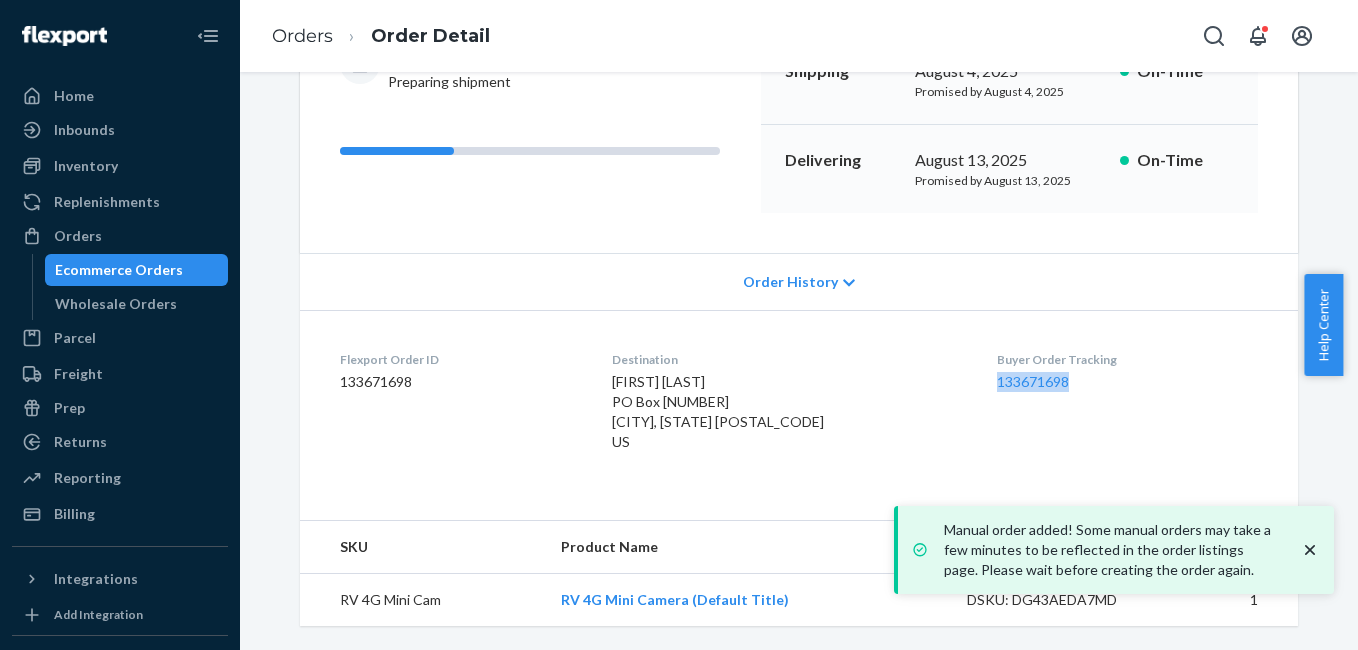 click on "Flexport Order ID [NUMBER] Destination [NAME]
PO Box [NUMBER]
[CITY], [STATE] [POSTAL_CODE]
[COUNTRY] Buyer Order Tracking [NUMBER]" at bounding box center [799, 405] 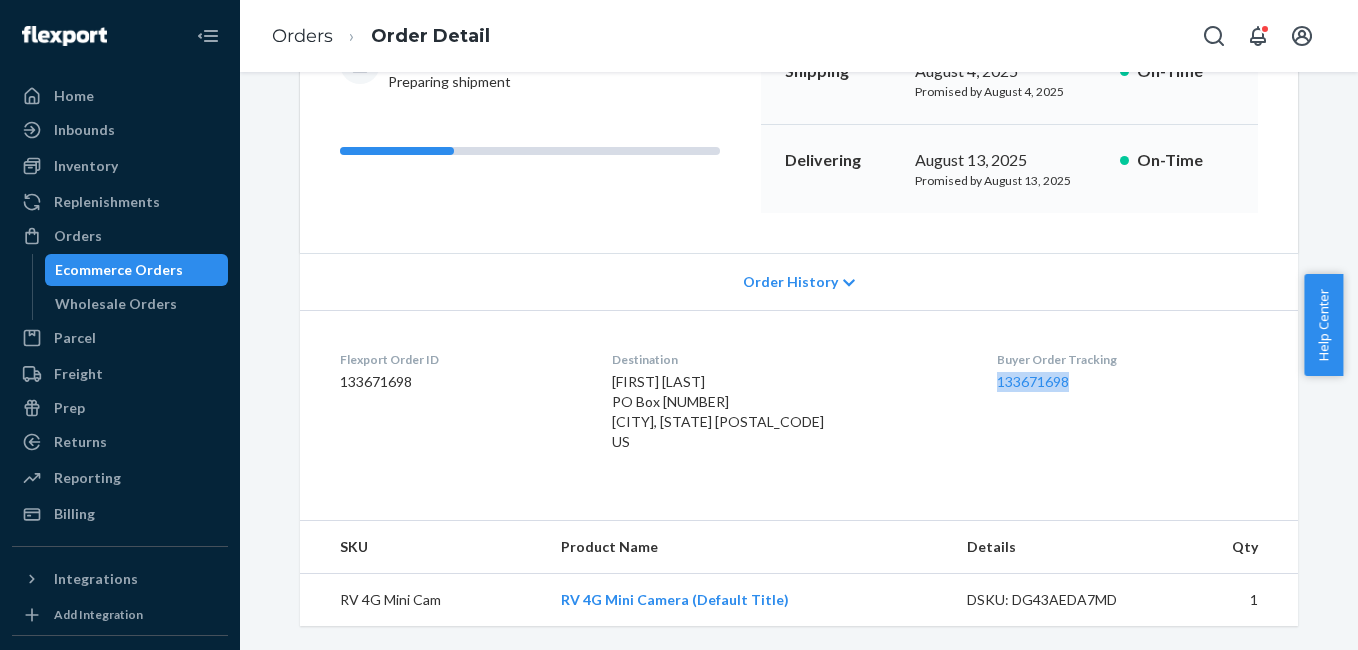 drag, startPoint x: 82, startPoint y: 241, endPoint x: 163, endPoint y: 256, distance: 82.37718 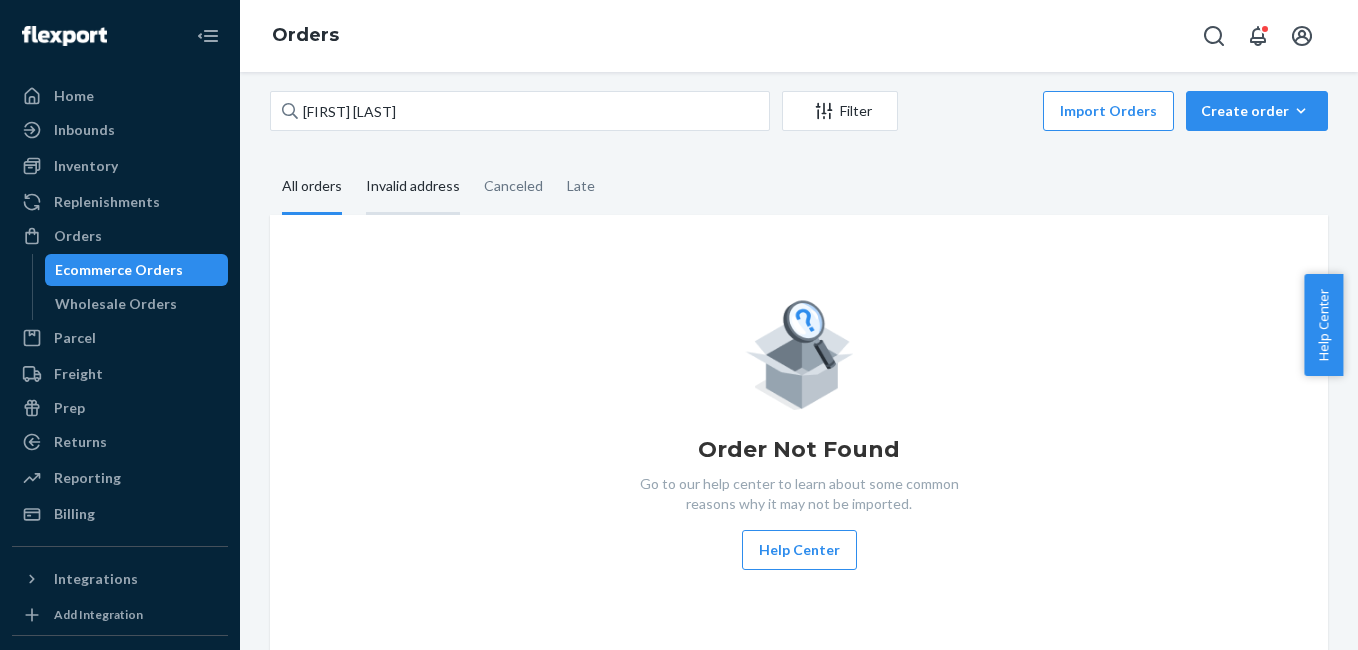 scroll, scrollTop: 0, scrollLeft: 0, axis: both 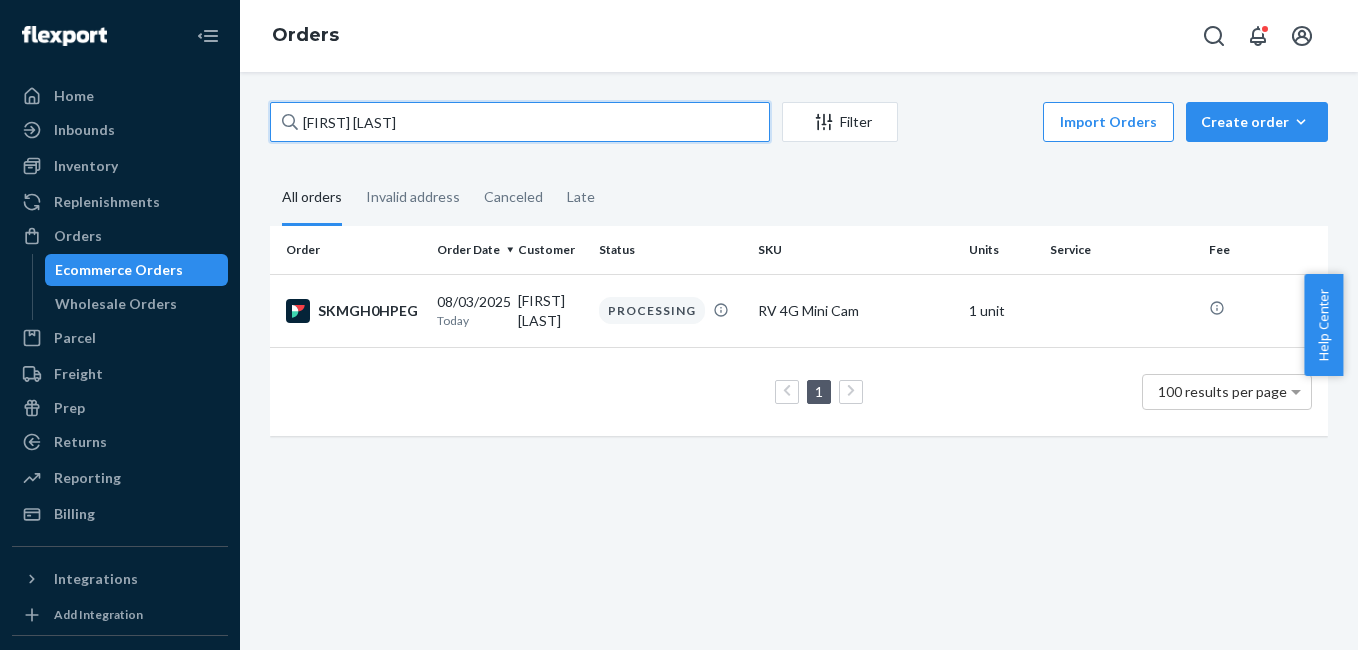 click on "[FIRST] [LAST]" at bounding box center (520, 122) 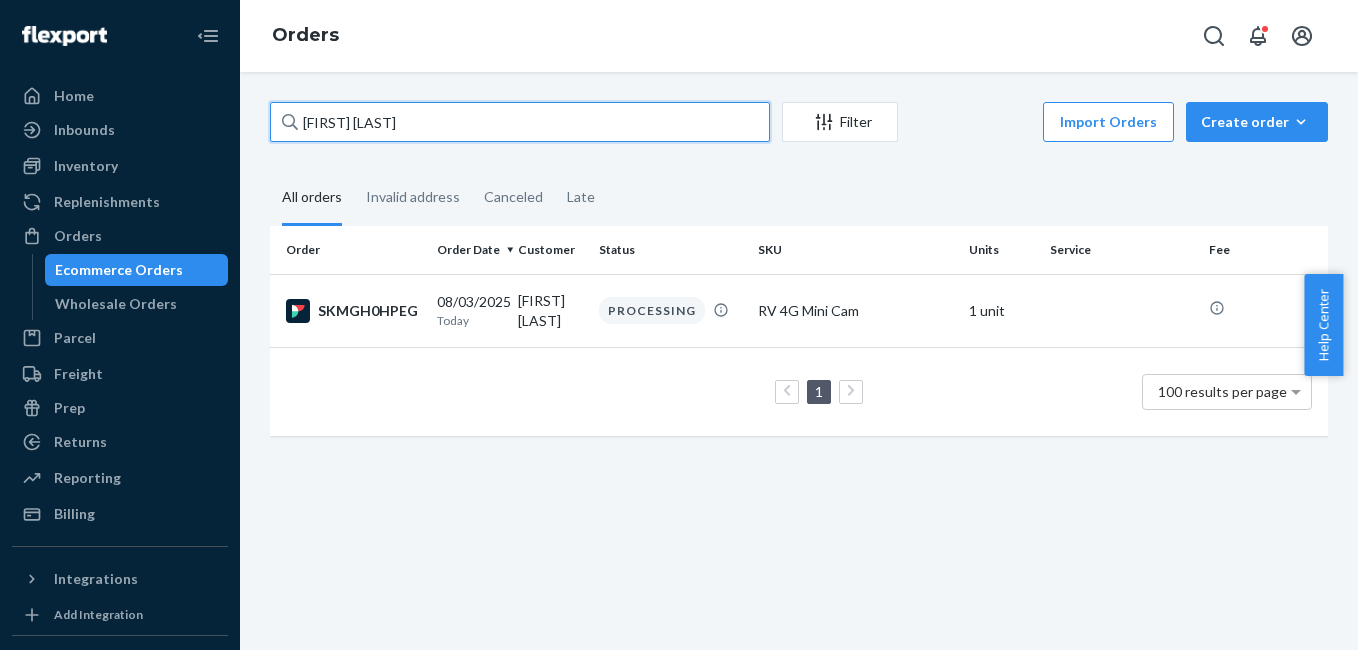 click on "[FIRST] [LAST]" at bounding box center (520, 122) 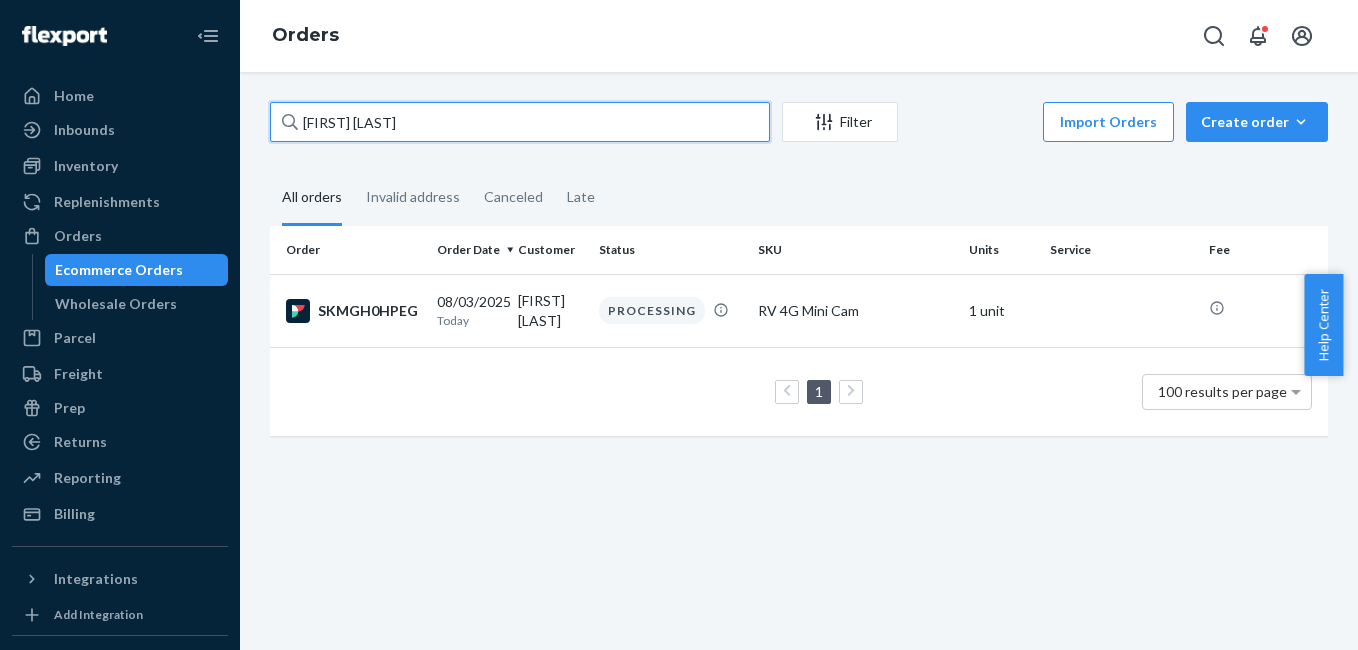 click on "[FIRST] [LAST]" at bounding box center (520, 122) 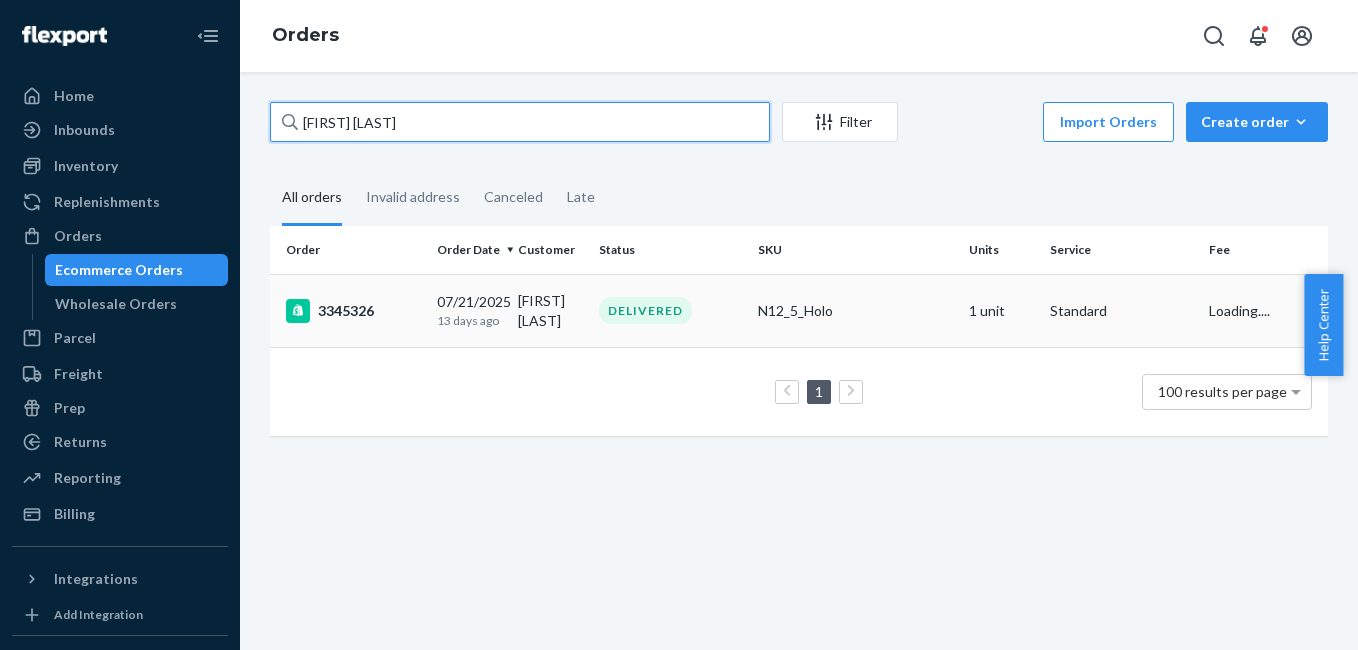 type on "[FIRST] [LAST]" 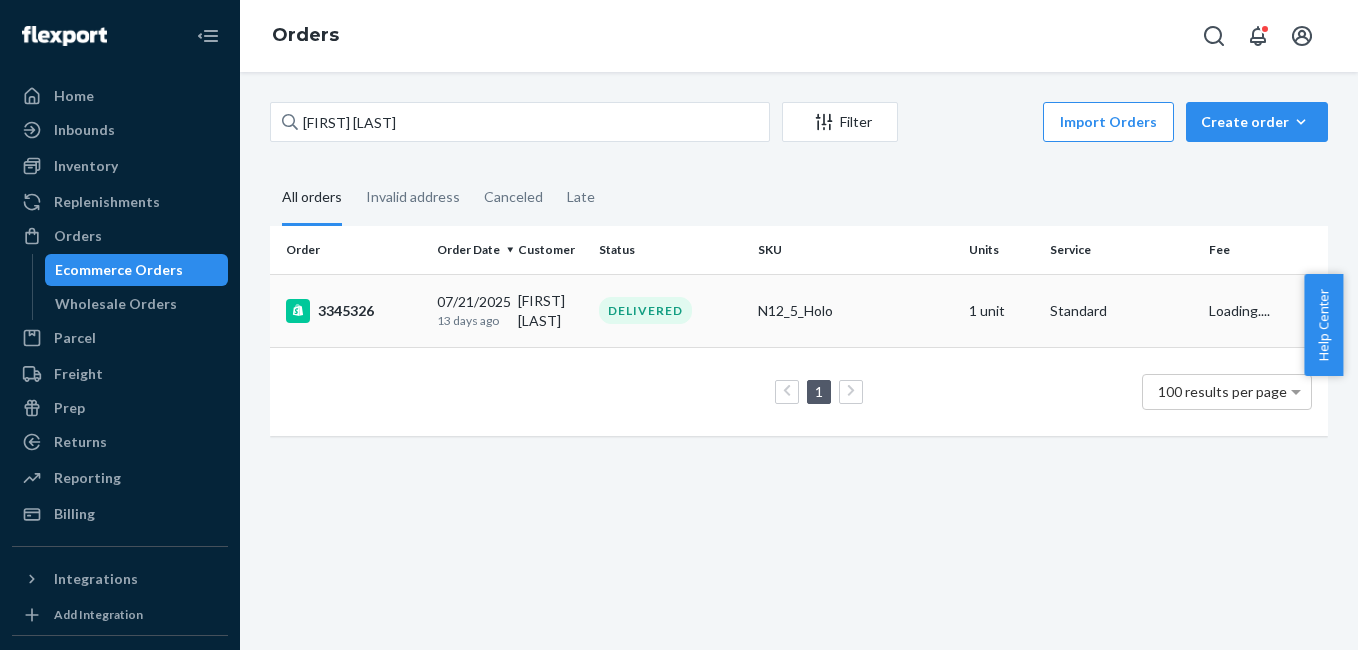 click on "3345326" at bounding box center [353, 311] 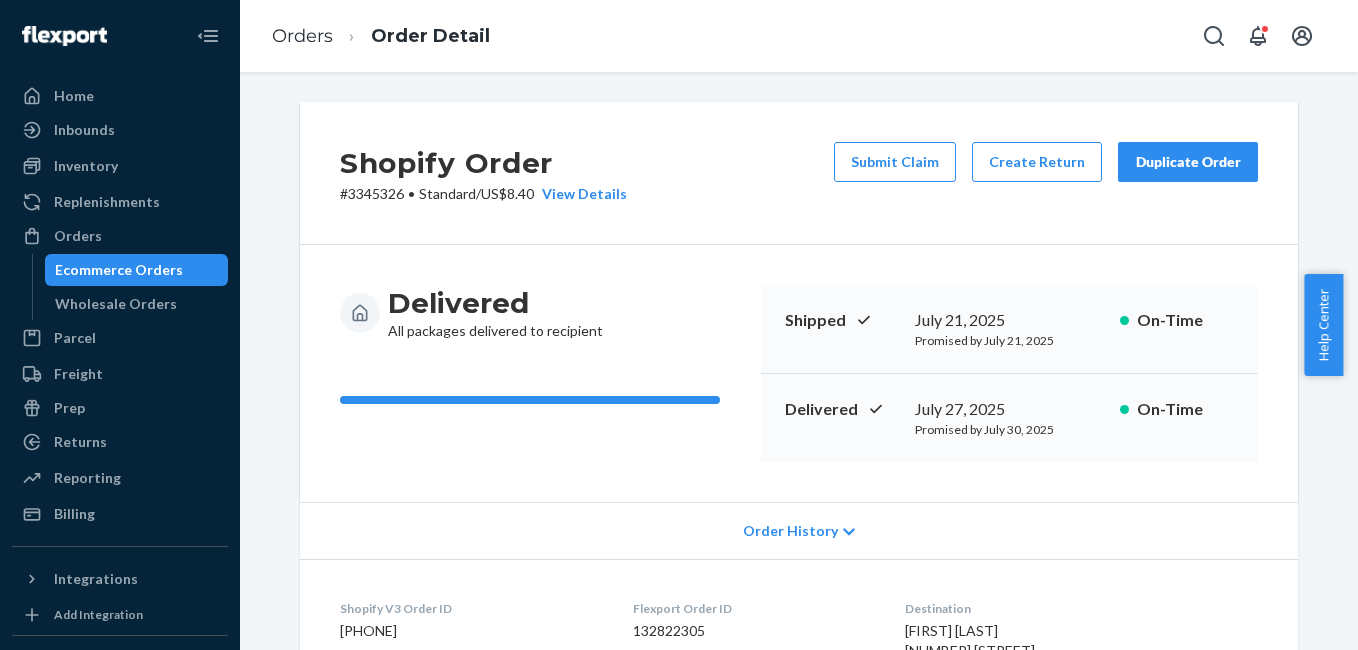 click on "Duplicate Order" at bounding box center (1188, 162) 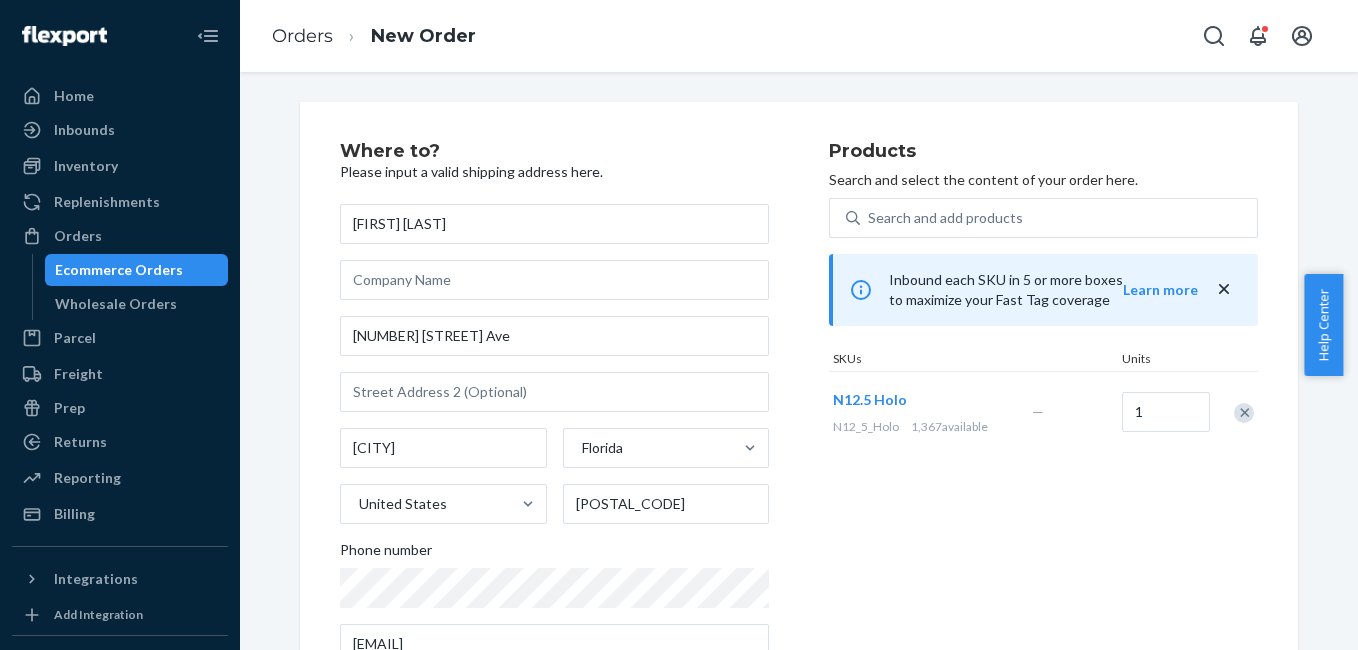 click at bounding box center [1244, 413] 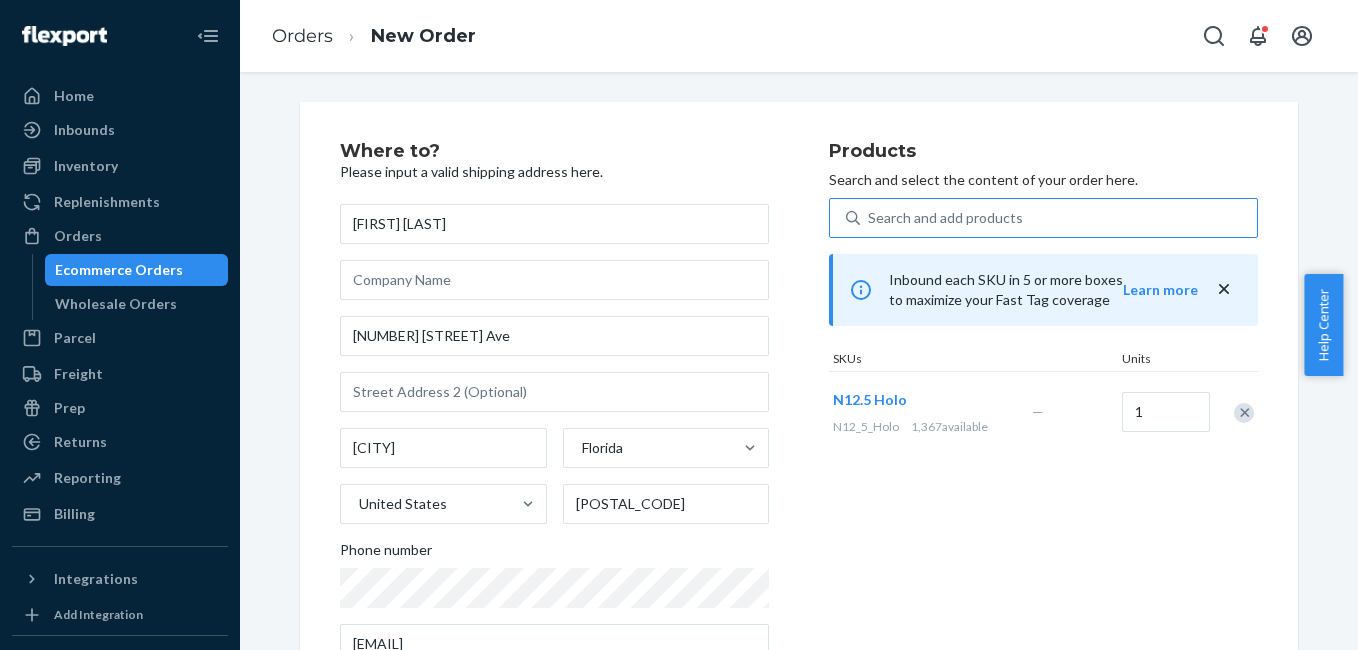 click on "Search and add products" at bounding box center (1058, 218) 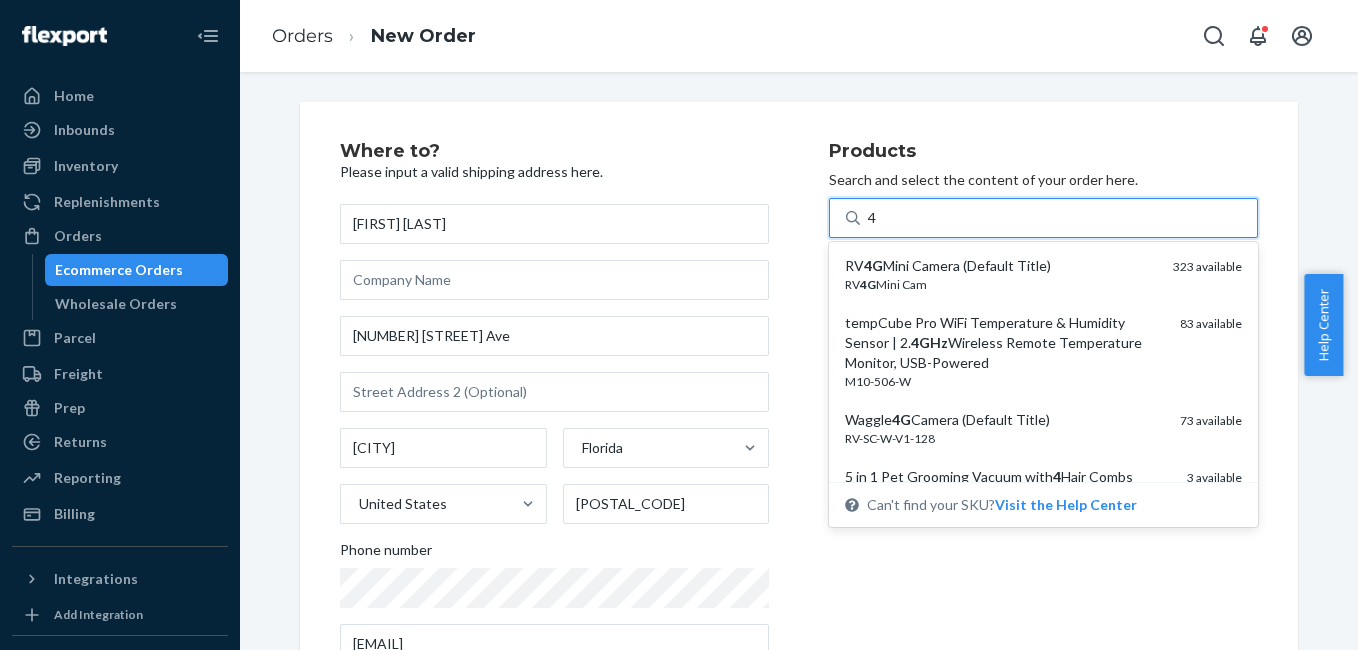 type on "4g" 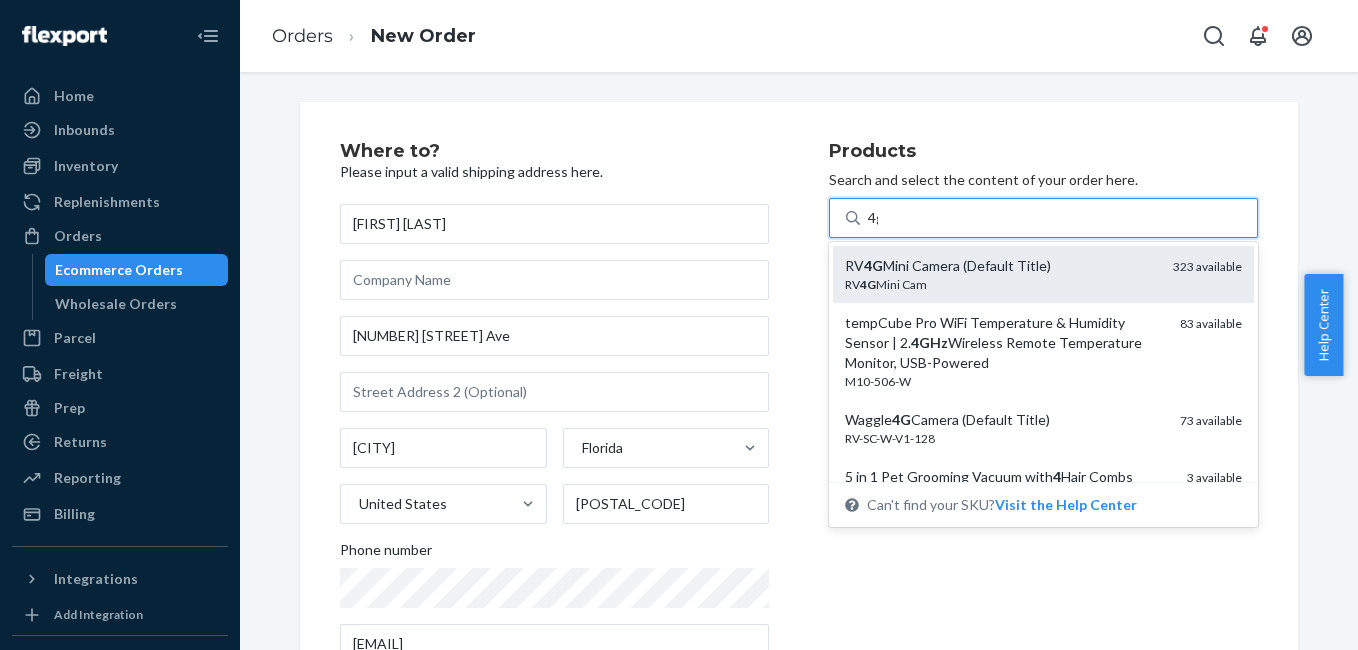 click on "RV  4G  Mini Cam" at bounding box center [1001, 284] 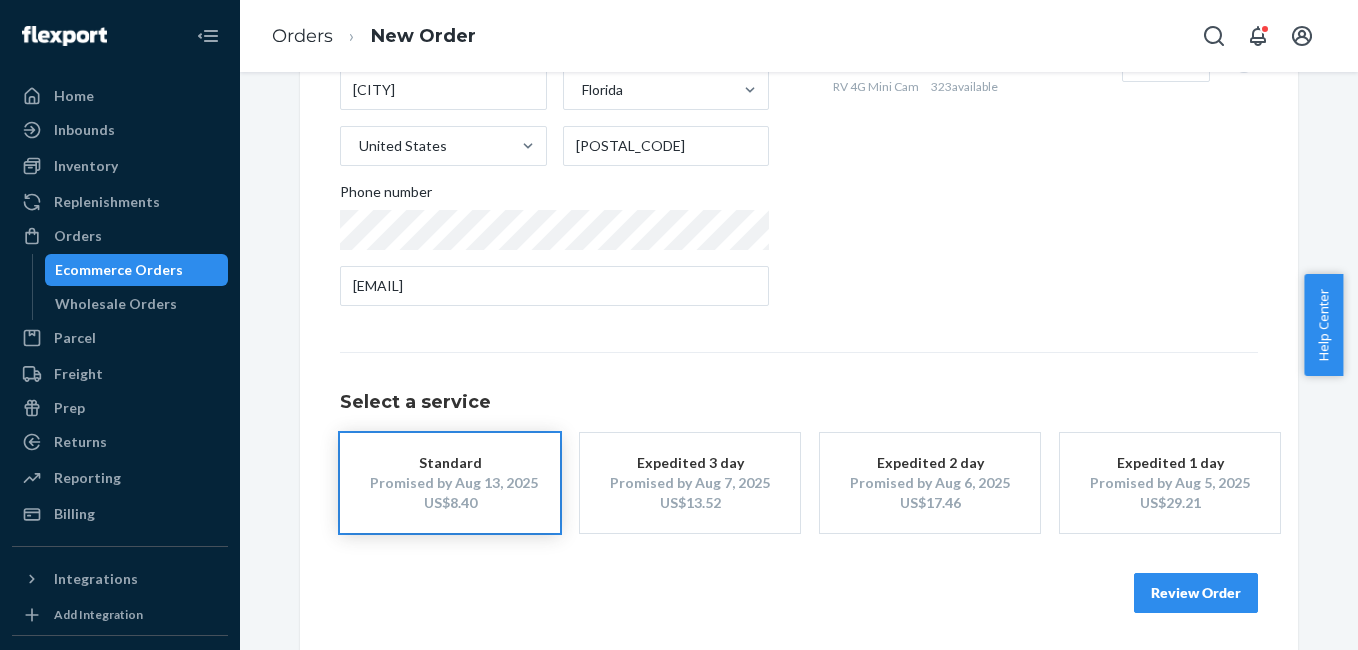 scroll, scrollTop: 361, scrollLeft: 0, axis: vertical 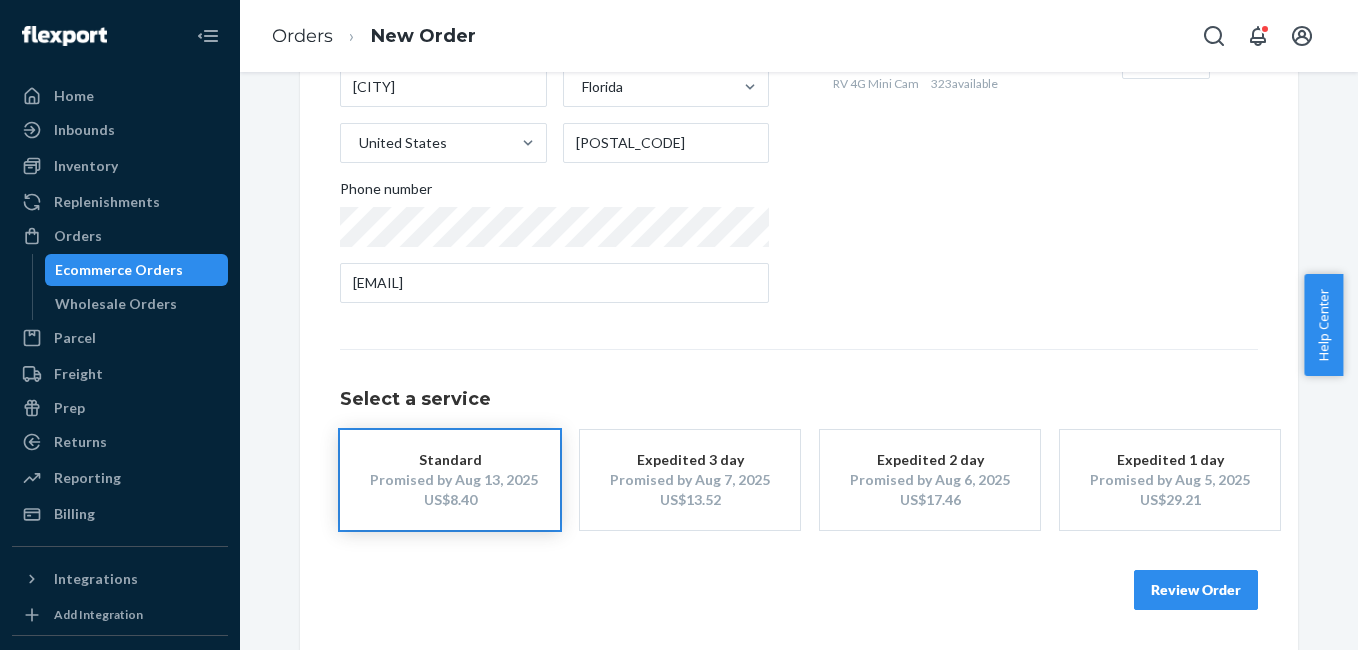 click on "Review Order" at bounding box center [1196, 590] 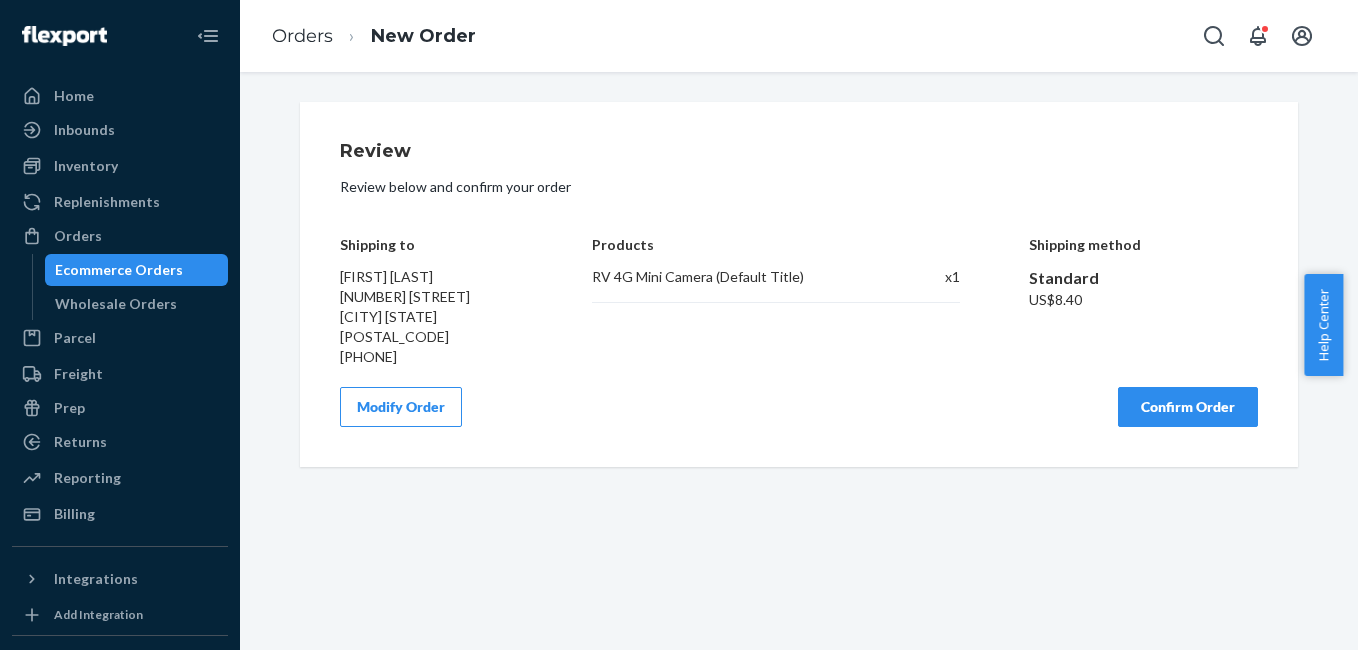 scroll, scrollTop: 0, scrollLeft: 0, axis: both 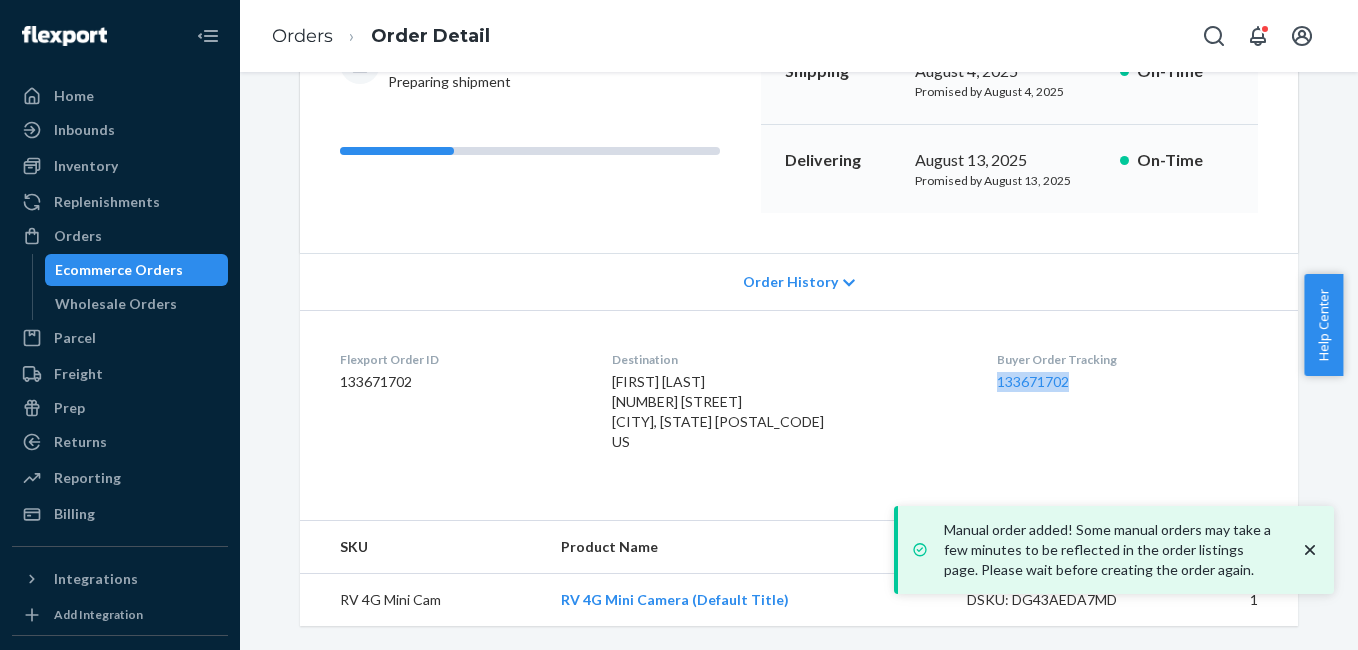 drag, startPoint x: 982, startPoint y: 395, endPoint x: 1070, endPoint y: 377, distance: 89.822044 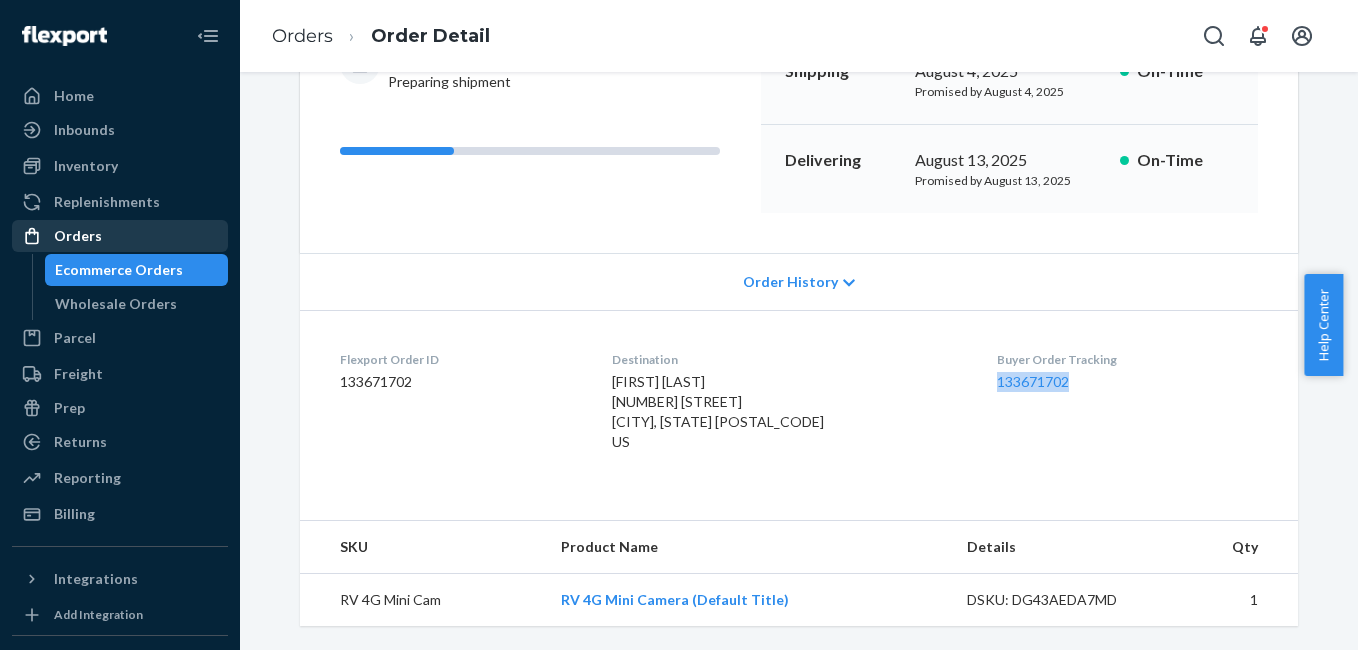 drag, startPoint x: 81, startPoint y: 251, endPoint x: 83, endPoint y: 239, distance: 12.165525 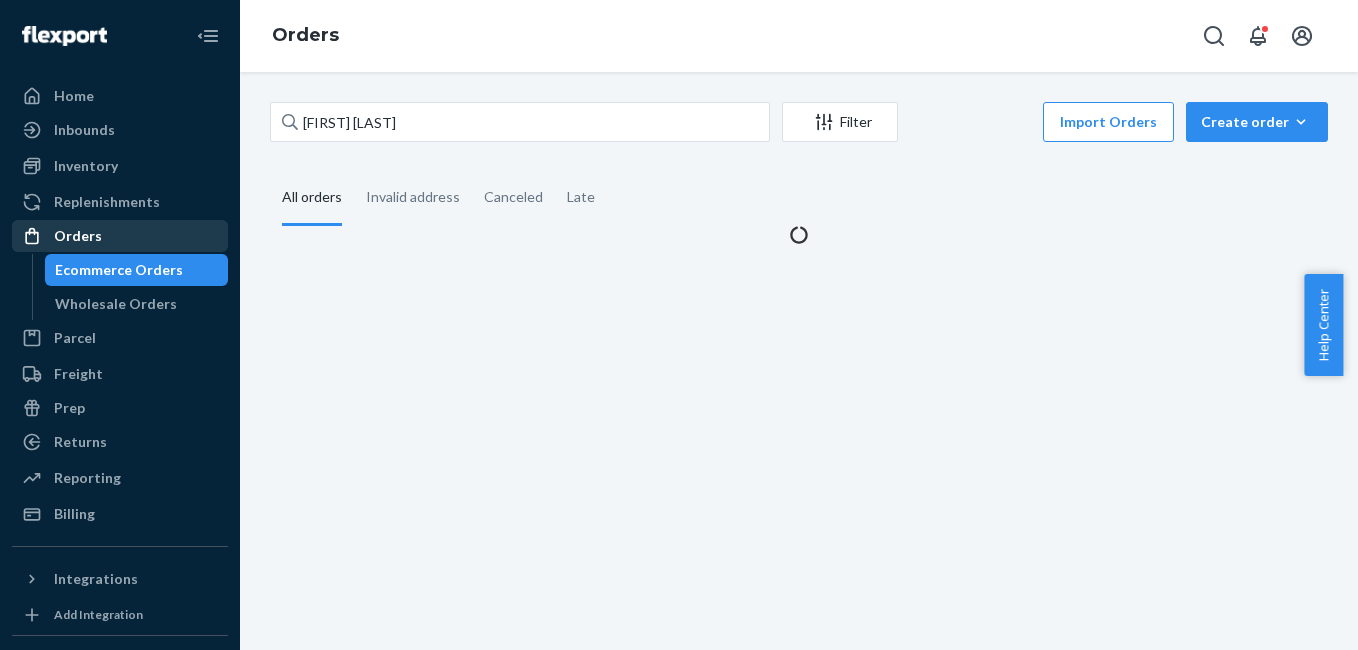 scroll, scrollTop: 0, scrollLeft: 0, axis: both 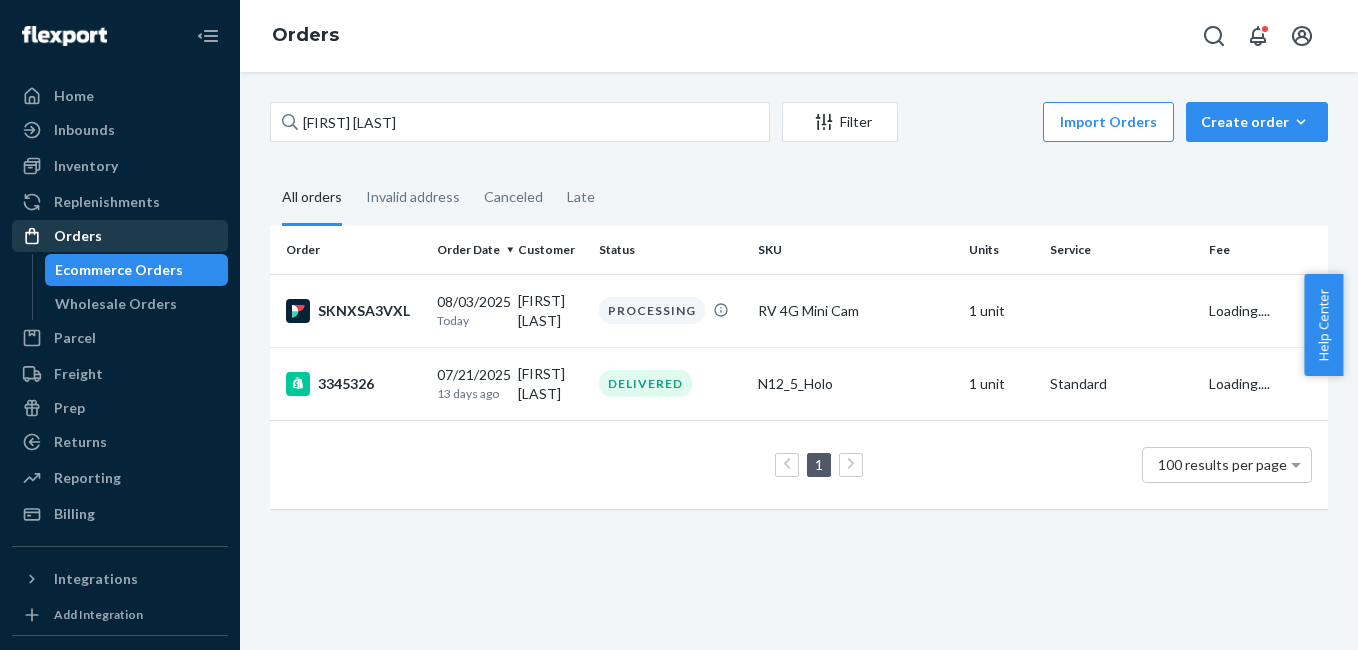click on "Orders" at bounding box center [78, 236] 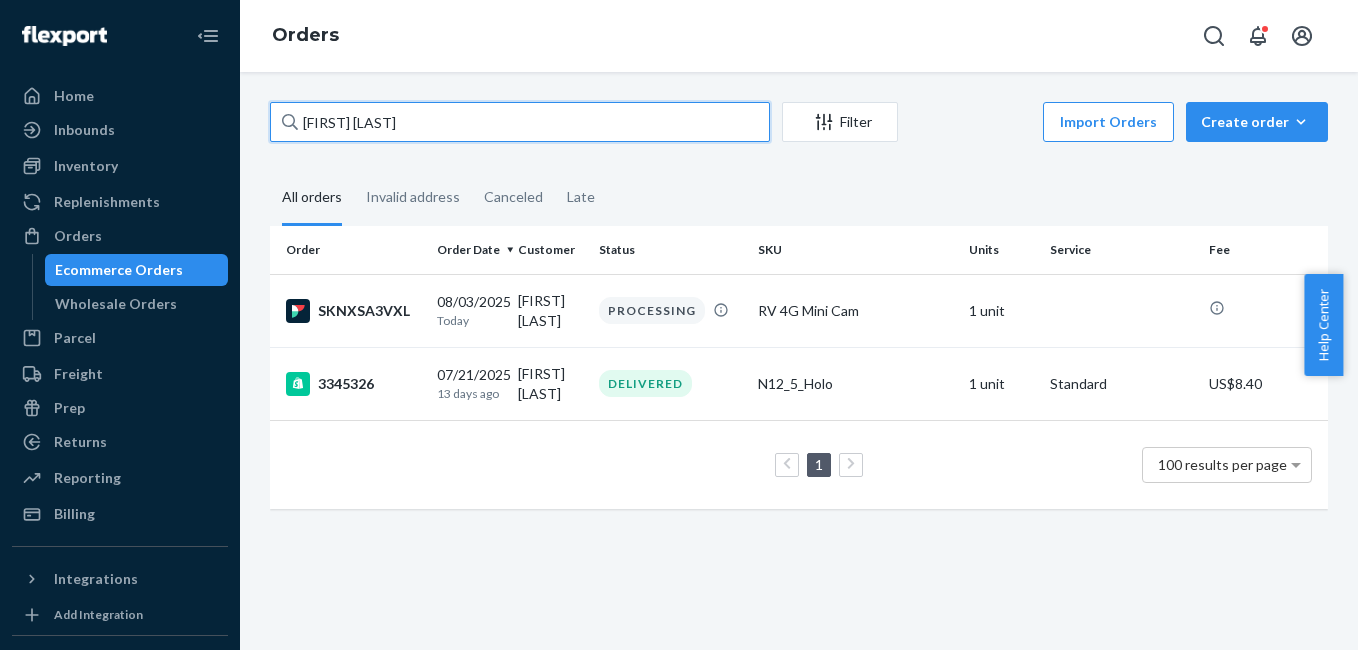 click on "[FIRST] [LAST]" at bounding box center (520, 122) 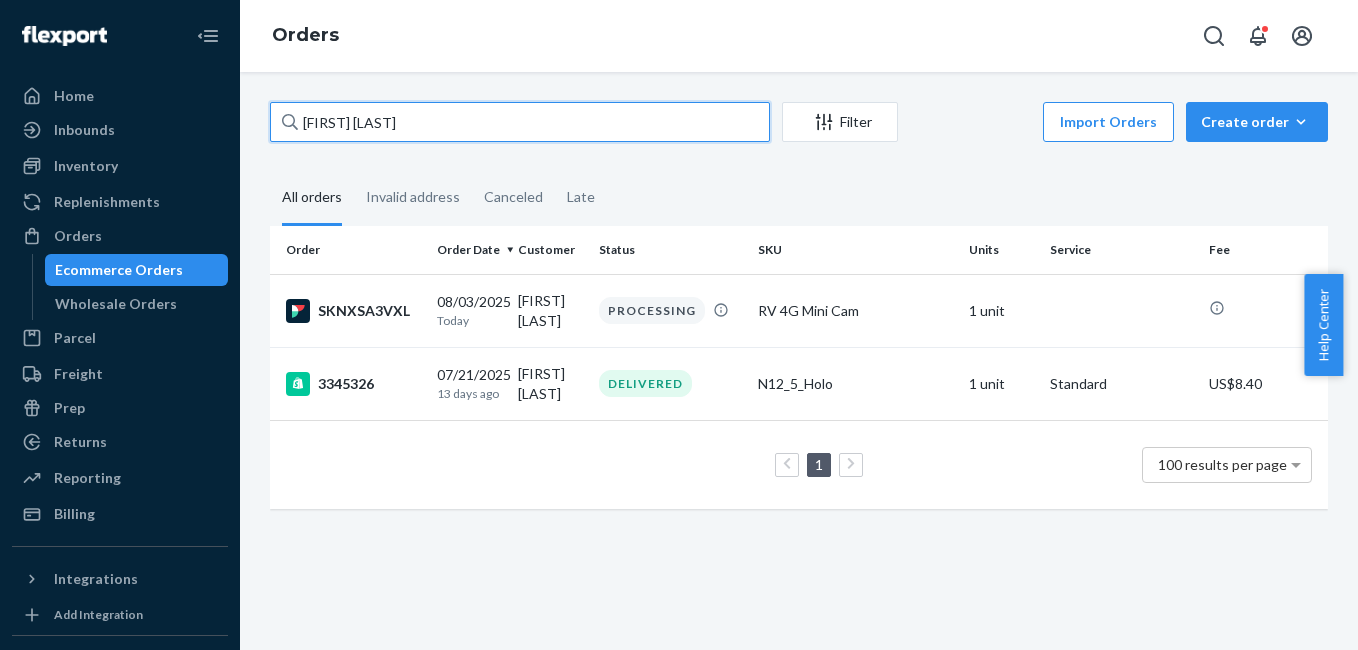 paste on "[FIRST] [LAST]" 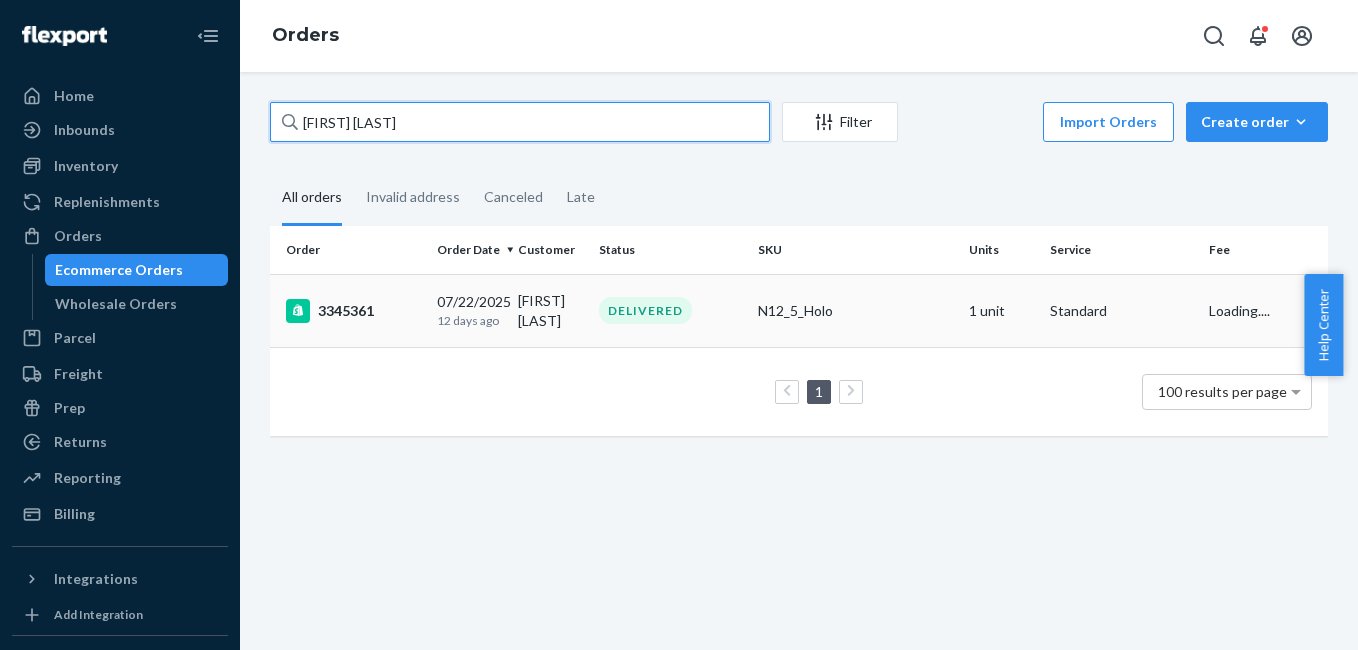type on "[FIRST] [LAST]" 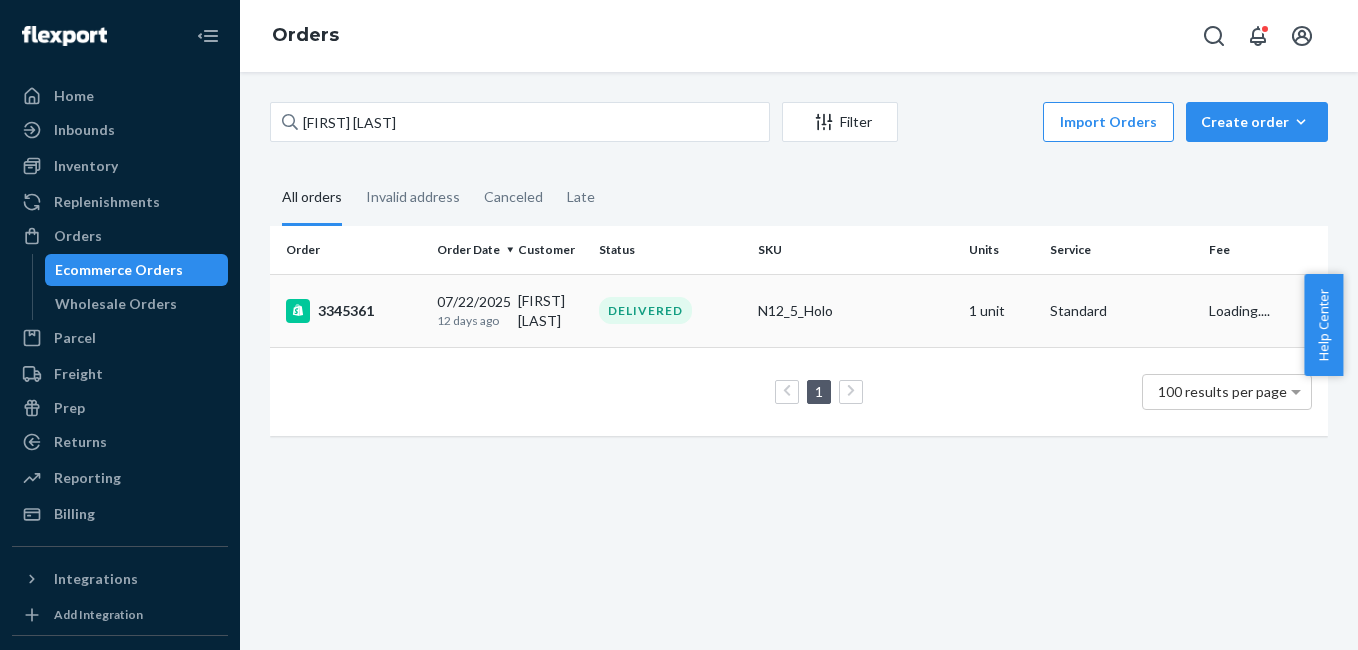 click on "3345361" at bounding box center (353, 311) 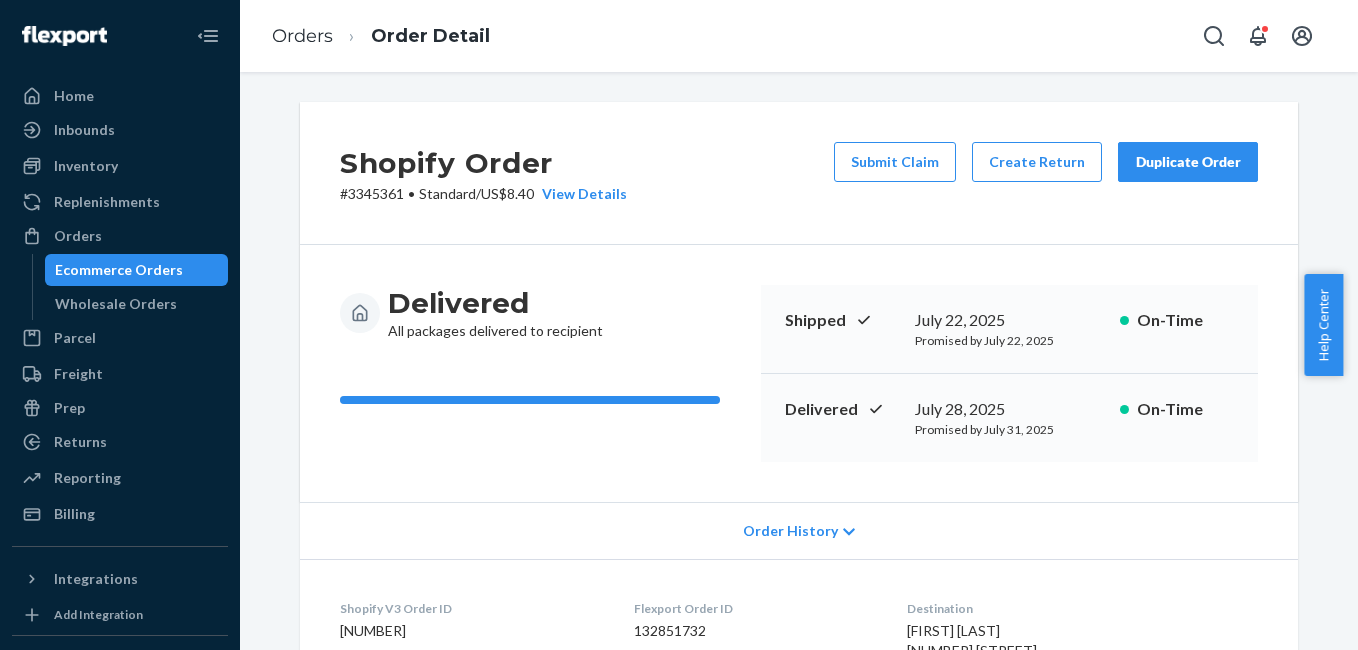 click on "Duplicate Order" at bounding box center (1188, 162) 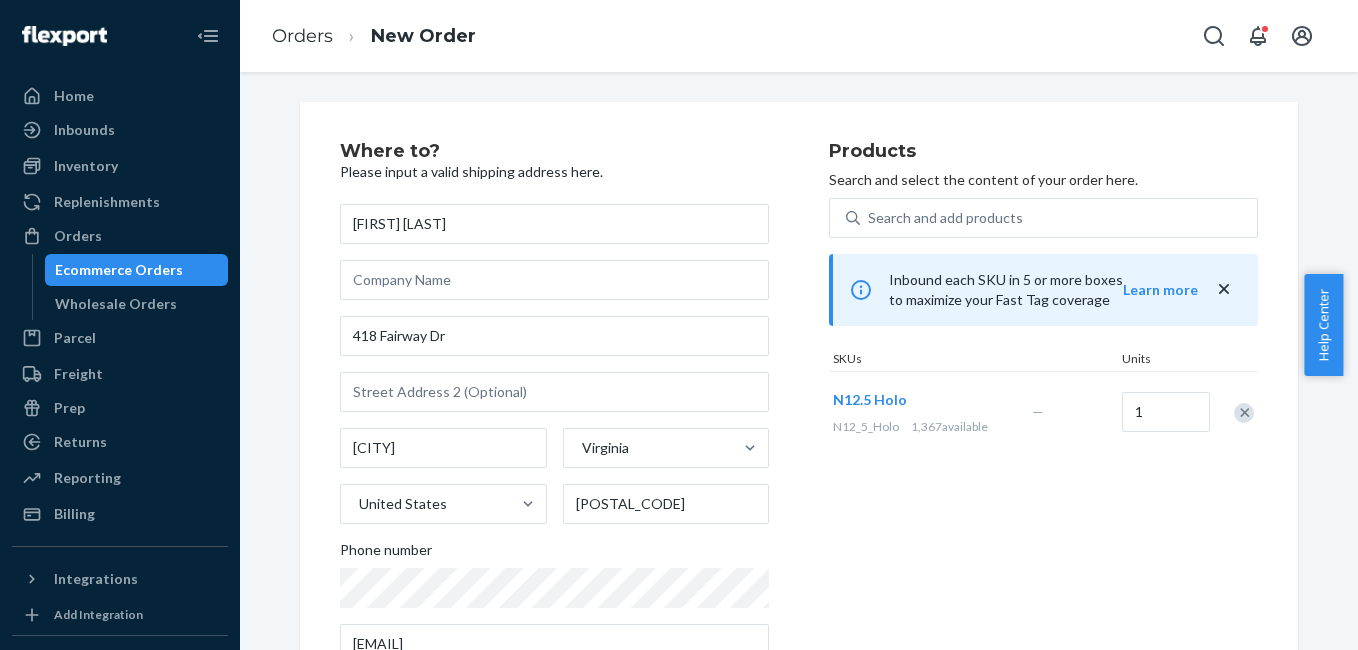click at bounding box center (1244, 413) 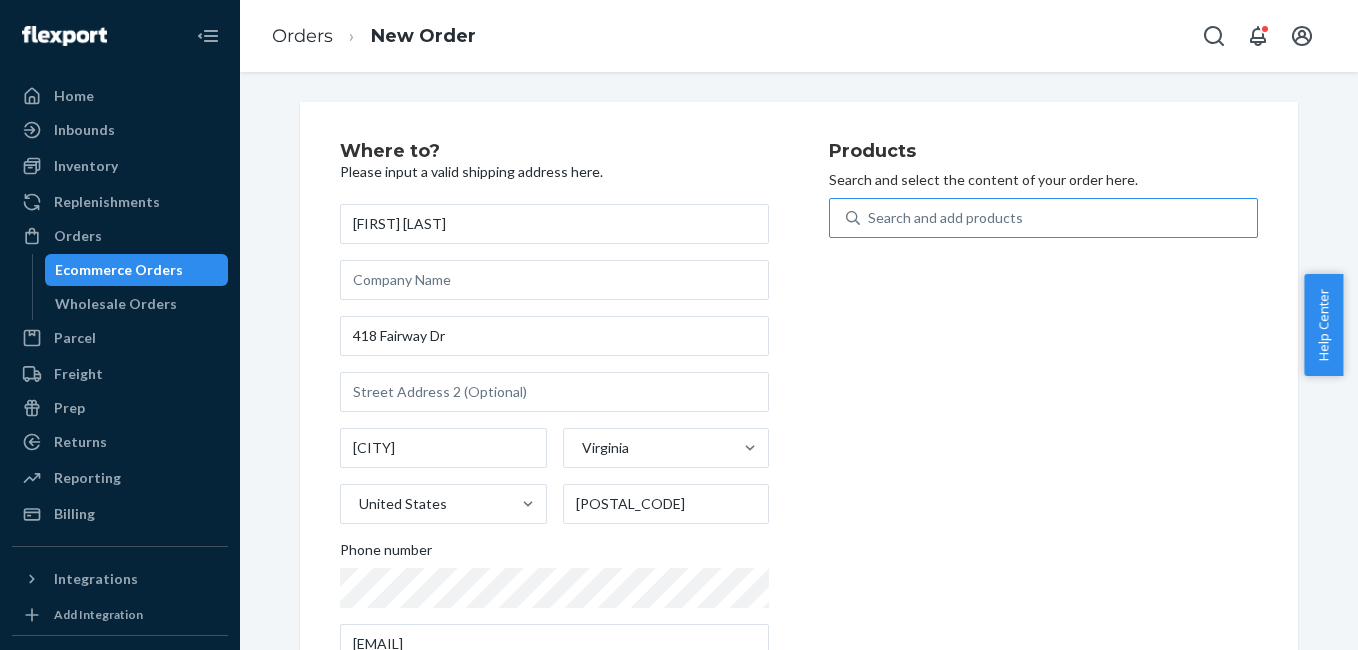 click on "Search and add products" at bounding box center [1058, 218] 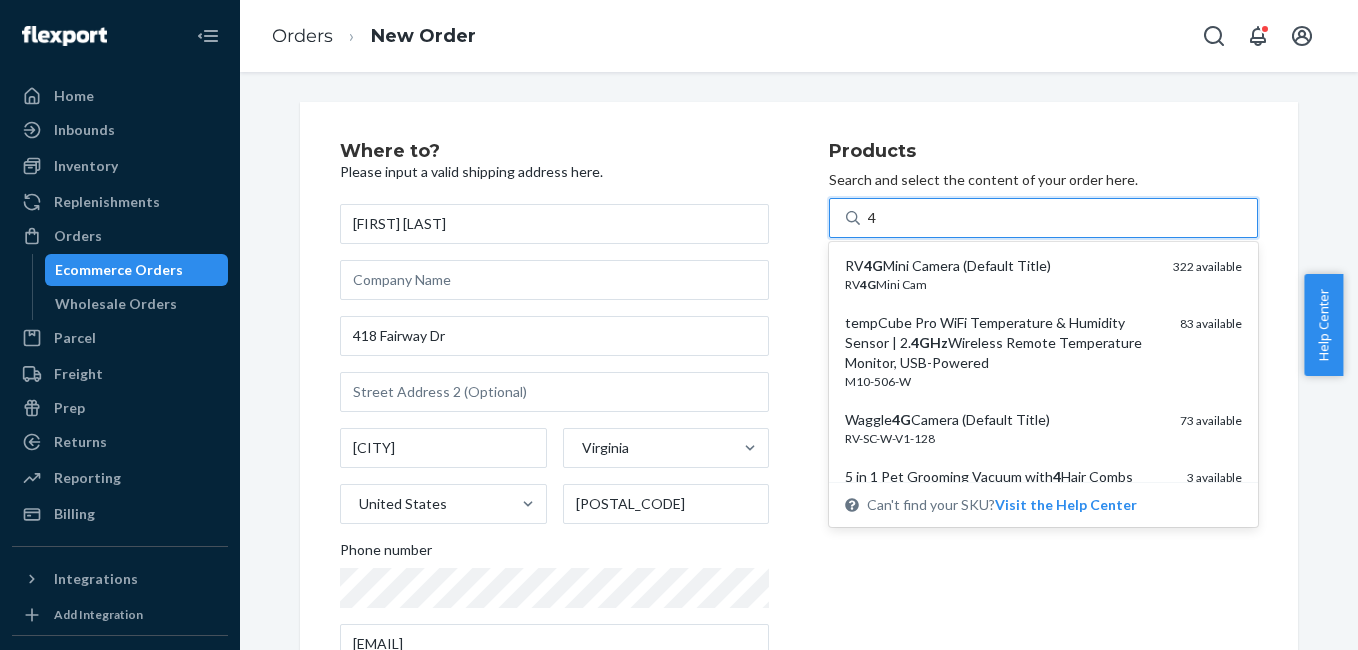 type on "4g" 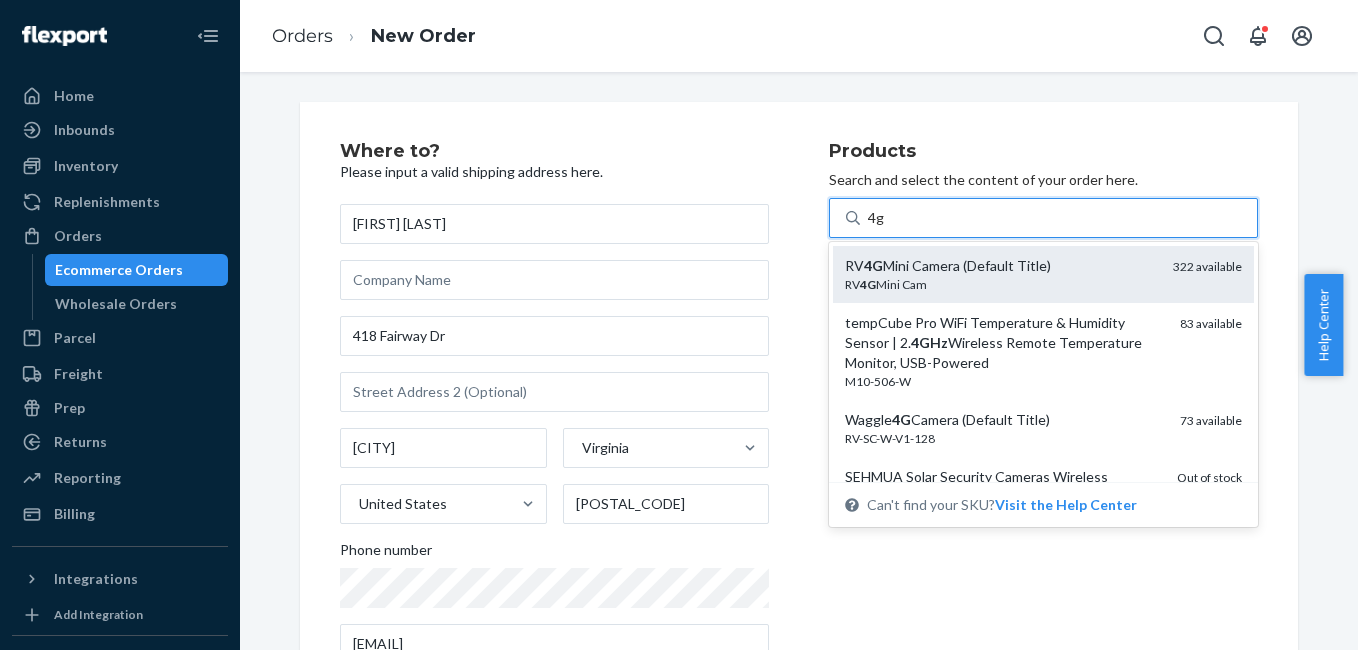 click on "RV  4G  Mini Cam" at bounding box center [1001, 284] 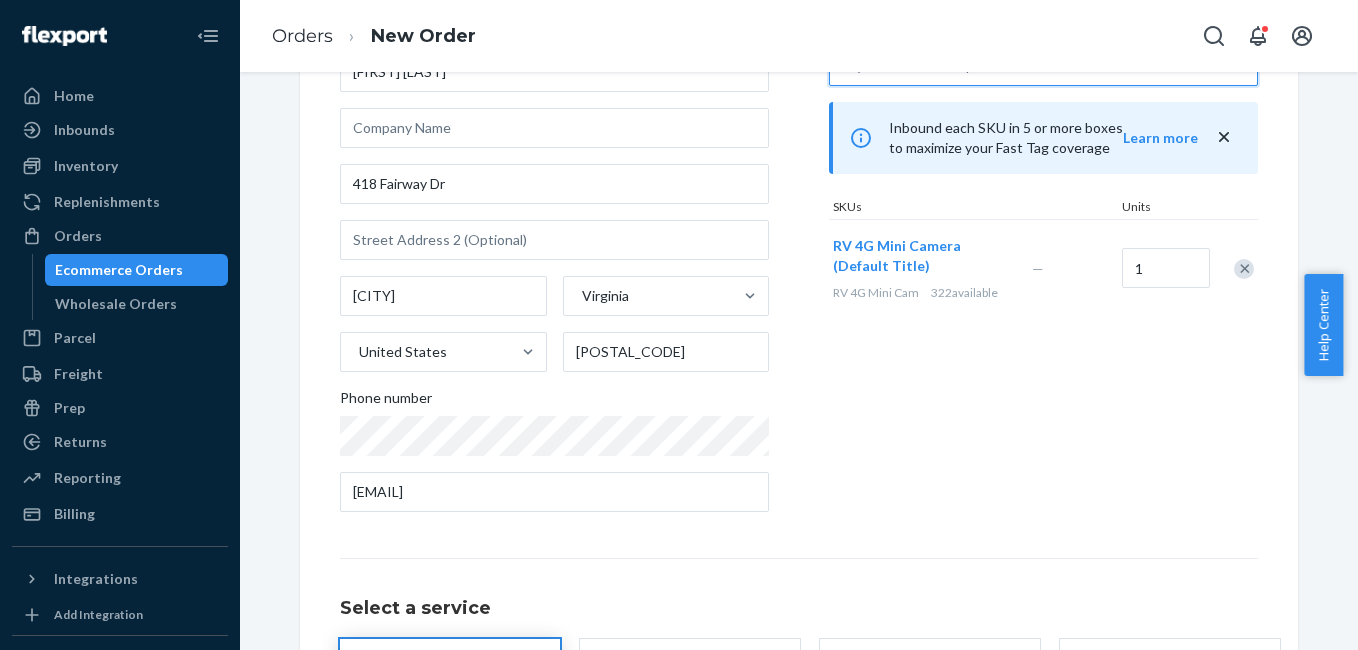 scroll, scrollTop: 361, scrollLeft: 0, axis: vertical 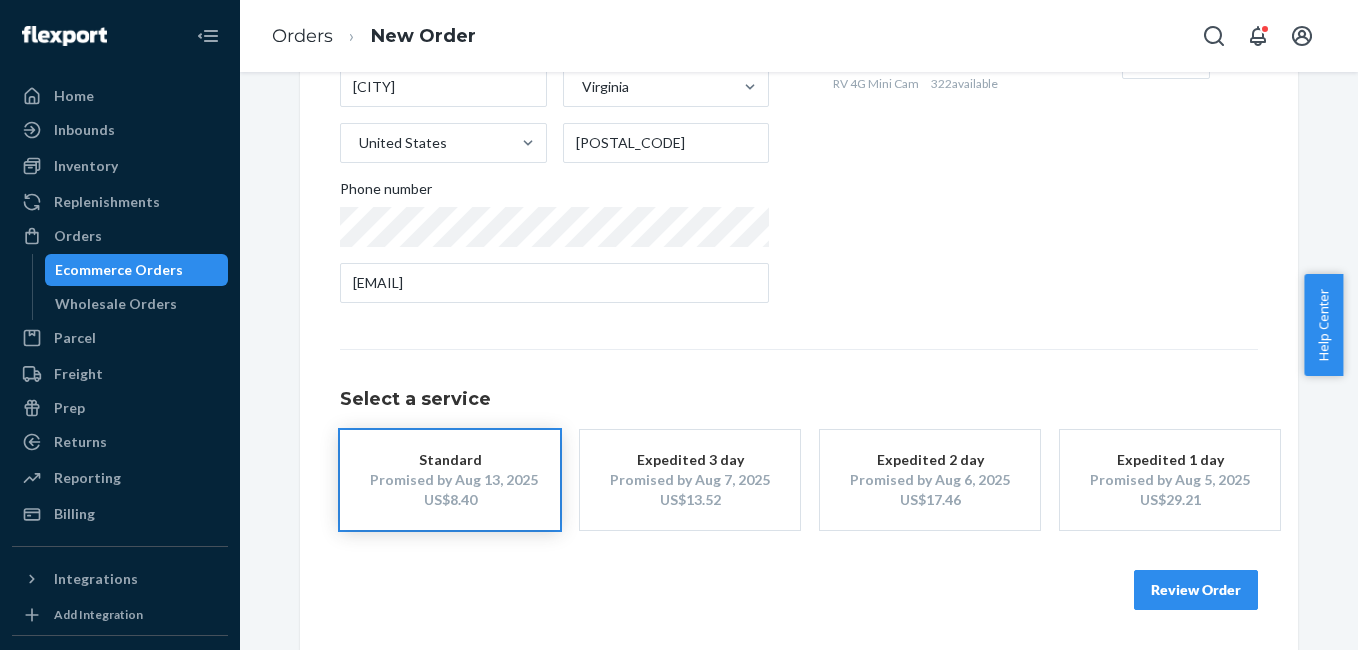 click on "Review Order" at bounding box center [1196, 590] 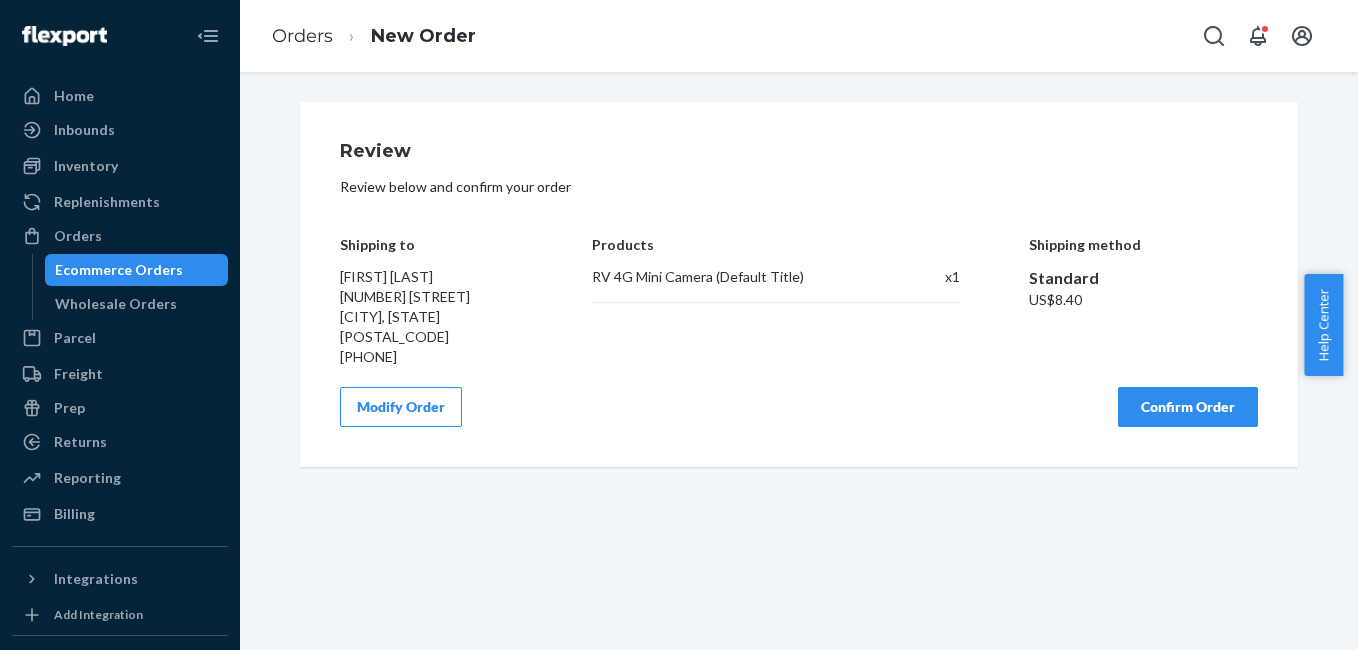 click on "Confirm Order" at bounding box center (1188, 407) 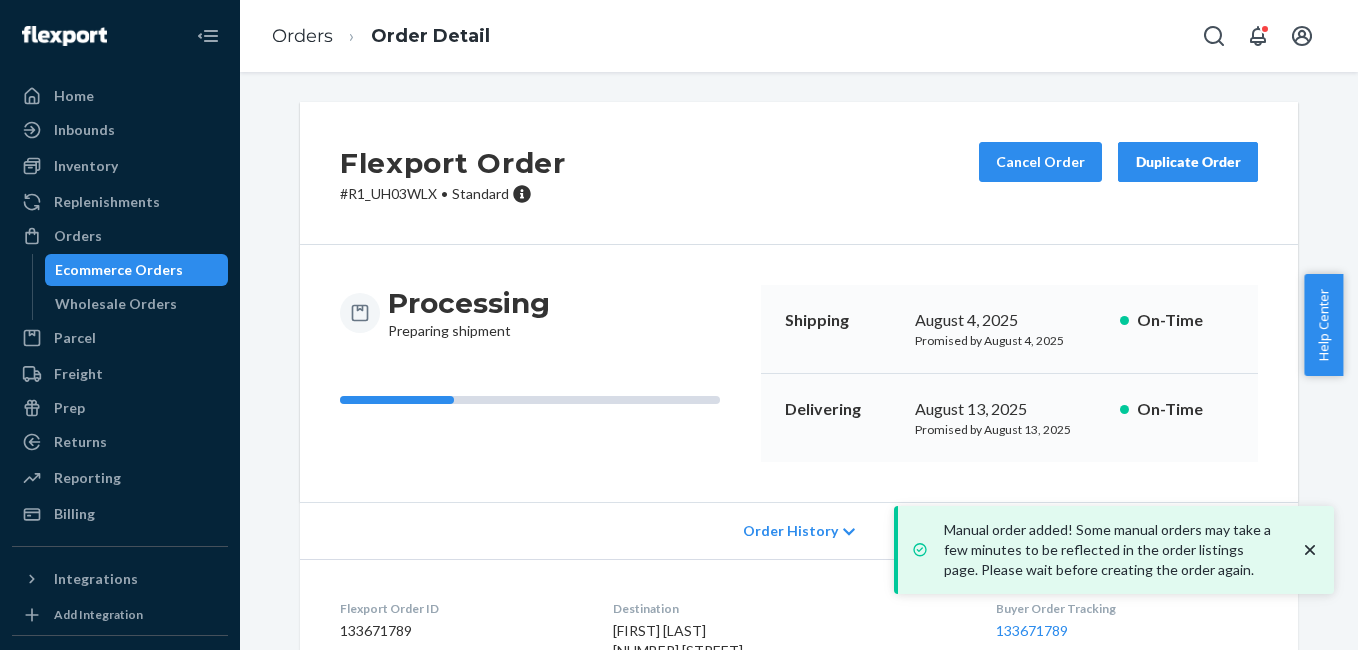scroll, scrollTop: 249, scrollLeft: 0, axis: vertical 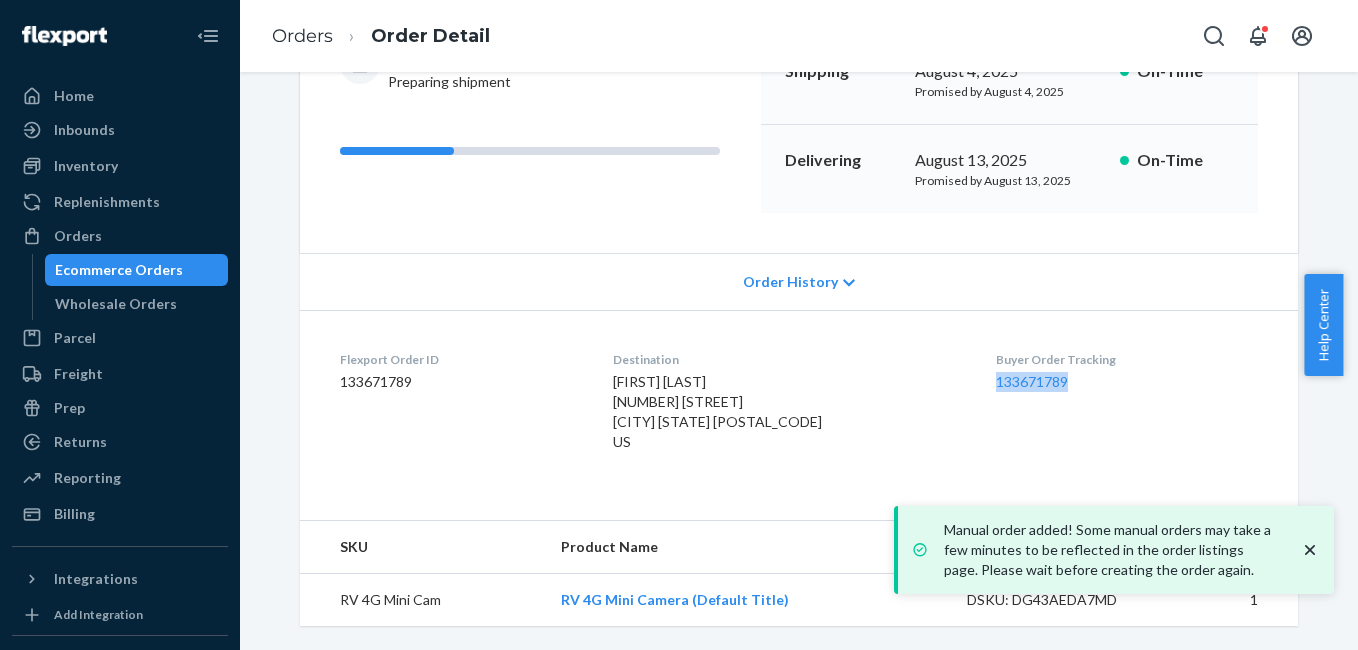 drag, startPoint x: 977, startPoint y: 387, endPoint x: 1067, endPoint y: 387, distance: 90 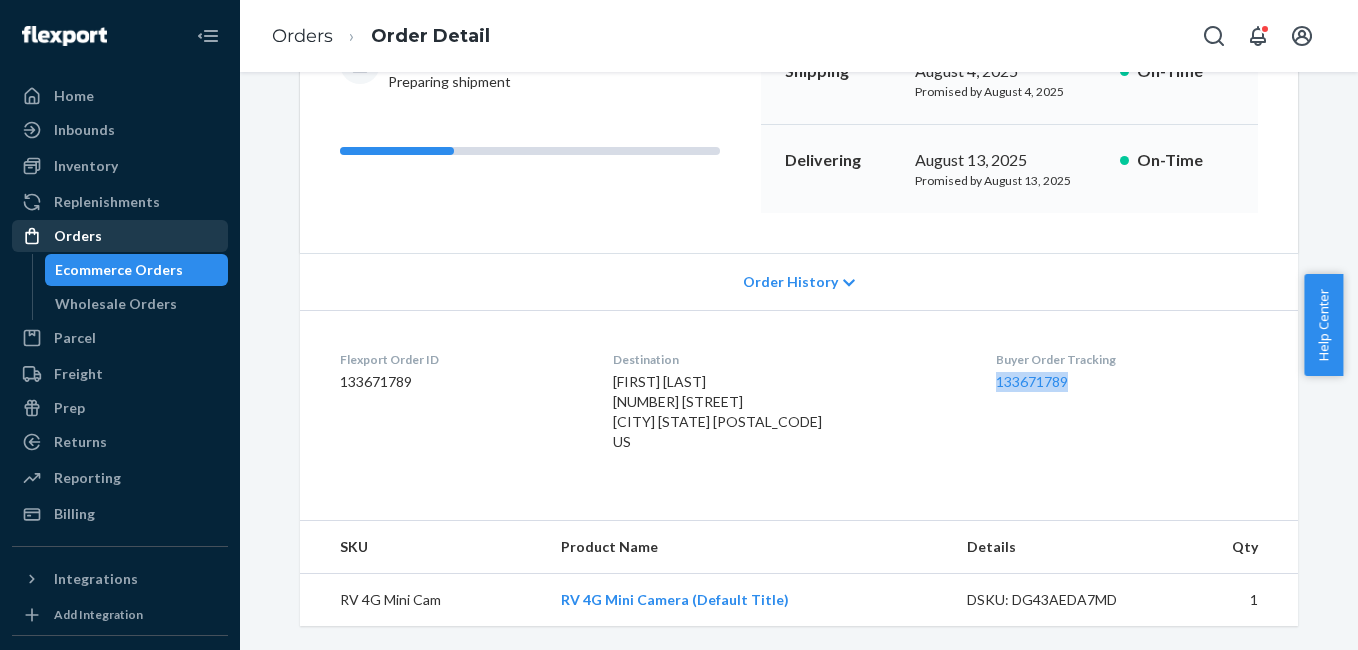 drag, startPoint x: 57, startPoint y: 246, endPoint x: 74, endPoint y: 244, distance: 17.117243 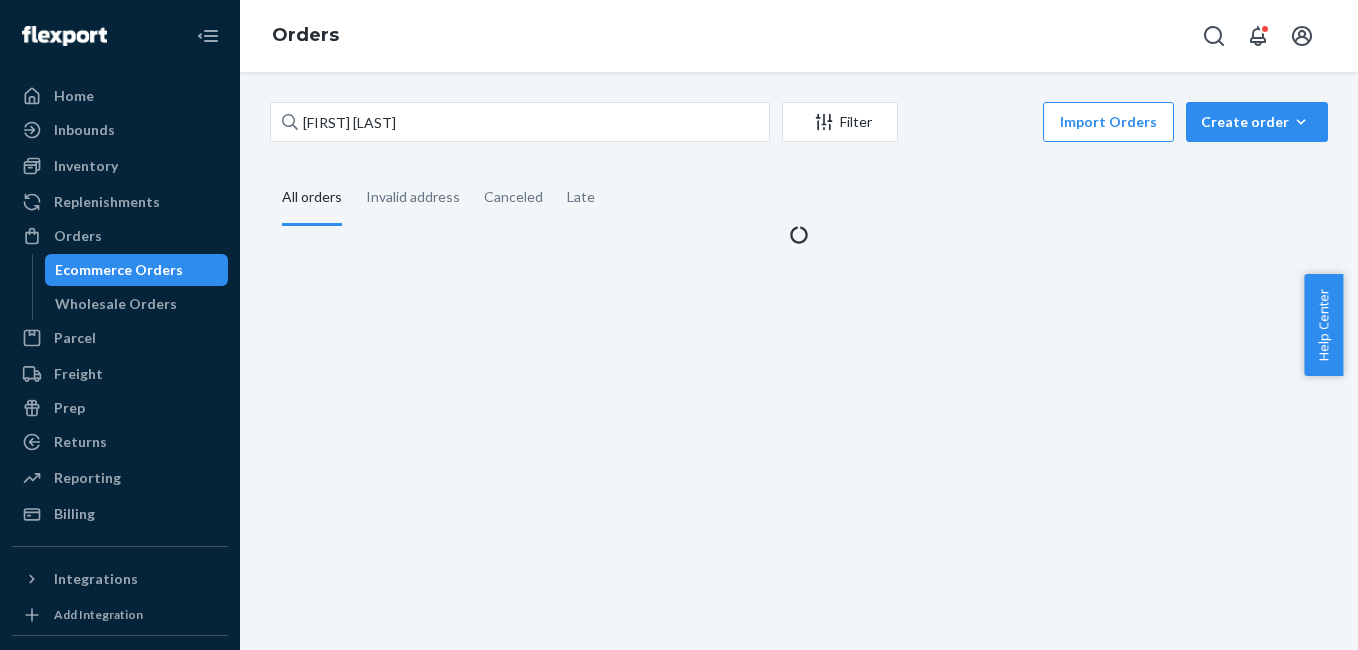 scroll, scrollTop: 0, scrollLeft: 0, axis: both 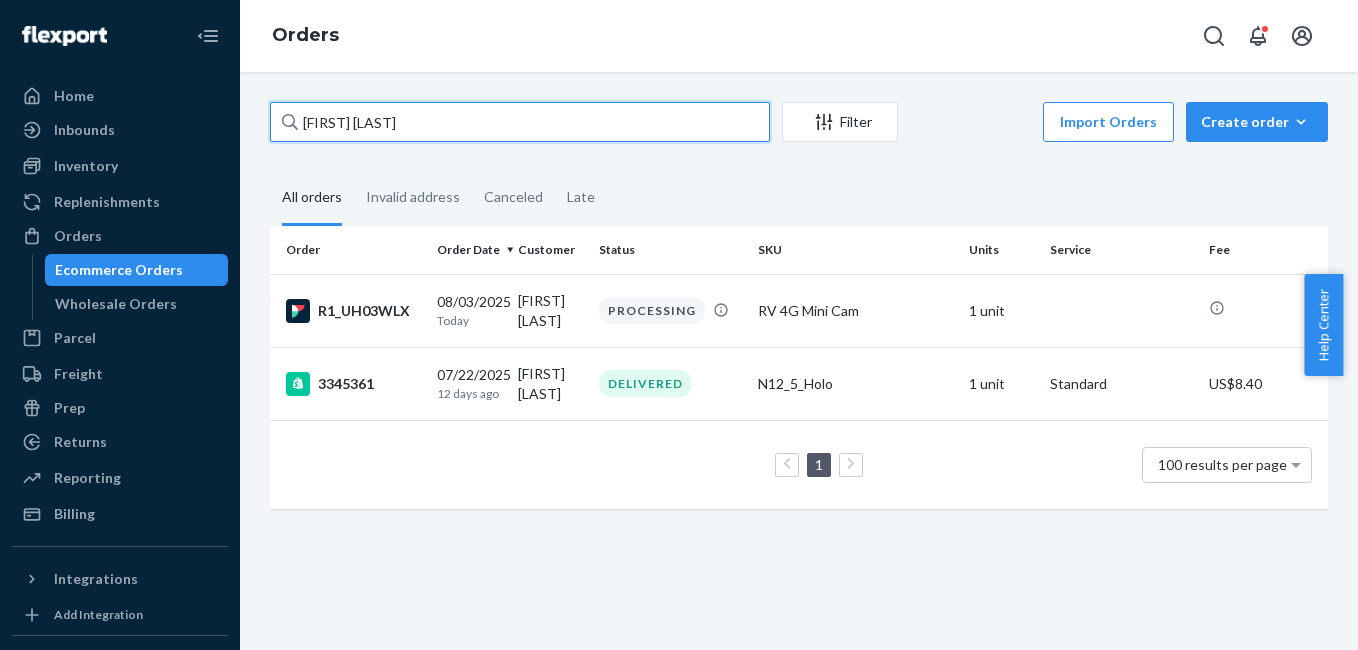 click on "[FIRST] [LAST]" at bounding box center [520, 122] 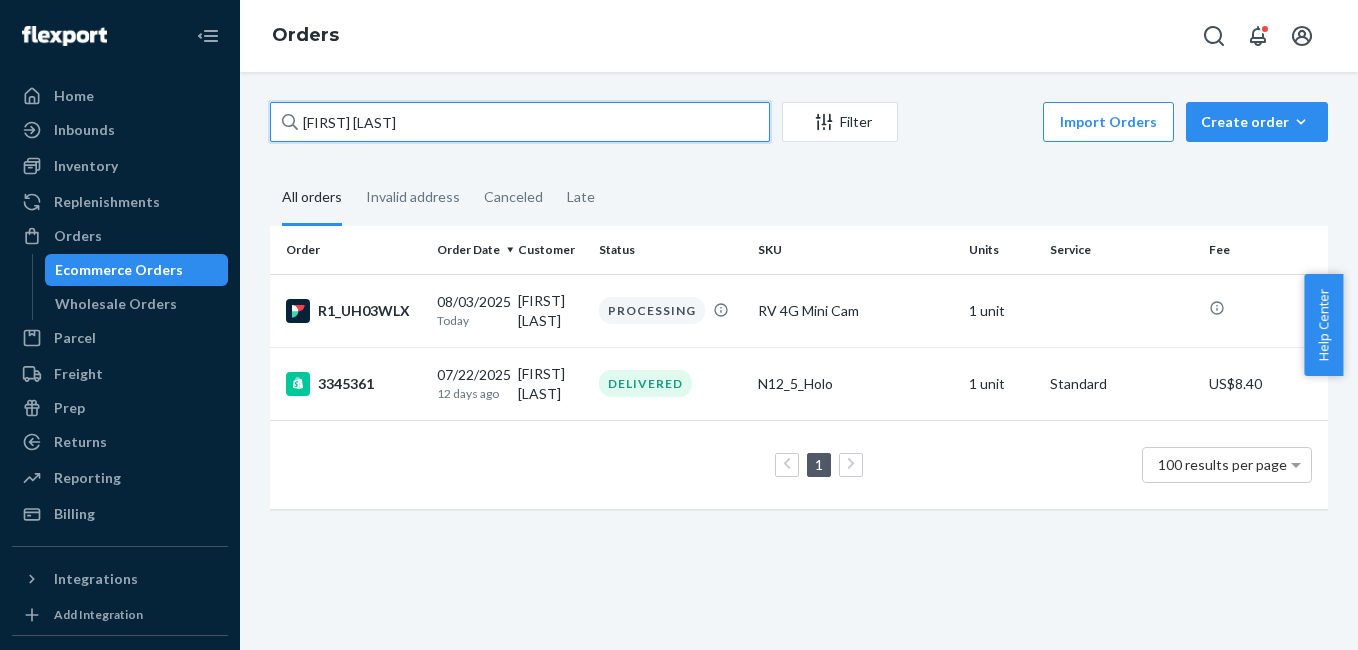 click on "[FIRST] [LAST]" at bounding box center (520, 122) 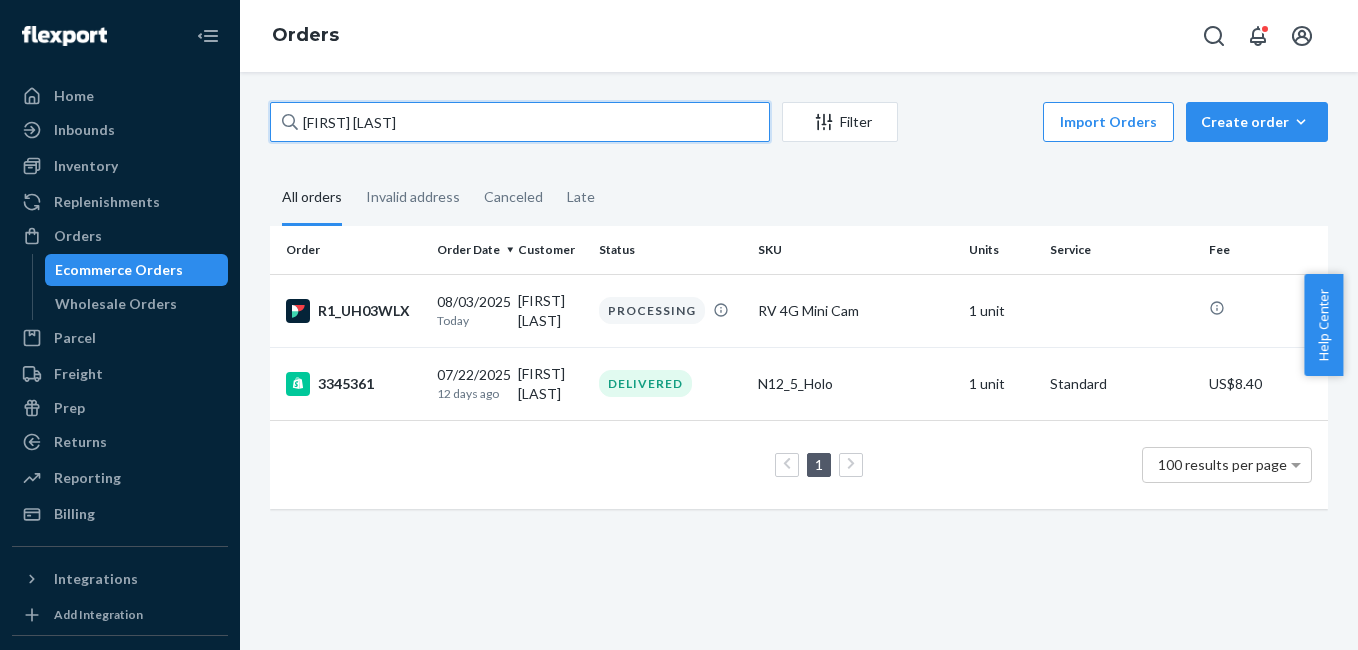 paste on "[FIRST] [LAST]" 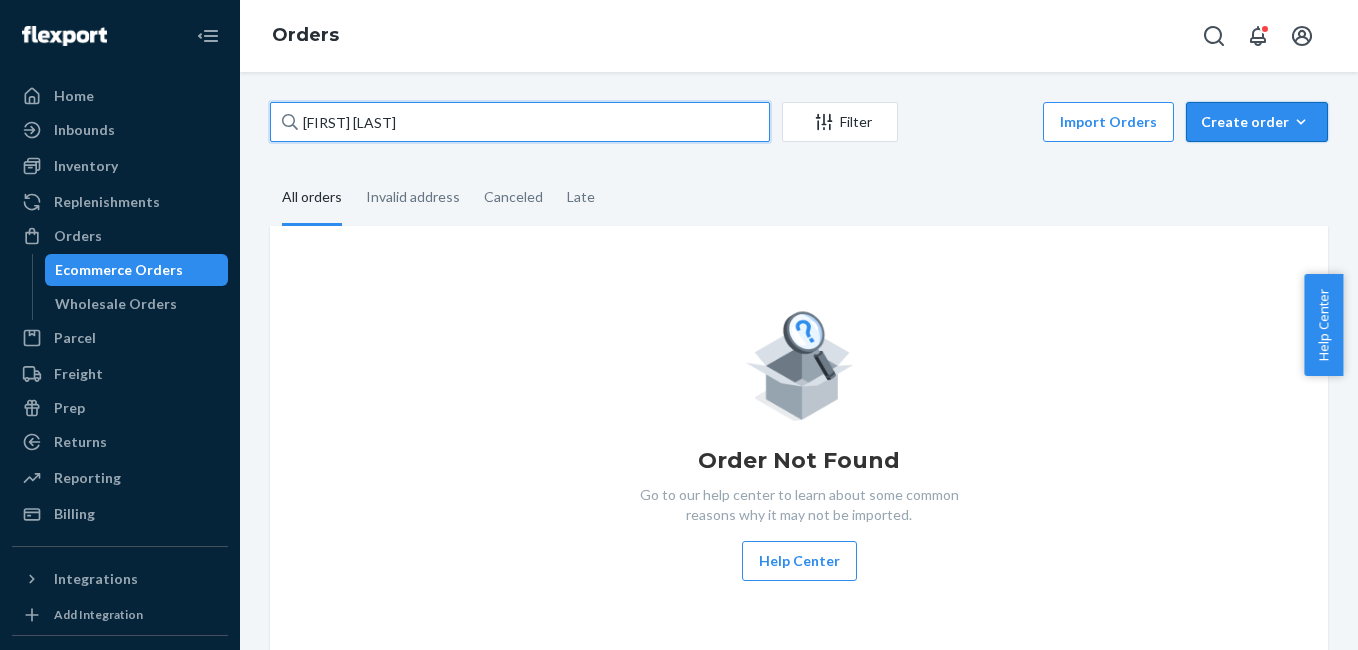 type on "[FIRST] [LAST]" 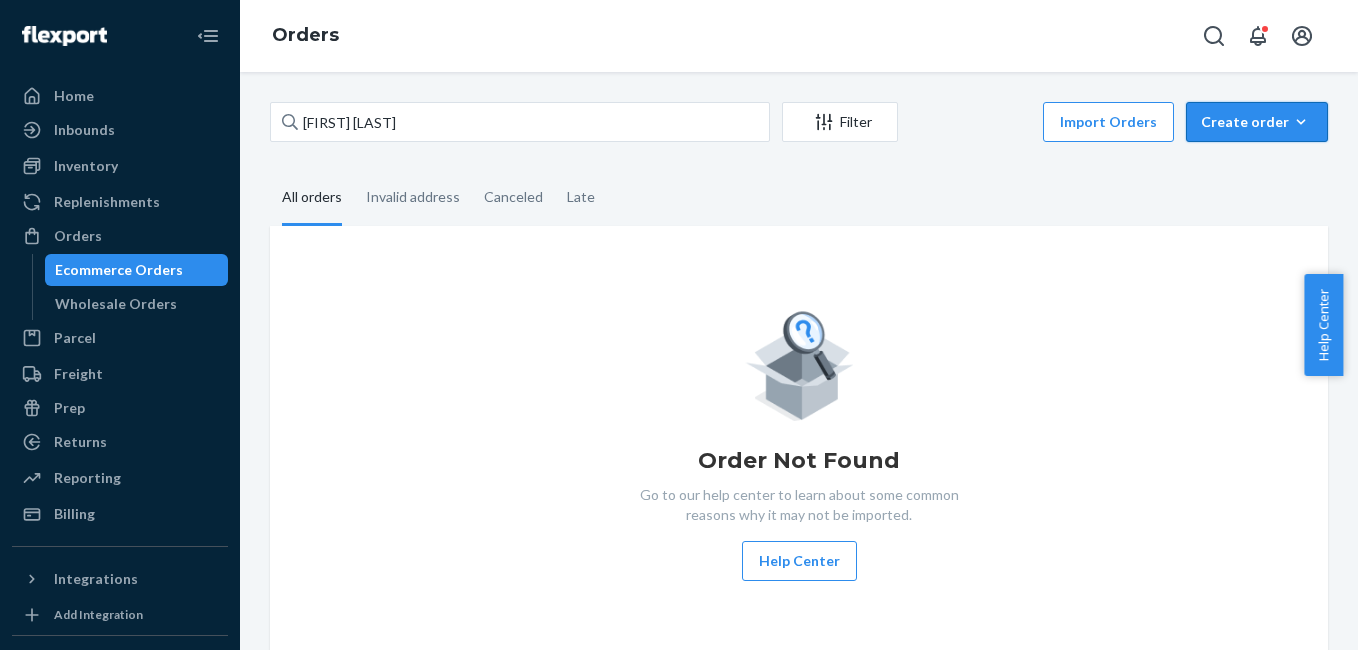 click on "Create order" at bounding box center (1257, 122) 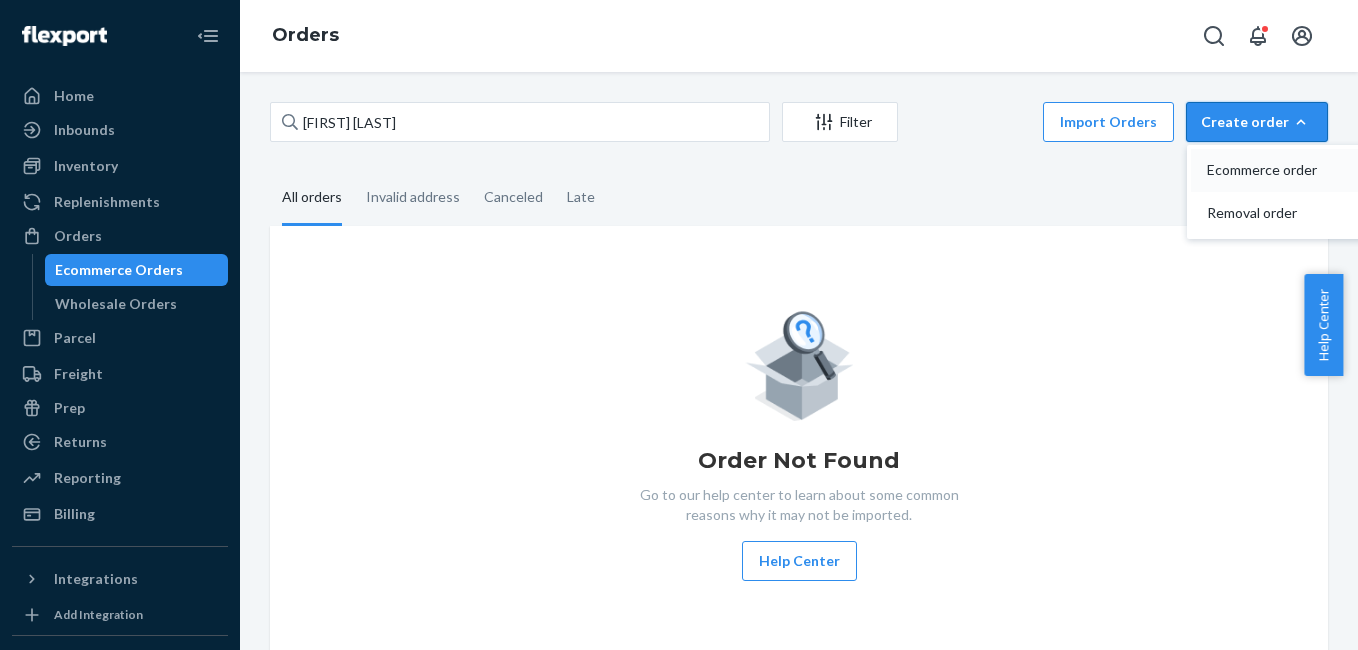 click on "Ecommerce order" at bounding box center (1269, 170) 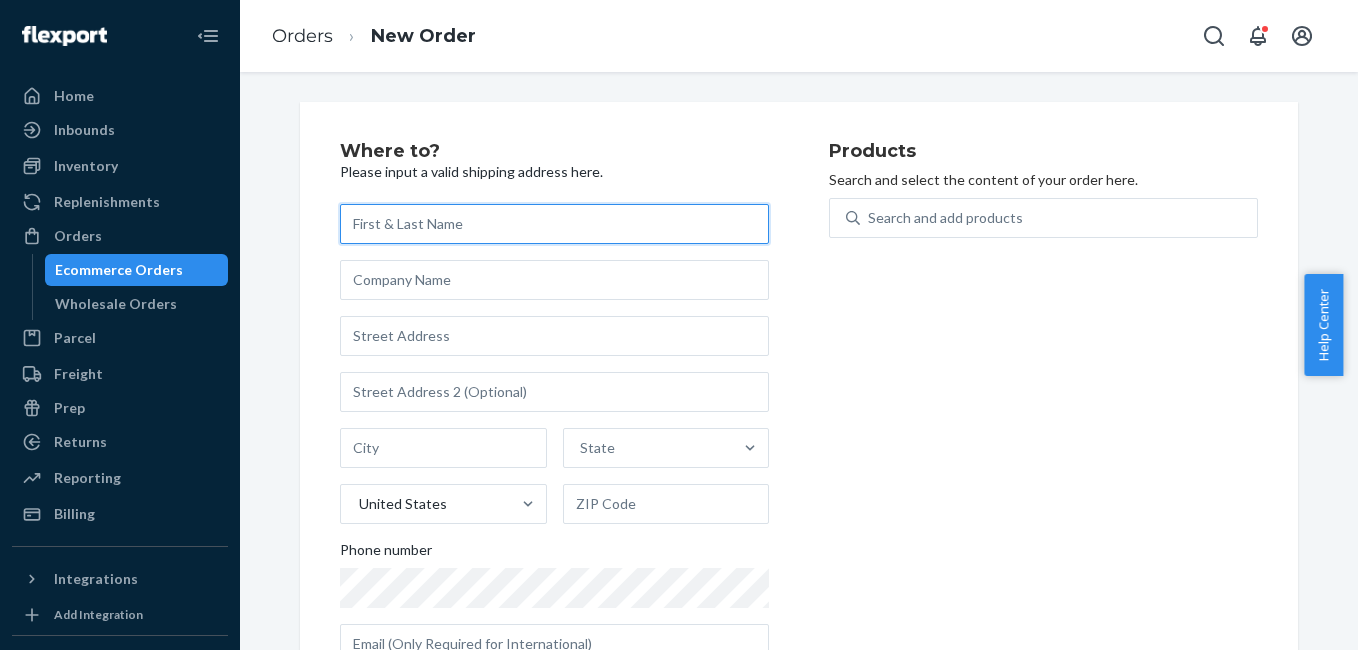 paste on "[FIRST] [LAST]" 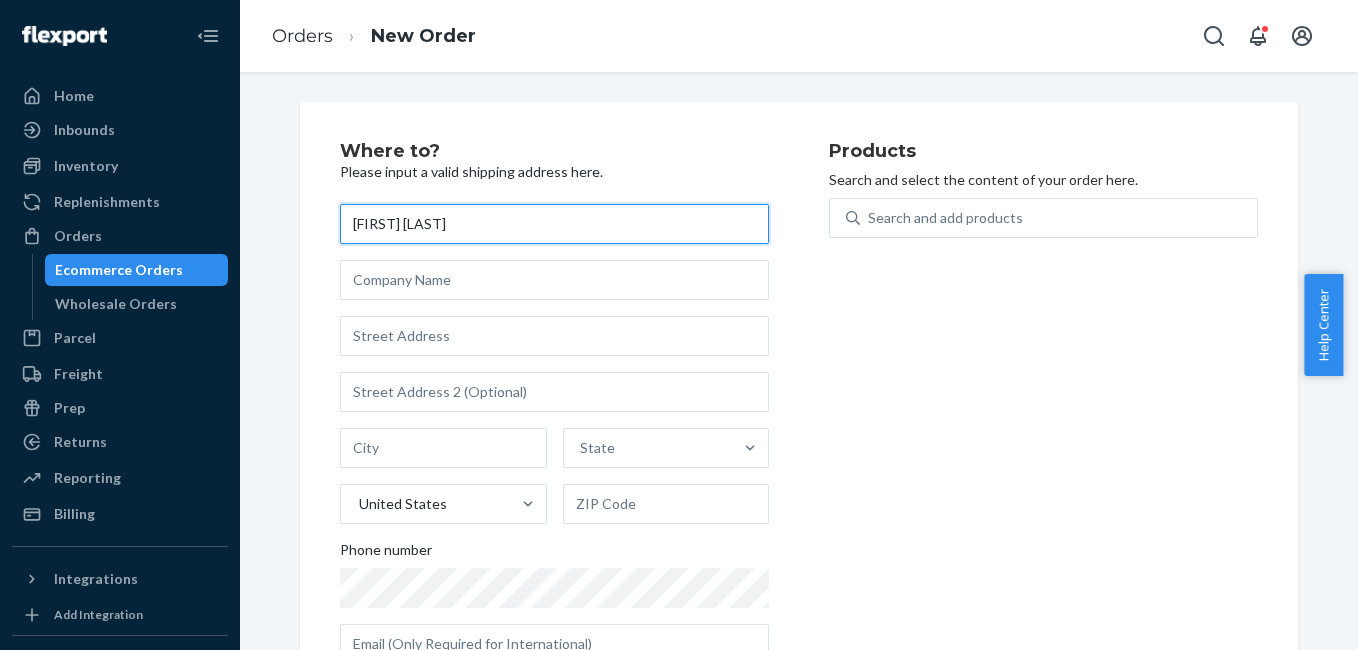 type on "[FIRST] [LAST]" 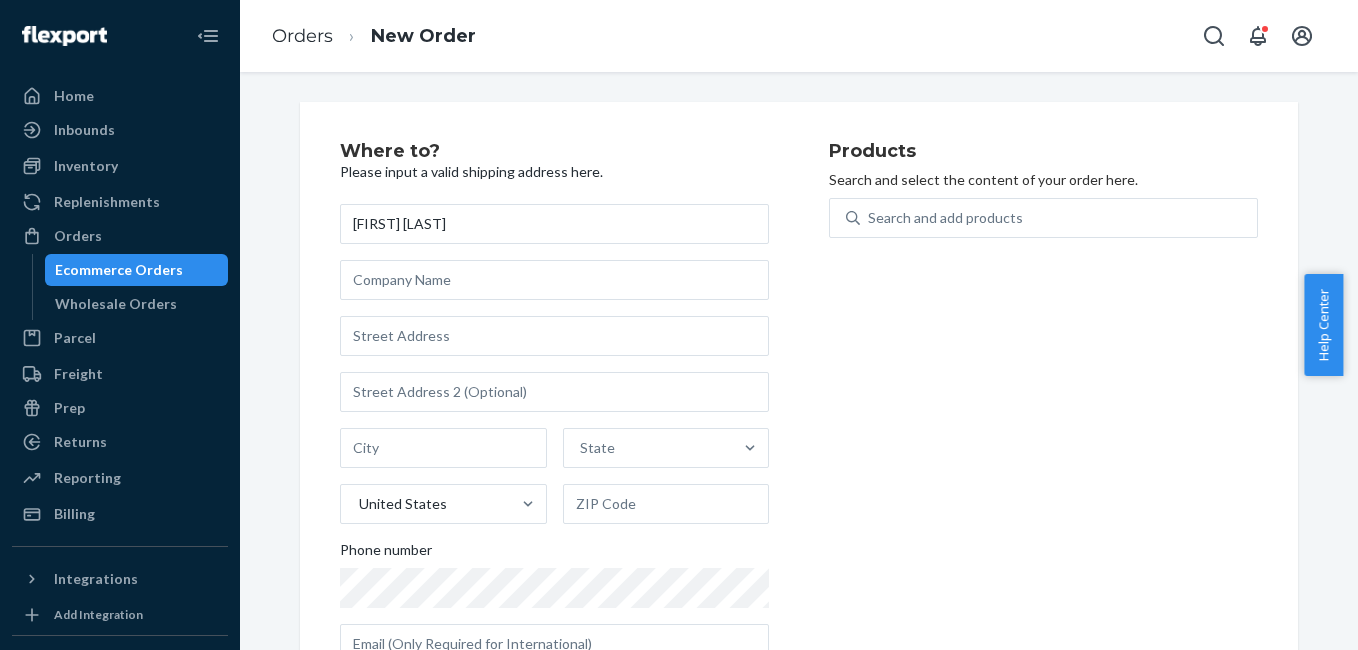 click on "[FIRST] [LAST] State United States Phone number" at bounding box center [554, 434] 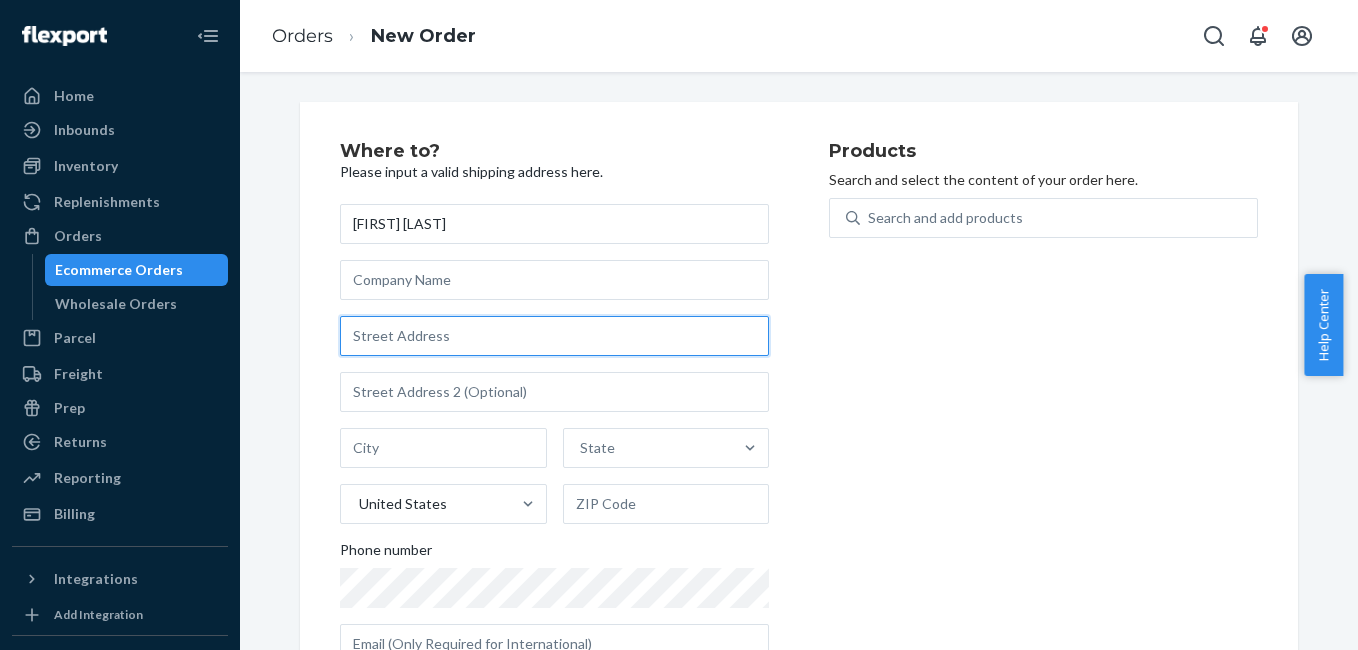 click at bounding box center [554, 336] 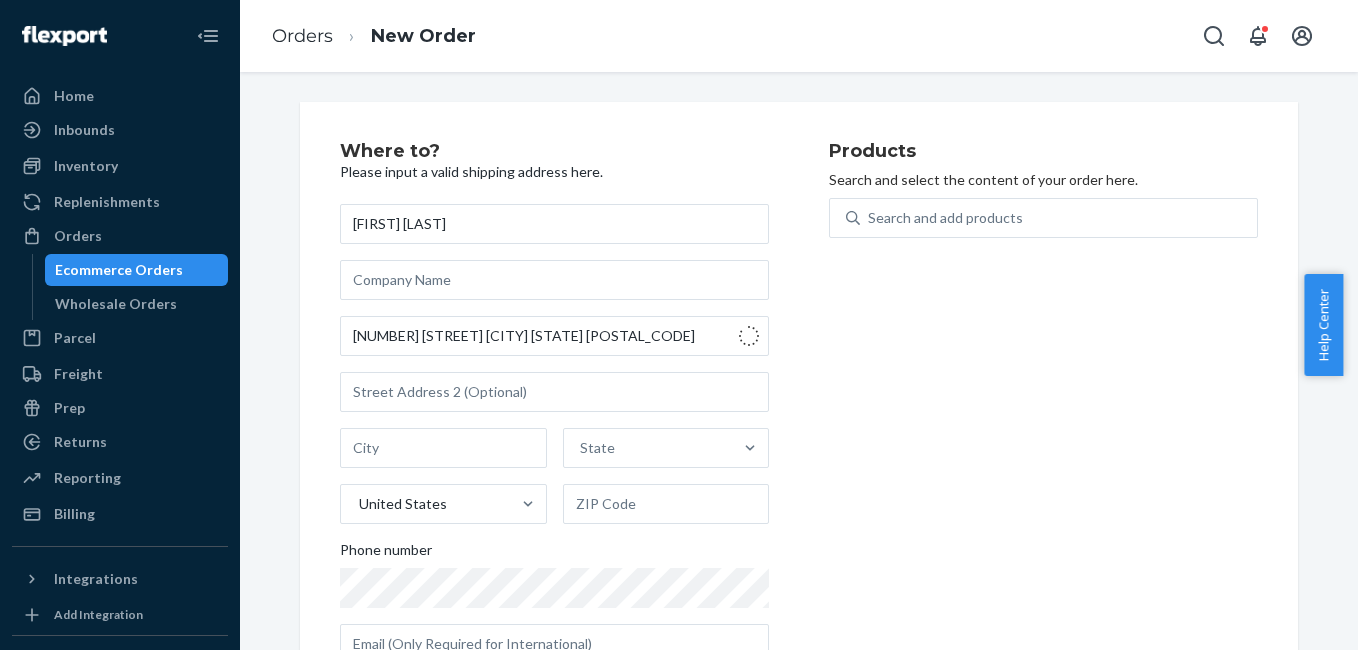 type on "[NUMBER] [STREET]" 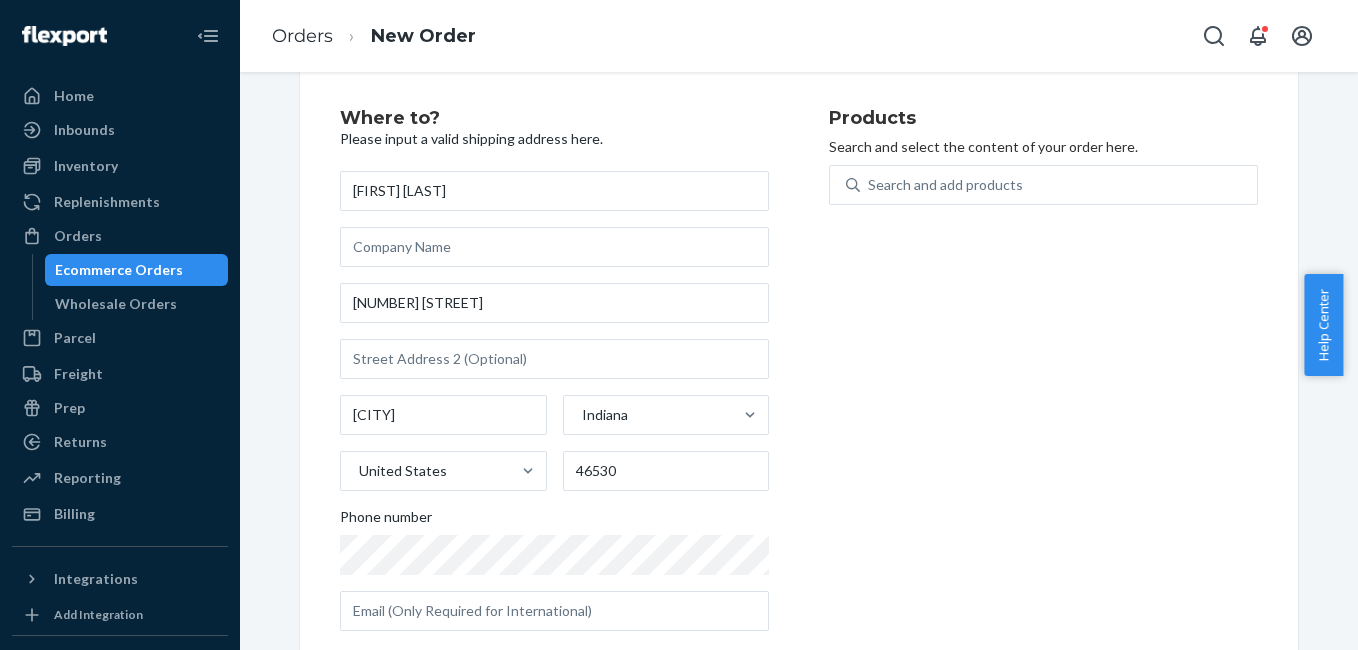 scroll, scrollTop: 70, scrollLeft: 0, axis: vertical 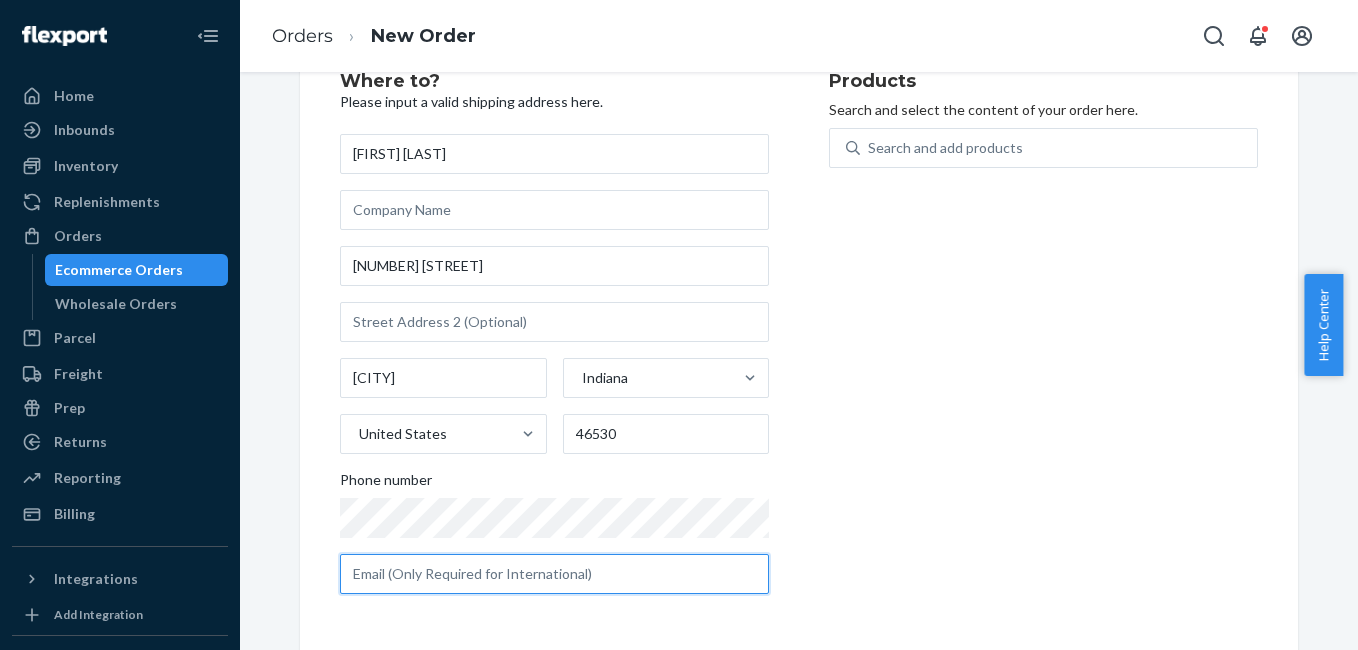click at bounding box center (554, 574) 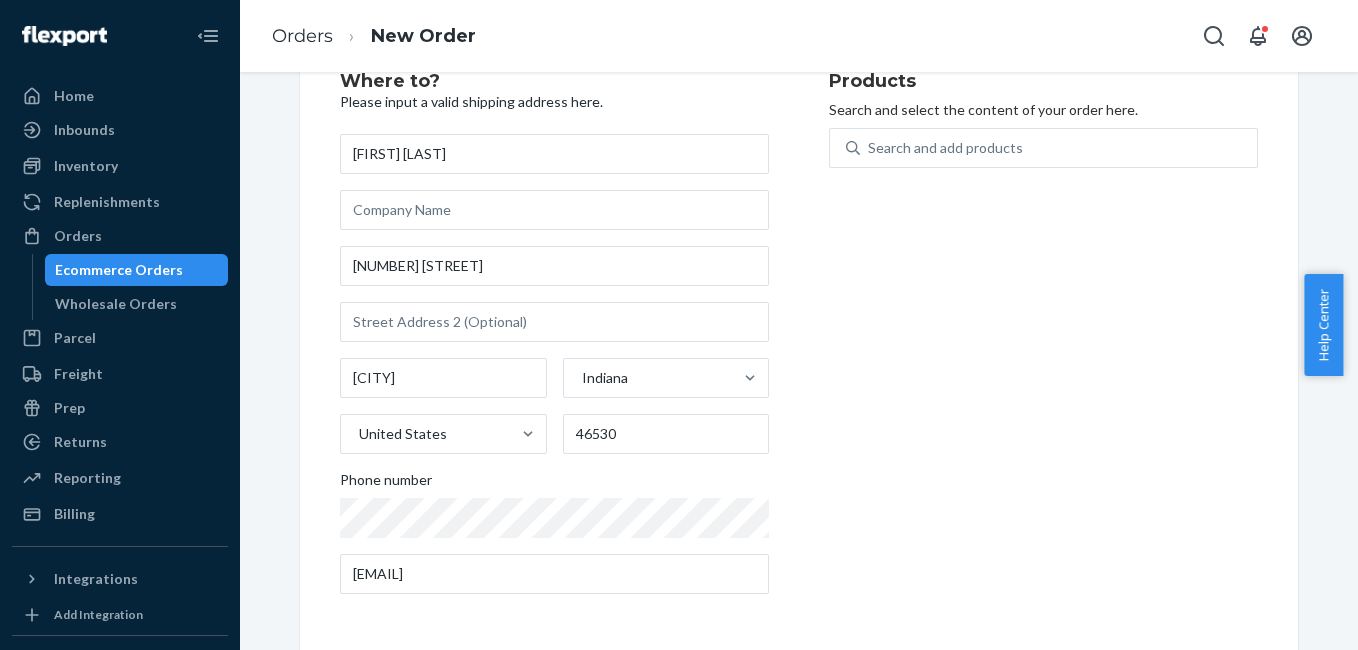 click on "Products Search and select the content of your order here. Search and add products" at bounding box center [1043, 341] 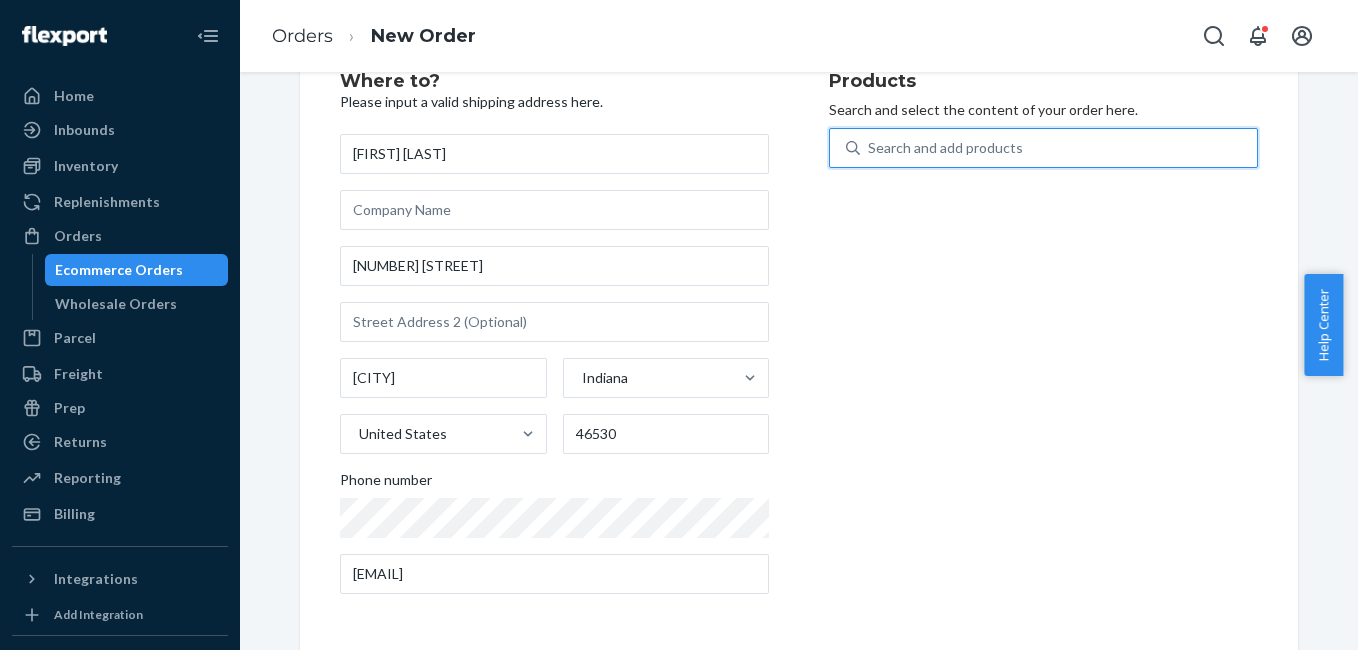 click on "Search and add products" at bounding box center (945, 148) 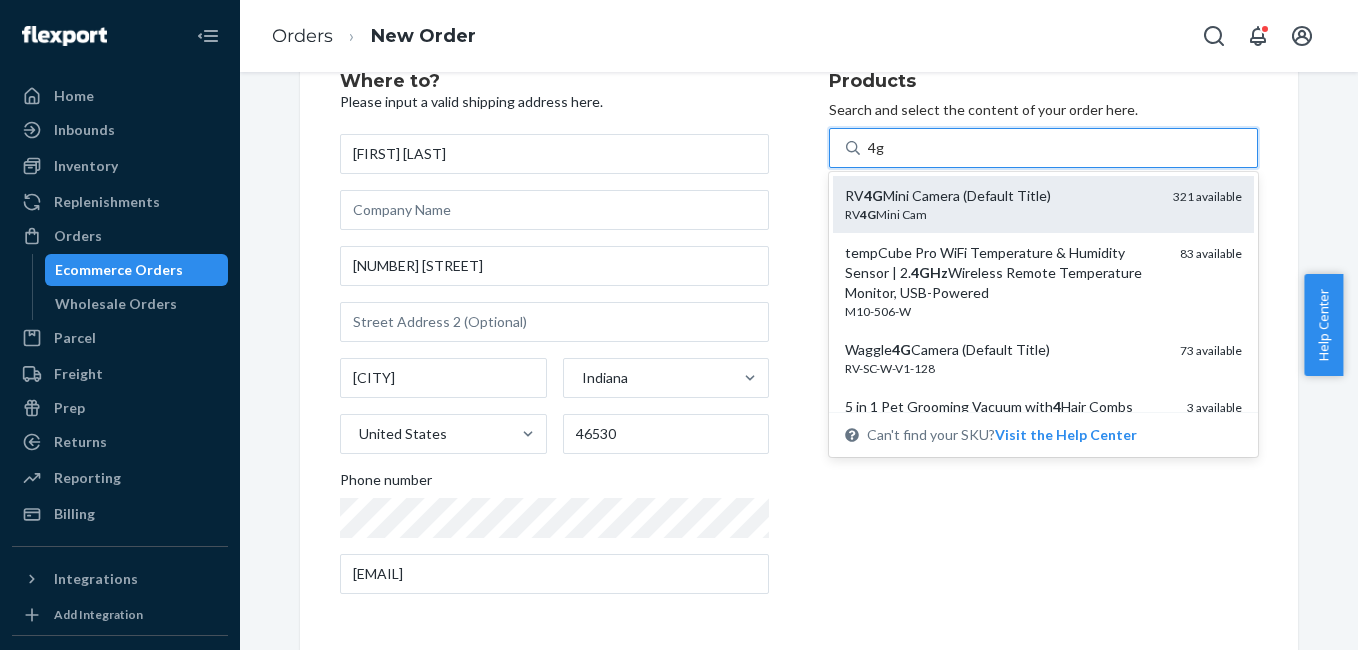 click on "RV  4G  Mini Camera (Default Title)" at bounding box center (1001, 196) 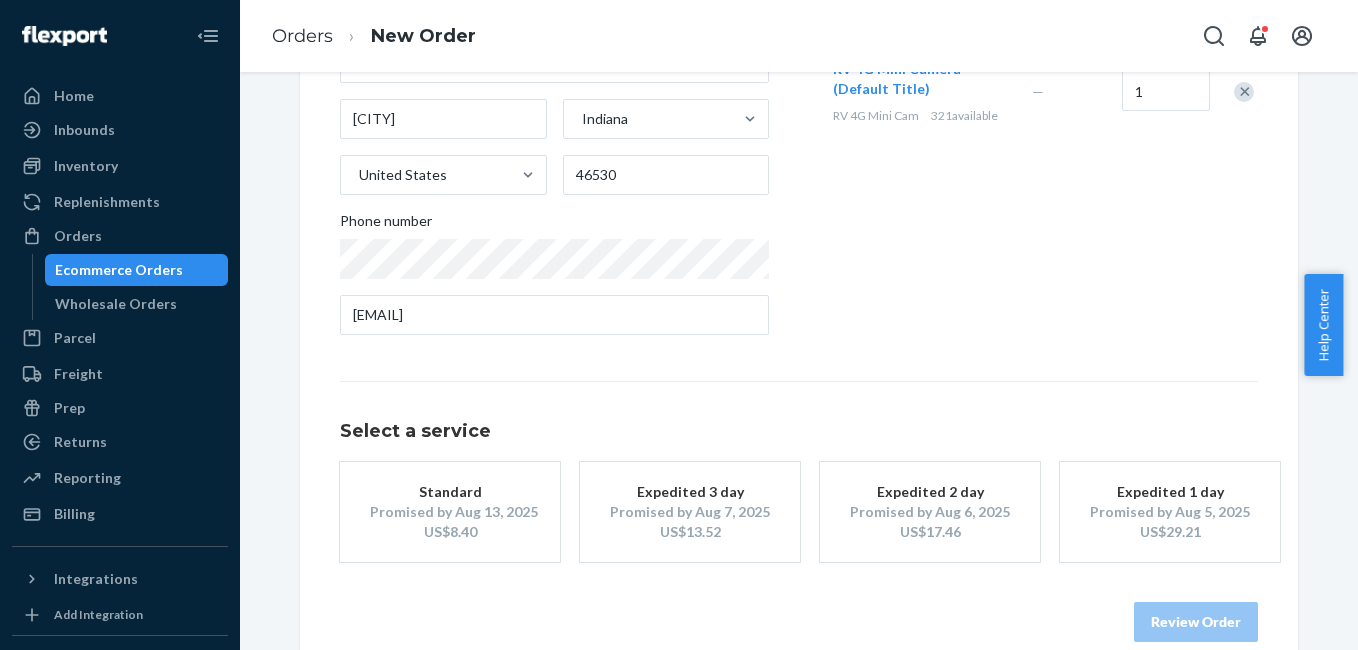 scroll, scrollTop: 361, scrollLeft: 0, axis: vertical 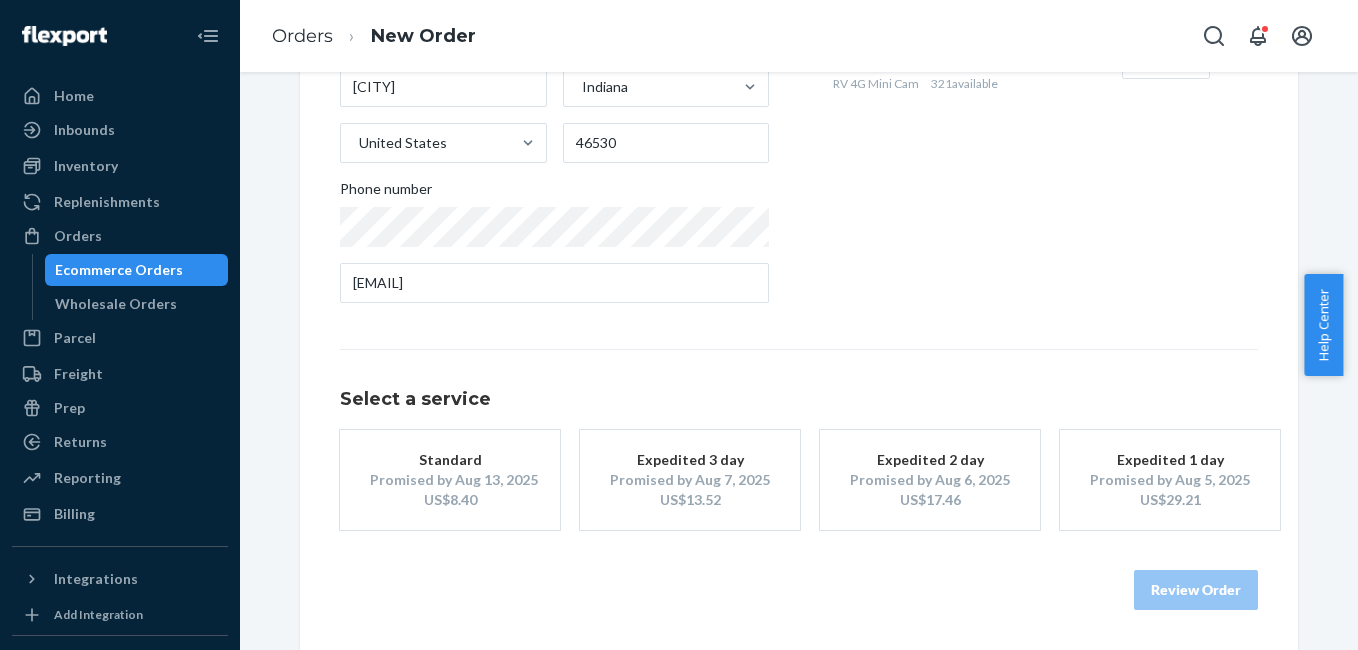 click on "Promised by Aug 13, 2025" at bounding box center [450, 480] 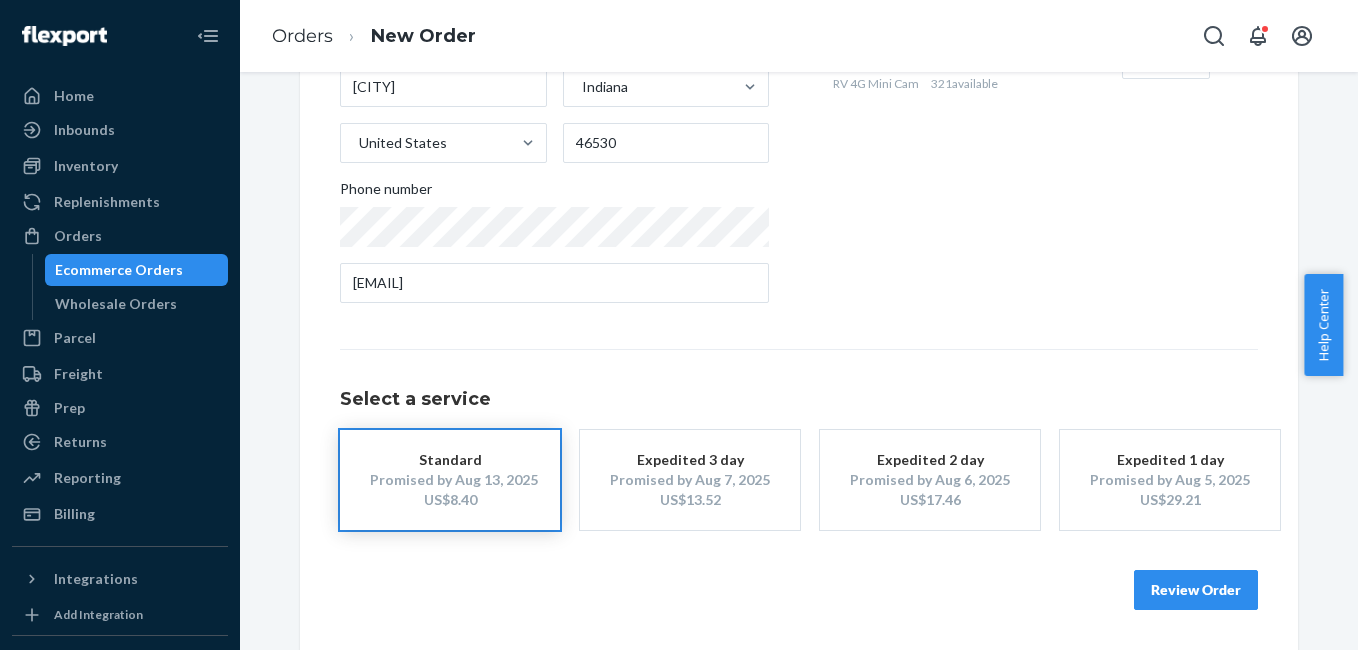 click on "Review Order" at bounding box center [1196, 590] 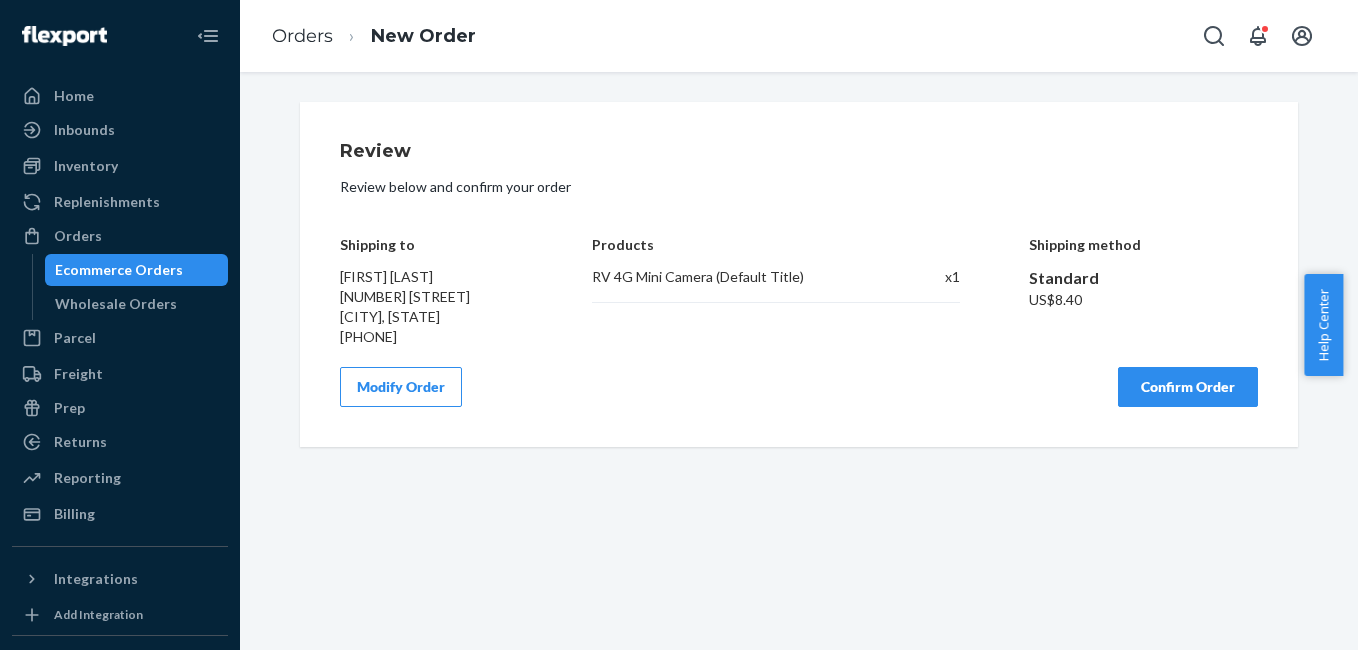 click on "Confirm Order" at bounding box center [1188, 387] 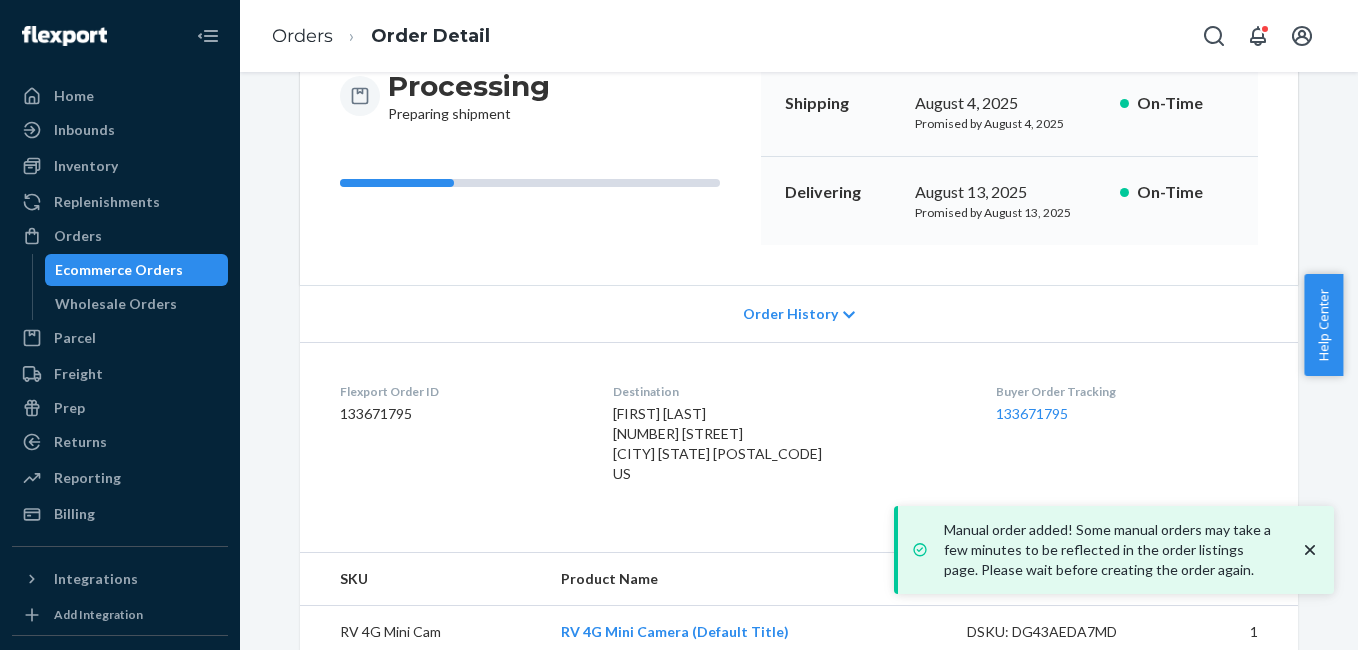 scroll, scrollTop: 249, scrollLeft: 0, axis: vertical 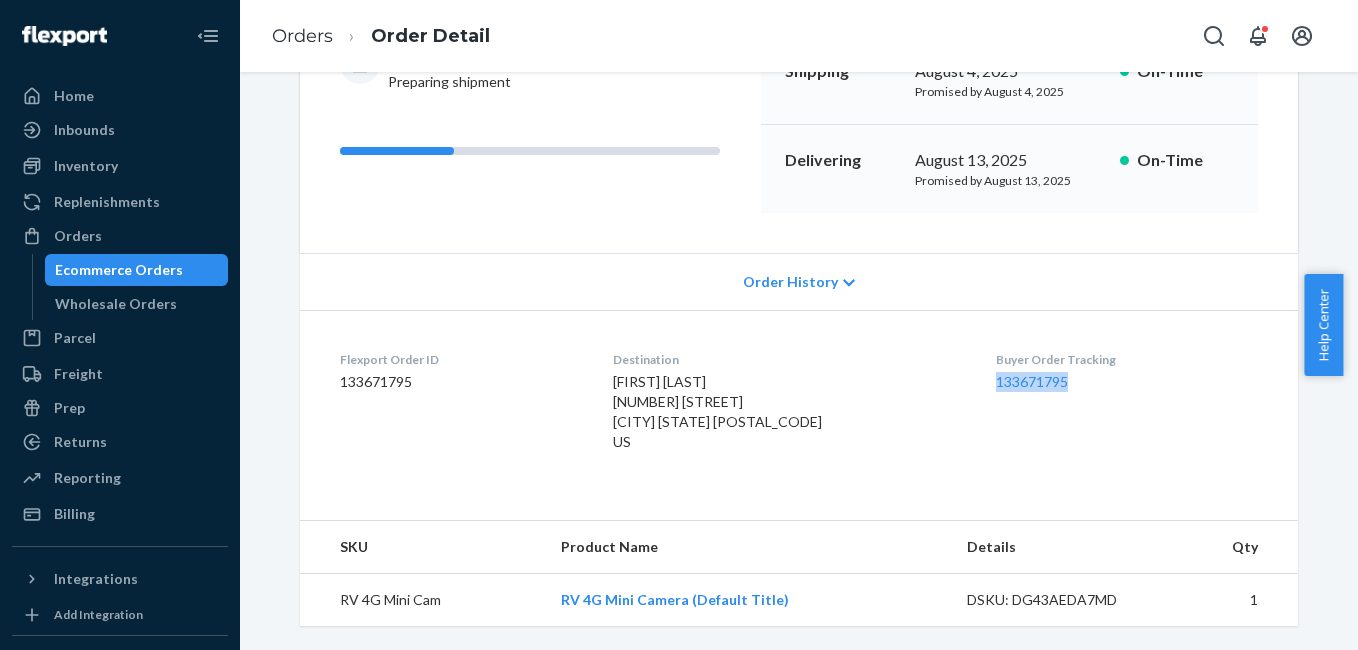 drag, startPoint x: 964, startPoint y: 383, endPoint x: 1061, endPoint y: 385, distance: 97.020615 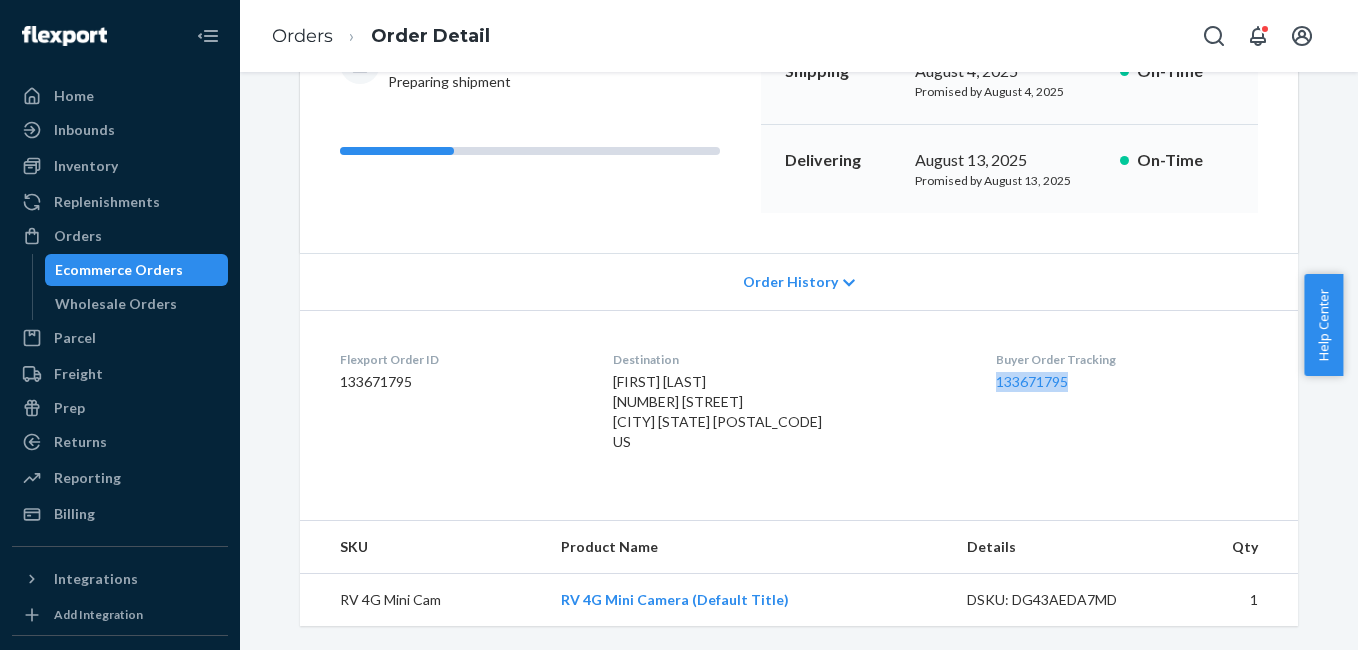 click on "Flexport Order ID [NUMBER] Destination [FIRST] [LAST]
[NUMBER] [STREET]
[CITY] [STATE] [POSTAL_CODE]
US Buyer Order Tracking [NUMBER]" at bounding box center (799, 405) 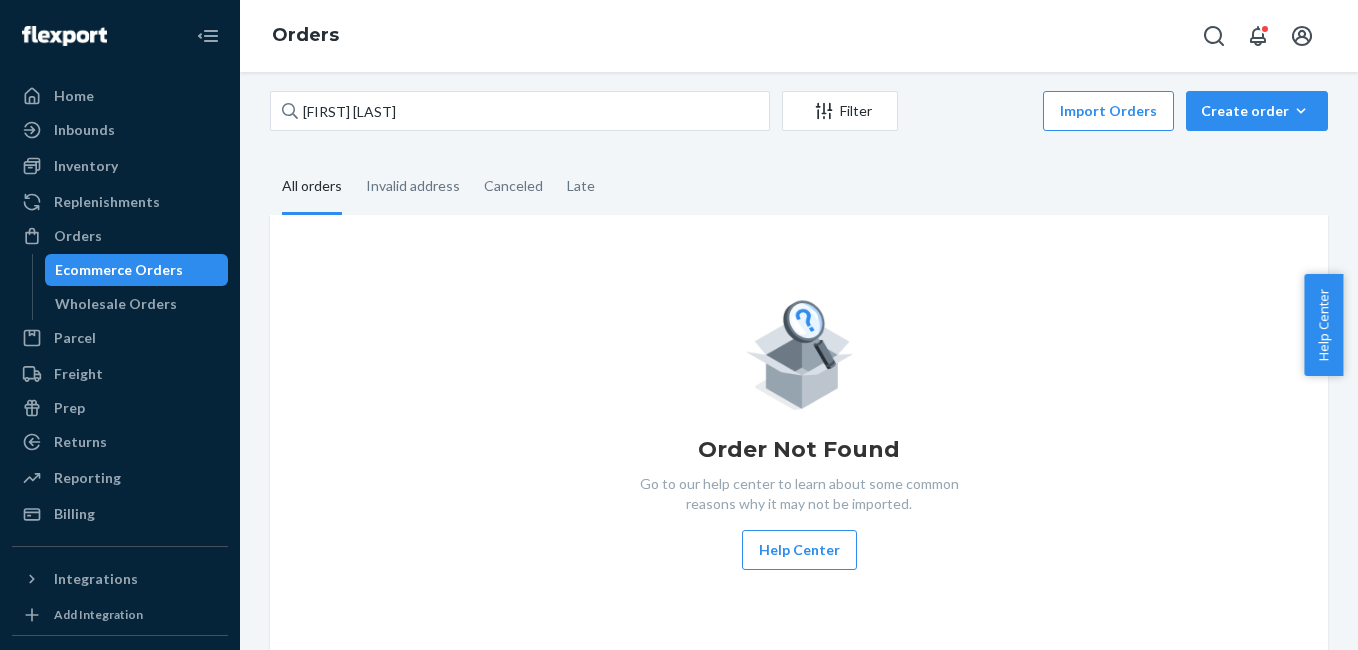 scroll, scrollTop: 0, scrollLeft: 0, axis: both 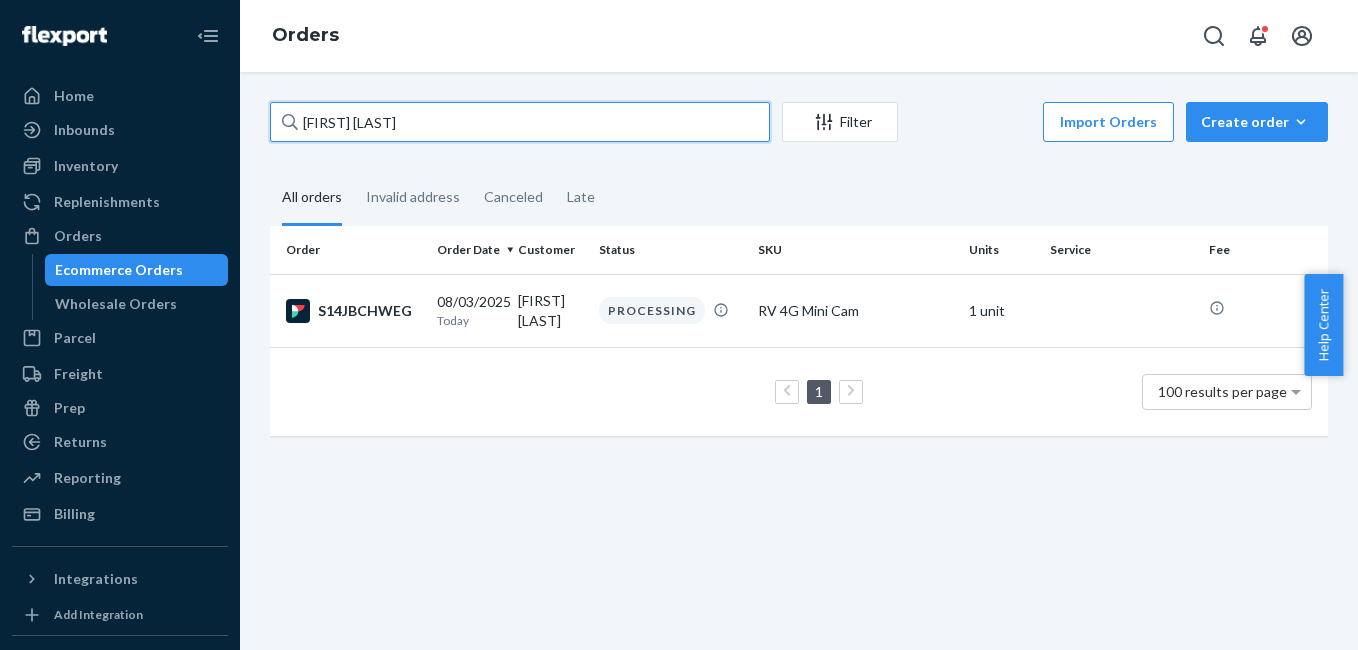 click on "[FIRST] [LAST]" at bounding box center [520, 122] 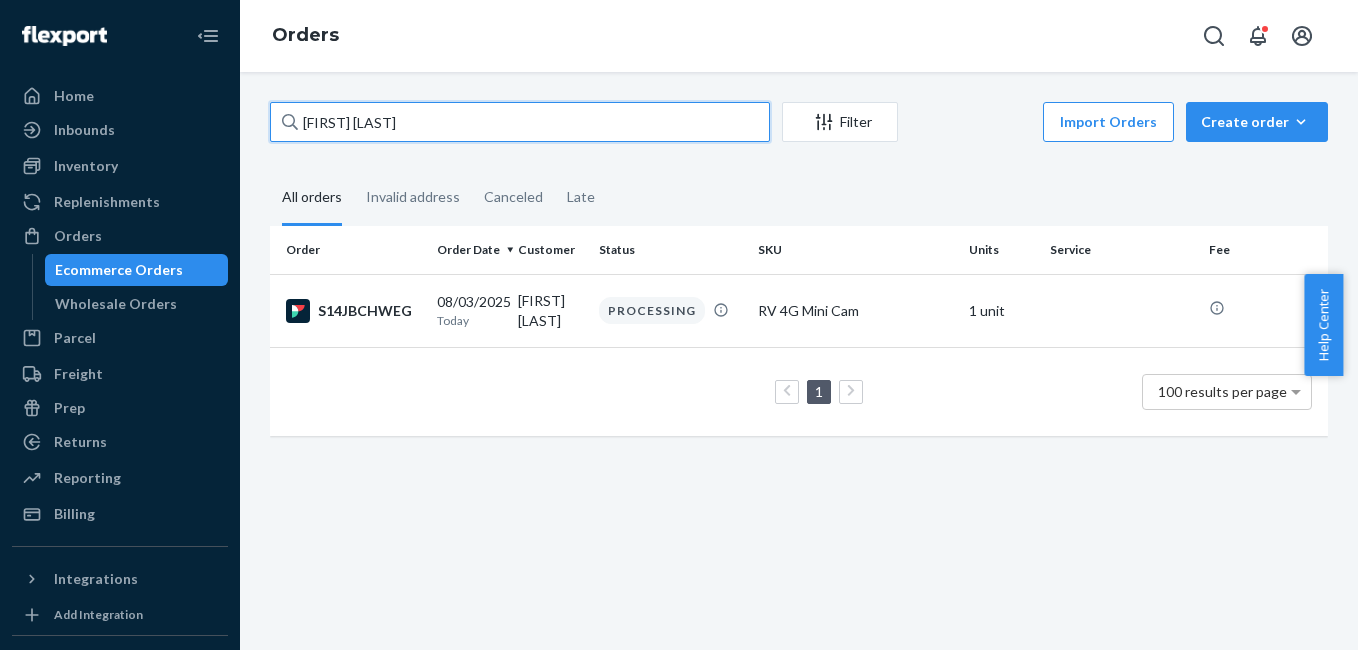 paste on "[FIRST] [LAST]" 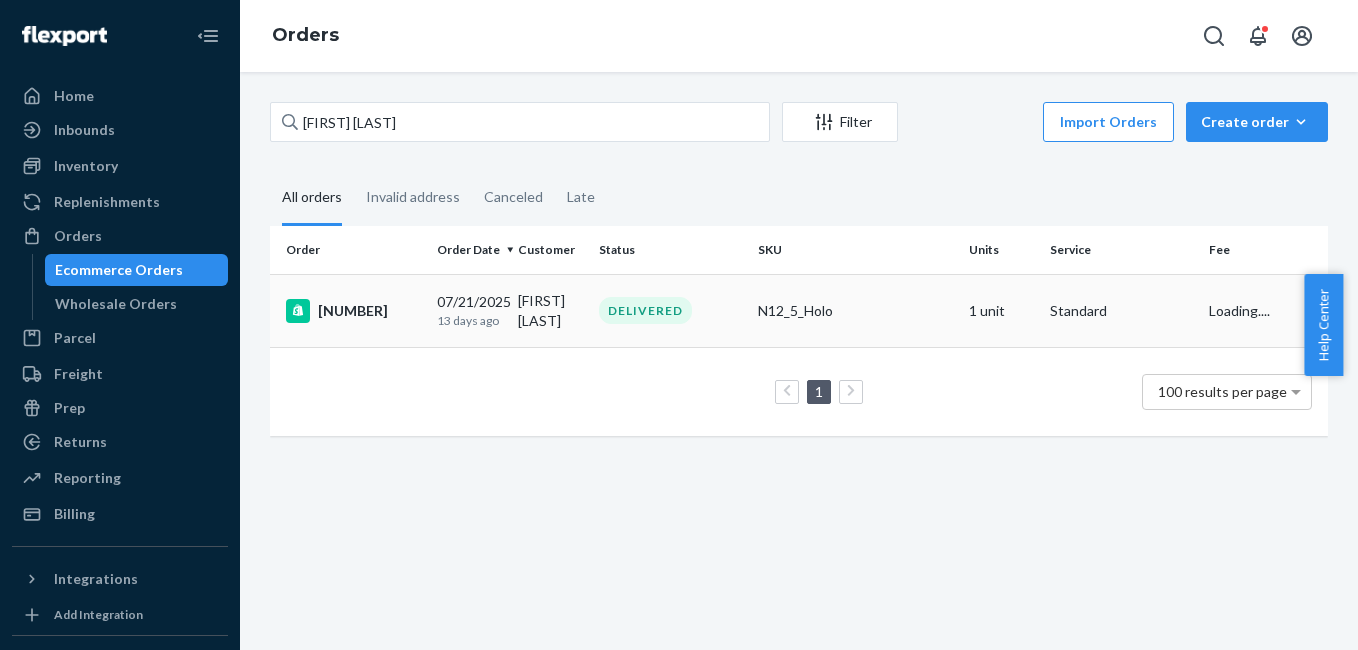 click on "[NUMBER]" at bounding box center (353, 311) 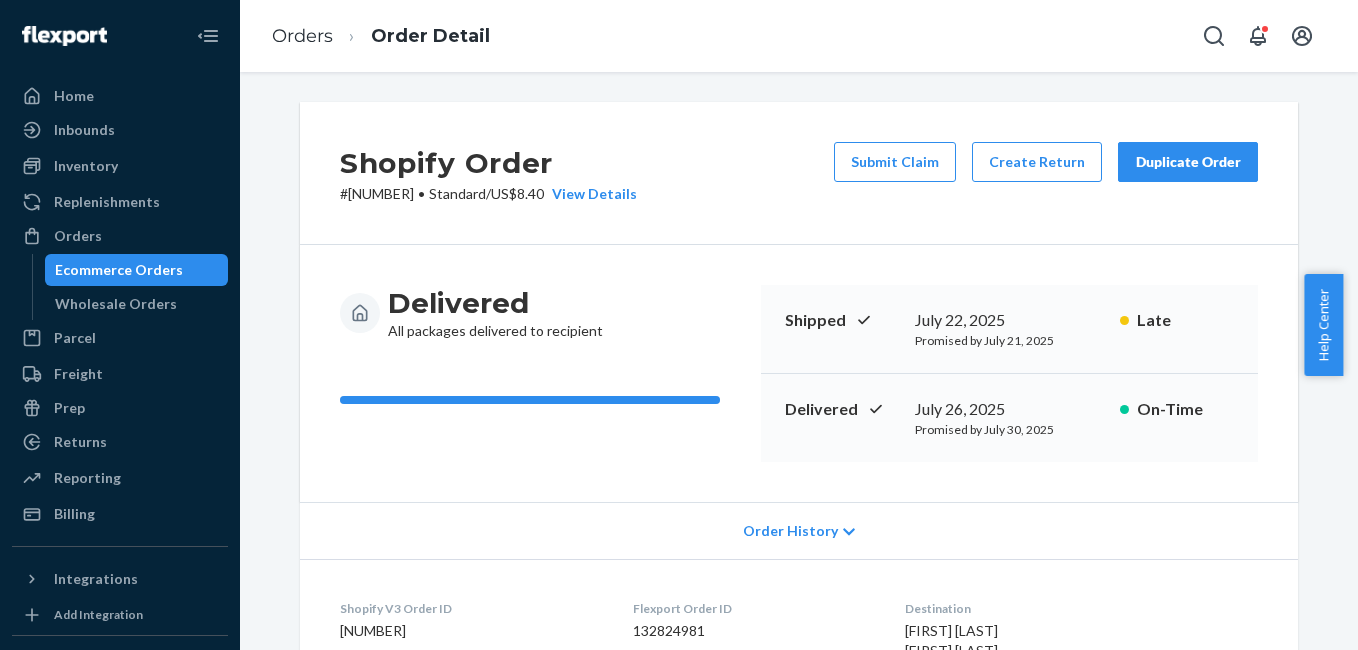 click on "Duplicate Order" at bounding box center [1188, 162] 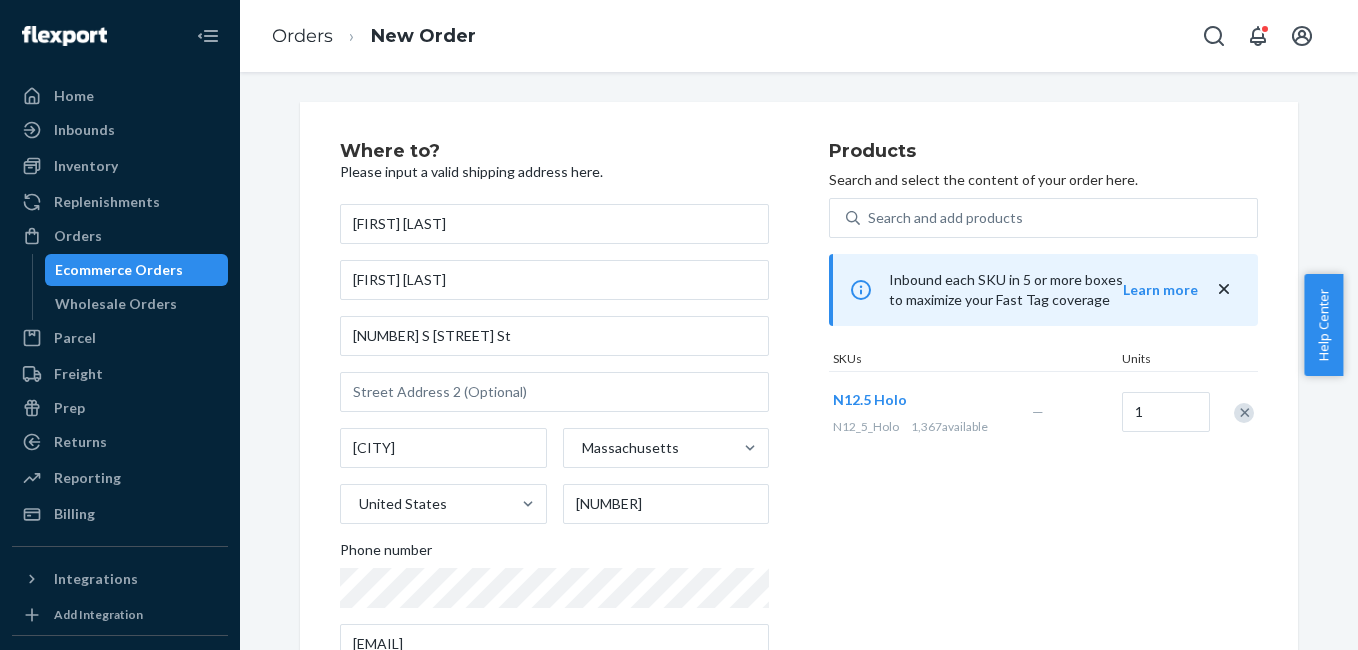 click at bounding box center [1244, 413] 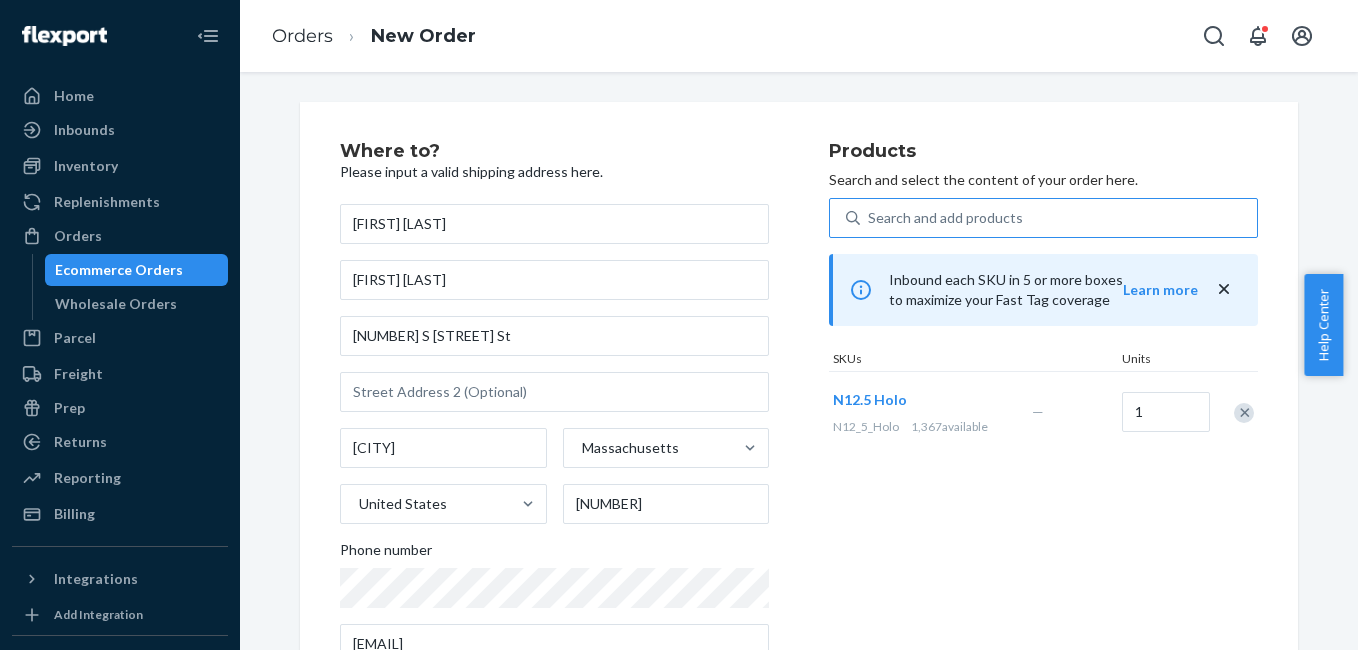click on "Search and add products" at bounding box center [1058, 218] 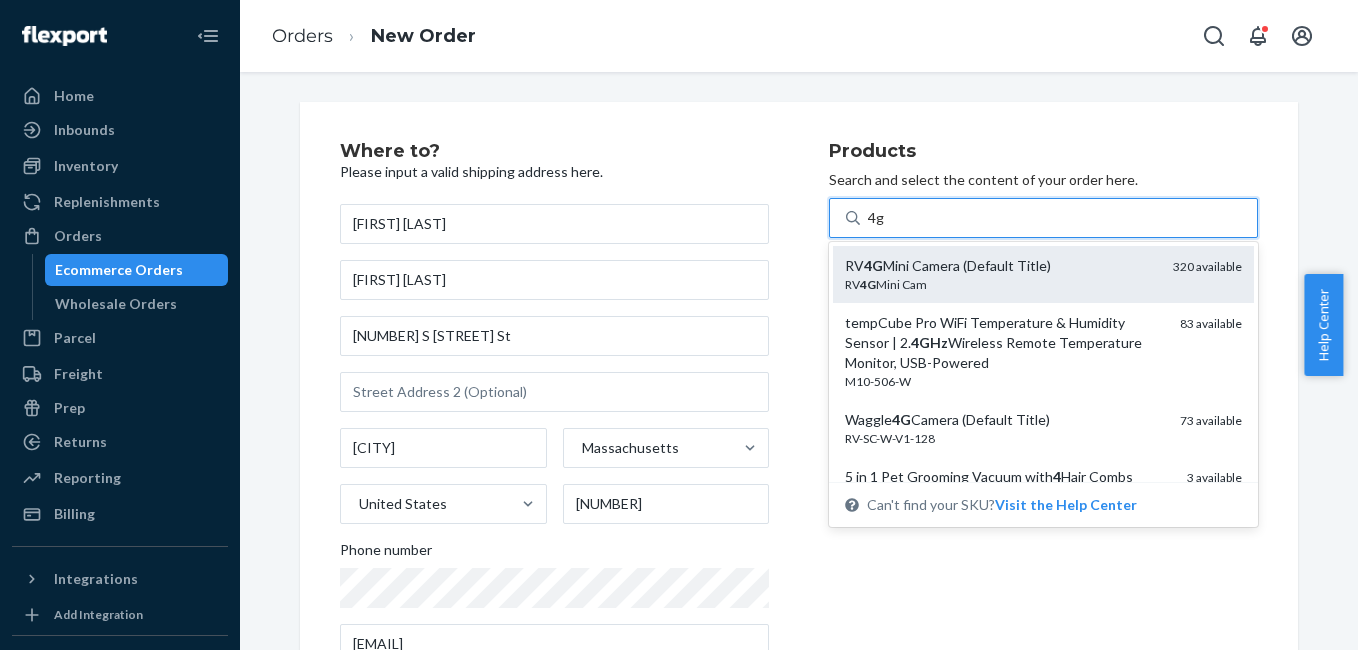 click on "RV  4G  Mini Camera (Default Title) RV  4G  Mini Cam 320 available" at bounding box center (1043, 274) 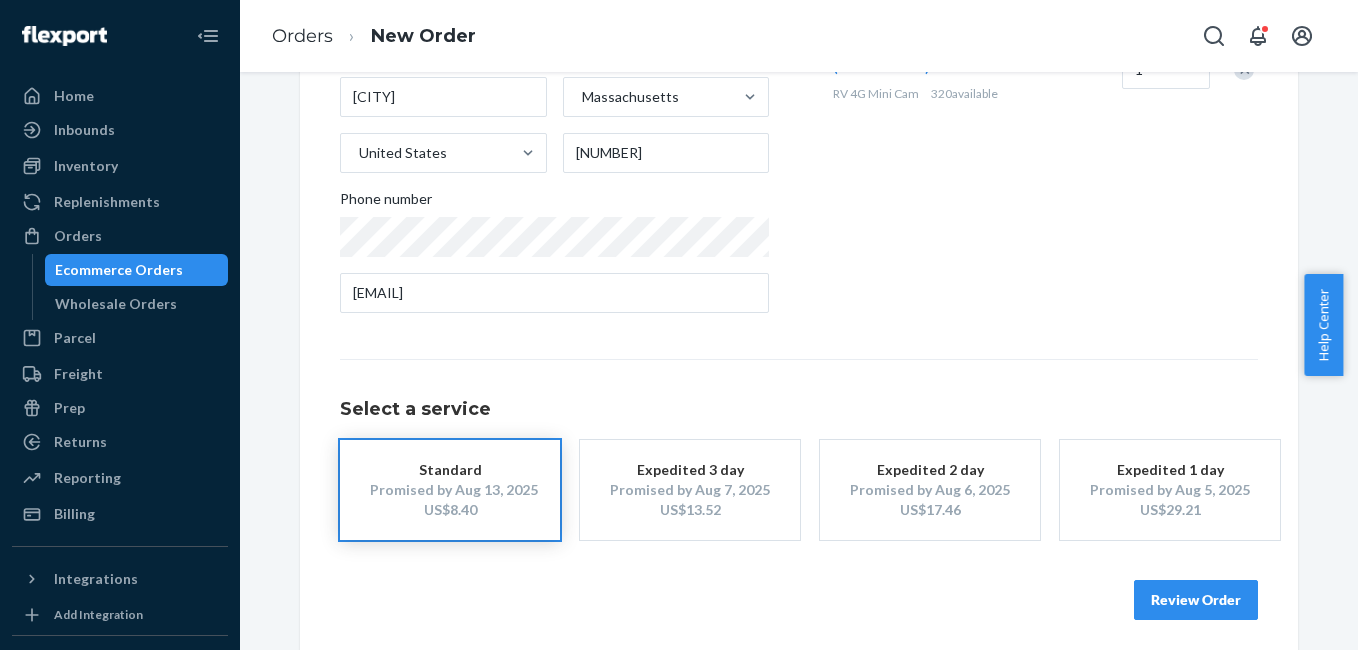 scroll, scrollTop: 361, scrollLeft: 0, axis: vertical 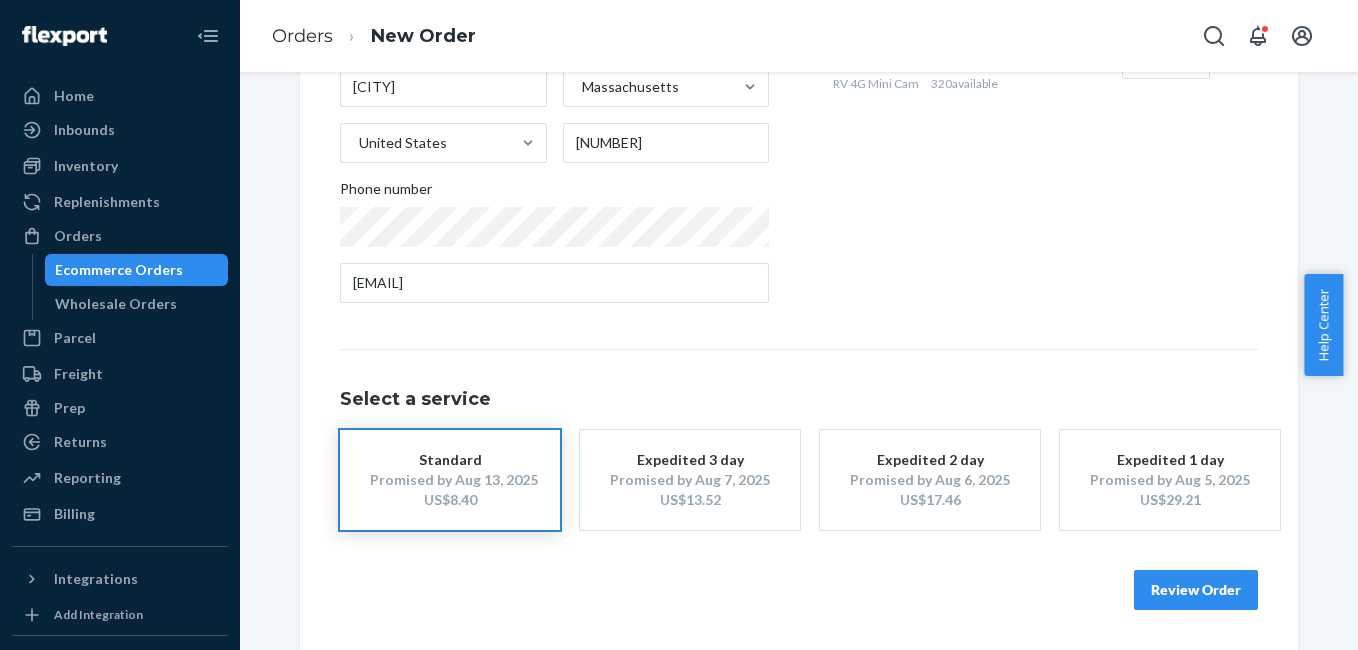 click on "Review Order" at bounding box center (1196, 590) 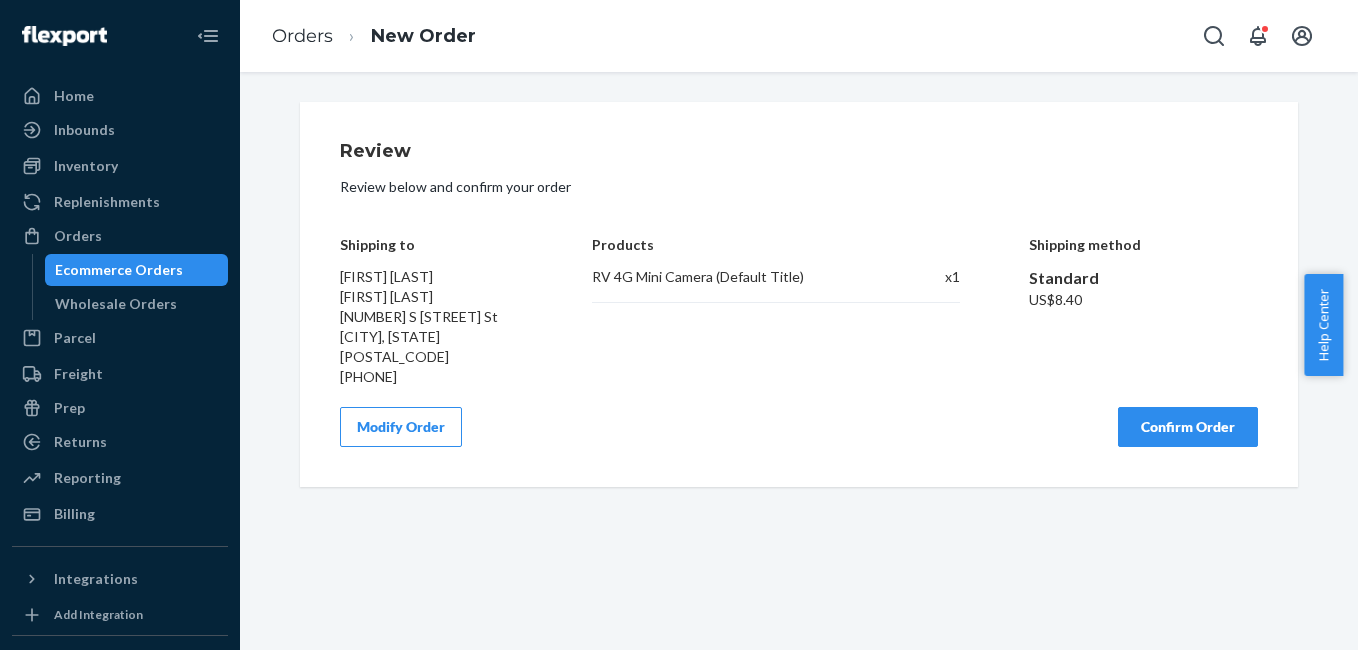 scroll, scrollTop: 0, scrollLeft: 0, axis: both 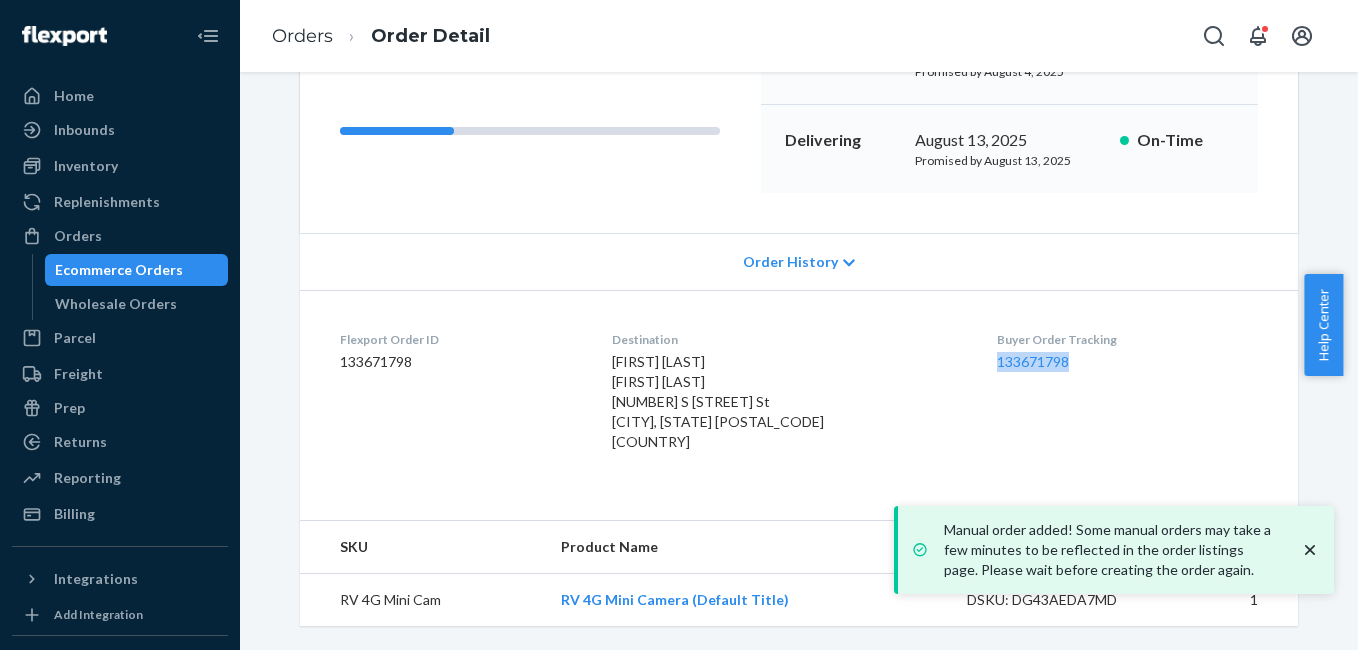 drag, startPoint x: 975, startPoint y: 377, endPoint x: 1049, endPoint y: 383, distance: 74.24284 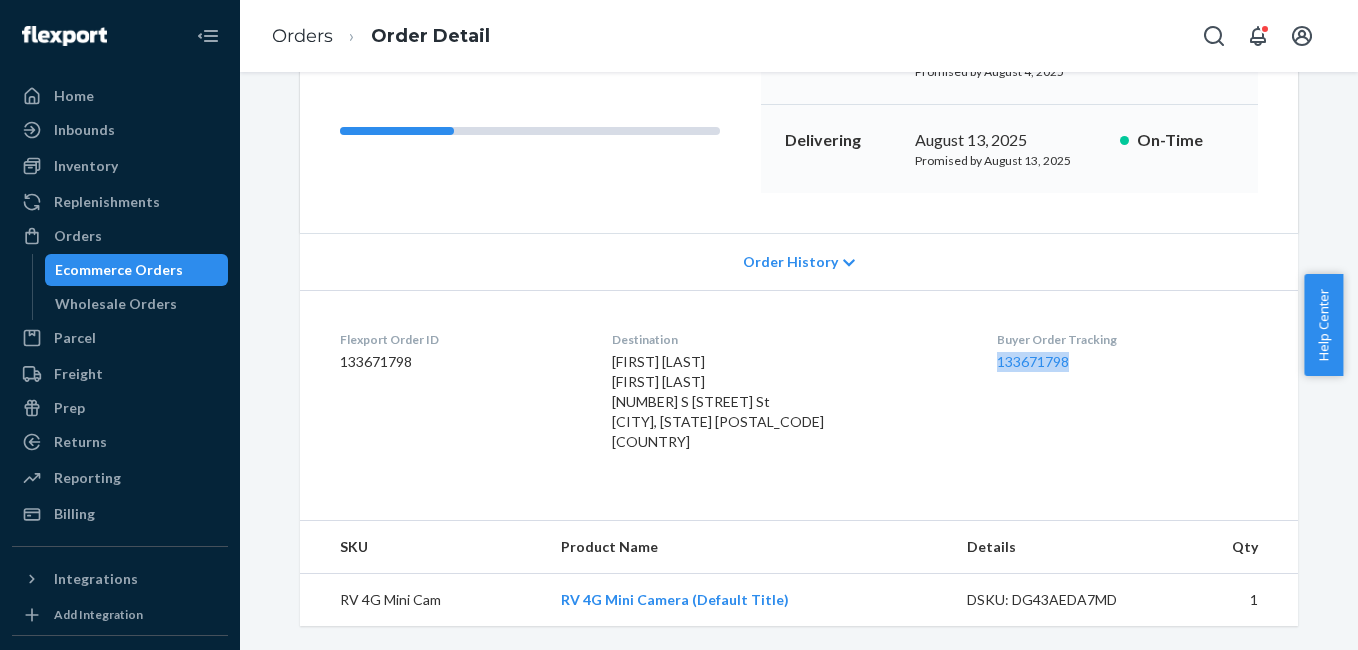 click on "Ecommerce Orders" at bounding box center (137, 270) 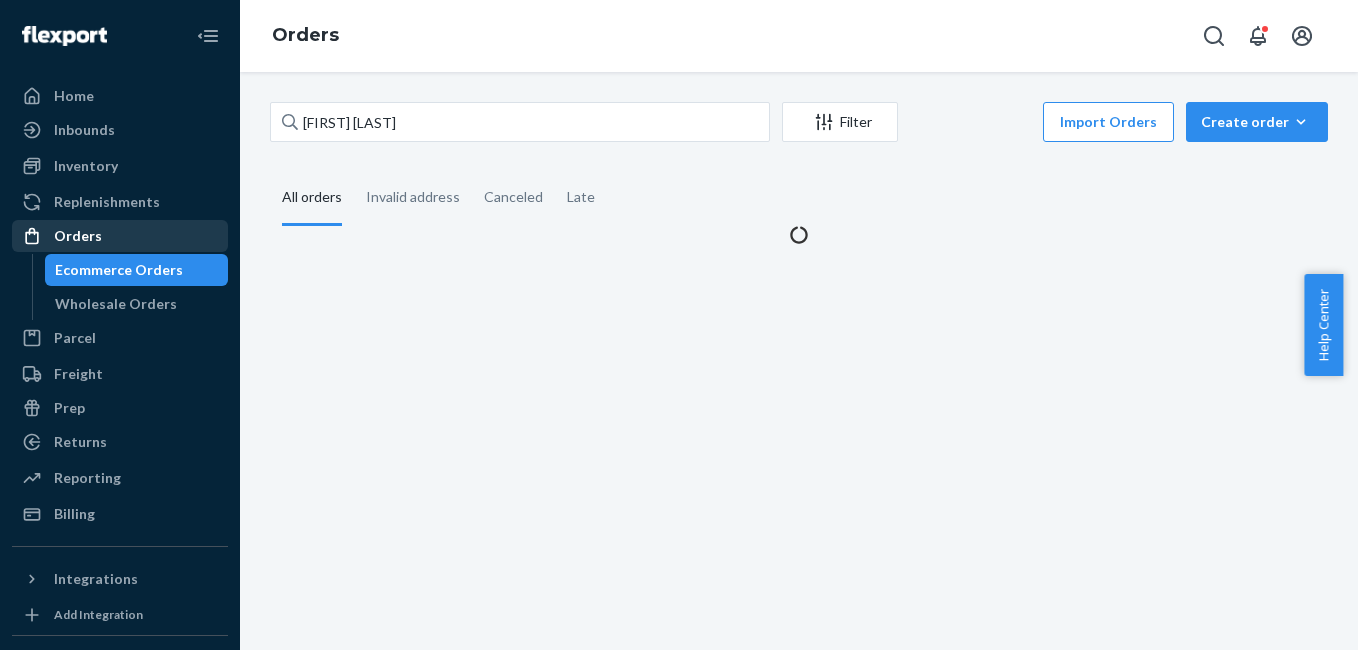 scroll, scrollTop: 0, scrollLeft: 0, axis: both 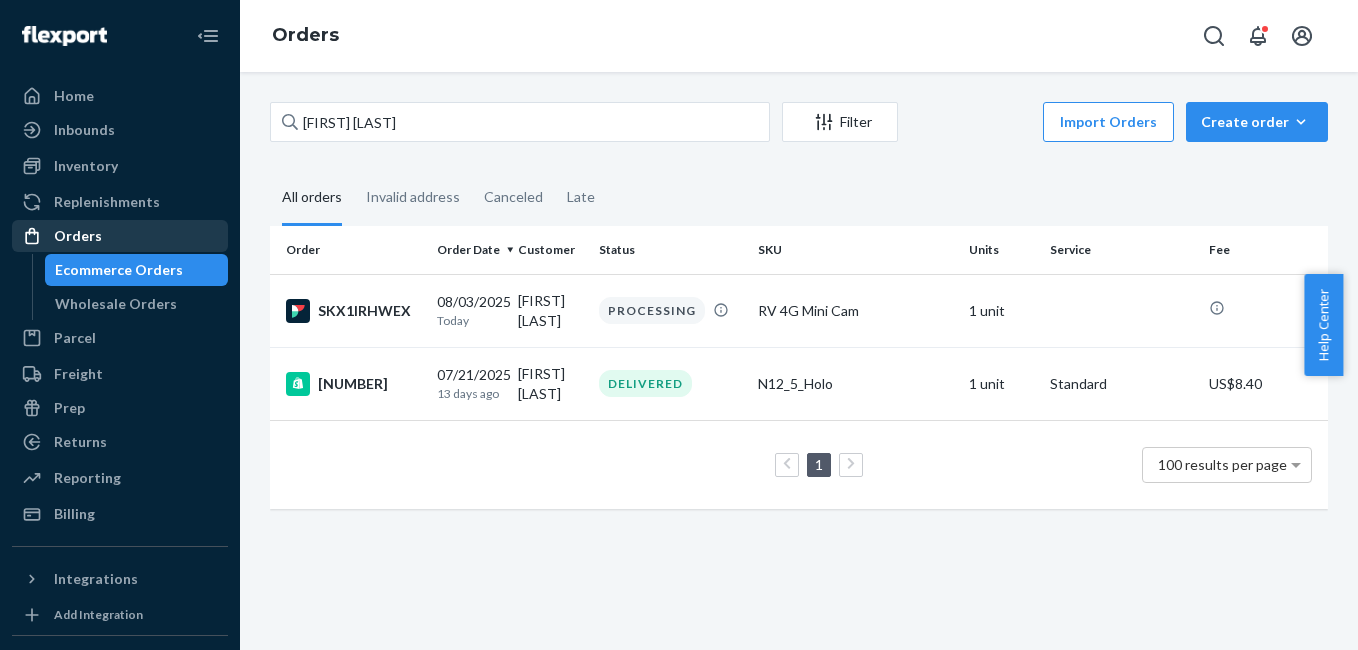 click on "Orders" at bounding box center (120, 236) 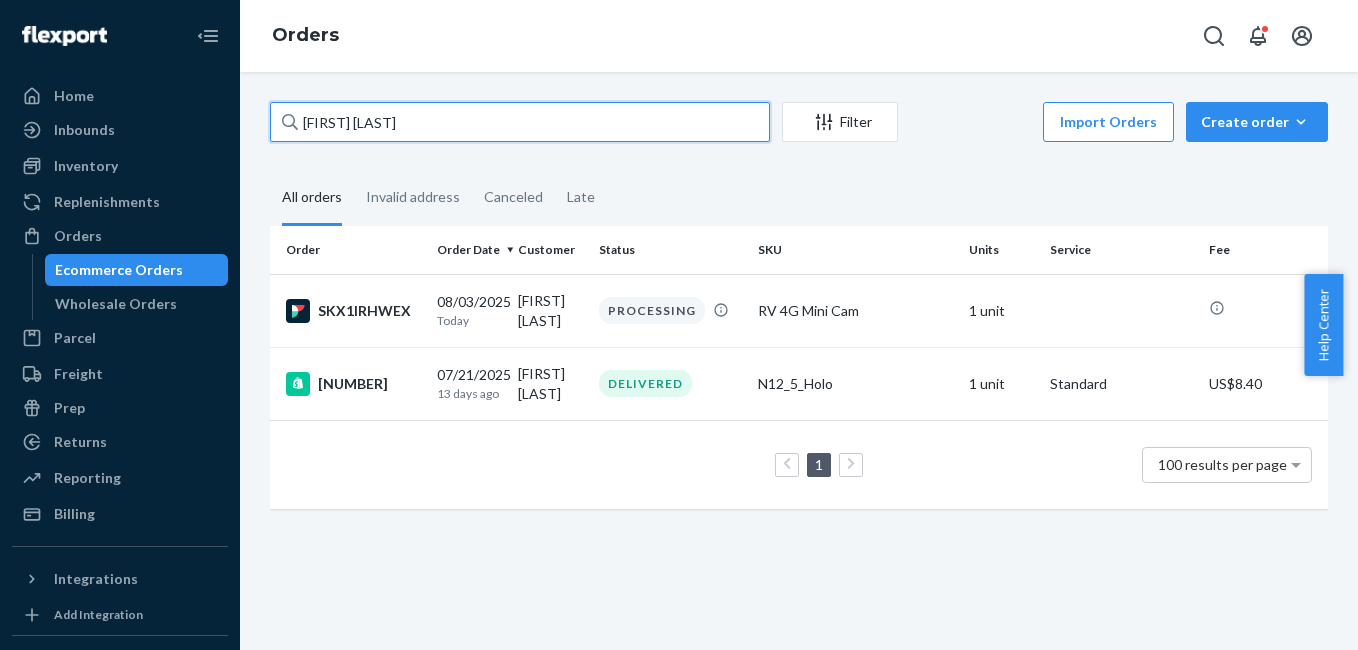 click on "[FIRST] [LAST]" at bounding box center [520, 122] 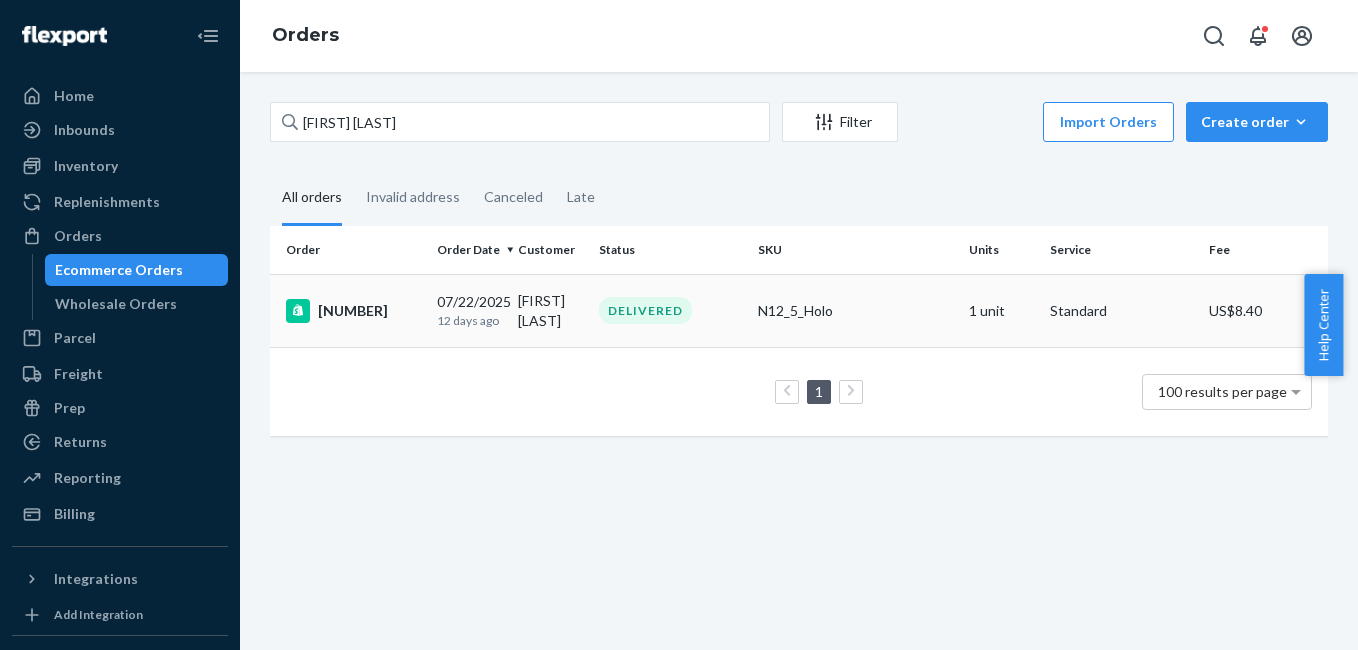 click on "[NUMBER]" at bounding box center (353, 311) 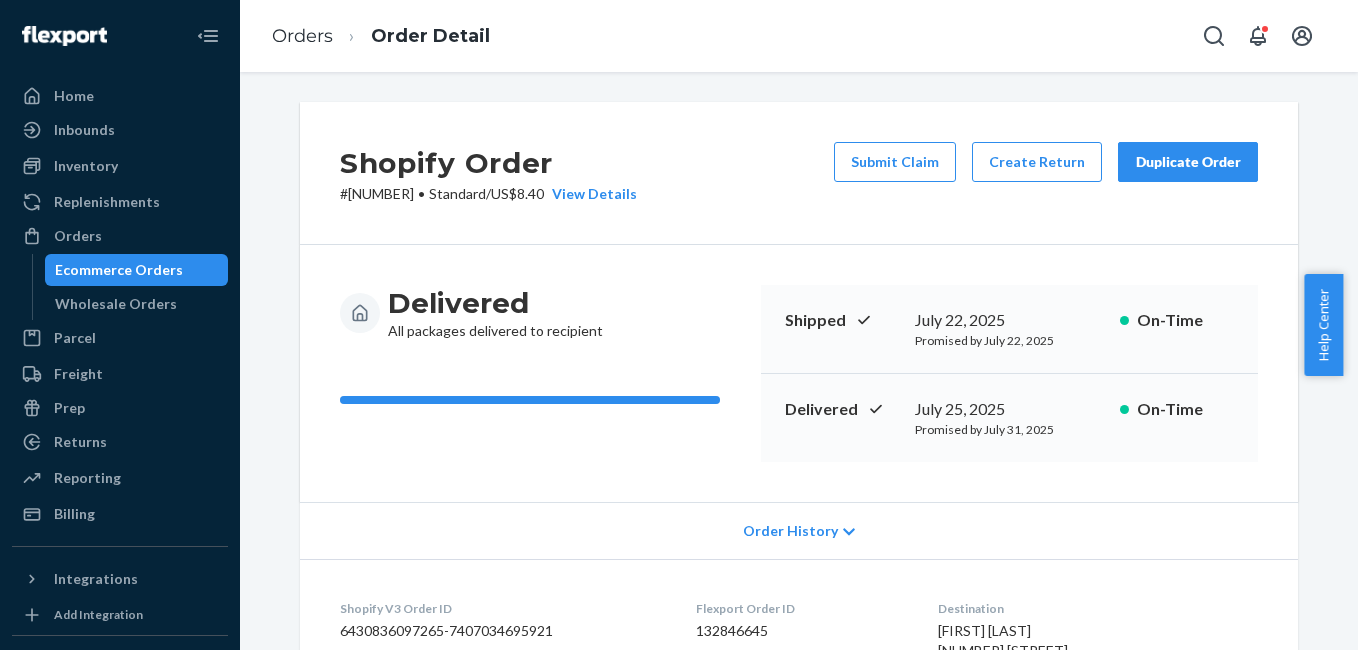 click on "Duplicate Order" at bounding box center (1188, 162) 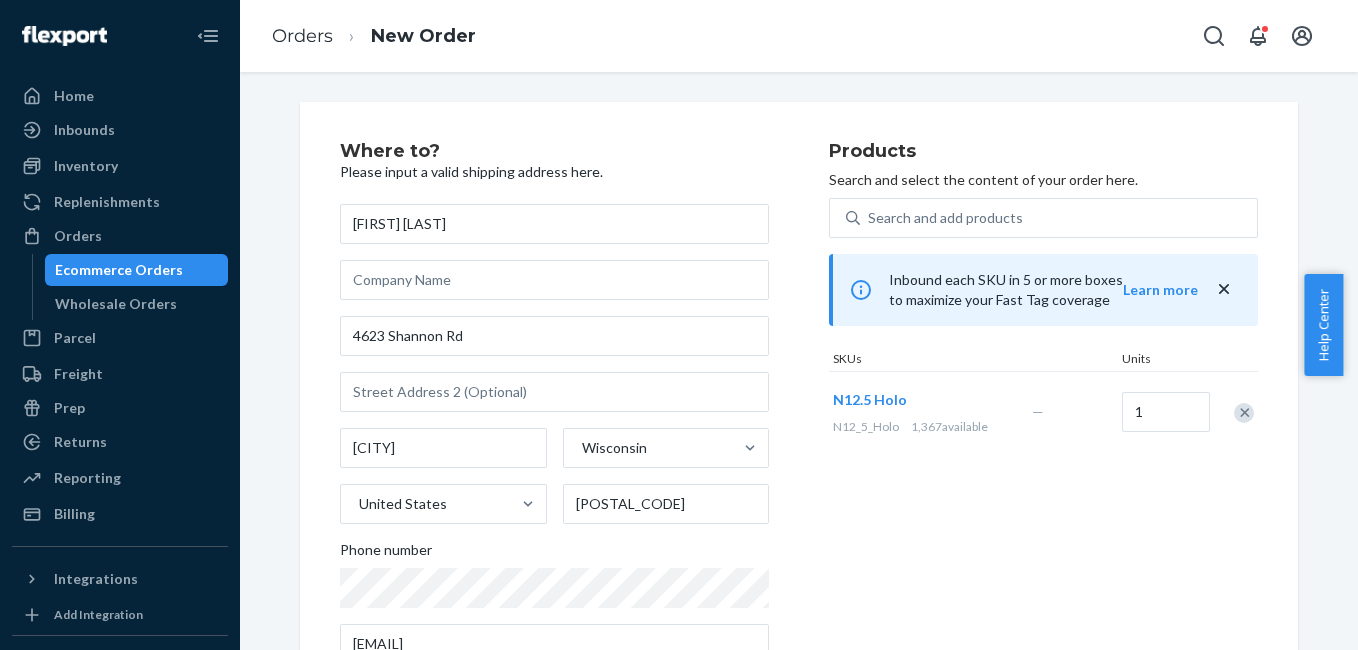 click at bounding box center [1244, 413] 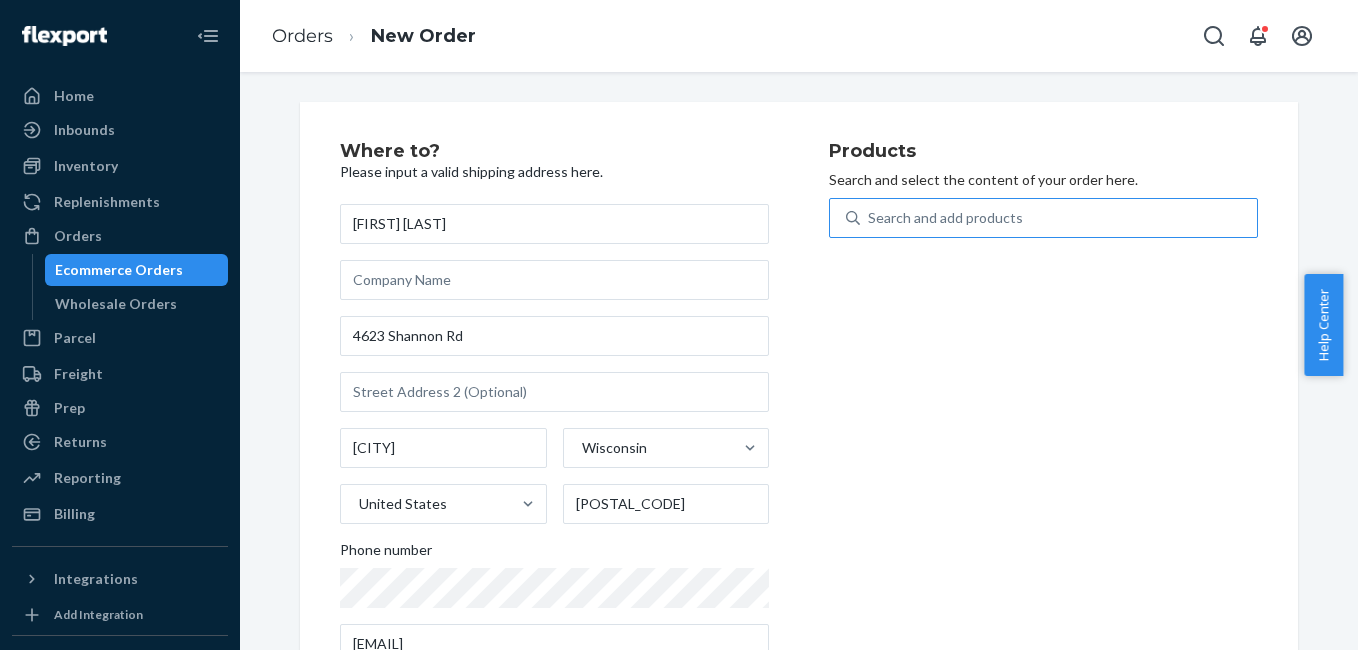 click on "Search and add products" at bounding box center [1058, 218] 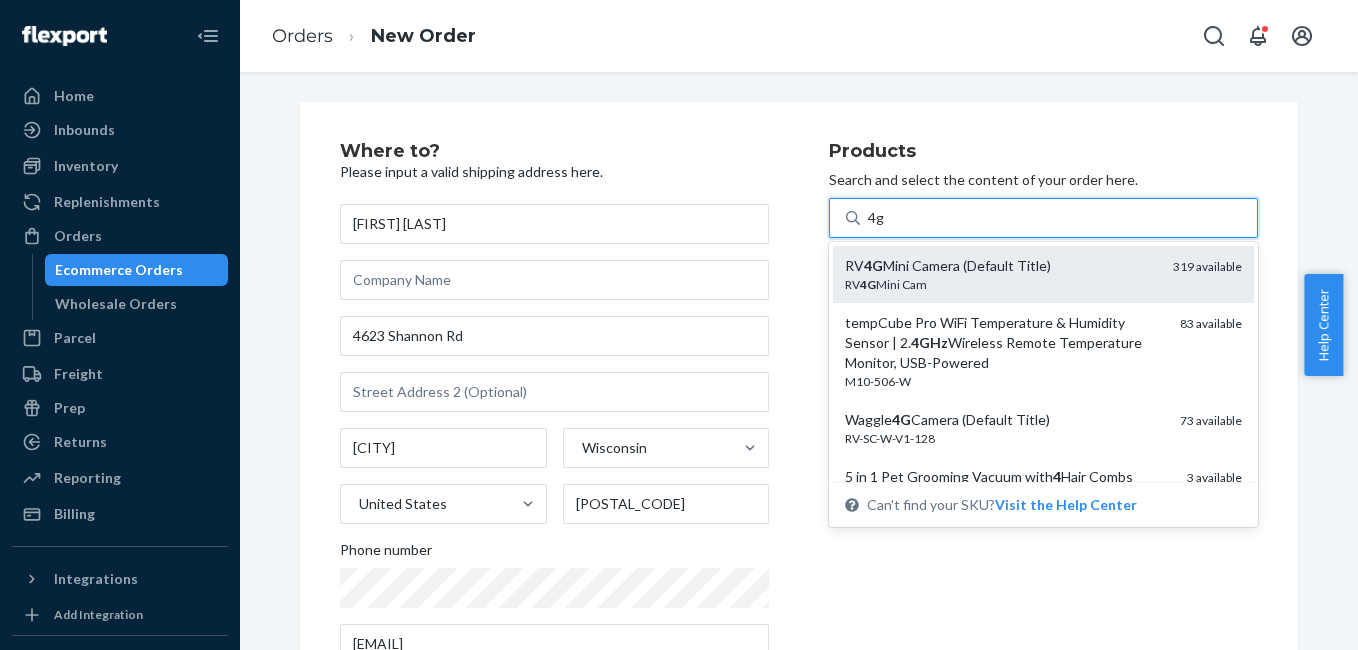 click on "RV  4G  Mini Cam" at bounding box center [1001, 284] 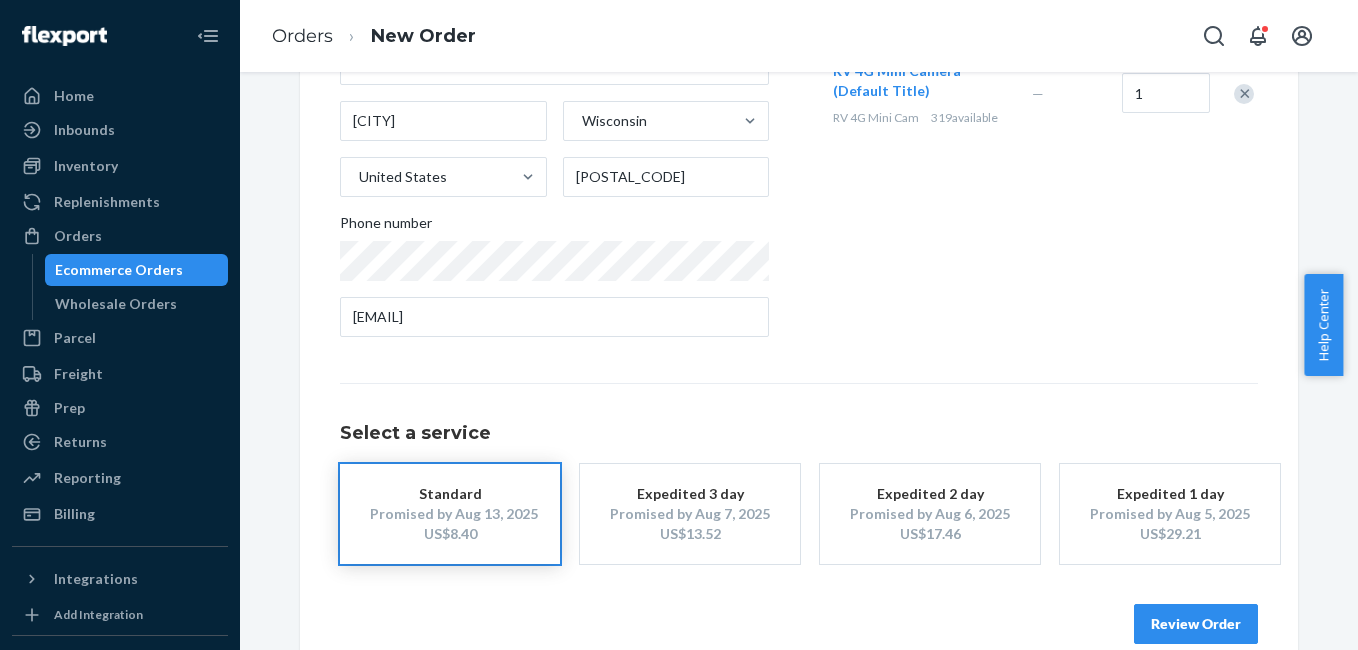 scroll, scrollTop: 361, scrollLeft: 0, axis: vertical 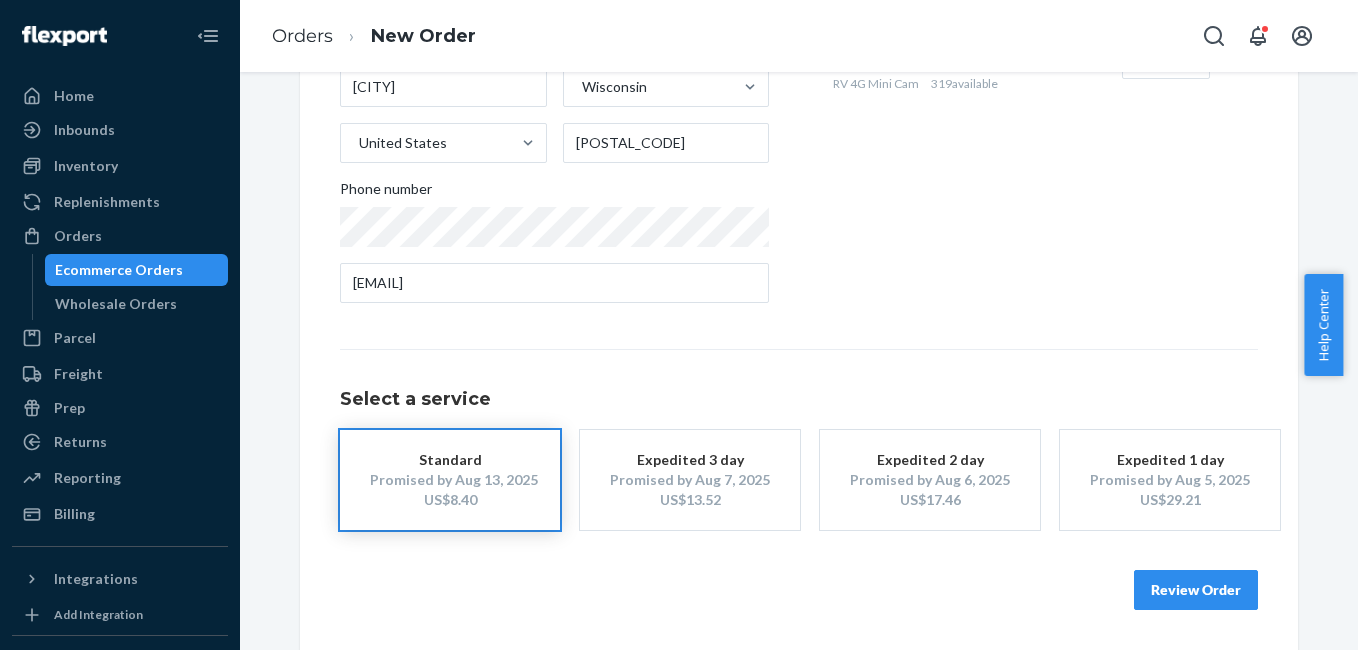 click on "Review Order" at bounding box center [1196, 590] 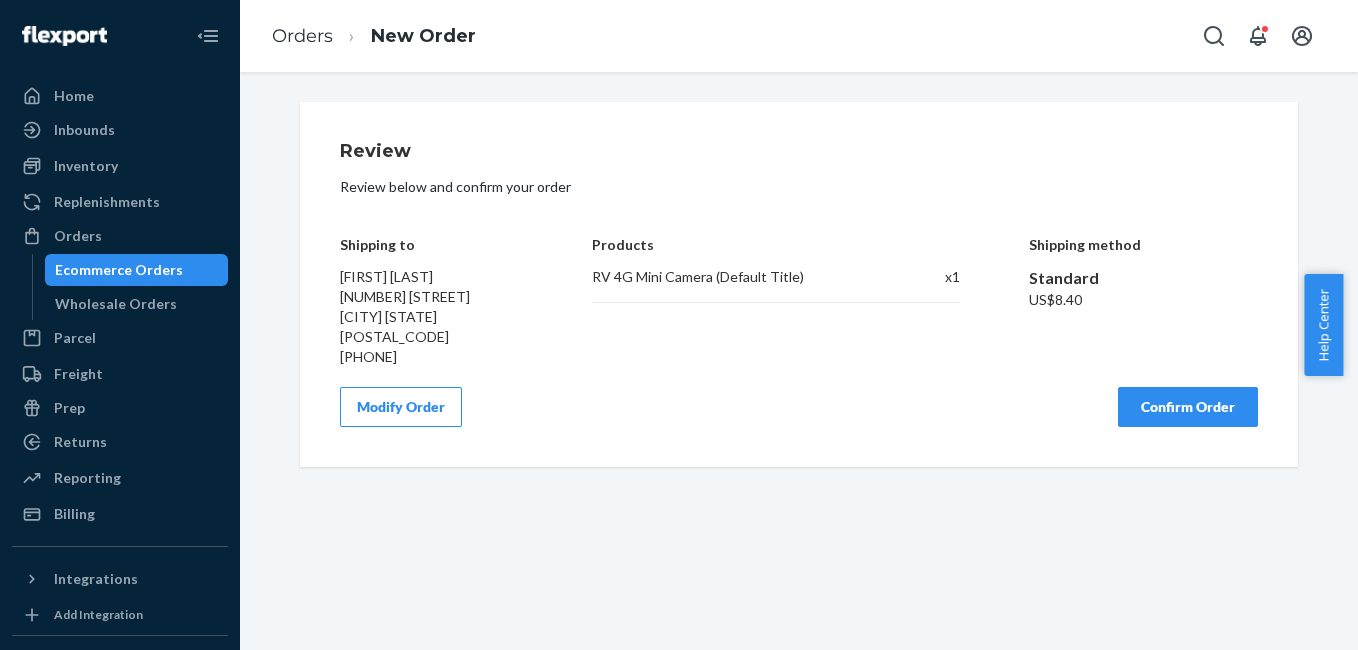 click on "Confirm Order" at bounding box center (1188, 407) 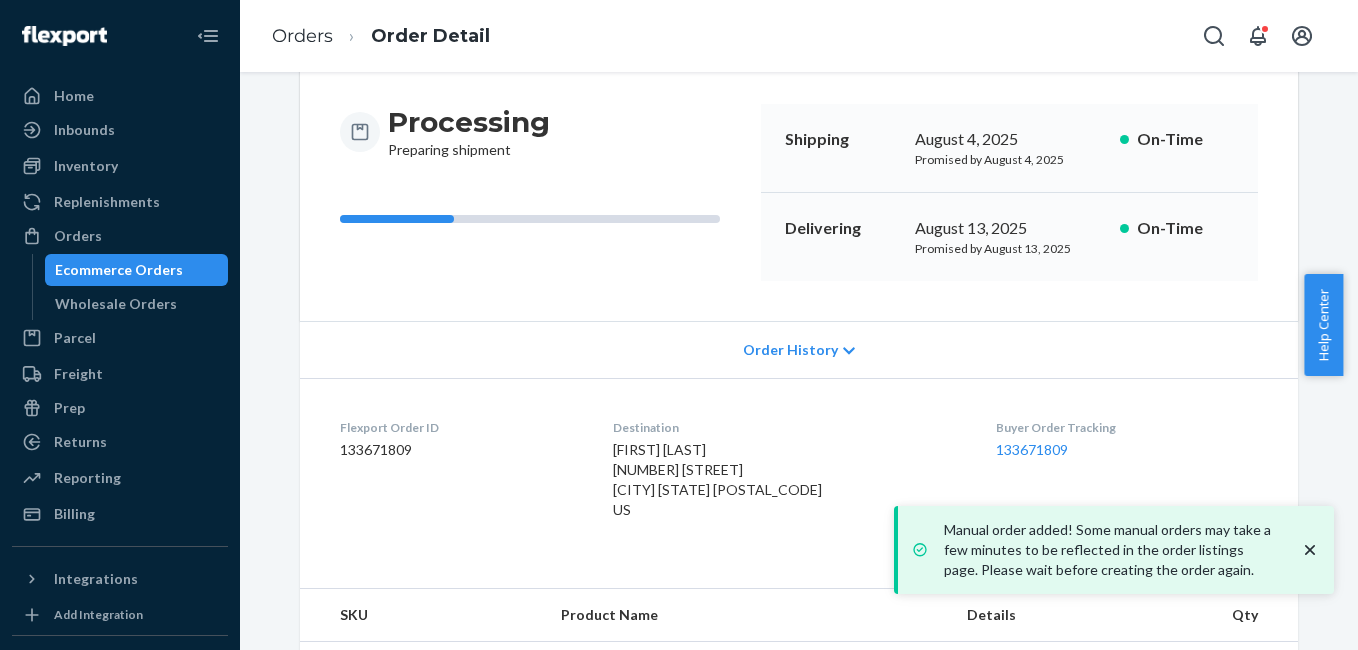 scroll, scrollTop: 249, scrollLeft: 0, axis: vertical 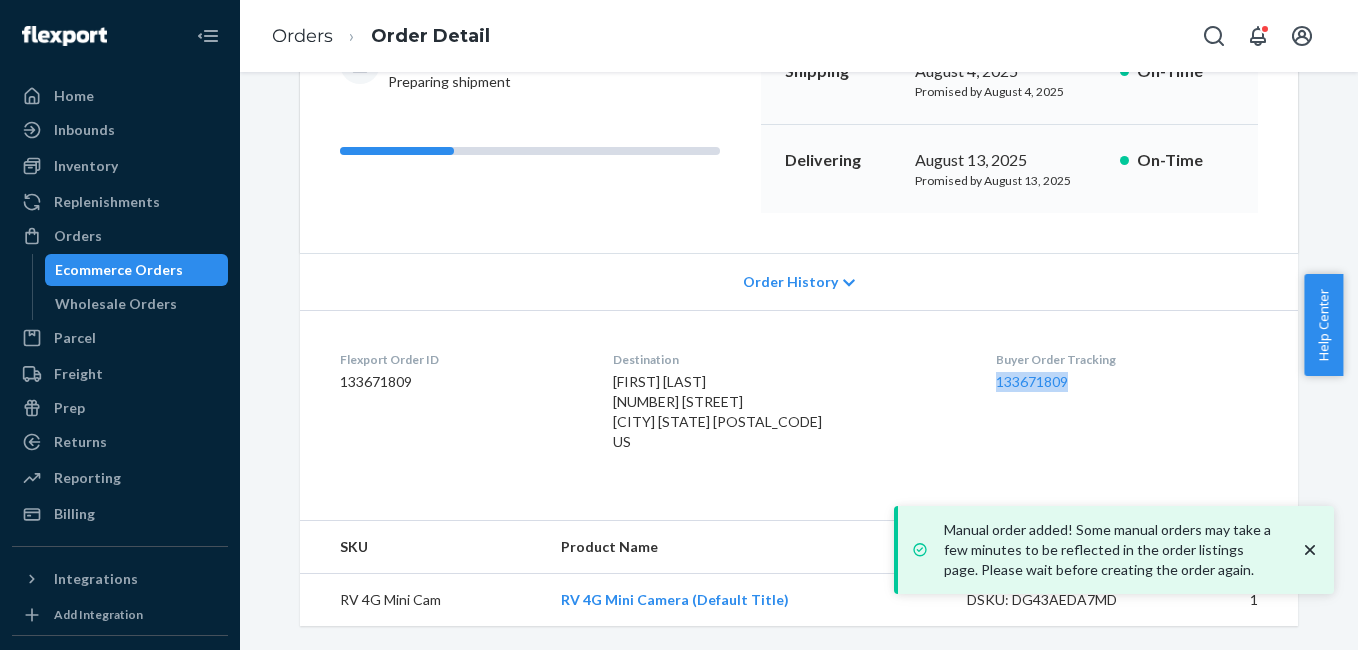 drag, startPoint x: 967, startPoint y: 405, endPoint x: 1048, endPoint y: 419, distance: 82.20097 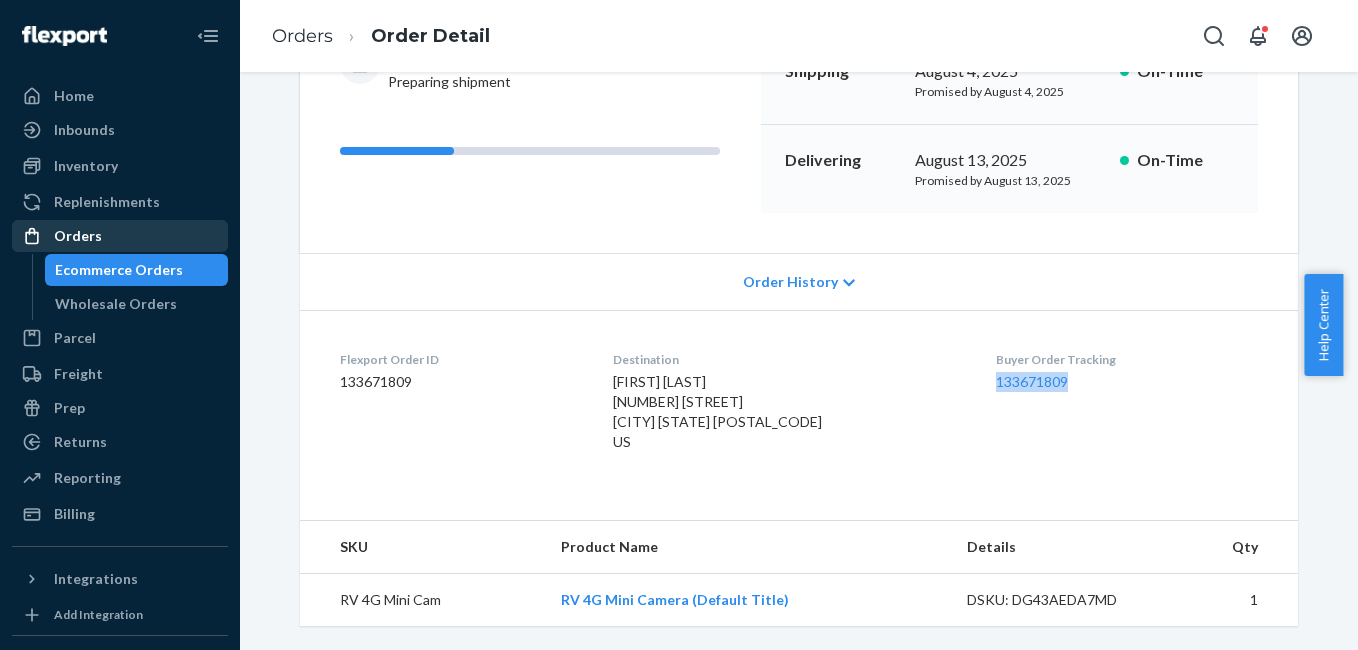 click on "Orders" at bounding box center [120, 236] 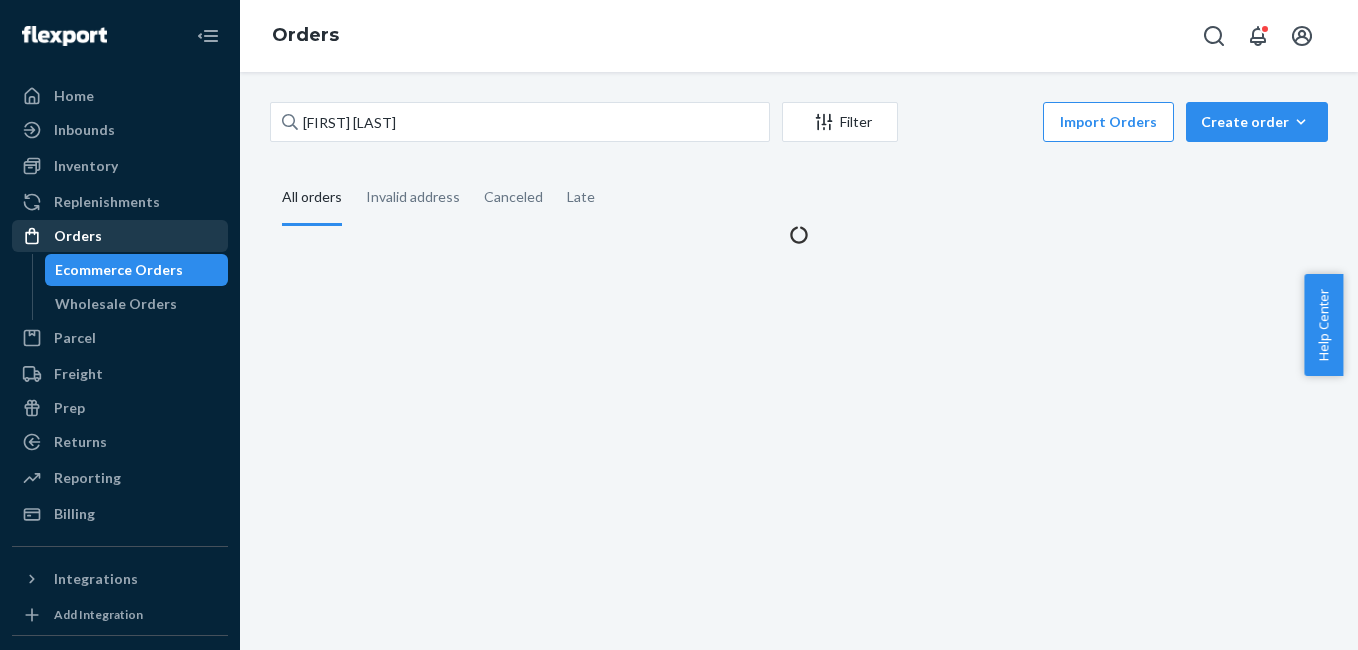 scroll, scrollTop: 0, scrollLeft: 0, axis: both 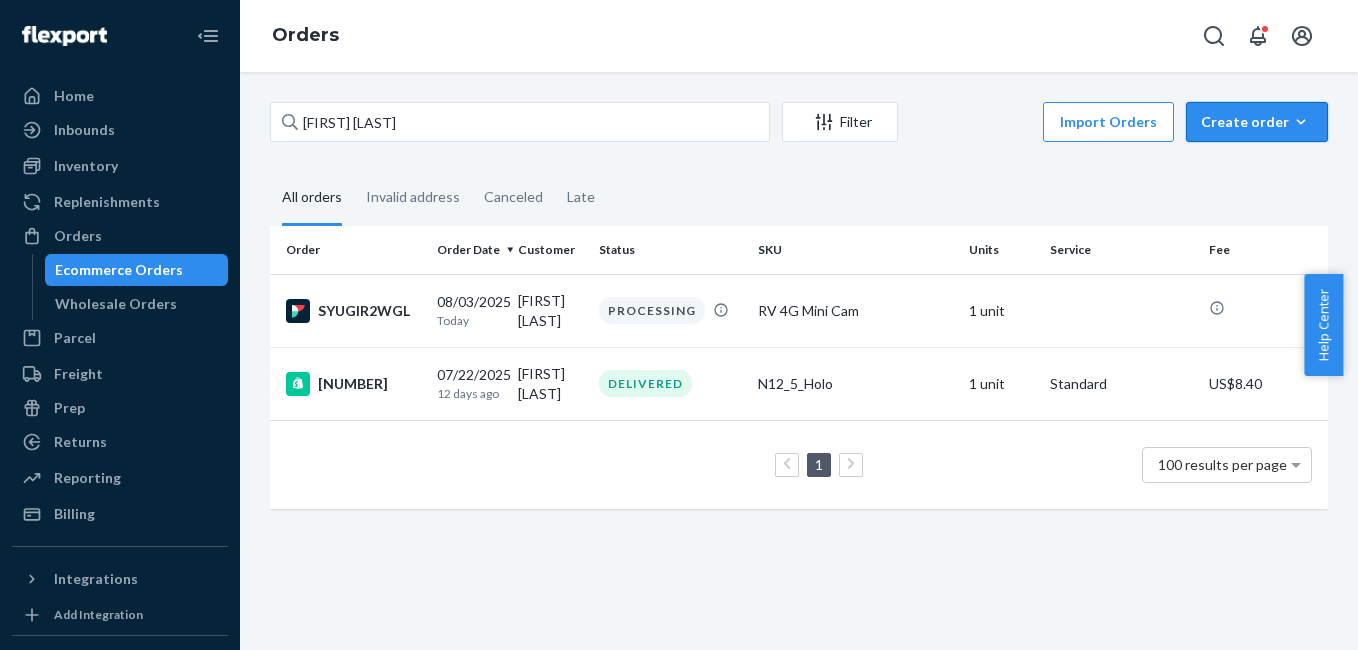click on "Create order" at bounding box center (1257, 122) 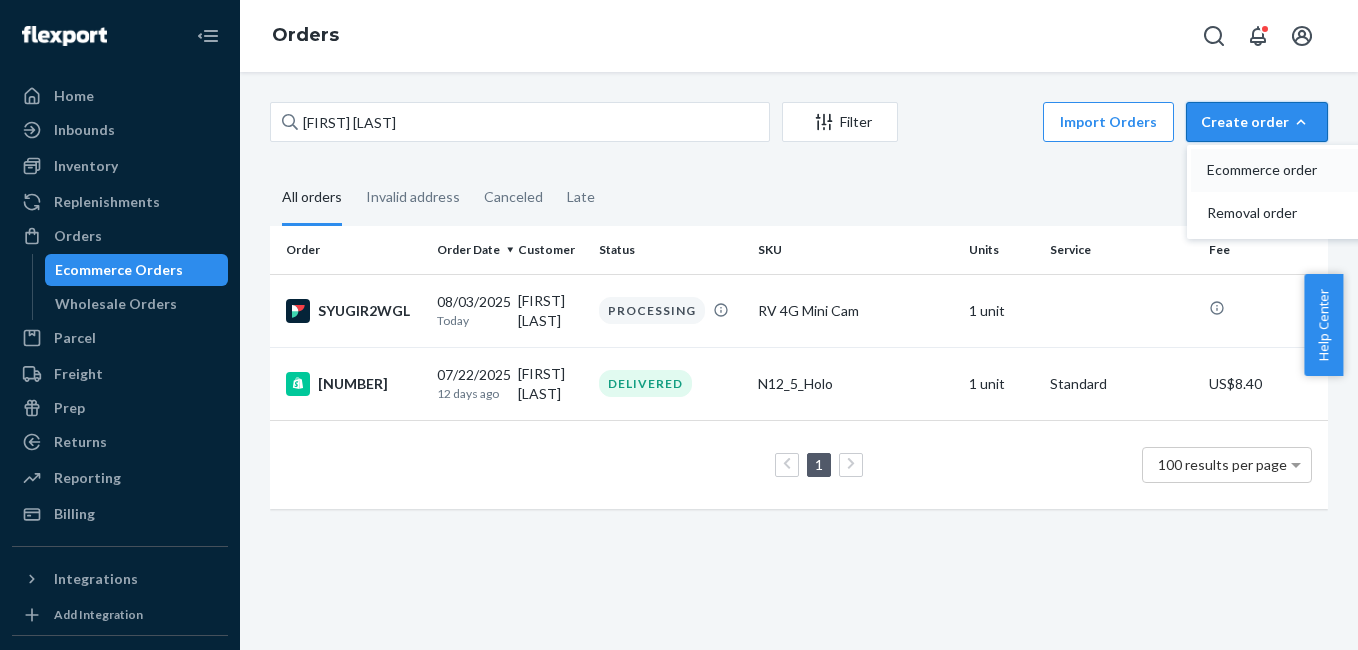 click on "Ecommerce order" at bounding box center [1269, 170] 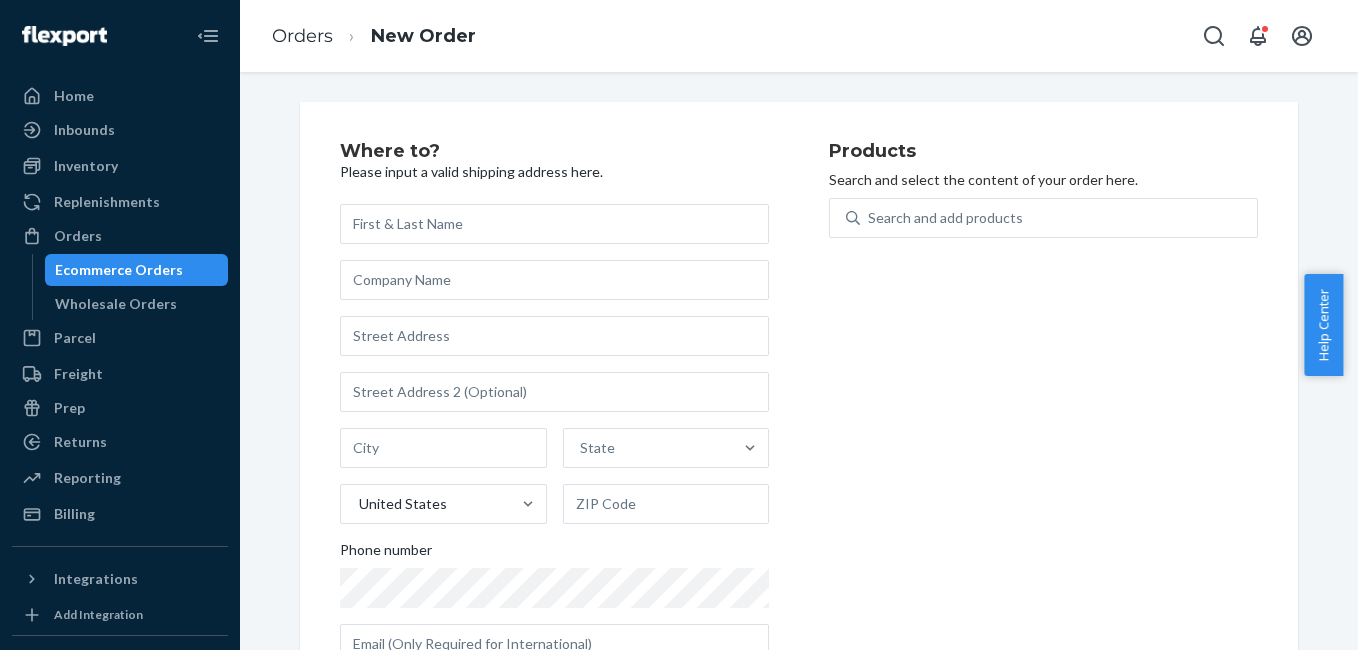 click at bounding box center [554, 224] 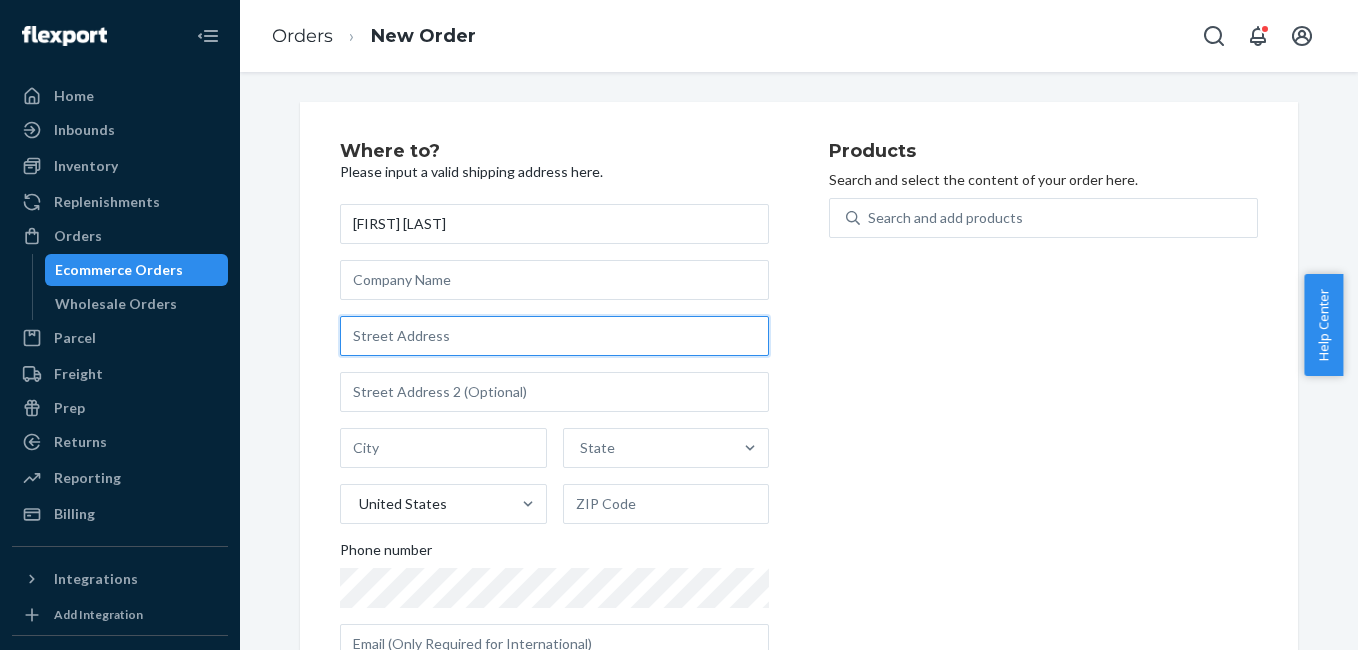 click at bounding box center [554, 336] 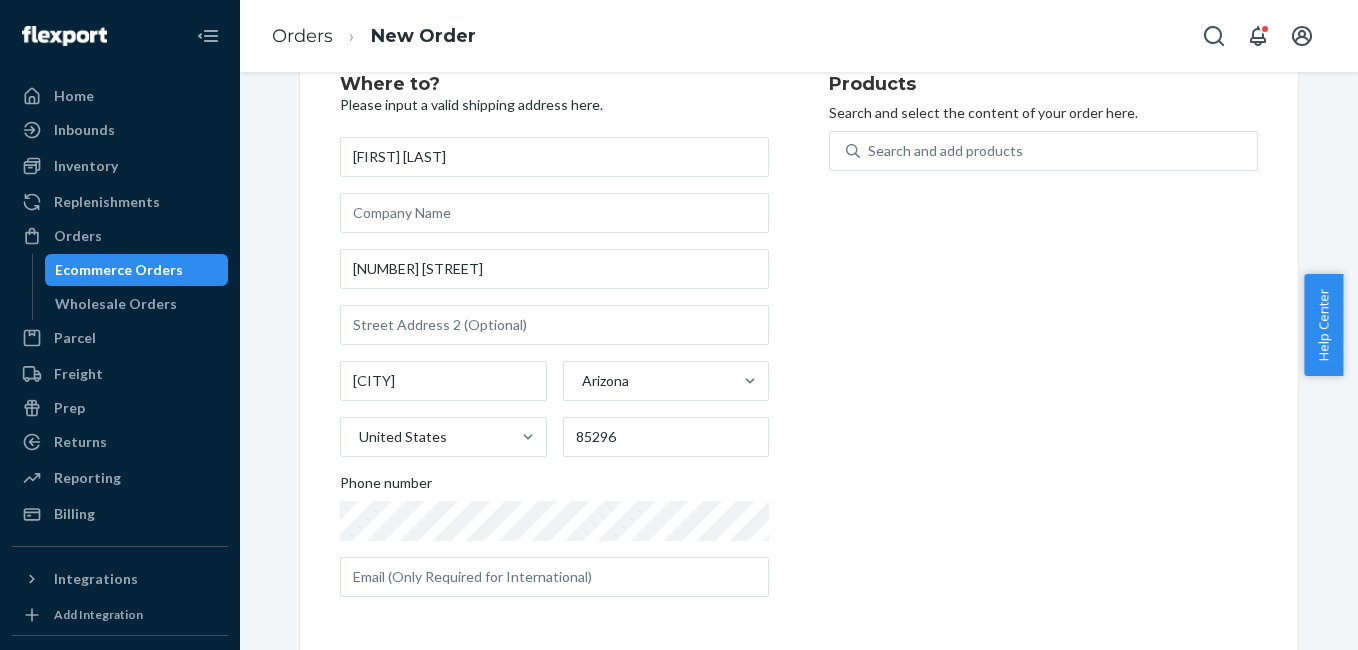 scroll, scrollTop: 70, scrollLeft: 0, axis: vertical 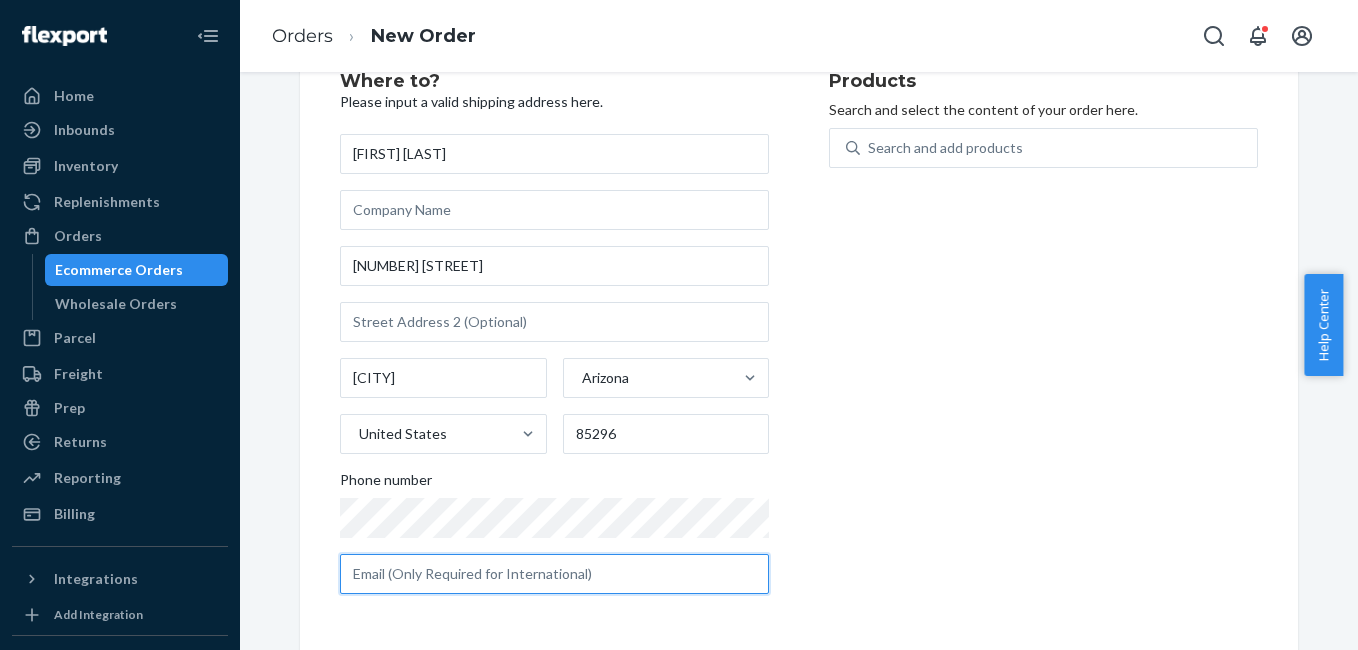 drag, startPoint x: 370, startPoint y: 582, endPoint x: 396, endPoint y: 568, distance: 29.529646 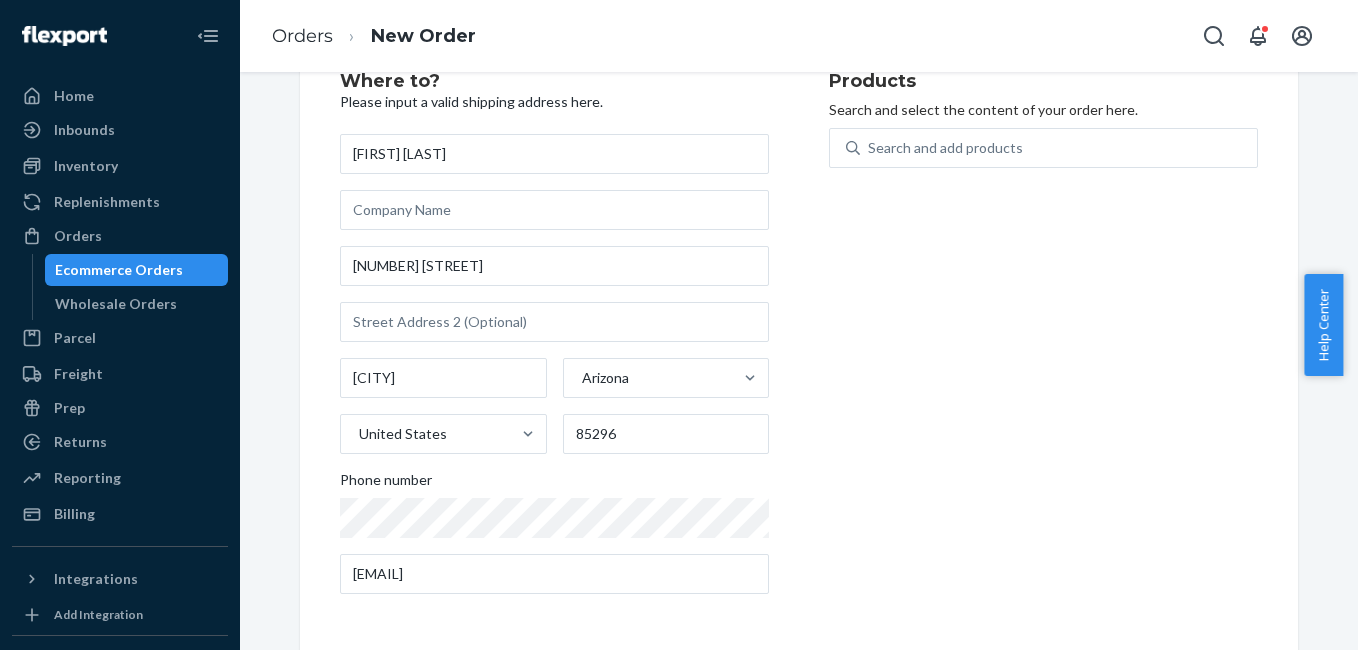 drag, startPoint x: 934, startPoint y: 355, endPoint x: 931, endPoint y: 240, distance: 115.03912 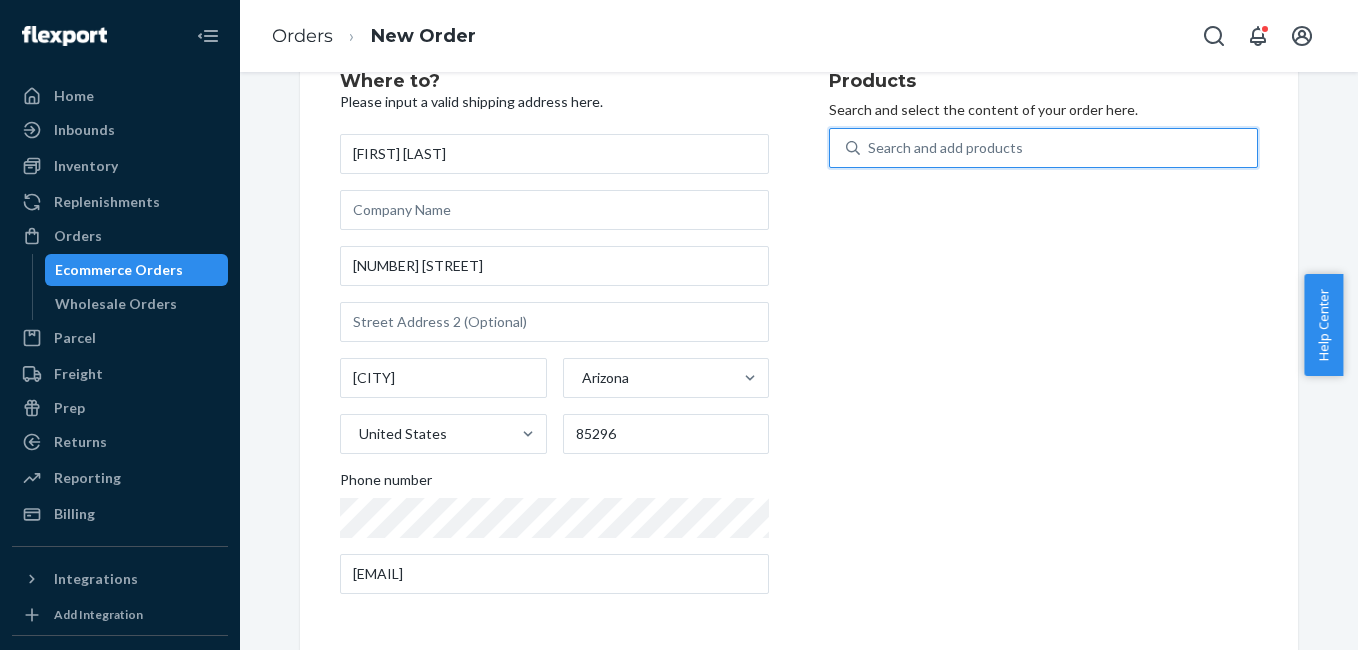 click on "Search and add products" at bounding box center [1058, 148] 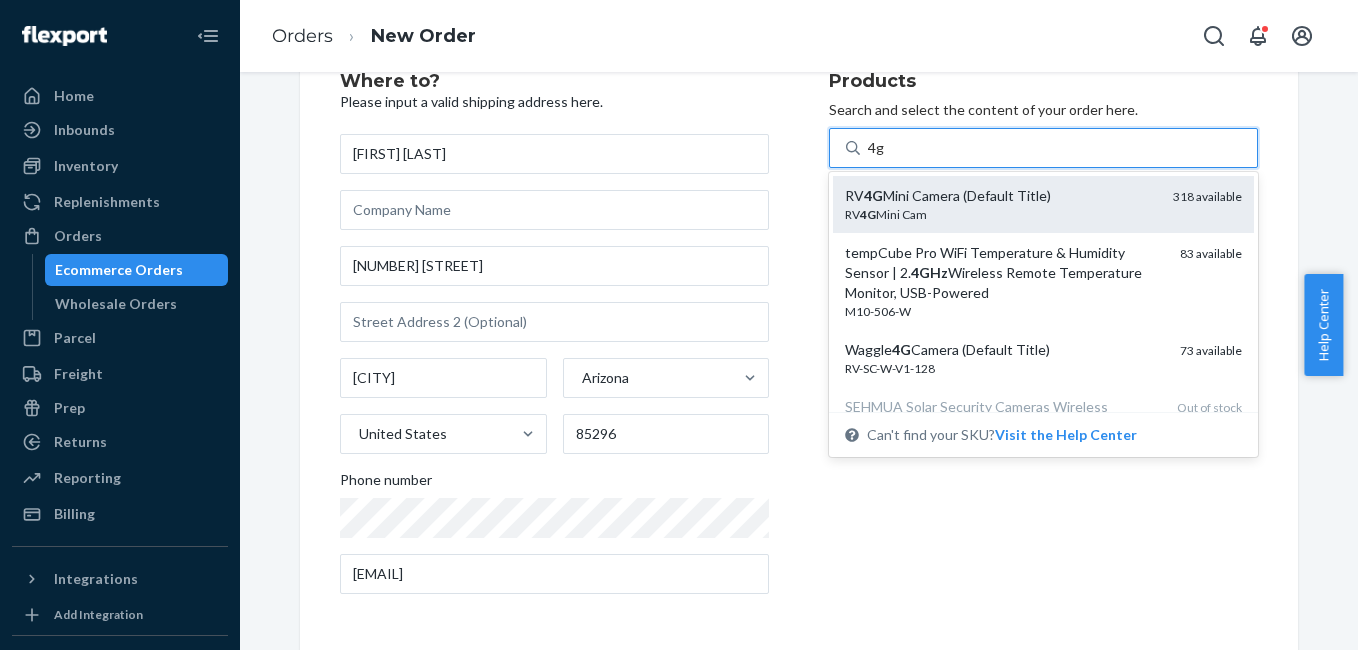 click on "RV  4G  Mini Cam" at bounding box center [1001, 214] 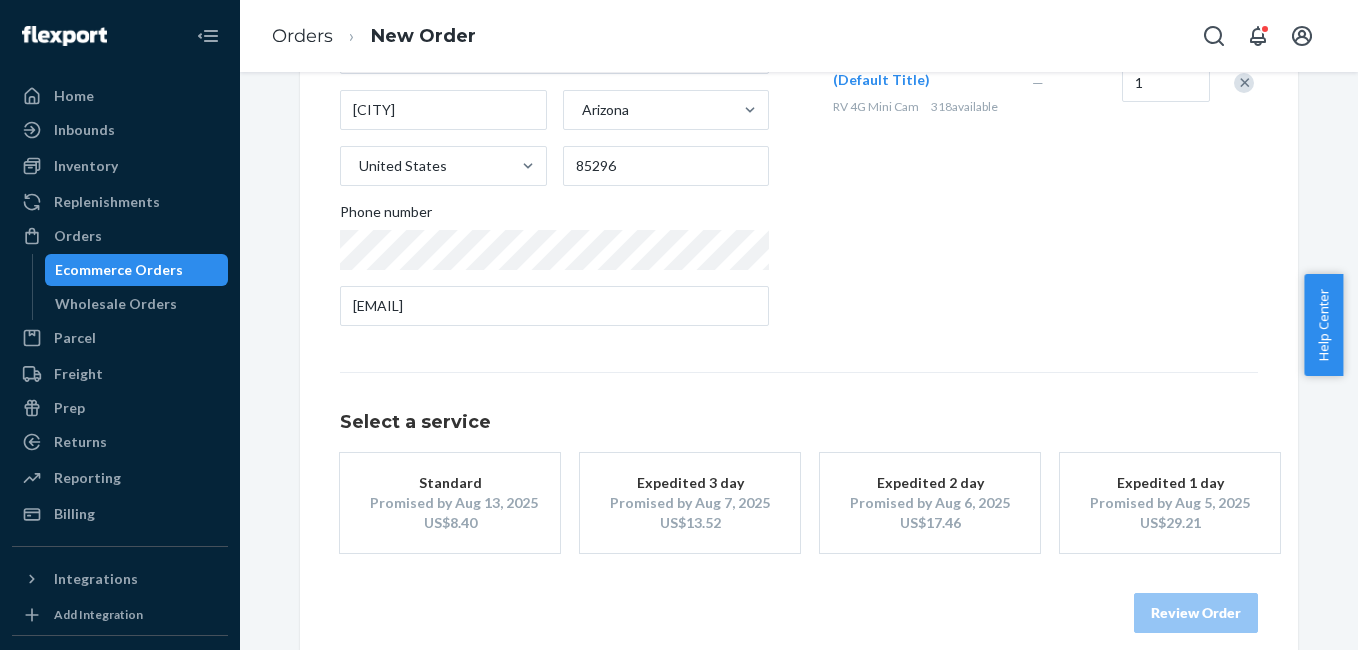 scroll, scrollTop: 361, scrollLeft: 0, axis: vertical 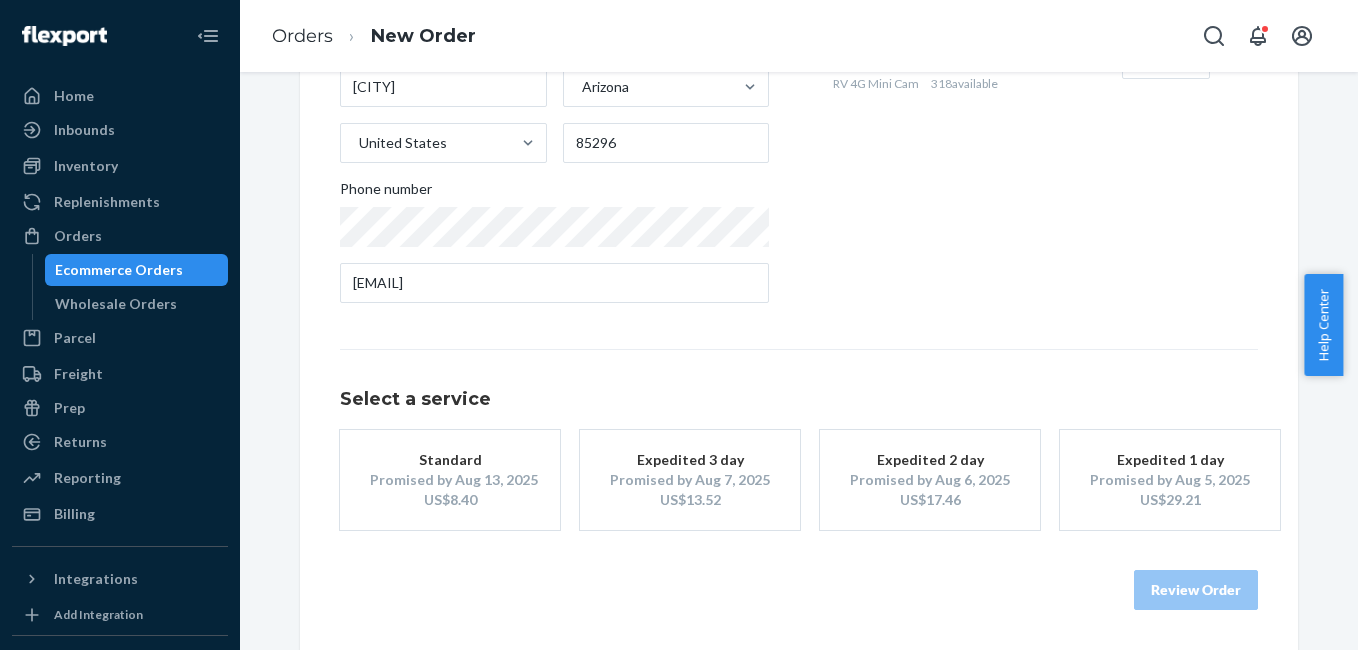 click on "Promised by Aug 13, 2025" at bounding box center (450, 480) 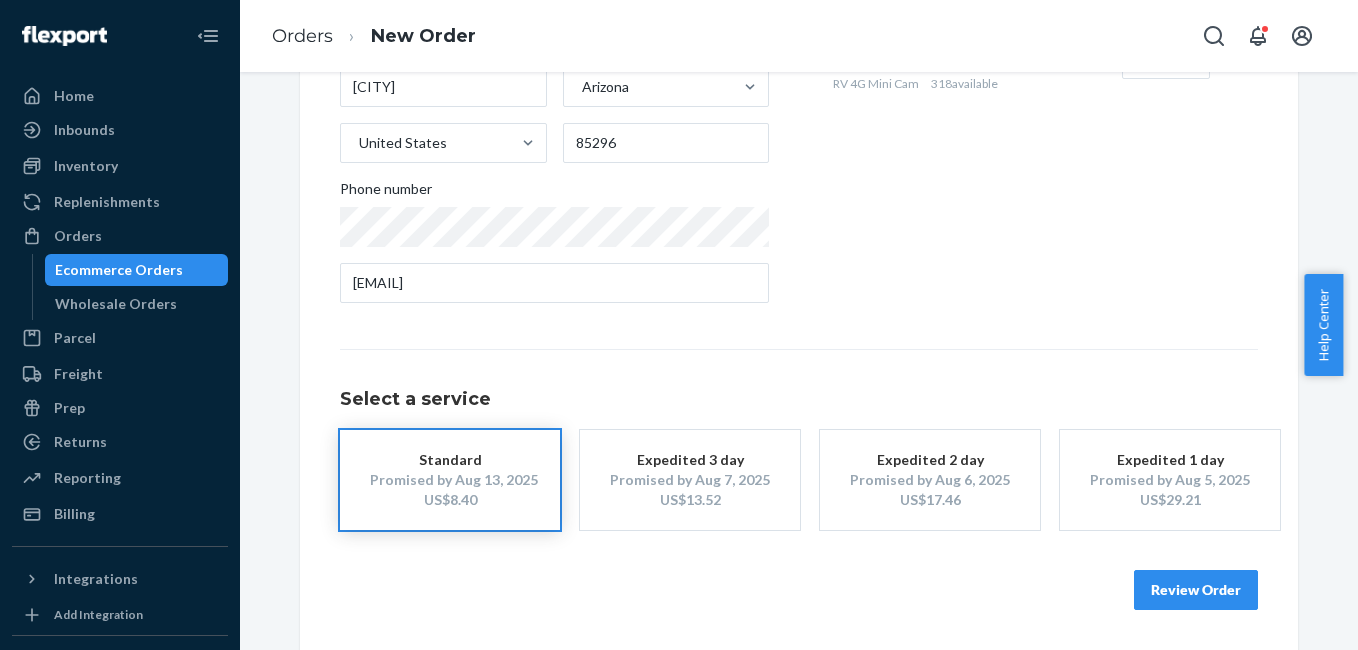 click on "Review Order" at bounding box center [1196, 590] 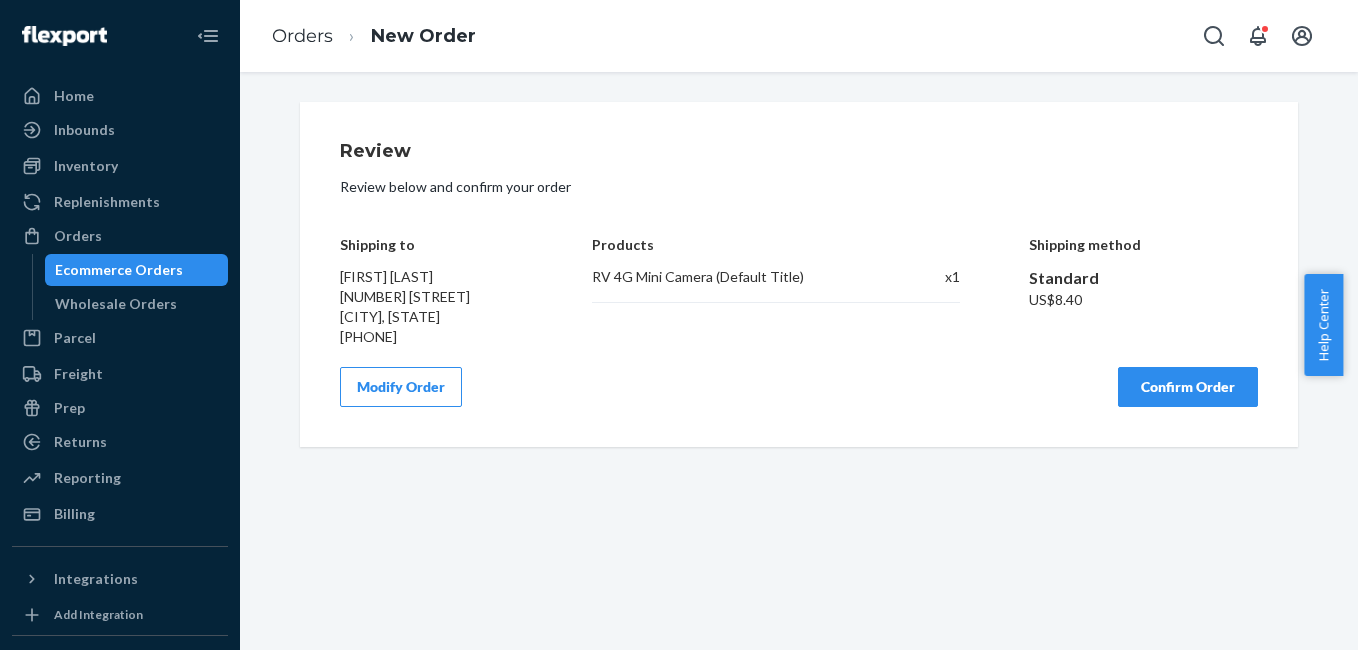 scroll, scrollTop: 0, scrollLeft: 0, axis: both 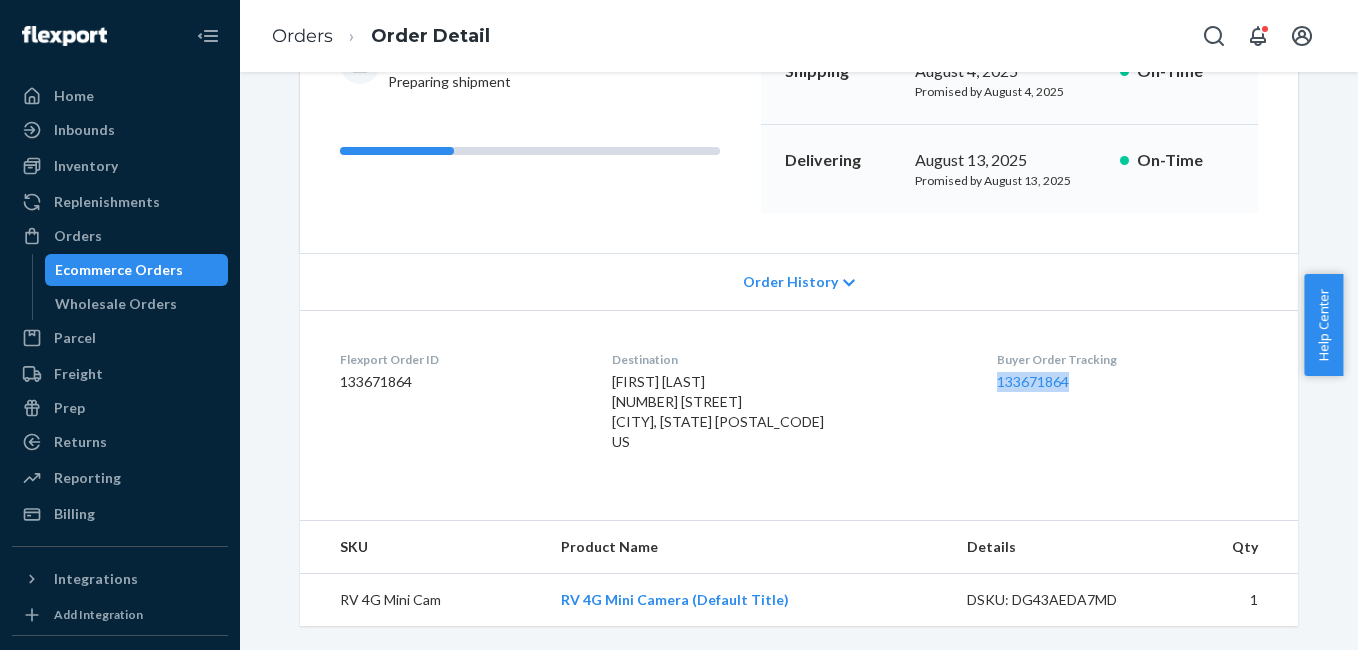 drag, startPoint x: 961, startPoint y: 391, endPoint x: 1051, endPoint y: 395, distance: 90.088844 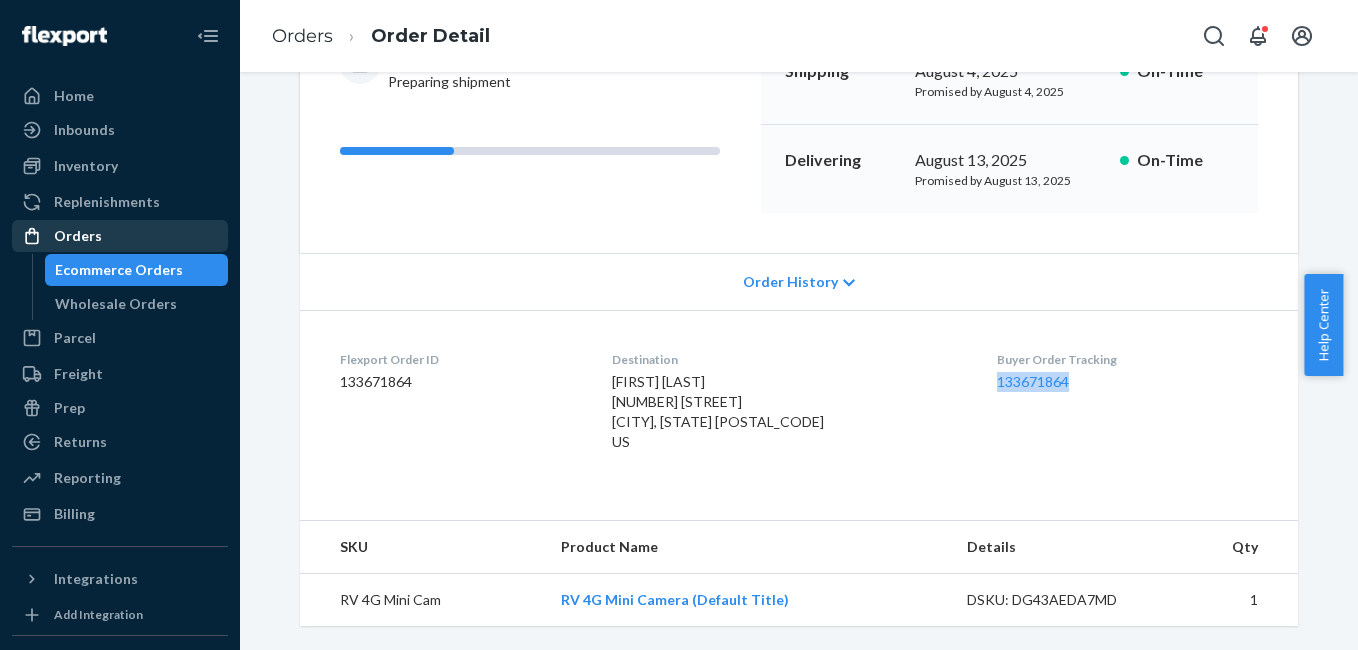click on "Orders" at bounding box center (78, 236) 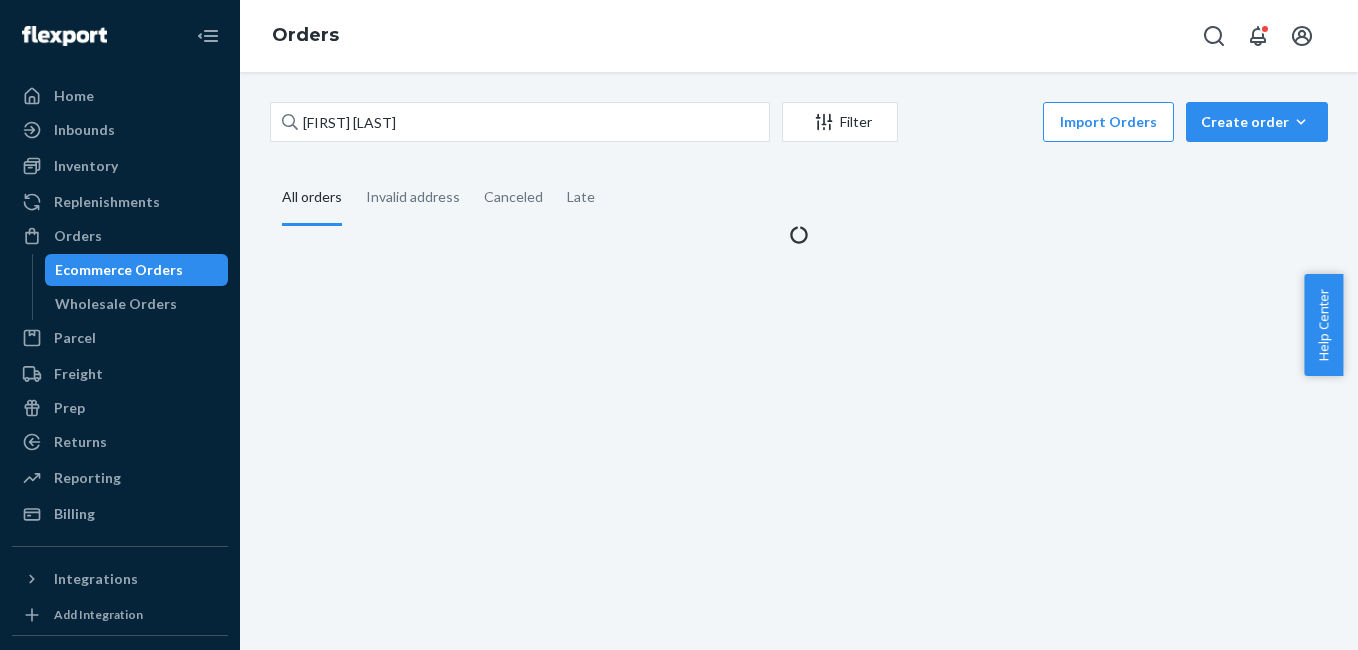 scroll, scrollTop: 0, scrollLeft: 0, axis: both 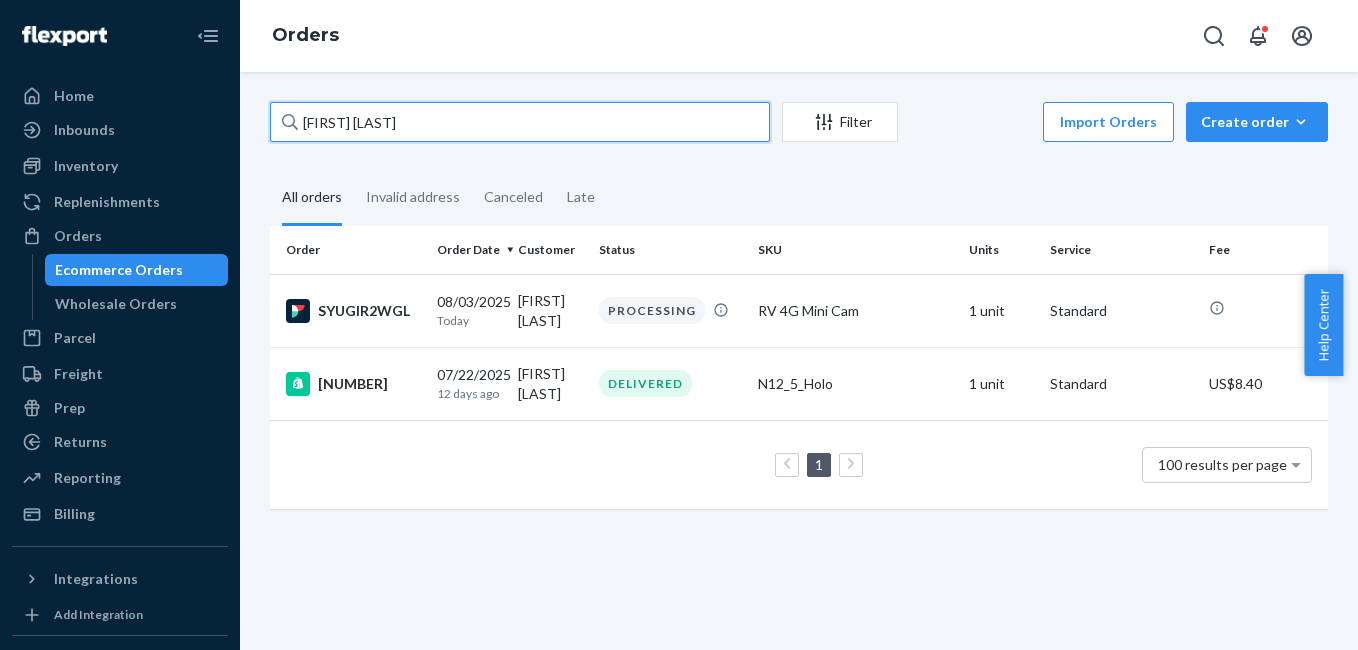 click on "[FIRST] [LAST]" at bounding box center (520, 122) 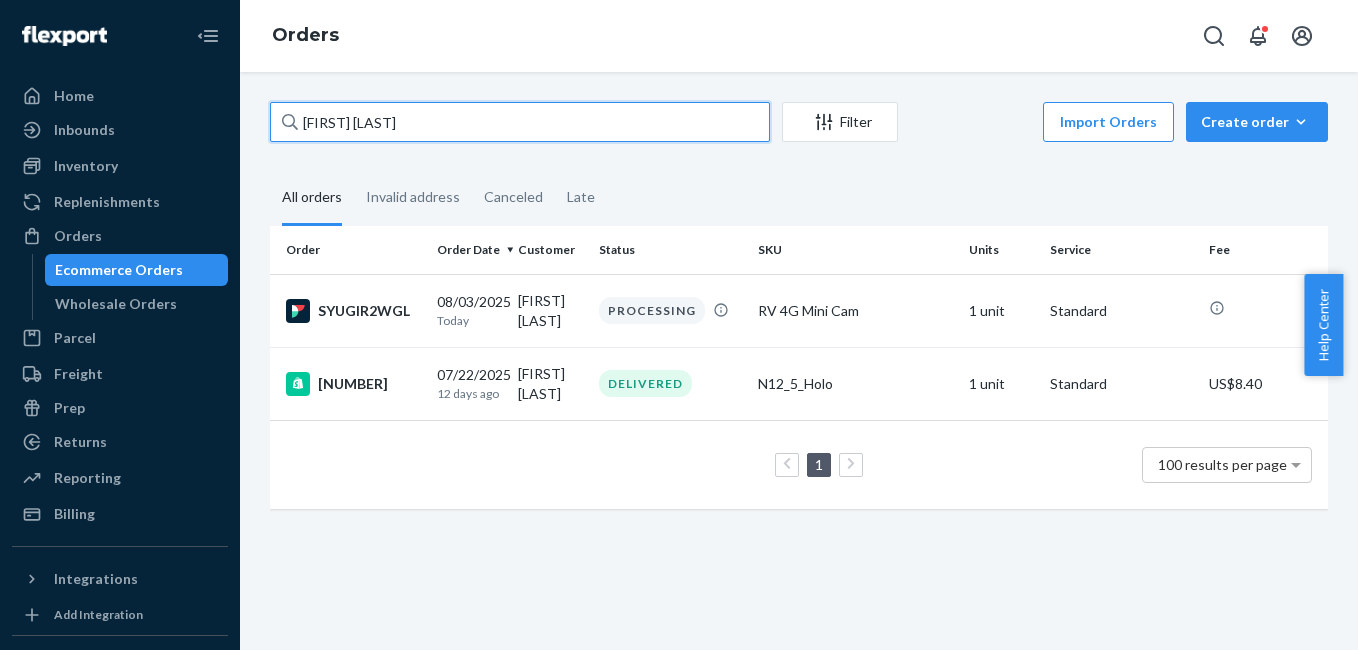 paste on "[FIRST] [LAST]" 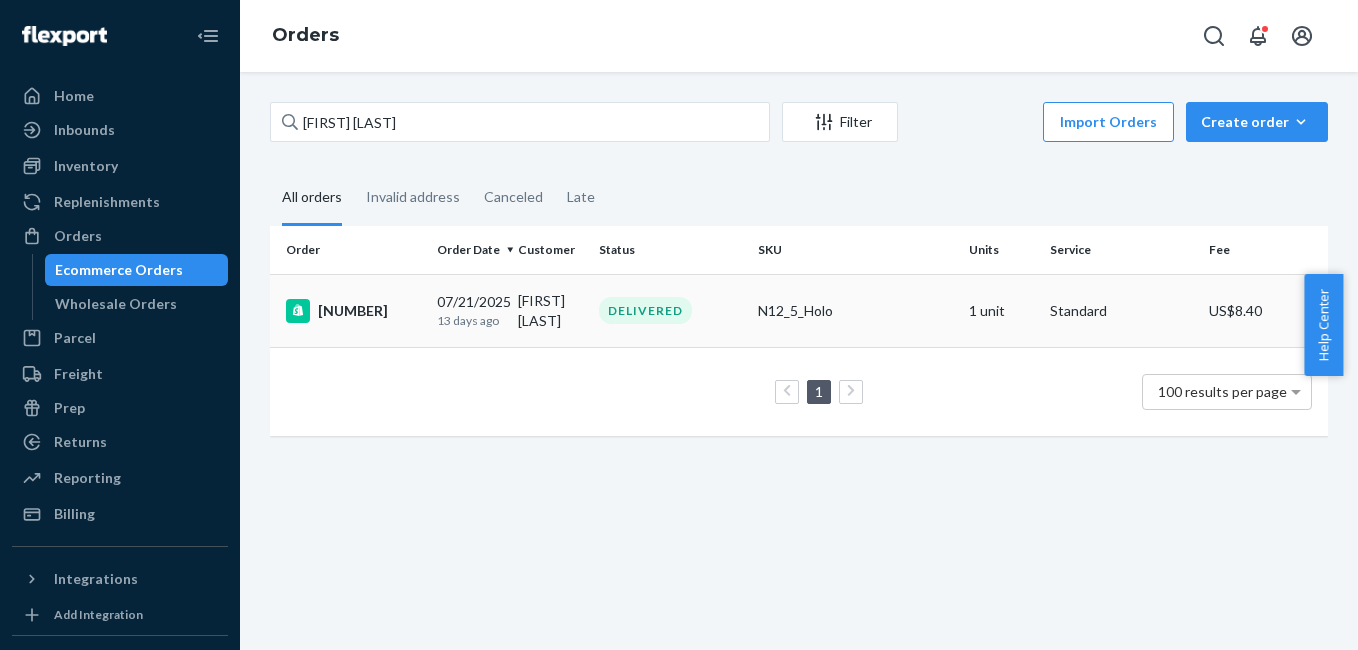 click on "[NUMBER]" at bounding box center (353, 311) 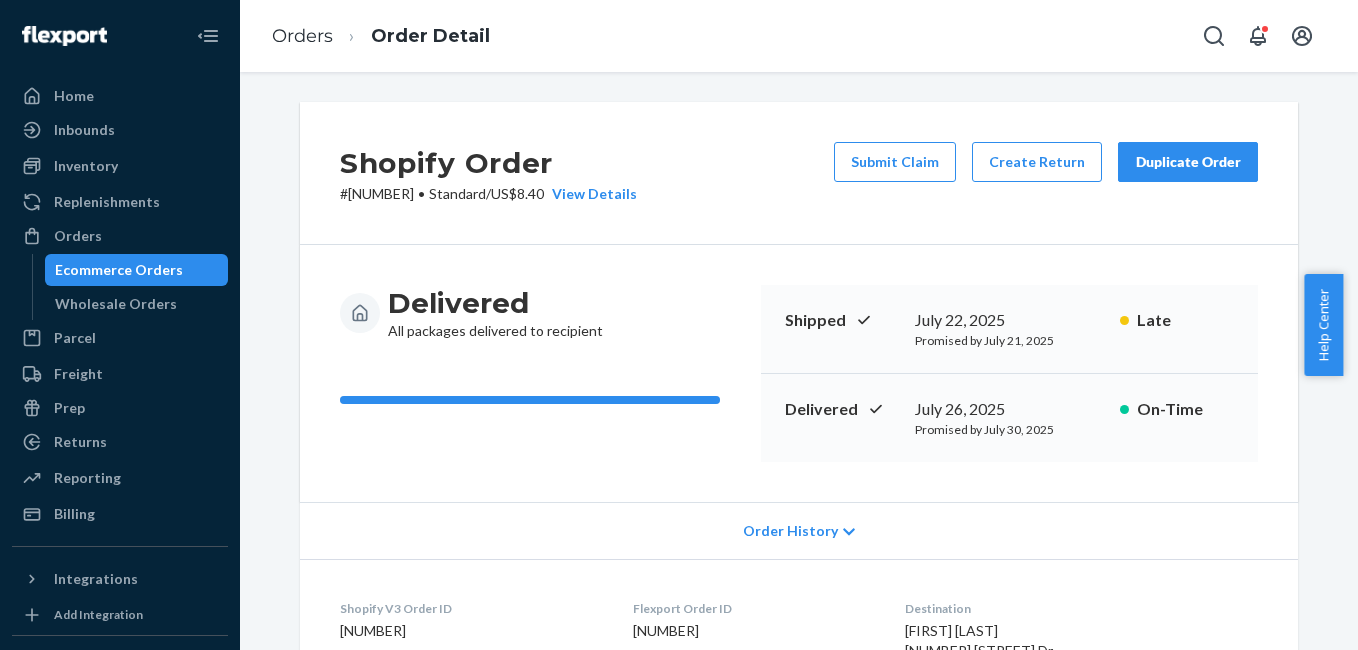 click on "Duplicate Order" at bounding box center [1188, 162] 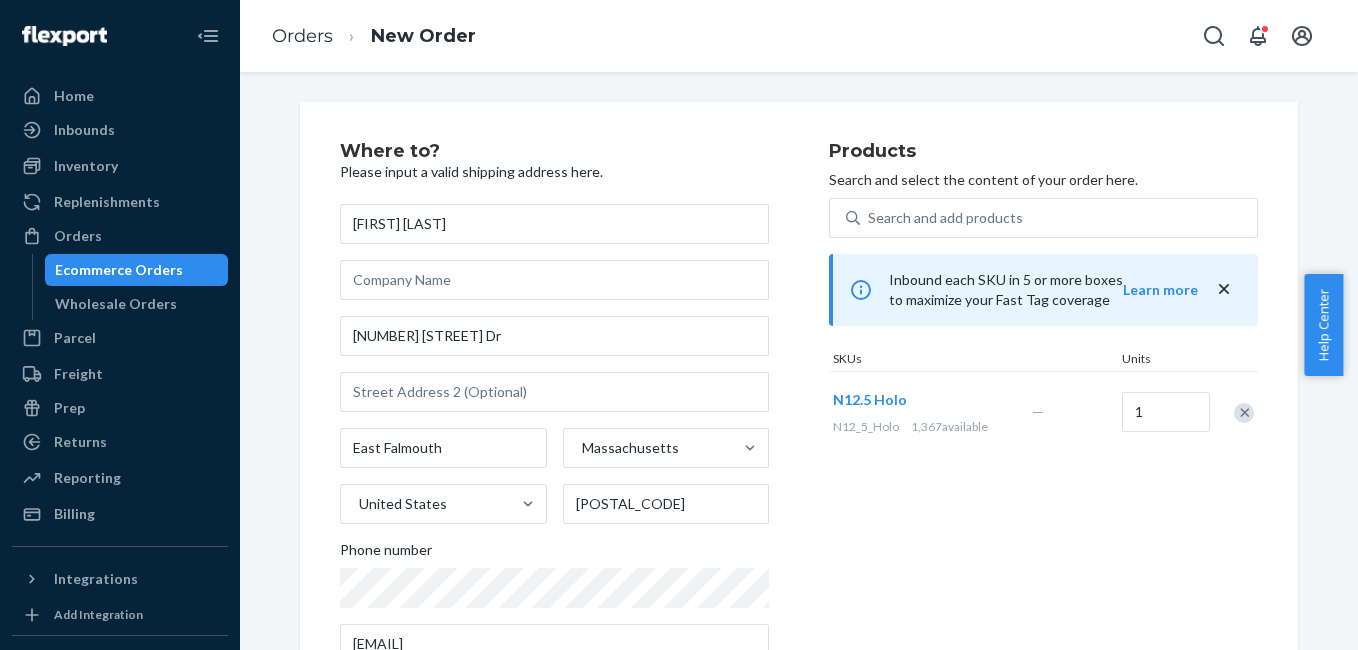 click at bounding box center (1244, 413) 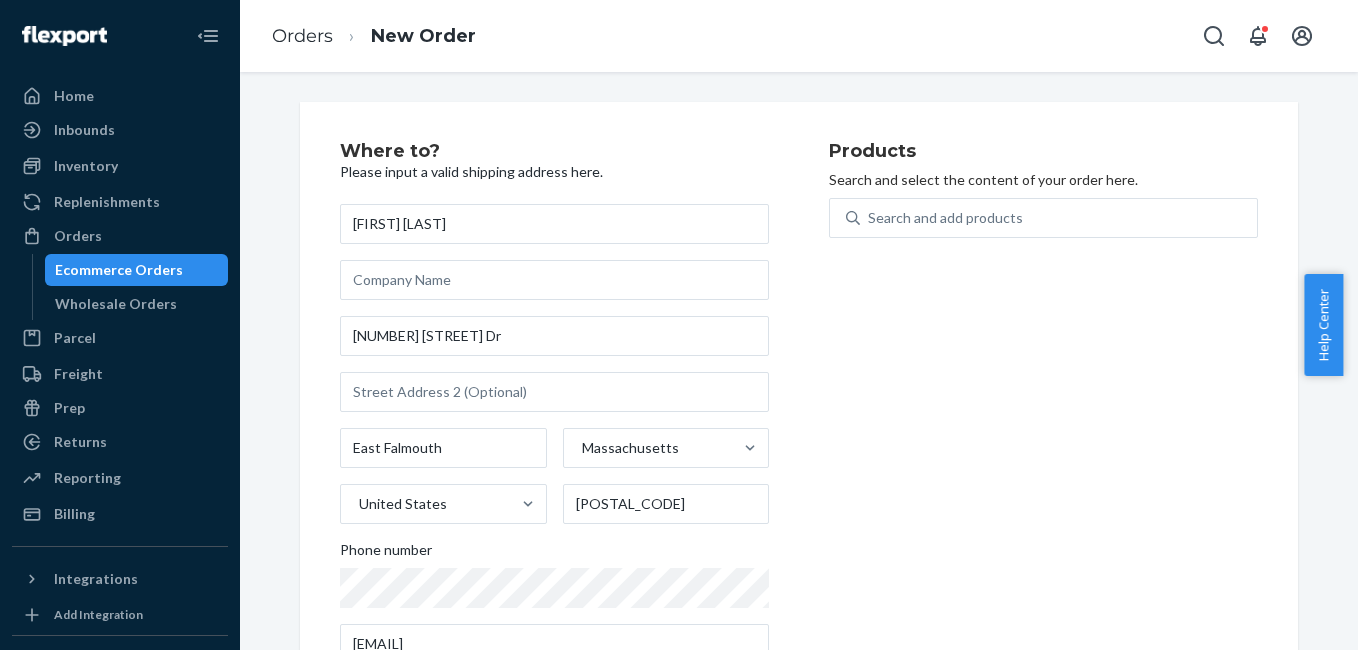 click on "Products Search and select the content of your order here. Search and add products [SKU] [SKU] [NUMBER] available — 1" at bounding box center [1043, 411] 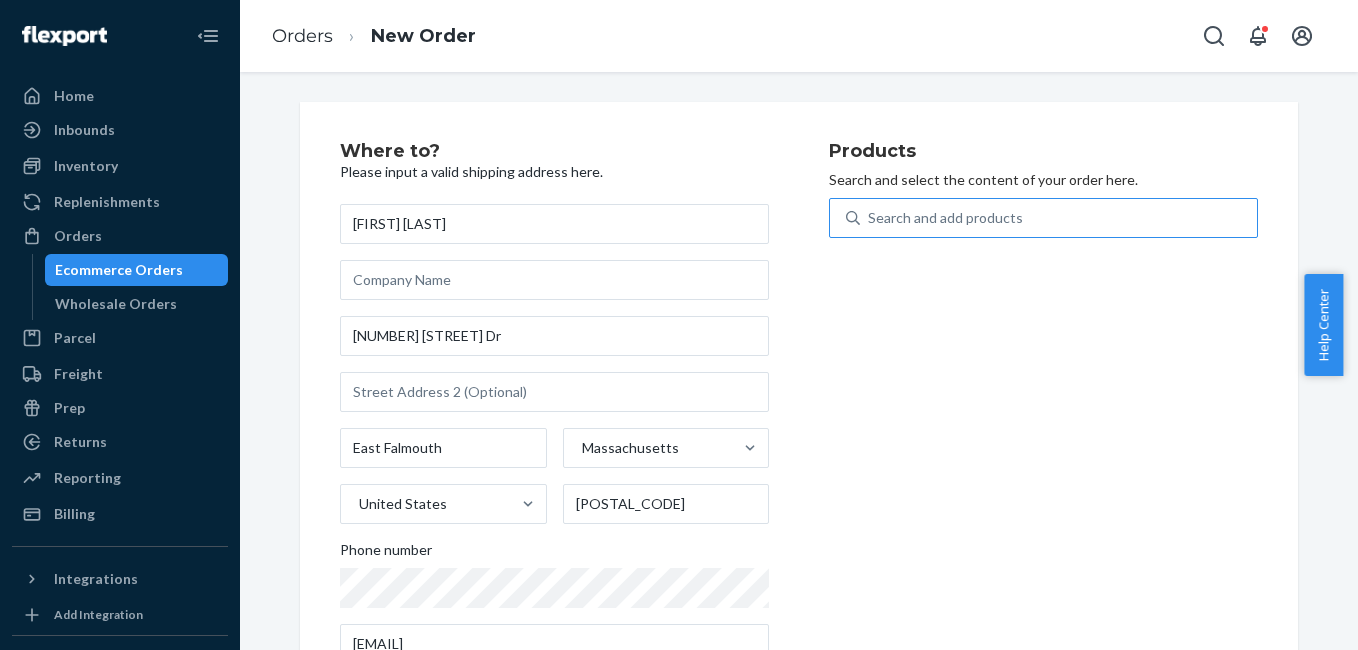 click on "Search and add products" at bounding box center (1058, 218) 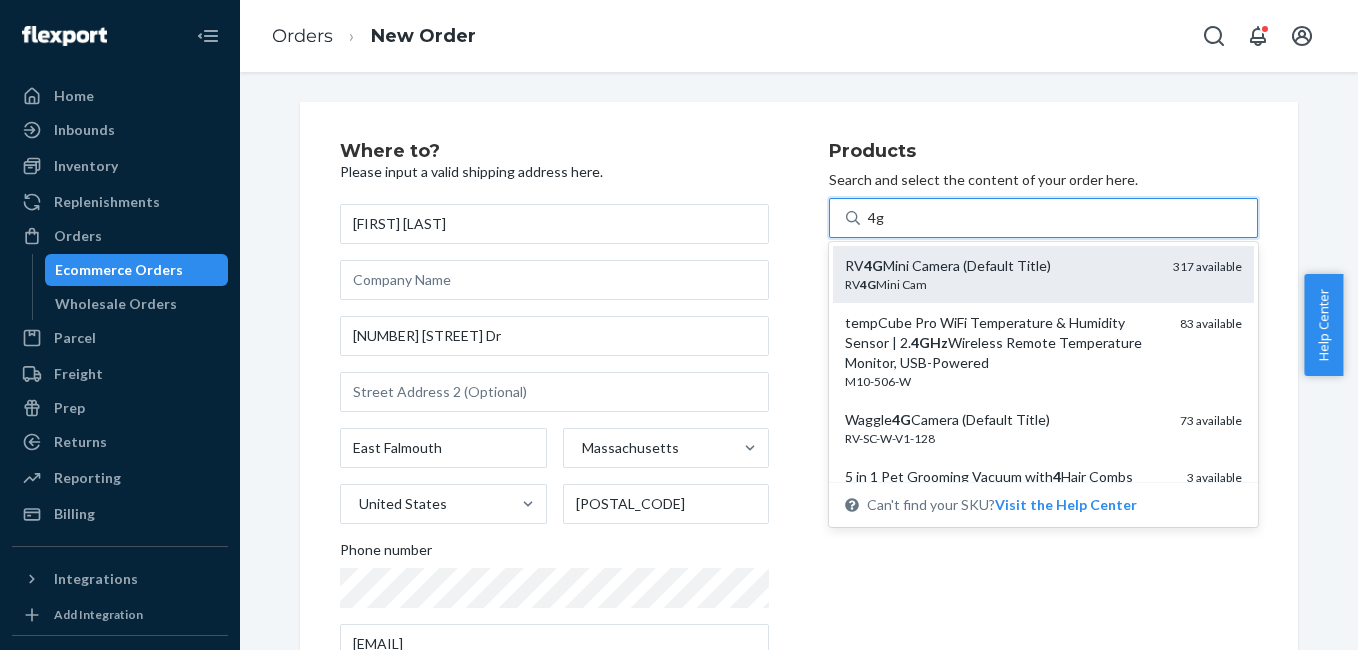 click on "RV  4G  Mini Camera (Default Title)" at bounding box center (1001, 266) 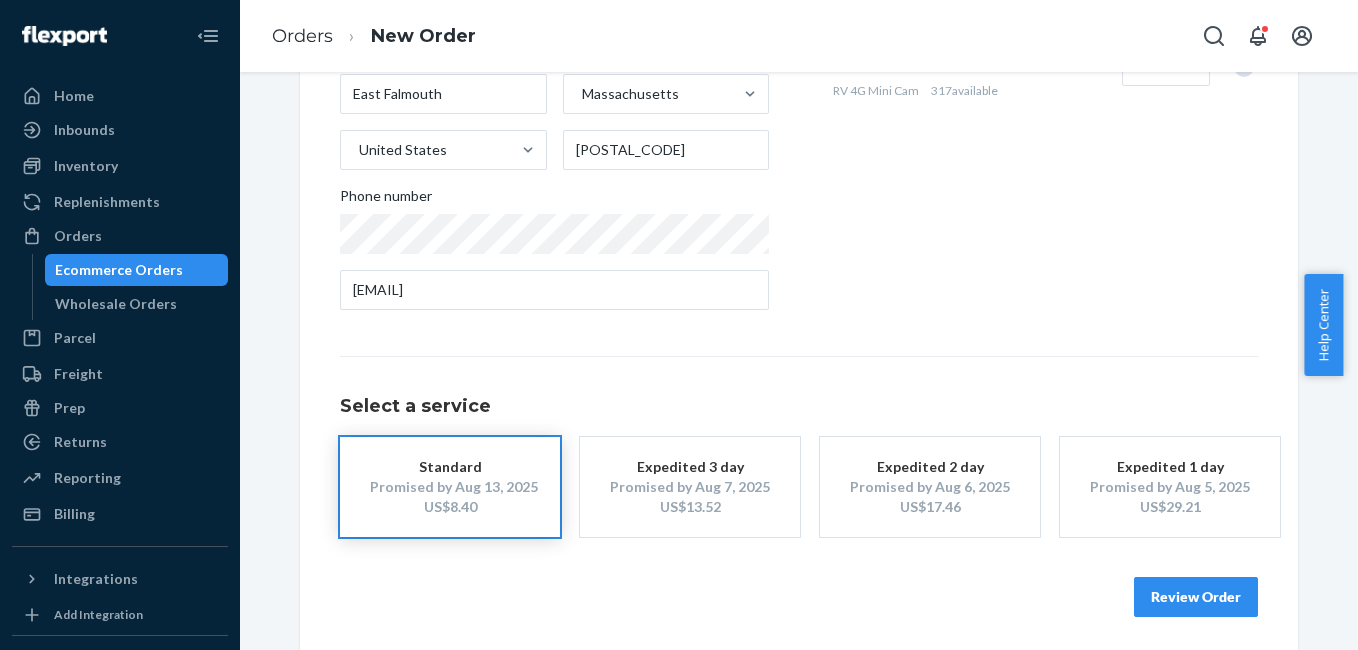 scroll, scrollTop: 361, scrollLeft: 0, axis: vertical 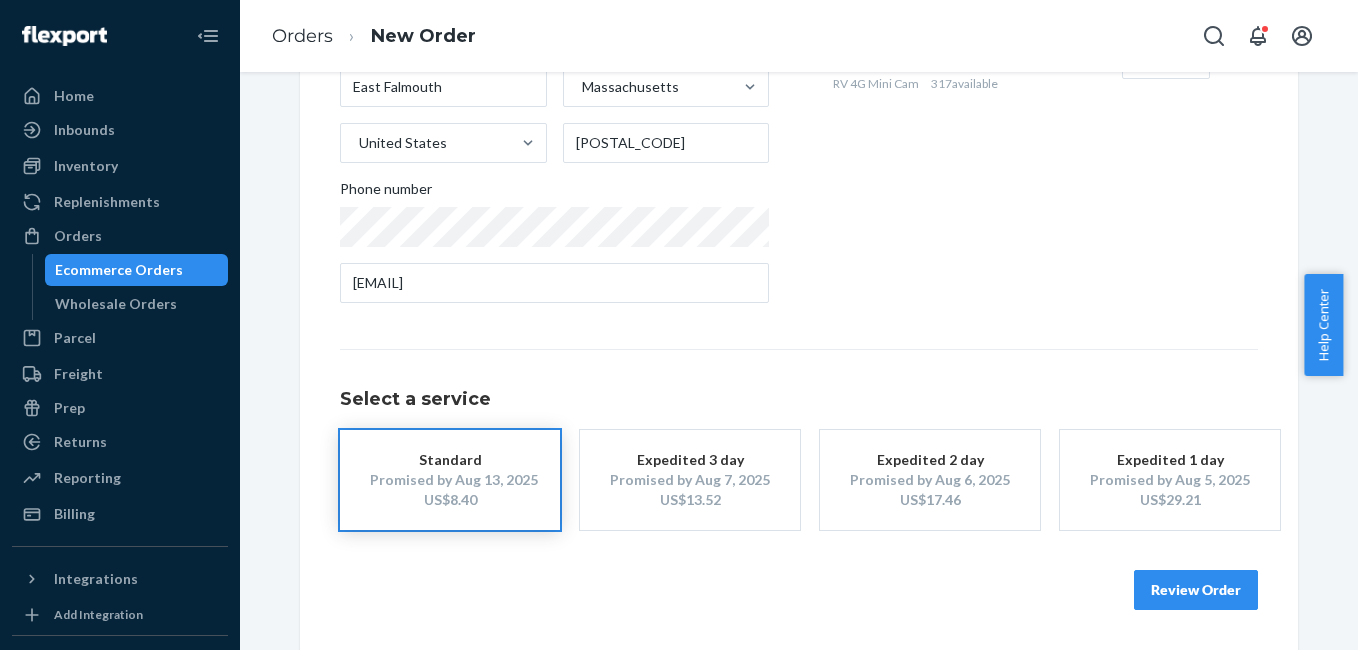 click on "Review Order" at bounding box center [1196, 590] 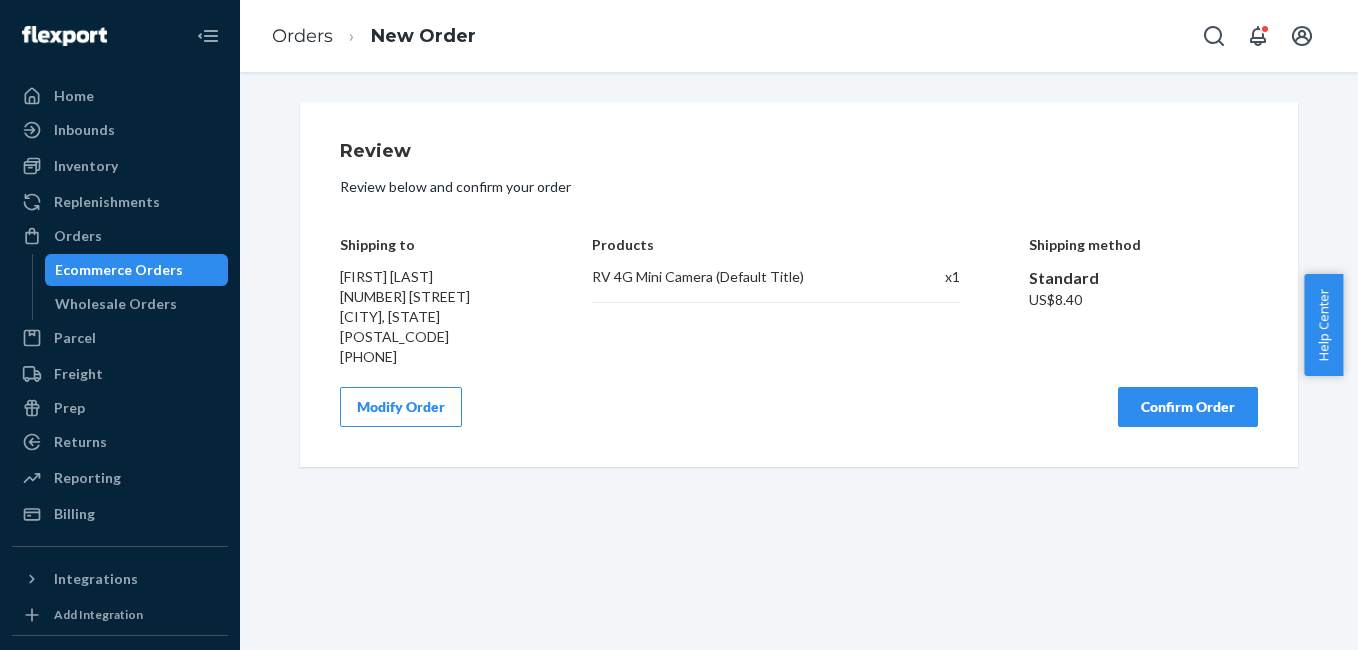 scroll, scrollTop: 0, scrollLeft: 0, axis: both 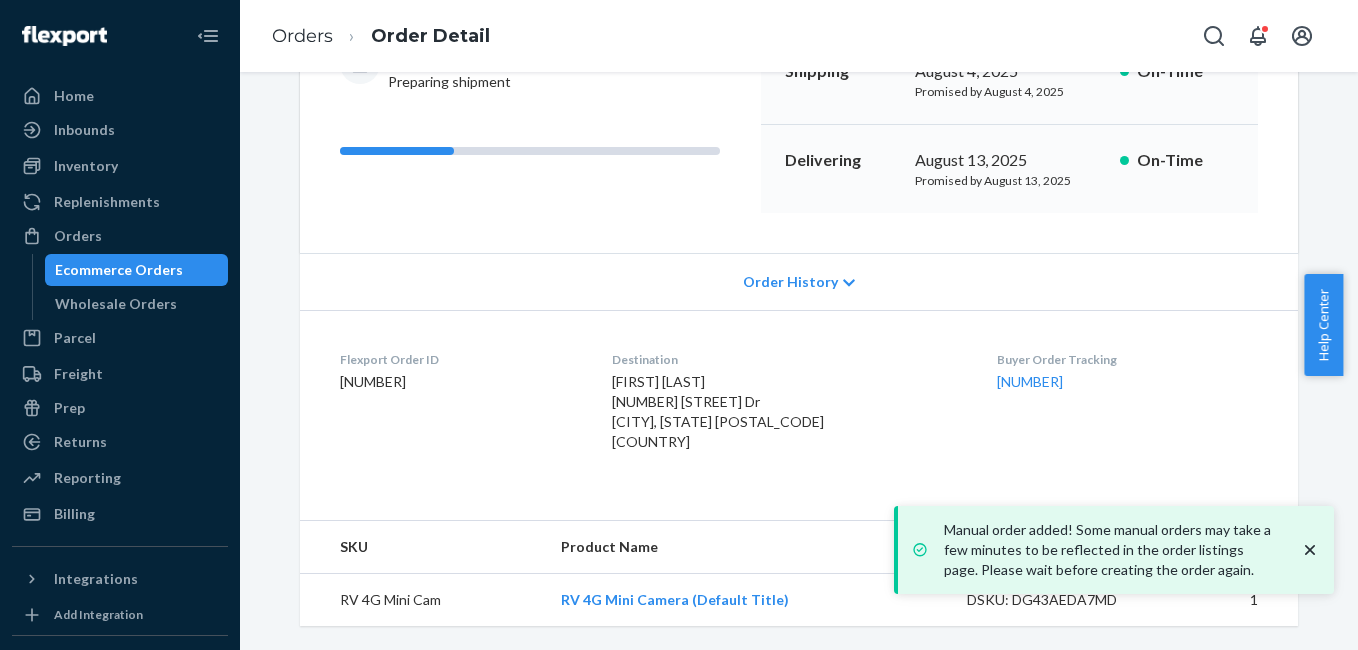 drag, startPoint x: 986, startPoint y: 397, endPoint x: 1118, endPoint y: 382, distance: 132.84953 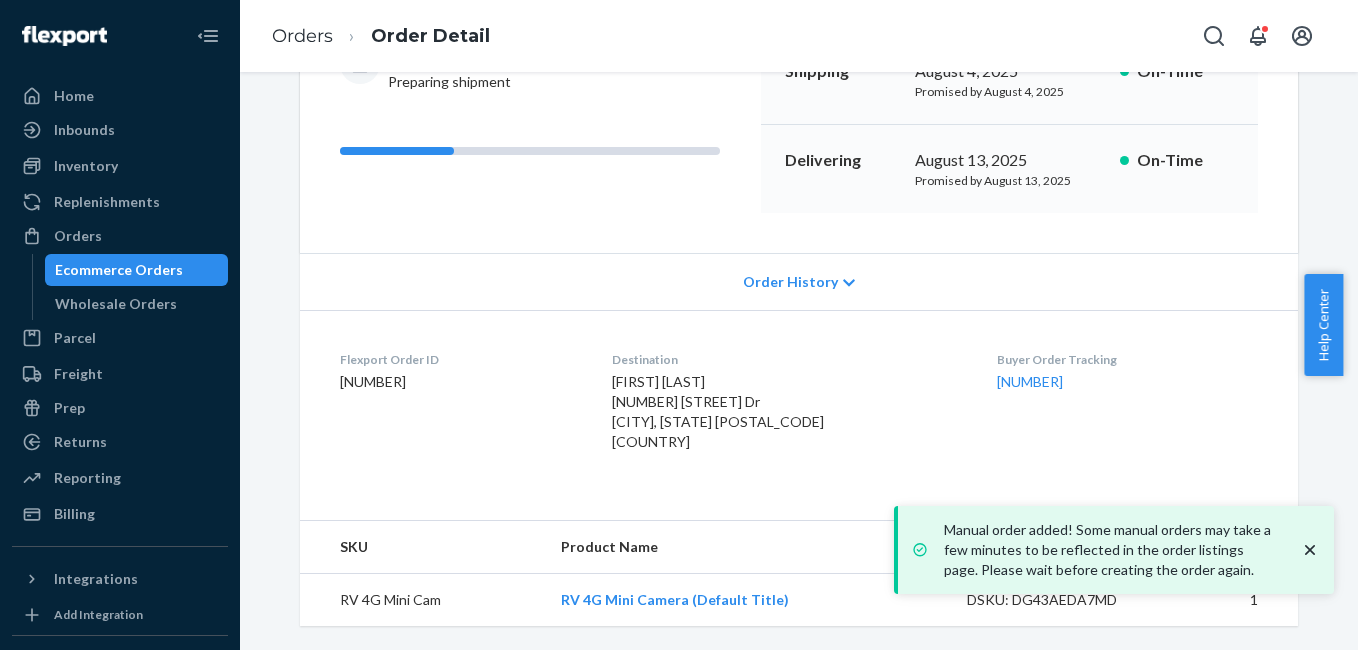 click on "Buyer Order Tracking 133671881" at bounding box center (1127, 405) 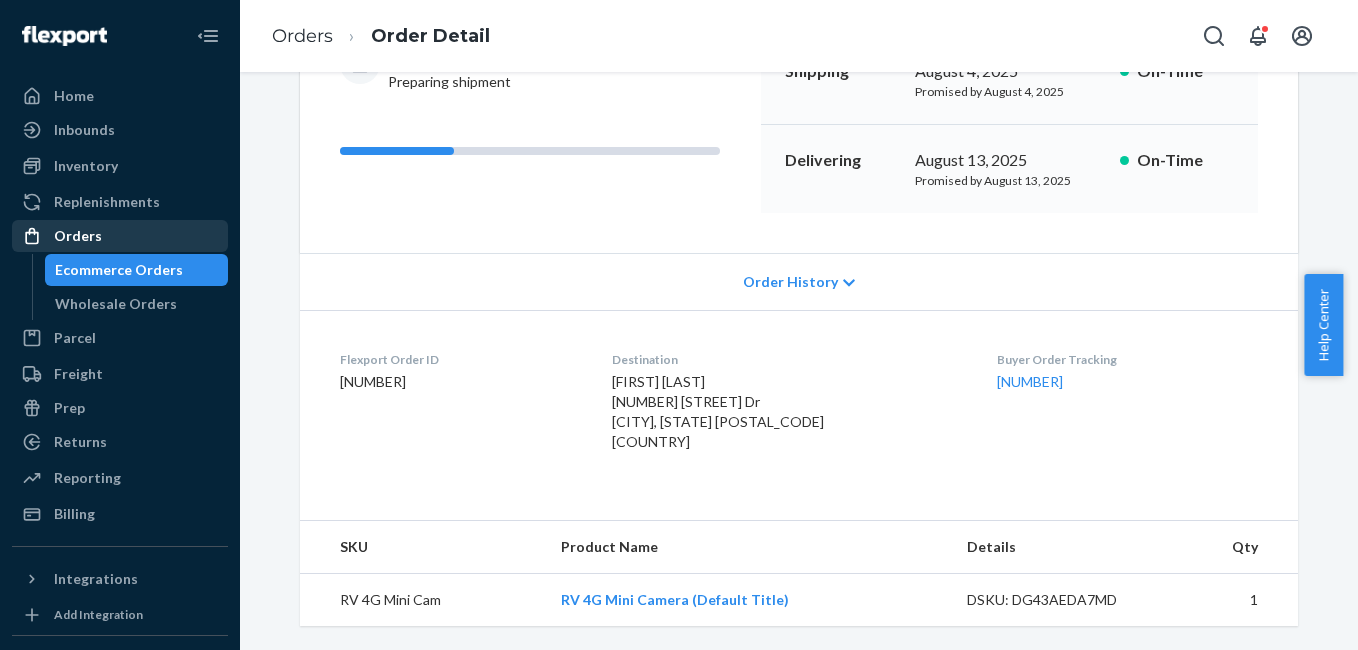 click on "Orders" at bounding box center (78, 236) 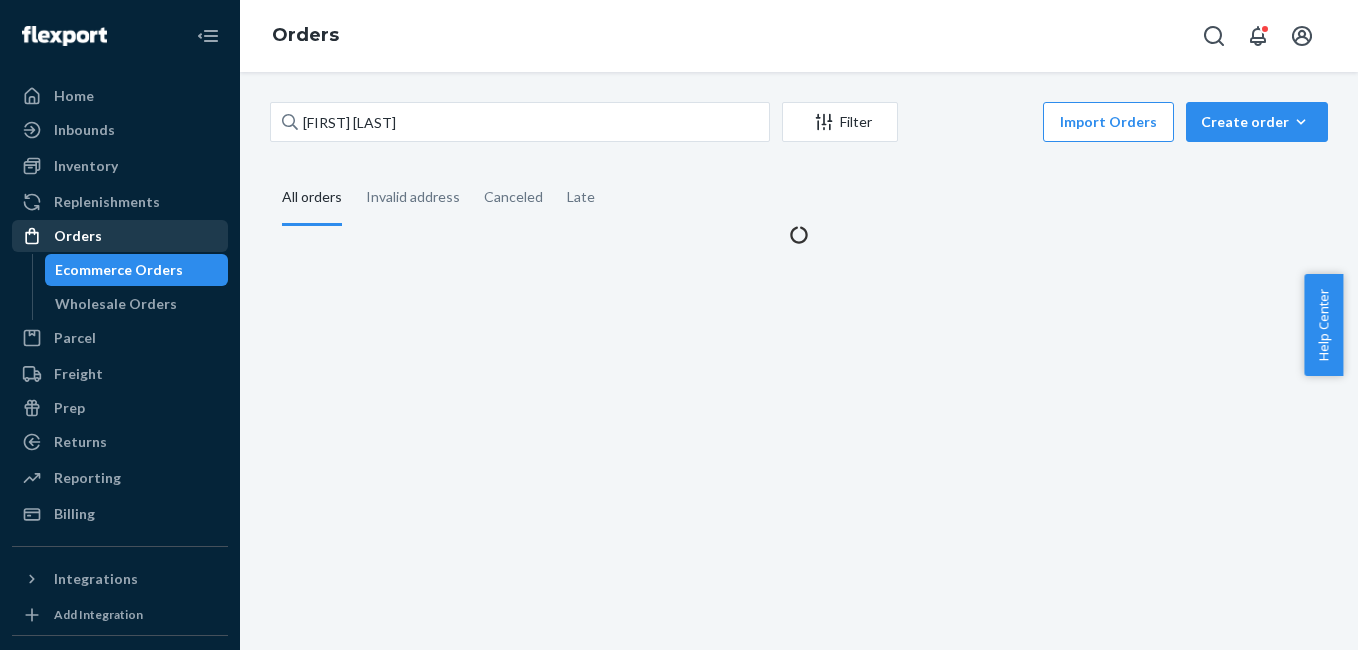 scroll, scrollTop: 0, scrollLeft: 0, axis: both 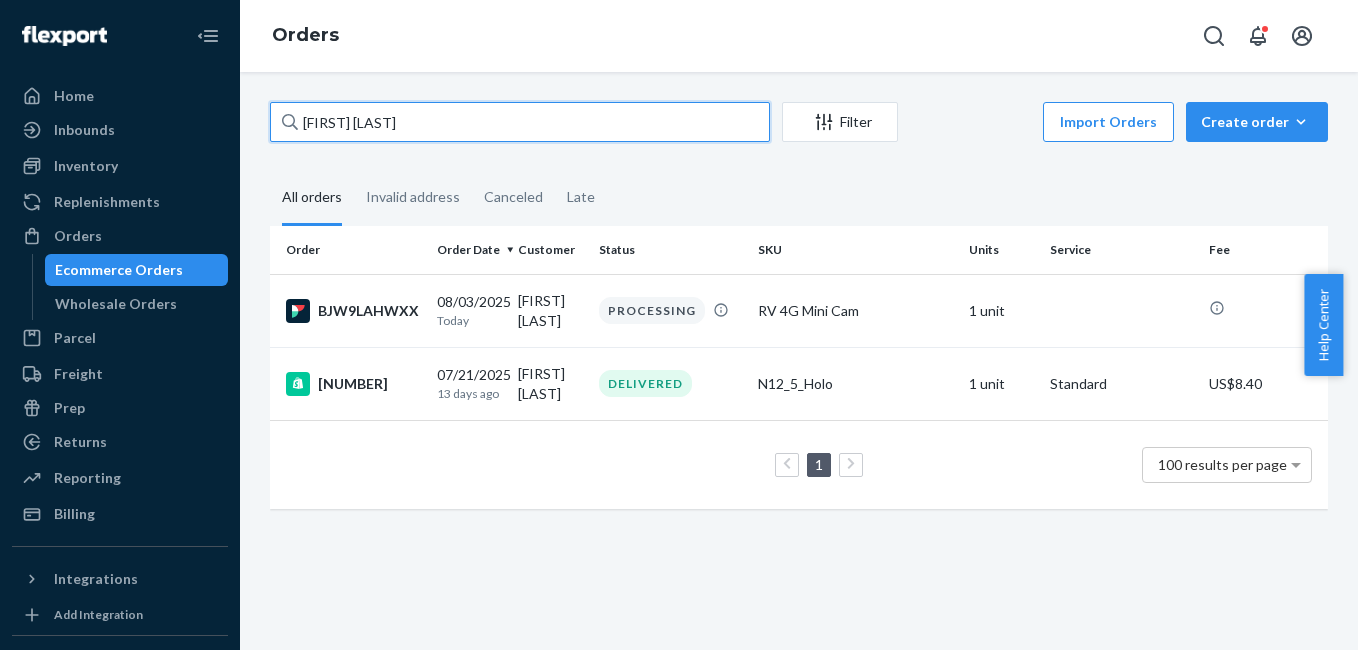 click on "[FIRST] [LAST]" at bounding box center [520, 122] 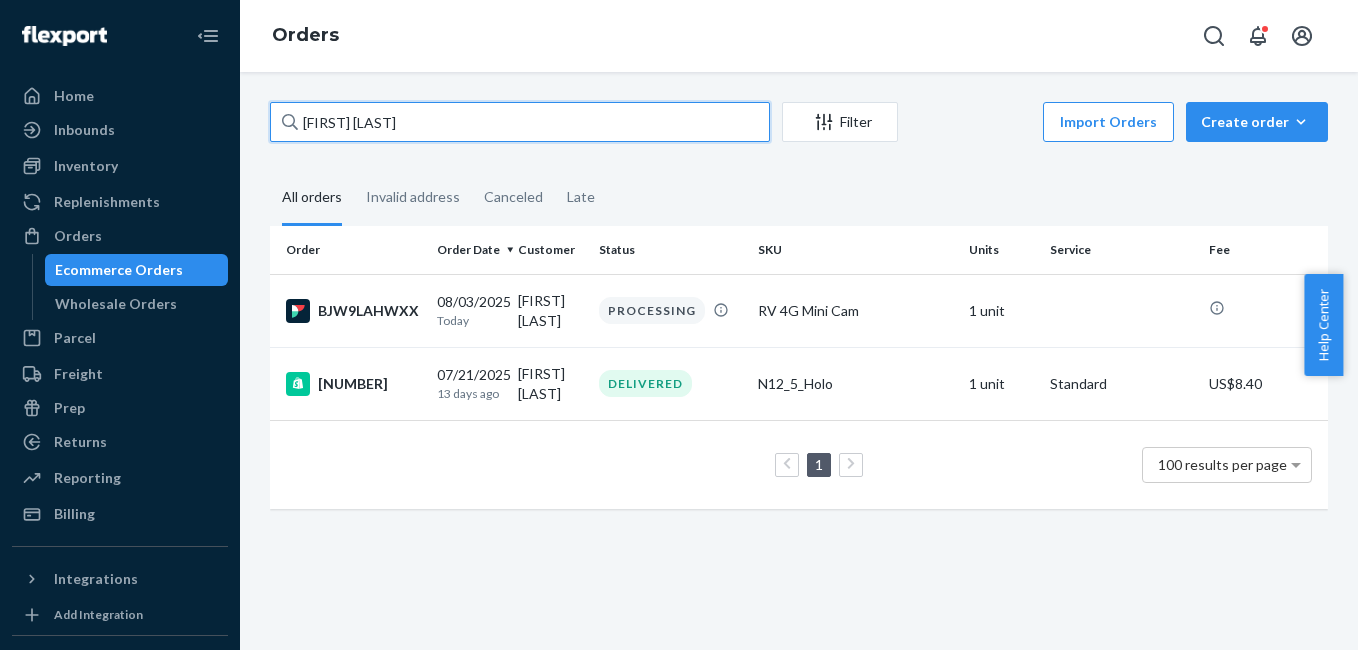 click on "[FIRST] [LAST]" at bounding box center (520, 122) 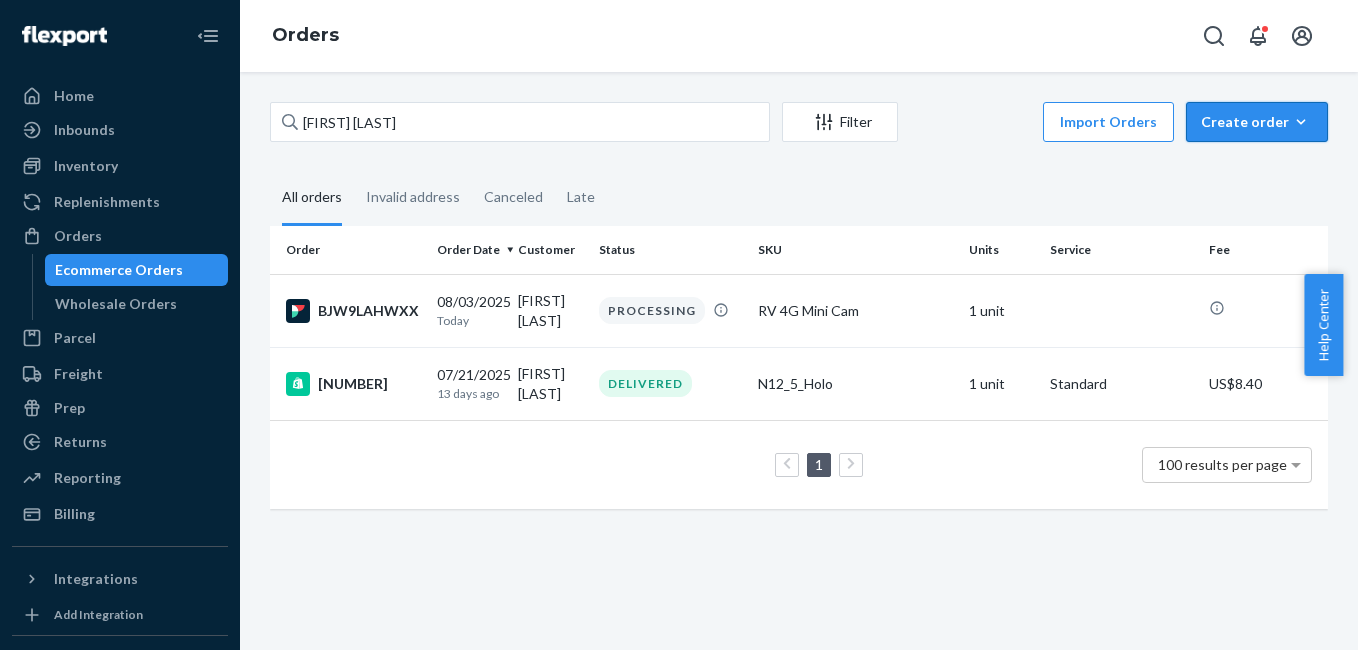 click on "Create order" at bounding box center (1257, 122) 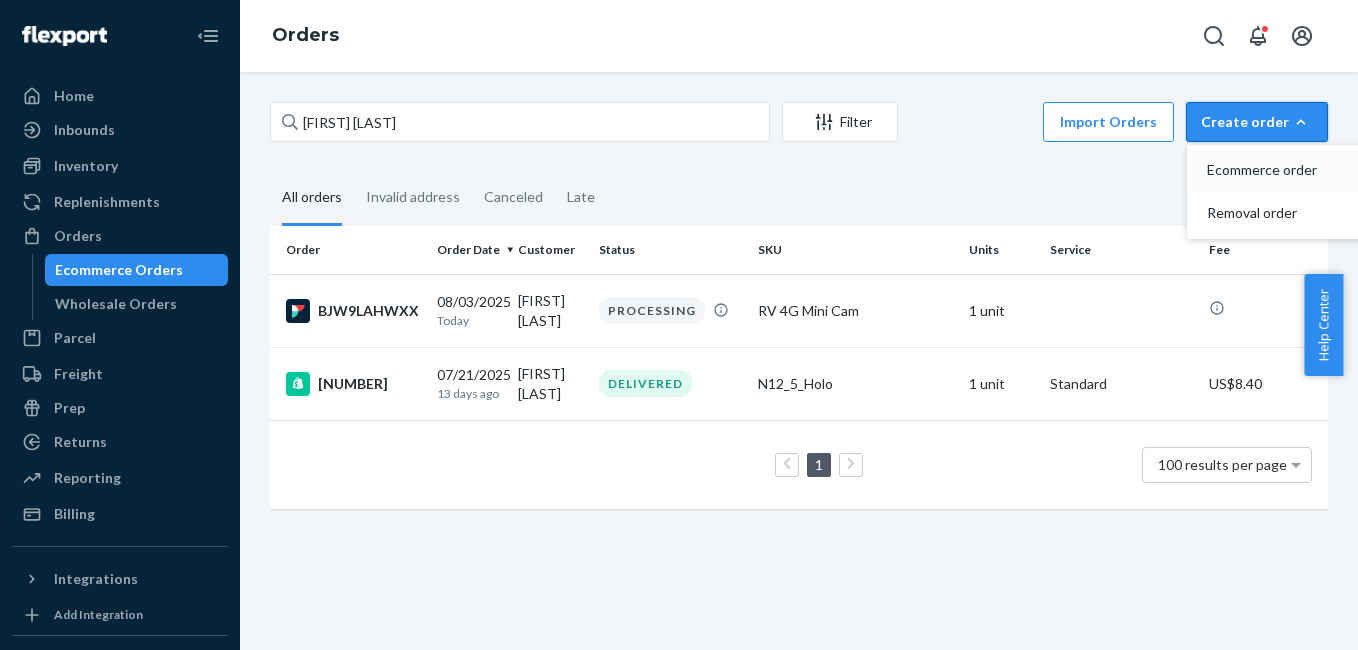 click on "Ecommerce order" at bounding box center [1269, 170] 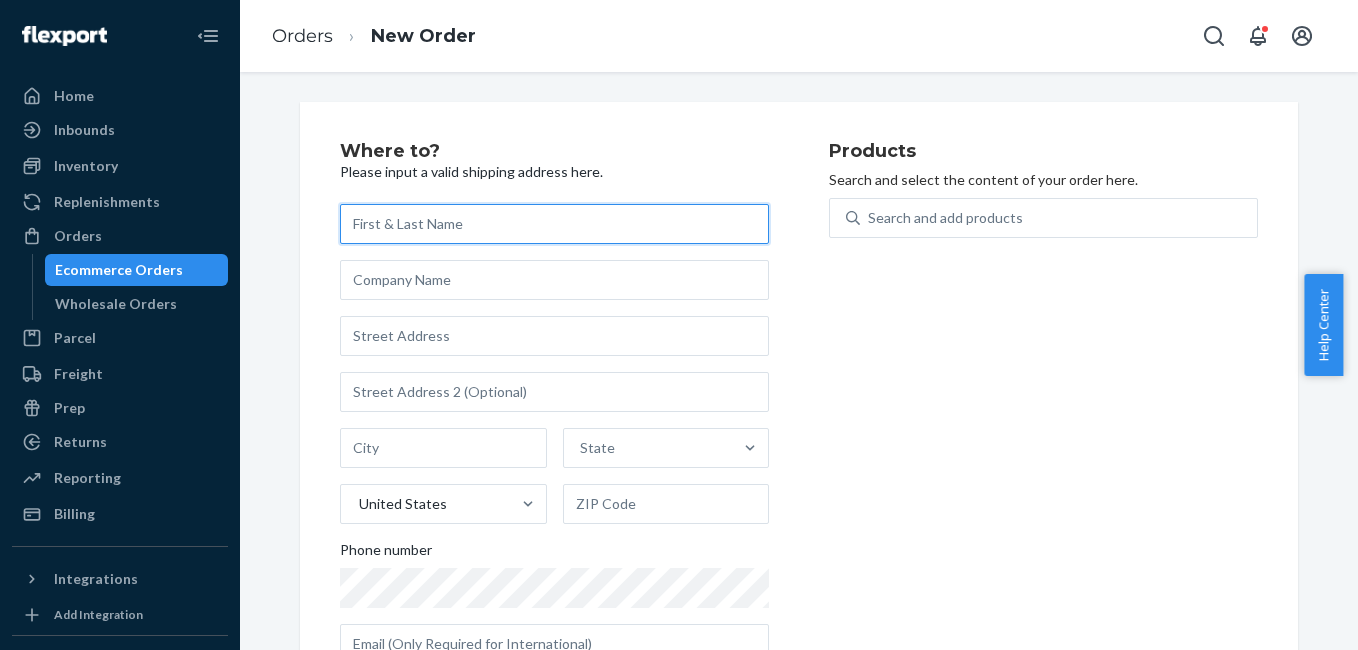 scroll, scrollTop: 0, scrollLeft: 0, axis: both 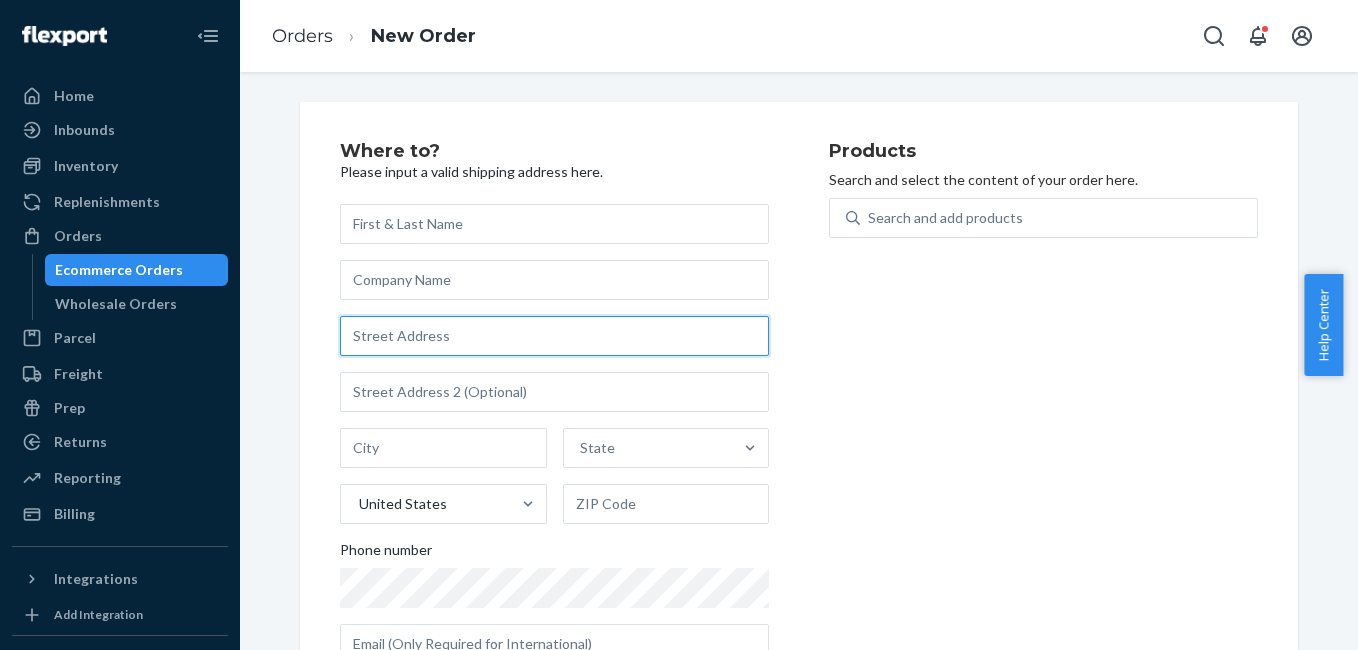 click at bounding box center [554, 336] 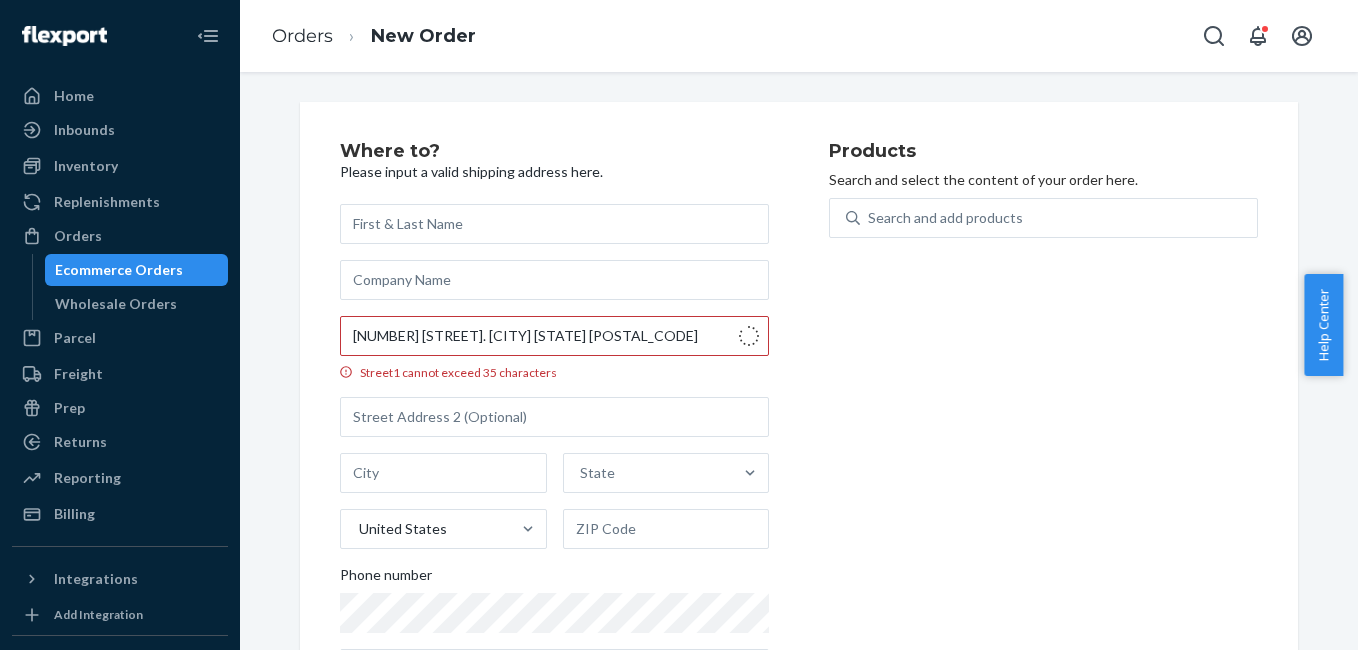 type on "[NUMBER] [STREET]" 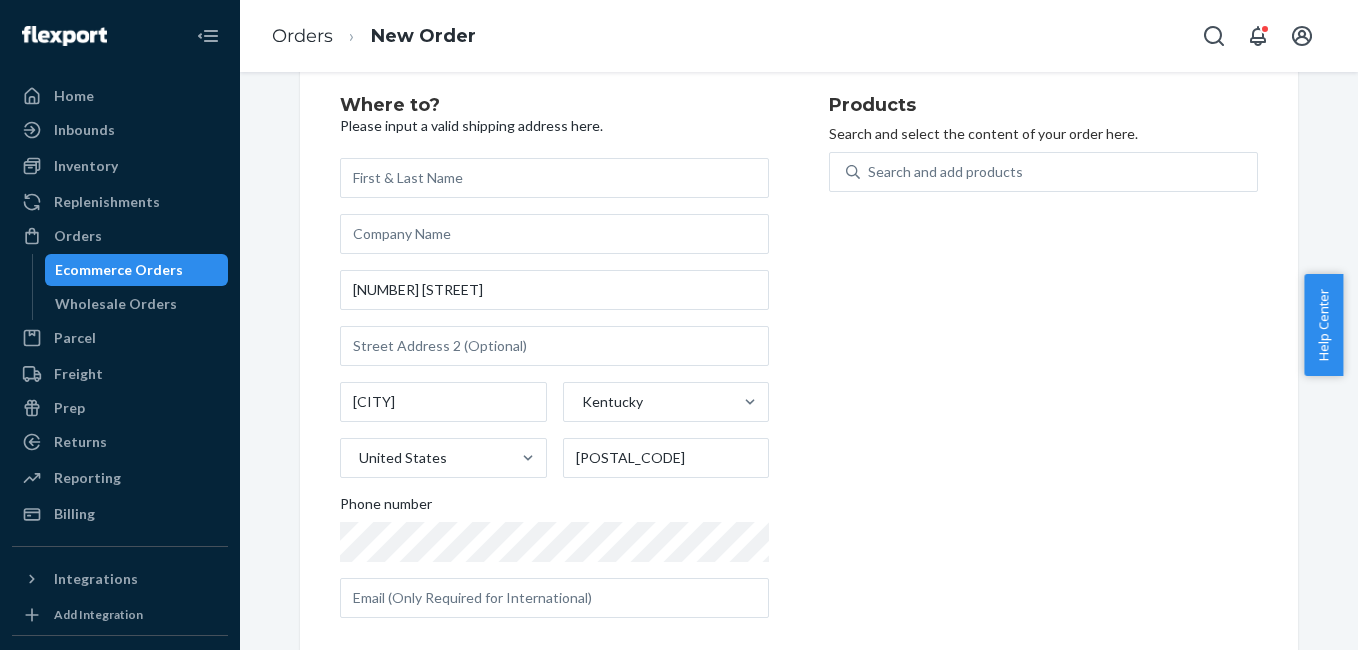 scroll, scrollTop: 70, scrollLeft: 0, axis: vertical 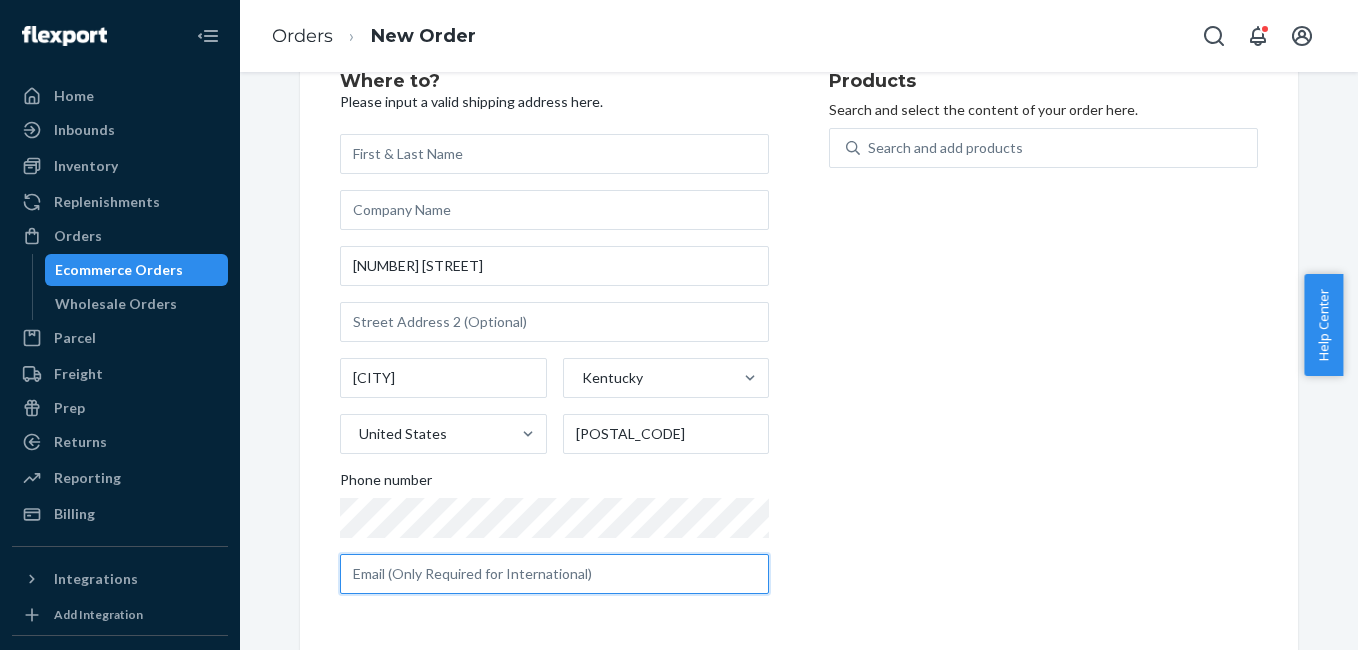 drag, startPoint x: 392, startPoint y: 585, endPoint x: 411, endPoint y: 582, distance: 19.235384 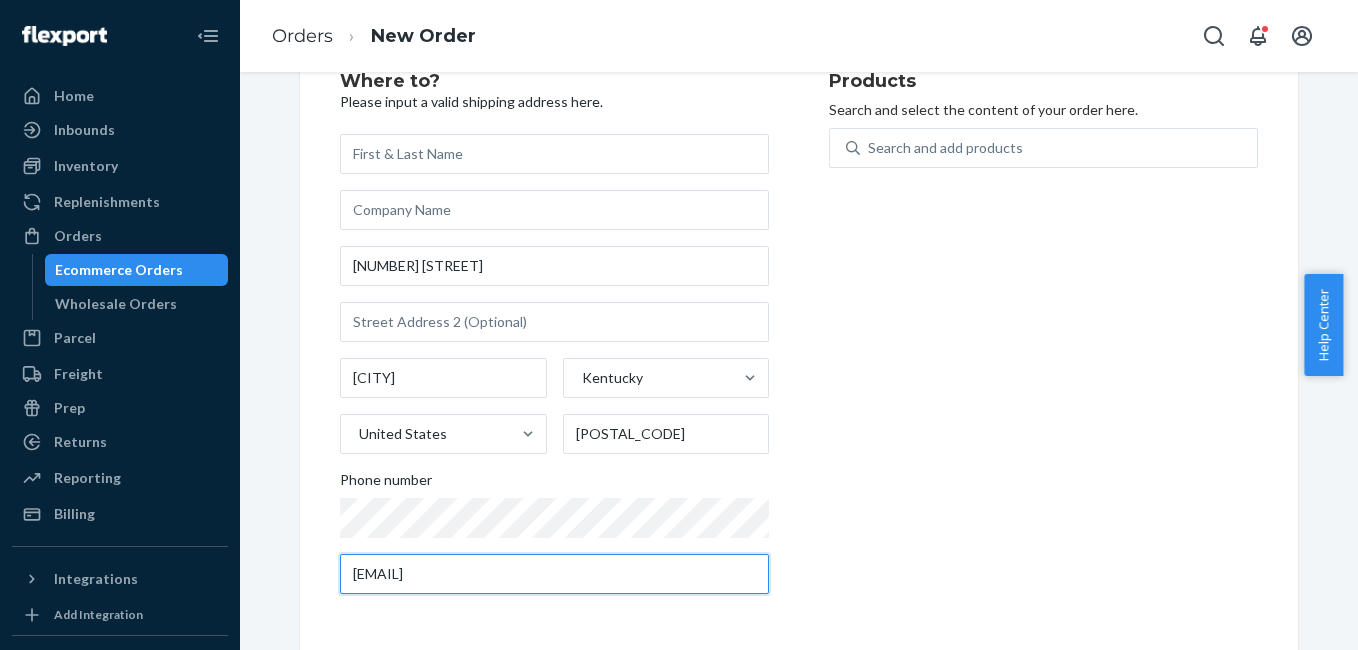 type on "[EMAIL]" 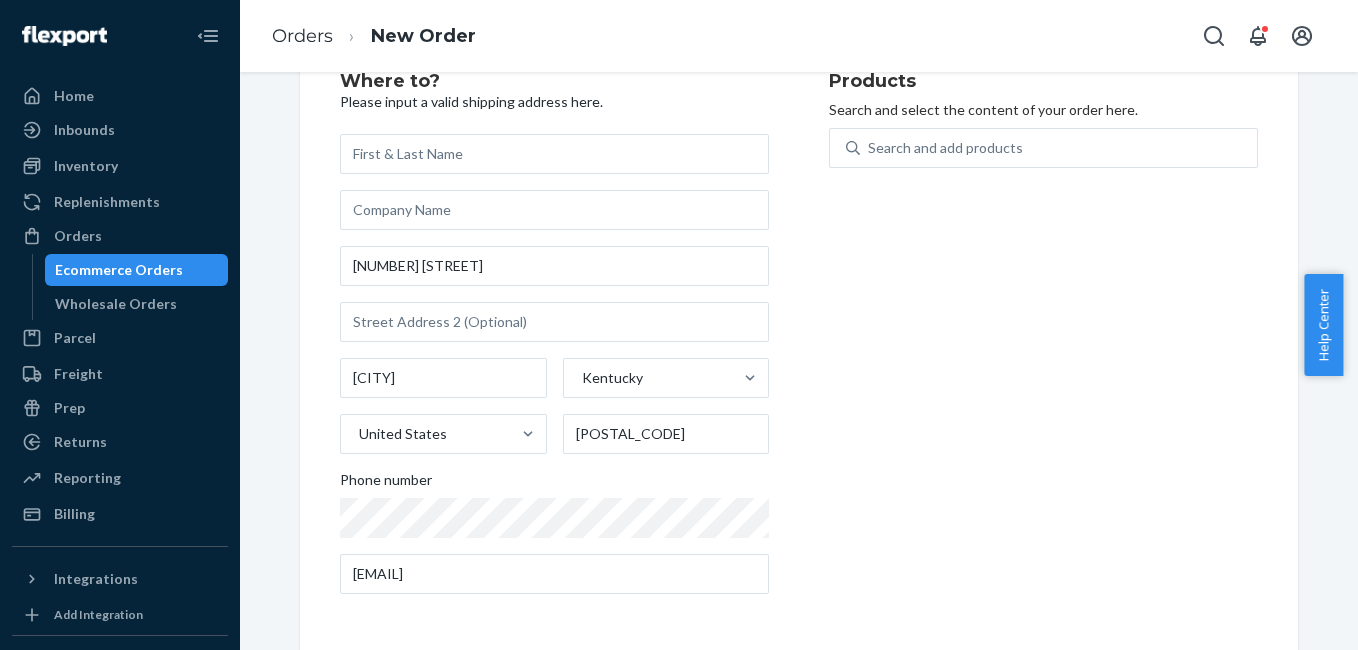 click on "Products Search and select the content of your order here. Search and add products" at bounding box center (1043, 341) 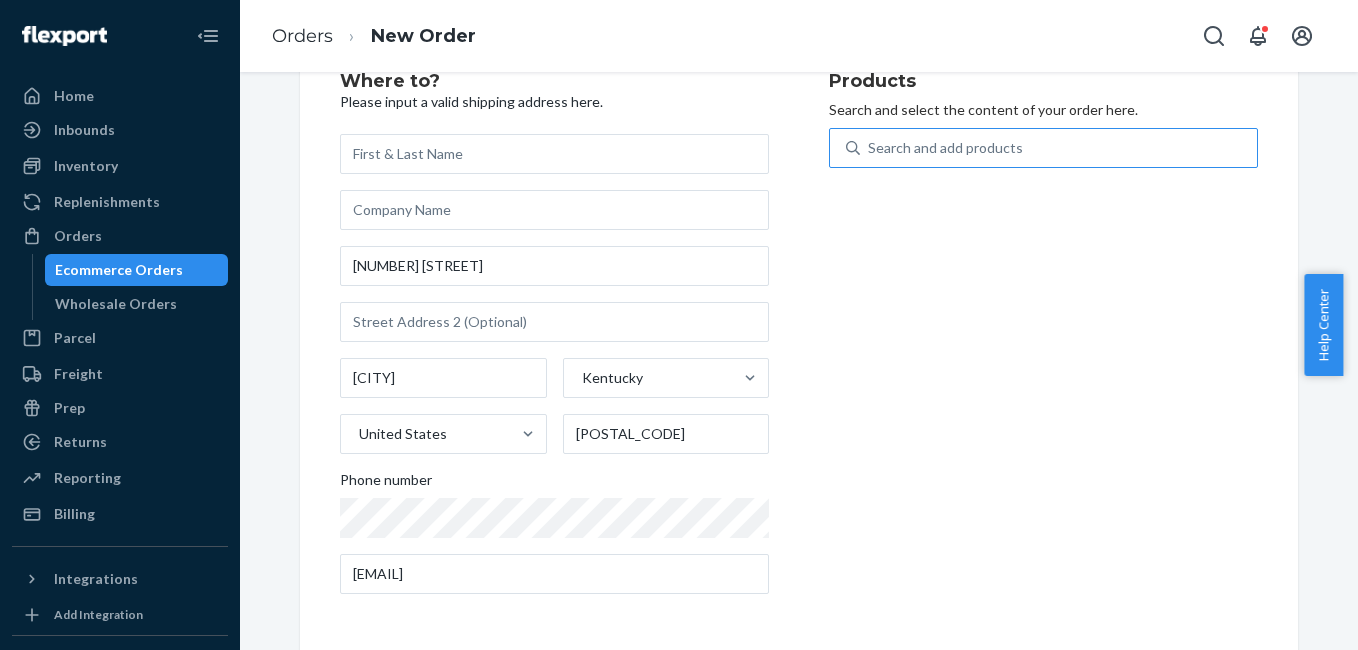 click on "Search and add products" at bounding box center [945, 148] 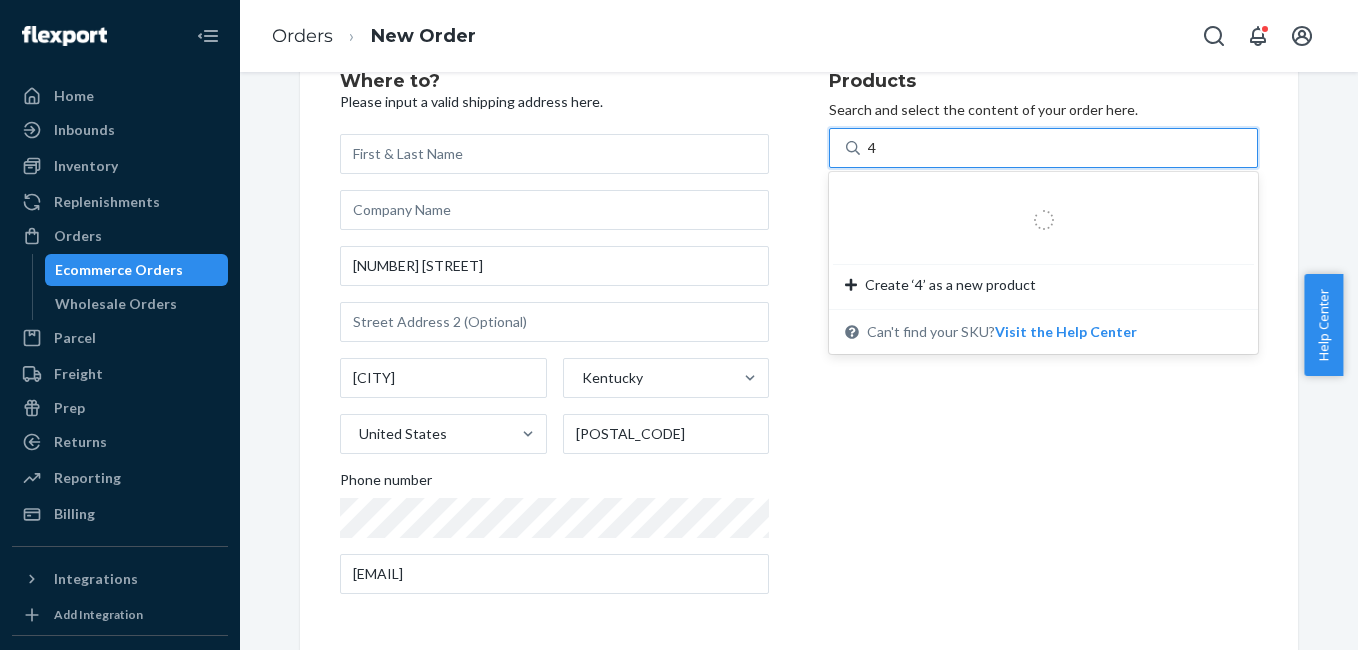 type on "4g" 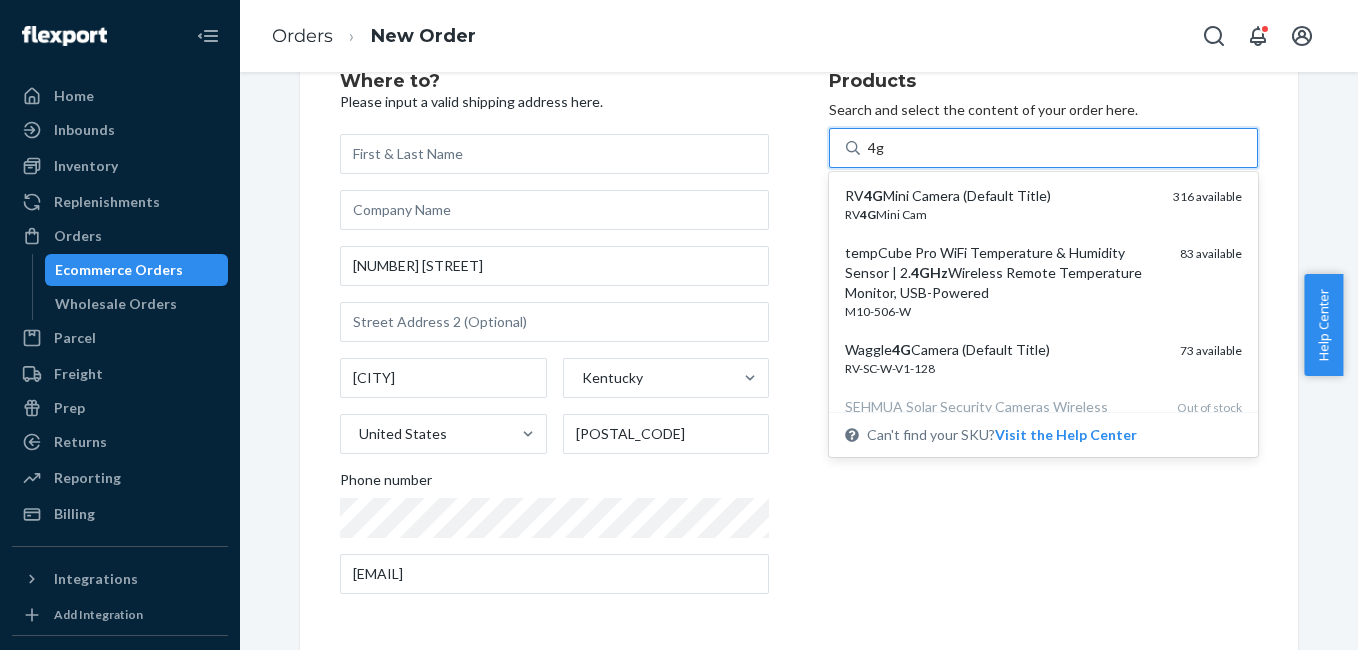 click on "RV 4G Mini Camera (Default Title) RV 4G Mini Cam [NUMBER] available" at bounding box center (1043, 204) 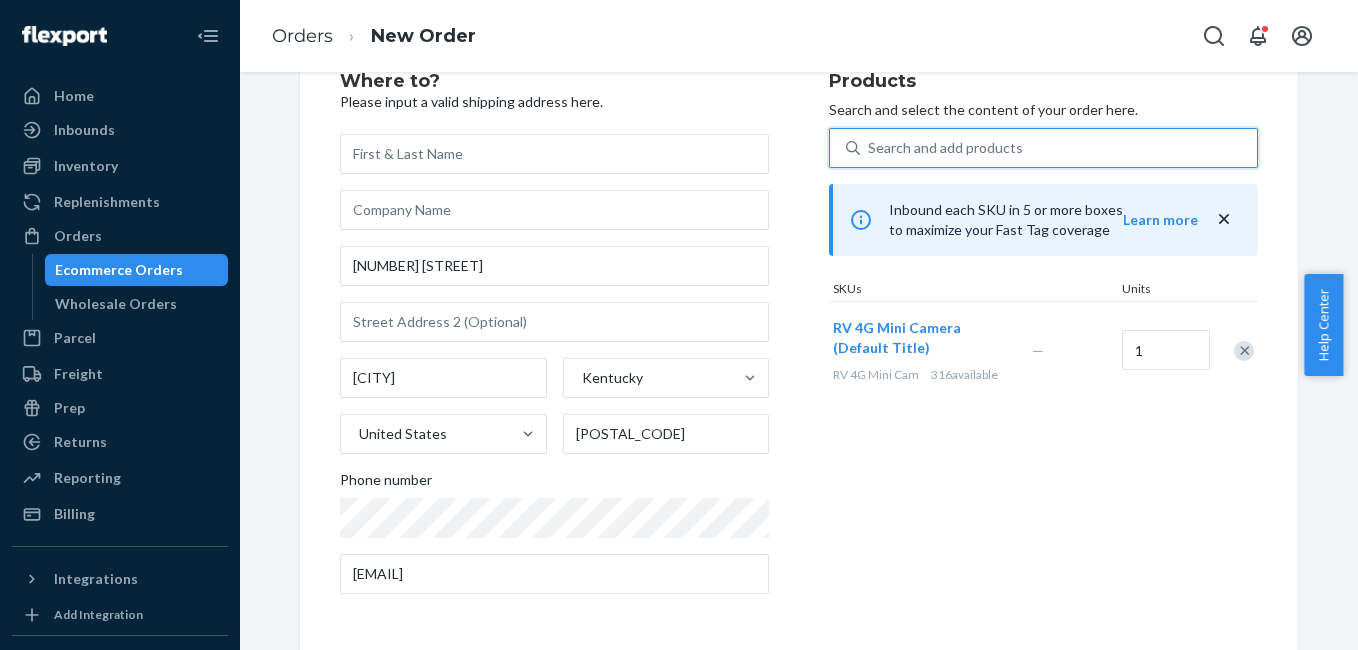 scroll, scrollTop: 0, scrollLeft: 0, axis: both 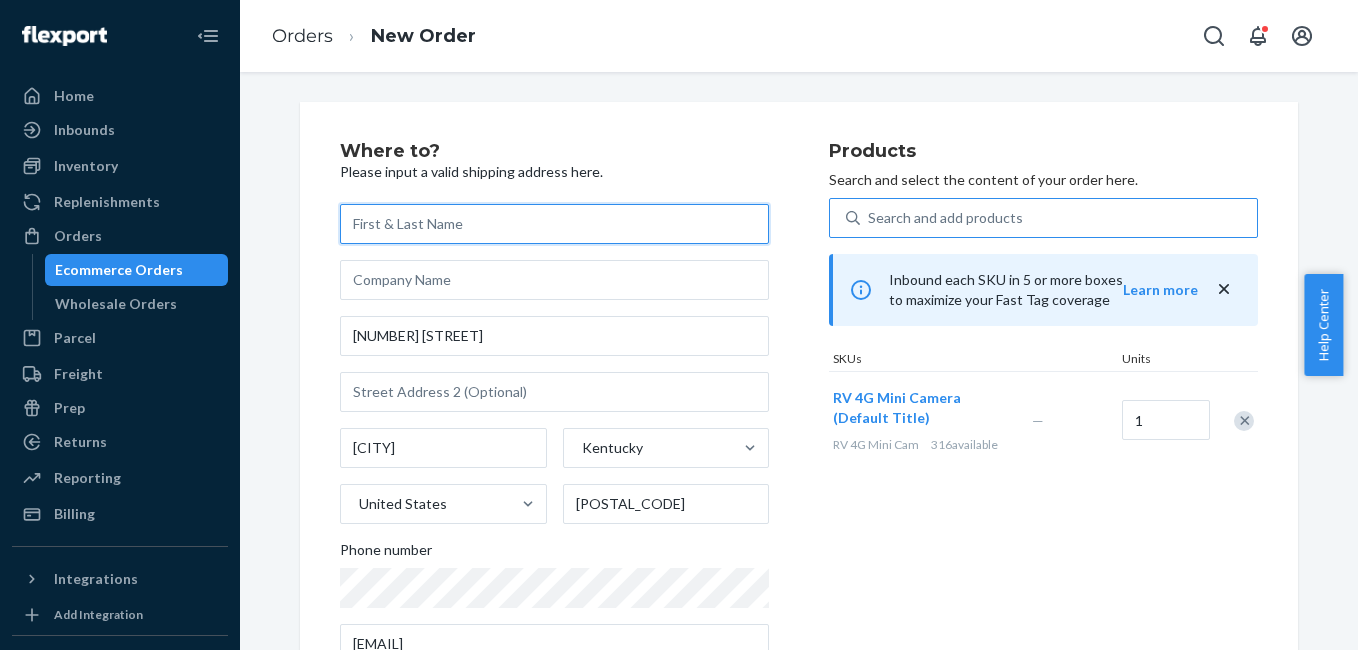 click at bounding box center [554, 224] 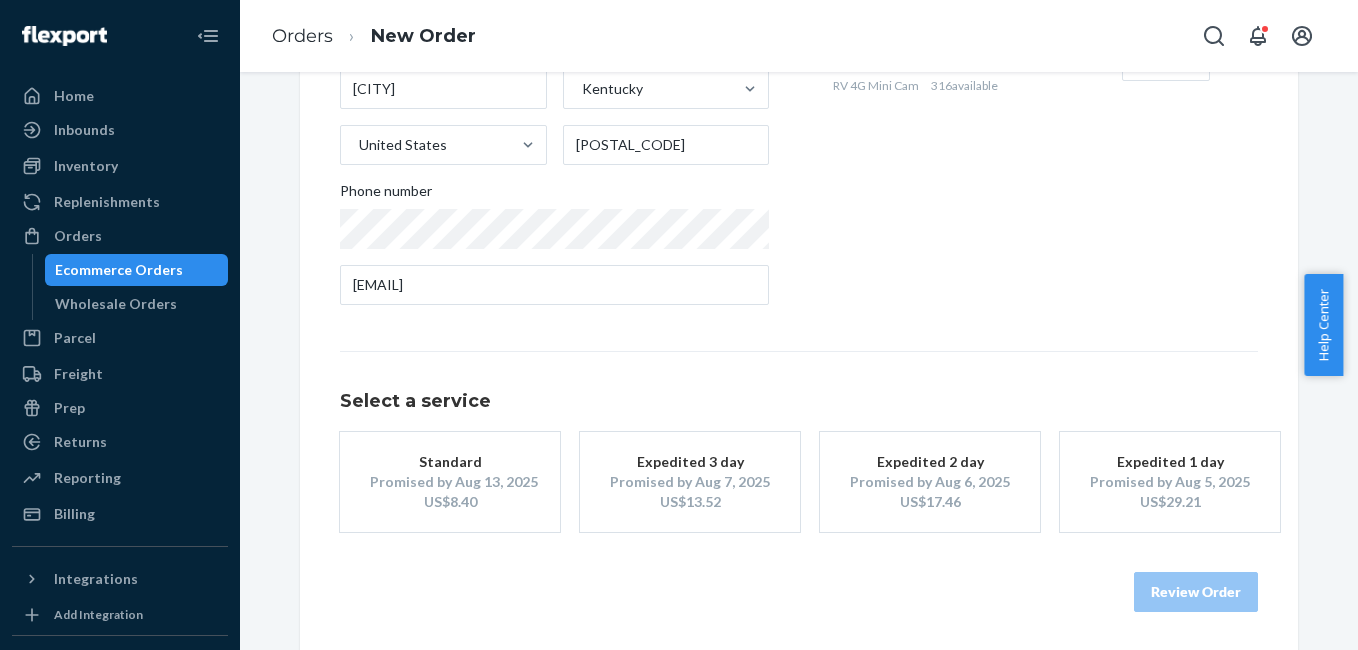 scroll, scrollTop: 361, scrollLeft: 0, axis: vertical 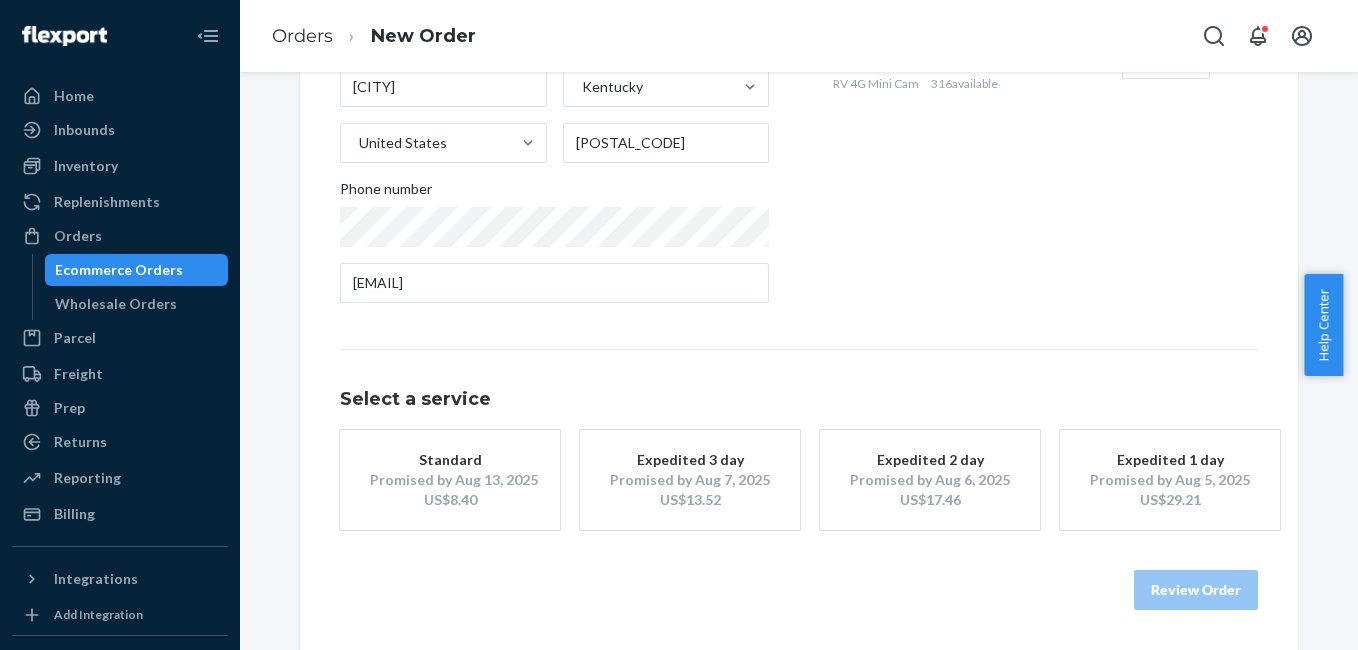 type on "Dayna Cardwell" 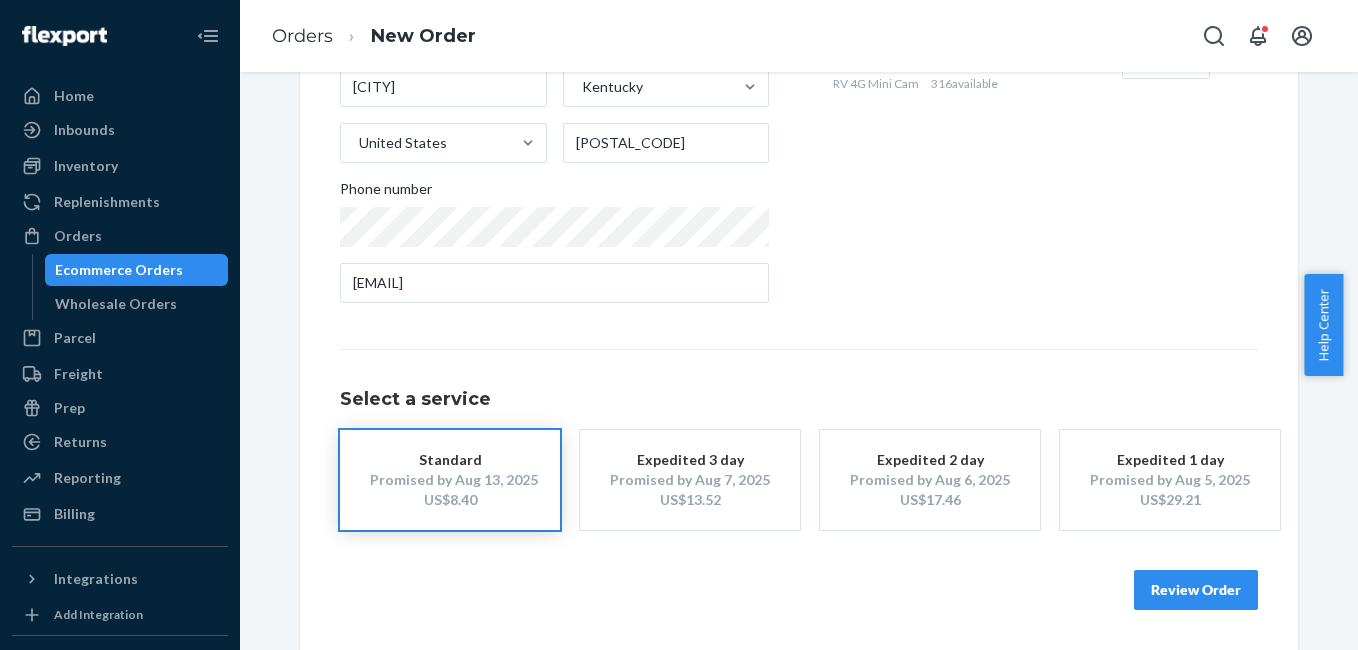 click on "Review Order" at bounding box center (1196, 590) 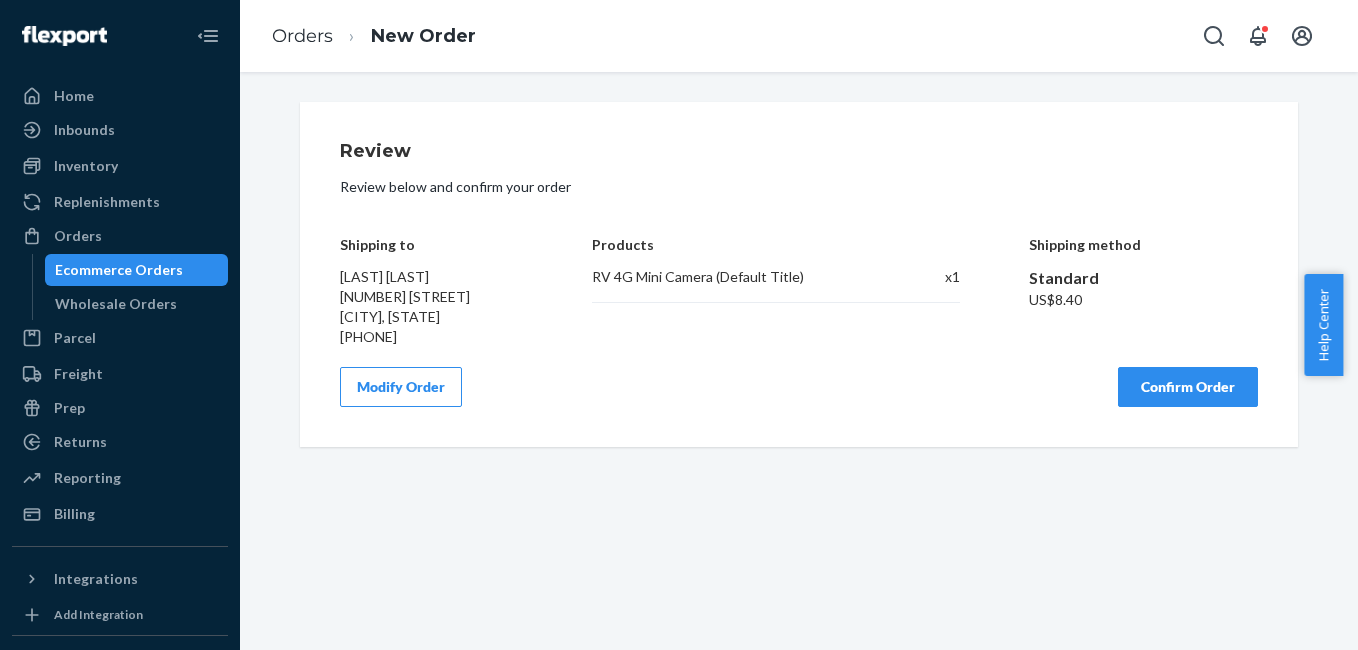 scroll, scrollTop: 0, scrollLeft: 0, axis: both 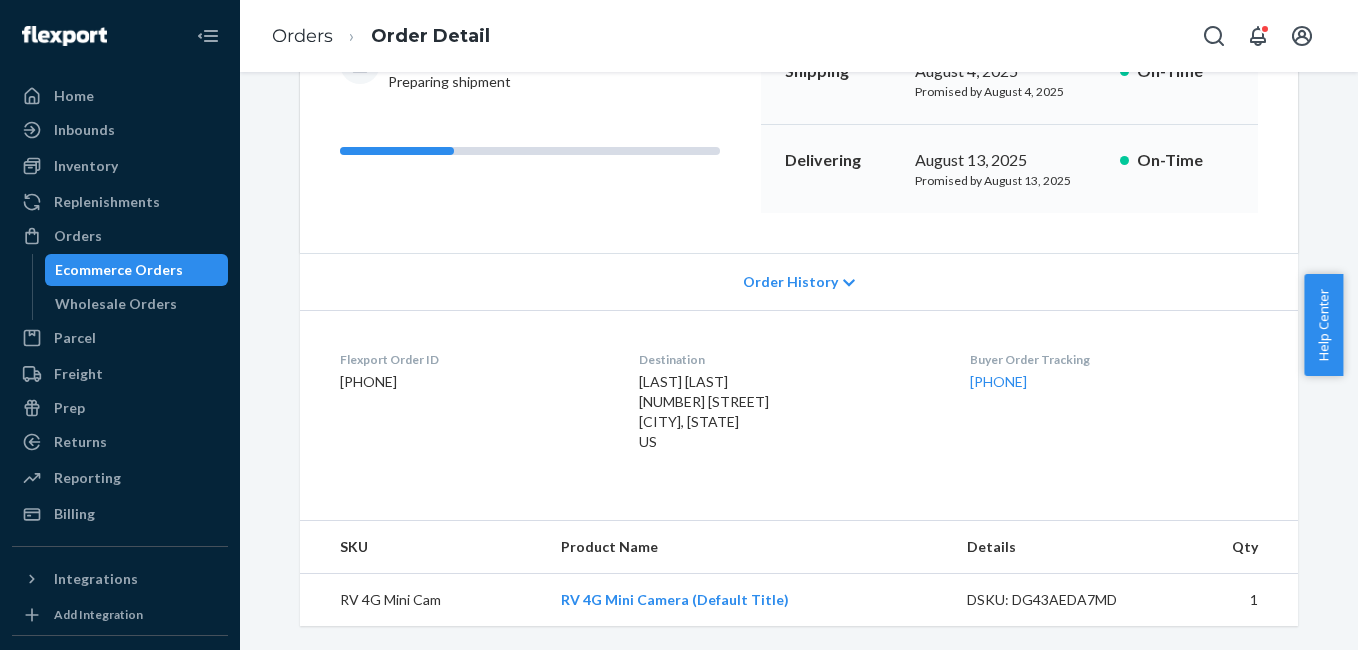 drag, startPoint x: 986, startPoint y: 400, endPoint x: 1056, endPoint y: 400, distance: 70 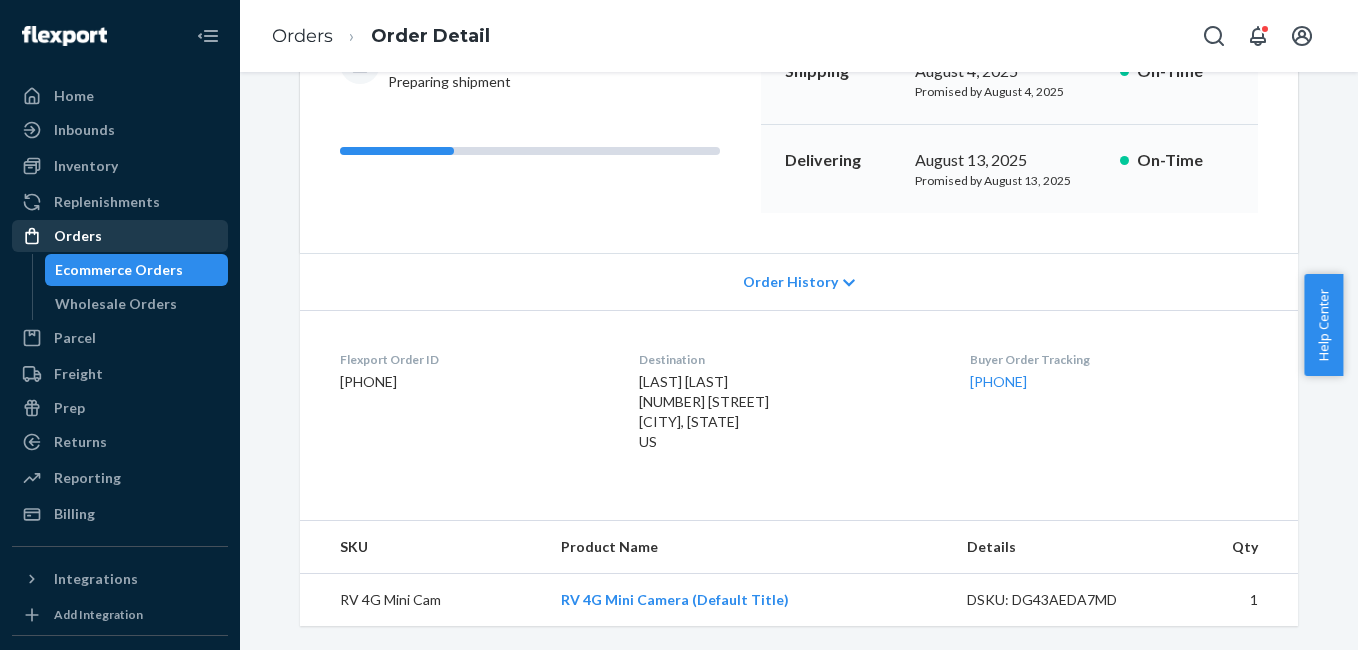 click on "Orders" at bounding box center [78, 236] 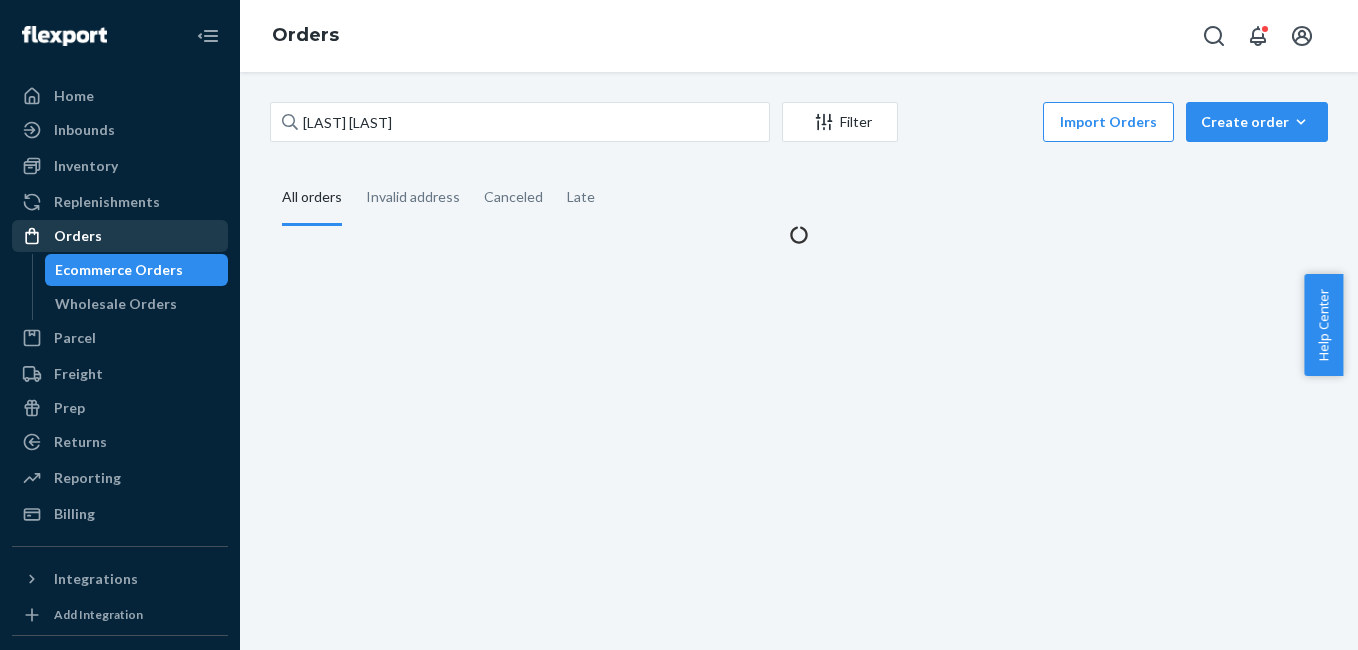 scroll, scrollTop: 0, scrollLeft: 0, axis: both 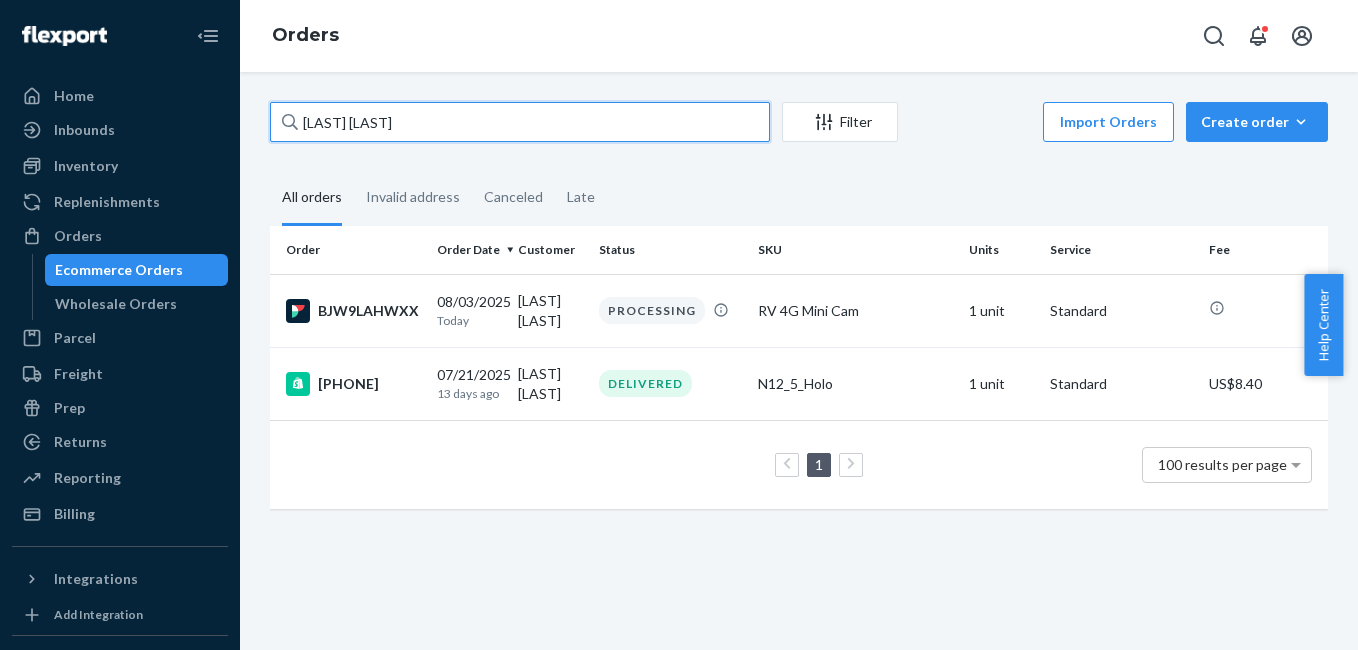 click on "[FIRST] [LAST]" at bounding box center [520, 122] 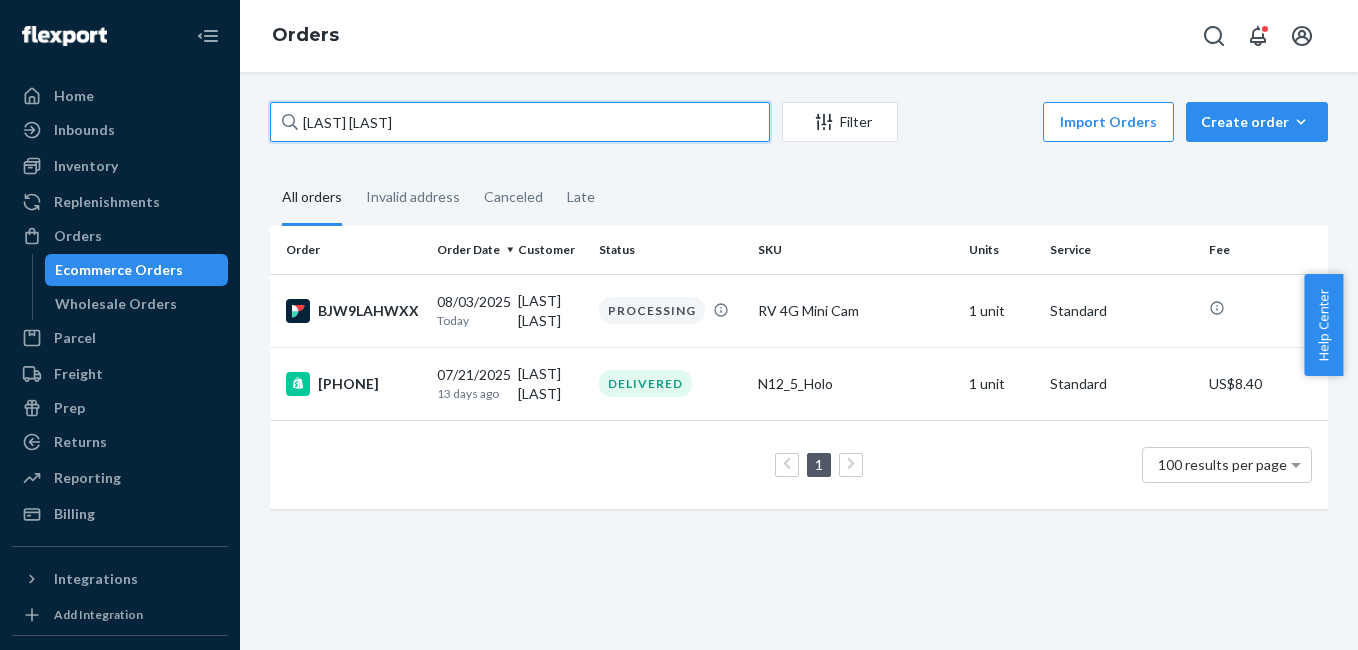 paste on "bra Feldhaus" 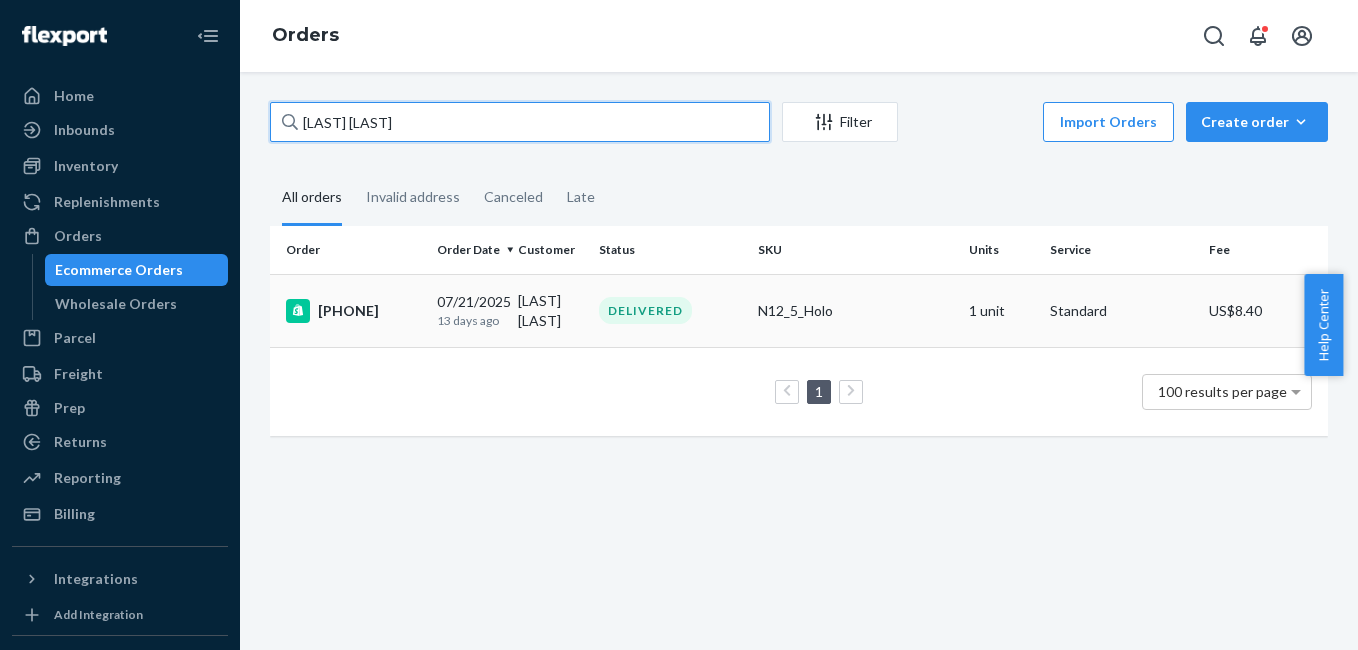type on "Debra Feldhaus" 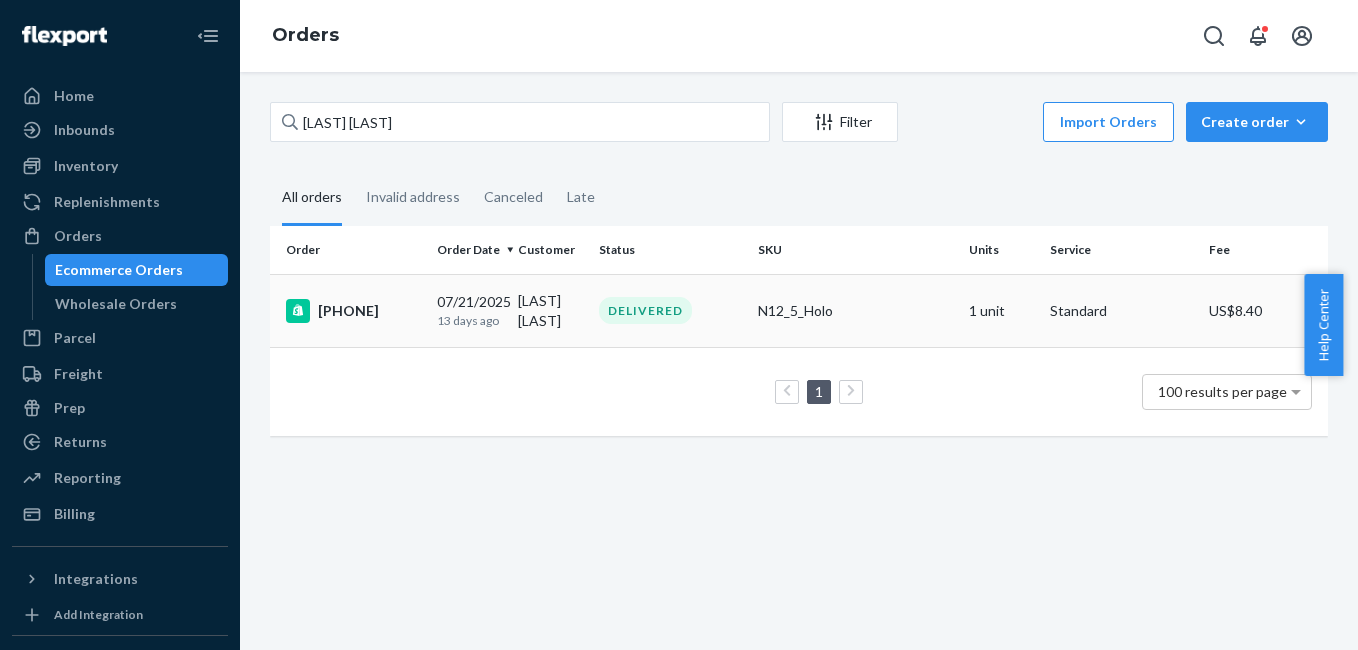 click on "3345316" at bounding box center (353, 311) 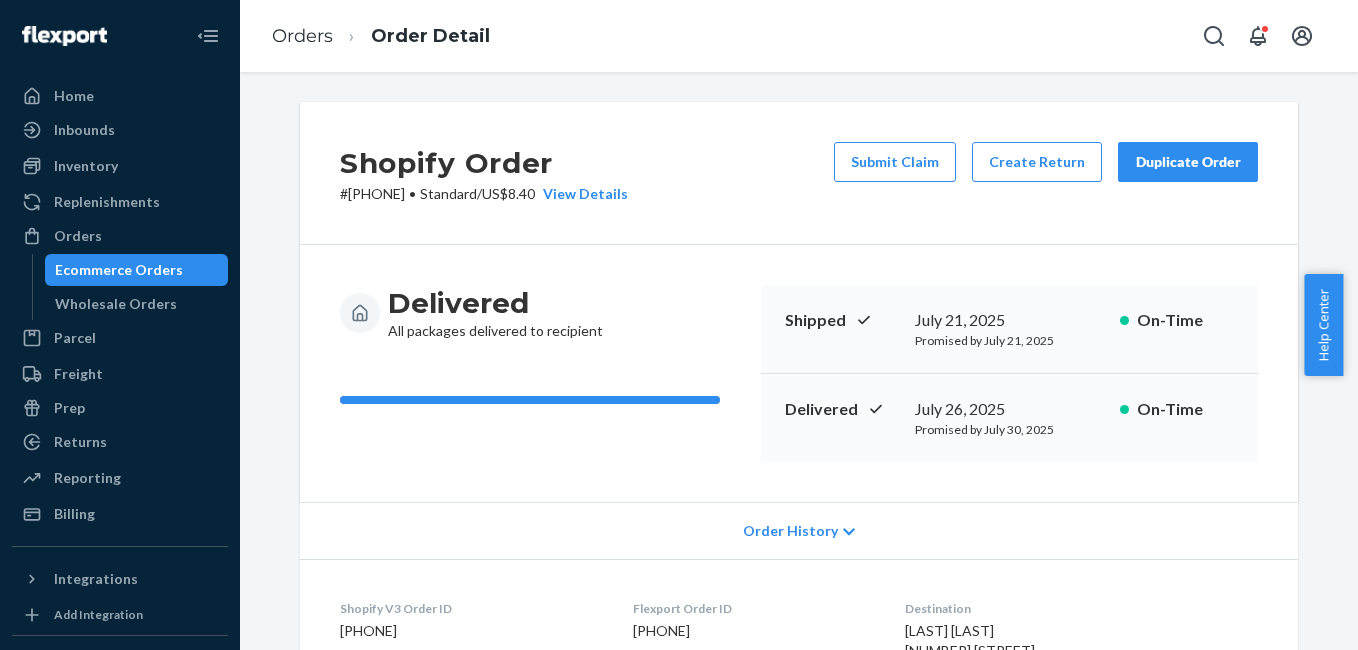 click on "Duplicate Order" at bounding box center [1188, 162] 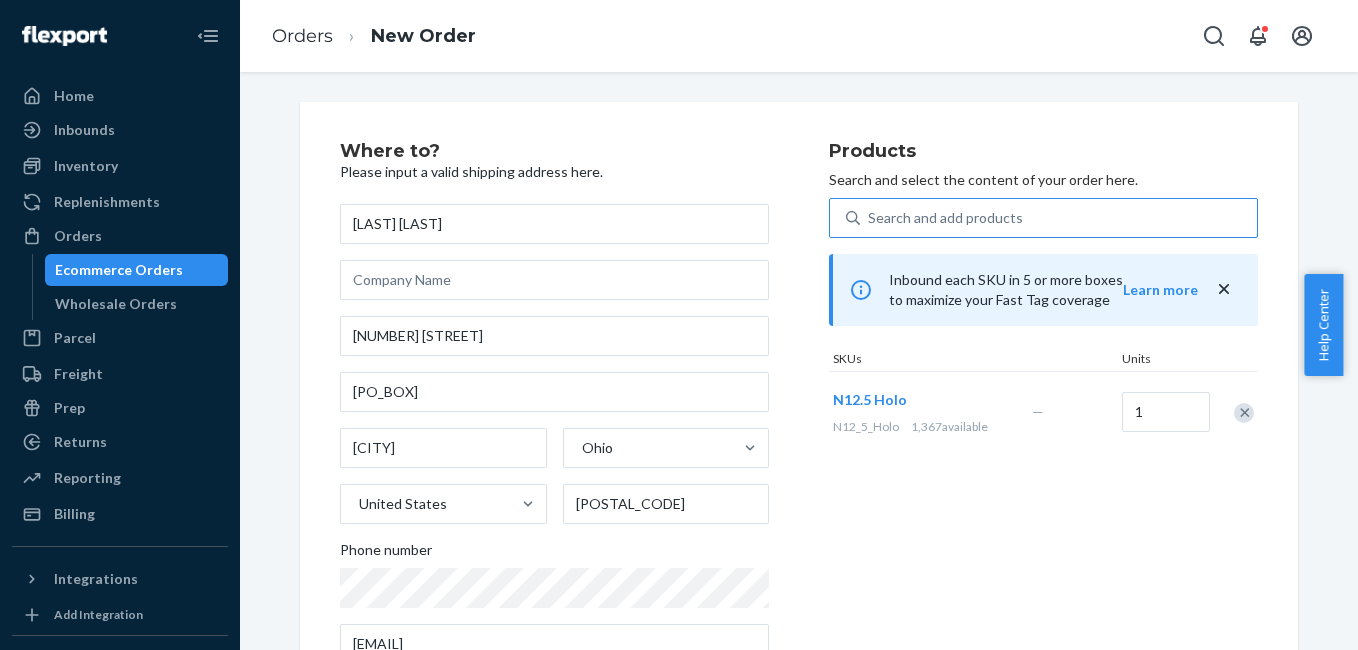 drag, startPoint x: 1239, startPoint y: 415, endPoint x: 974, endPoint y: 205, distance: 338.1198 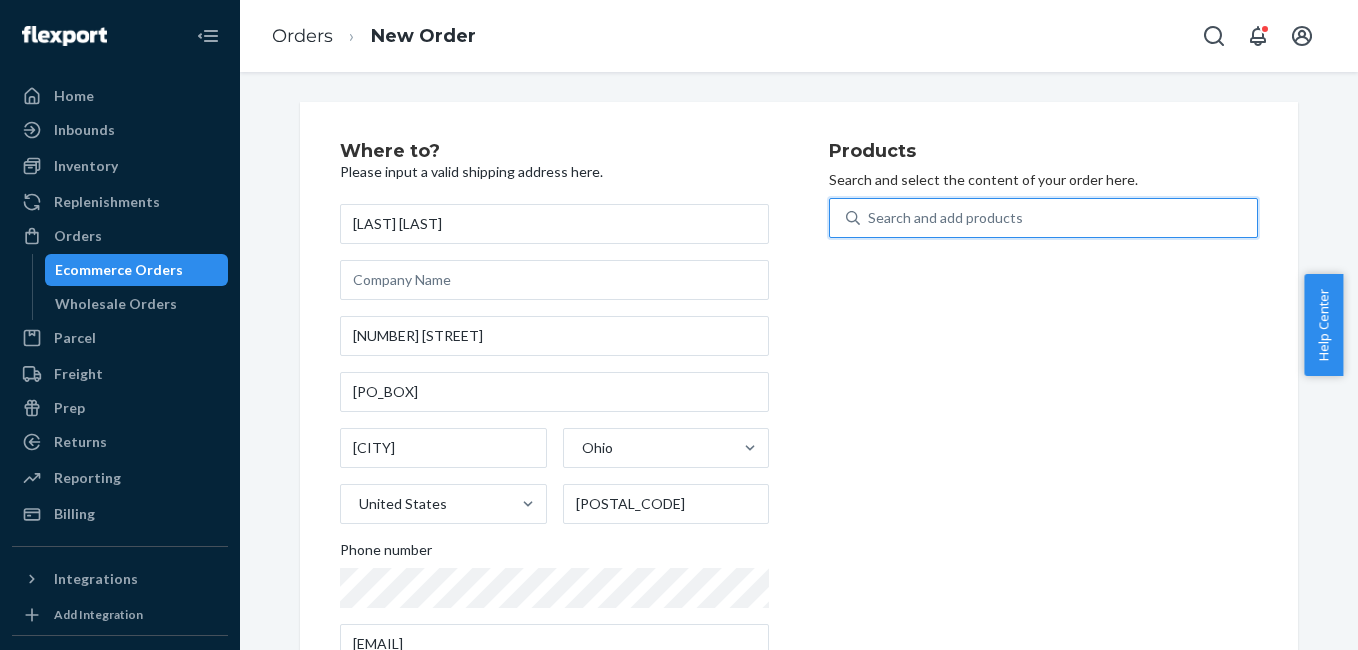 click on "Search and add products" at bounding box center (945, 218) 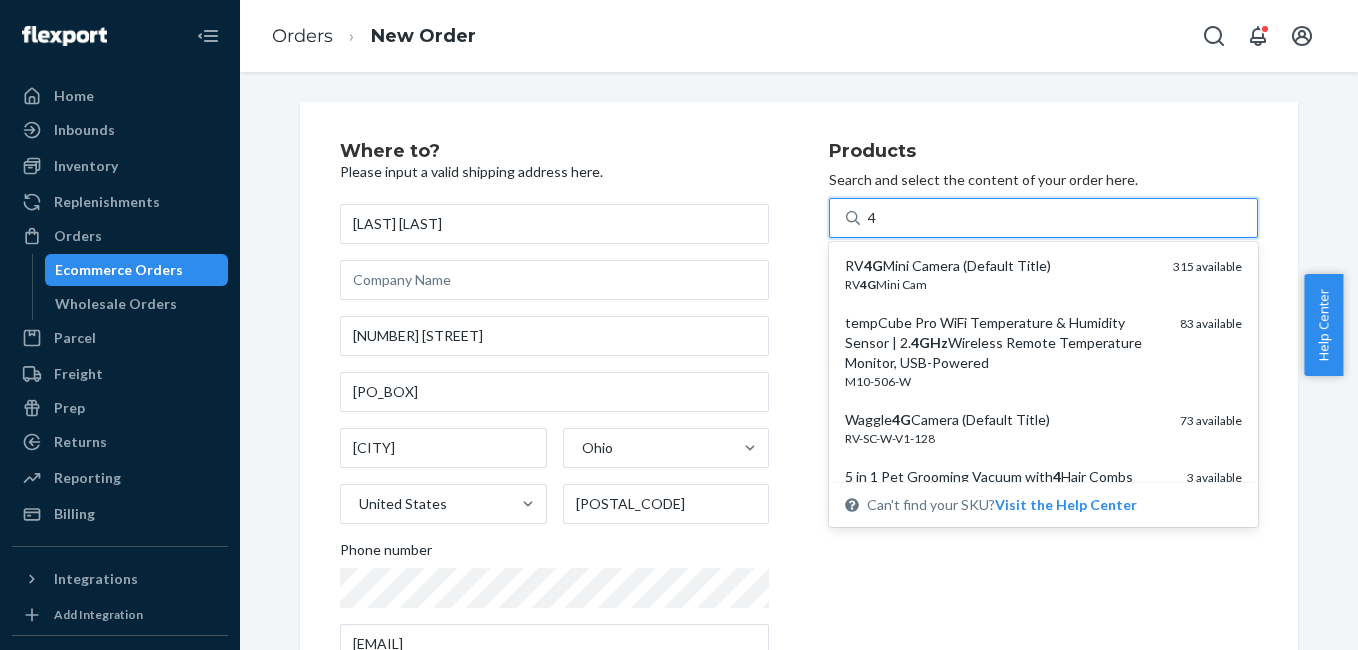 type on "4g" 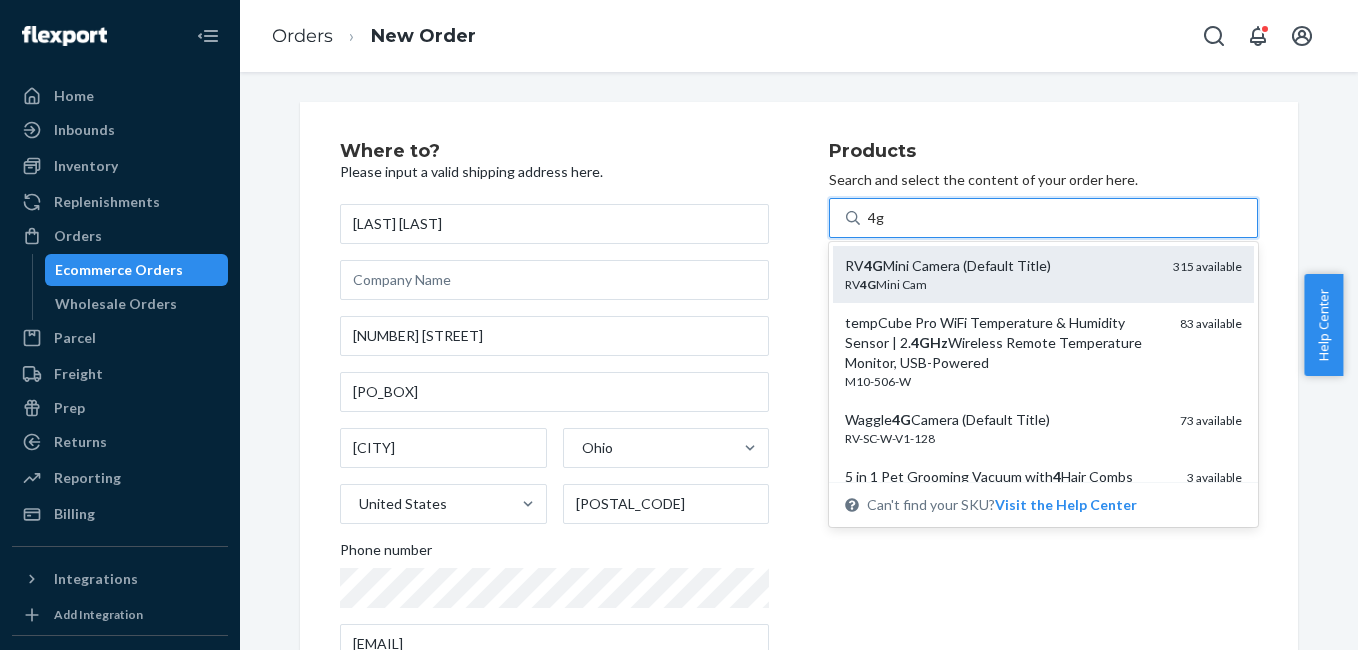 click on "RV  4G  Mini Camera (Default Title)" at bounding box center (1001, 266) 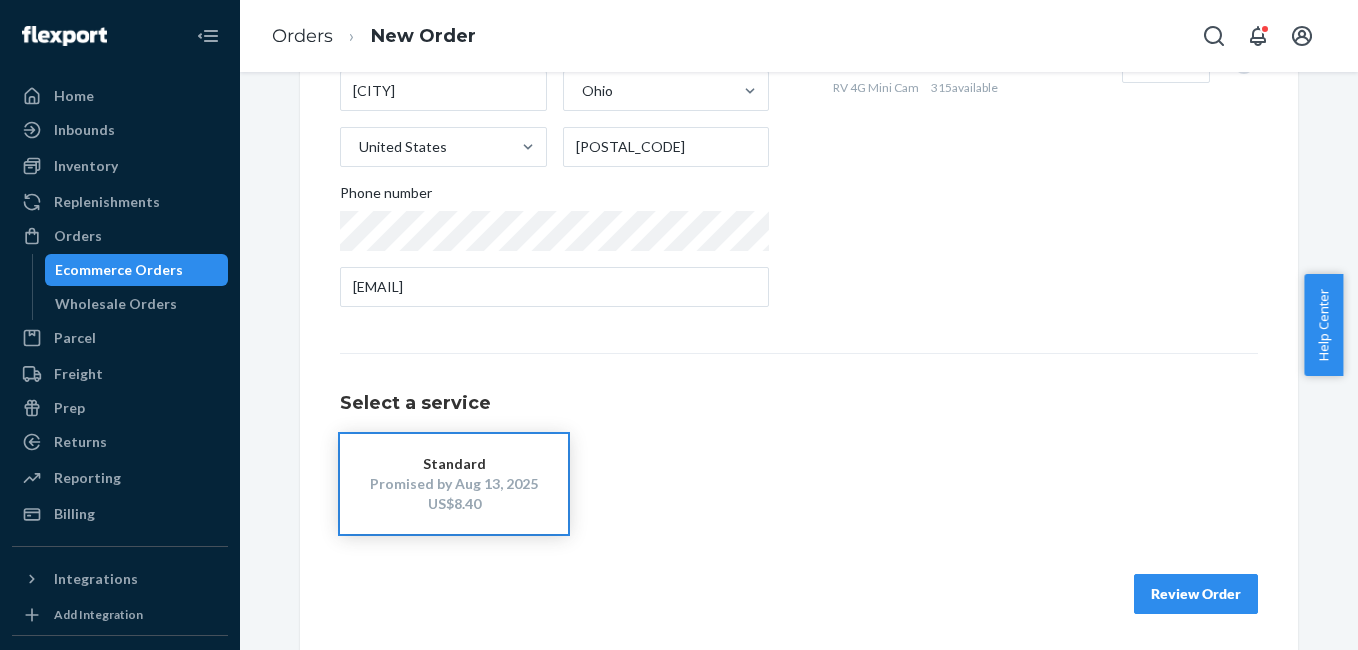 scroll, scrollTop: 361, scrollLeft: 0, axis: vertical 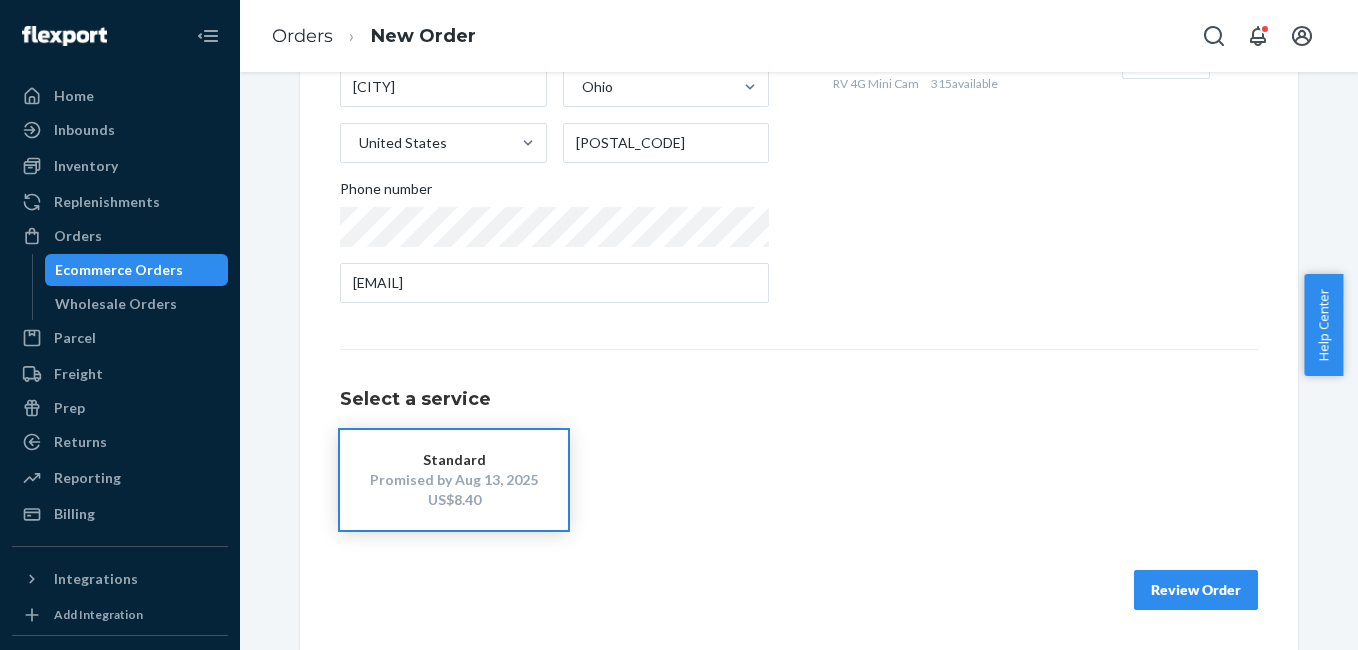 click on "Review Order" at bounding box center (1196, 590) 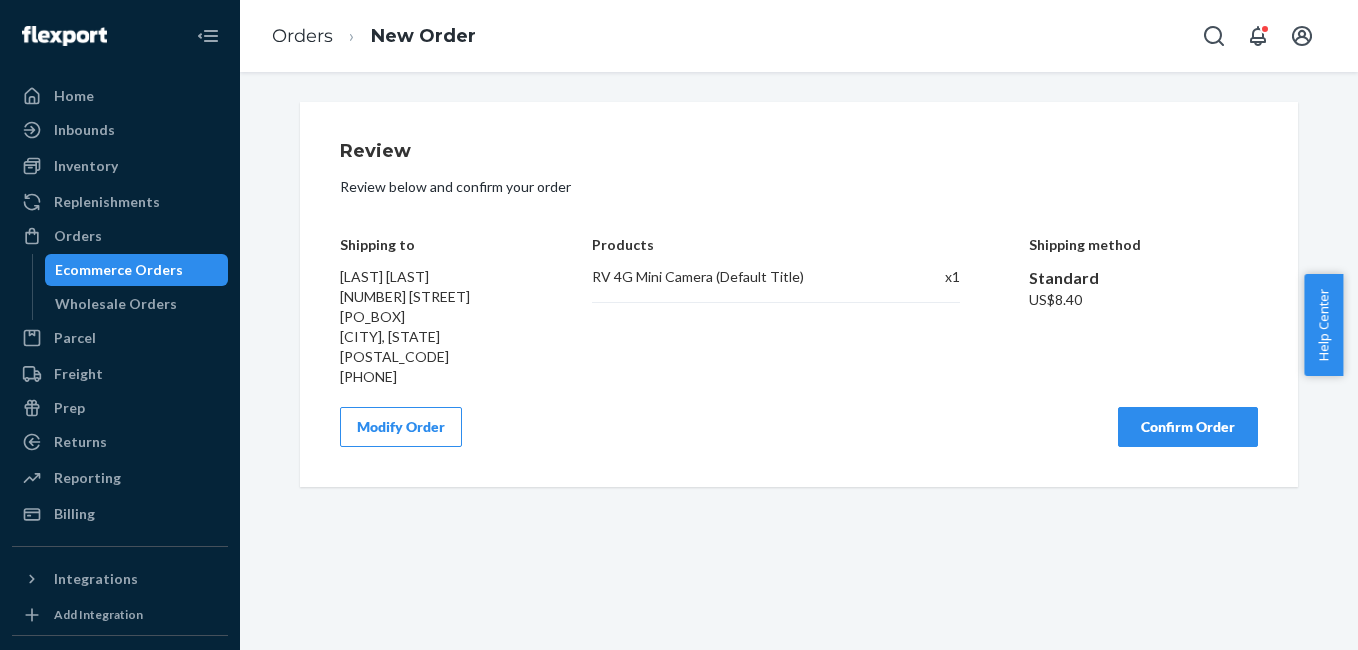 scroll, scrollTop: 0, scrollLeft: 0, axis: both 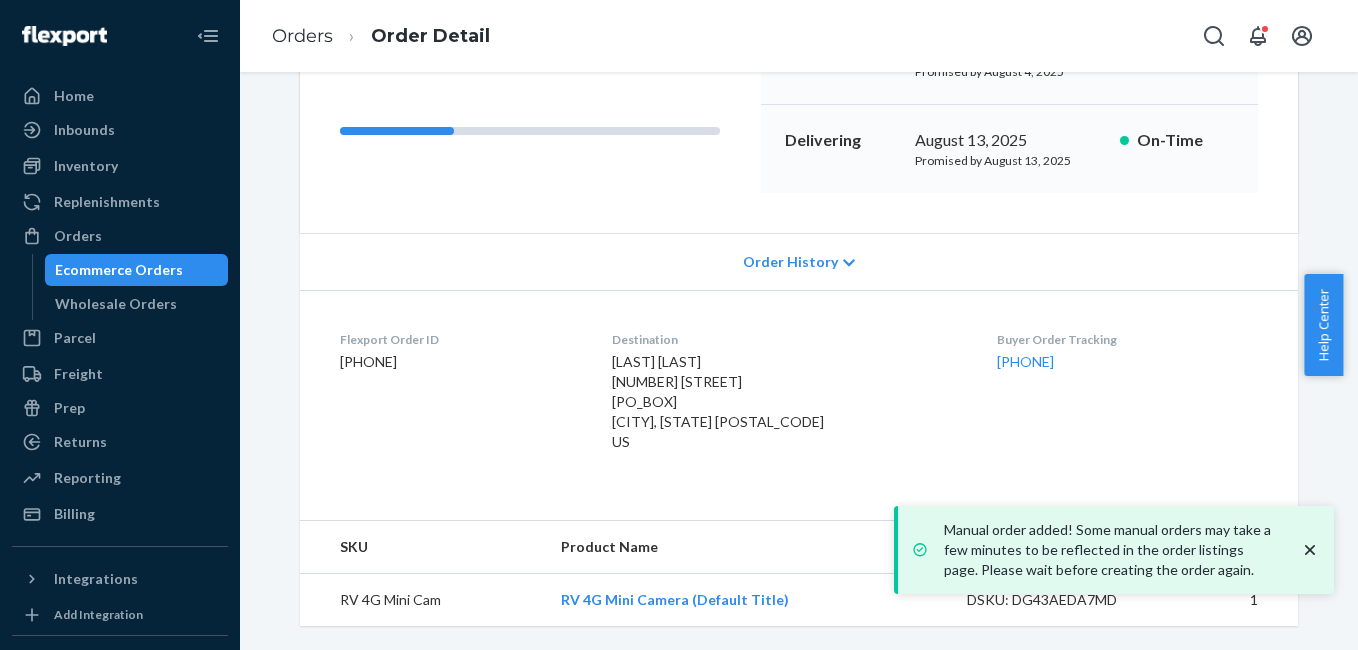 drag, startPoint x: 1004, startPoint y: 372, endPoint x: 1067, endPoint y: 354, distance: 65.52099 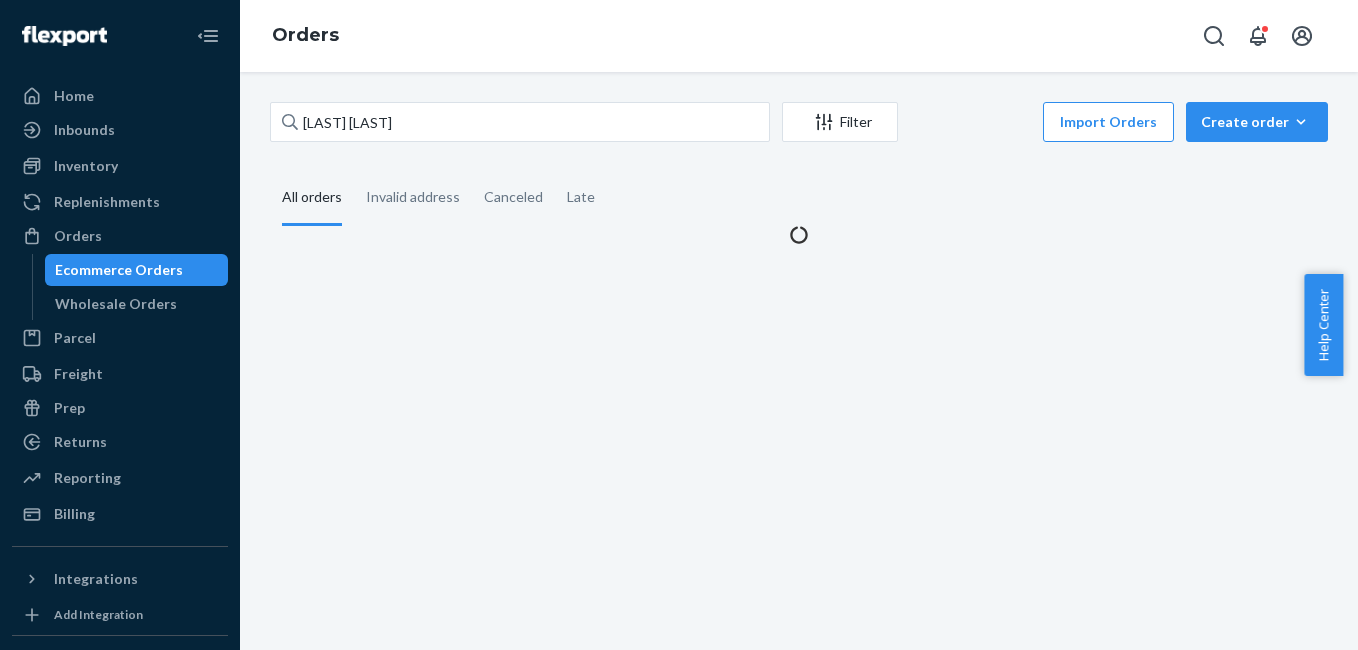 scroll, scrollTop: 0, scrollLeft: 0, axis: both 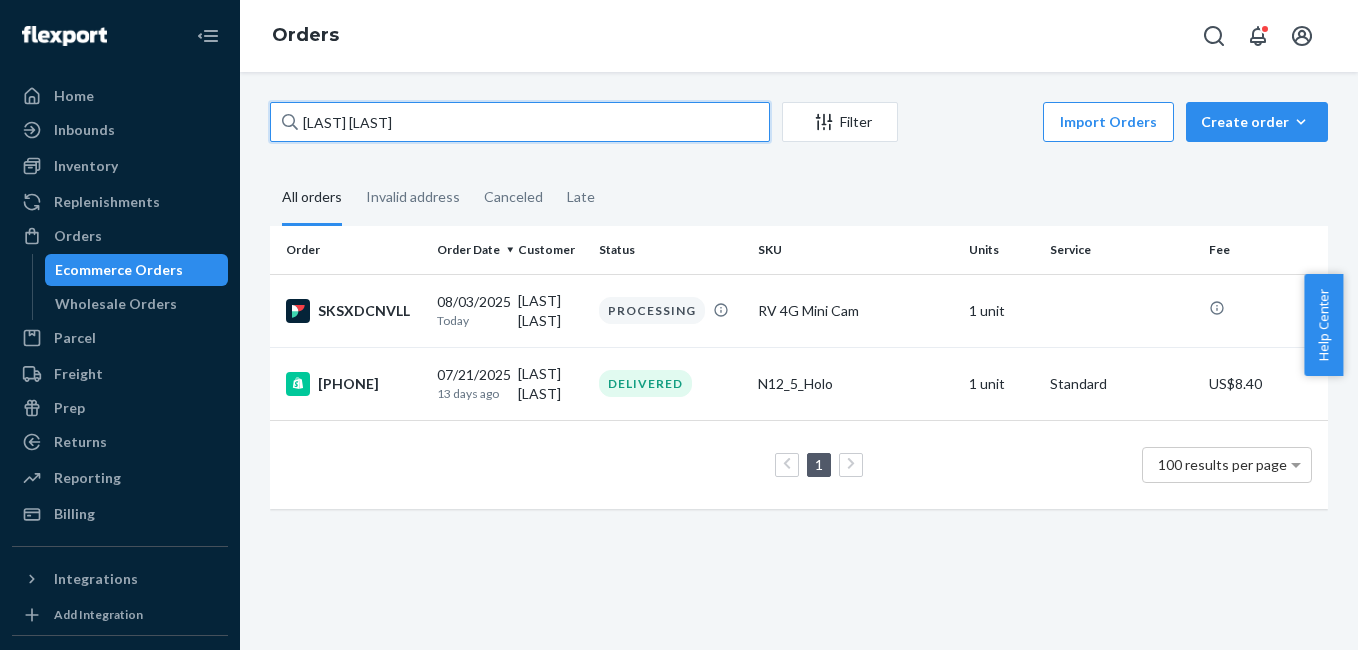click on "Debra Feldhaus" at bounding box center (520, 122) 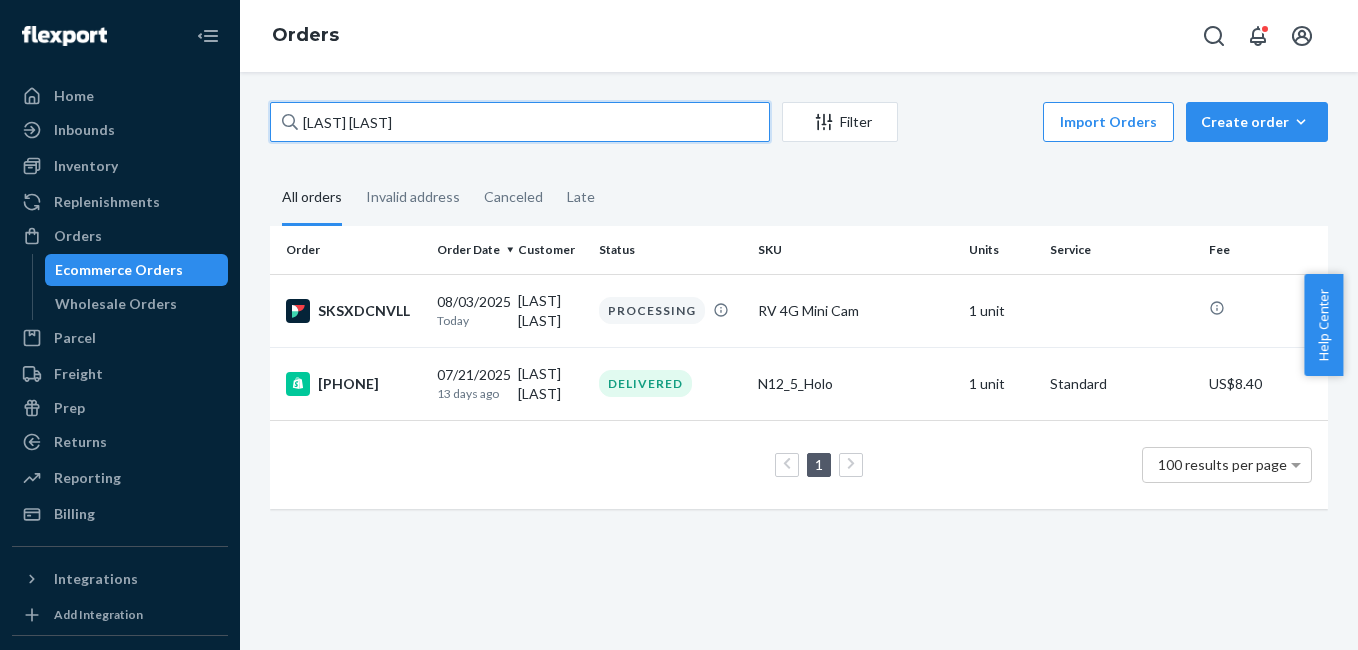 paste on "Tim Johansen" 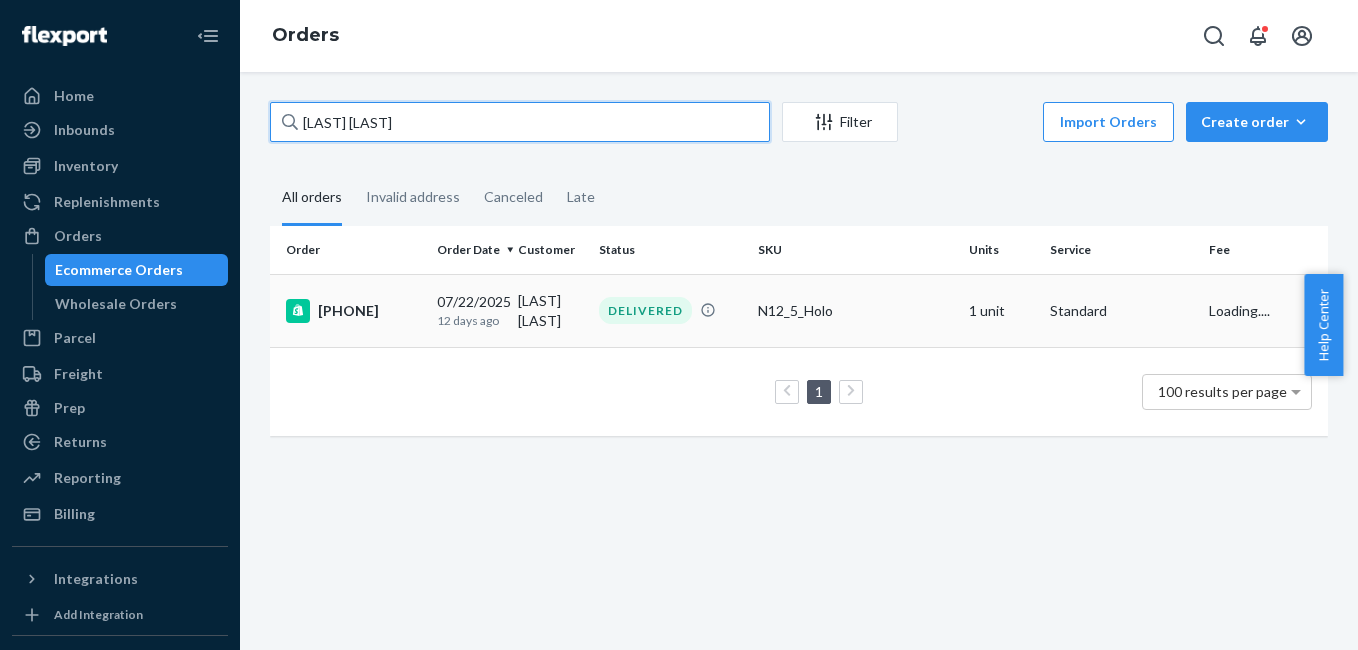 type on "Tim Johansen" 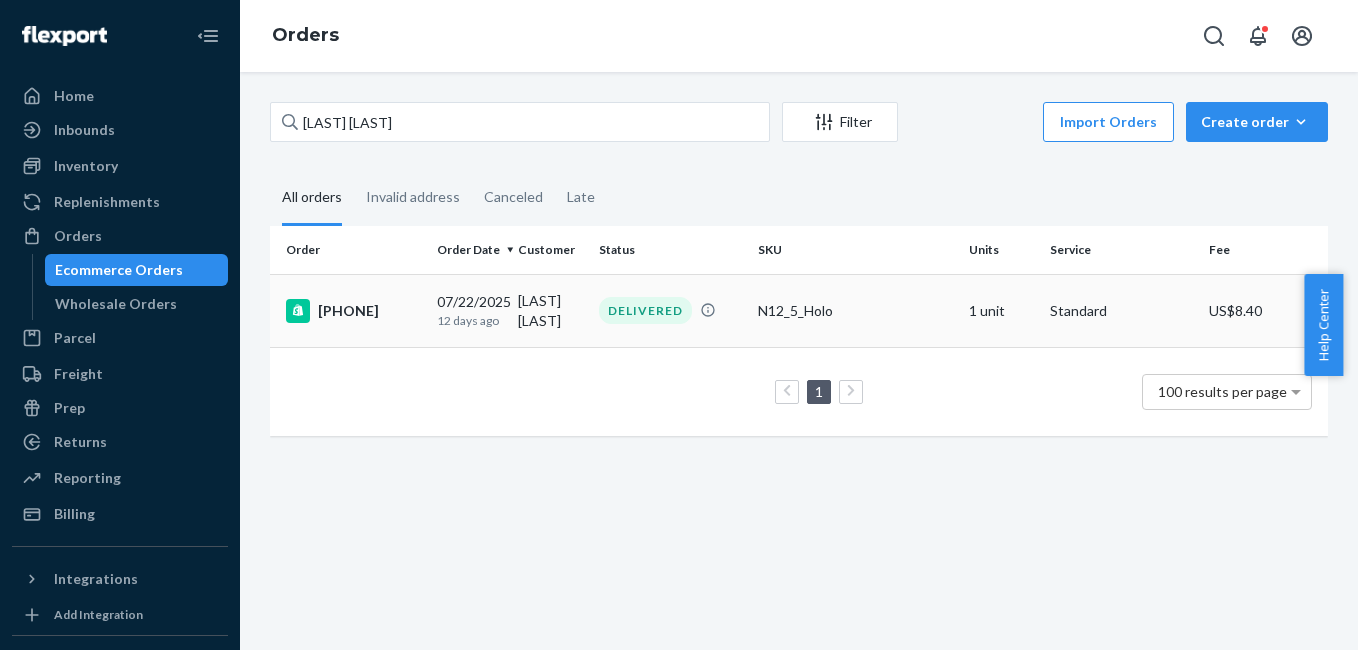 click on "3345364" at bounding box center [353, 311] 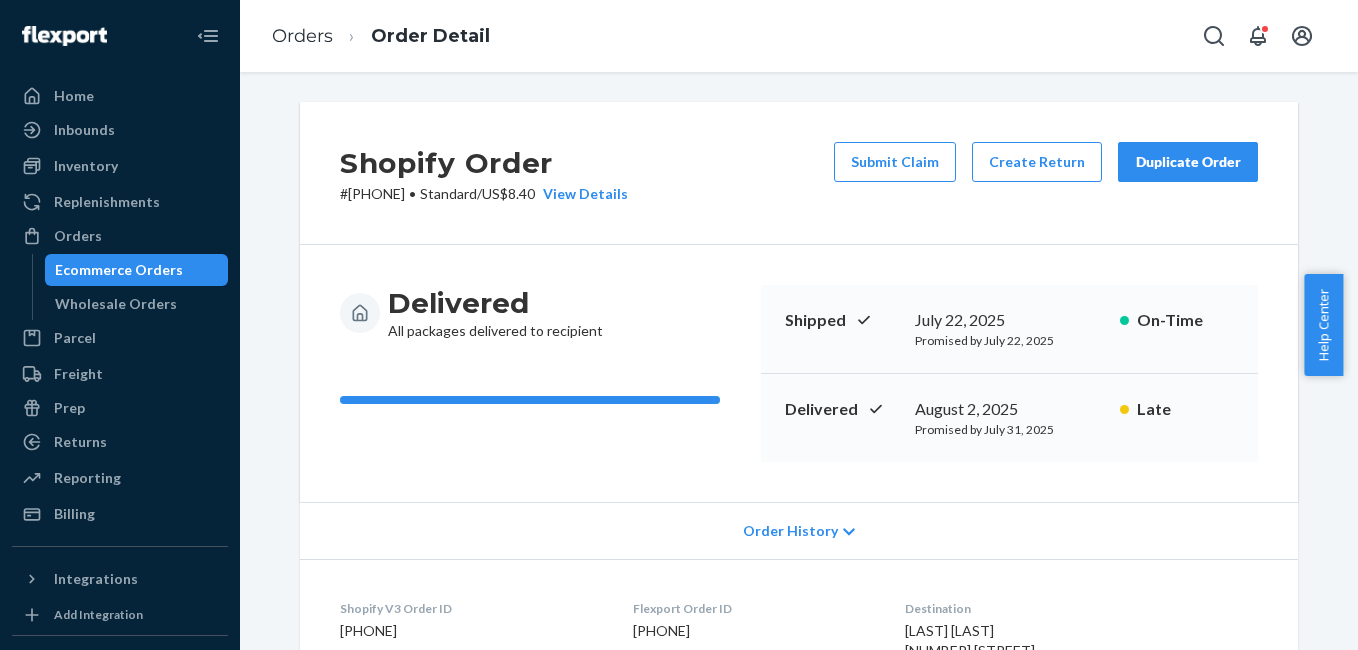 click on "Duplicate Order" at bounding box center (1188, 162) 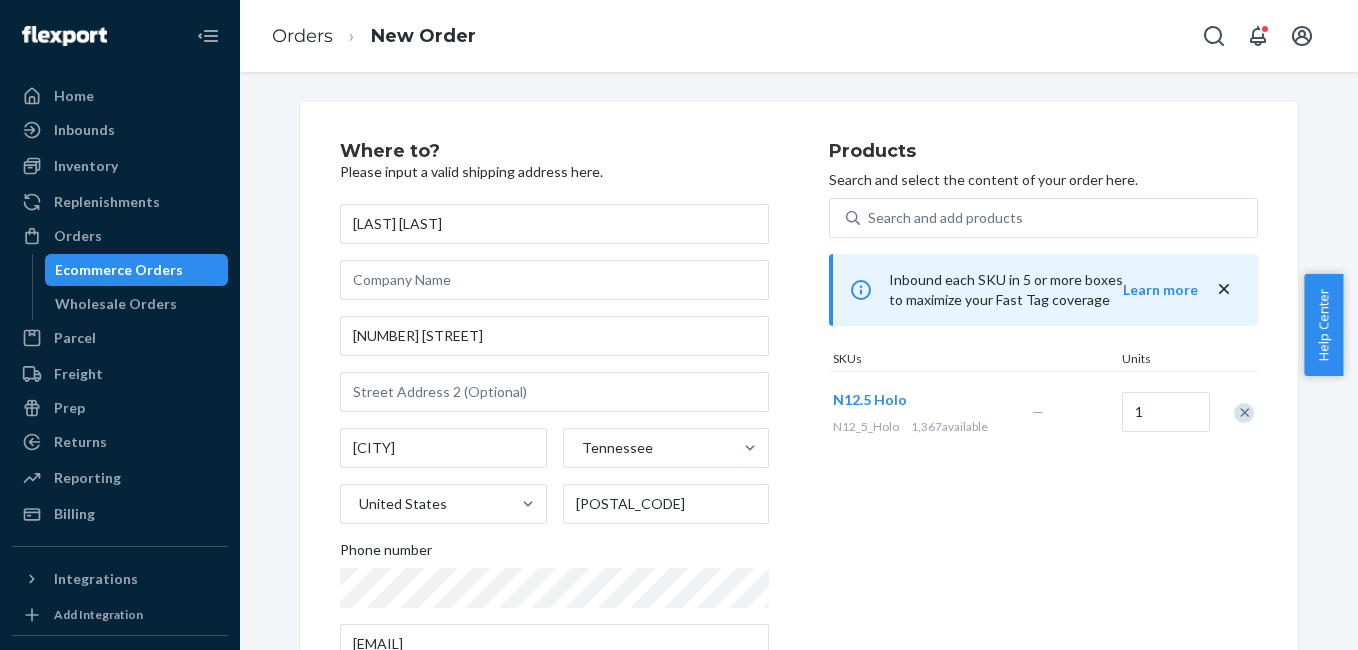 drag, startPoint x: 1236, startPoint y: 410, endPoint x: 997, endPoint y: 271, distance: 276.48148 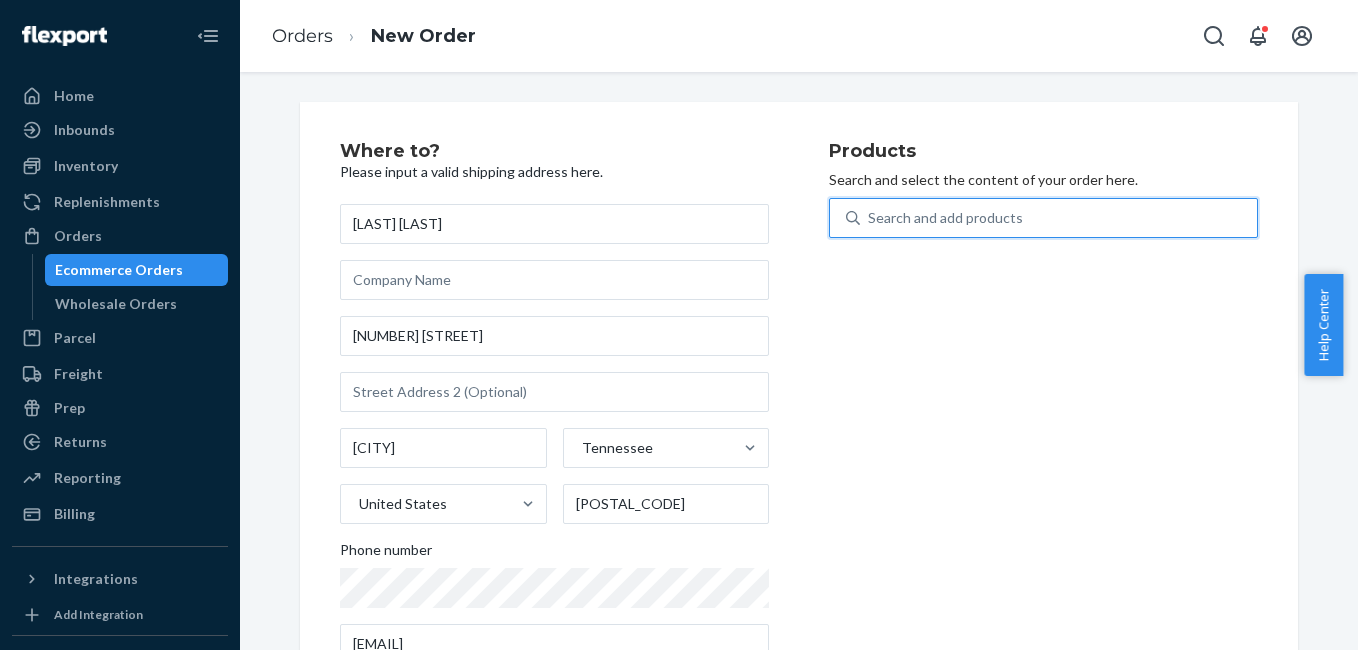 click on "Search and add products" at bounding box center [945, 218] 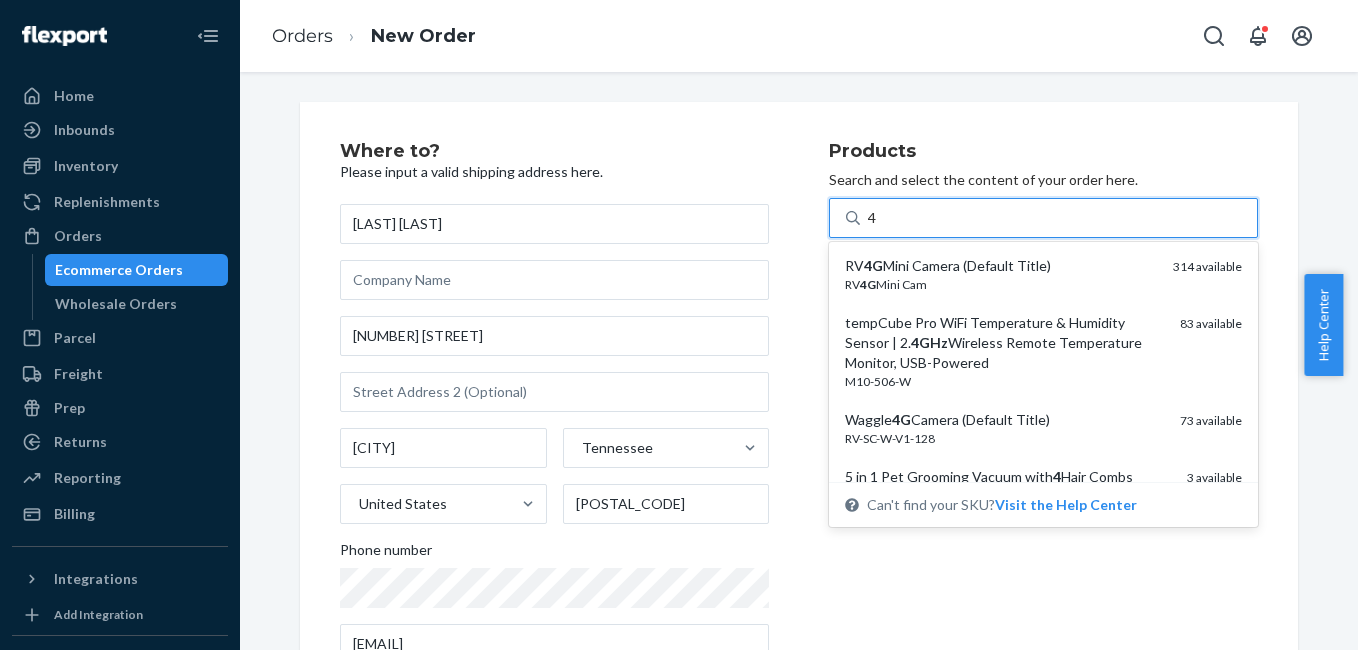 type on "4g" 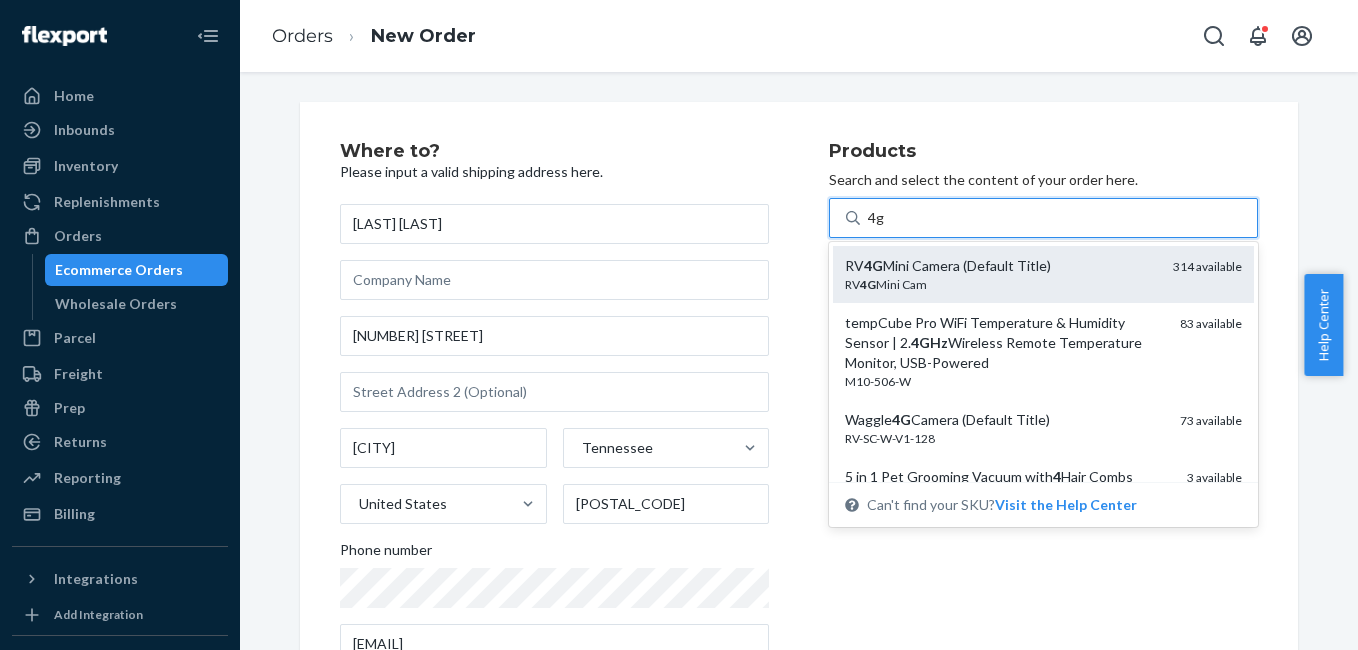 click on "RV  4G  Mini Camera (Default Title)" at bounding box center [1001, 266] 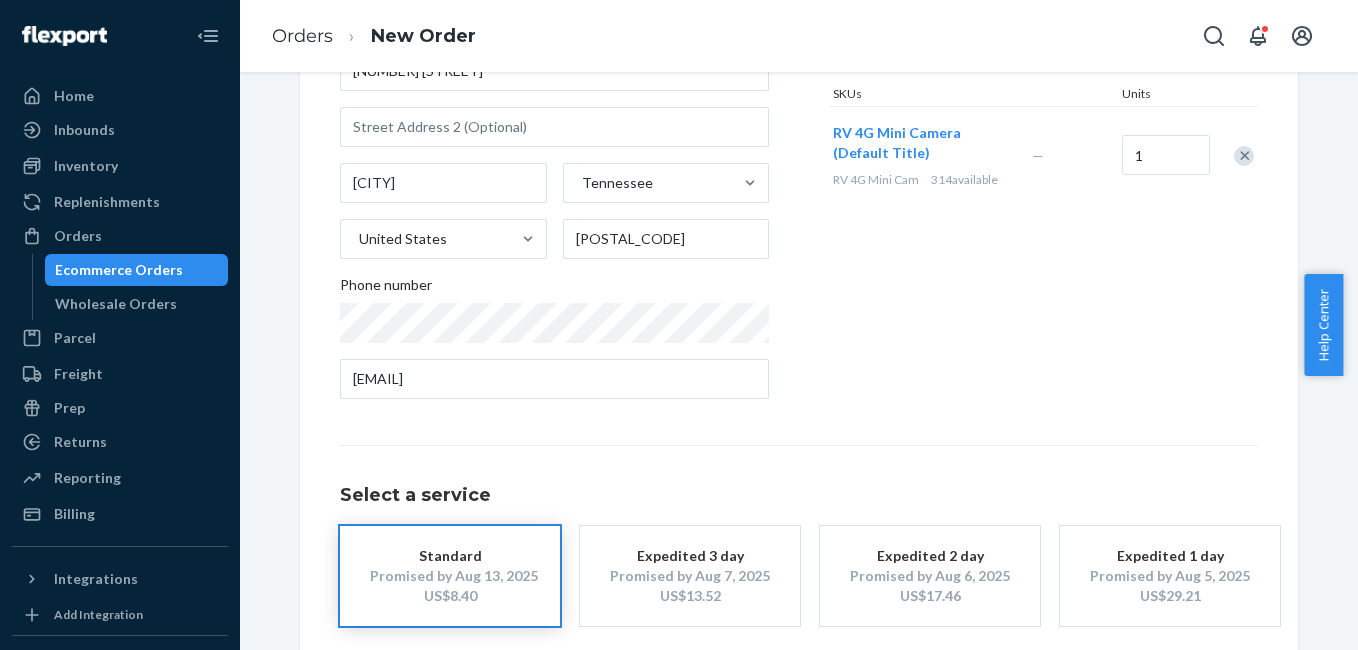 scroll, scrollTop: 361, scrollLeft: 0, axis: vertical 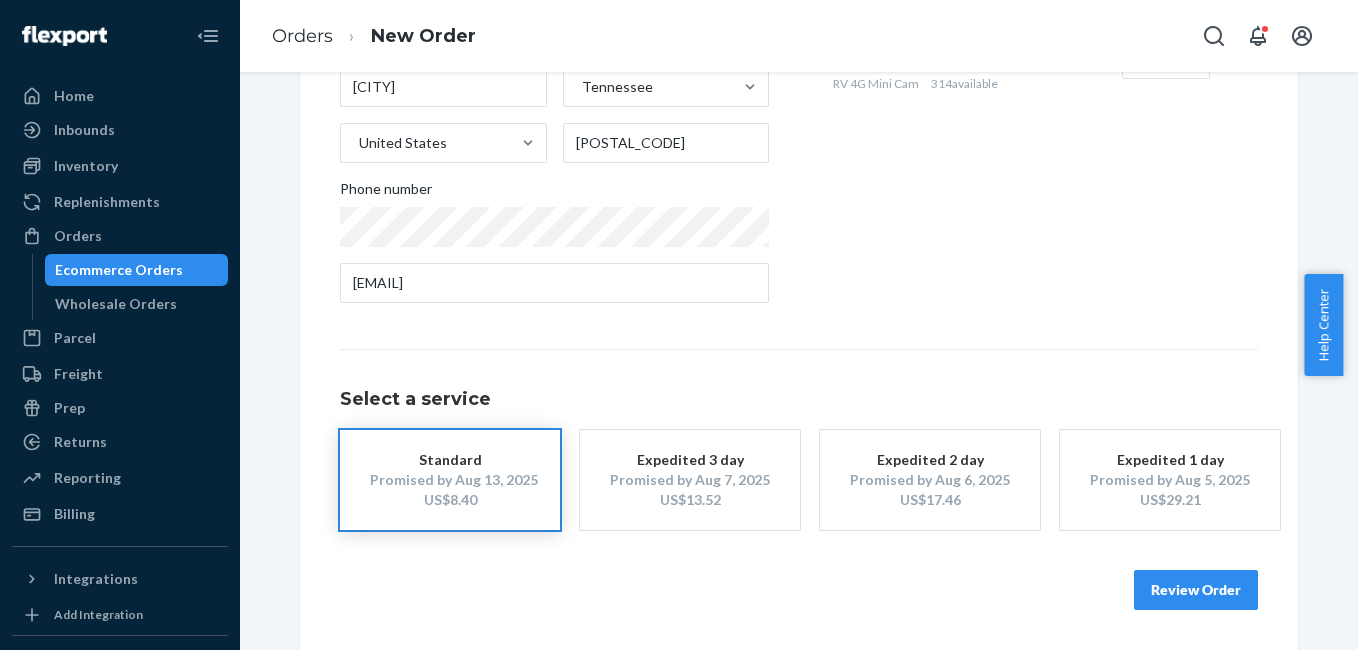 click on "Review Order" at bounding box center (1196, 590) 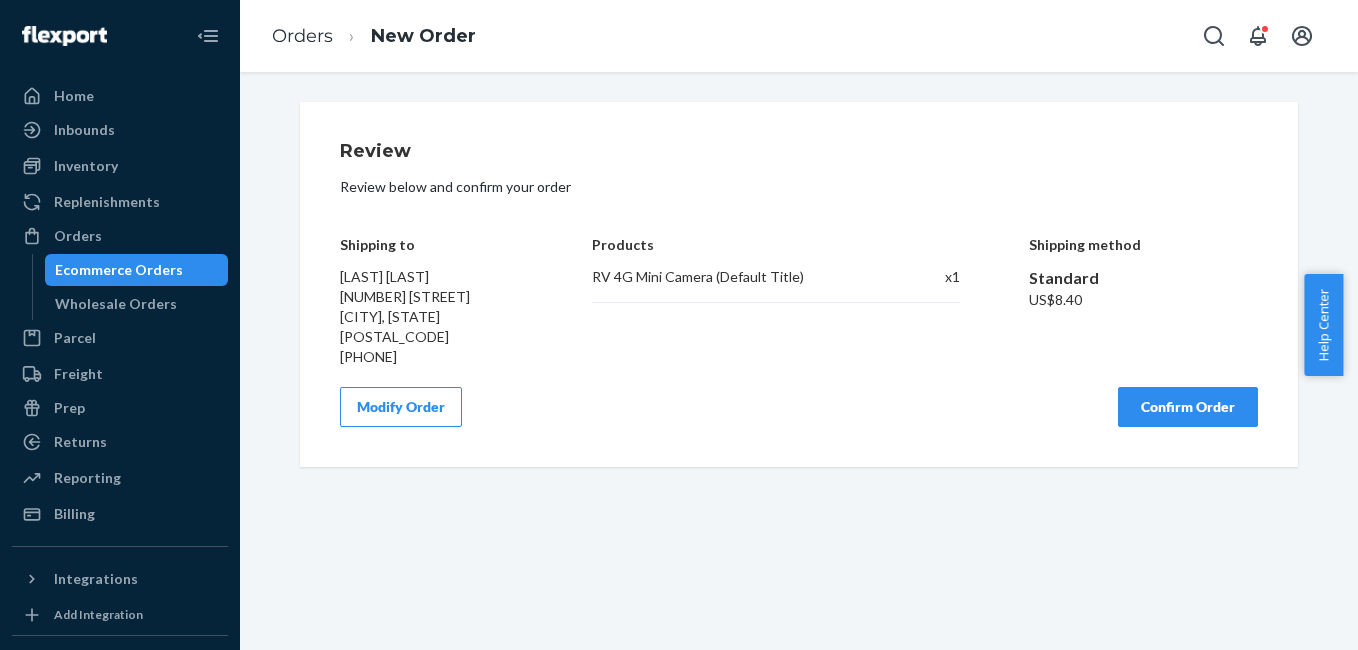 click on "Confirm Order" at bounding box center [1188, 407] 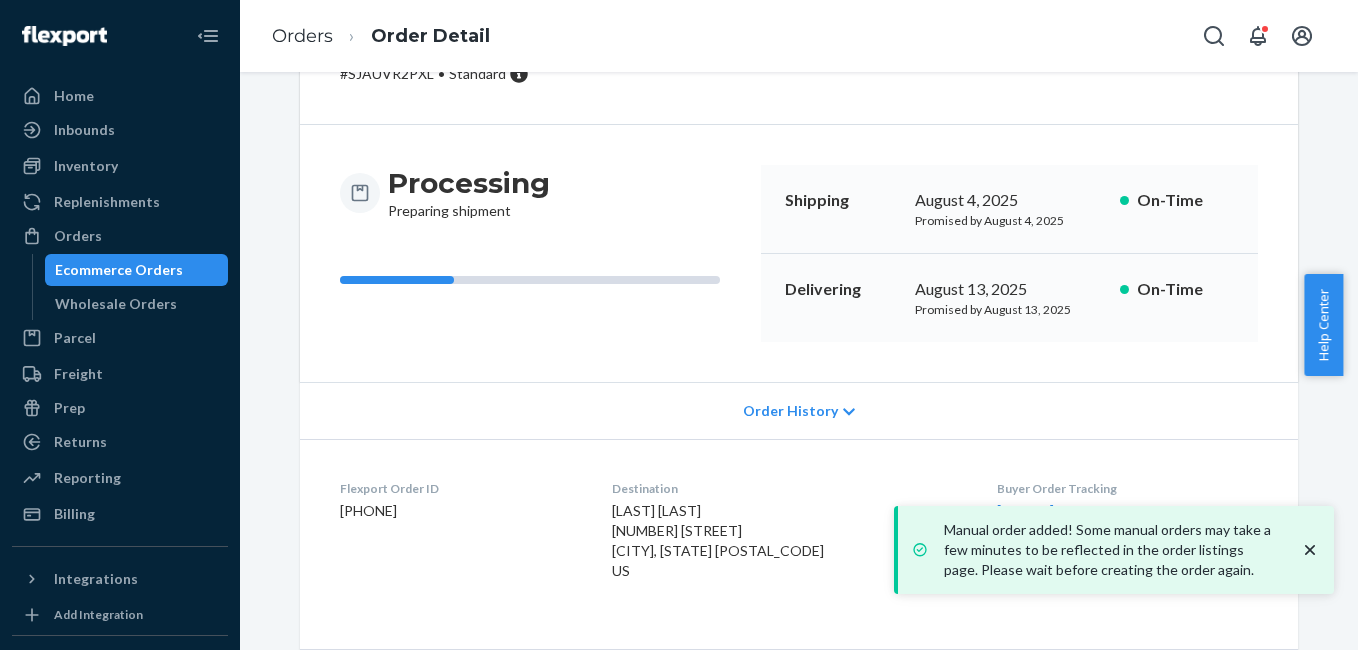 scroll, scrollTop: 233, scrollLeft: 0, axis: vertical 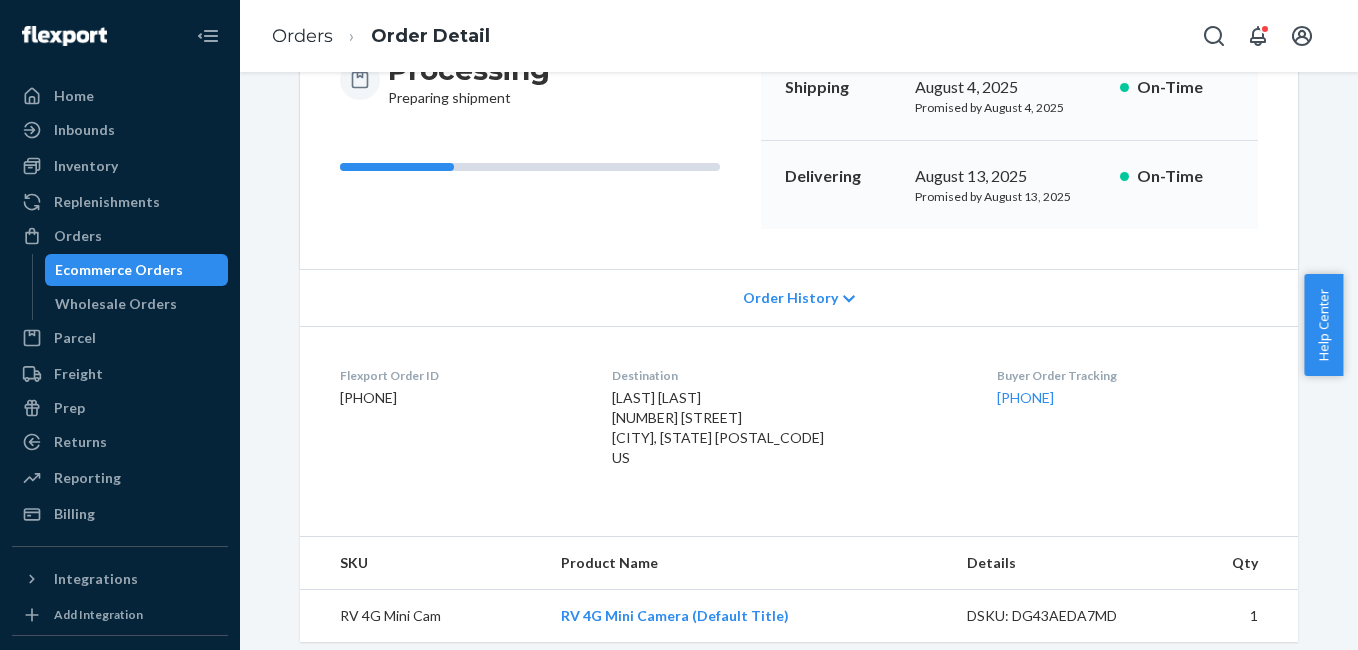 copy on "133671989" 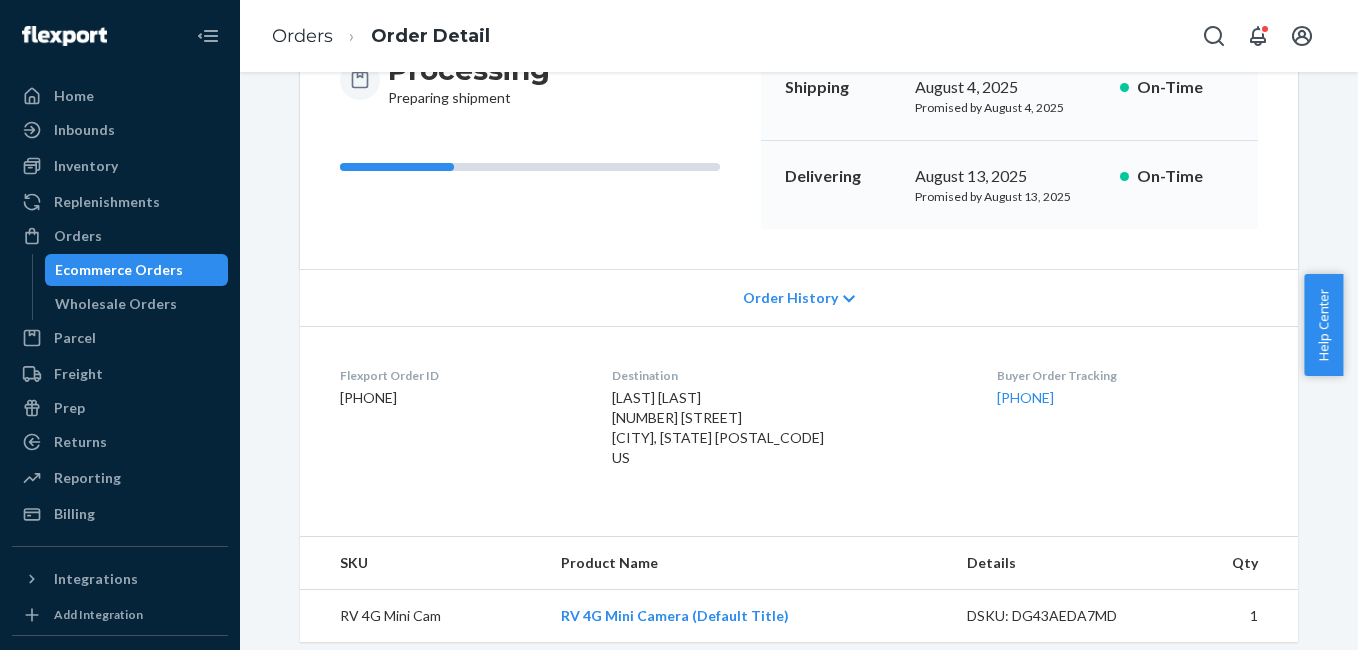 drag, startPoint x: 980, startPoint y: 424, endPoint x: 1075, endPoint y: 421, distance: 95.047356 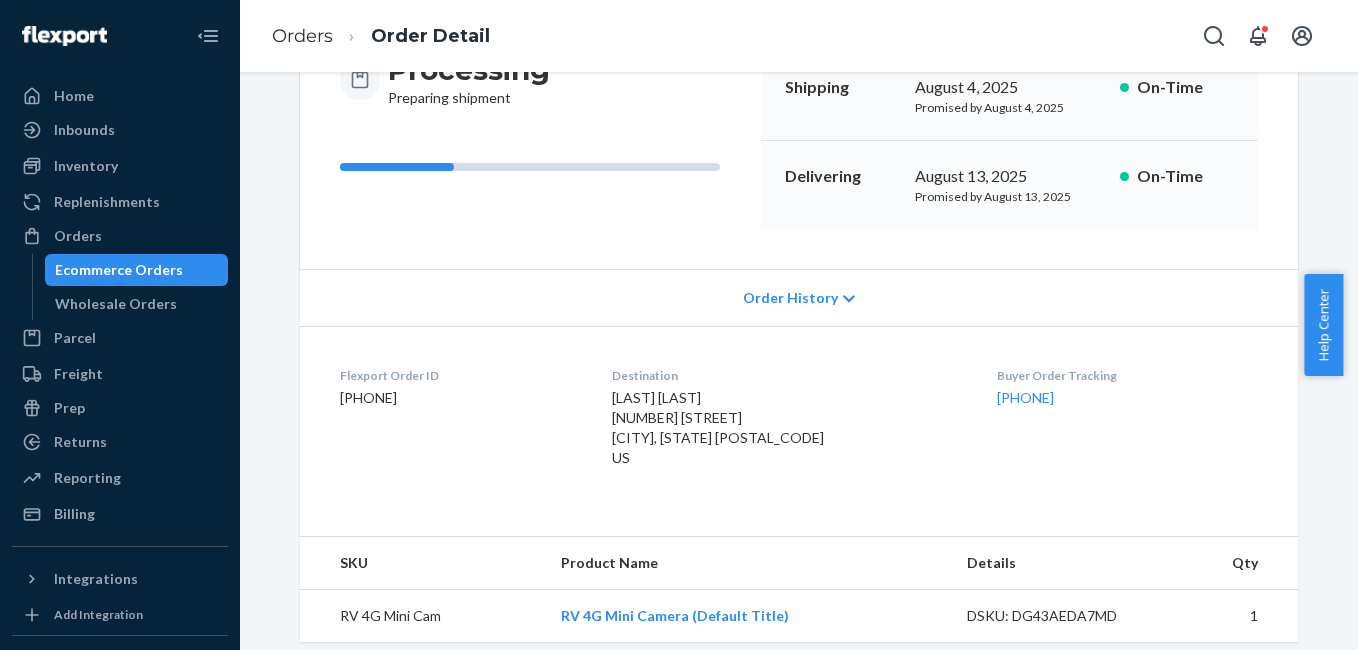 click on "Flexport Order ID 133671989 Destination Tim Johansen
11331 Cape Vw
Soddy Daisy, TN 37379-2427
US Buyer Order Tracking 133671989" at bounding box center [799, 421] 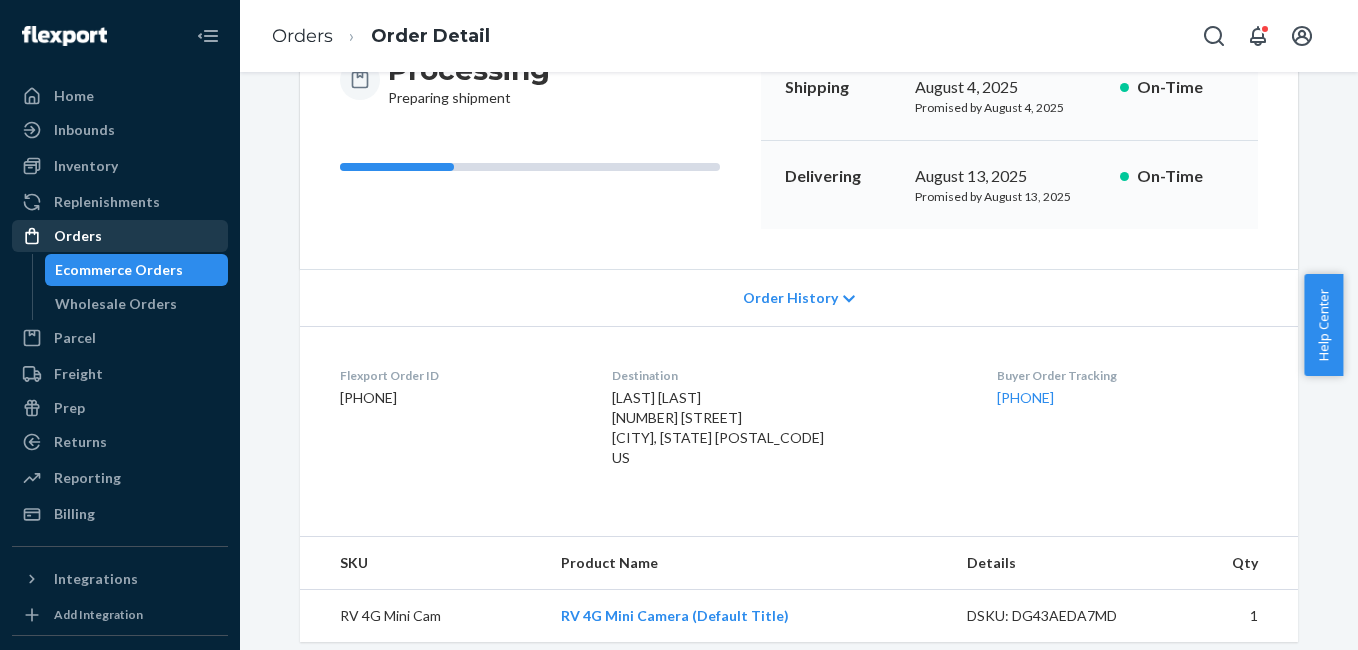 click on "Orders" at bounding box center (120, 236) 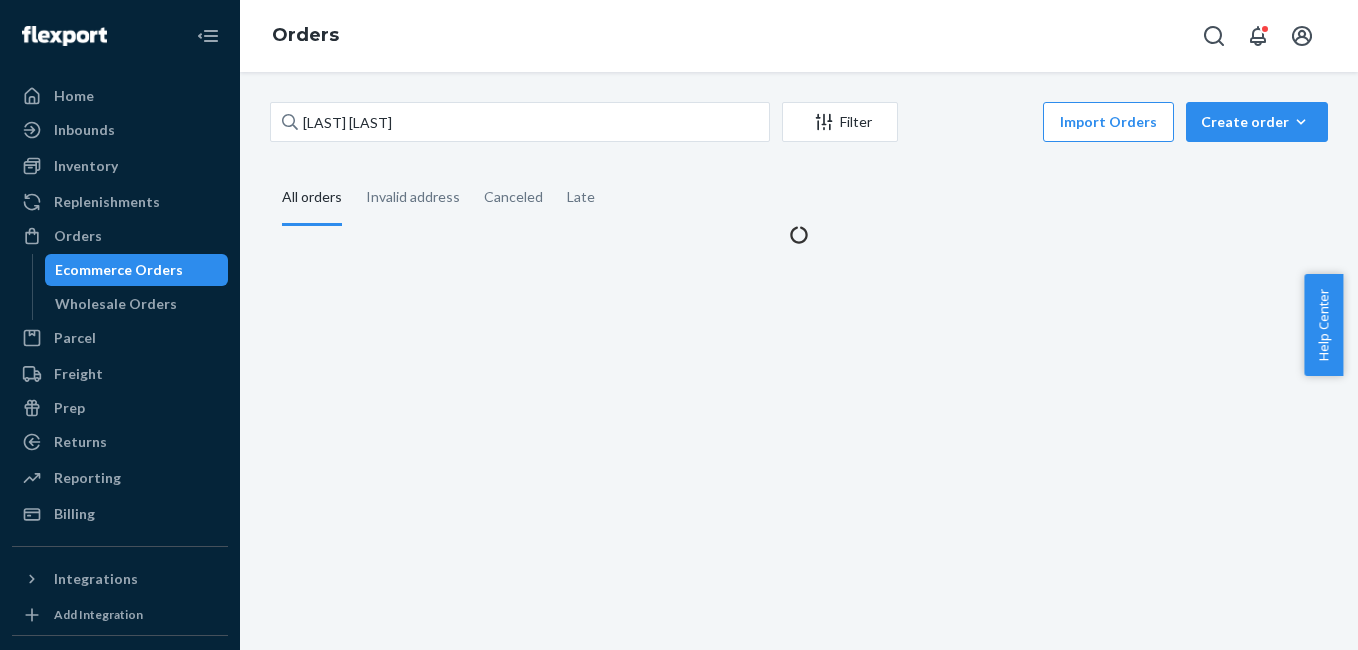 scroll, scrollTop: 0, scrollLeft: 0, axis: both 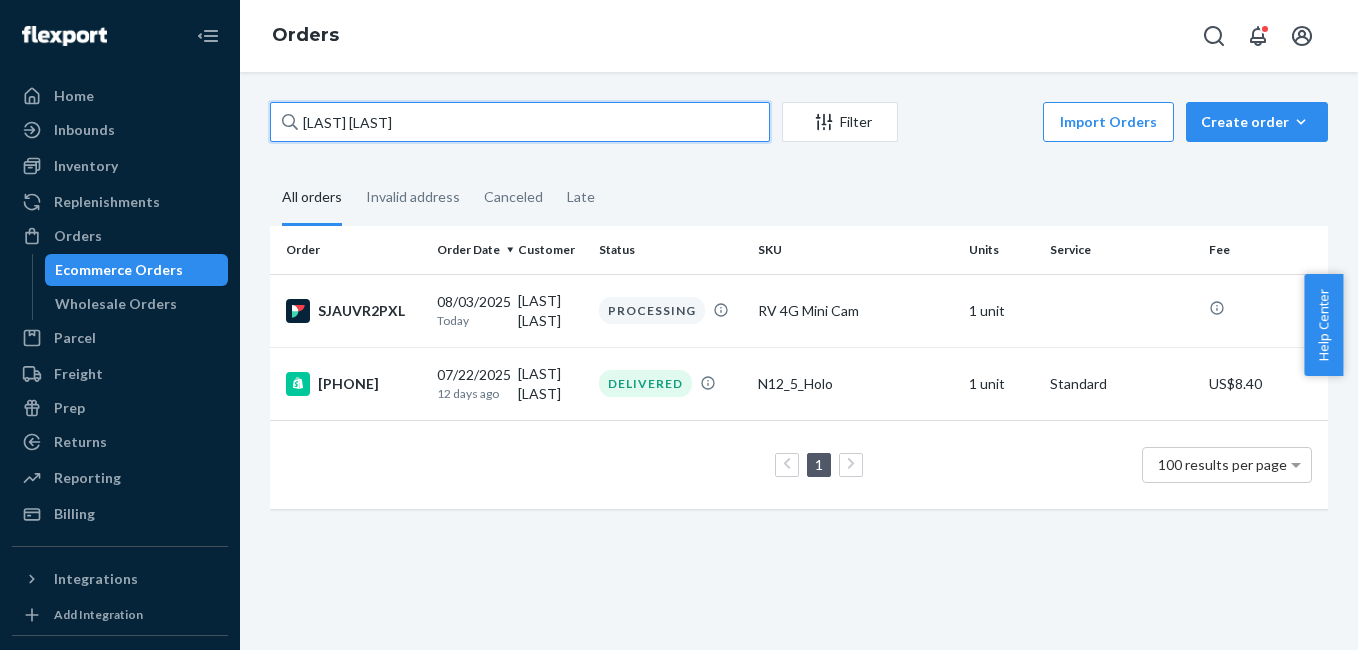 click on "Tim Johansen" at bounding box center (520, 122) 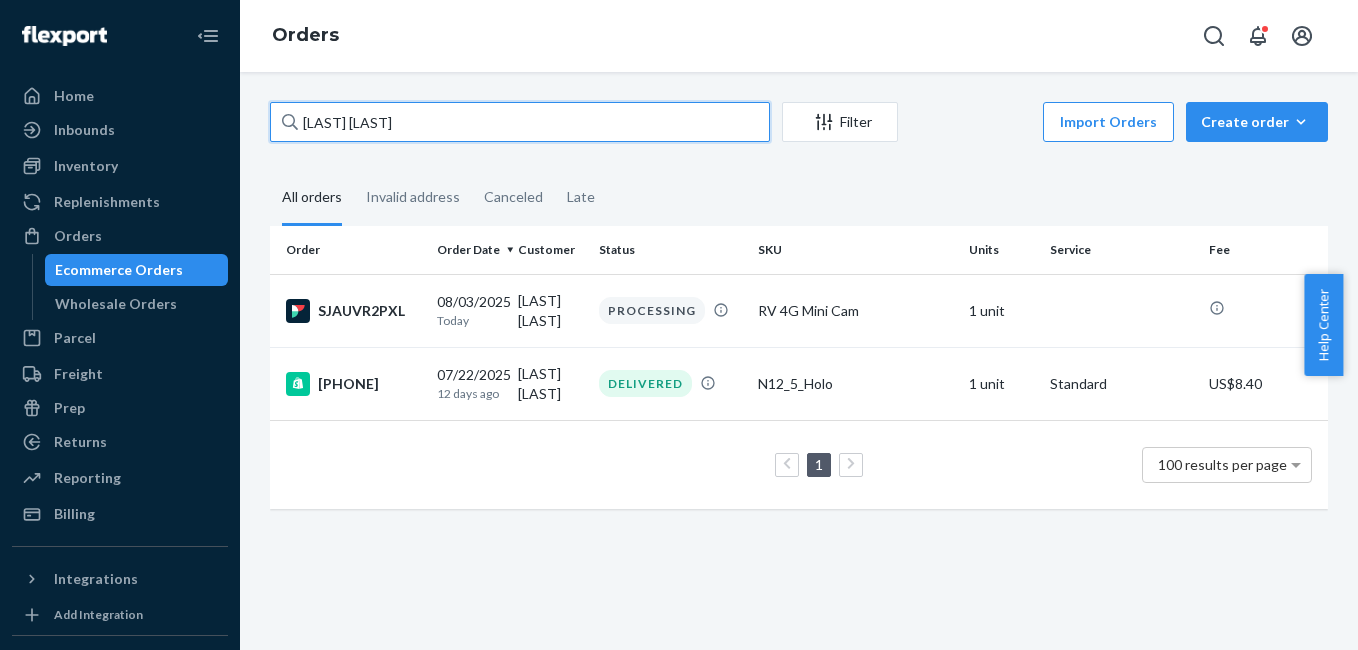 paste on "othy Dahlem" 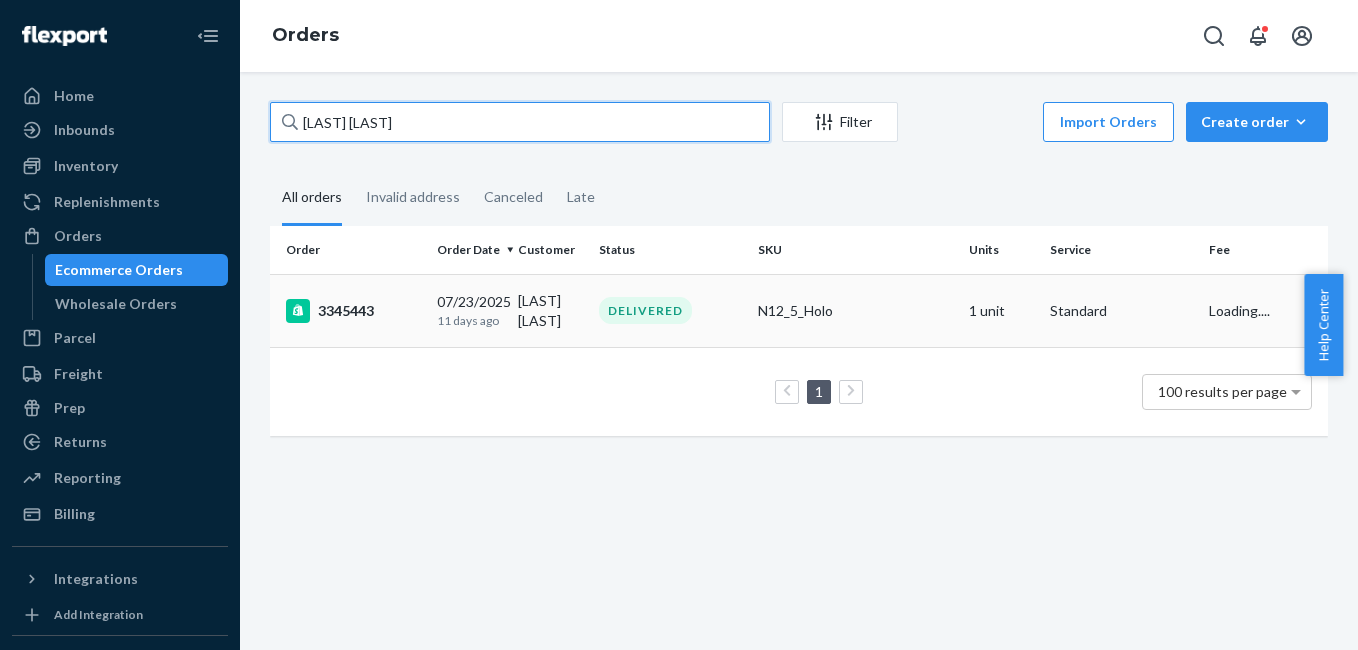 type on "Timothy Dahlem" 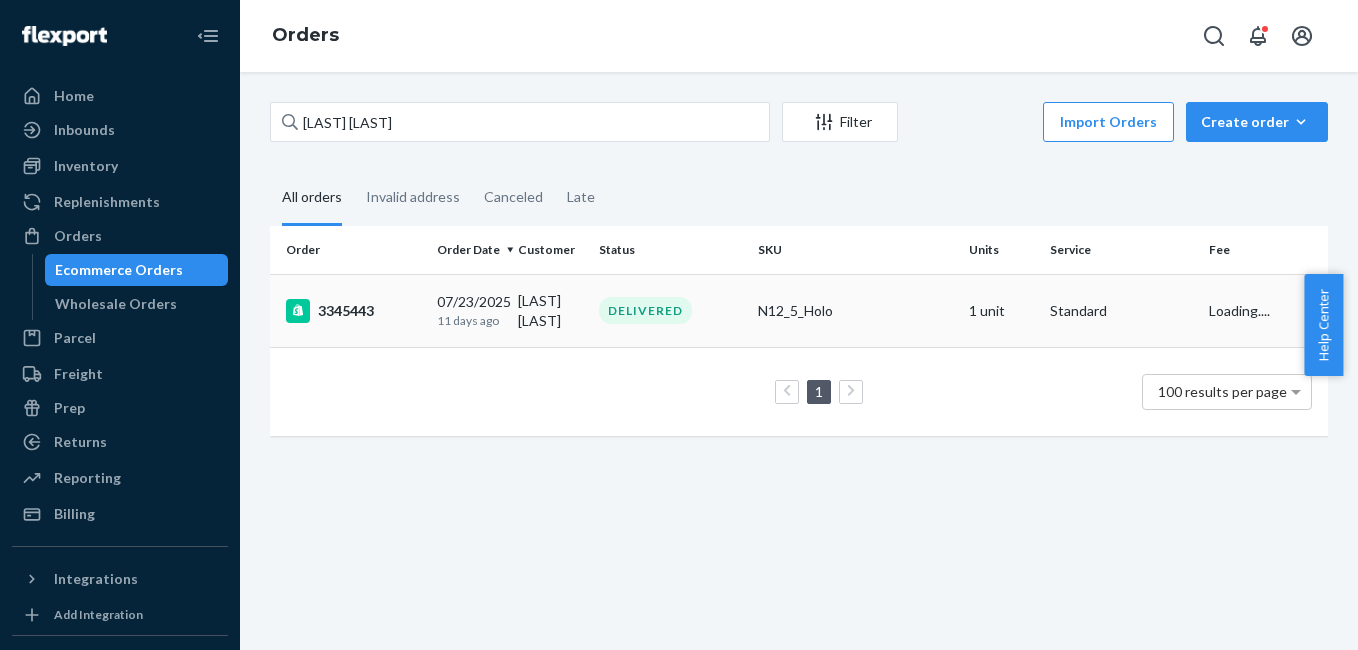 click on "3345443" at bounding box center [353, 311] 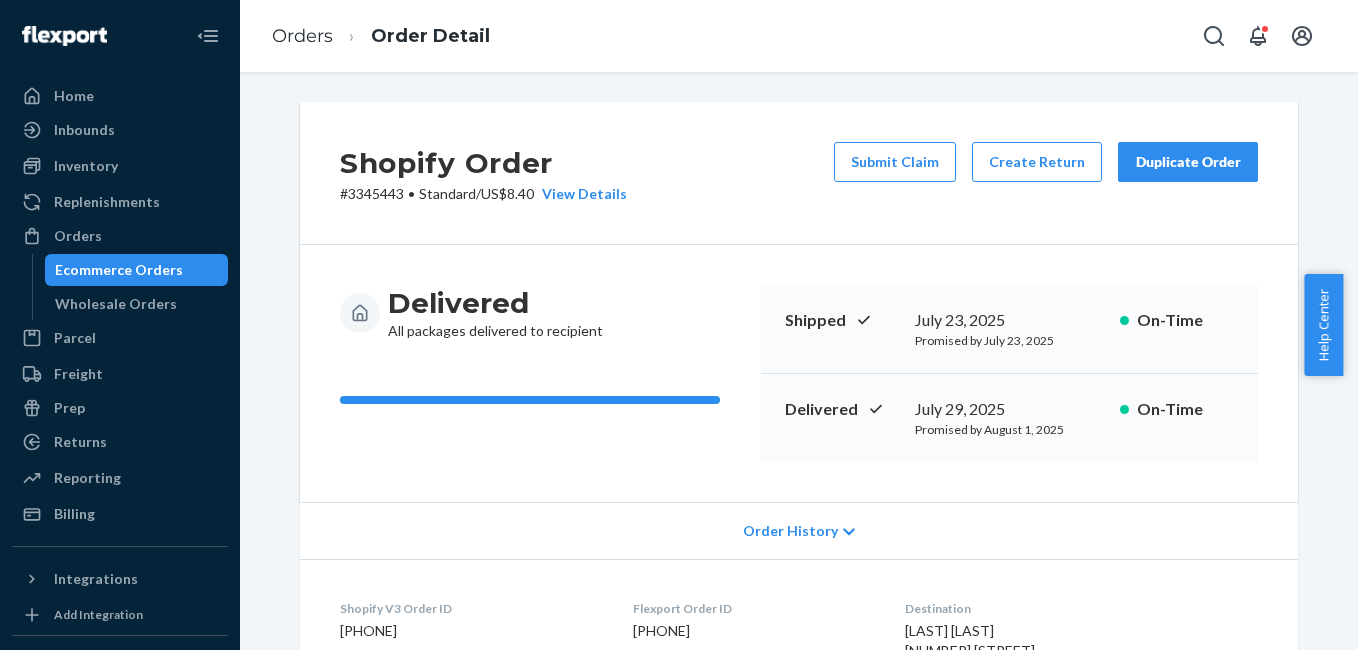 click on "Duplicate Order" at bounding box center (1188, 162) 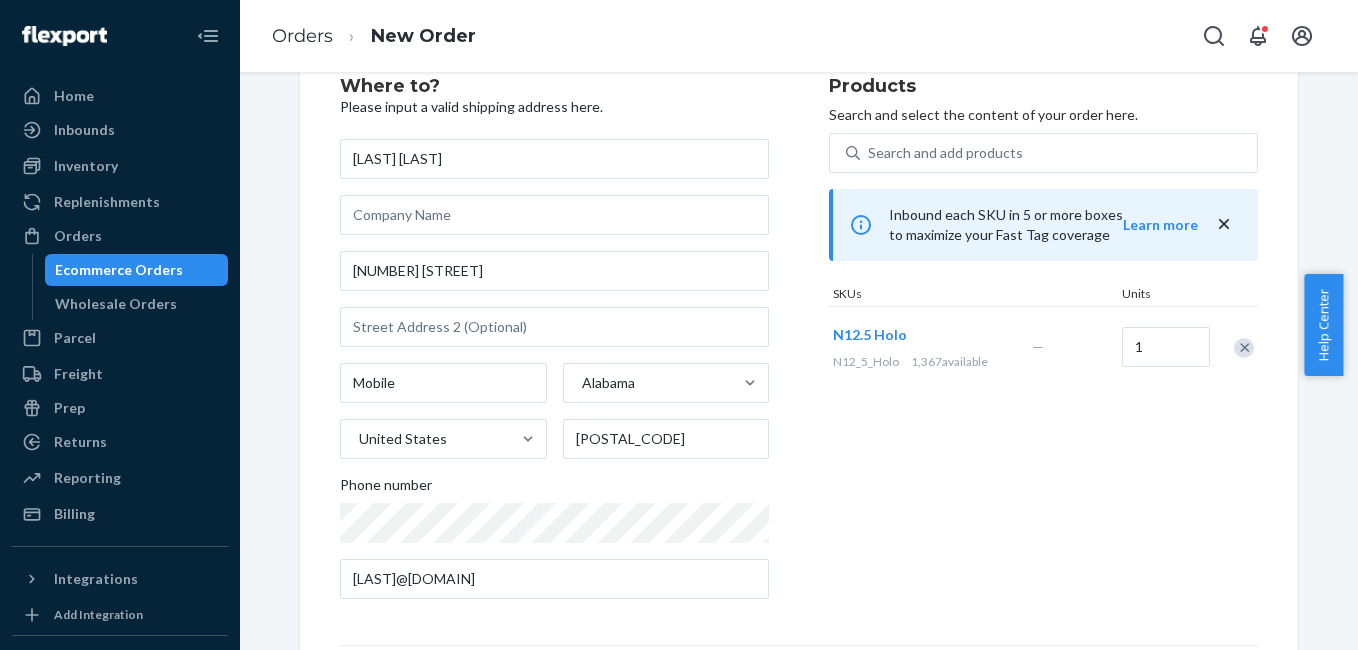 scroll, scrollTop: 100, scrollLeft: 0, axis: vertical 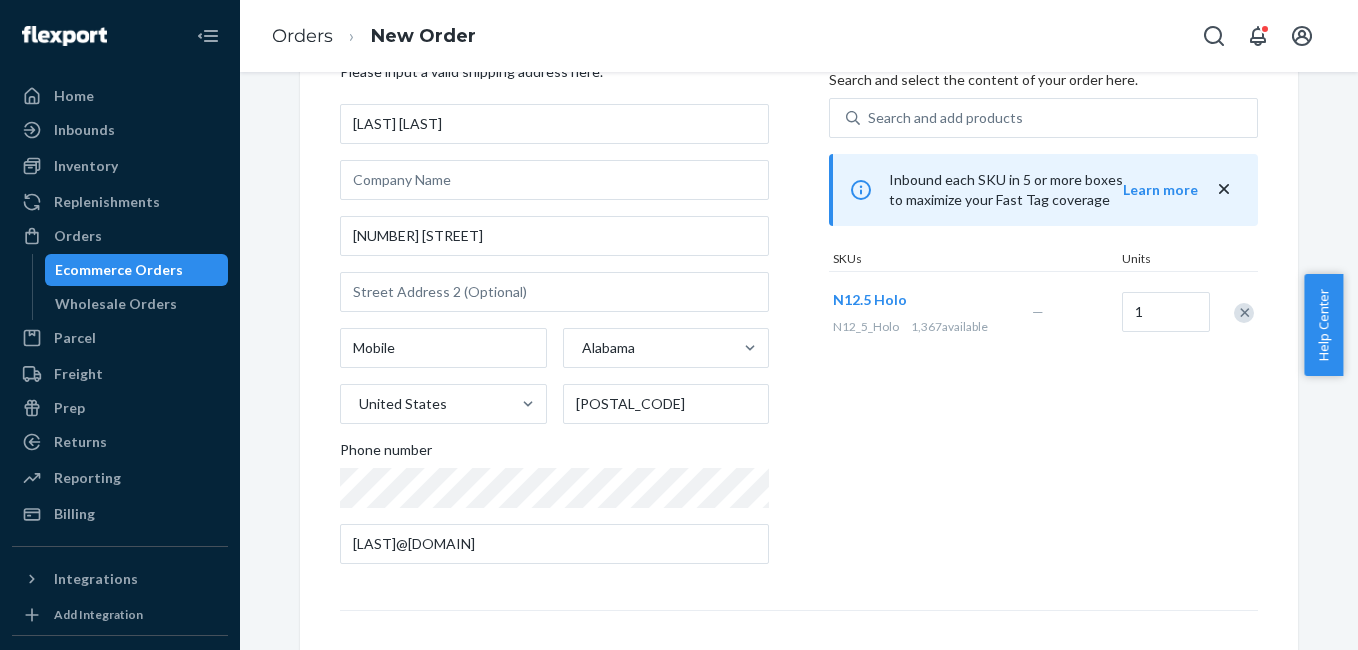 click on "Products Search and select the content of your order here. Search and add products Inbound each SKU in 5 or more boxes to maximize your Fast Tag coverage Learn more SKUs Units N12.5 Holo N12_5_Holo 1,367  available — 1" at bounding box center [1043, 311] 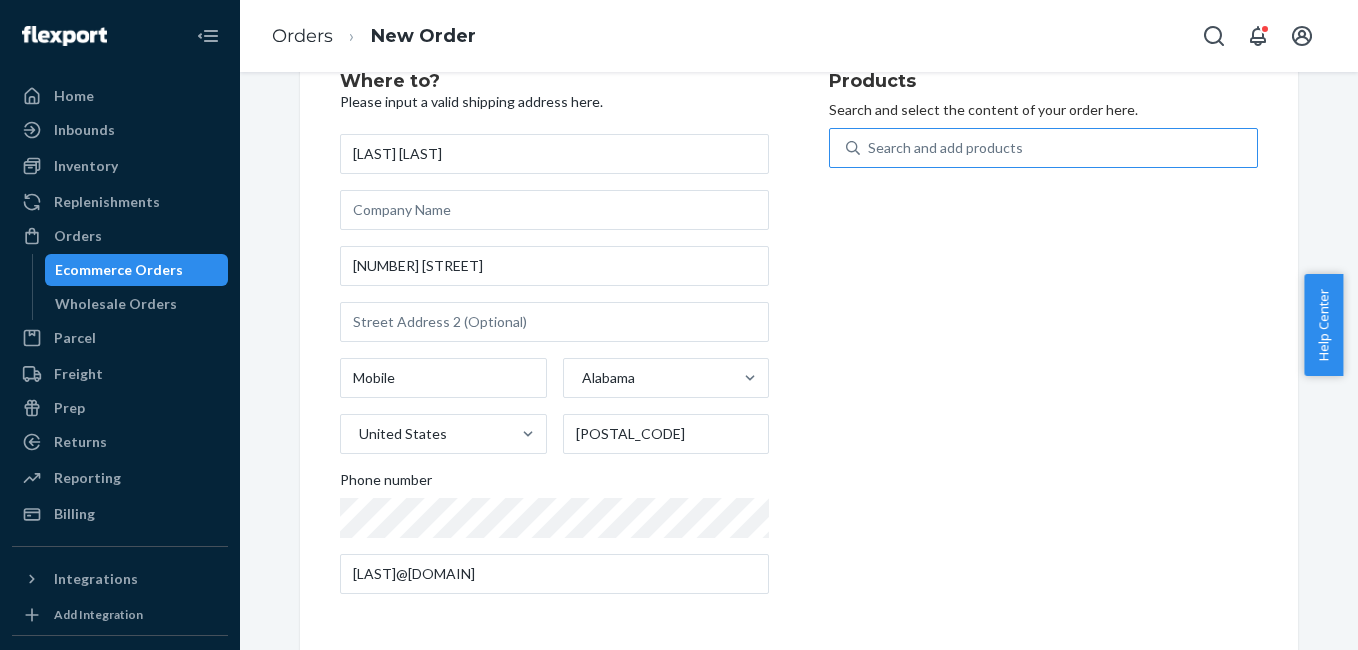 click on "Search and add products" at bounding box center [1058, 148] 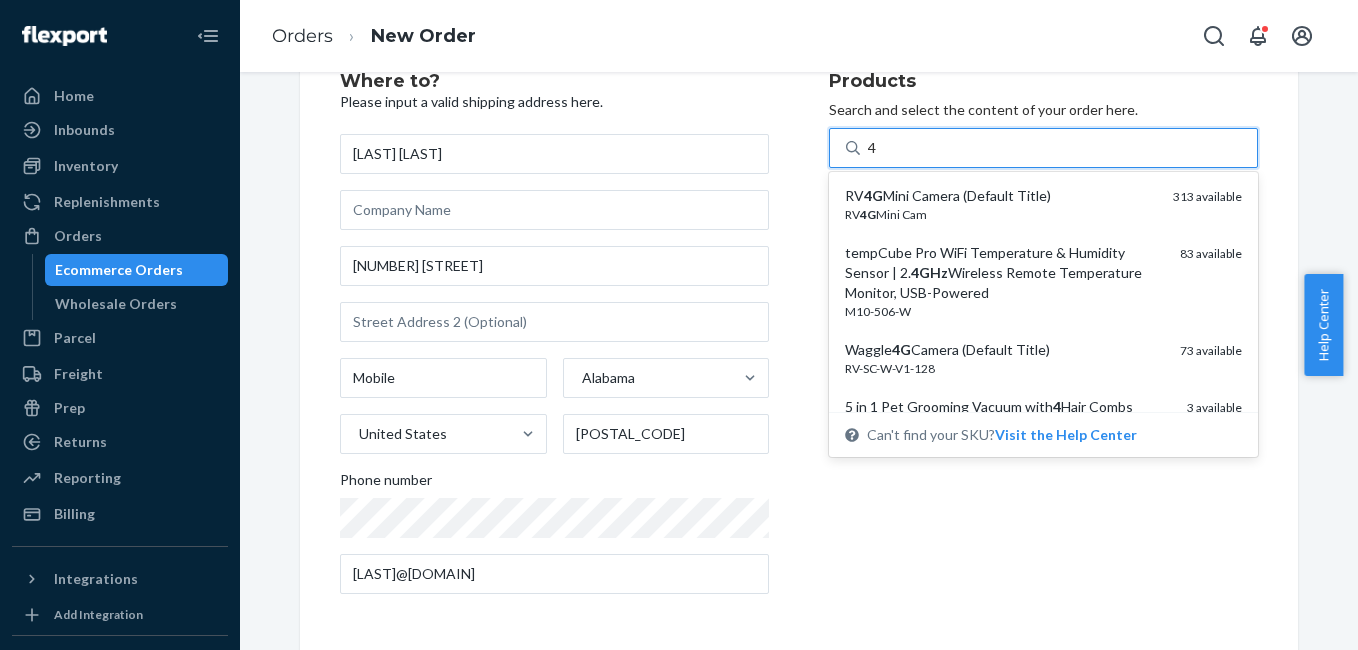 type on "4g" 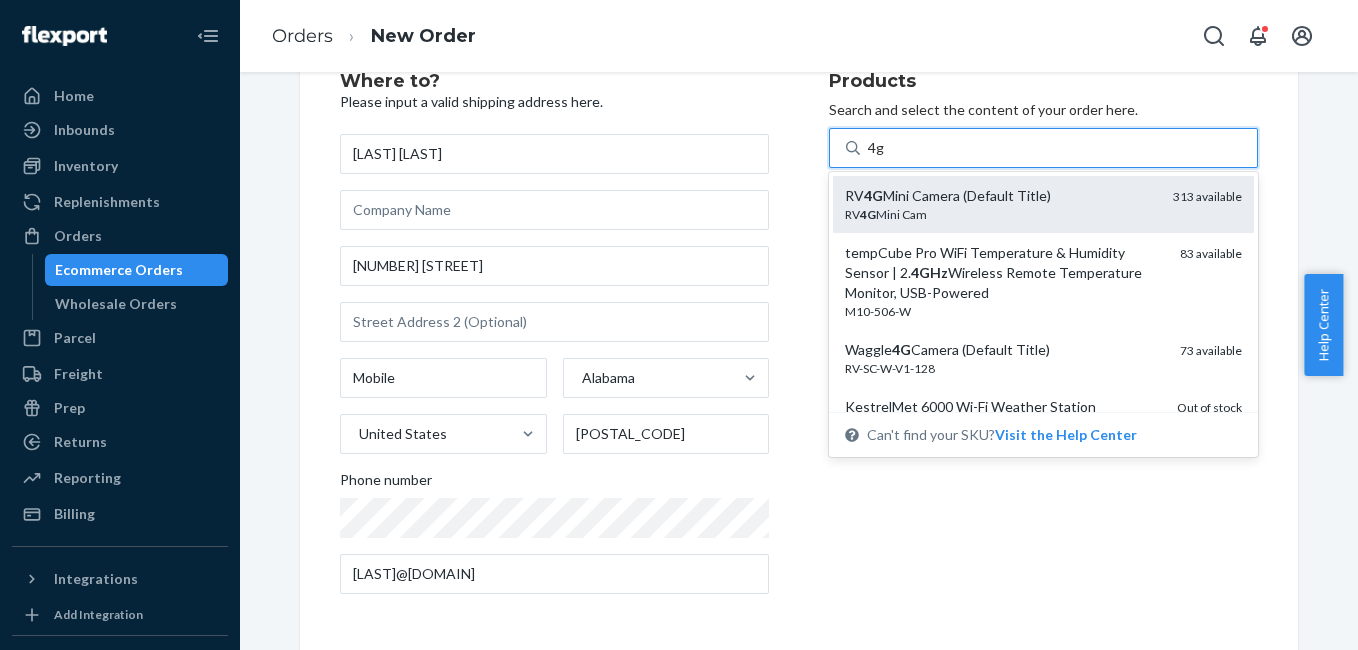 click on "RV  4G  Mini Camera (Default Title)" at bounding box center [1001, 196] 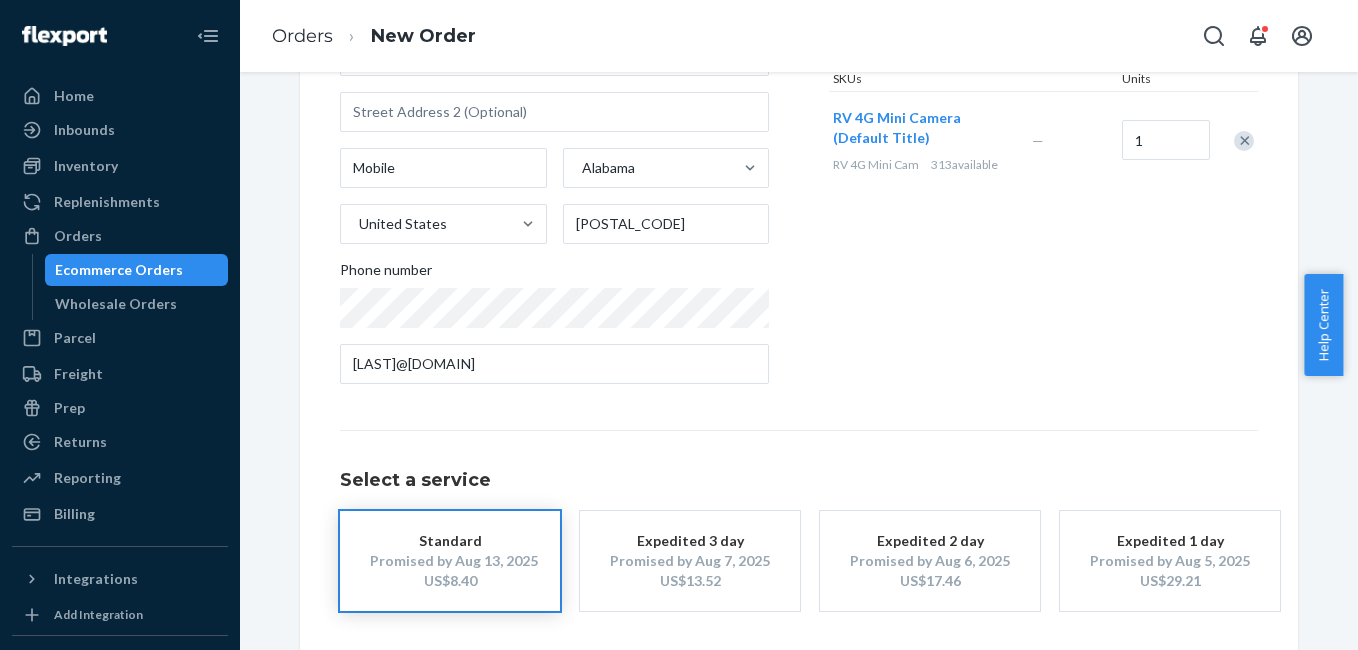 scroll, scrollTop: 361, scrollLeft: 0, axis: vertical 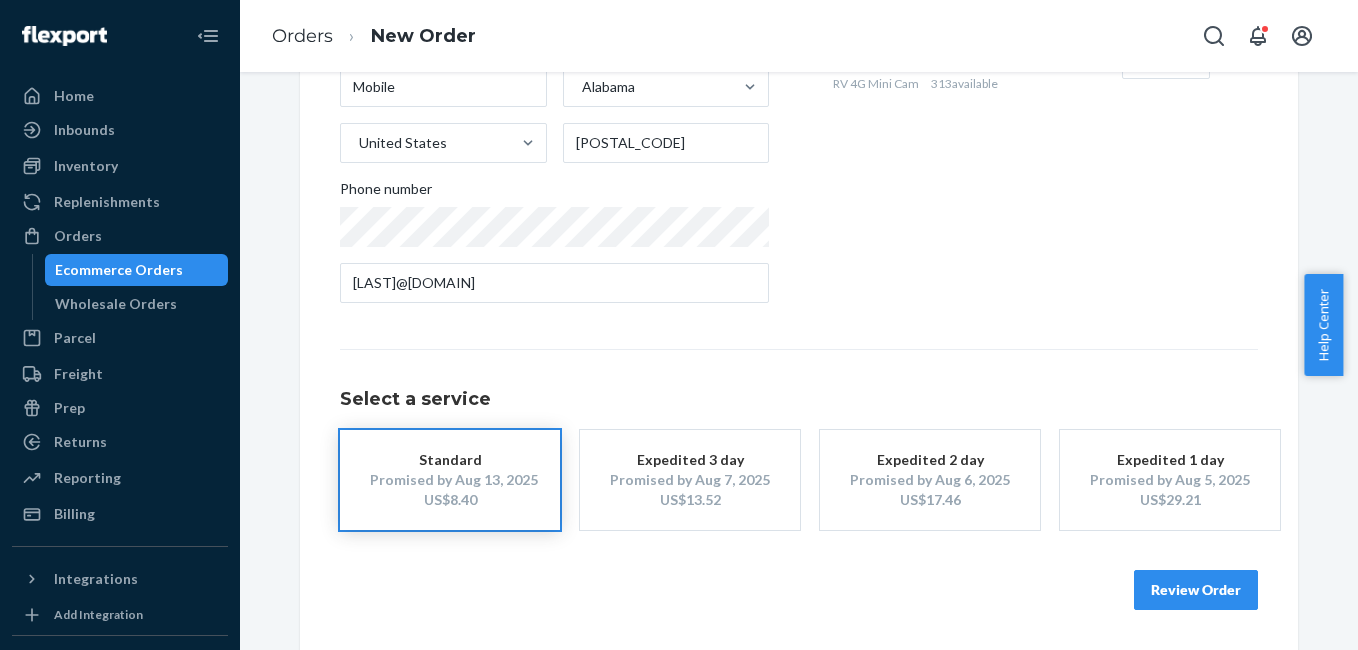 click on "Review Order" at bounding box center [1196, 590] 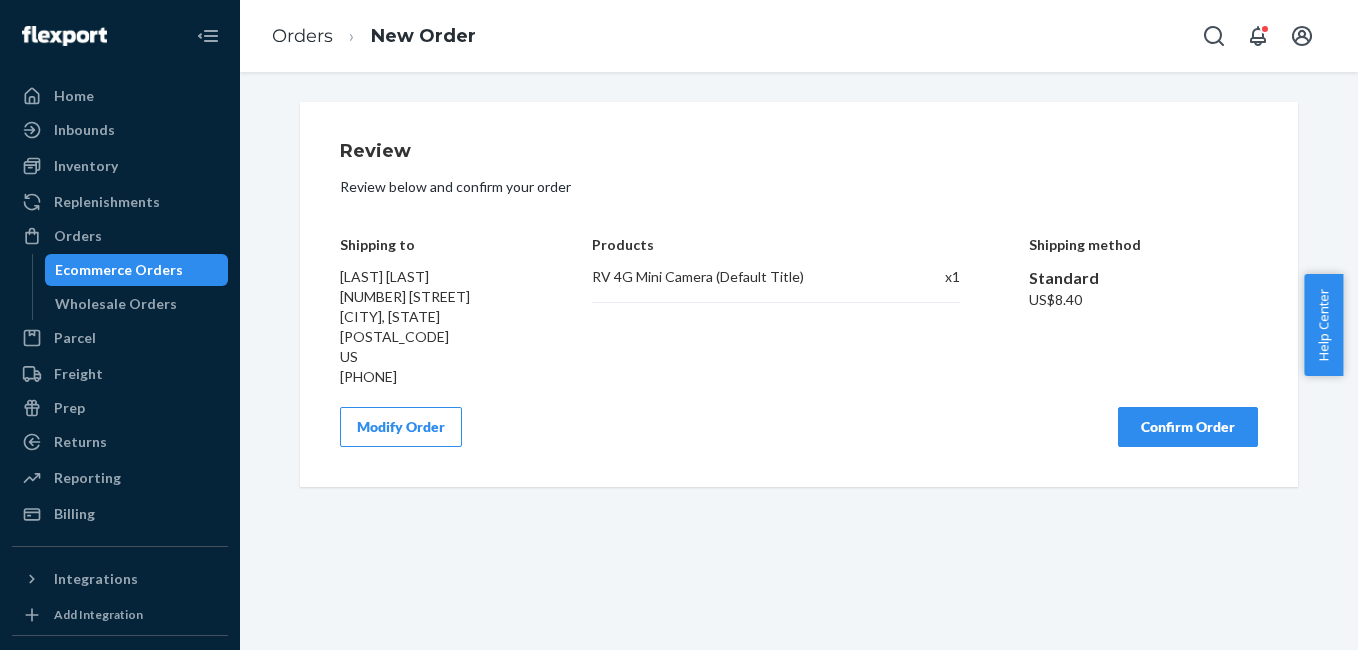 click on "Confirm Order" at bounding box center (1188, 427) 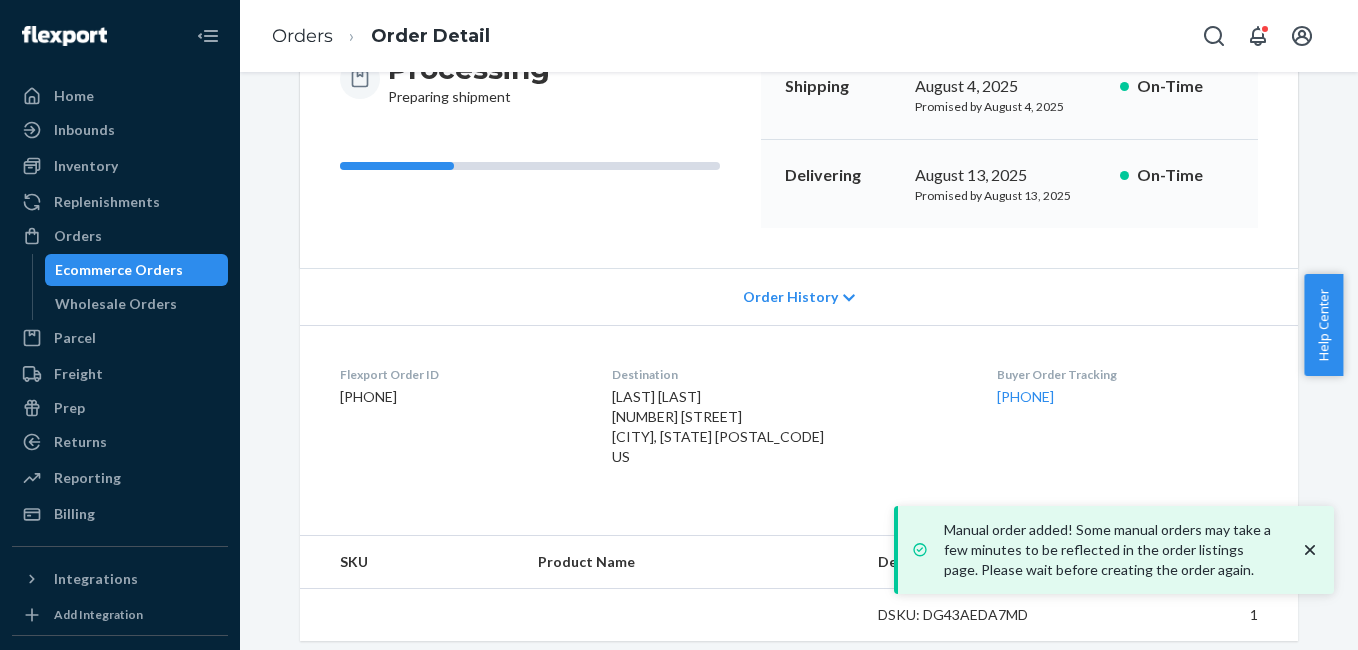 scroll, scrollTop: 249, scrollLeft: 0, axis: vertical 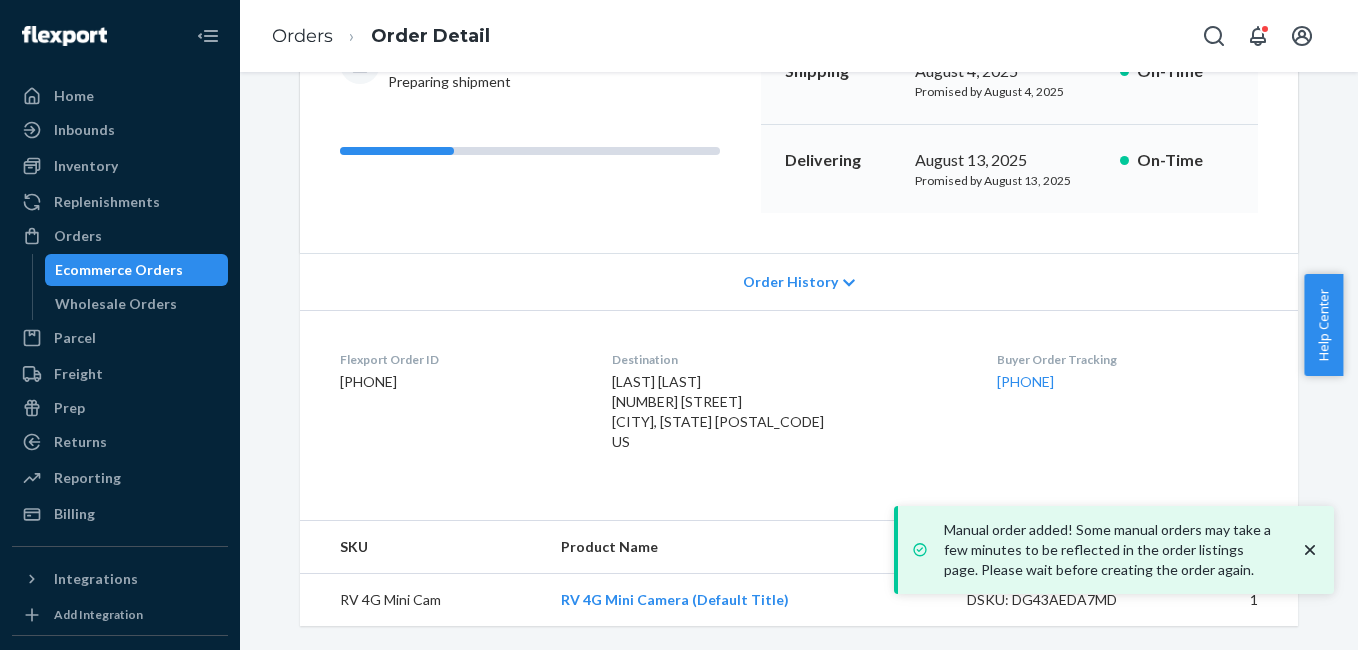 copy on "133672036" 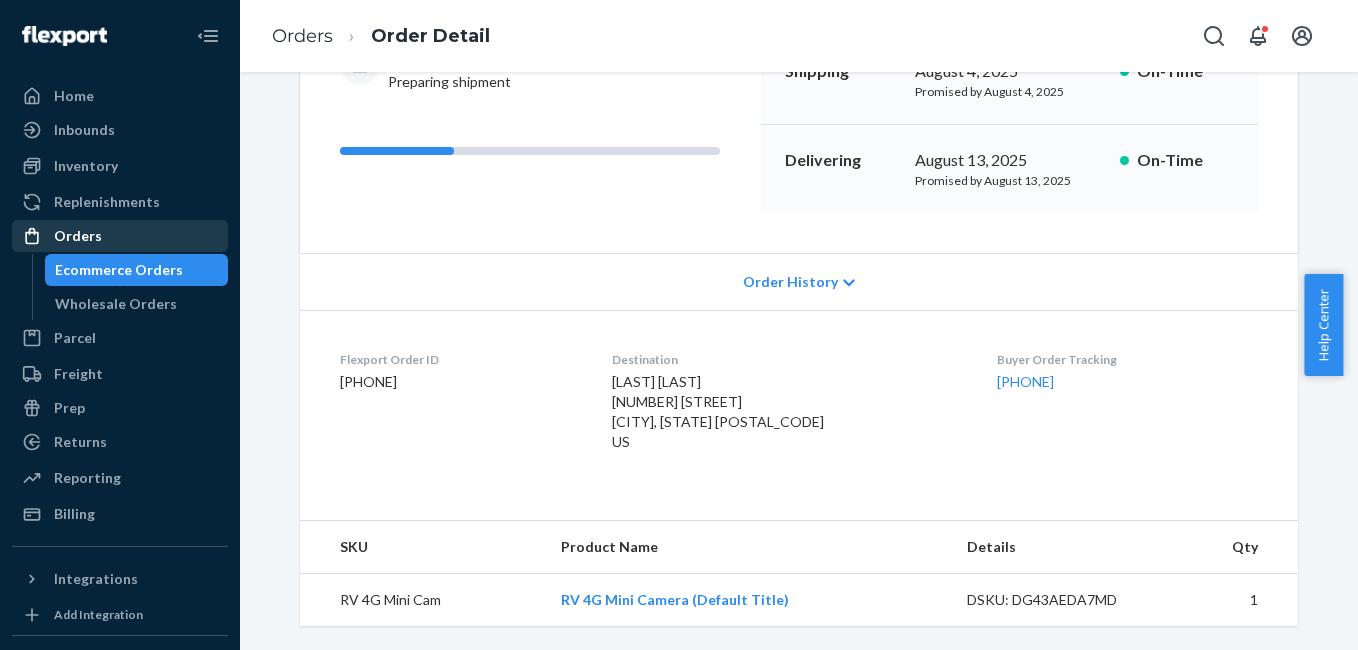 click on "Orders" at bounding box center [120, 236] 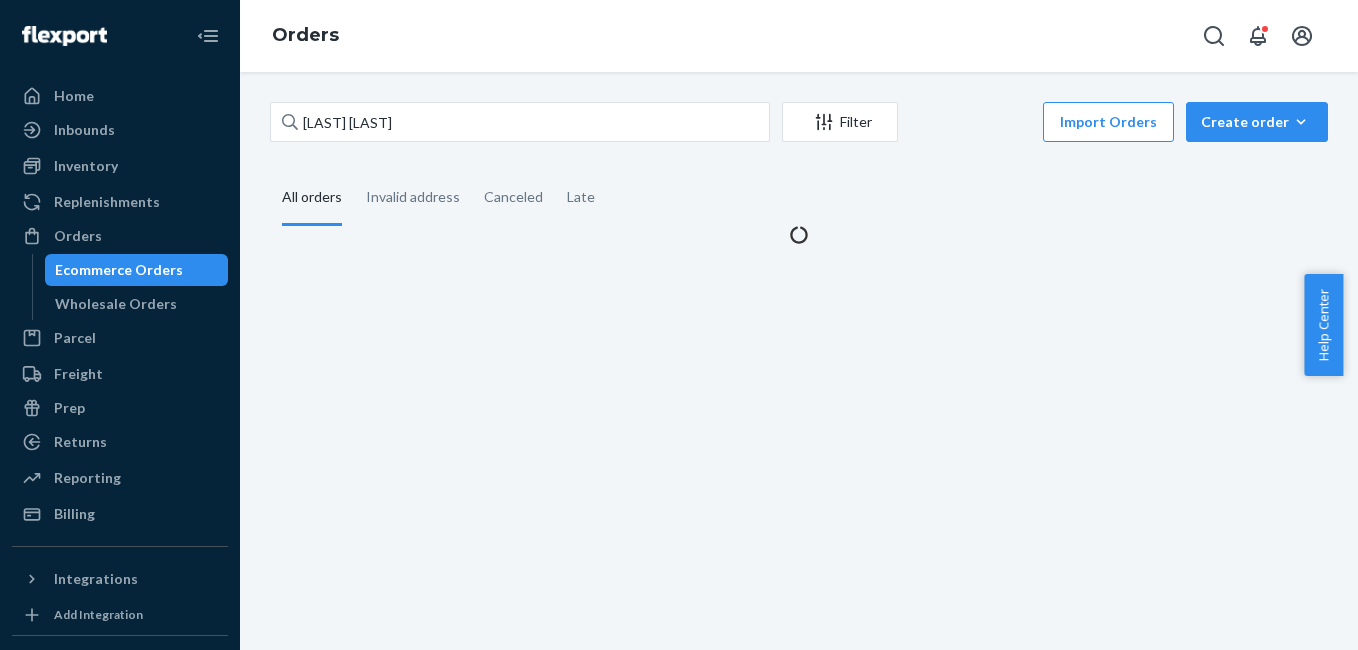 scroll, scrollTop: 0, scrollLeft: 0, axis: both 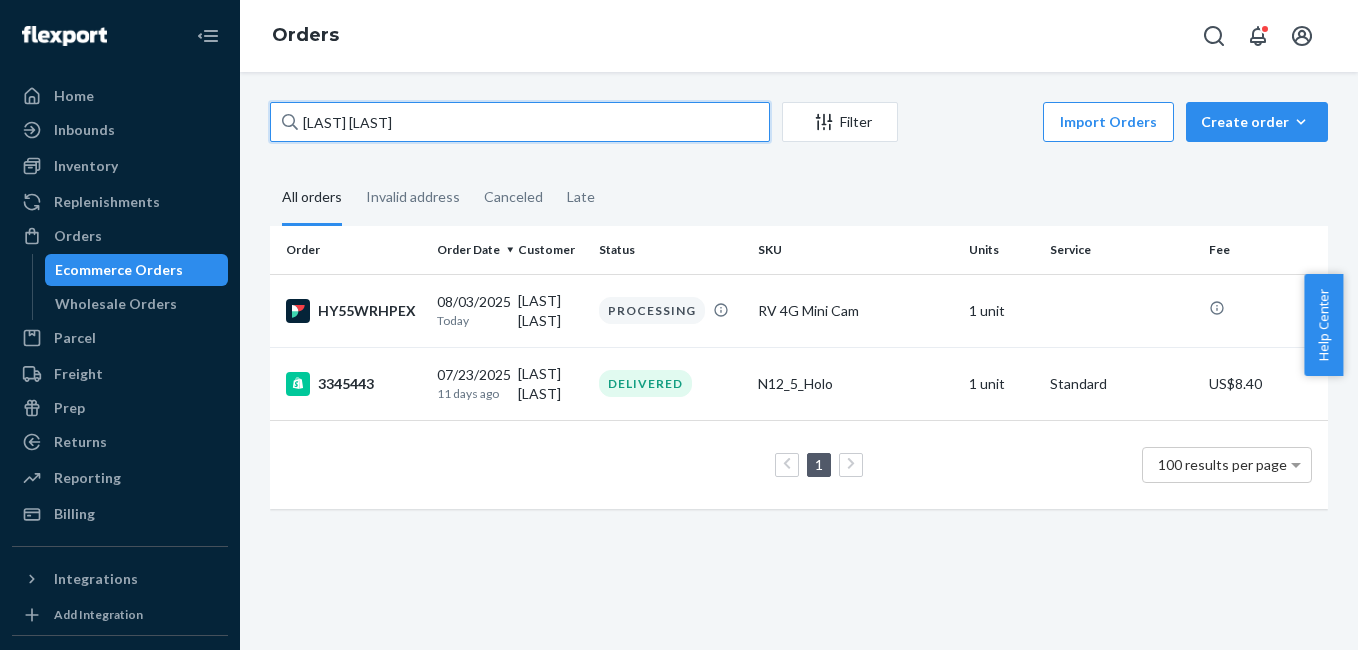 click on "Timothy Dahlem" at bounding box center [520, 122] 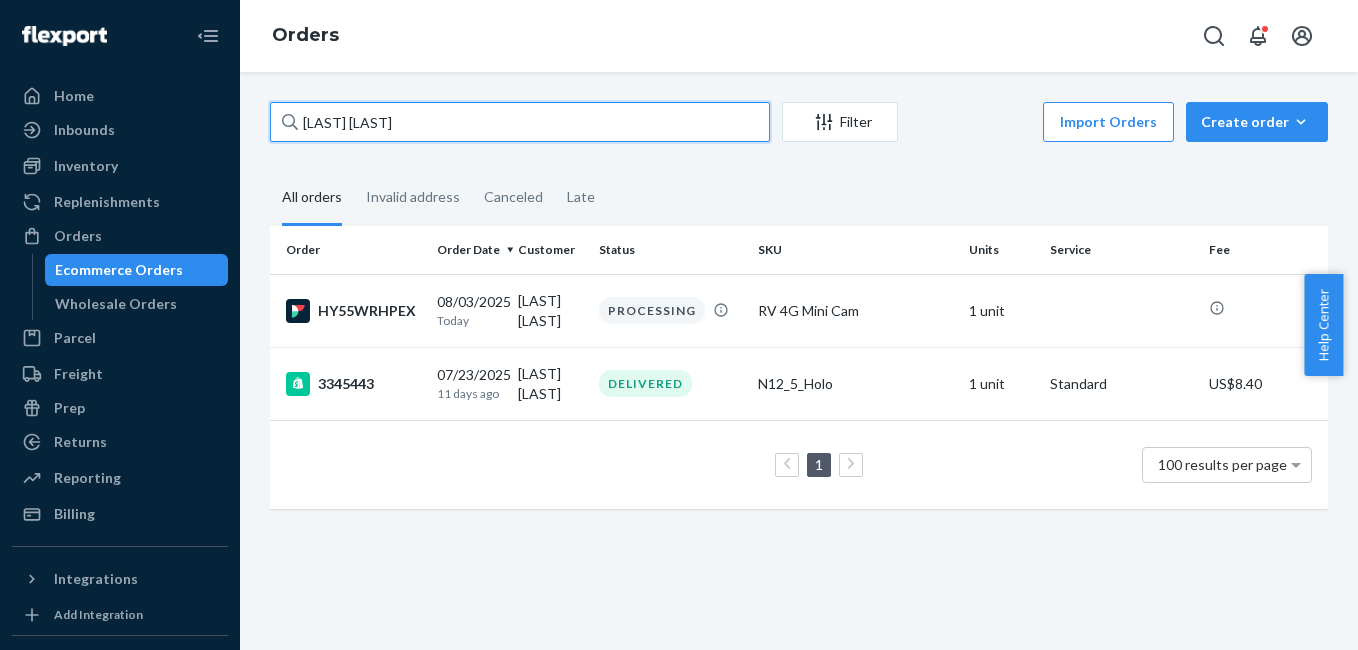 click on "Timothy Dahlem" at bounding box center [520, 122] 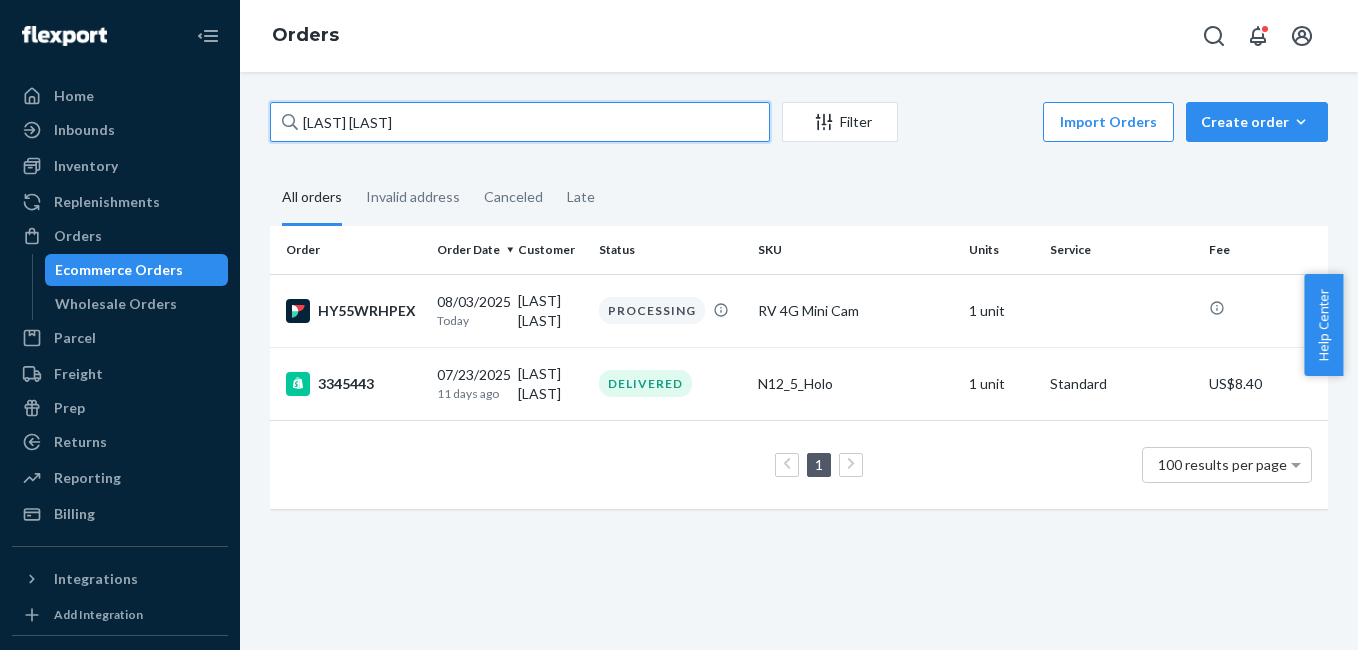 paste on "Shanon Lord" 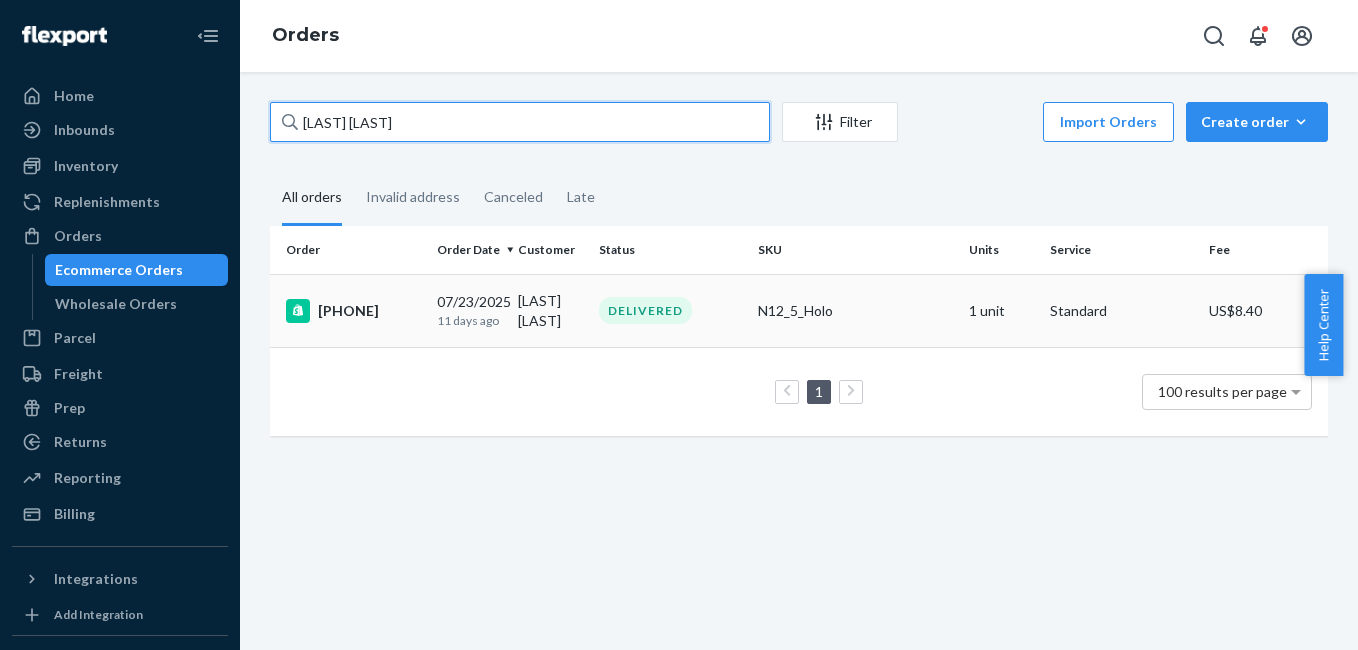 type on "Shanon Lord" 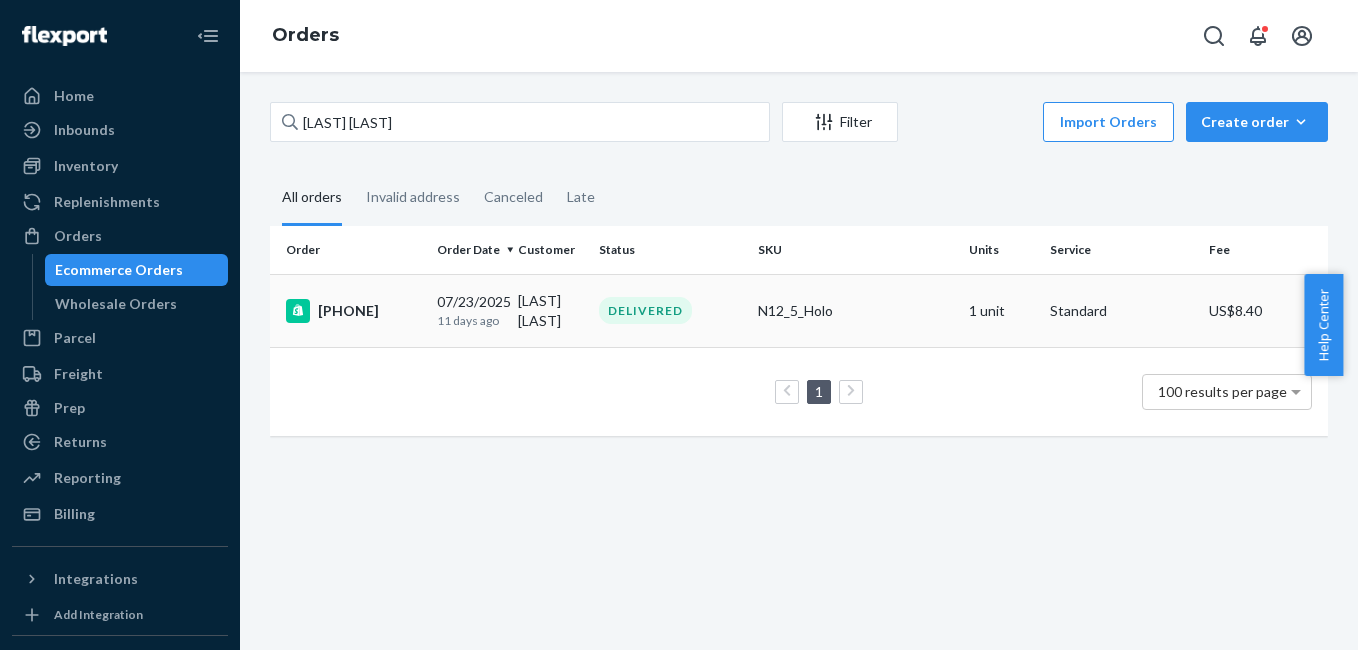 click on "3345453" at bounding box center (353, 311) 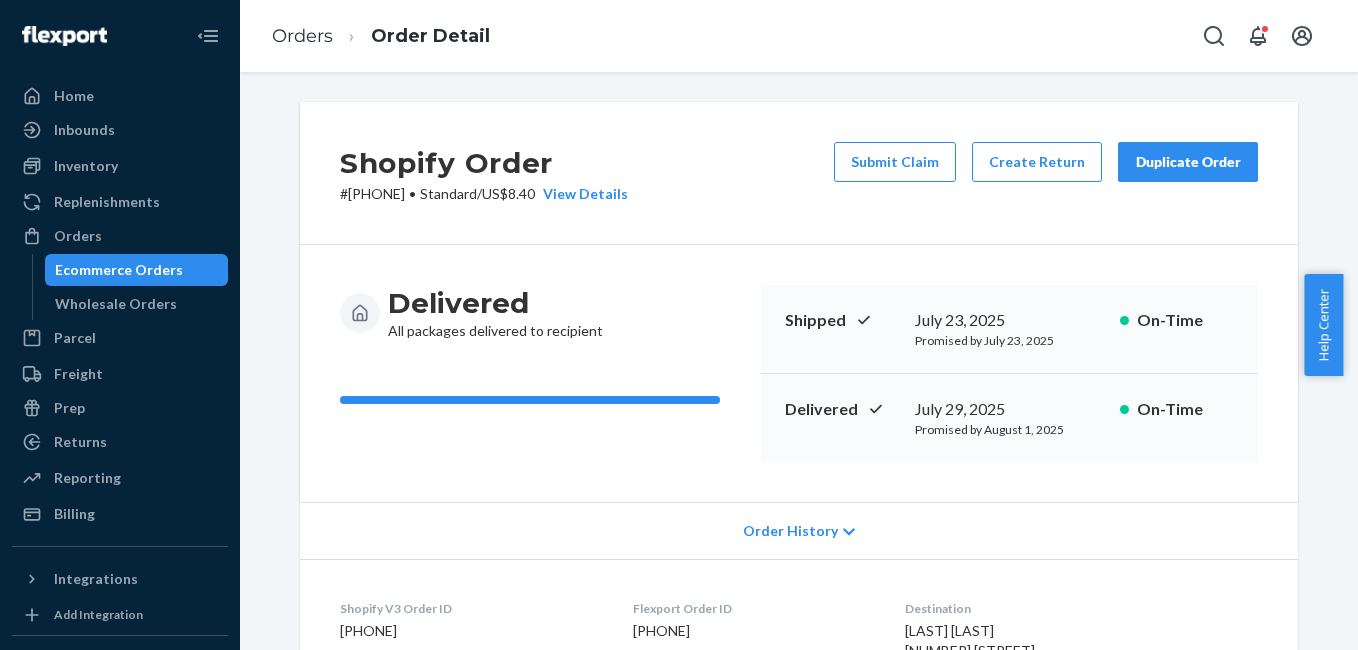 click on "Duplicate Order" at bounding box center (1188, 162) 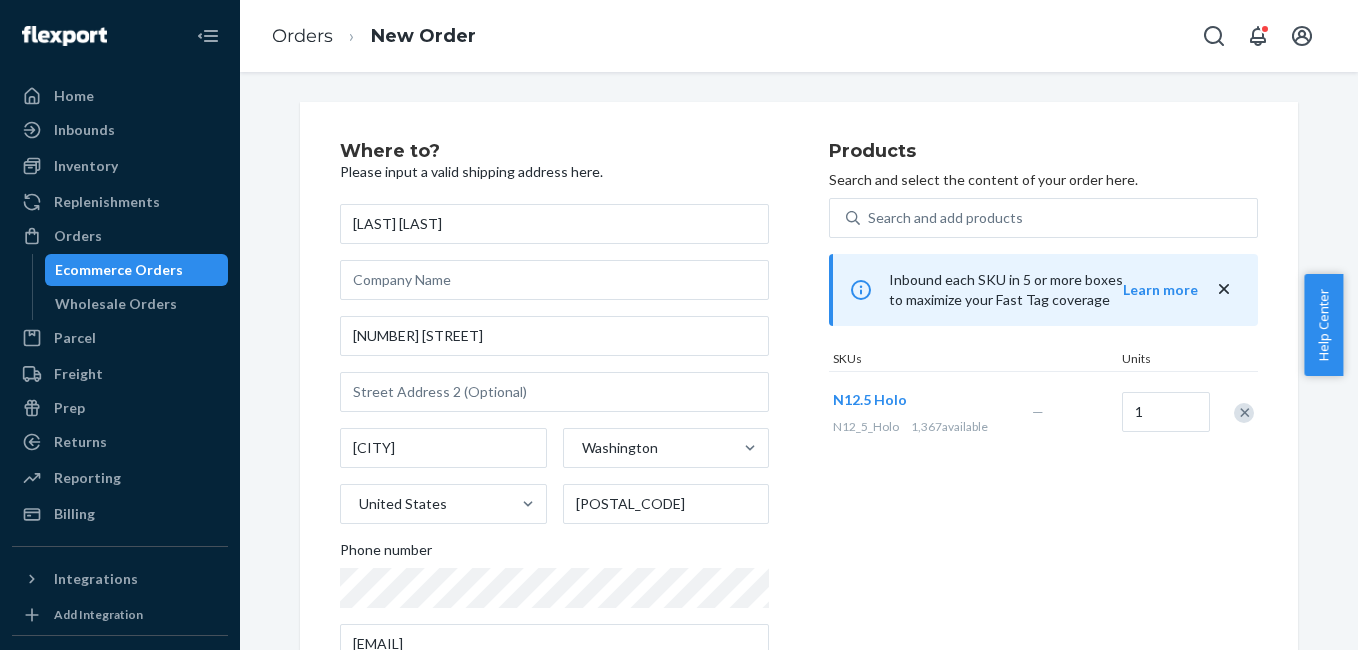 click at bounding box center [1244, 413] 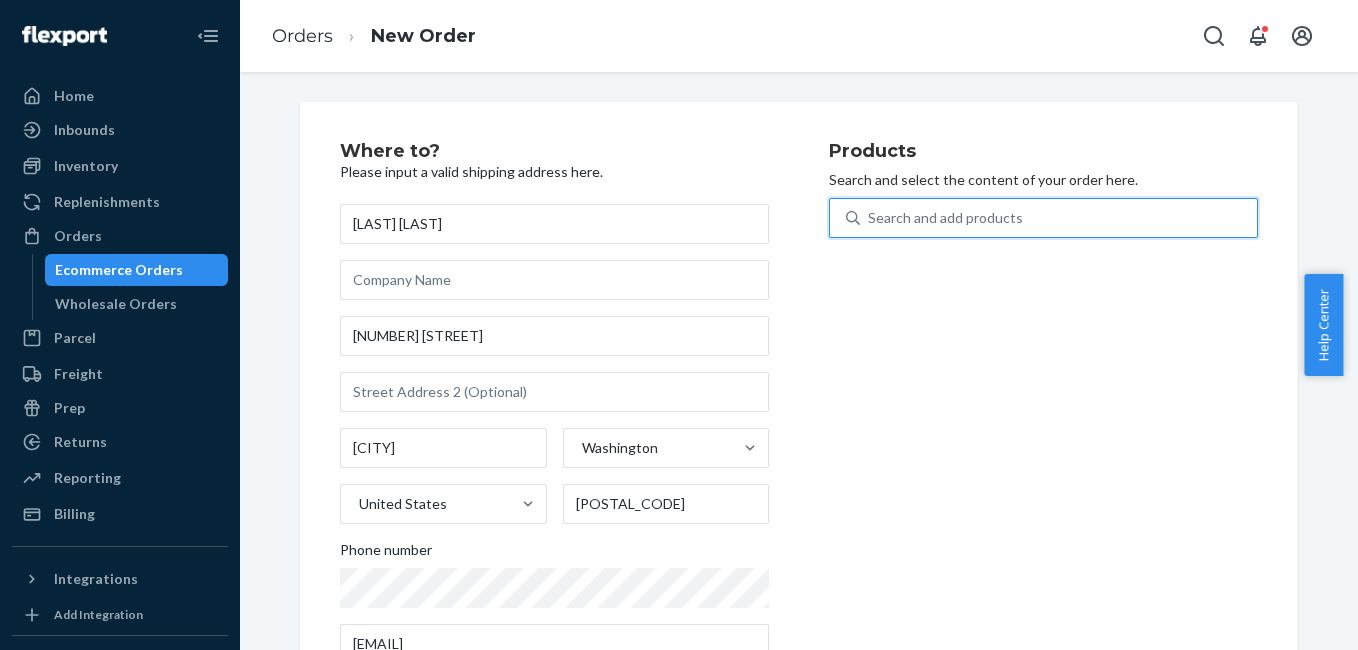 click on "Search and add products" at bounding box center (1058, 218) 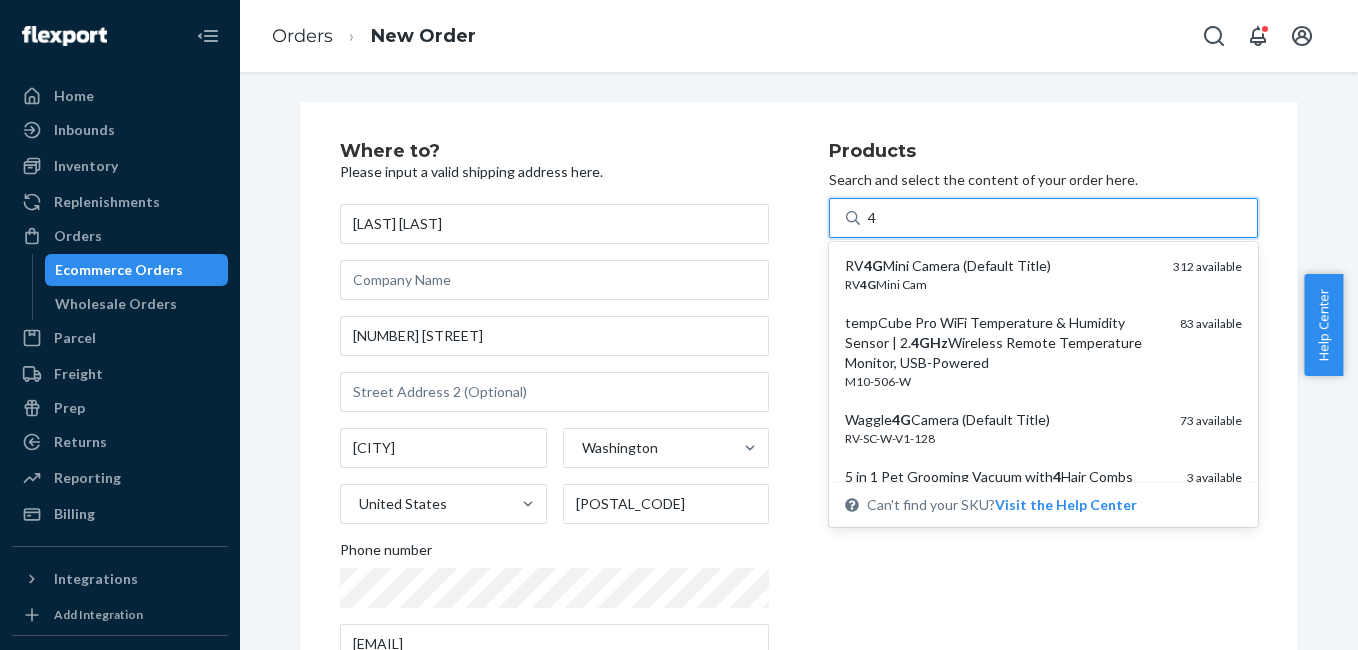 type on "4g" 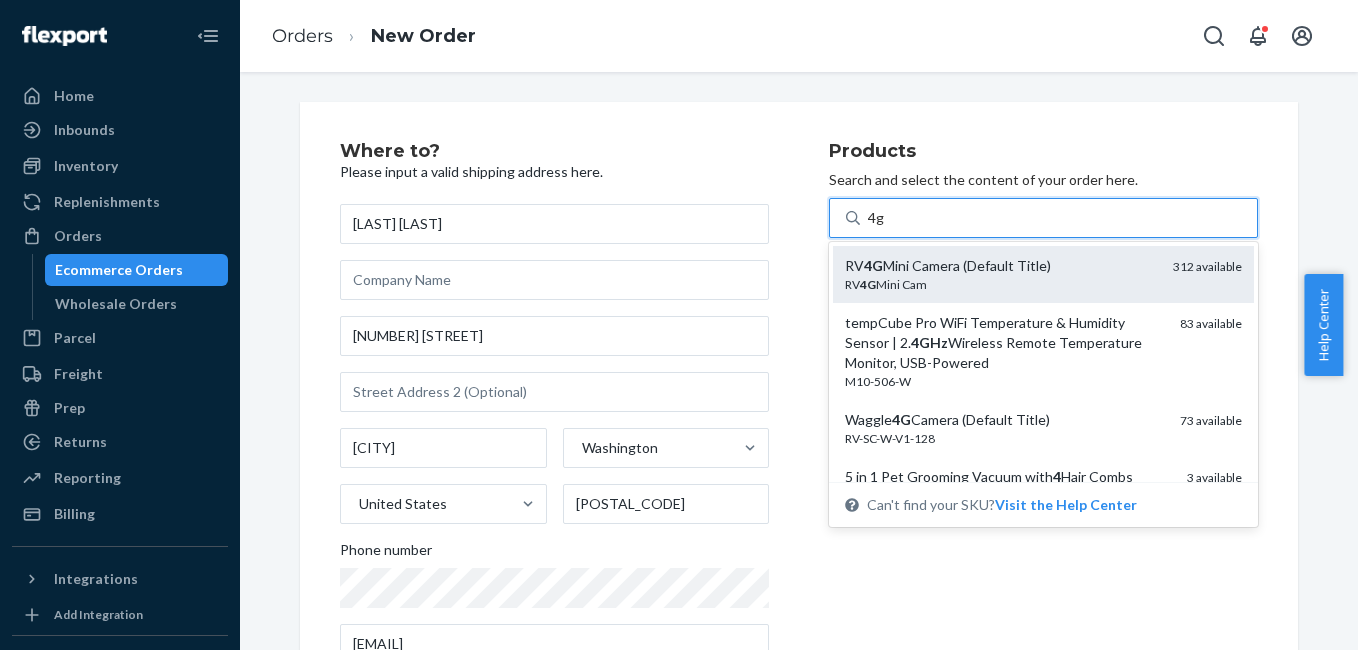 click on "RV  4G  Mini Camera (Default Title)" at bounding box center [1001, 266] 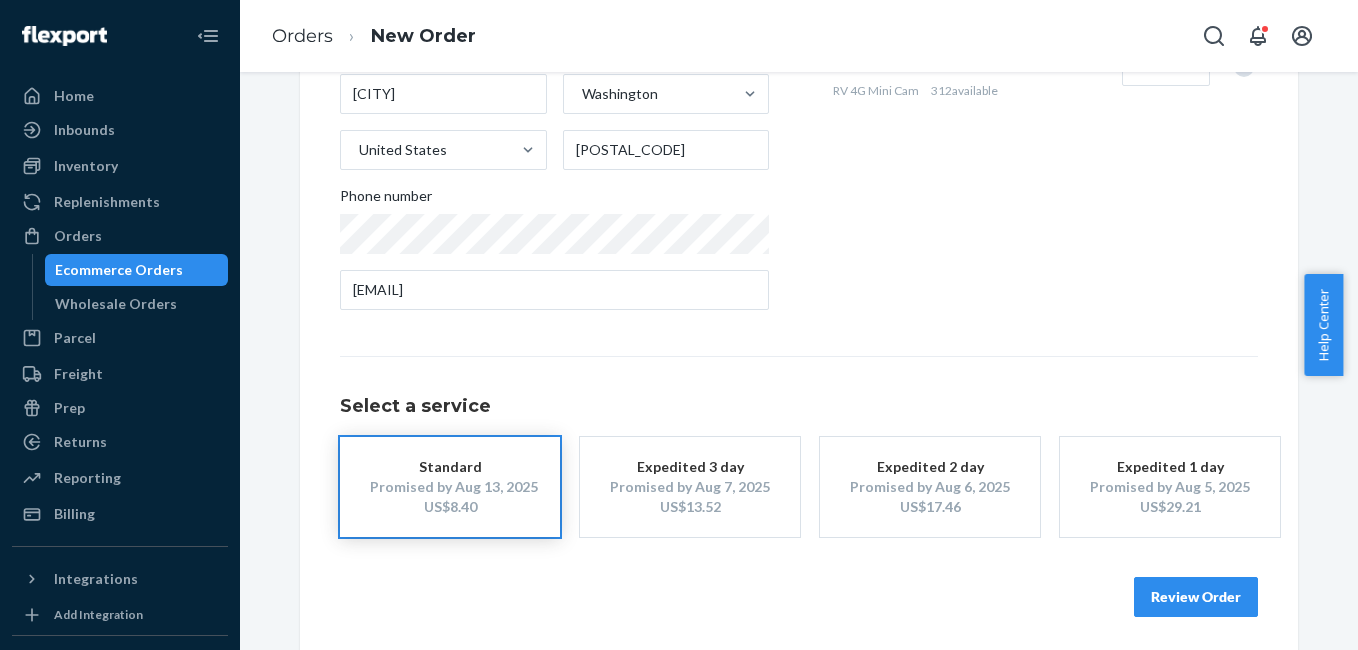 scroll, scrollTop: 361, scrollLeft: 0, axis: vertical 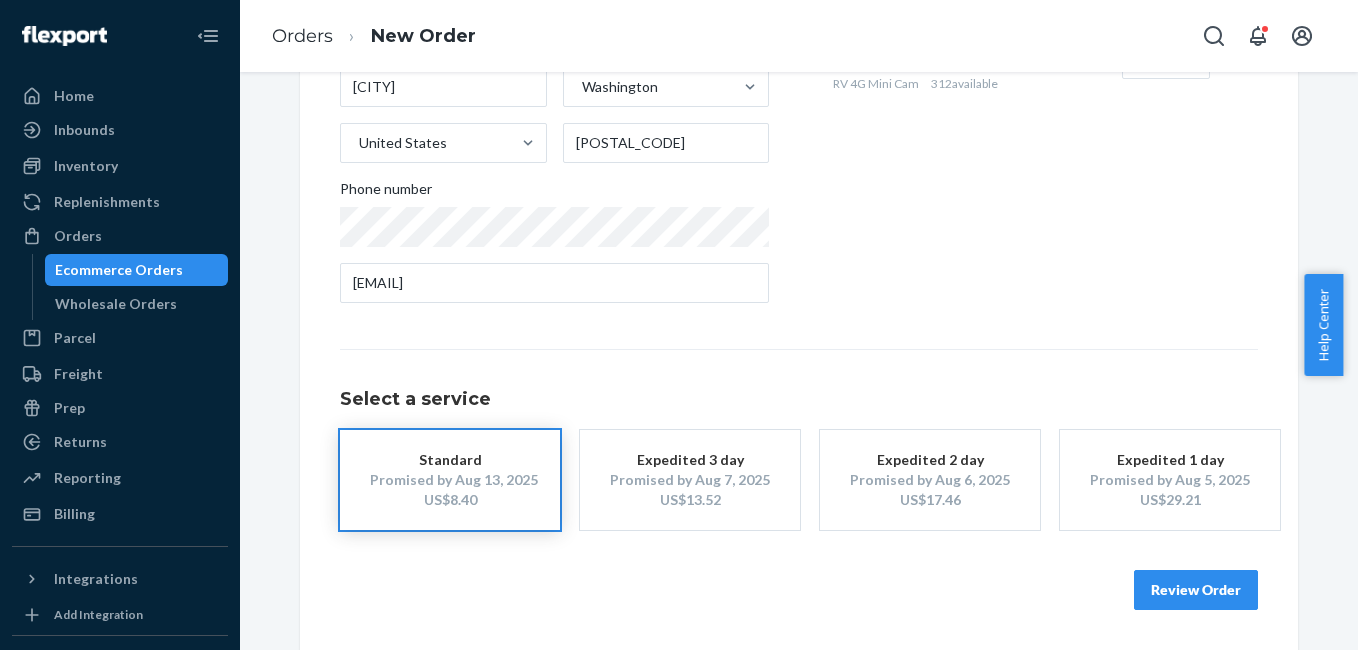 click on "Review Order" at bounding box center [1196, 590] 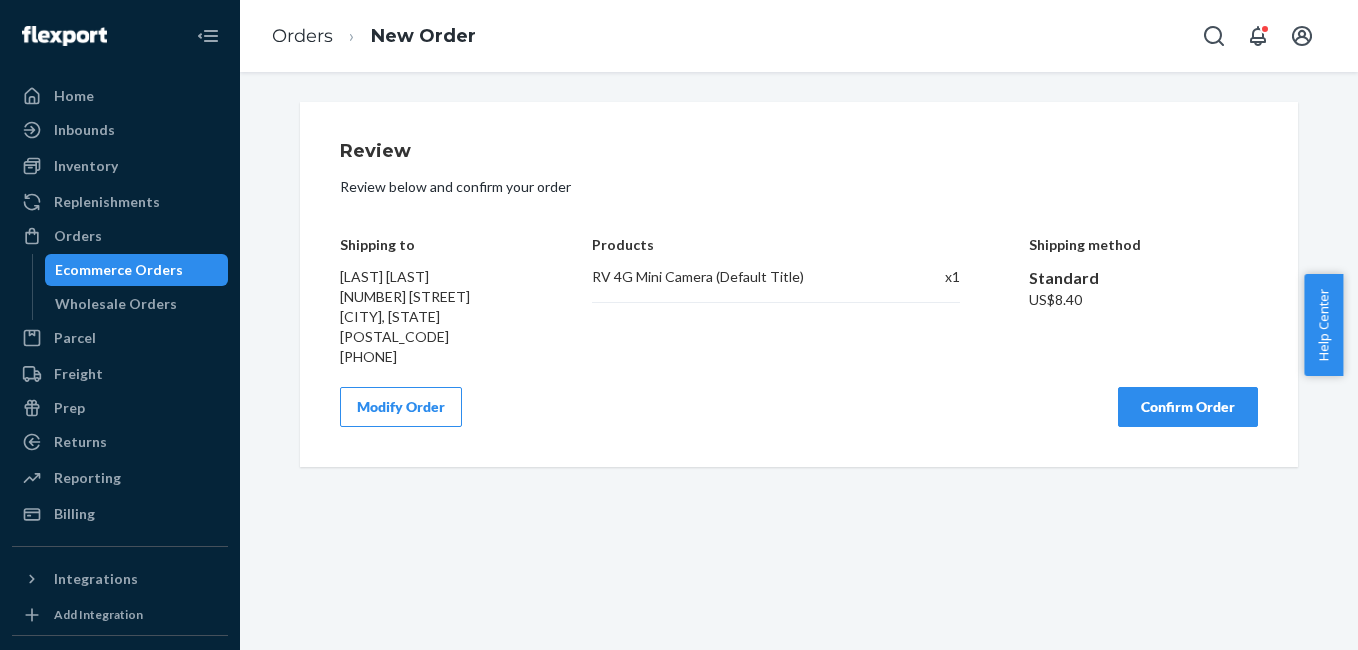 scroll, scrollTop: 0, scrollLeft: 0, axis: both 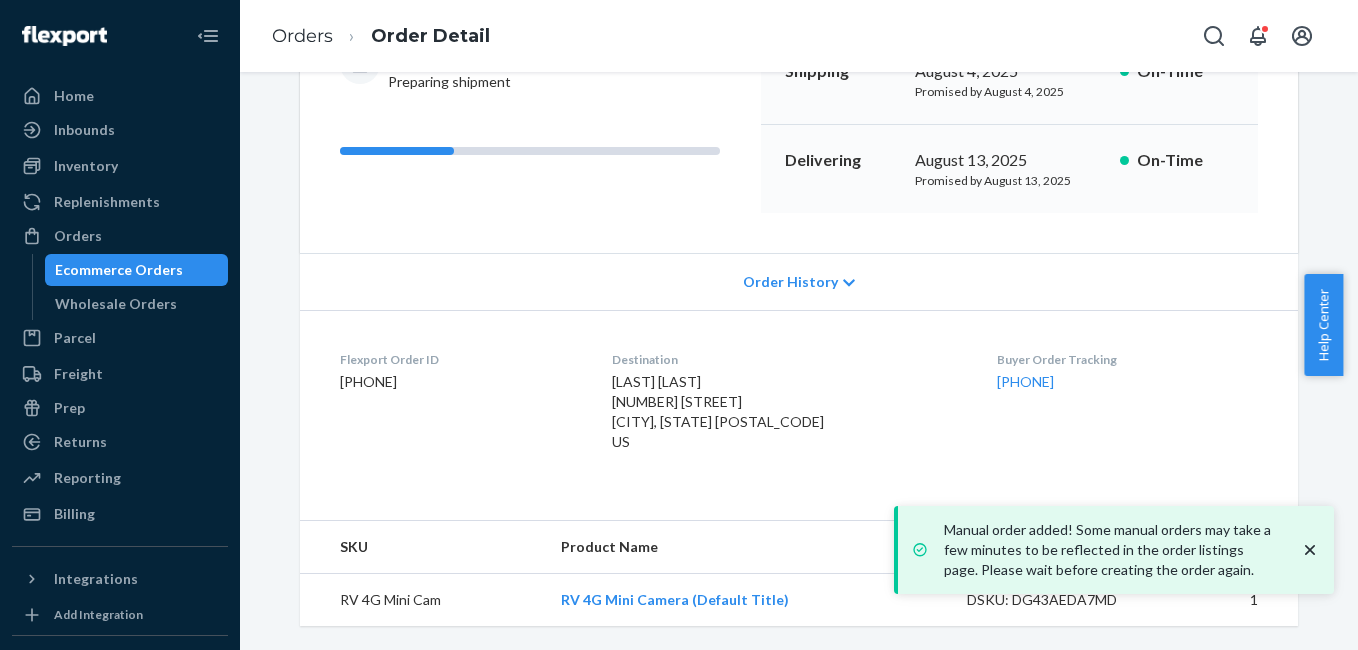 drag, startPoint x: 975, startPoint y: 394, endPoint x: 1097, endPoint y: 383, distance: 122.494896 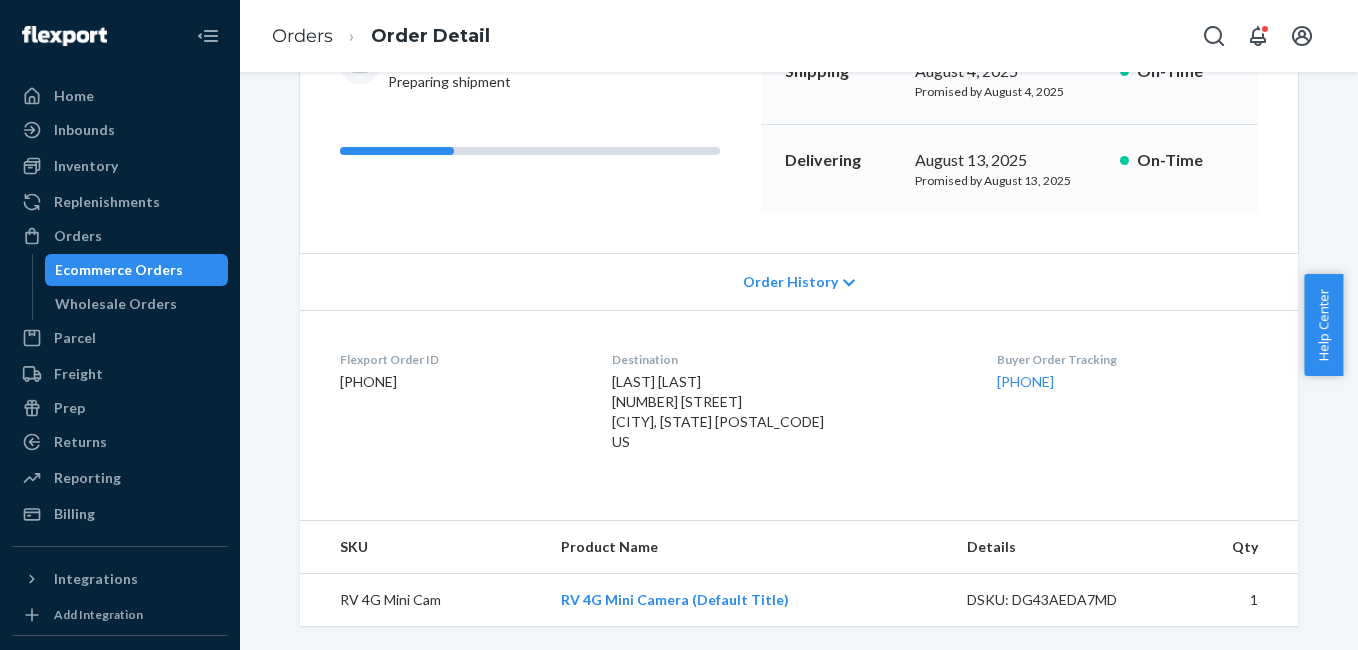 drag, startPoint x: 128, startPoint y: 238, endPoint x: 220, endPoint y: 253, distance: 93.214806 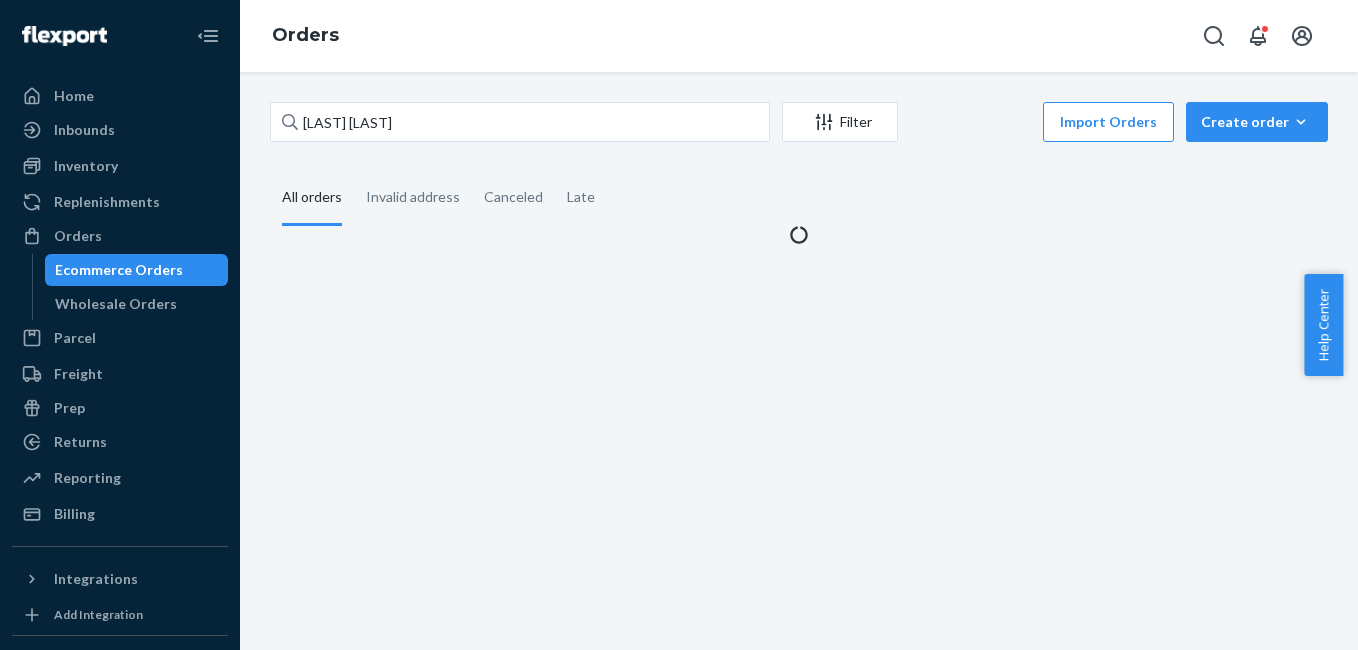 scroll, scrollTop: 0, scrollLeft: 0, axis: both 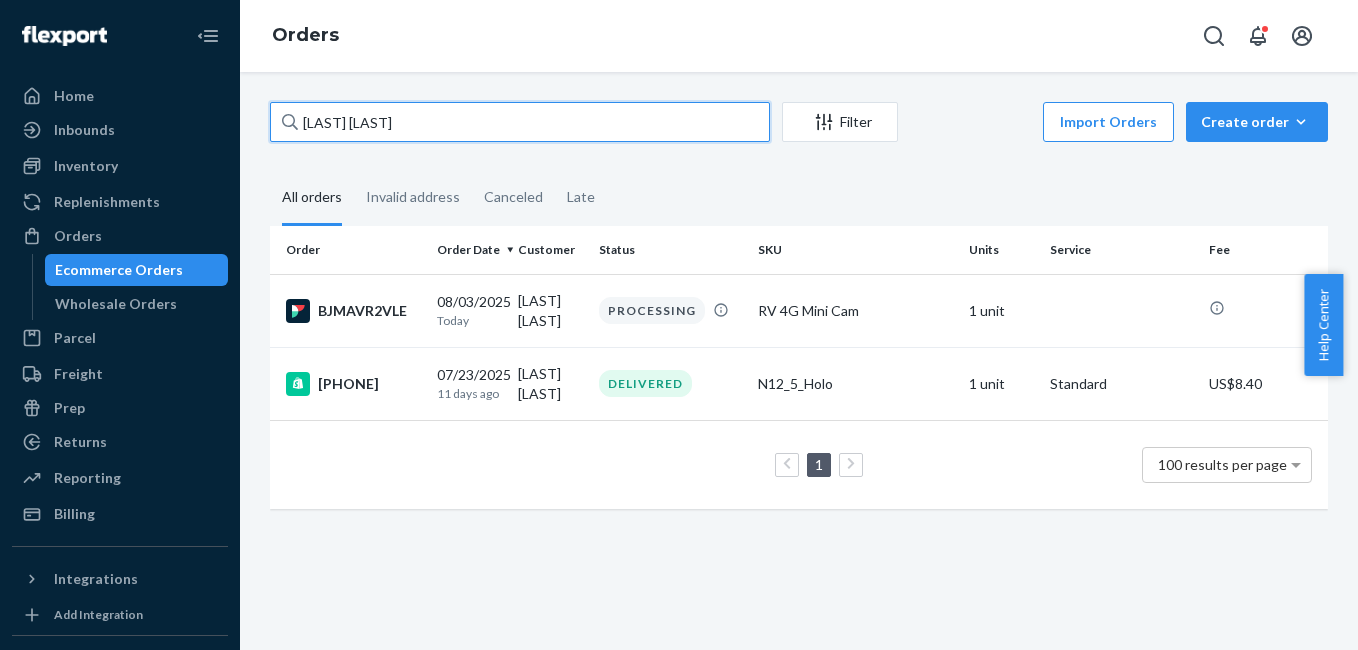 click on "Shanon Lord" at bounding box center (520, 122) 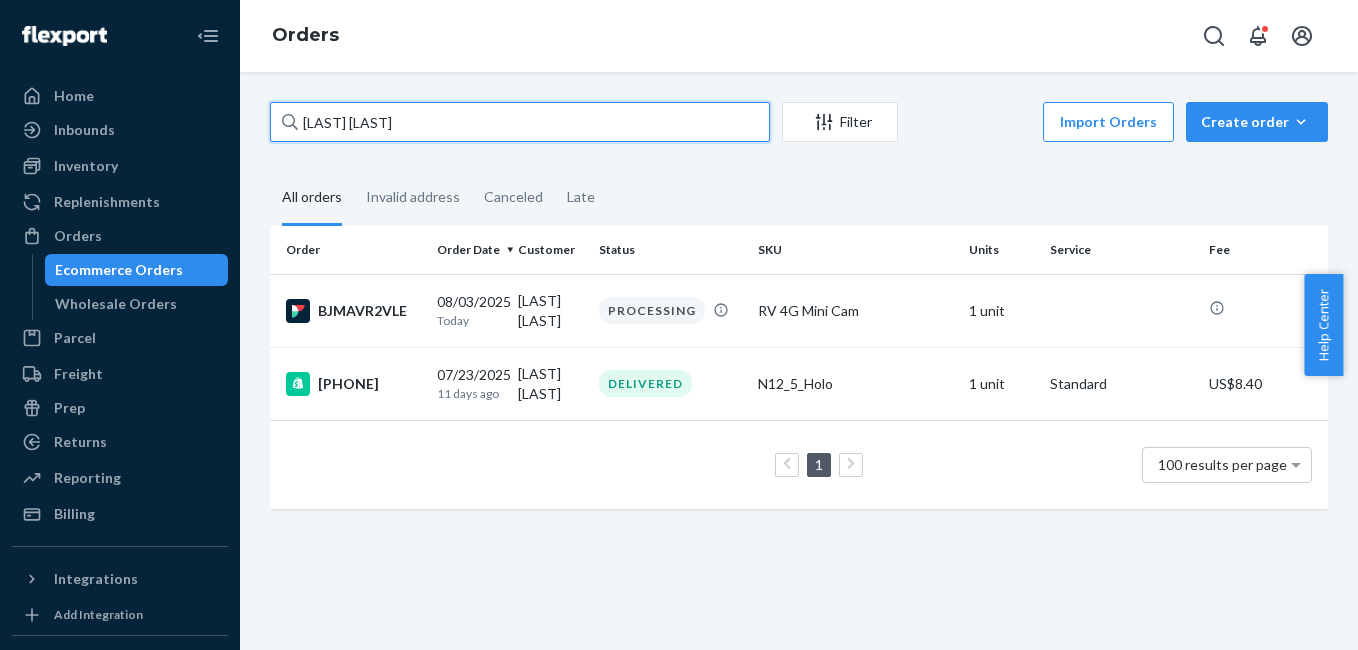 click on "Shanon Lord" at bounding box center (520, 122) 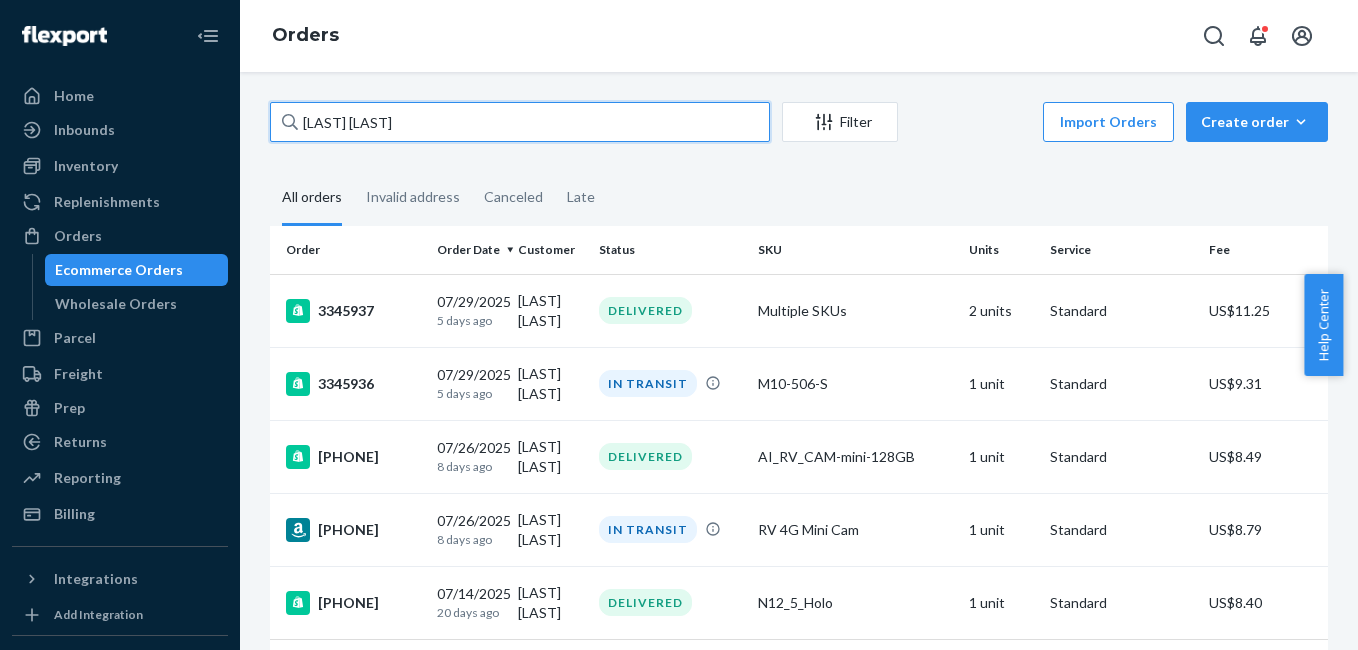 click on "Michael Bennett" at bounding box center (520, 122) 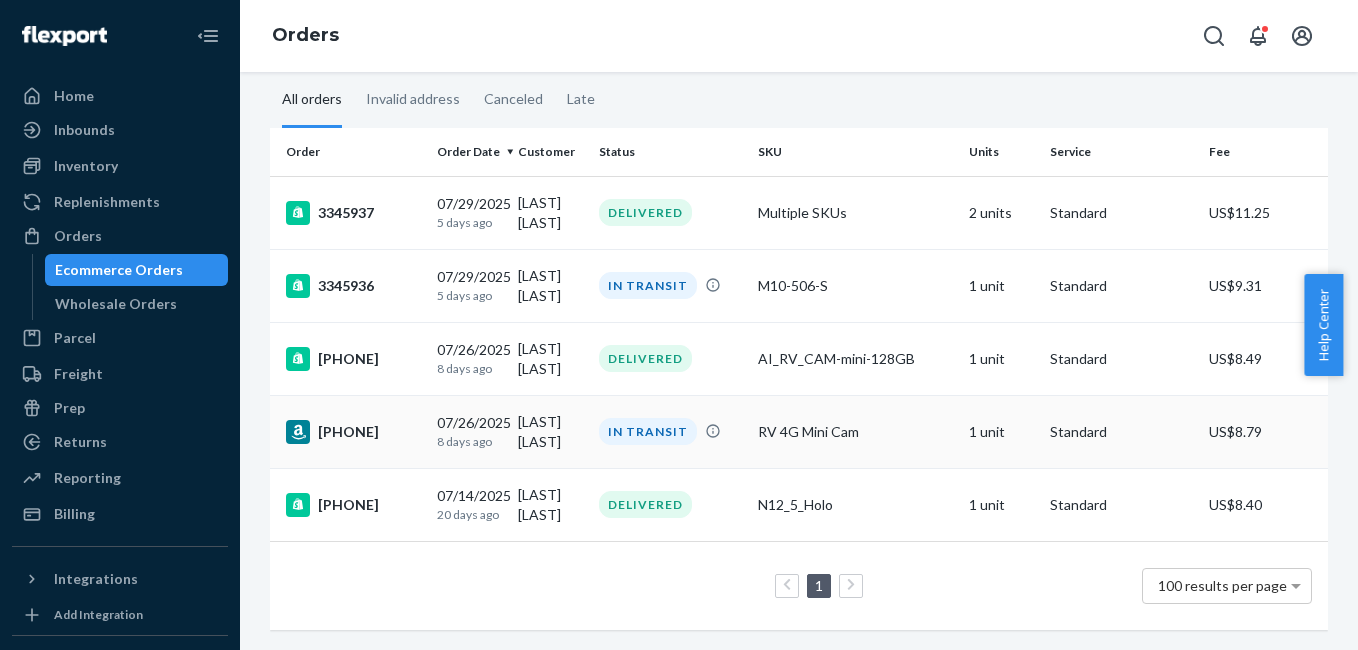 scroll, scrollTop: 113, scrollLeft: 0, axis: vertical 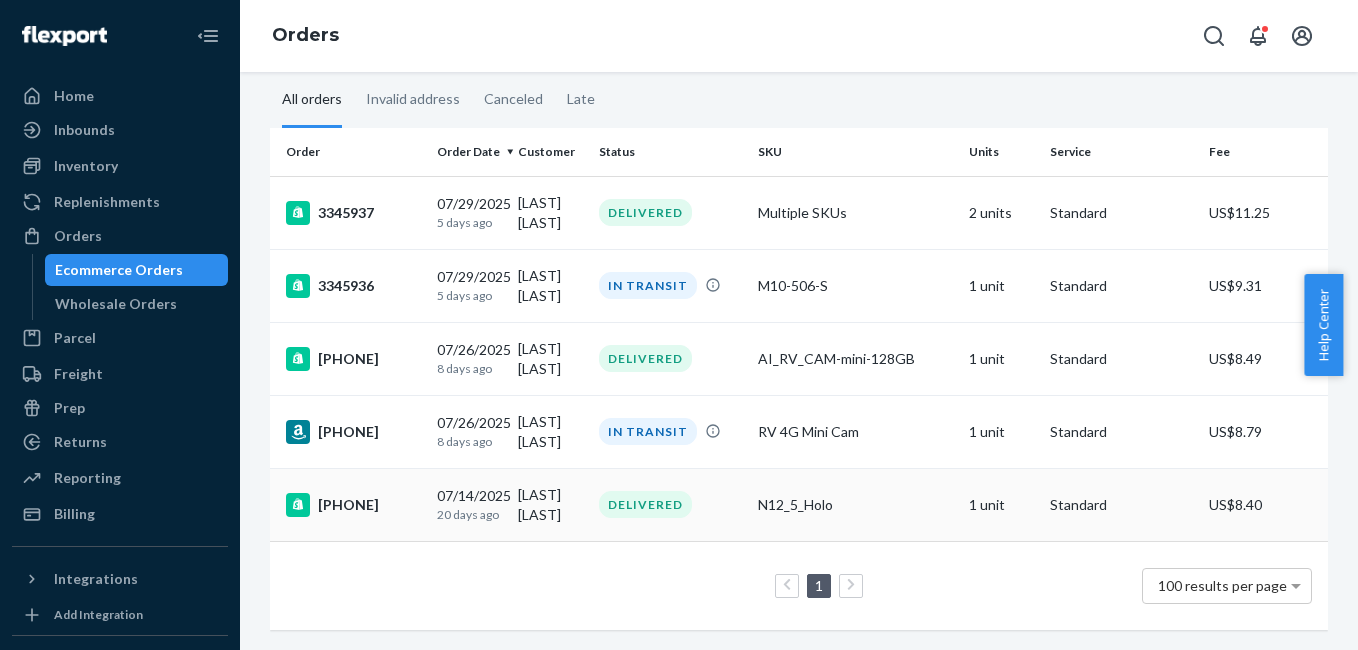 click on "3344413" at bounding box center [353, 505] 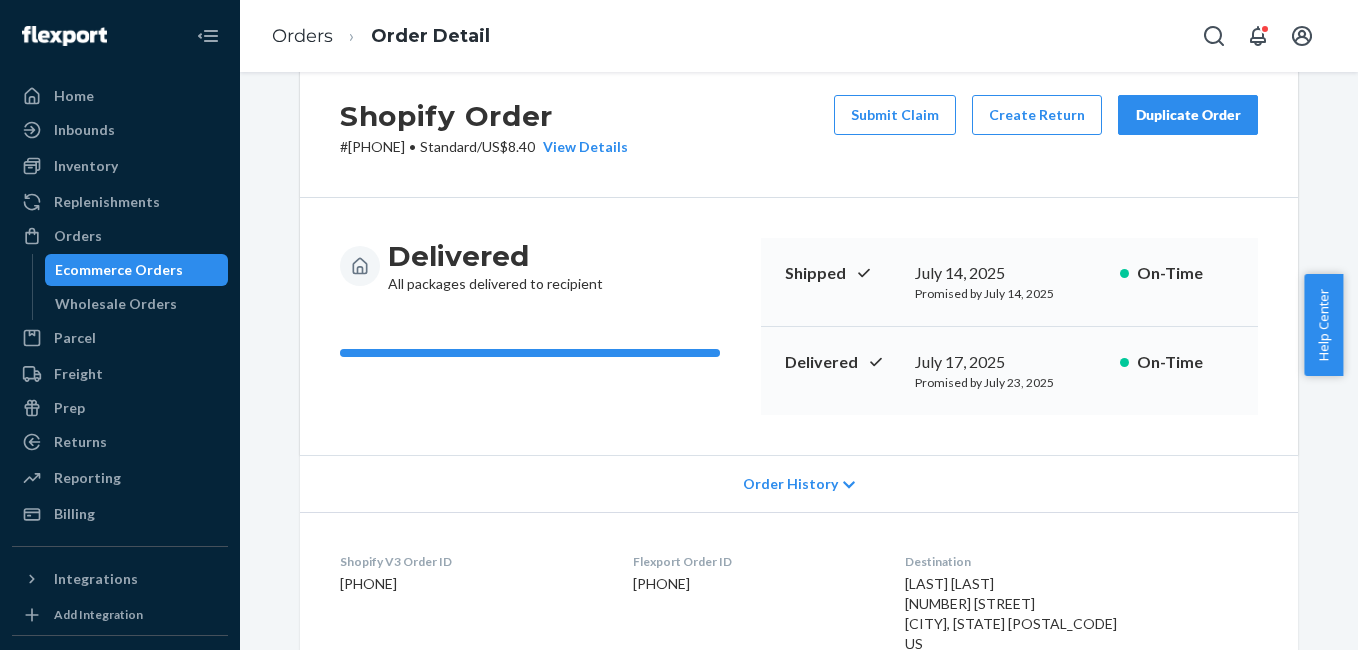 scroll, scrollTop: 0, scrollLeft: 0, axis: both 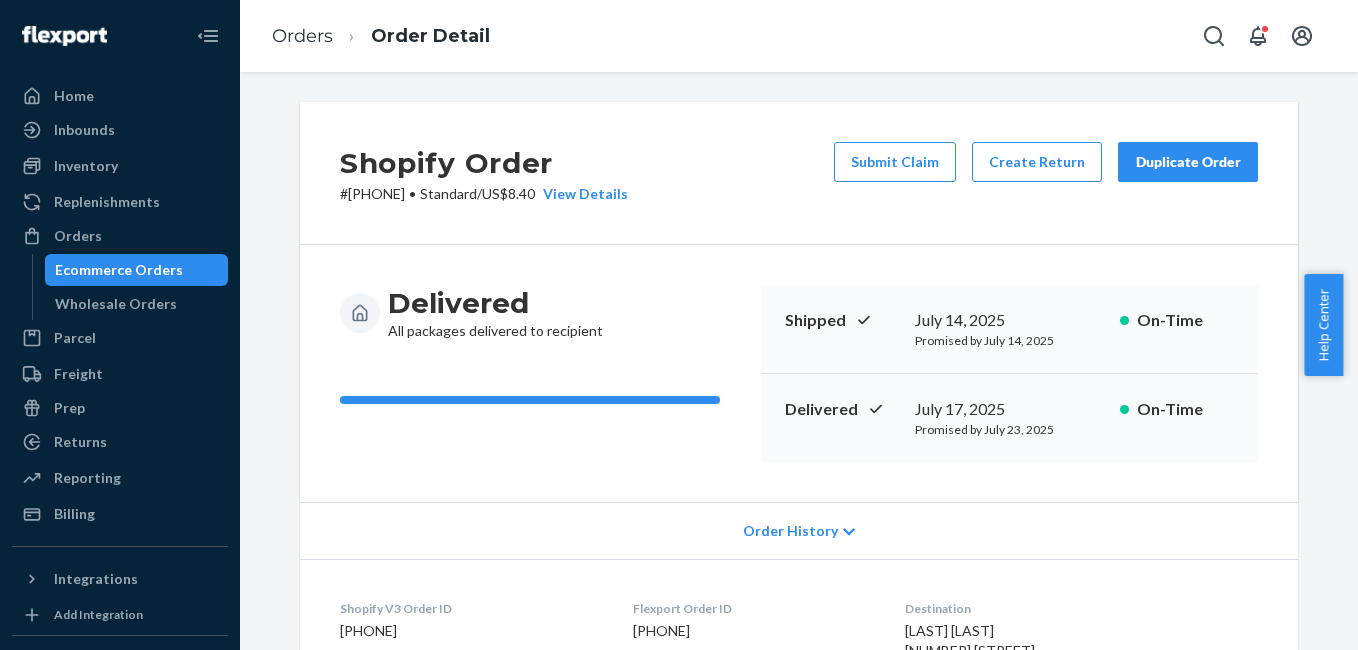 click on "Duplicate Order" at bounding box center (1188, 162) 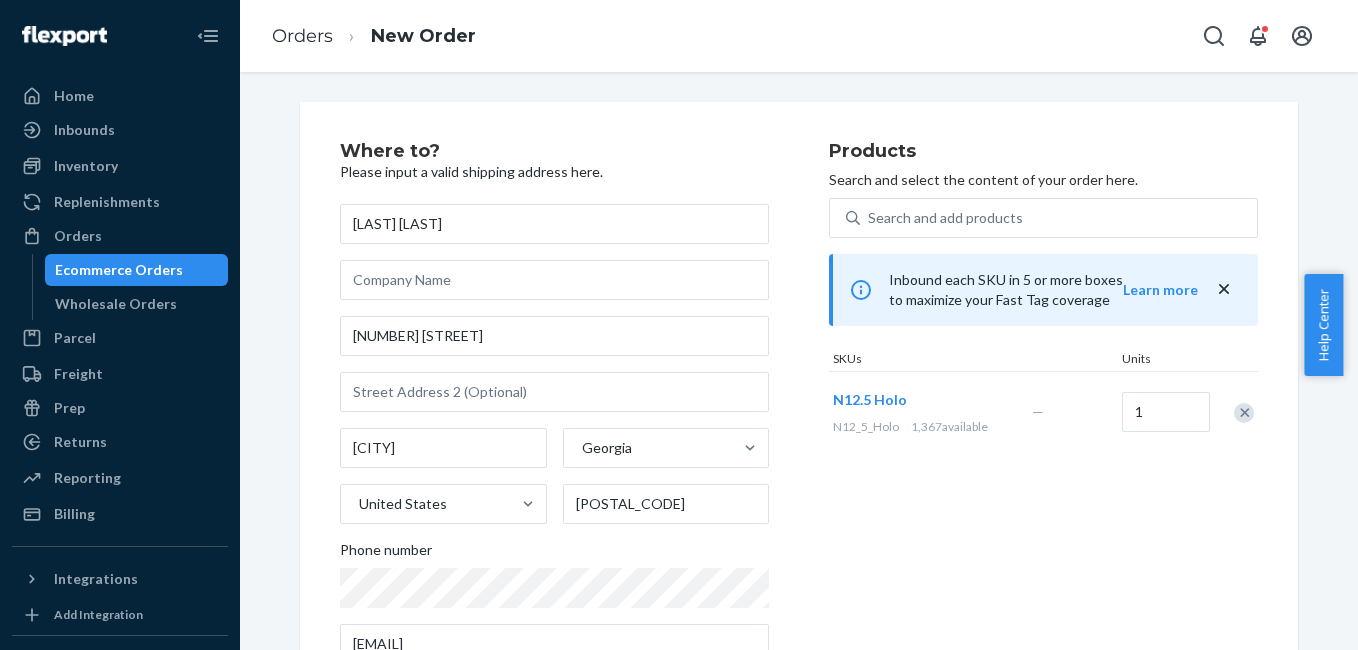 click at bounding box center [1244, 413] 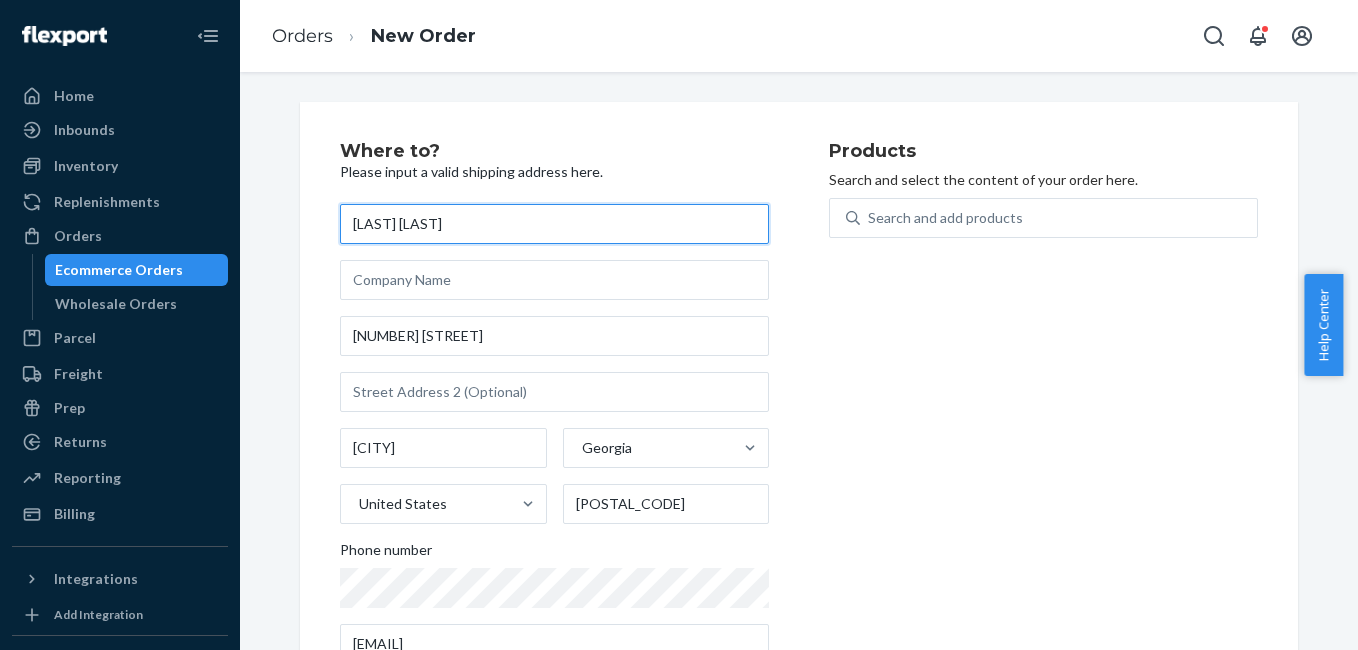 click on "Michael Bennett" at bounding box center [554, 224] 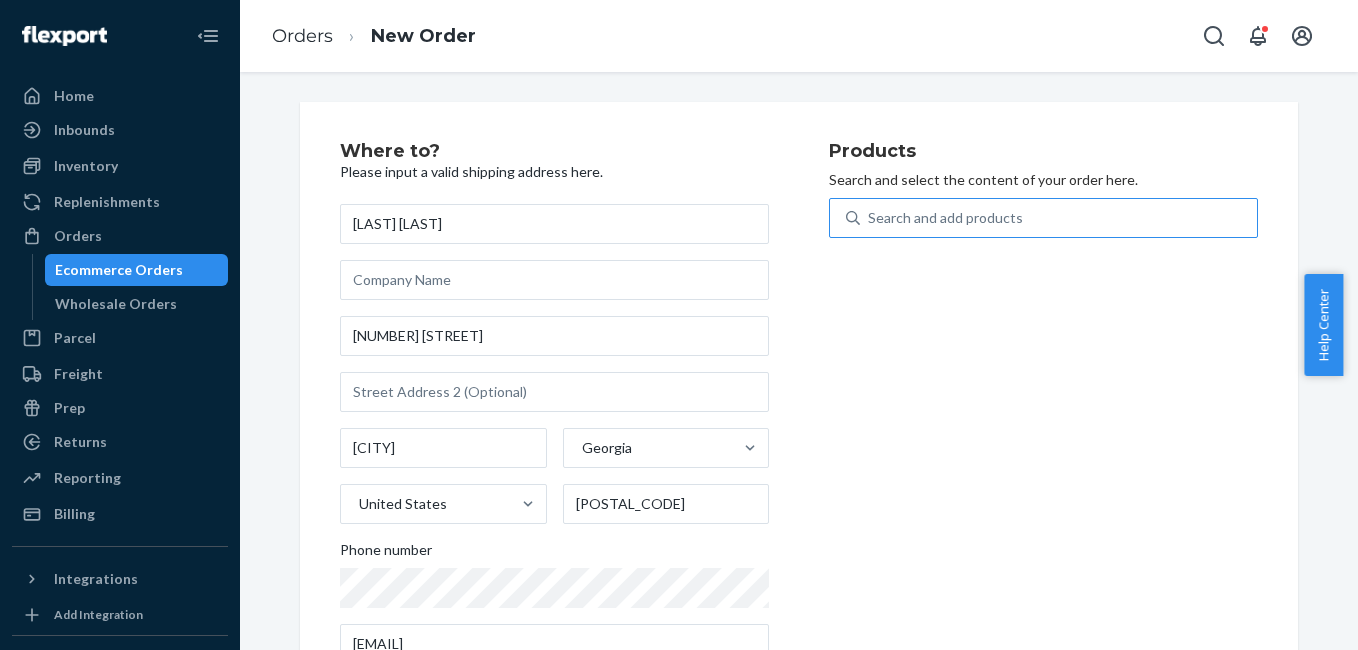 drag, startPoint x: 894, startPoint y: 269, endPoint x: 915, endPoint y: 228, distance: 46.06517 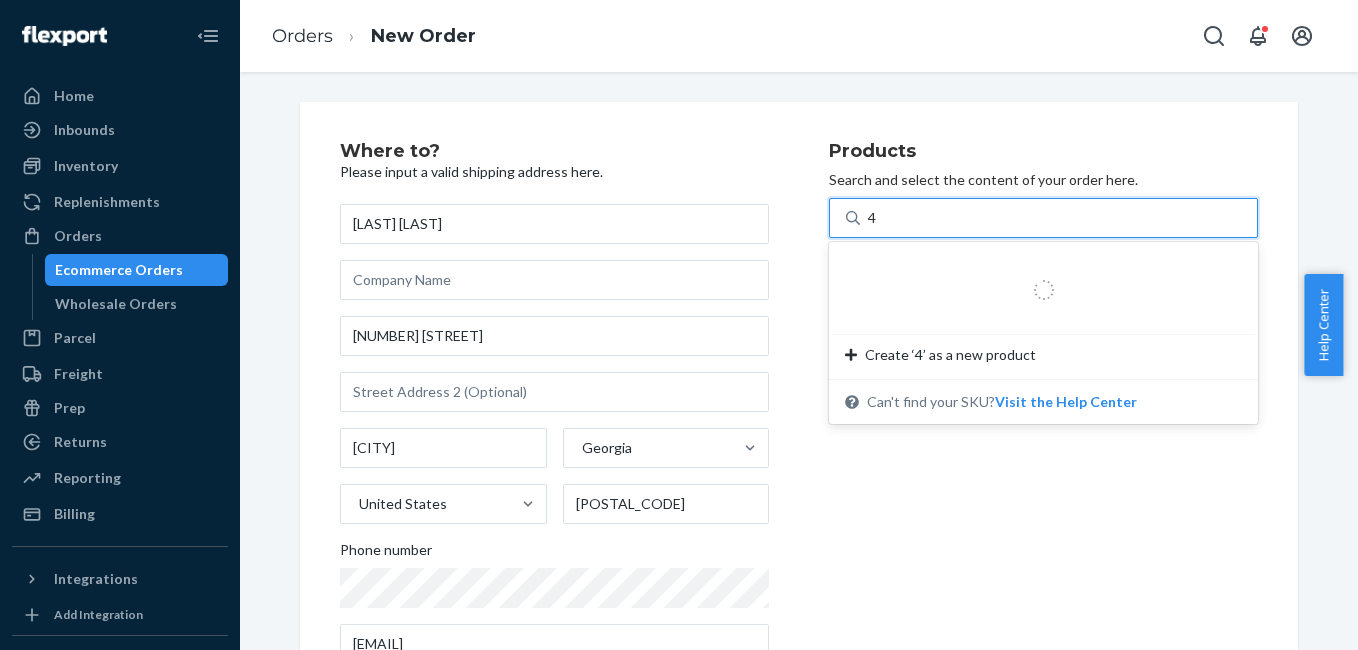 type on "4g" 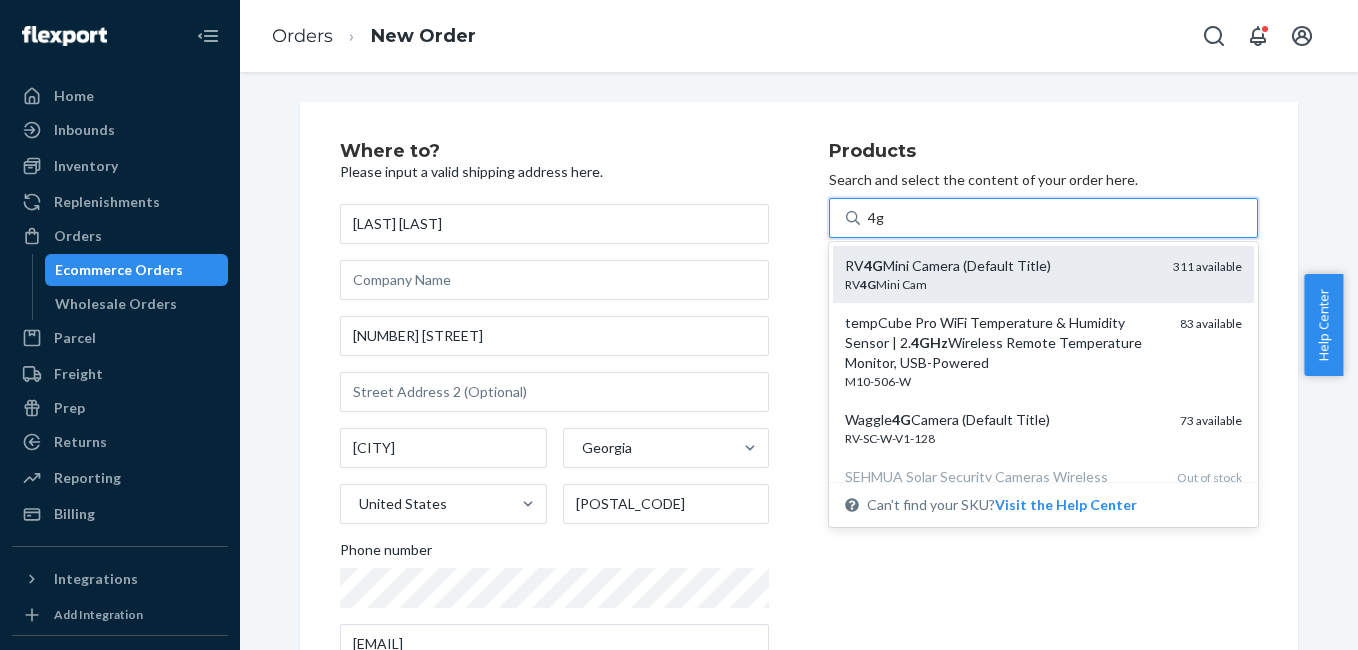 click on "RV  4G  Mini Cam" at bounding box center [1001, 284] 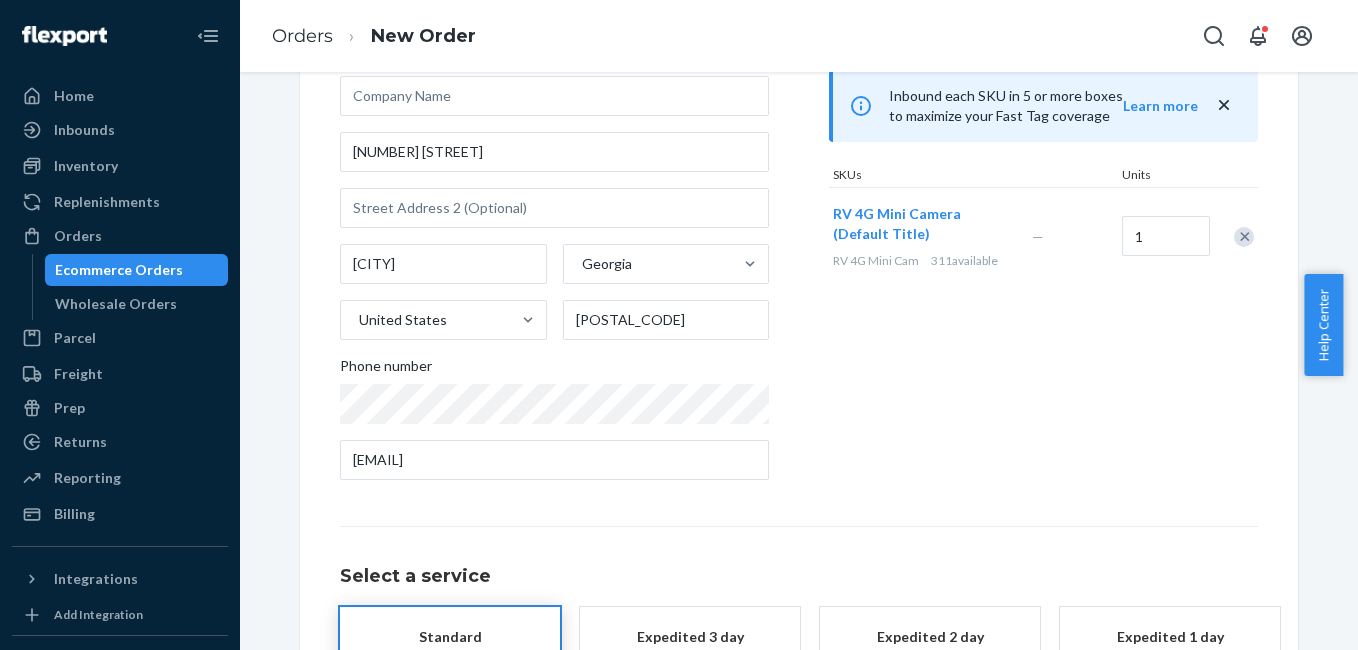 scroll, scrollTop: 361, scrollLeft: 0, axis: vertical 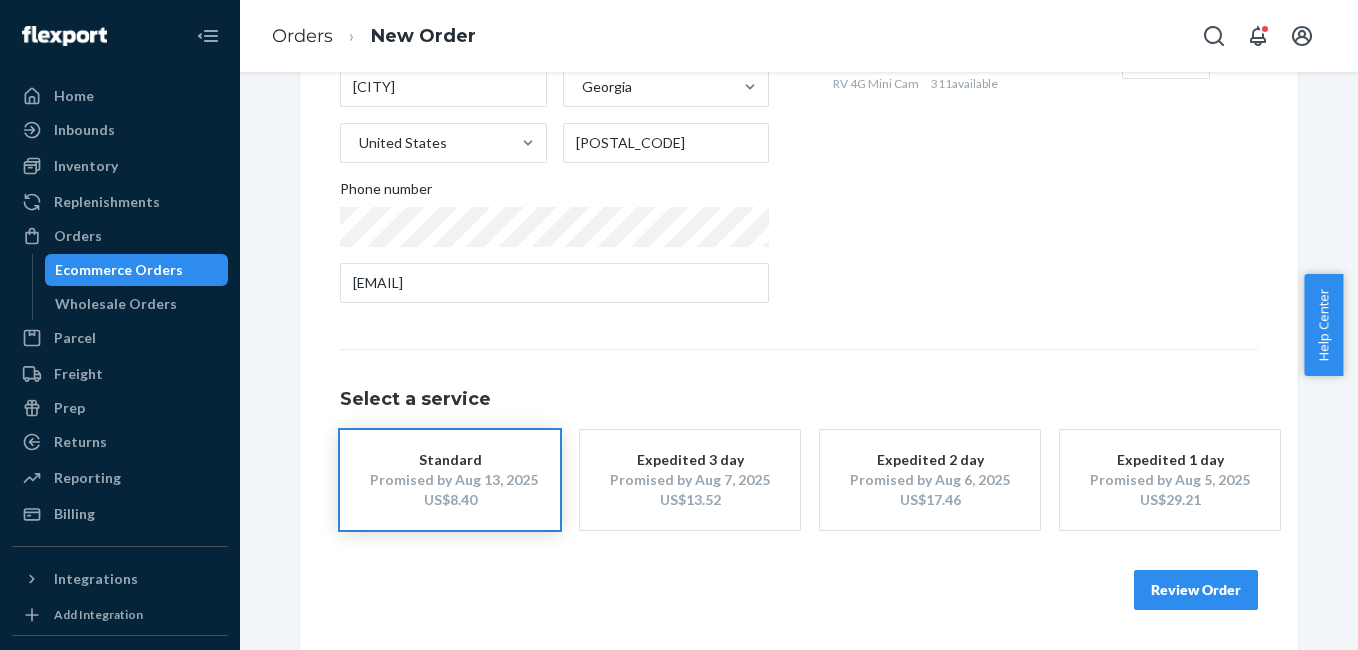 click on "Review Order" at bounding box center (1196, 590) 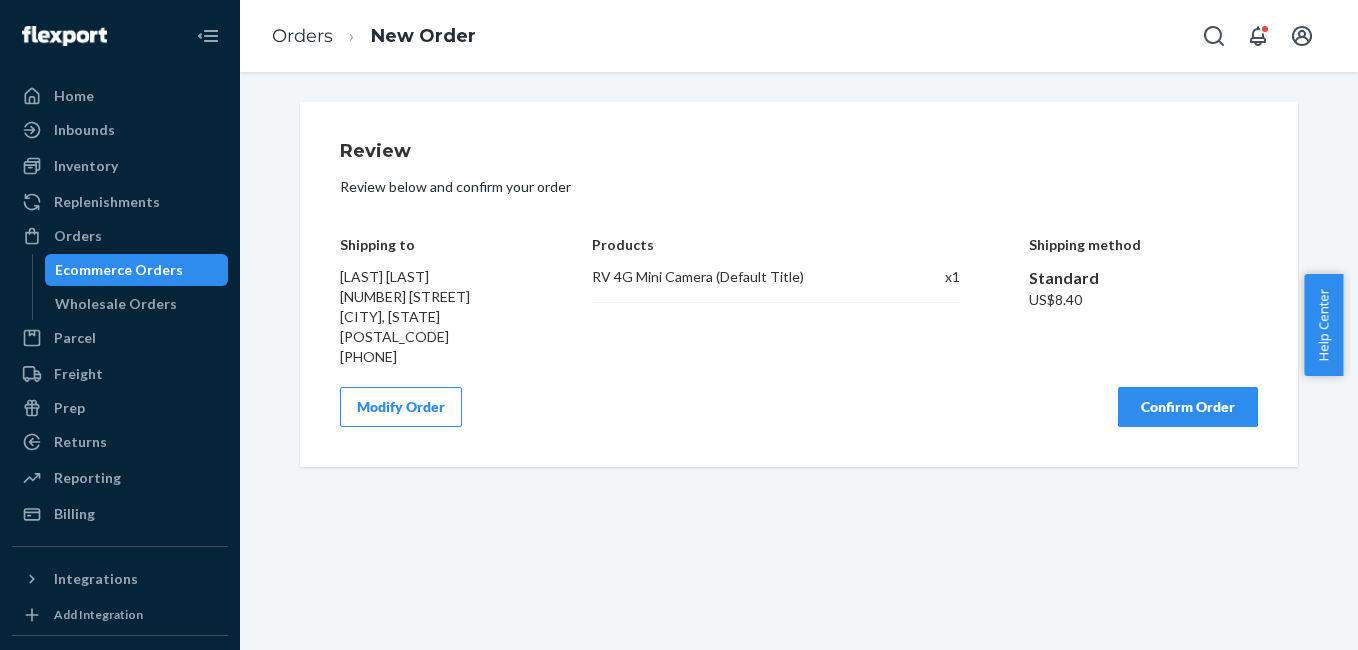 scroll, scrollTop: 0, scrollLeft: 0, axis: both 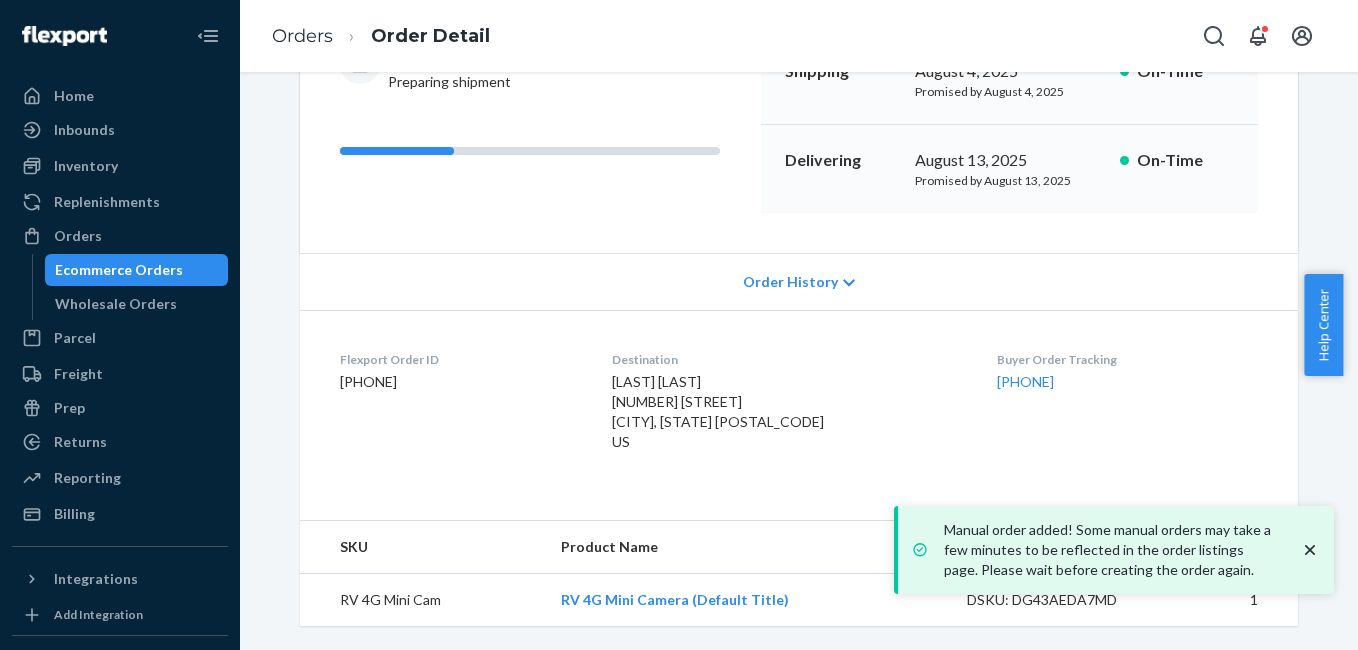 drag, startPoint x: 962, startPoint y: 383, endPoint x: 1072, endPoint y: 401, distance: 111.463 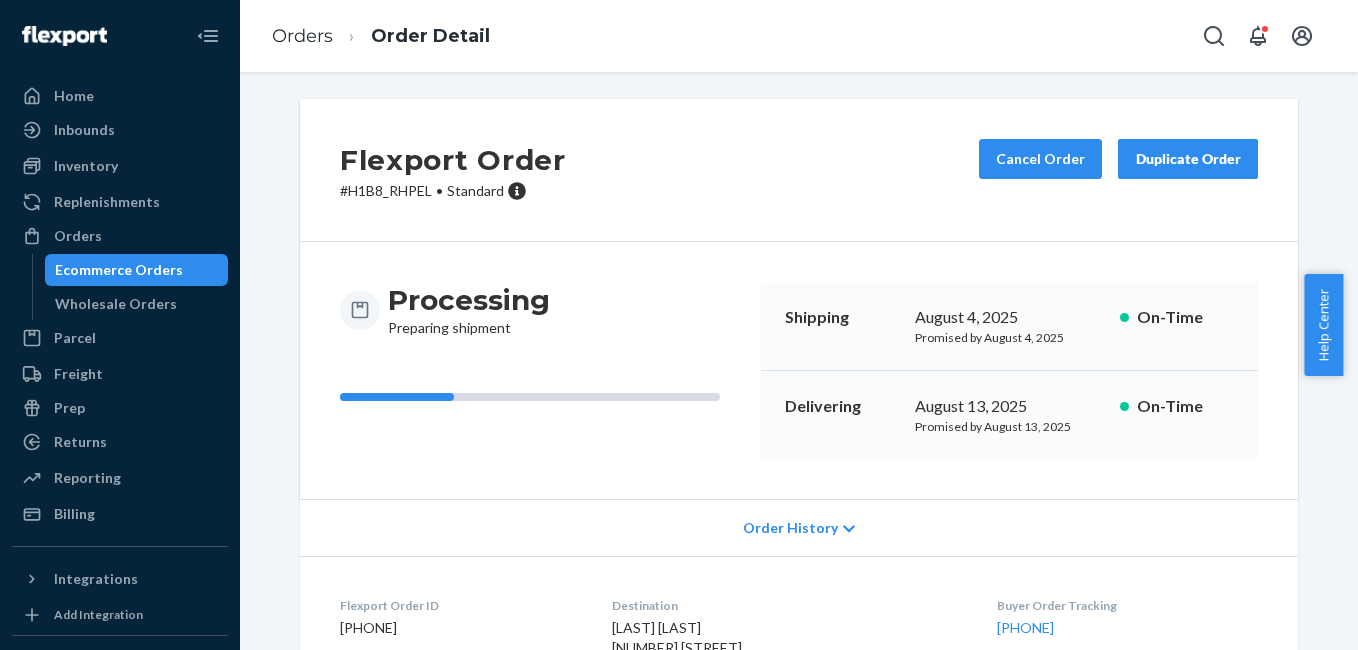 scroll, scrollTop: 0, scrollLeft: 0, axis: both 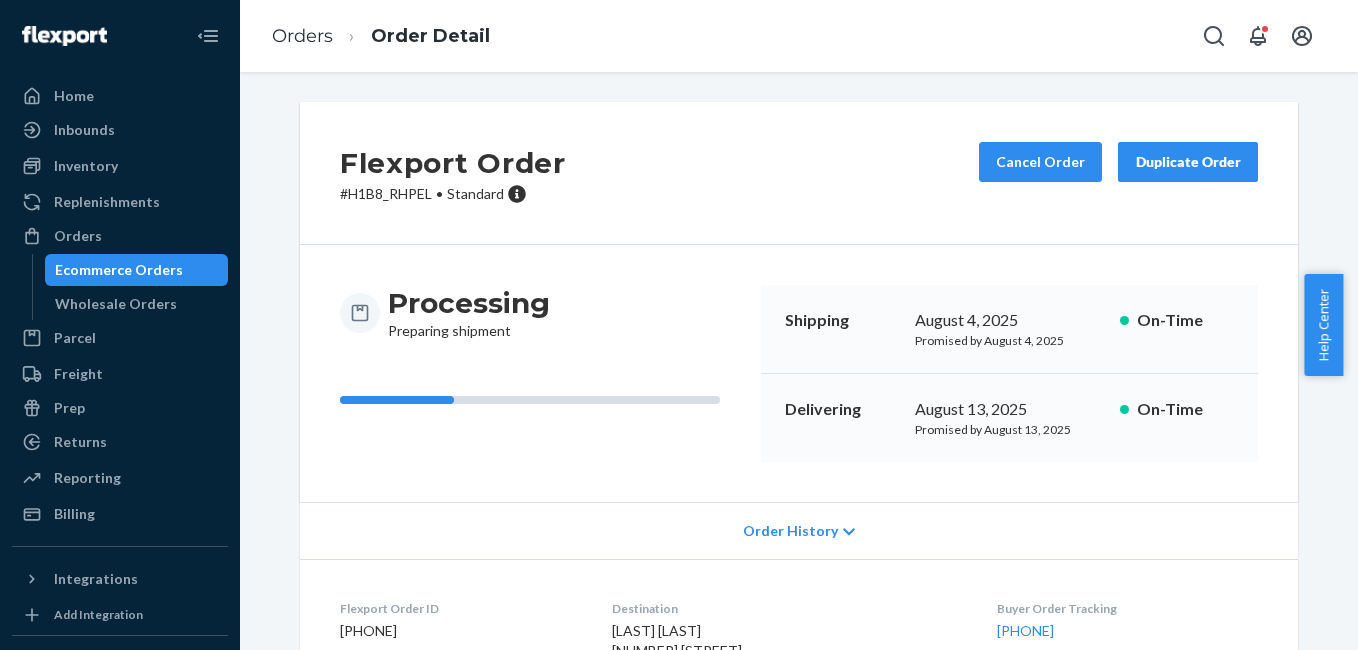 click on "Order Detail" at bounding box center (411, 36) 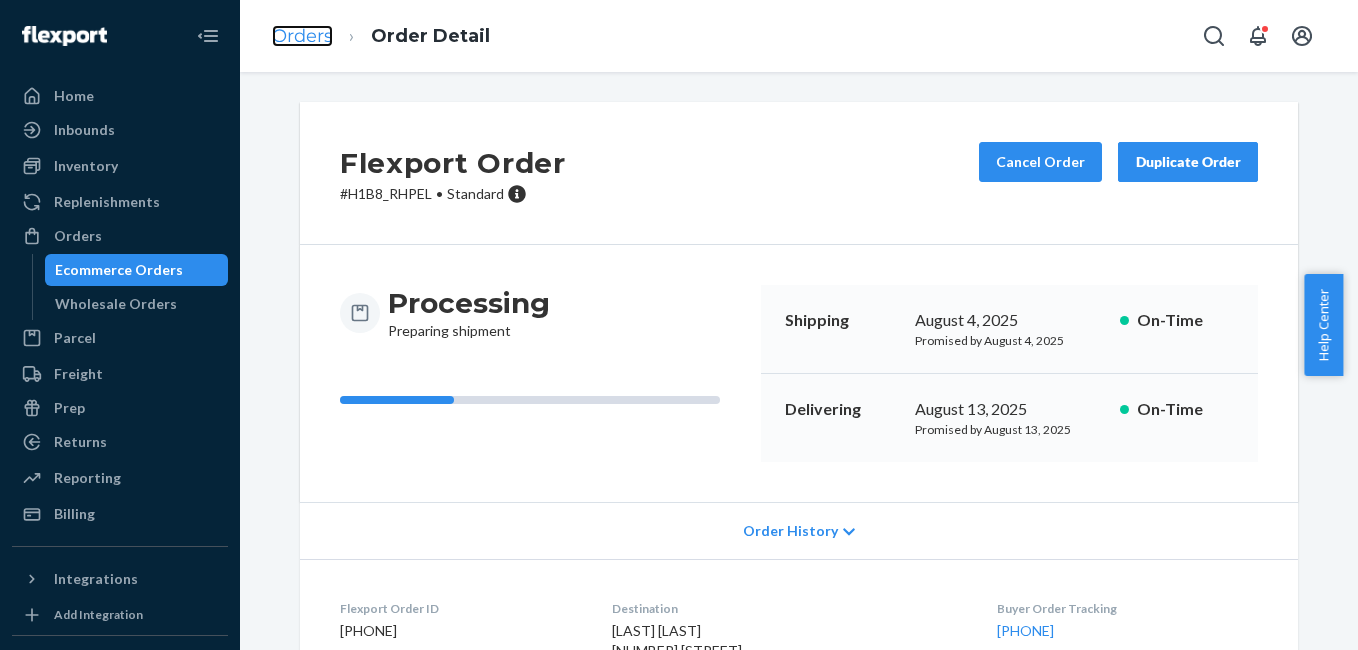 click on "Orders" at bounding box center (302, 36) 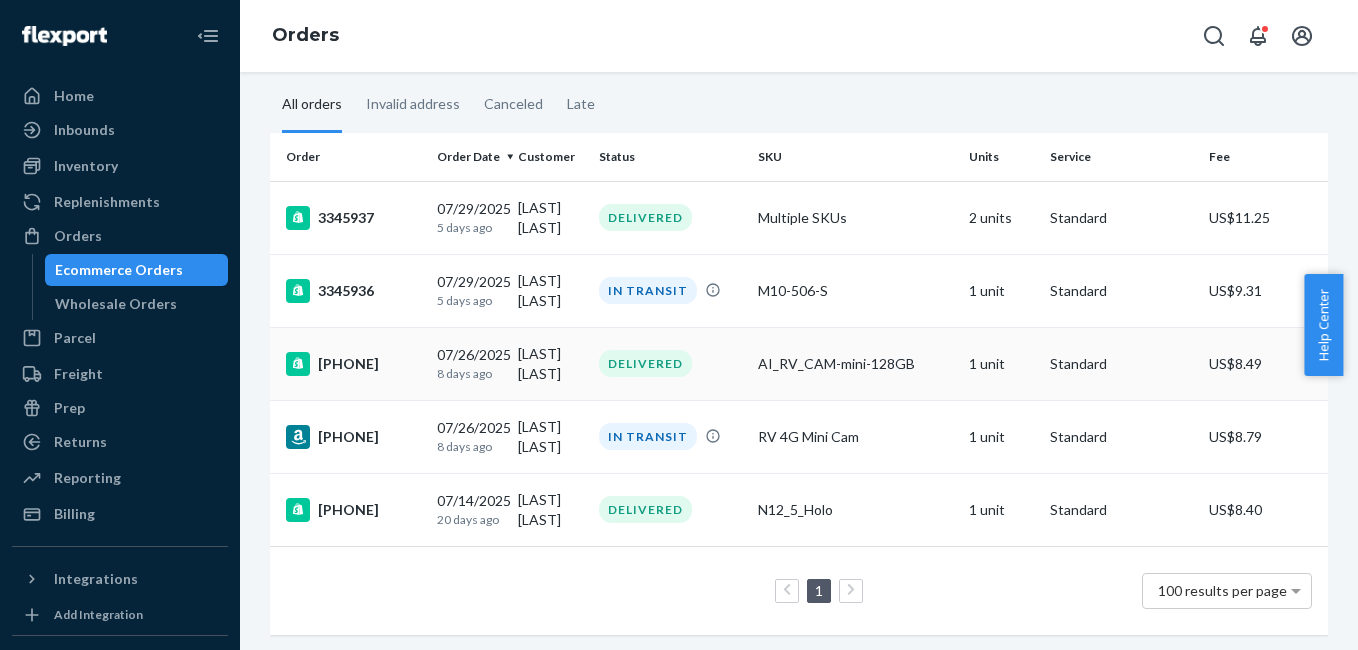 scroll, scrollTop: 113, scrollLeft: 0, axis: vertical 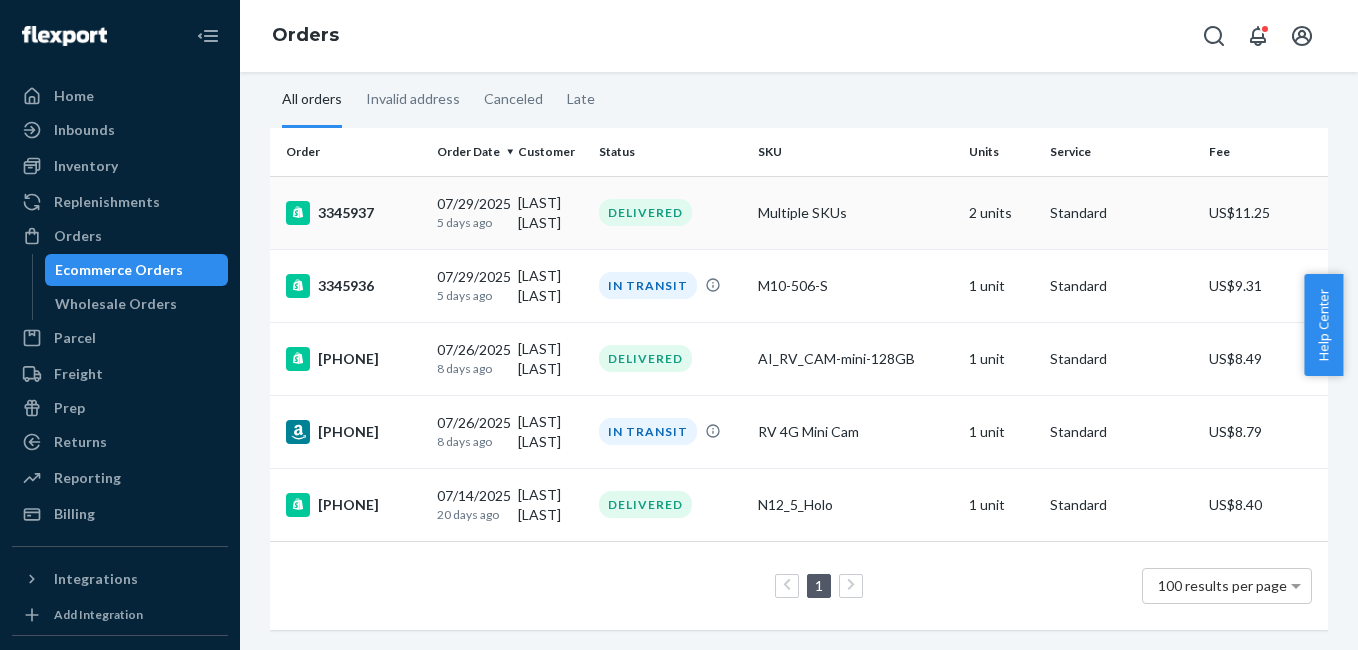 click on "Orders" at bounding box center [120, 236] 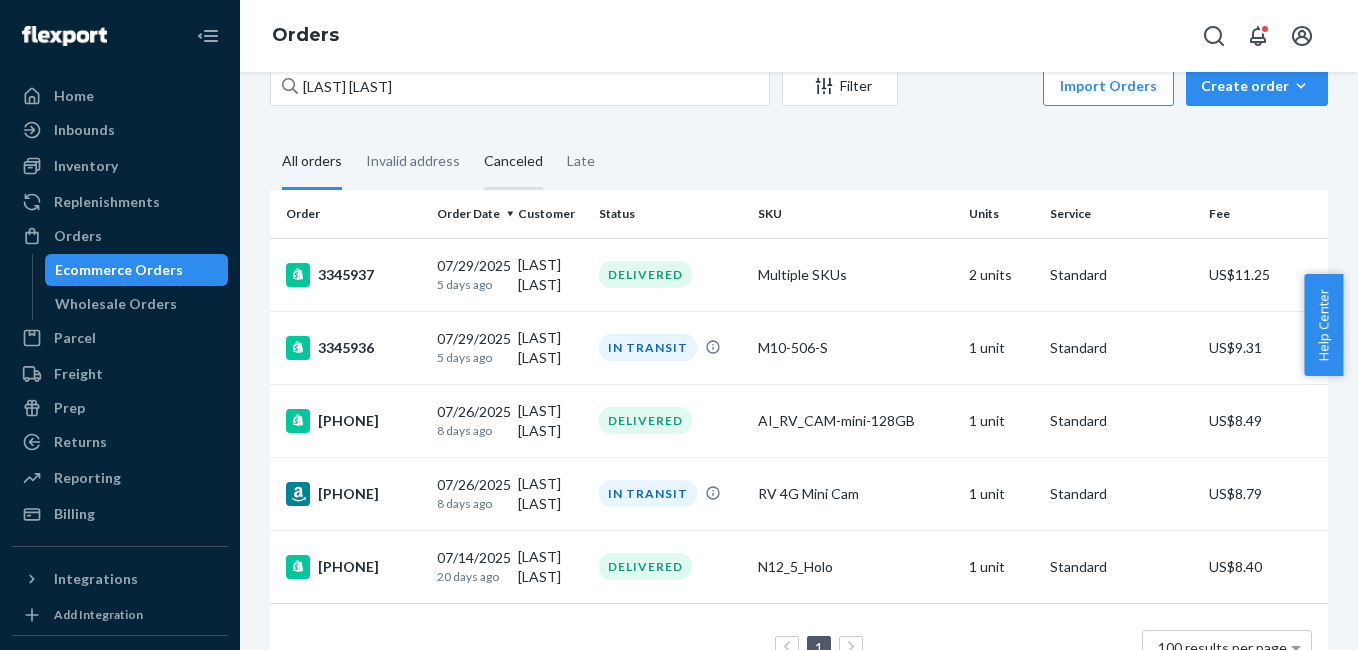 scroll, scrollTop: 0, scrollLeft: 0, axis: both 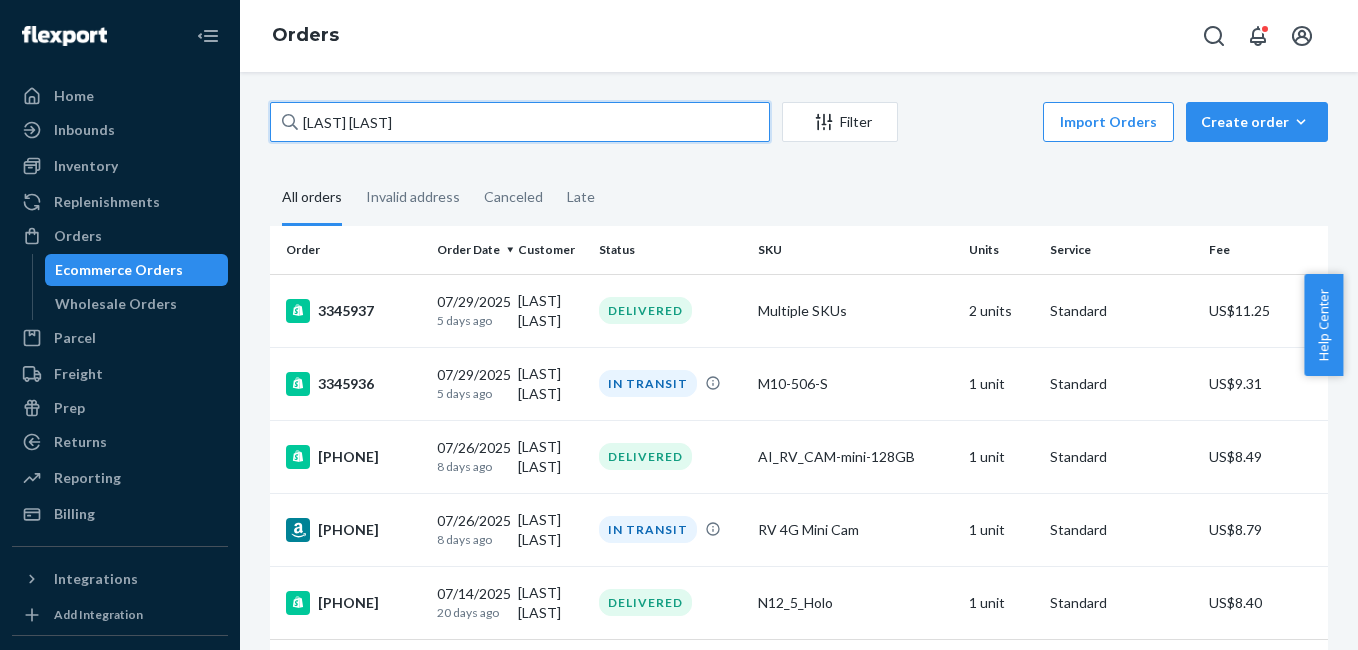 click on "Michael Bennett" at bounding box center (520, 122) 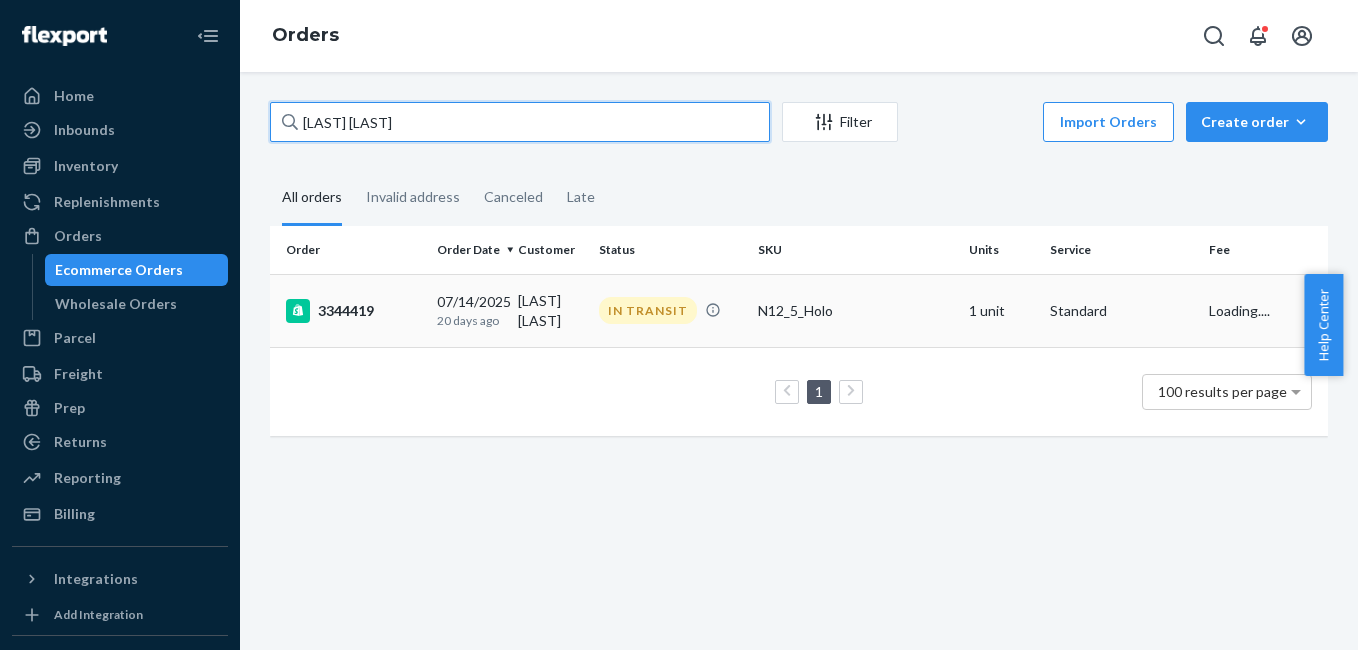 type on "Lynn Goble" 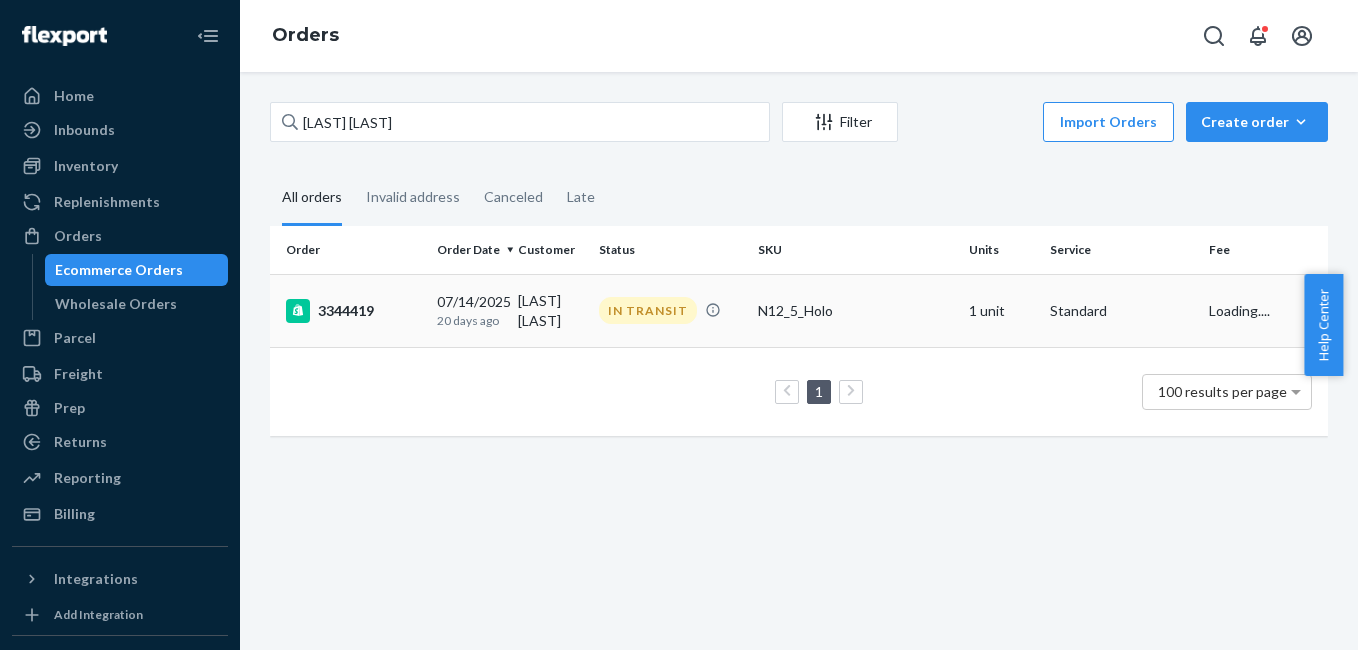click on "3344419" at bounding box center [353, 311] 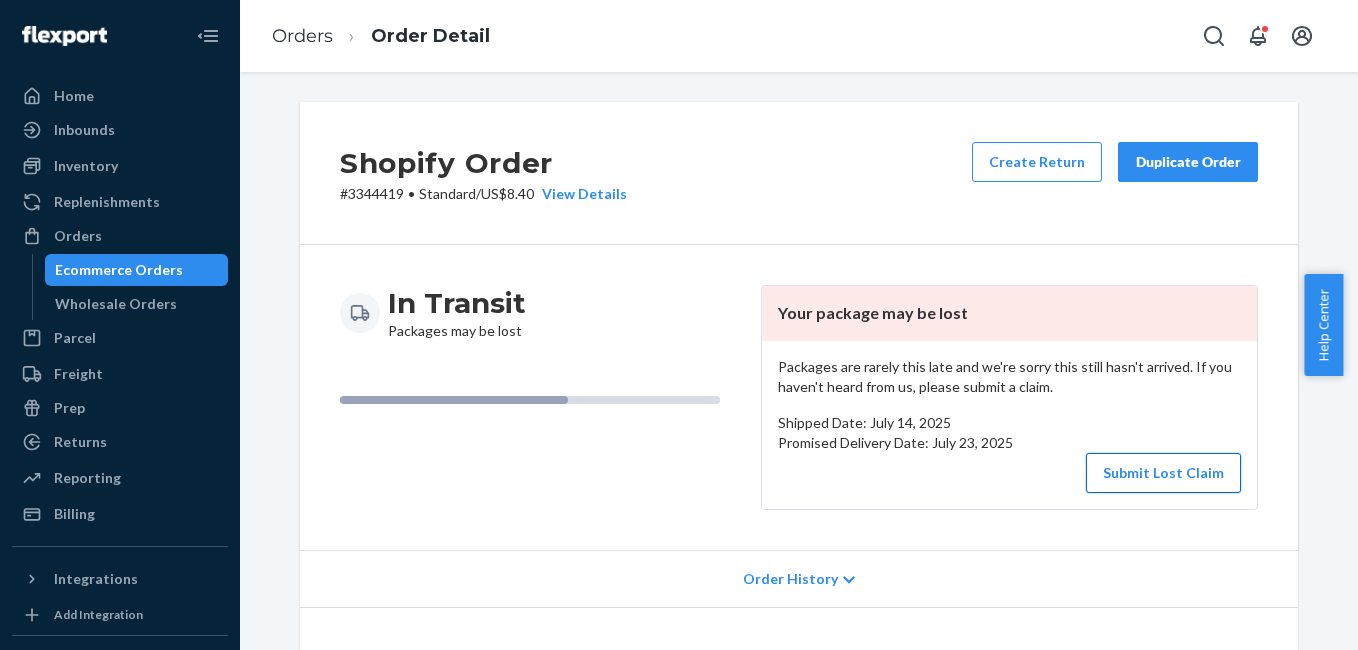 click on "Submit Lost Claim" at bounding box center [1163, 473] 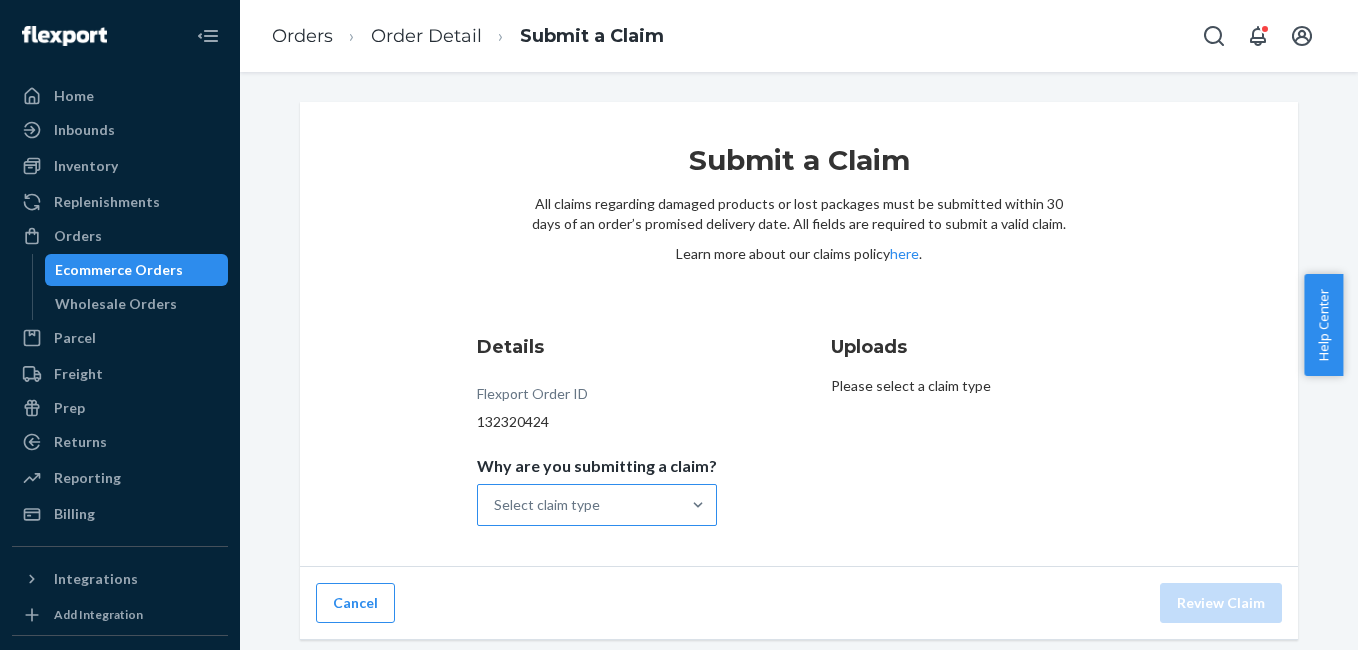 click on "Select claim type" at bounding box center (547, 505) 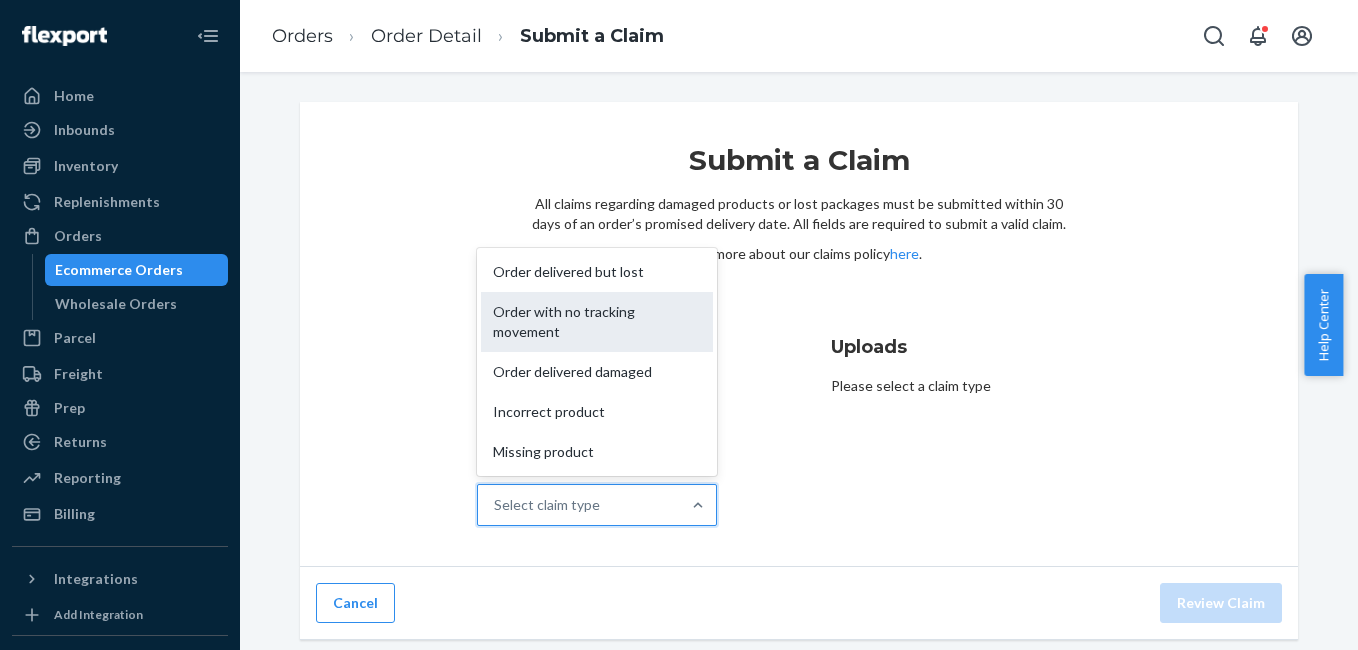 click on "Order with no tracking movement" at bounding box center (597, 322) 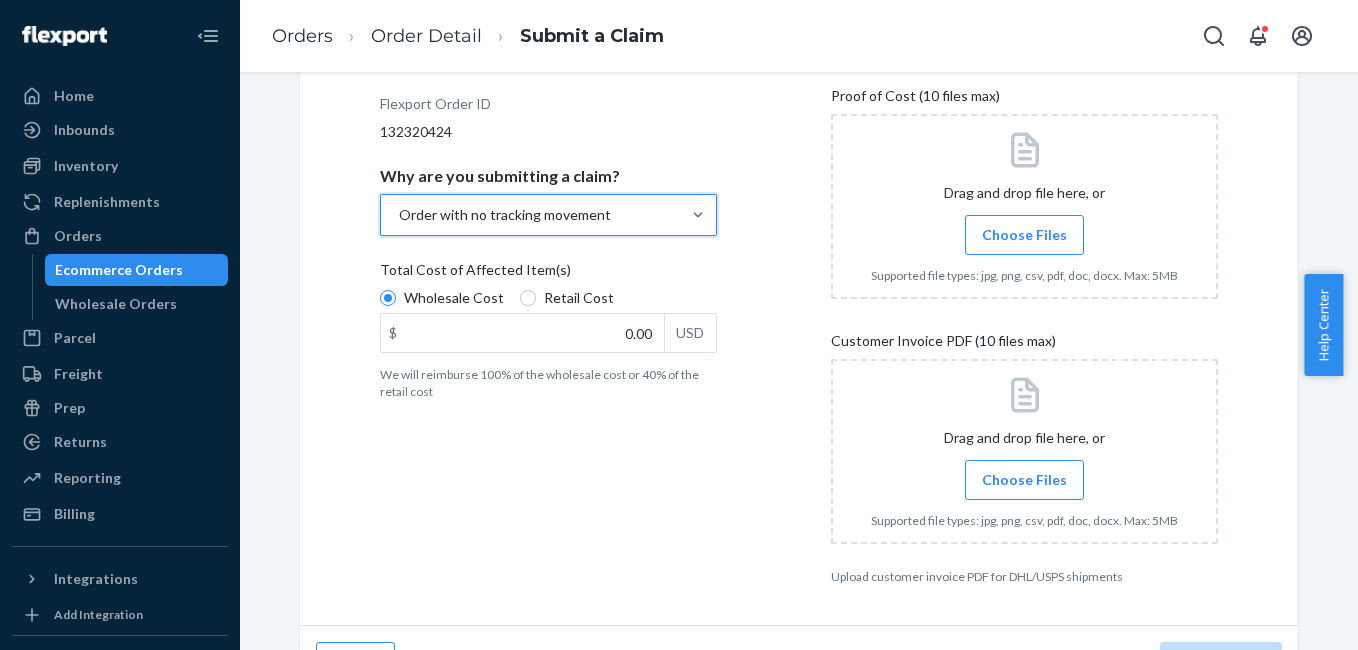 scroll, scrollTop: 300, scrollLeft: 0, axis: vertical 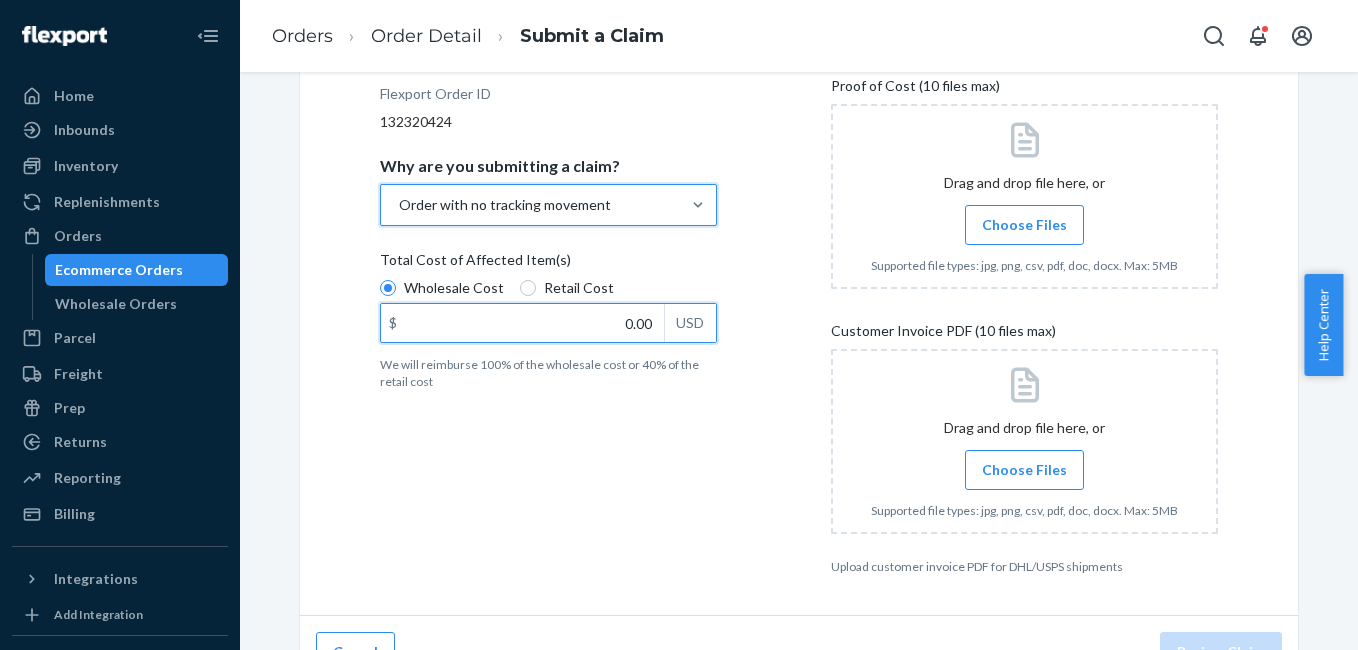 click on "0.00" at bounding box center (522, 323) 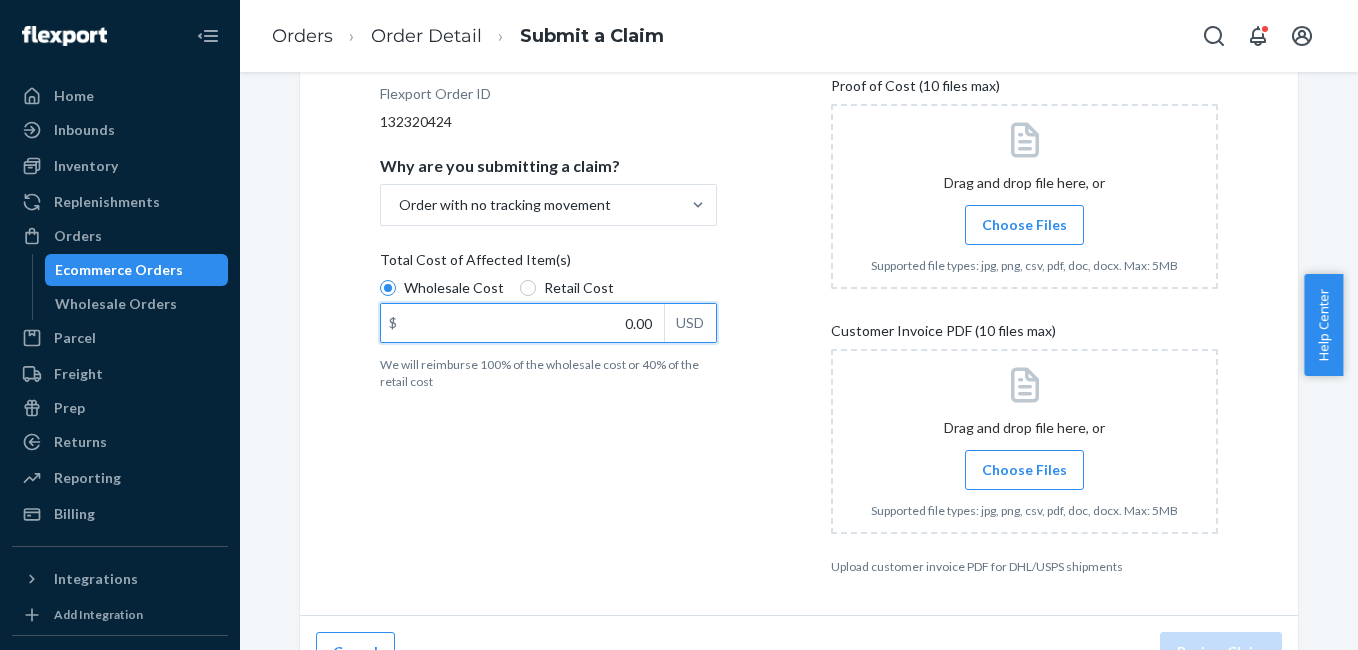 type on "2.00" 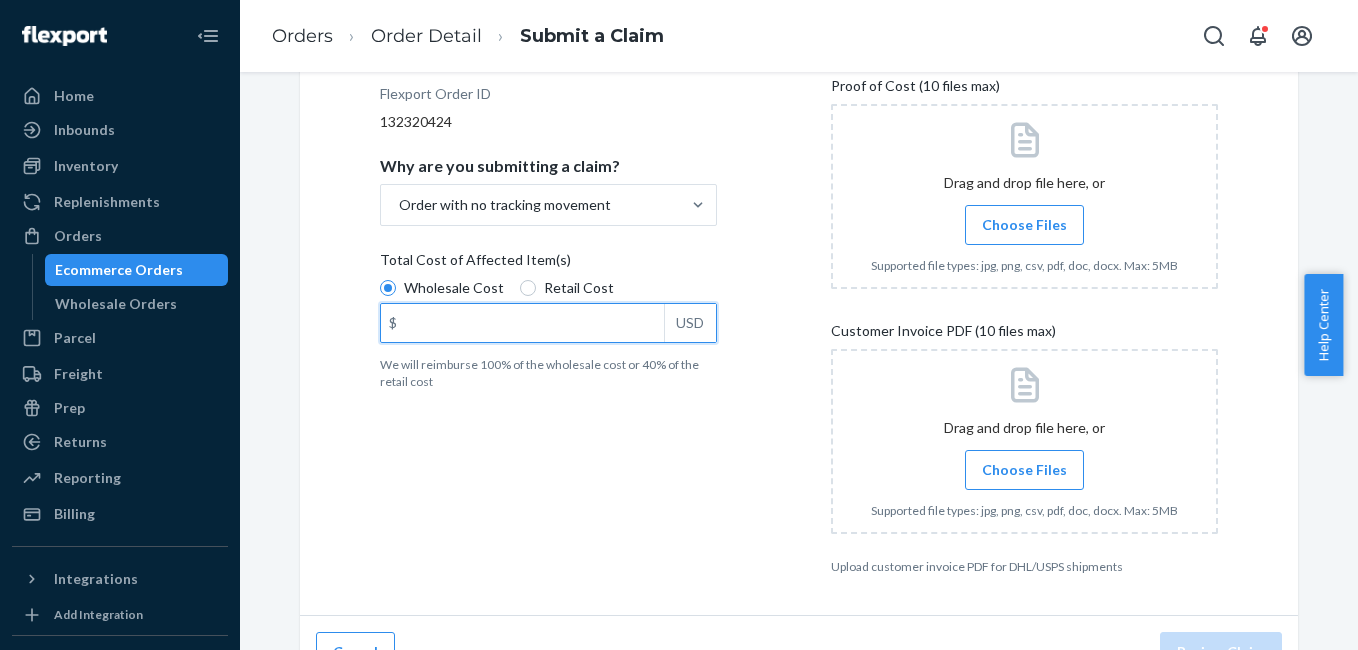 type 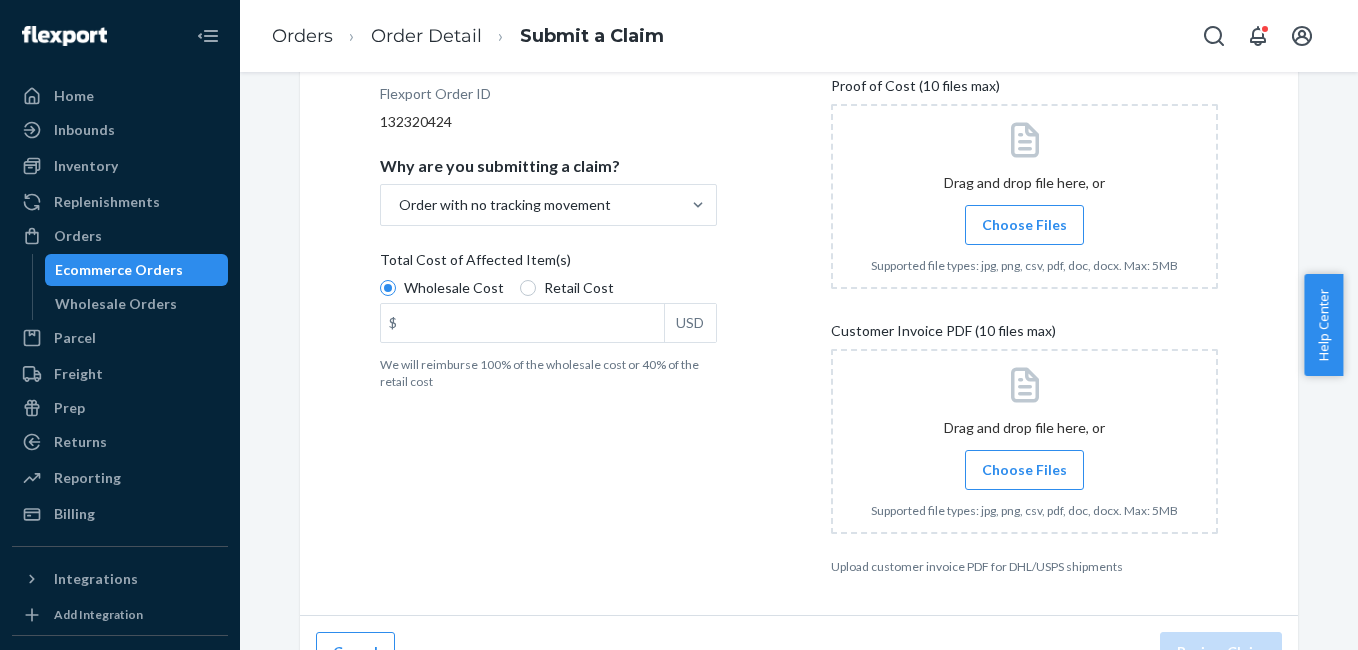 click on "Retail Cost" at bounding box center (567, 288) 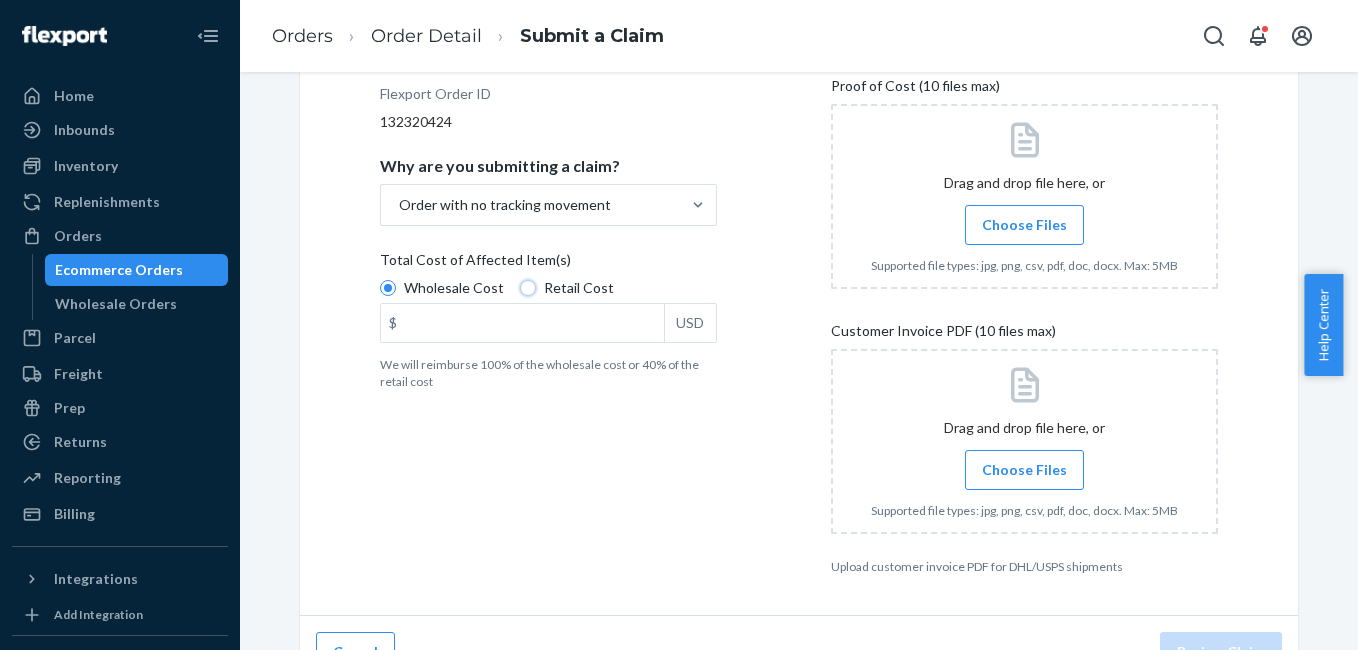 click on "Retail Cost" at bounding box center [528, 288] 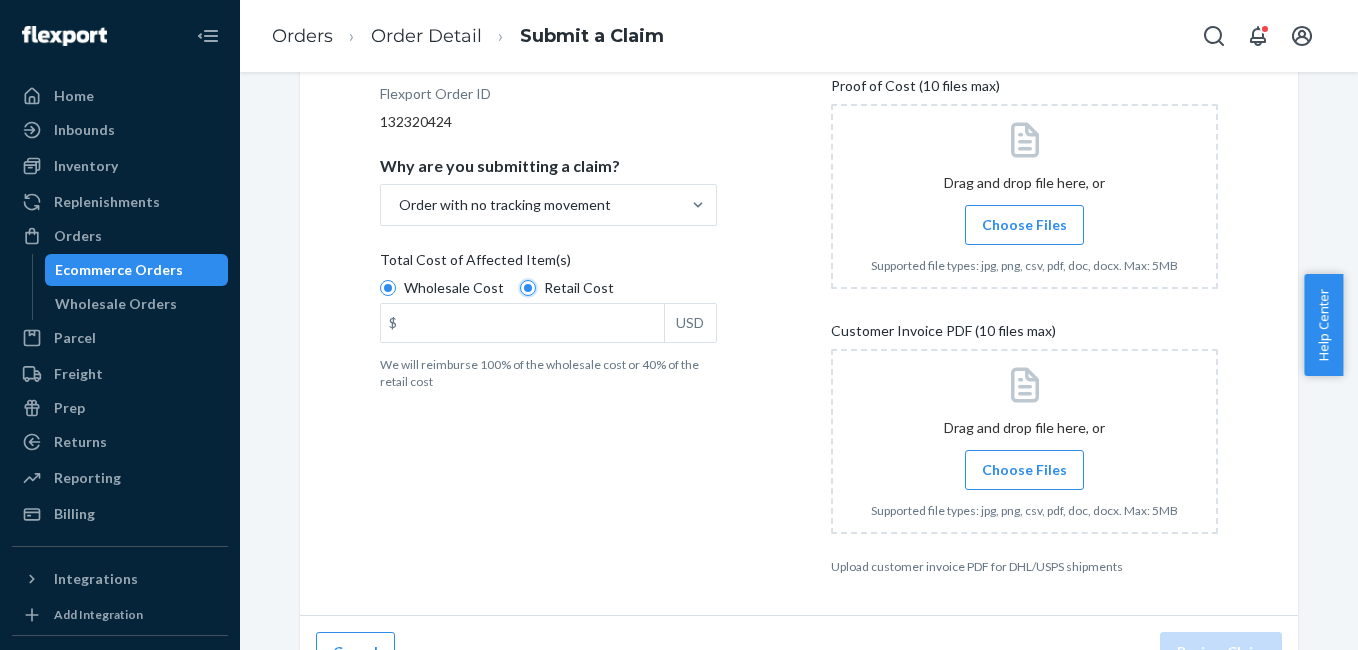 radio on "true" 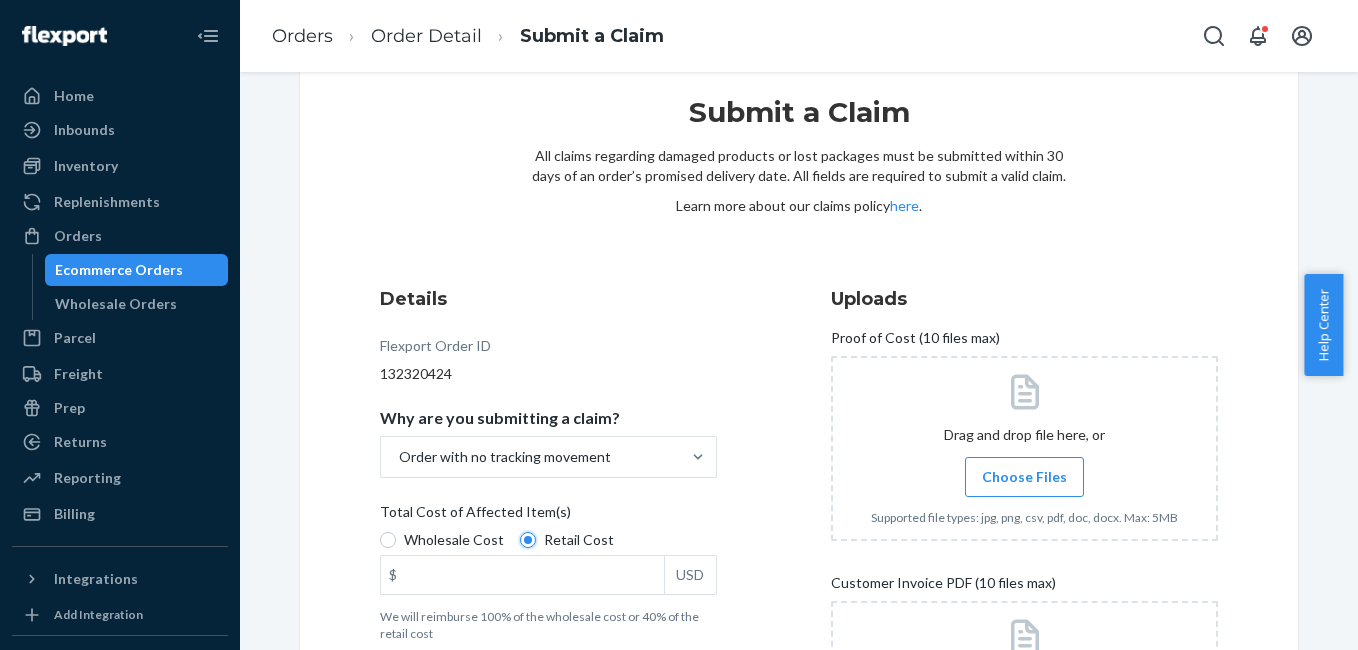scroll, scrollTop: 47, scrollLeft: 0, axis: vertical 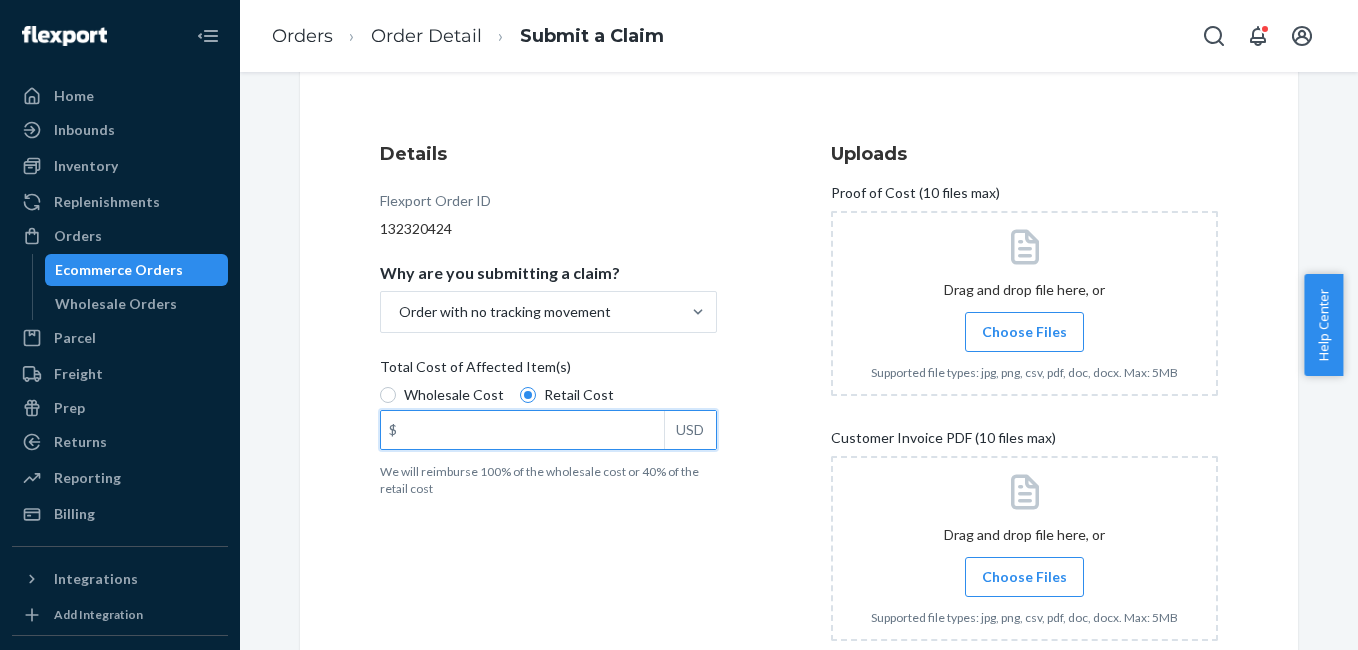 click on "$ USD" at bounding box center (522, 430) 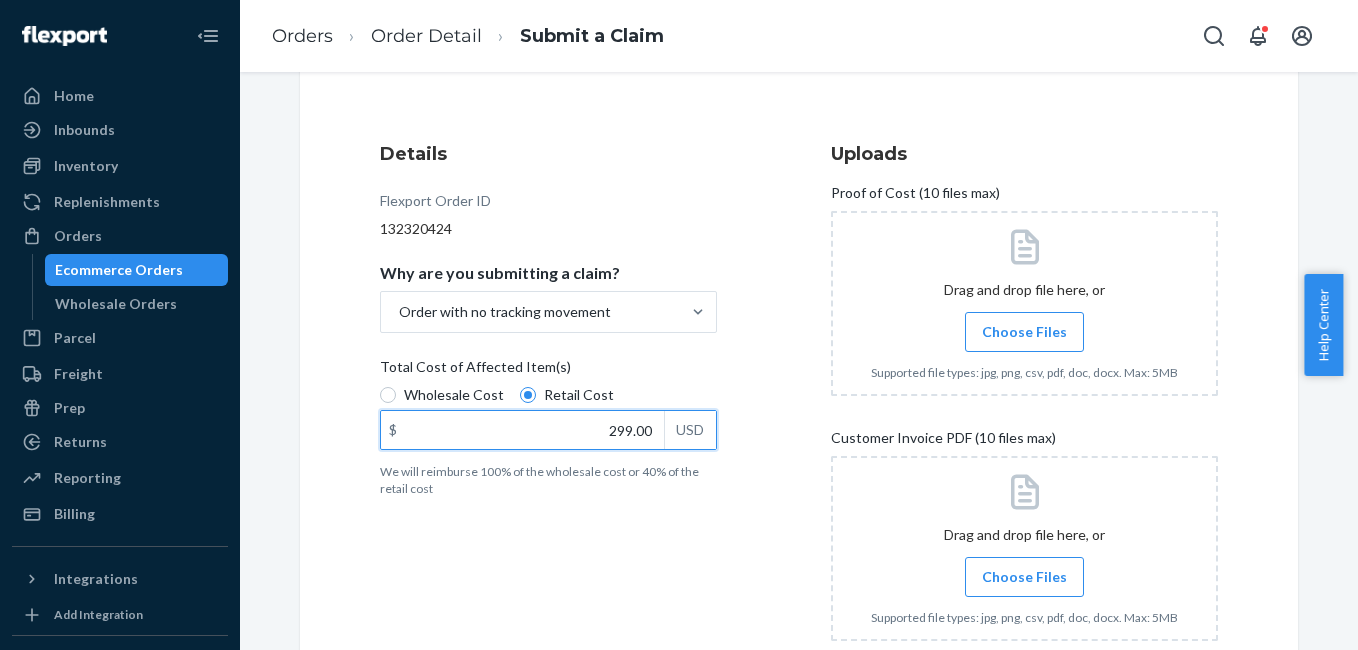 type on "299.00" 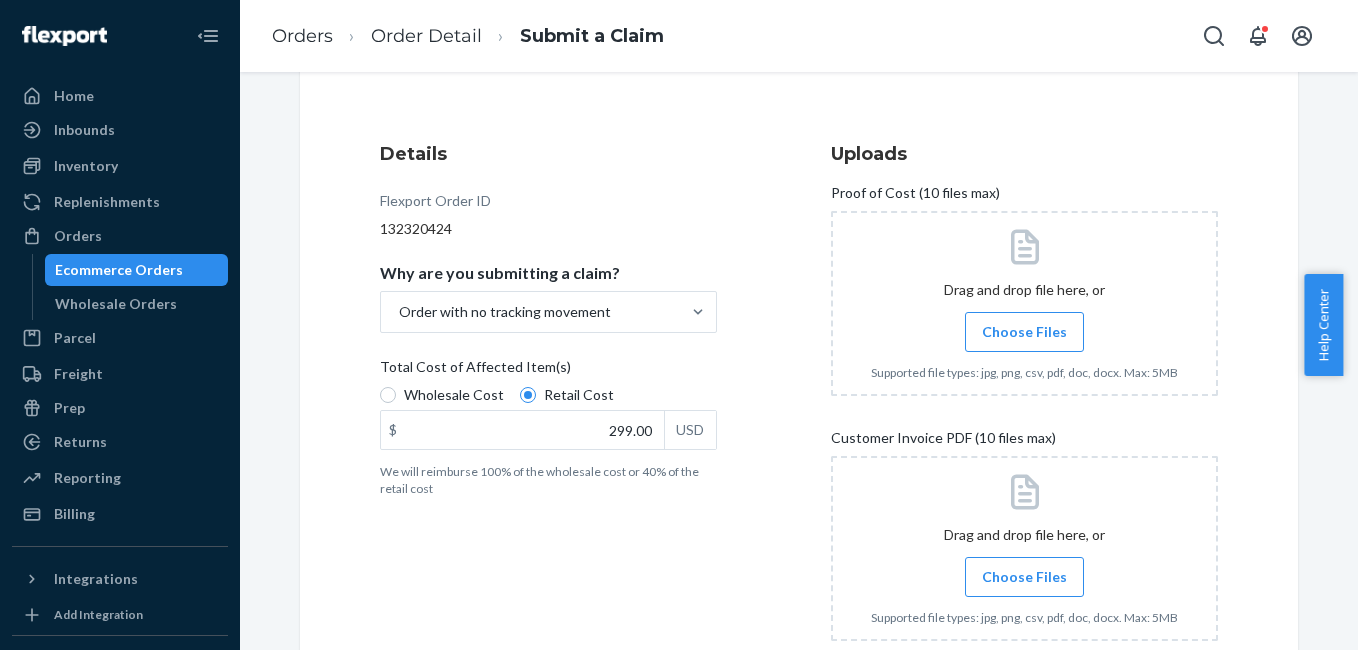 click on "Details Flexport Order ID 132320424 Why are you submitting a claim? Order with no tracking movement Total Cost of Affected Item(s) Wholesale Cost Retail Cost $ 299.00 USD We will reimburse 100% of the wholesale cost or 40% of the retail cost" at bounding box center (573, 411) 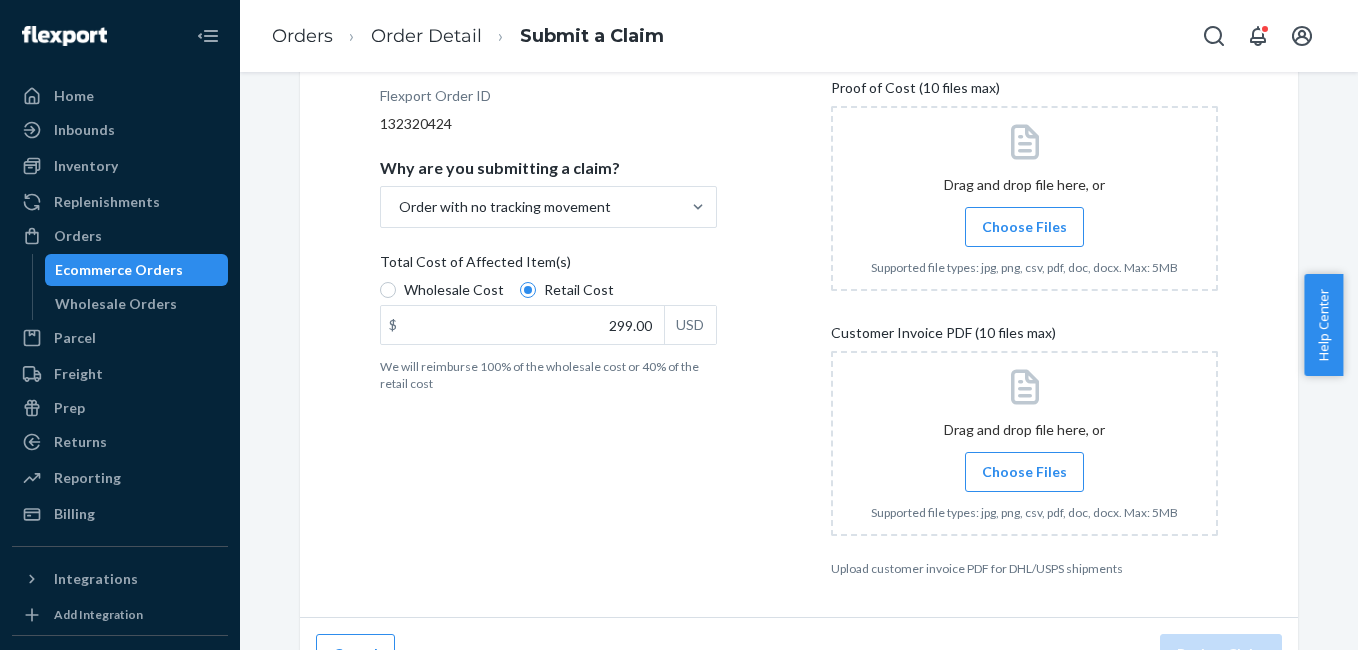scroll, scrollTop: 300, scrollLeft: 0, axis: vertical 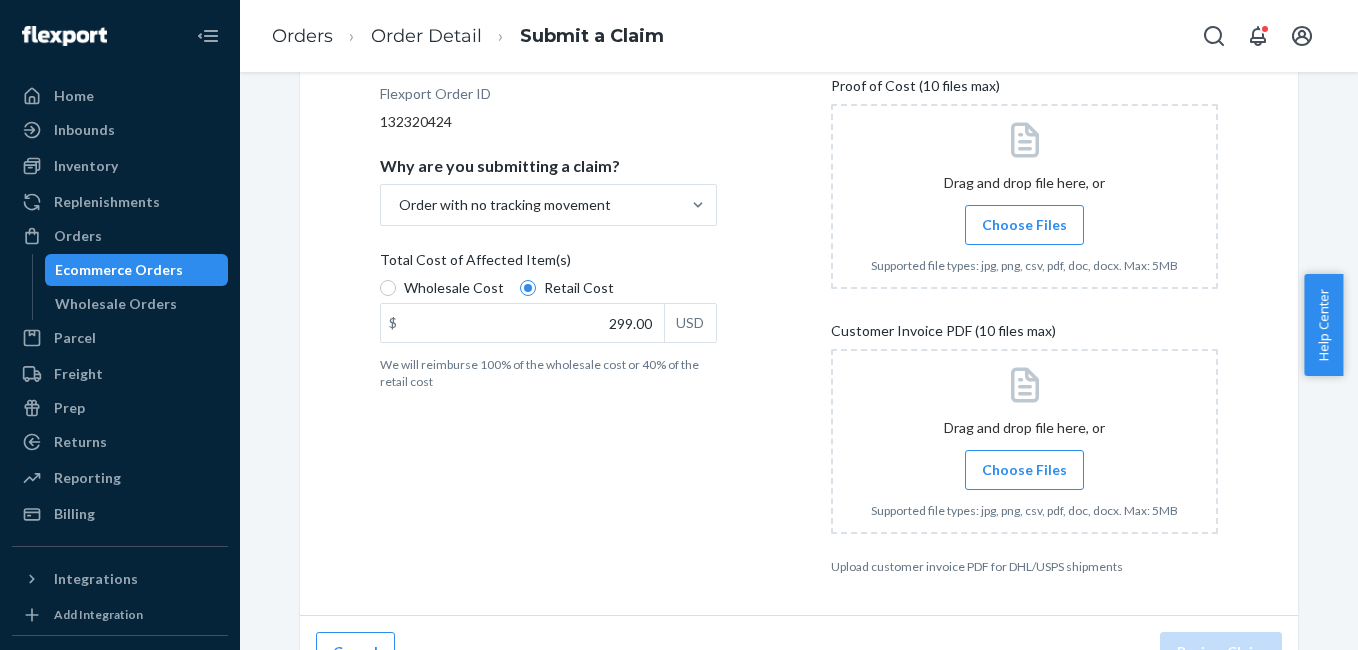 click on "Choose Files" at bounding box center (1024, 470) 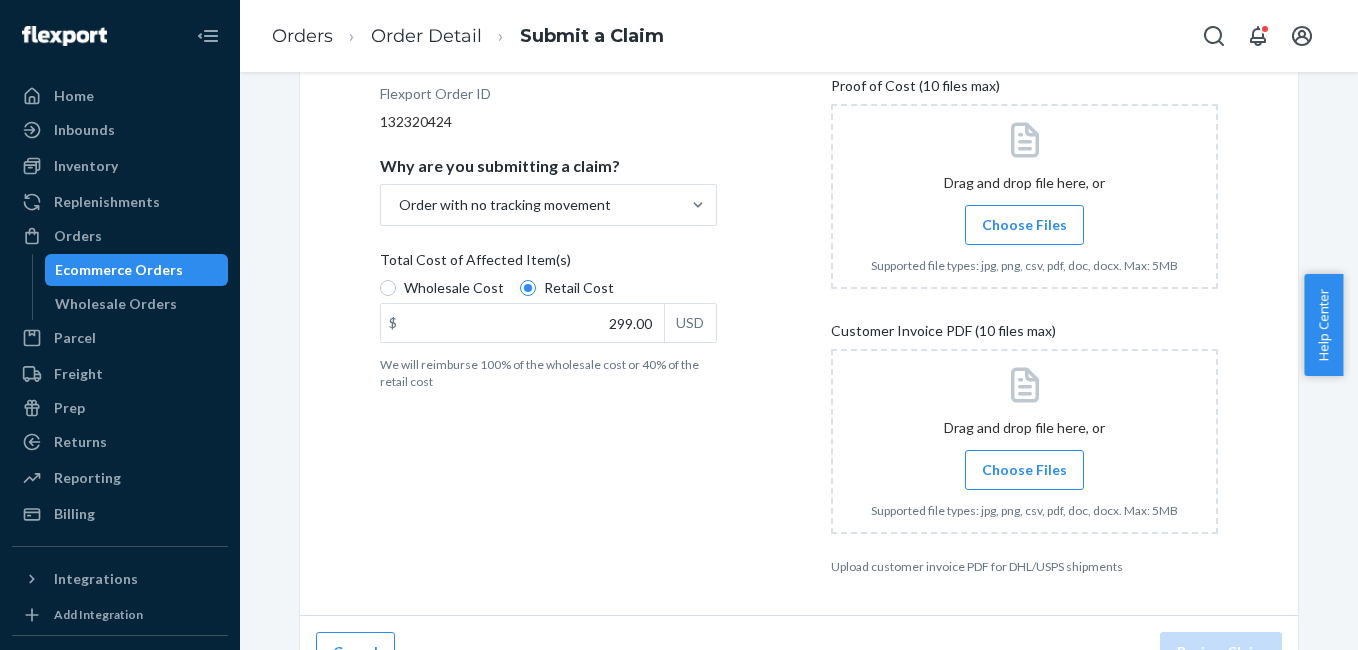 click on "Choose Files" at bounding box center [1024, 470] 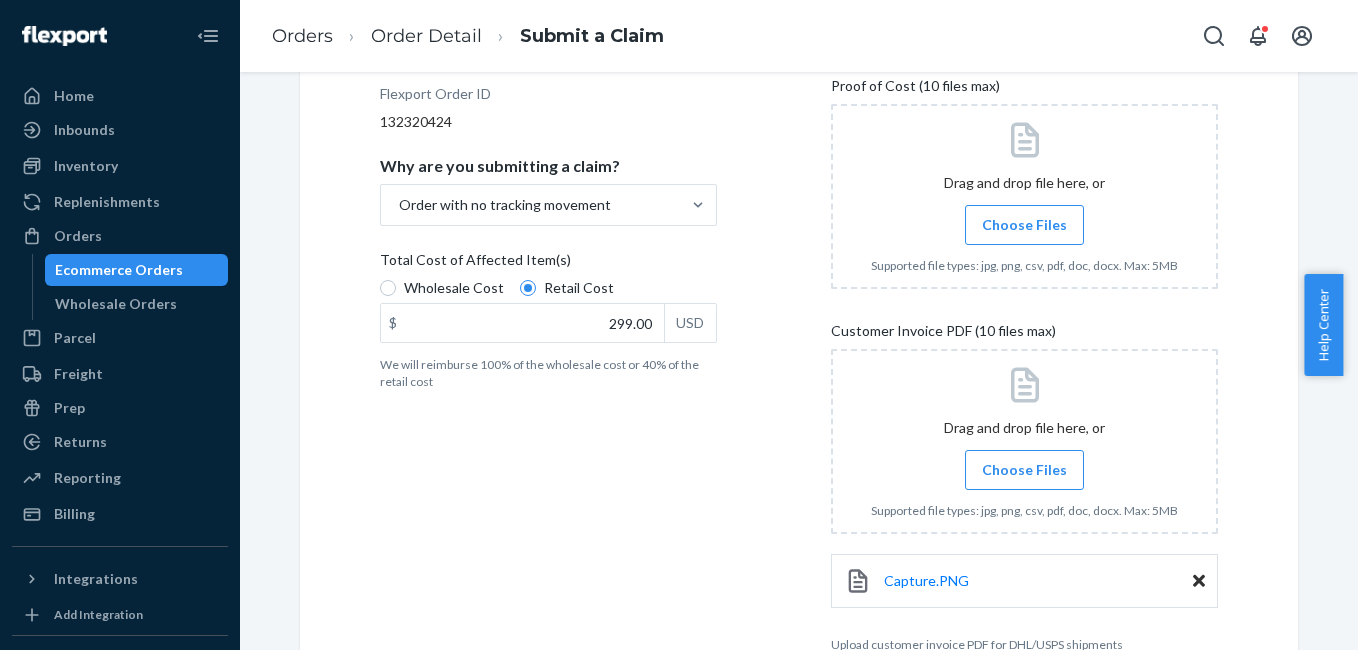 click on "Choose Files" at bounding box center [1024, 225] 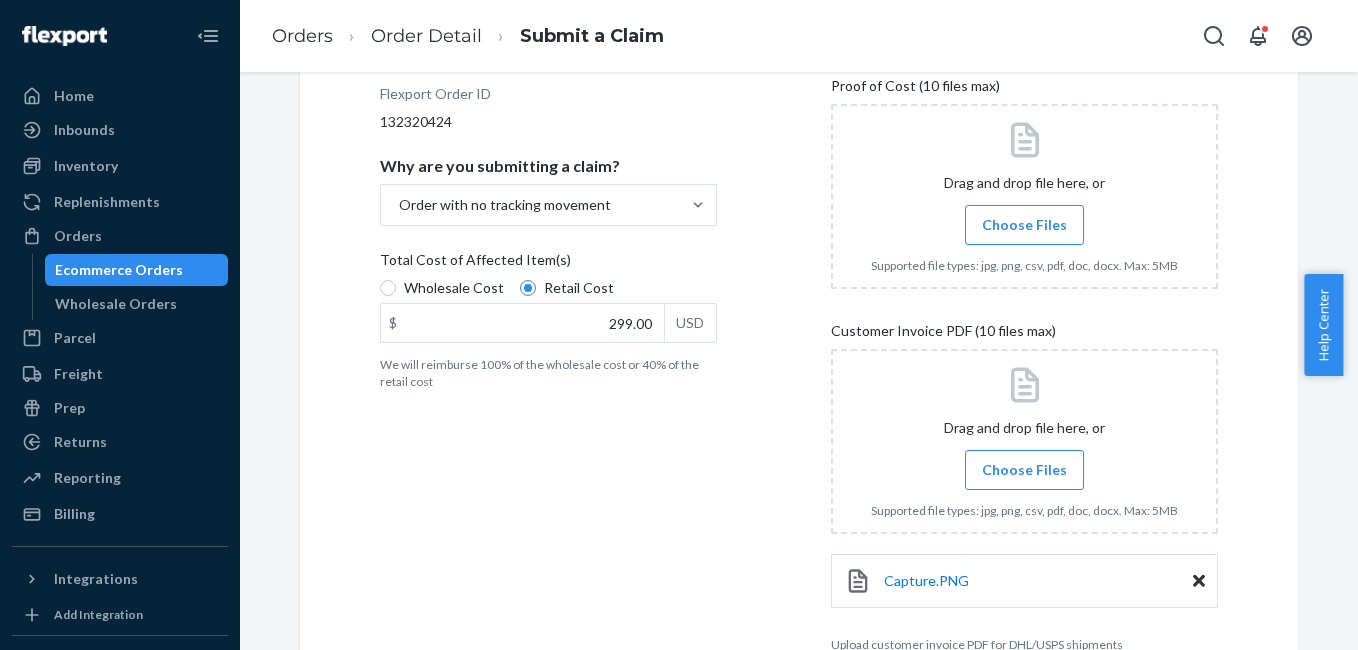 click on "Choose Files" at bounding box center (1024, 225) 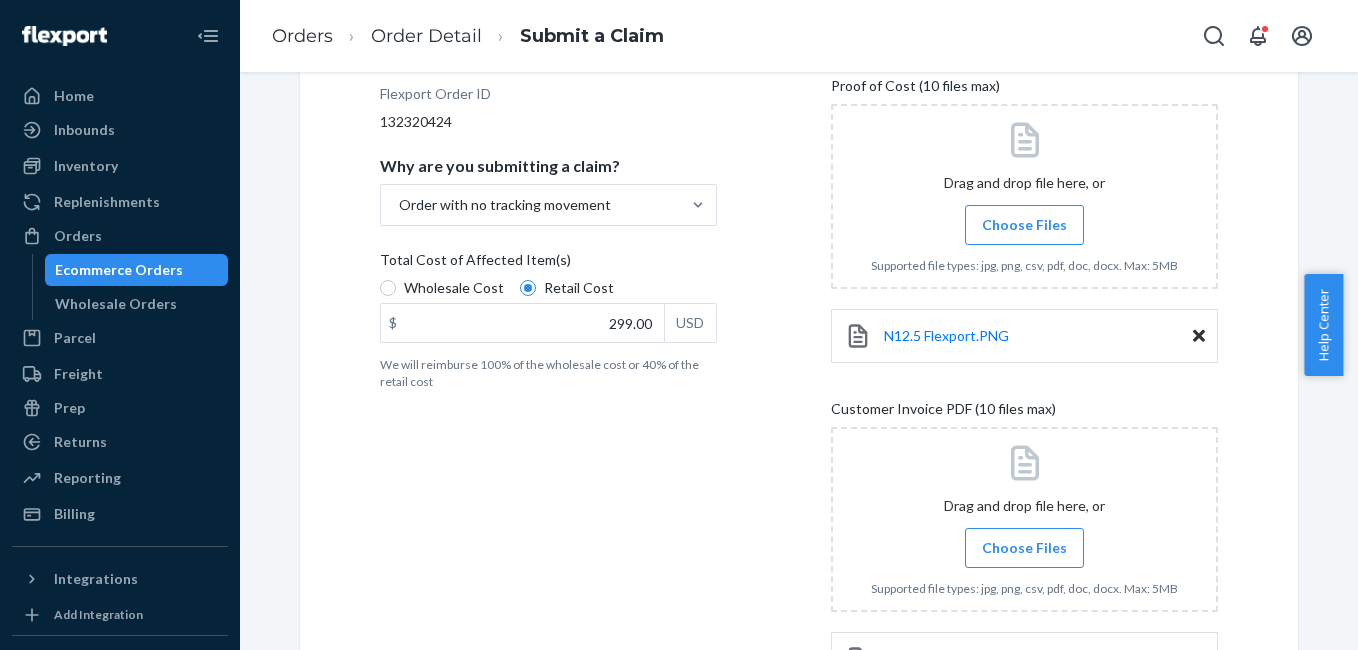 scroll, scrollTop: 495, scrollLeft: 0, axis: vertical 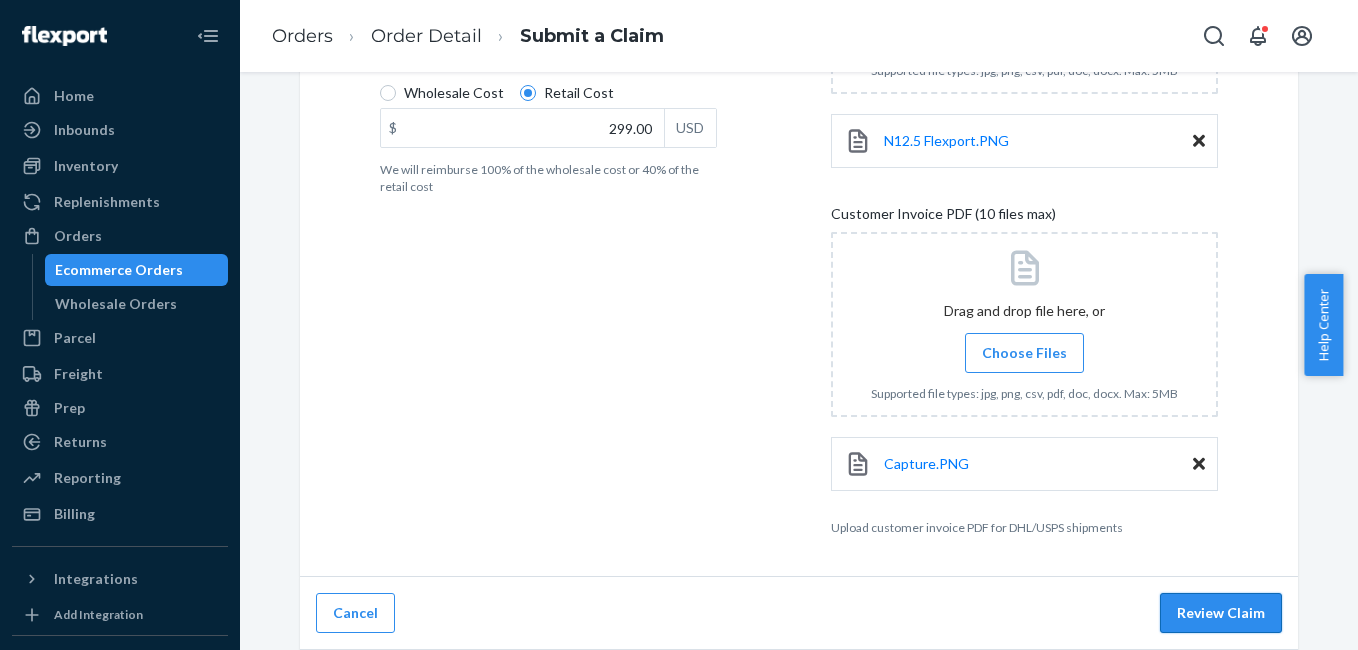 click on "Review Claim" at bounding box center (1221, 613) 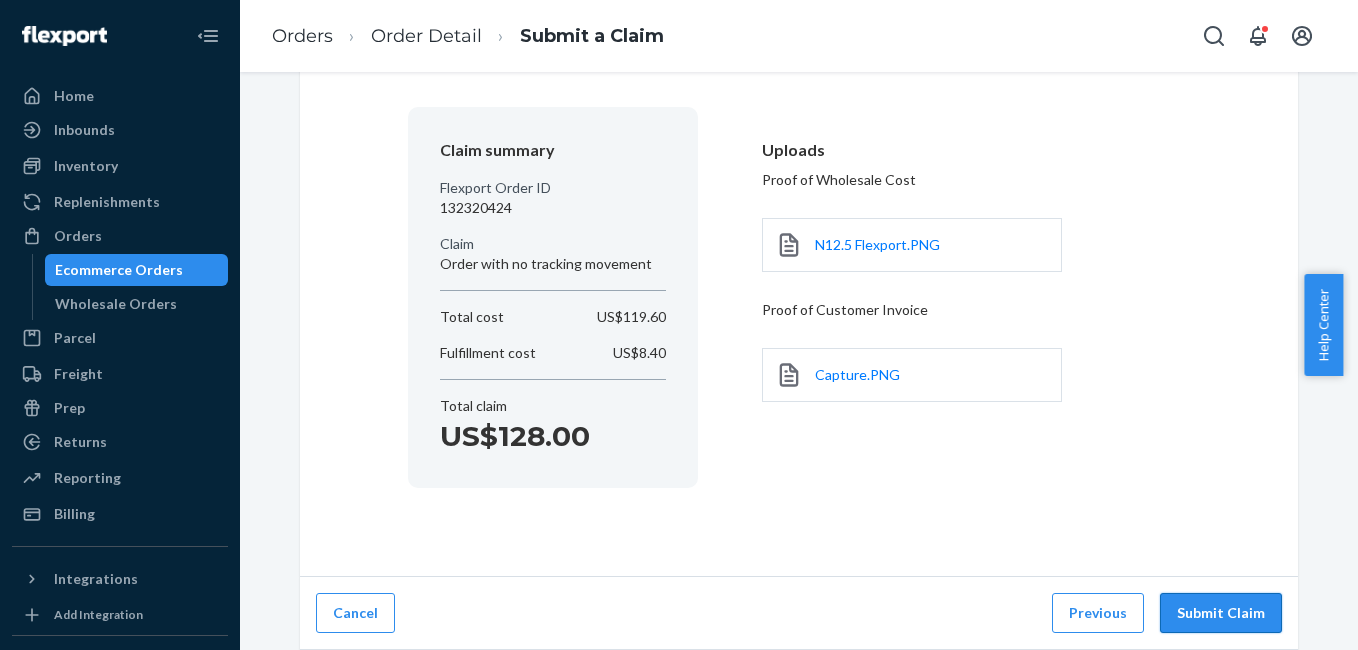 click on "Submit Claim" at bounding box center (1221, 613) 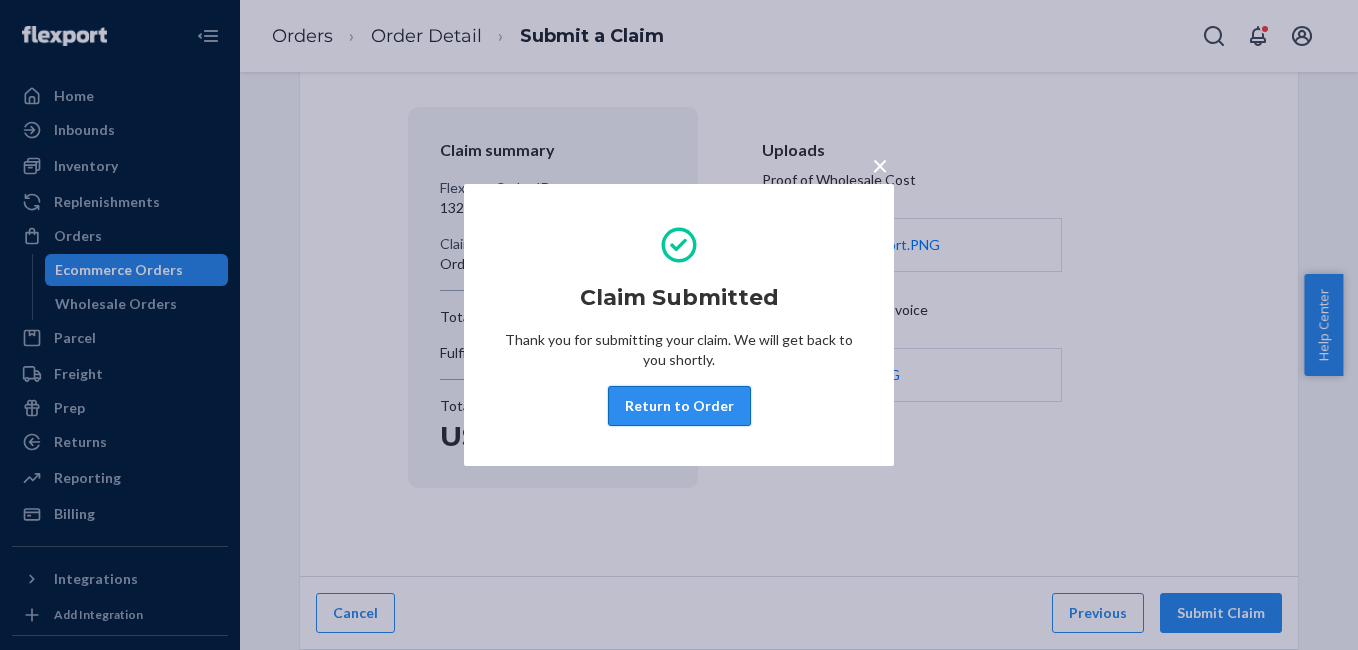 click on "Return to Order" at bounding box center (679, 406) 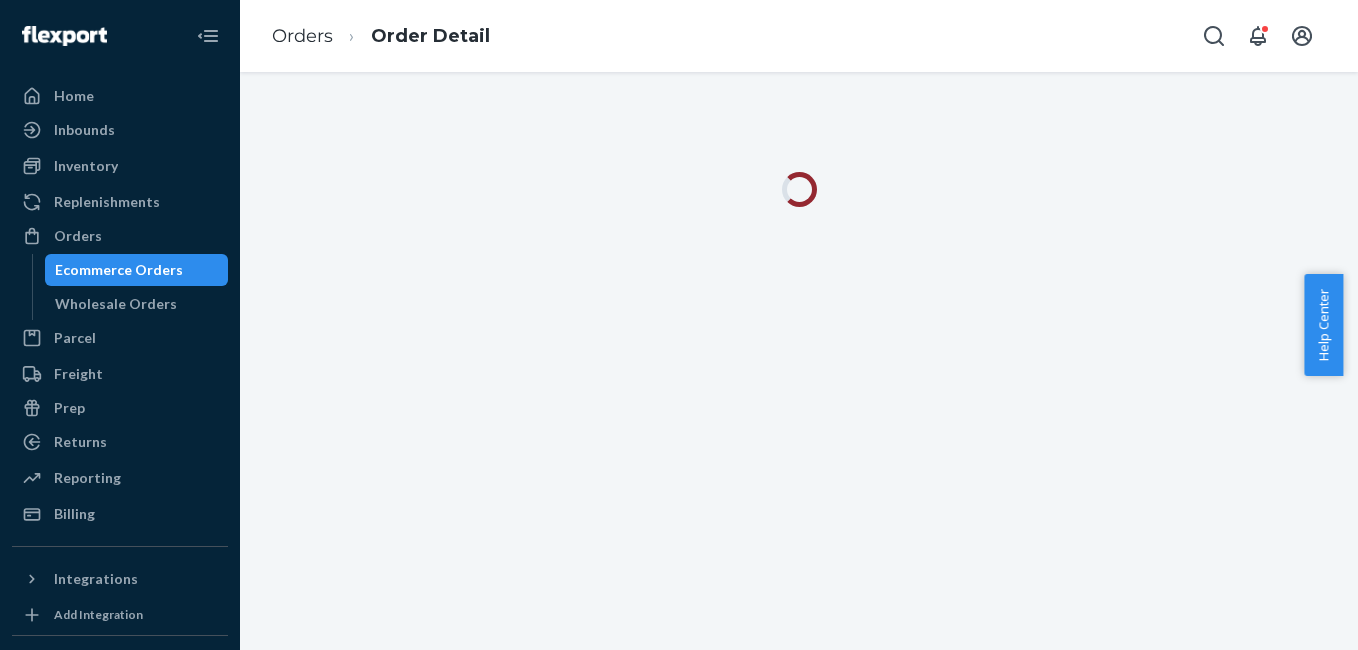 scroll, scrollTop: 0, scrollLeft: 0, axis: both 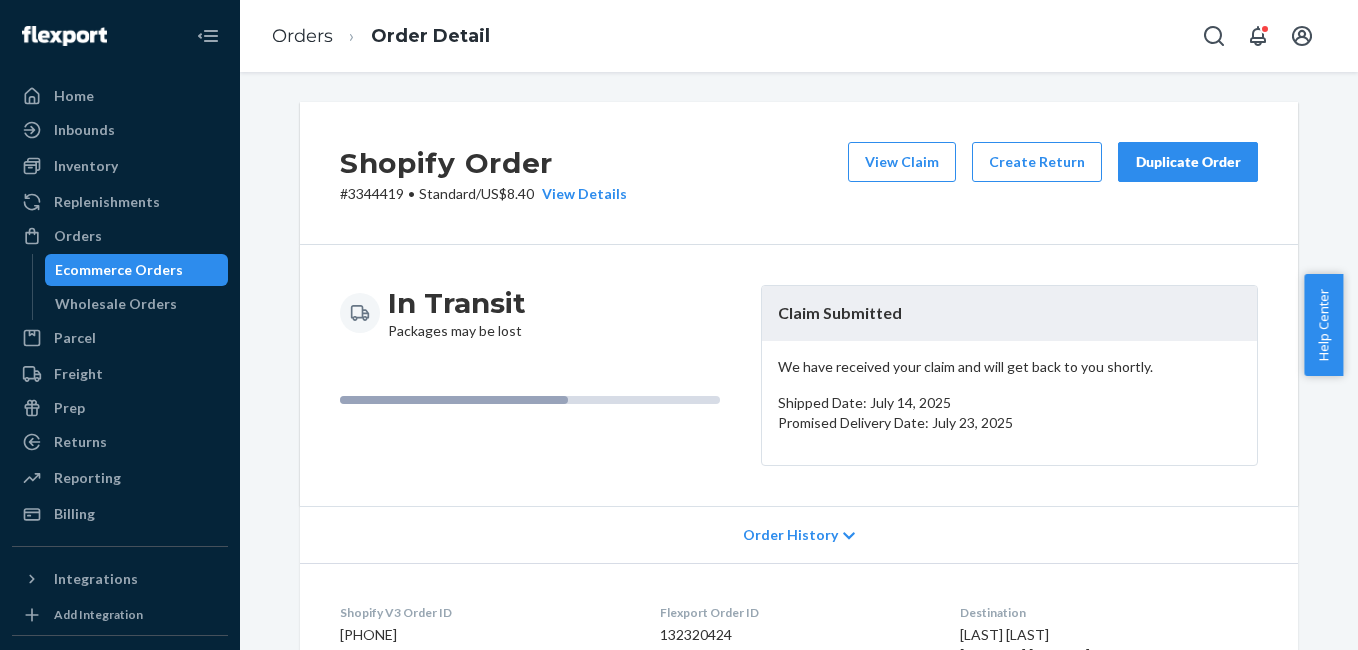click on "# 3344419 • Standard  /  US$8.40 View Details" at bounding box center (483, 194) 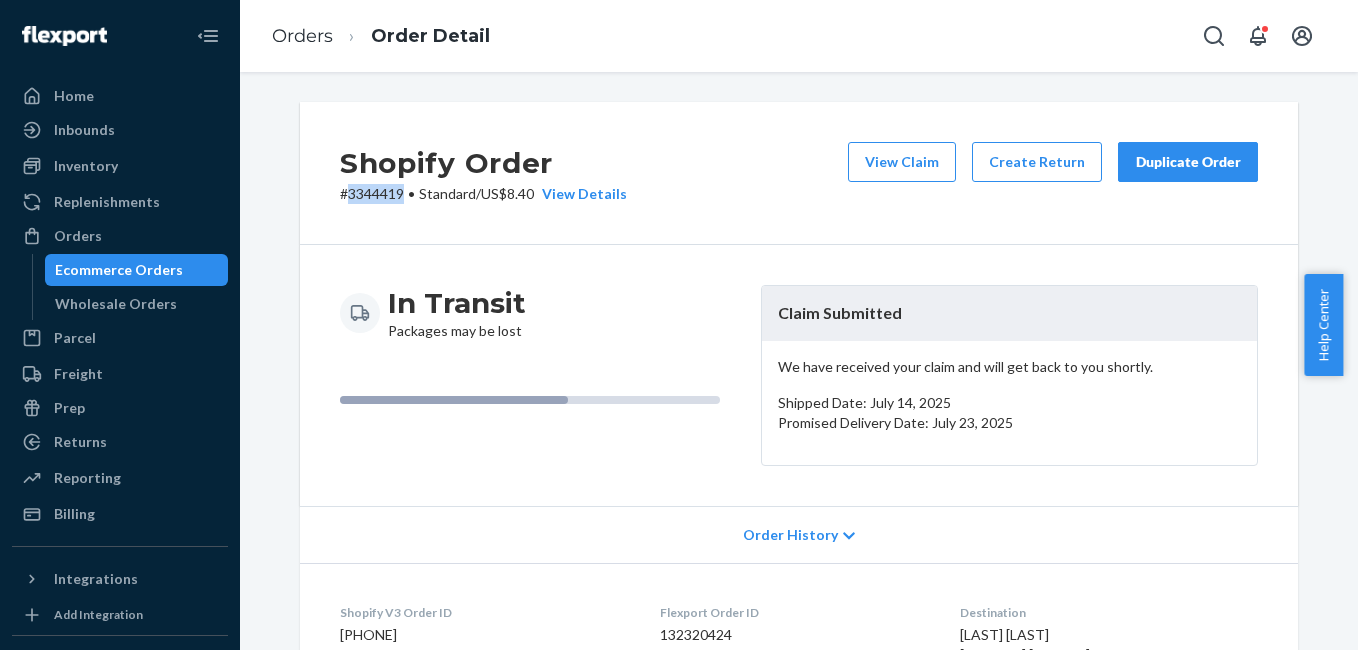 click on "# 3344419 • Standard  /  US$8.40 View Details" at bounding box center [483, 194] 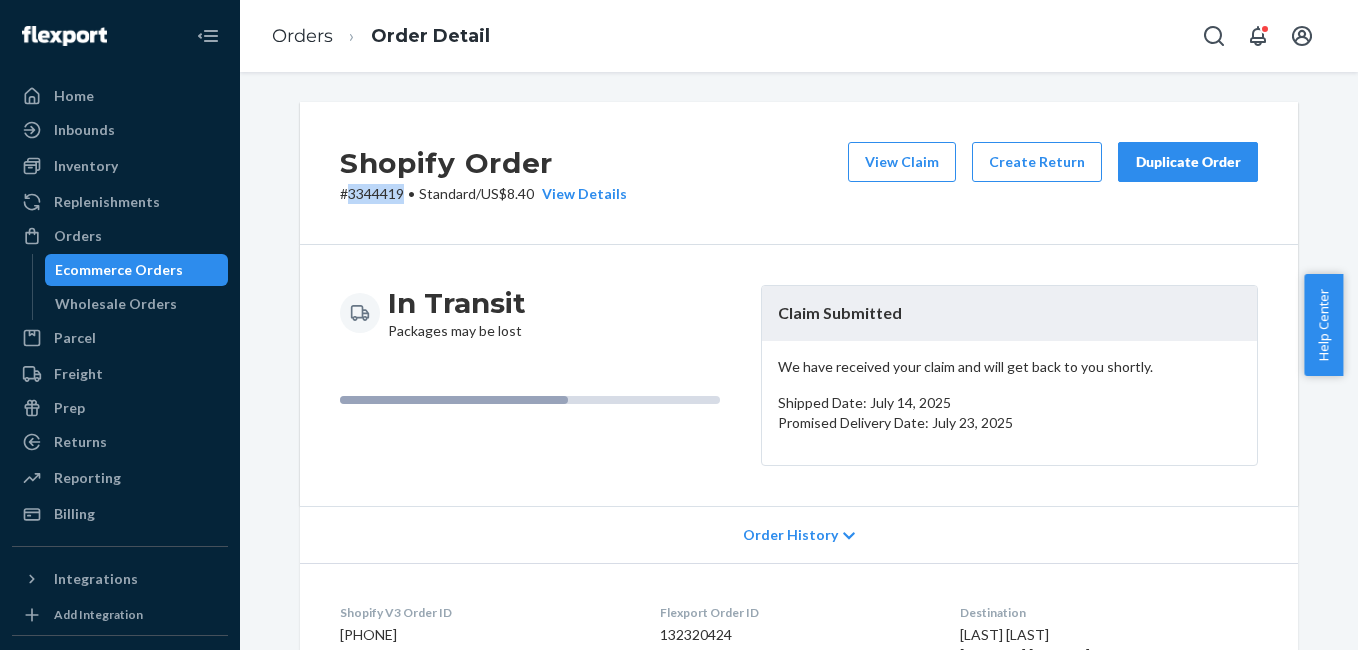 copy on "3344419" 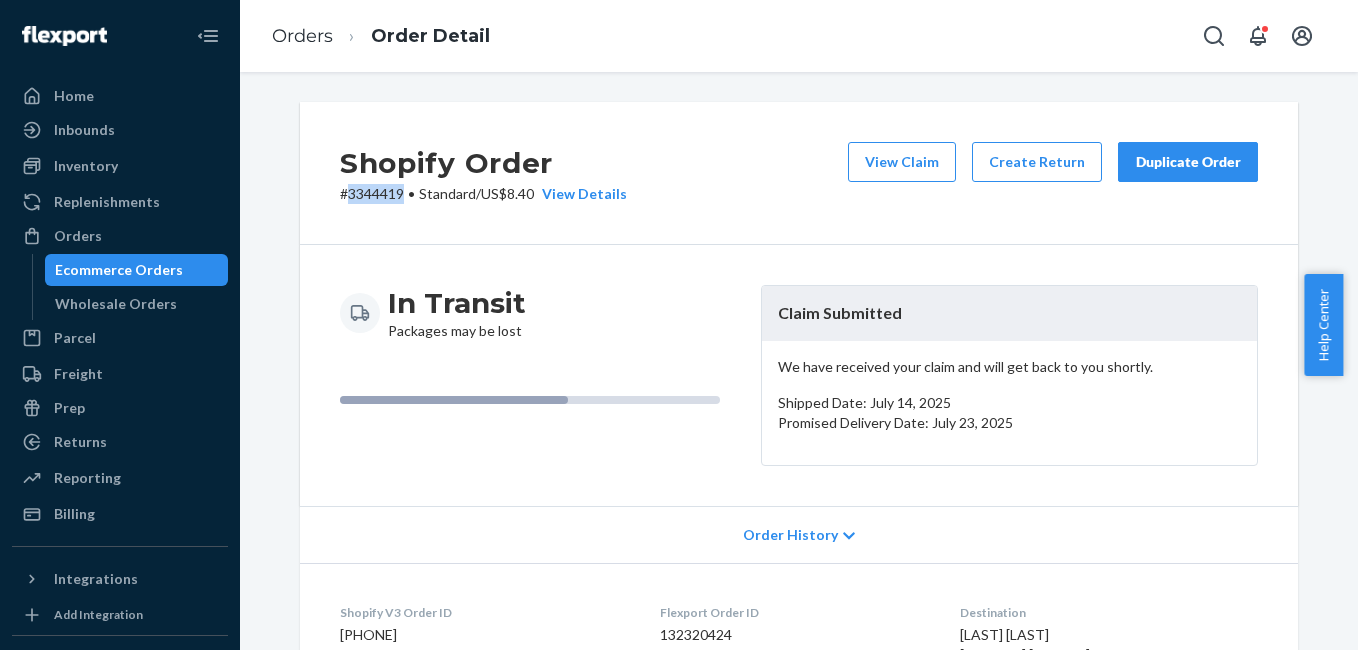 click on "Duplicate Order" at bounding box center (1188, 162) 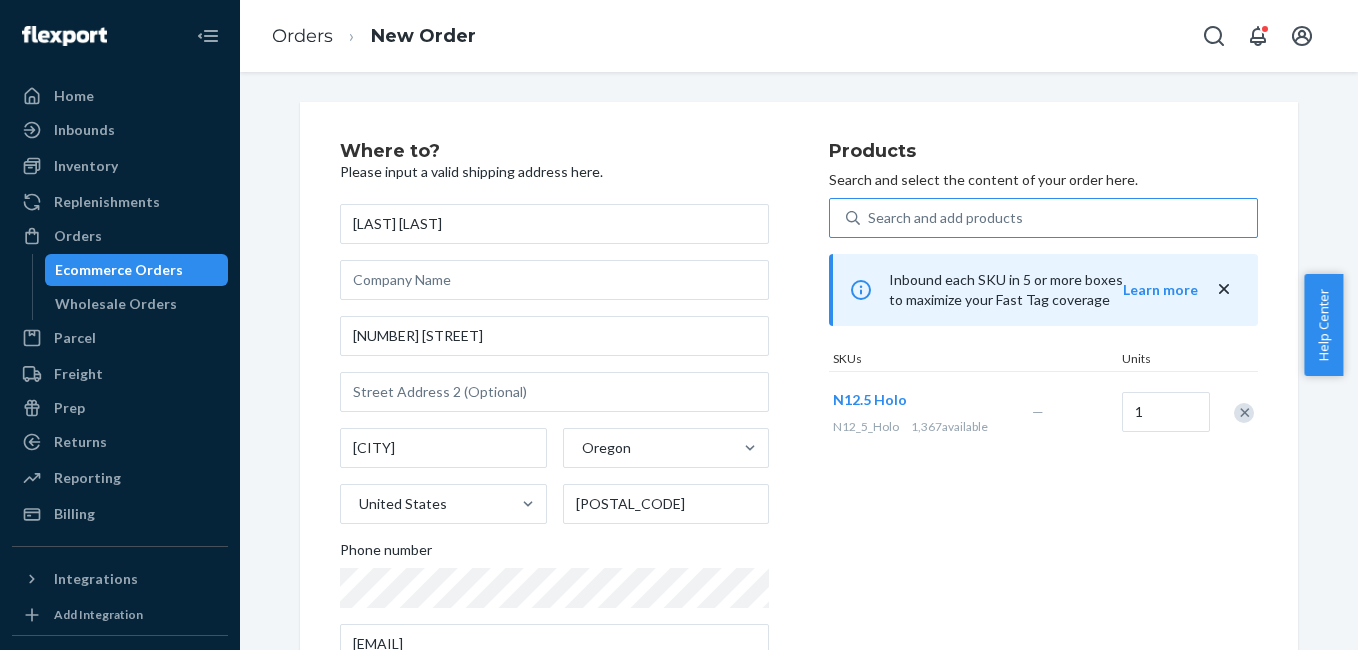click on "Search and add products" at bounding box center (945, 218) 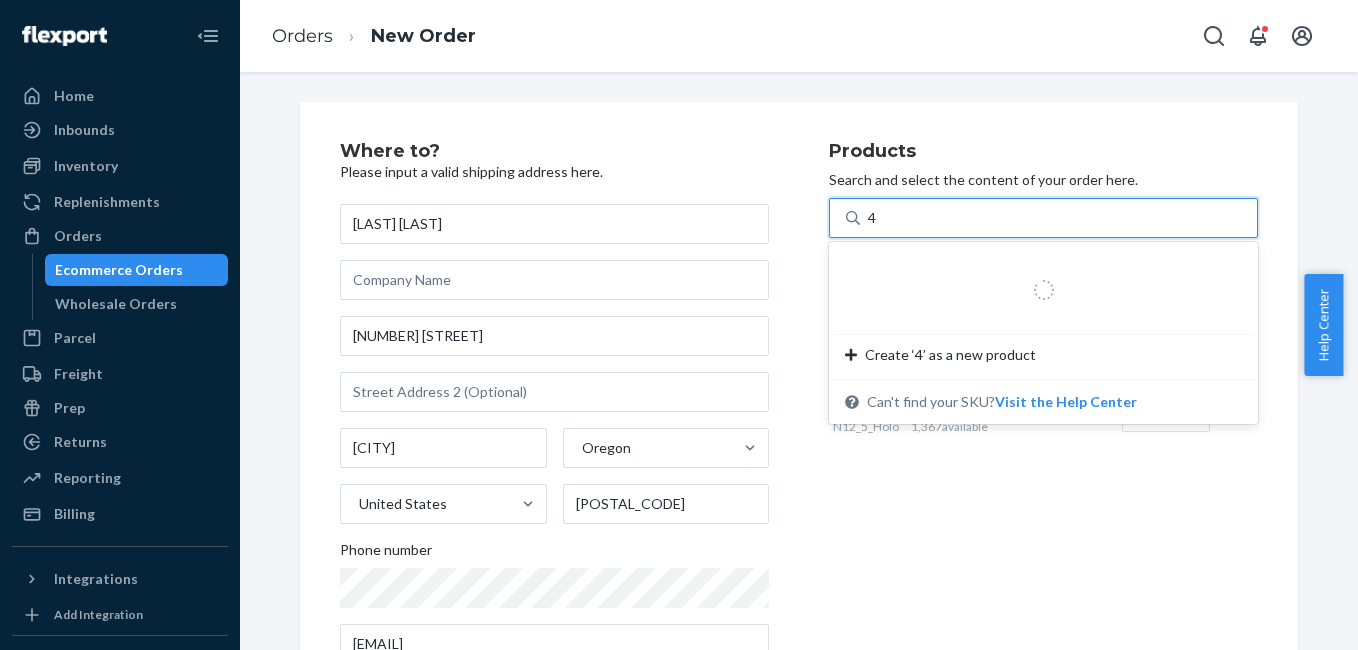 type on "4g" 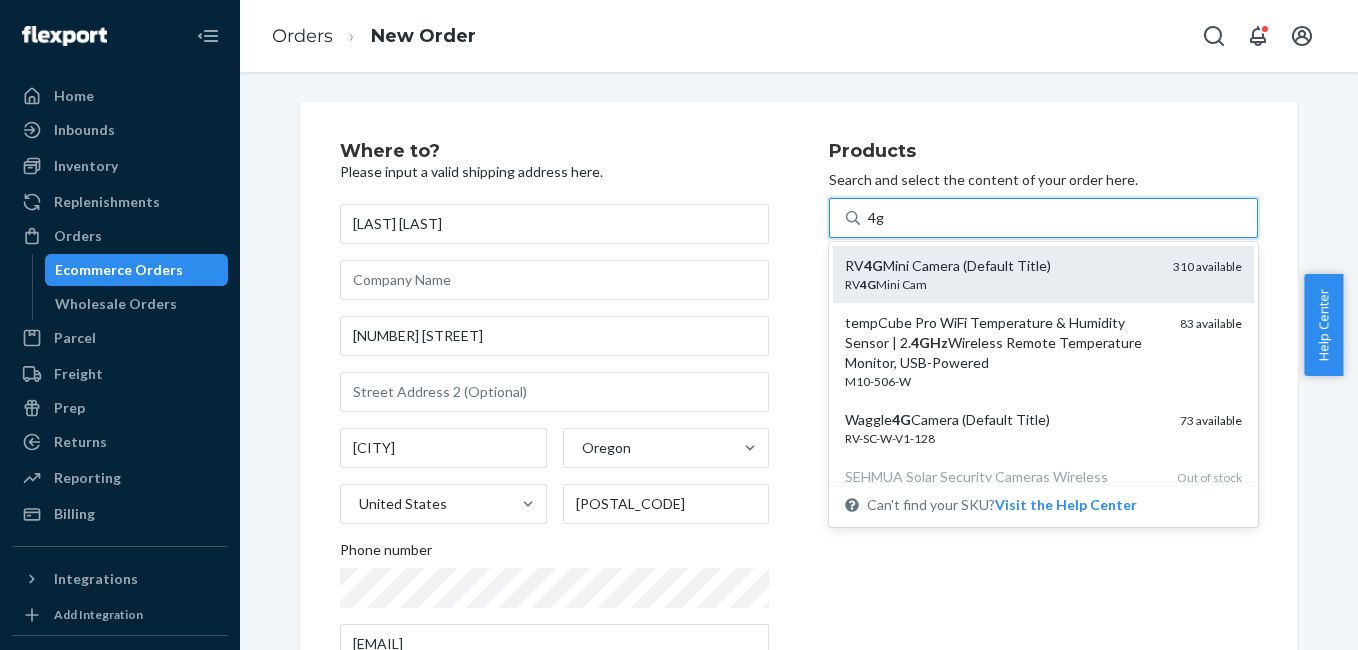 click on "RV  4G  Mini Cam" at bounding box center (1001, 284) 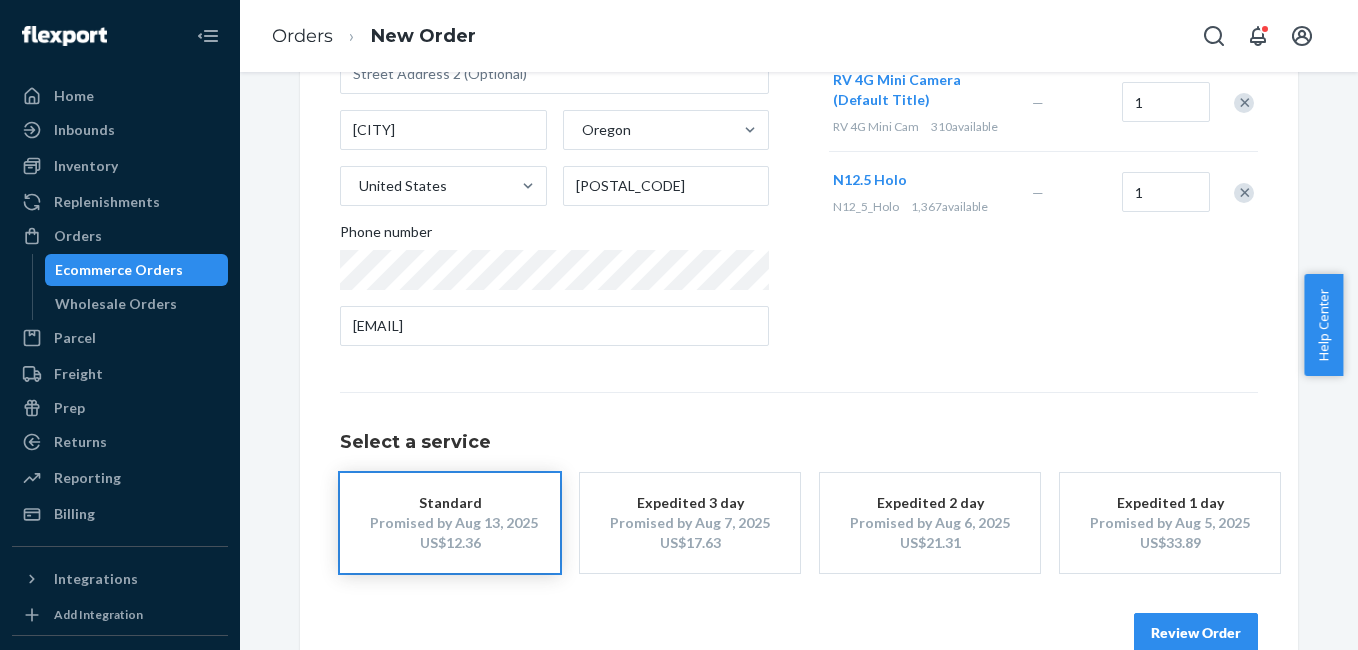 scroll, scrollTop: 361, scrollLeft: 0, axis: vertical 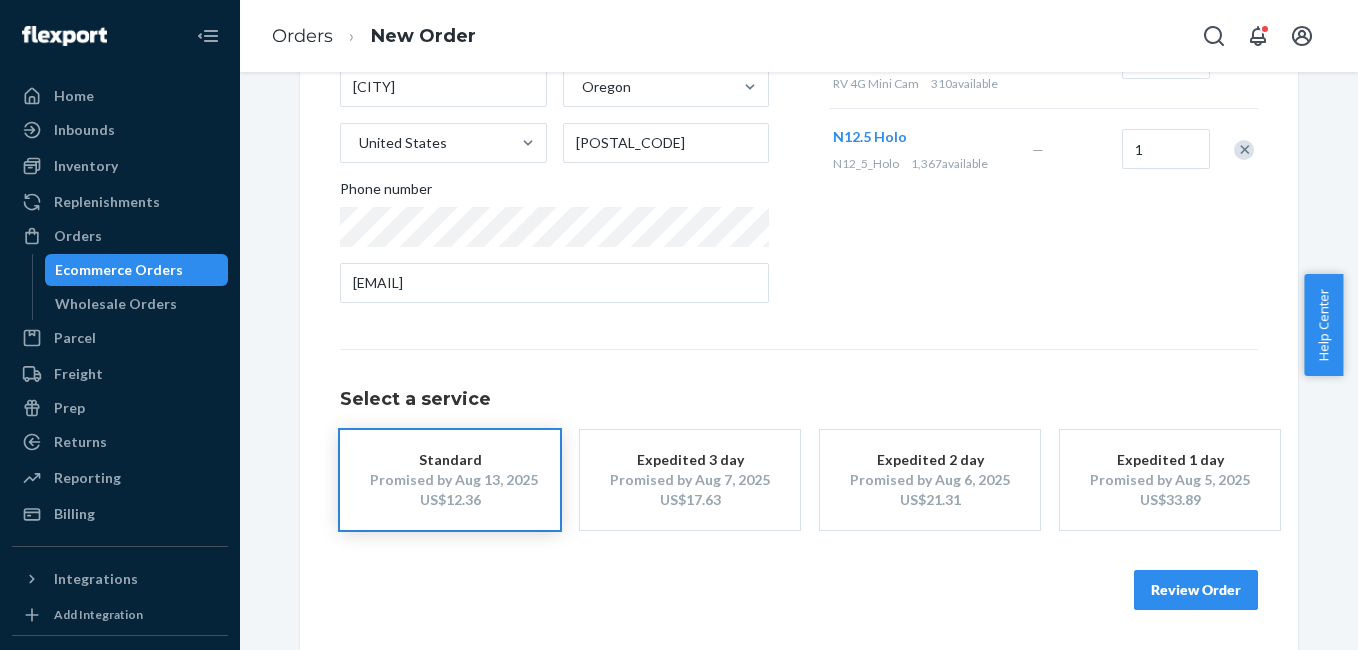 click on "Review Order" at bounding box center [1196, 590] 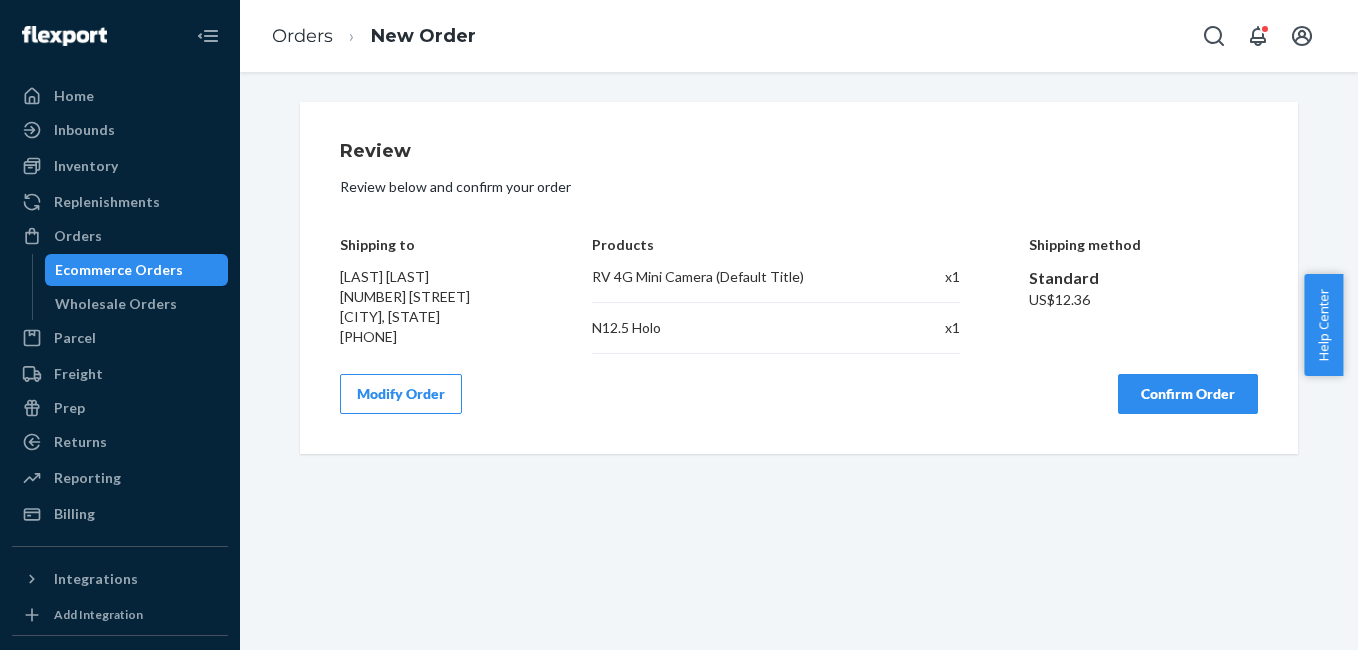 click on "Confirm Order" at bounding box center [1188, 394] 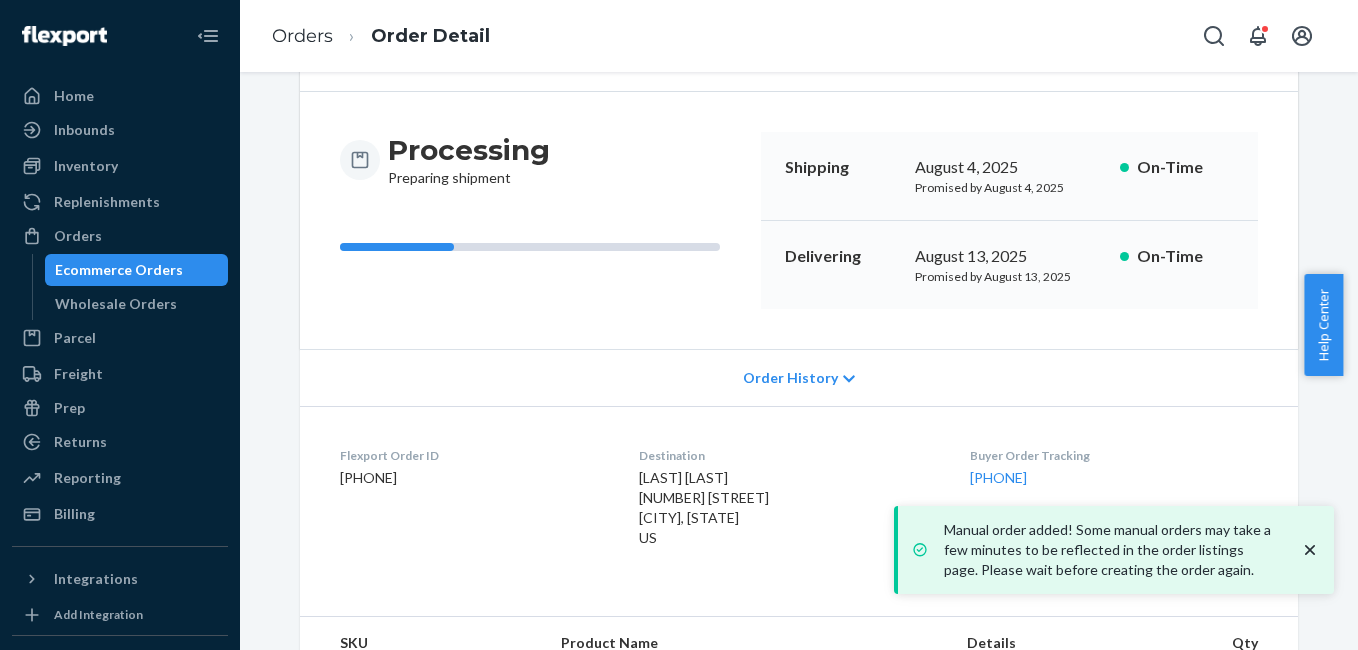 scroll, scrollTop: 301, scrollLeft: 0, axis: vertical 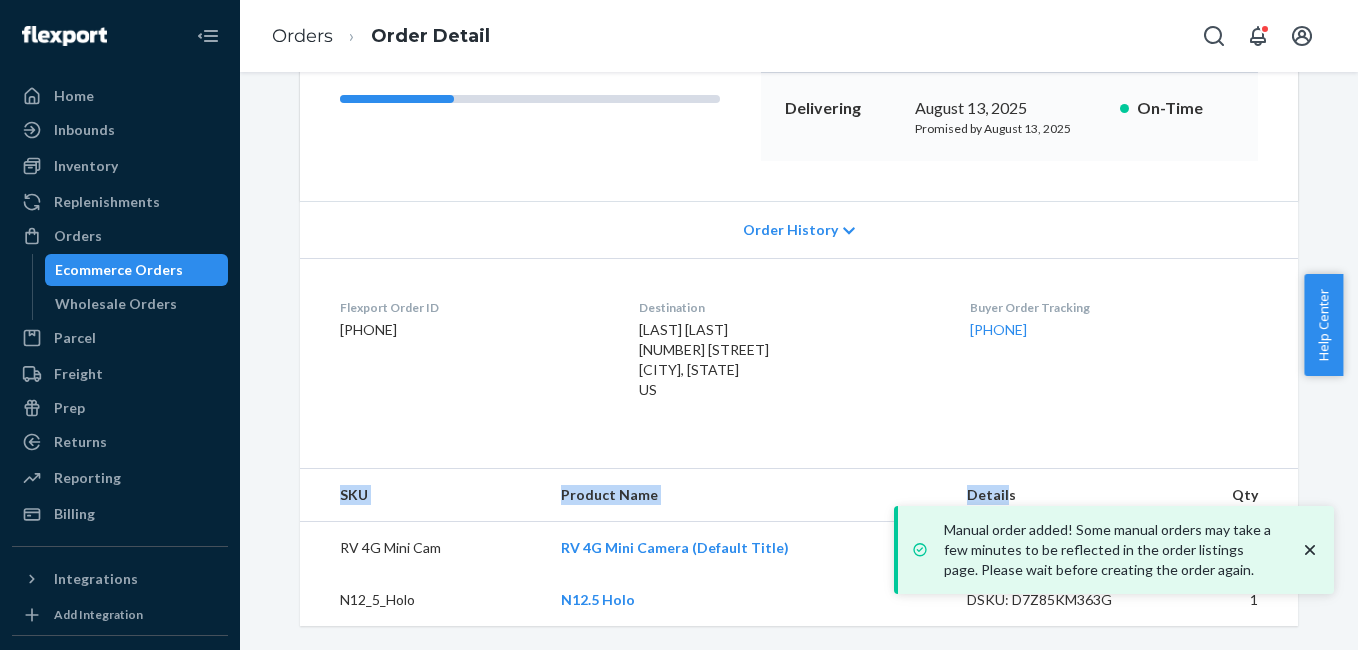 click on "Flexport Order # R1YIK0NWGE • Standard Cancel Order Duplicate Order Processing Preparing shipment Shipping August 4, 2025 Promised by August 4, 2025 On-Time Delivering August 13, 2025 Promised by August 13, 2025 On-Time Order History Flexport Order ID 133672212 Destination Lynn Goble
8 Mulligan Ln
Sunriver, OR 97707
US Buyer Order Tracking 133672212 SKU Product Name Details Qty RV 4G Mini Cam RV 4G Mini Camera (Default Title) DSKU: DG43AEDA7MD 1 N12_5_Holo N12.5 Holo DSKU: D7Z85KM363G 1" at bounding box center (799, 213) 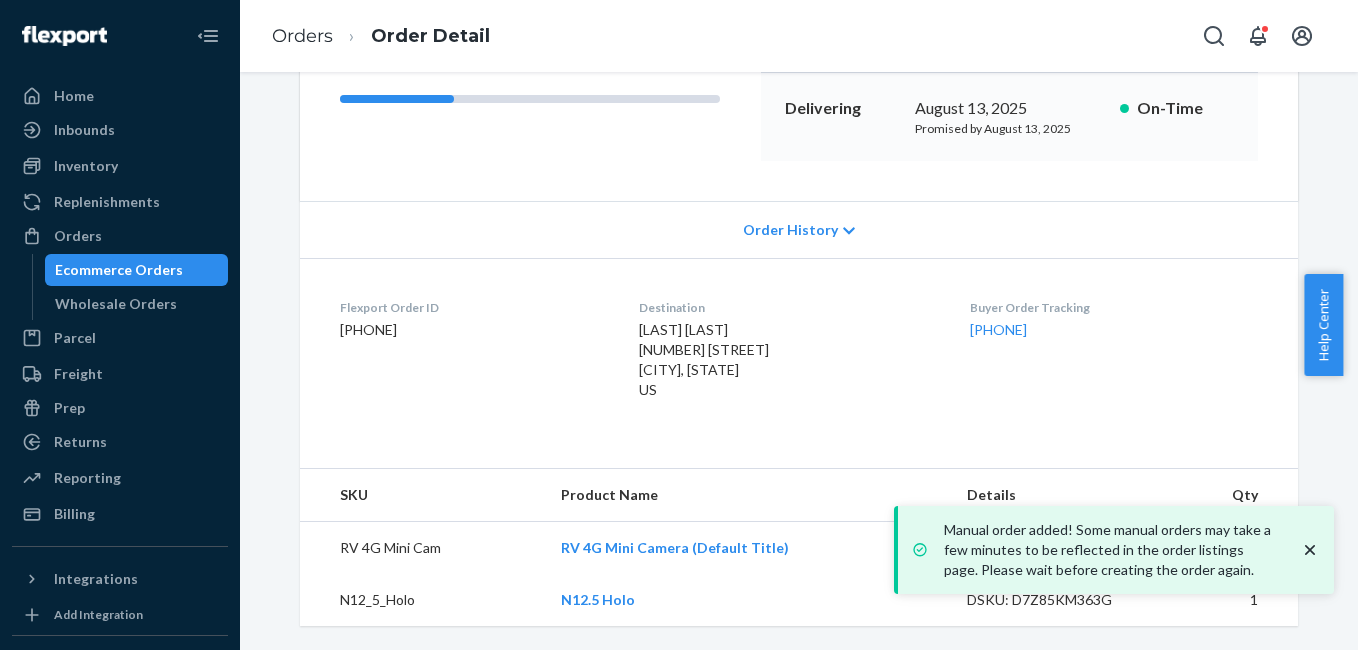 drag, startPoint x: 944, startPoint y: 483, endPoint x: 923, endPoint y: 377, distance: 108.060165 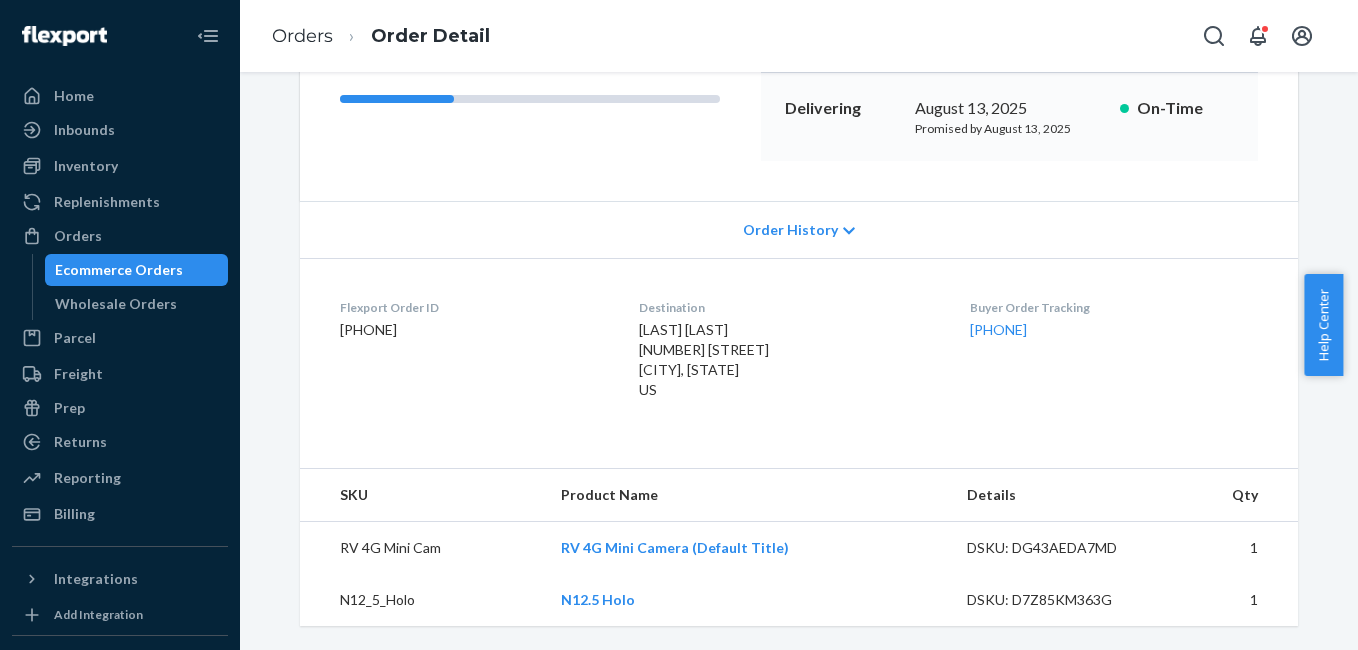copy on "133672212" 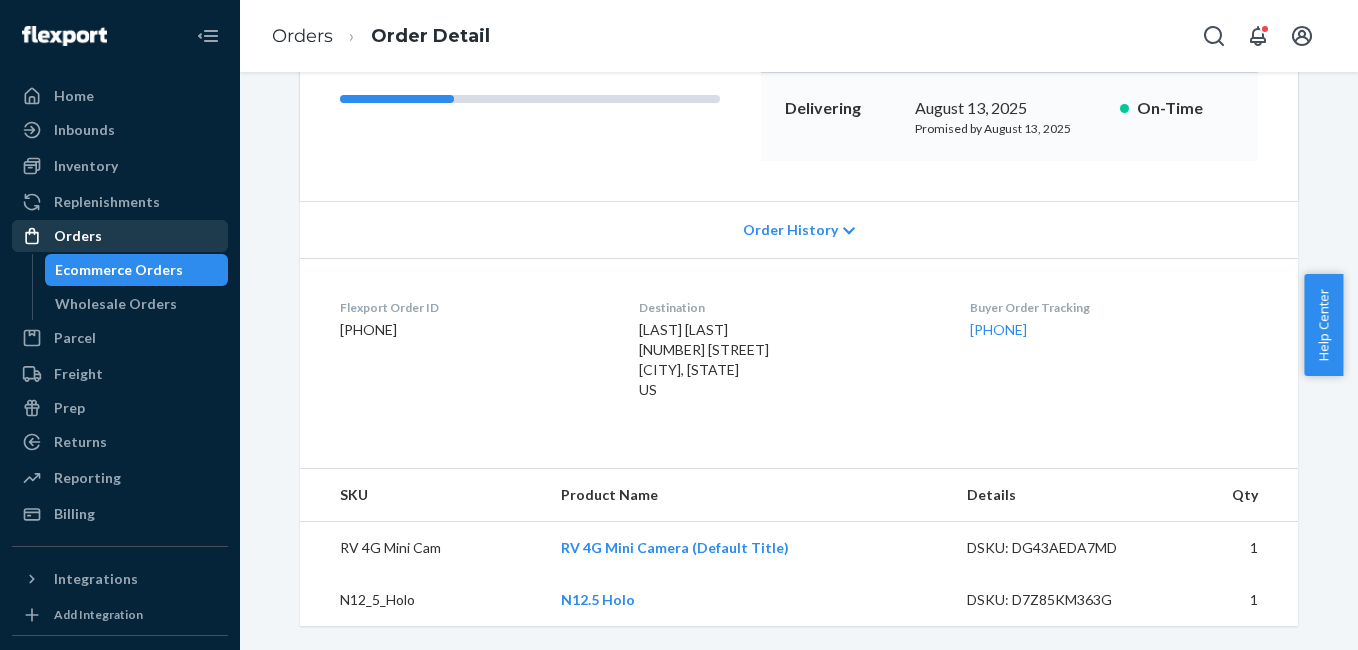 click on "Orders" at bounding box center (78, 236) 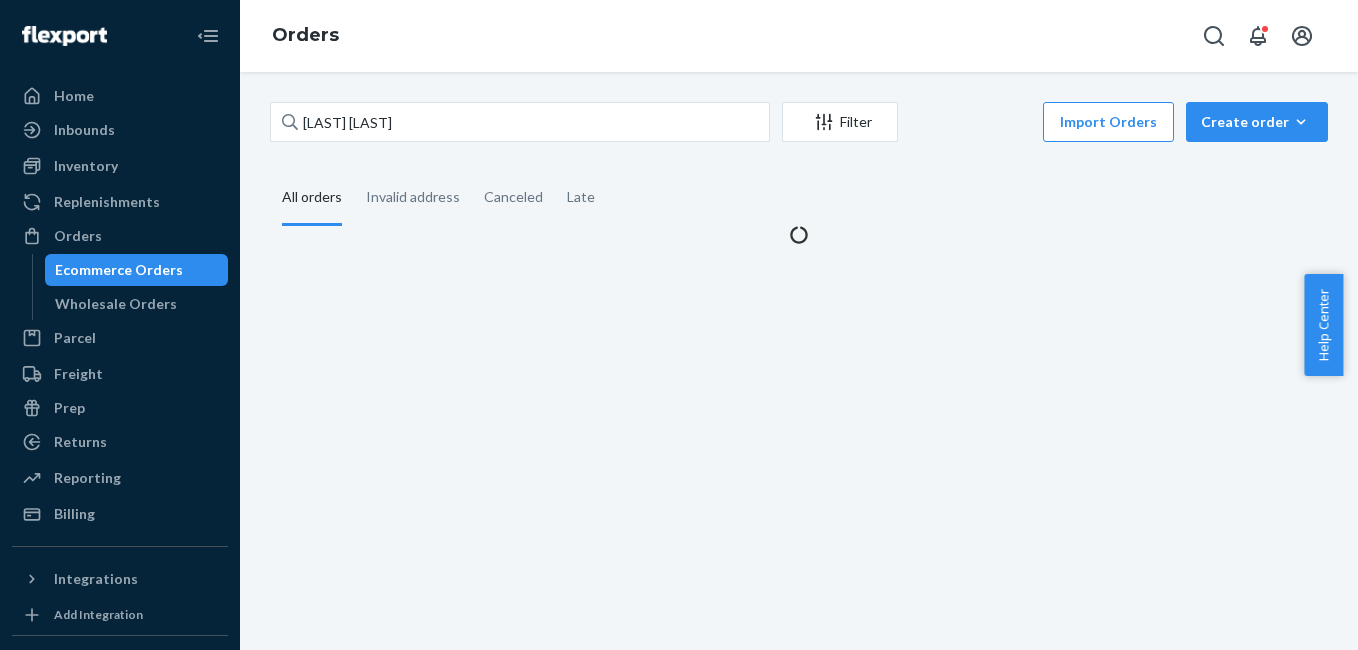 scroll, scrollTop: 0, scrollLeft: 0, axis: both 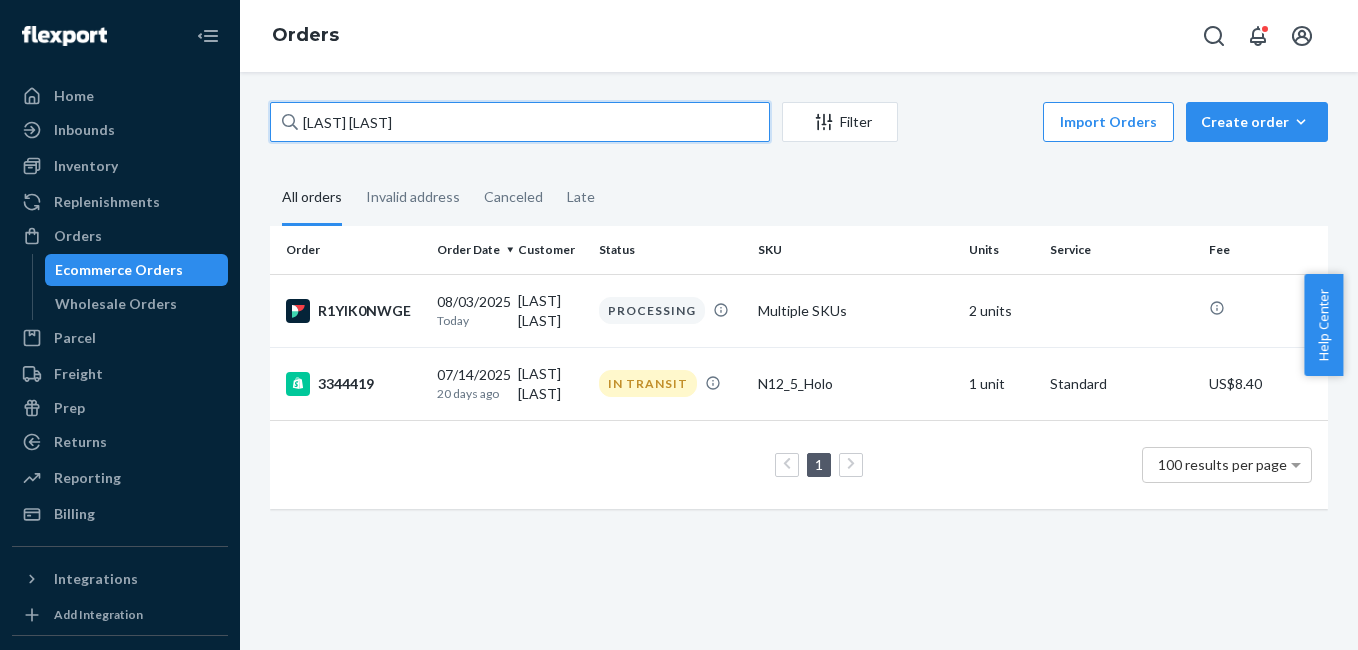 click on "Lynn Goble" at bounding box center [520, 122] 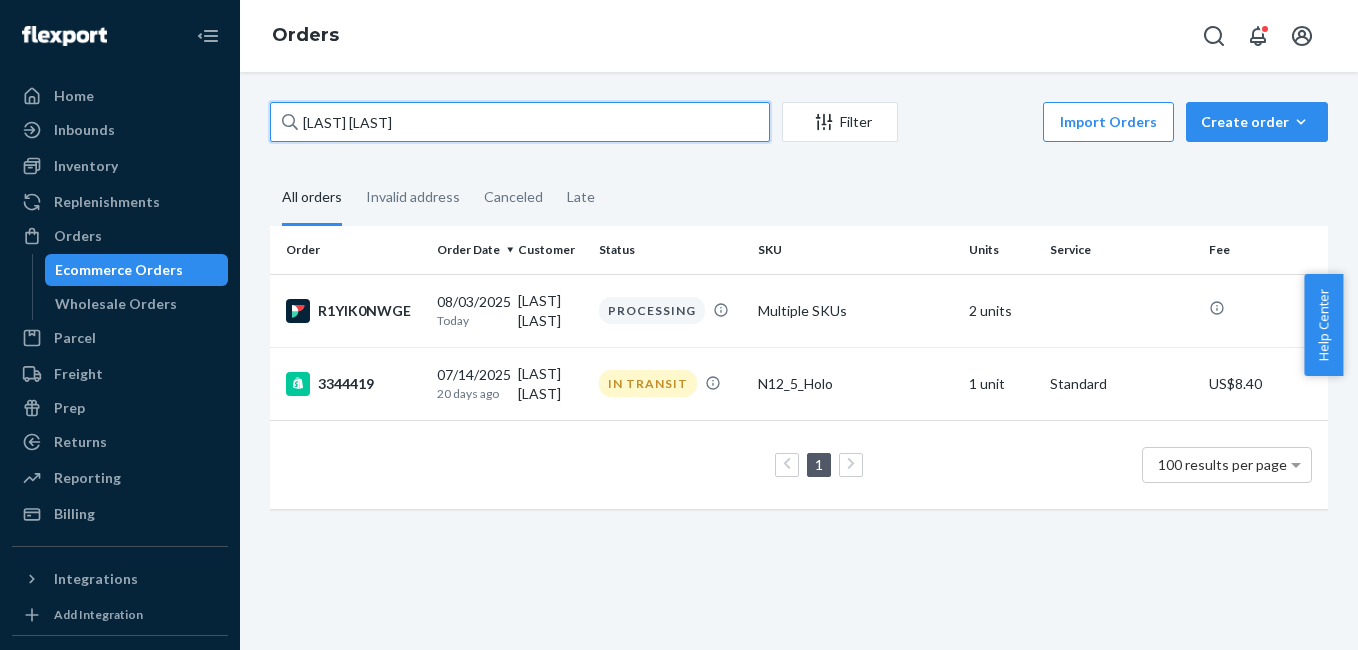 paste on "David Tidhar" 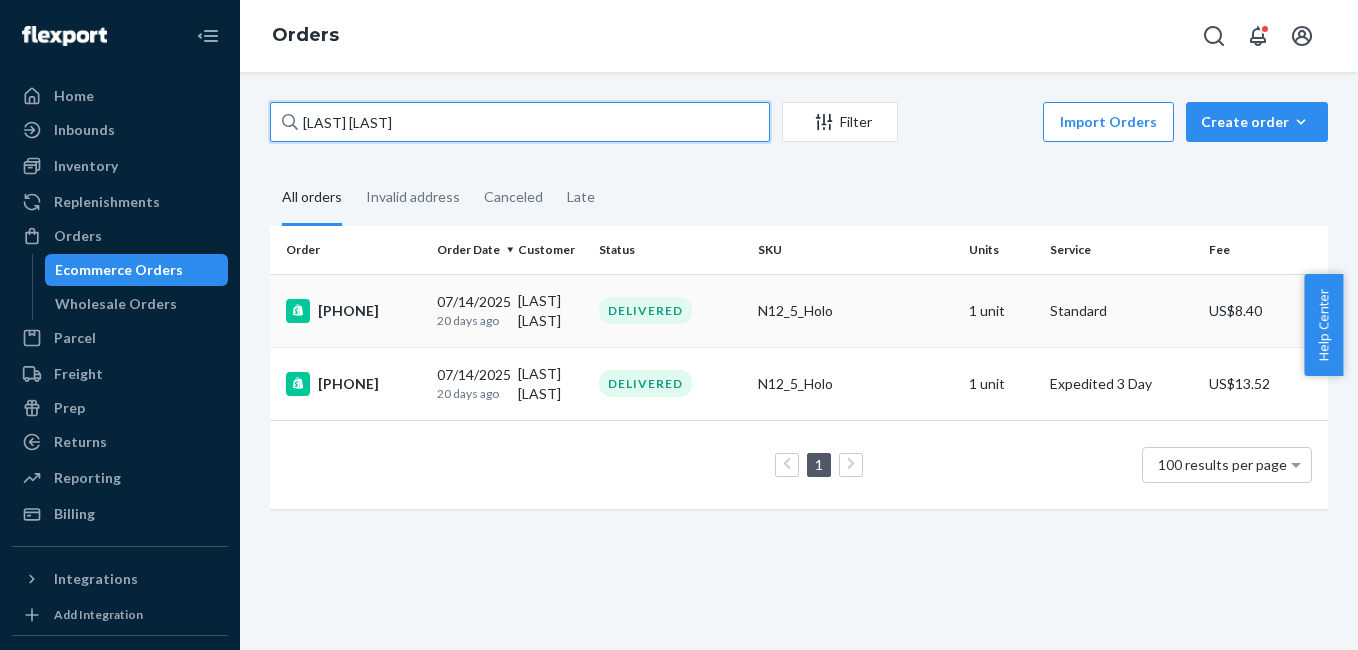 type on "David Tidhar" 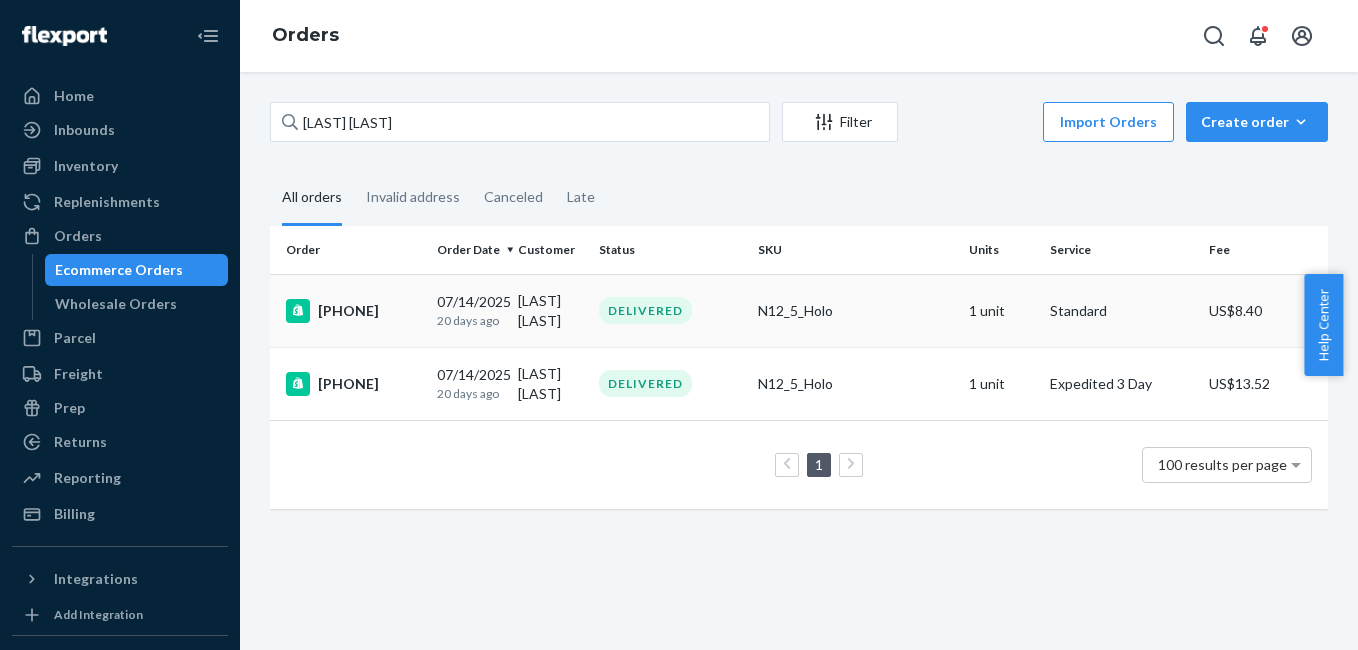 click on "3344434" at bounding box center [353, 311] 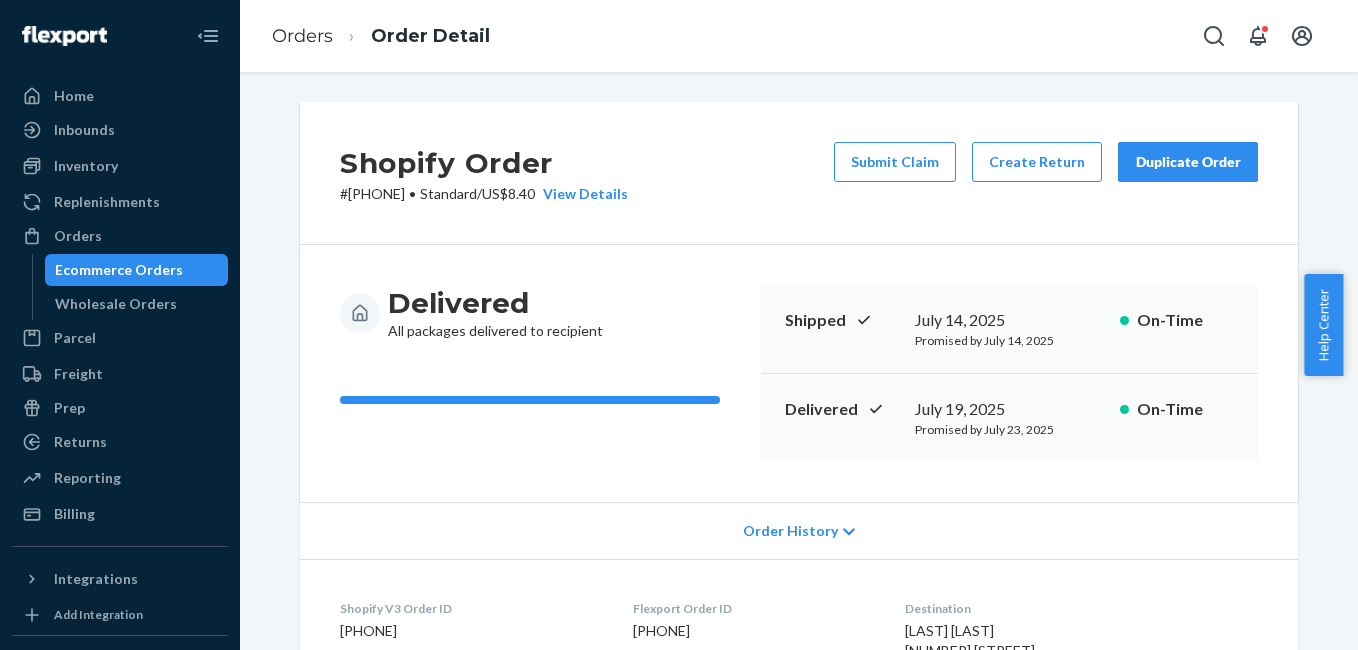 click on "Duplicate Order" at bounding box center (1188, 162) 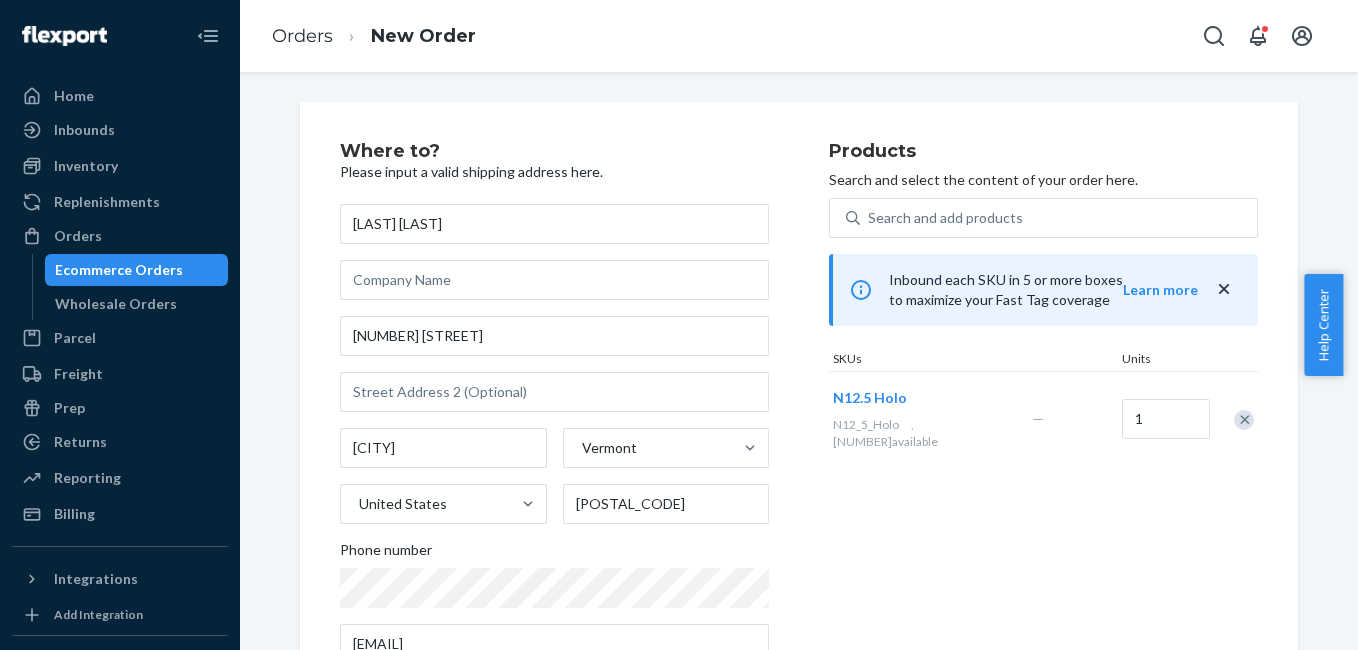 click at bounding box center [1244, 420] 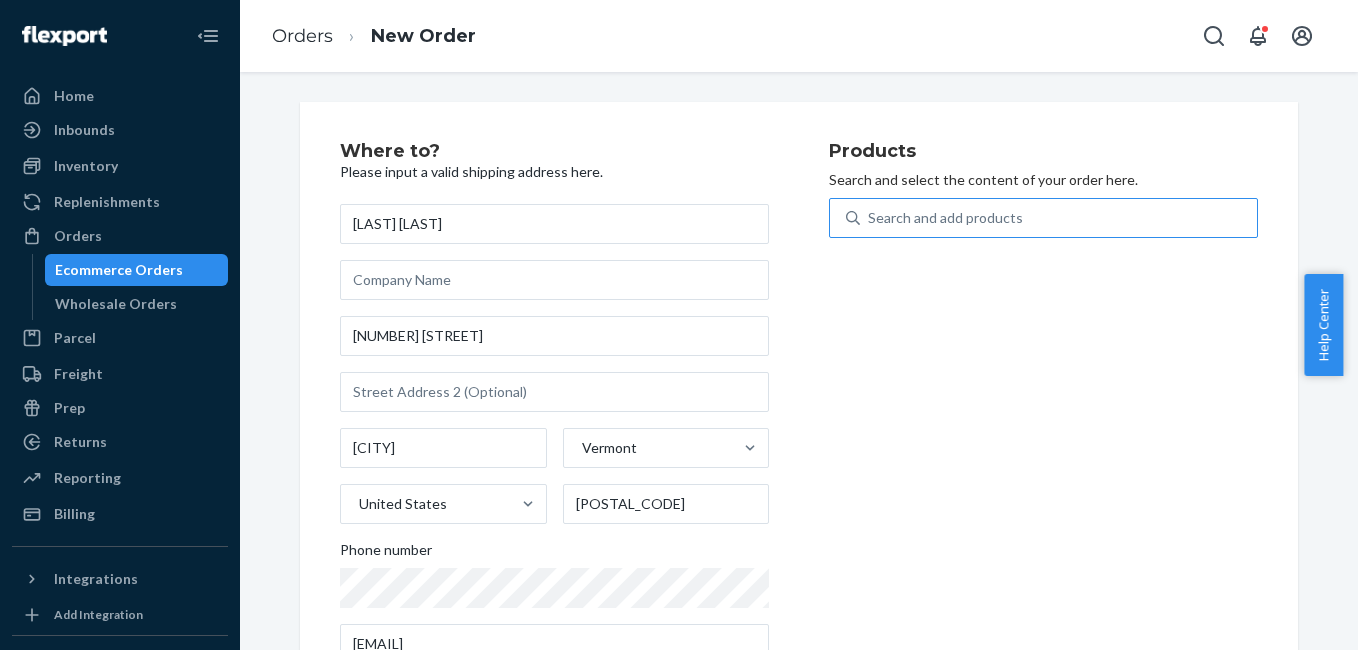 click on "Search and add products" at bounding box center [945, 218] 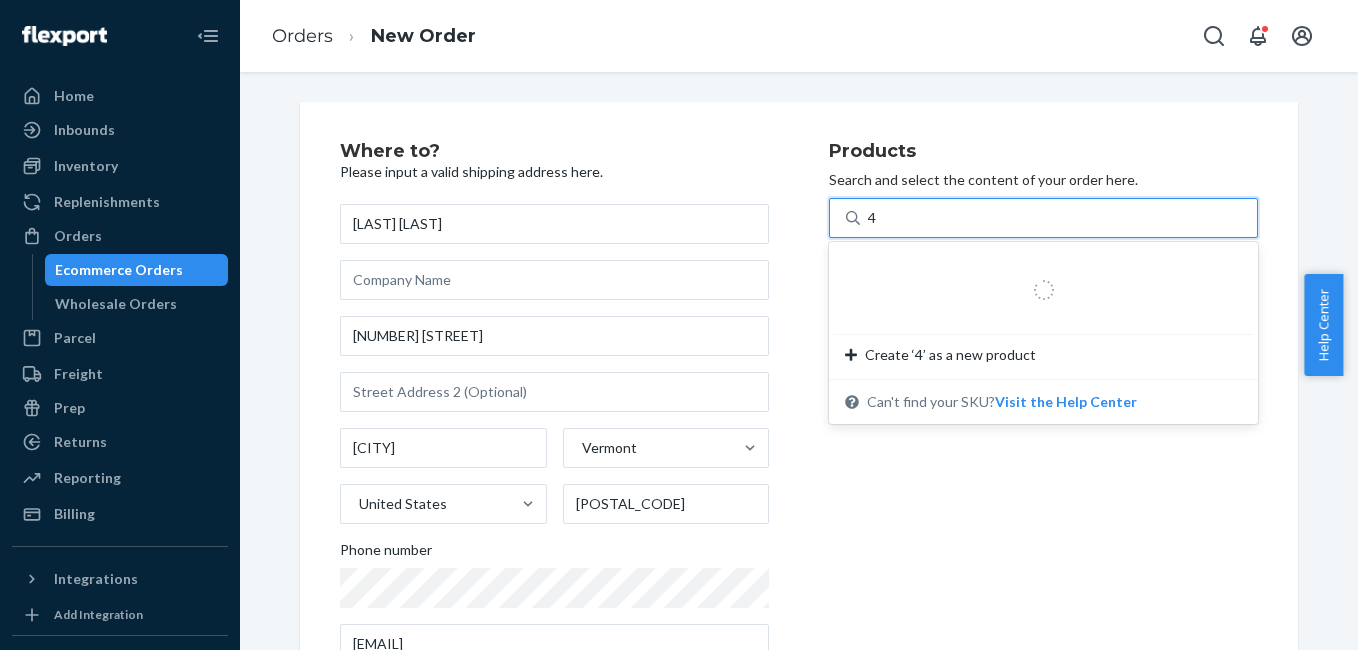 type on "4g" 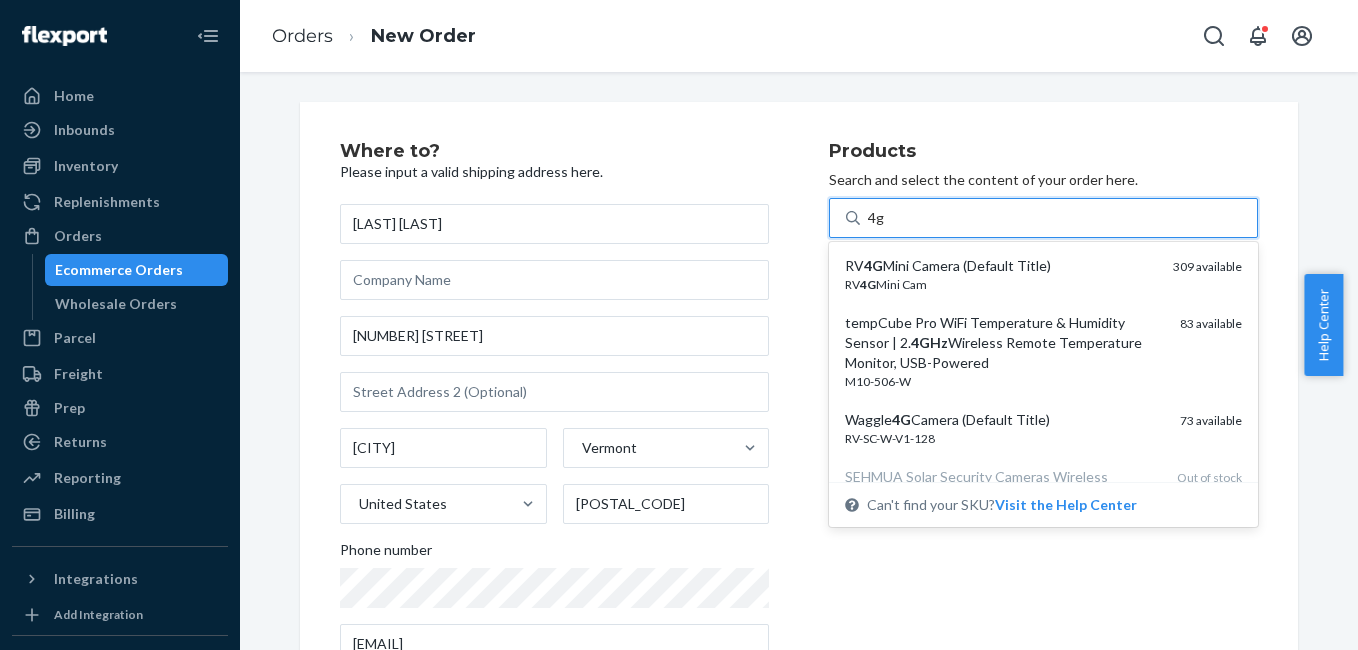 click on "RV  4G  Mini Camera (Default Title)" at bounding box center [1001, 266] 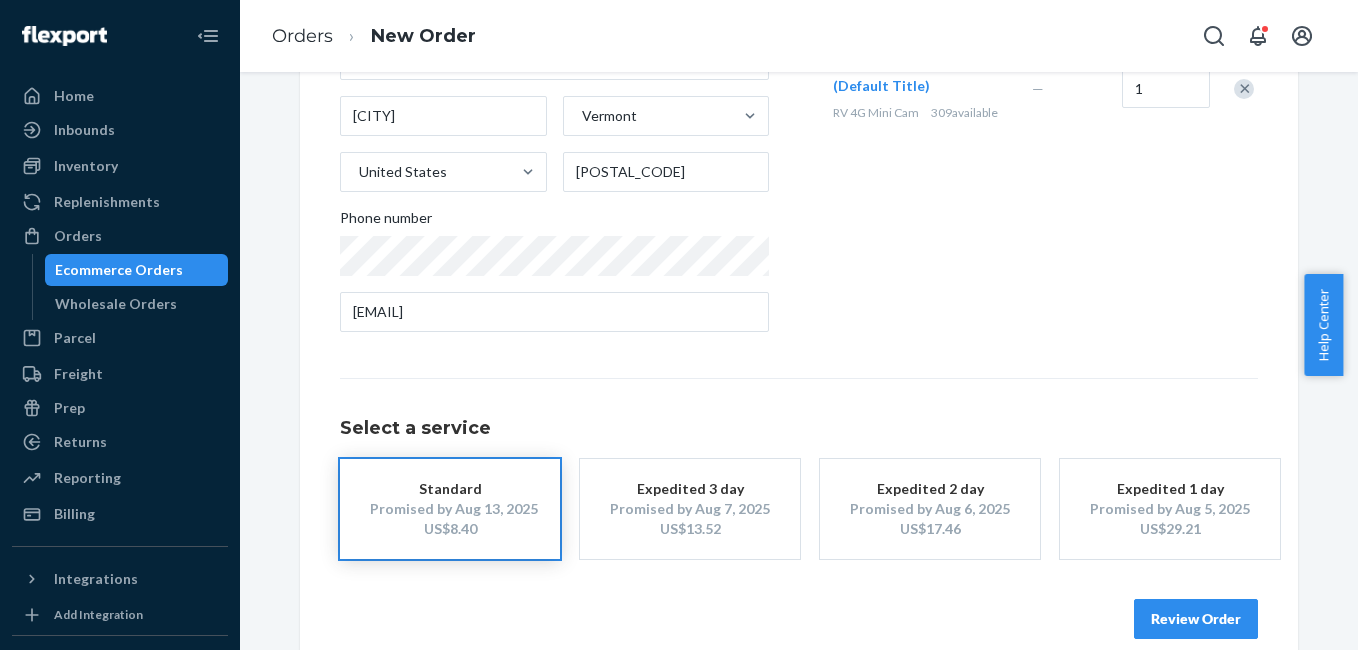 scroll, scrollTop: 361, scrollLeft: 0, axis: vertical 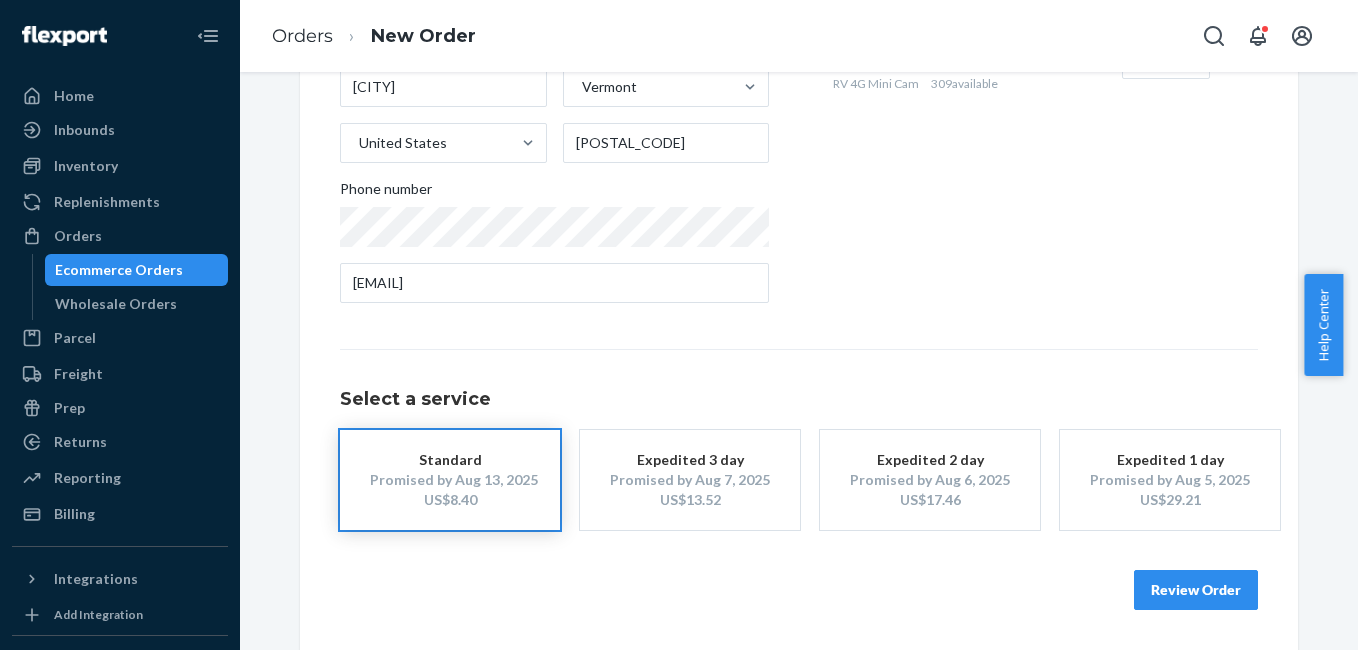 click on "Review Order" at bounding box center [1196, 590] 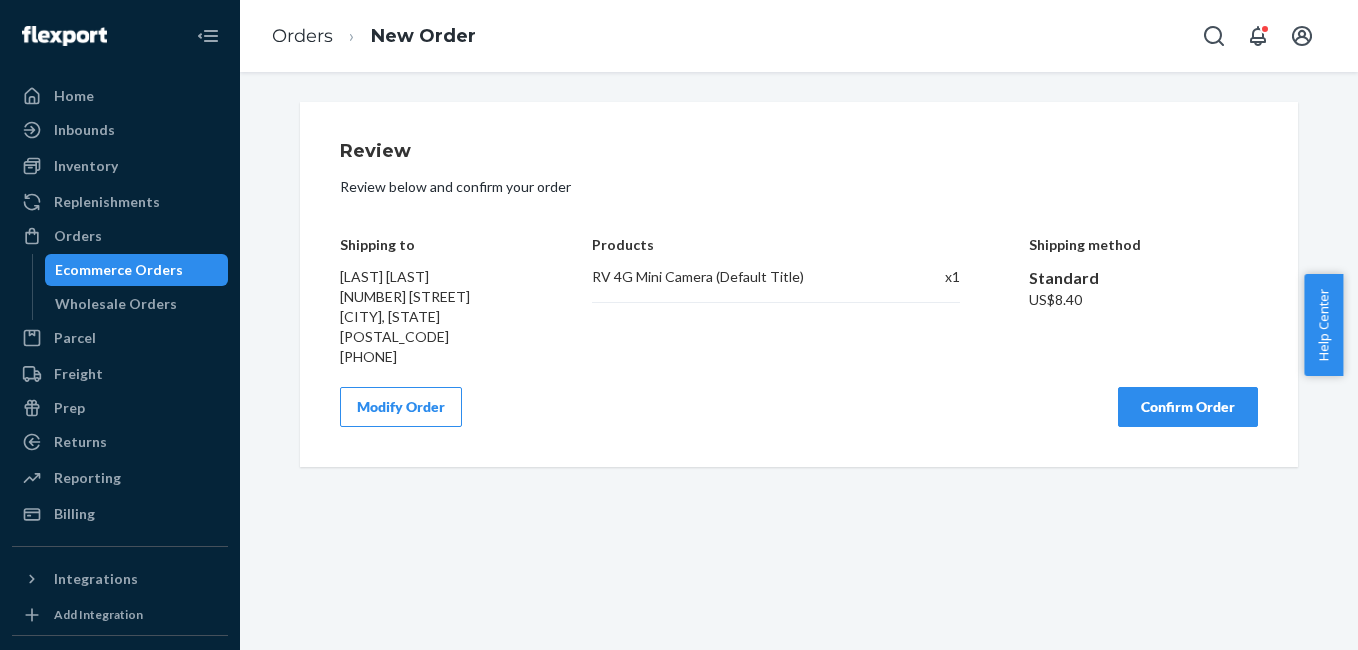 click on "Confirm Order" at bounding box center (1188, 407) 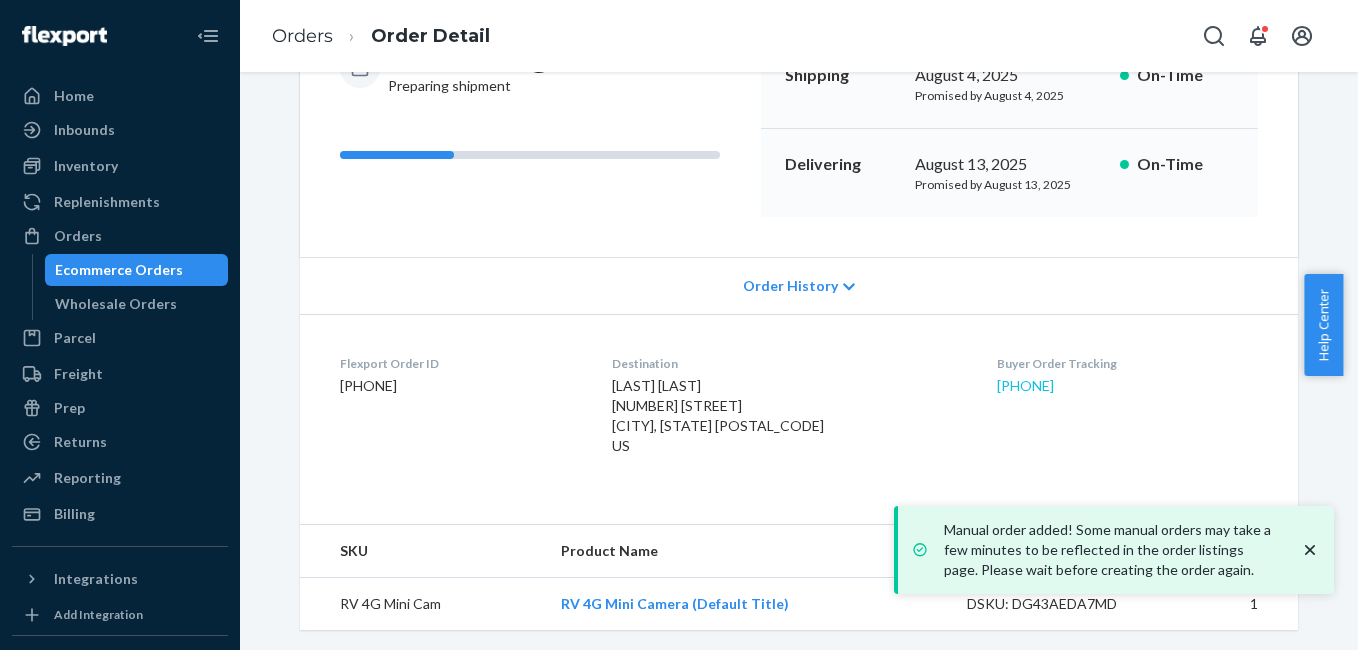 scroll, scrollTop: 249, scrollLeft: 0, axis: vertical 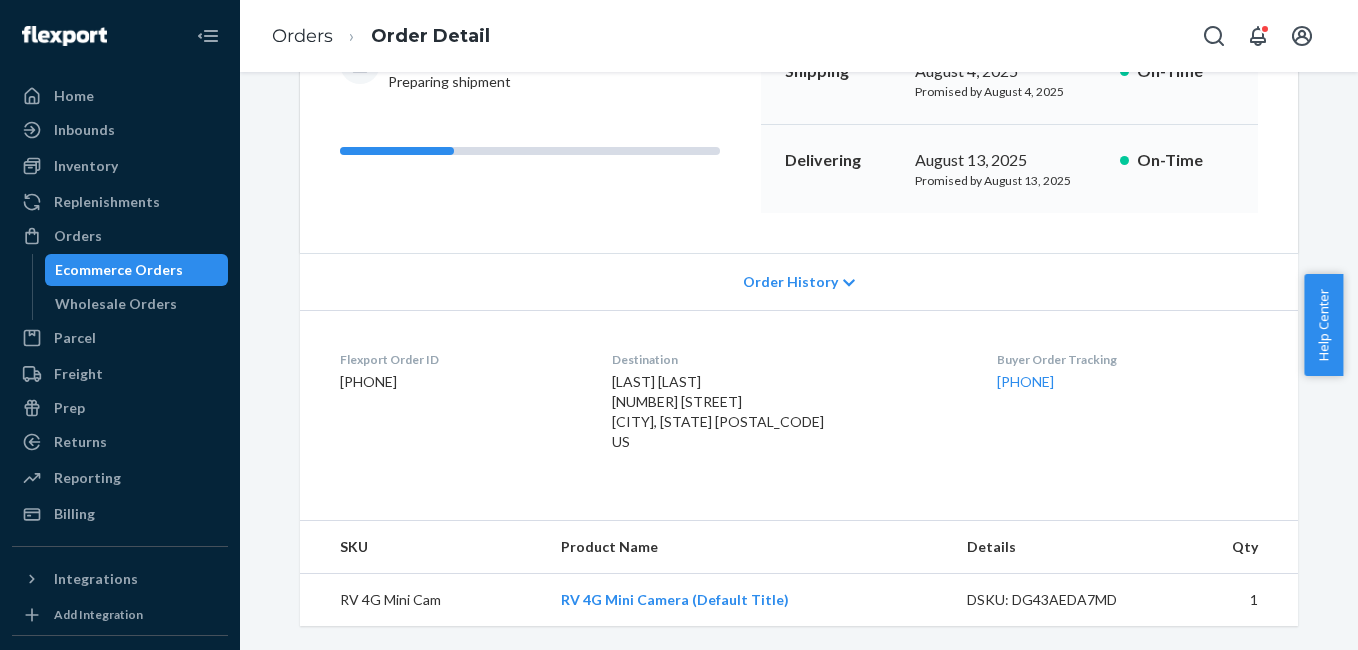 click on "Flexport Order ID 133672266 Destination David Tidhar
2486 Peak Rd
Lyndonville, VT 05851-9681
US Buyer Order Tracking 133672266" at bounding box center [799, 405] 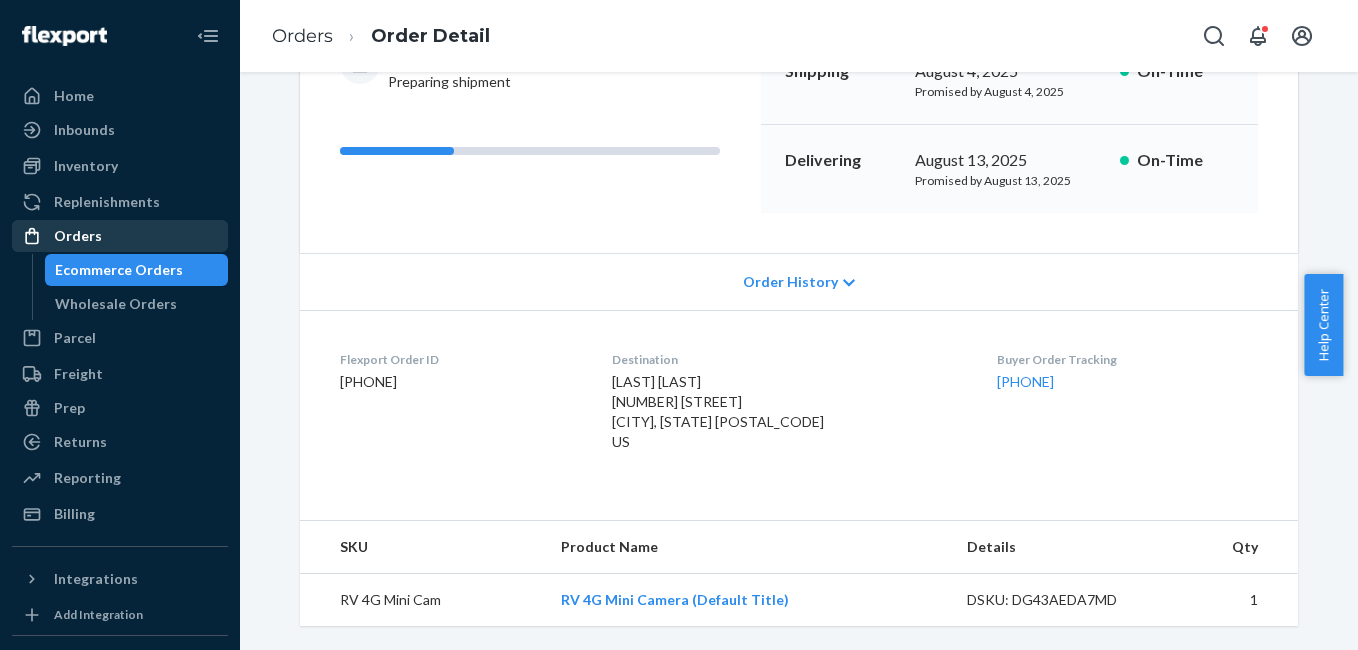 click on "Orders" at bounding box center [120, 236] 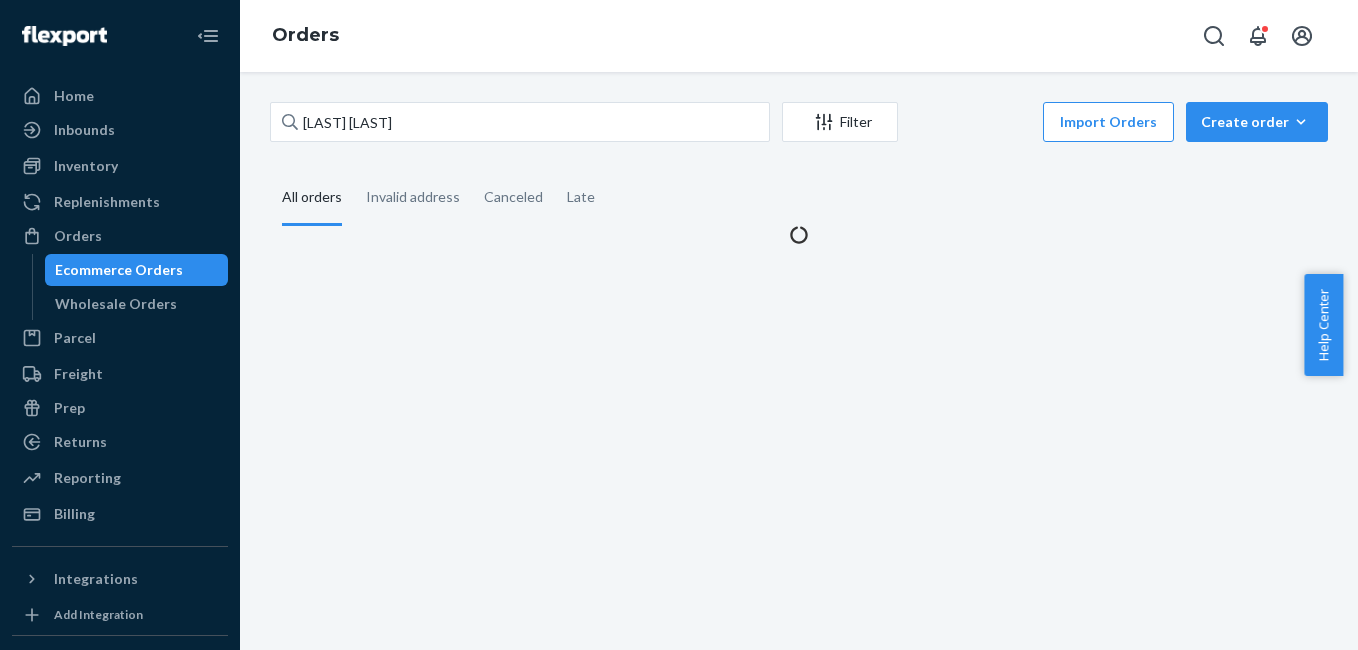 scroll, scrollTop: 0, scrollLeft: 0, axis: both 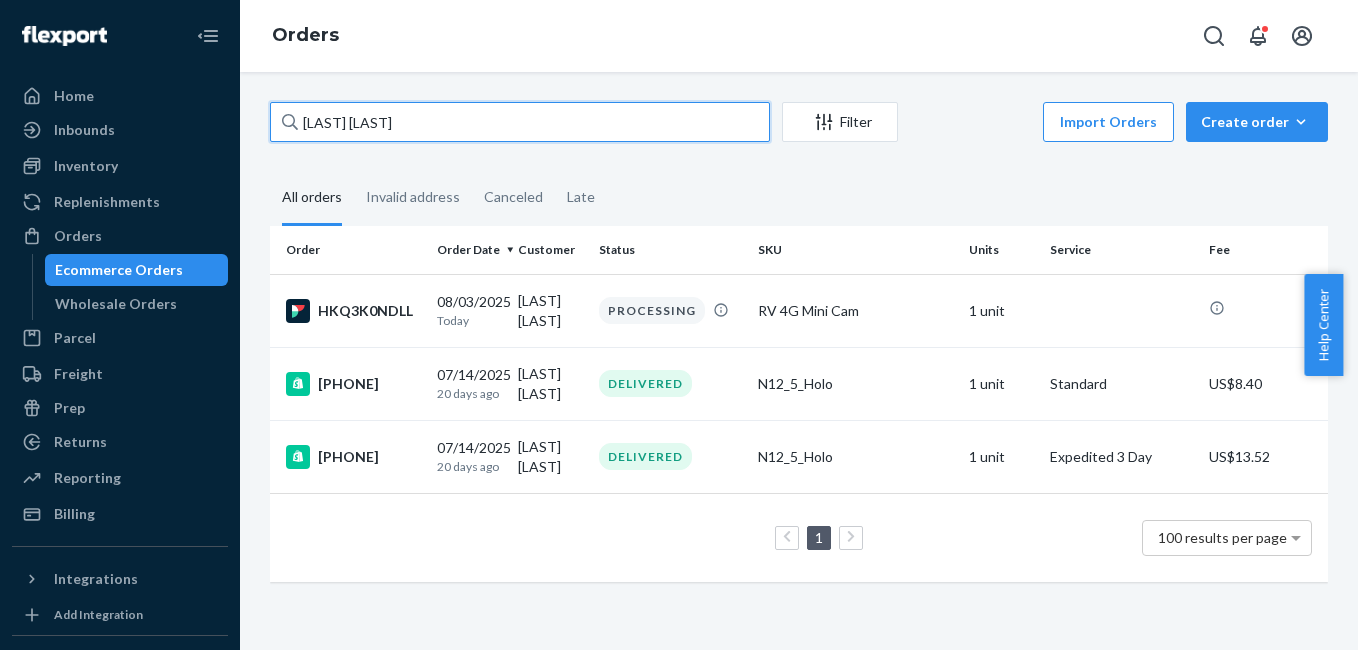click on "David Tidhar" at bounding box center [520, 122] 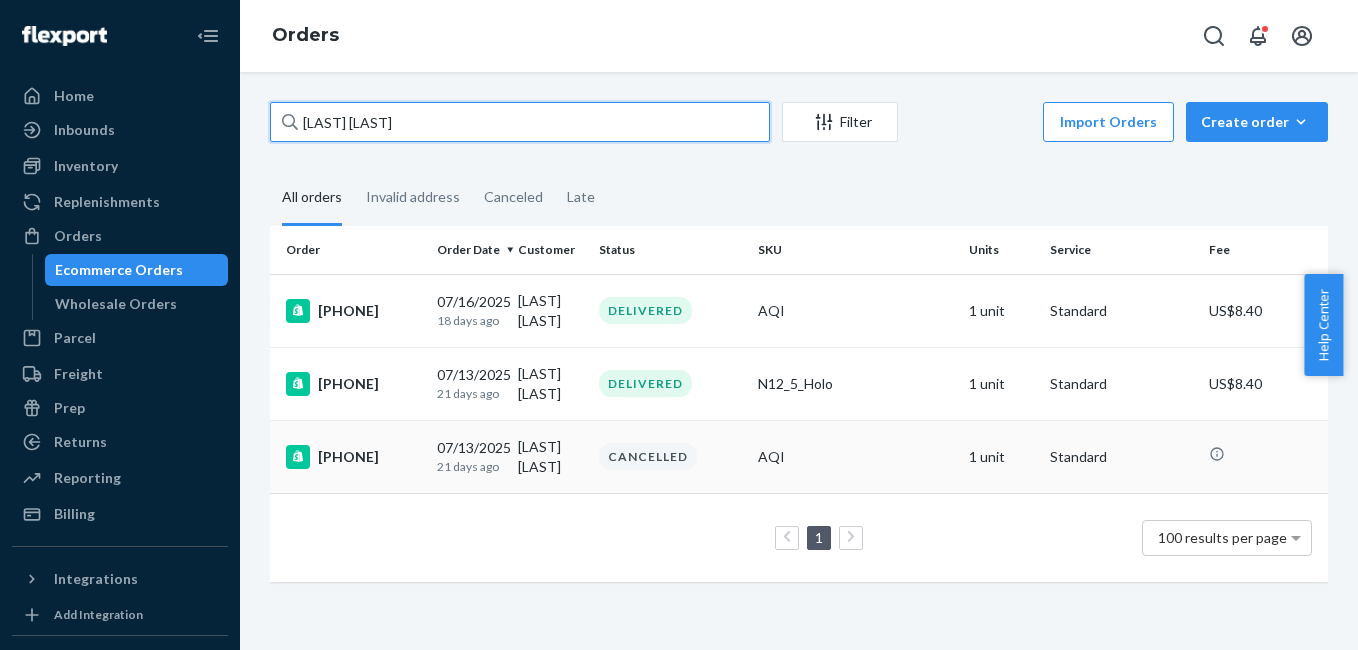 type on "Leonard Gums" 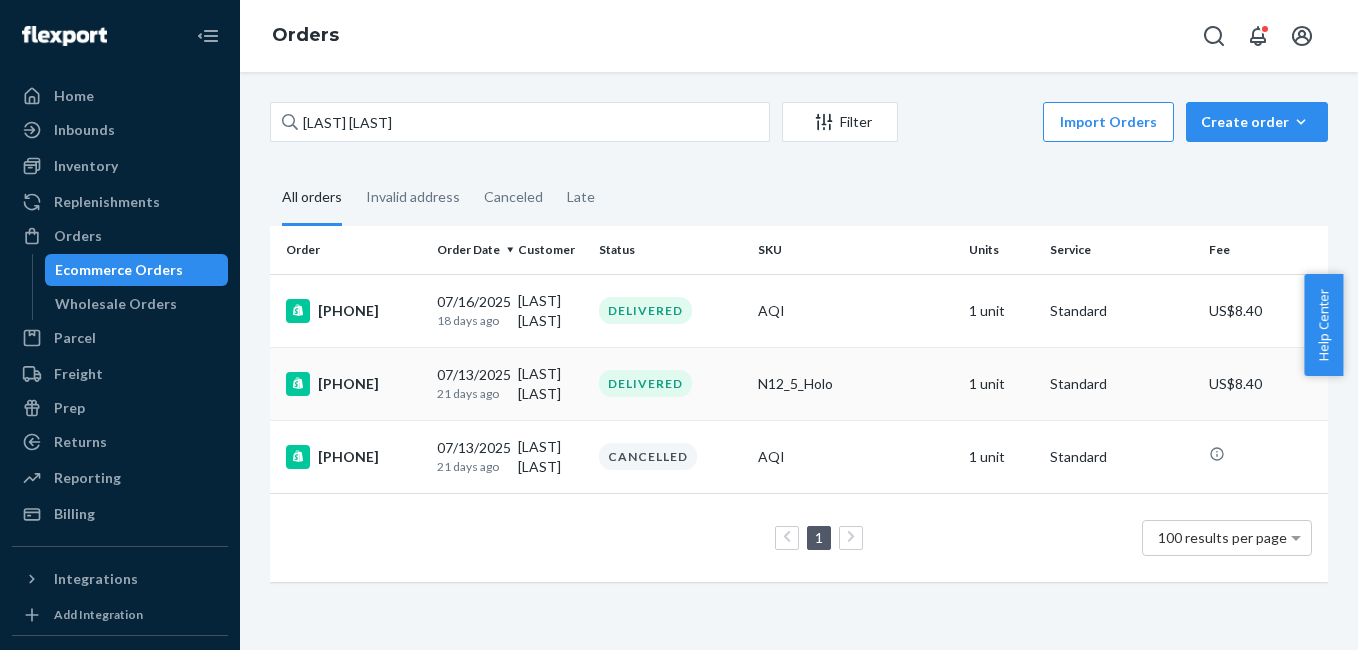 click on "3344405" at bounding box center (353, 384) 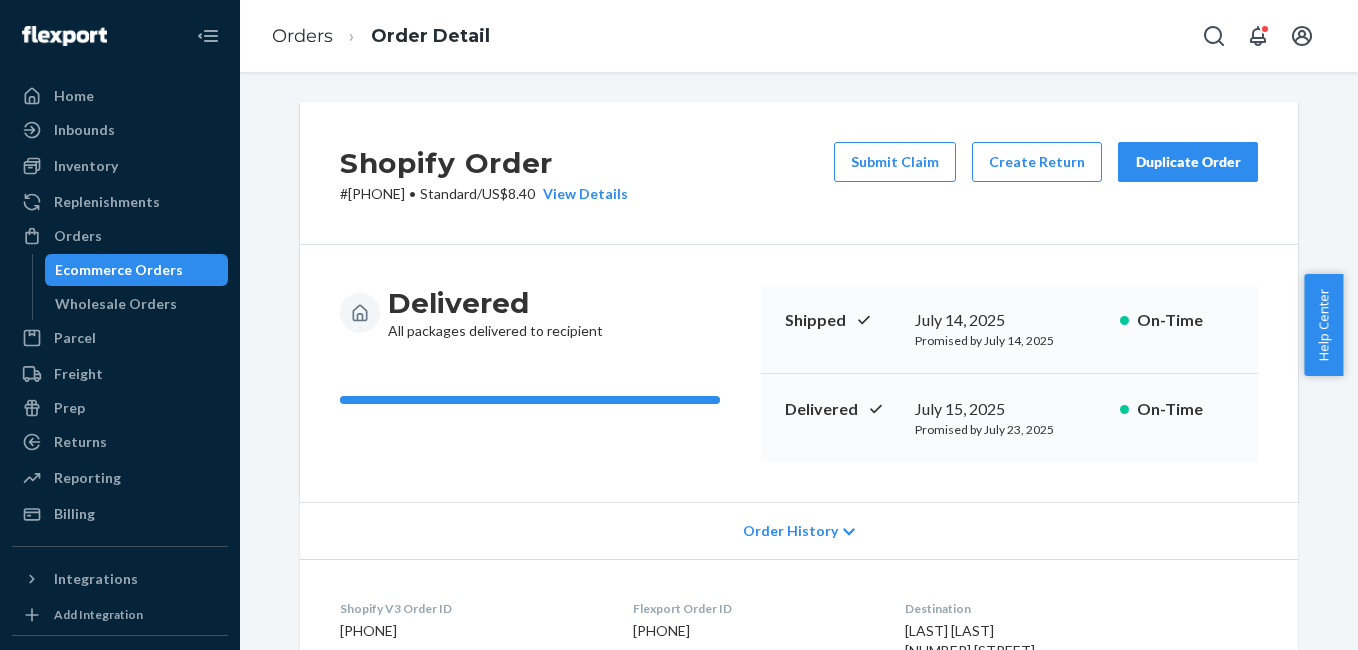 click on "Duplicate Order" at bounding box center (1188, 162) 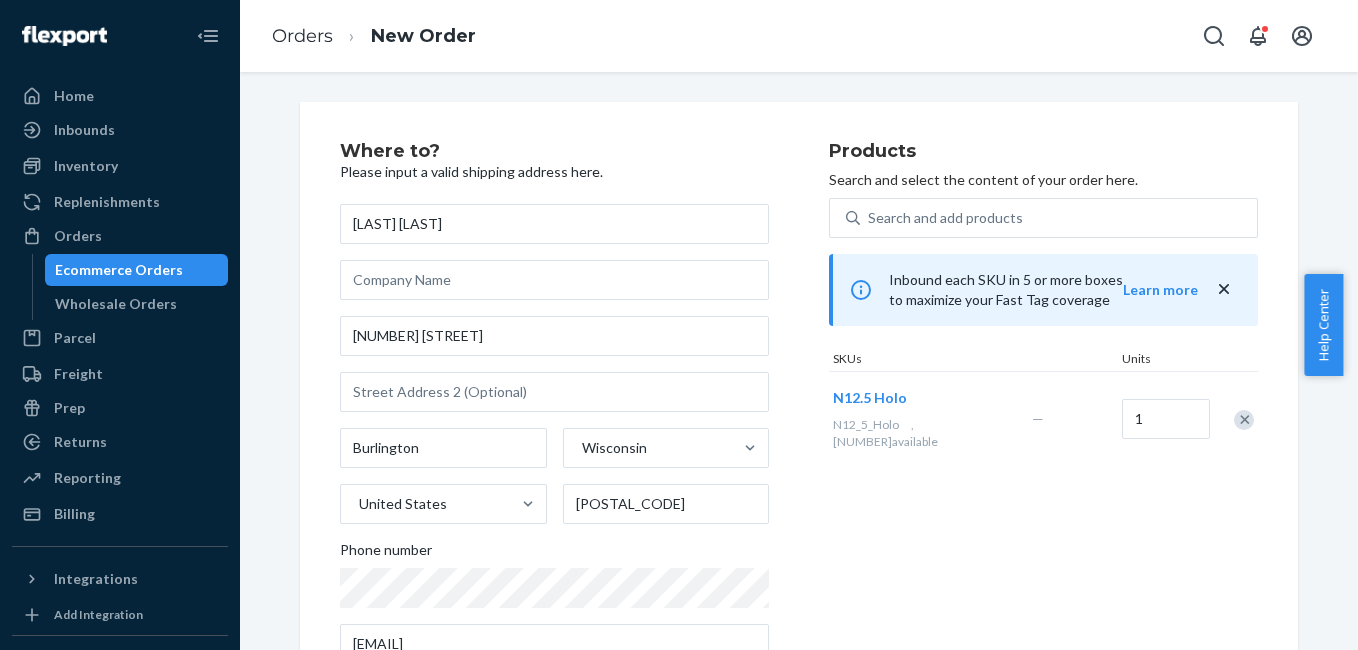 click at bounding box center [1244, 420] 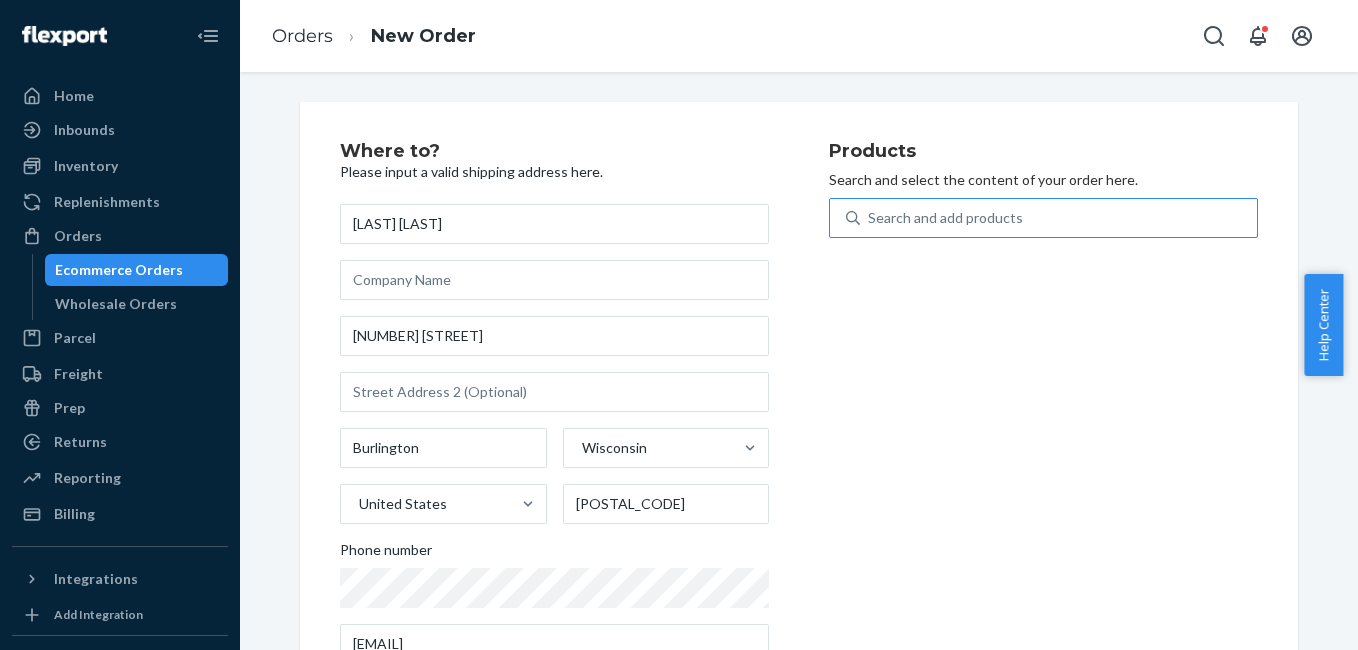 click on "Search and add products" at bounding box center [945, 218] 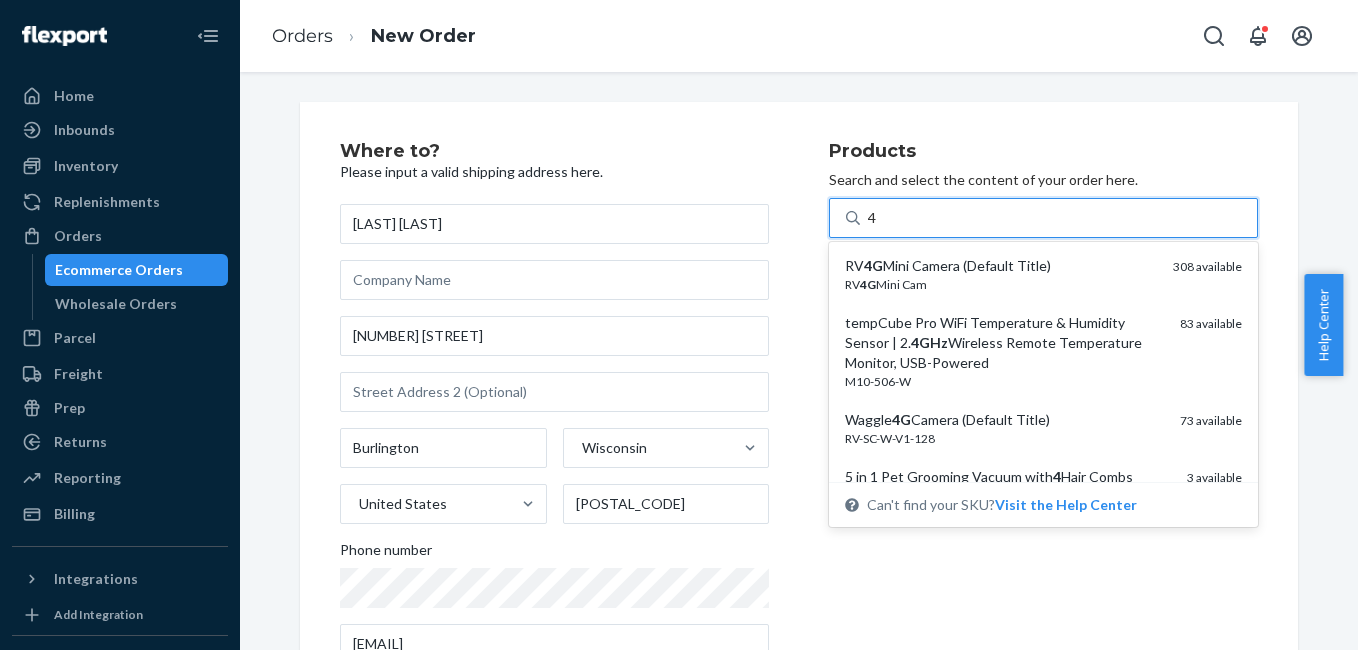type on "4g" 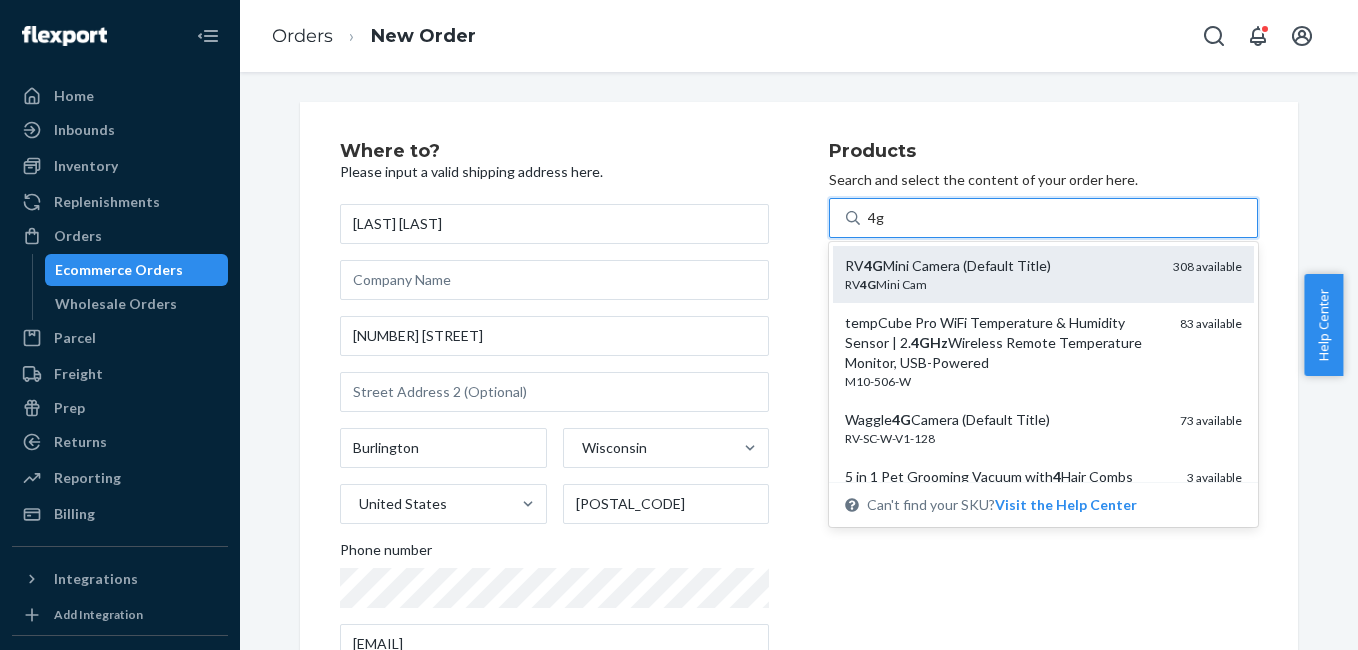 click on "RV  4G  Mini Camera (Default Title)" at bounding box center [1001, 266] 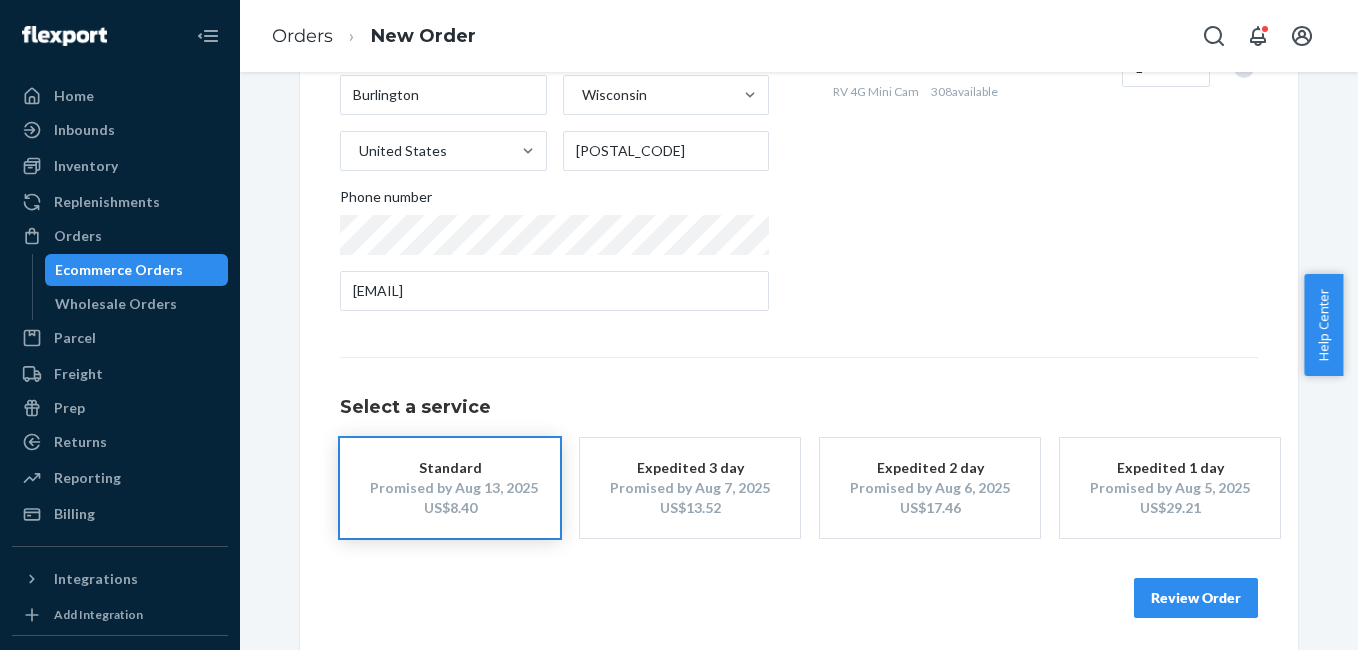 scroll, scrollTop: 361, scrollLeft: 0, axis: vertical 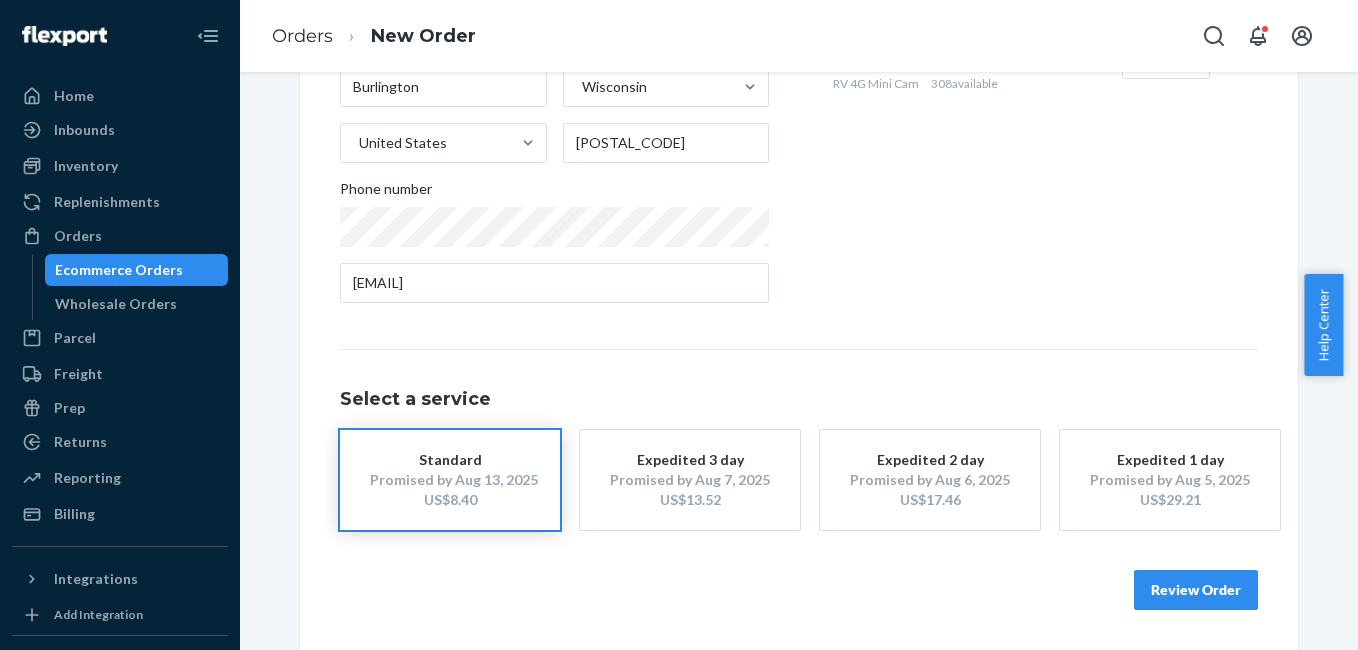 click on "Review Order" at bounding box center [1196, 590] 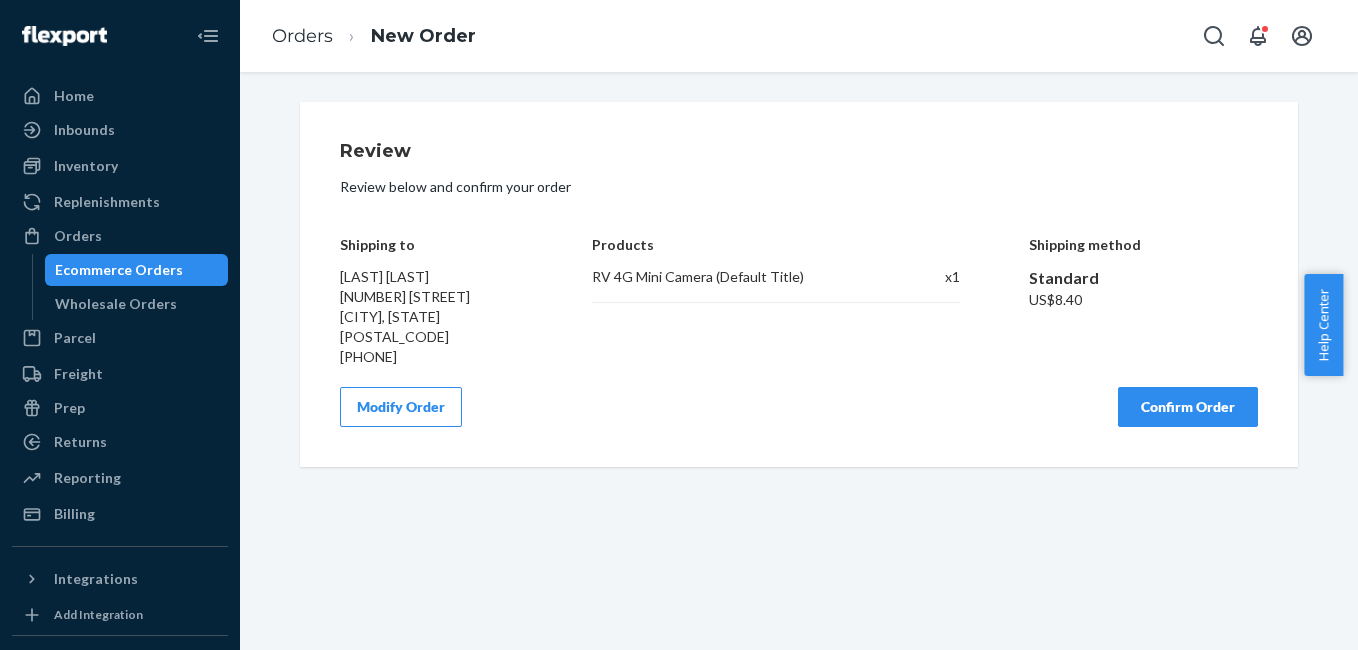 scroll, scrollTop: 0, scrollLeft: 0, axis: both 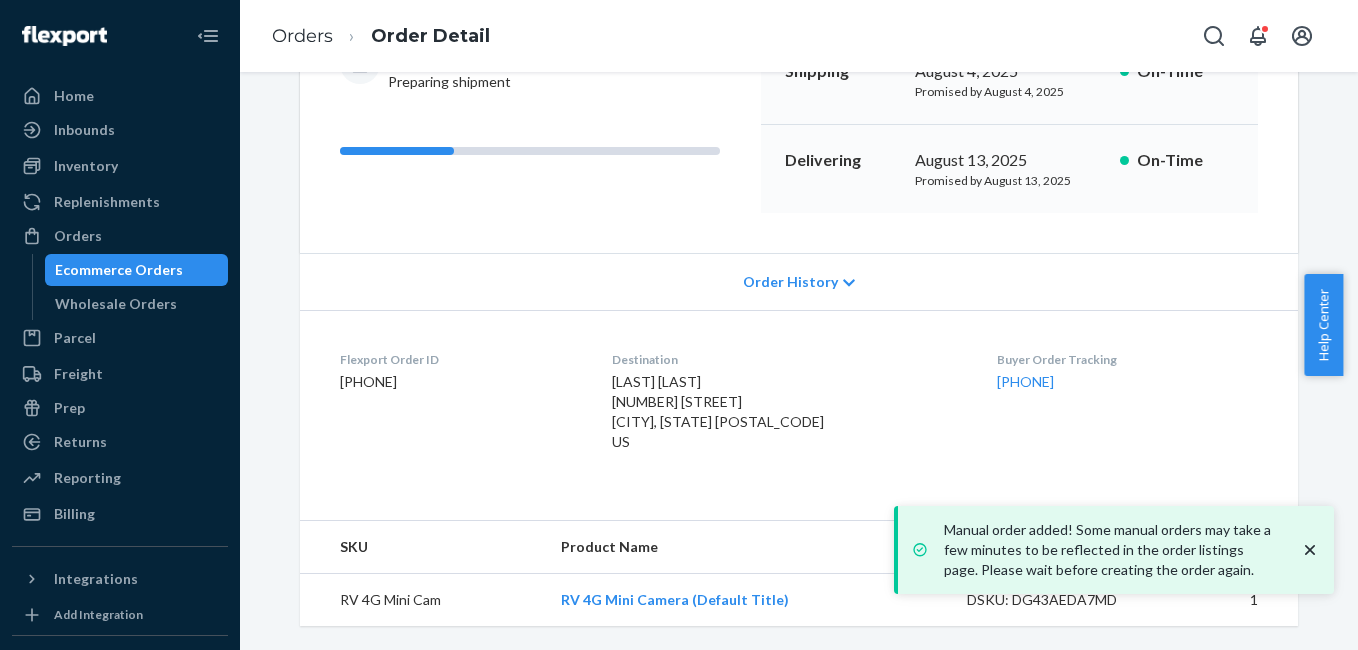 drag, startPoint x: 1002, startPoint y: 398, endPoint x: 1105, endPoint y: 385, distance: 103.81715 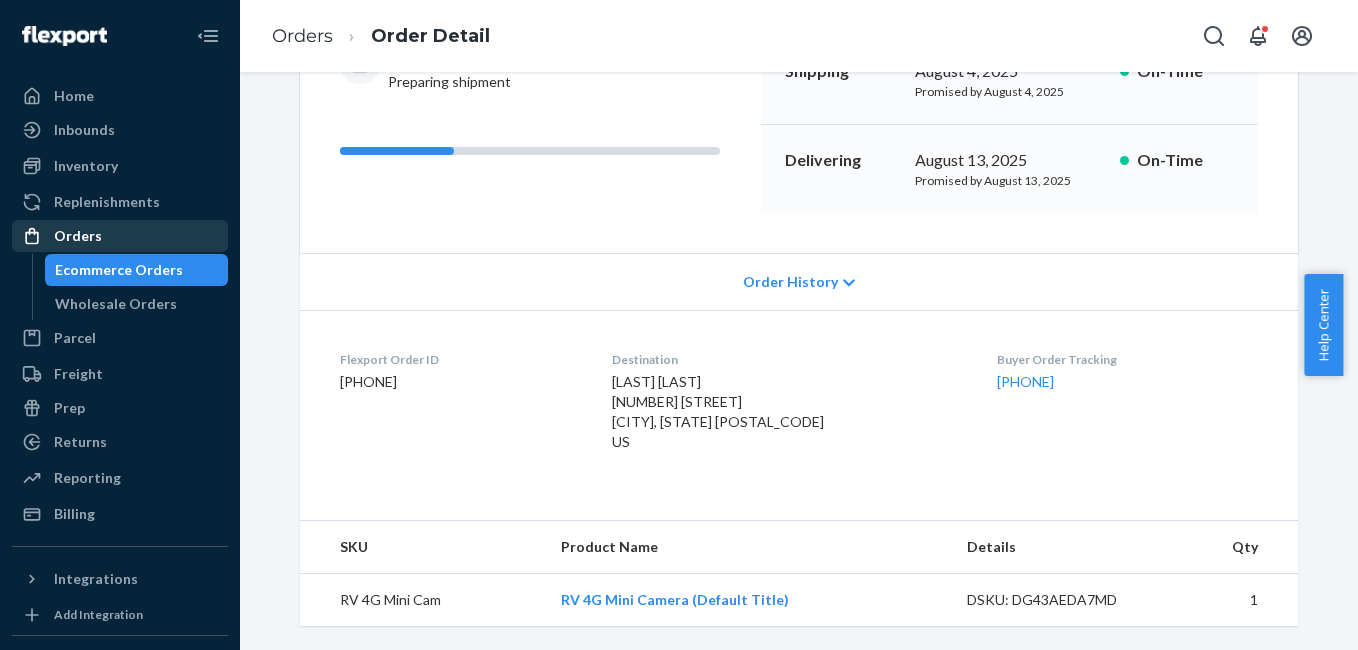 click on "Orders" at bounding box center (78, 236) 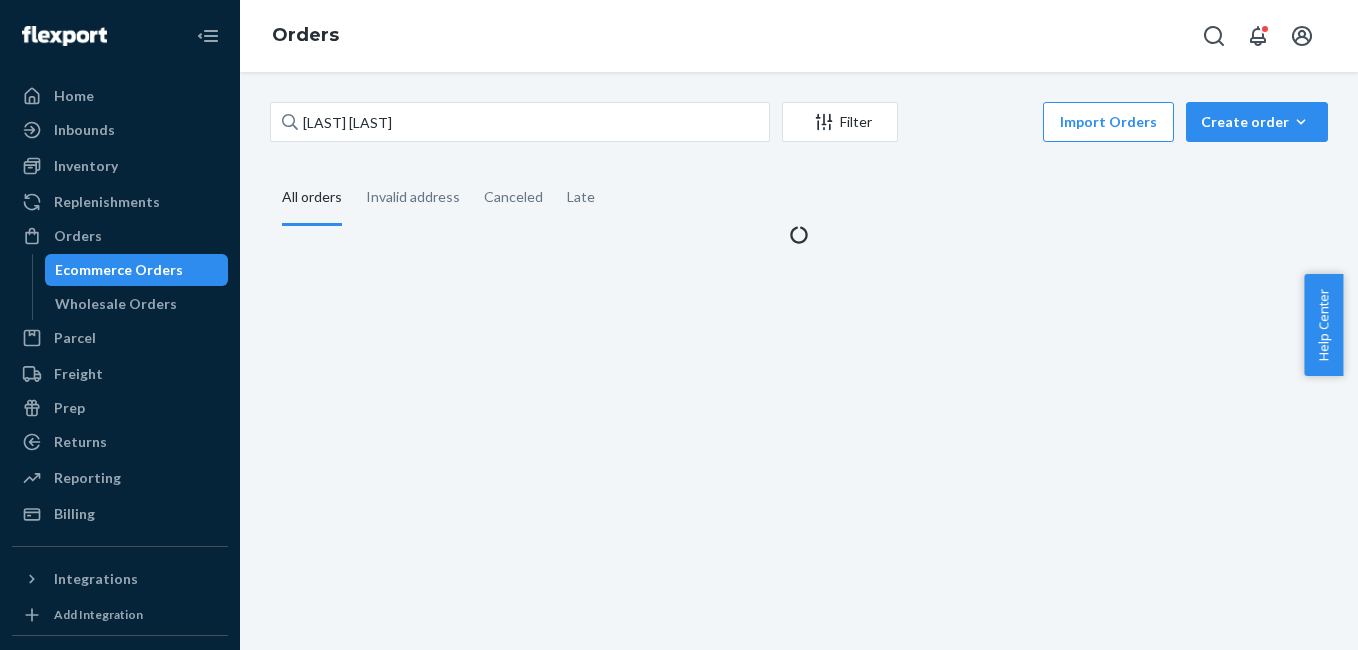 scroll, scrollTop: 0, scrollLeft: 0, axis: both 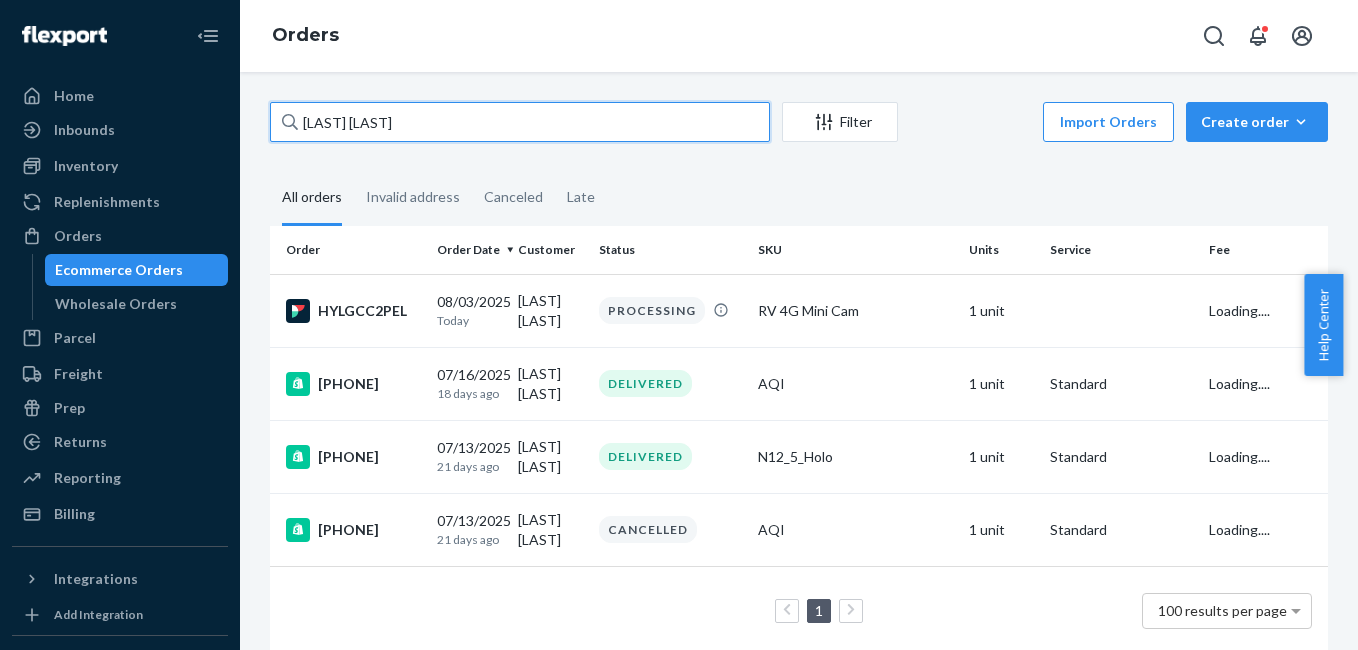 click on "Leonard Gums" at bounding box center [520, 122] 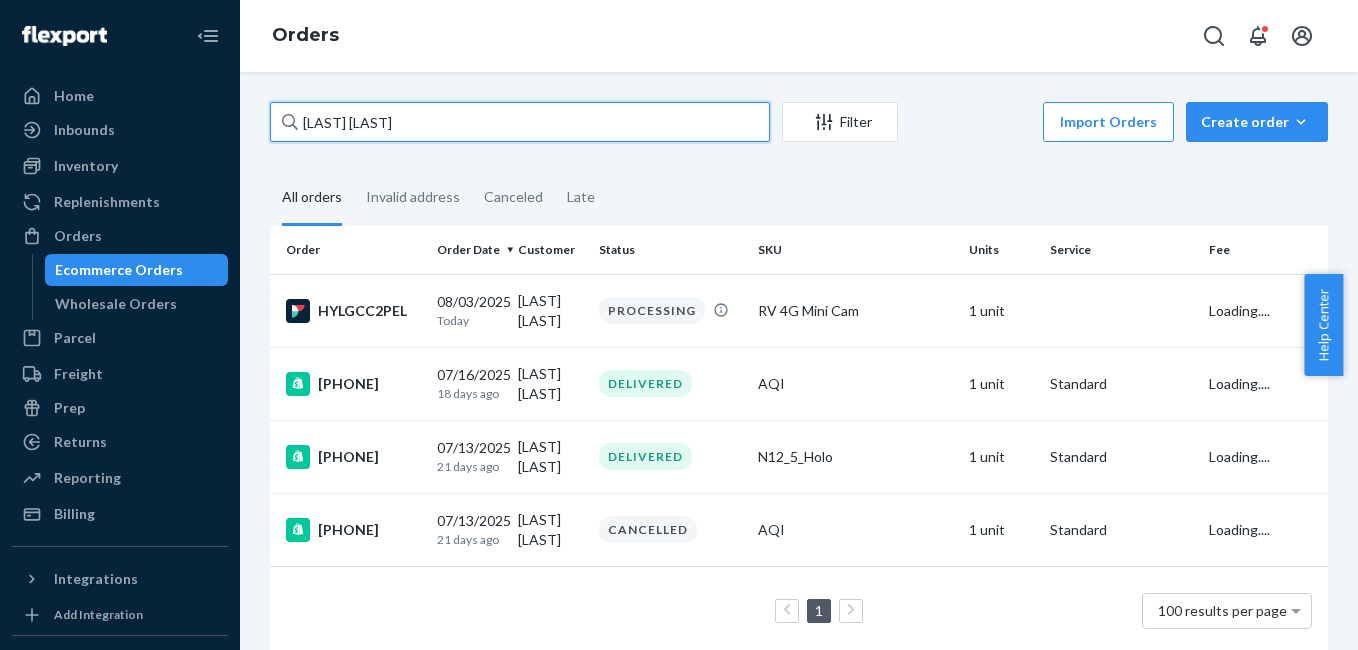 paste on "Ruthann Van Orden" 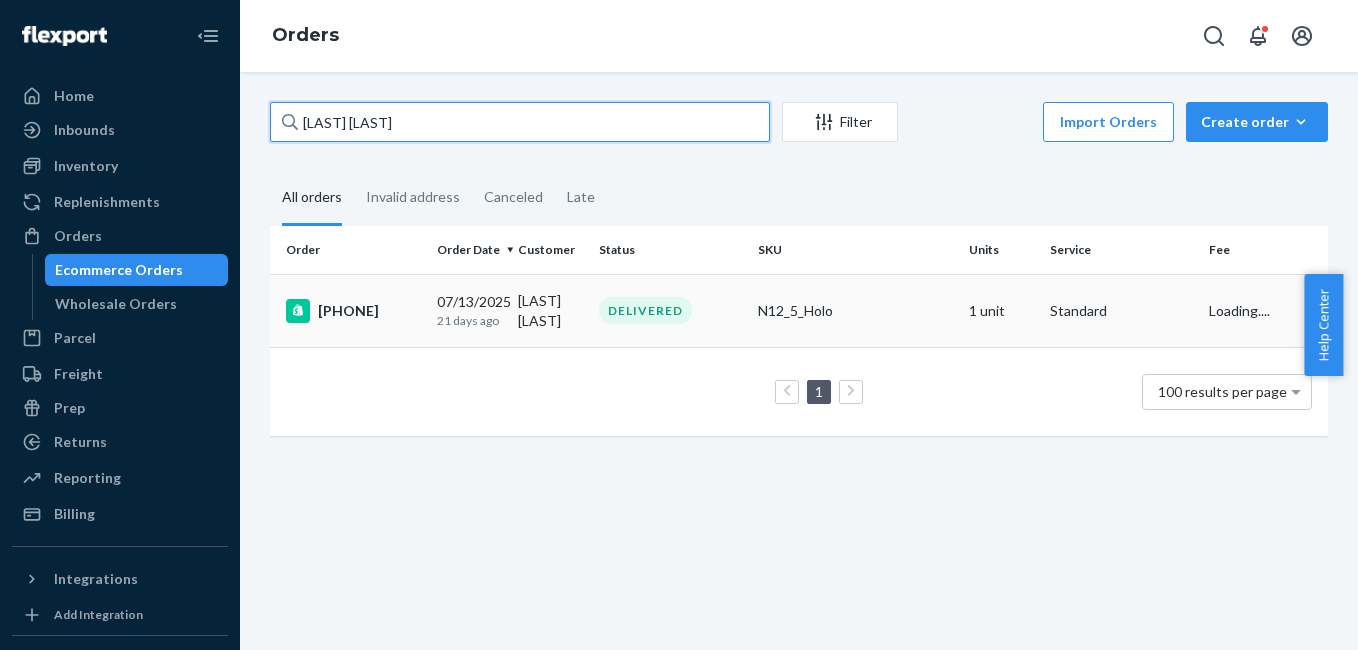 type on "Ruthann Van Orden" 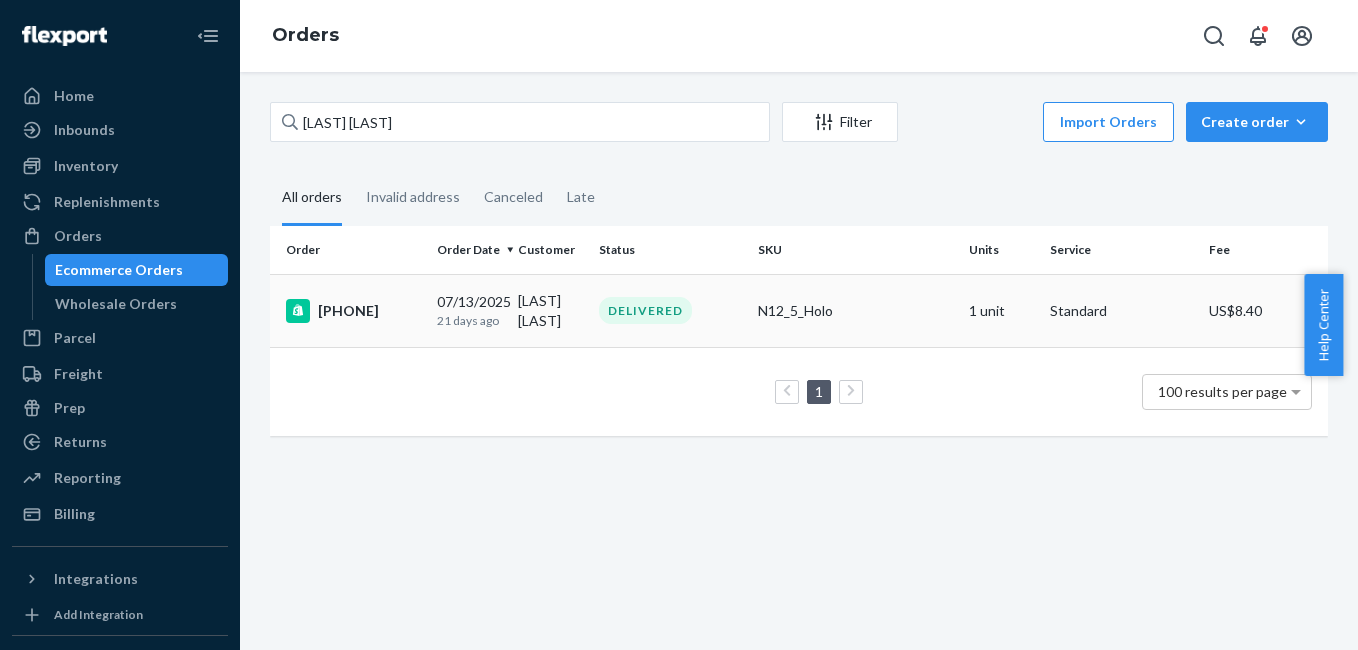 click on "3344366" at bounding box center (353, 311) 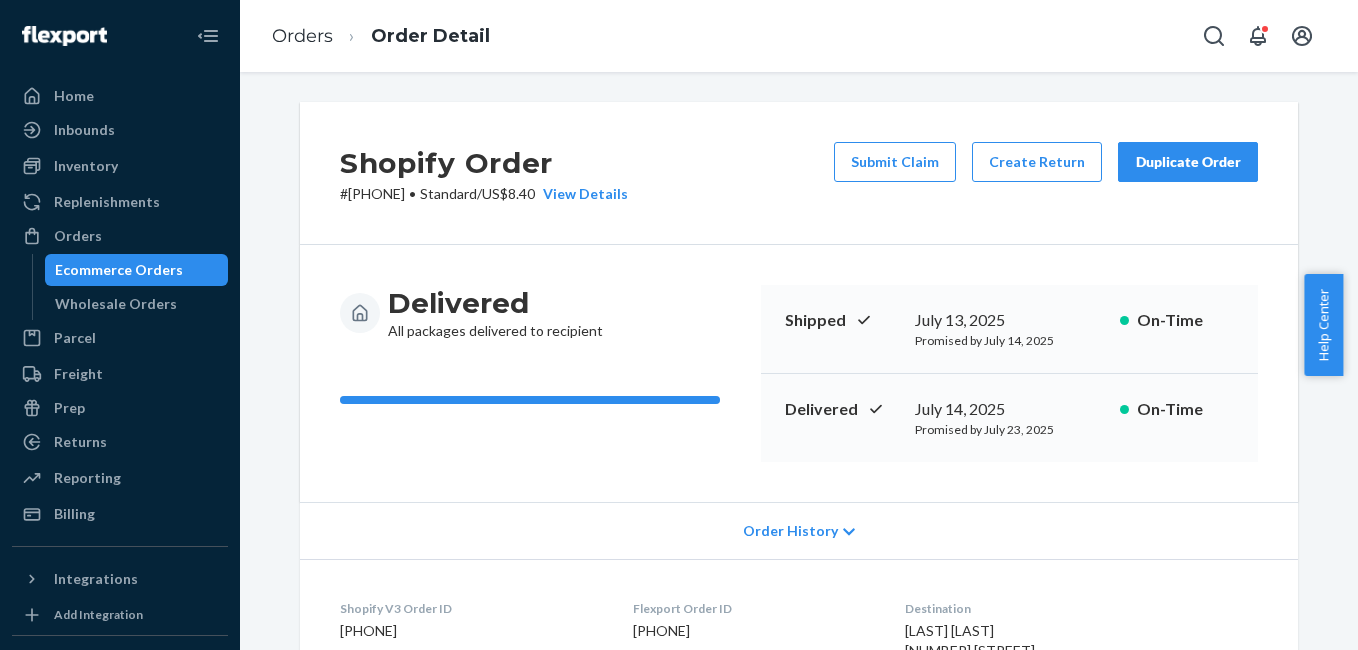 click on "Duplicate Order" at bounding box center (1188, 162) 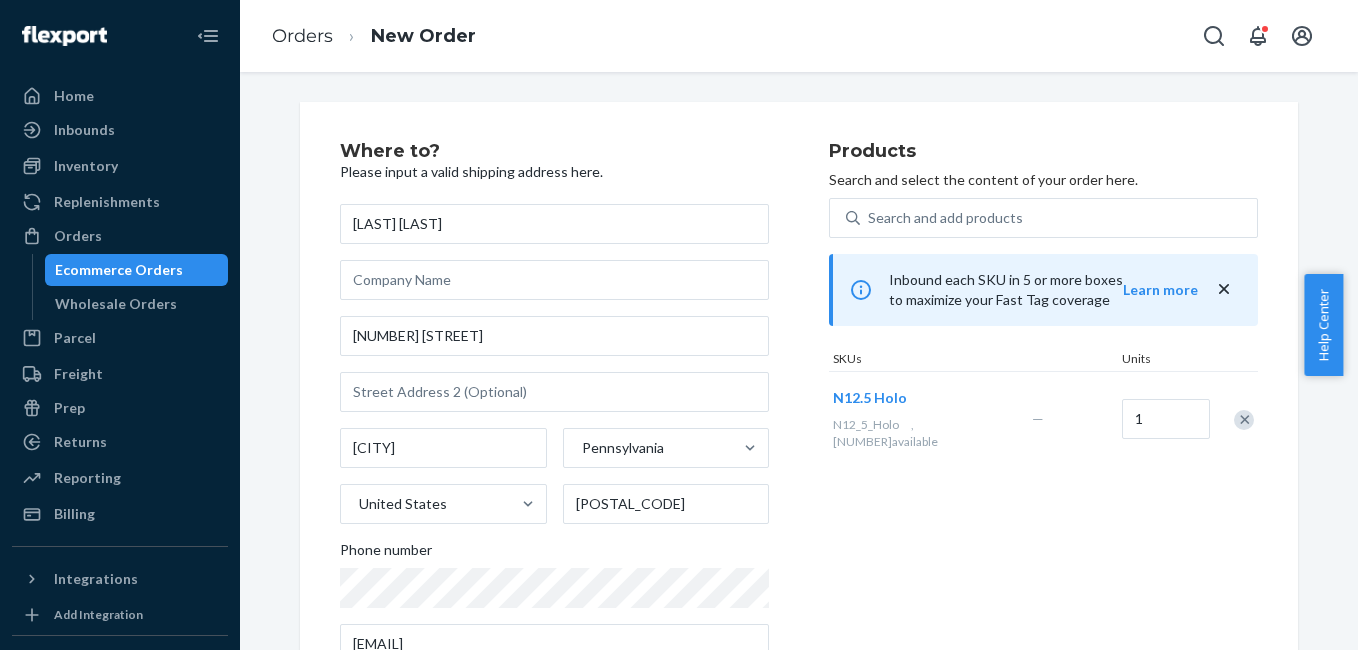 click at bounding box center (1244, 420) 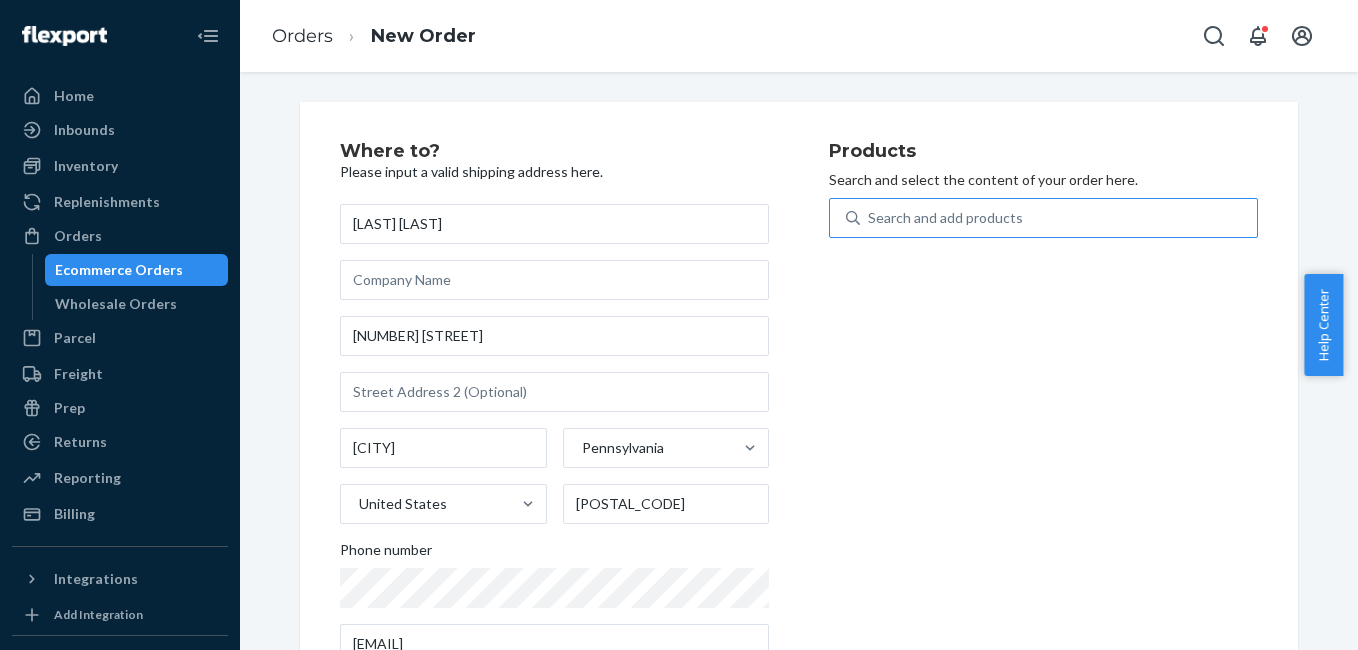 click on "Search and add products" at bounding box center [1058, 218] 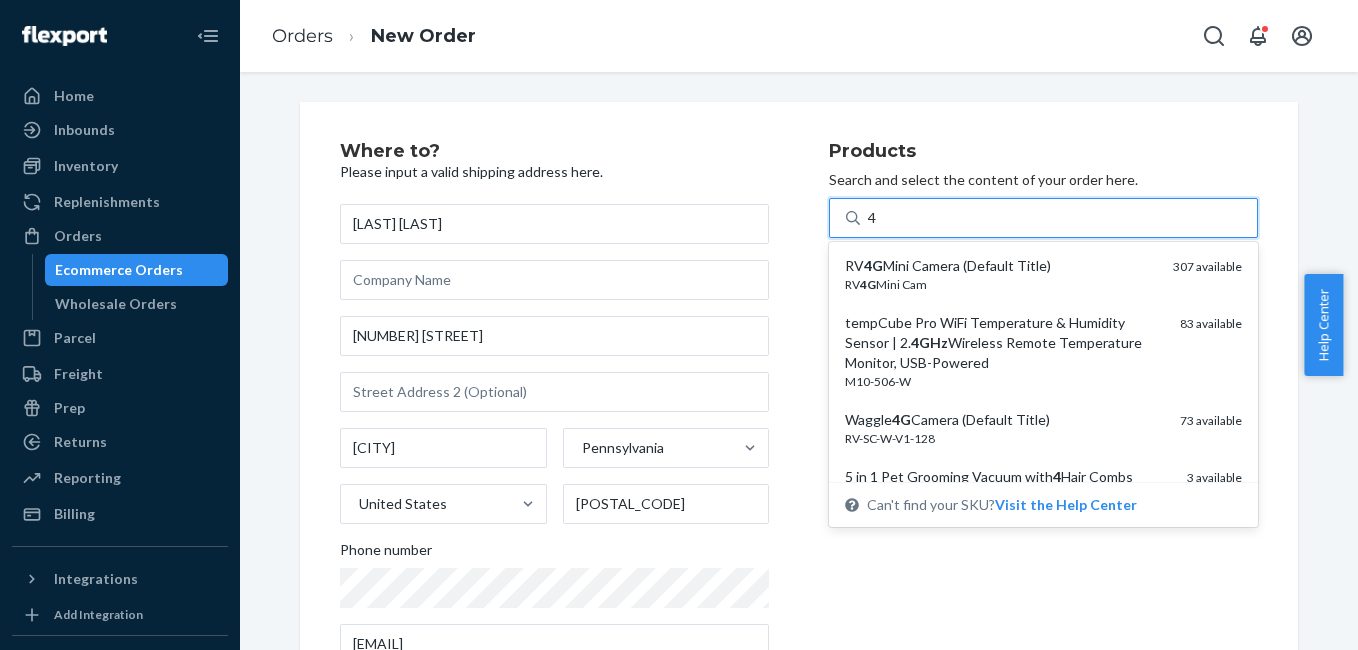 type on "4g" 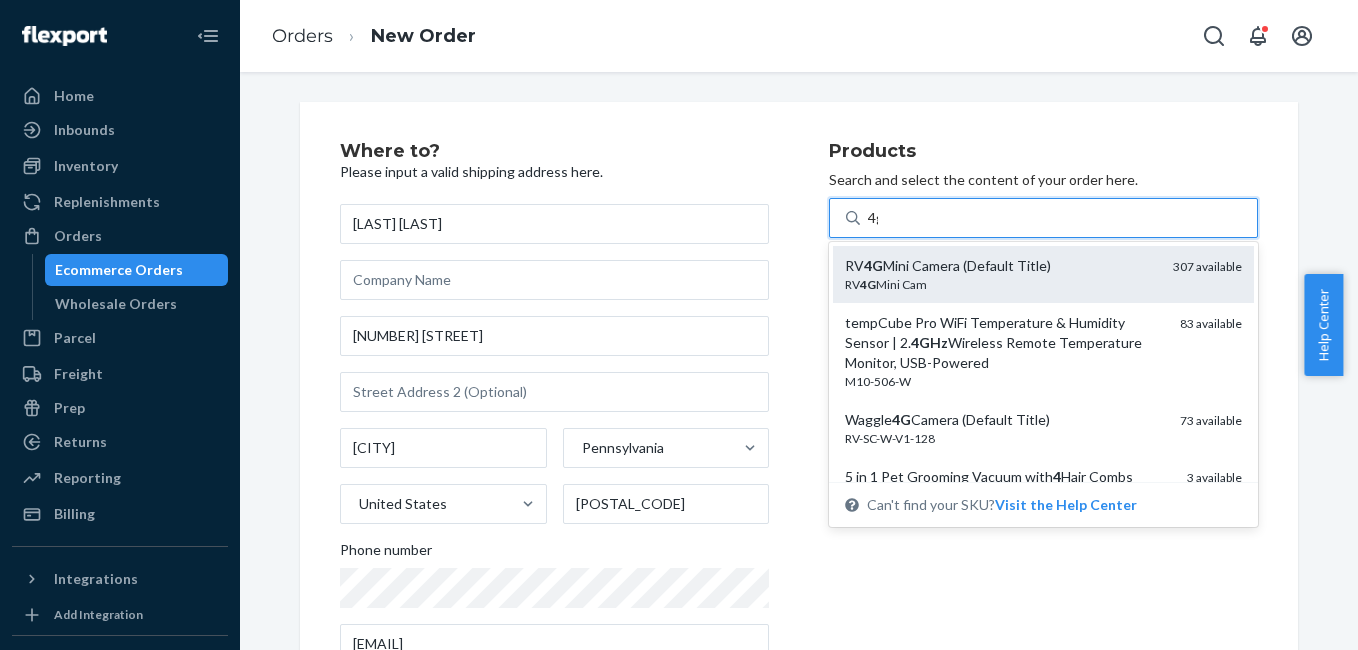 click on "RV  4G  Mini Cam" at bounding box center [1001, 284] 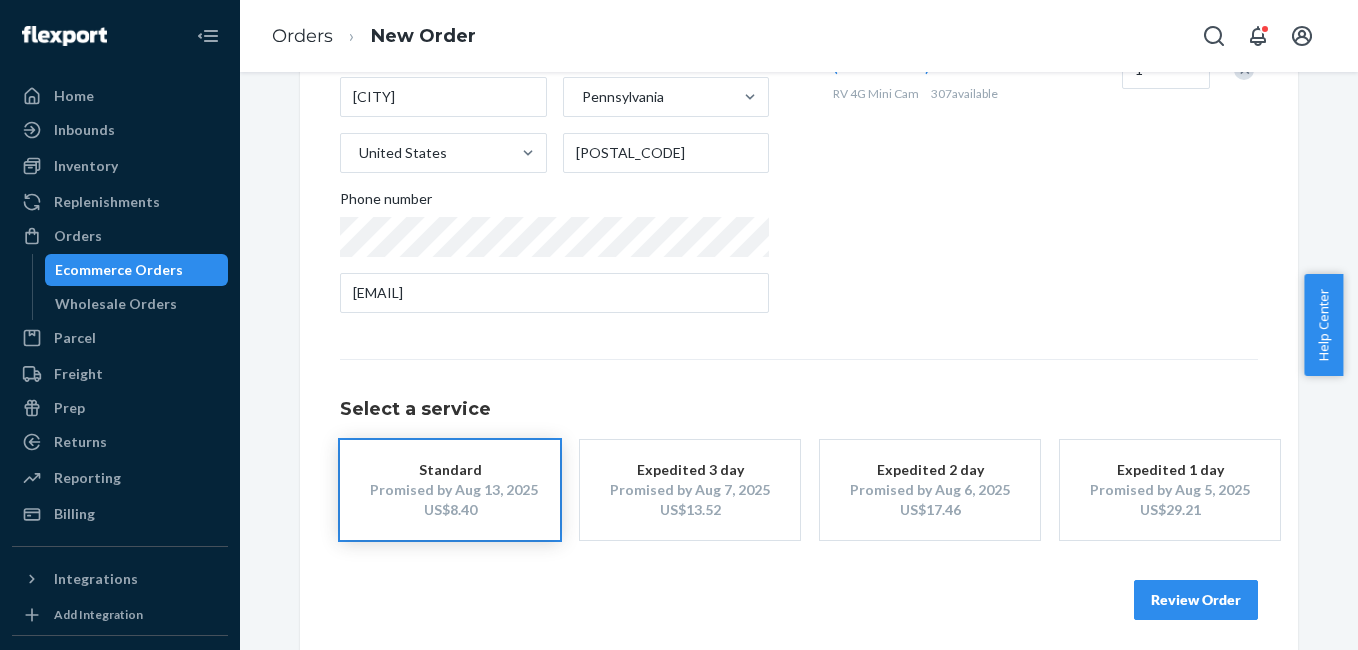 scroll, scrollTop: 361, scrollLeft: 0, axis: vertical 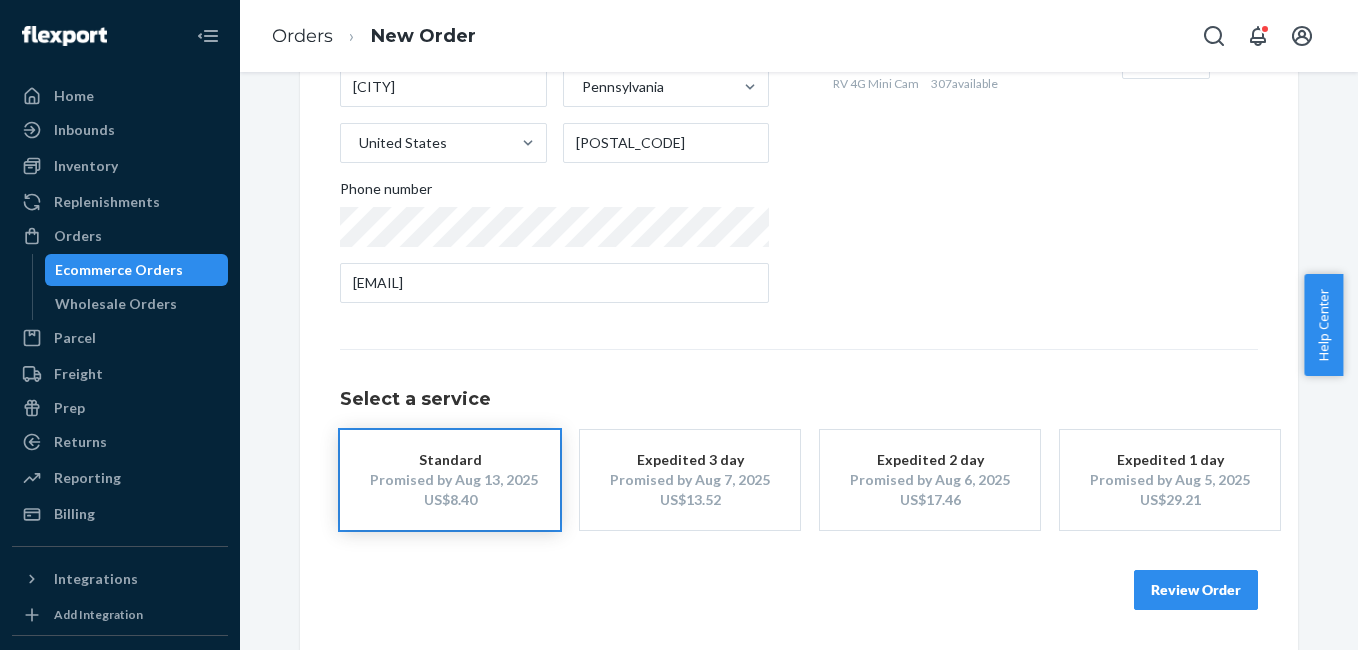 click on "Review Order" at bounding box center (1196, 590) 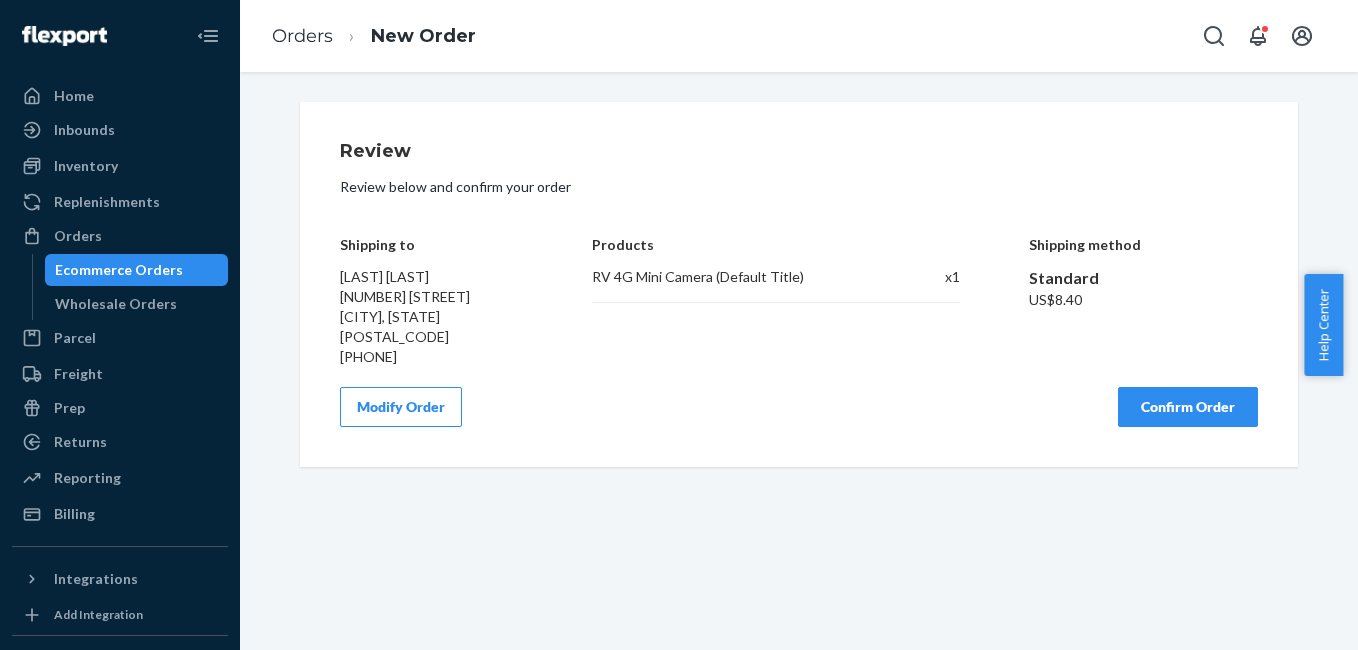 click on "Confirm Order" at bounding box center (1188, 407) 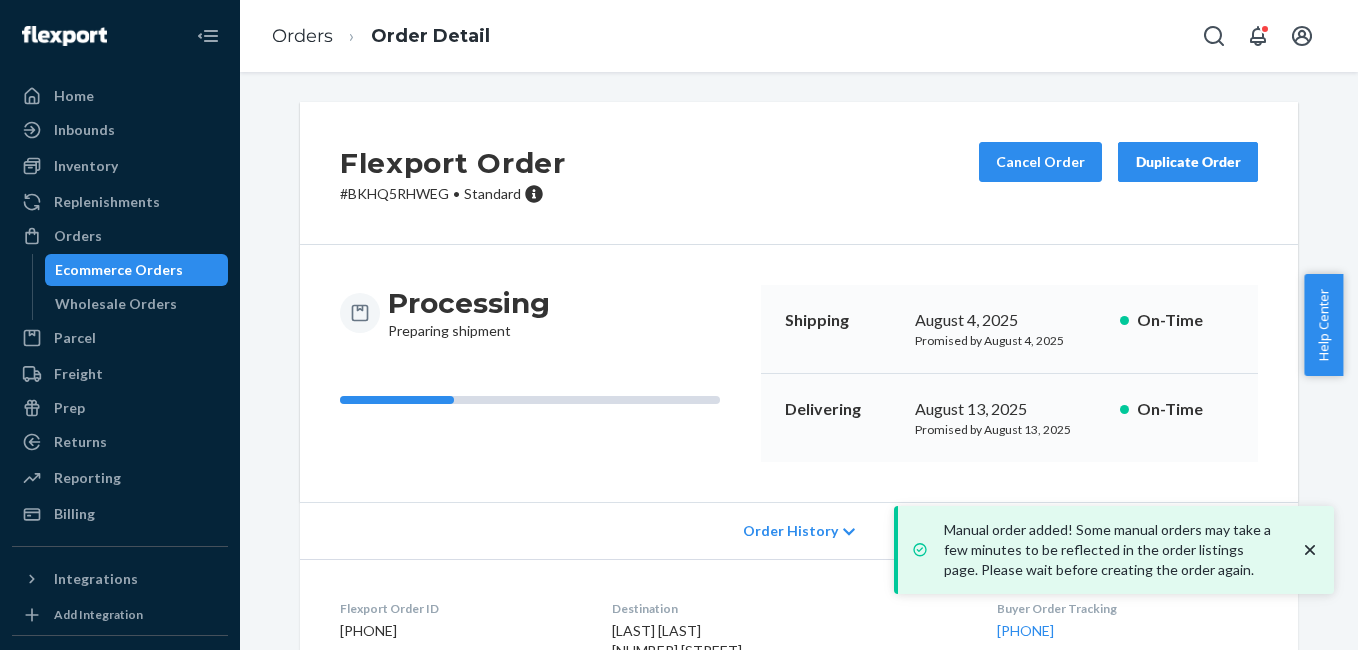 scroll, scrollTop: 249, scrollLeft: 0, axis: vertical 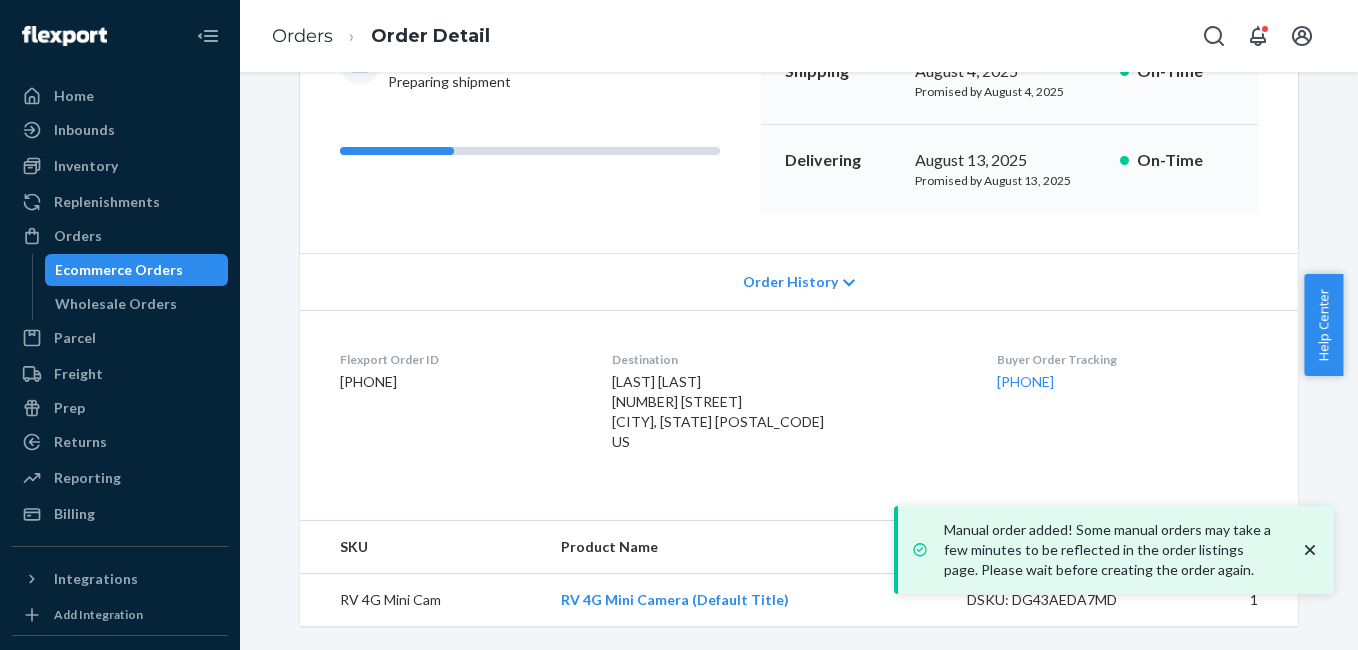 drag, startPoint x: 998, startPoint y: 404, endPoint x: 1062, endPoint y: 393, distance: 64.93843 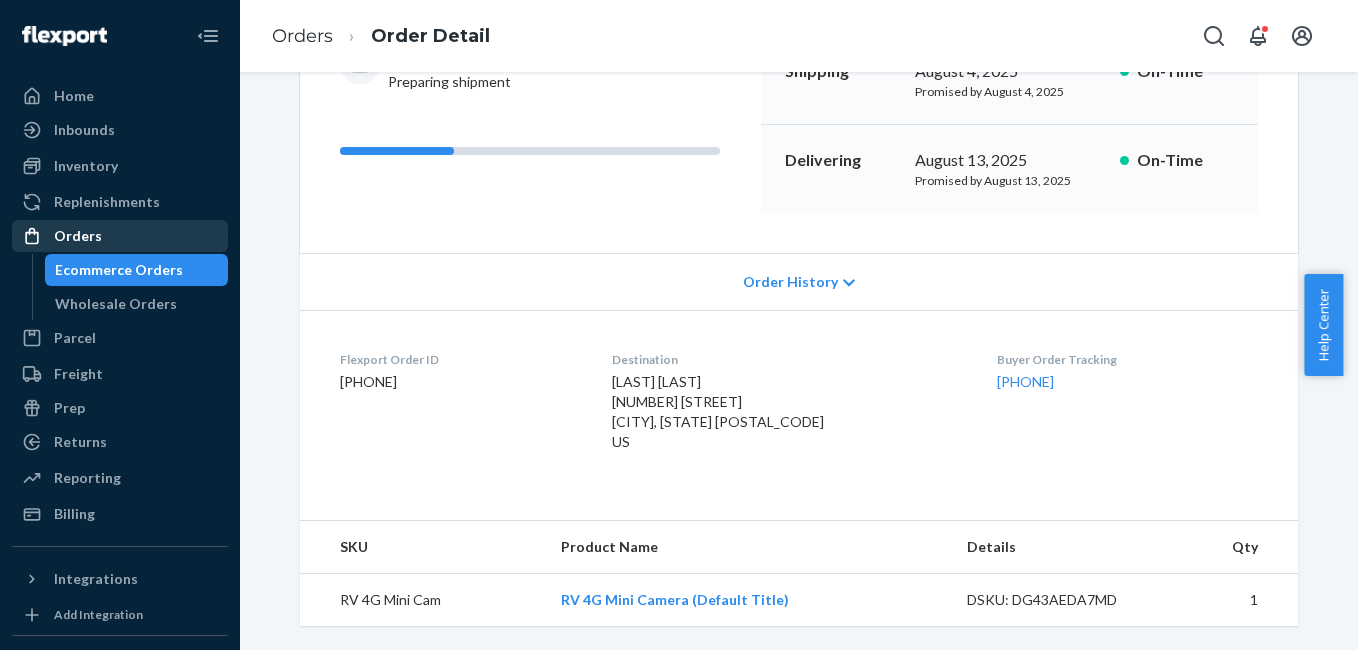 click on "Orders" at bounding box center (120, 236) 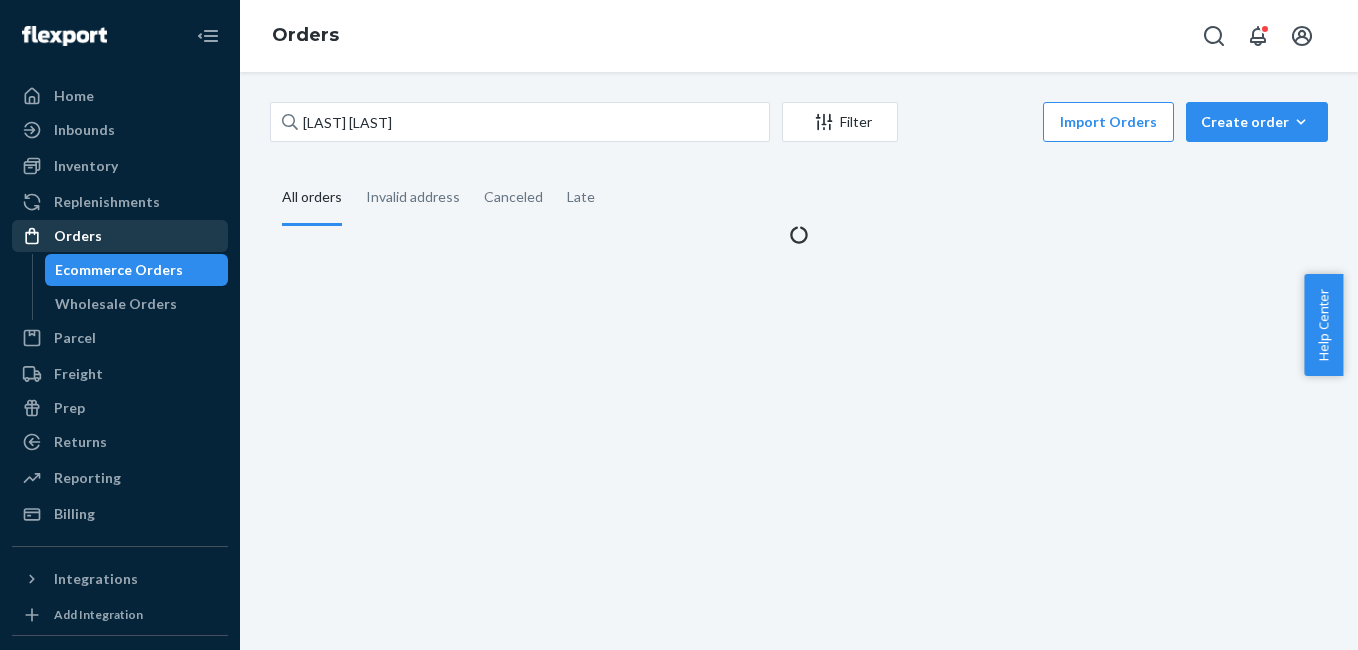 scroll, scrollTop: 0, scrollLeft: 0, axis: both 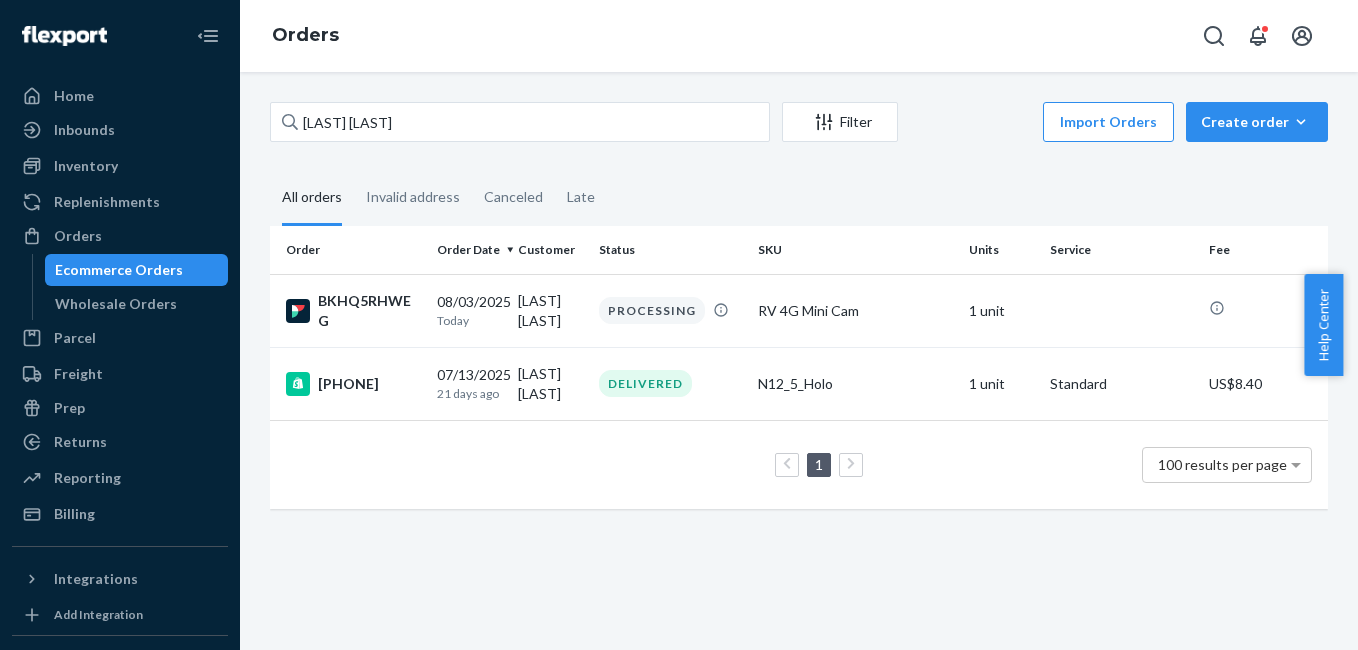 click on "Ruthann Van Orden Filter Import Orders Create order Ecommerce order Removal order All orders Invalid address Canceled Late Order Order Date Customer Status SKU Units Service Fee BKHQ5RHWEG 08/03/2025 Today Ruthann Van Orden PROCESSING RV 4G Mini Cam 1 unit 3344366 07/13/2025 21 days ago Ruthann Van Orden DELIVERED N12_5_Holo 1 unit Standard US$8.40 1 100 results per page" at bounding box center (799, 361) 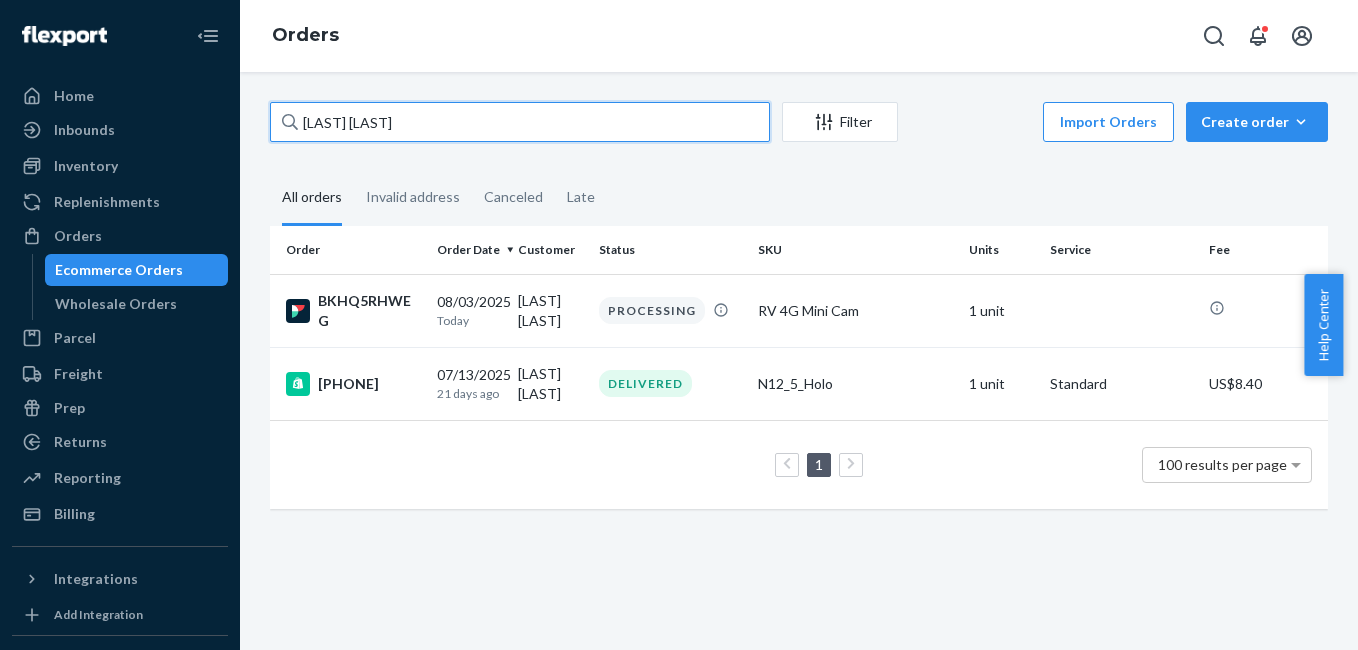 click on "Ruthann Van Orden" at bounding box center [520, 122] 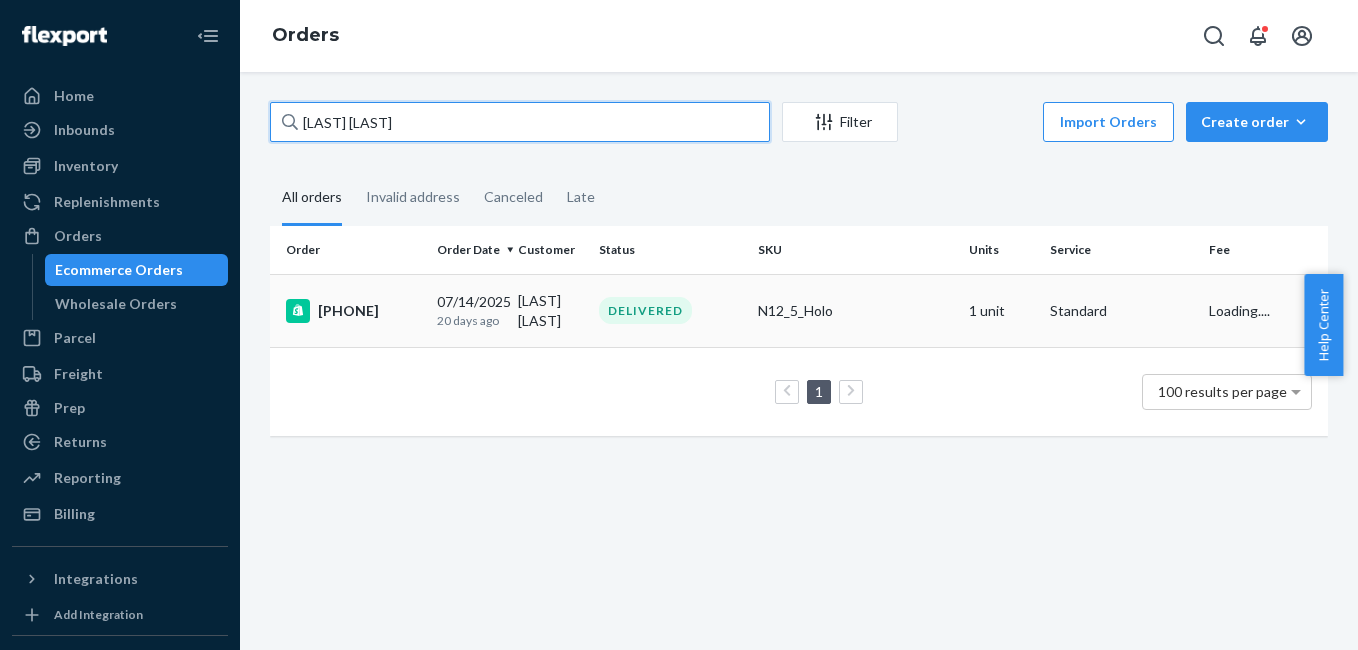 type on "Brooke Klawitter" 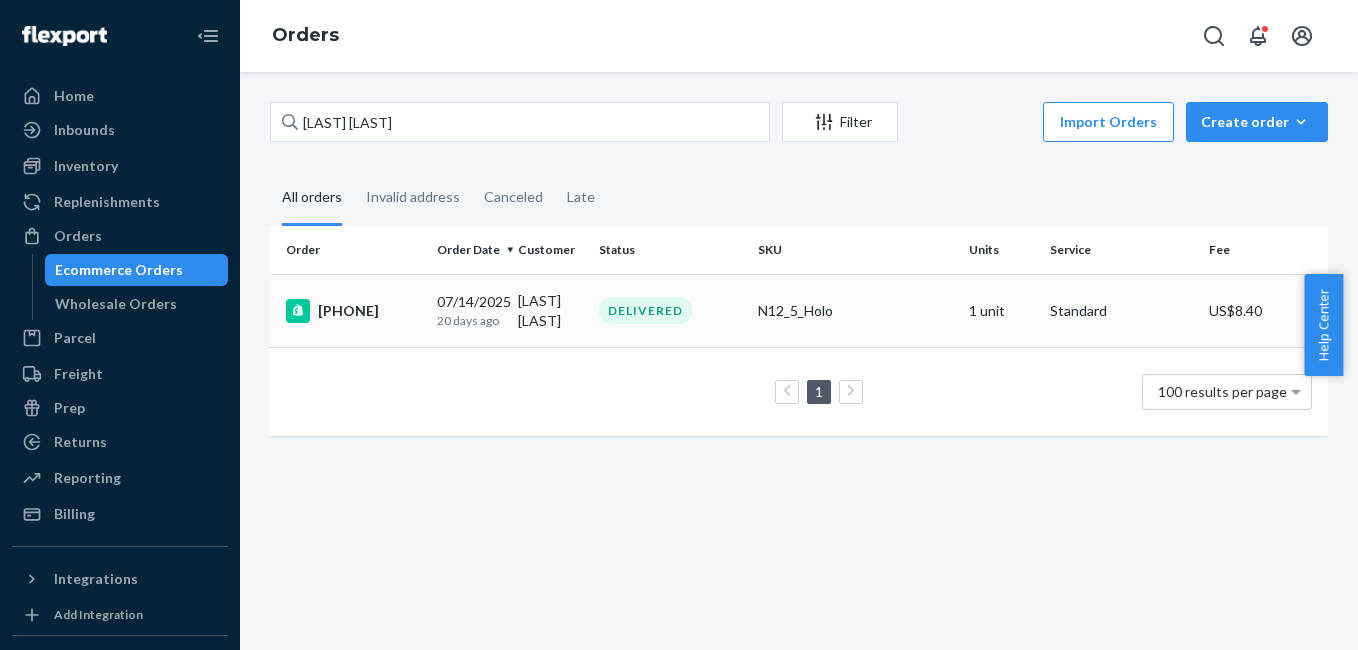 click on "3344416" at bounding box center [353, 311] 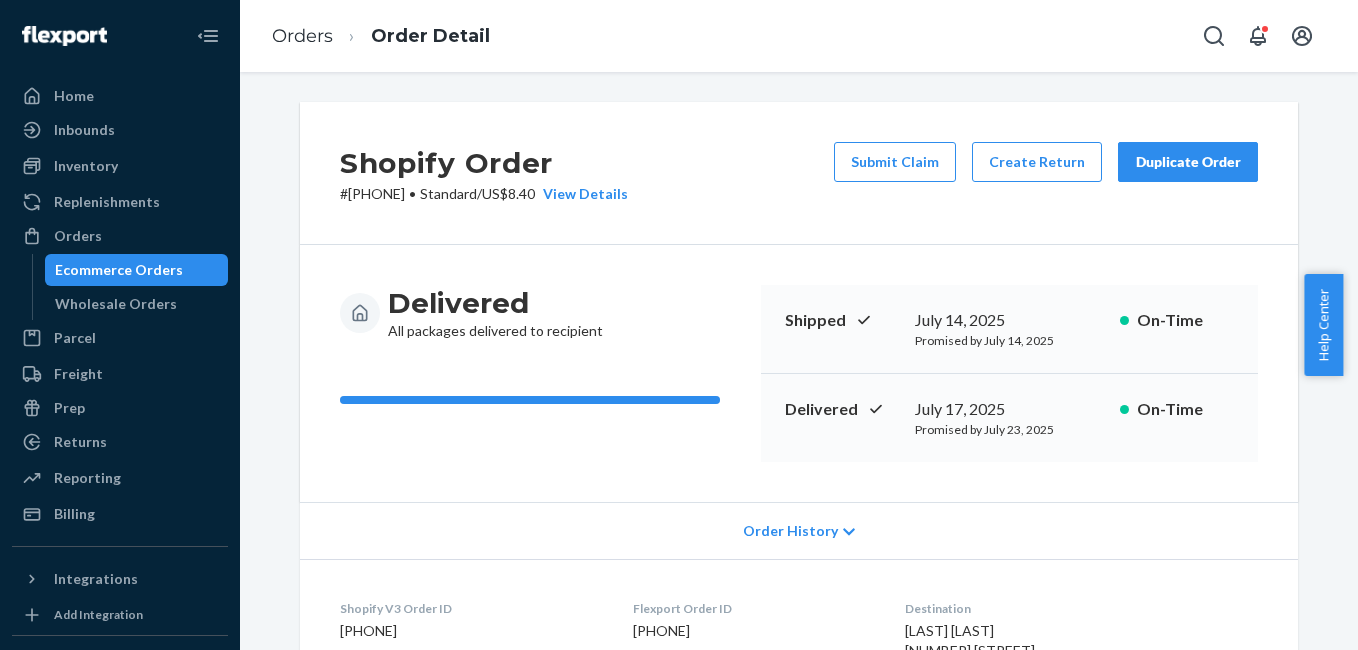 click on "Duplicate Order" at bounding box center [1188, 162] 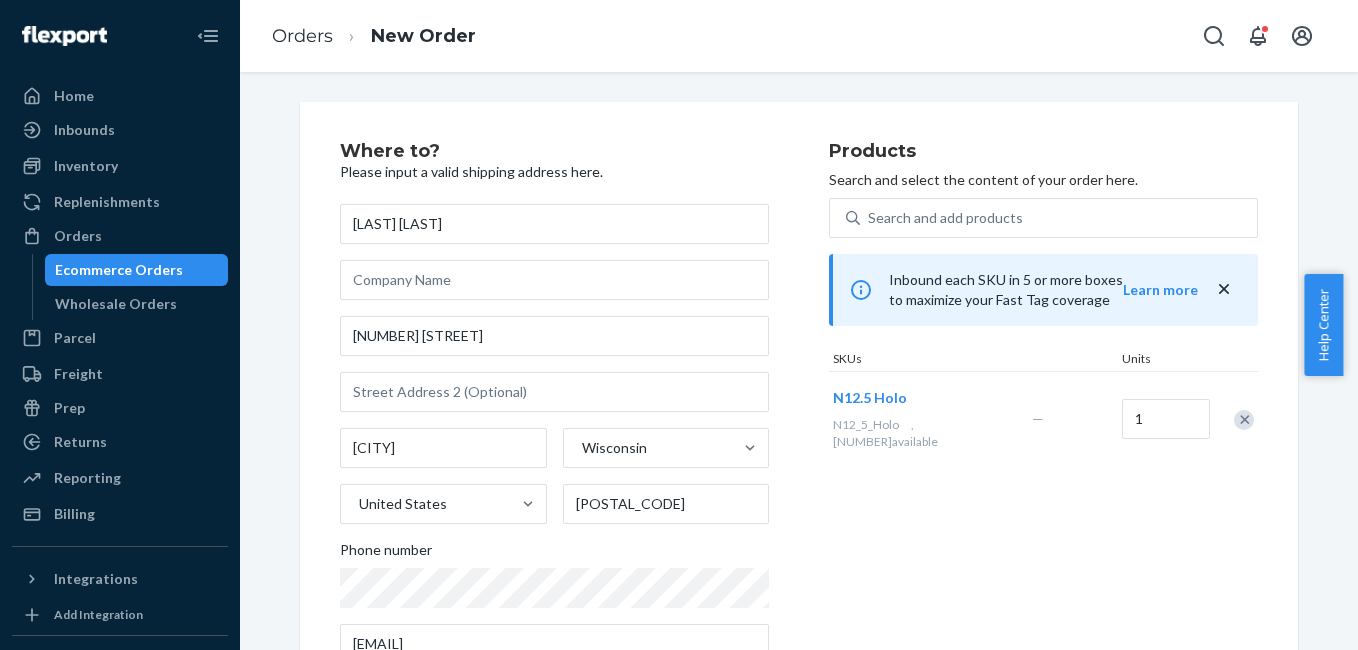 click at bounding box center [1244, 420] 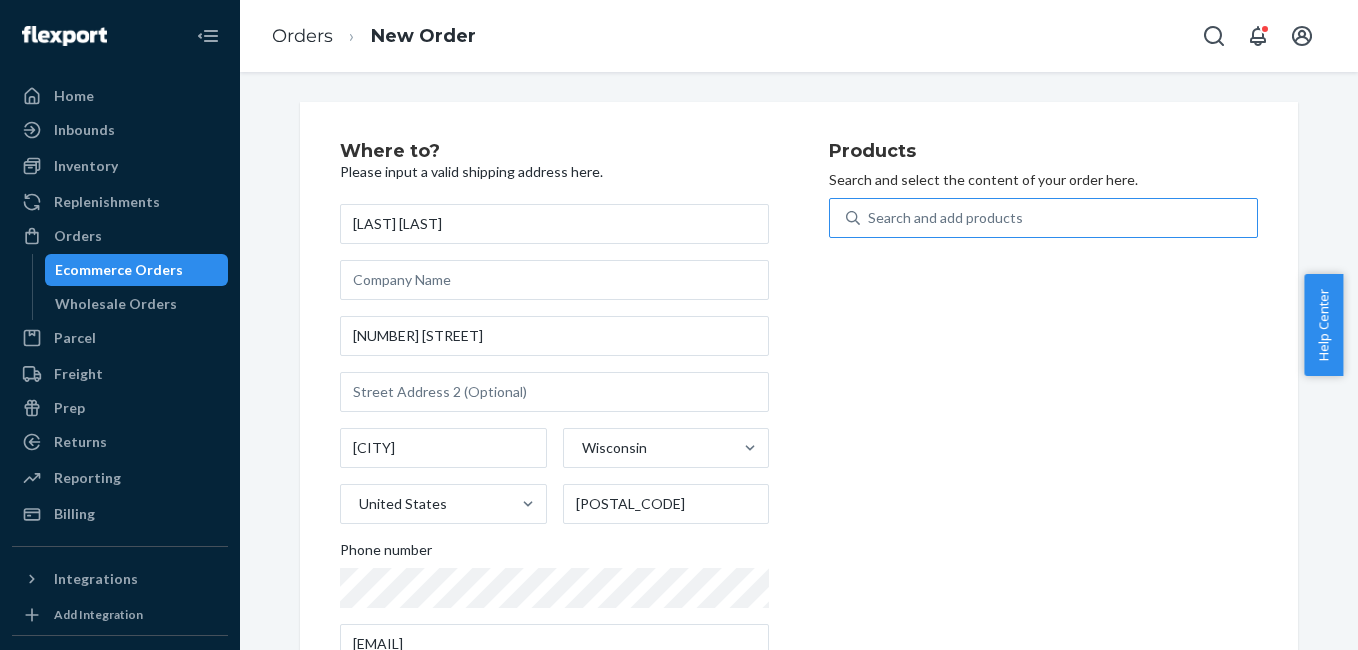 click on "Search and add products" at bounding box center (1058, 218) 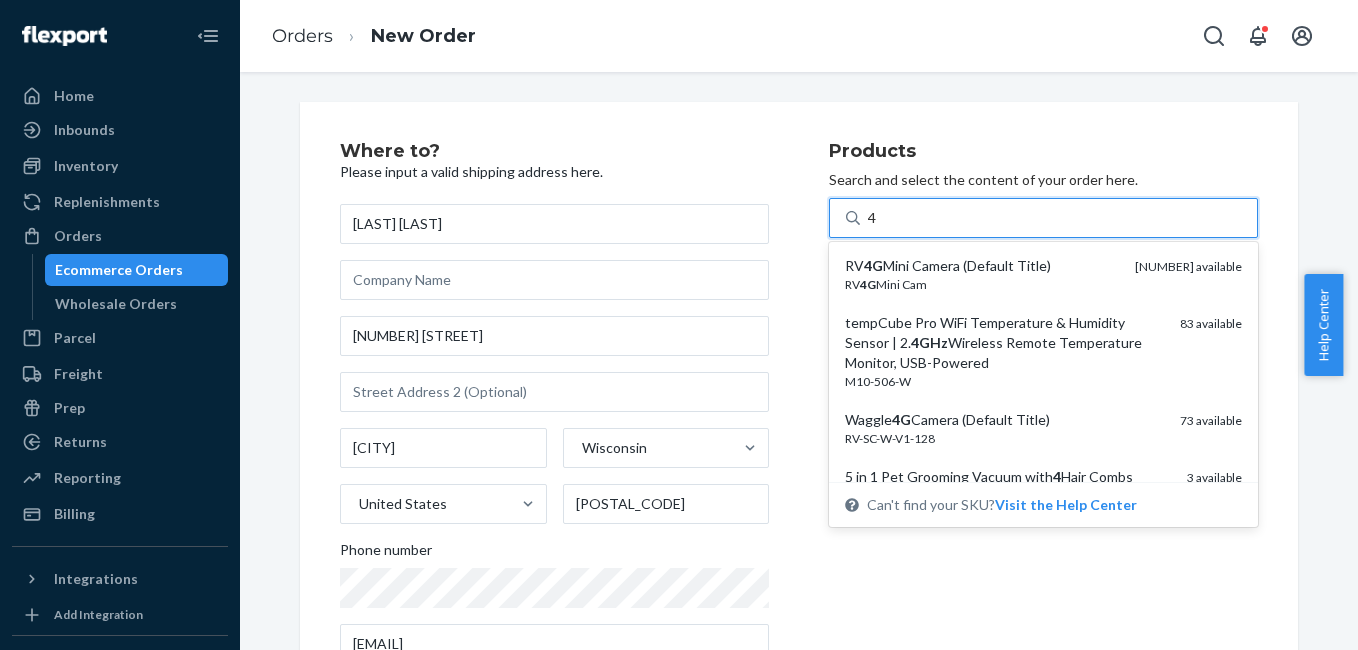 type on "4g" 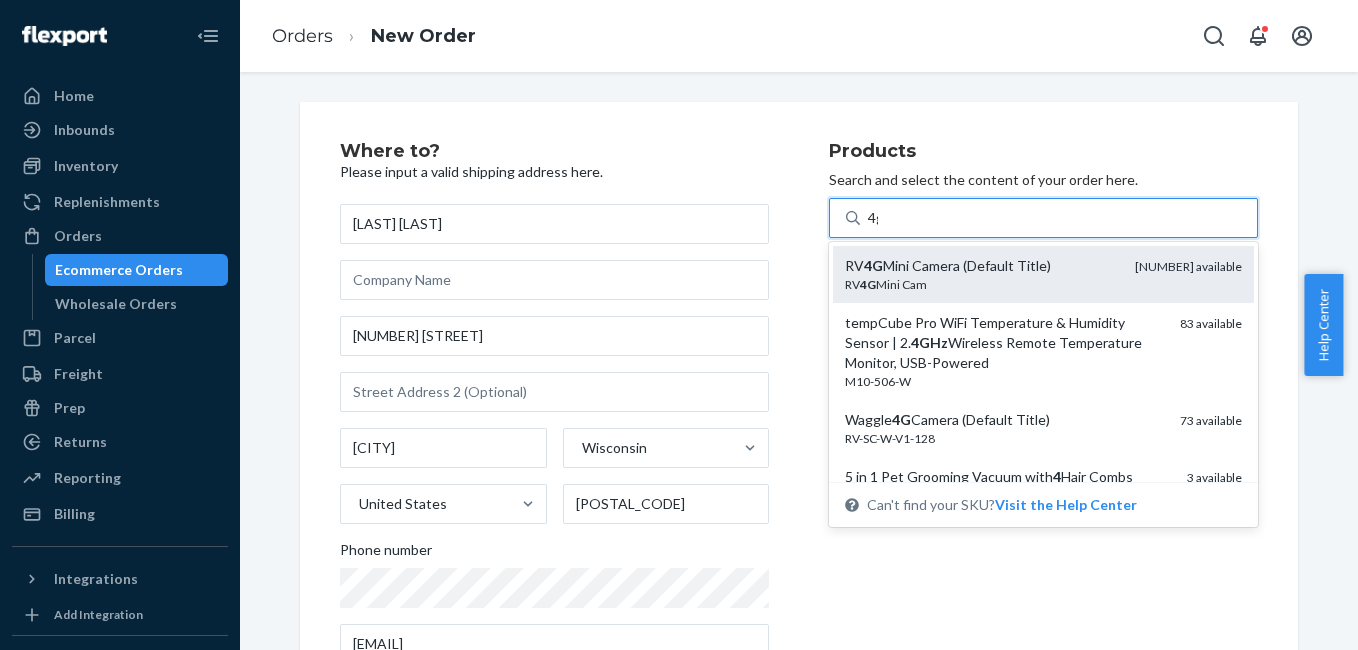 click on "RV  4G  Mini Cam" at bounding box center (982, 284) 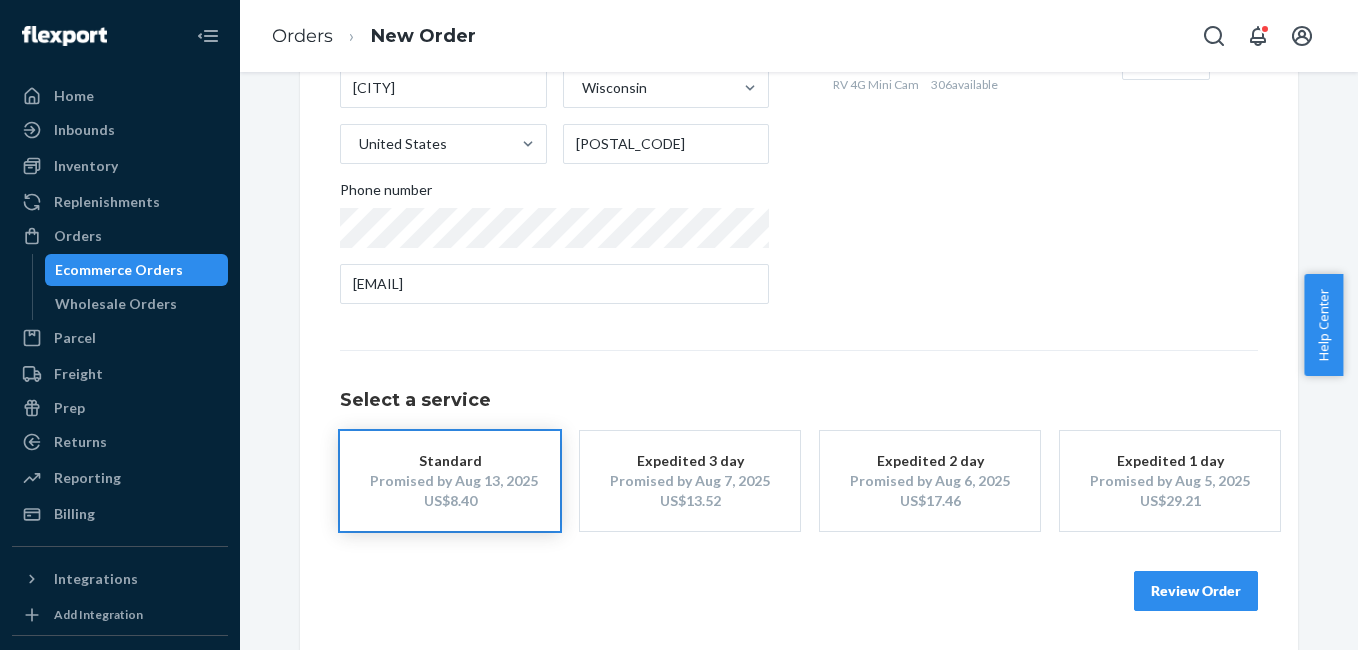 scroll, scrollTop: 361, scrollLeft: 0, axis: vertical 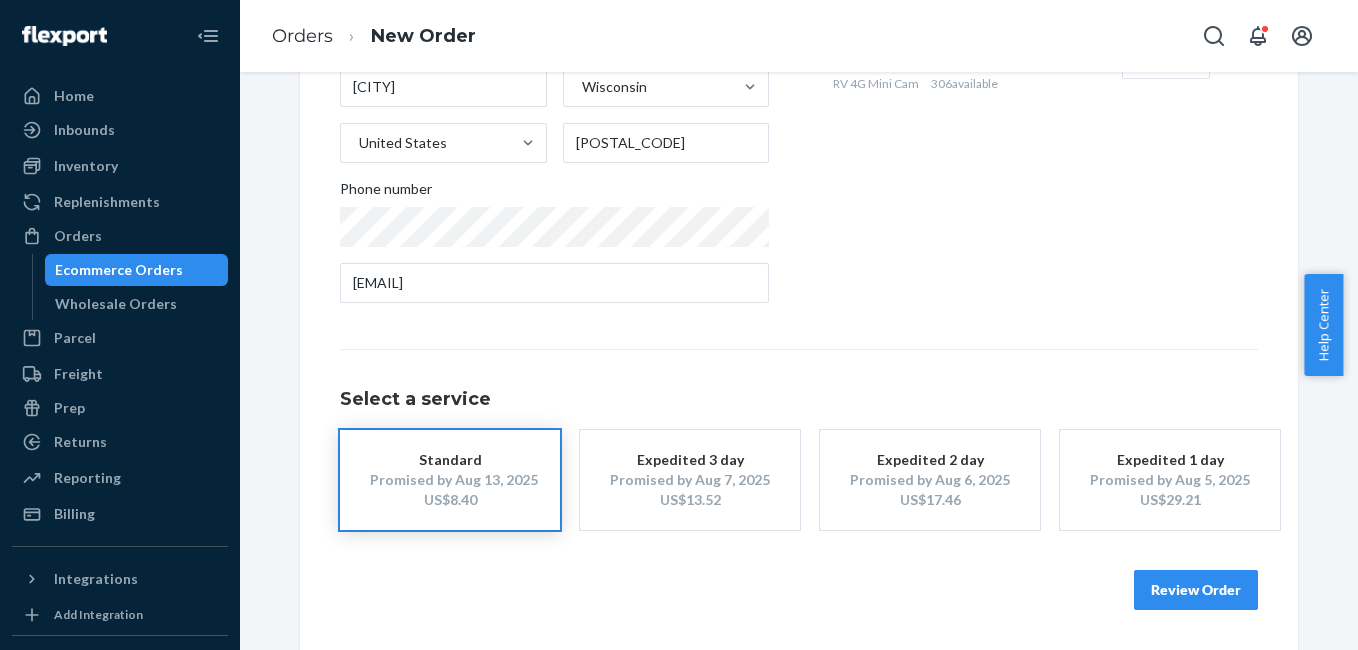 click on "Review Order" at bounding box center (1196, 590) 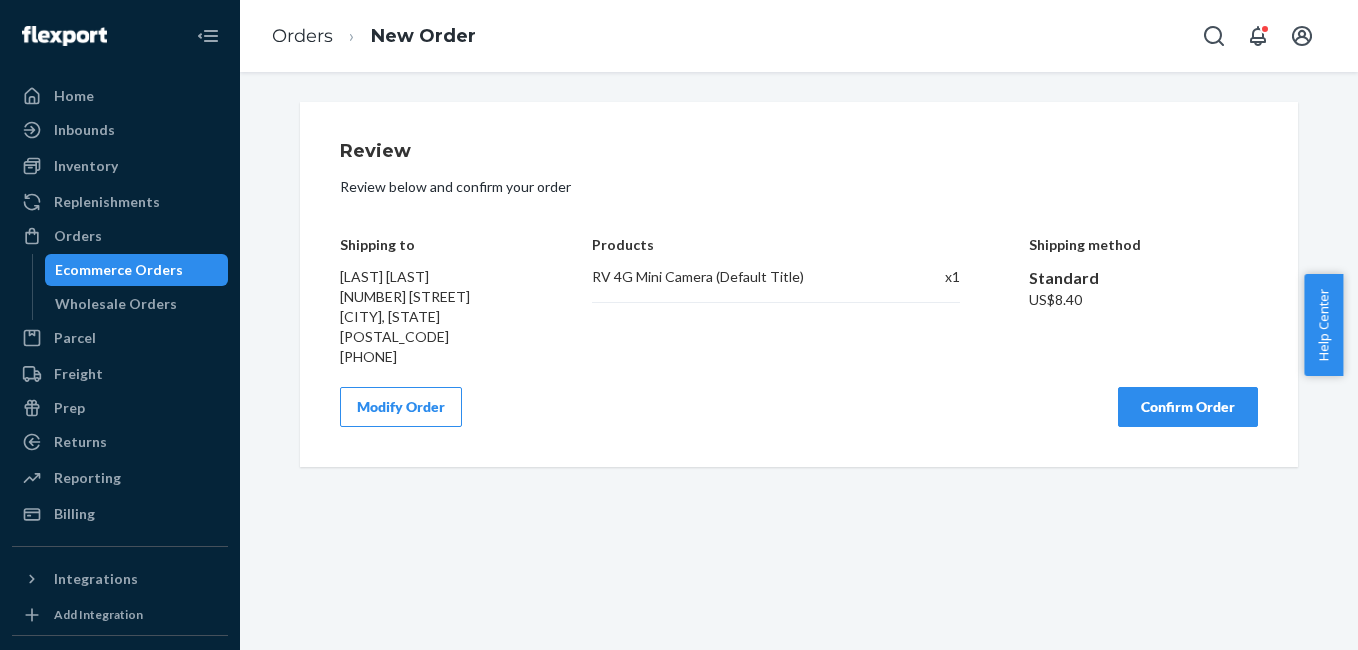 click on "Confirm Order" at bounding box center (1188, 407) 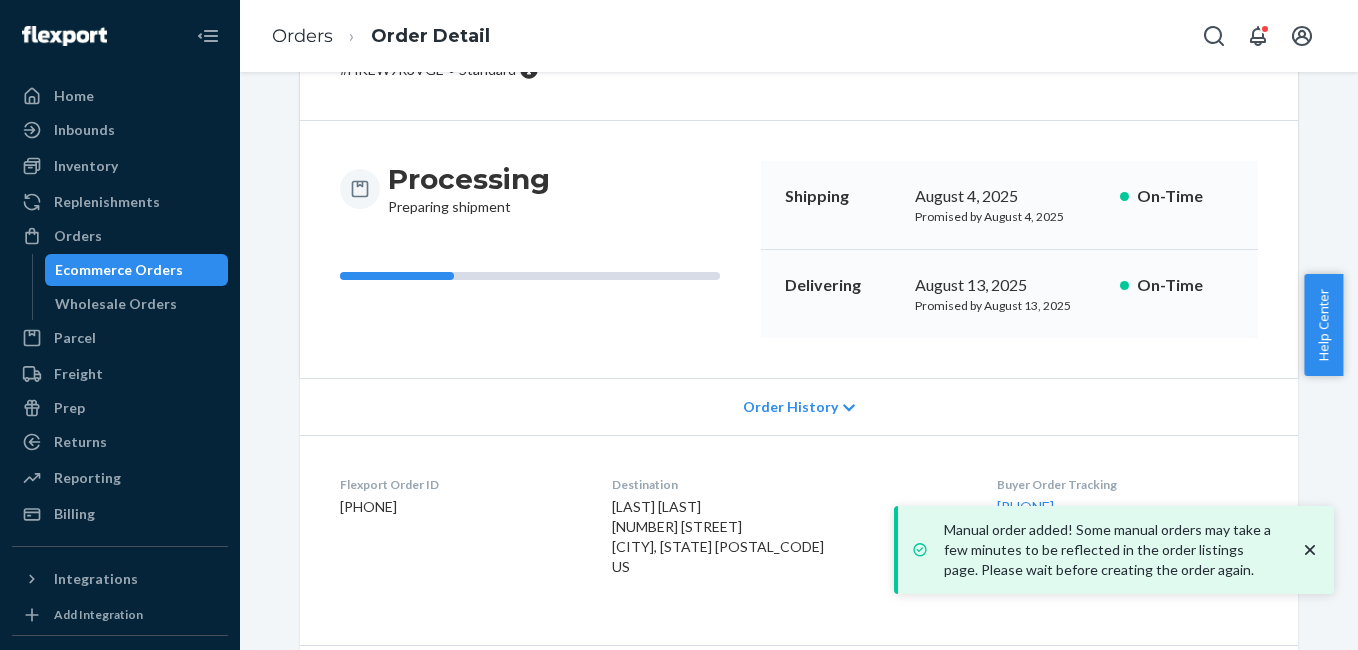 scroll, scrollTop: 249, scrollLeft: 0, axis: vertical 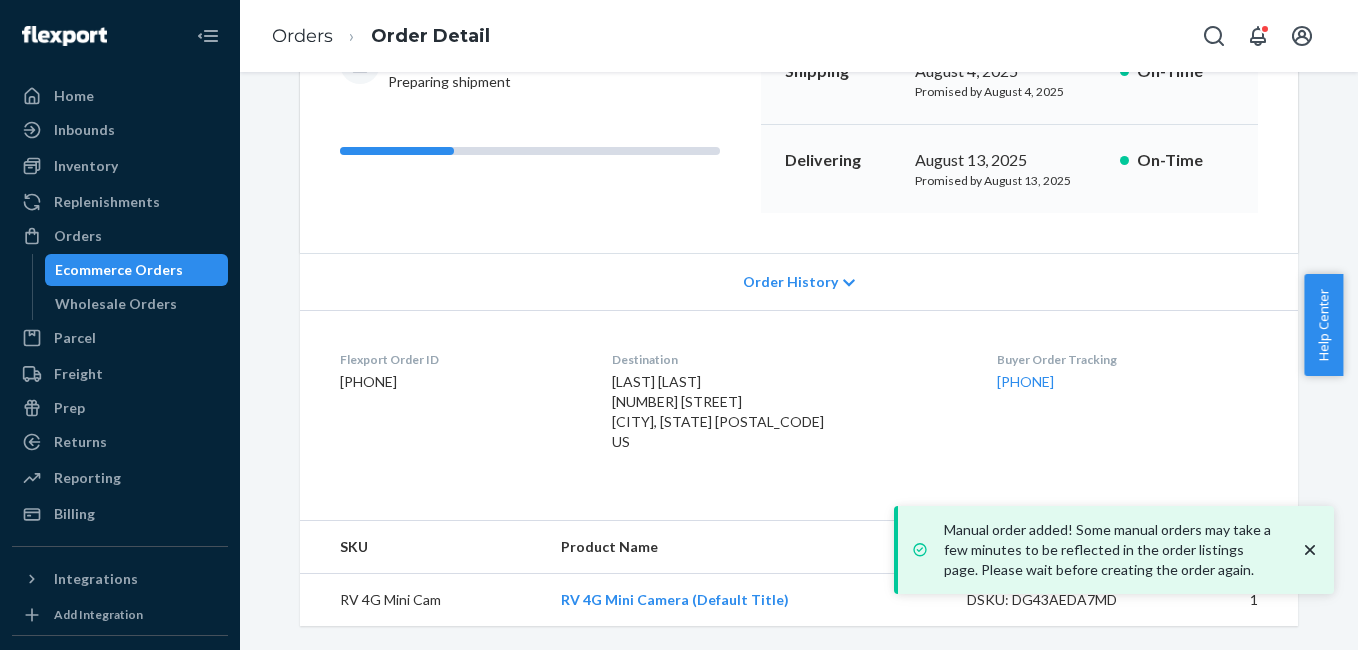 drag, startPoint x: 1006, startPoint y: 391, endPoint x: 1065, endPoint y: 388, distance: 59.07622 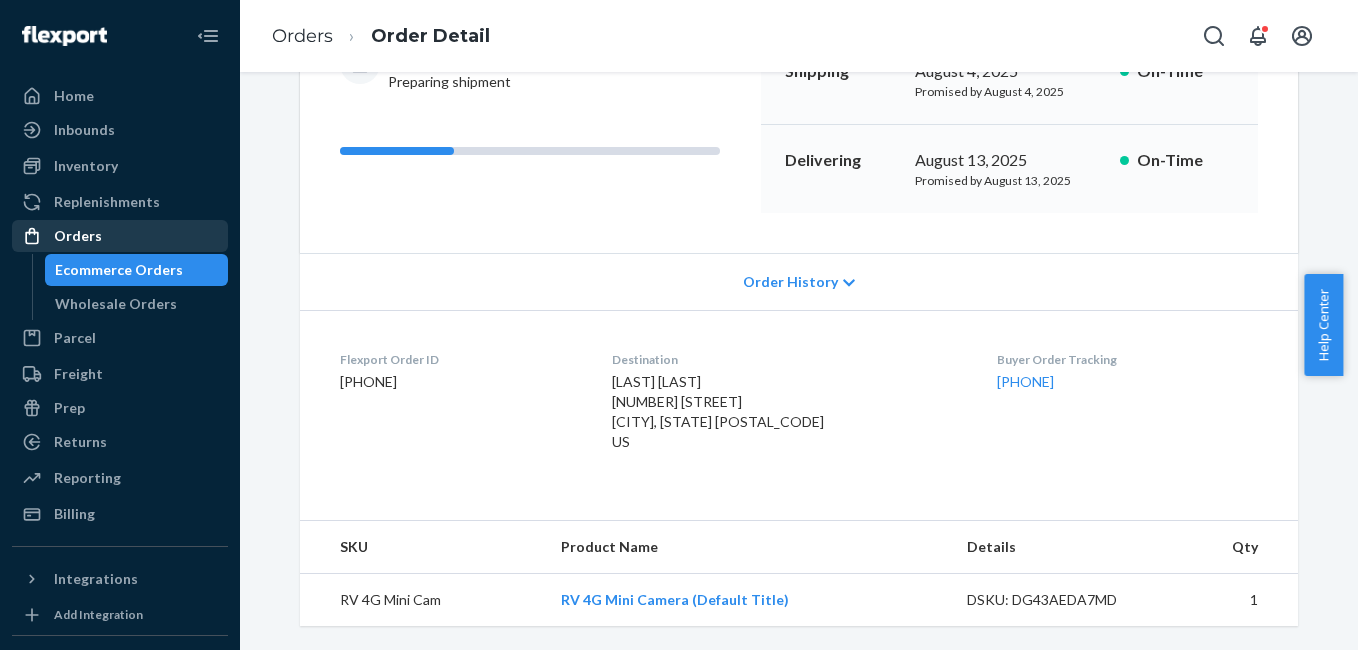 click on "Orders" at bounding box center (78, 236) 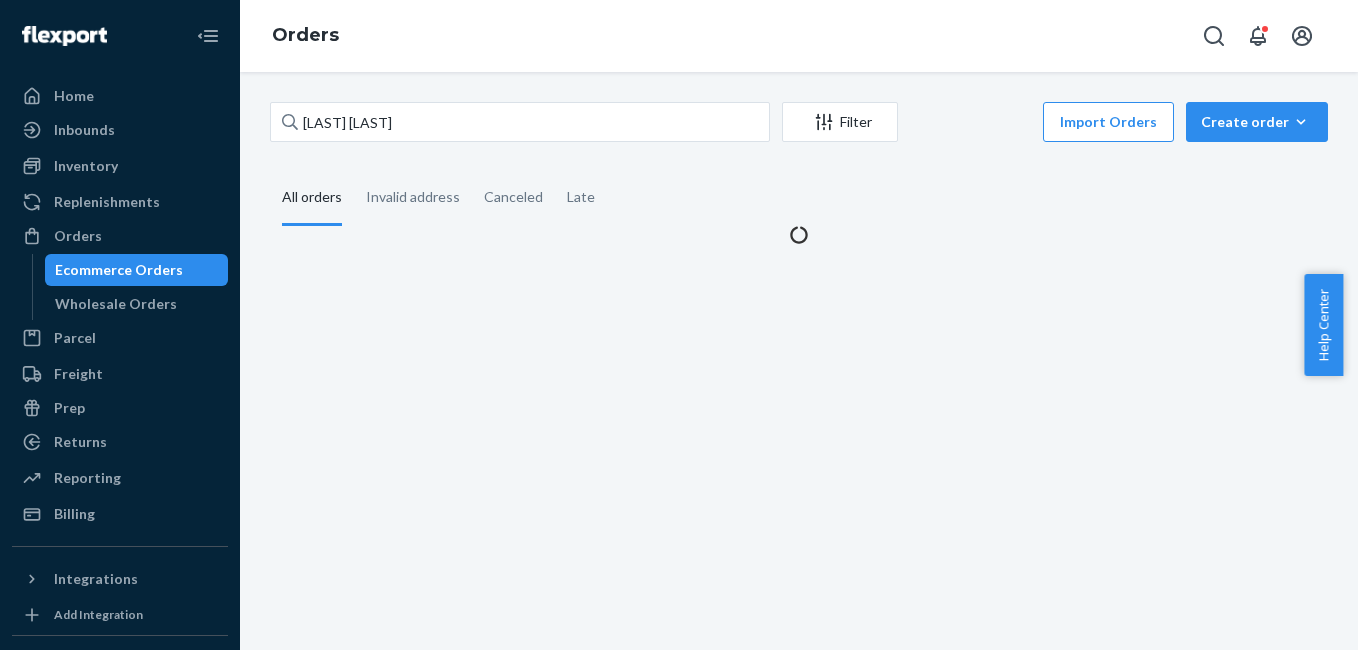 scroll, scrollTop: 0, scrollLeft: 0, axis: both 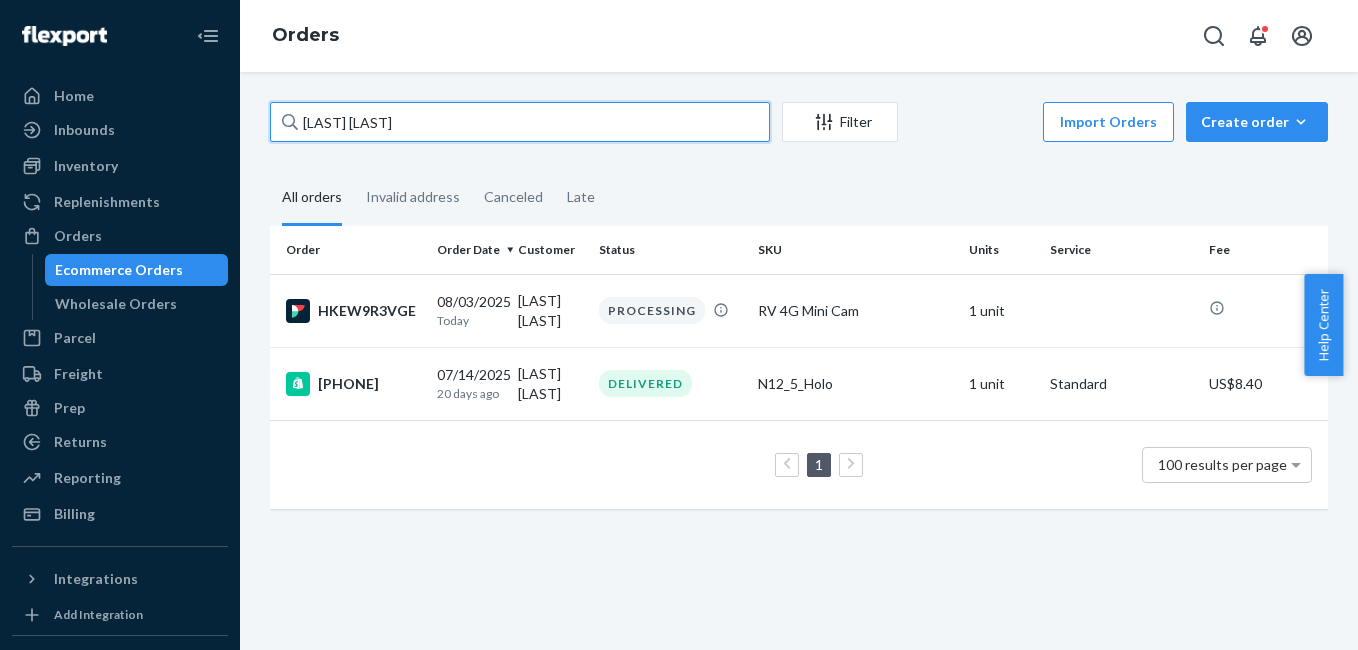 click on "Brooke Klawitter" at bounding box center (520, 122) 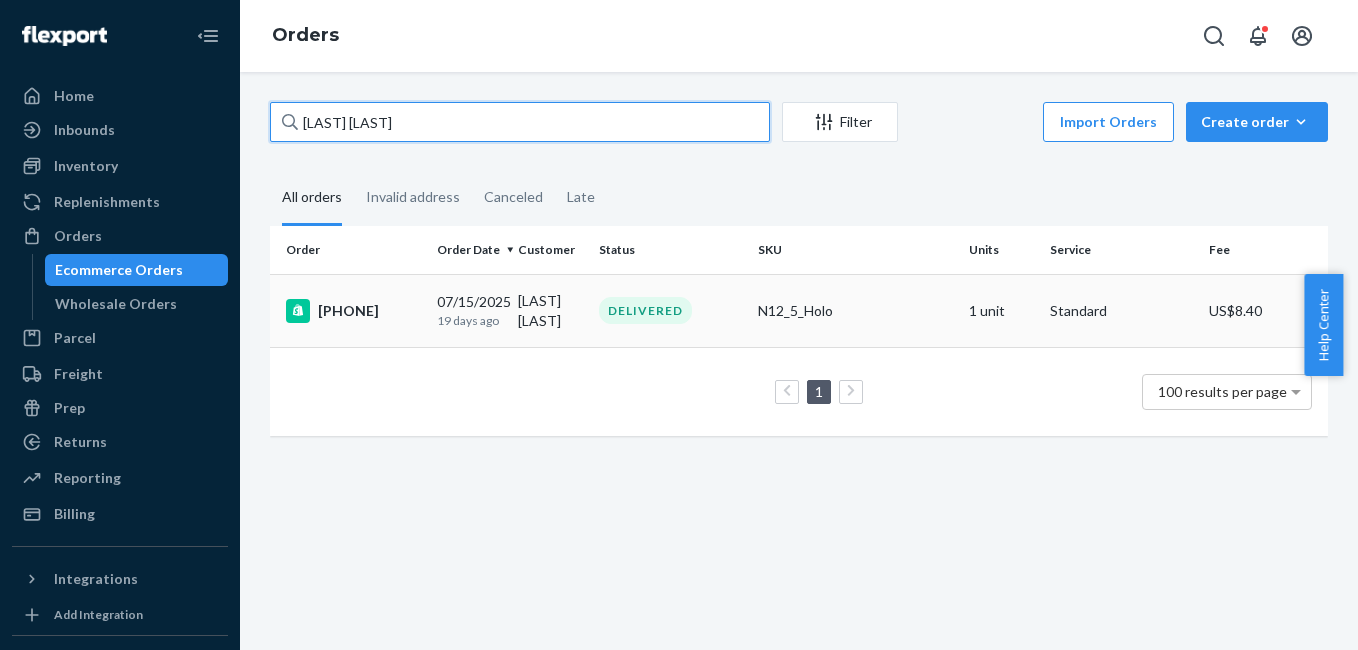 type on "Cassidy Teeter" 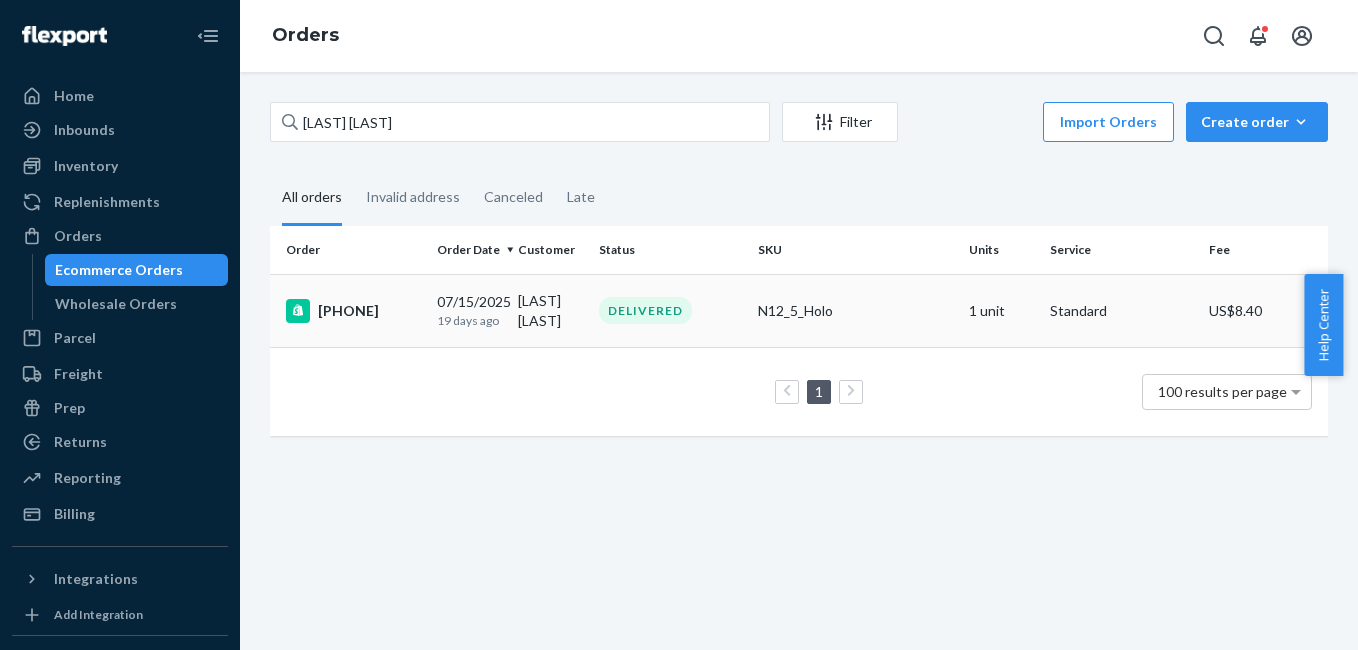 click on "3344531" at bounding box center (353, 311) 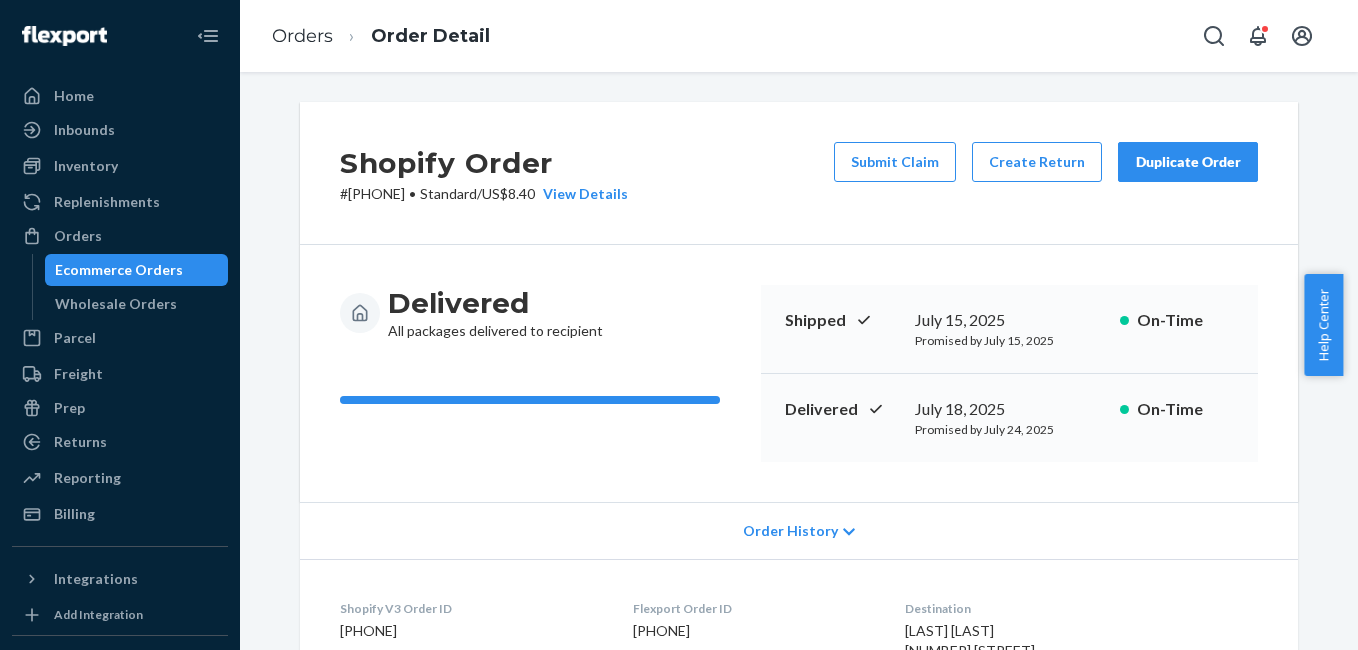 click on "Duplicate Order" at bounding box center [1188, 162] 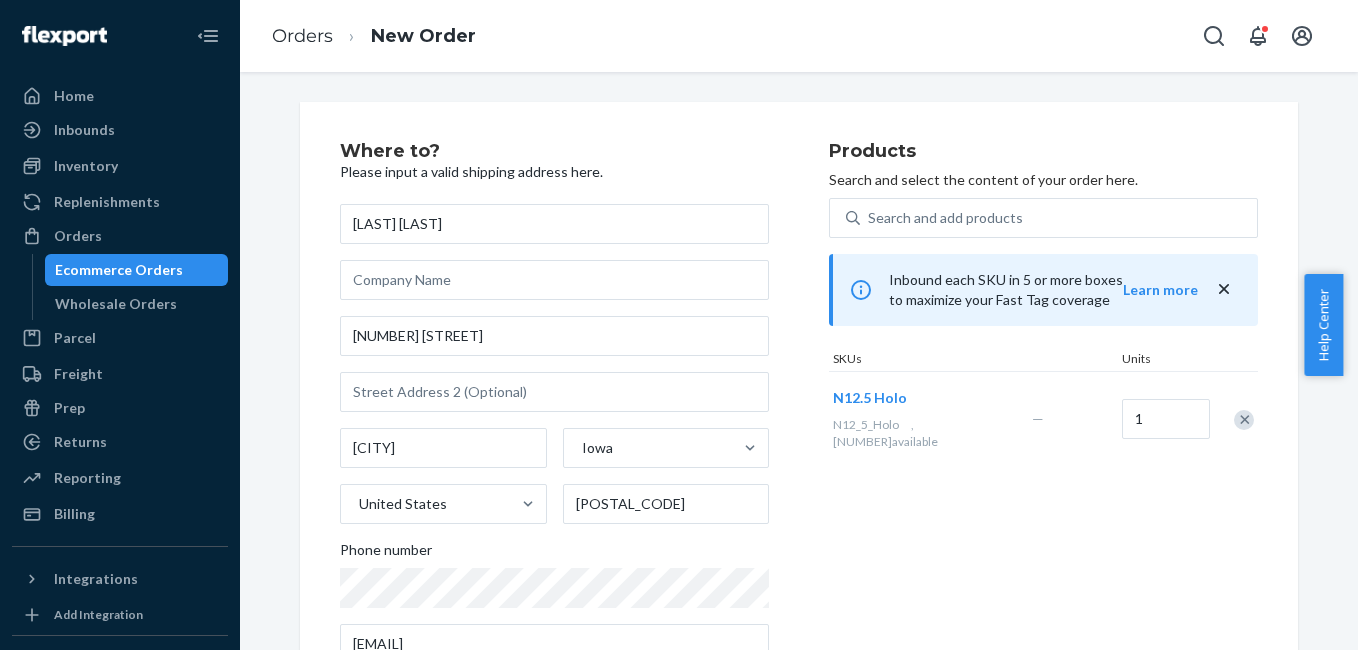 click at bounding box center (1244, 420) 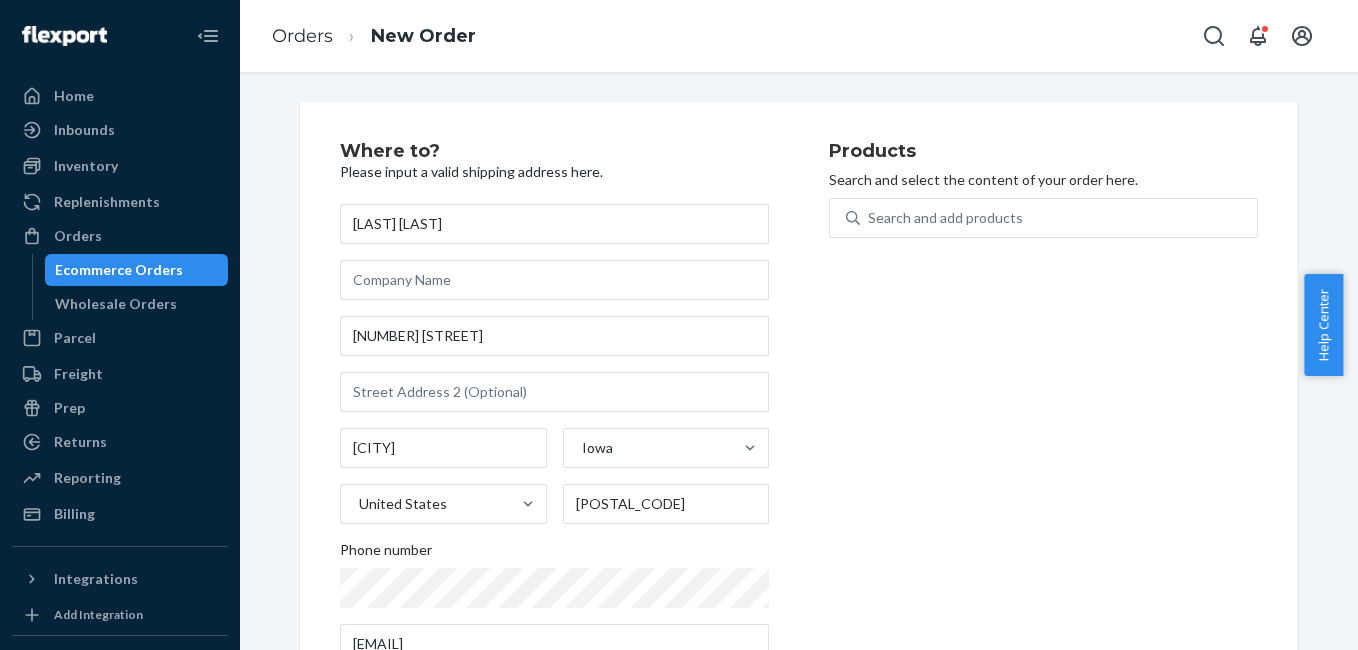 click on "Search and select the content of your order here." at bounding box center (1043, 180) 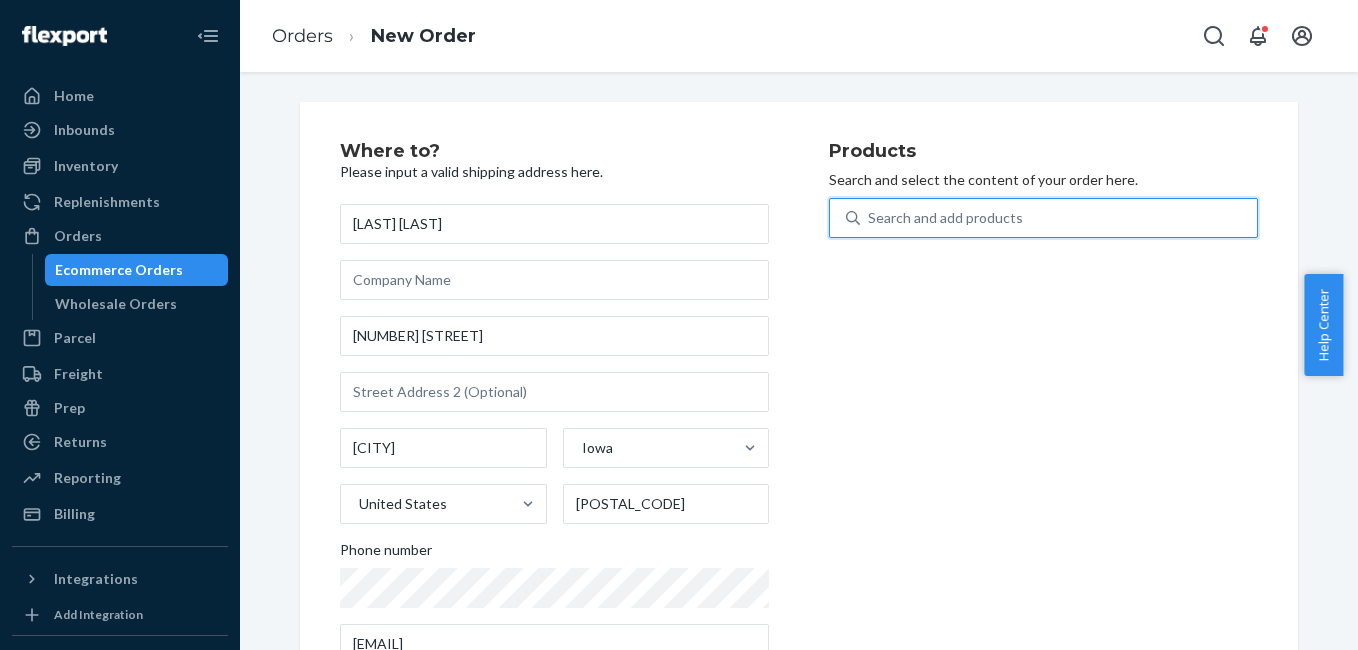 click on "Search and add products" at bounding box center [945, 218] 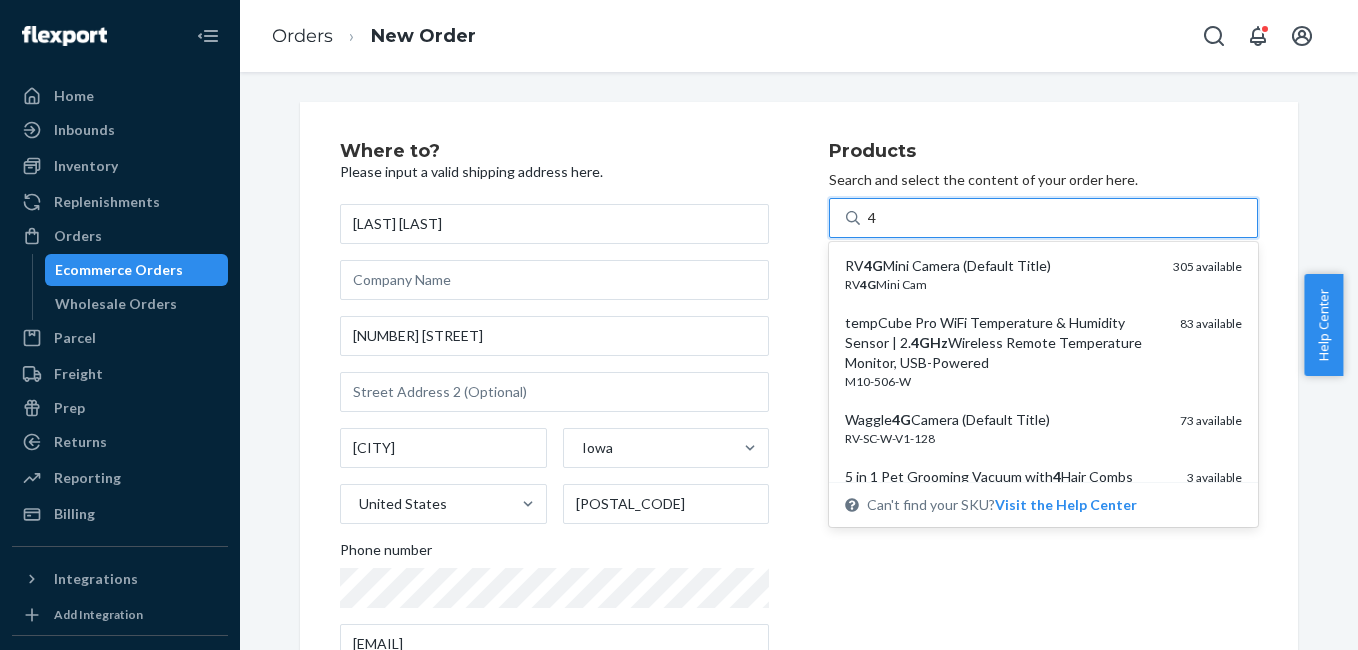 type on "4g" 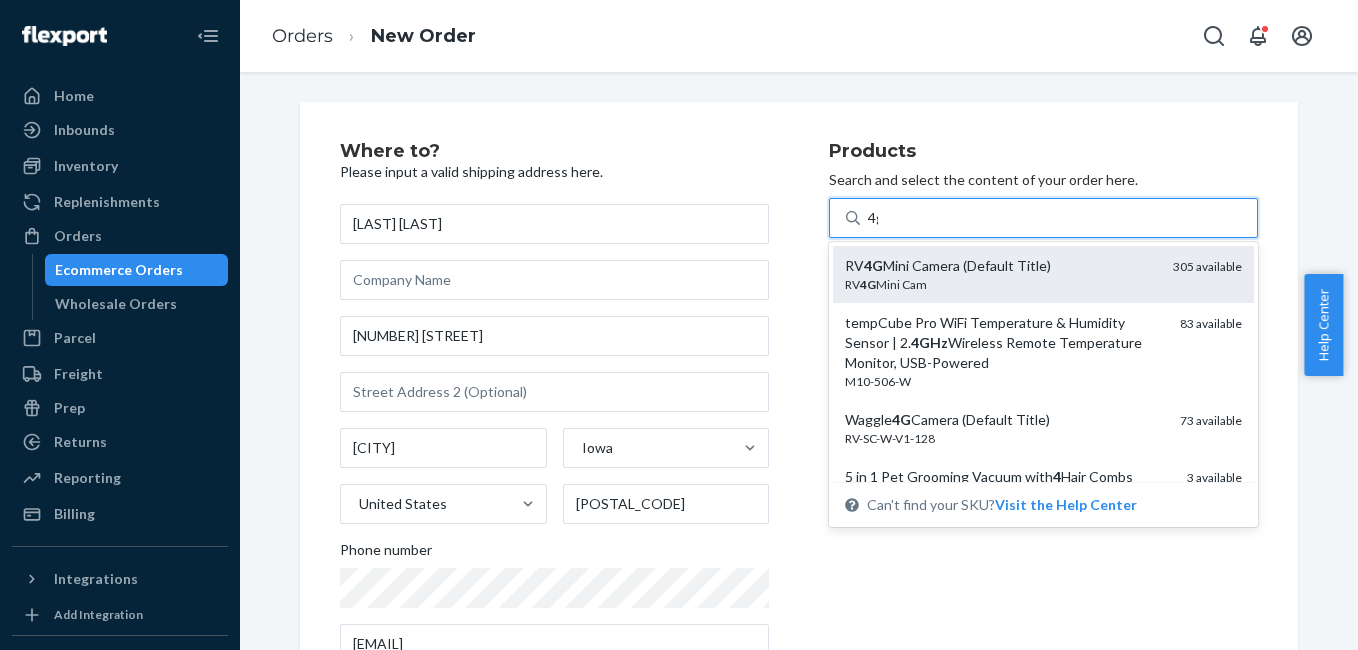 click on "RV  4G  Mini Cam" at bounding box center (1001, 284) 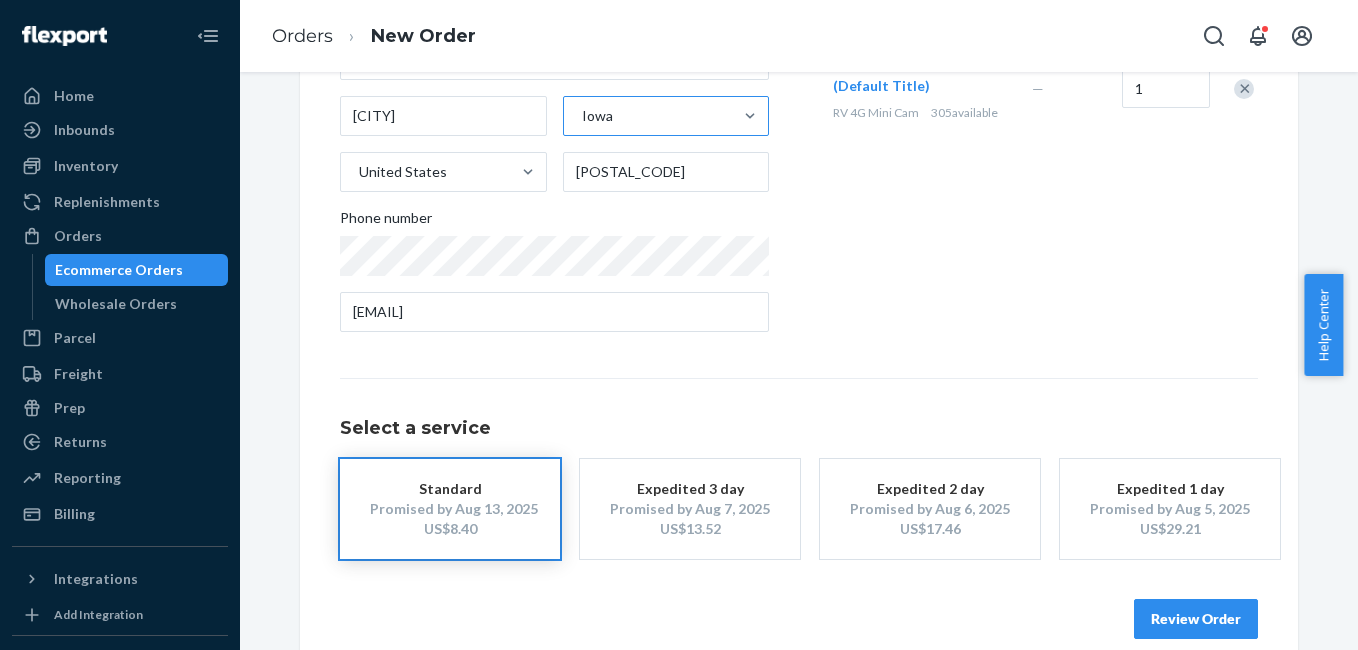 scroll, scrollTop: 361, scrollLeft: 0, axis: vertical 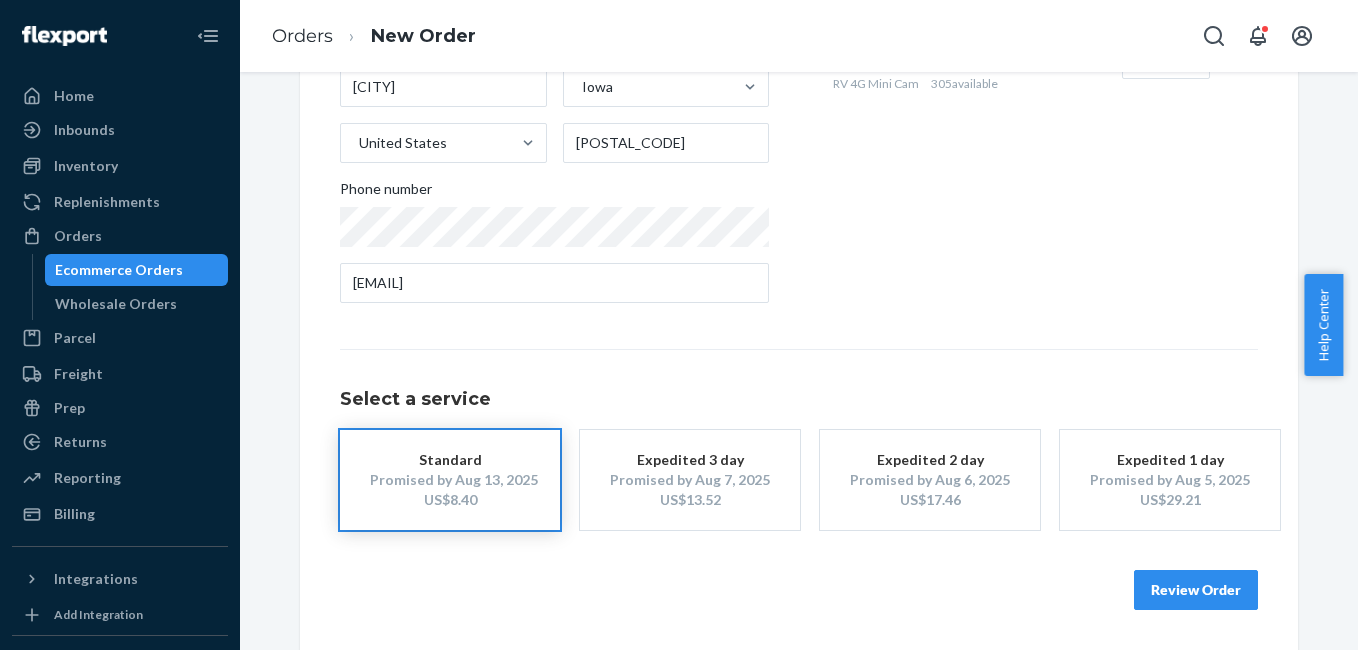 click on "Review Order" at bounding box center (1196, 590) 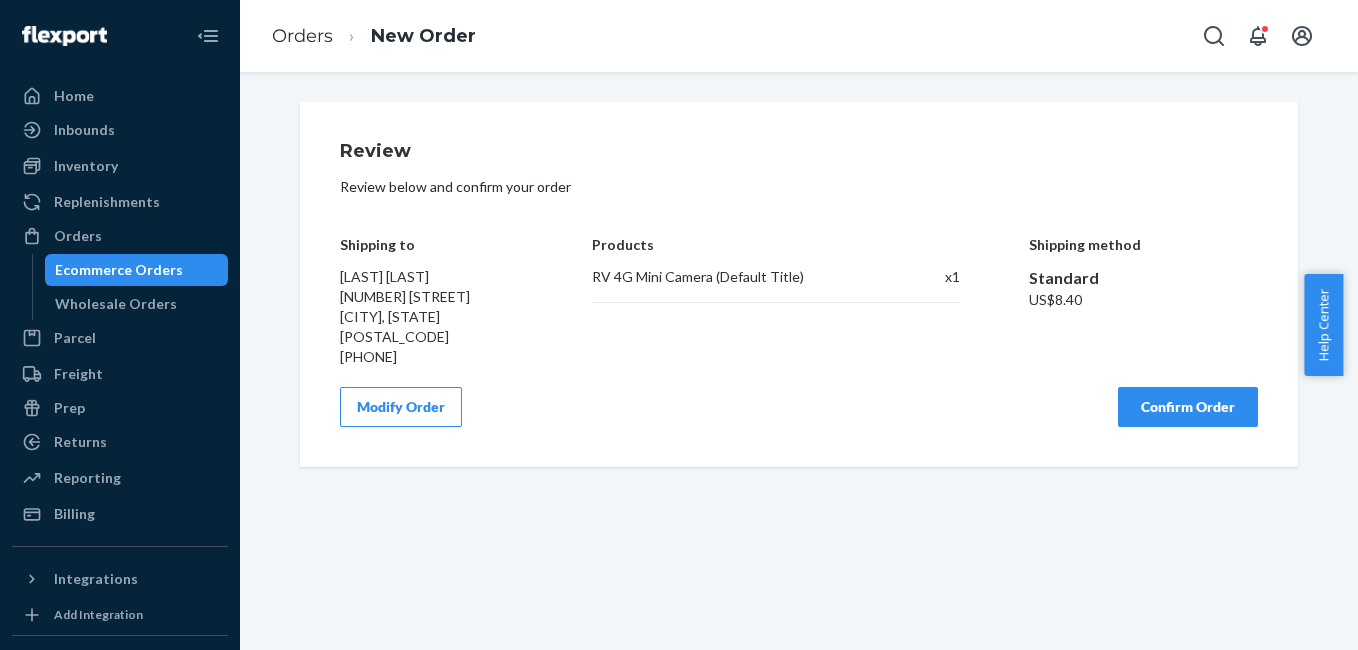 scroll, scrollTop: 0, scrollLeft: 0, axis: both 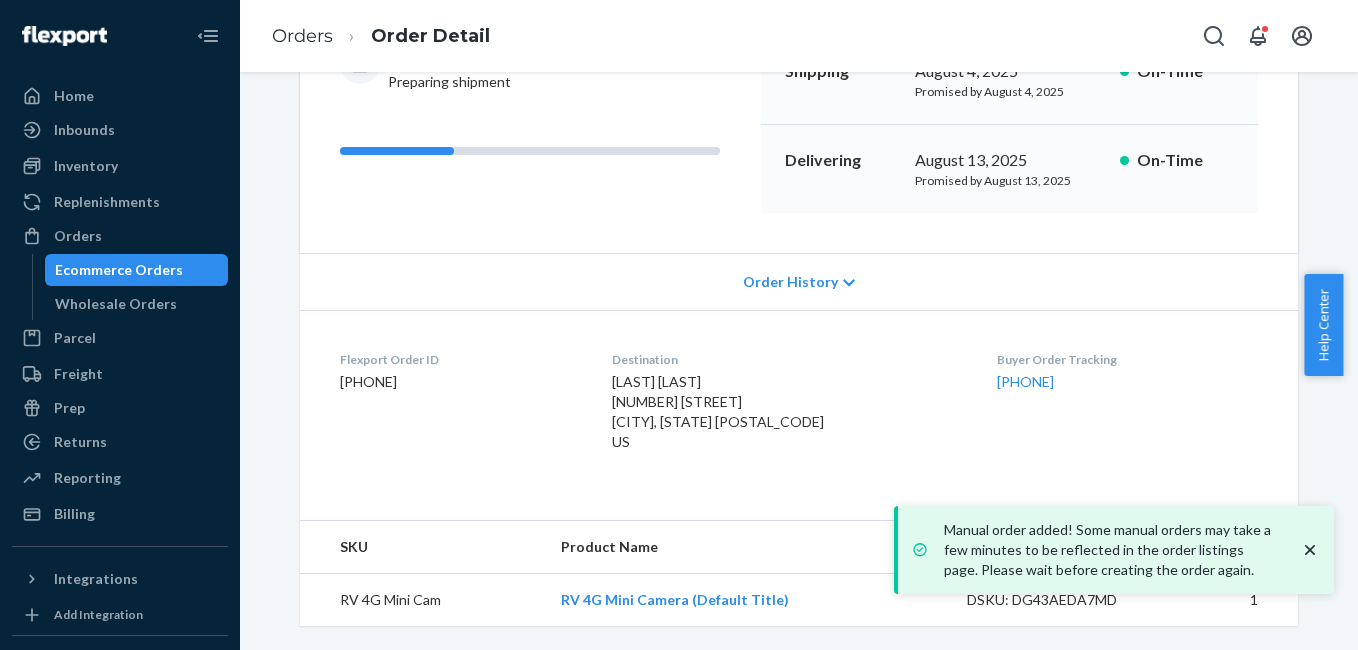 drag, startPoint x: 968, startPoint y: 396, endPoint x: 1066, endPoint y: 403, distance: 98.24968 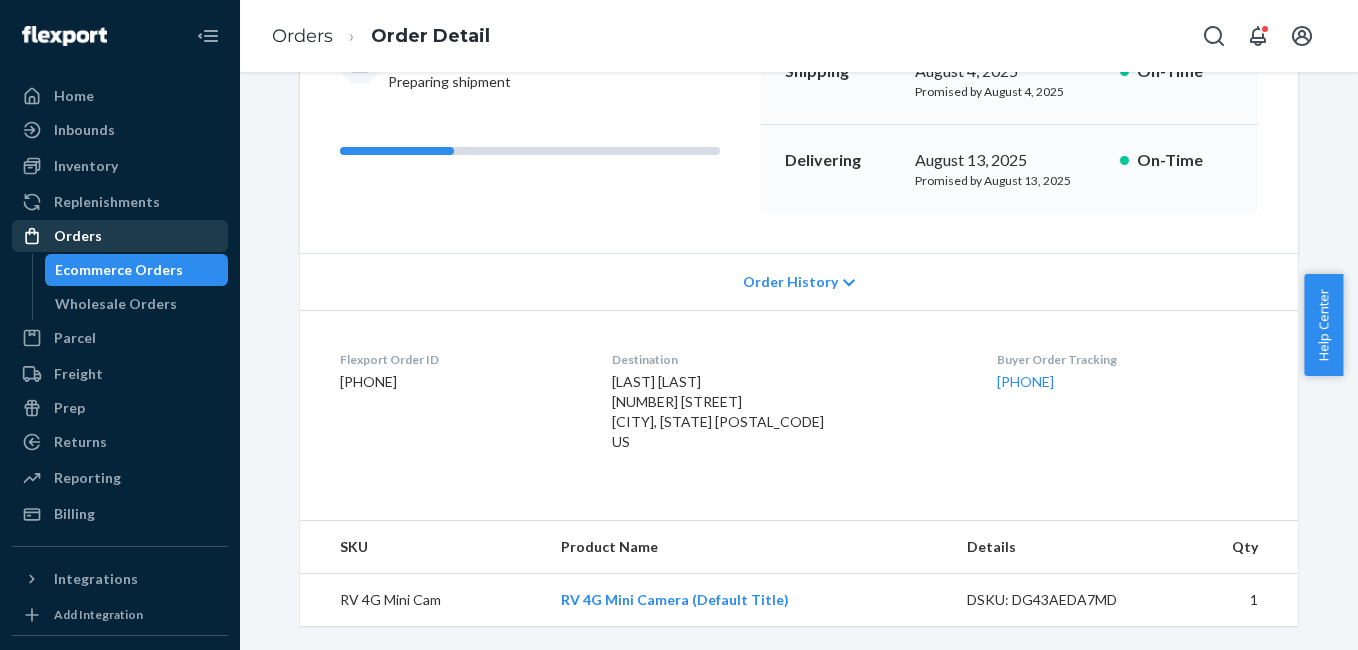 click on "Orders" at bounding box center [78, 236] 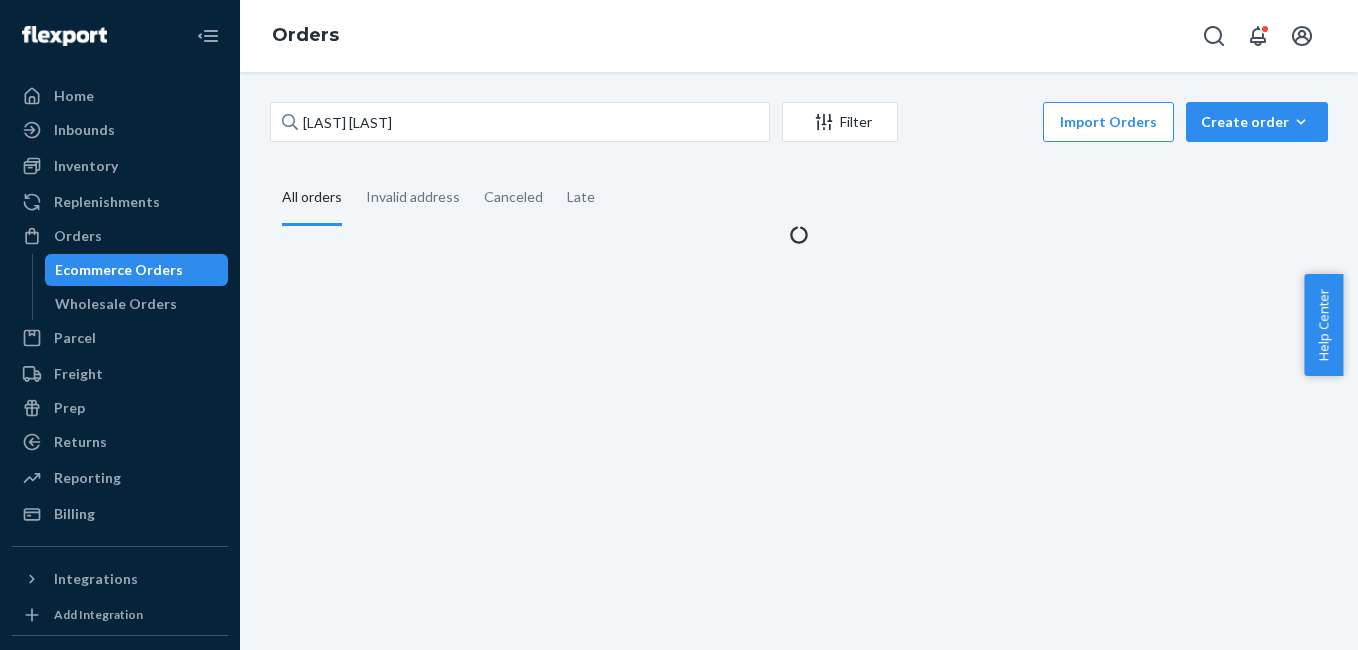 scroll, scrollTop: 0, scrollLeft: 0, axis: both 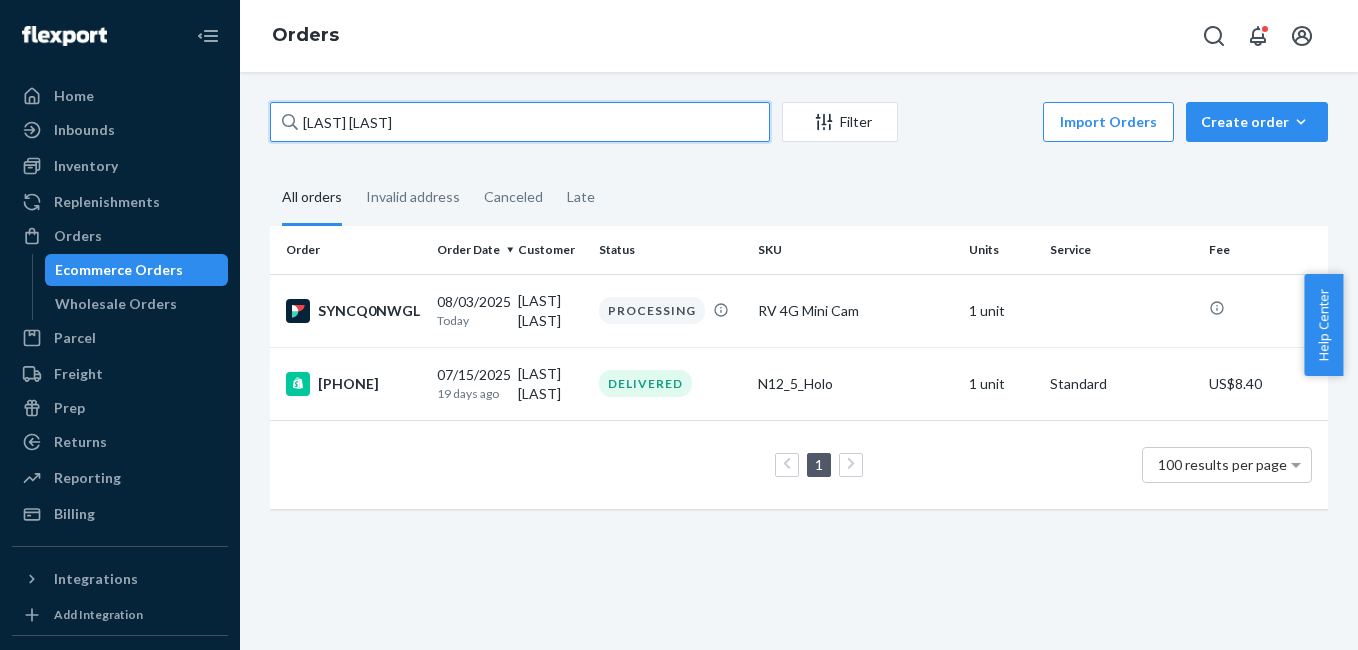 click on "Cassidy Teeter" at bounding box center [520, 122] 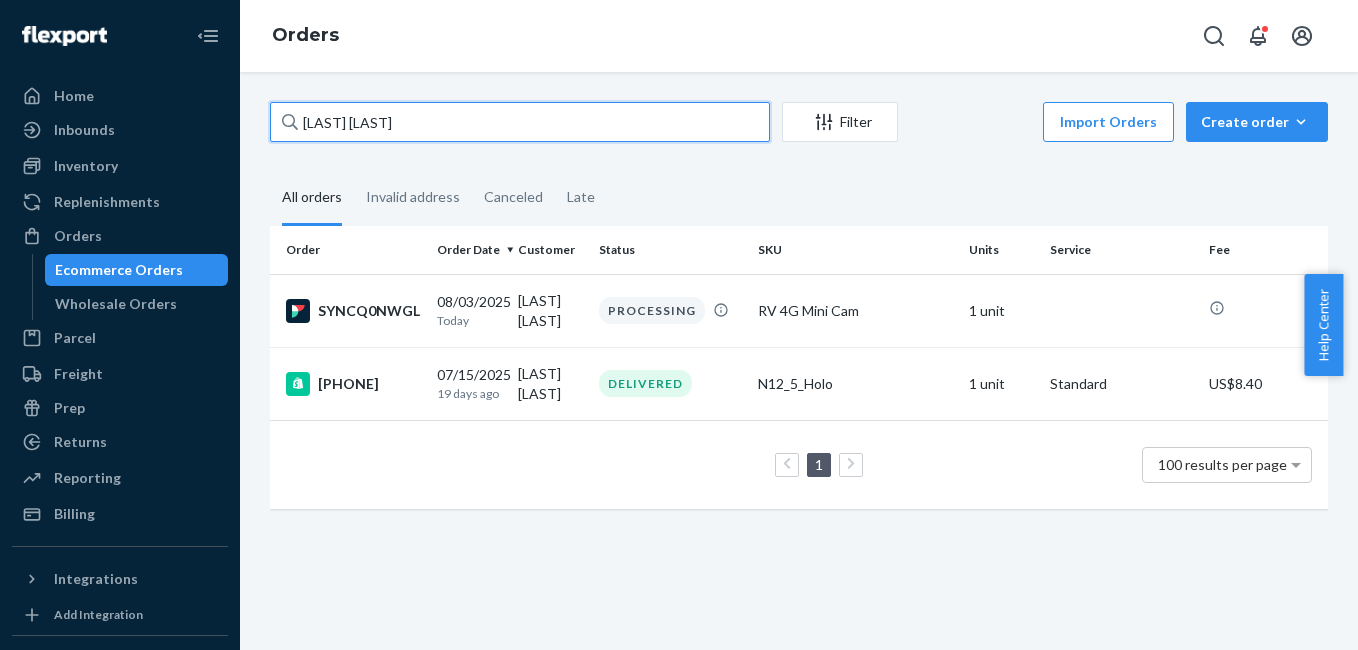 paste on "Donna McElhannon" 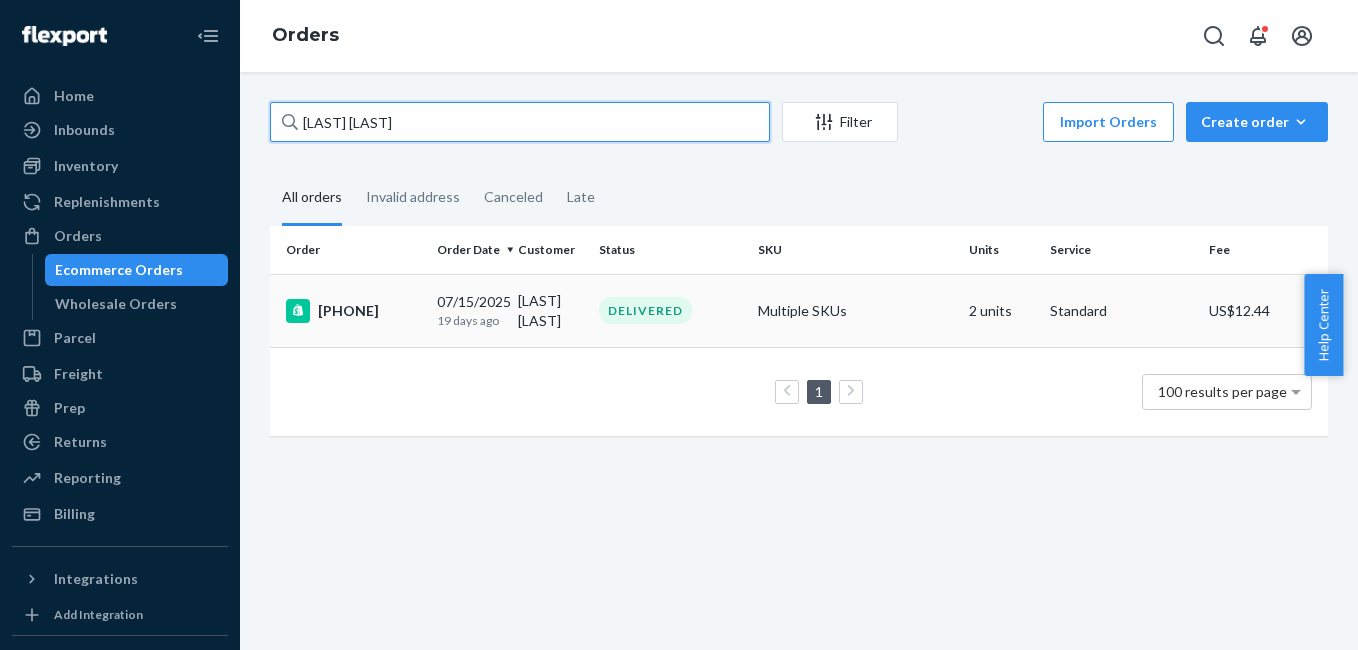 type on "Donna McElhannon" 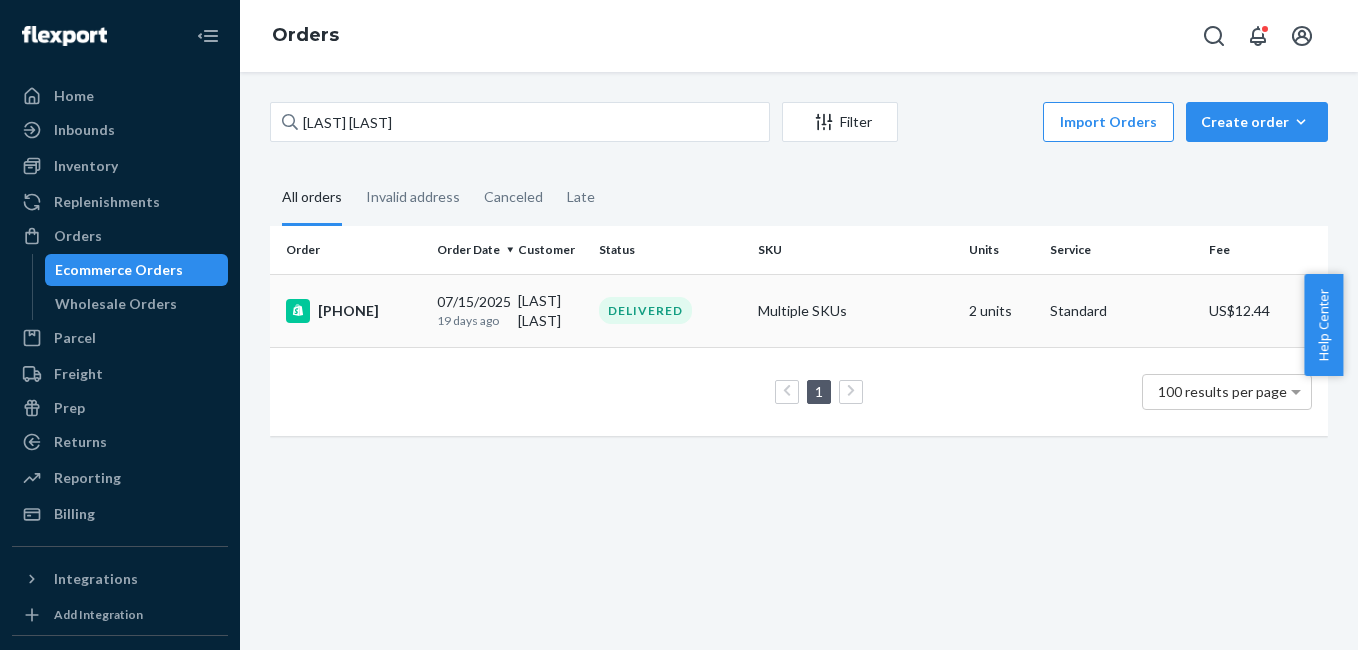 click on "3344542" at bounding box center (353, 311) 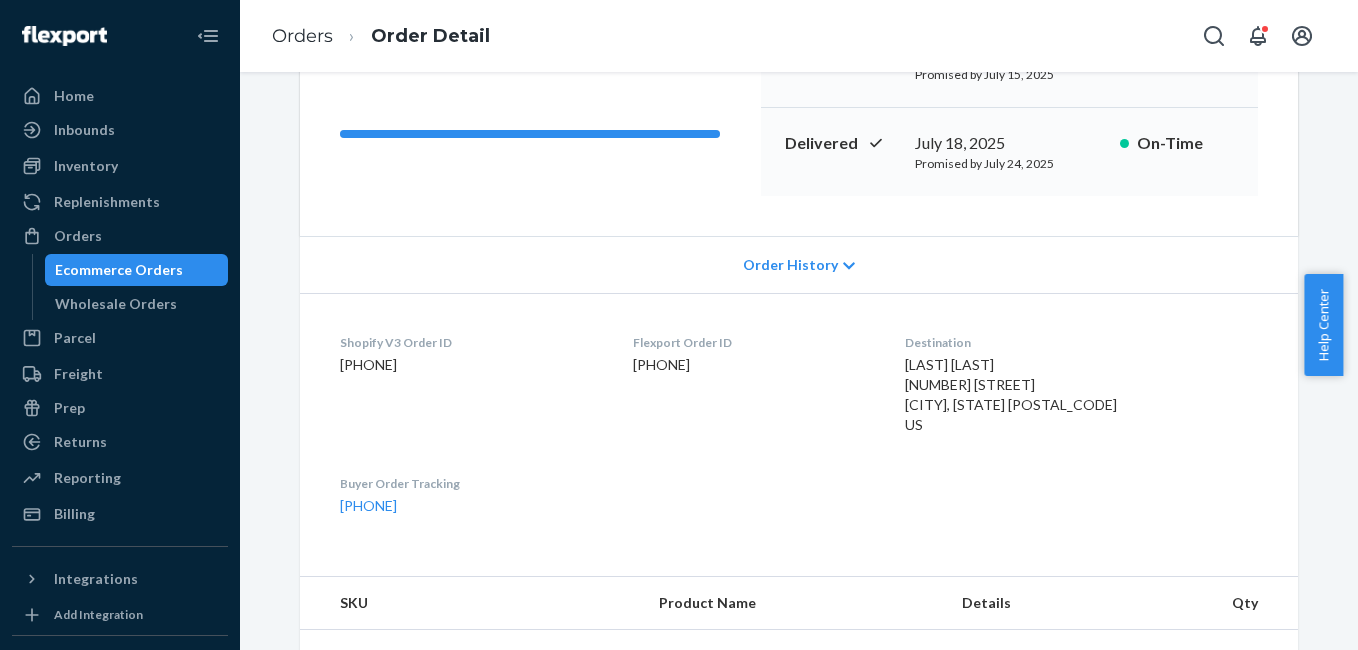 scroll, scrollTop: 0, scrollLeft: 0, axis: both 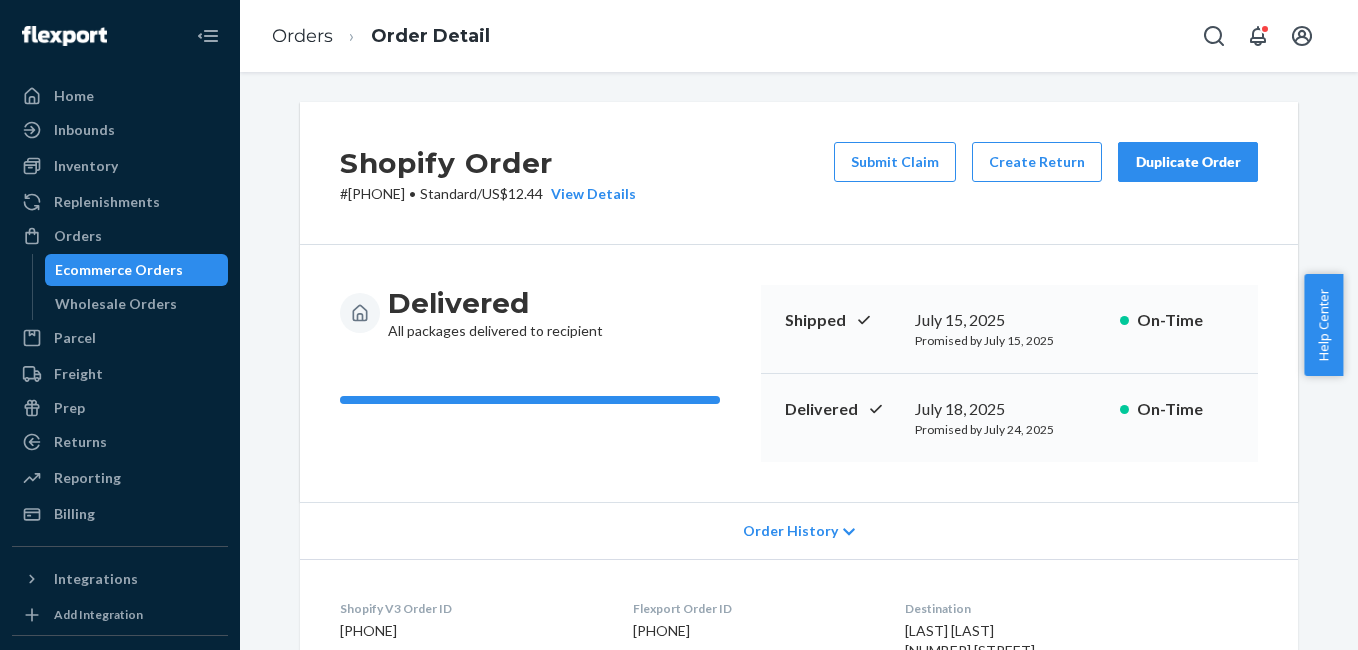 drag, startPoint x: 1177, startPoint y: 164, endPoint x: 1109, endPoint y: 210, distance: 82.0975 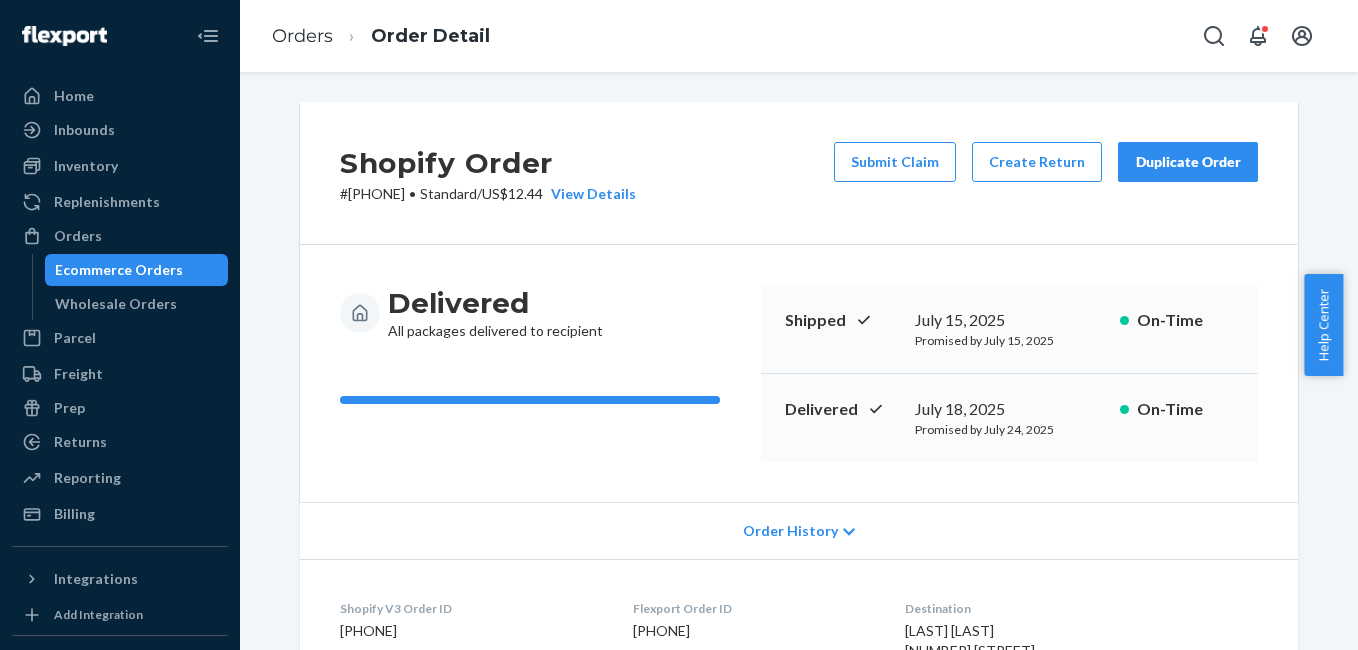 click on "Duplicate Order" at bounding box center [1188, 162] 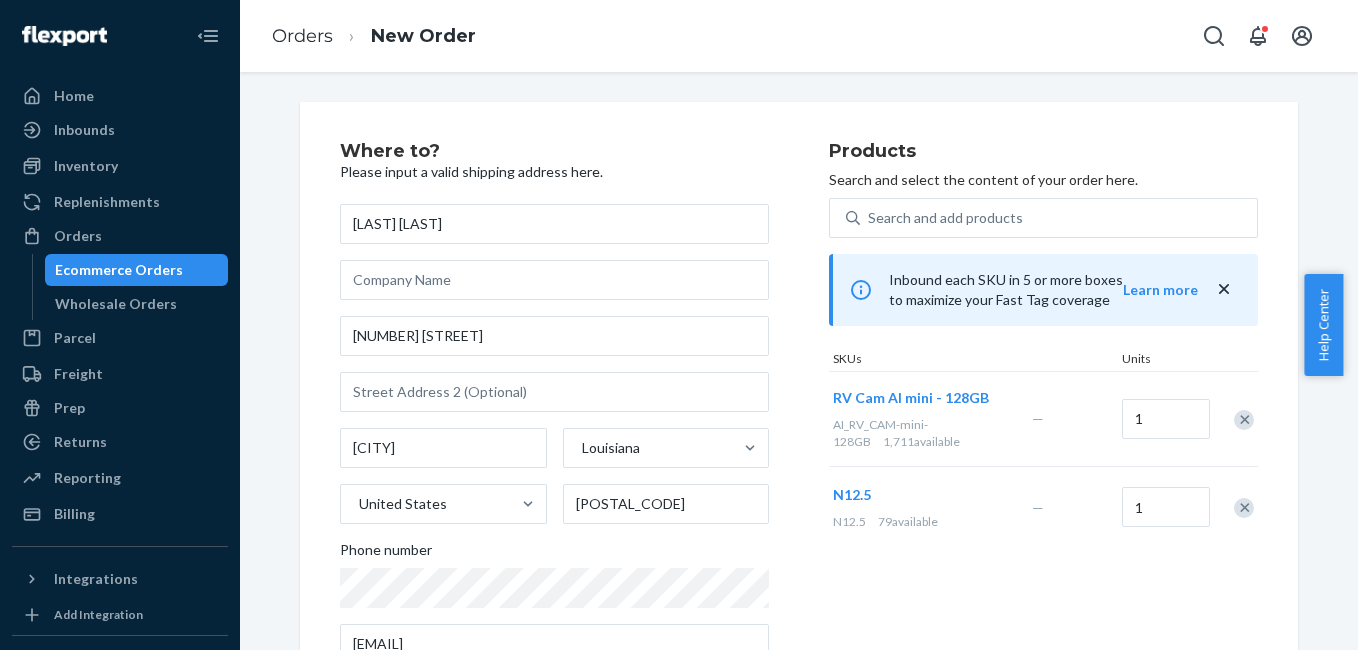 click at bounding box center (1233, 419) 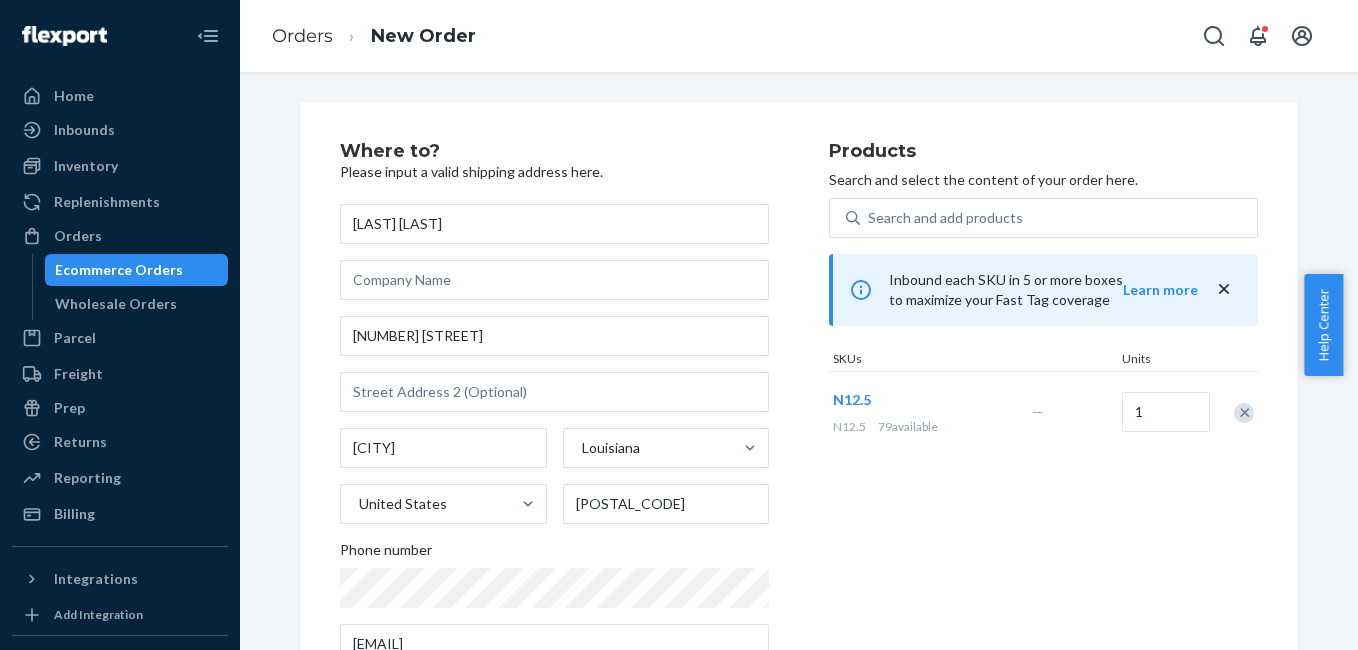 click at bounding box center (1244, 413) 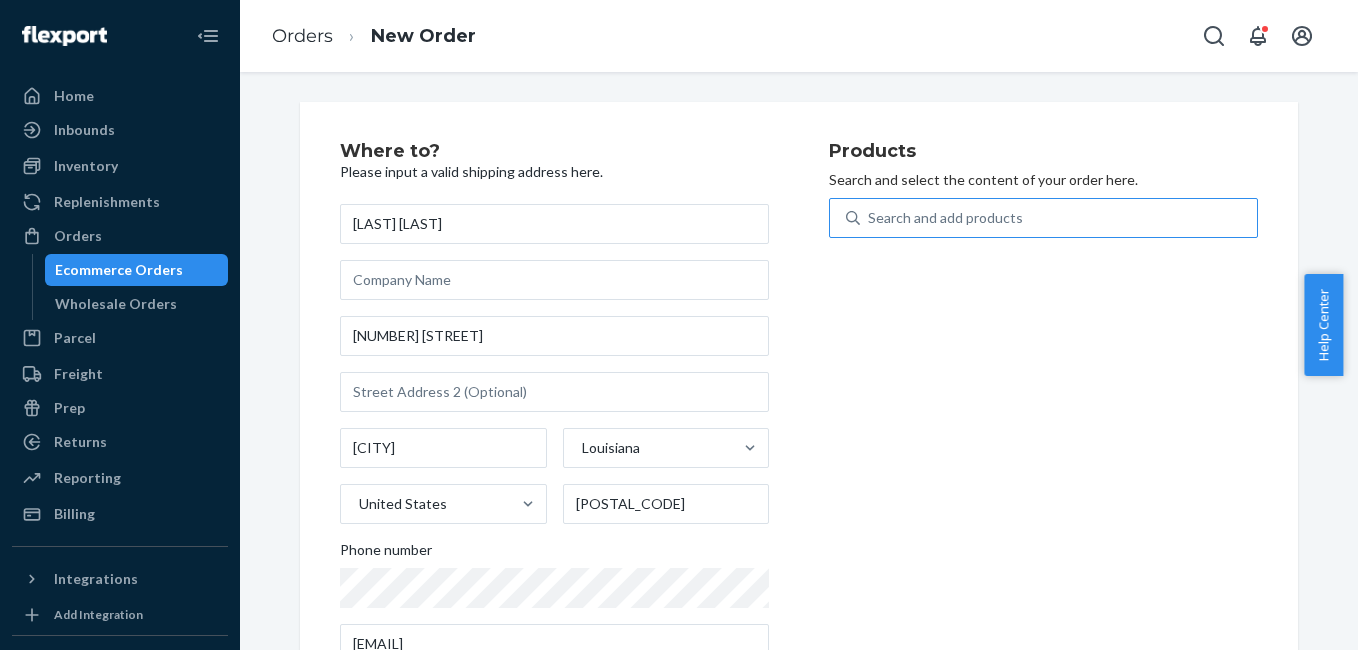 click on "Search and add products" at bounding box center [1058, 218] 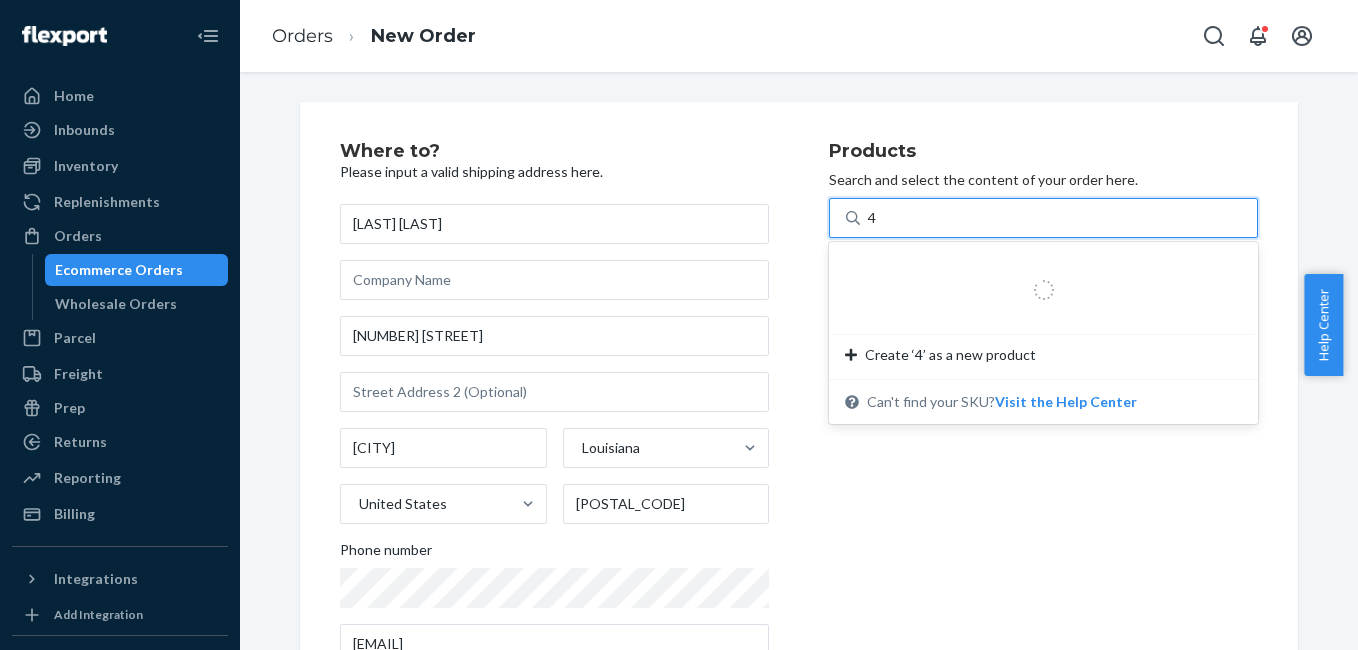 type on "4g" 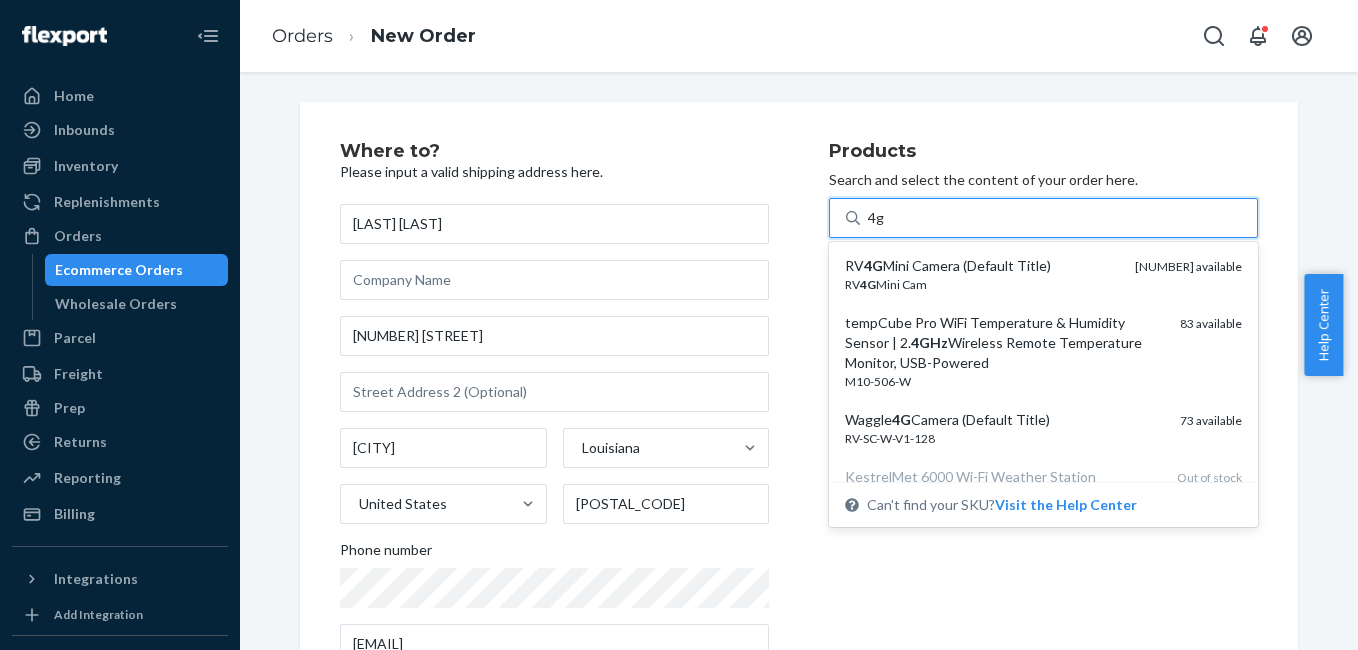 click on "RV  4G  Mini Camera (Default Title)" at bounding box center (982, 266) 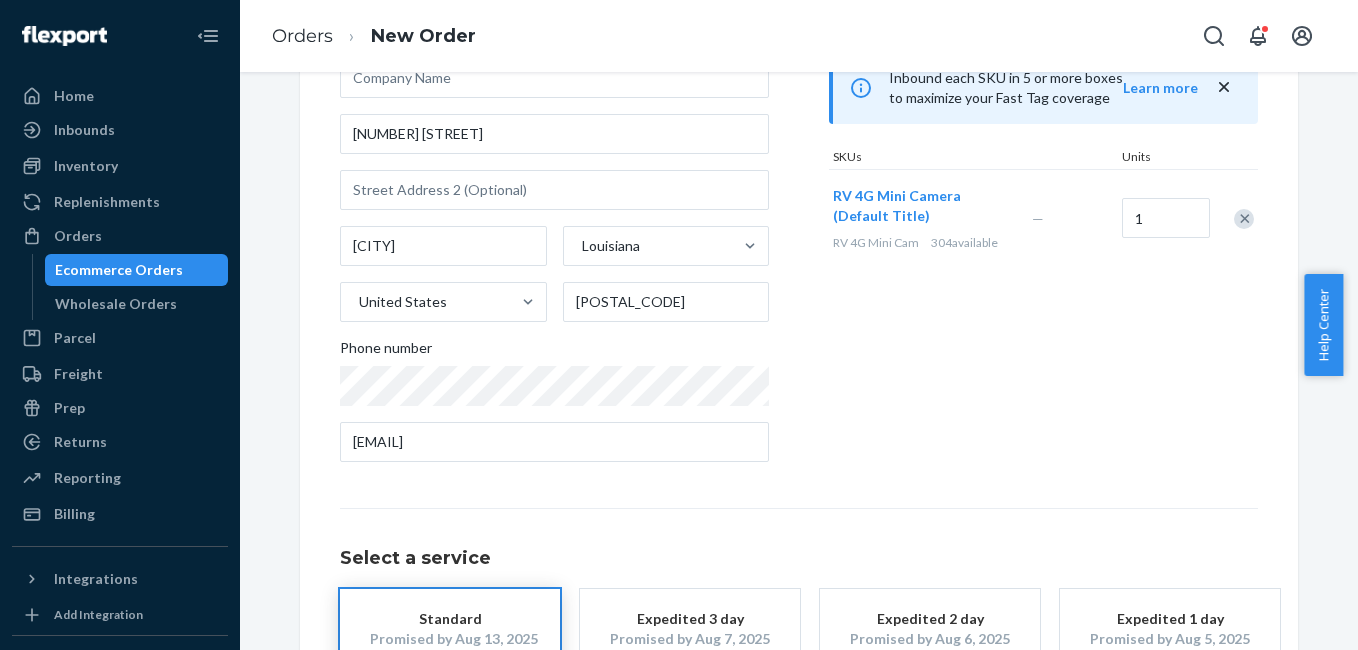 scroll, scrollTop: 361, scrollLeft: 0, axis: vertical 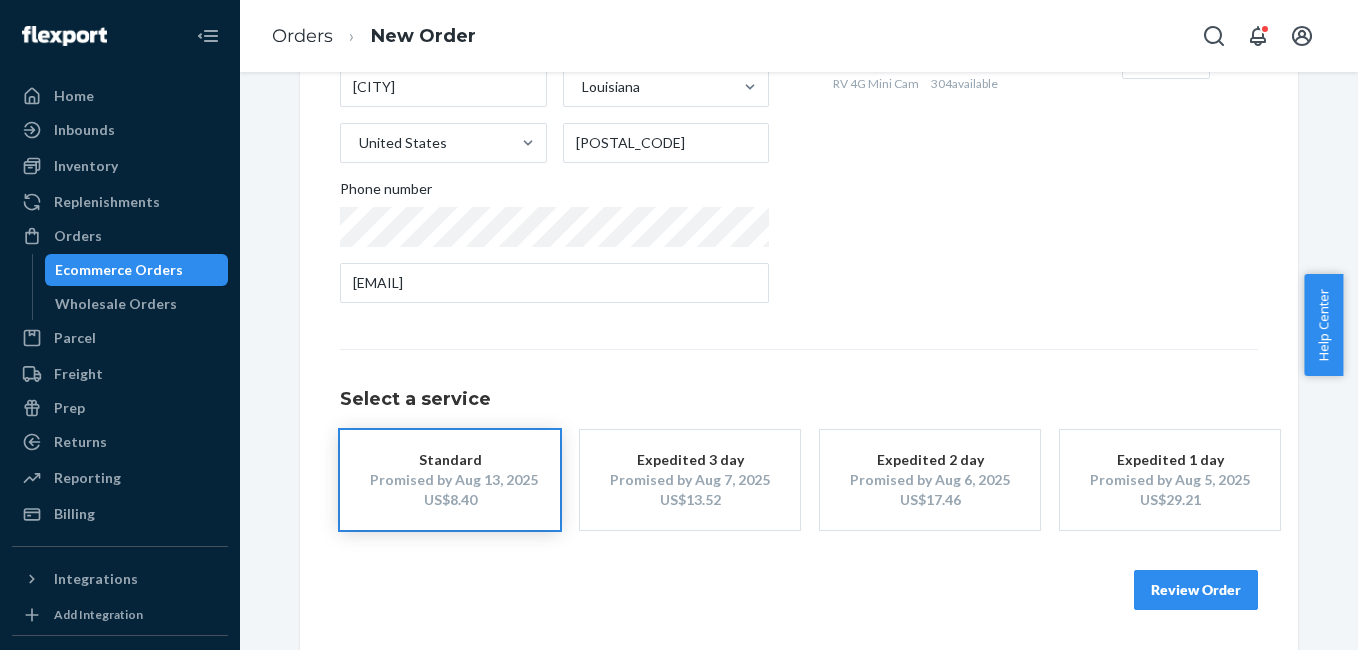 click on "Review Order" at bounding box center (1196, 590) 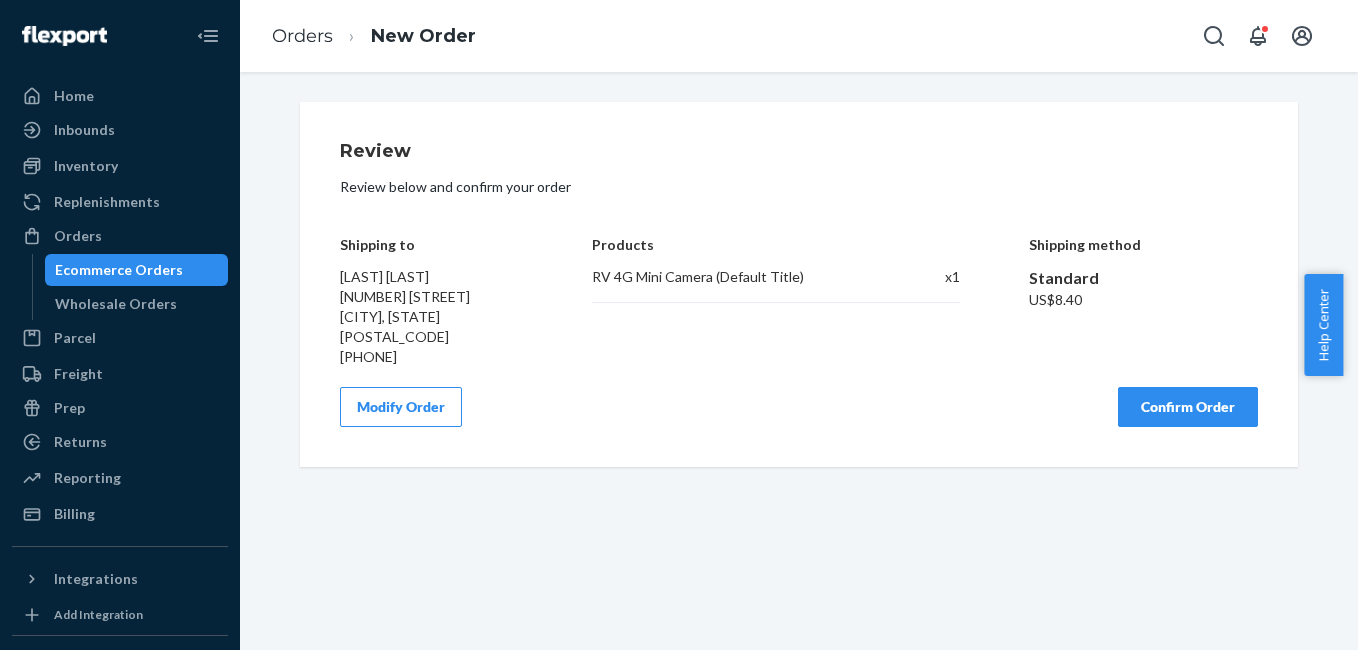 scroll, scrollTop: 0, scrollLeft: 0, axis: both 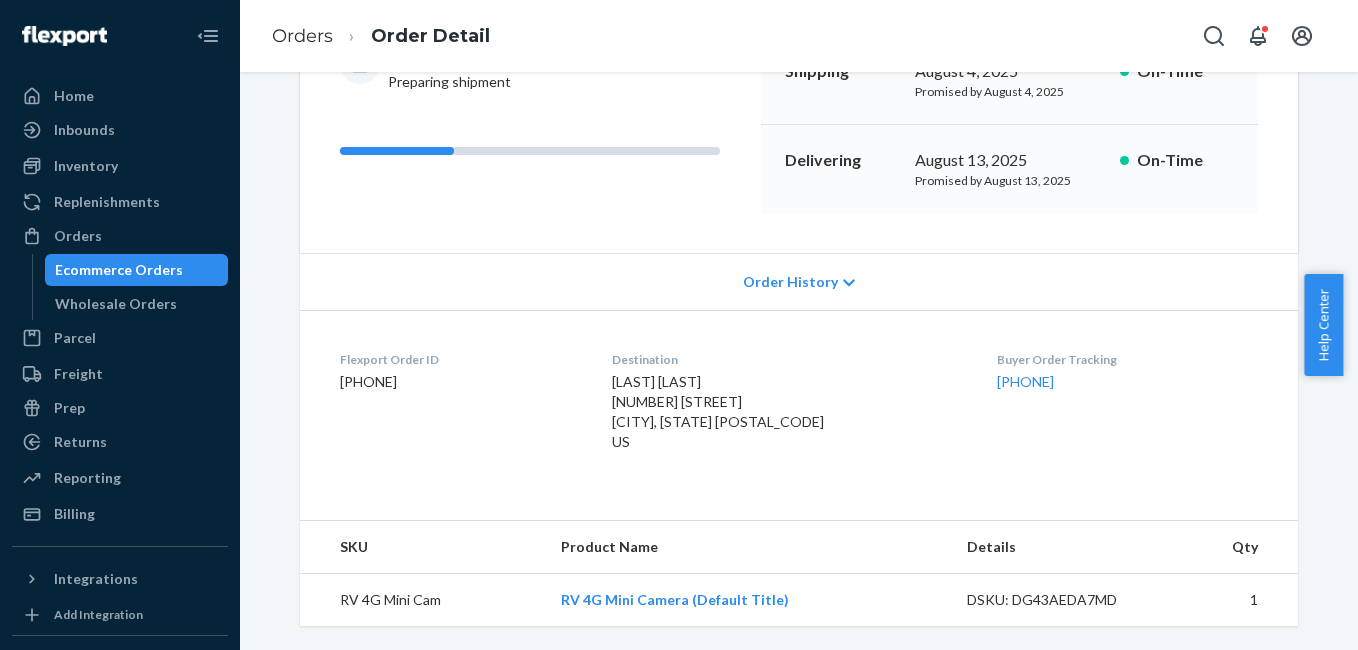drag, startPoint x: 976, startPoint y: 392, endPoint x: 1060, endPoint y: 389, distance: 84.05355 